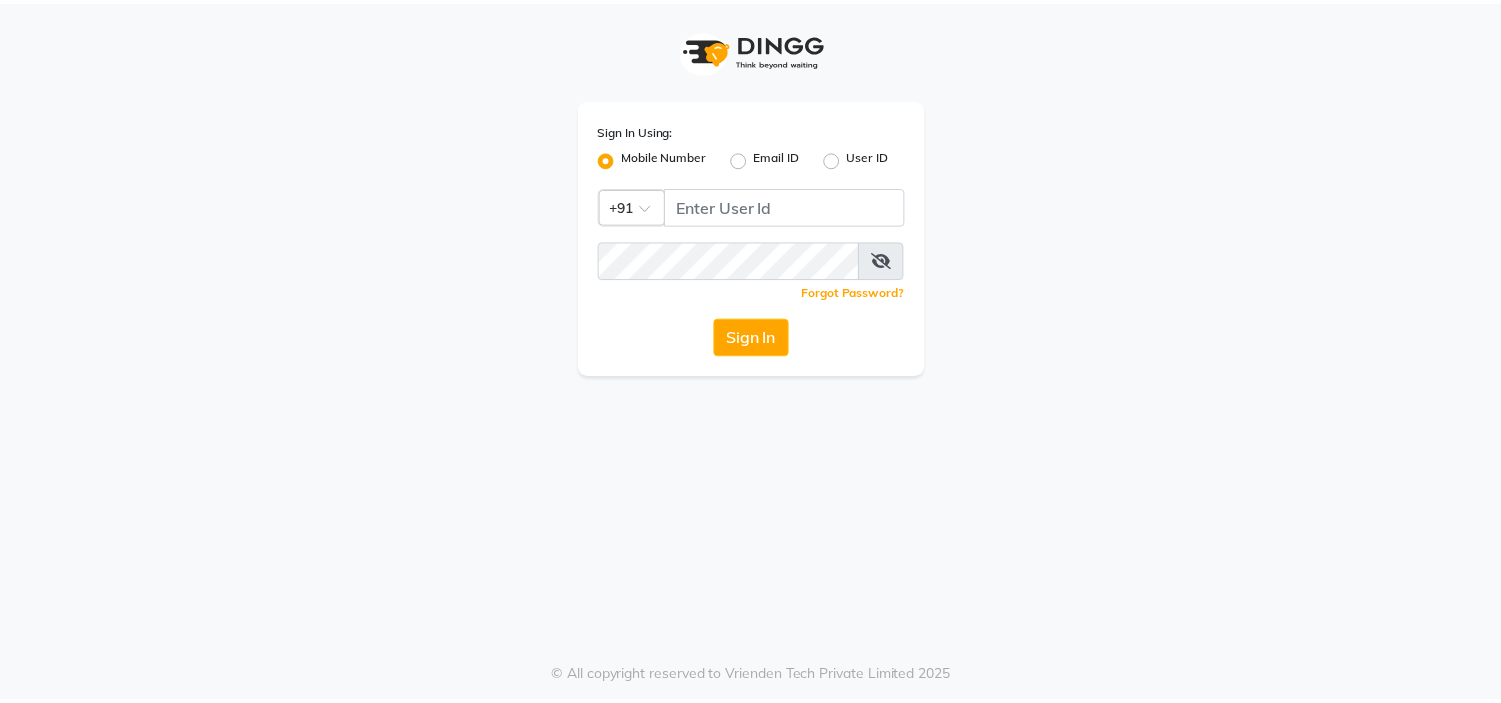 scroll, scrollTop: 0, scrollLeft: 0, axis: both 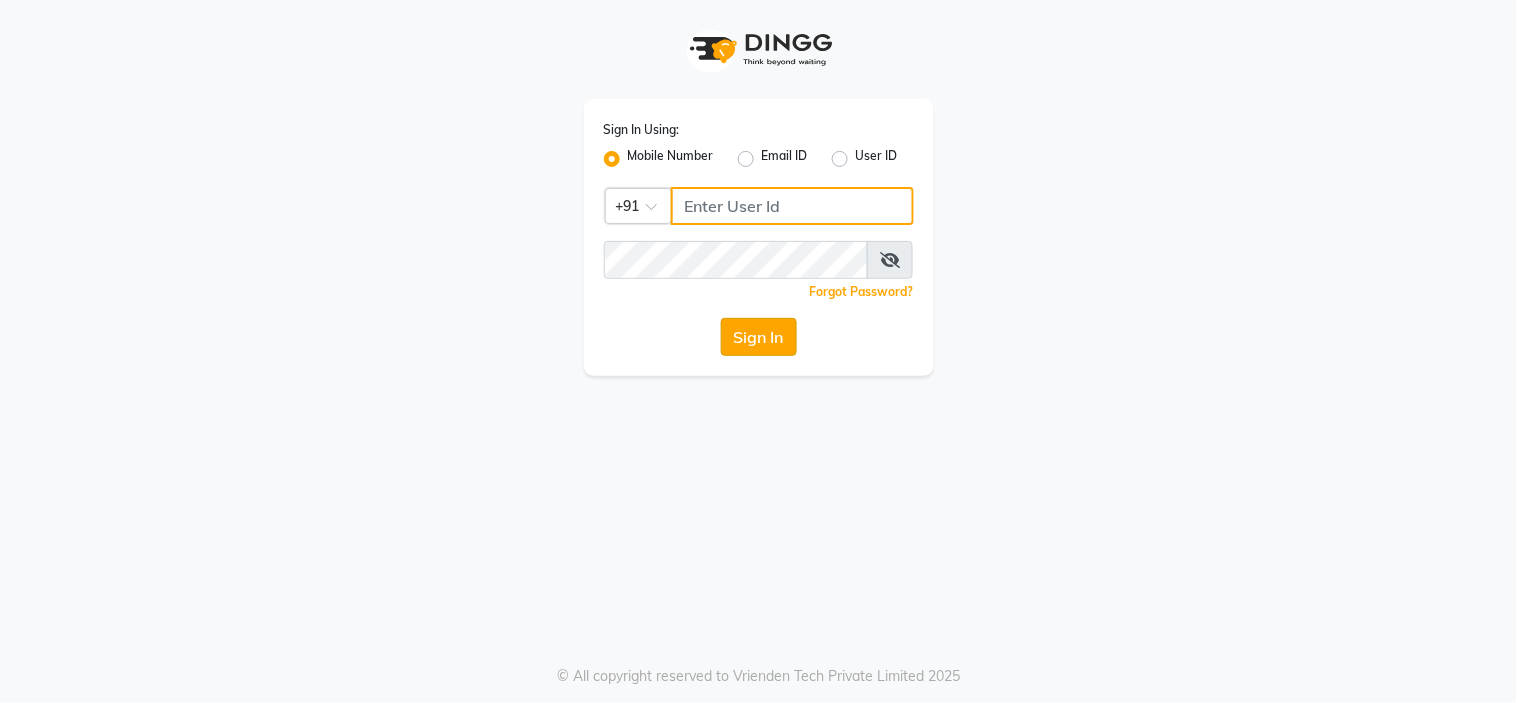 type on "[PHONE]" 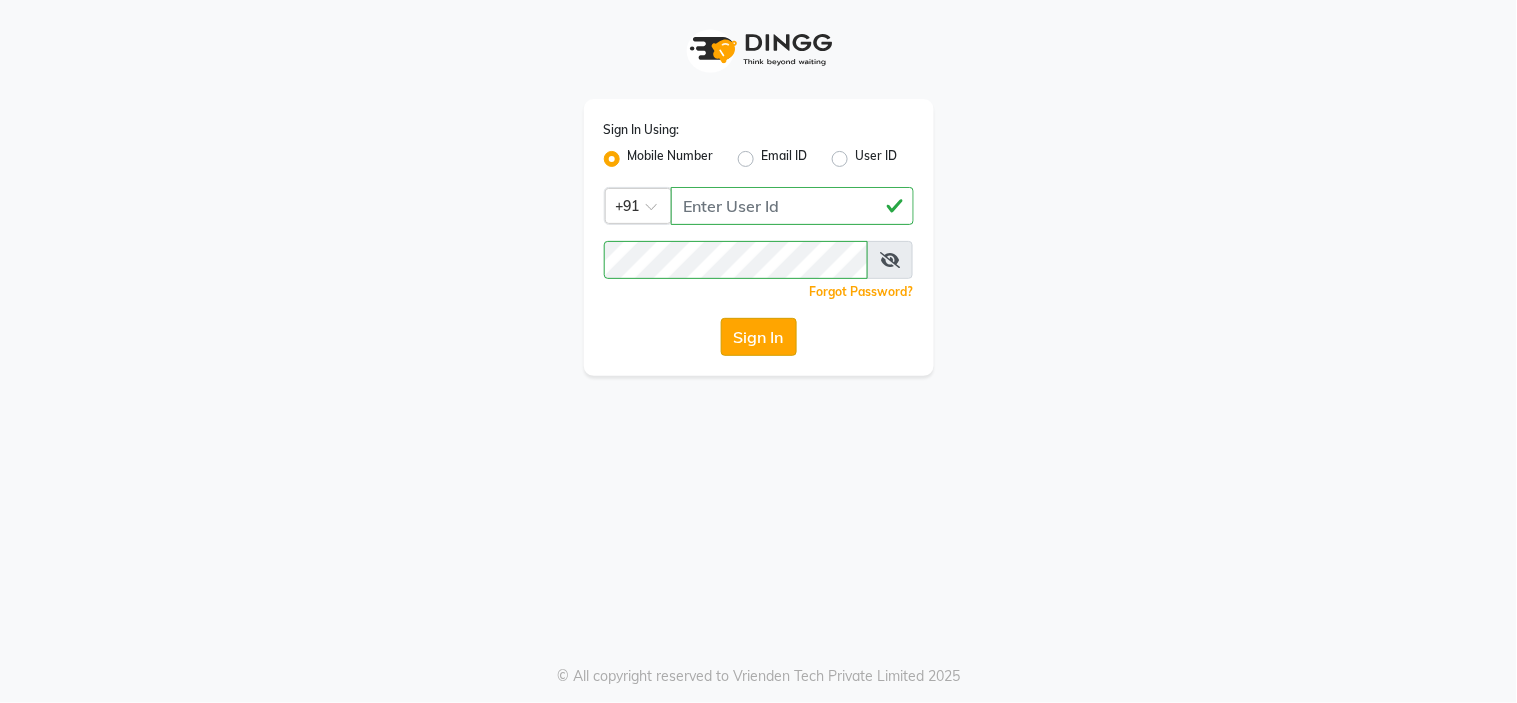 click on "Sign In" 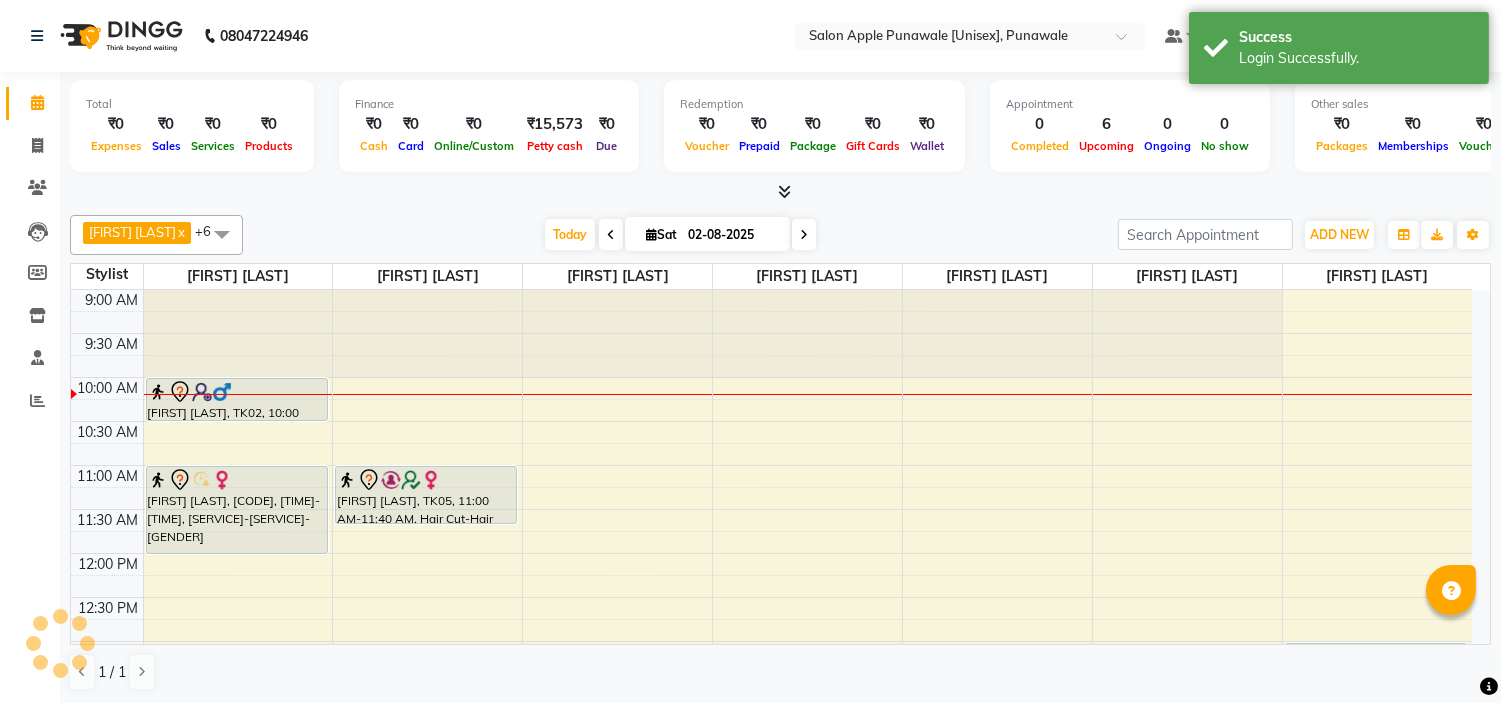 scroll, scrollTop: 0, scrollLeft: 0, axis: both 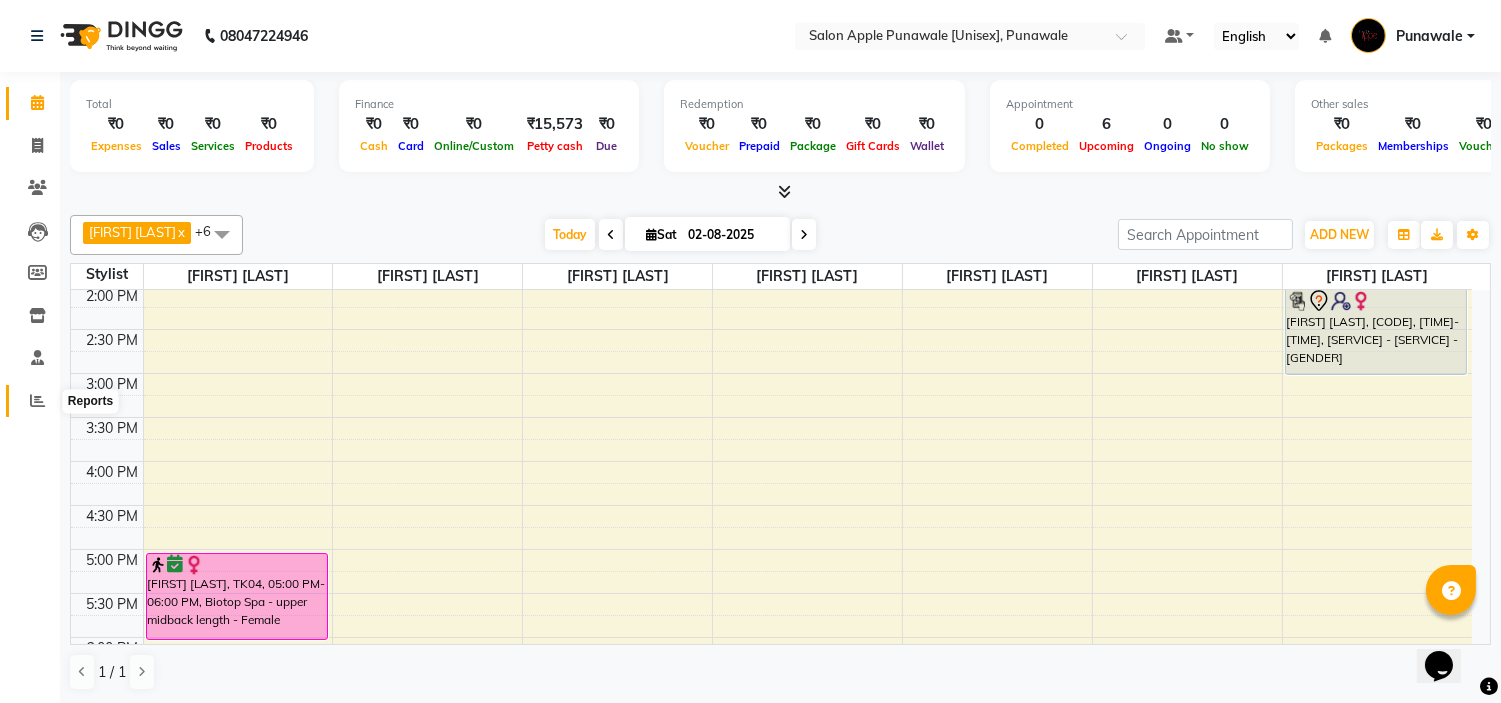 click 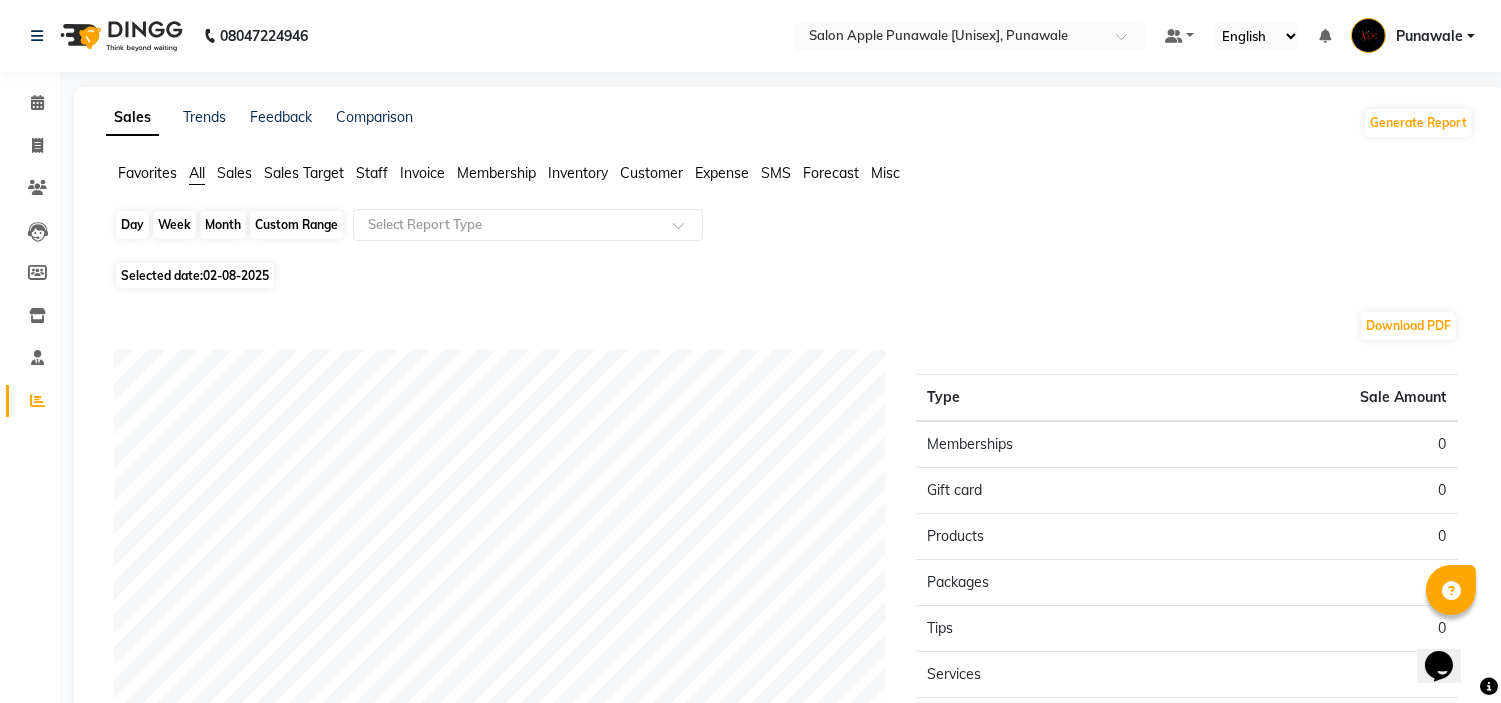 click on "Day" 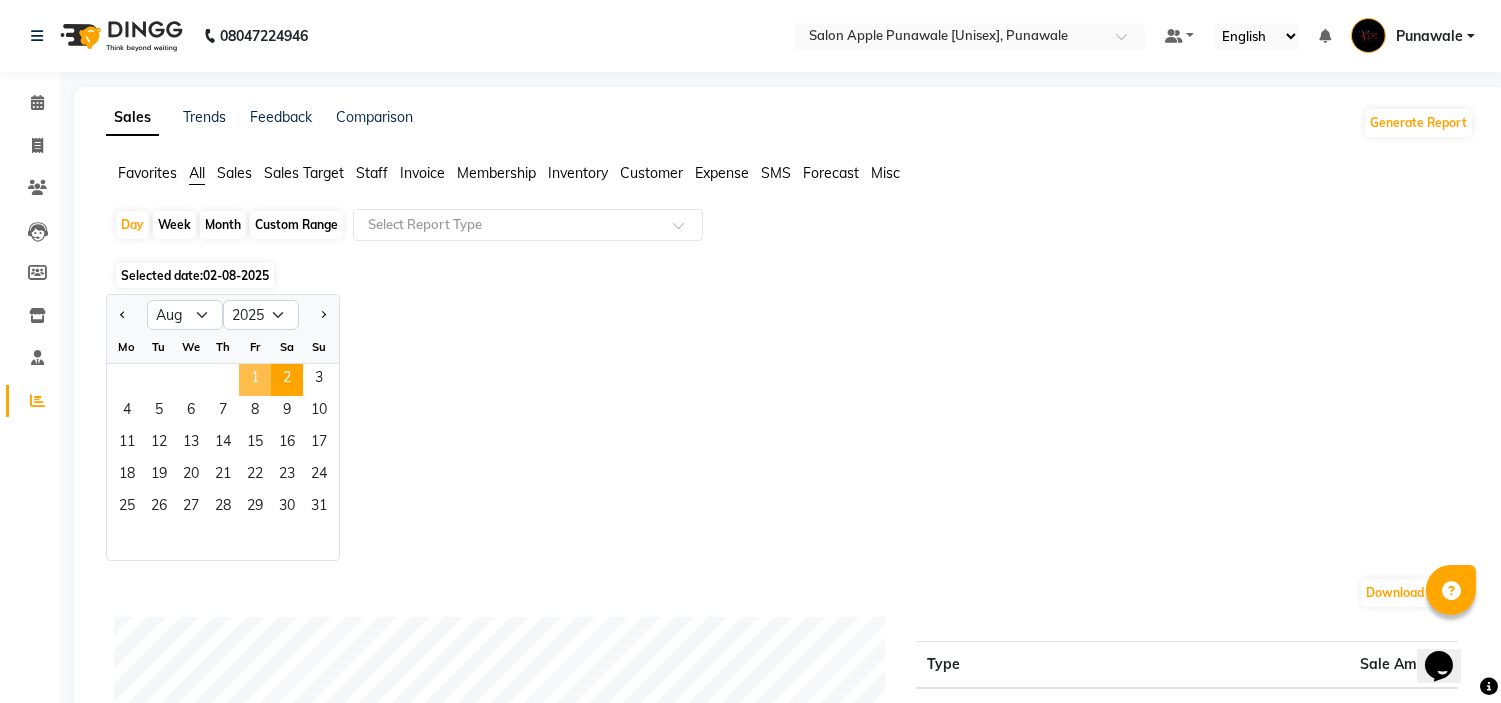 click on "1" 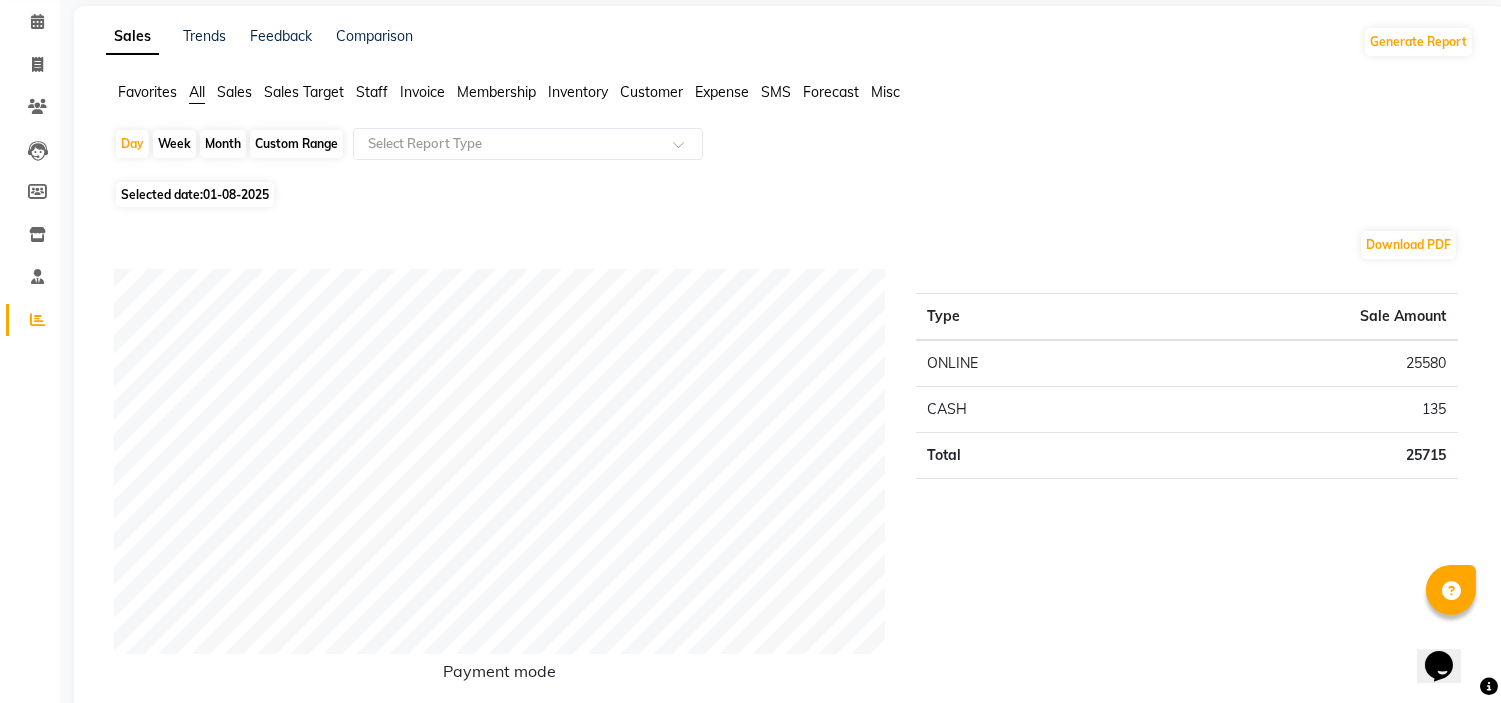 scroll, scrollTop: 0, scrollLeft: 0, axis: both 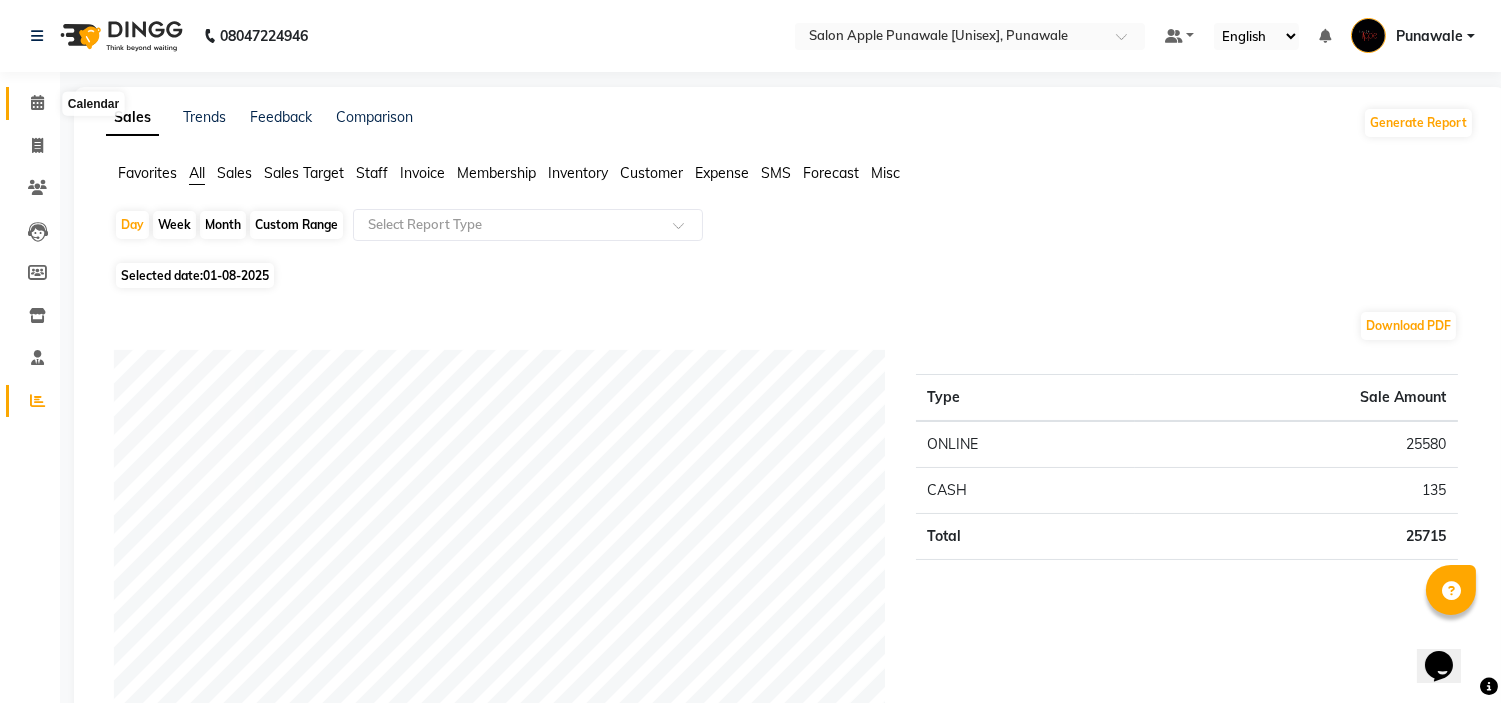 click 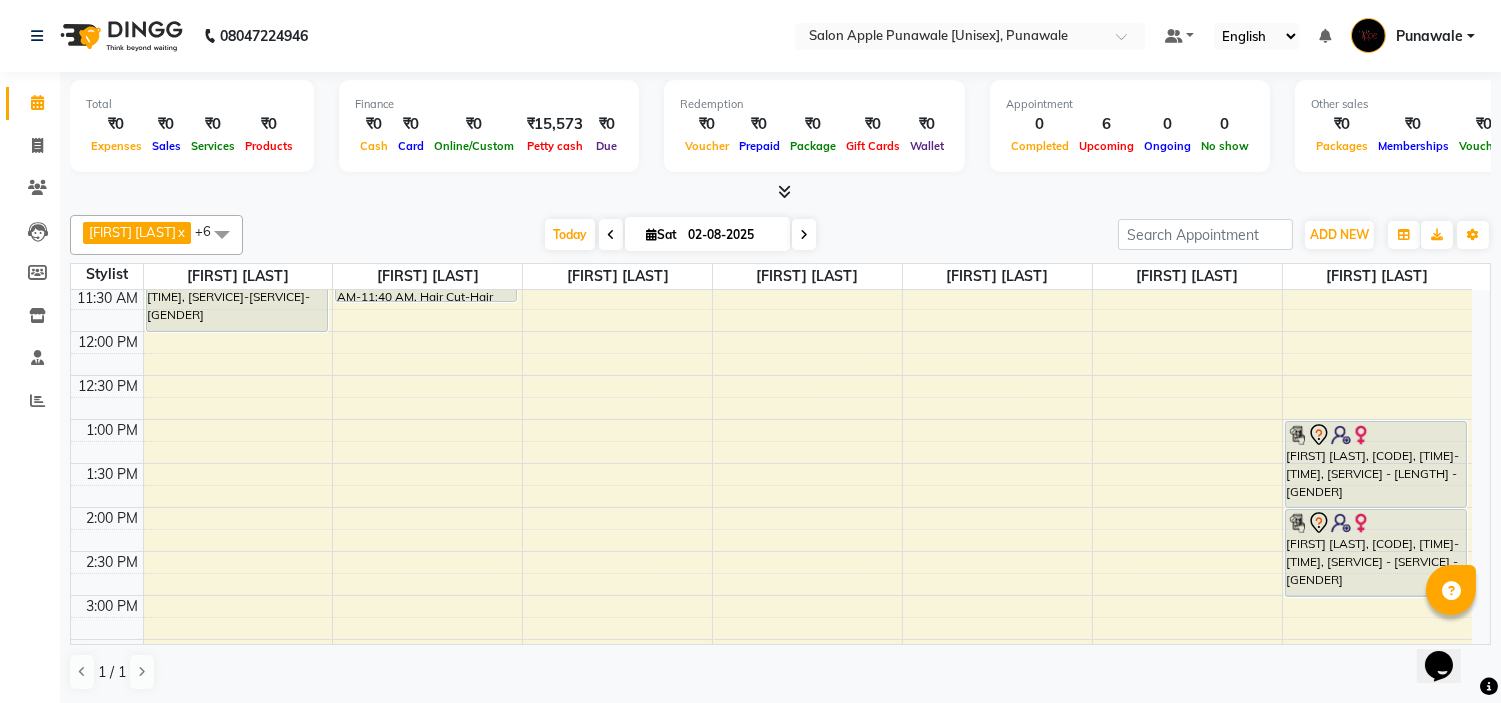scroll, scrollTop: 333, scrollLeft: 0, axis: vertical 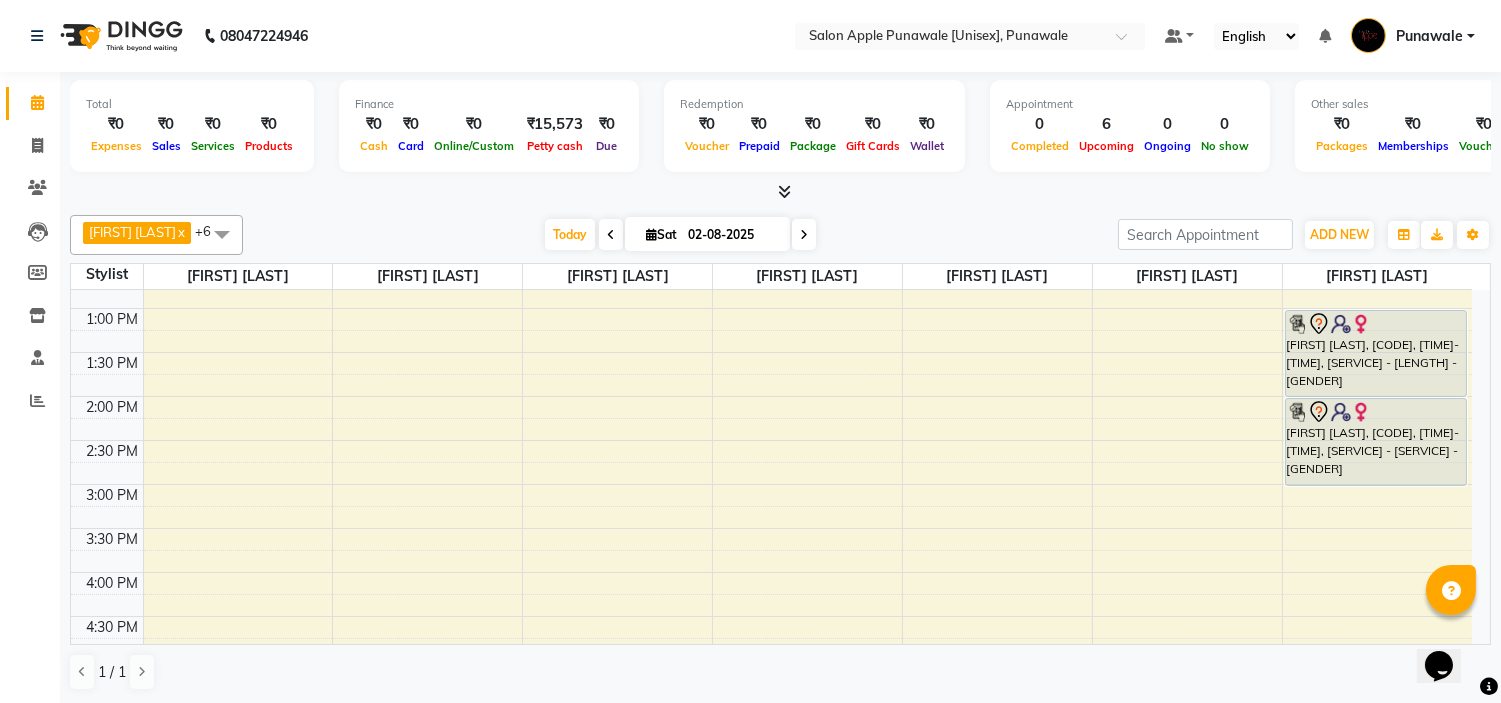 click on "9:00 AM 9:30 AM 10:00 AM 10:30 AM 11:00 AM 11:30 AM 12:00 PM 12:30 PM 1:00 PM 1:30 PM 2:00 PM 2:30 PM 3:00 PM 3:30 PM 4:00 PM 4:30 PM 5:00 PM 5:30 PM 6:00 PM 6:30 PM 7:00 PM 7:30 PM 8:00 PM 8:30 PM 9:00 PM 9:30 PM 10:00 PM 10:30 PM             Rahul Gade, TK02, 10:00 AM-10:30 AM, Beard Styling-Beard Trim-Male             Kavita Bhoir, TK03, 11:00 AM-12:00 PM, Hair Cut-Hair Cut-Female     Prachi Shapurkar, TK04, 05:00 PM-06:00 PM, Biotop Spa - upper midback length - Female             Shivangi Patil, TK05, 11:00 AM-11:40 AM, Hair Cut-Hair Cut-Male              Vasundhara Vishwakarma, TK01, 01:00 PM-02:00 PM, Biotop Spa - midback length - Female             Vasundhara Vishwakarma, TK01, 02:00 PM-03:00 PM, Scalf Treatment - dandruff treatment (SCALP) - Female" at bounding box center (771, 572) 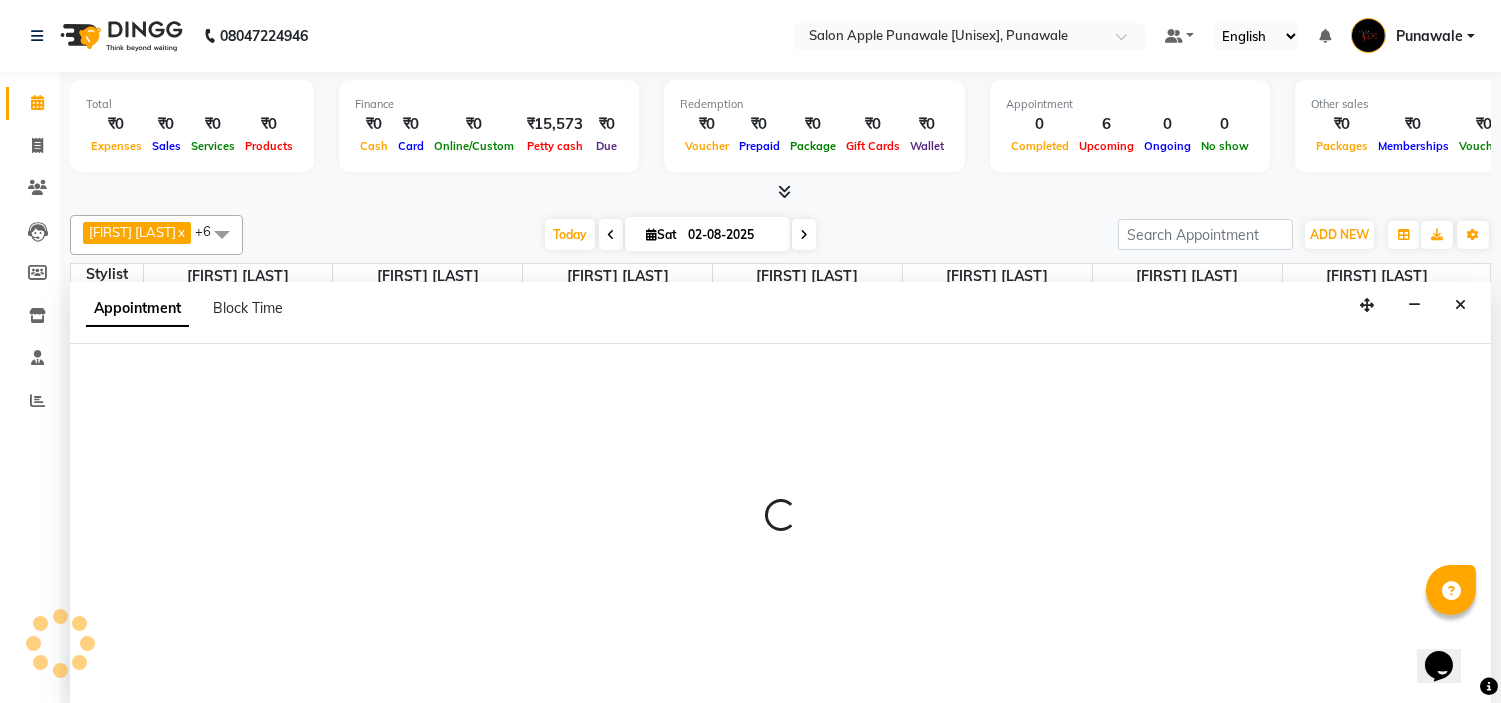 scroll, scrollTop: 1, scrollLeft: 0, axis: vertical 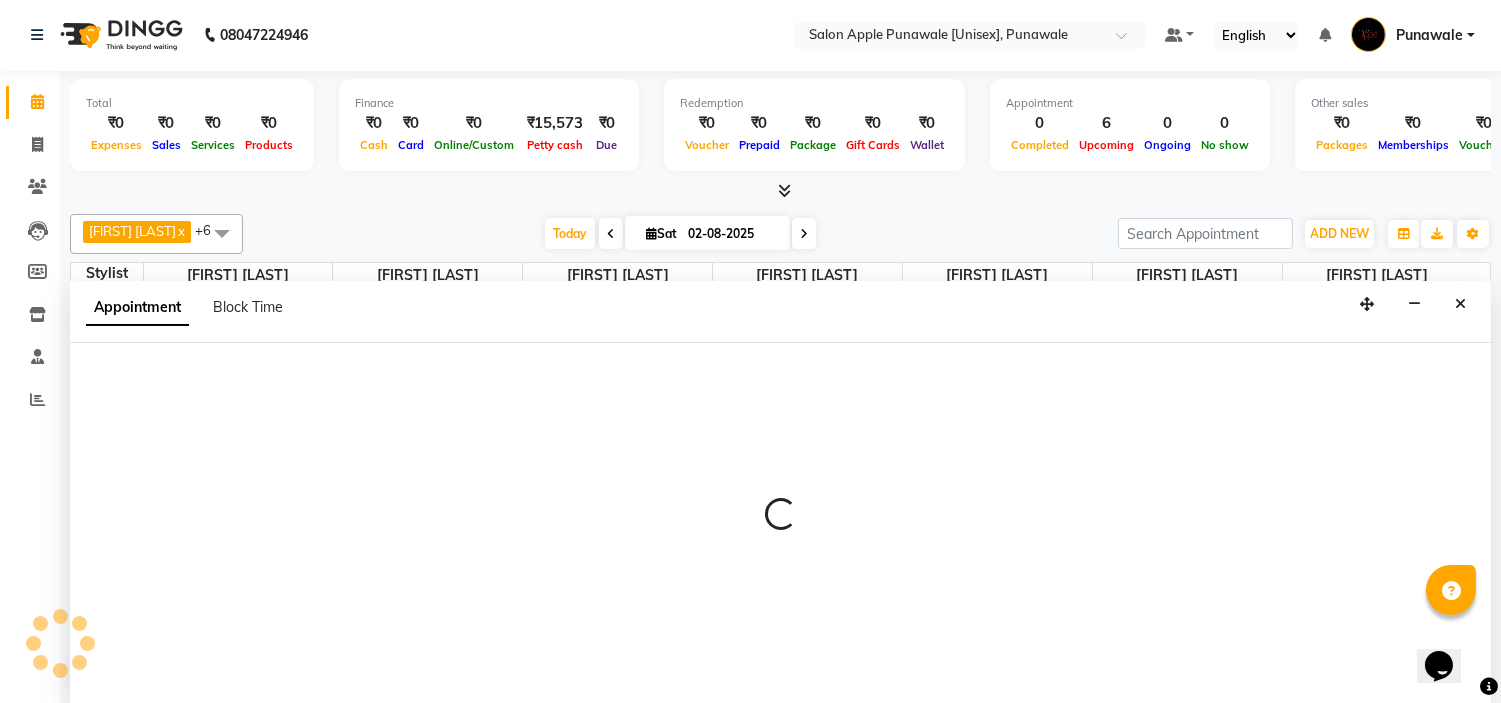 select on "63297" 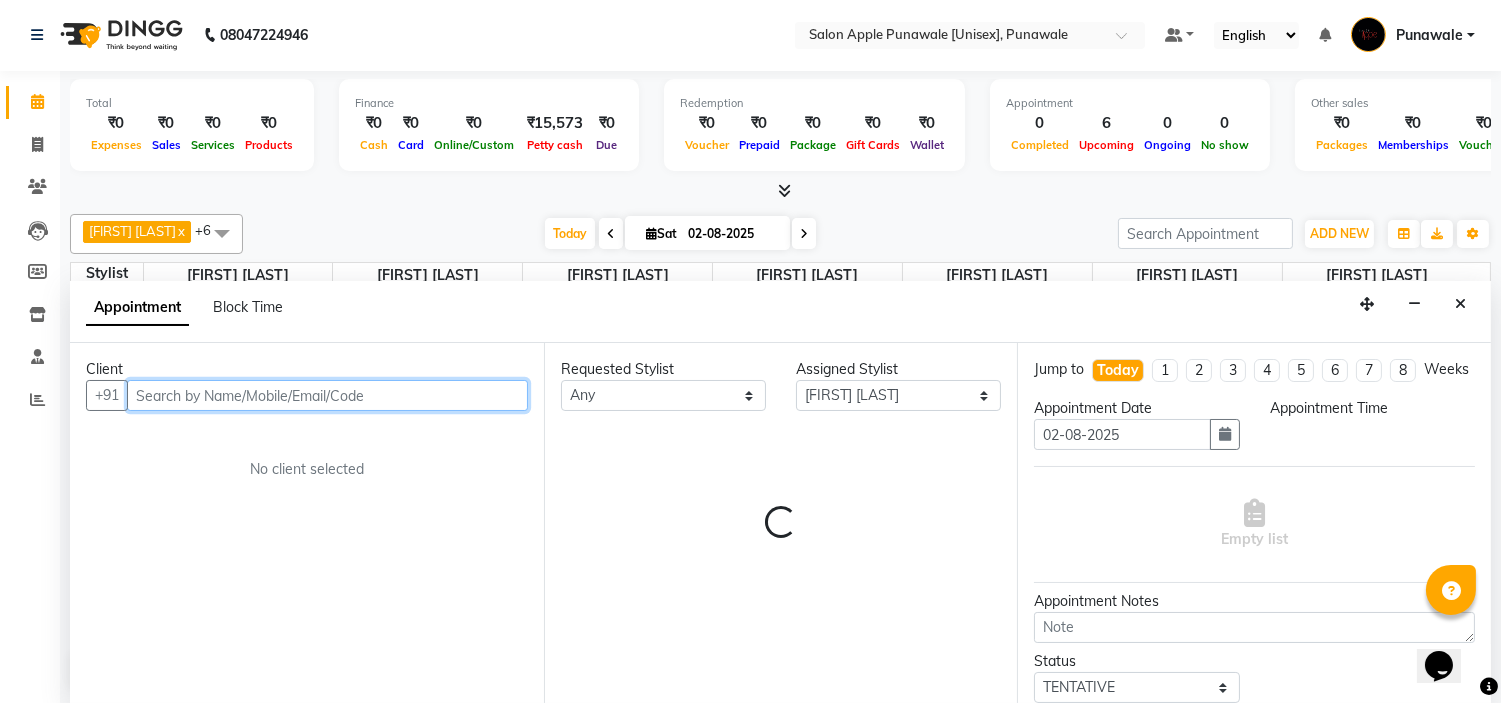 select on "840" 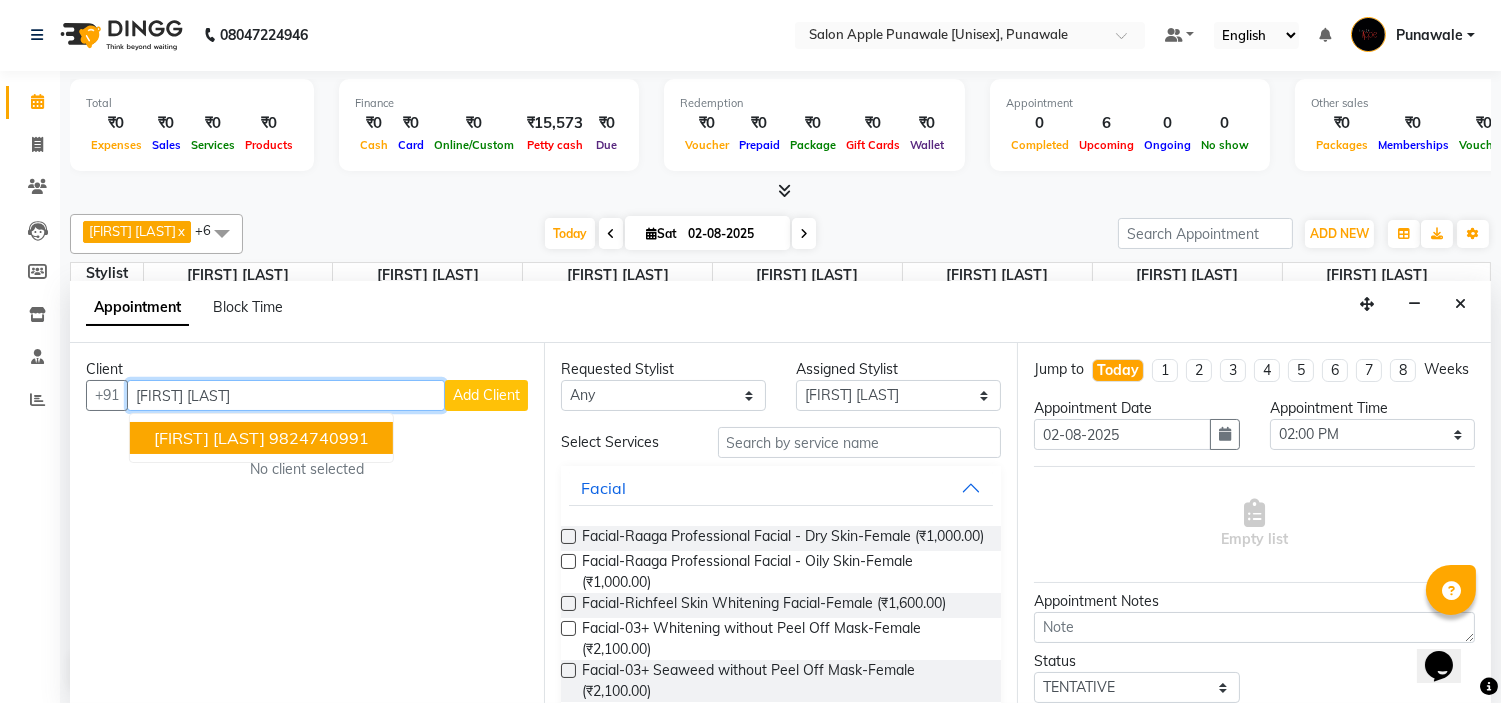 click on "9824740991" at bounding box center (319, 438) 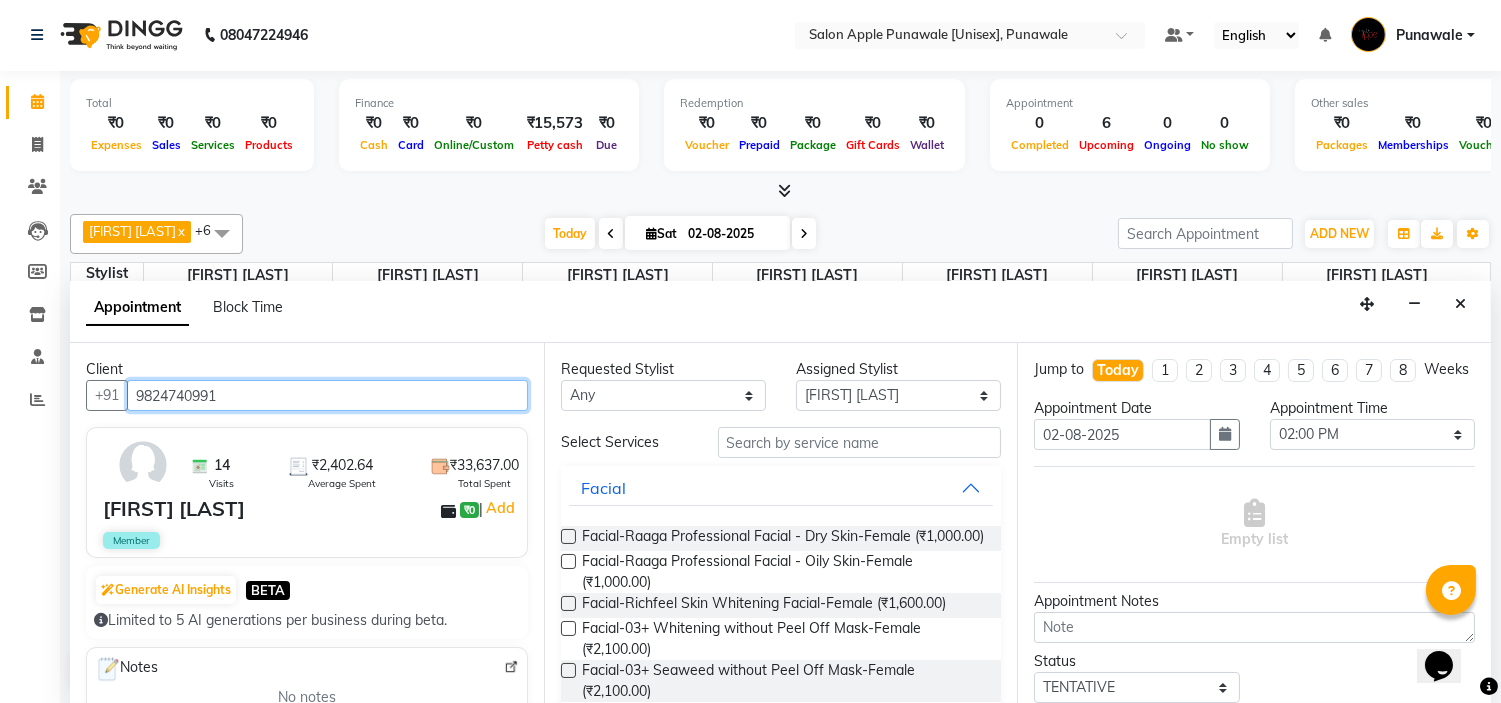 type on "9824740991" 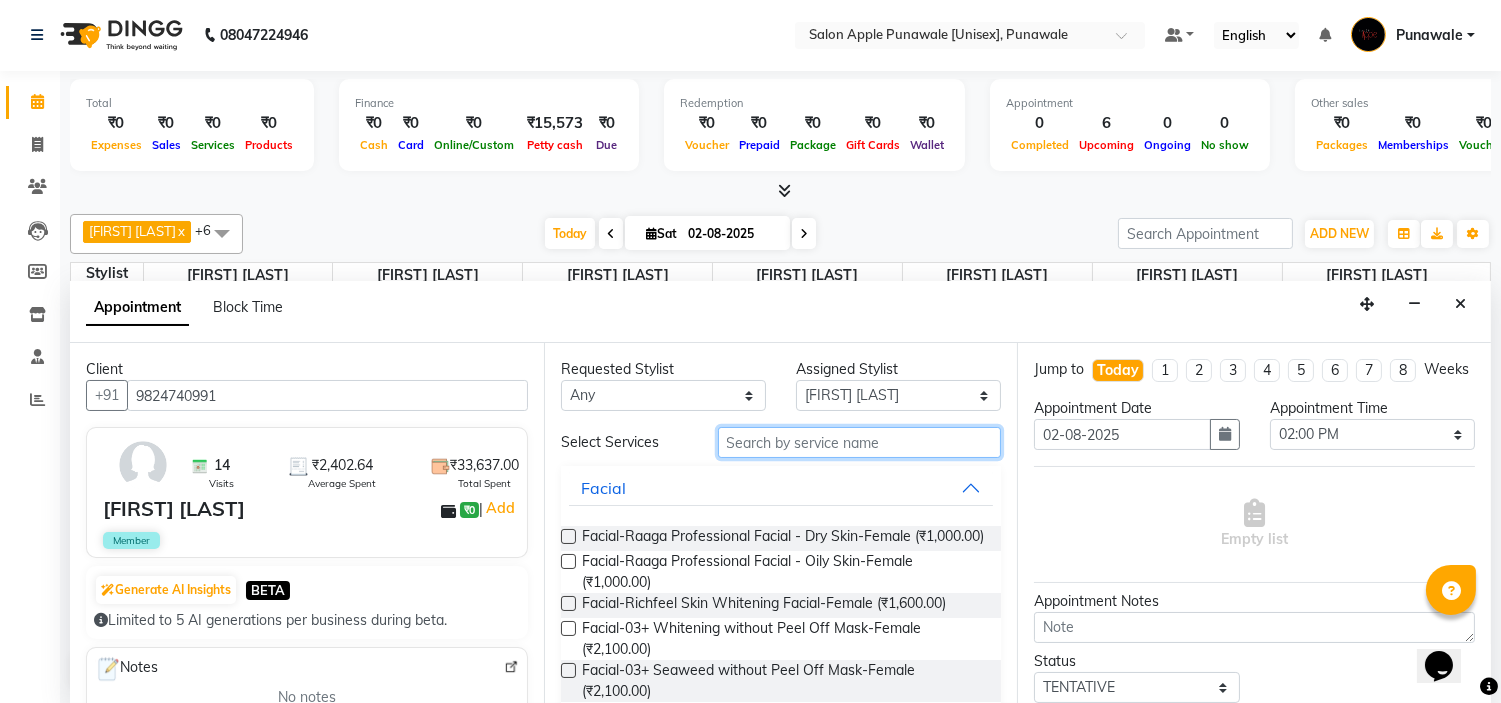 click at bounding box center [860, 442] 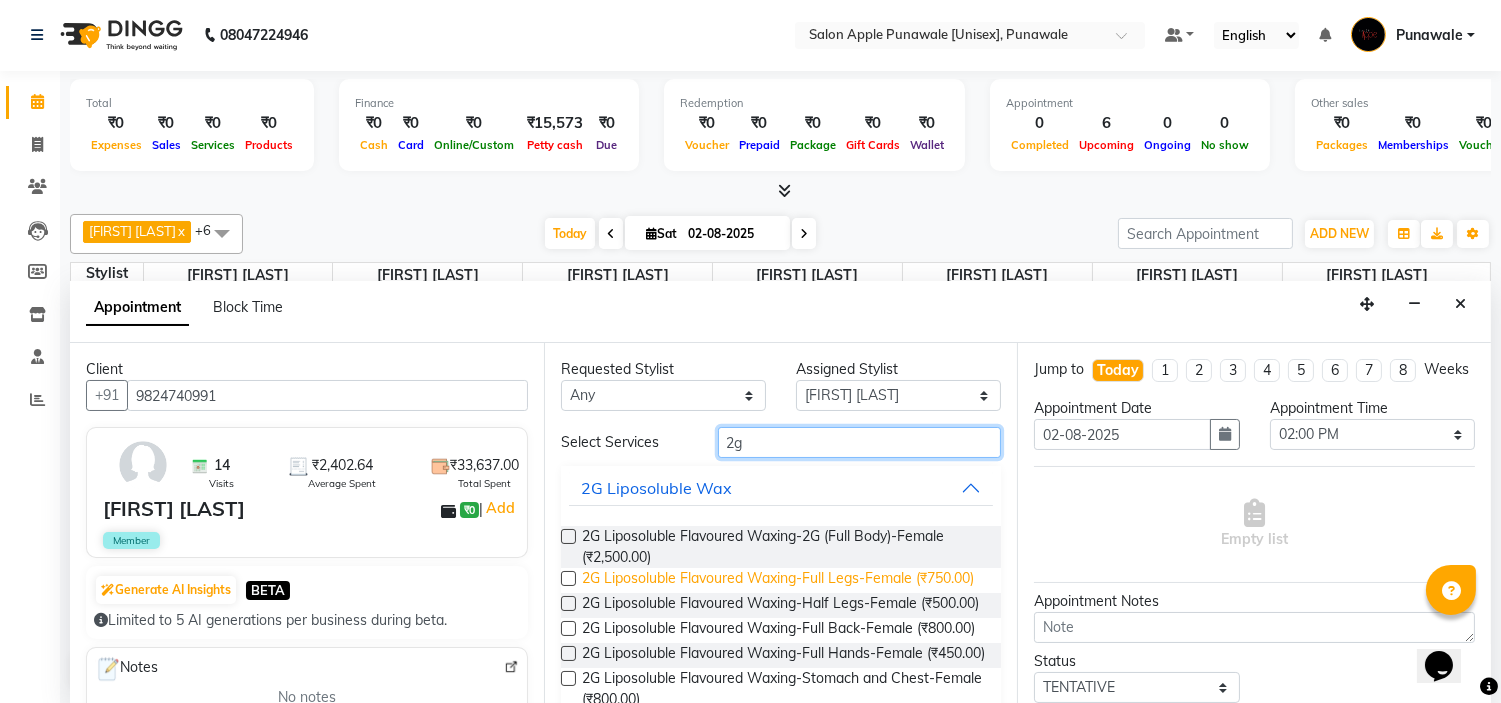 type on "2g" 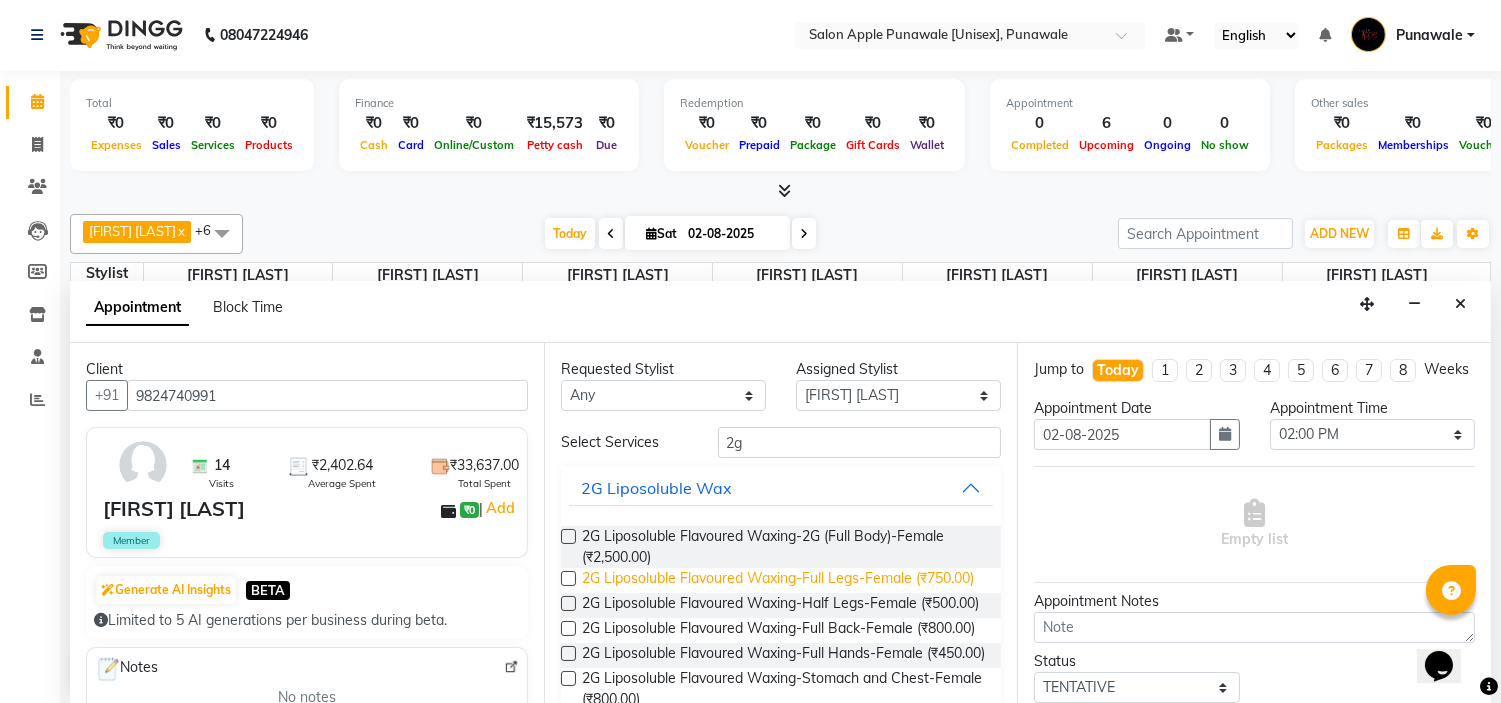 click on "2G Liposoluble Flavoured Waxing-Full Legs-Female (₹750.00)" at bounding box center (778, 580) 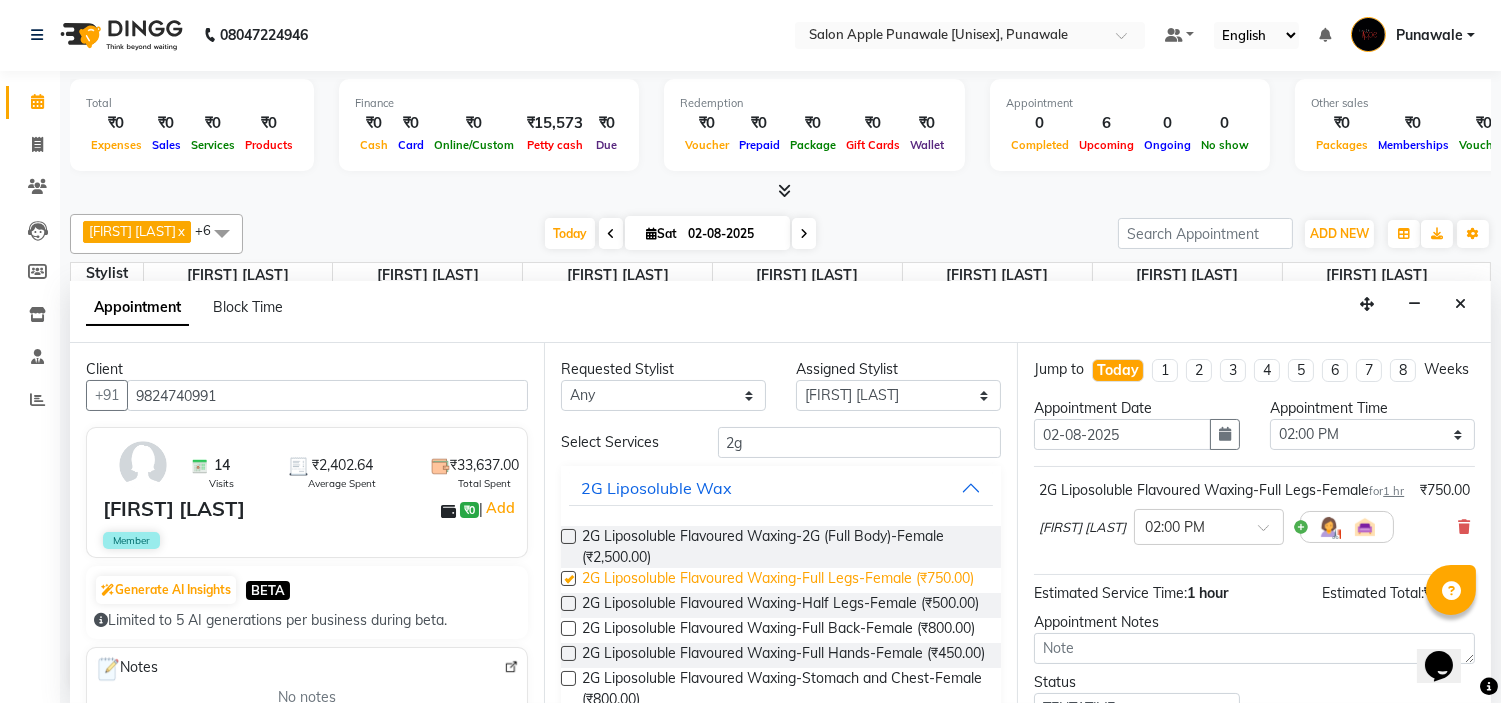 checkbox on "false" 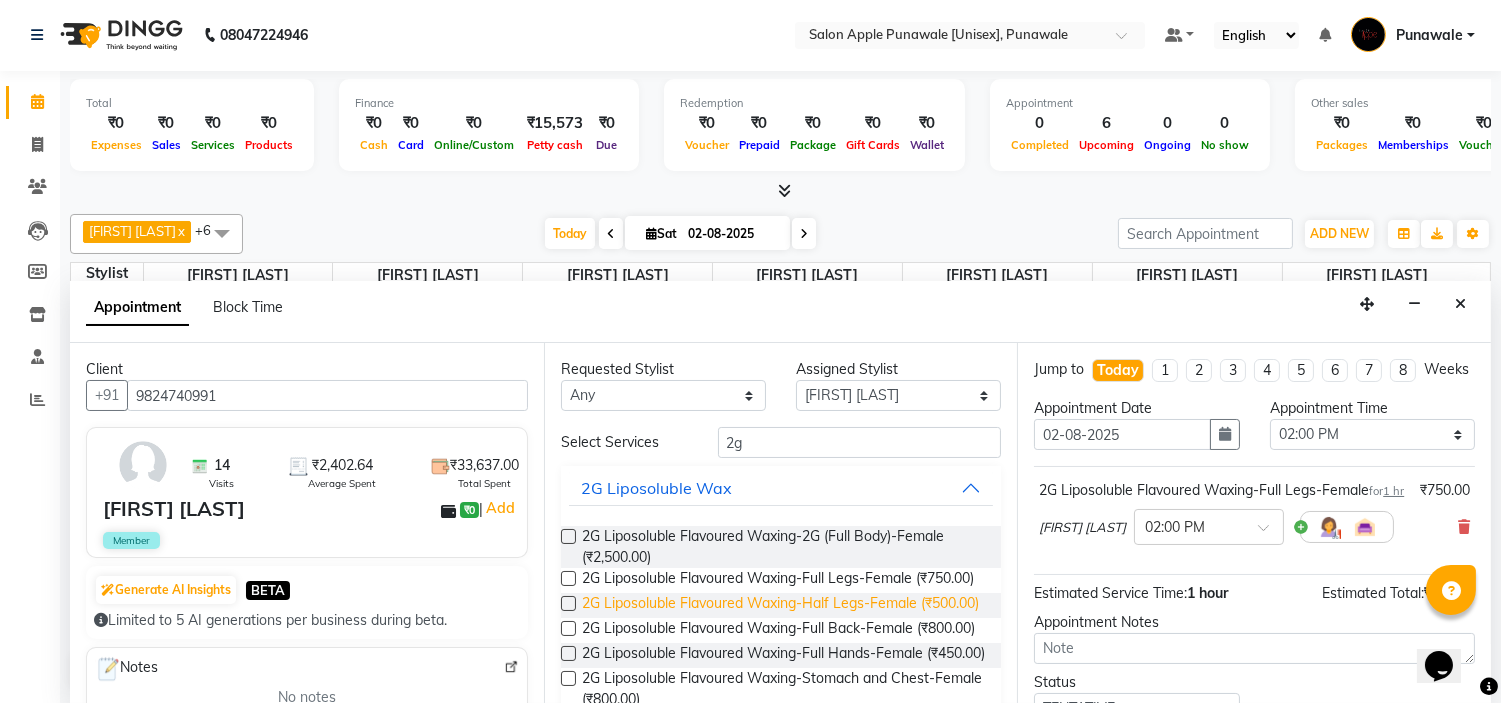 click on "2G Liposoluble Flavoured Waxing-Half Legs-Female (₹500.00)" at bounding box center (780, 605) 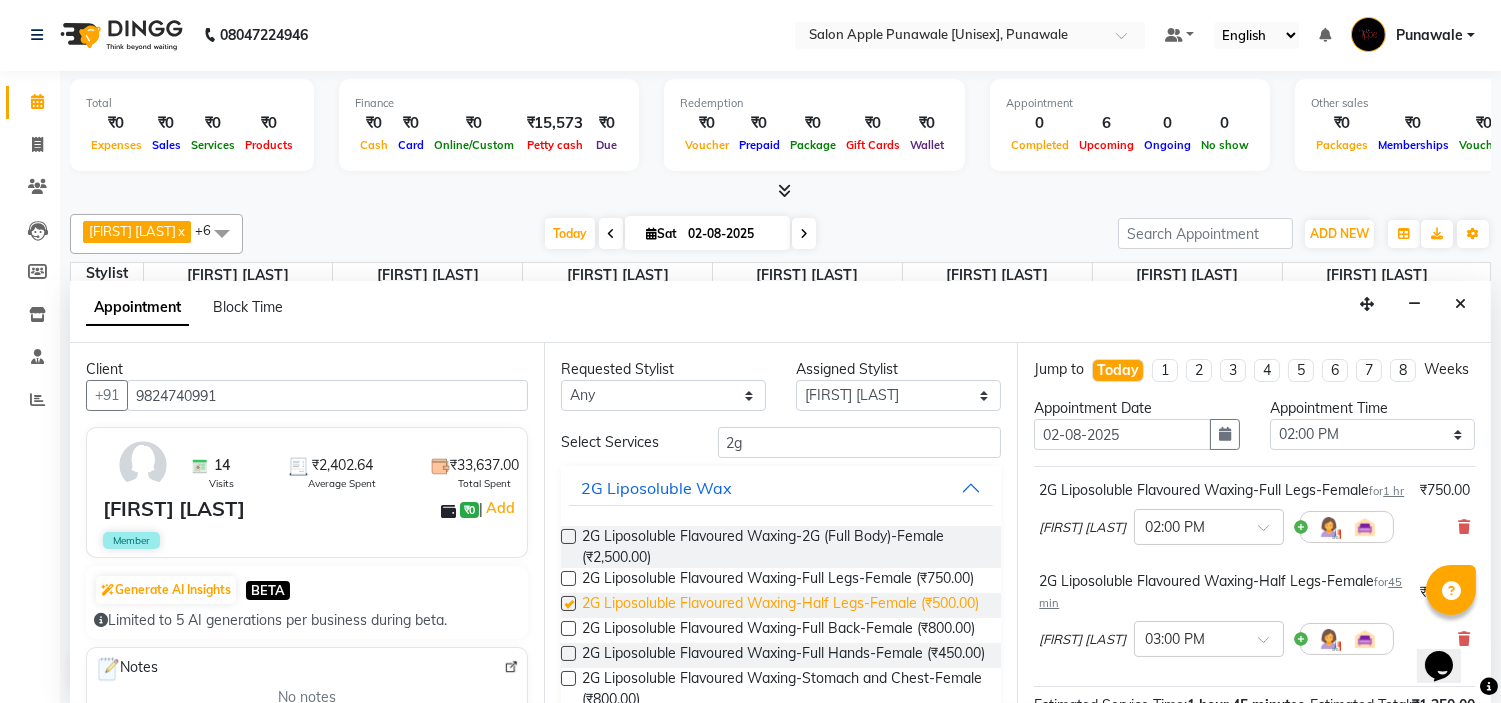 checkbox on "false" 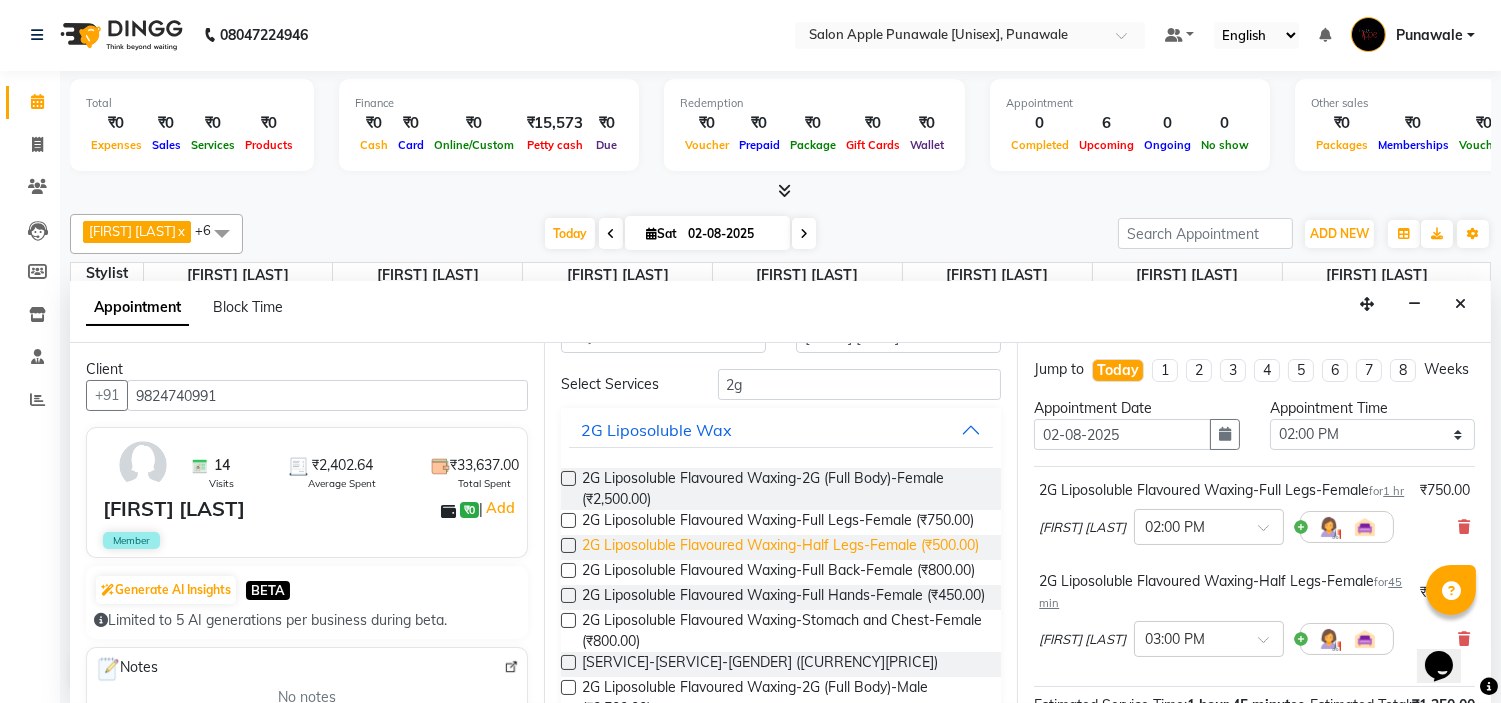 scroll, scrollTop: 111, scrollLeft: 0, axis: vertical 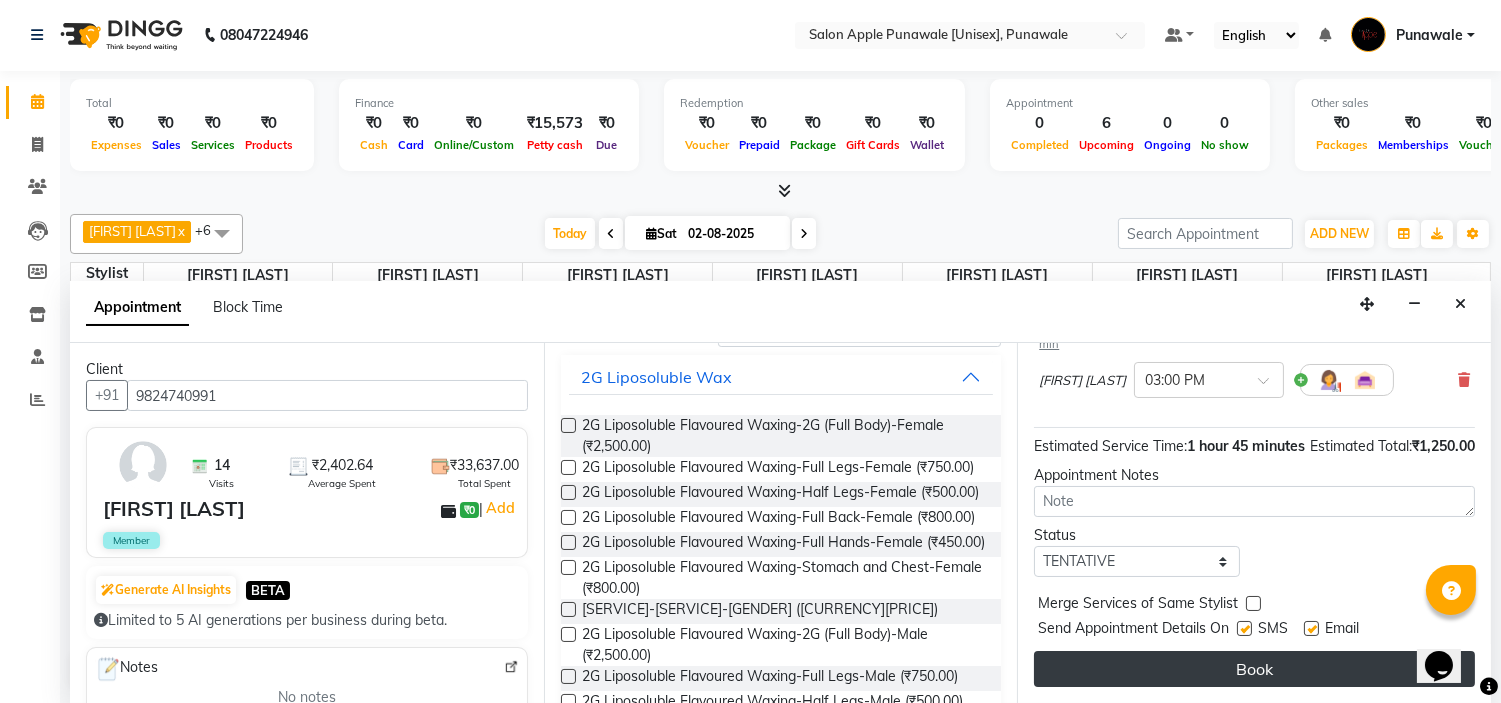 click on "Book" at bounding box center [1254, 669] 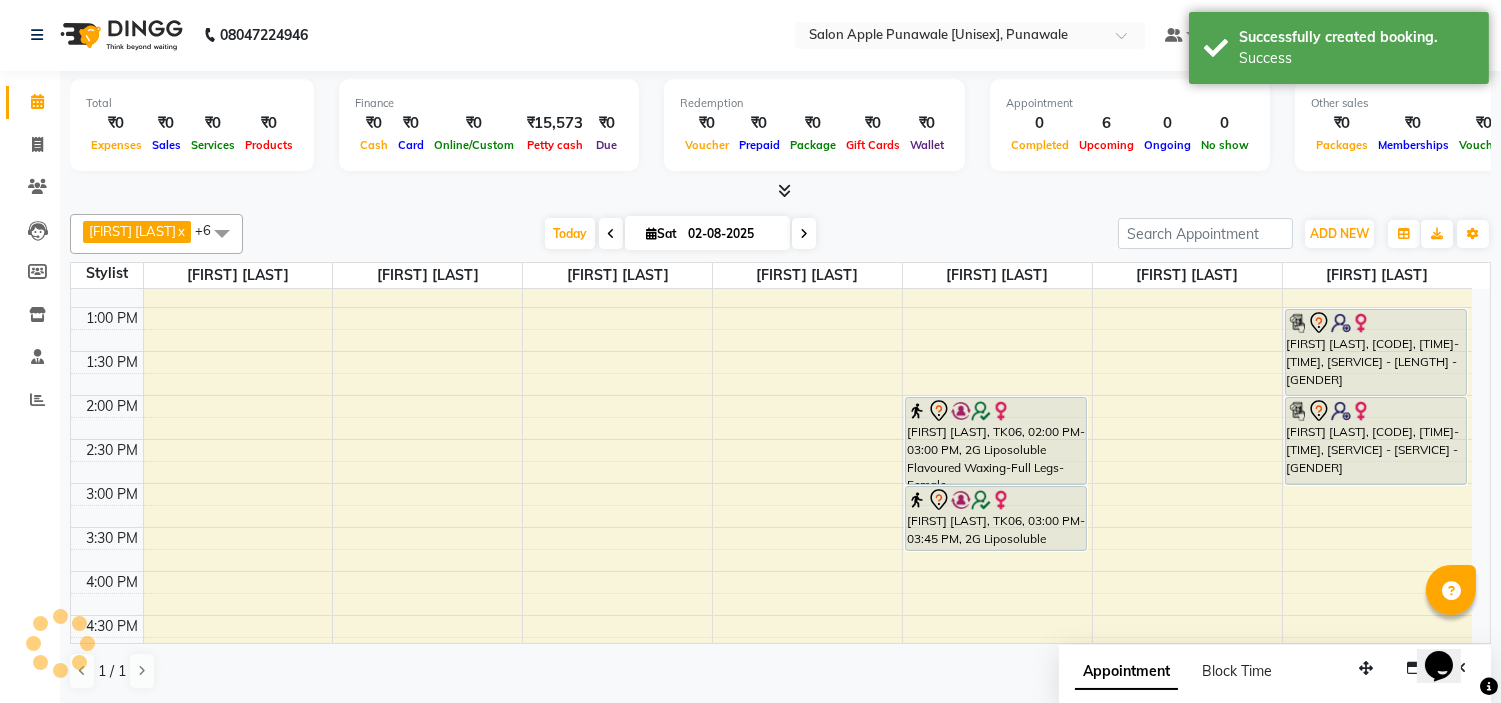 scroll, scrollTop: 0, scrollLeft: 0, axis: both 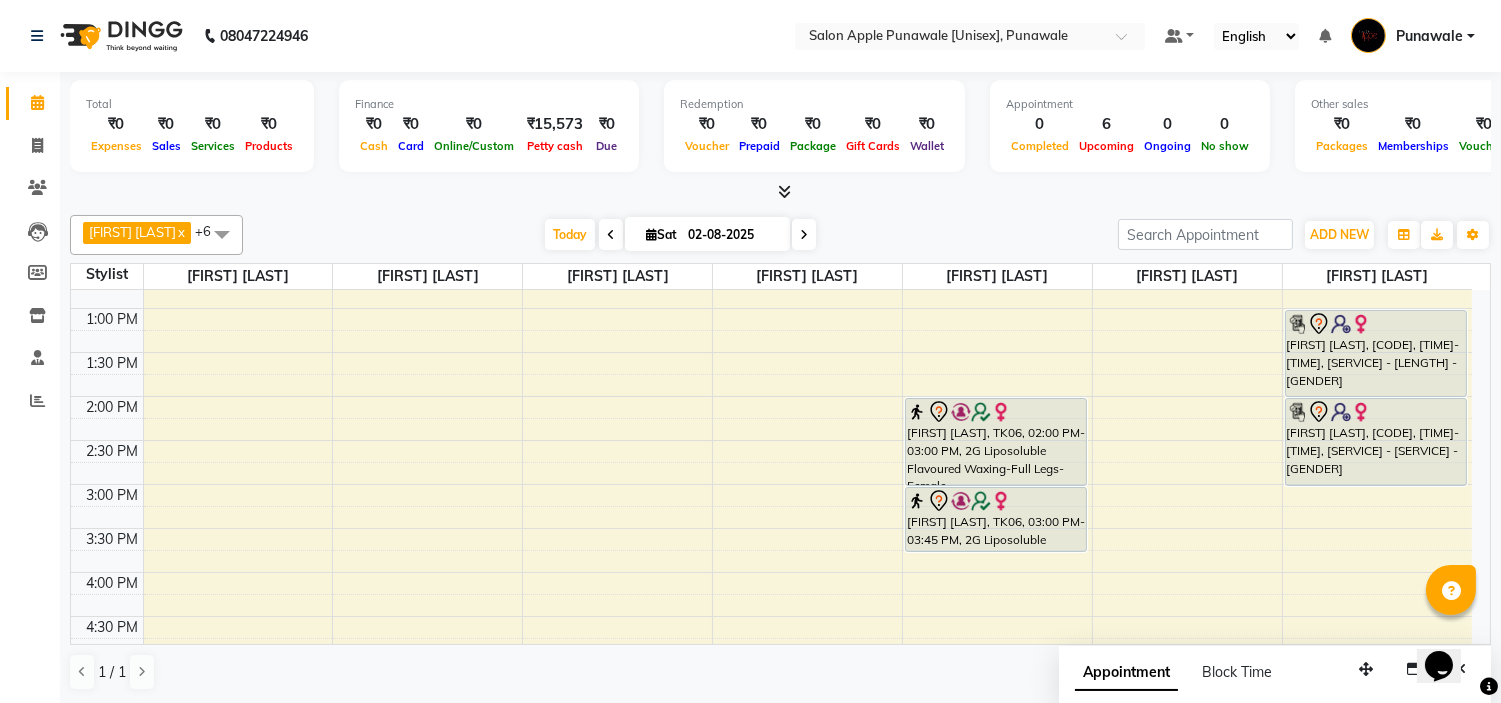 click at bounding box center (804, 235) 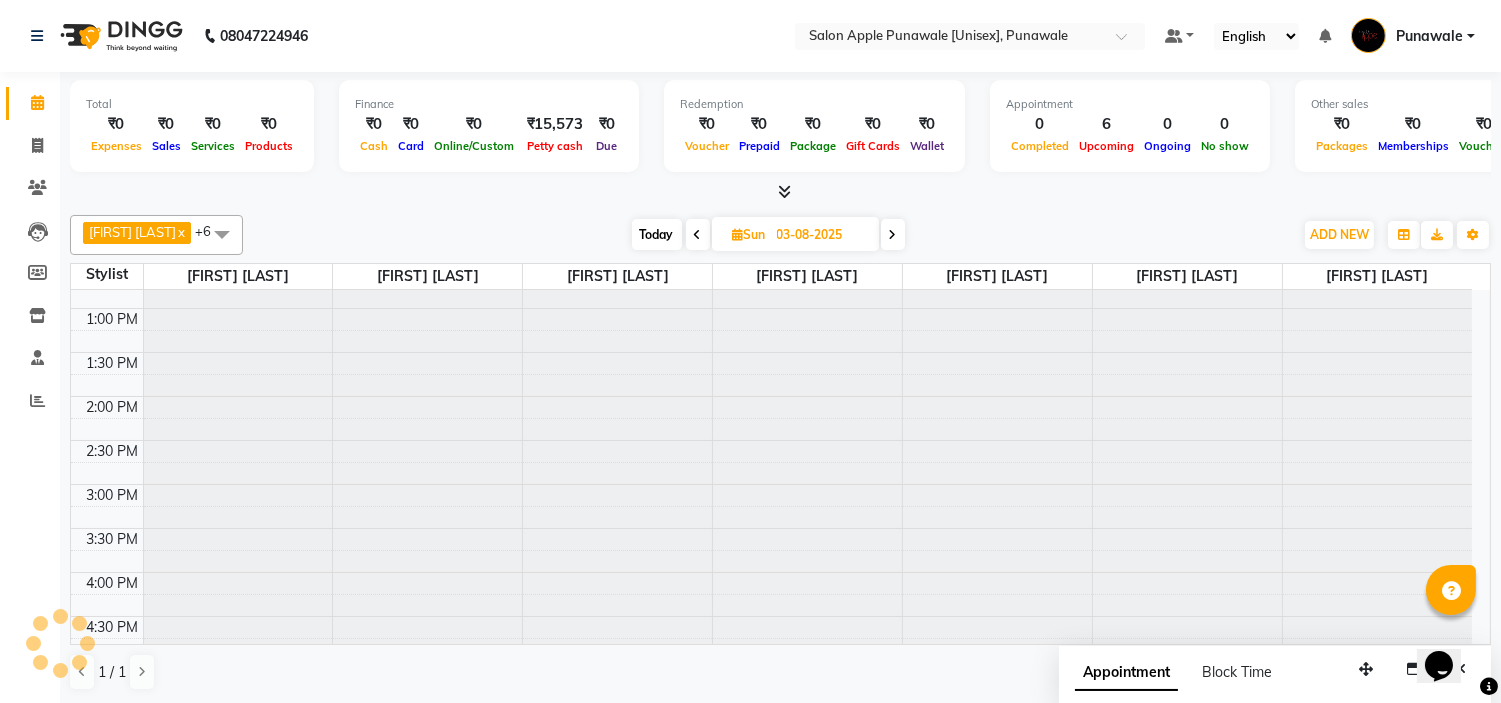 scroll, scrollTop: 88, scrollLeft: 0, axis: vertical 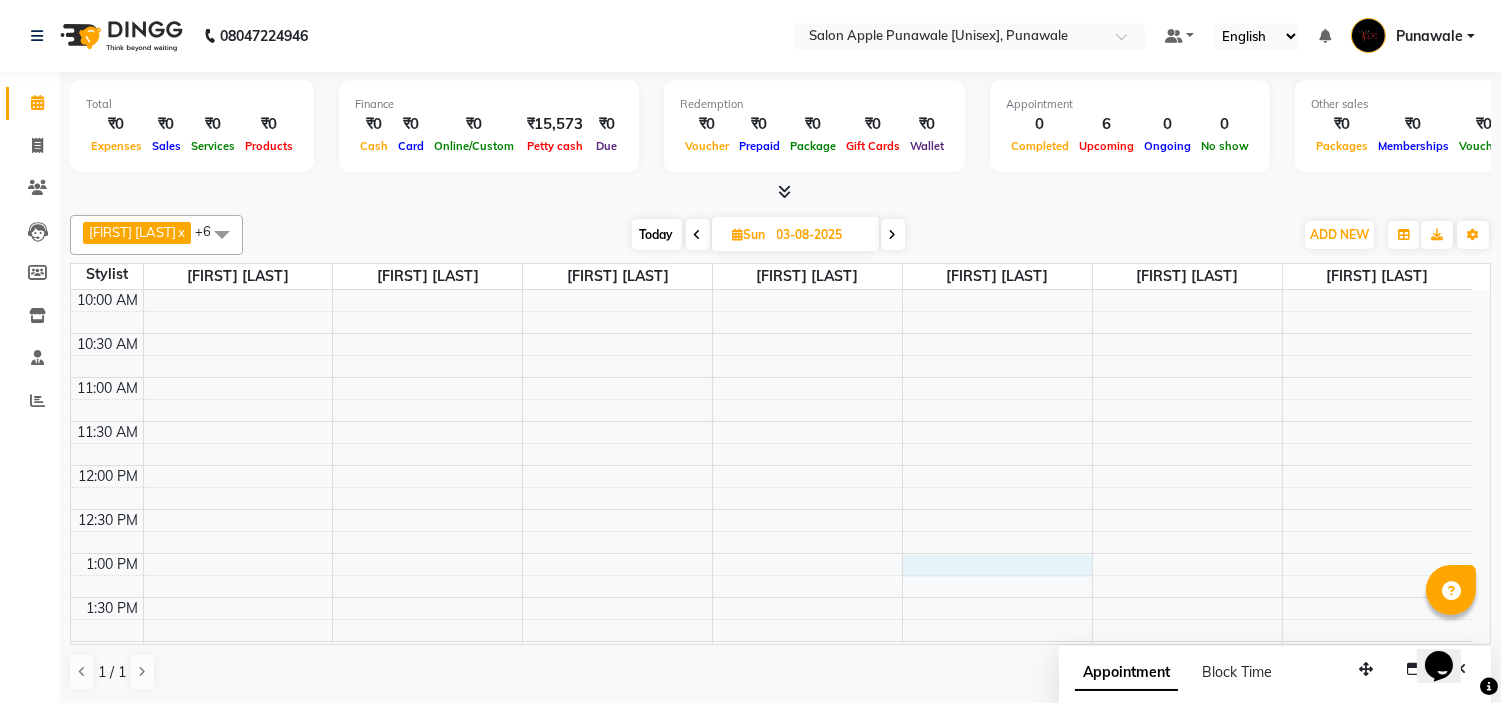click on "9:00 AM 9:30 AM 10:00 AM 10:30 AM 11:00 AM 11:30 AM 12:00 PM 12:30 PM 1:00 PM 1:30 PM 2:00 PM 2:30 PM 3:00 PM 3:30 PM 4:00 PM 4:30 PM 5:00 PM 5:30 PM 6:00 PM 6:30 PM 7:00 PM 7:30 PM 8:00 PM 8:30 PM 9:00 PM 9:30 PM 10:00 PM 10:30 PM             anagha patil, 04:00 PM-04:45 PM, Sugar Wax(Regular)-Half Legs-Female" at bounding box center (771, 817) 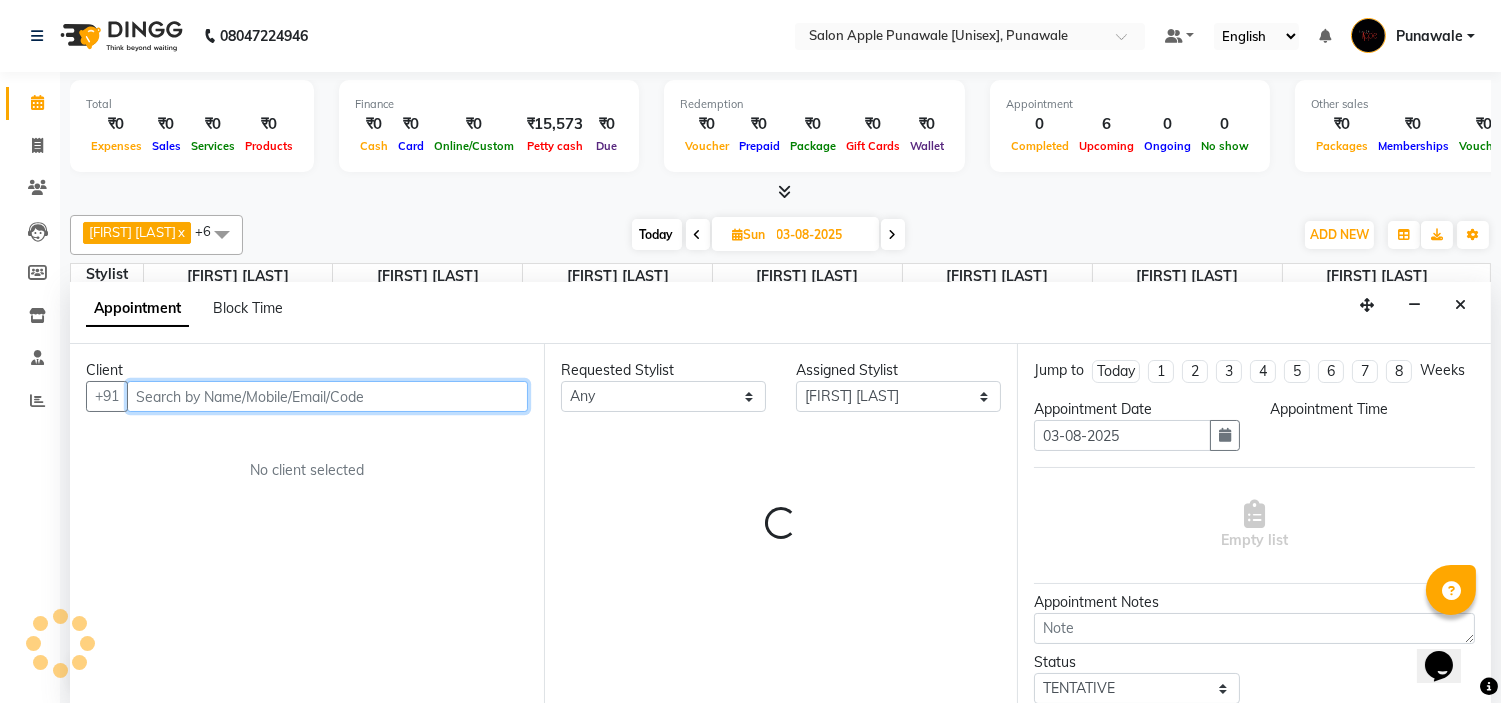 scroll, scrollTop: 1, scrollLeft: 0, axis: vertical 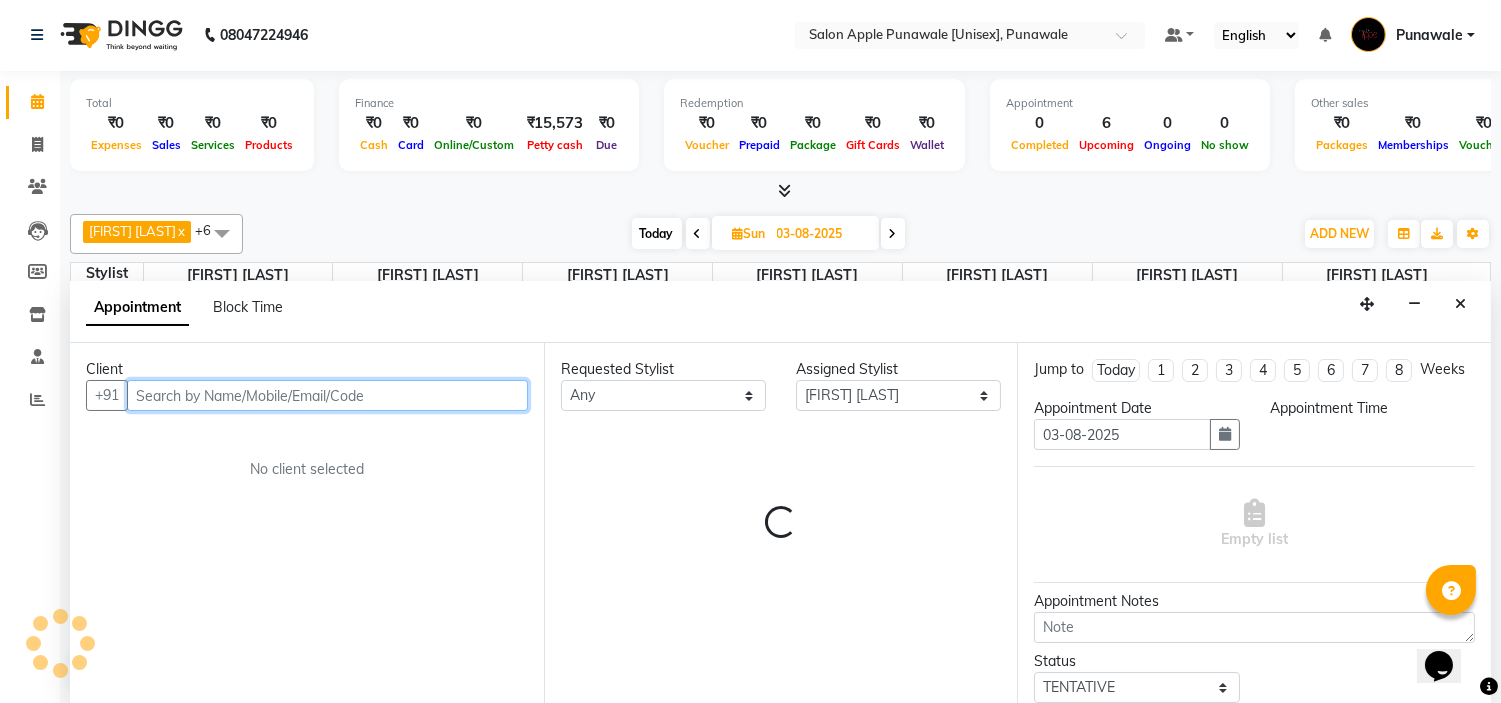 select on "780" 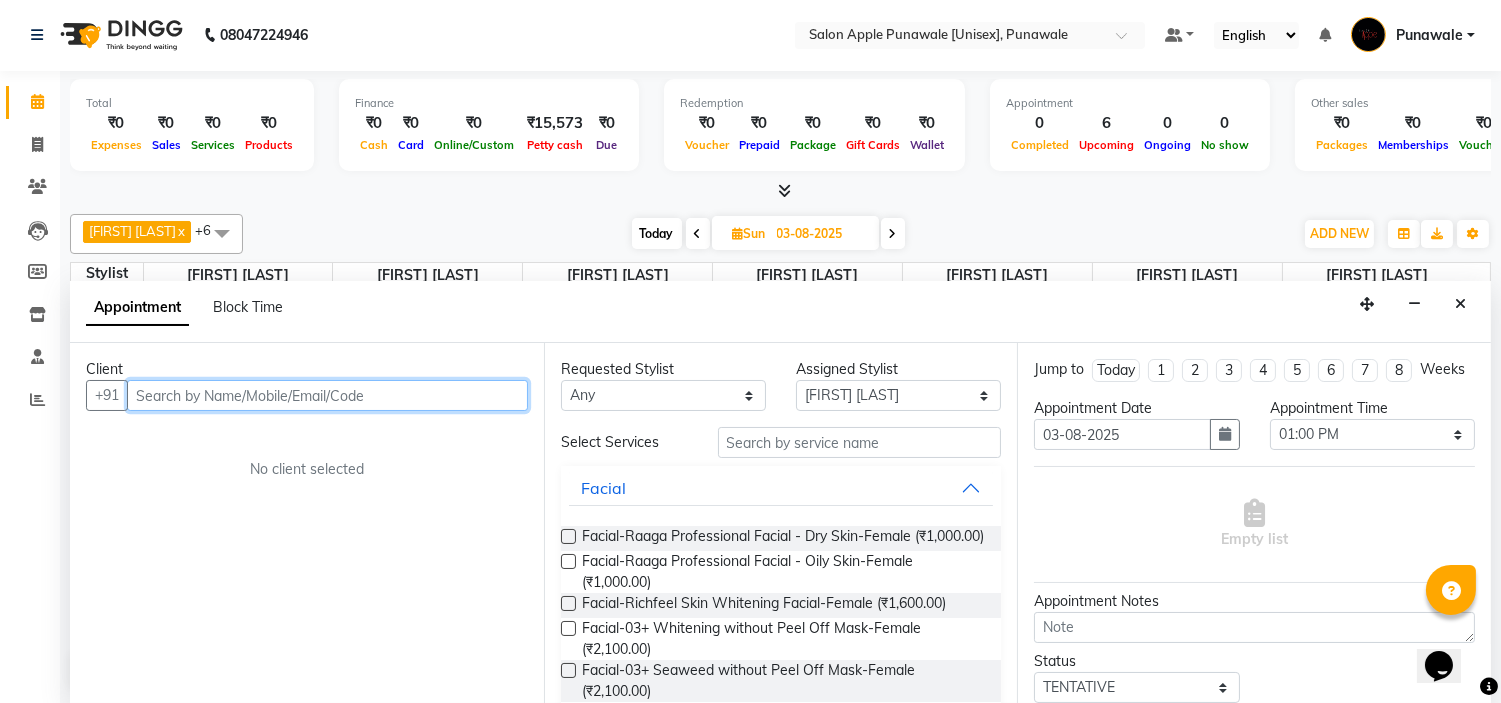 click at bounding box center (327, 395) 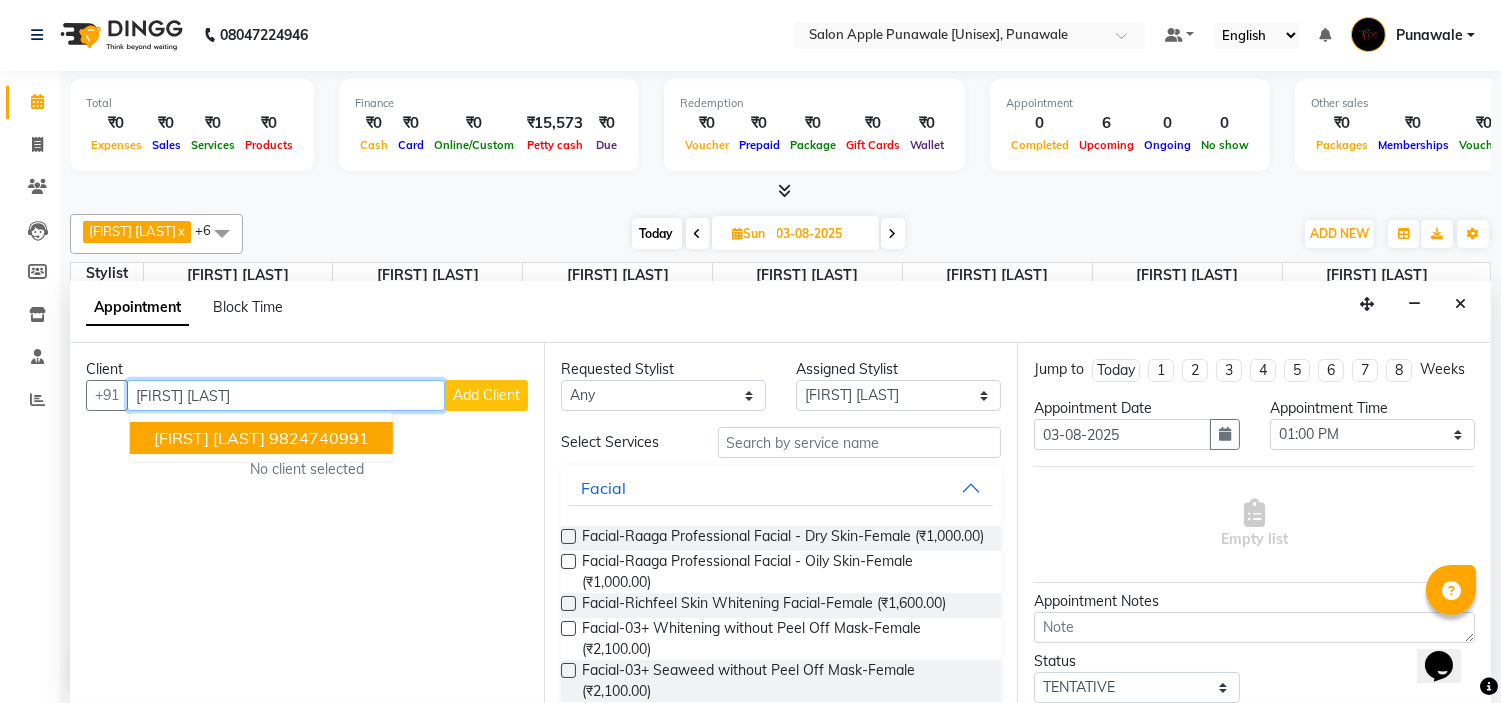 click on "9824740991" at bounding box center (319, 438) 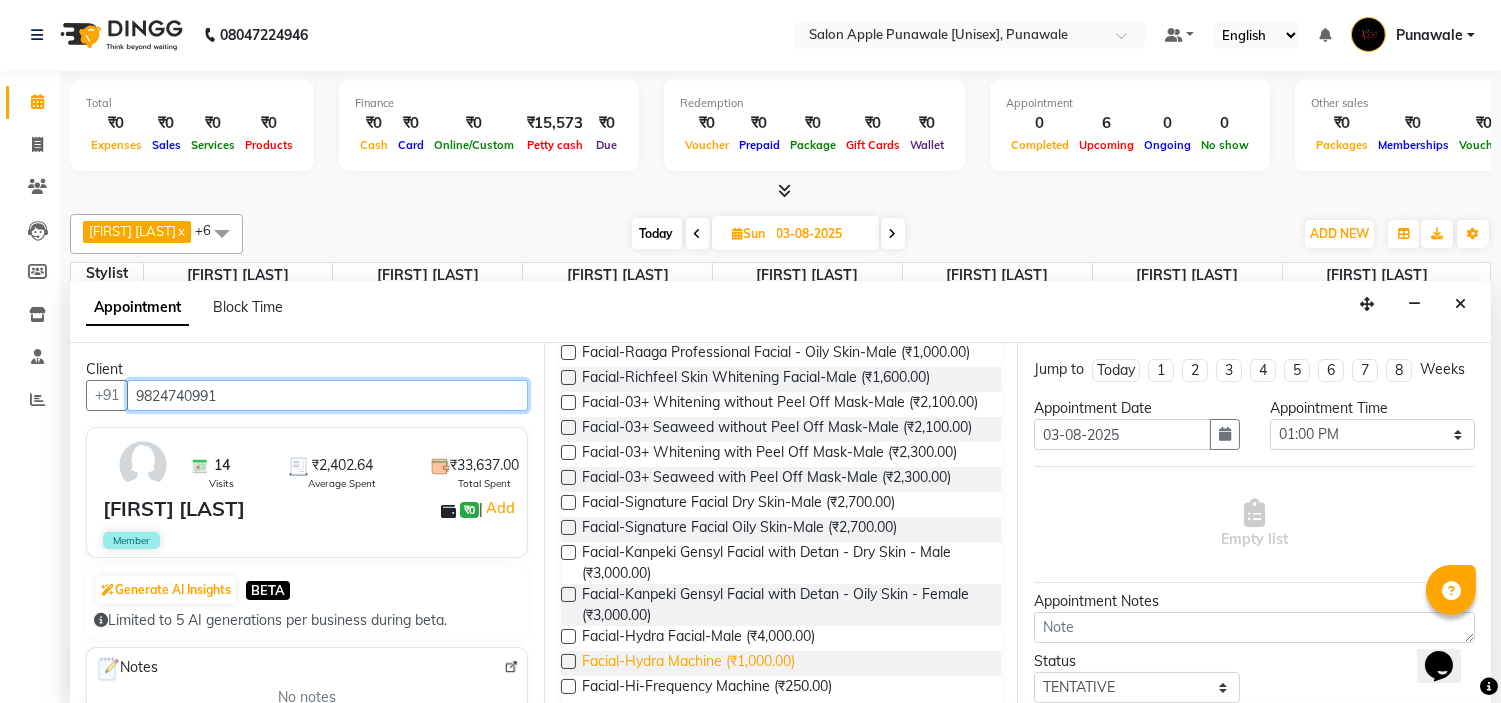 scroll, scrollTop: 555, scrollLeft: 0, axis: vertical 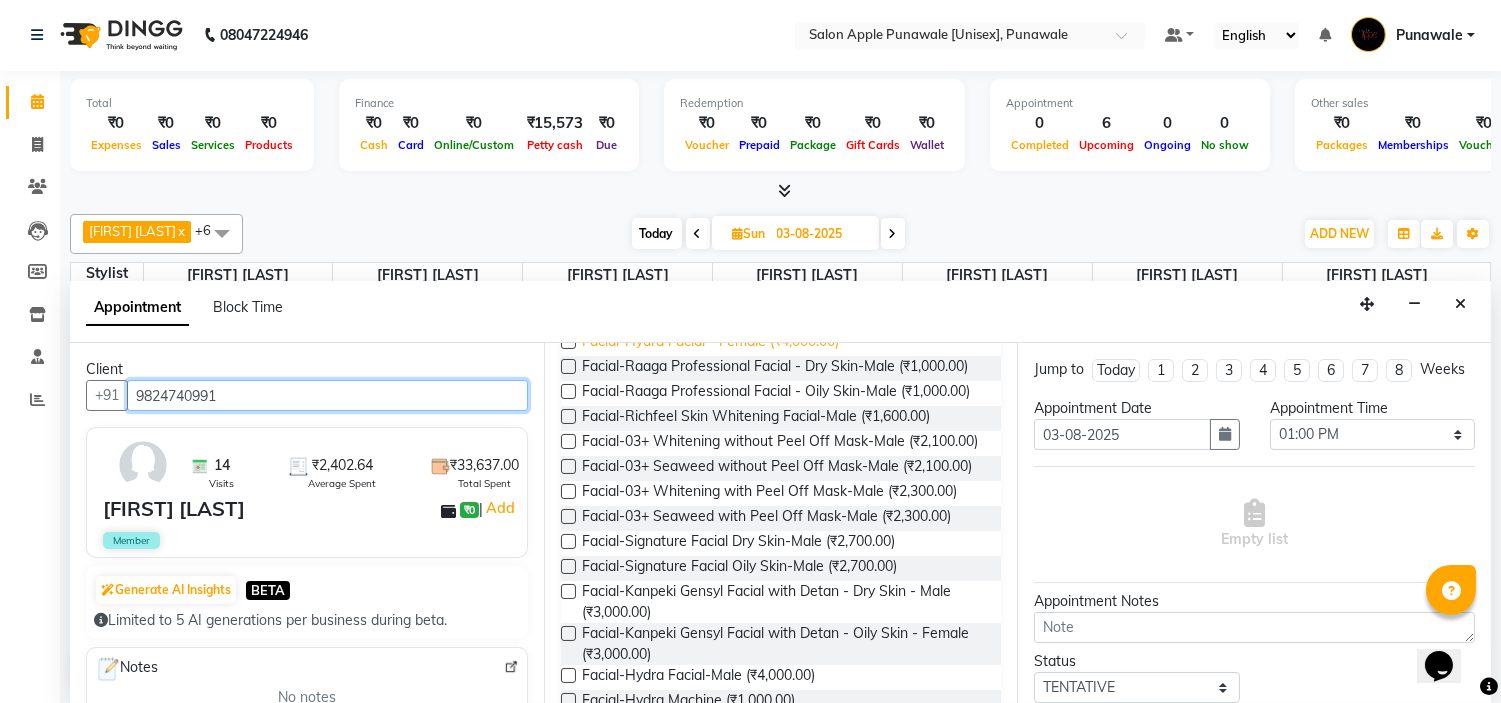 type on "9824740991" 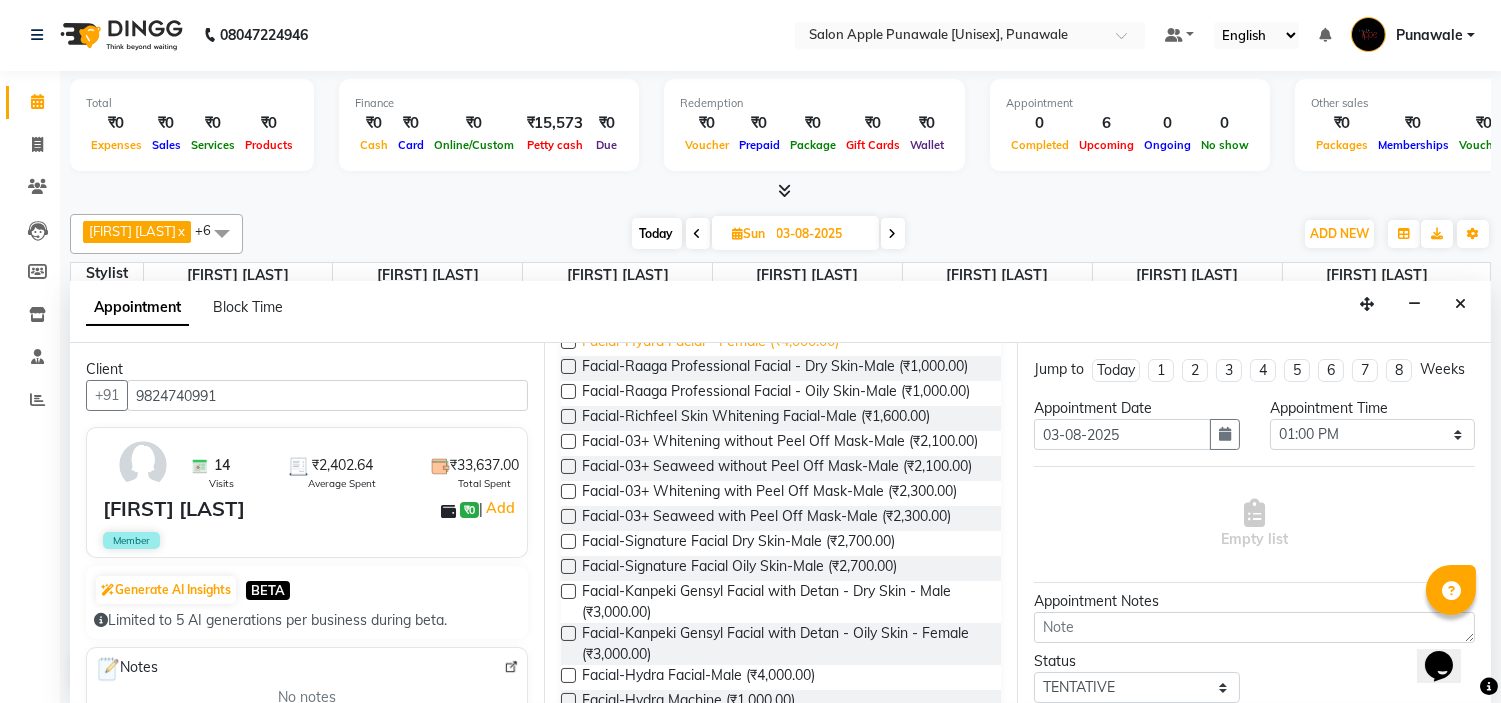 click on "Facial-Hydra Facial - Female (₹4,000.00)" at bounding box center (710, 343) 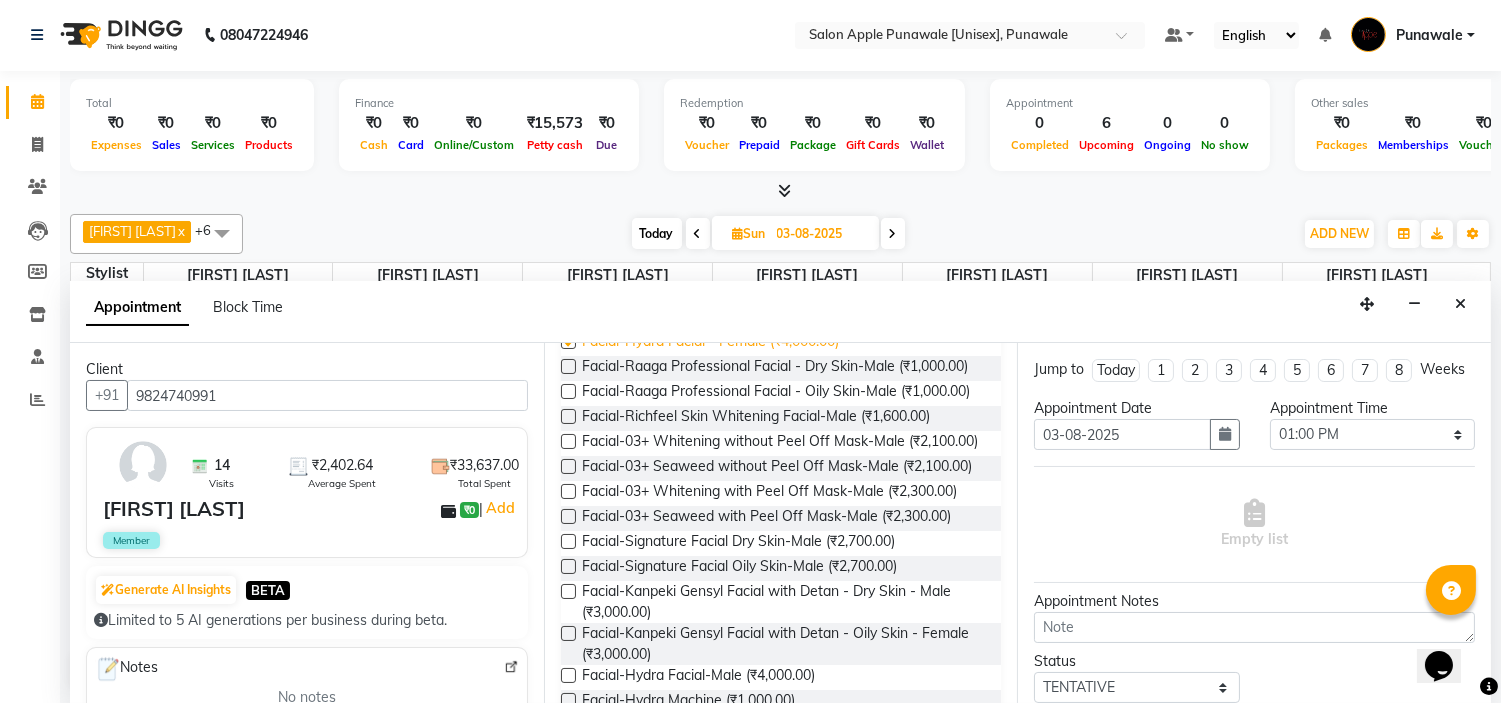 checkbox on "false" 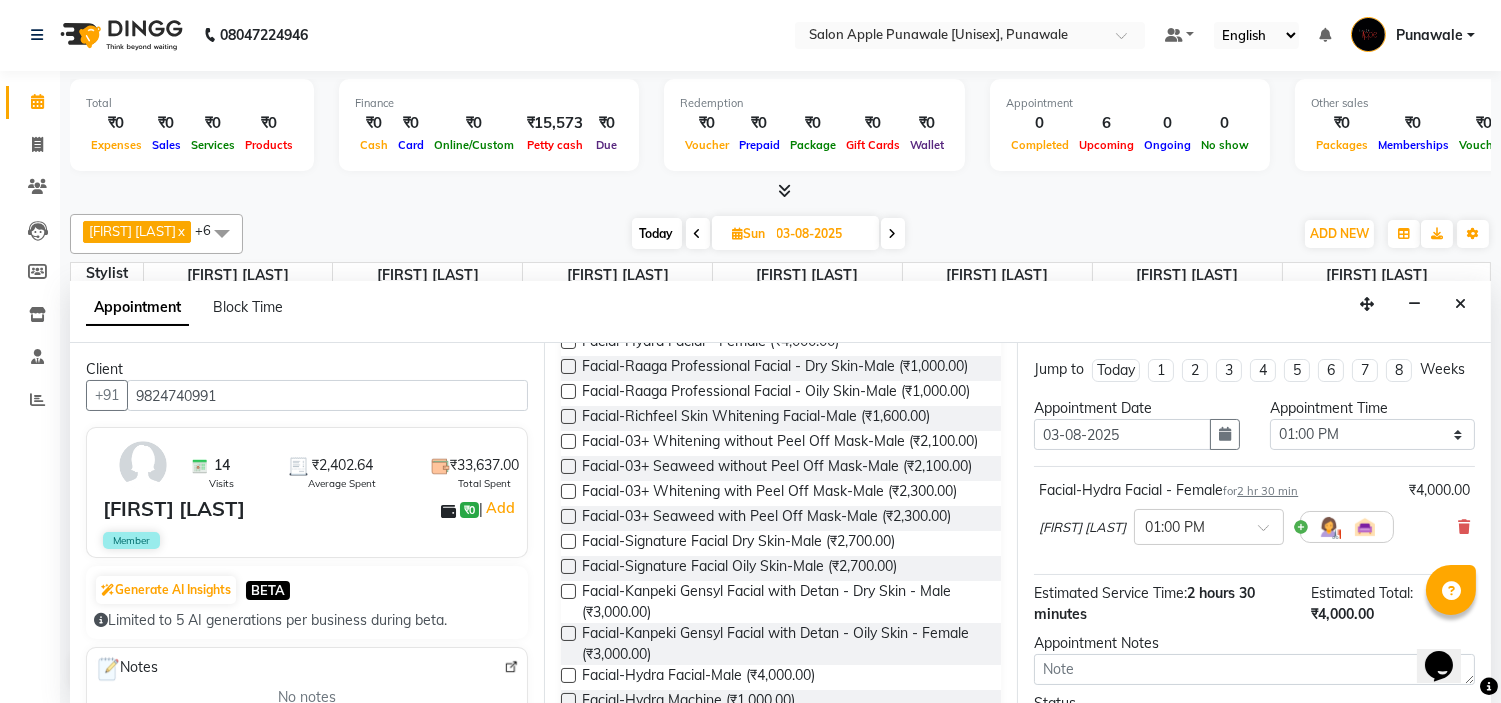 scroll, scrollTop: 186, scrollLeft: 0, axis: vertical 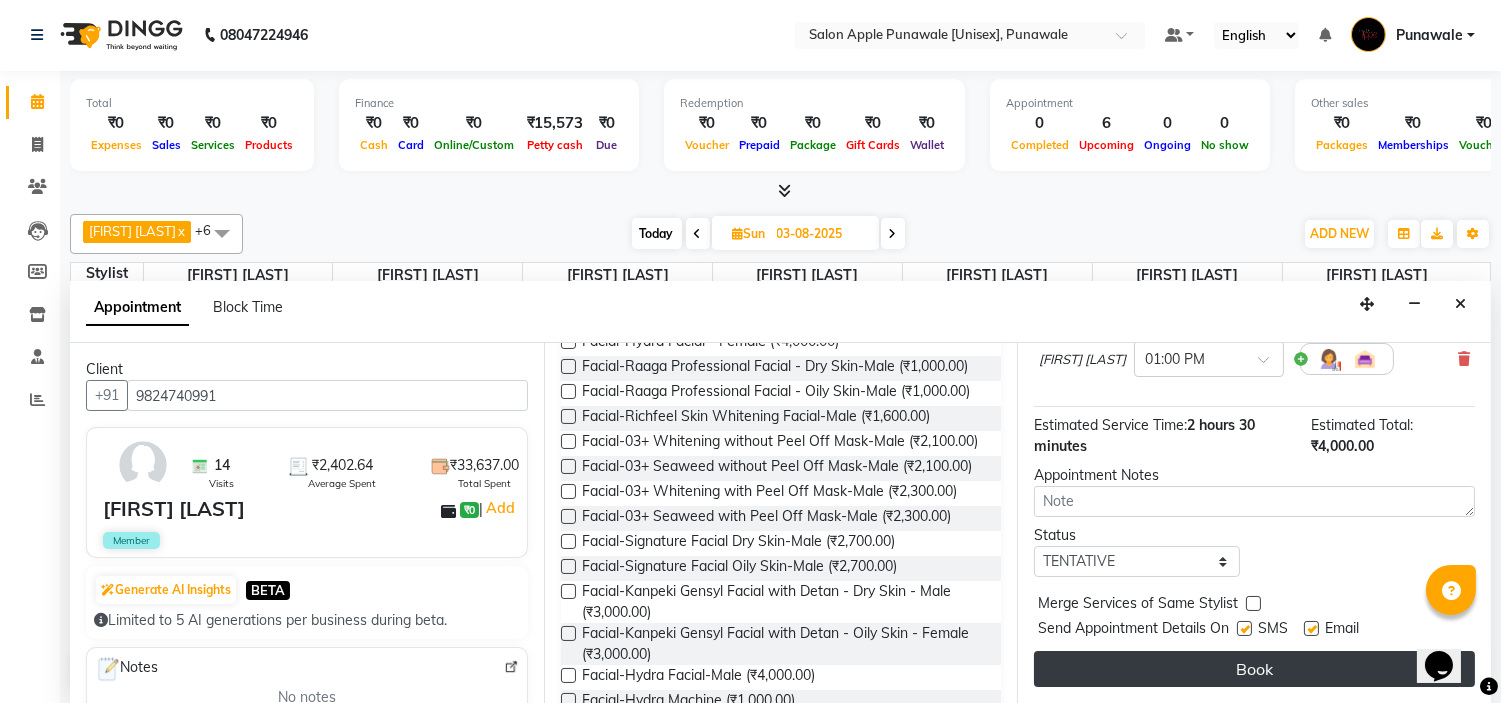 click on "Book" at bounding box center (1254, 669) 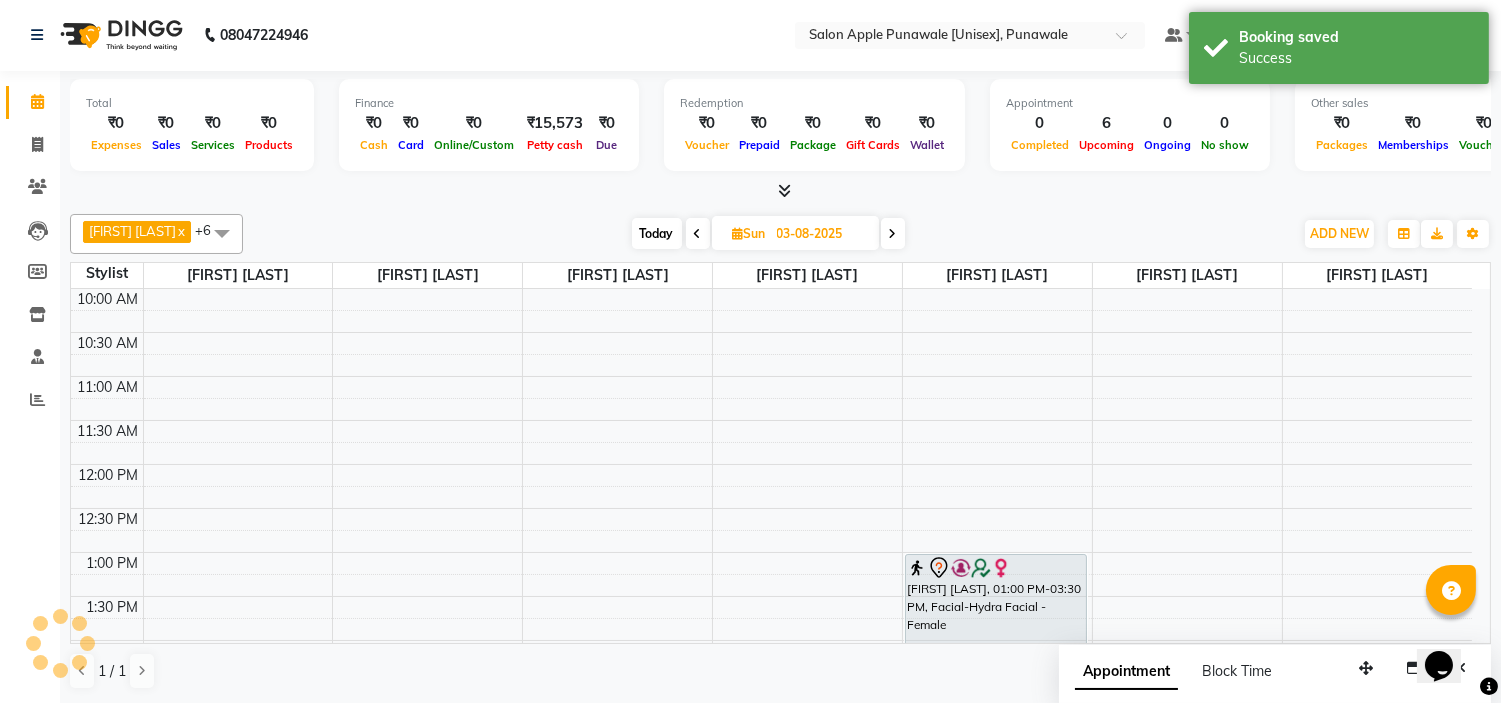scroll, scrollTop: 0, scrollLeft: 0, axis: both 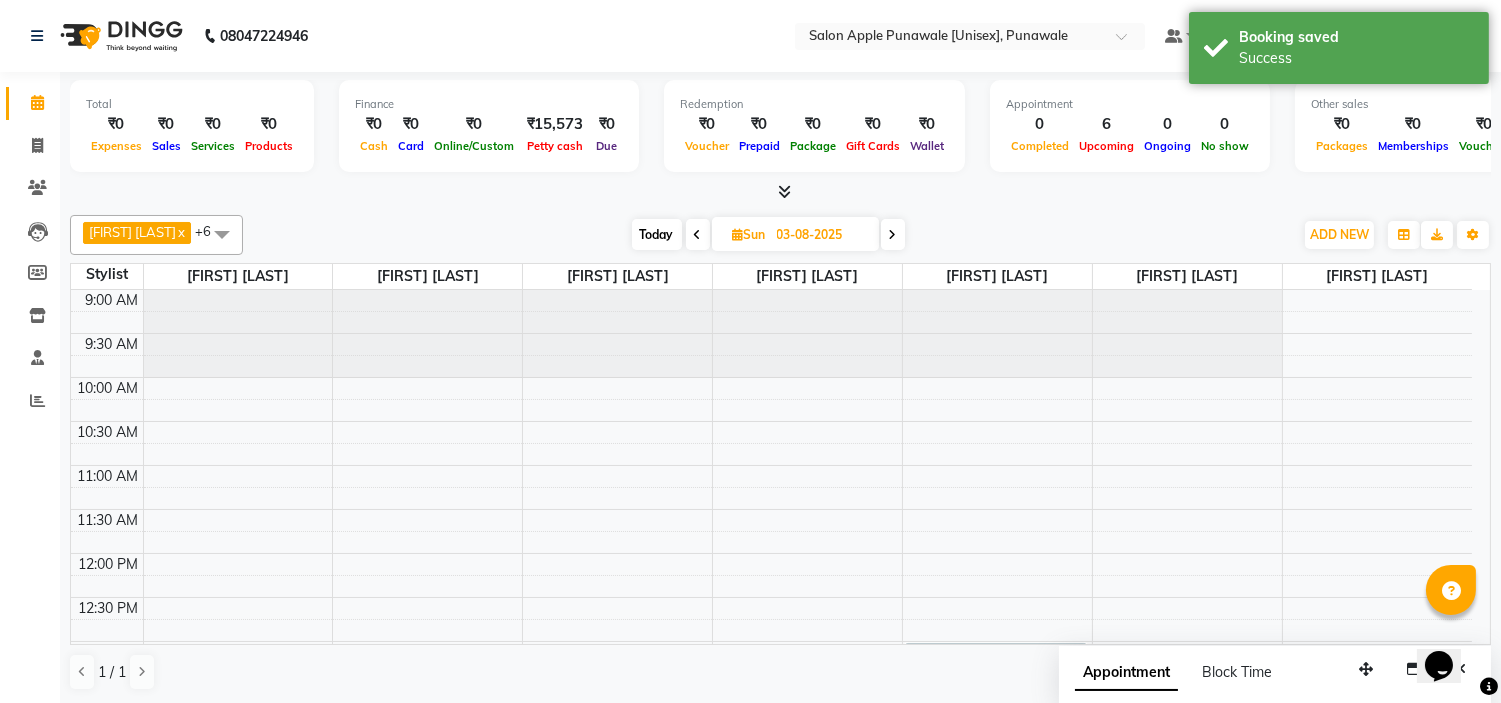 click at bounding box center [698, 235] 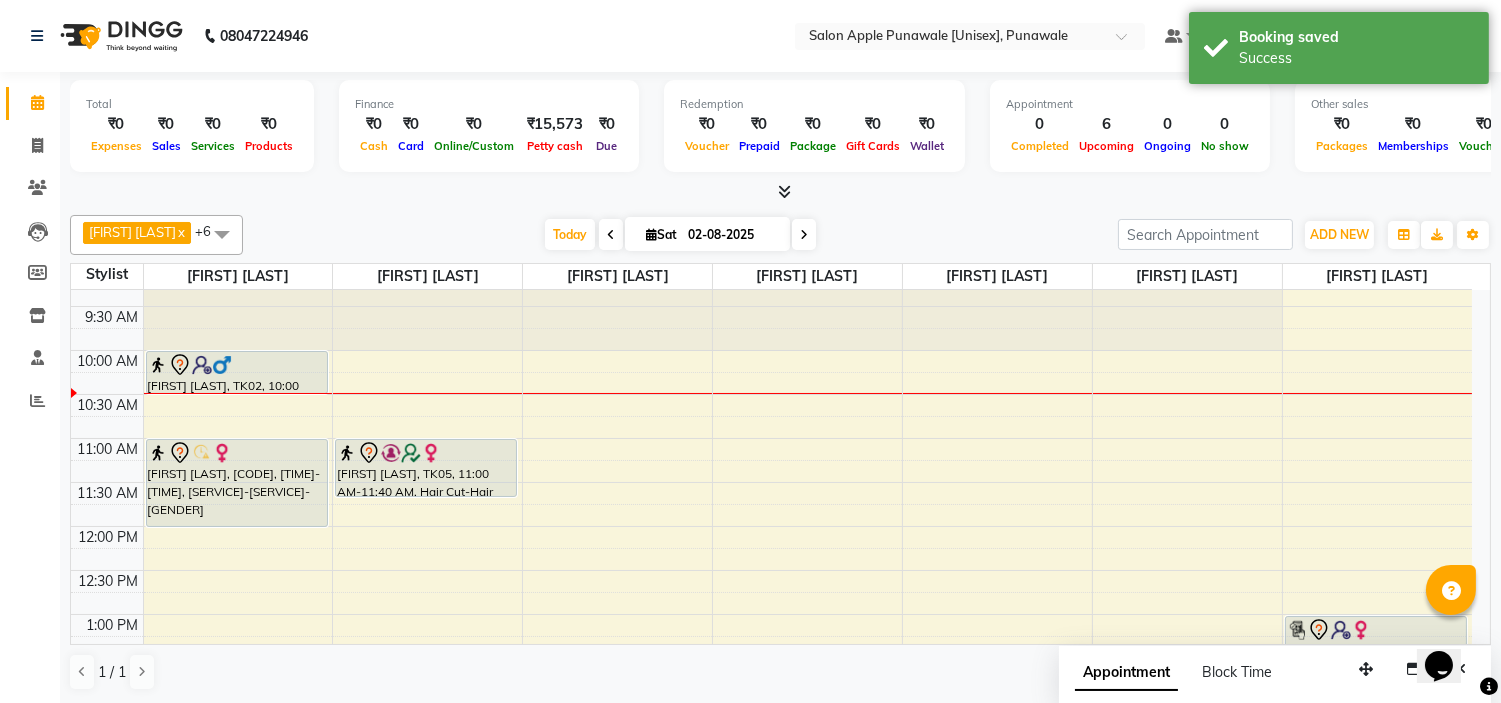 scroll, scrollTop: 0, scrollLeft: 0, axis: both 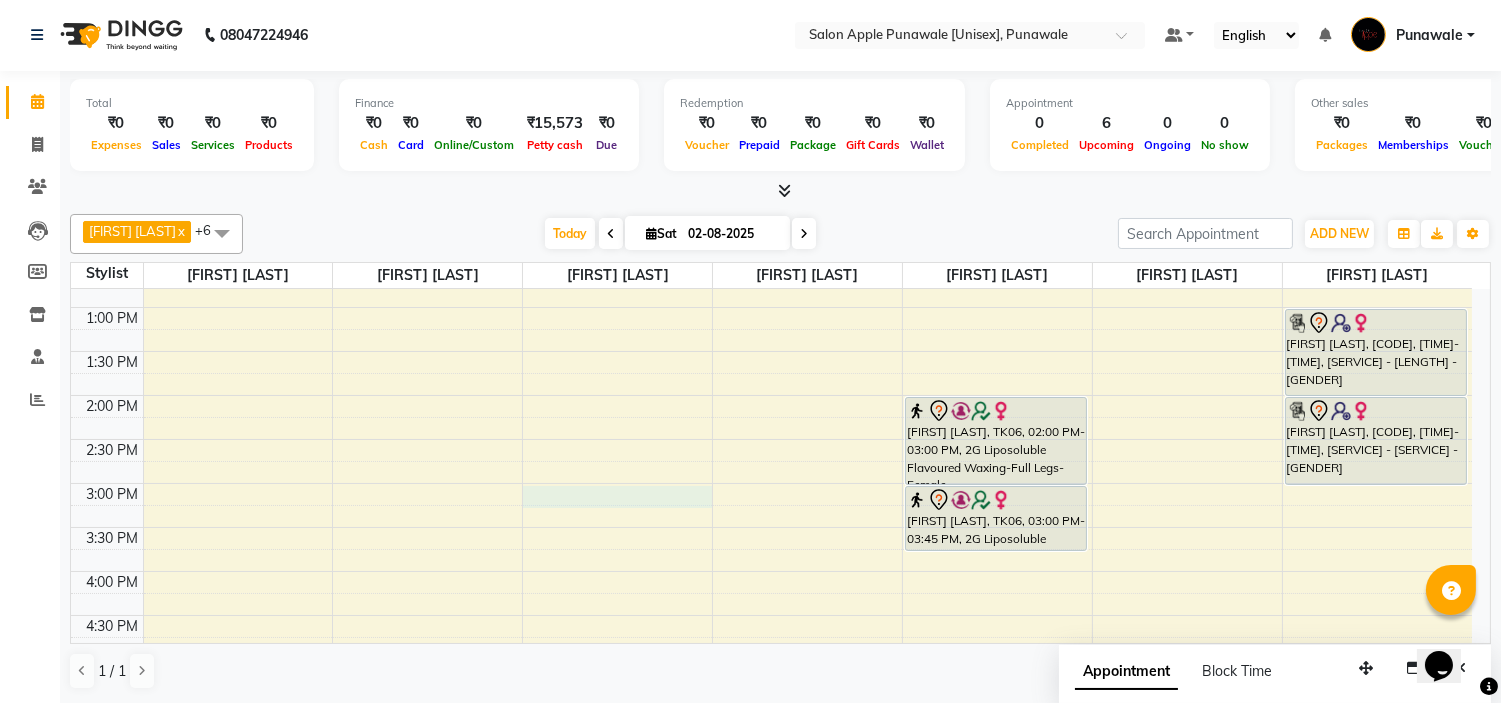 click on "9:00 AM 9:30 AM 10:00 AM 10:30 AM 11:00 AM 11:30 AM 12:00 PM 12:30 PM 1:00 PM 1:30 PM 2:00 PM 2:30 PM 3:00 PM 3:30 PM 4:00 PM 4:30 PM 5:00 PM 5:30 PM 6:00 PM 6:30 PM 7:00 PM 7:30 PM 8:00 PM 8:30 PM 9:00 PM 9:30 PM 10:00 PM 10:30 PM             Rahul Gade, TK02, 10:00 AM-10:30 AM, Beard Styling-Beard Trim-Male             Kavita Bhoir, TK03, 11:00 AM-12:00 PM, Hair Cut-Hair Cut-Female     Prachi Shapurkar, TK04, 05:00 PM-06:00 PM, Biotop Spa - upper midback length - Female             Shivangi Patil, TK05, 11:00 AM-11:40 AM, Hair Cut-Hair Cut-Male              avani shah, TK06, 02:00 PM-03:00 PM, 2G Liposoluble Flavoured Waxing-Full Legs-Female             avani shah, TK06, 03:00 PM-03:45 PM, 2G Liposoluble Flavoured Waxing-Half Legs-Female             Vasundhara Vishwakarma, TK01, 01:00 PM-02:00 PM, Biotop Spa - midback length - Female             Vasundhara Vishwakarma, TK01, 02:00 PM-03:00 PM, Scalf Treatment - dandruff treatment (SCALP) - Female" at bounding box center [771, 571] 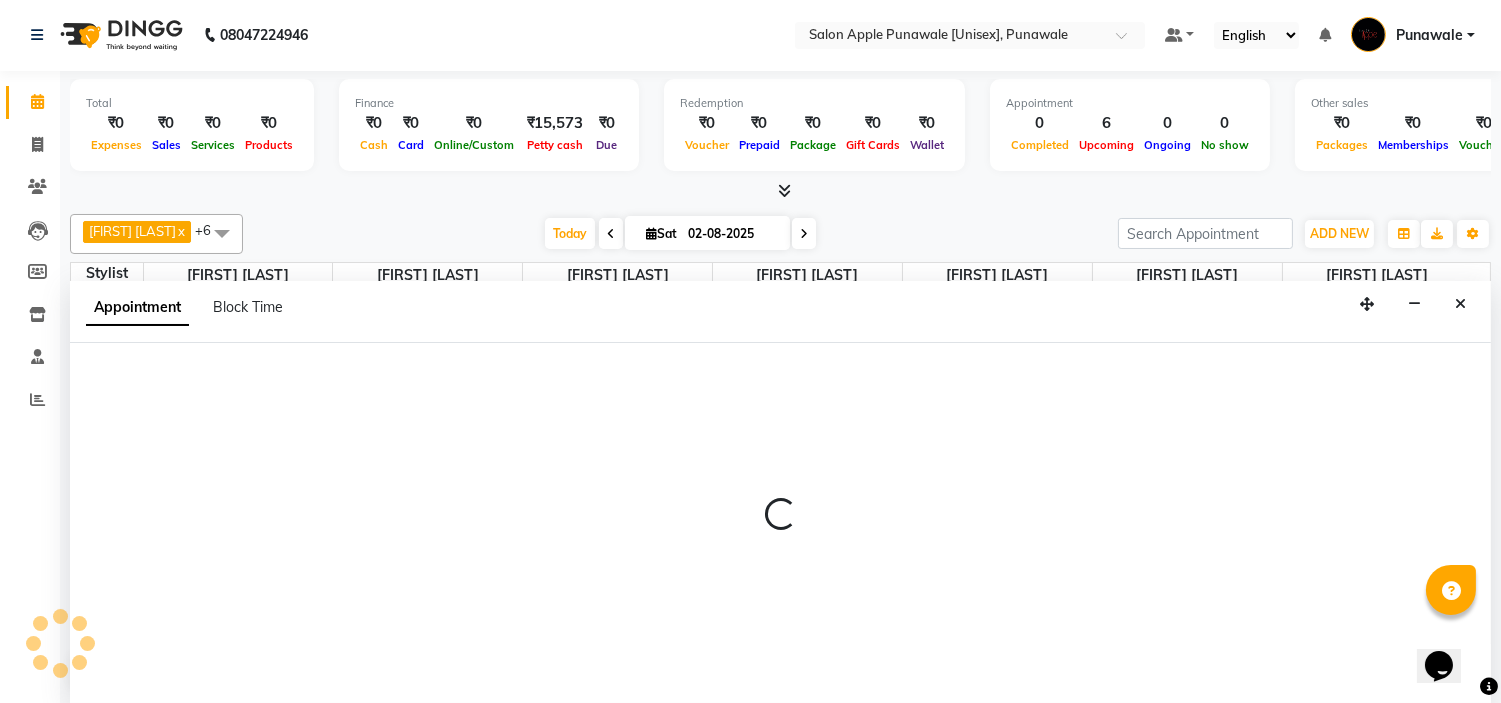 select on "84102" 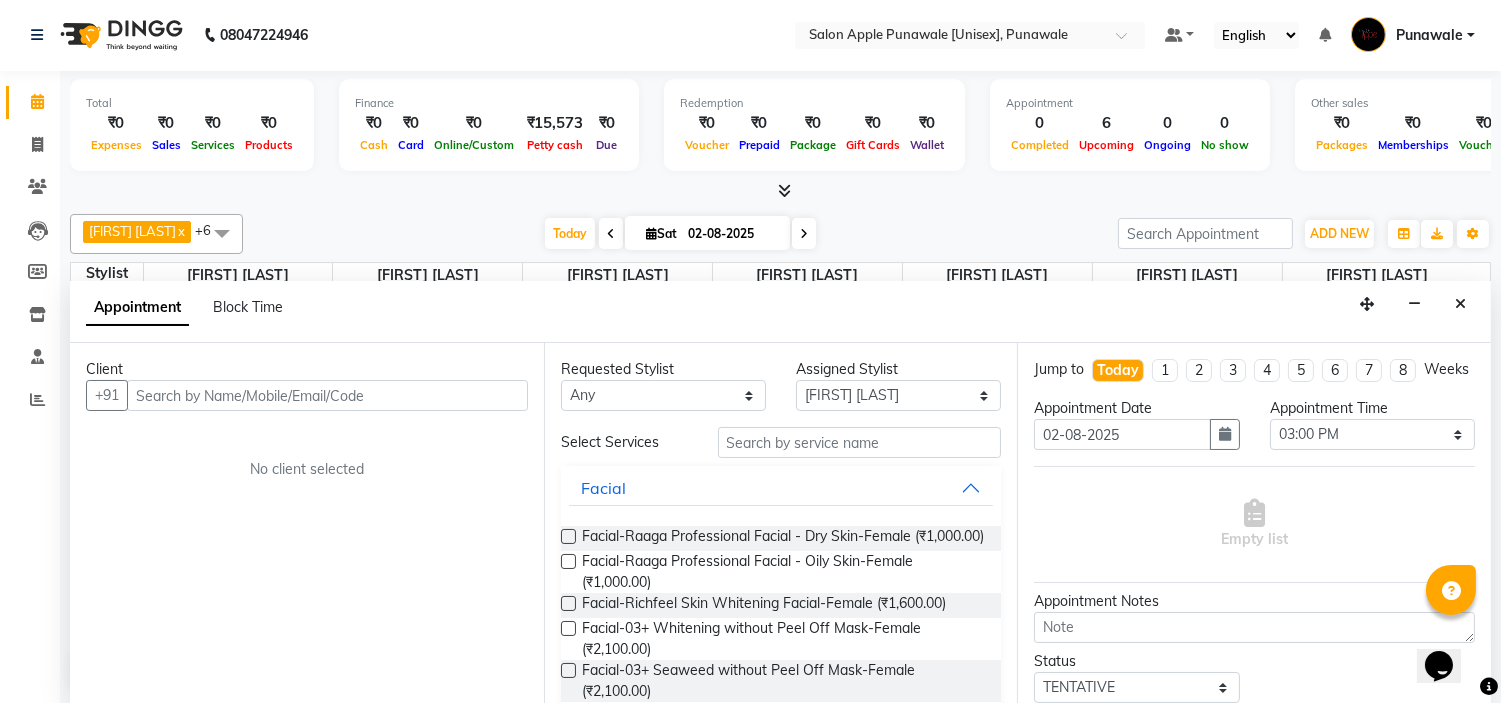 click at bounding box center (327, 395) 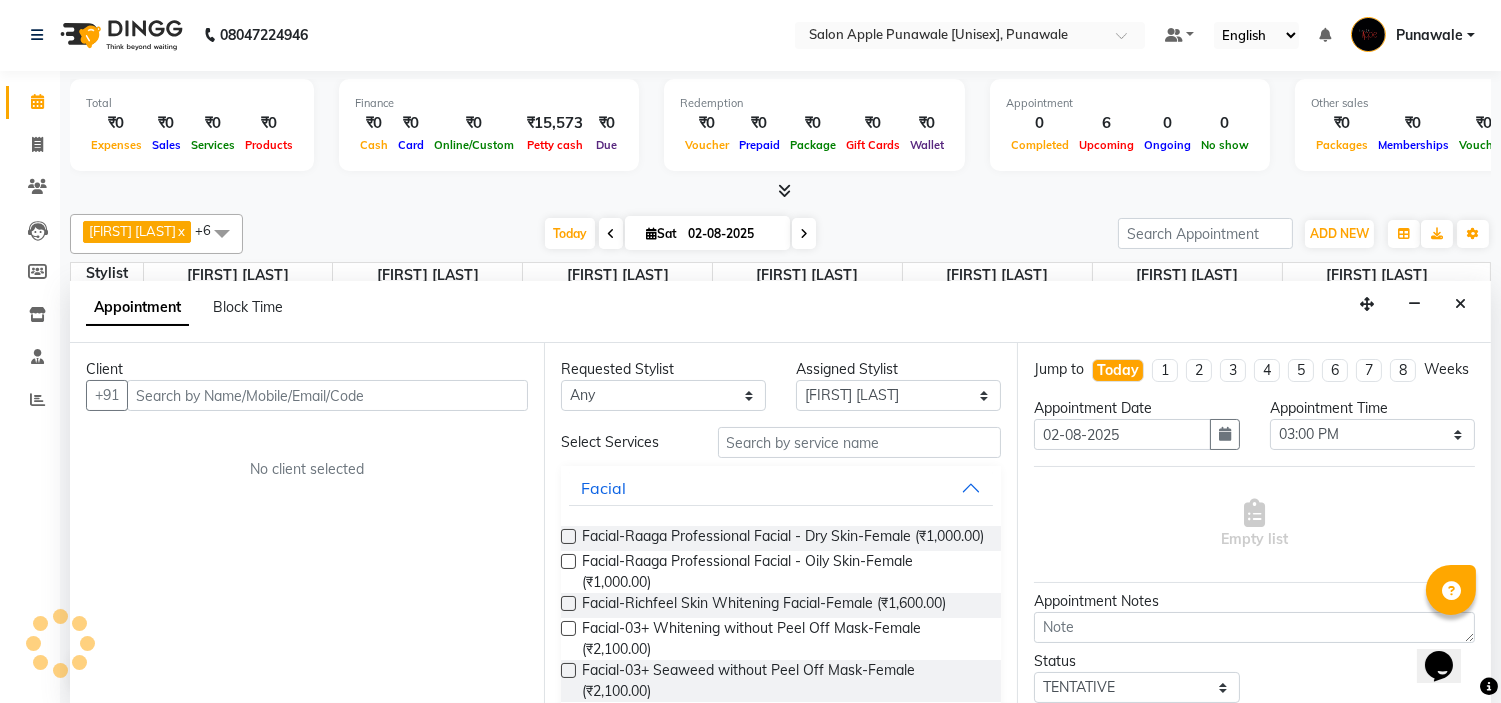 click at bounding box center [327, 395] 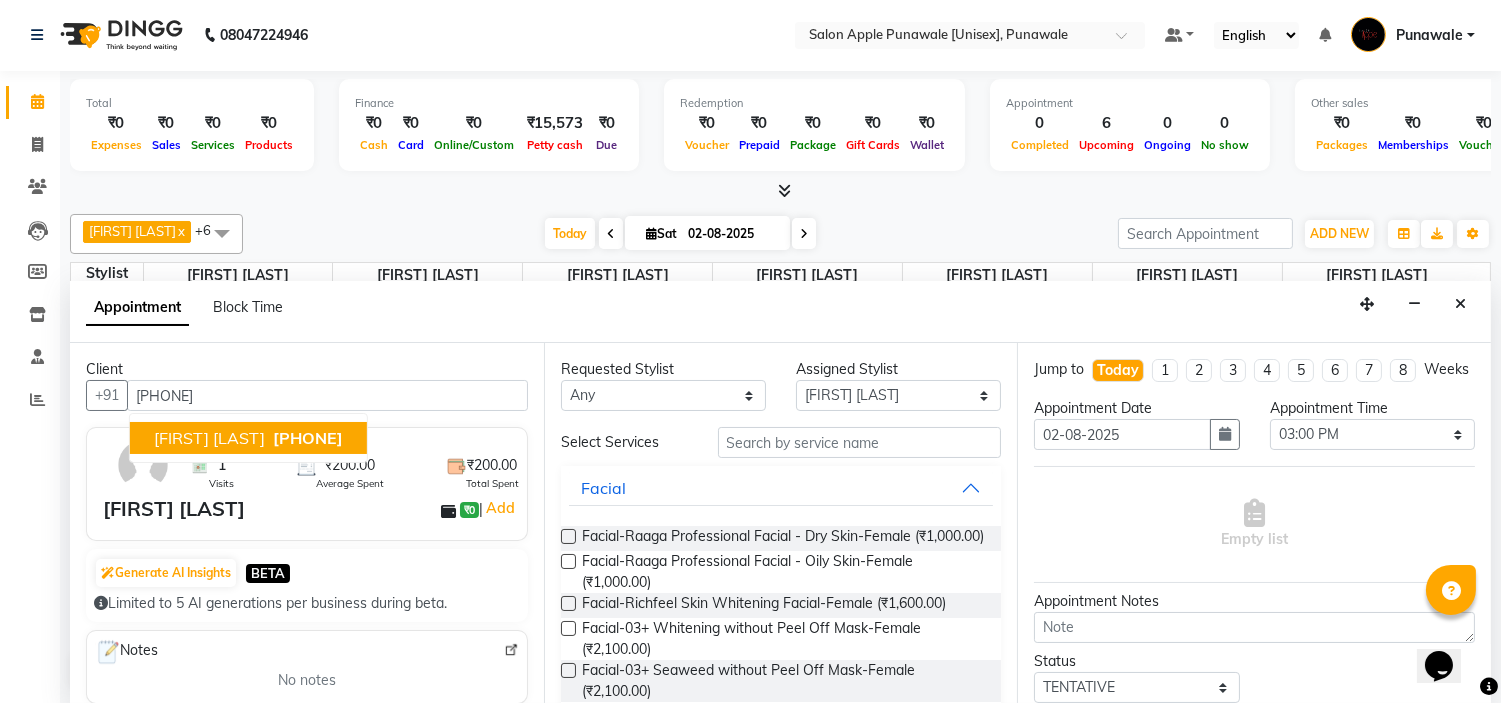 click on "7820804983" at bounding box center (308, 438) 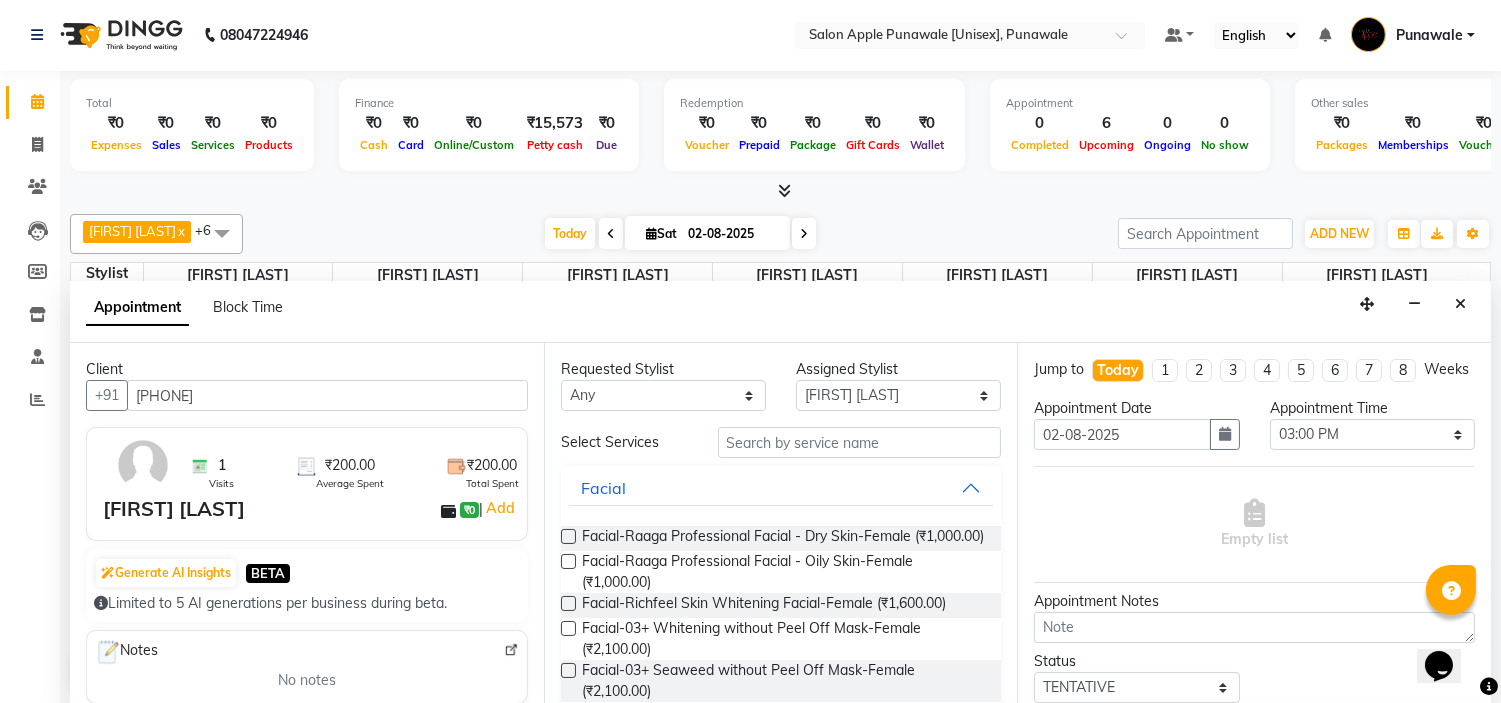 type on "7820804983" 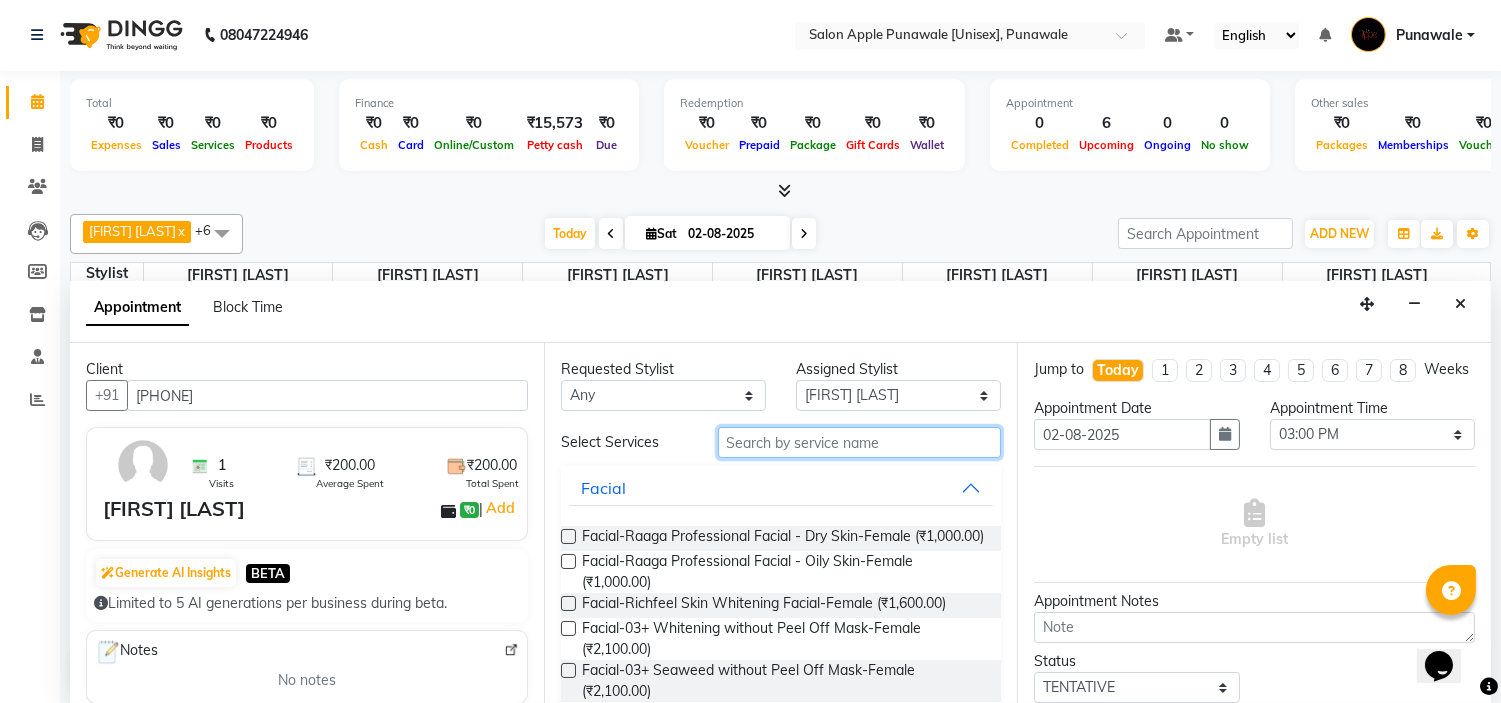 drag, startPoint x: 742, startPoint y: 427, endPoint x: 742, endPoint y: 452, distance: 25 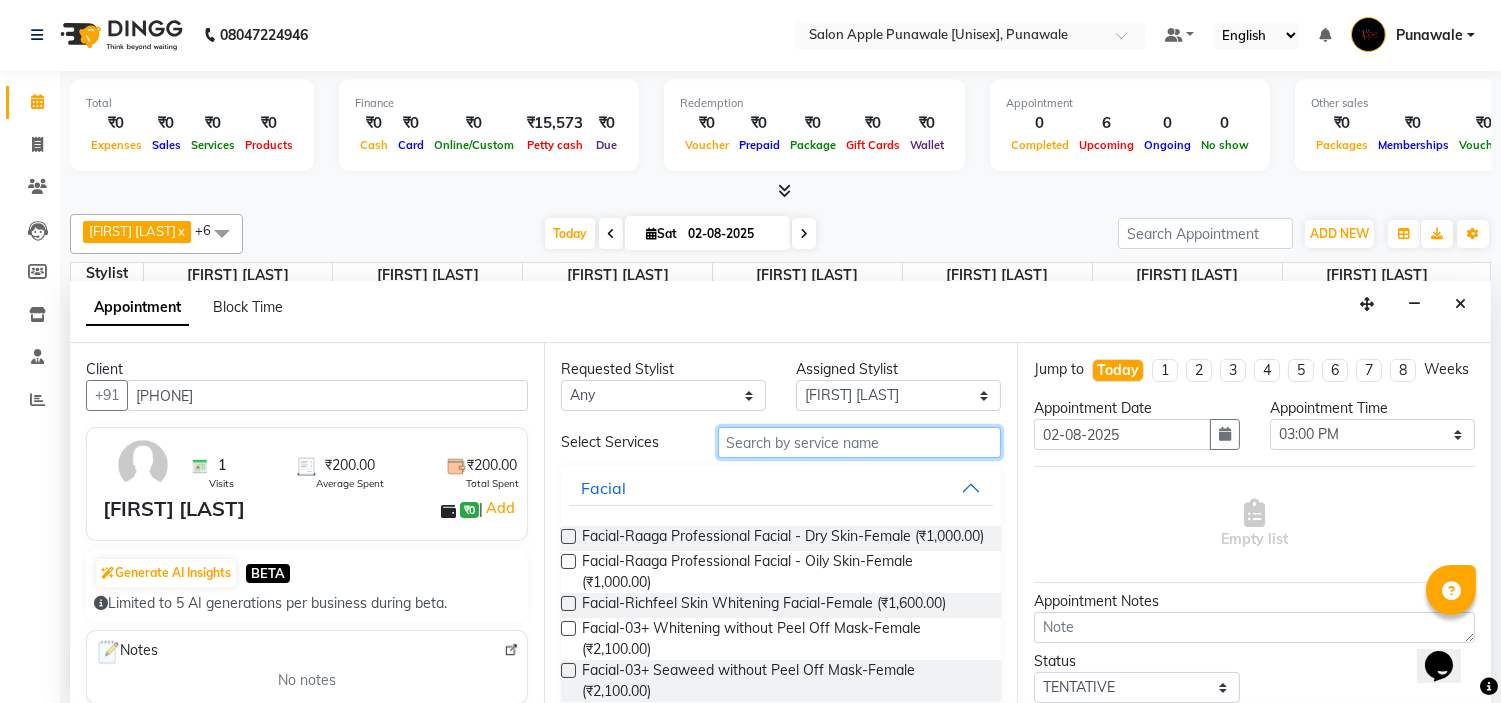 click at bounding box center (860, 442) 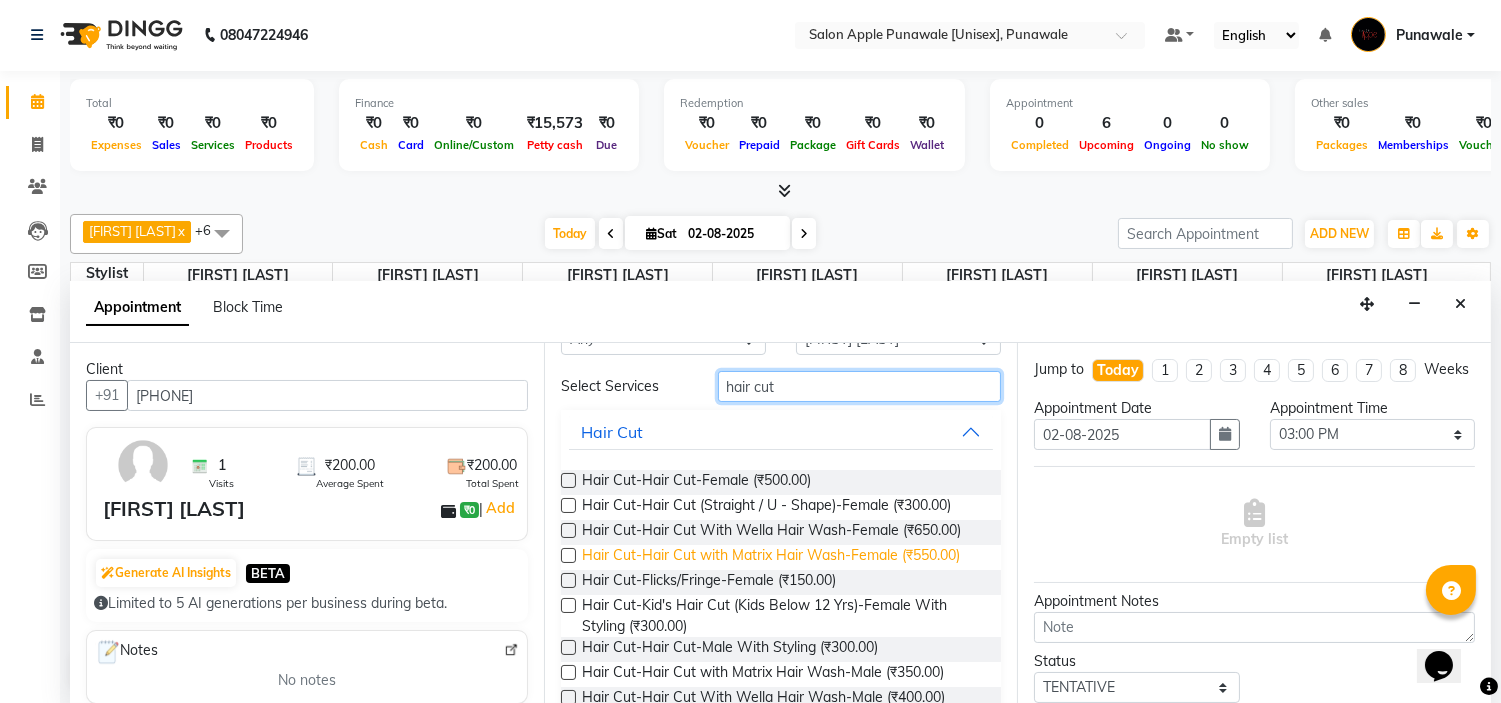 scroll, scrollTop: 111, scrollLeft: 0, axis: vertical 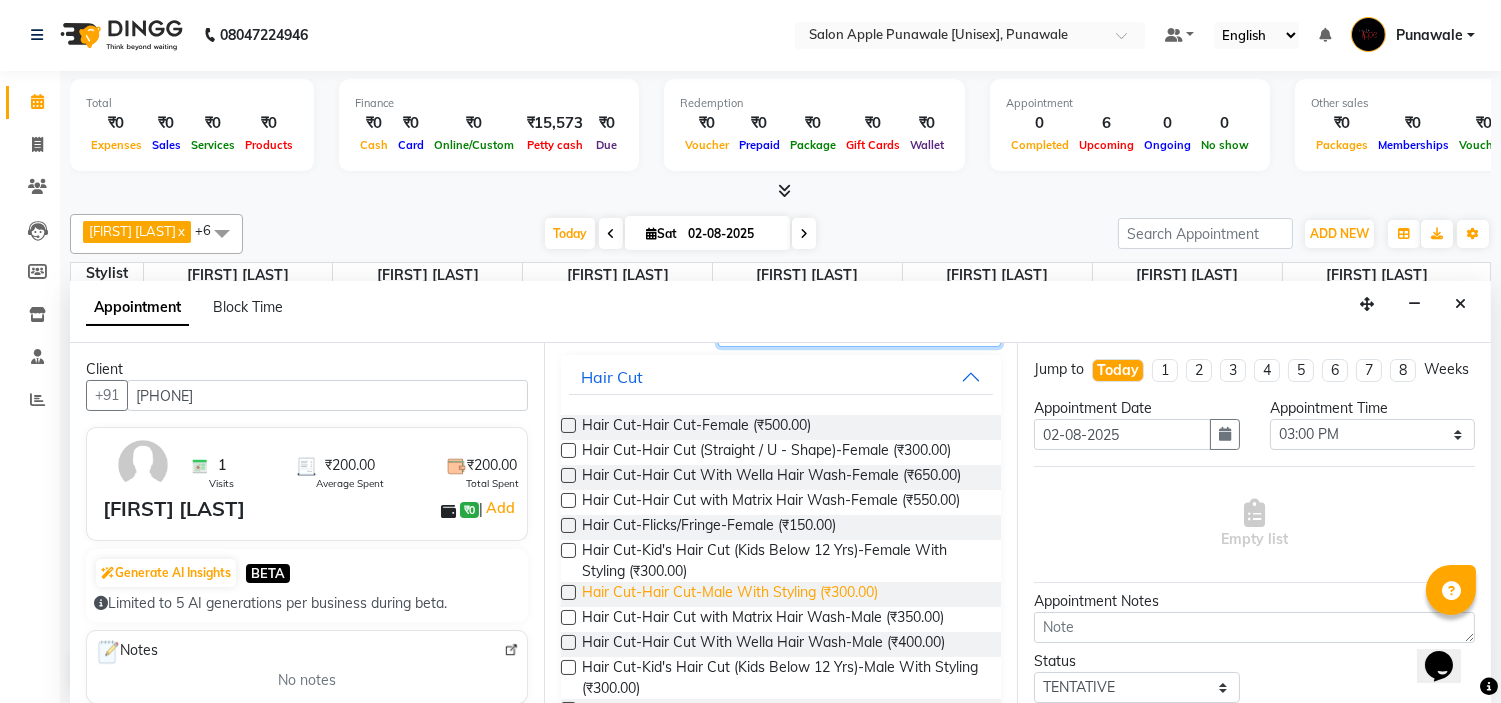 type on "hair cut" 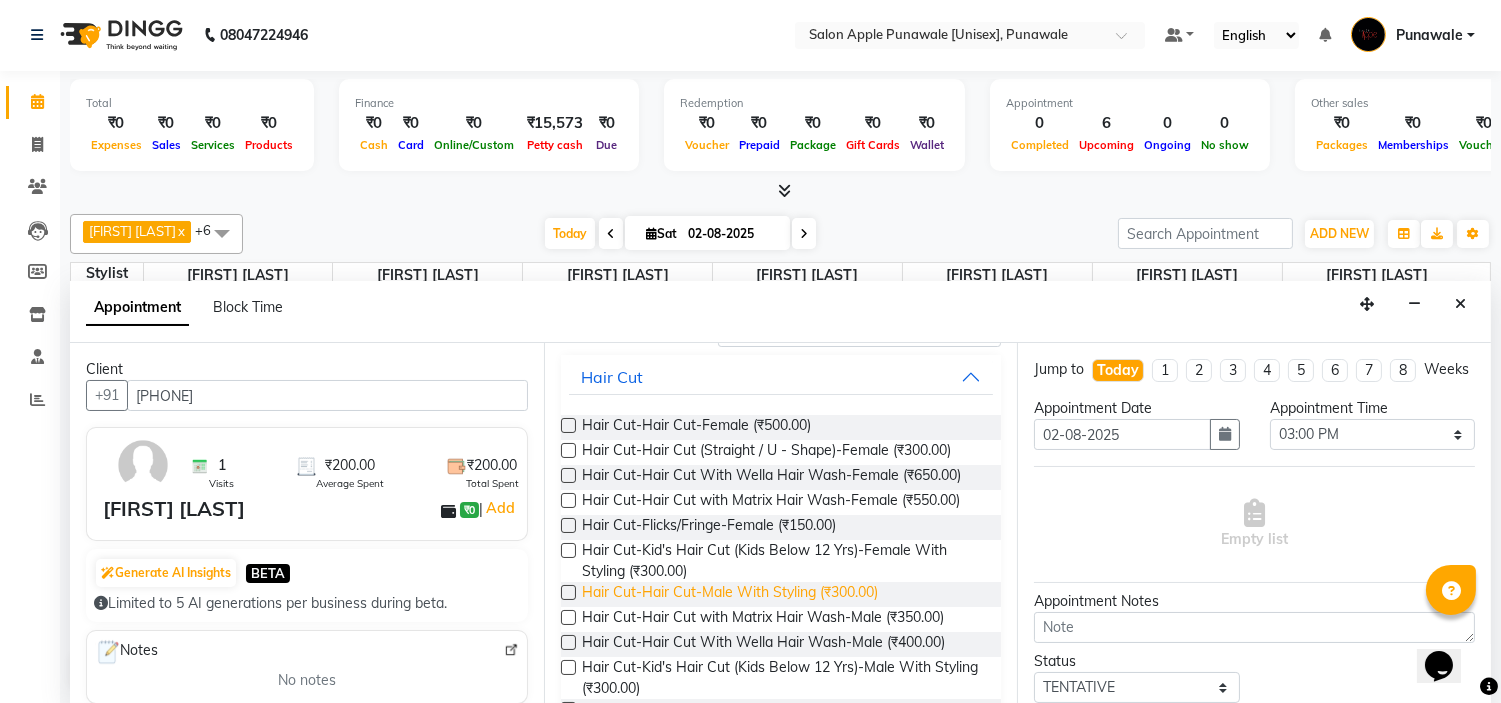 click on "Hair Cut-Hair Cut-Male With Styling (₹300.00)" at bounding box center [730, 594] 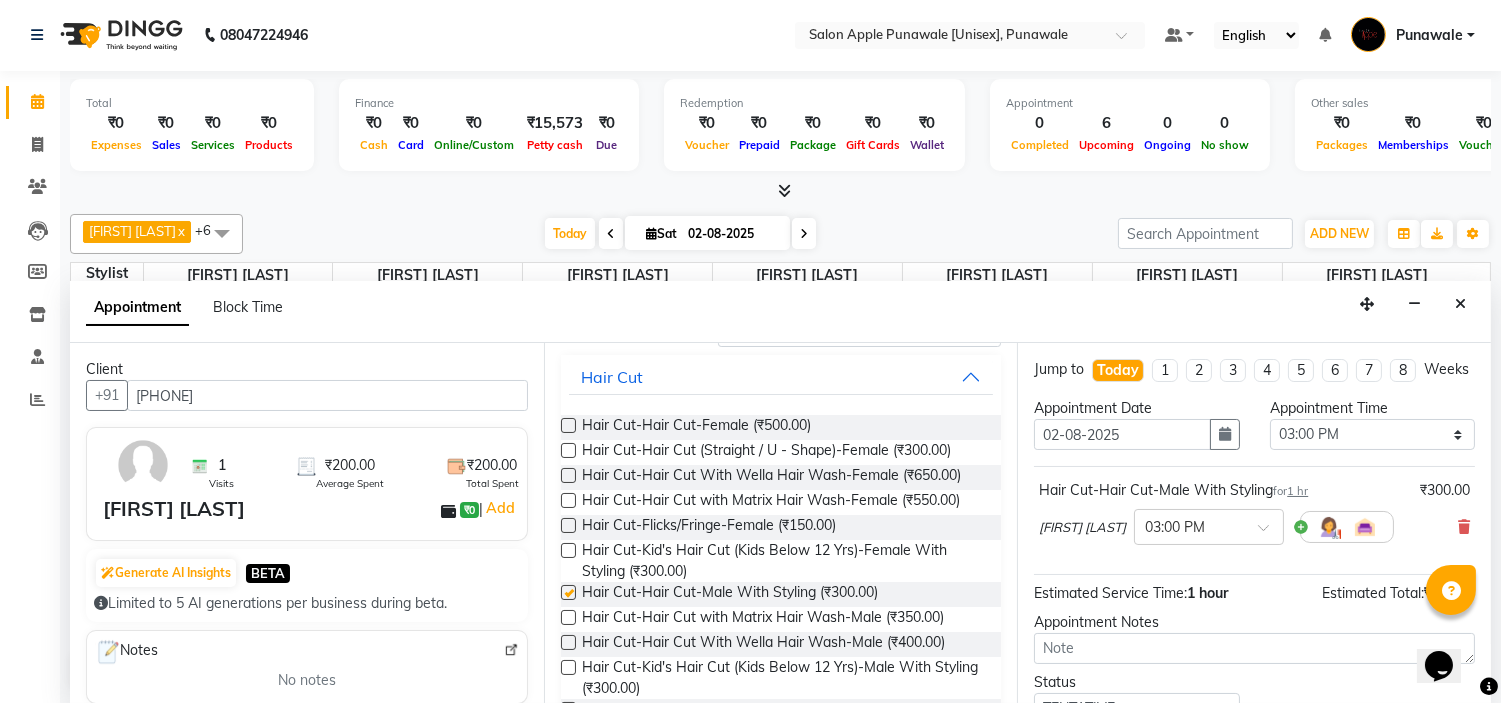 checkbox on "false" 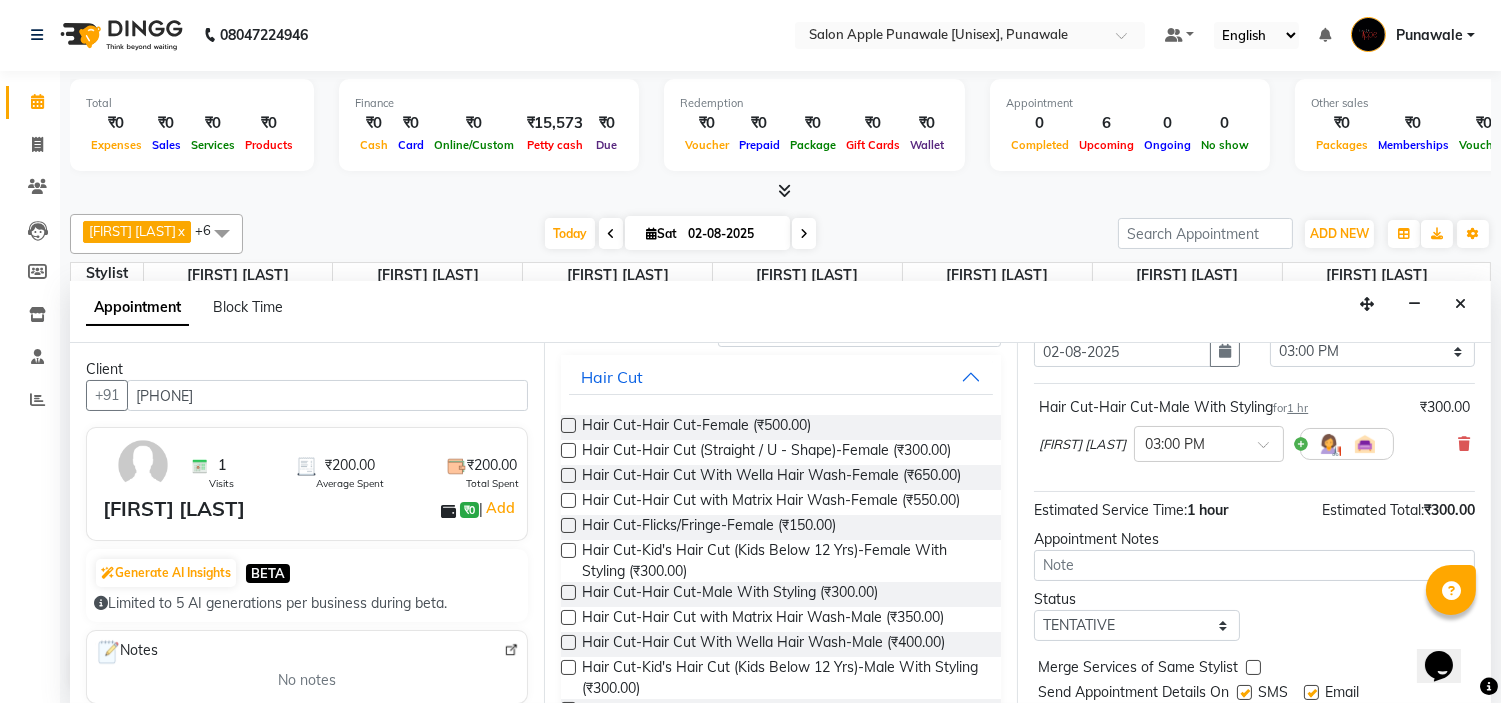 scroll, scrollTop: 165, scrollLeft: 0, axis: vertical 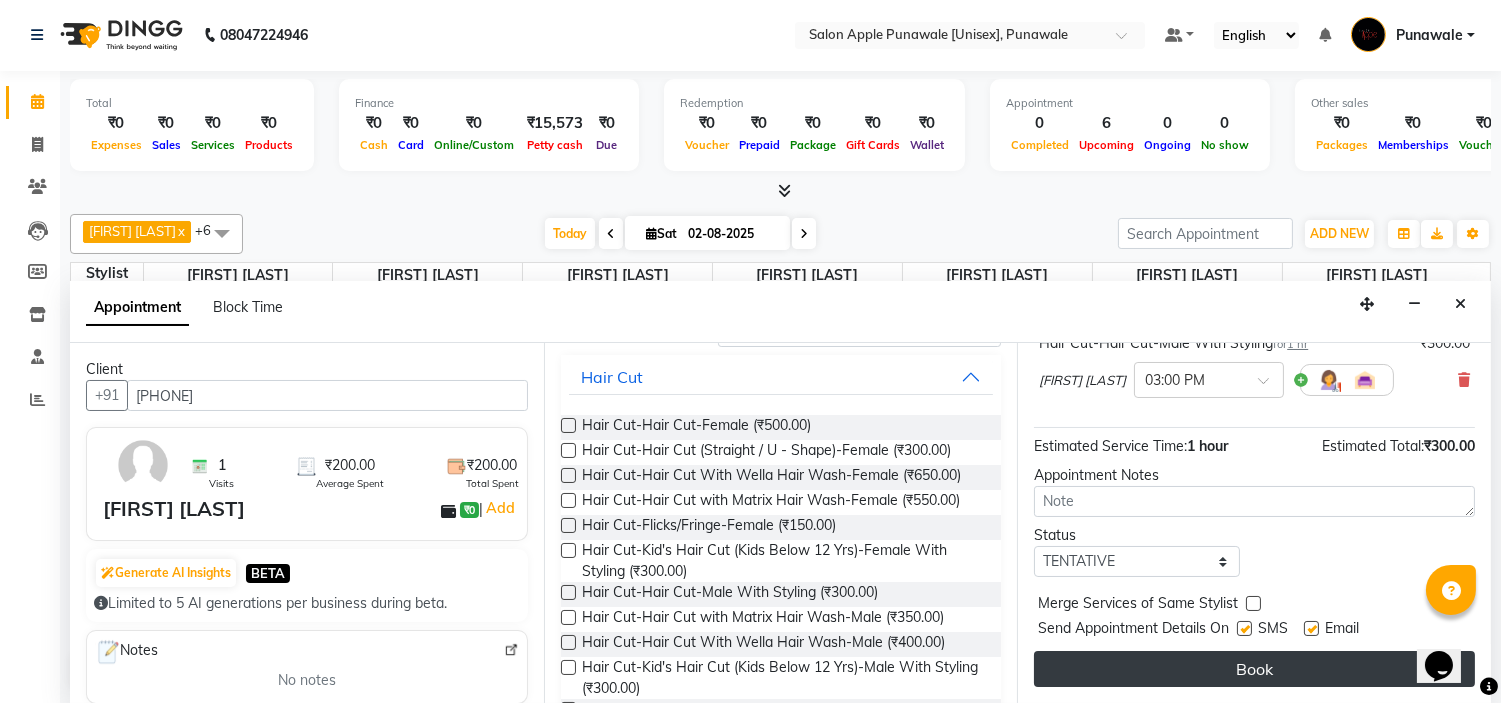 click on "Book" at bounding box center [1254, 669] 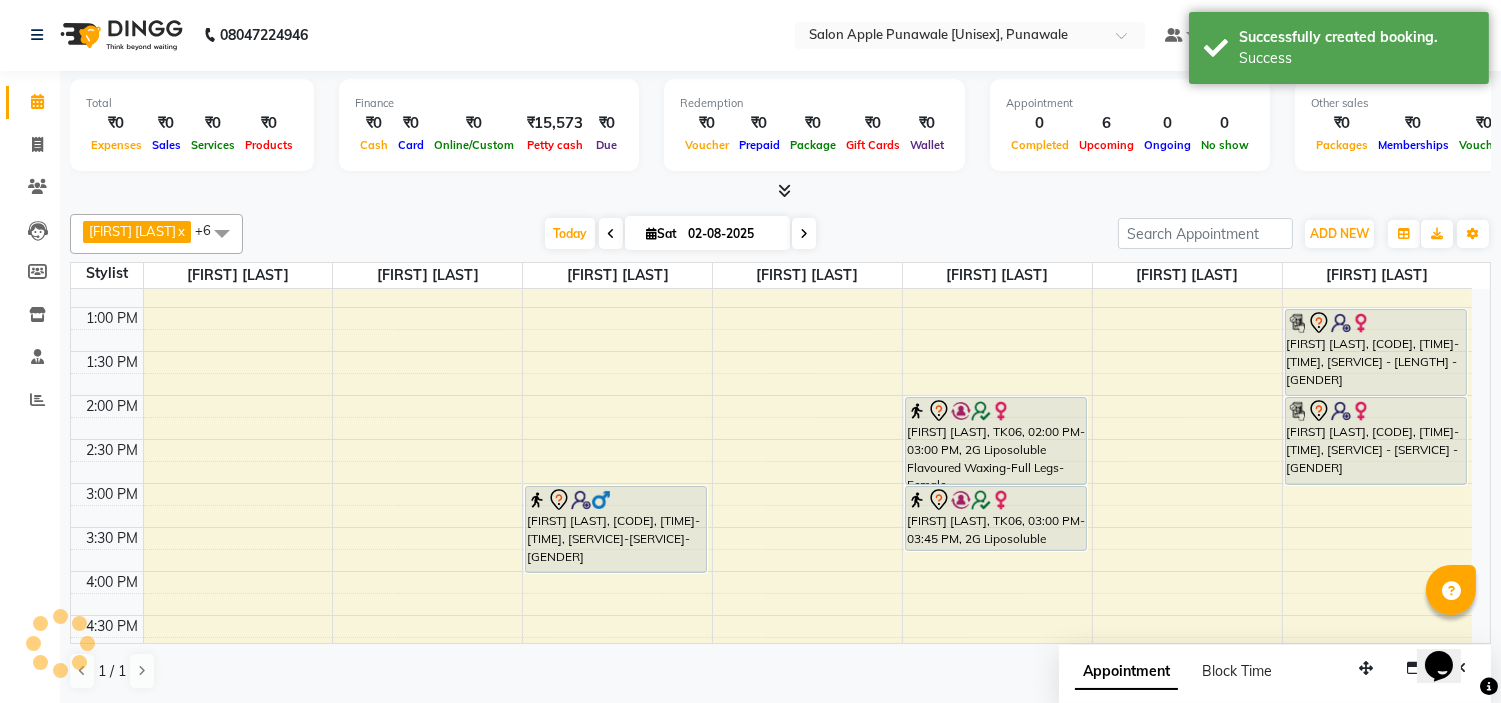 scroll, scrollTop: 0, scrollLeft: 0, axis: both 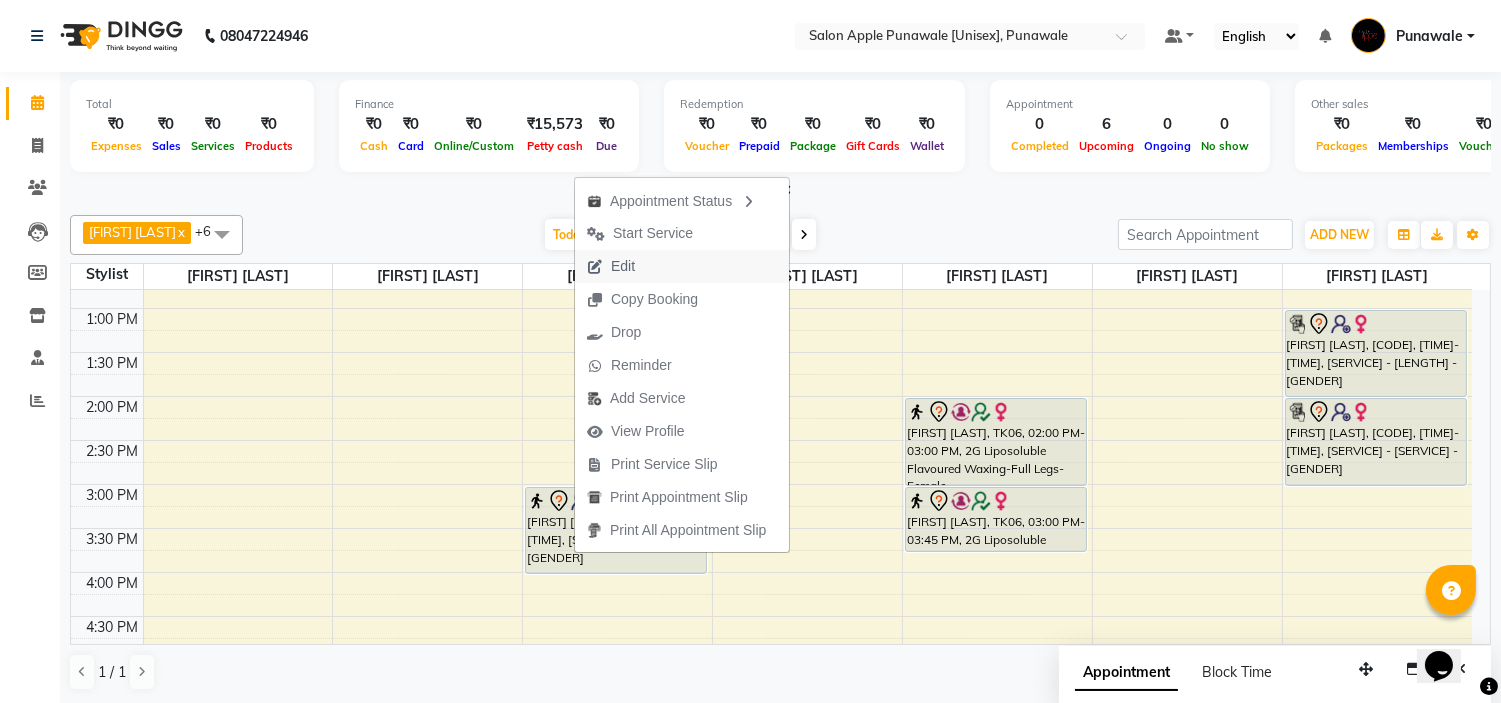 click on "Edit" at bounding box center [611, 266] 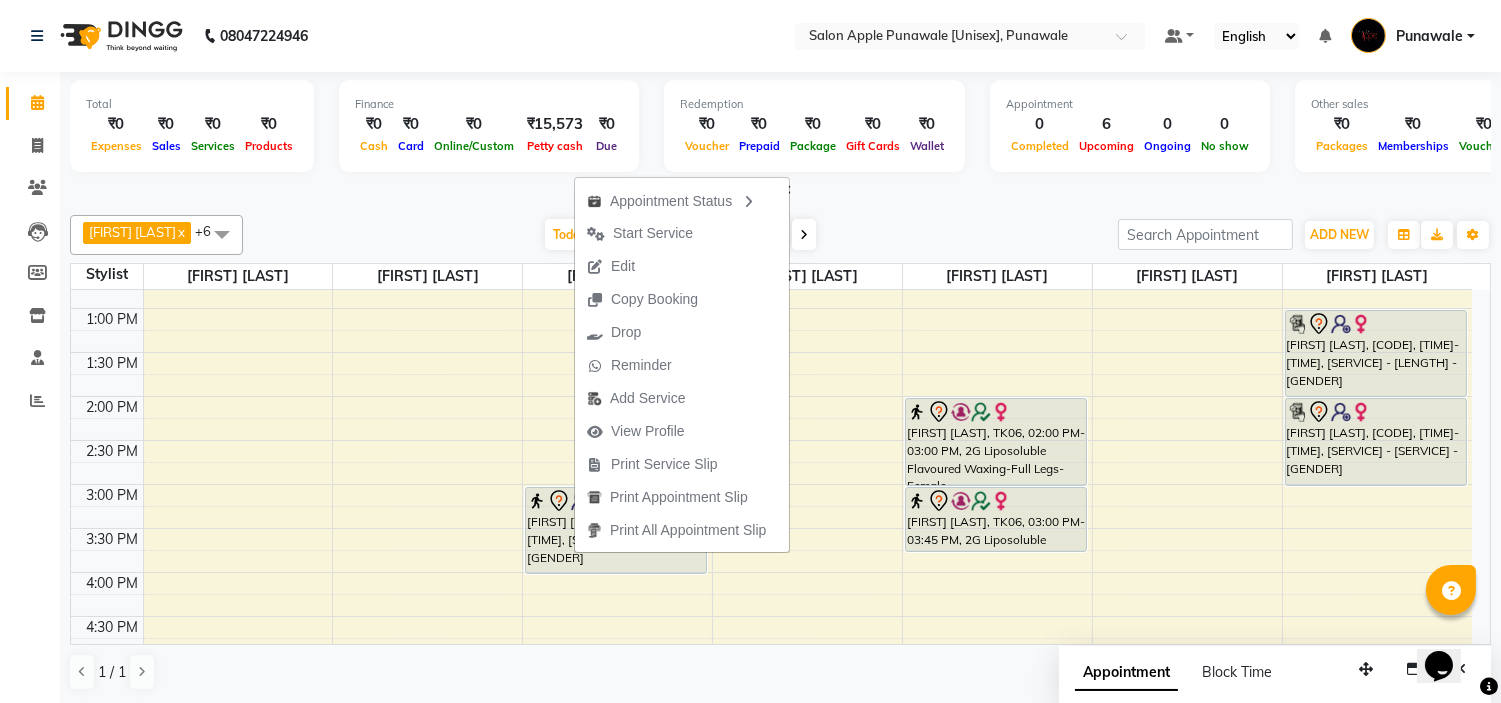 select on "tentative" 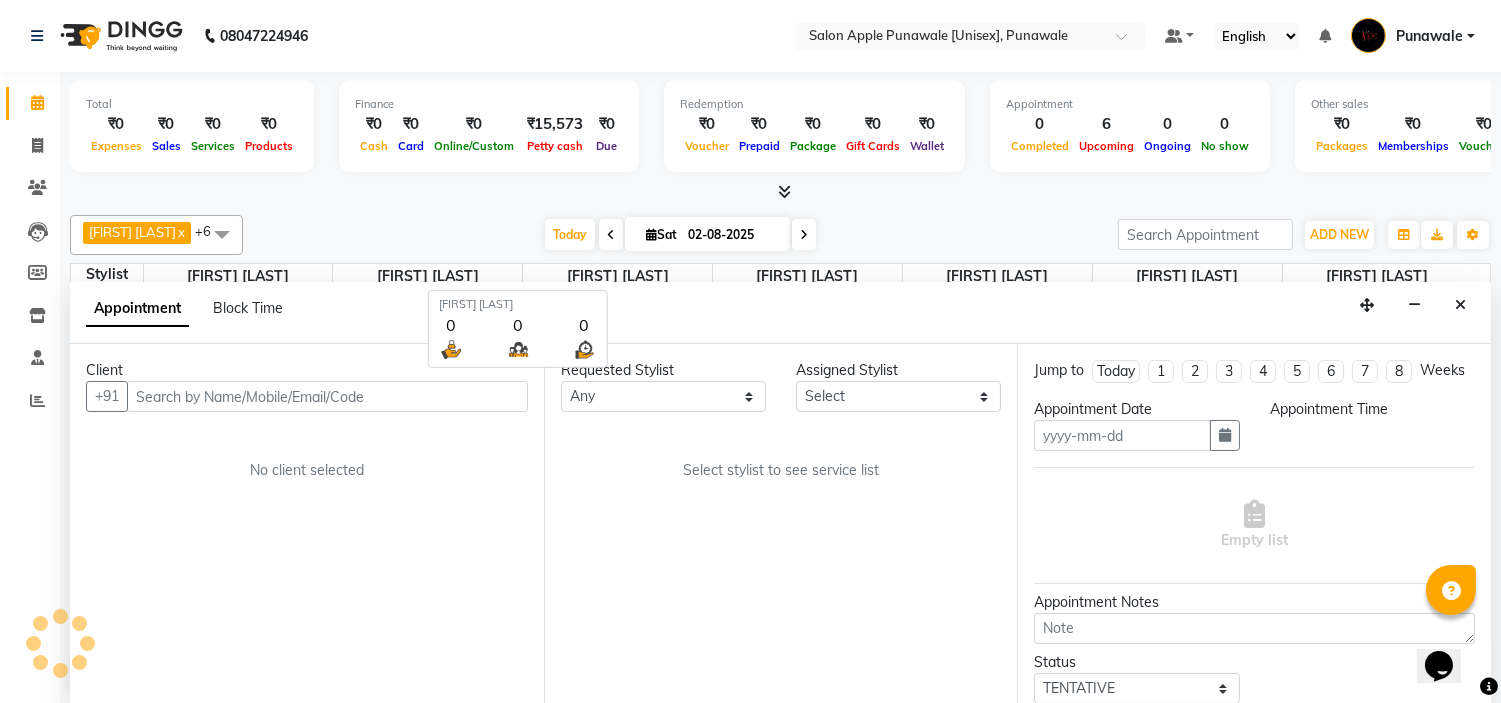 type on "02-08-2025" 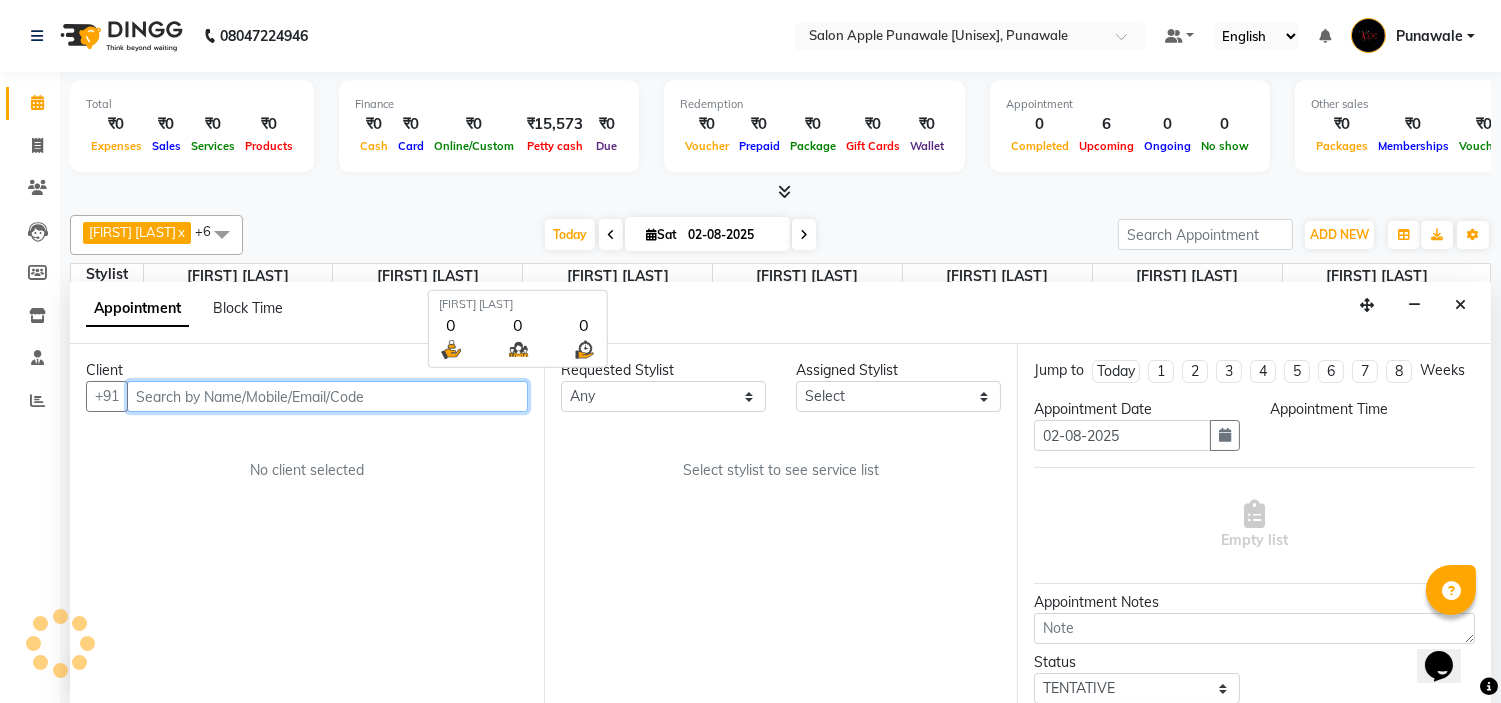 select on "900" 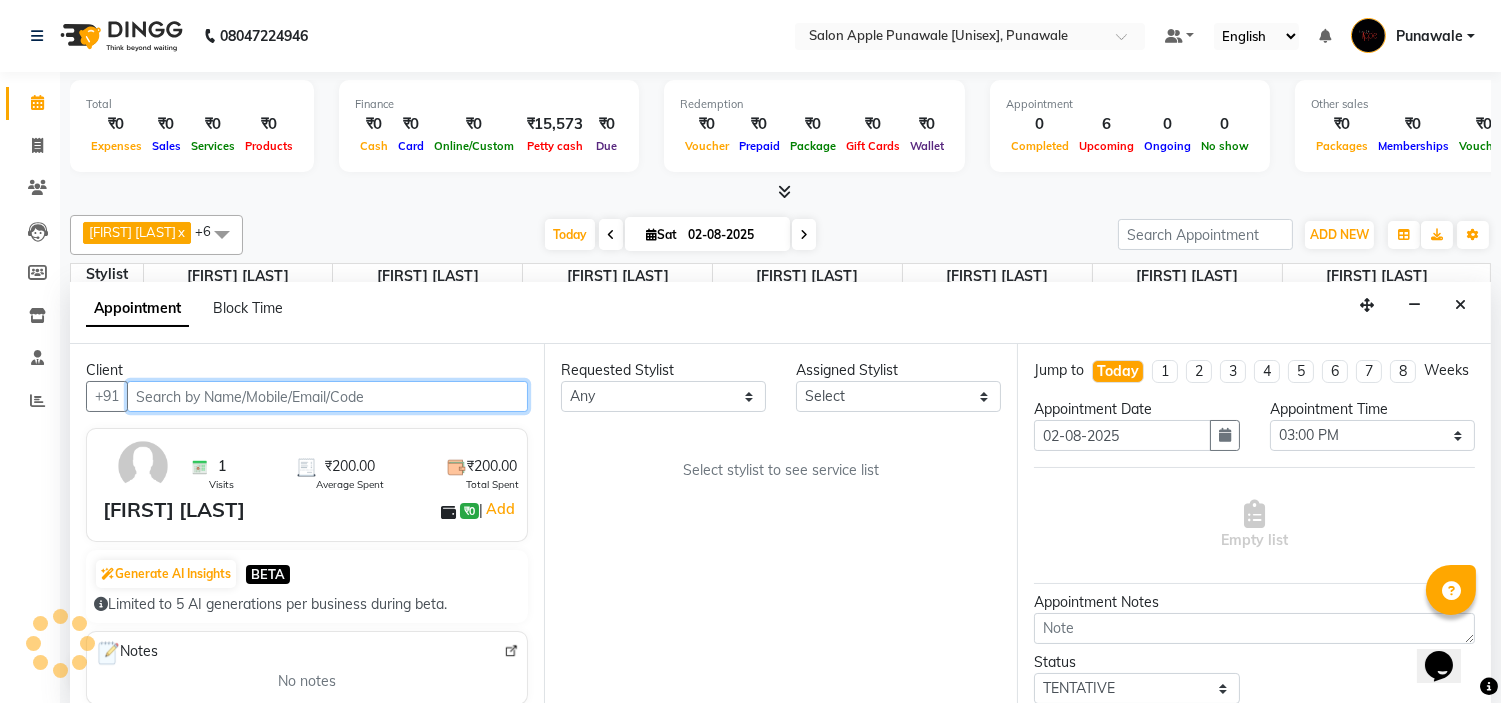 scroll, scrollTop: 88, scrollLeft: 0, axis: vertical 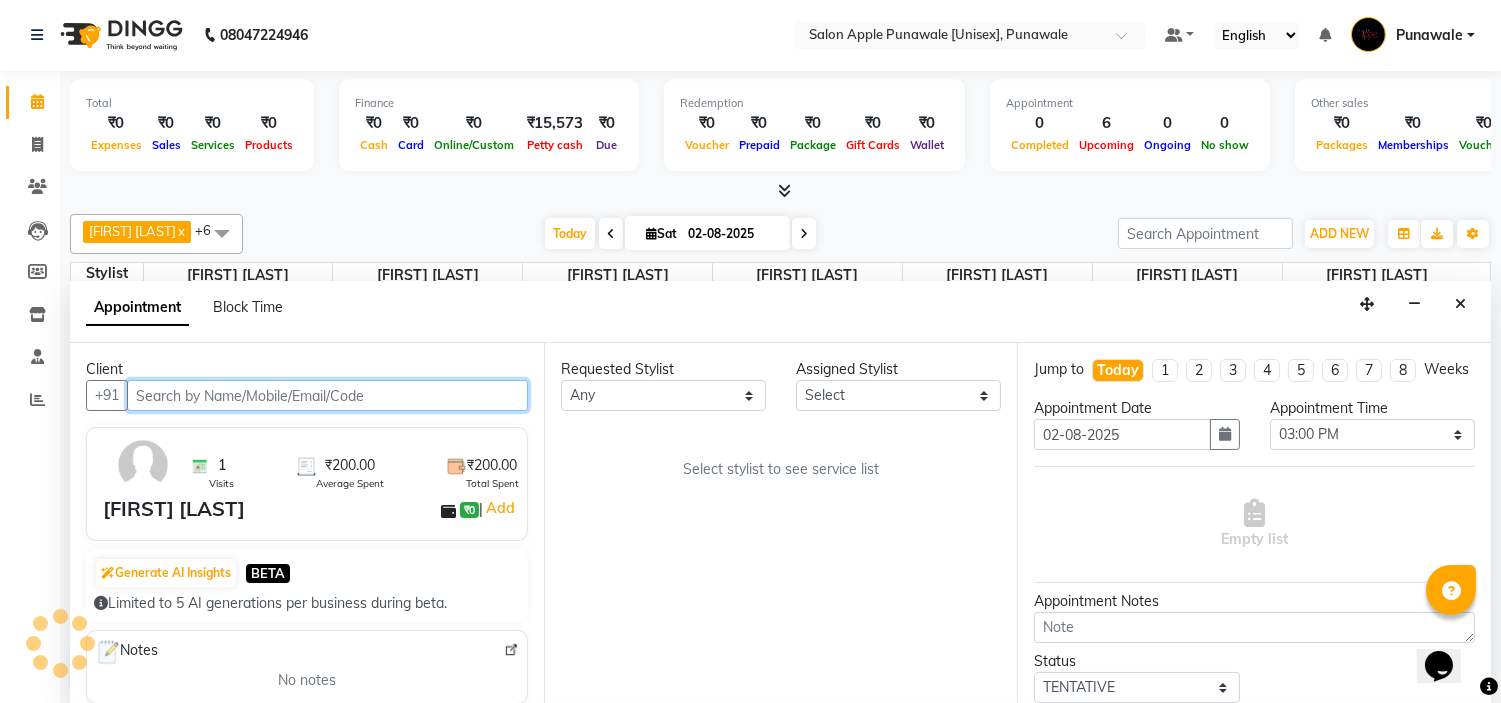 select on "84102" 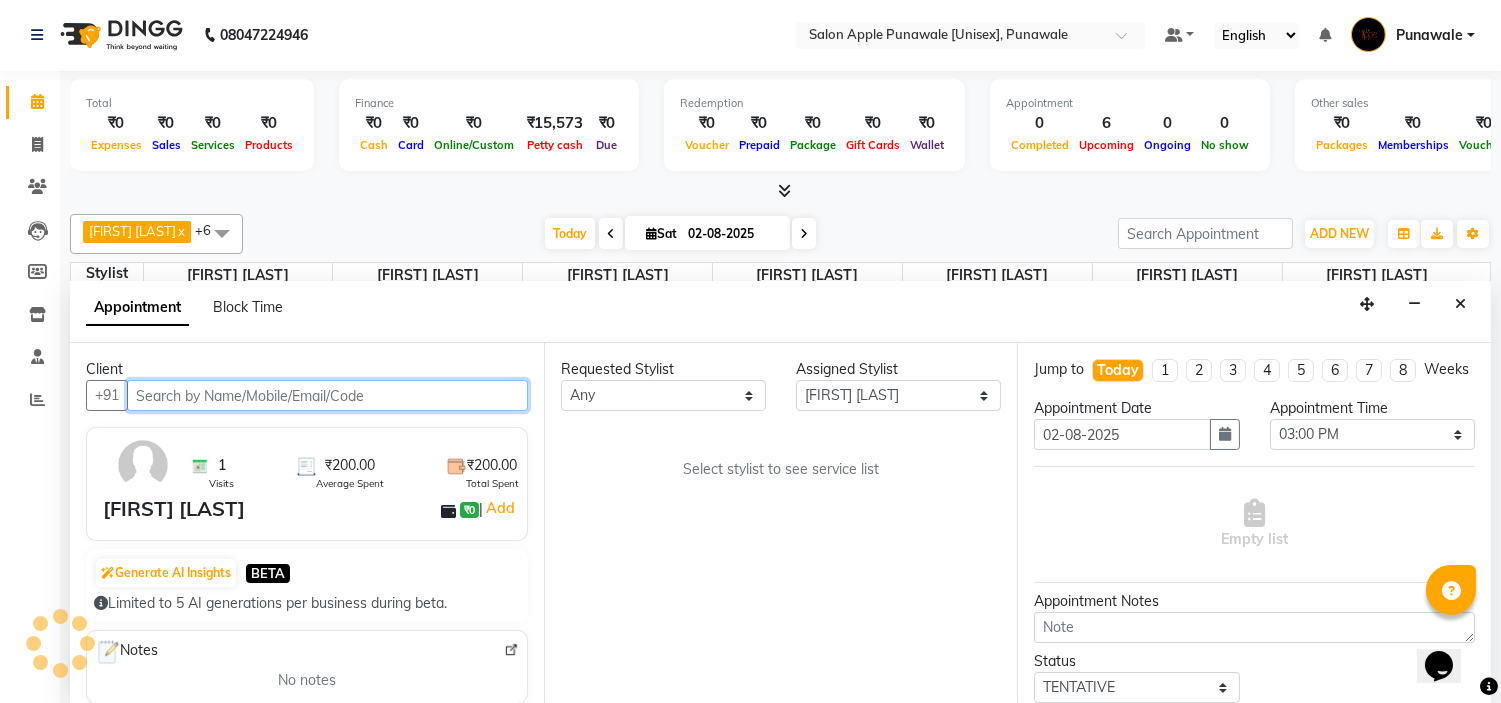 select on "3137" 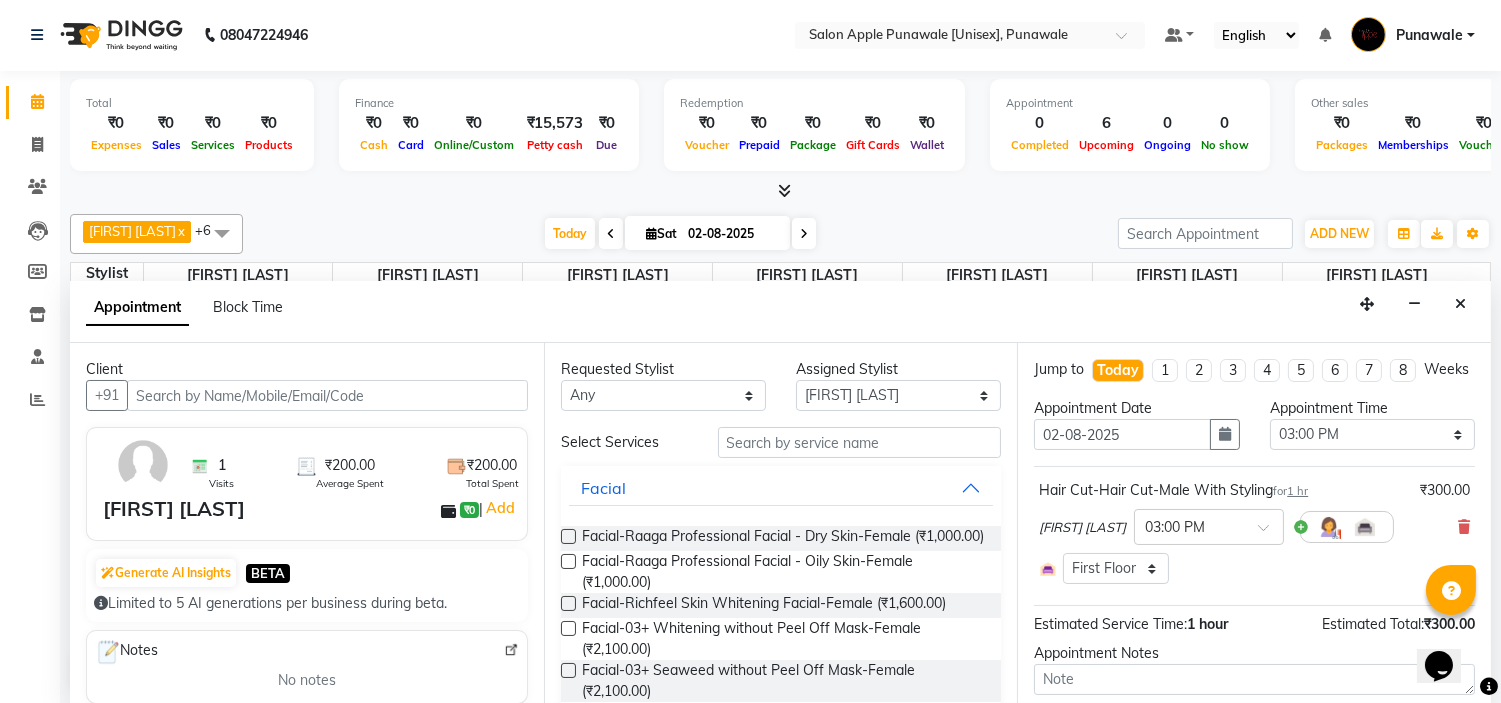click on "Saurabh Kulkarni" at bounding box center [174, 509] 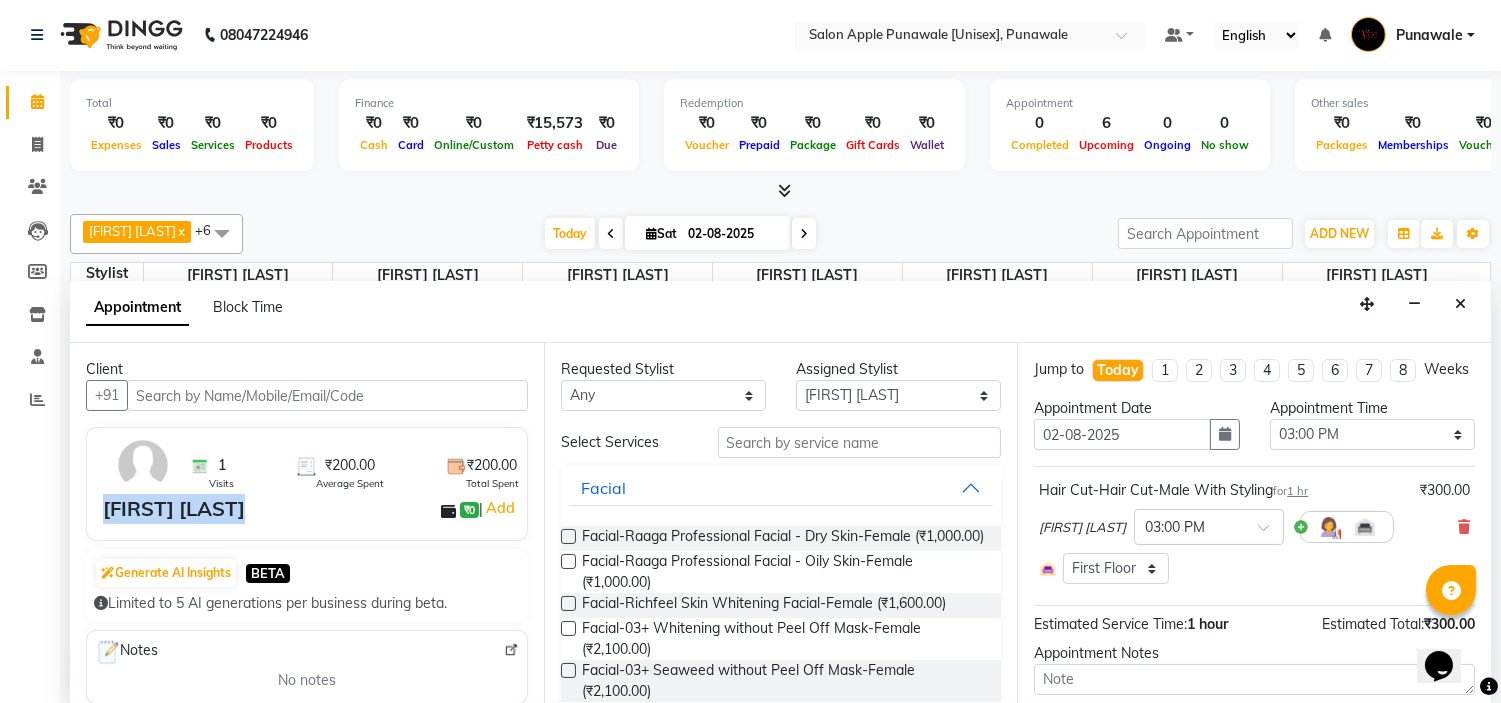 click on "Saurabh Kulkarni" at bounding box center (174, 509) 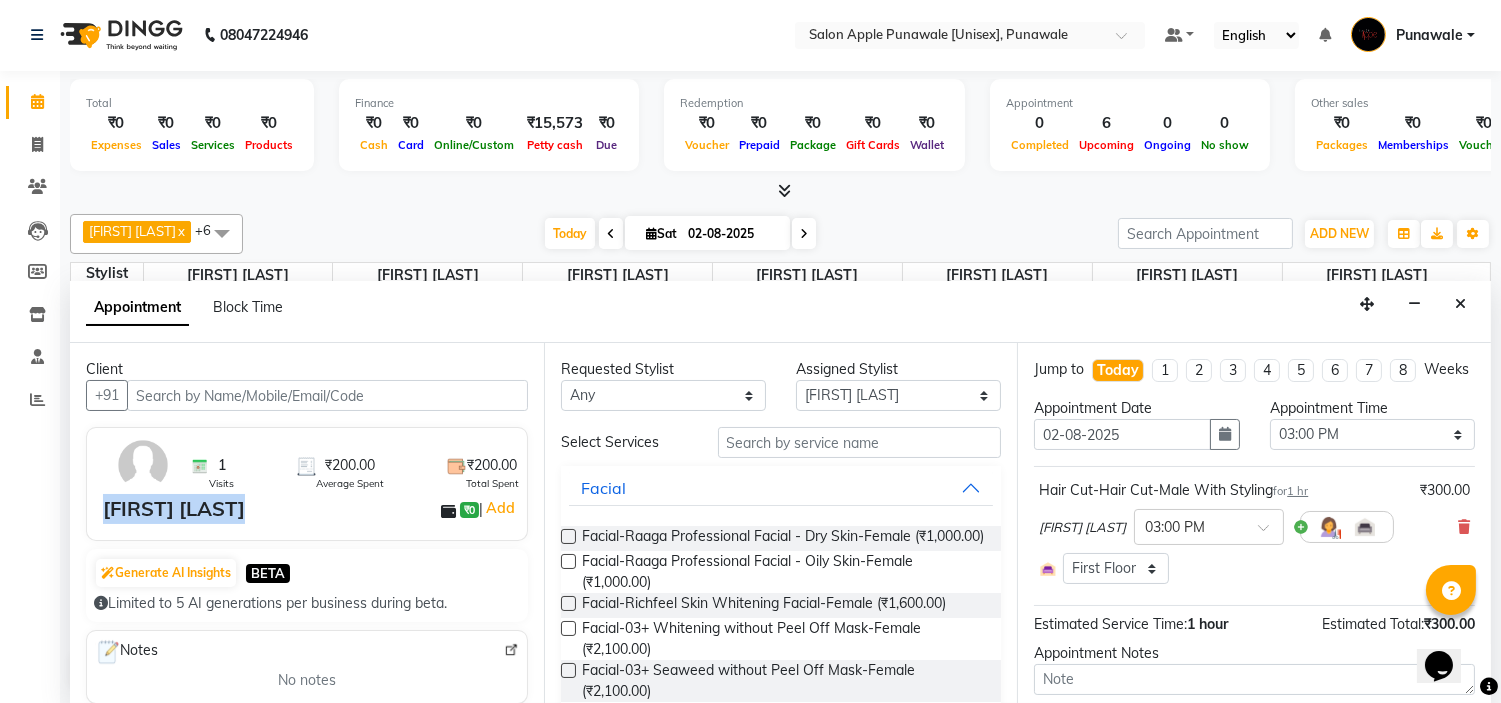 click at bounding box center (1460, 304) 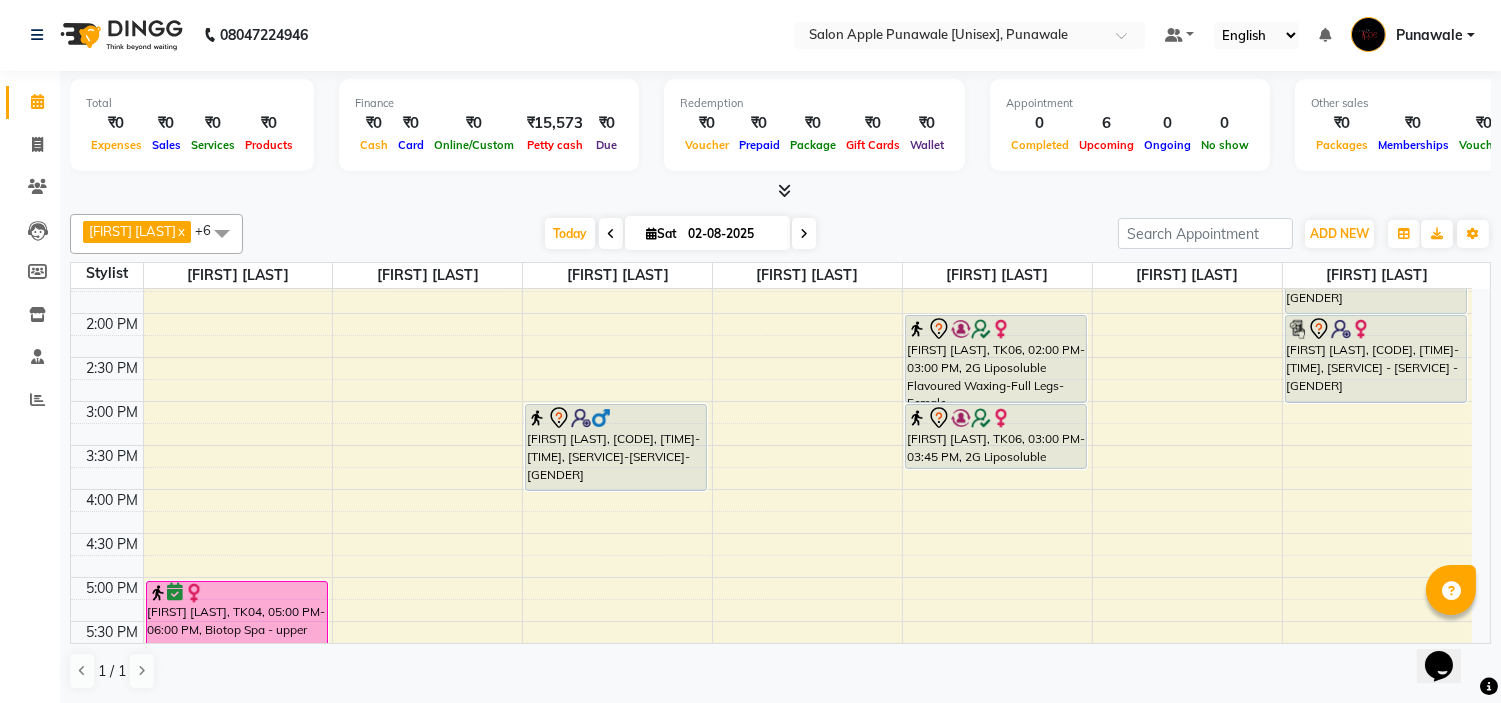 scroll, scrollTop: 422, scrollLeft: 0, axis: vertical 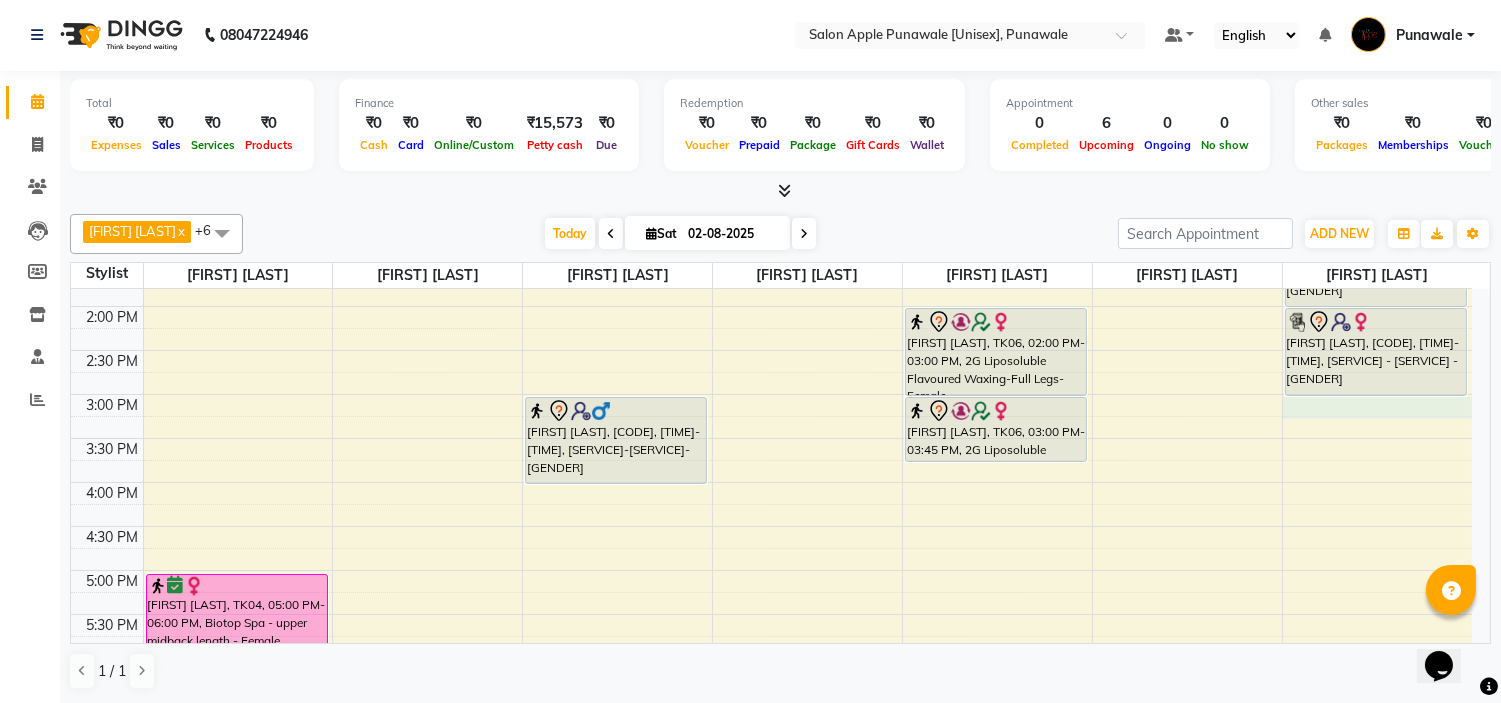 click on "9:00 AM 9:30 AM 10:00 AM 10:30 AM 11:00 AM 11:30 AM 12:00 PM 12:30 PM 1:00 PM 1:30 PM 2:00 PM 2:30 PM 3:00 PM 3:30 PM 4:00 PM 4:30 PM 5:00 PM 5:30 PM 6:00 PM 6:30 PM 7:00 PM 7:30 PM 8:00 PM 8:30 PM 9:00 PM 9:30 PM 10:00 PM 10:30 PM             Rahul Gade, TK02, 10:00 AM-10:30 AM, Beard Styling-Beard Trim-Male             Kavita Bhoir, TK03, 11:00 AM-12:00 PM, Hair Cut-Hair Cut-Female     Prachi Shapurkar, TK04, 05:00 PM-06:00 PM, Biotop Spa - upper midback length - Female             Shivangi Patil, TK05, 11:00 AM-11:40 AM, Hair Cut-Hair Cut-Male              Saurabh Kulkarni, TK07, 03:00 PM-04:00 PM, Hair Cut-Hair Cut-Male With Styling             avani shah, TK06, 02:00 PM-03:00 PM, 2G Liposoluble Flavoured Waxing-Full Legs-Female             avani shah, TK06, 03:00 PM-03:45 PM, 2G Liposoluble Flavoured Waxing-Half Legs-Female             Vasundhara Vishwakarma, TK01, 01:00 PM-02:00 PM, Biotop Spa - midback length - Female" at bounding box center [771, 482] 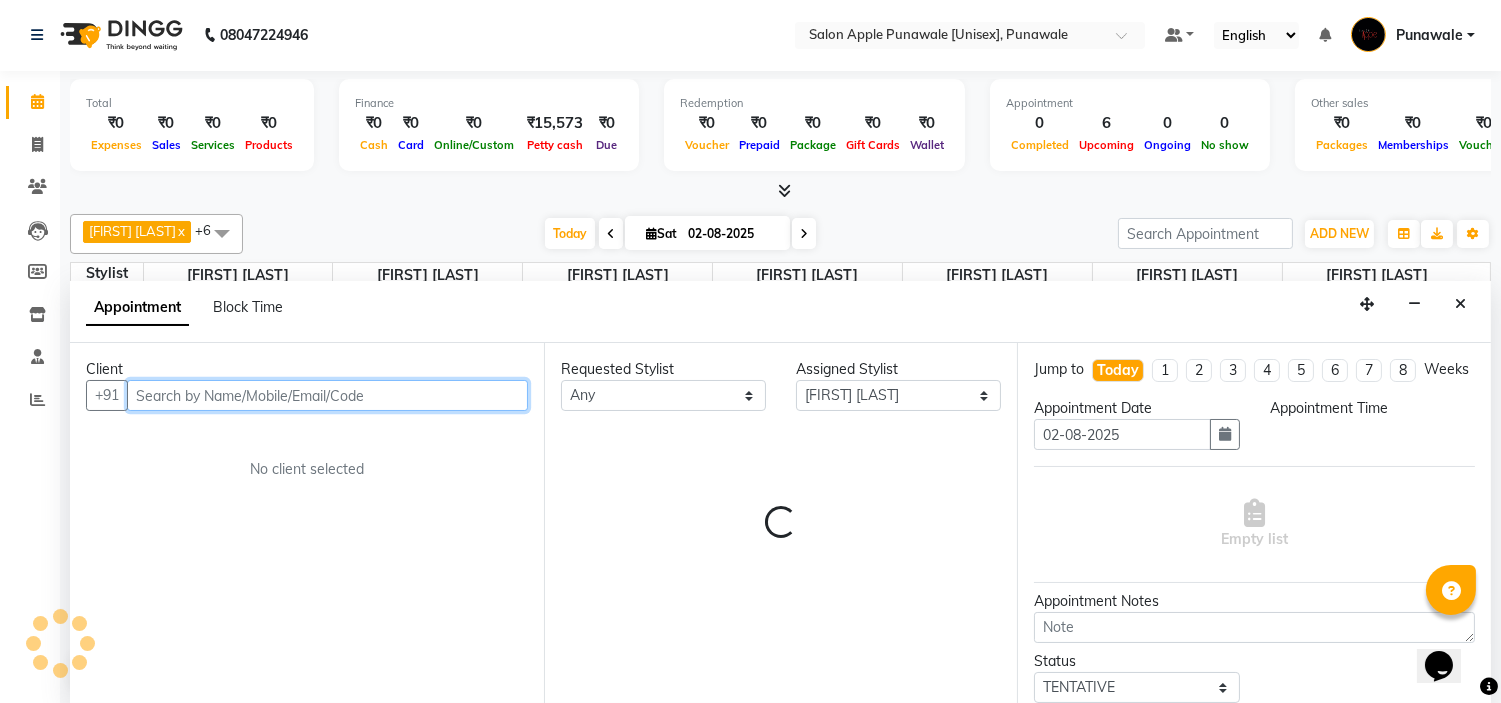 select on "900" 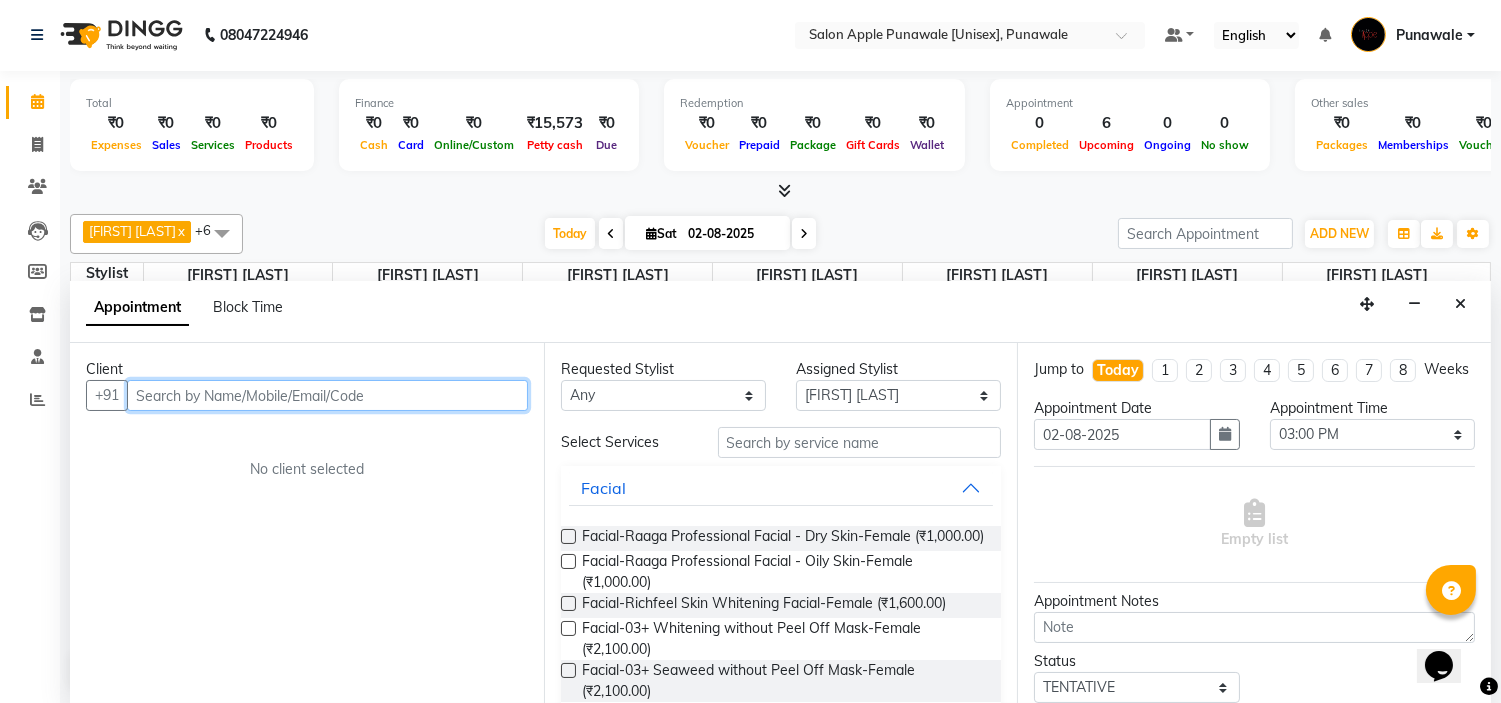 paste on "Saurabh Kulkarni" 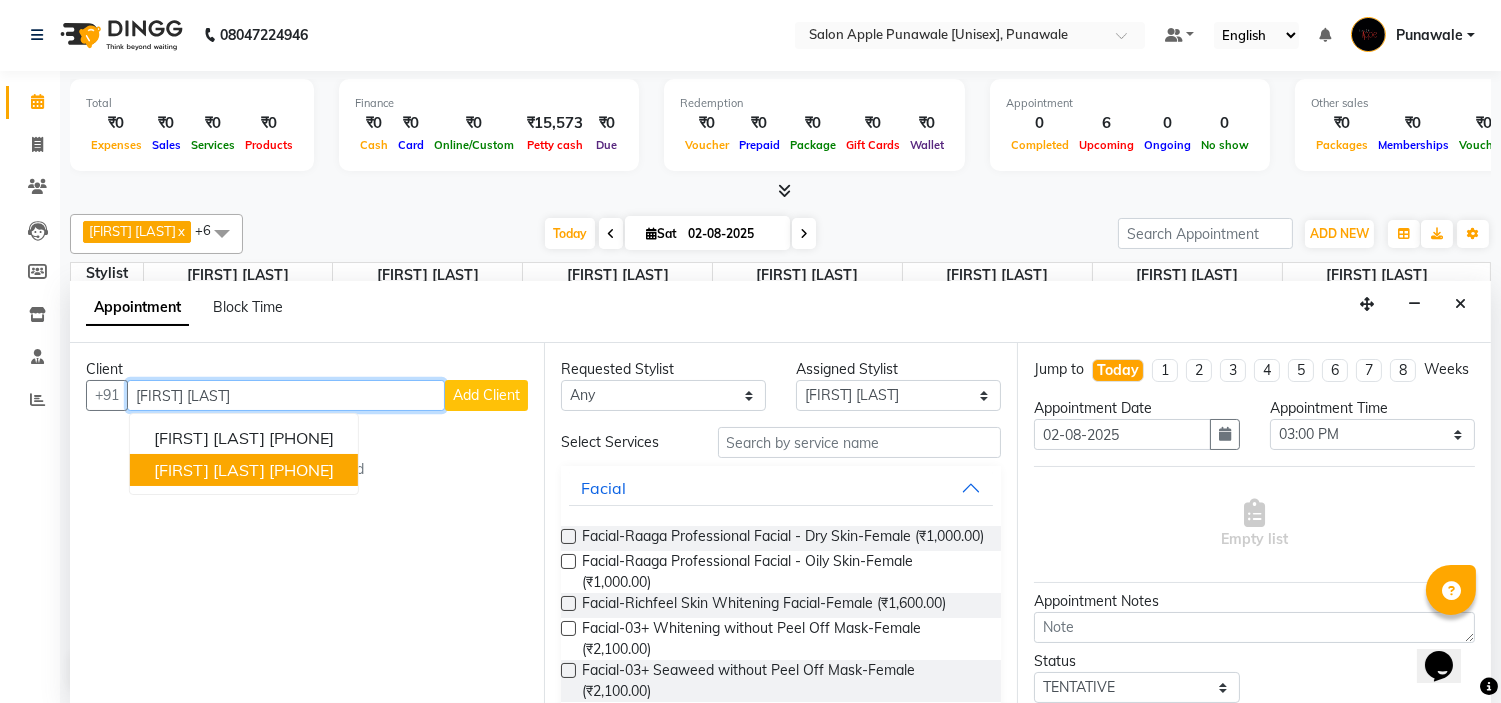 click on "Saurabh Kulkarni  7820804983" at bounding box center (244, 470) 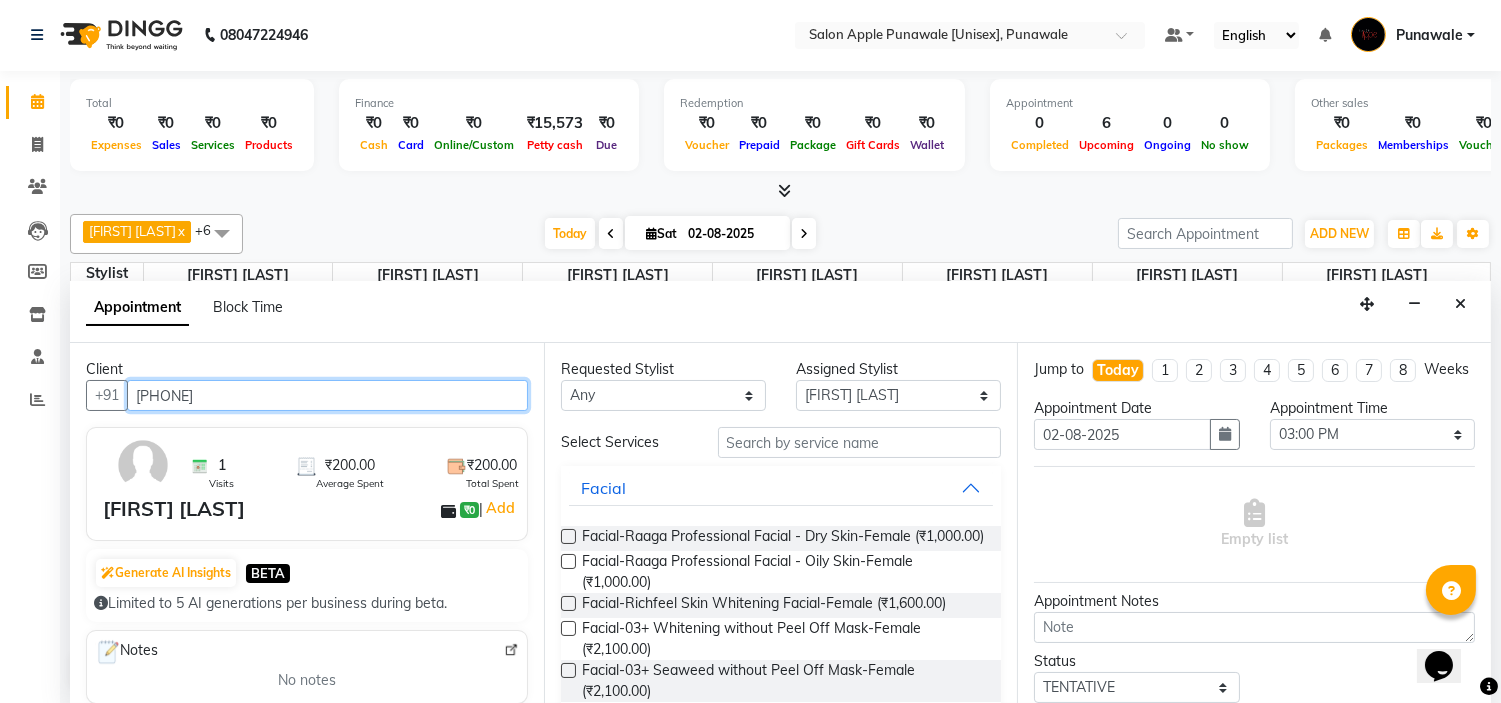 type on "7820804983" 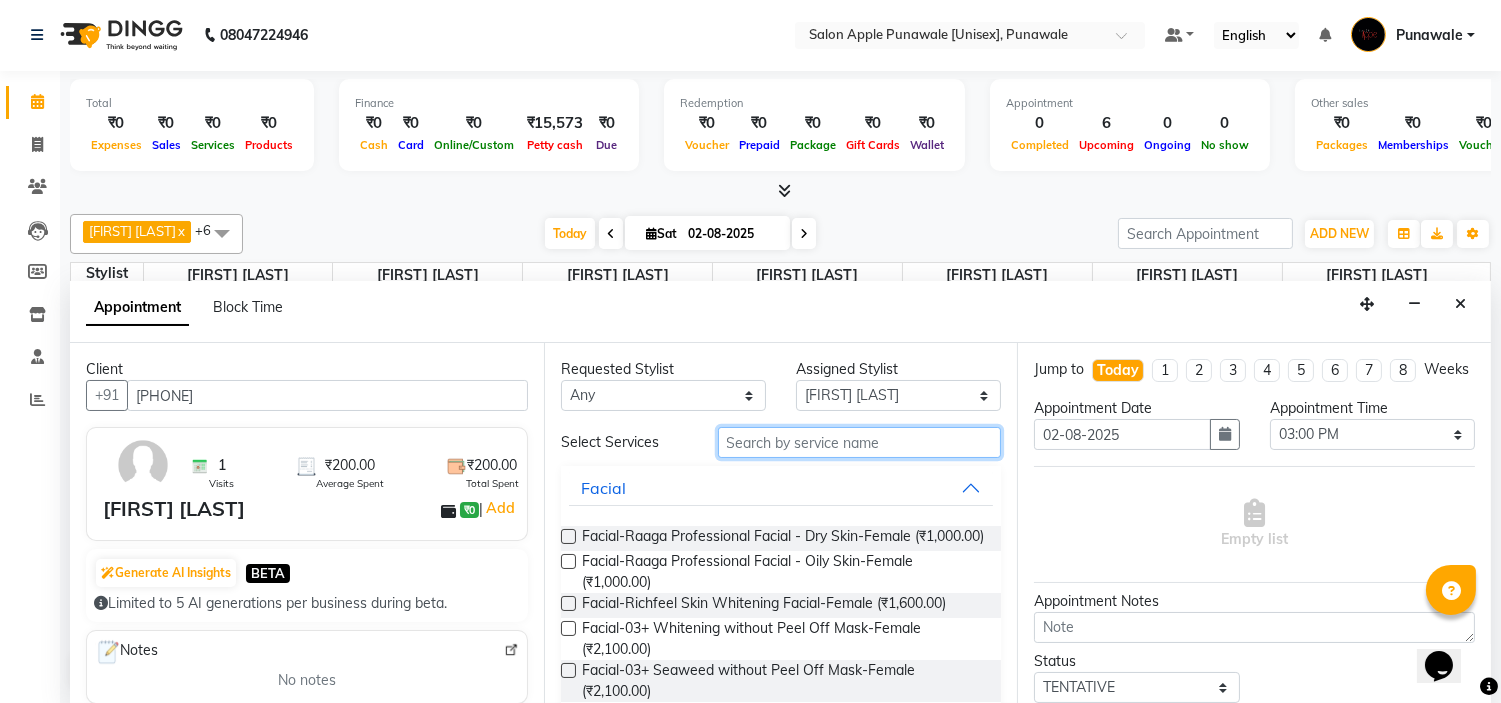 click at bounding box center (860, 442) 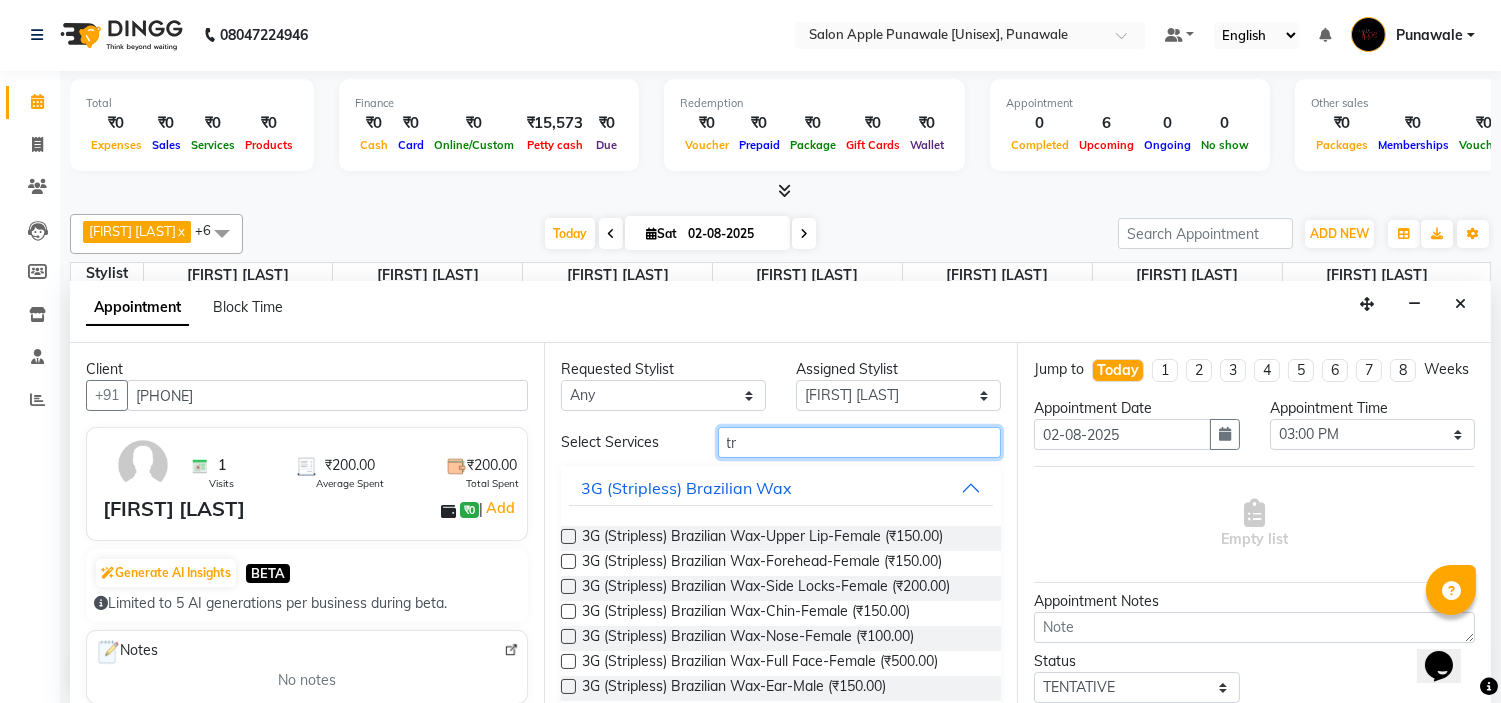 type on "t" 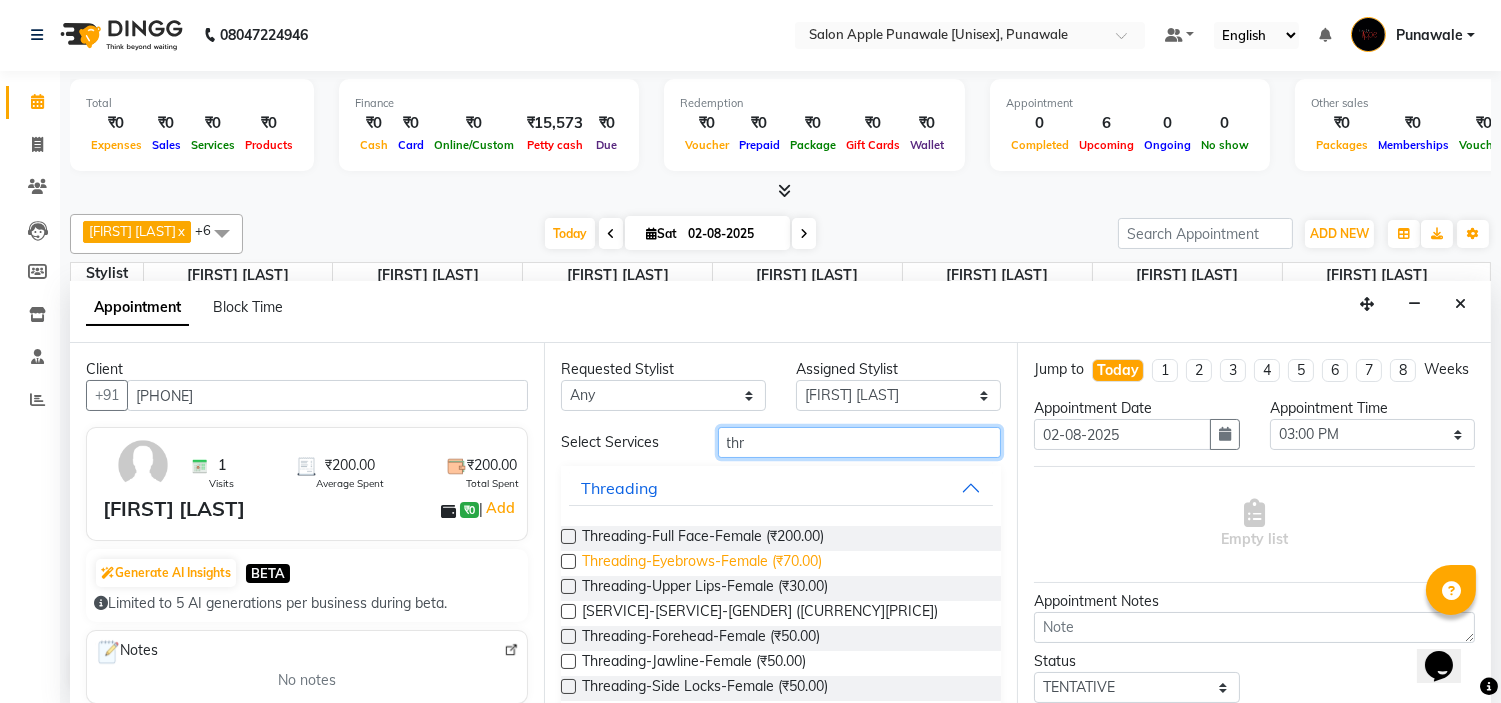 type on "thr" 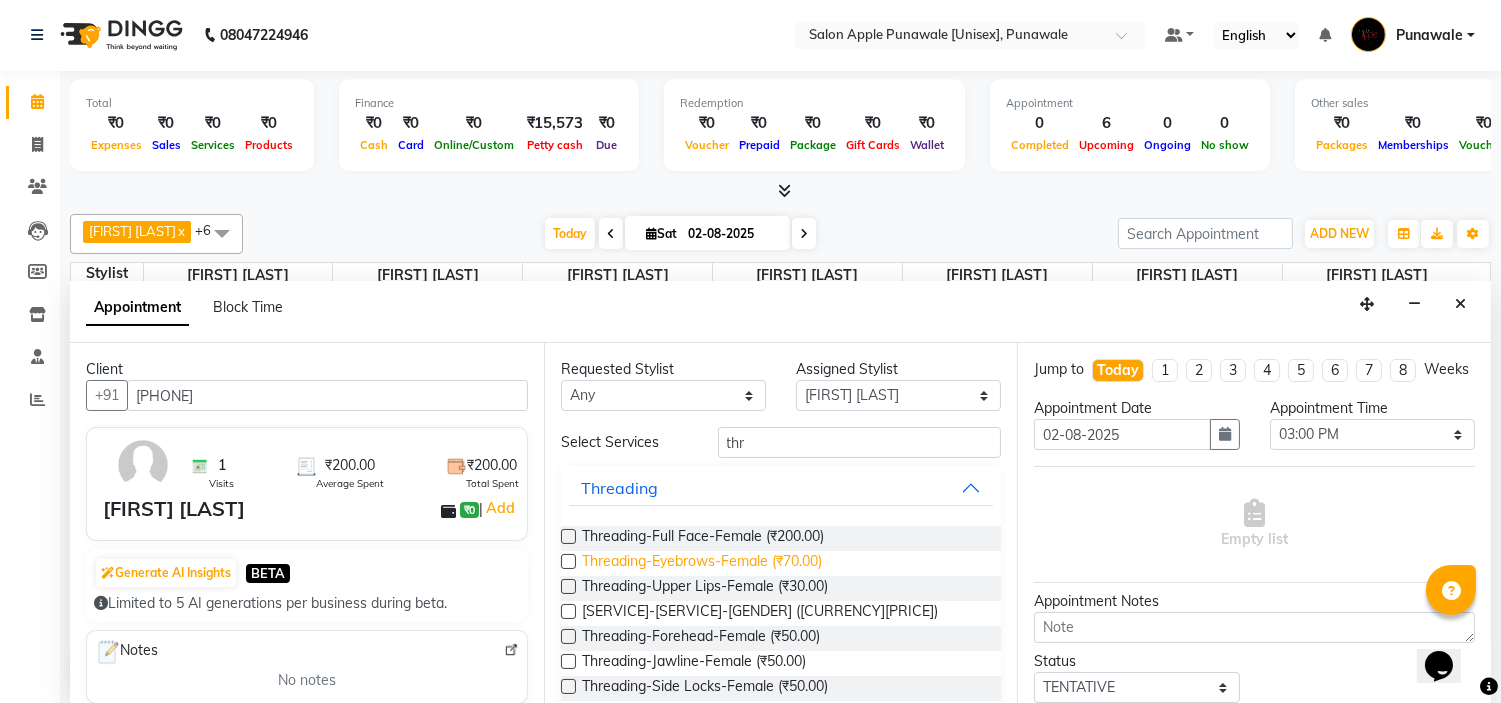 click on "Threading-Eyebrows-Female (₹70.00)" at bounding box center [702, 563] 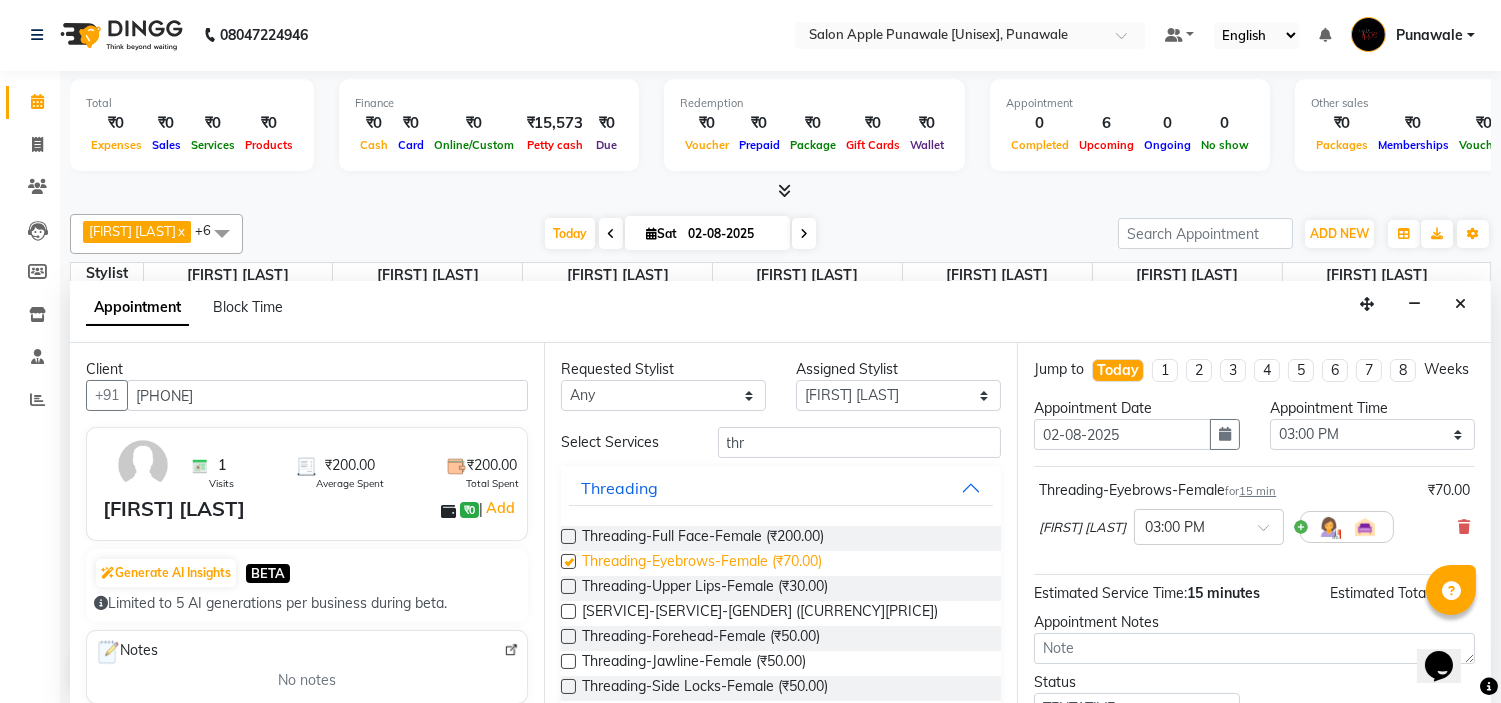 checkbox on "false" 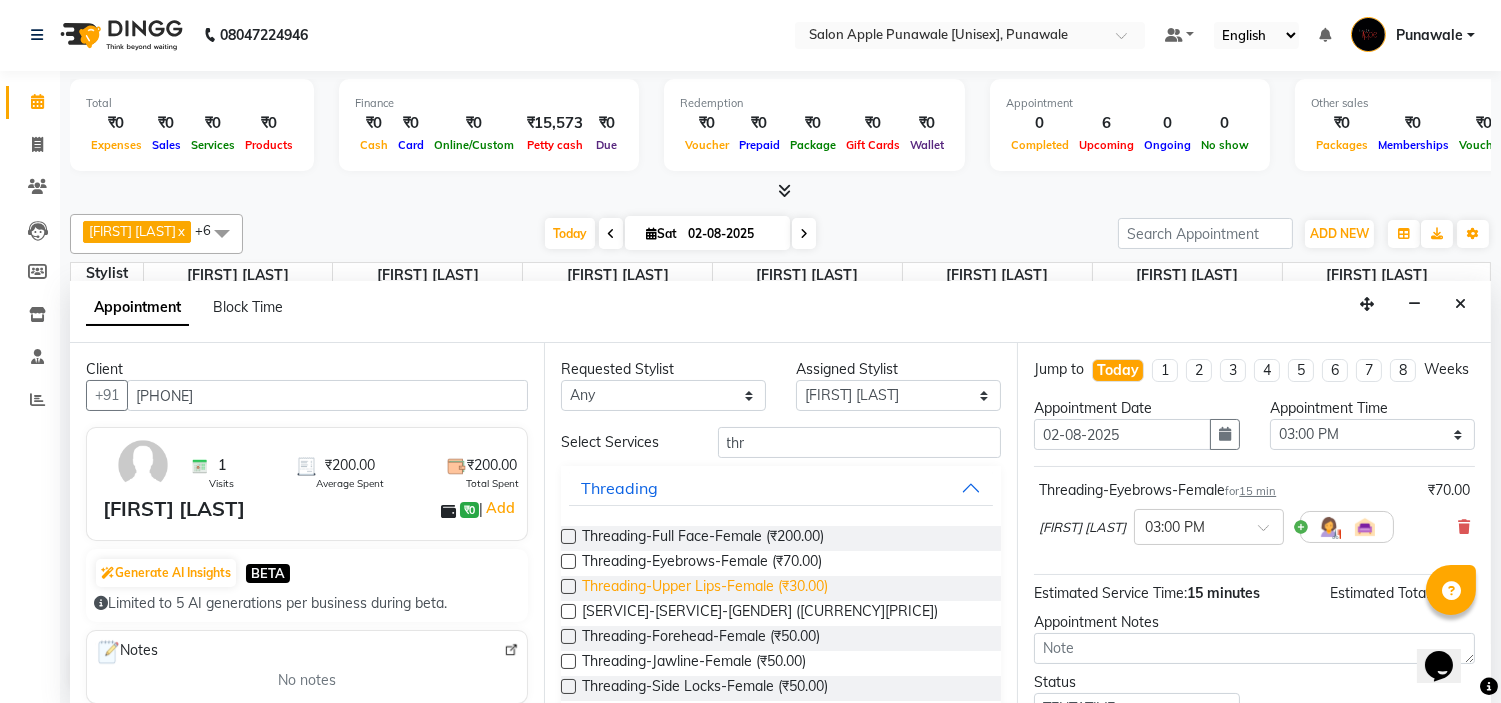 click on "Threading-Upper Lips-Female (₹30.00)" at bounding box center (705, 588) 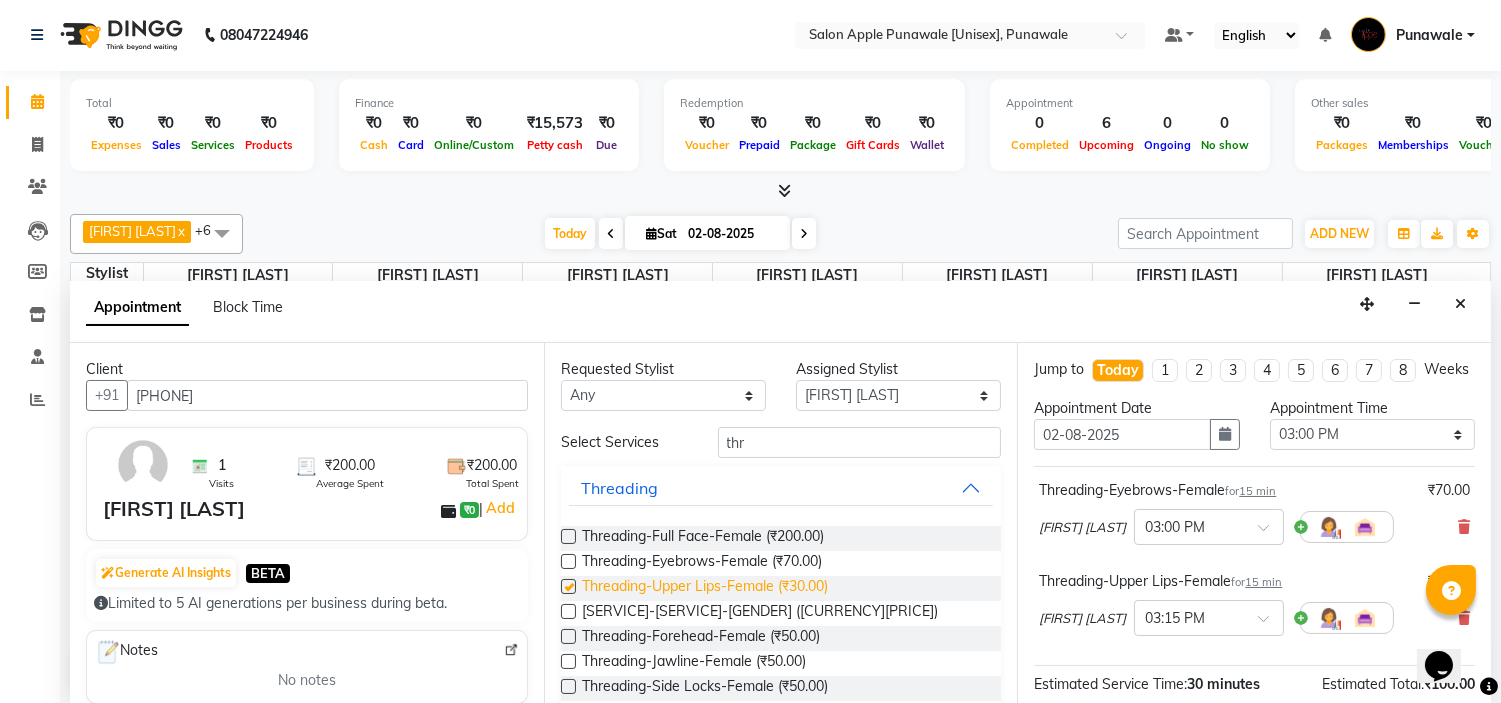 checkbox on "false" 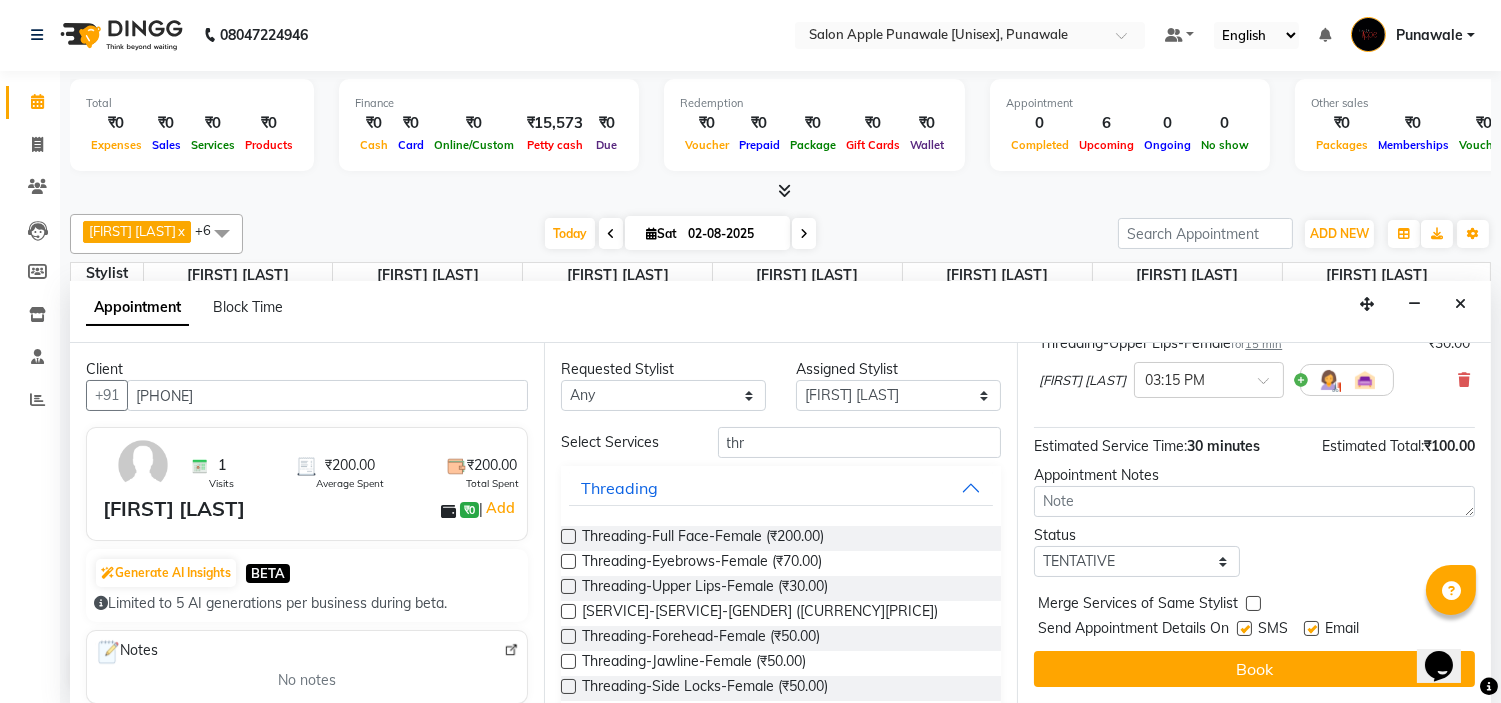 scroll, scrollTop: 256, scrollLeft: 0, axis: vertical 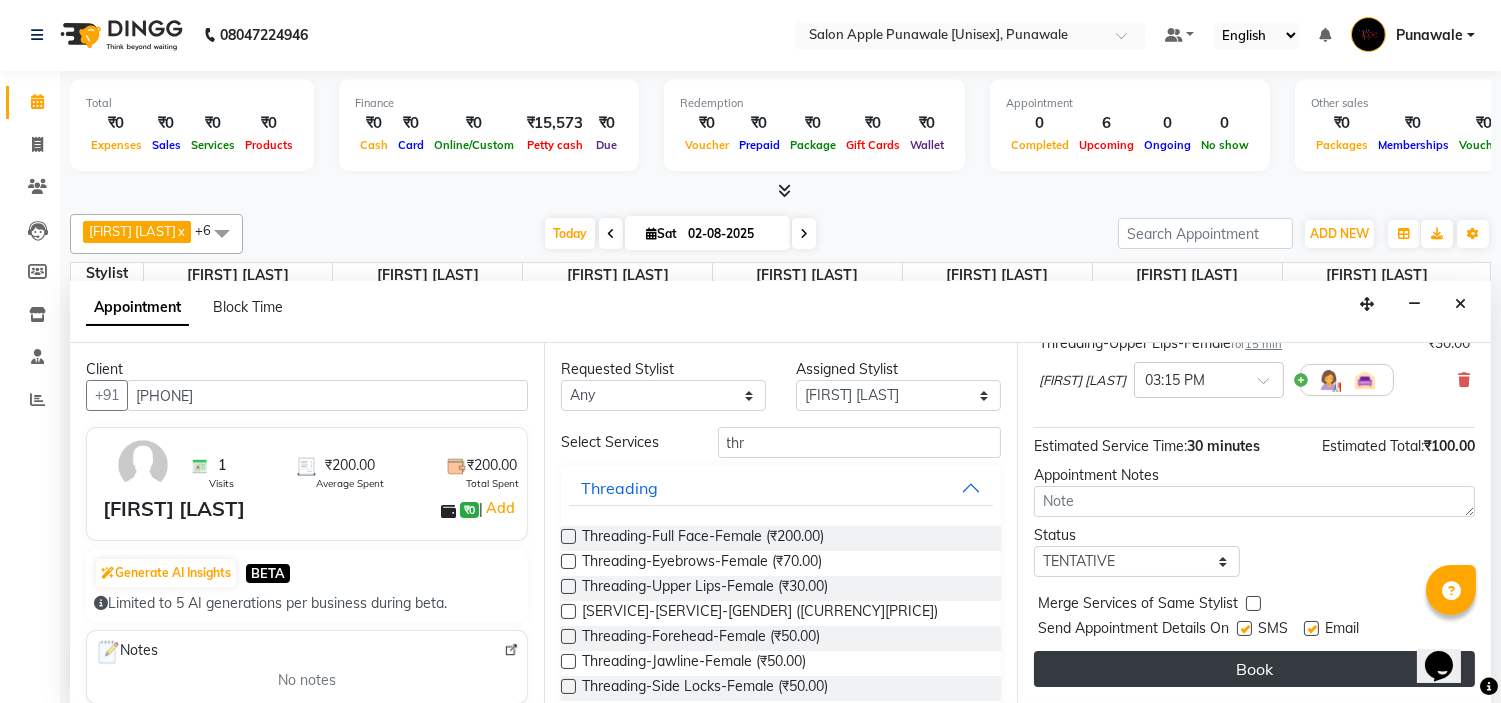 click on "Book" at bounding box center (1254, 669) 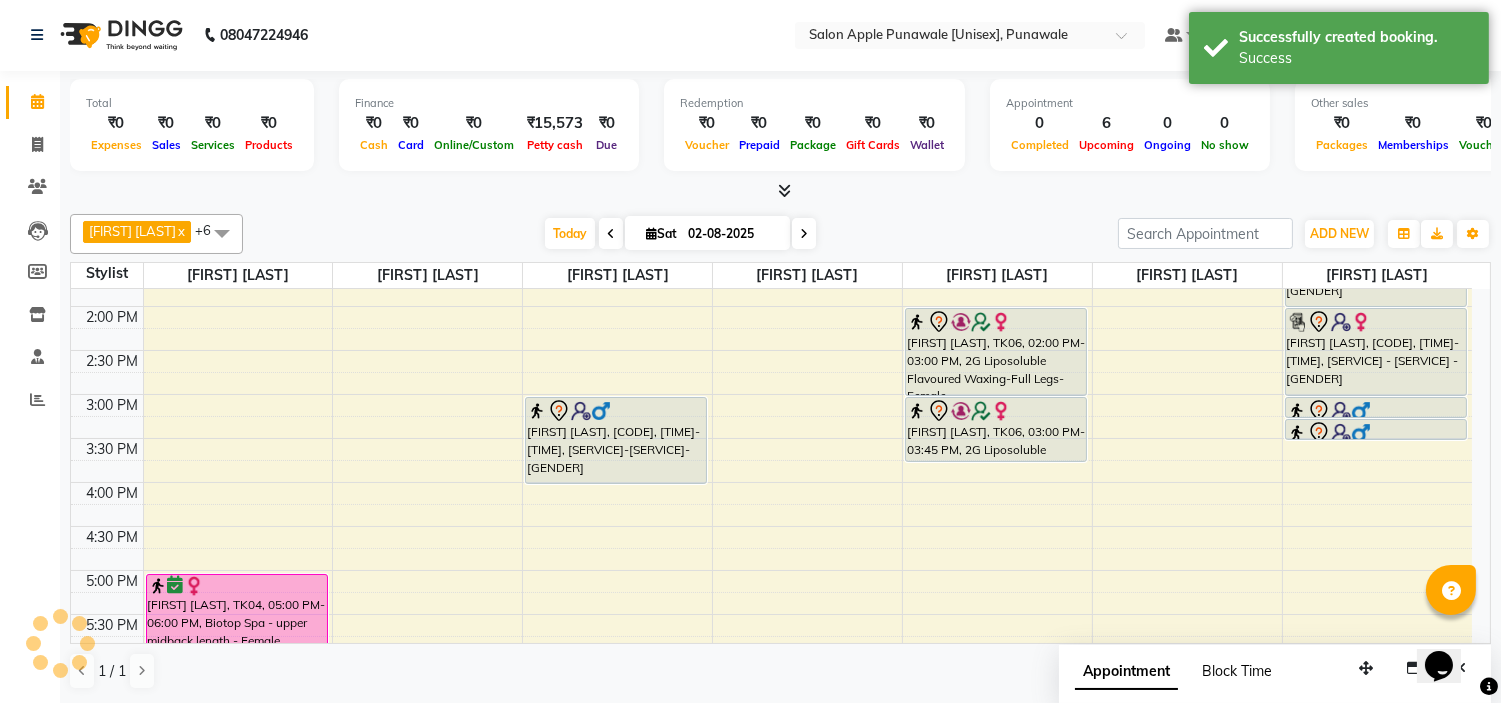 scroll, scrollTop: 0, scrollLeft: 0, axis: both 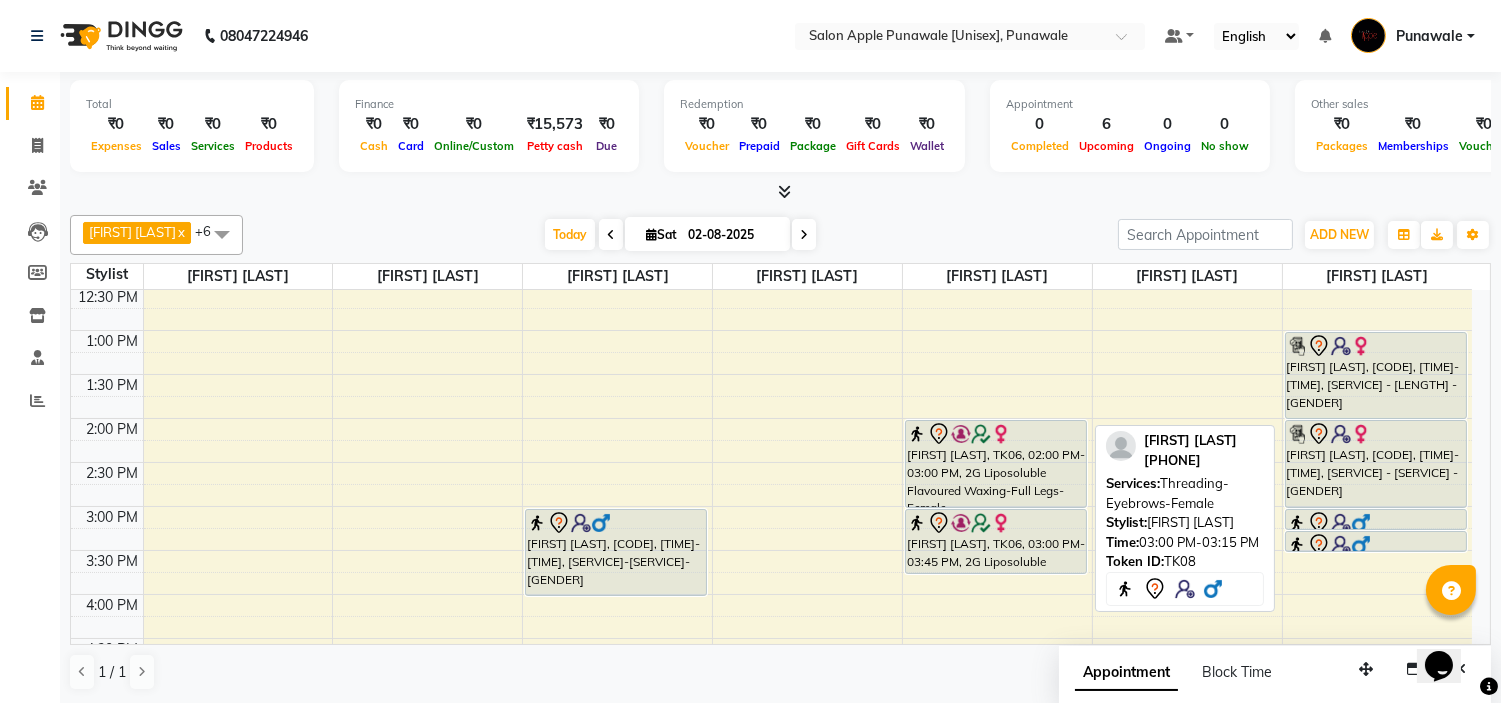drag, startPoint x: 1371, startPoint y: 525, endPoint x: 741, endPoint y: 512, distance: 630.1341 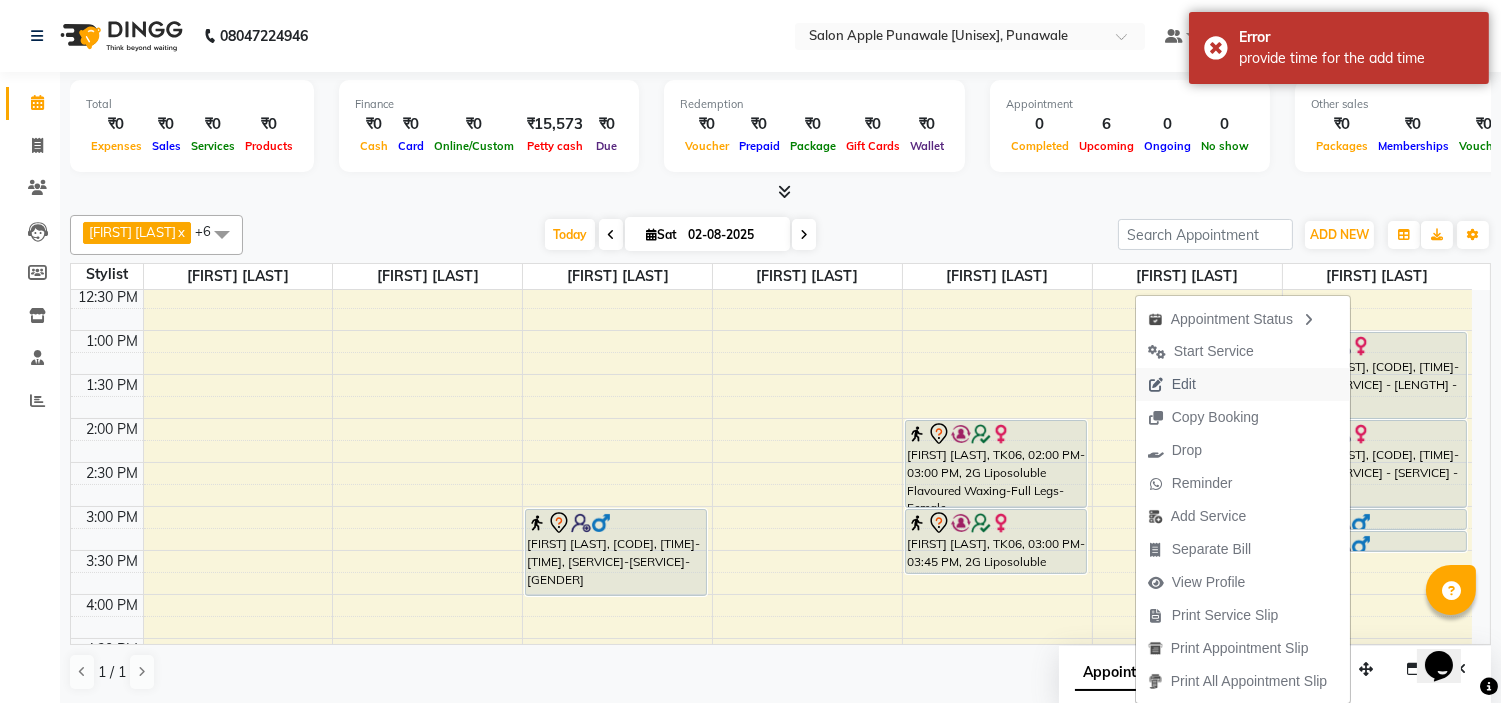 click on "Edit" at bounding box center (1184, 384) 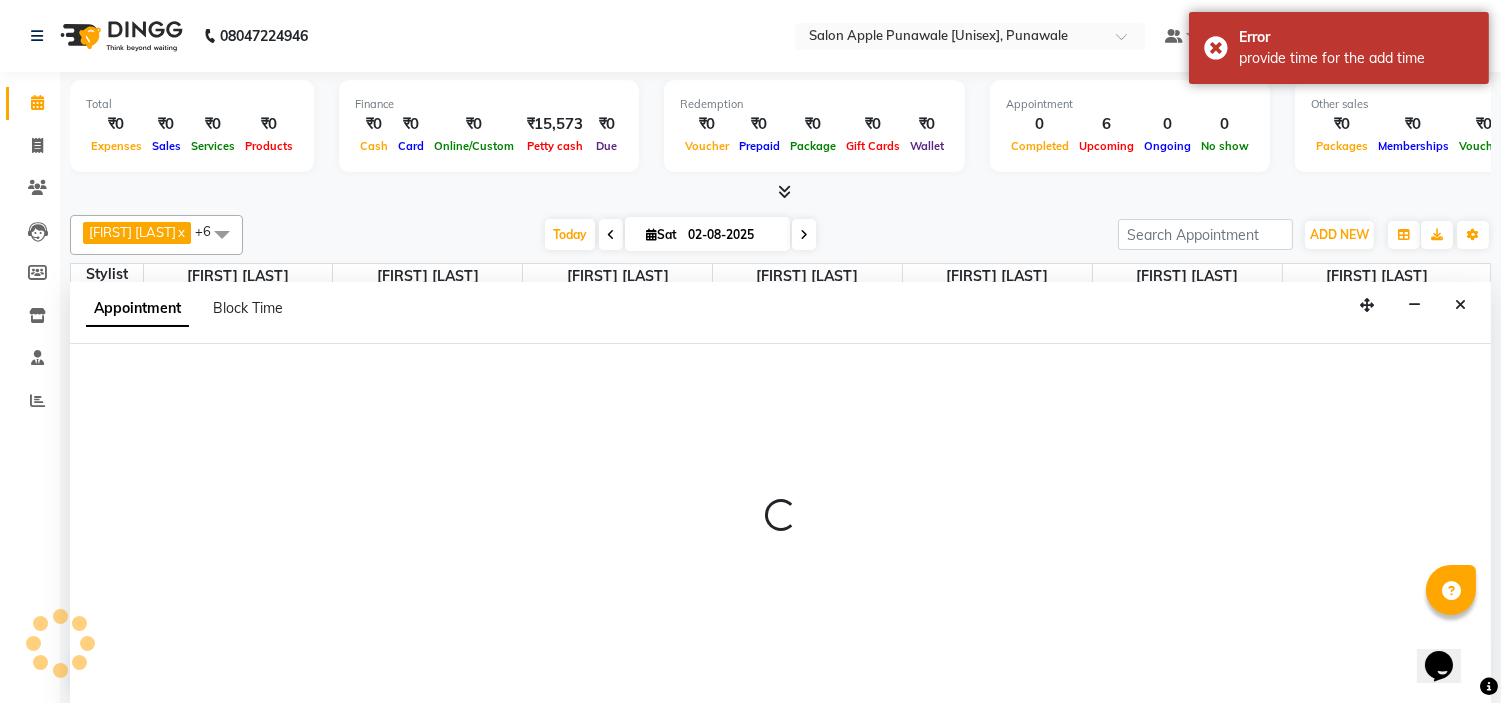 select on "900" 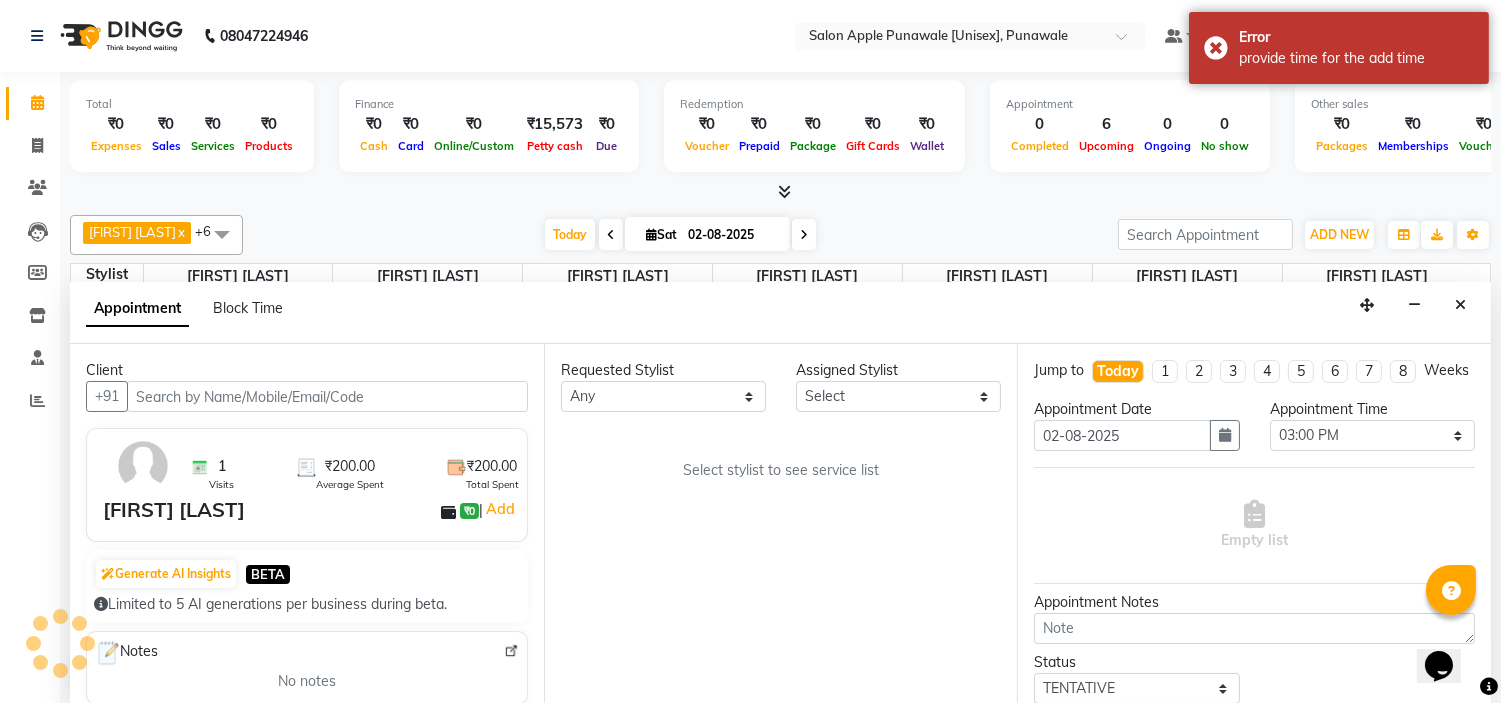 scroll, scrollTop: 1, scrollLeft: 0, axis: vertical 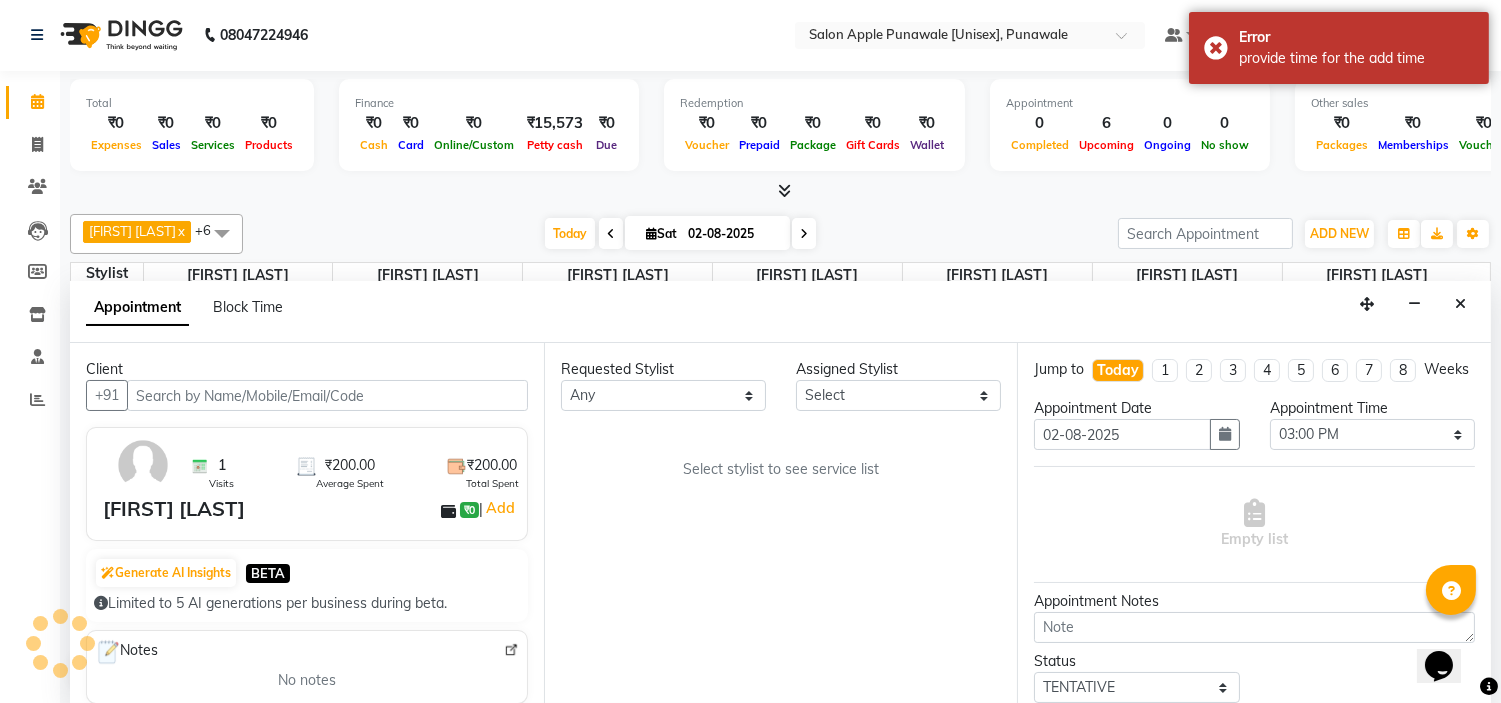 select on "37252" 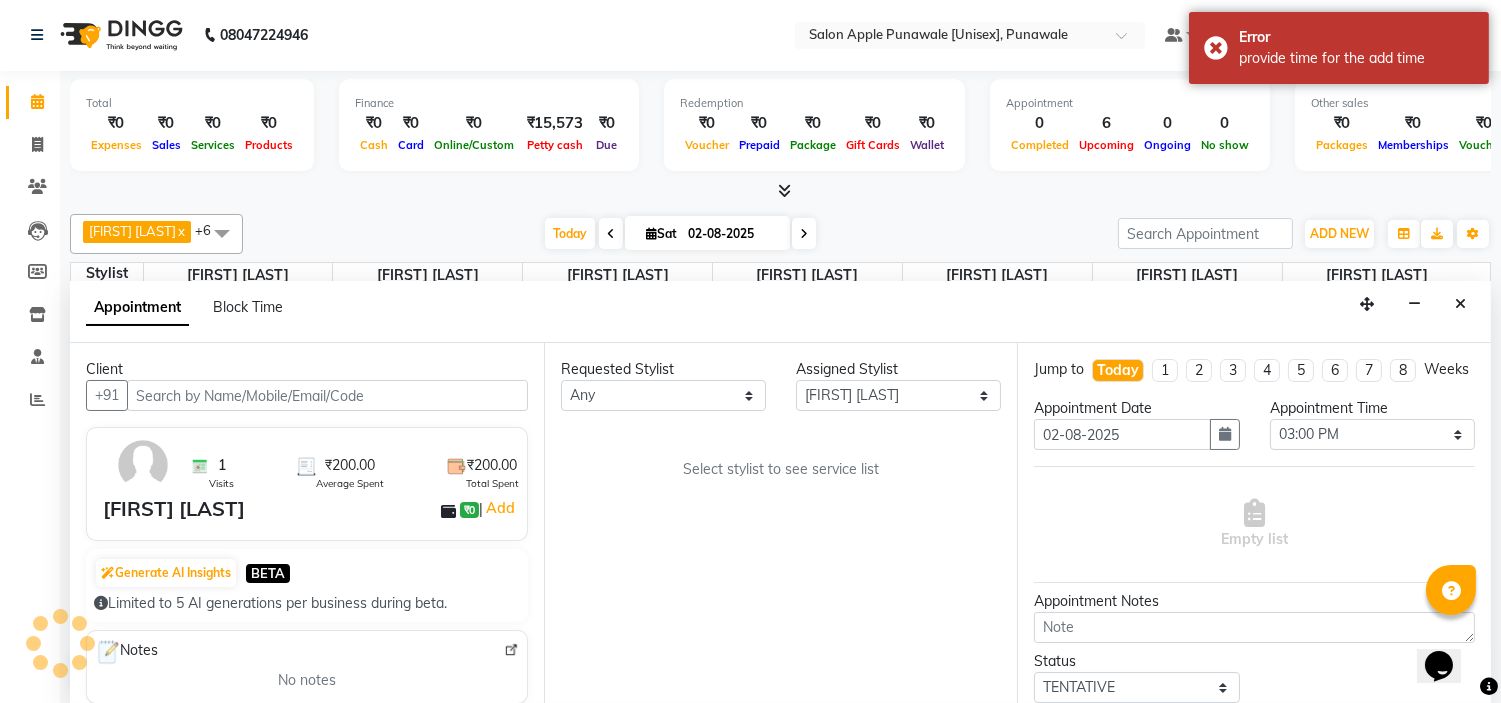 select on "3136" 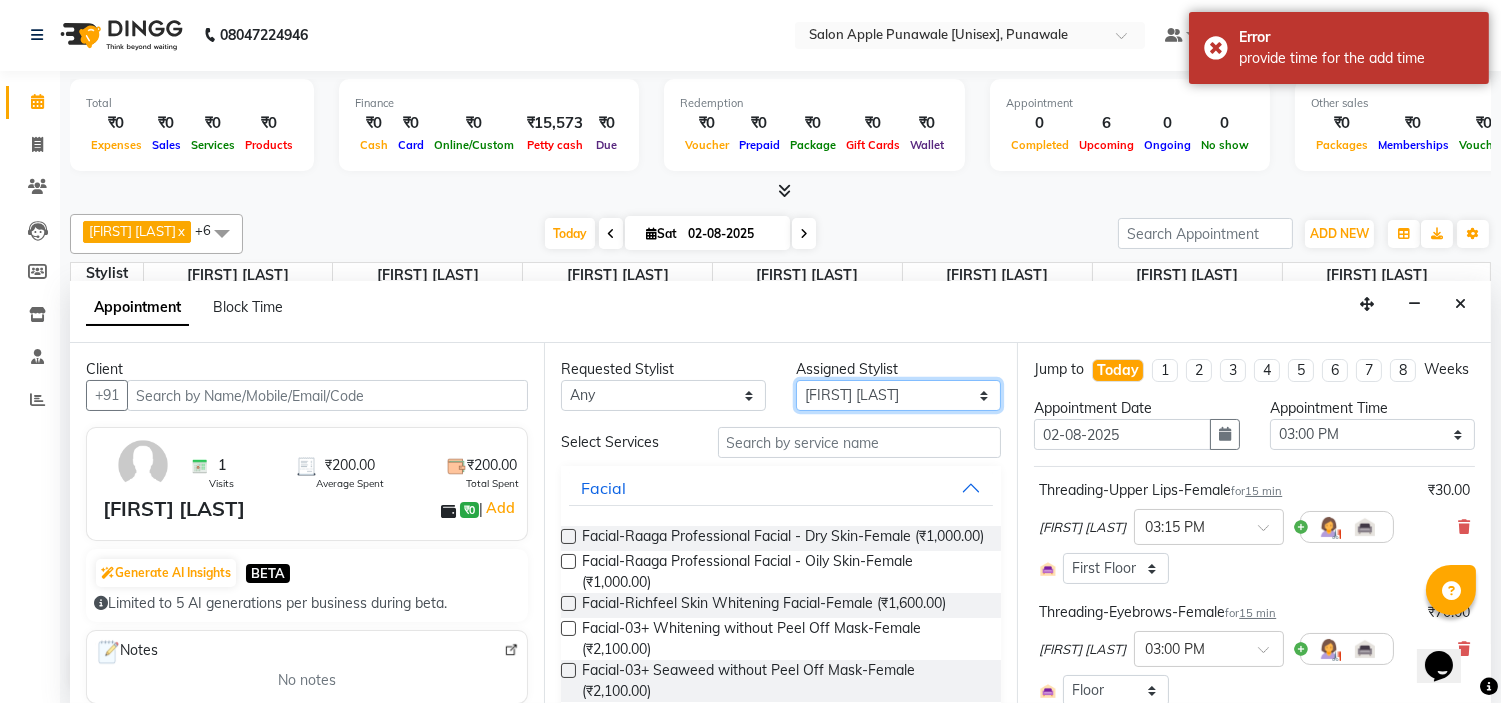 click on "Select Avi Sonawane Kamlesh Nikam Pallavi Waghamare Shruti Khapake Sneha Jadhav Sohail Shaikh  Vivek Hire" at bounding box center (898, 395) 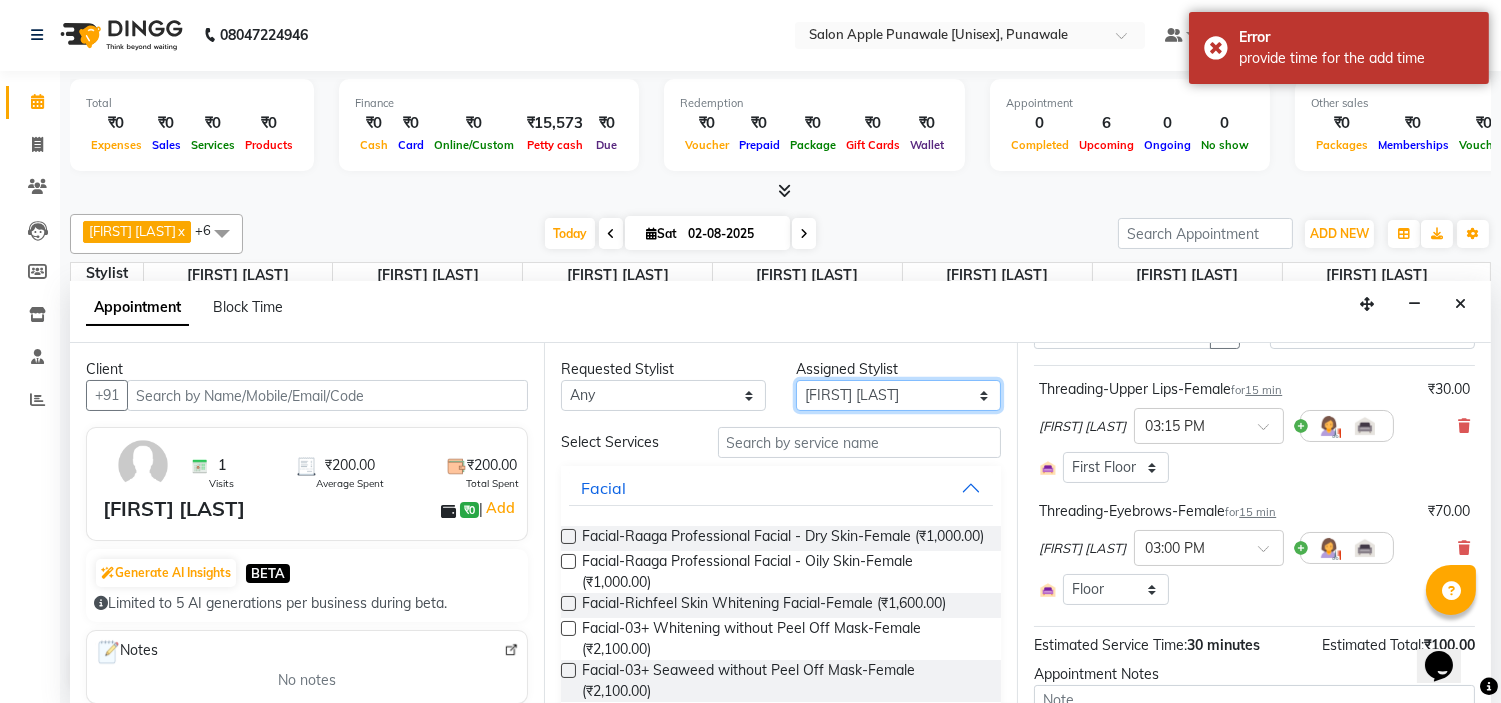 scroll, scrollTop: 261, scrollLeft: 0, axis: vertical 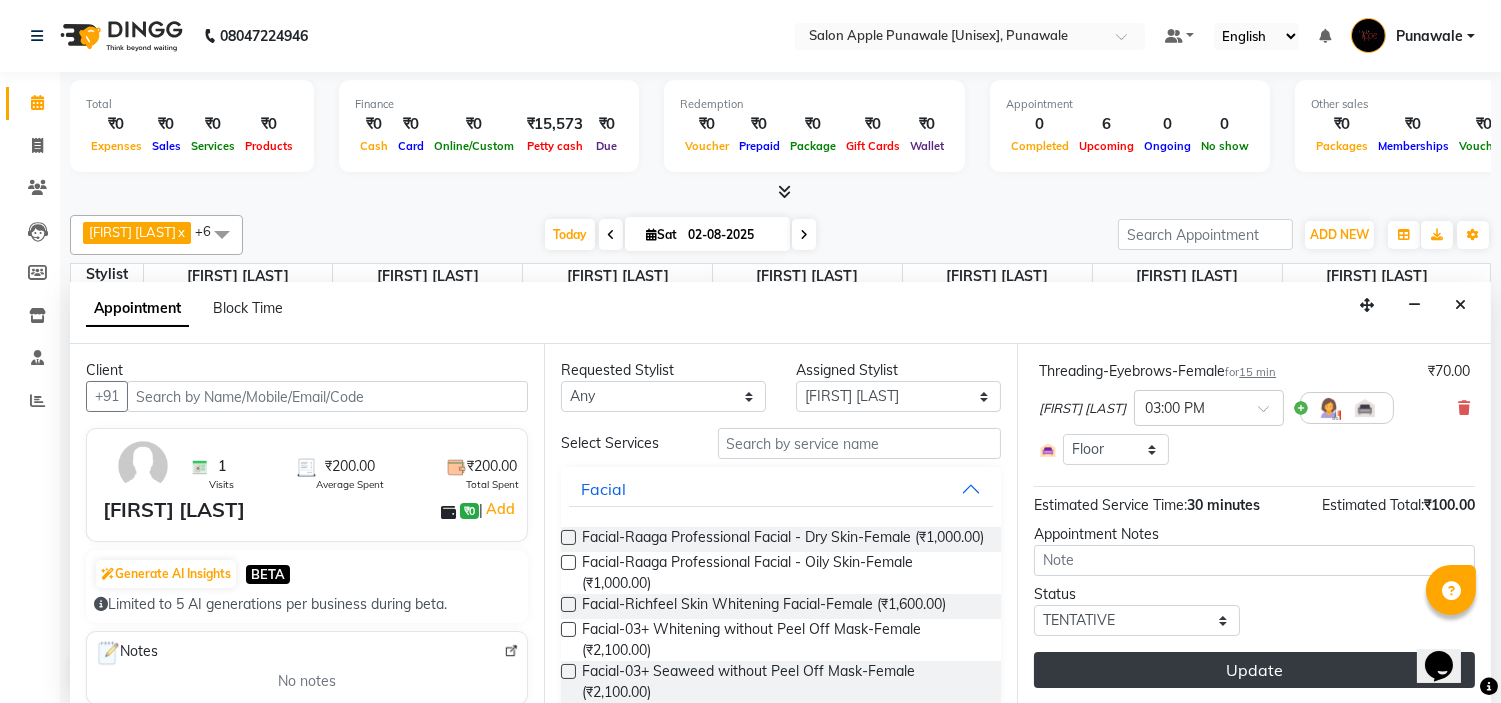 click on "Update" at bounding box center [1254, 670] 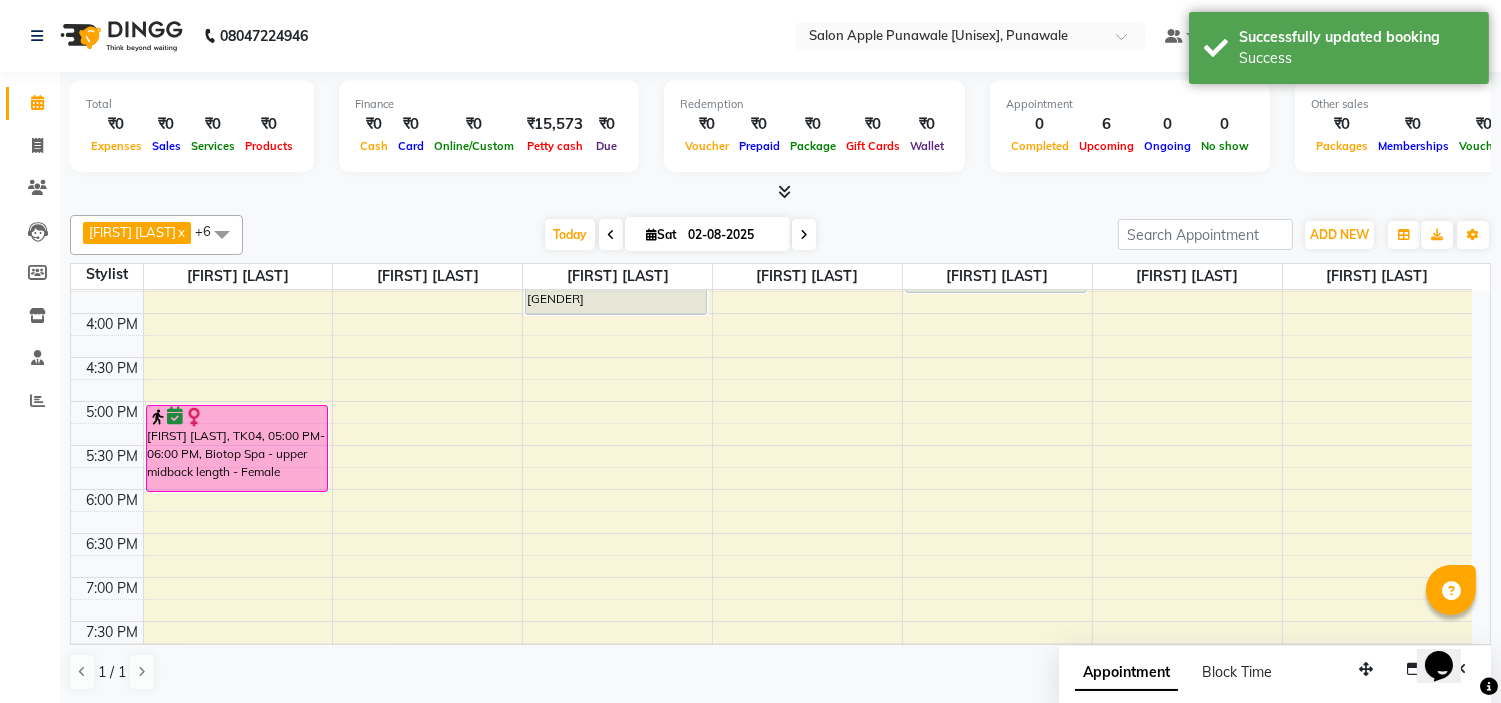 scroll, scrollTop: 444, scrollLeft: 0, axis: vertical 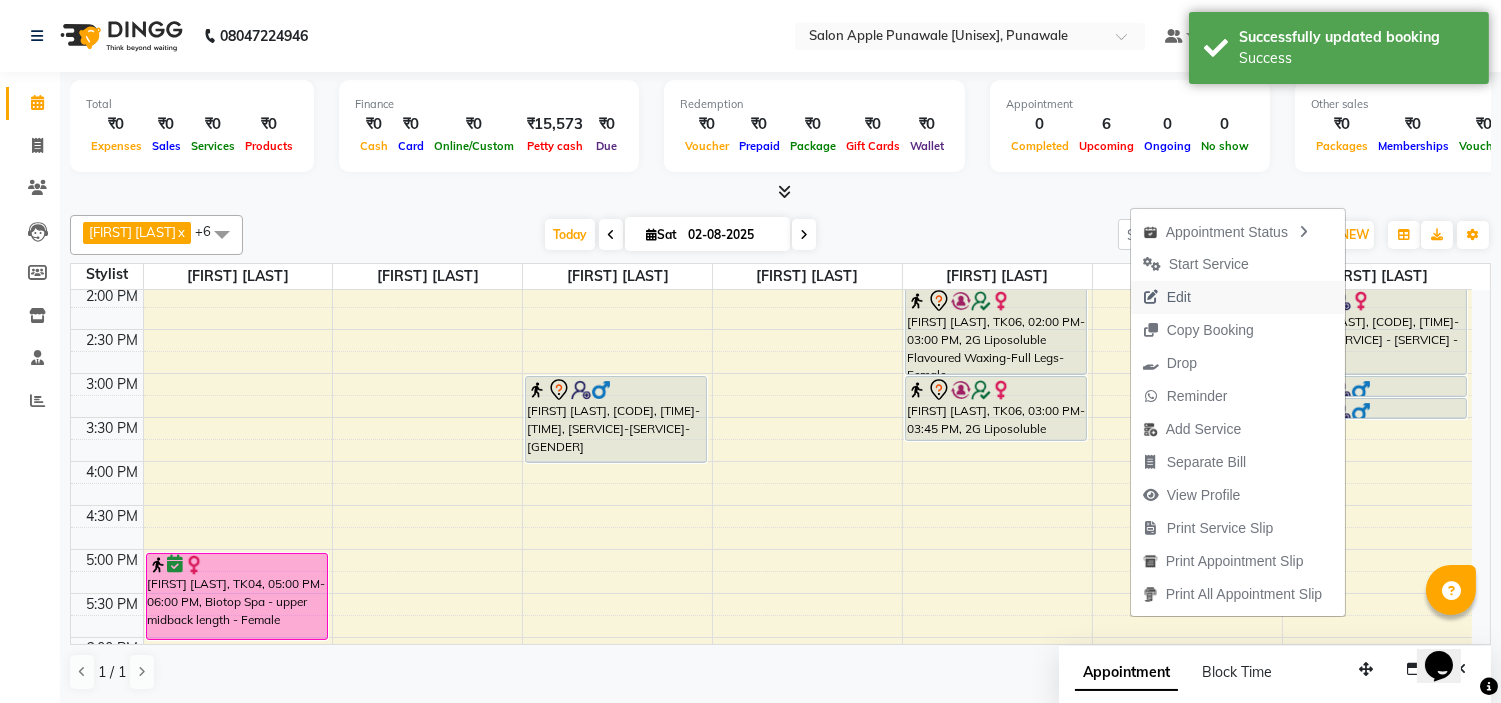 click on "Edit" at bounding box center [1167, 297] 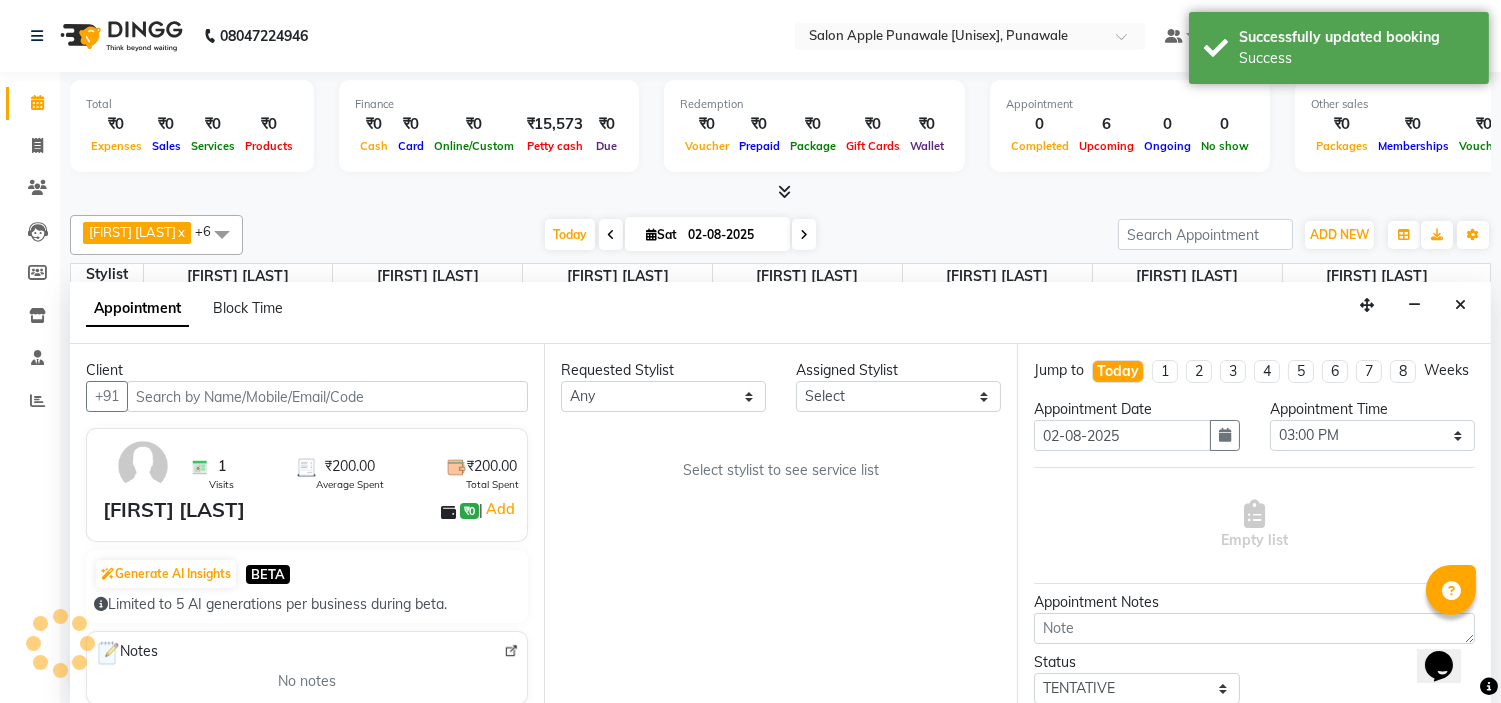 scroll, scrollTop: 88, scrollLeft: 0, axis: vertical 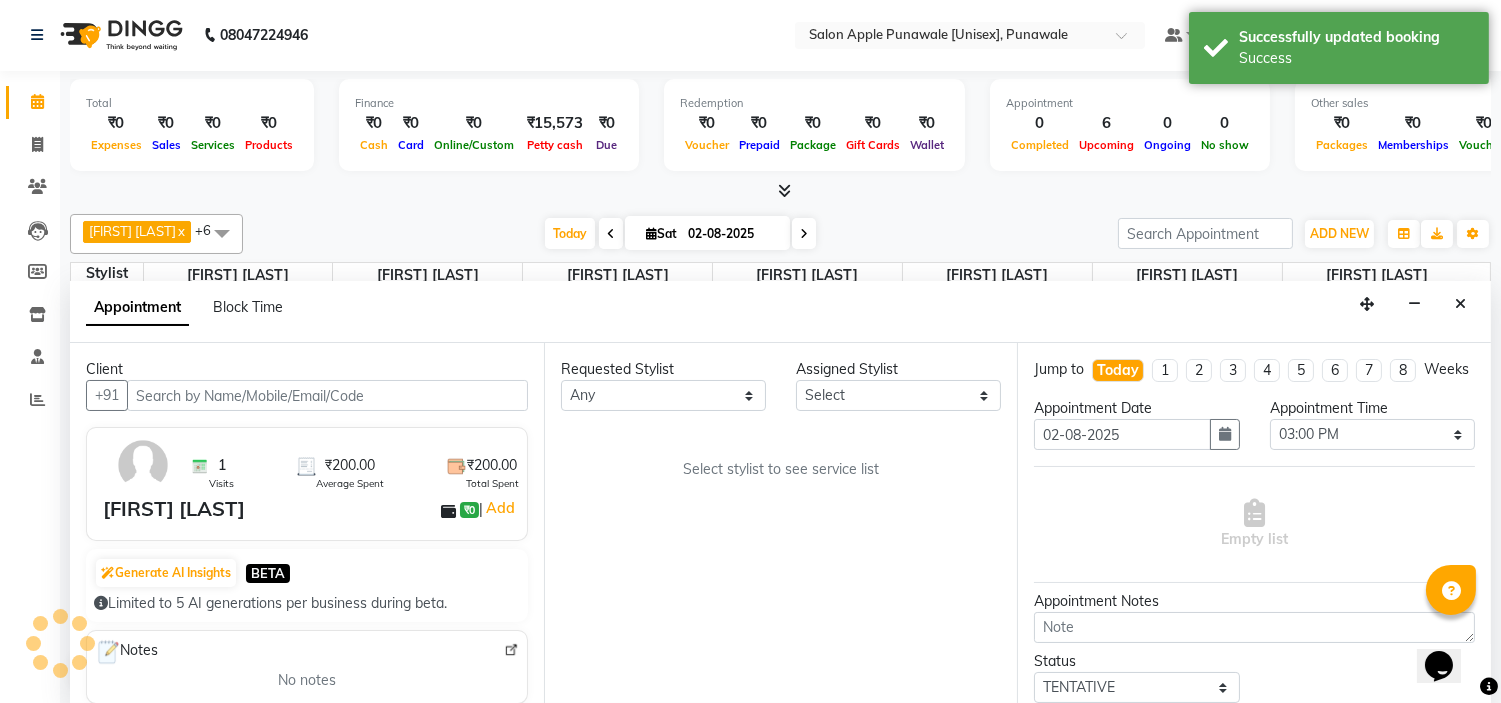 select on "37252" 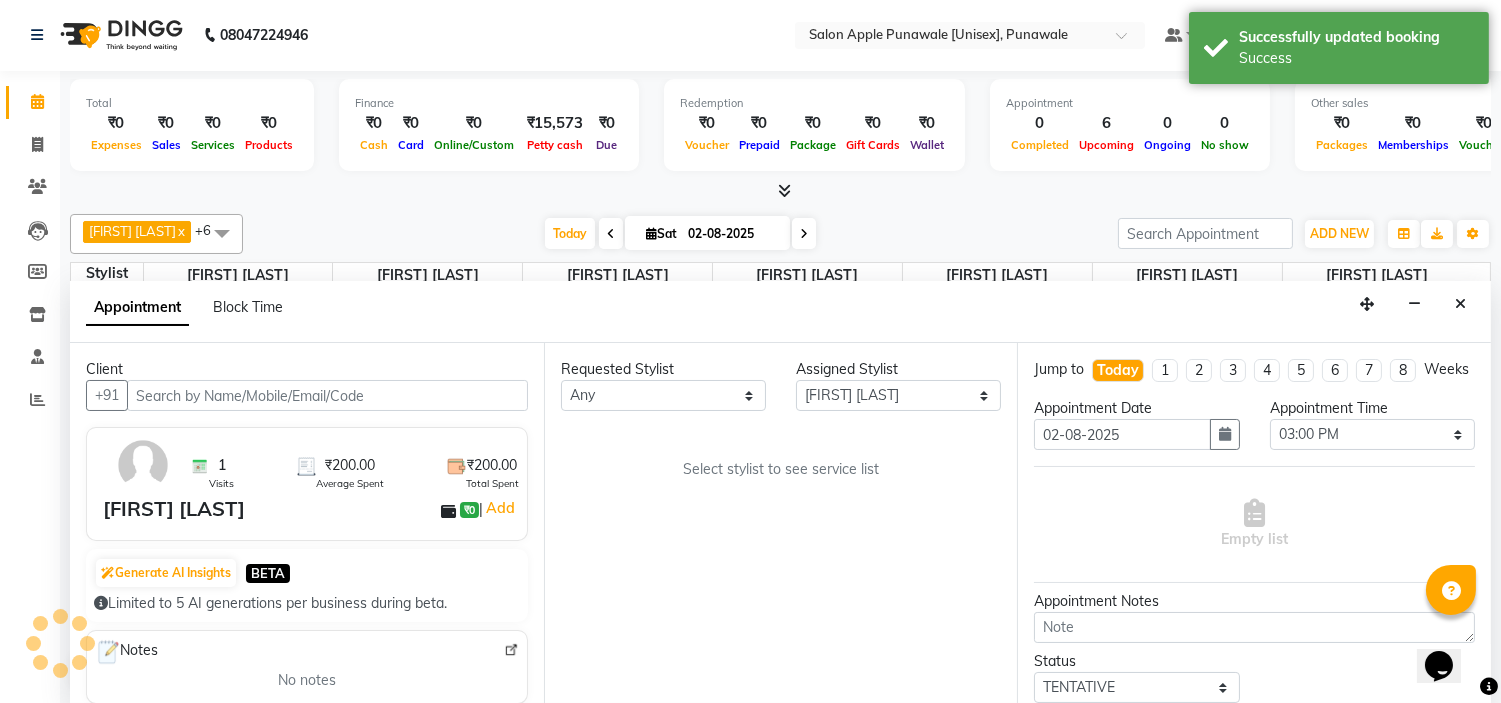 select on "2480" 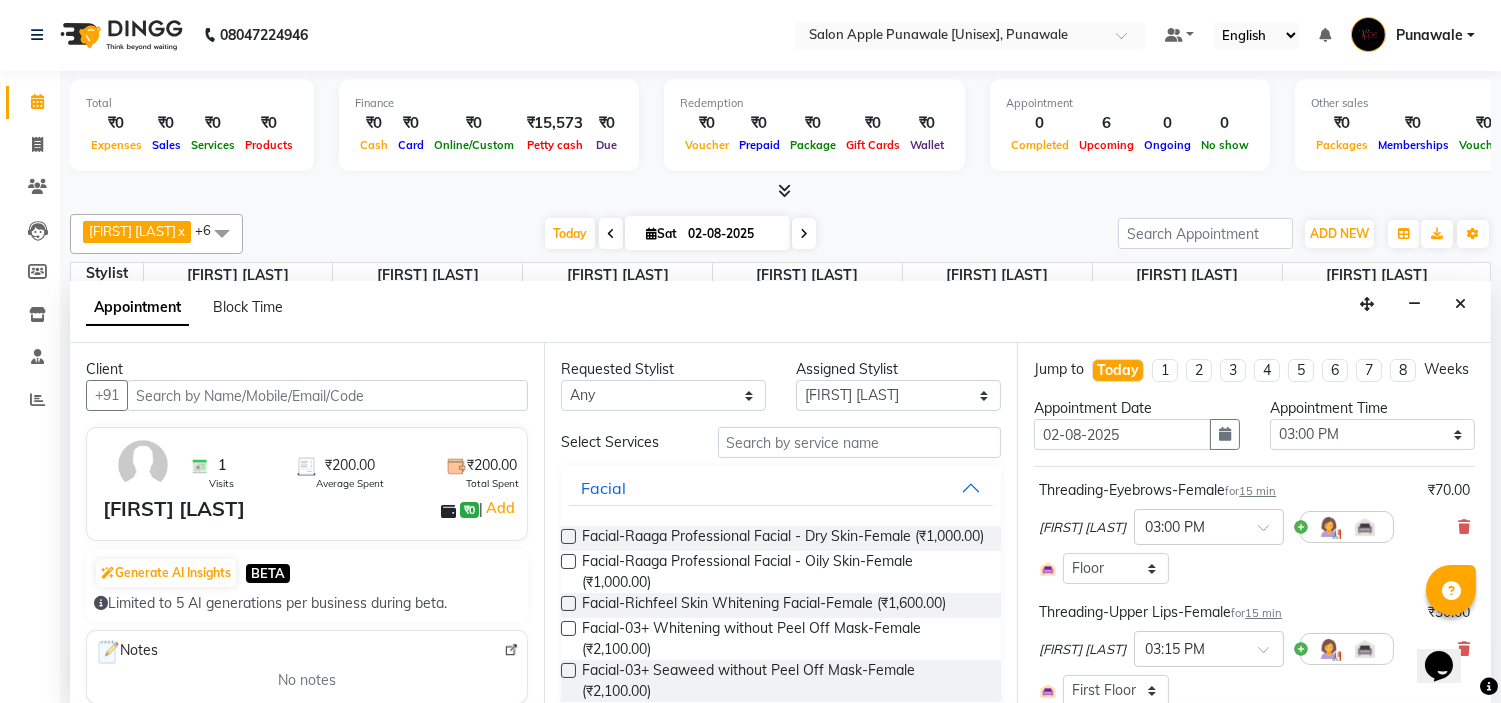 click on "[FIRST] [LAST]" at bounding box center [1082, 528] 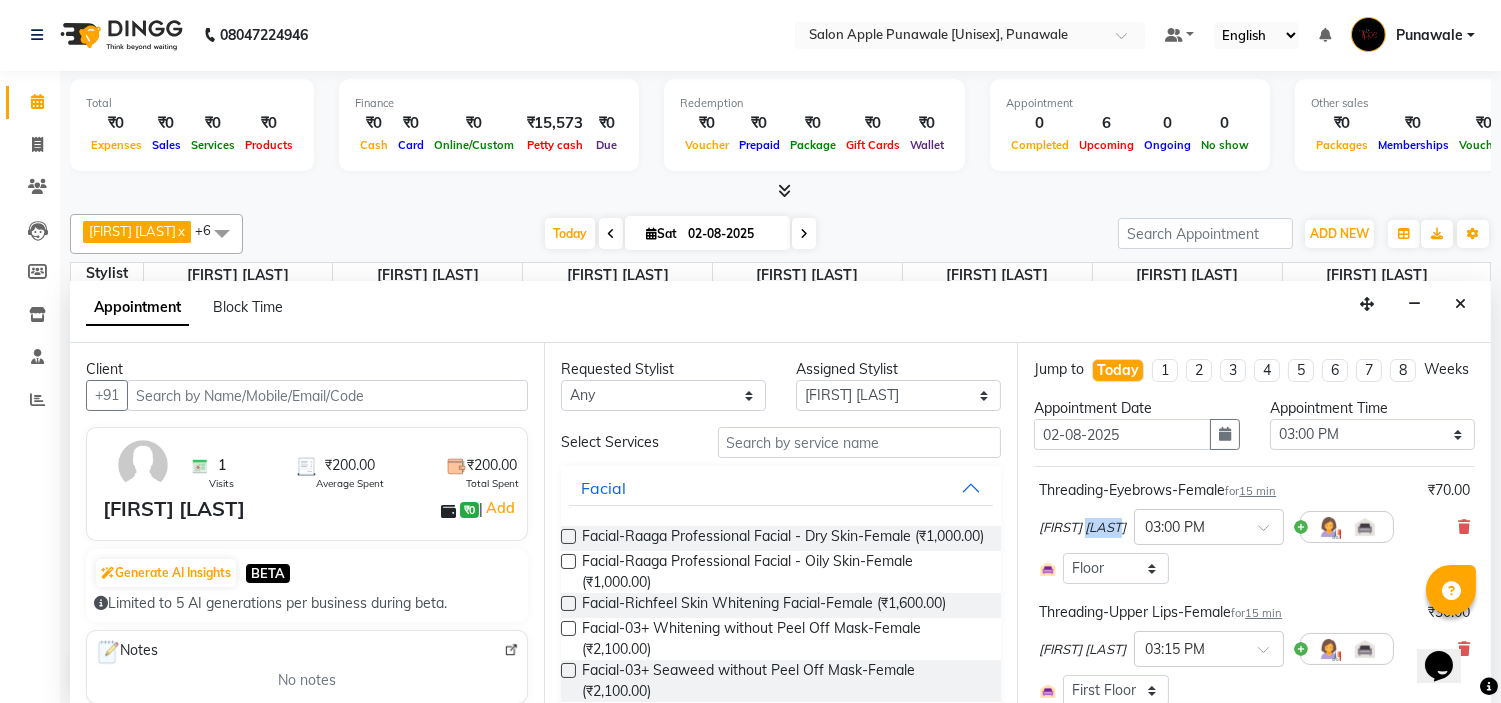 click on "[FIRST] [LAST]" at bounding box center [1082, 528] 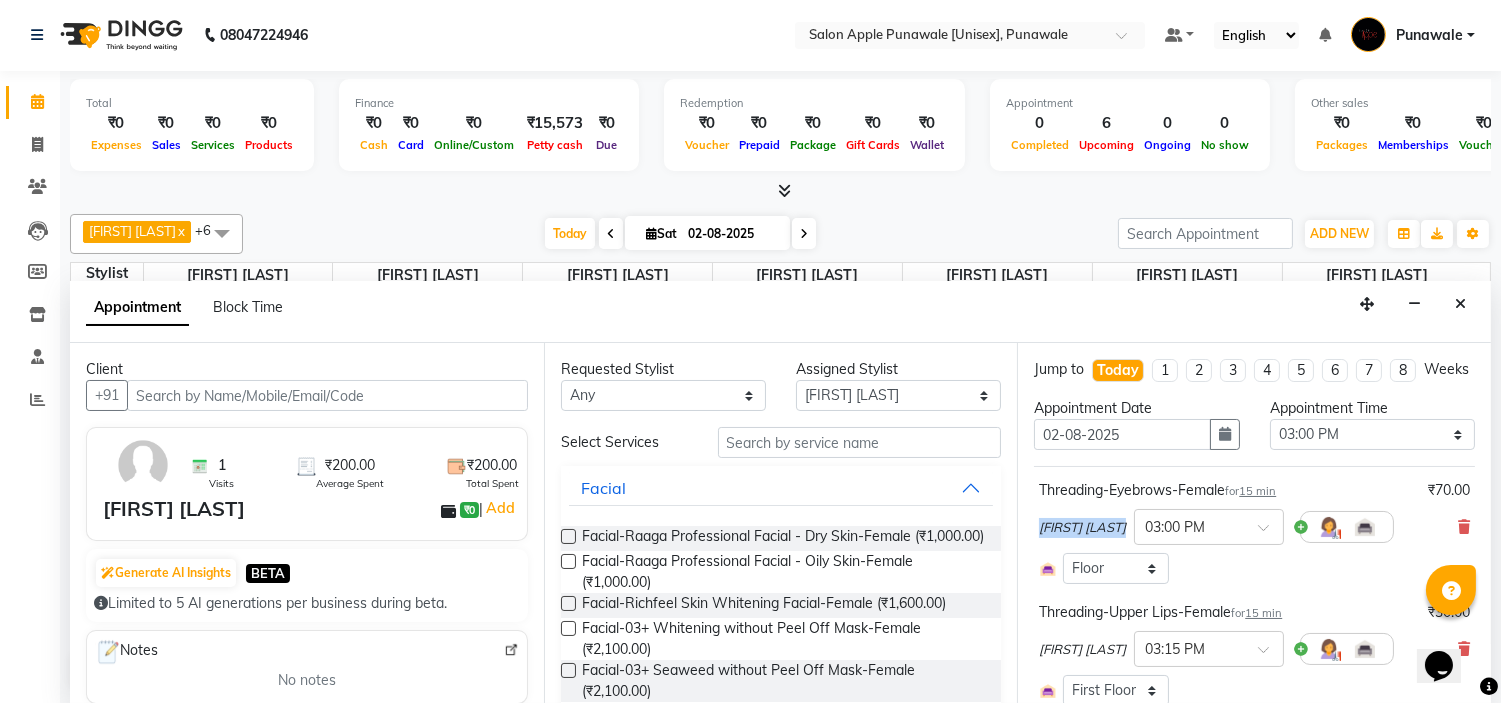 click on "[FIRST] [LAST]" at bounding box center [1082, 528] 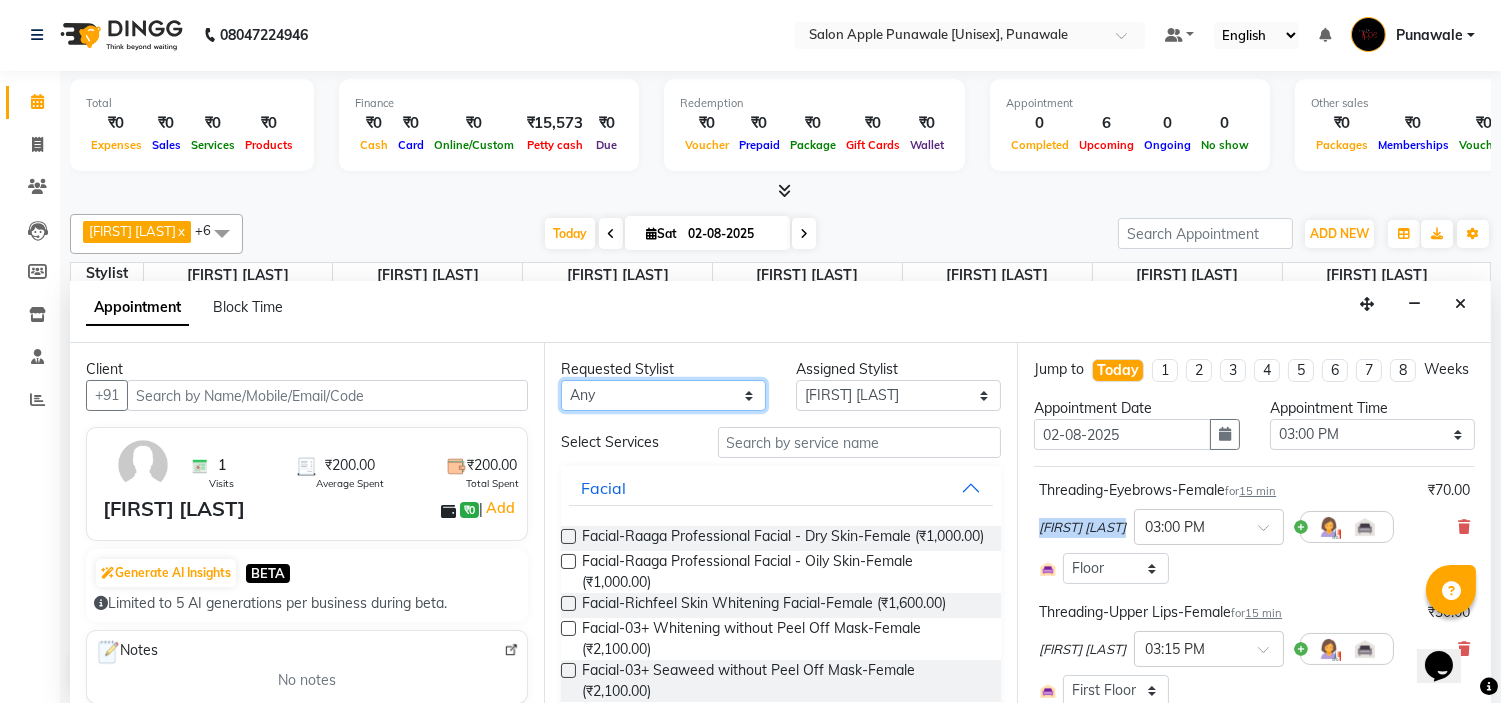 drag, startPoint x: 1102, startPoint y: 541, endPoint x: 695, endPoint y: 394, distance: 432.7332 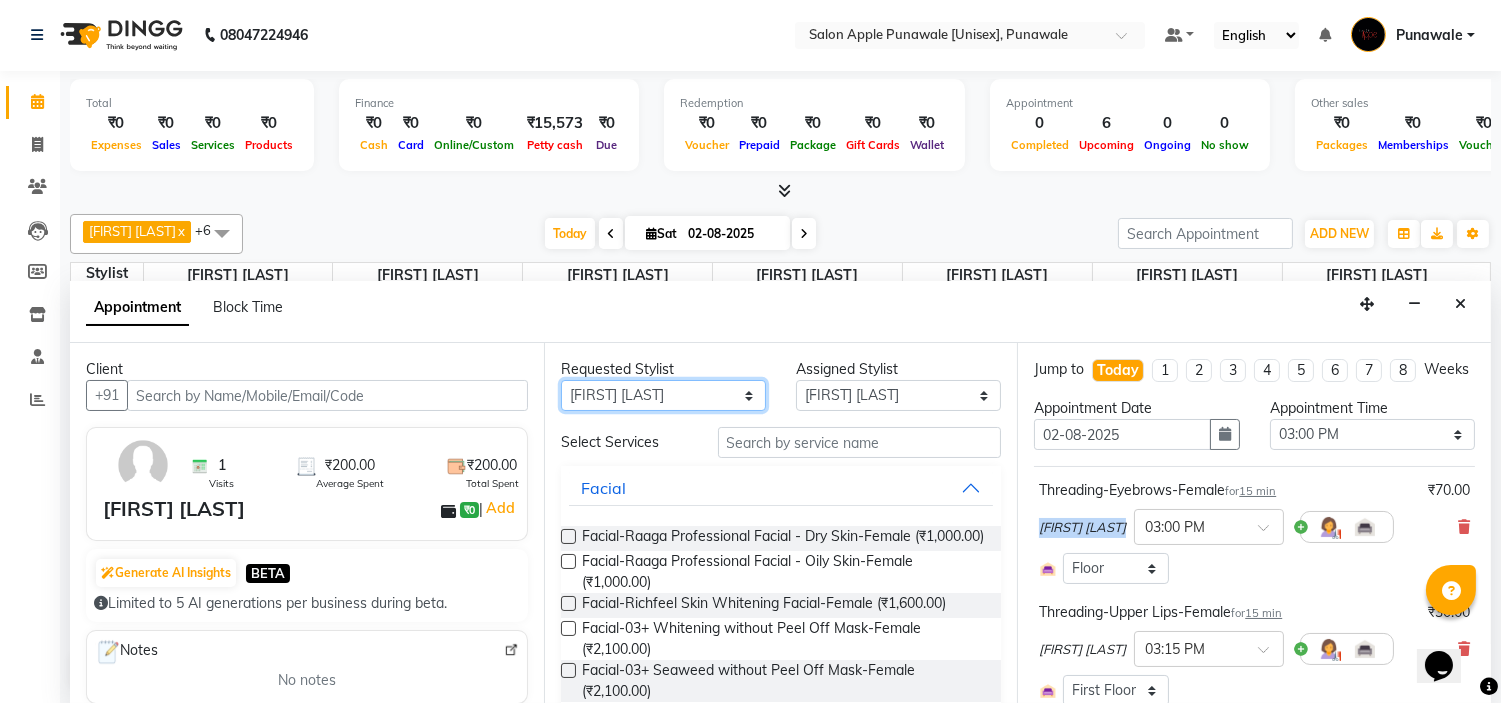 click on "Any Avi Sonawane Kamlesh Nikam Pallavi Waghamare Shruti Khapake Sneha Jadhav Sohail Shaikh  Vivek Hire" at bounding box center [663, 395] 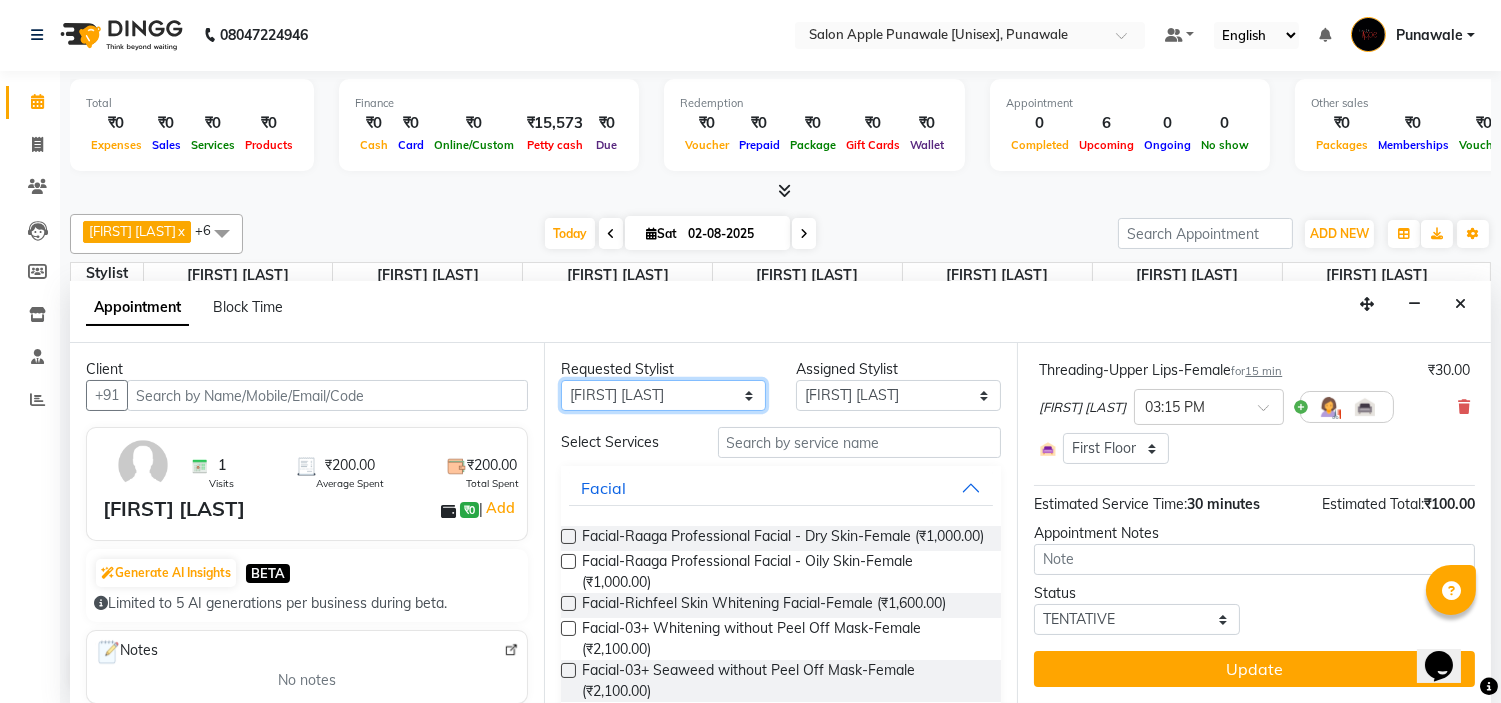scroll, scrollTop: 261, scrollLeft: 0, axis: vertical 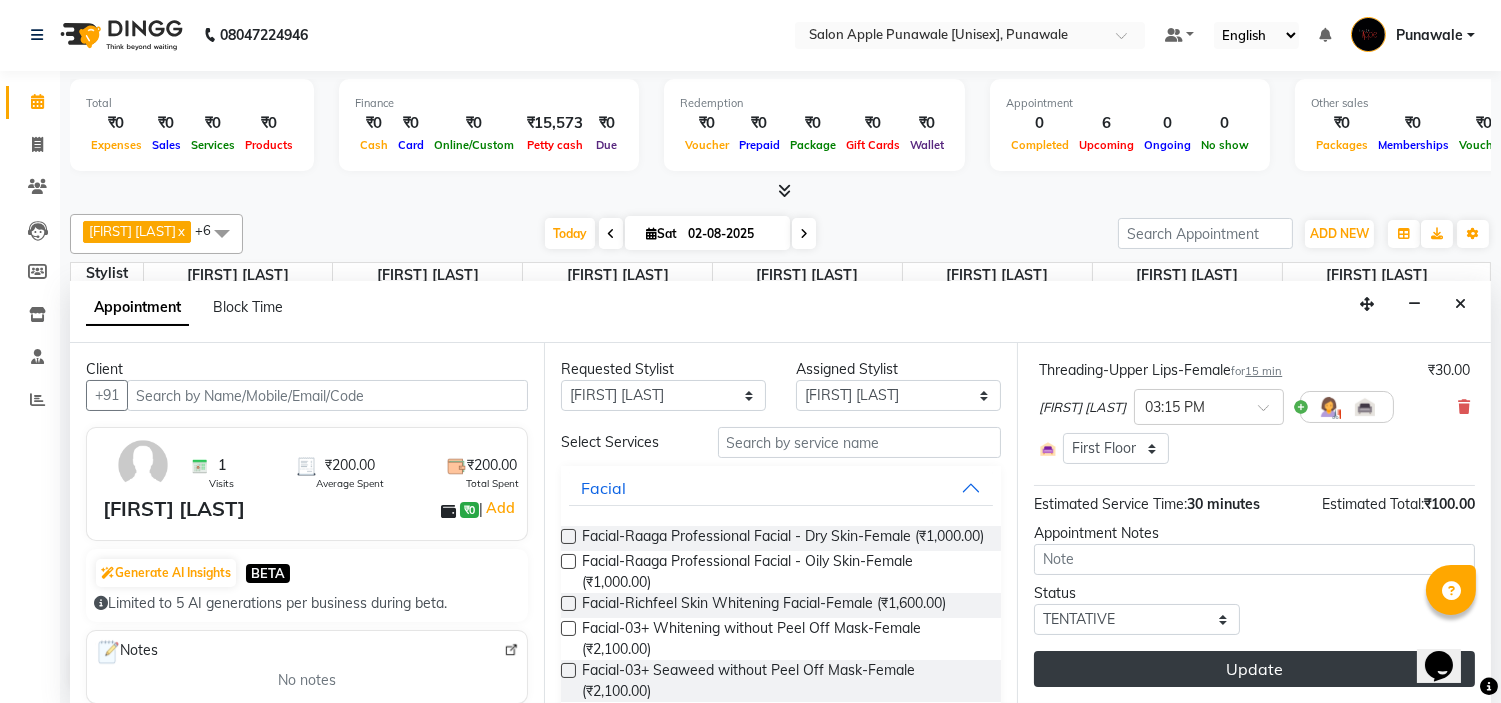 click on "Update" at bounding box center [1254, 669] 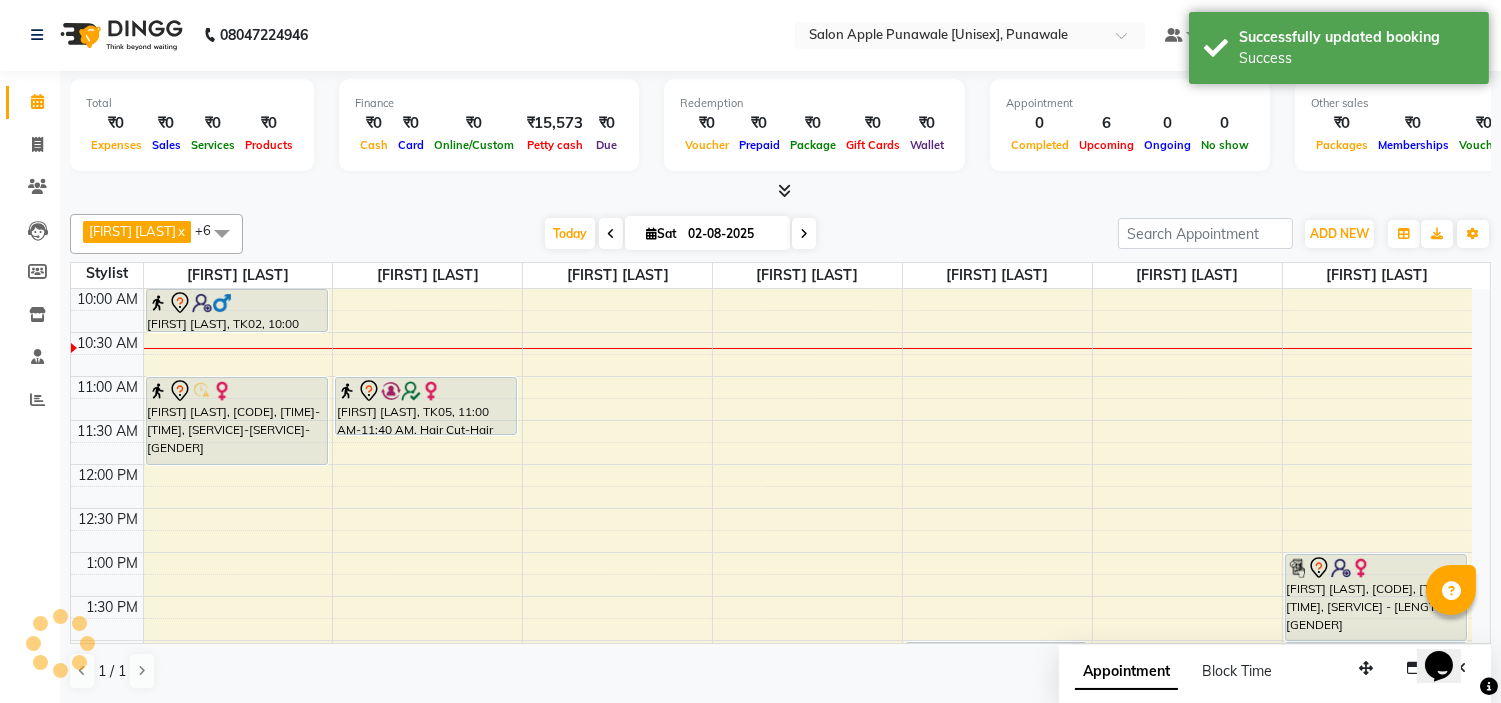 scroll, scrollTop: 0, scrollLeft: 0, axis: both 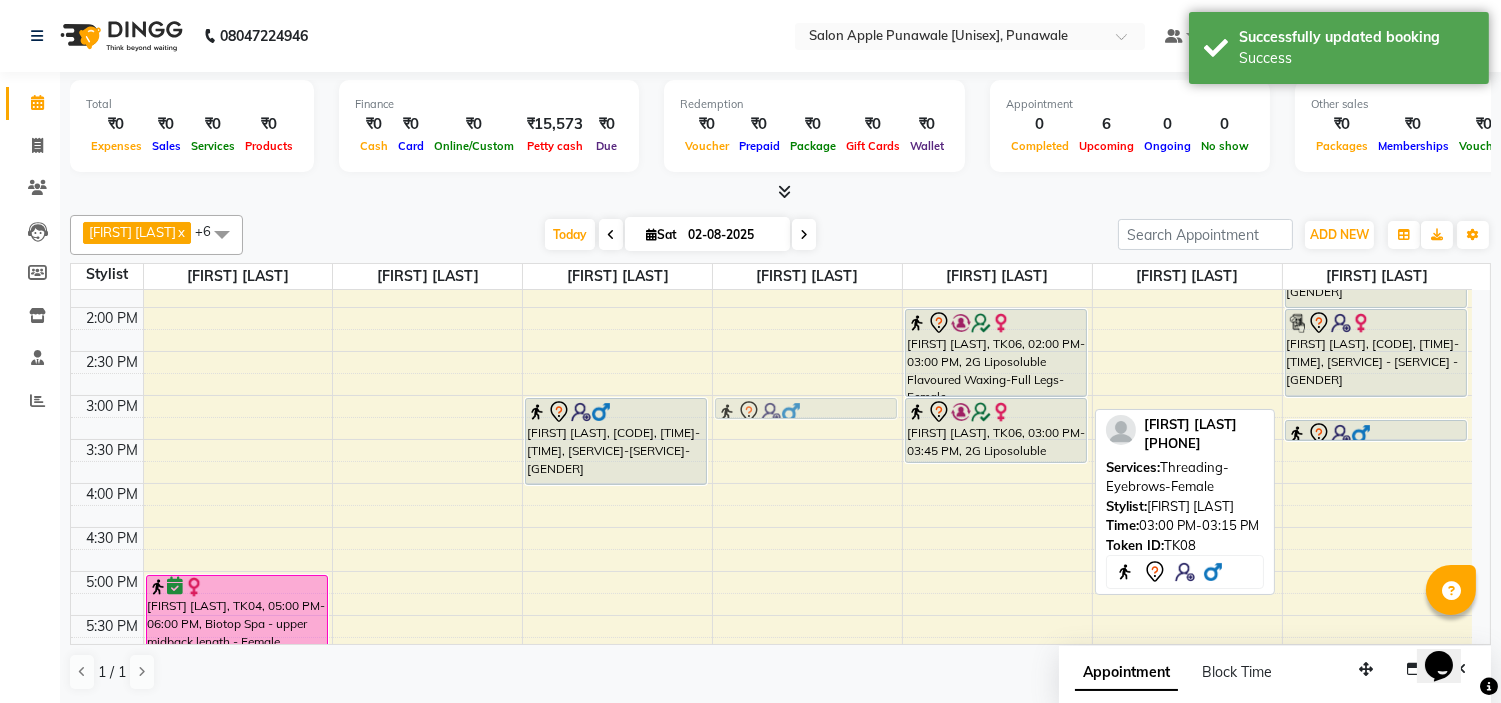 drag, startPoint x: 1381, startPoint y: 405, endPoint x: 843, endPoint y: 416, distance: 538.1124 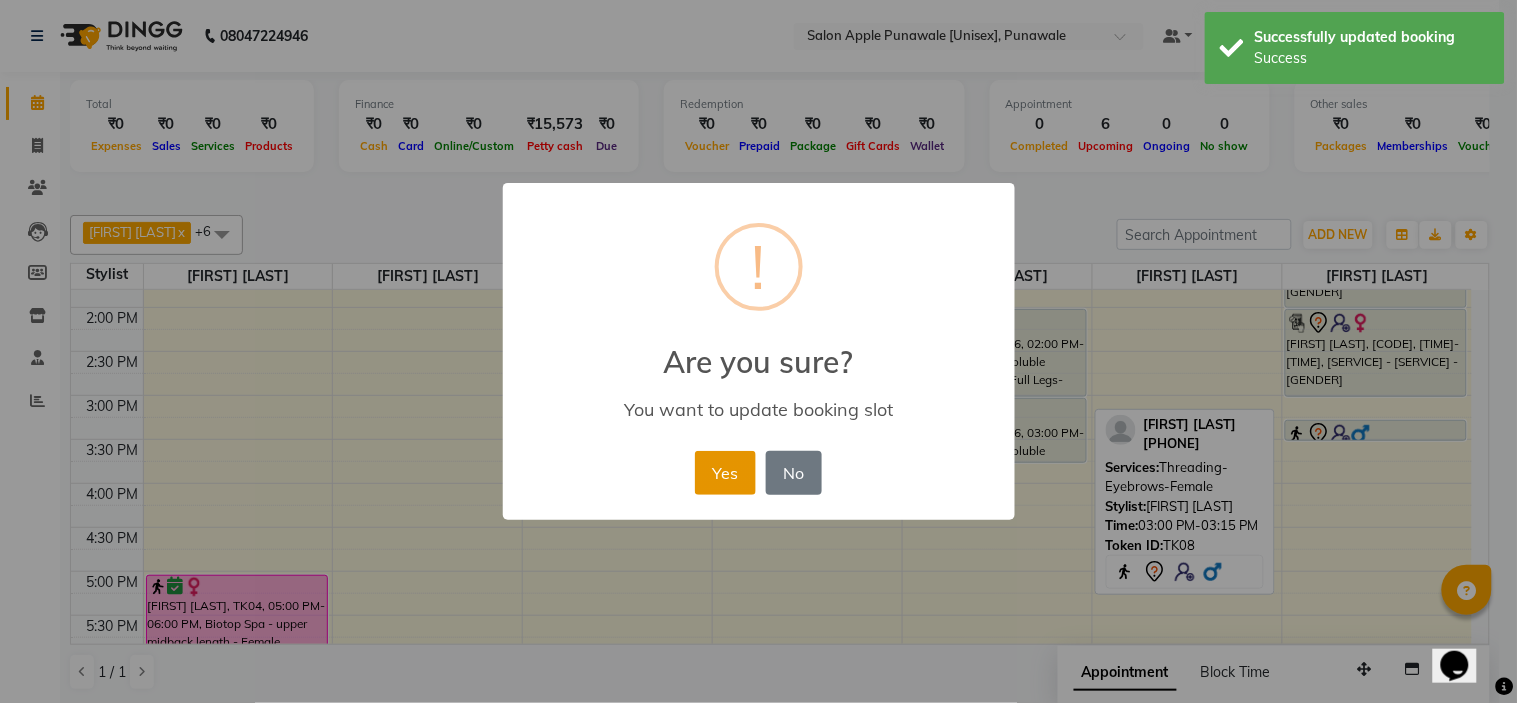 click on "Yes" at bounding box center [725, 473] 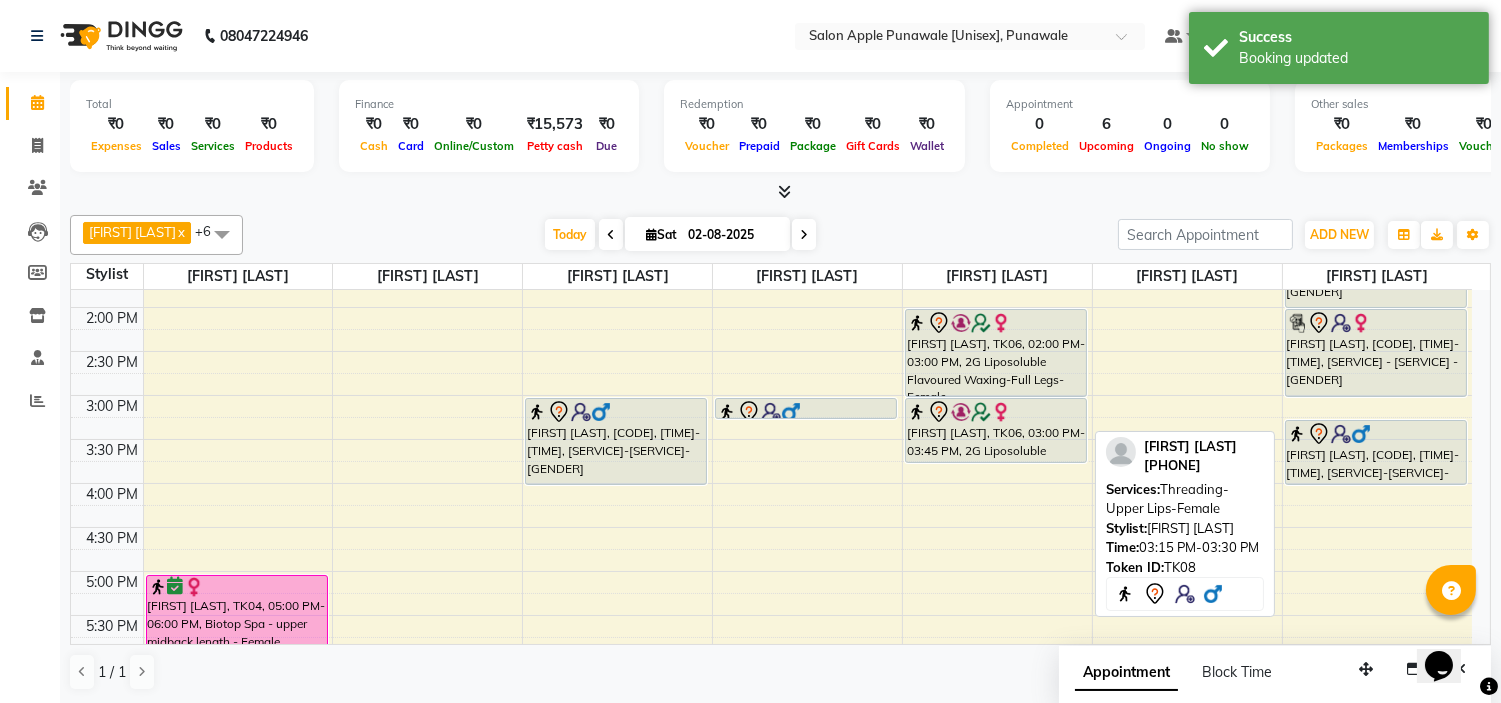 drag, startPoint x: 1348, startPoint y: 436, endPoint x: 806, endPoint y: 480, distance: 543.783 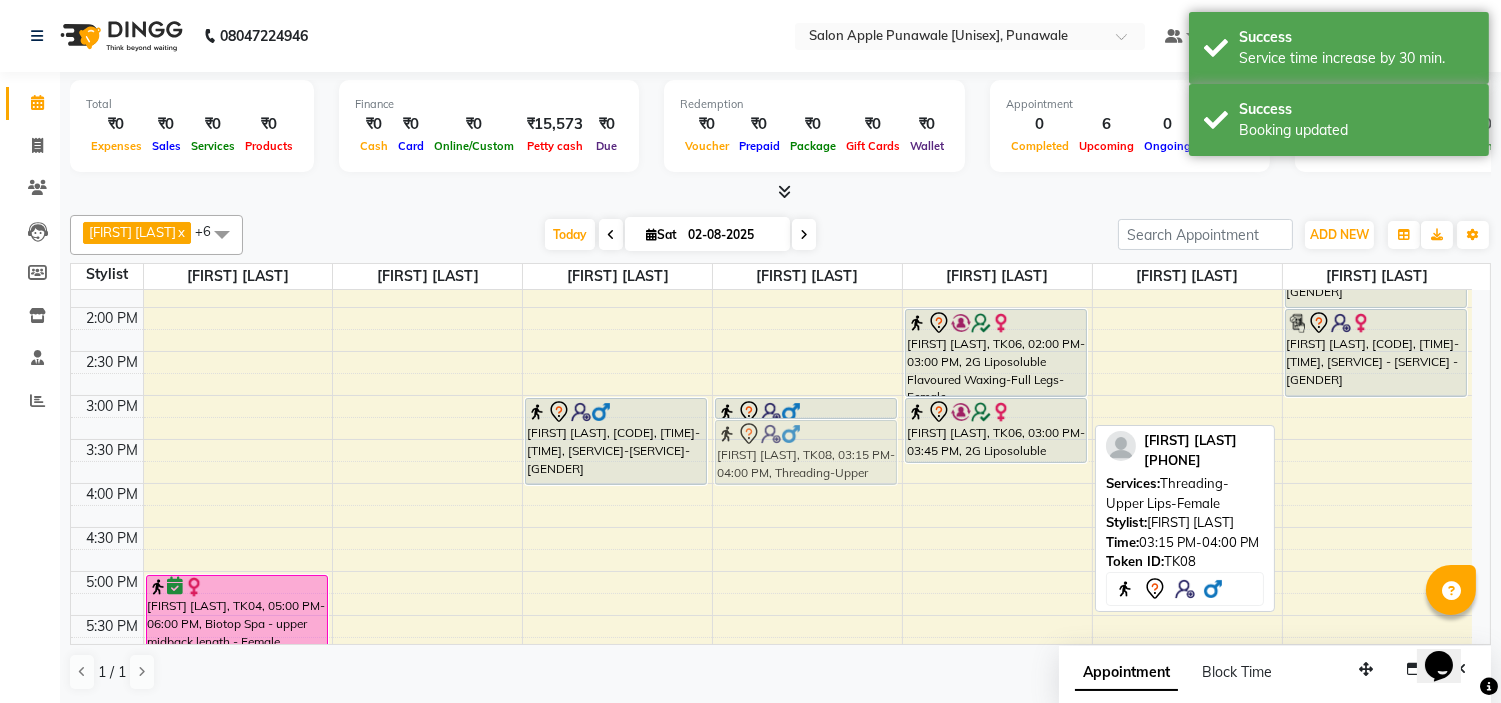 drag, startPoint x: 1368, startPoint y: 448, endPoint x: 795, endPoint y: 453, distance: 573.0218 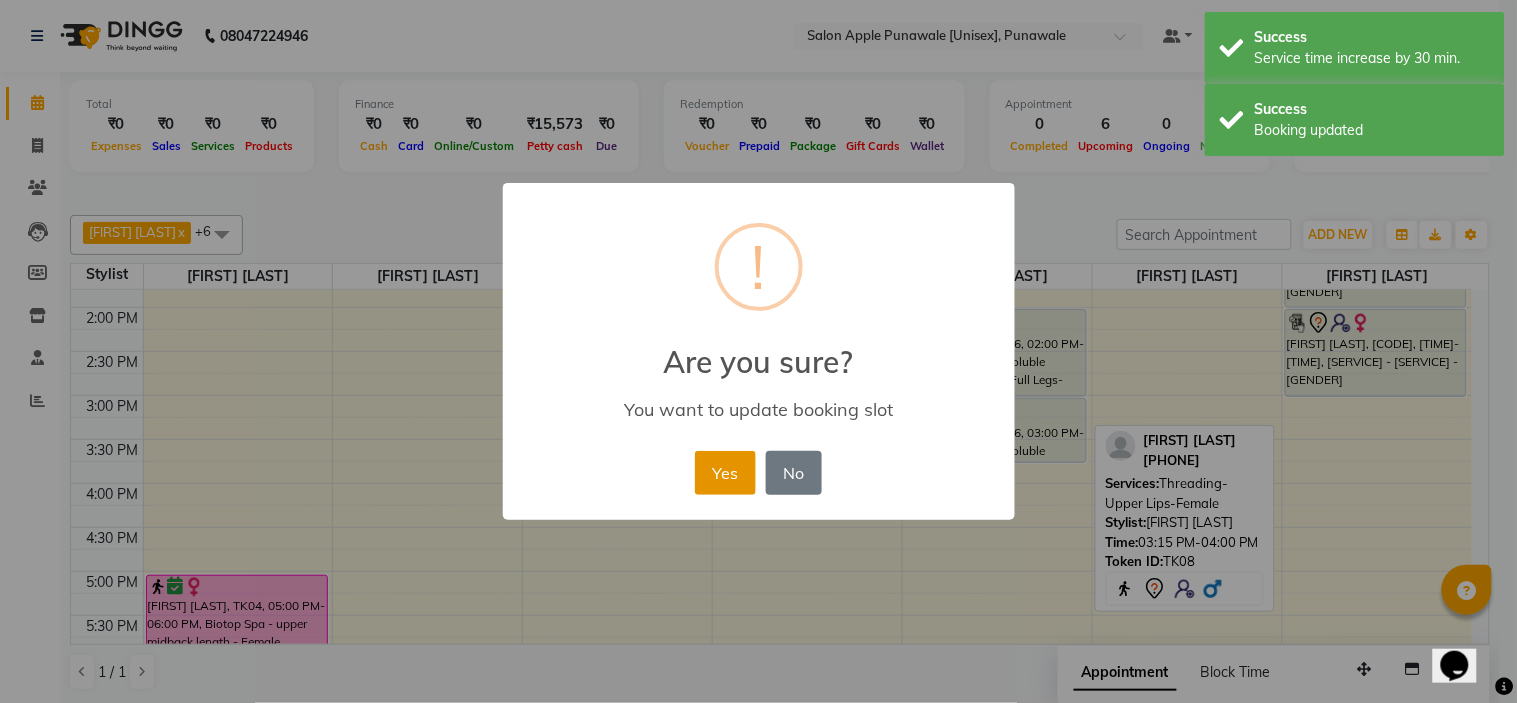 click on "Yes" at bounding box center (725, 473) 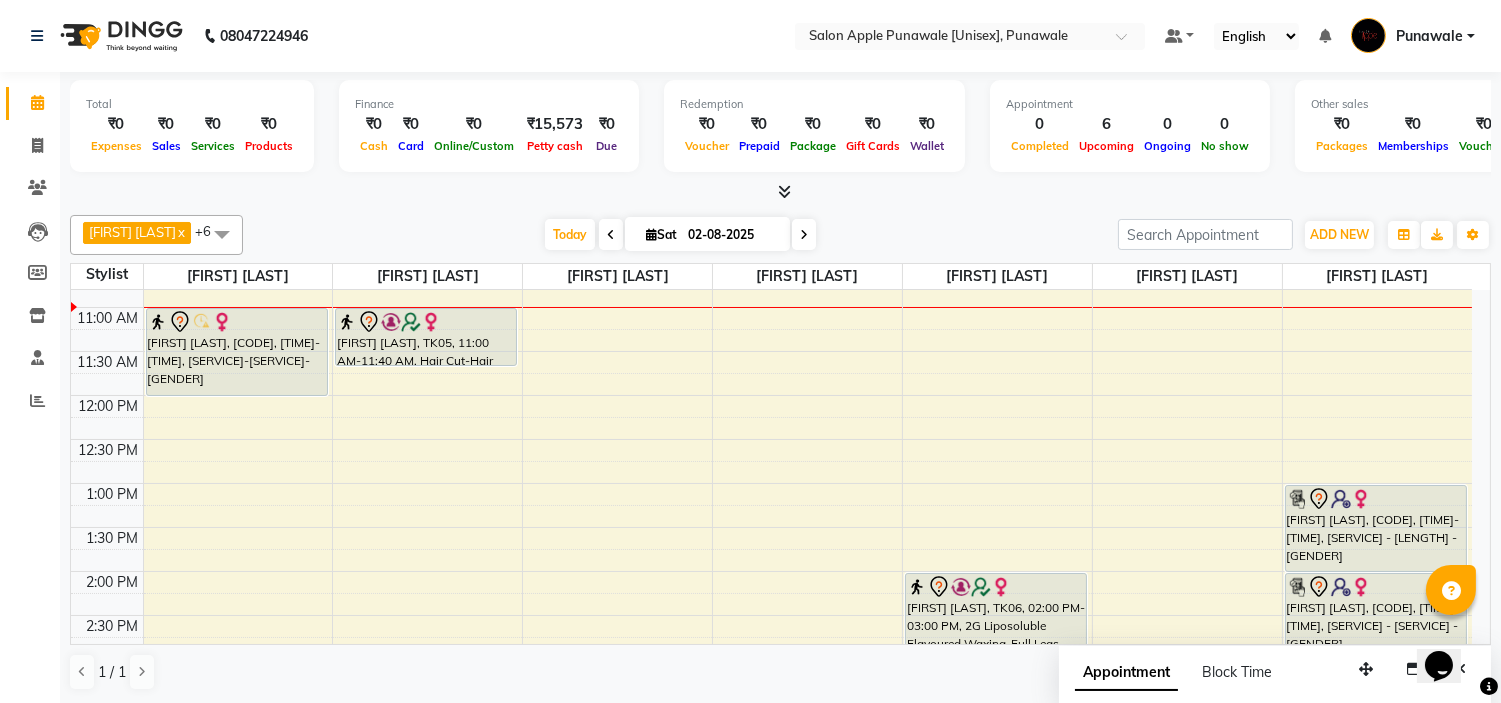 scroll, scrollTop: 111, scrollLeft: 0, axis: vertical 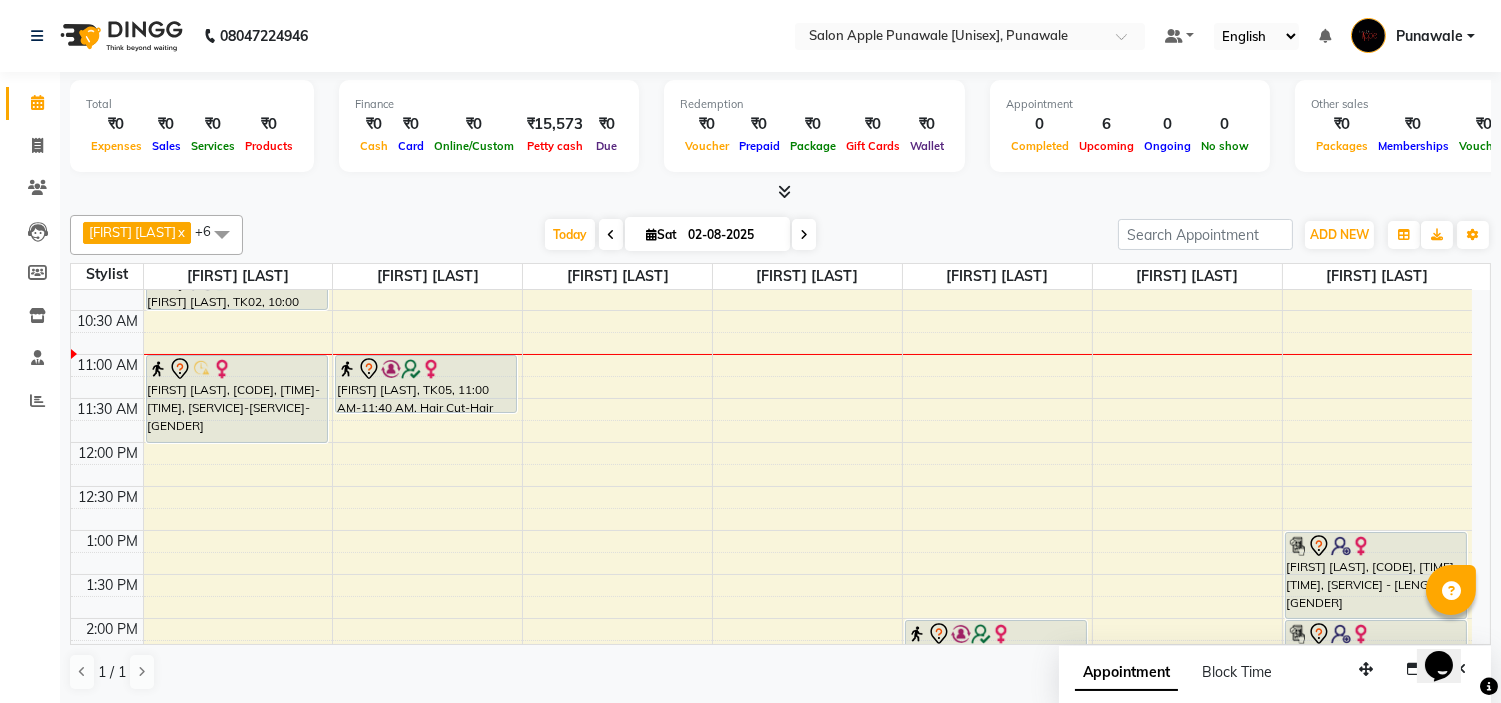 click at bounding box center (804, 235) 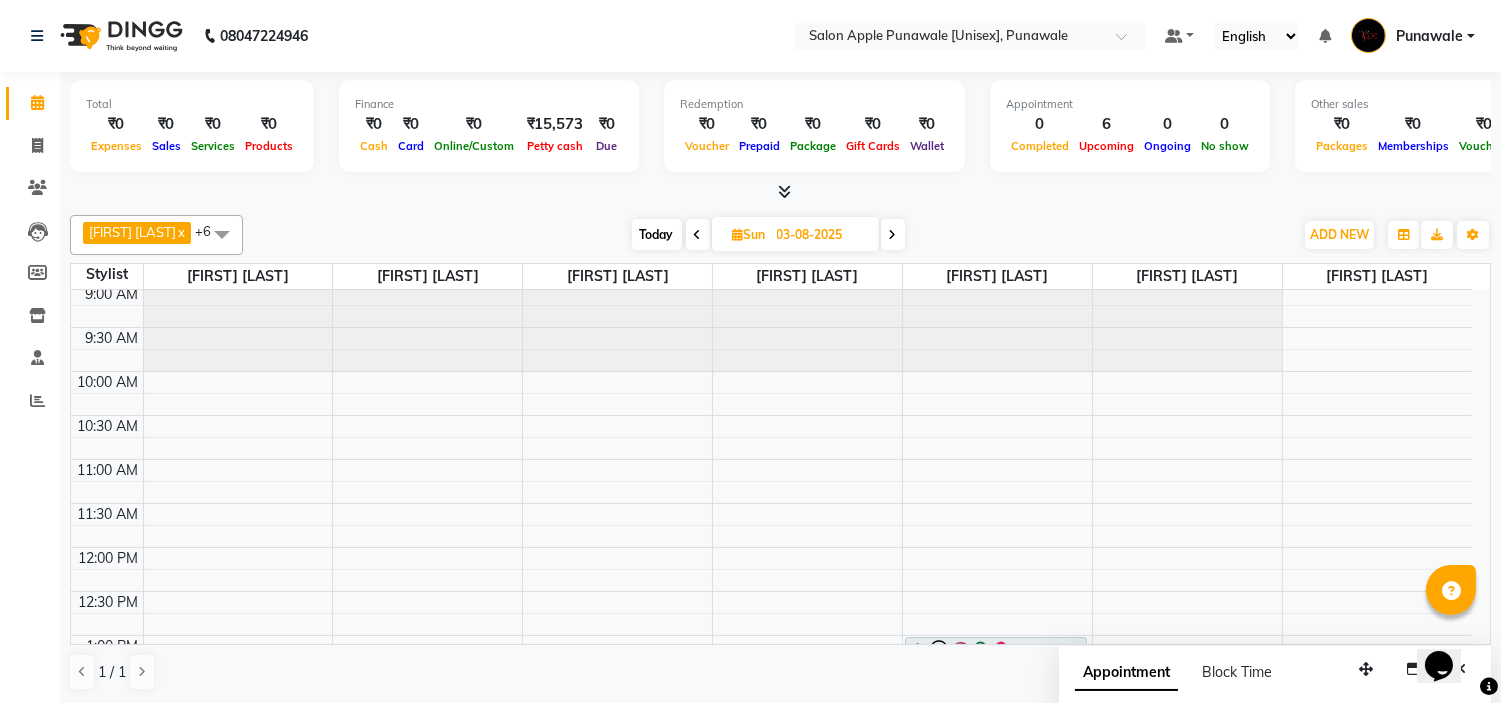 scroll, scrollTop: 0, scrollLeft: 0, axis: both 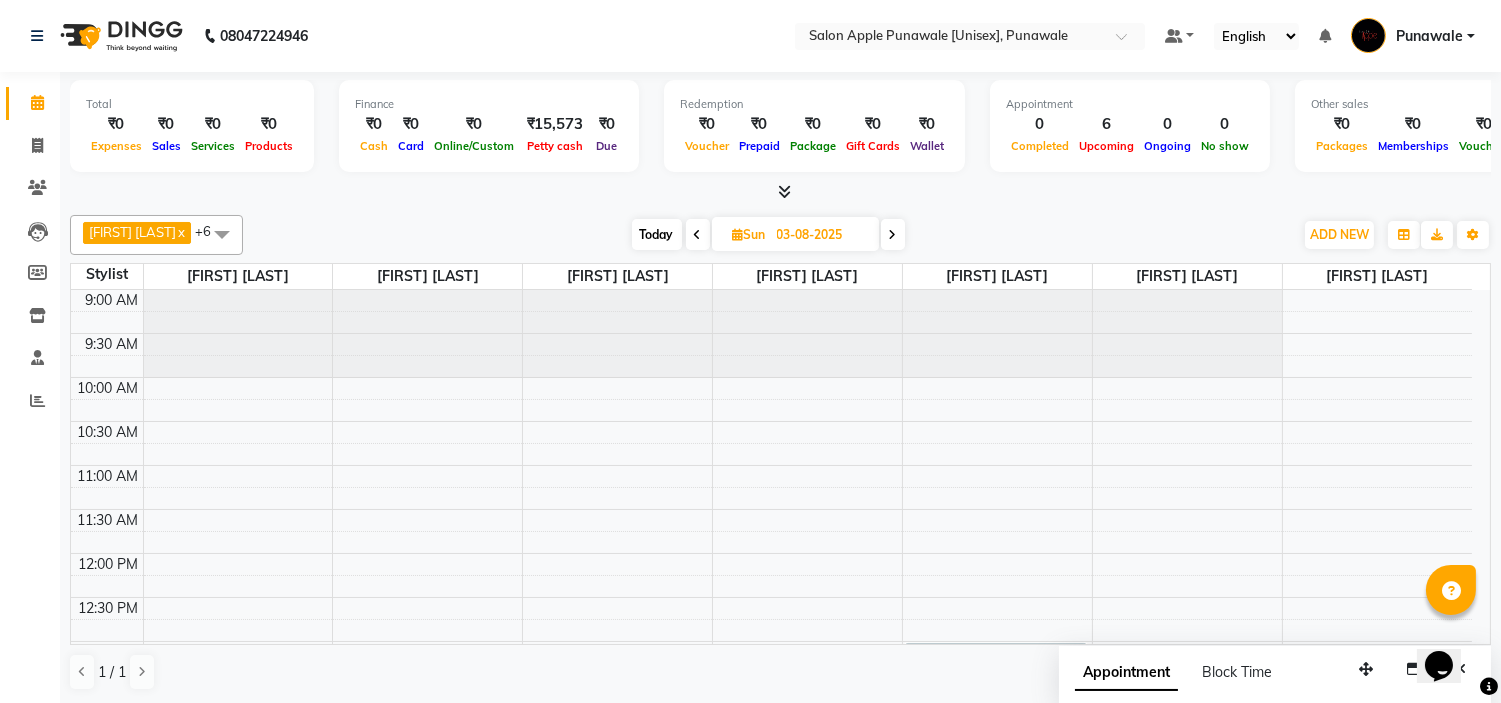 click at bounding box center [698, 235] 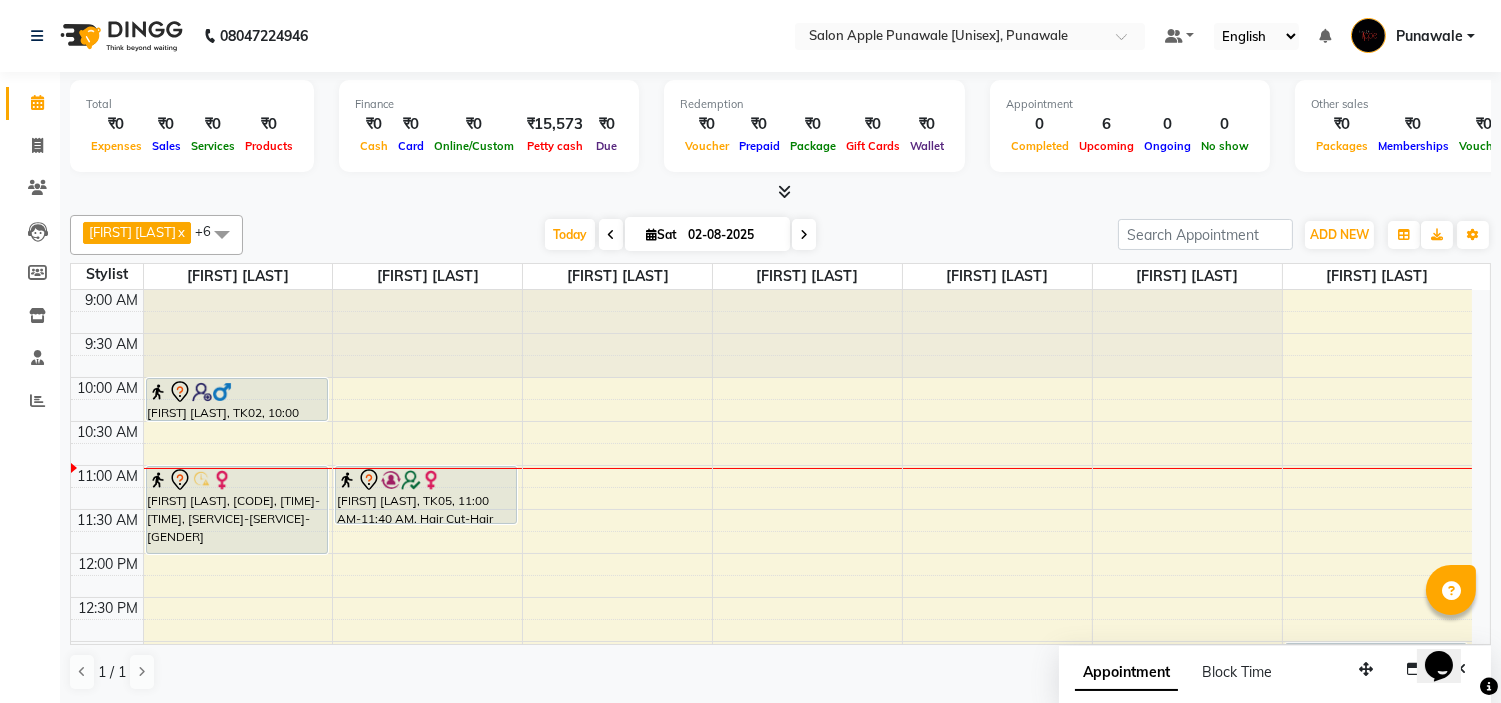 scroll, scrollTop: 111, scrollLeft: 0, axis: vertical 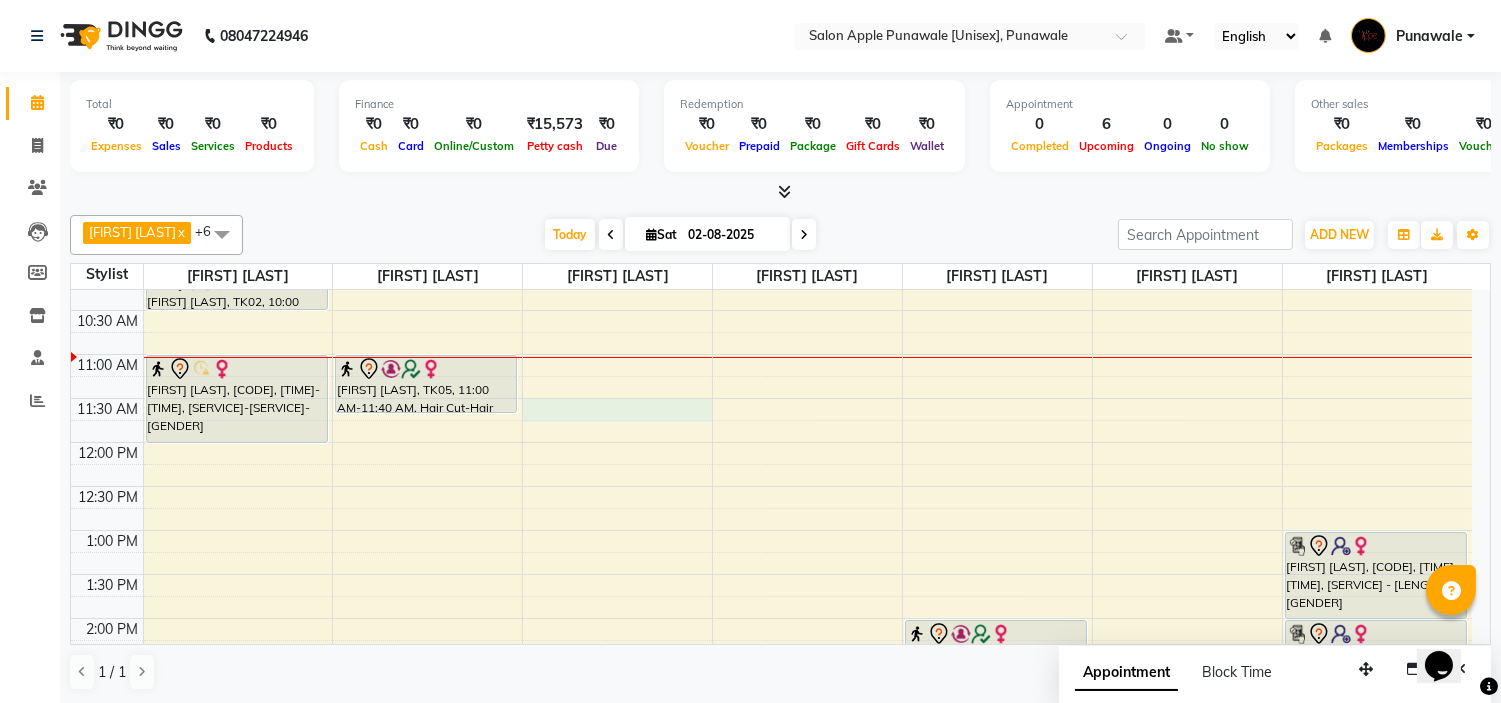 click on "9:00 AM 9:30 AM 10:00 AM 10:30 AM 11:00 AM 11:30 AM 12:00 PM 12:30 PM 1:00 PM 1:30 PM 2:00 PM 2:30 PM 3:00 PM 3:30 PM 4:00 PM 4:30 PM 5:00 PM 5:30 PM 6:00 PM 6:30 PM 7:00 PM 7:30 PM 8:00 PM 8:30 PM 9:00 PM 9:30 PM 10:00 PM 10:30 PM             Rahul Gade, TK02, 10:00 AM-10:30 AM, Beard Styling-Beard Trim-Male             Kavita Bhoir, TK03, 11:00 AM-12:00 PM, Hair Cut-Hair Cut-Female     Prachi Shapurkar, TK04, 05:00 PM-06:00 PM, Biotop Spa - upper midback length - Female             Shivangi Patil, TK05, 11:00 AM-11:40 AM, Hair Cut-Hair Cut-Male              Saurabh Kulkarni, TK07, 03:00 PM-04:00 PM, Hair Cut-Hair Cut-Male With Styling             Saurabh Kulkarni, TK08, 03:00 PM-03:15 PM, Threading-Eyebrows-Female             Saurabh Kulkarni, TK08, 03:15 PM-04:00 PM, Threading-Upper Lips-Female             avani shah, TK06, 02:00 PM-03:00 PM, 2G Liposoluble Flavoured Waxing-Full Legs-Female             avani shah, TK06, 03:00 PM-03:45 PM, 2G Liposoluble Flavoured Waxing-Half Legs-Female" at bounding box center (771, 794) 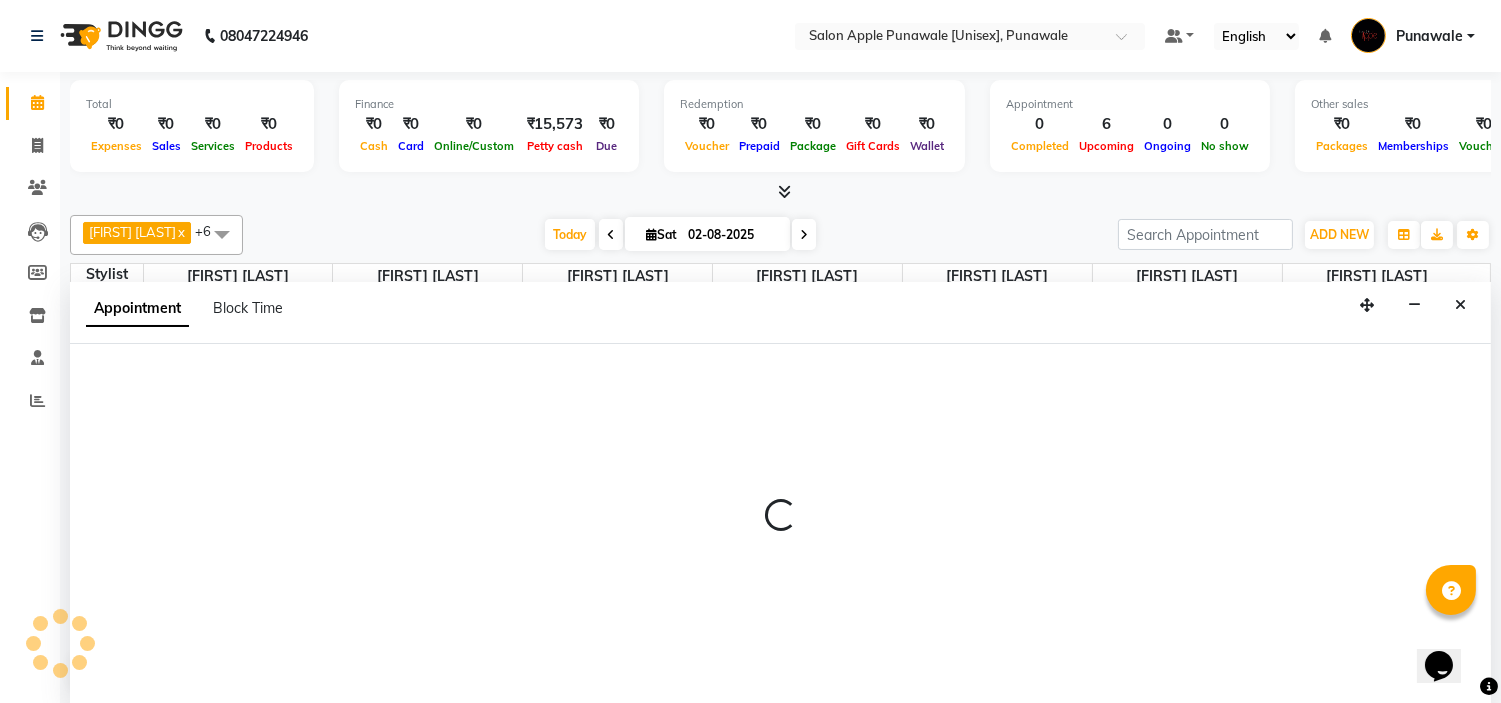 scroll, scrollTop: 1, scrollLeft: 0, axis: vertical 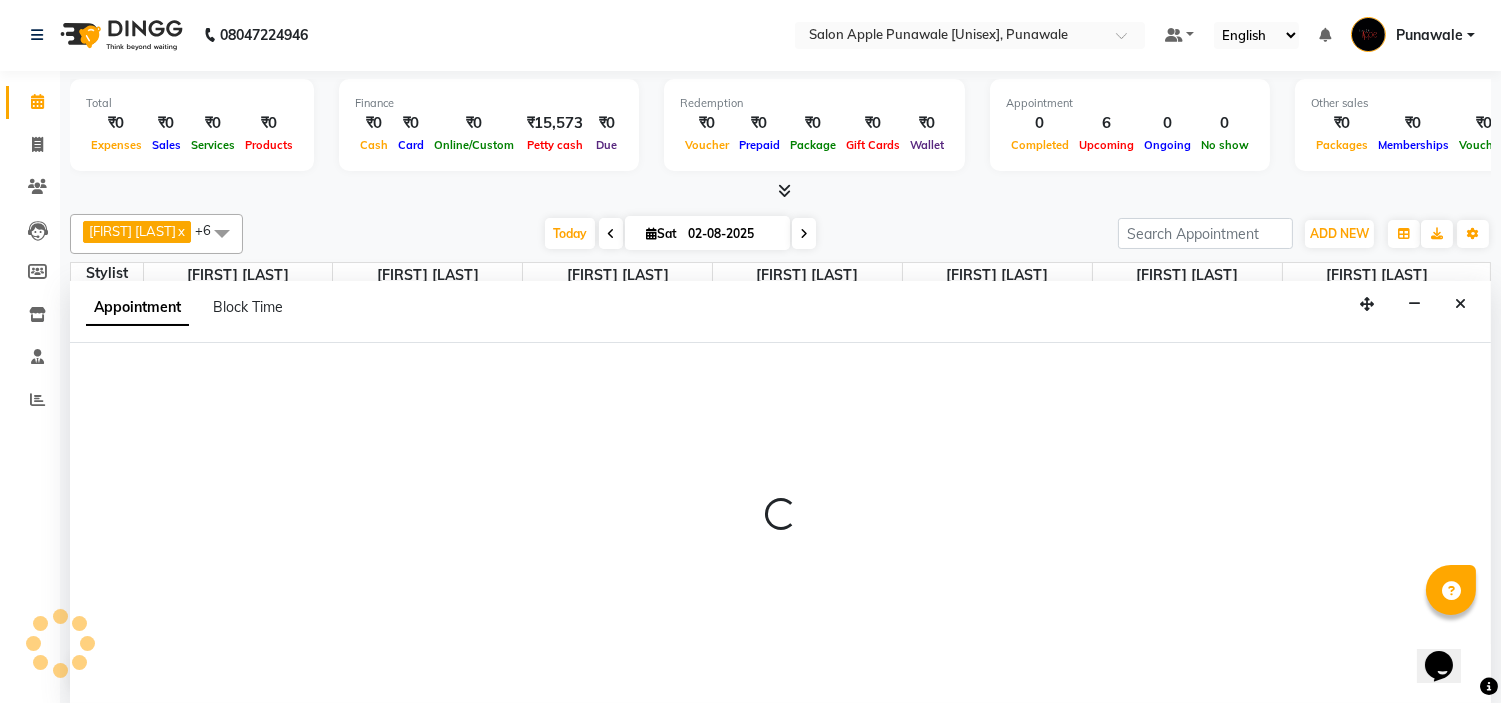 select on "84102" 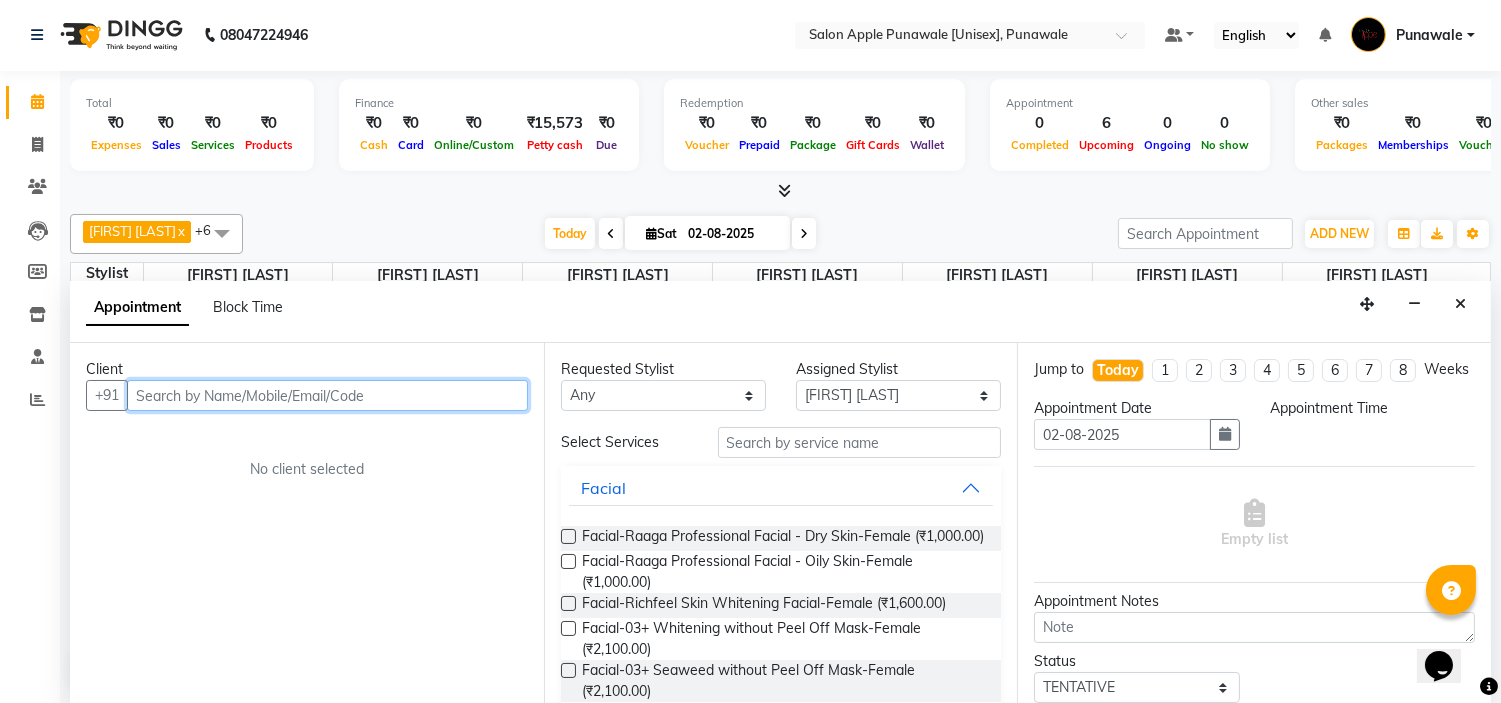 select on "690" 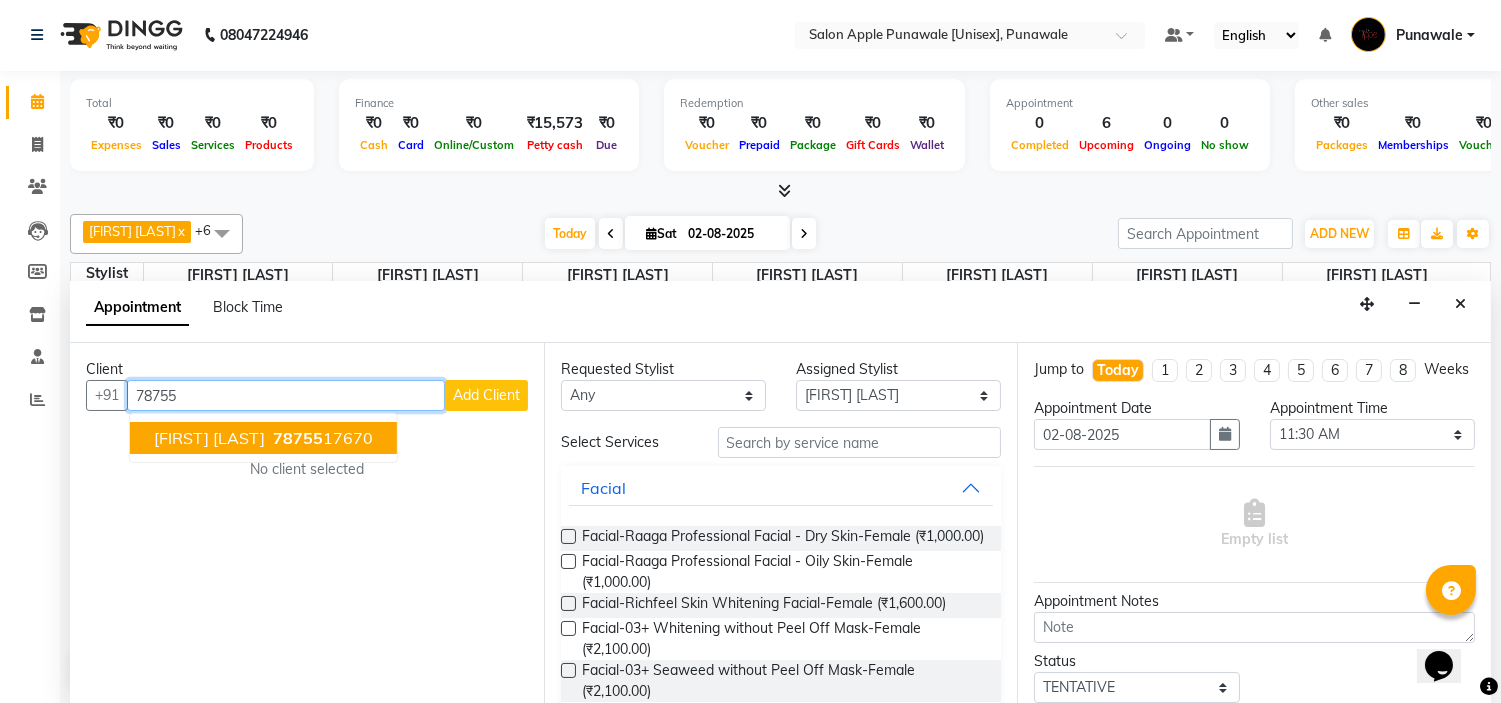 click on "jjoyrsna wagh" at bounding box center [209, 438] 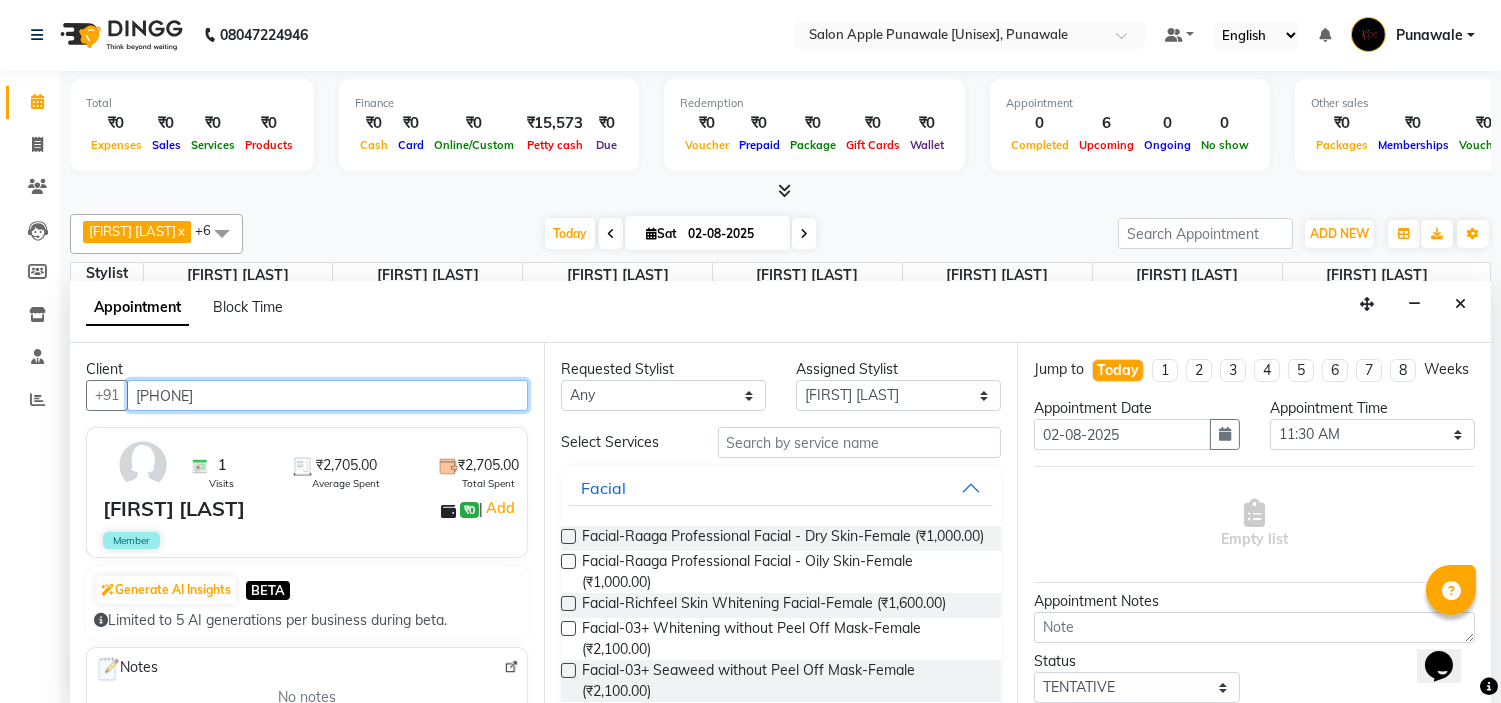 type on "7875517670" 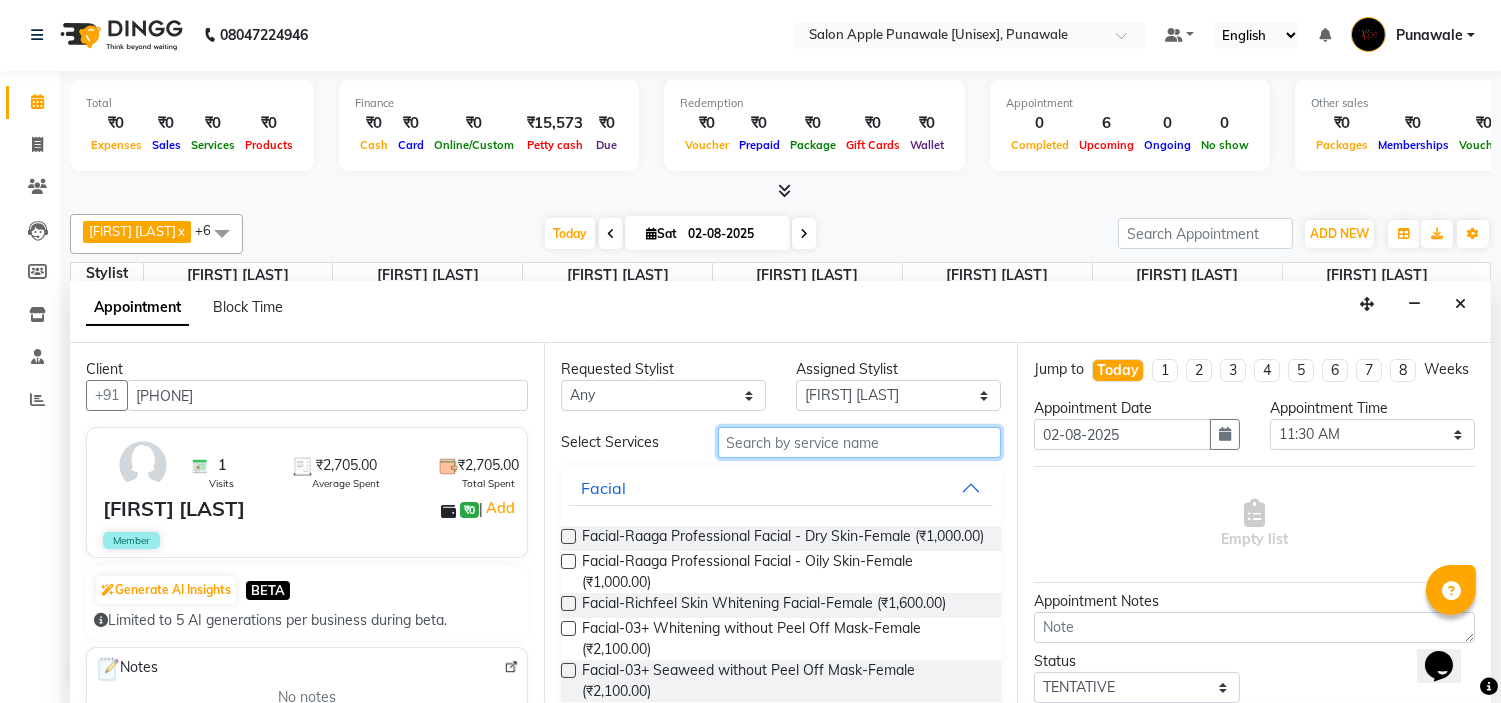 click at bounding box center [860, 442] 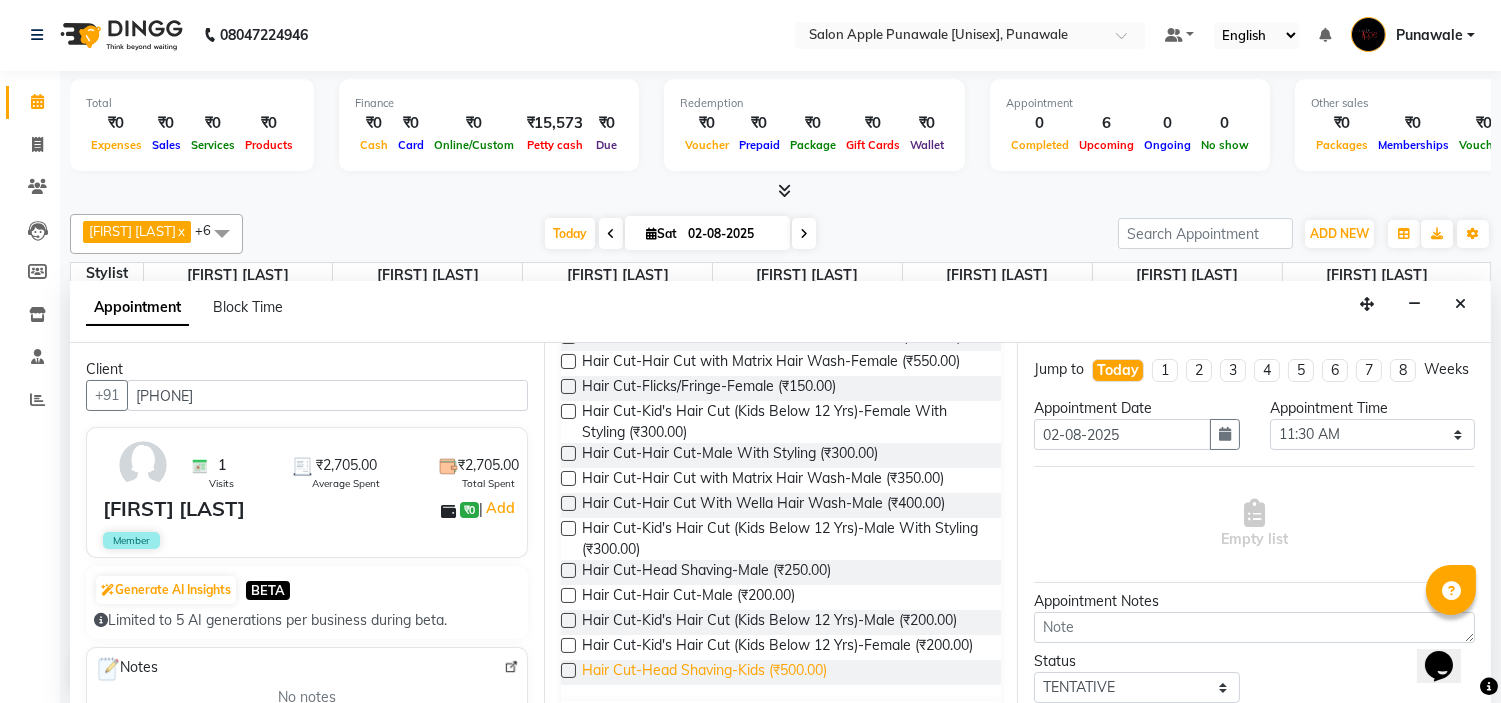 scroll, scrollTop: 333, scrollLeft: 0, axis: vertical 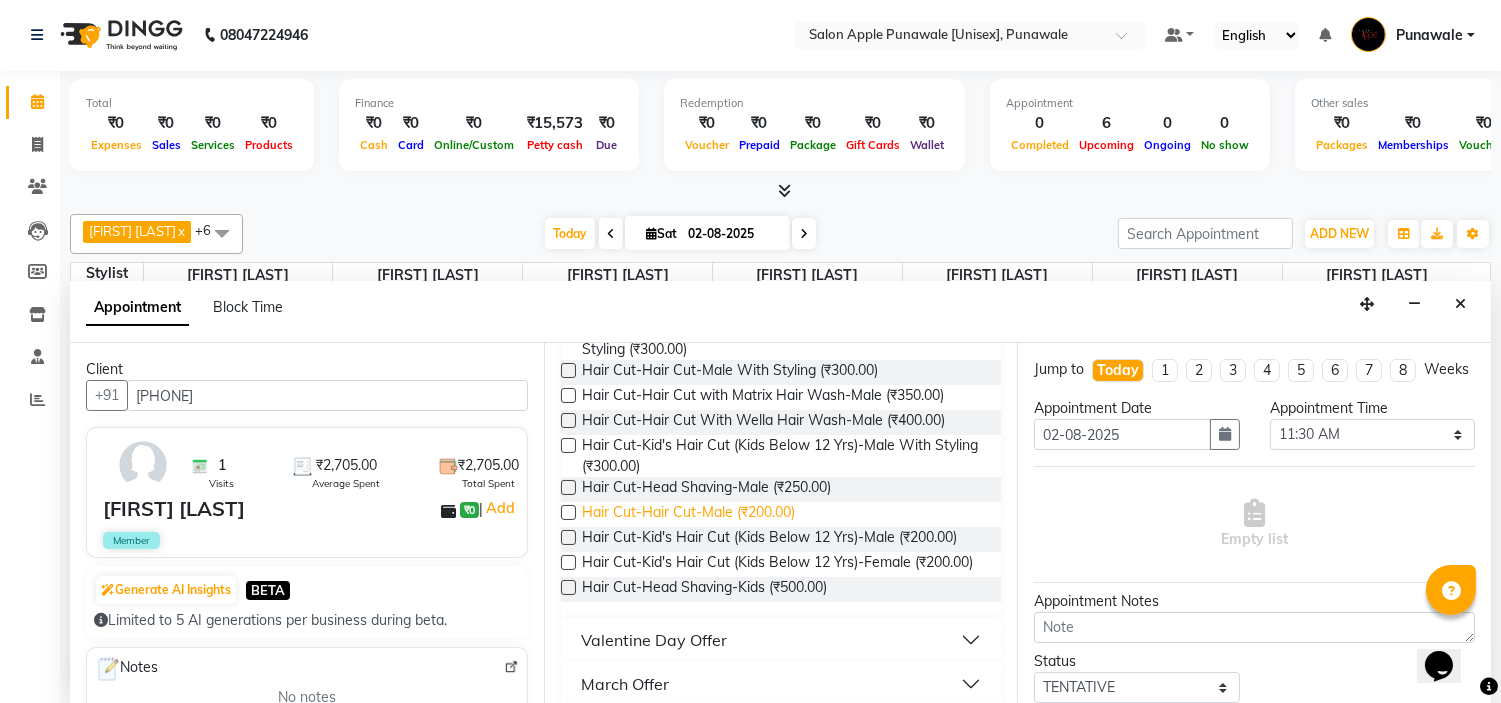 type on "hair cut" 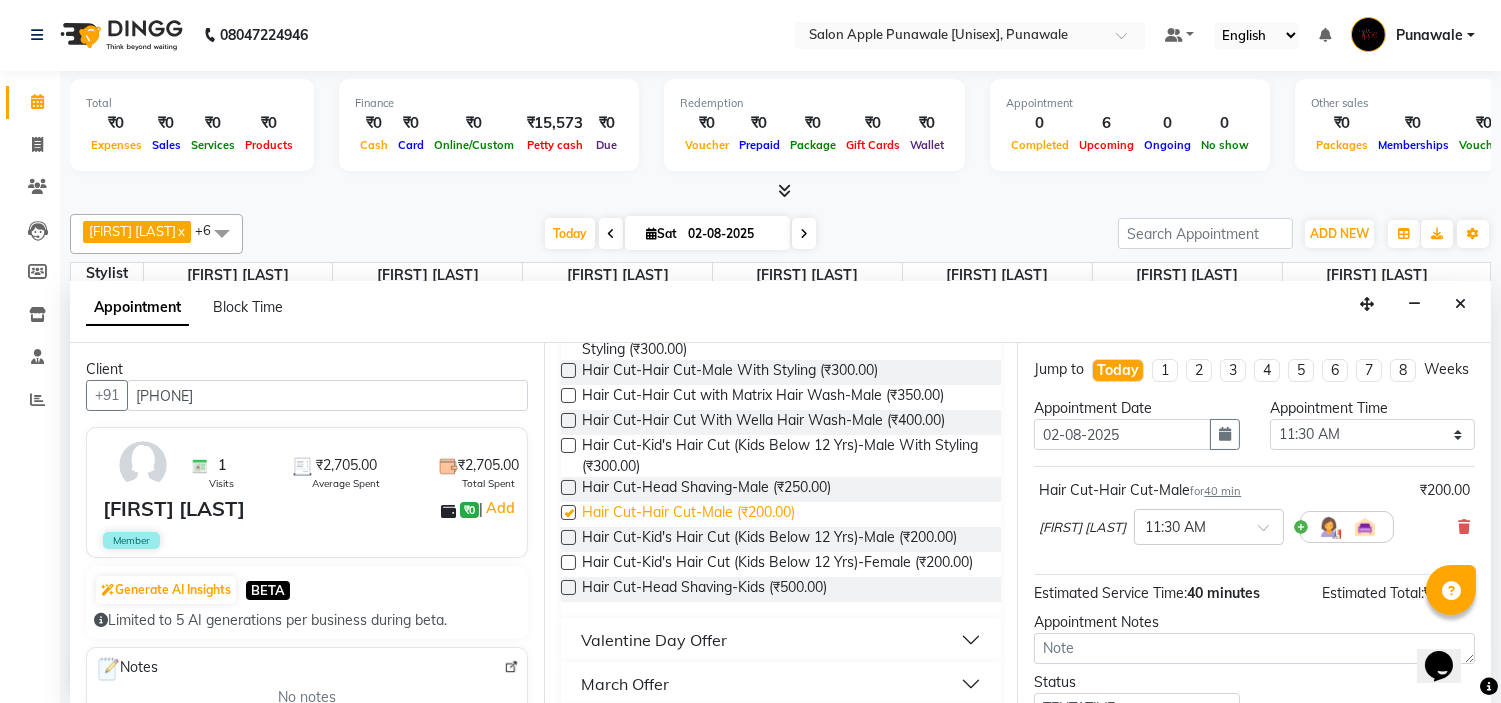 checkbox on "false" 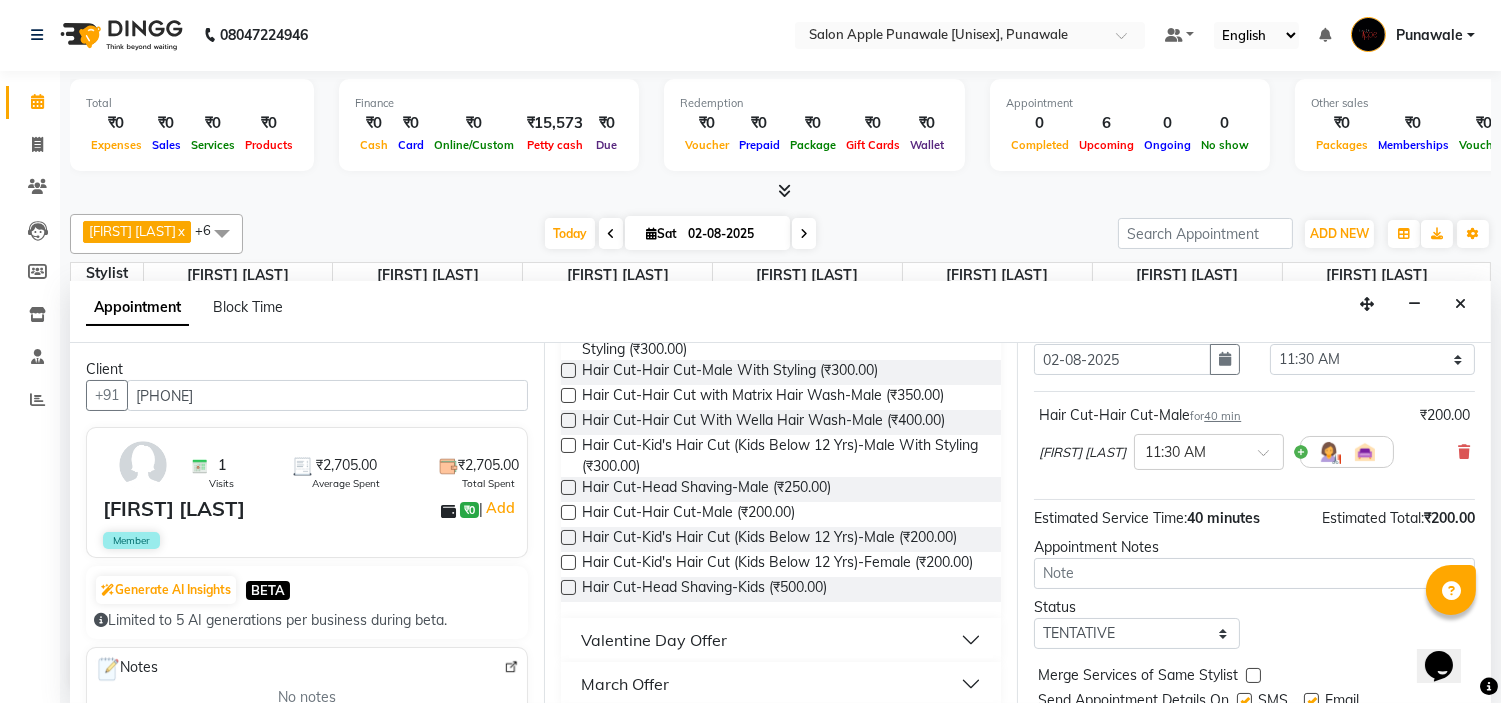 scroll, scrollTop: 165, scrollLeft: 0, axis: vertical 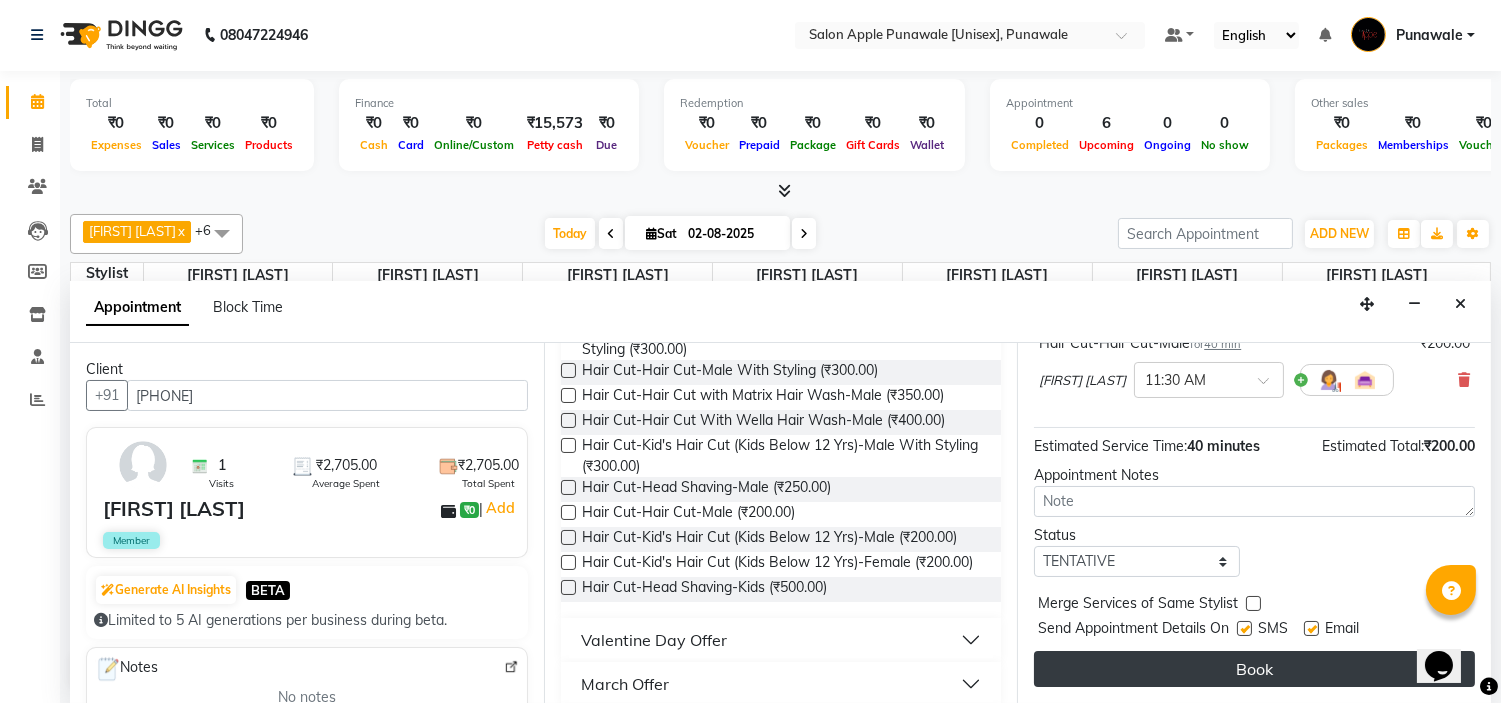 click on "Book" at bounding box center (1254, 669) 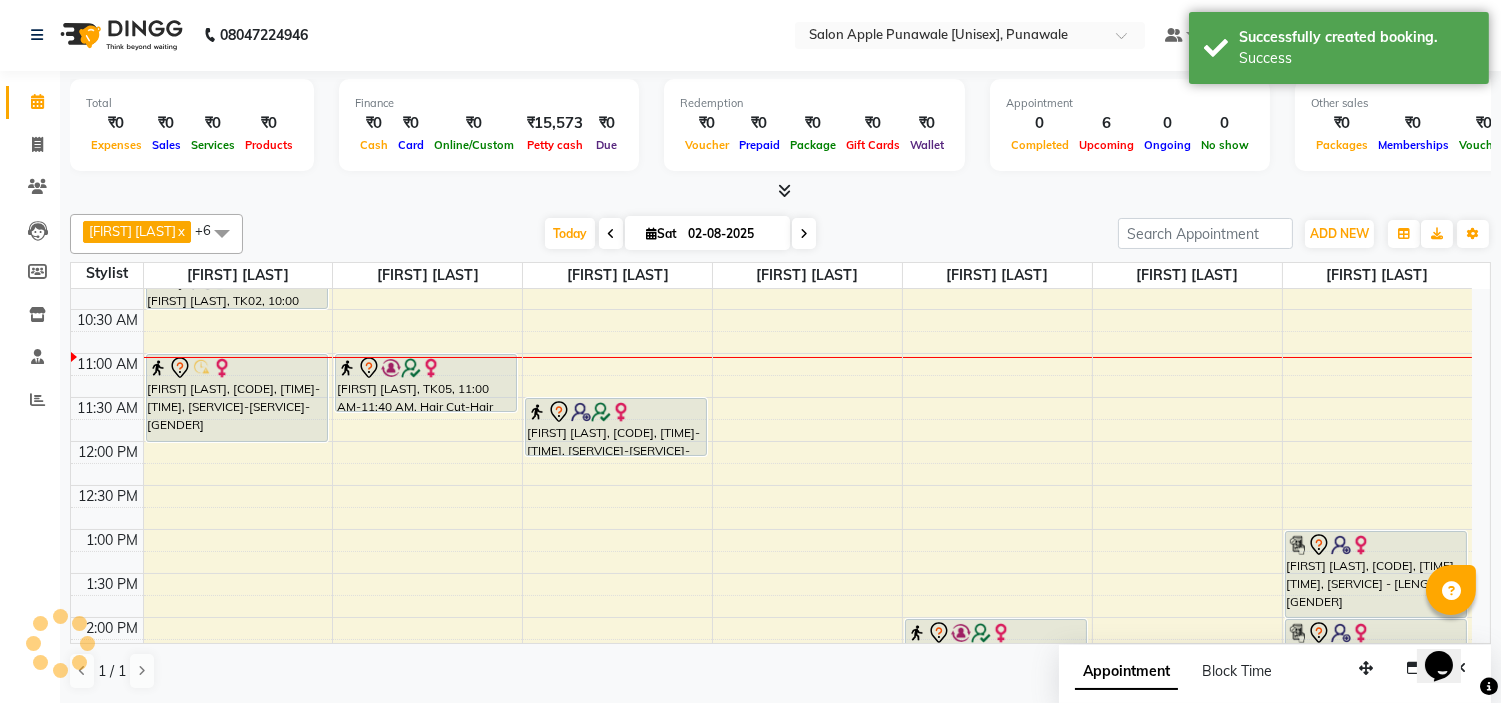 scroll, scrollTop: 0, scrollLeft: 0, axis: both 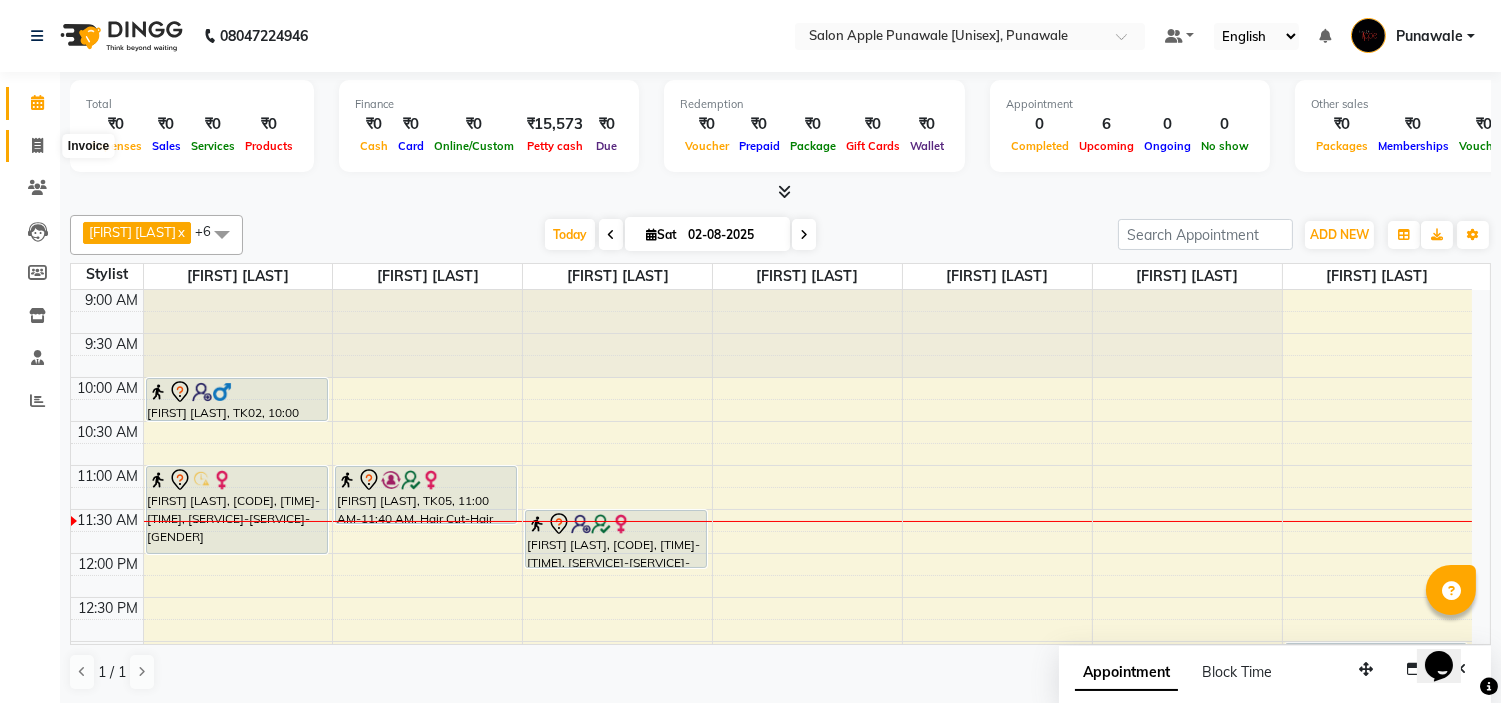 click 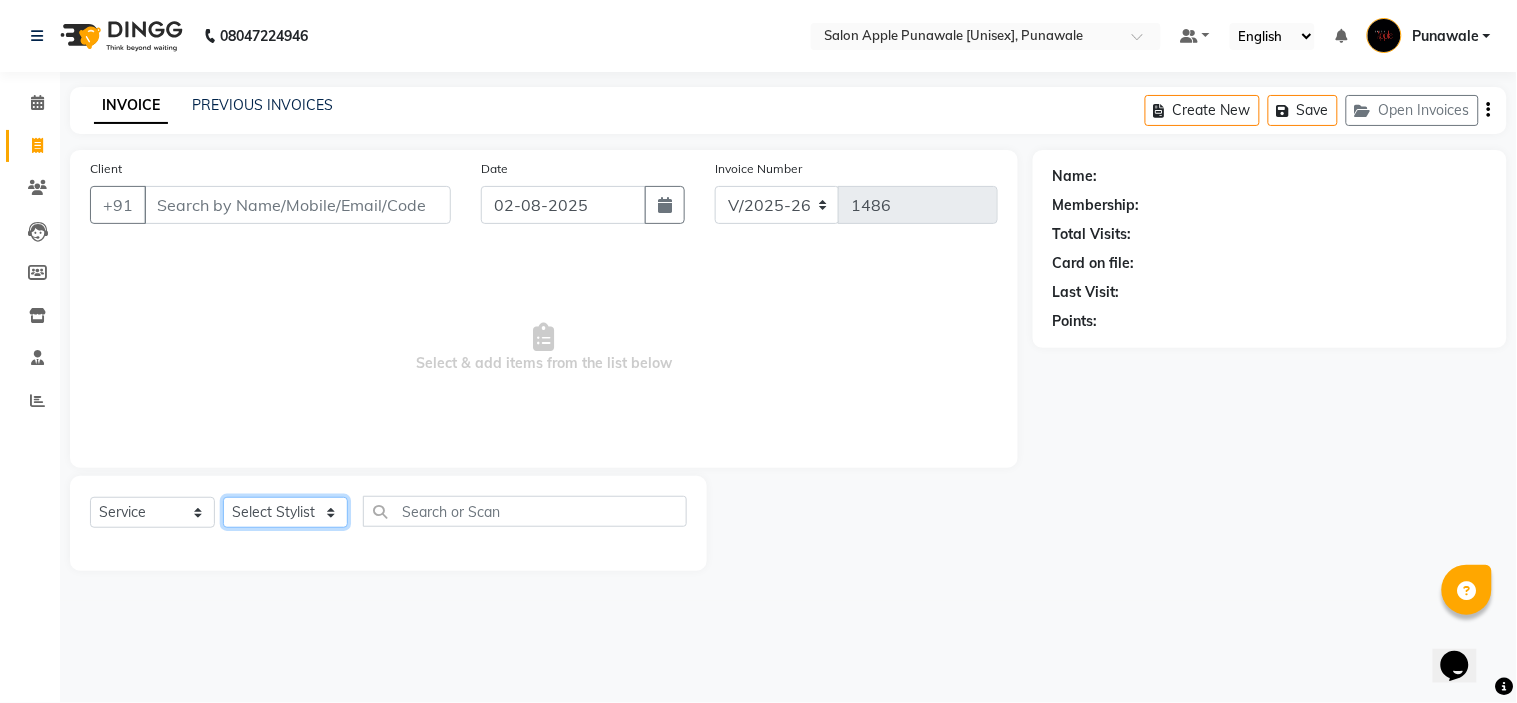 click on "Select Stylist Avi Sonawane Kamlesh Nikam Kaveri Nikam Pallavi Waghamare Shruti Khapake Sneha Jadhav Sohail Shaikh  Vivek Hire" 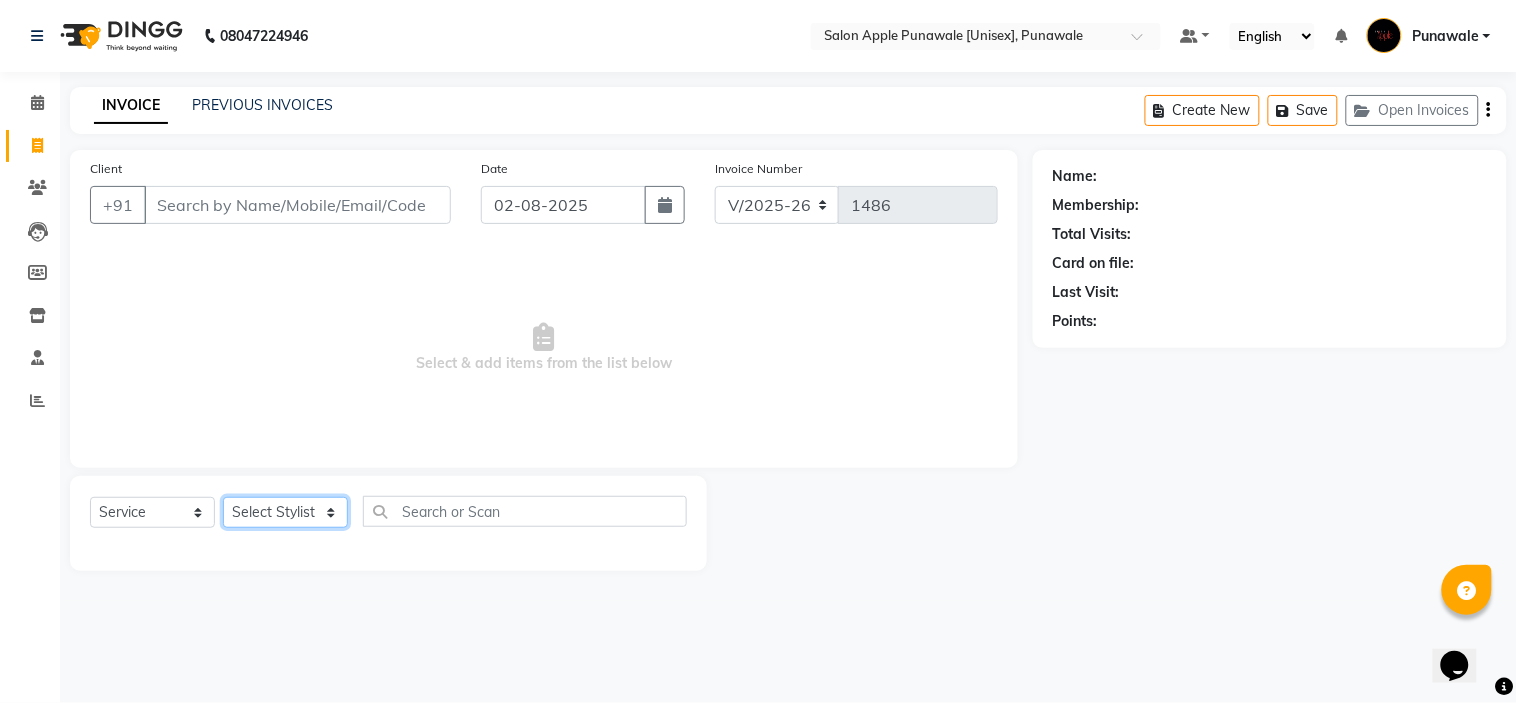 select on "80185" 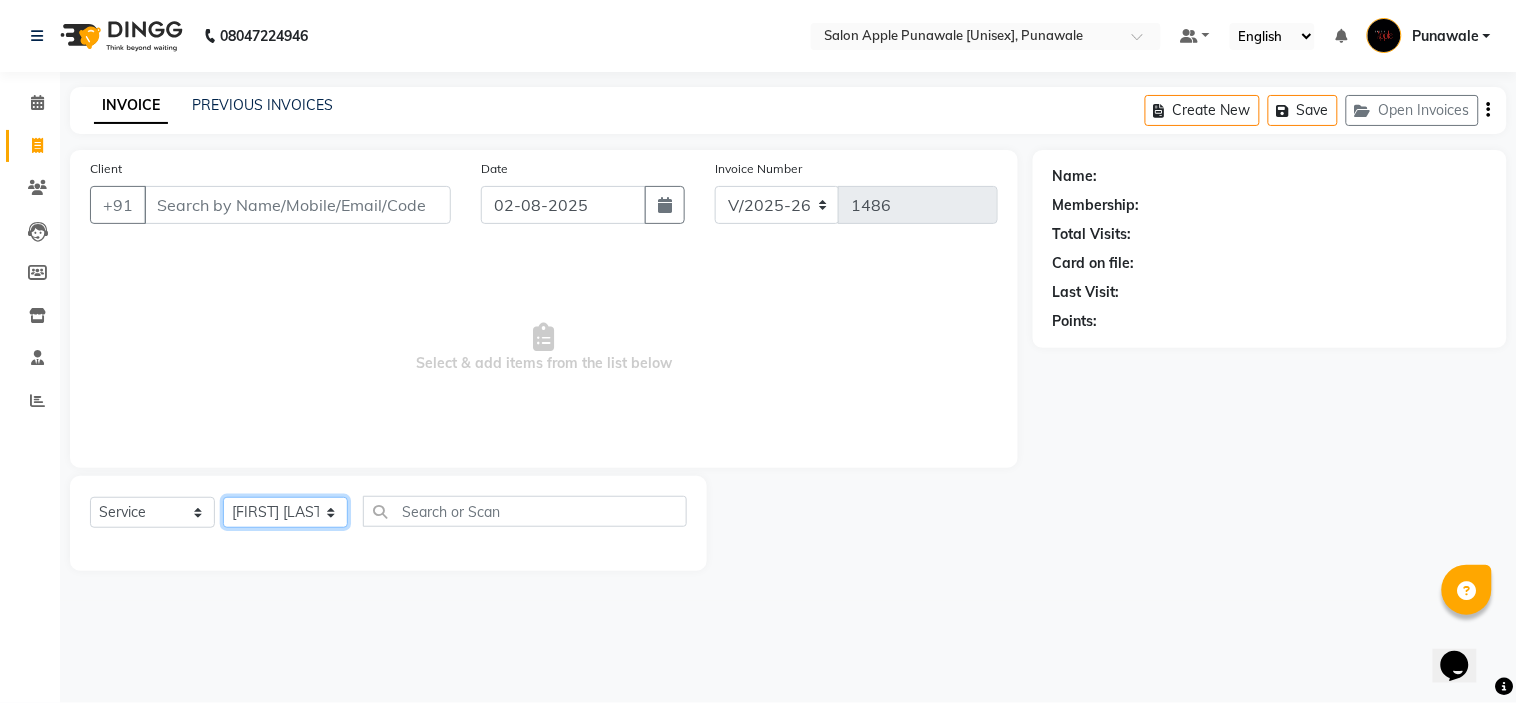 click on "Select Stylist Avi Sonawane Kamlesh Nikam Kaveri Nikam Pallavi Waghamare Shruti Khapake Sneha Jadhav Sohail Shaikh  Vivek Hire" 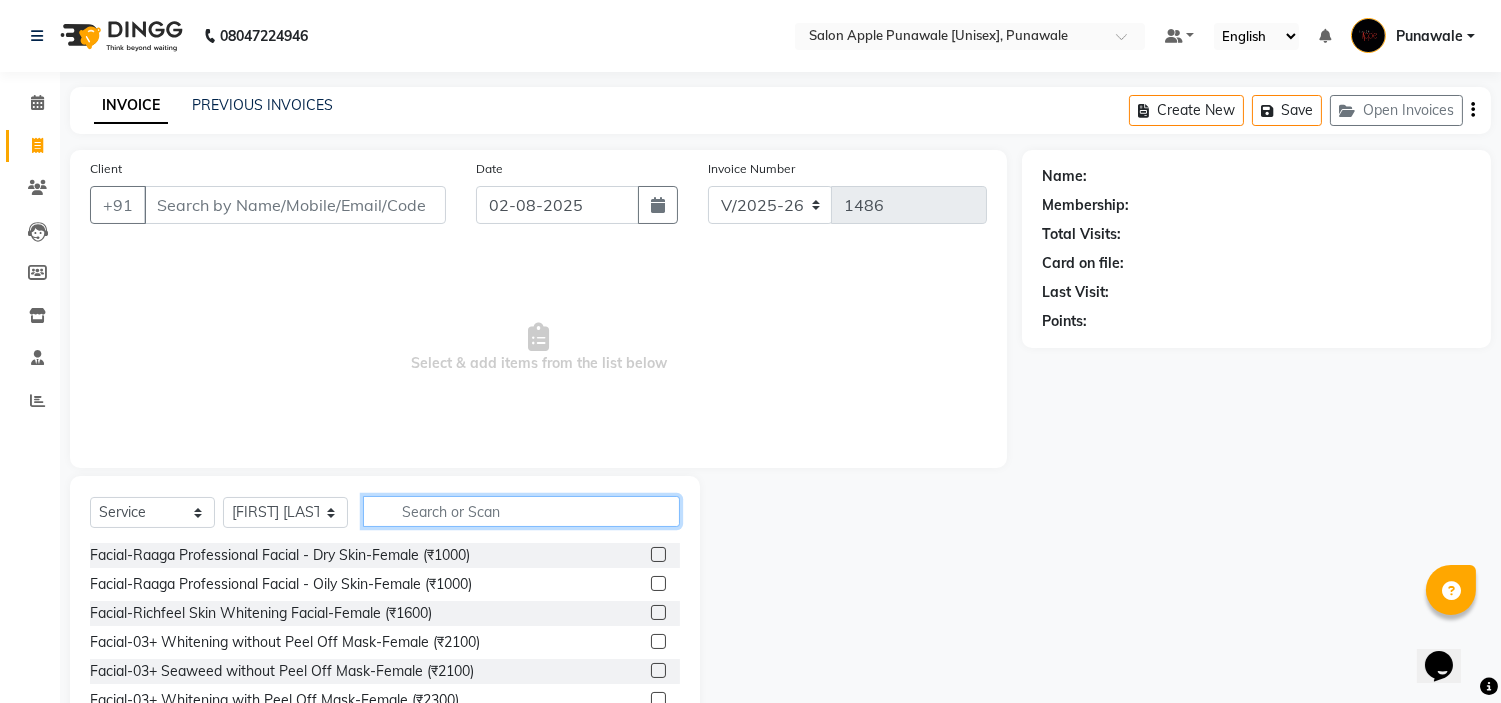 click 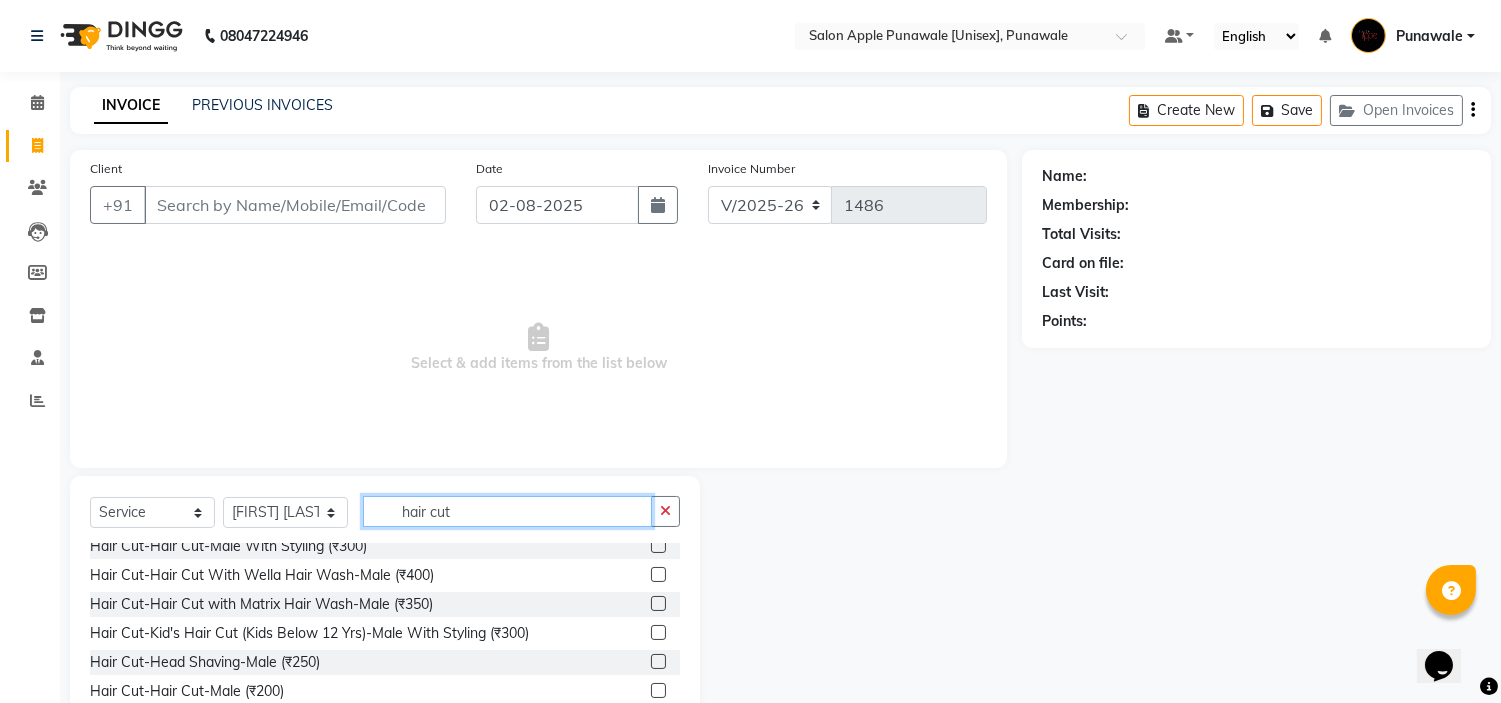 scroll, scrollTop: 222, scrollLeft: 0, axis: vertical 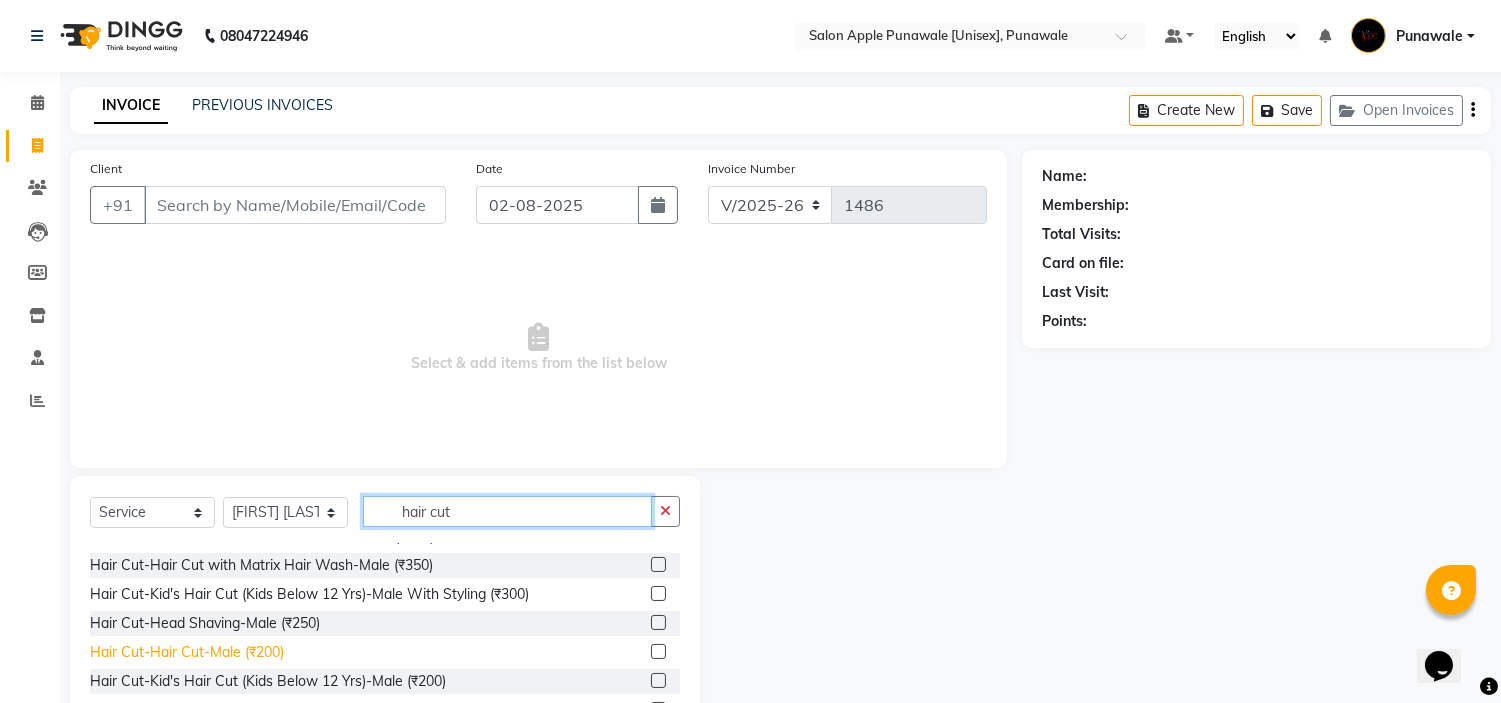 type on "hair cut" 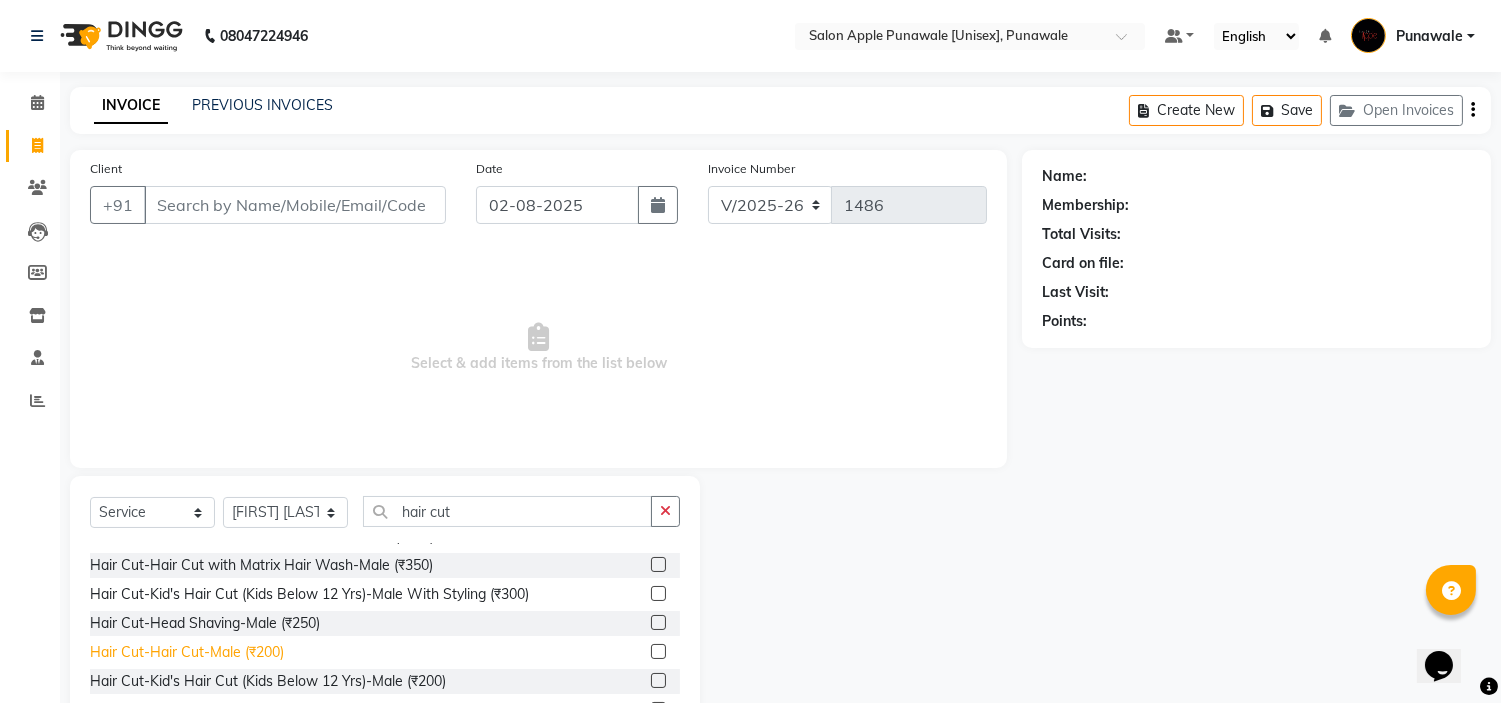 click on "Hair Cut-Hair Cut-Male  (₹200)" 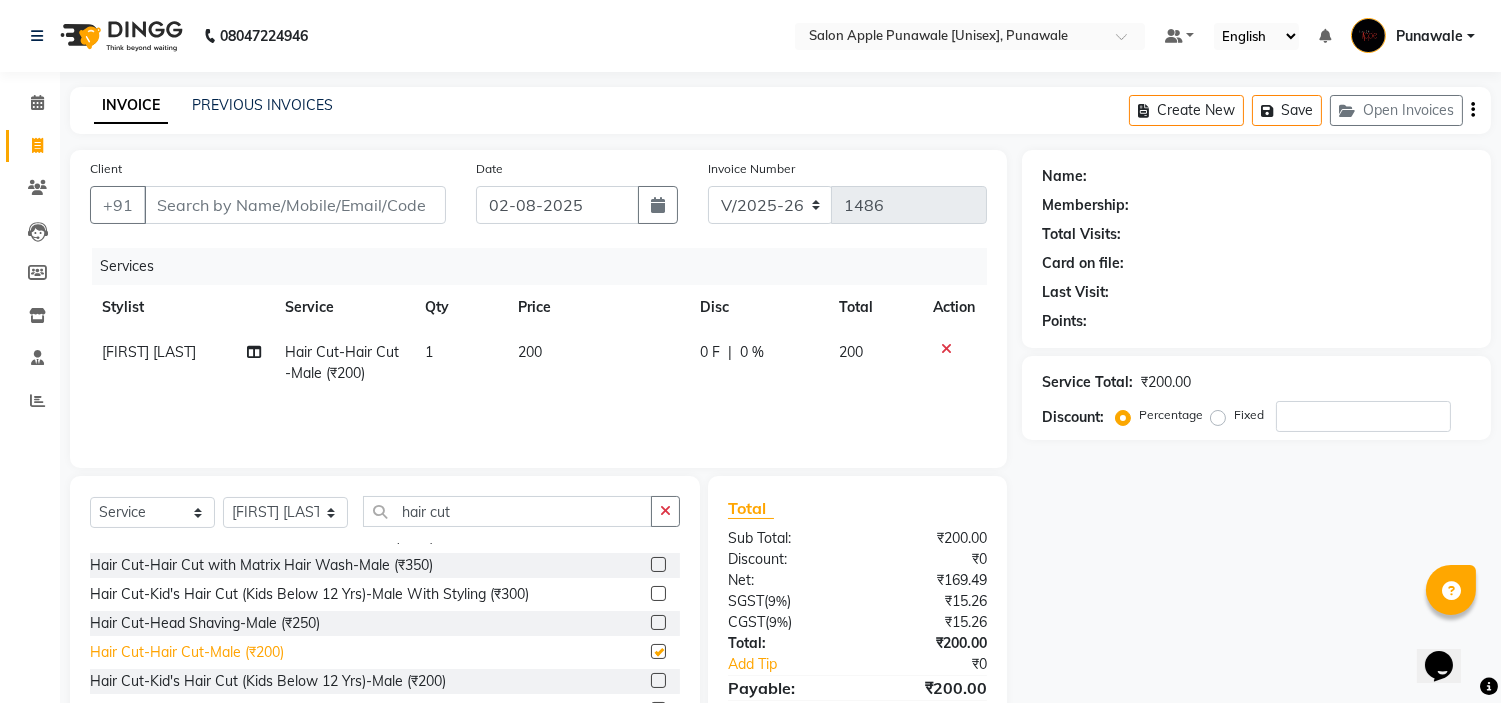 checkbox on "false" 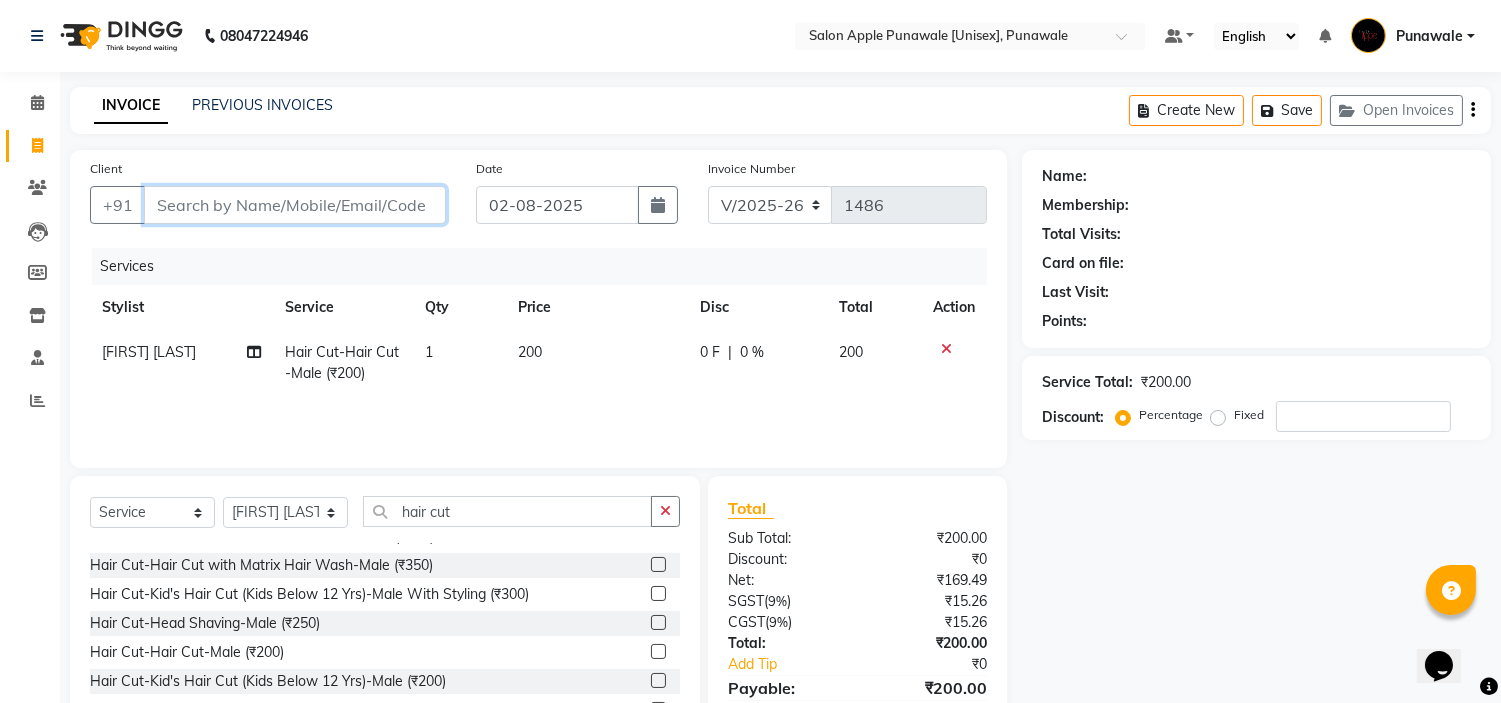 click on "Client" at bounding box center (295, 205) 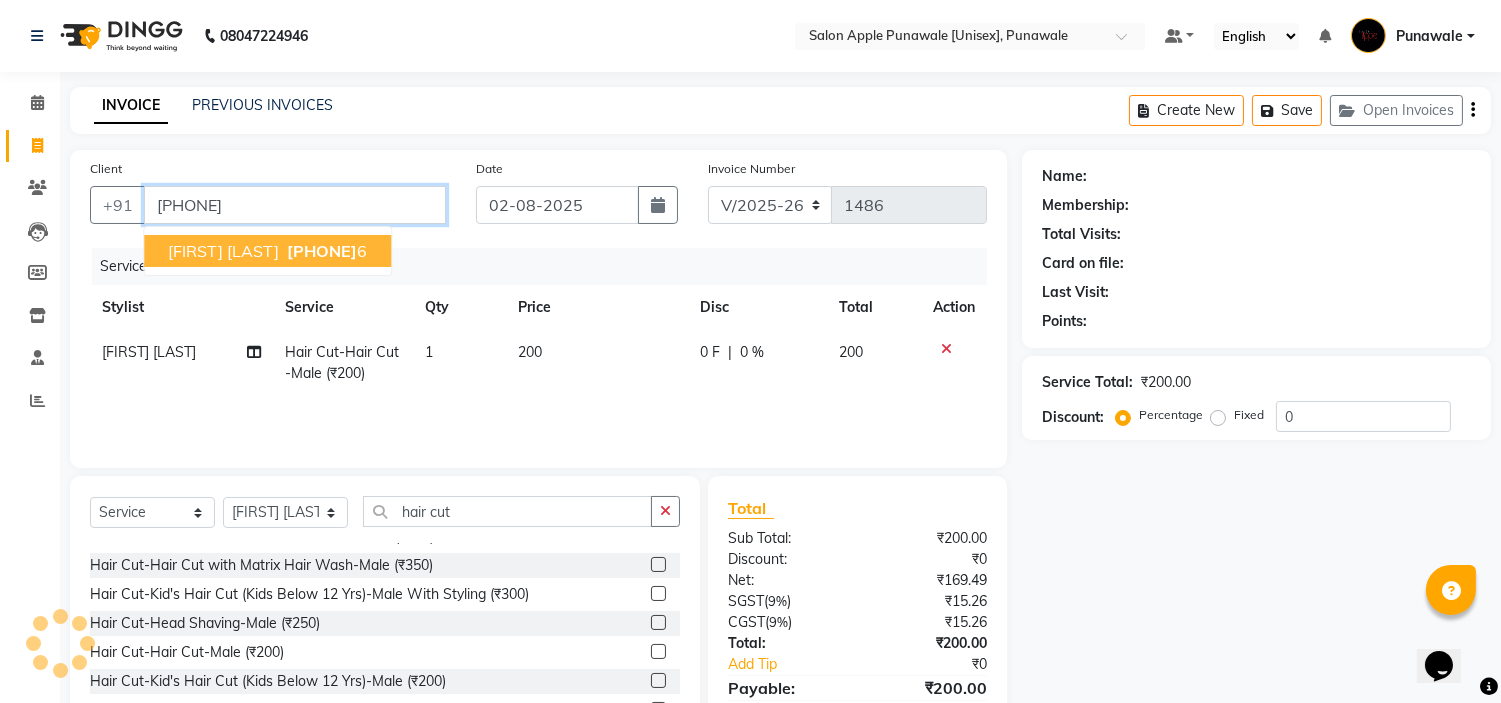 type on "9823083276" 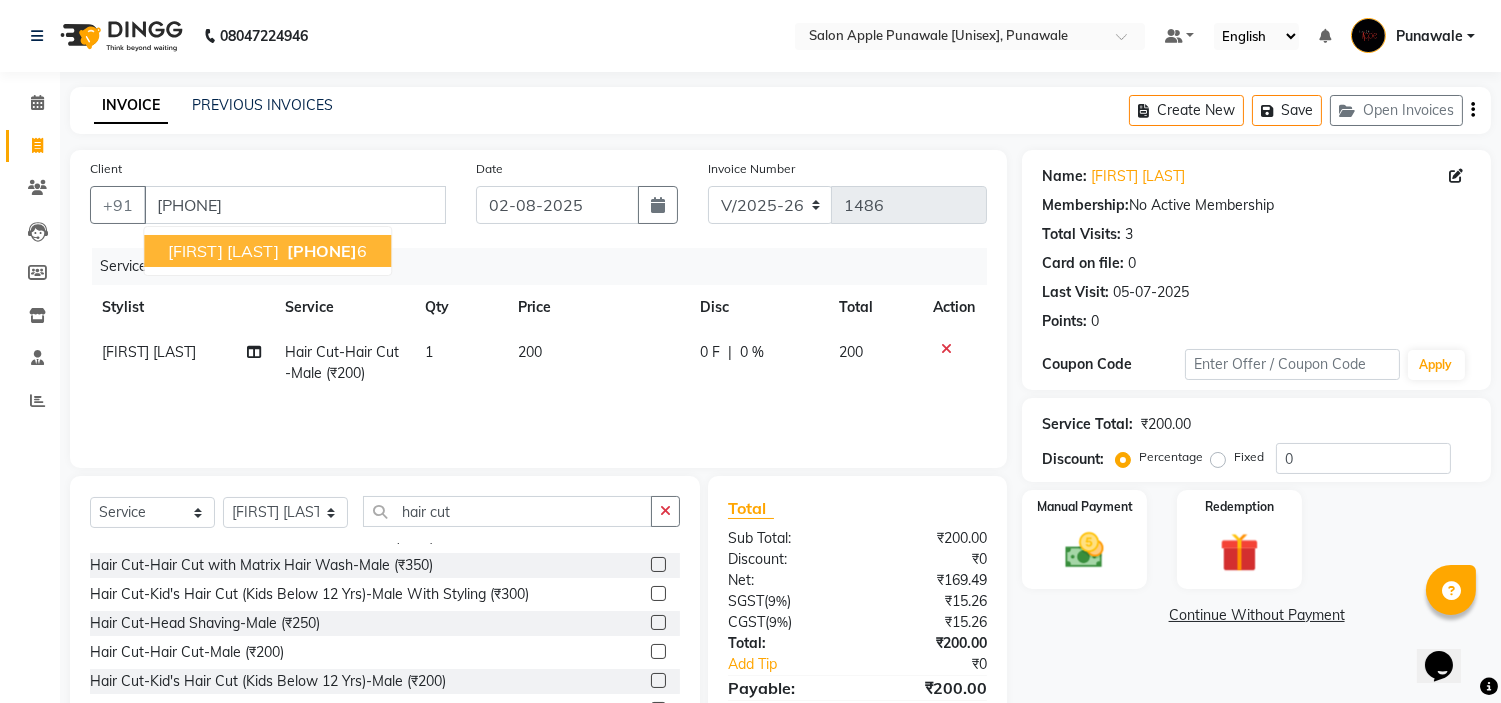 click on "Uday wad" at bounding box center (223, 251) 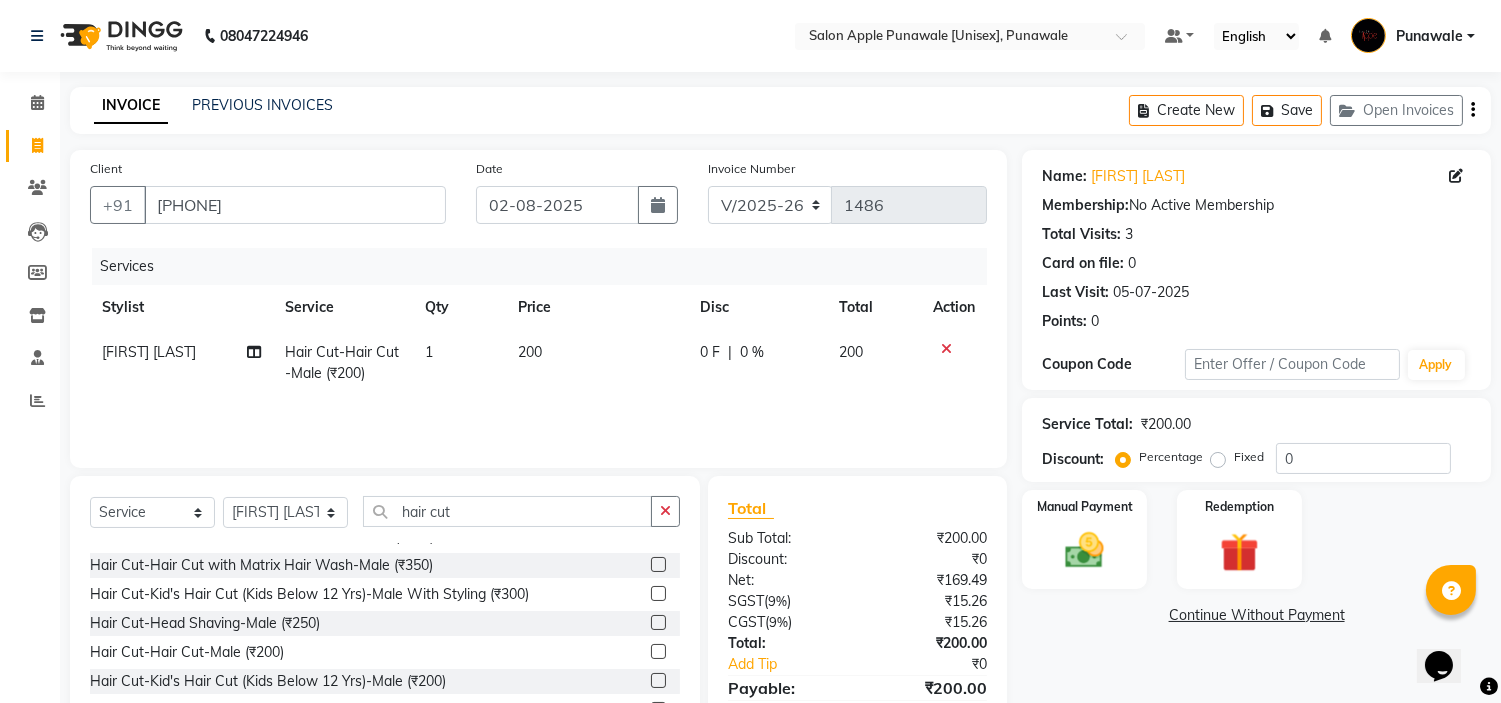 scroll, scrollTop: 97, scrollLeft: 0, axis: vertical 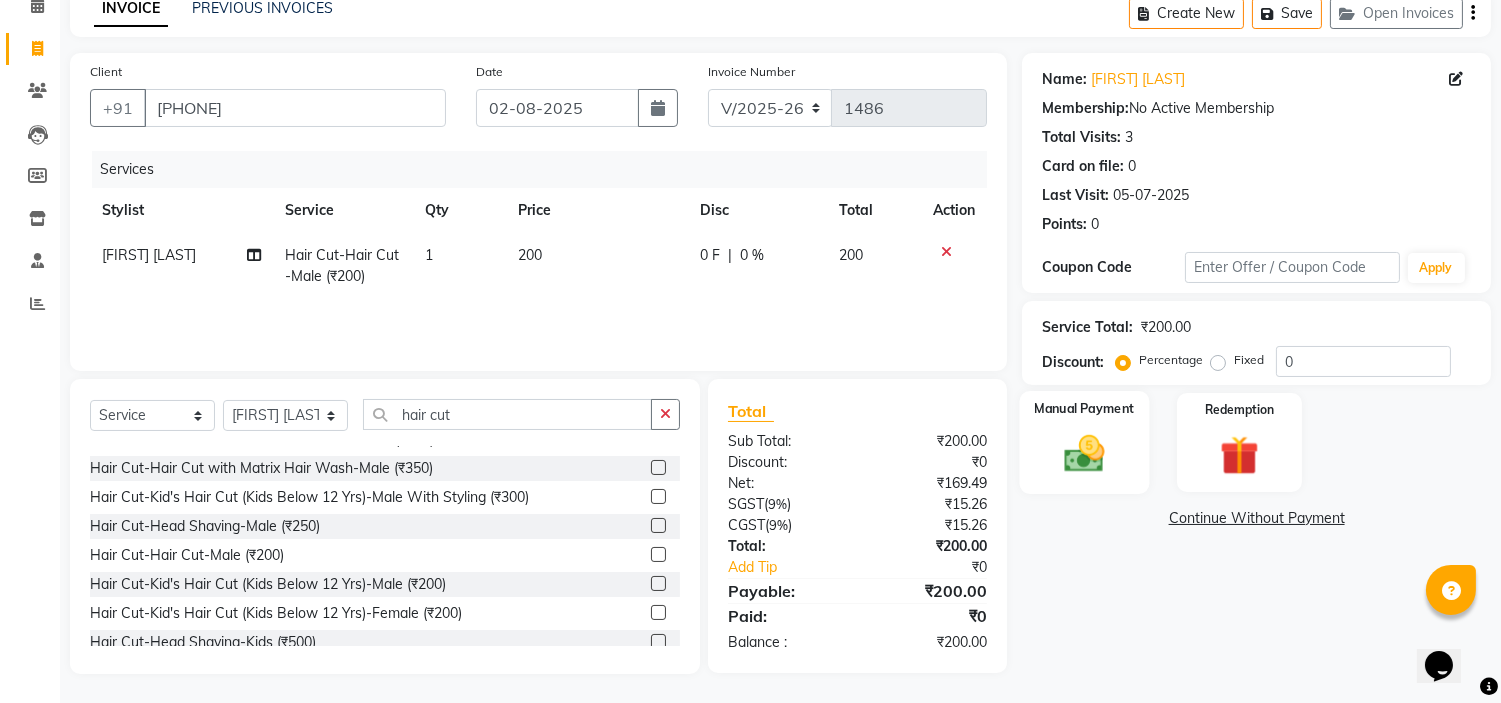 click 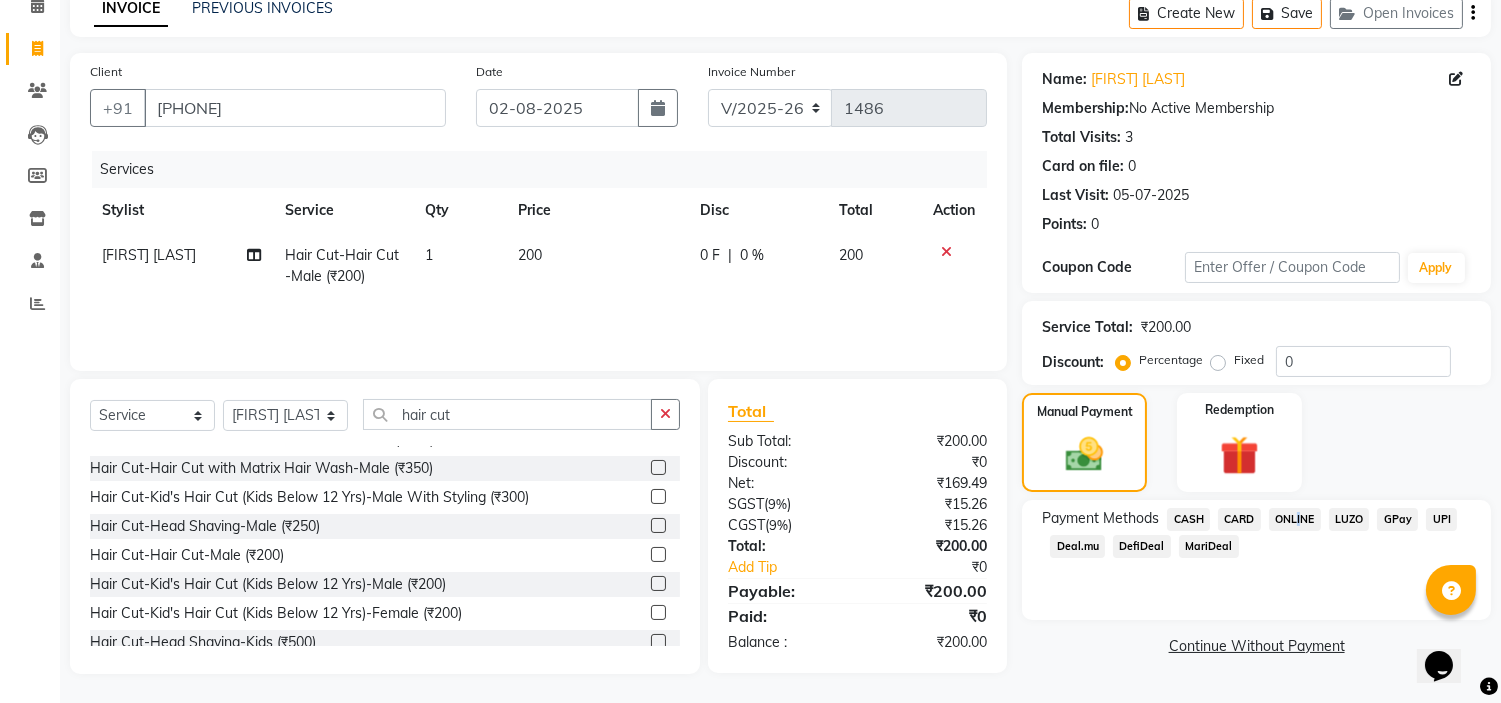 click on "ONLINE" 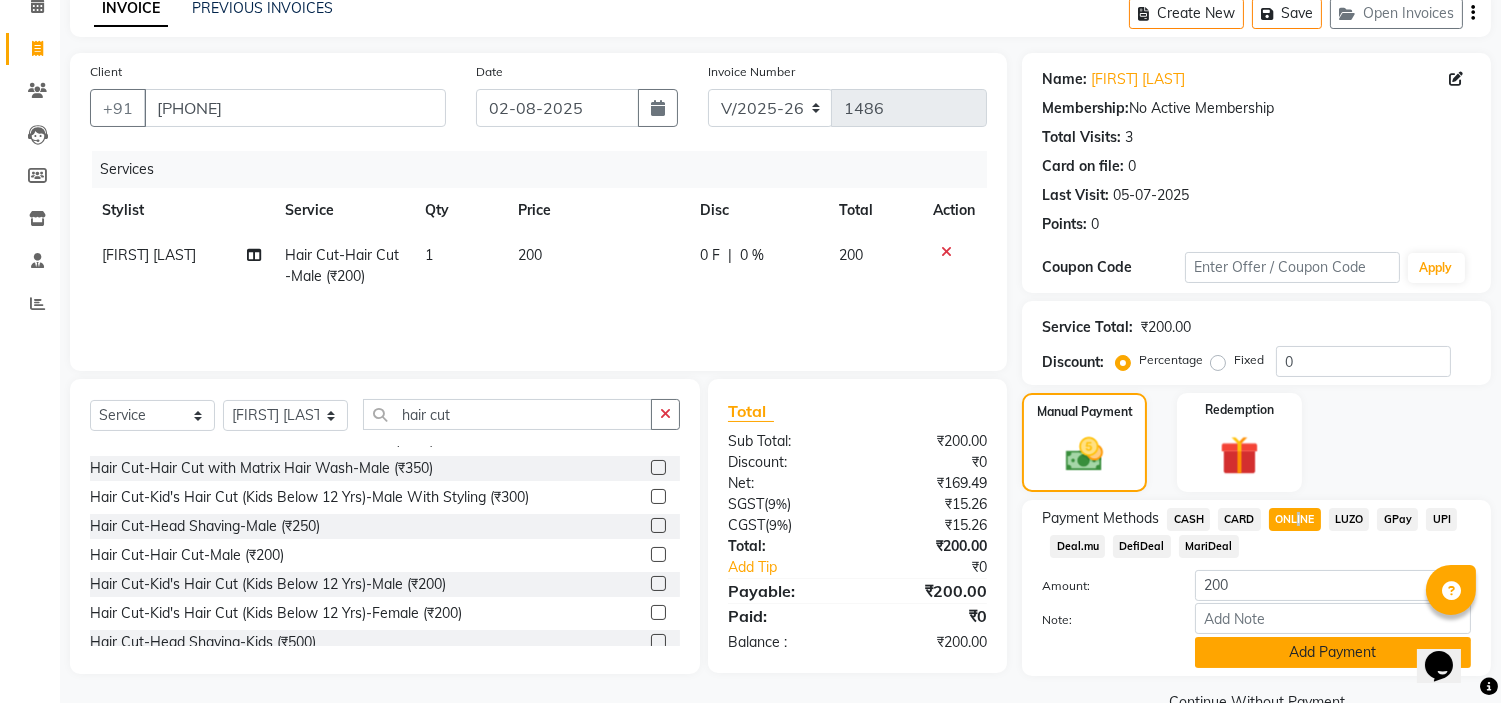 scroll, scrollTop: 141, scrollLeft: 0, axis: vertical 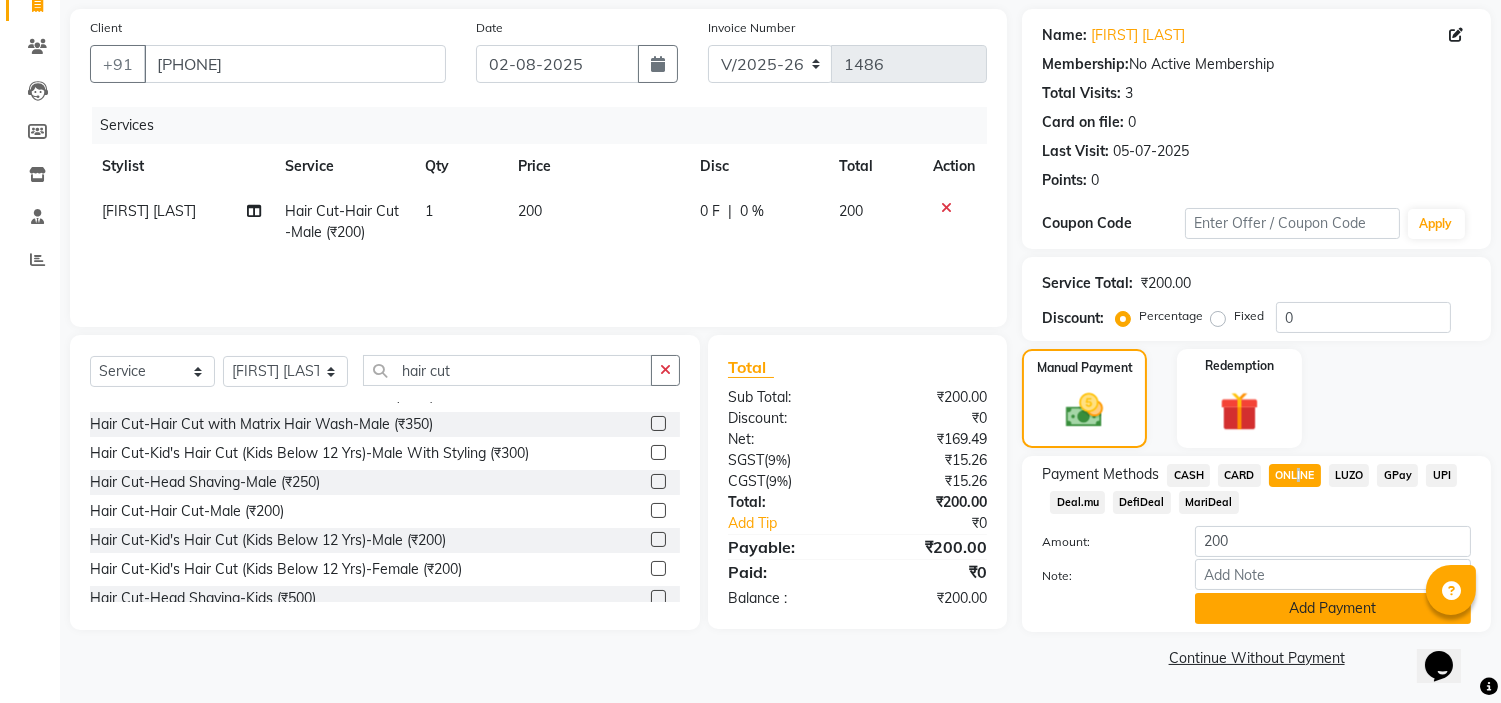 click on "Add Payment" 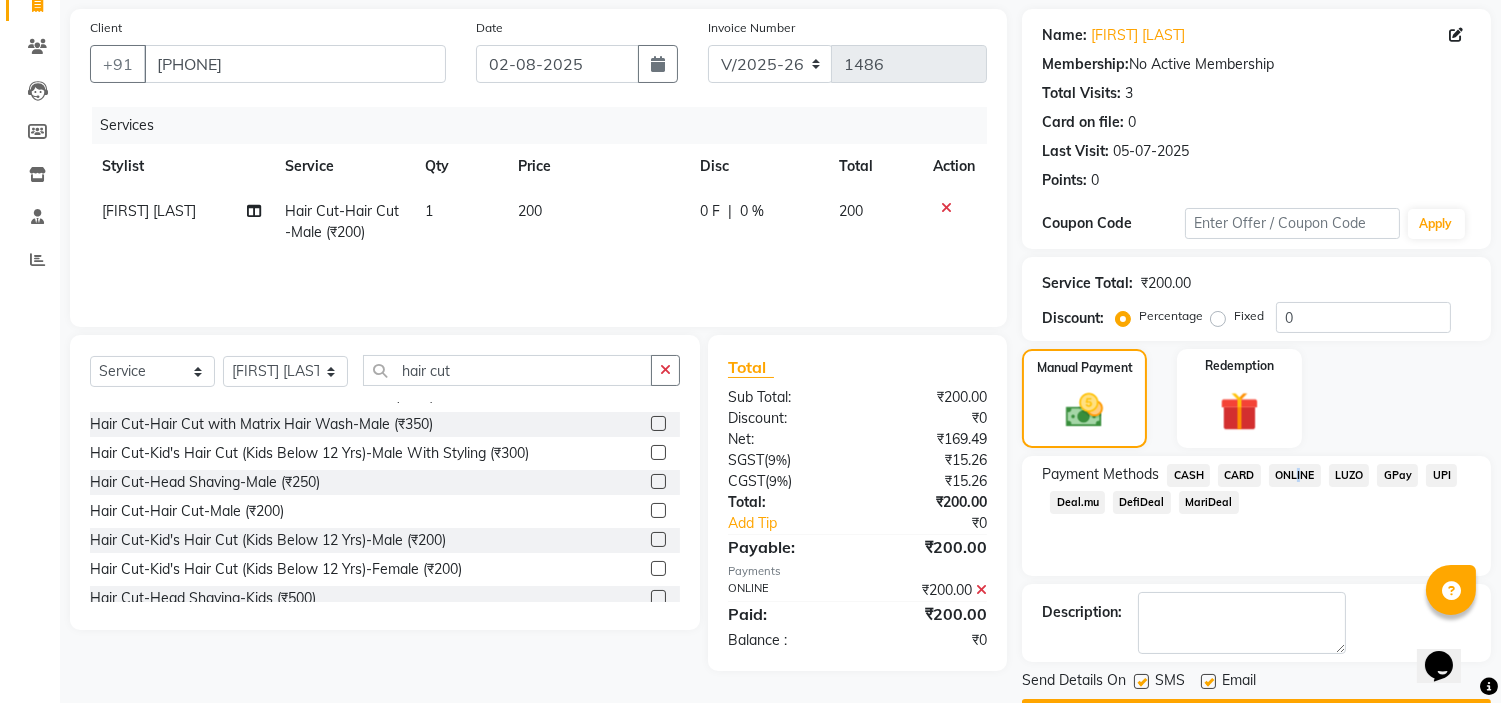 scroll, scrollTop: 196, scrollLeft: 0, axis: vertical 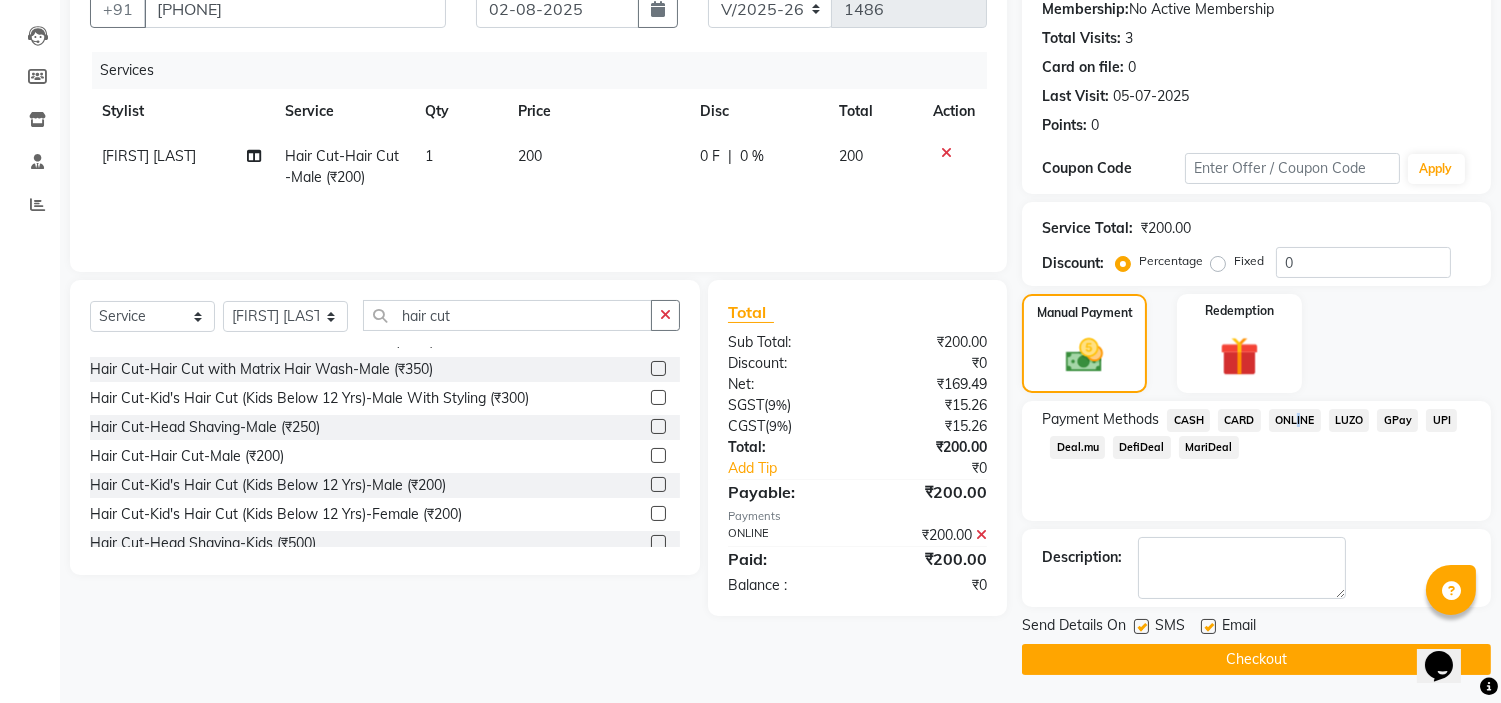 click on "Checkout" 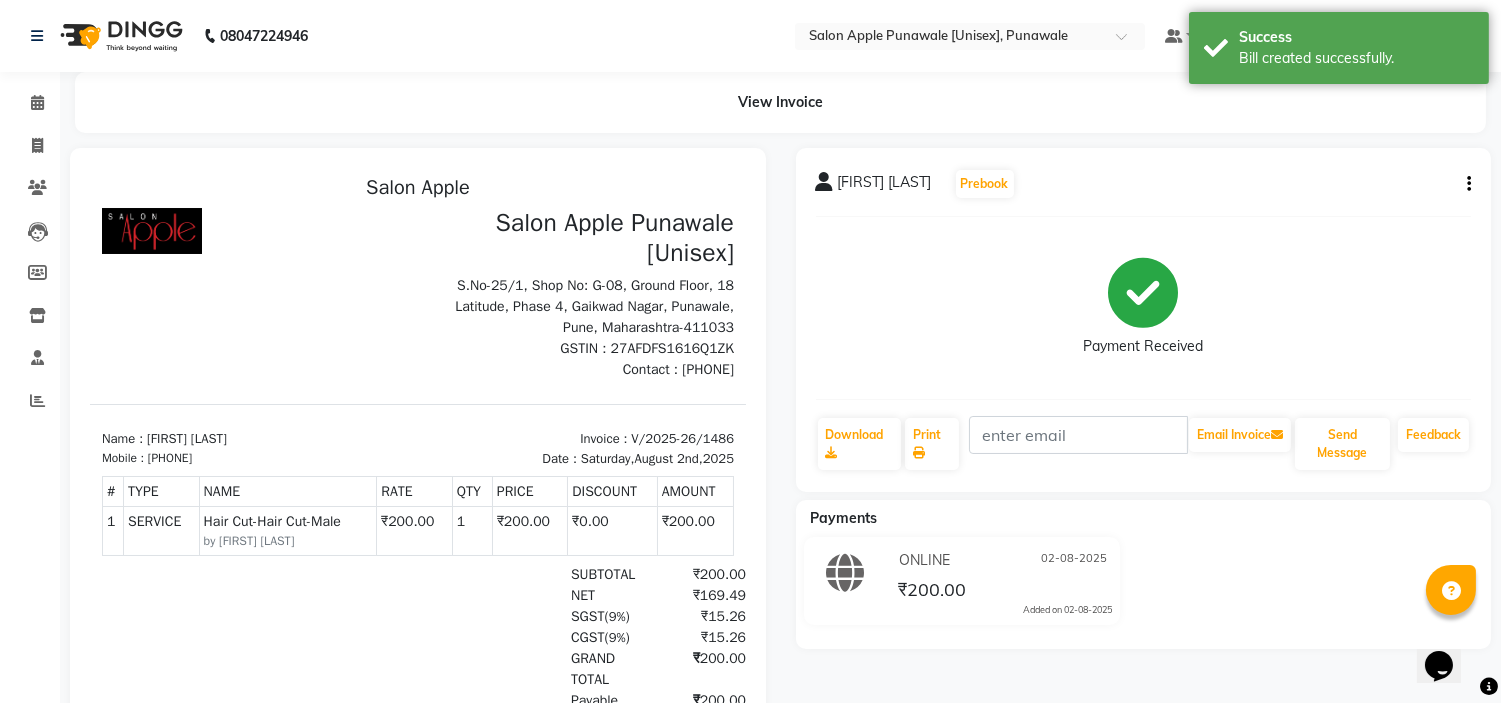 scroll, scrollTop: 0, scrollLeft: 0, axis: both 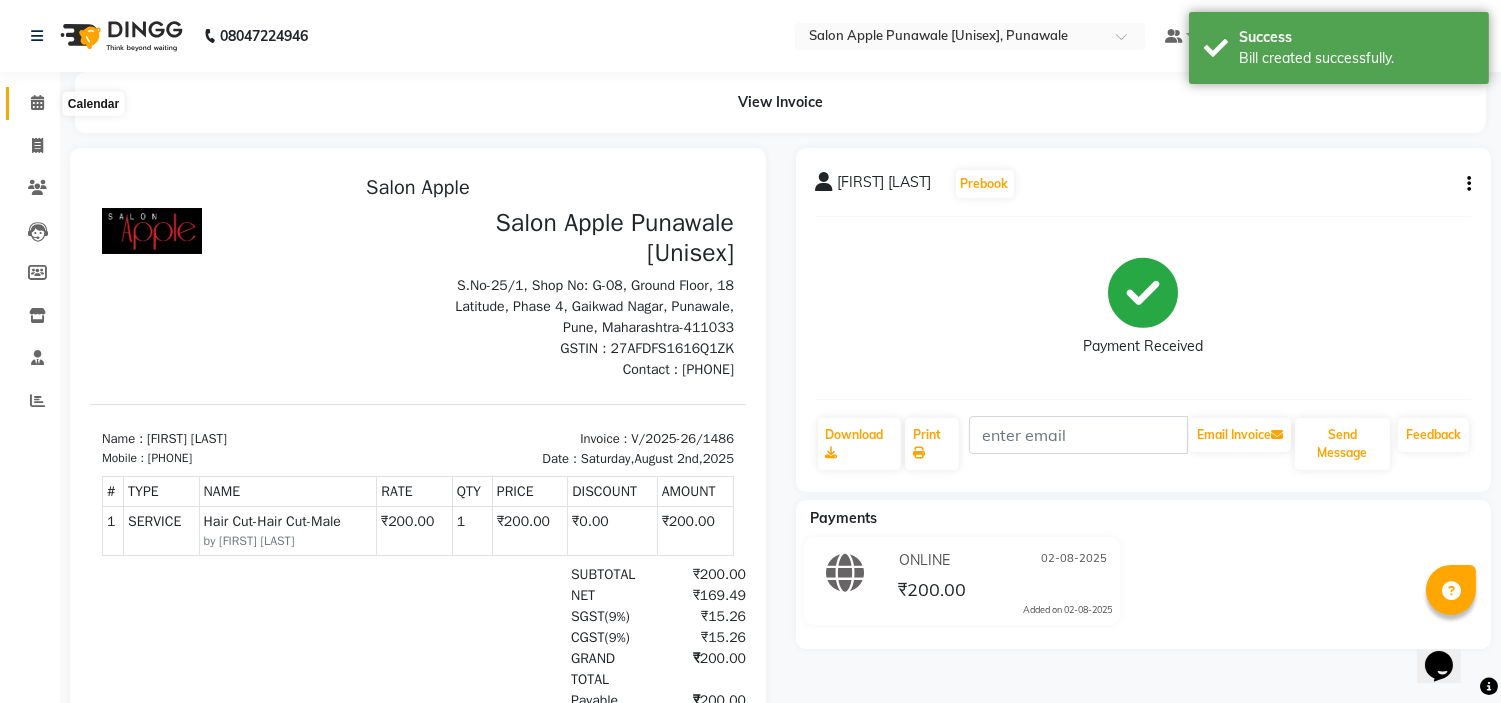 click 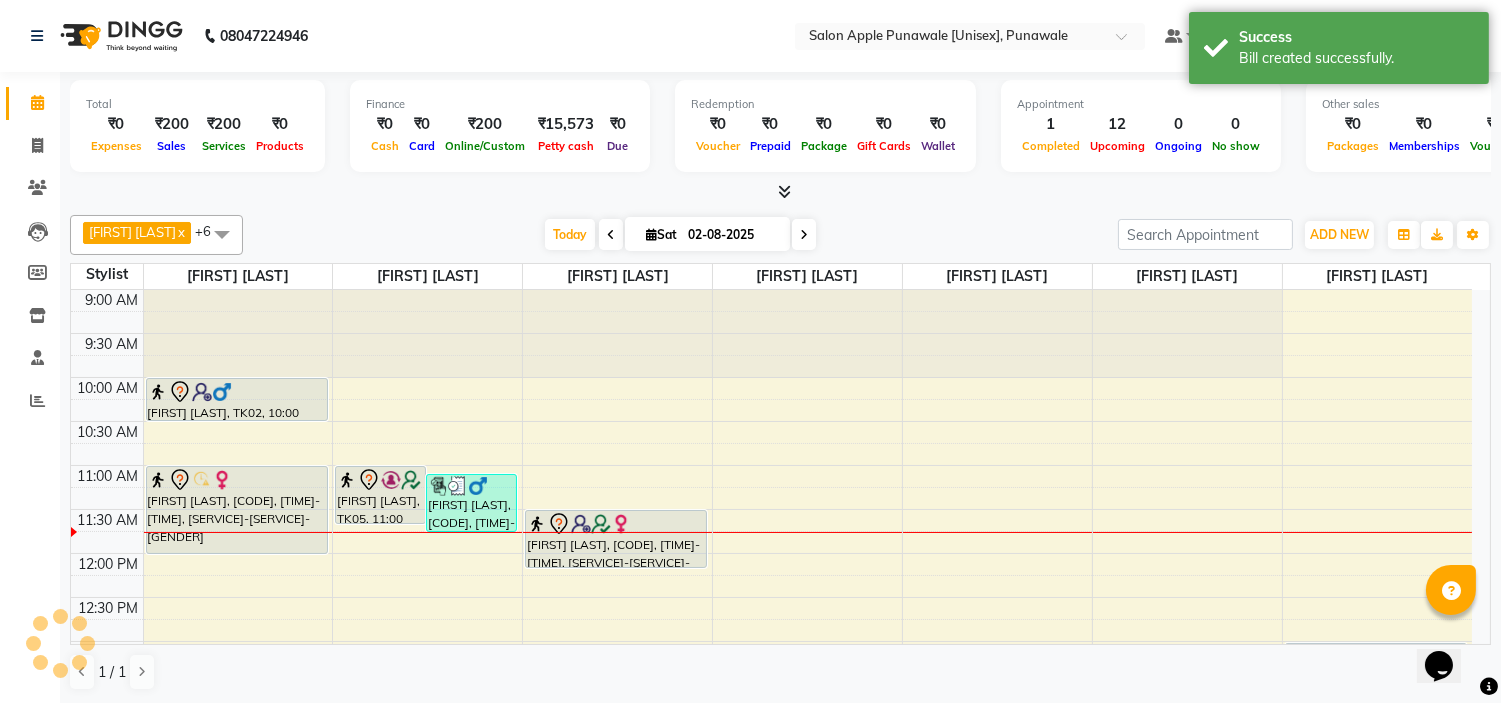 scroll, scrollTop: 177, scrollLeft: 0, axis: vertical 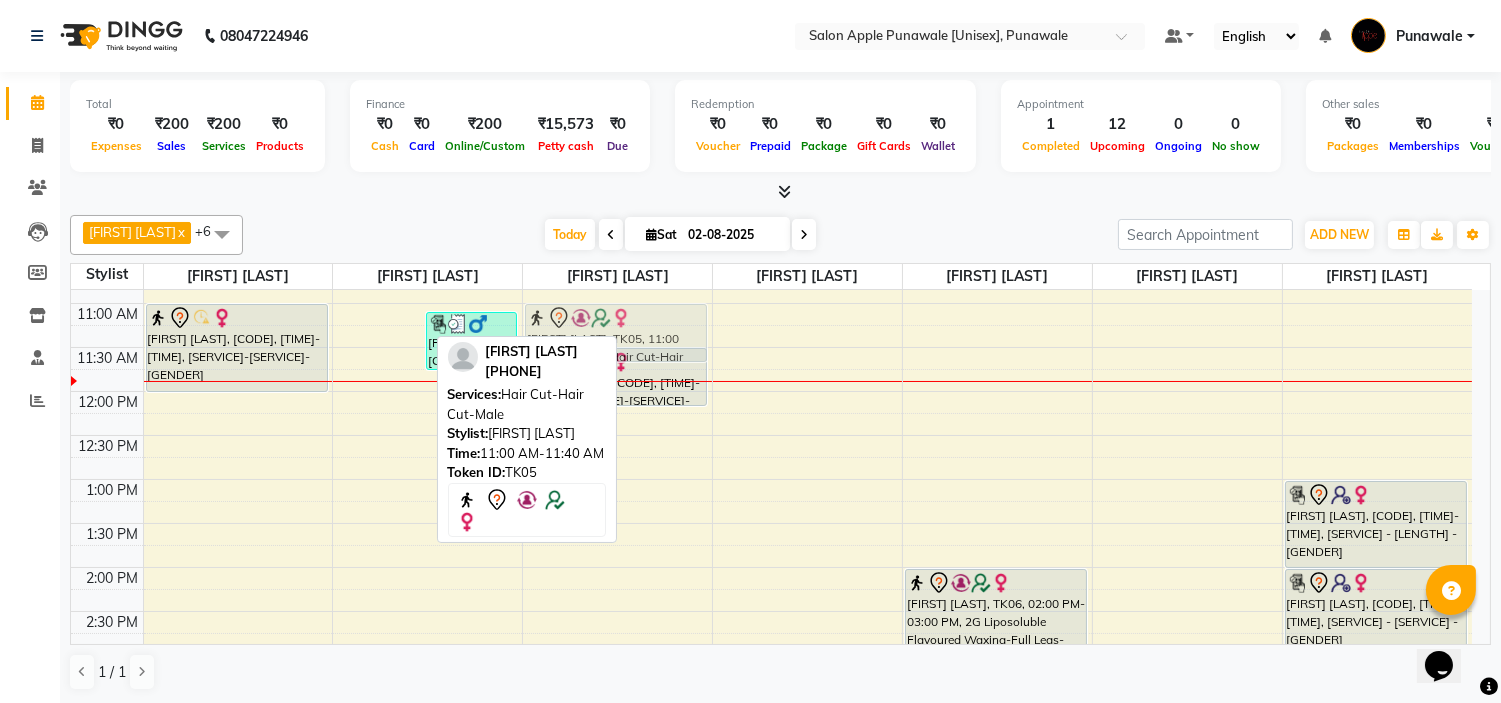 drag, startPoint x: 372, startPoint y: 313, endPoint x: 642, endPoint y: 326, distance: 270.31277 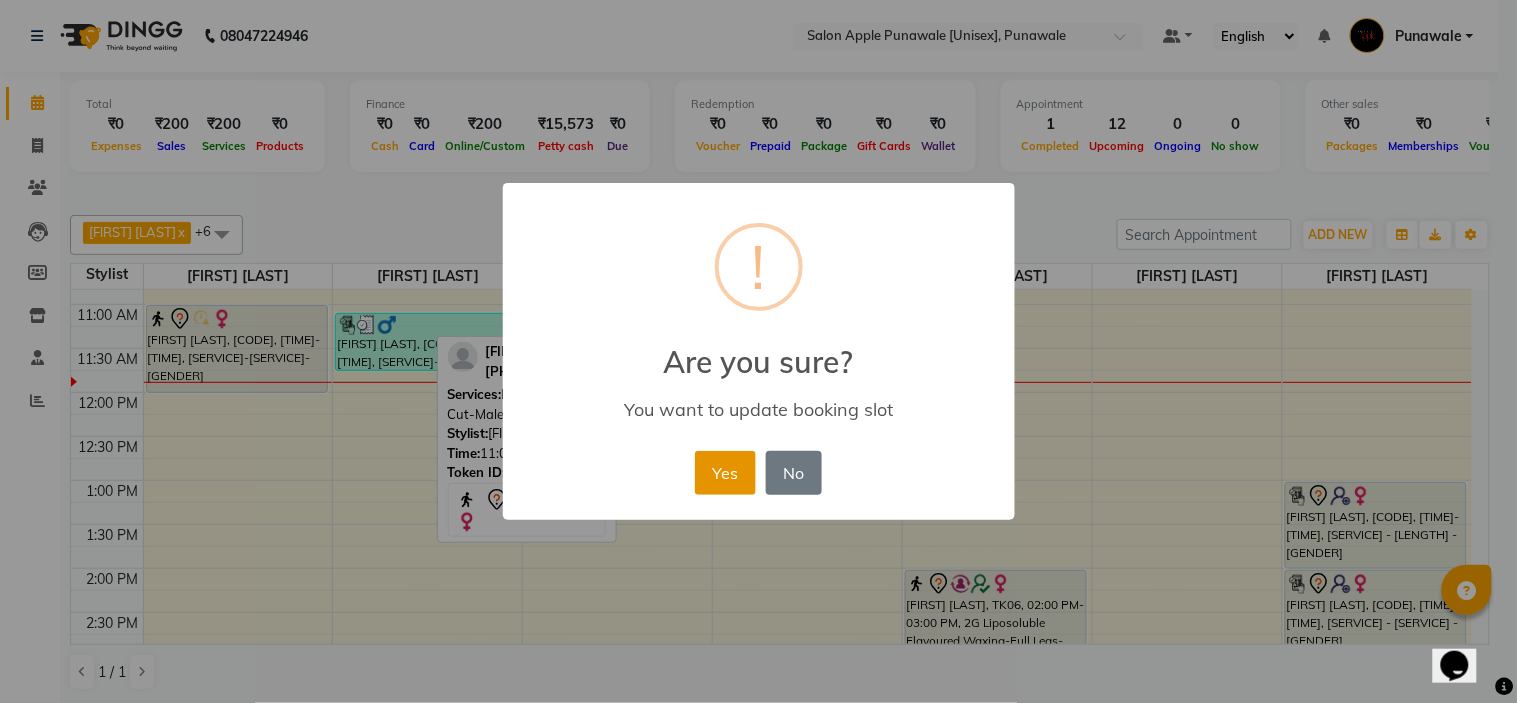 click on "Yes" at bounding box center (725, 473) 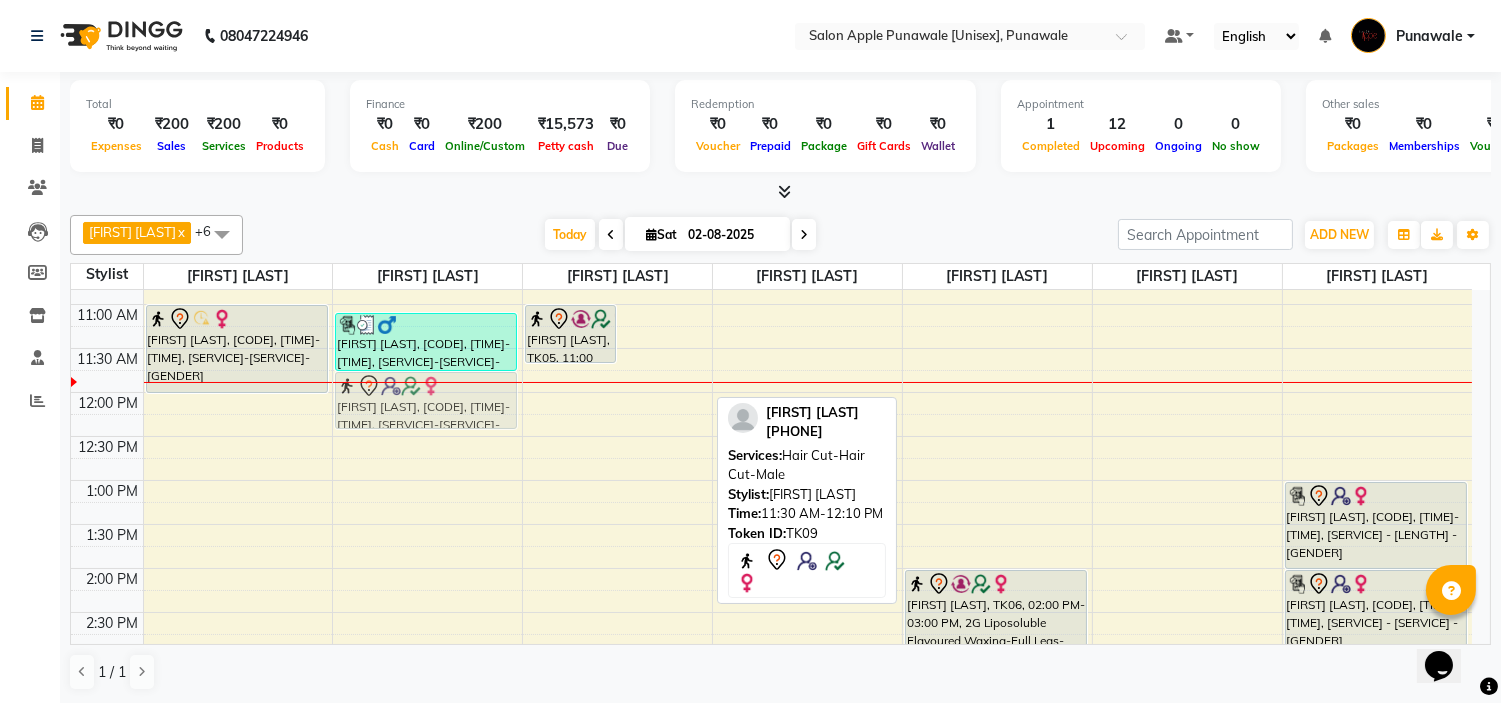 drag, startPoint x: 667, startPoint y: 384, endPoint x: 464, endPoint y: 411, distance: 204.78769 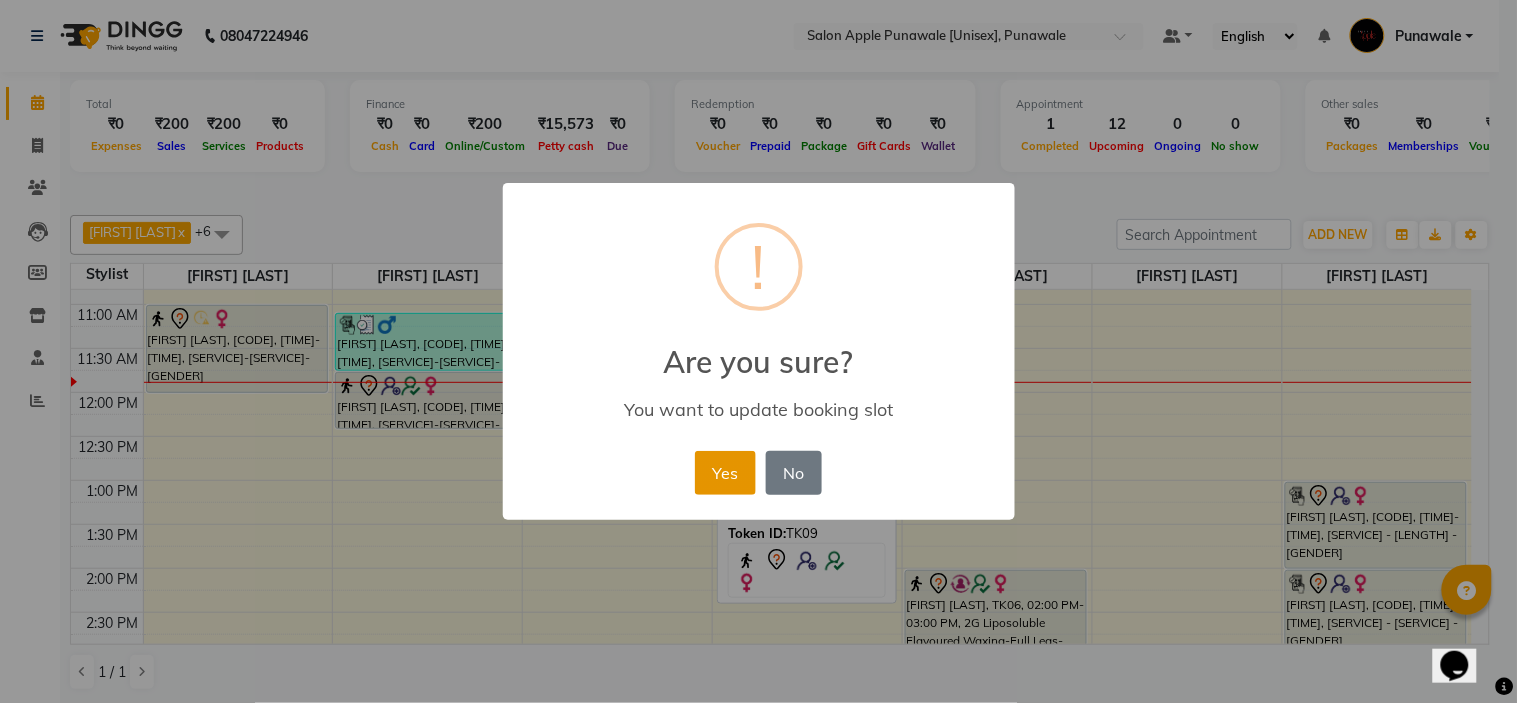click on "Yes" at bounding box center [725, 473] 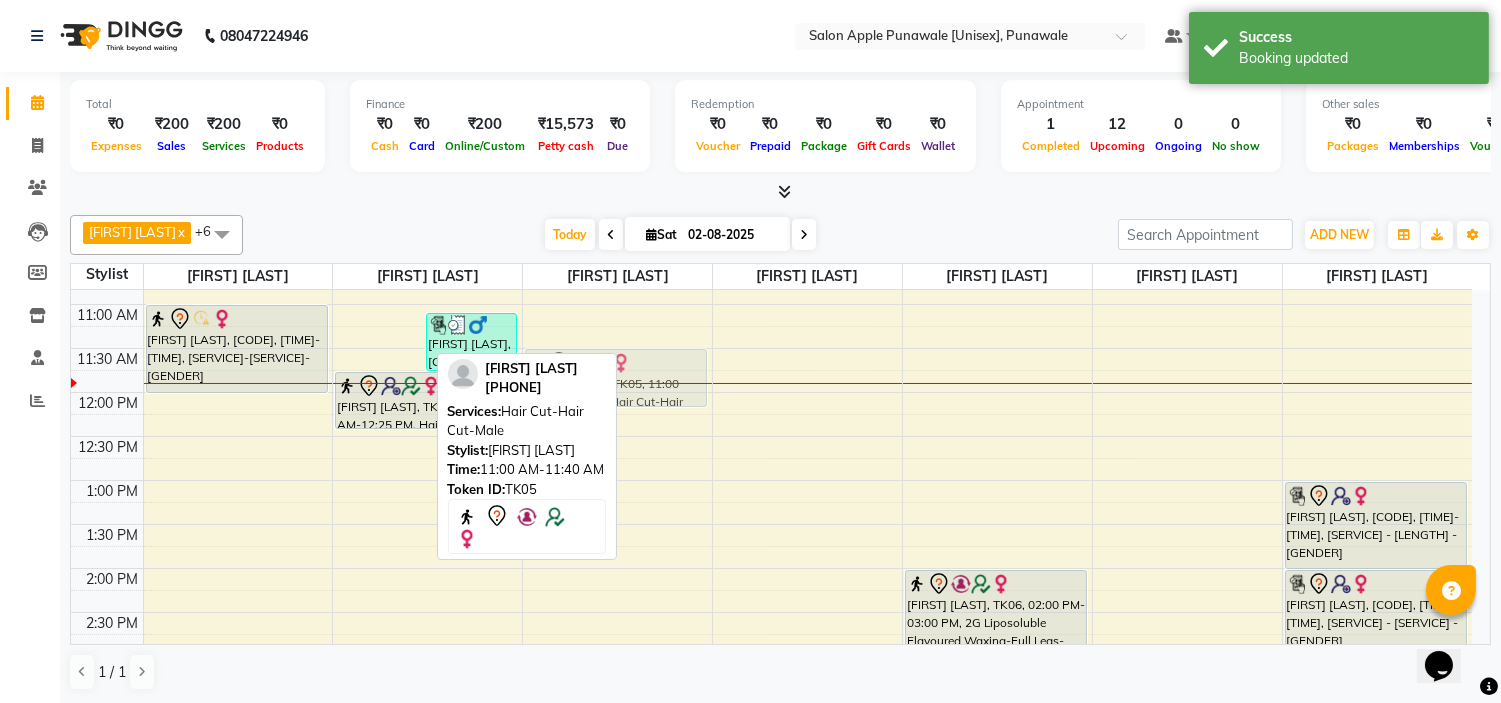 drag, startPoint x: 382, startPoint y: 317, endPoint x: 661, endPoint y: 354, distance: 281.44272 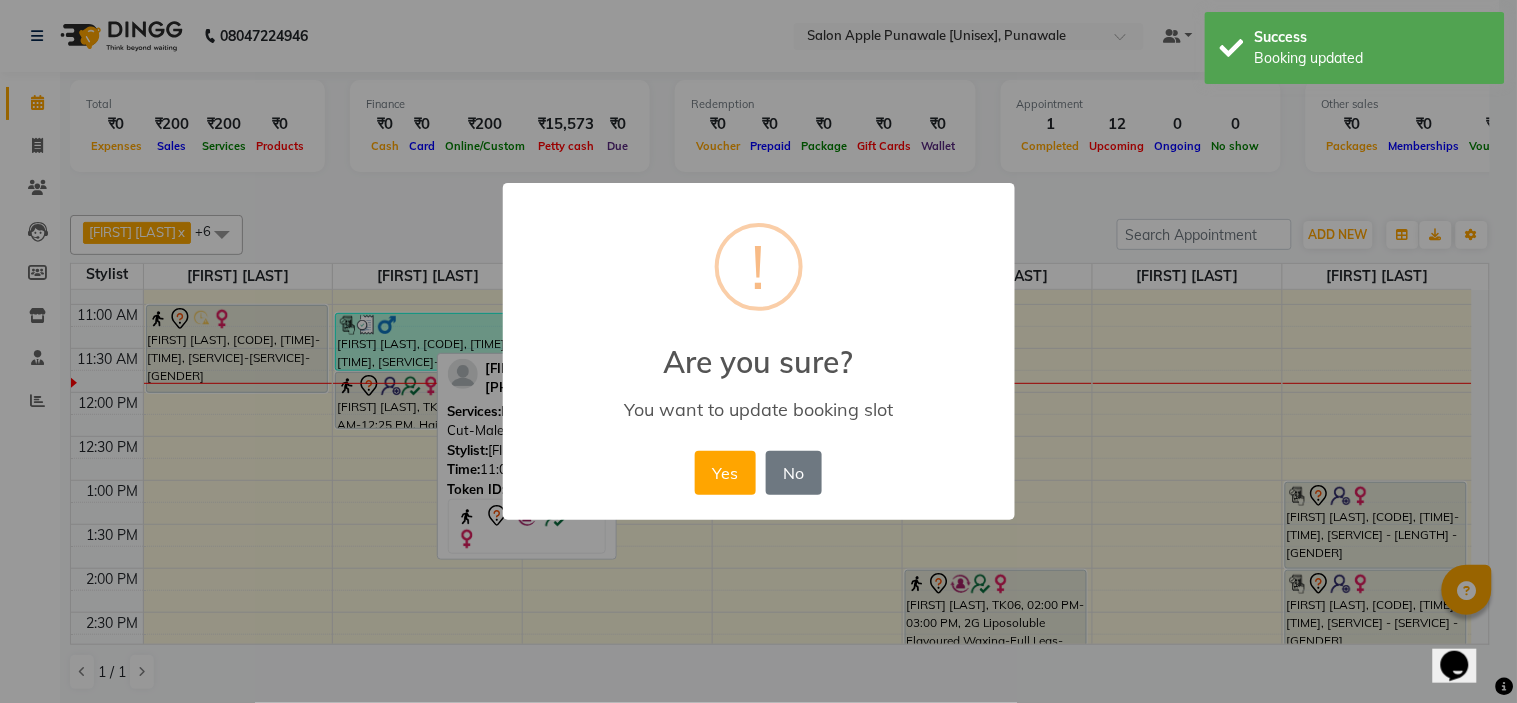 click on "Yes No No" at bounding box center (758, 473) 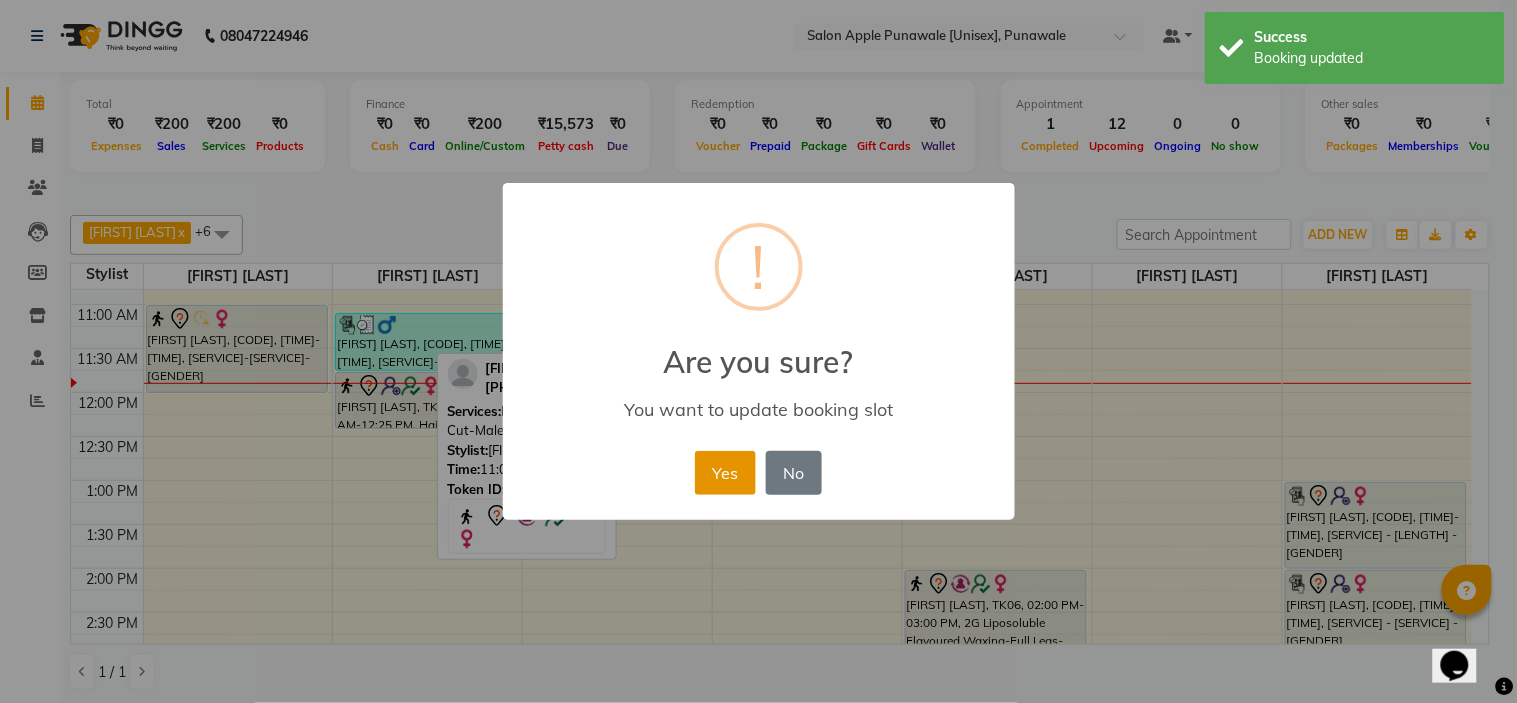 click on "Yes" at bounding box center [725, 473] 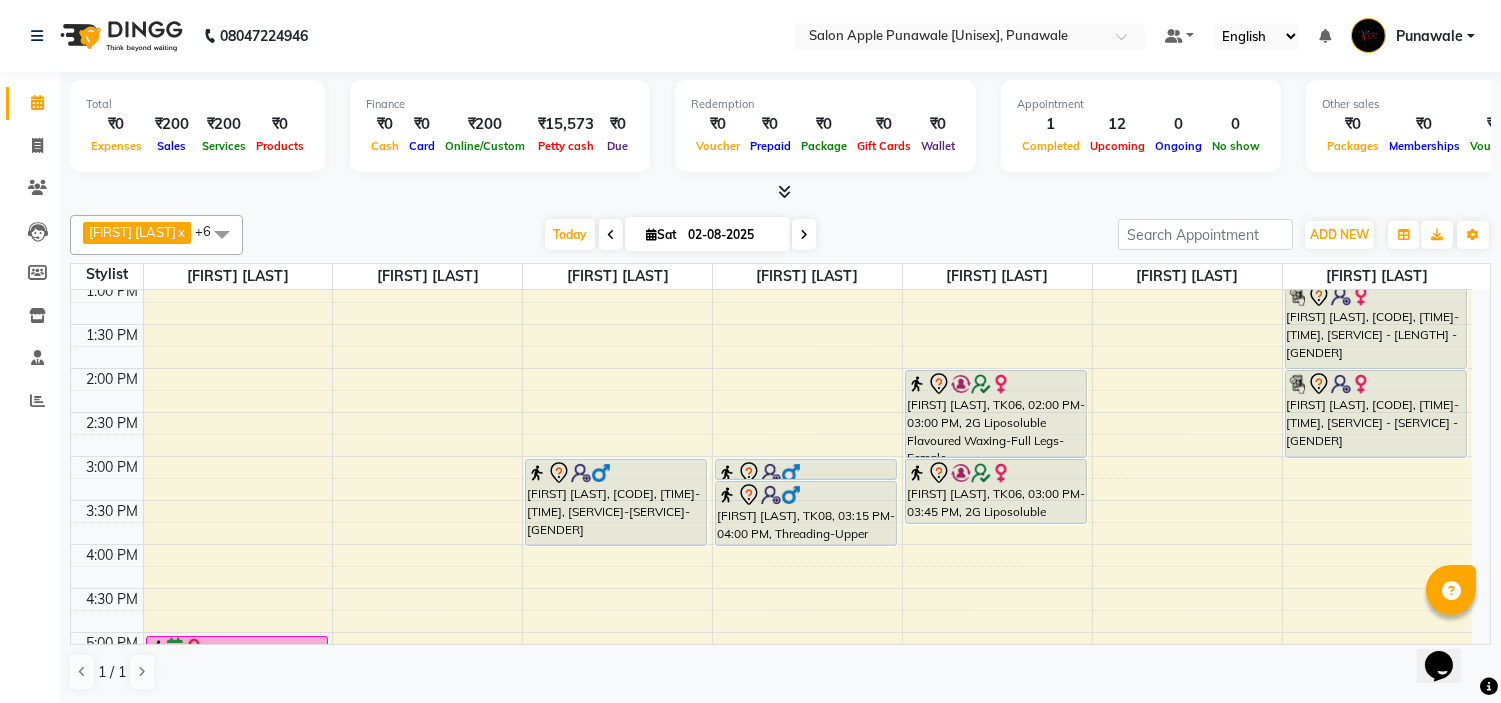 scroll, scrollTop: 222, scrollLeft: 0, axis: vertical 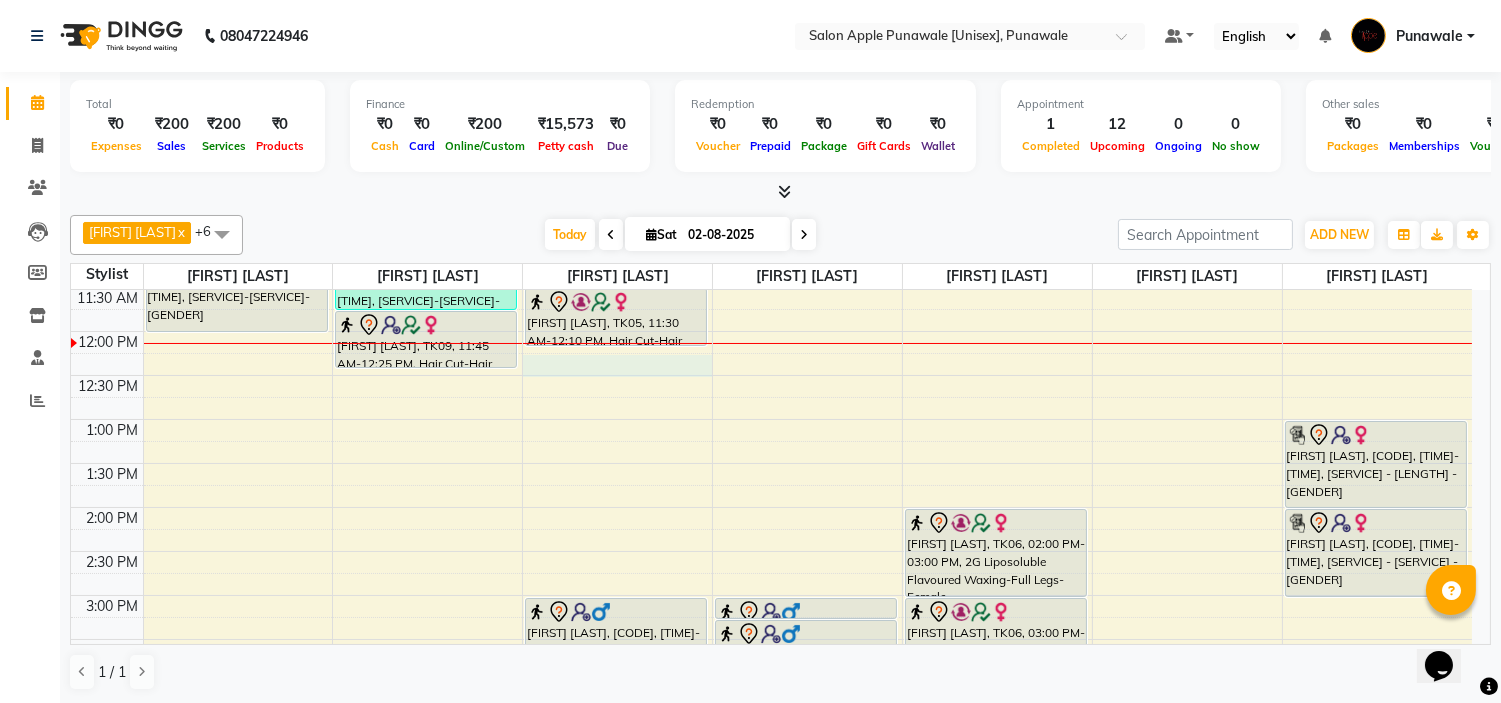 click on "9:00 AM 9:30 AM 10:00 AM 10:30 AM 11:00 AM 11:30 AM 12:00 PM 12:30 PM 1:00 PM 1:30 PM 2:00 PM 2:30 PM 3:00 PM 3:30 PM 4:00 PM 4:30 PM 5:00 PM 5:30 PM 6:00 PM 6:30 PM 7:00 PM 7:30 PM 8:00 PM 8:30 PM 9:00 PM 9:30 PM 10:00 PM 10:30 PM             Rahul Gade, TK02, 10:00 AM-10:30 AM, Beard Styling-Beard Trim-Male             Kavita Bhoir, TK03, 11:00 AM-12:00 PM, Hair Cut-Hair Cut-Female     Prachi Shapurkar, TK04, 05:00 PM-06:00 PM, Biotop Spa - upper midback length - Female     Uday wad, TK10, 11:05 AM-11:45 AM, Hair Cut-Hair Cut-Male  (₹200)             jjoyrsna wagh, TK09, 11:45 AM-12:25 PM, Hair Cut-Hair Cut-Male              Shivangi Patil, TK05, 11:30 AM-12:10 PM, Hair Cut-Hair Cut-Male              Saurabh Kulkarni, TK07, 03:00 PM-04:00 PM, Hair Cut-Hair Cut-Male With Styling             Saurabh Kulkarni, TK08, 03:00 PM-03:15 PM, Threading-Eyebrows-Female             Saurabh Kulkarni, TK08, 03:15 PM-04:00 PM, Threading-Upper Lips-Female" at bounding box center [771, 683] 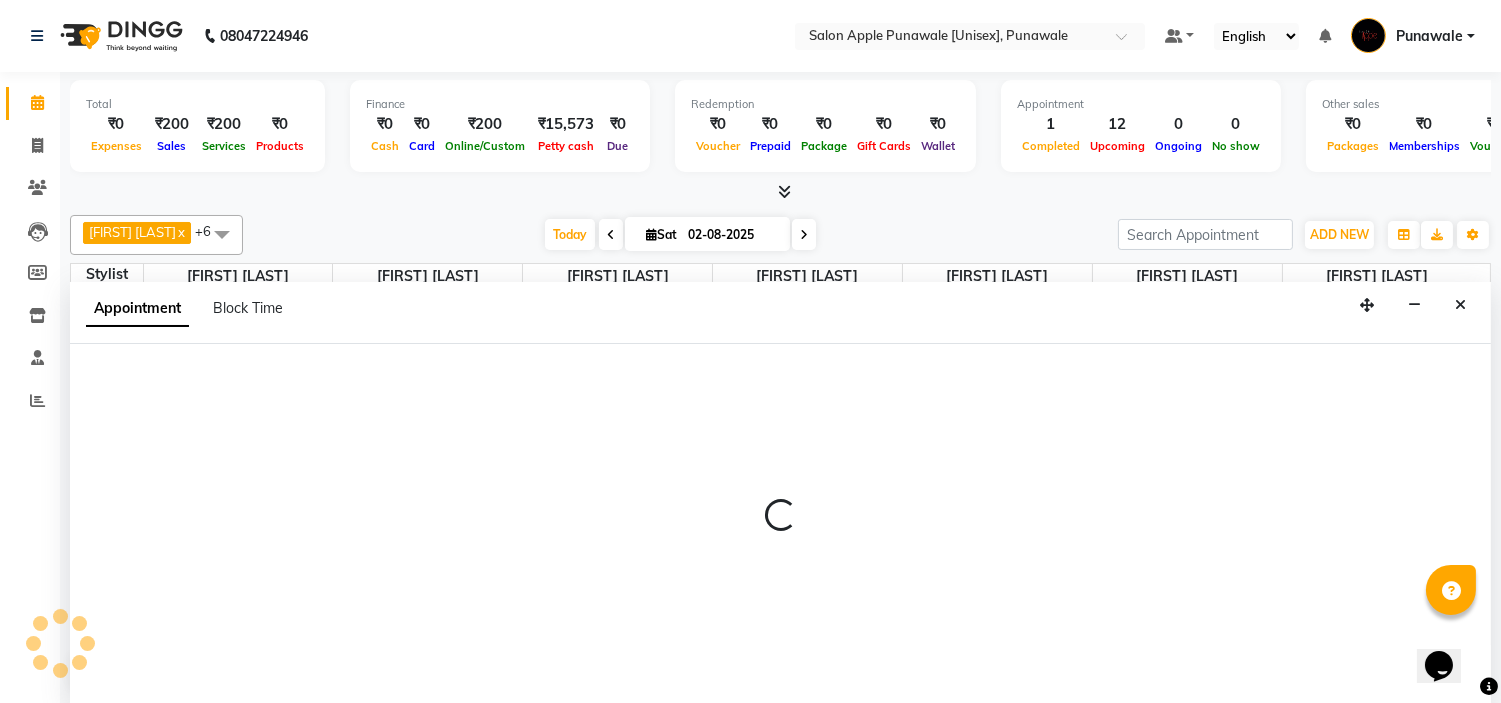 scroll, scrollTop: 1, scrollLeft: 0, axis: vertical 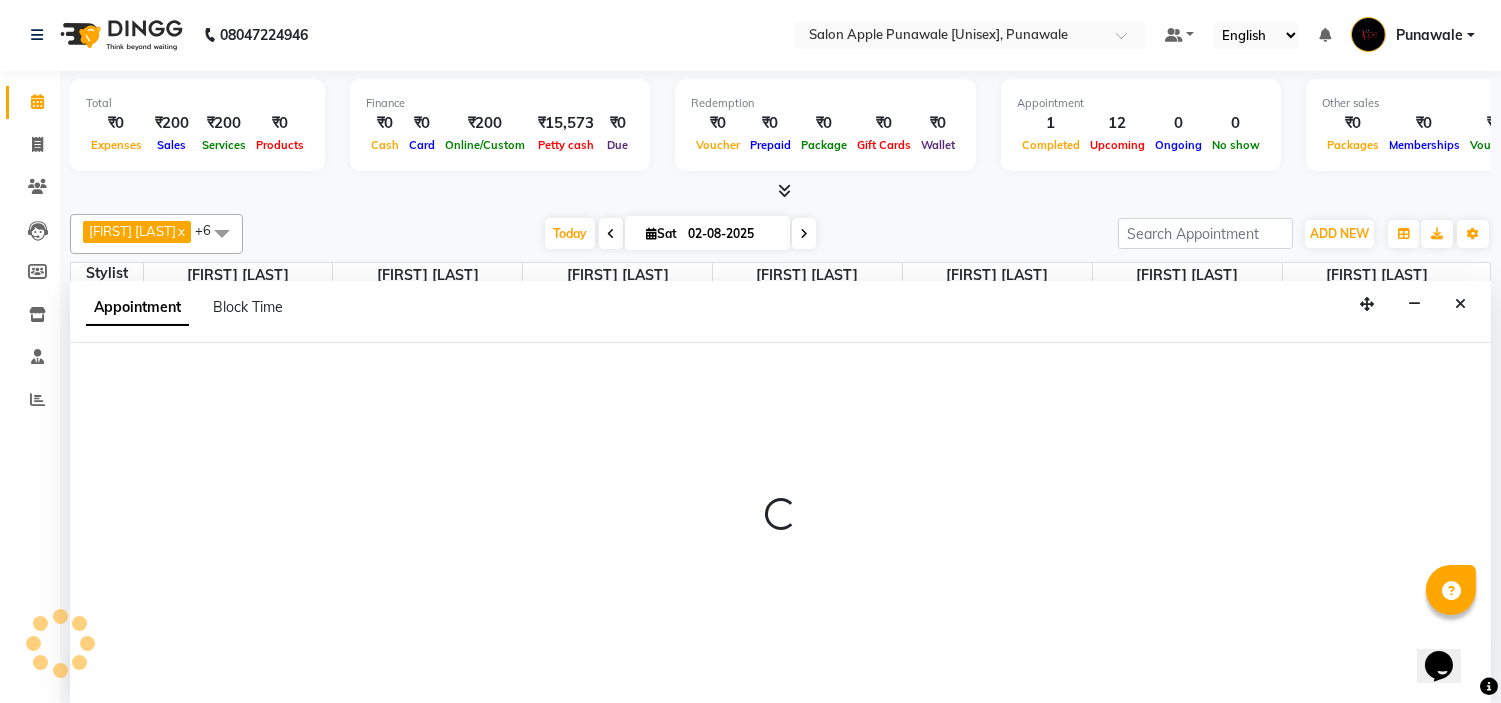 select on "84102" 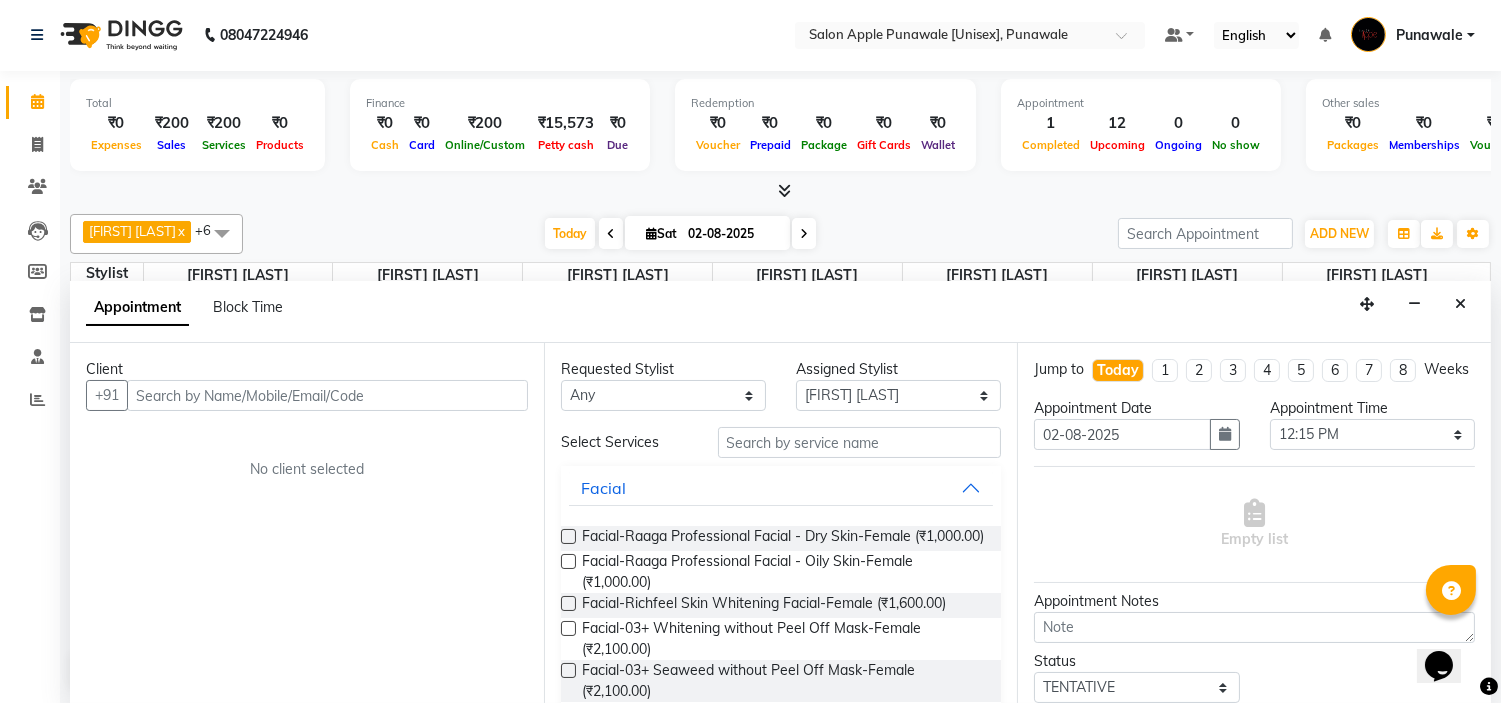 click on "Client +91  No client selected" at bounding box center (307, 523) 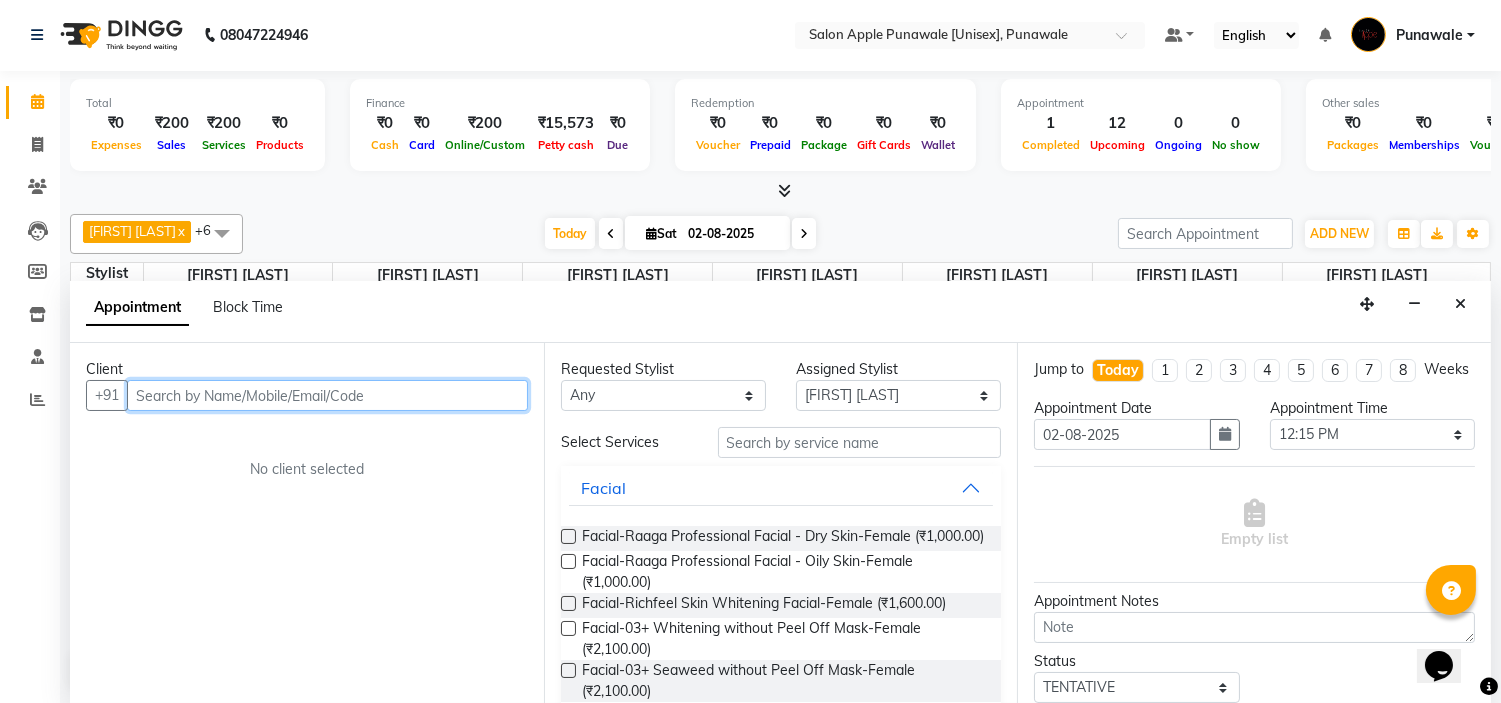 click at bounding box center (327, 395) 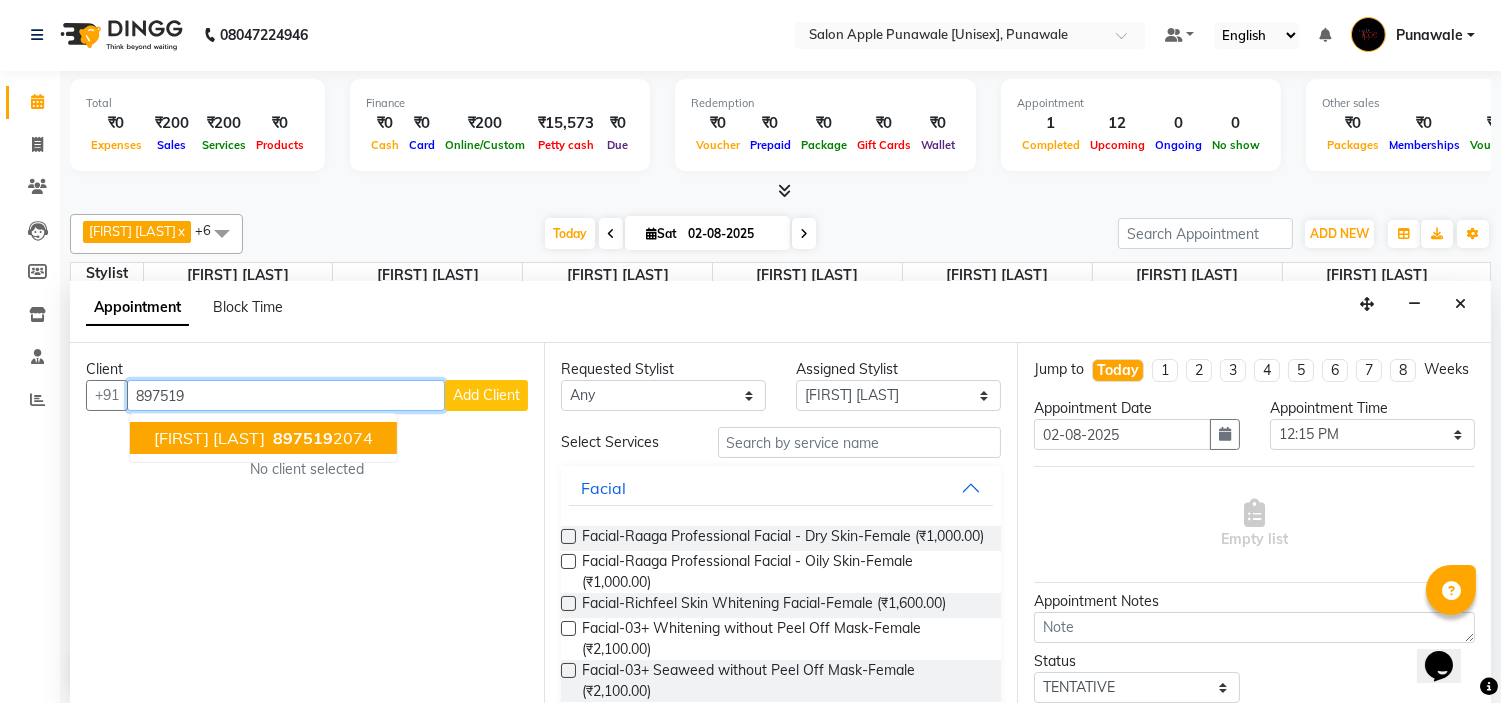 click on "897519" at bounding box center [303, 438] 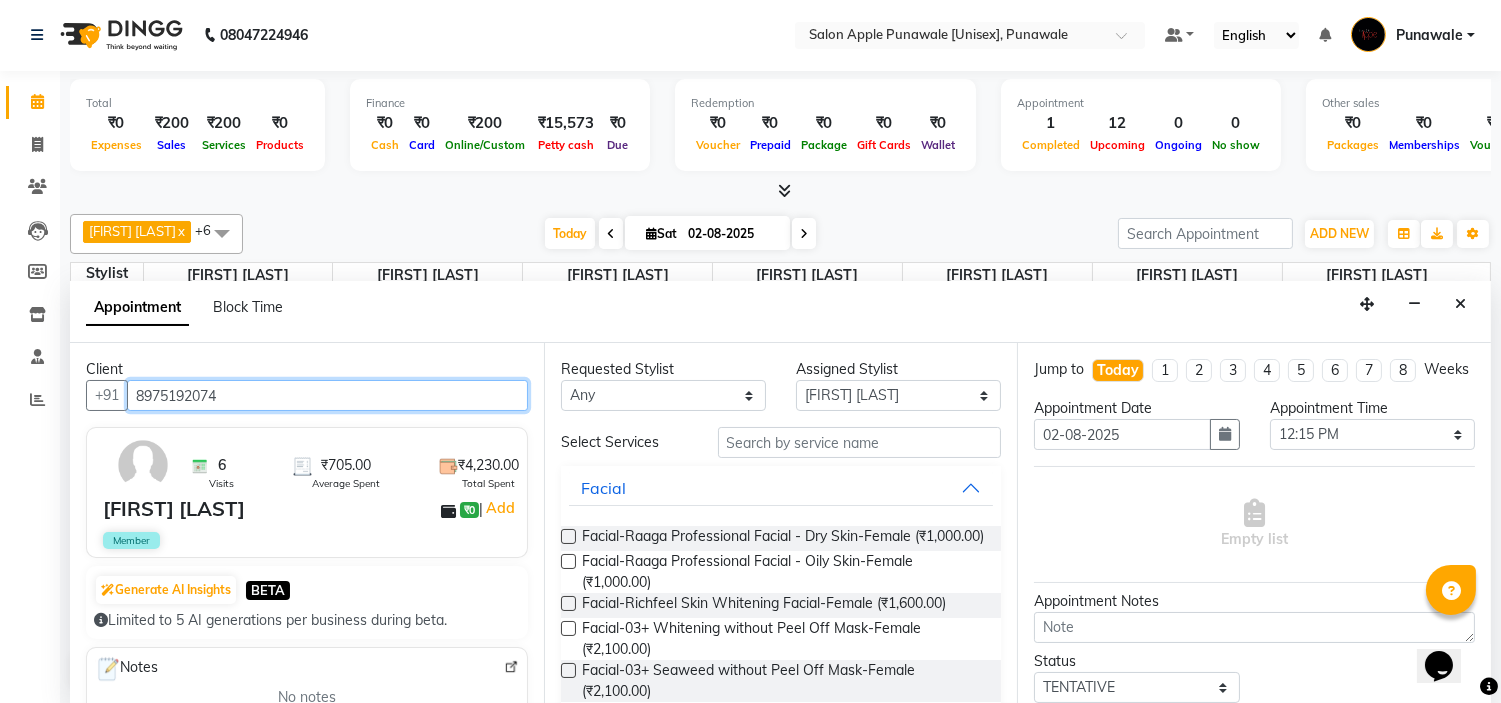 type on "8975192074" 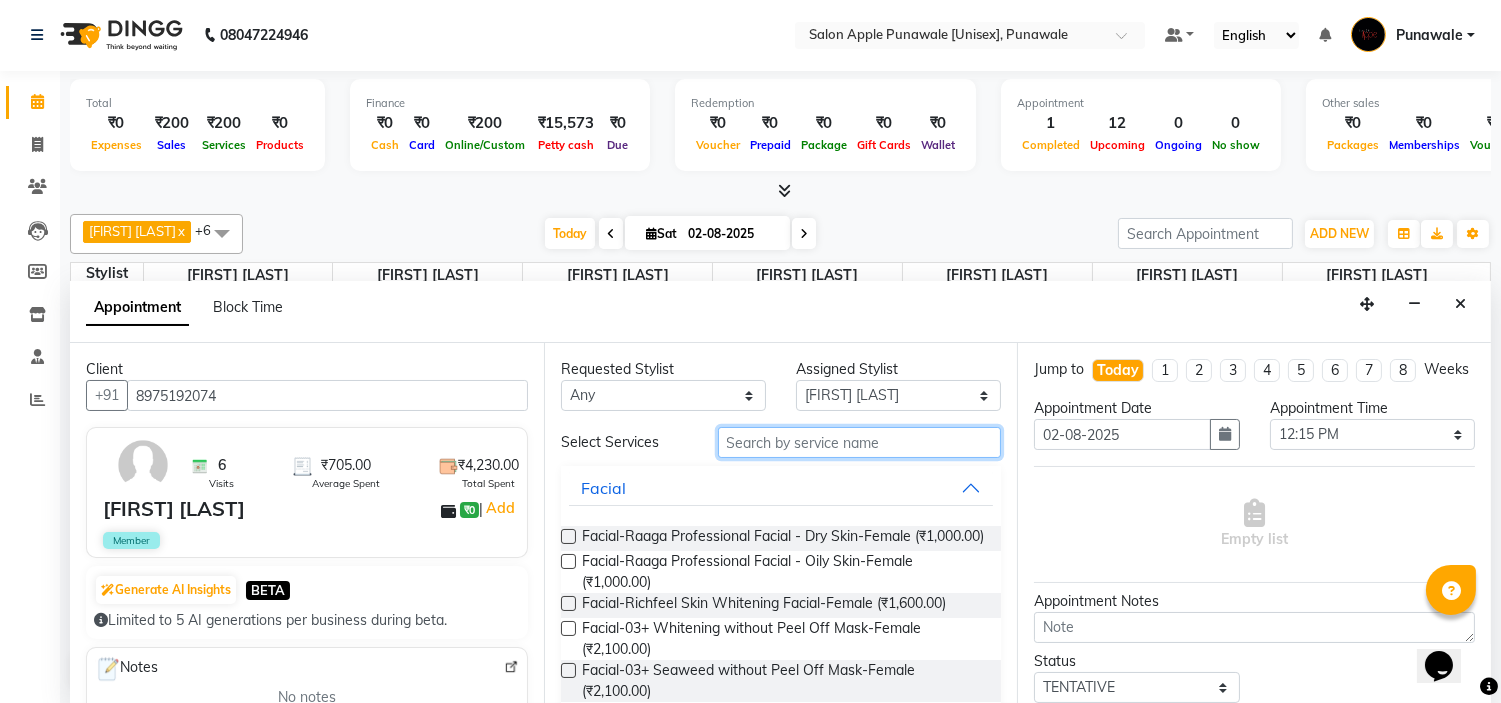 click at bounding box center (860, 442) 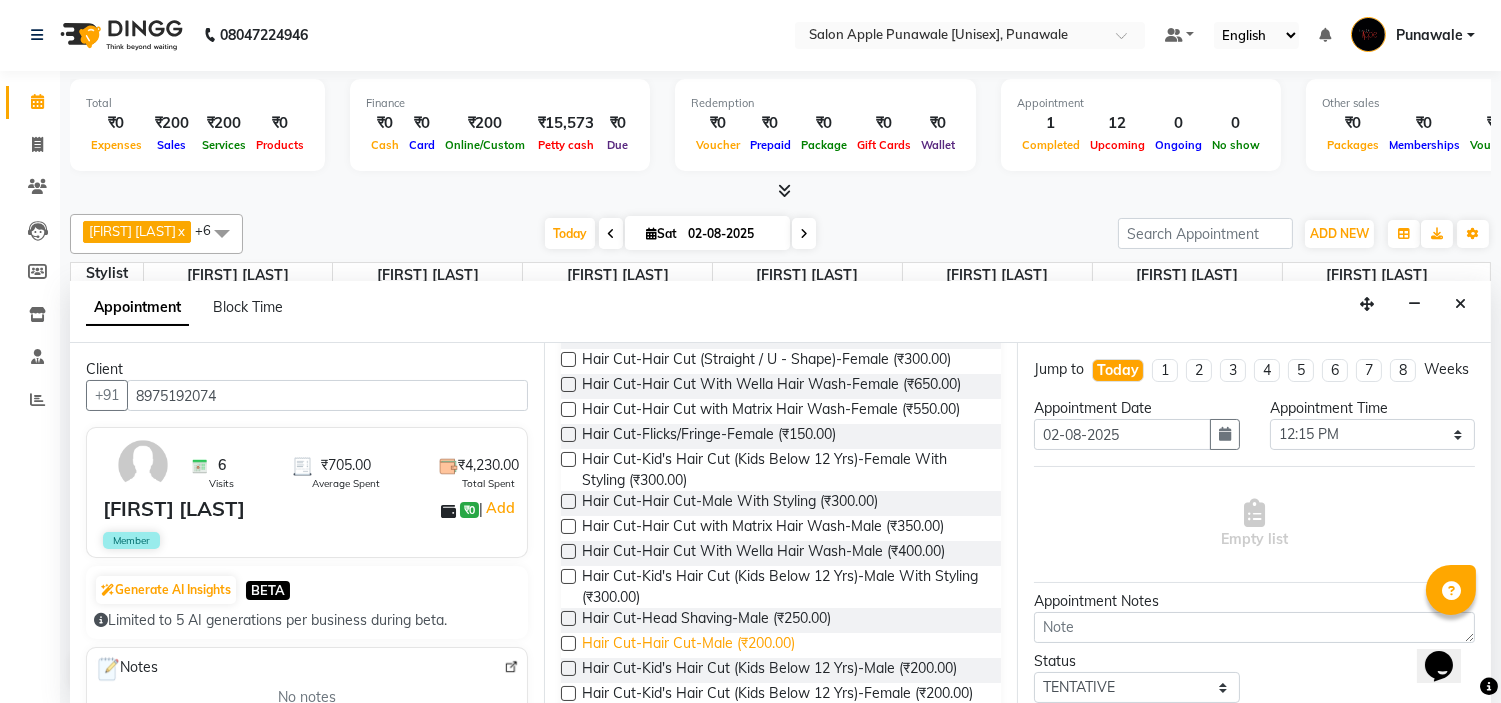 scroll, scrollTop: 222, scrollLeft: 0, axis: vertical 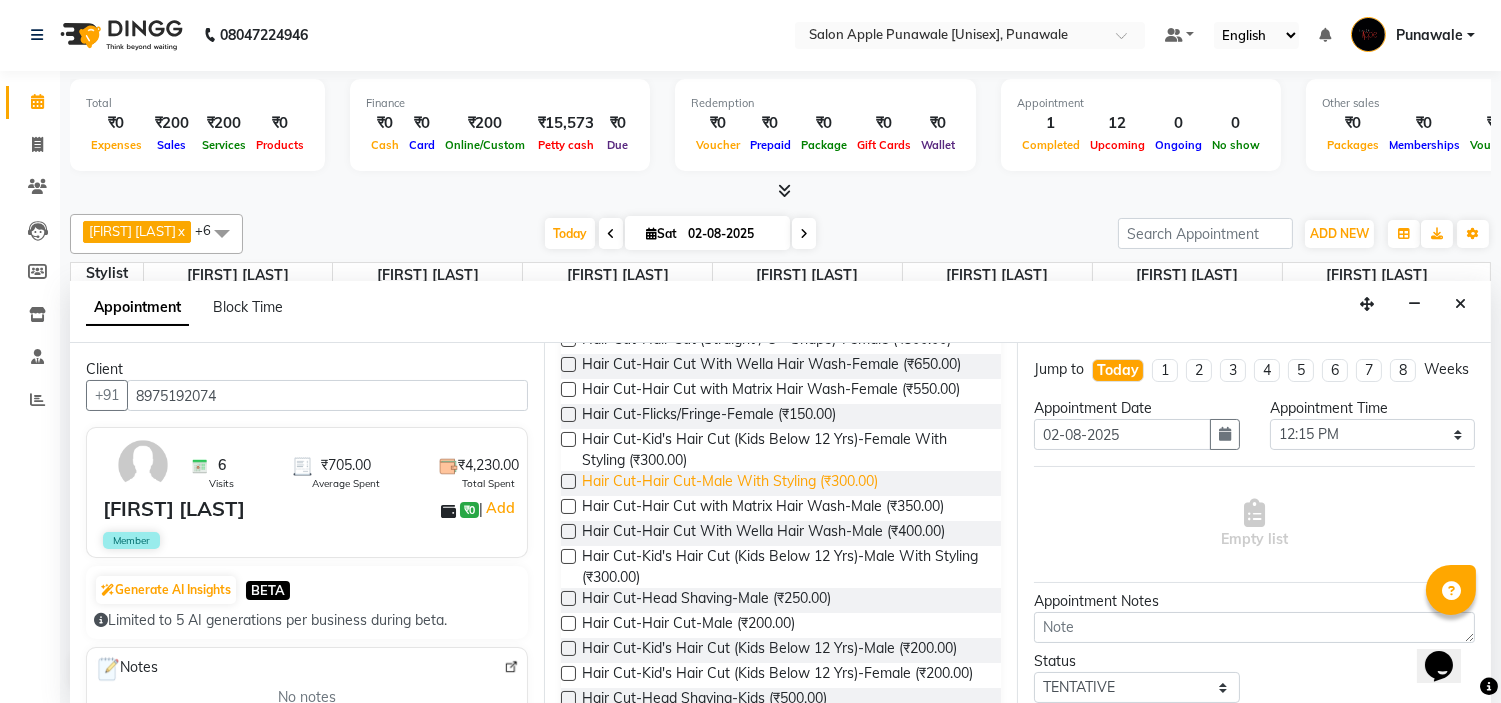 type on "hair cu" 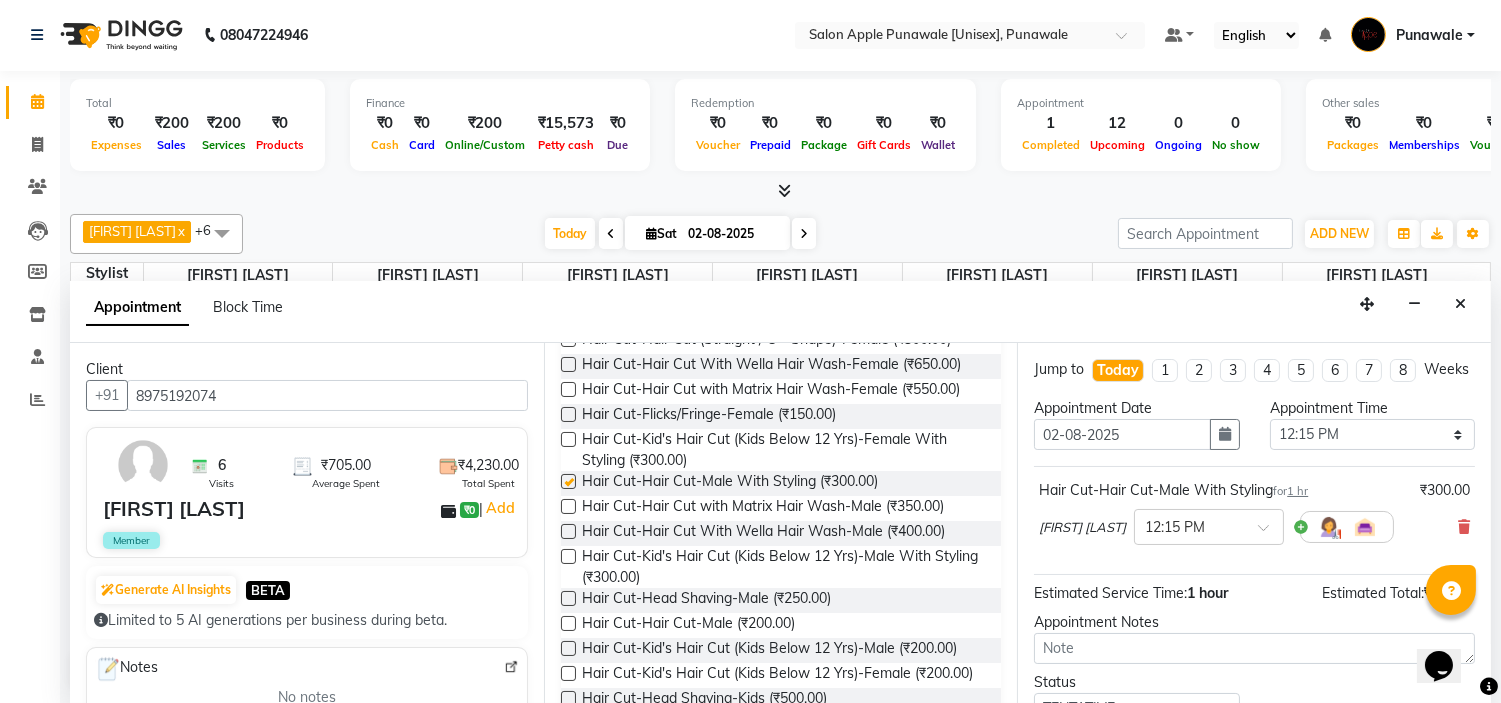 checkbox on "false" 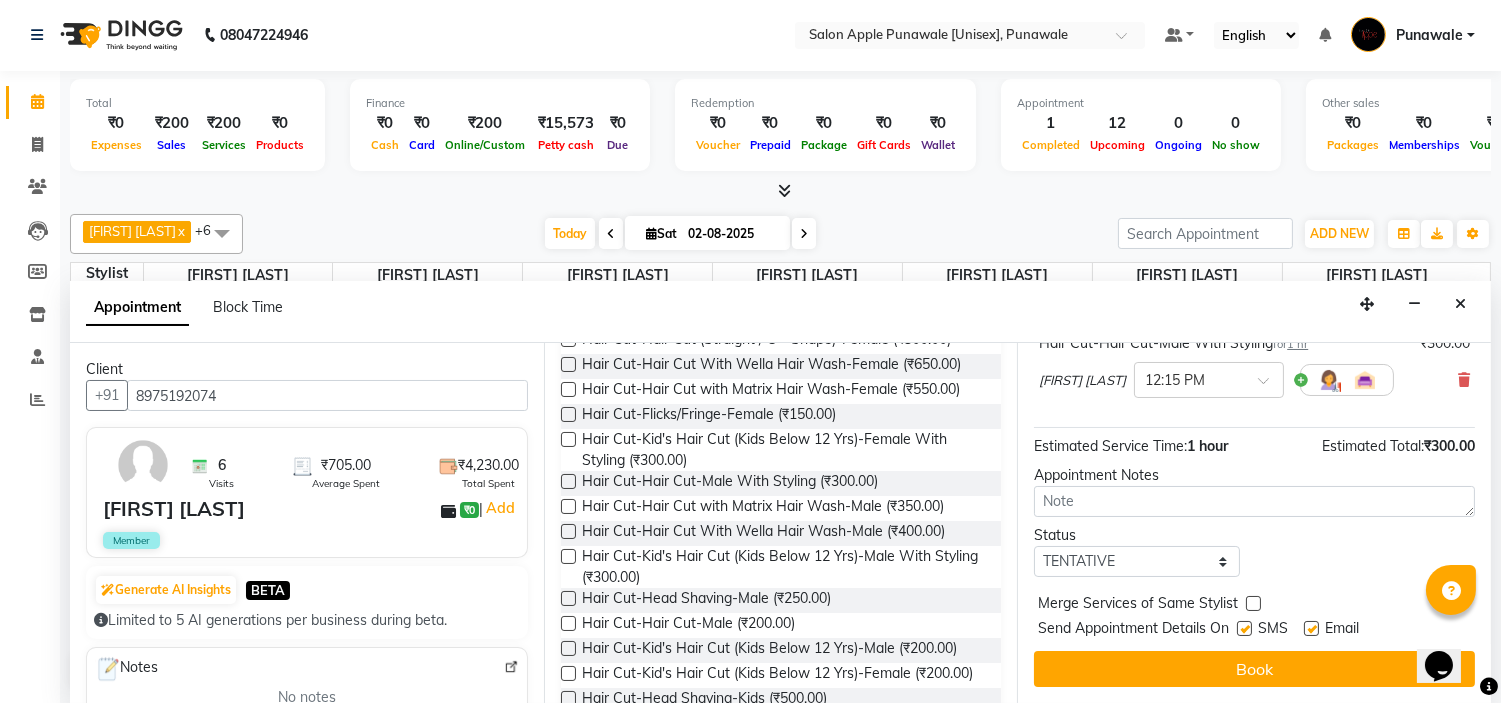 scroll, scrollTop: 165, scrollLeft: 0, axis: vertical 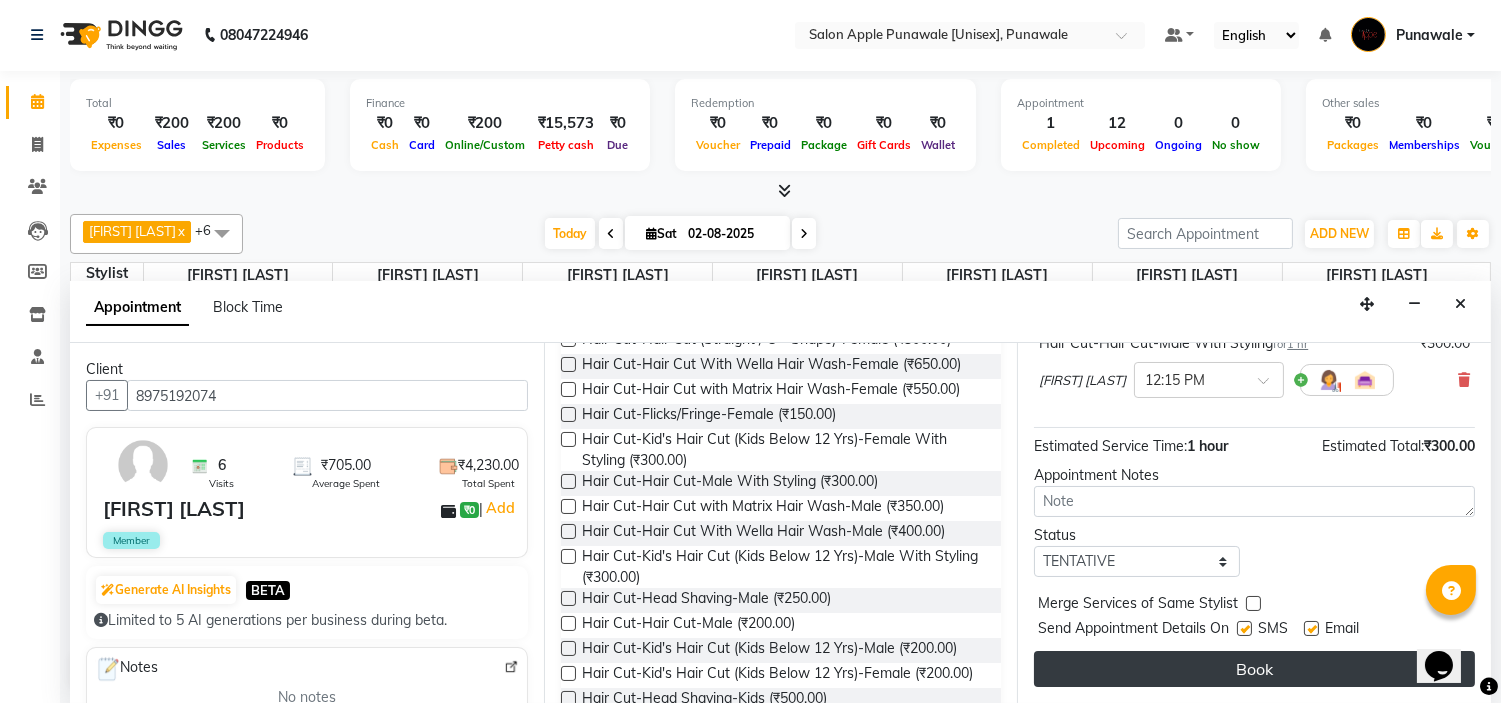 click on "Book" at bounding box center (1254, 669) 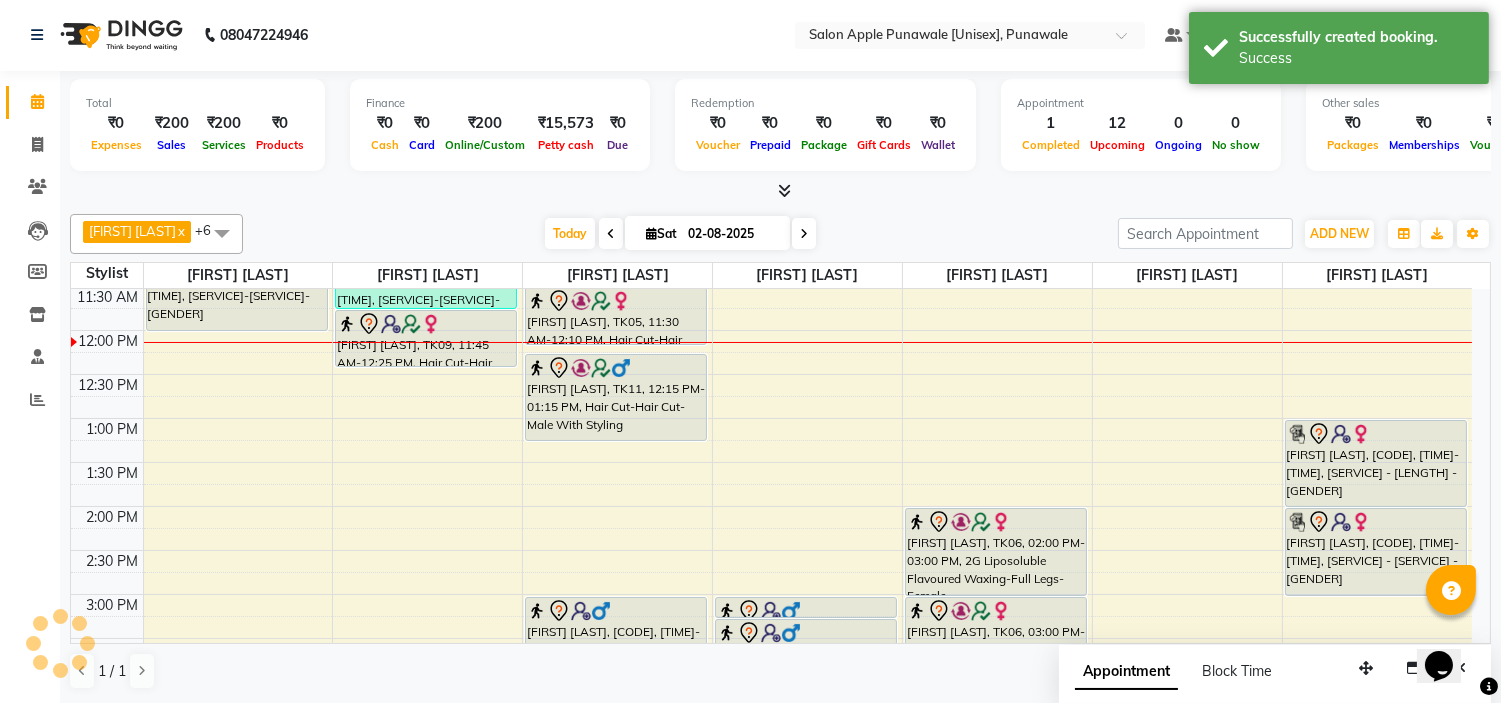 scroll, scrollTop: 0, scrollLeft: 0, axis: both 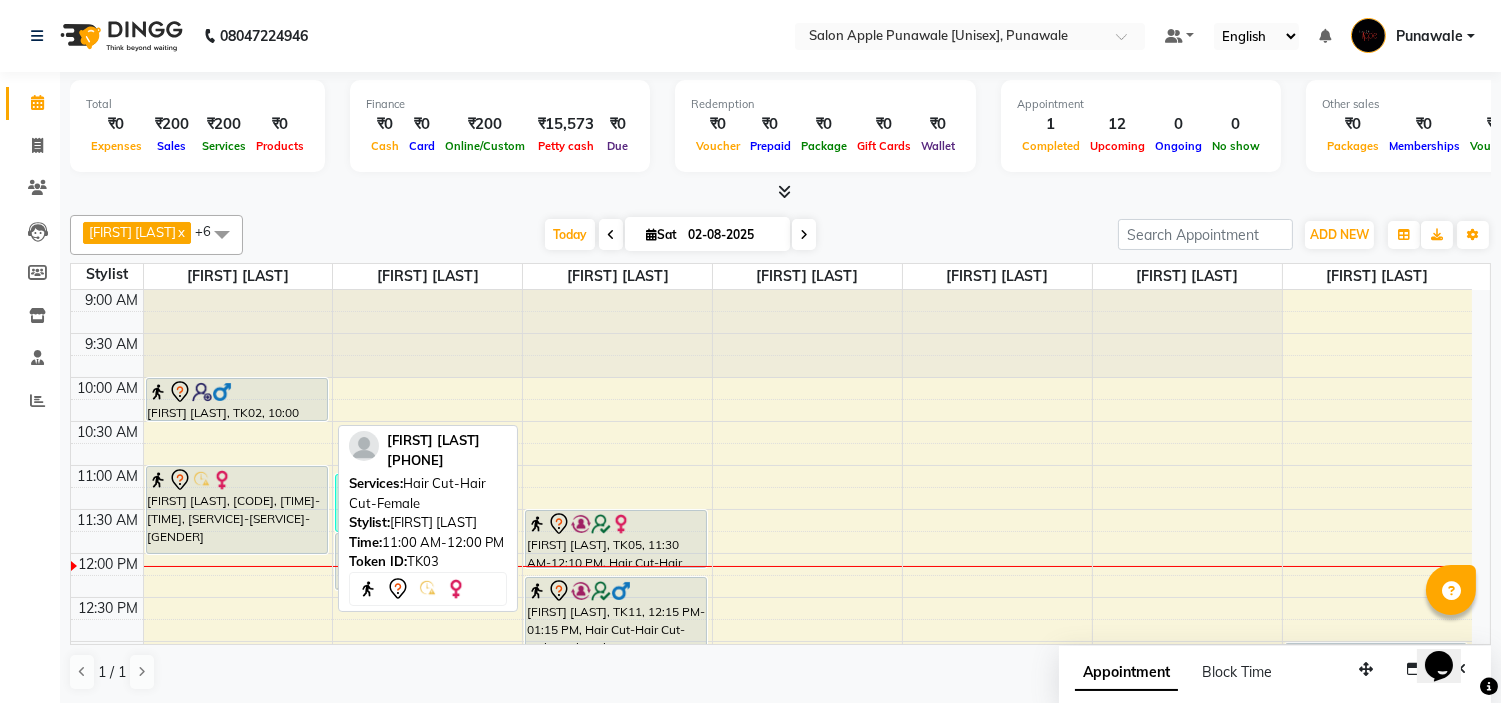 click on "Kavita Bhoir, TK03, 11:00 AM-12:00 PM, Hair Cut-Hair Cut-Female" at bounding box center (237, 510) 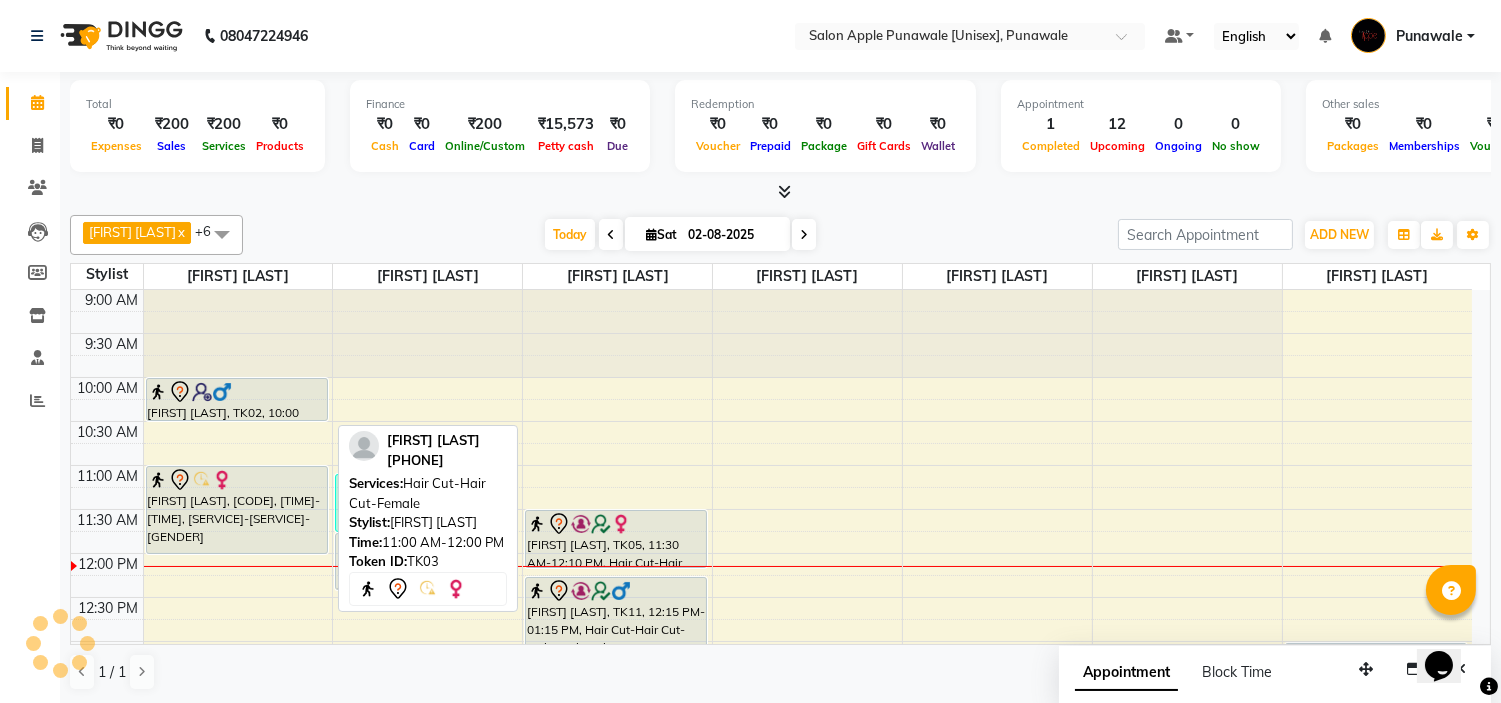 click on "Kavita Bhoir, TK03, 11:00 AM-12:00 PM, Hair Cut-Hair Cut-Female" at bounding box center (237, 510) 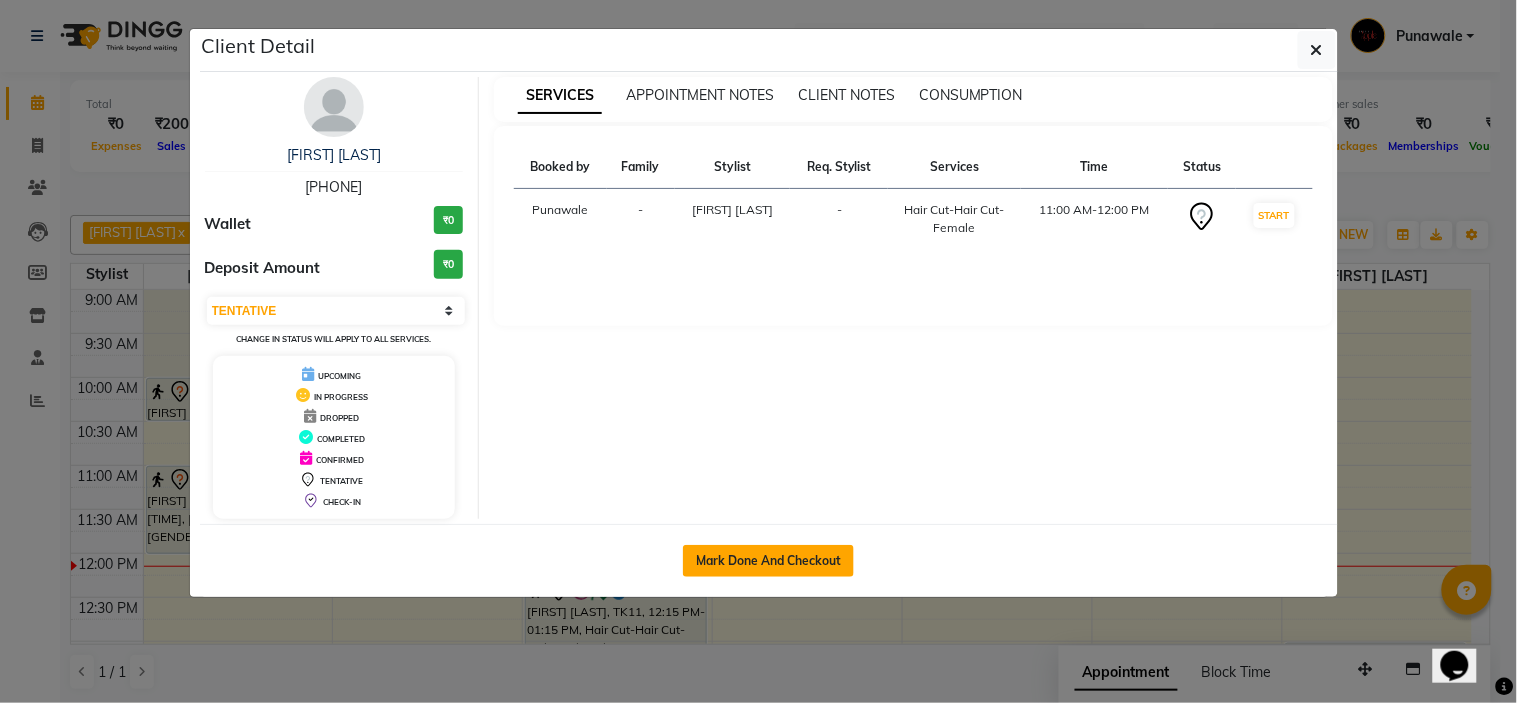 click on "Mark Done And Checkout" 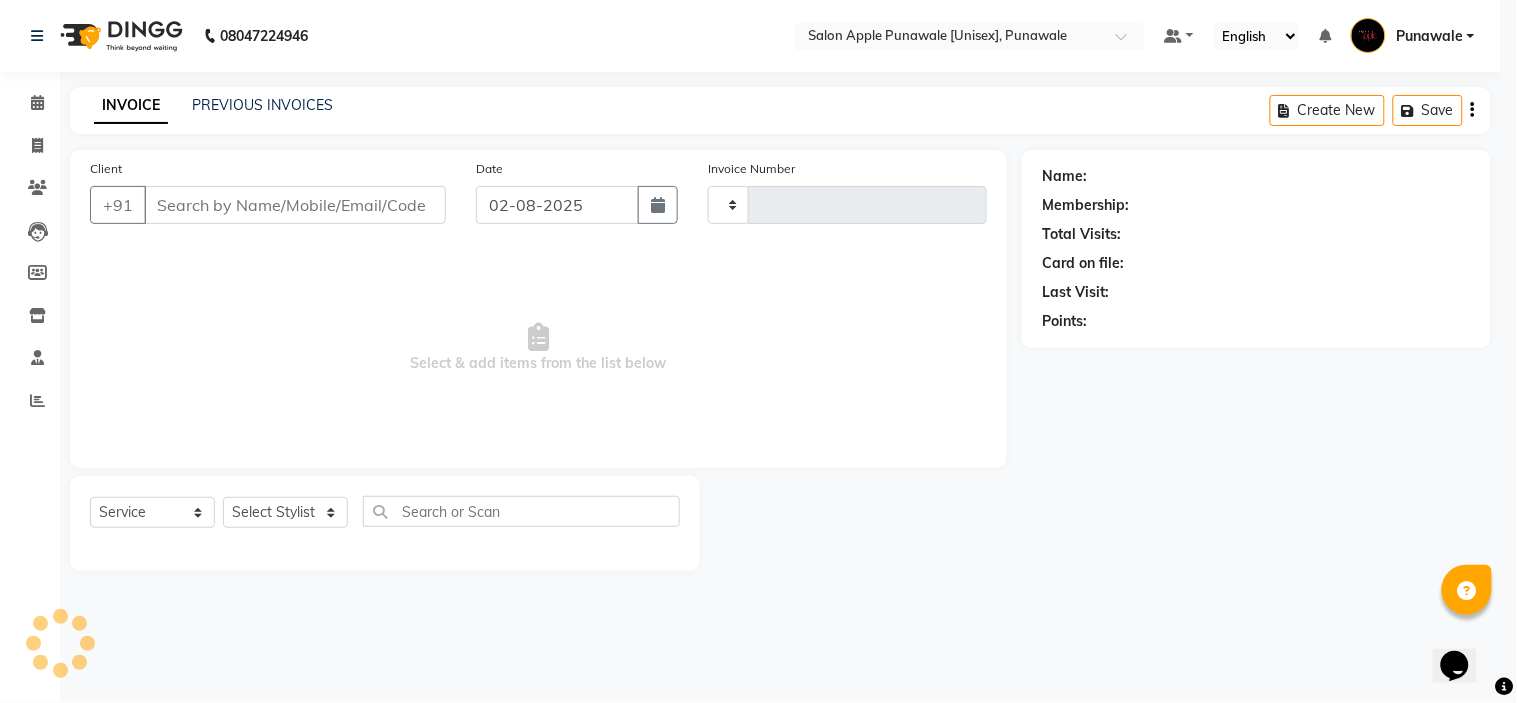 type on "1487" 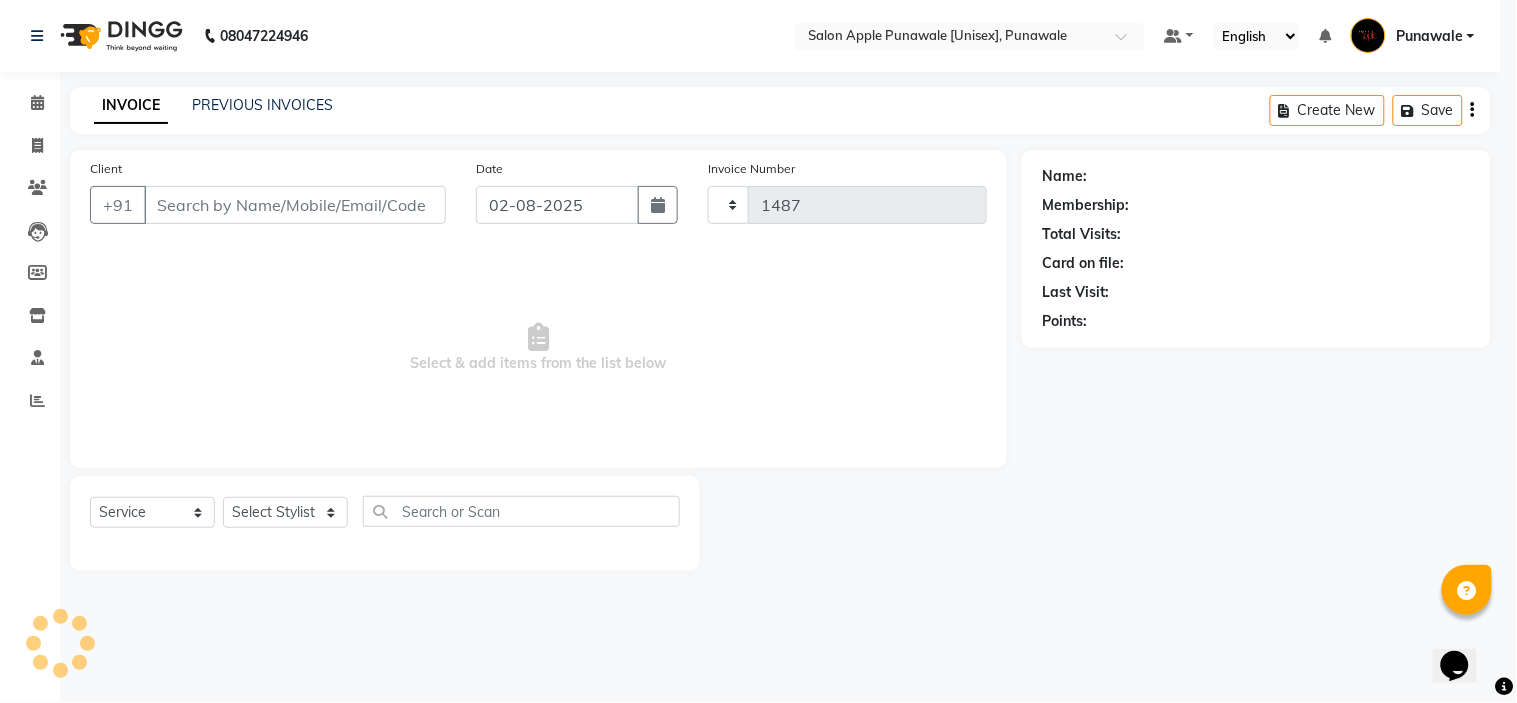 select on "5421" 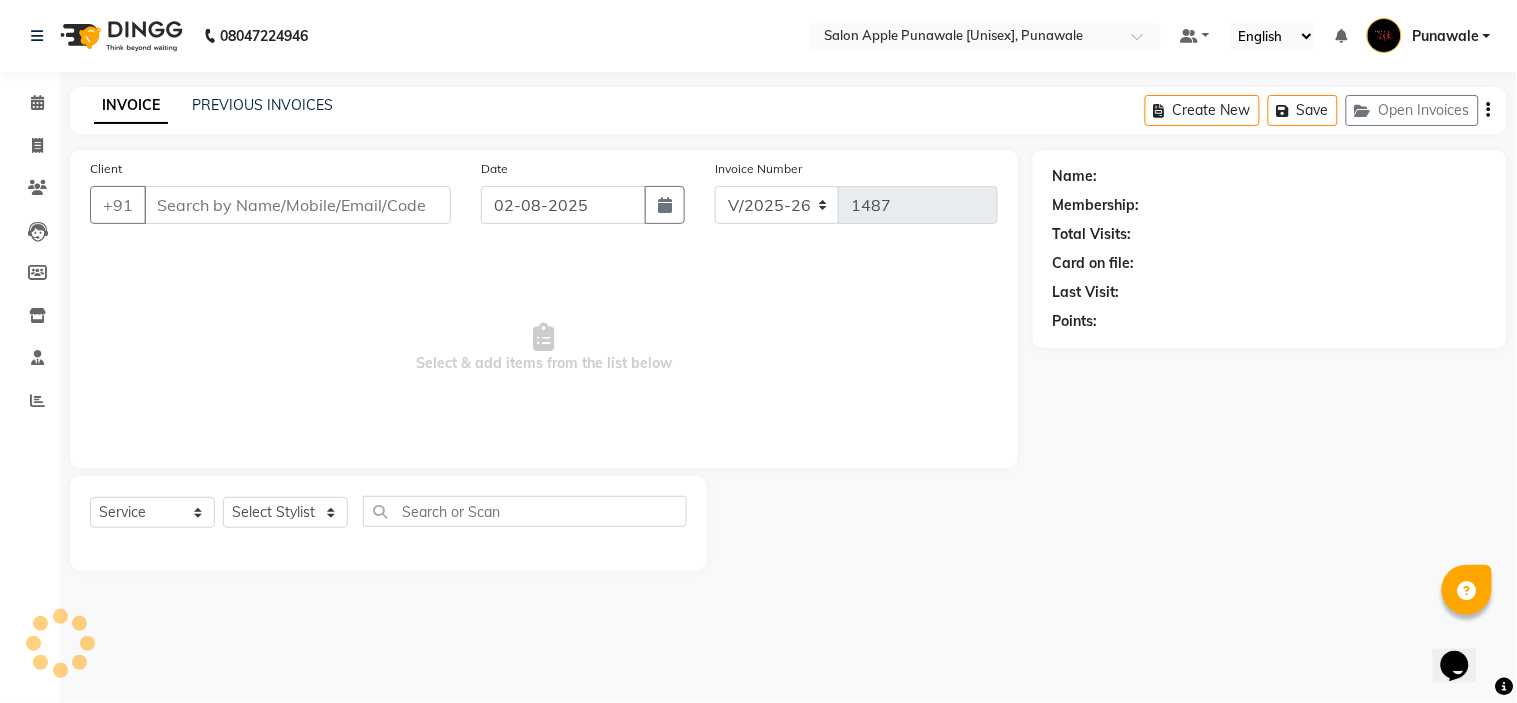 type on "9819393346" 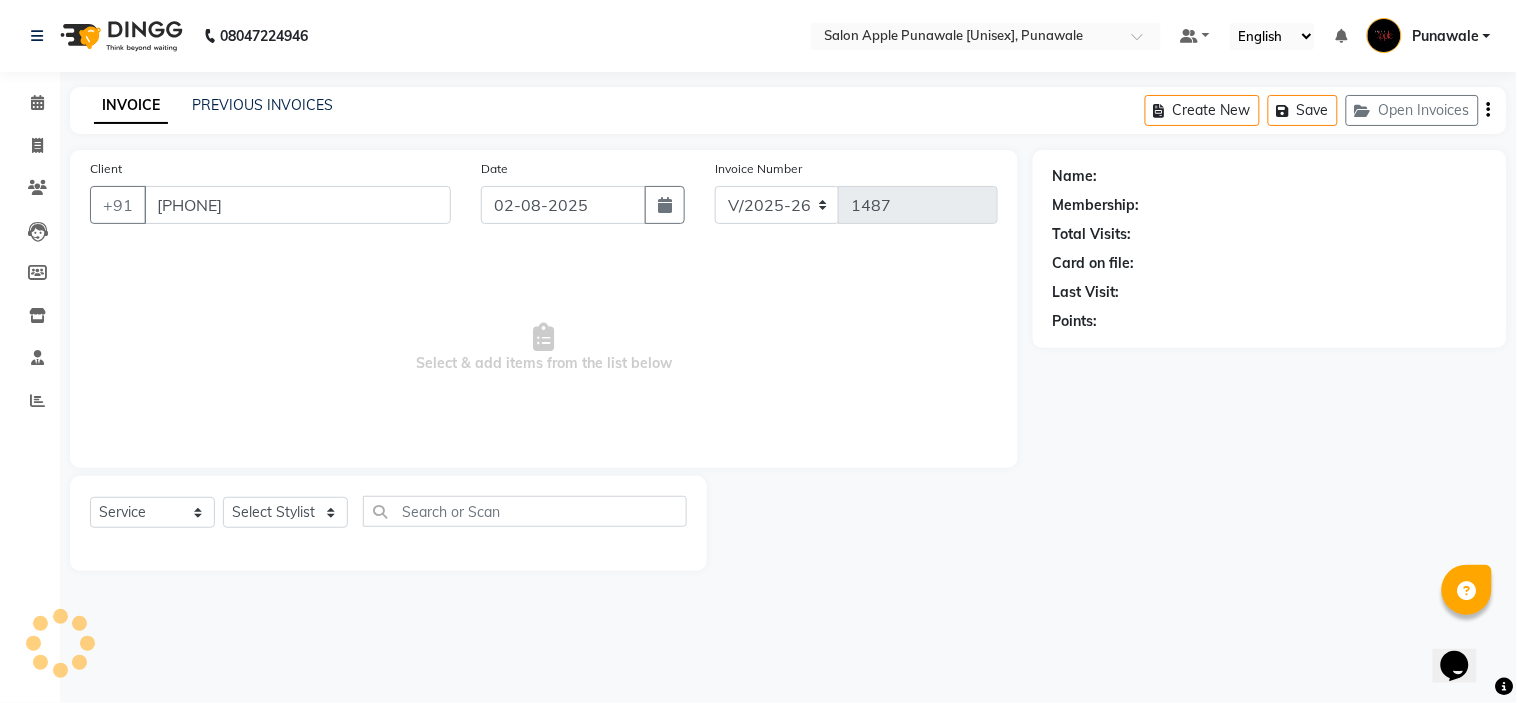 select on "54408" 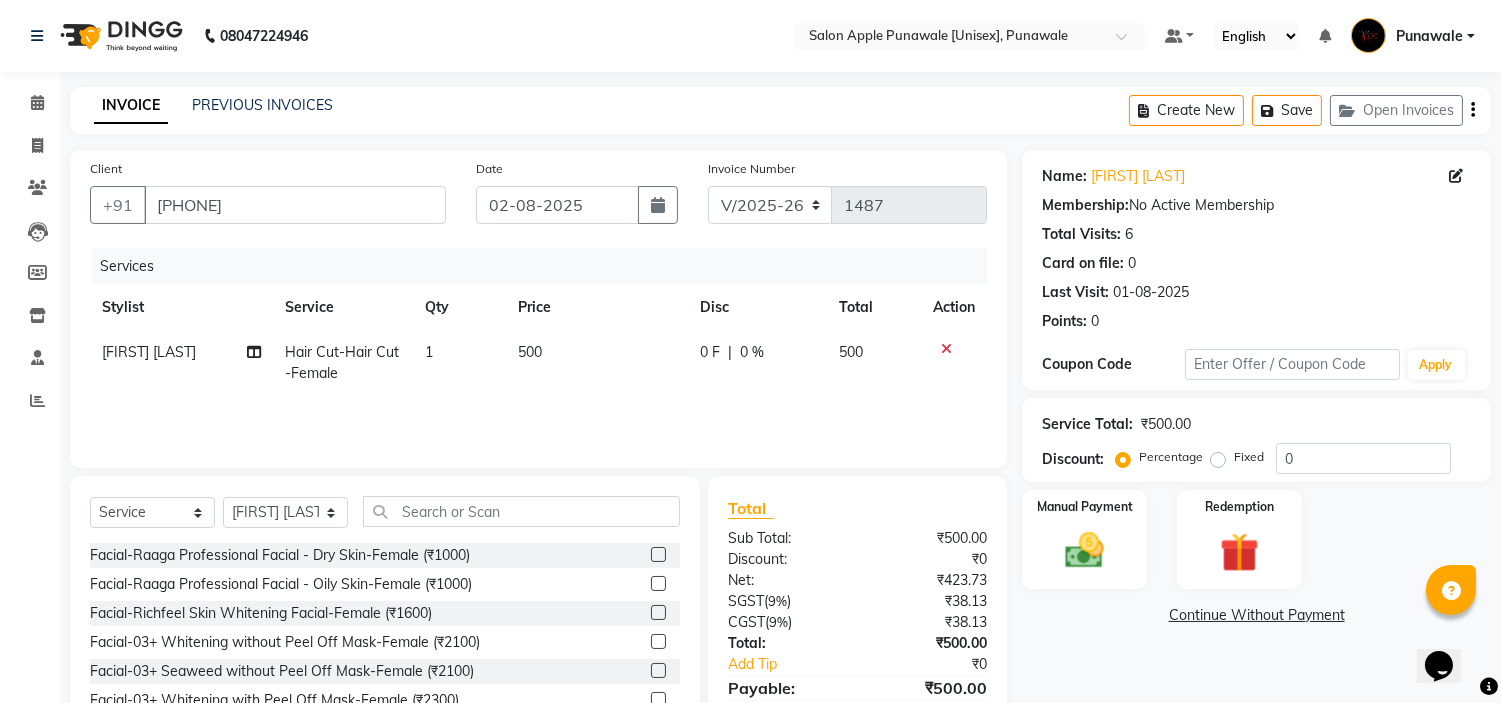 click 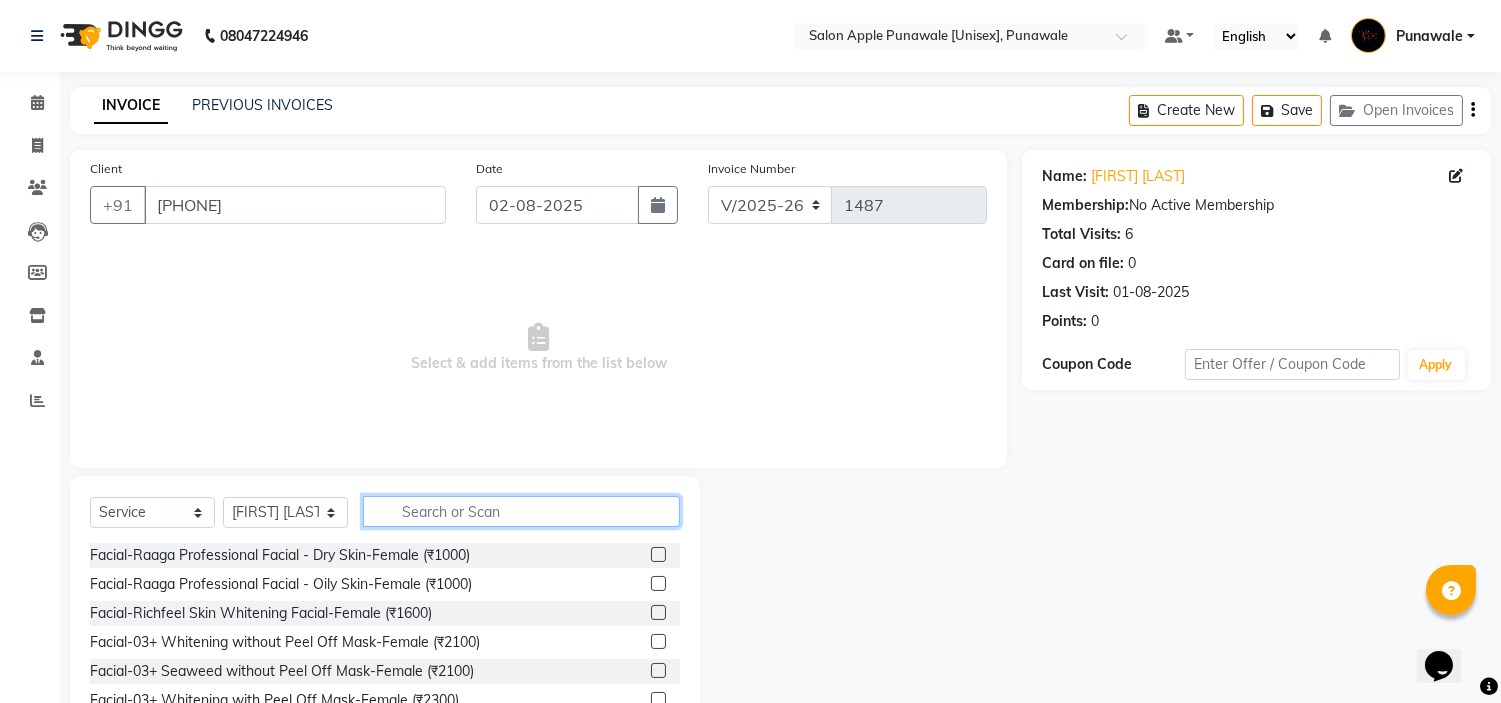 click 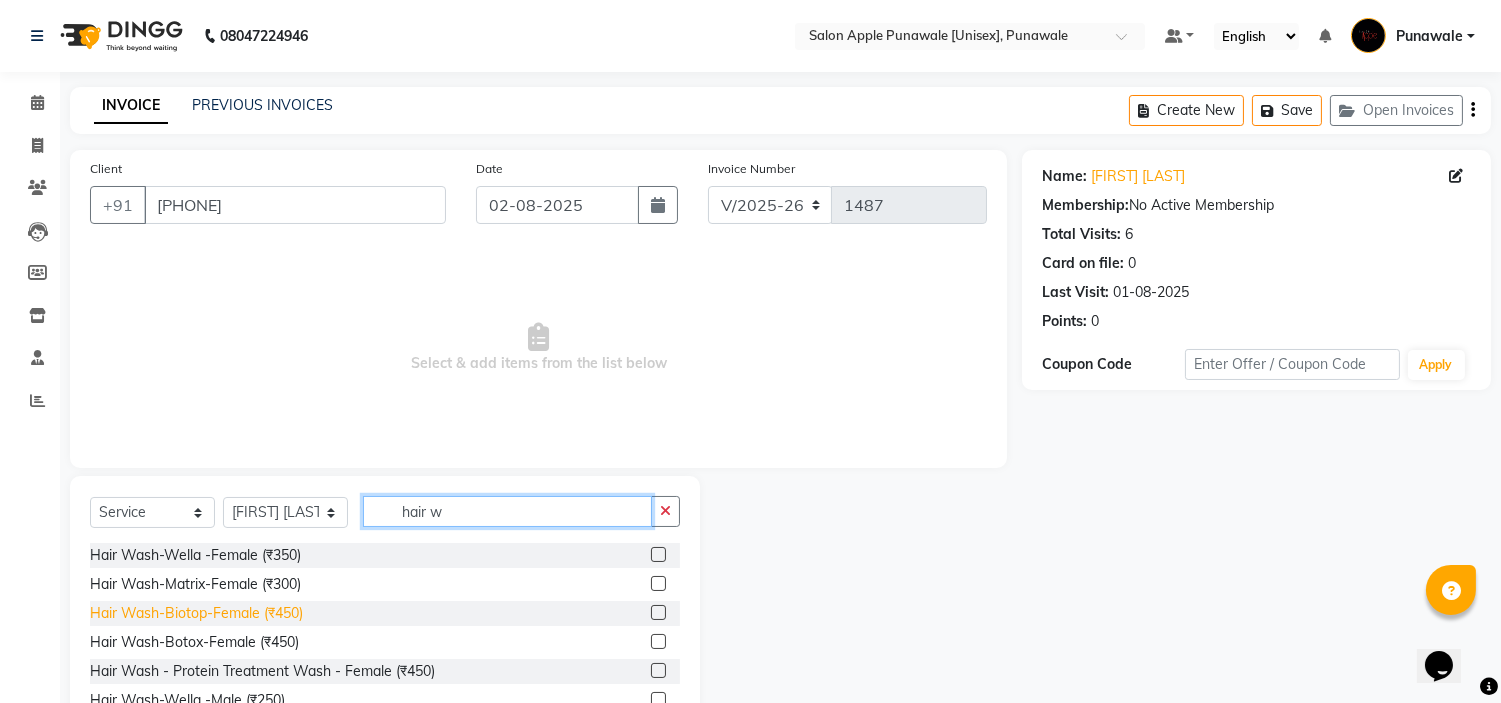 type on "hair w" 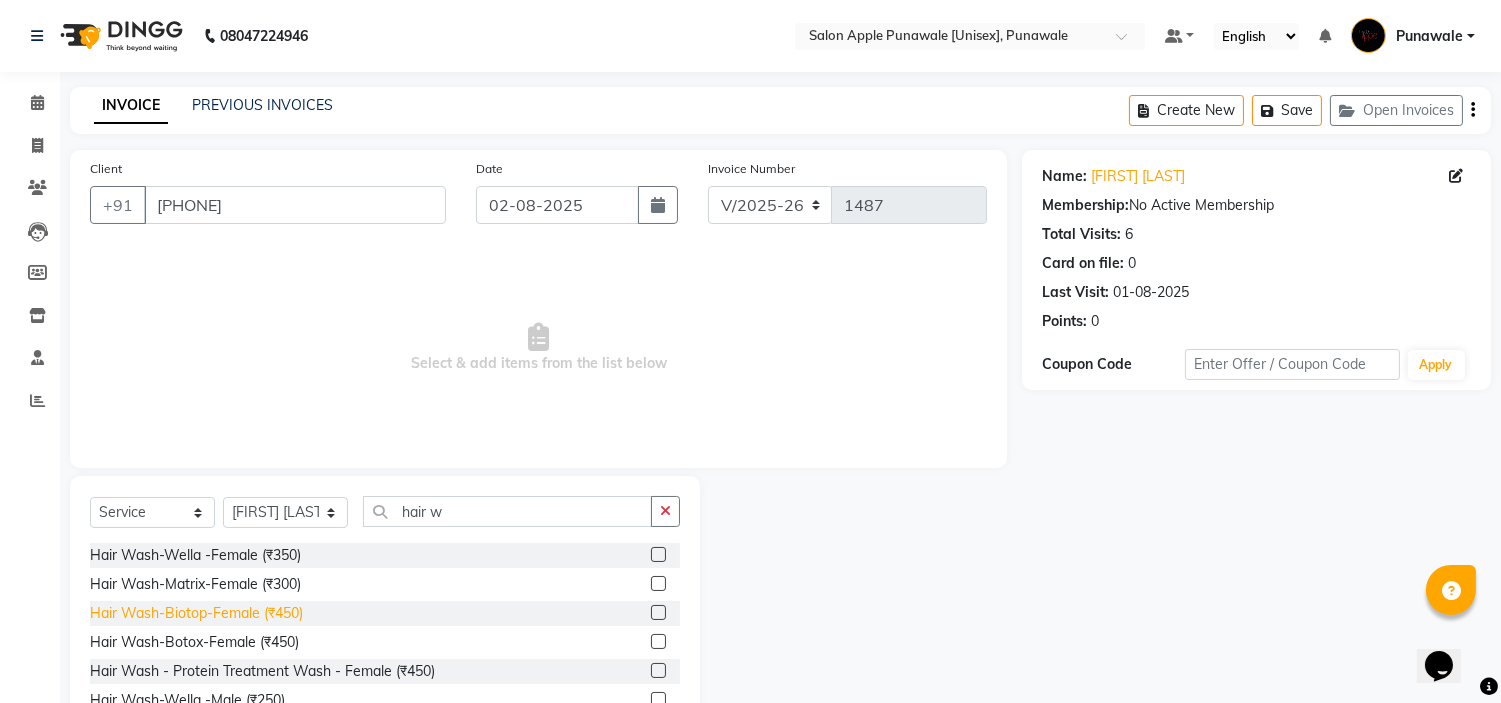 click on "Hair Wash-Biotop-Female (₹450)" 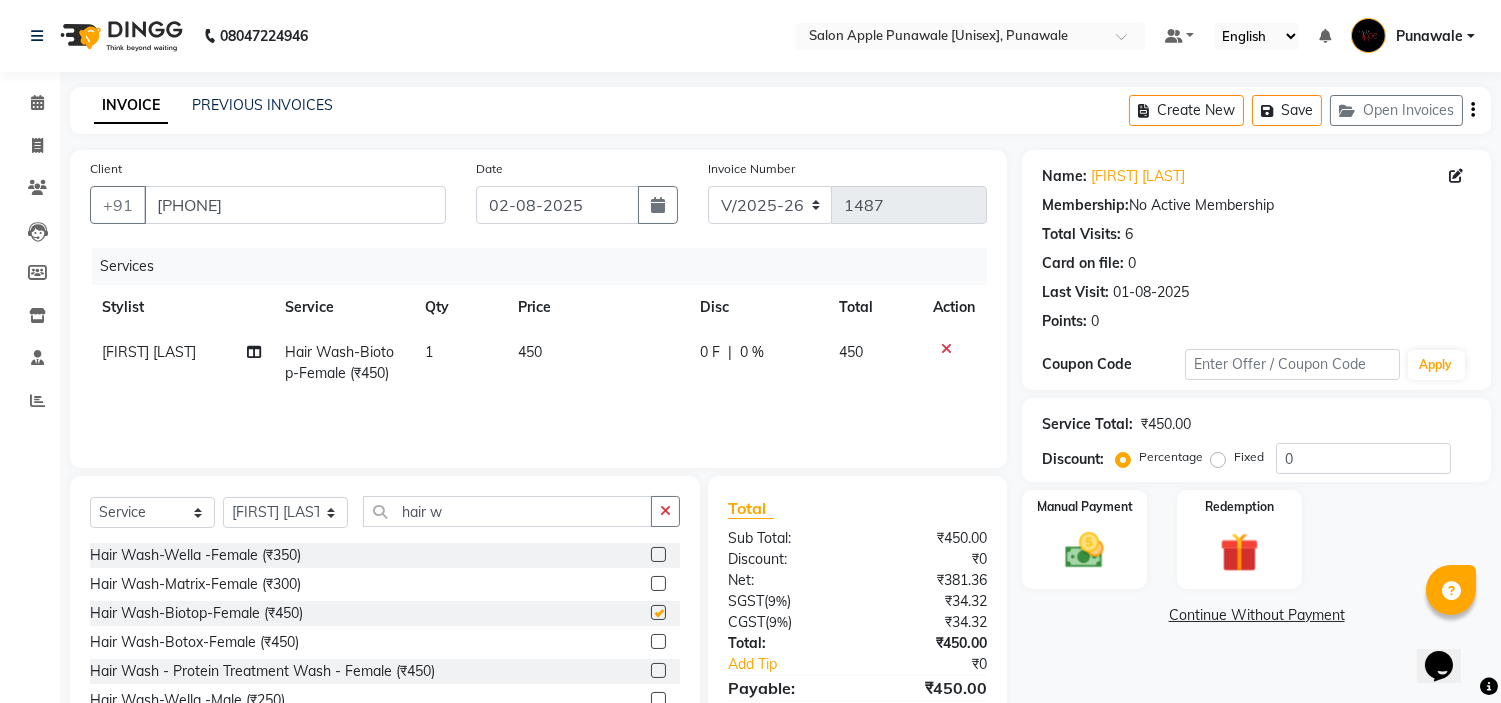 checkbox on "false" 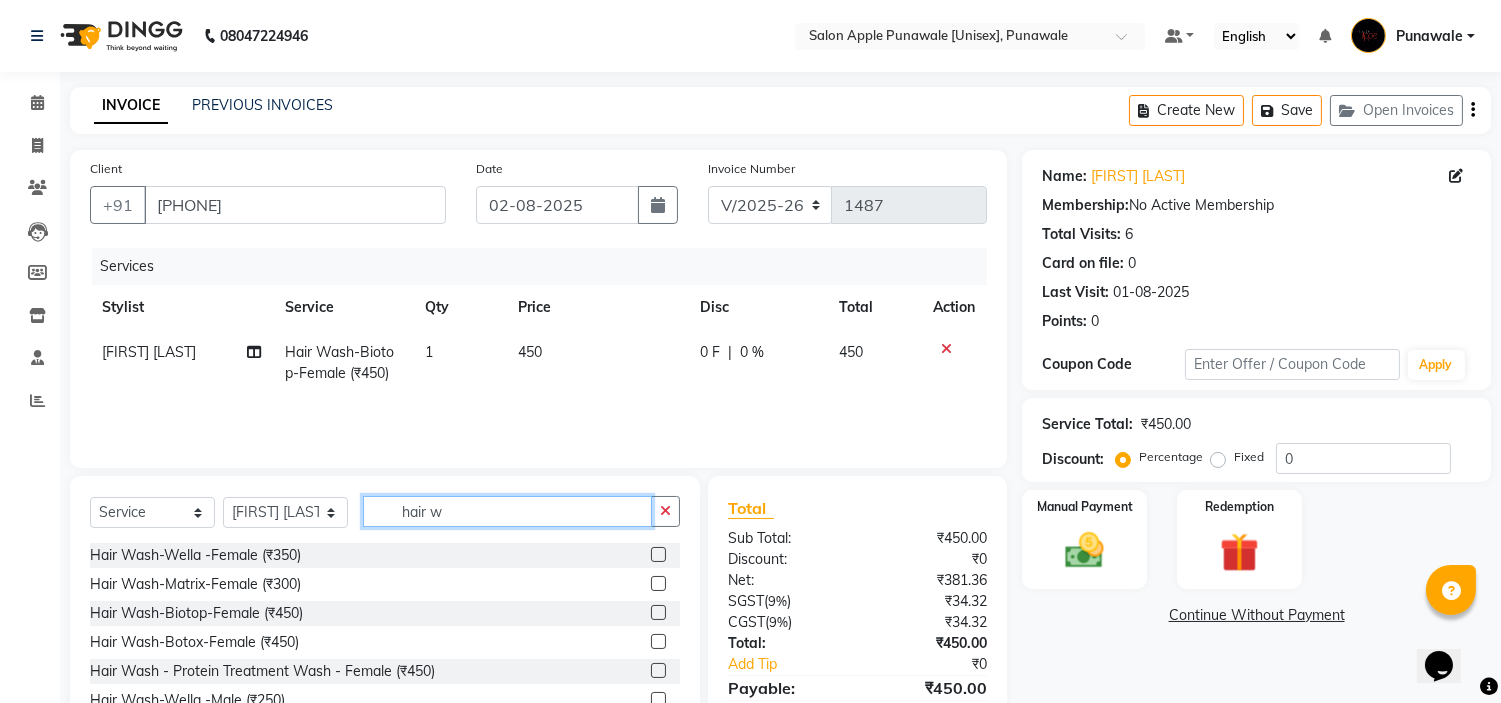 click on "hair w" 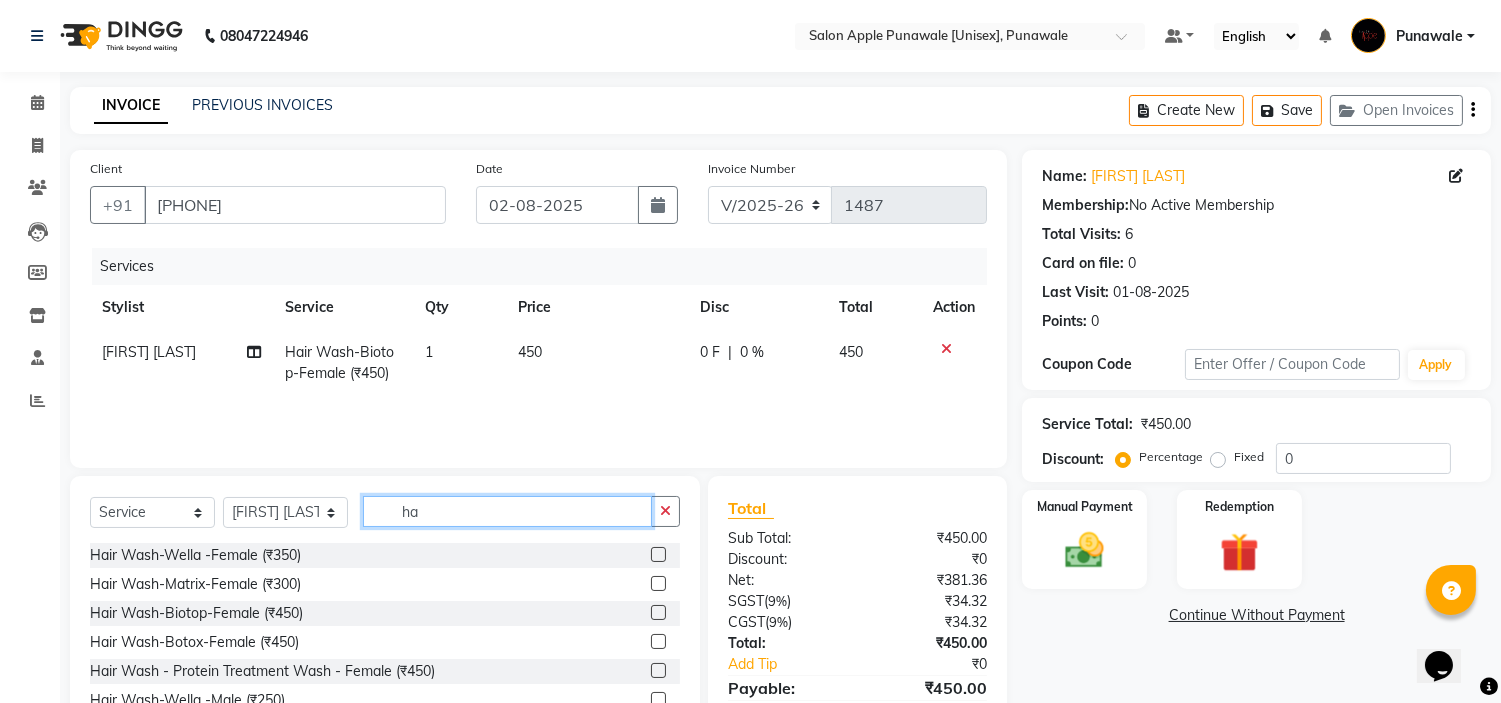 type on "h" 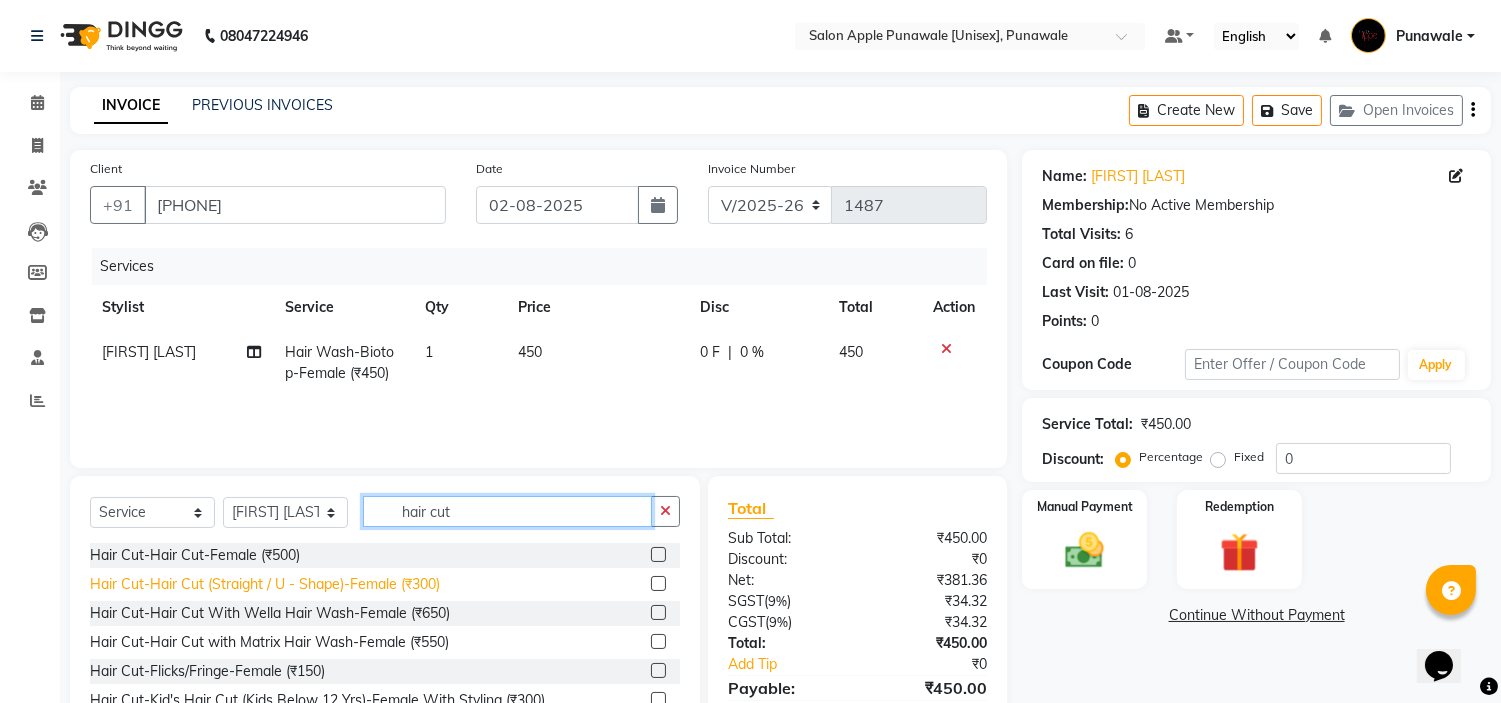 type on "hair cut" 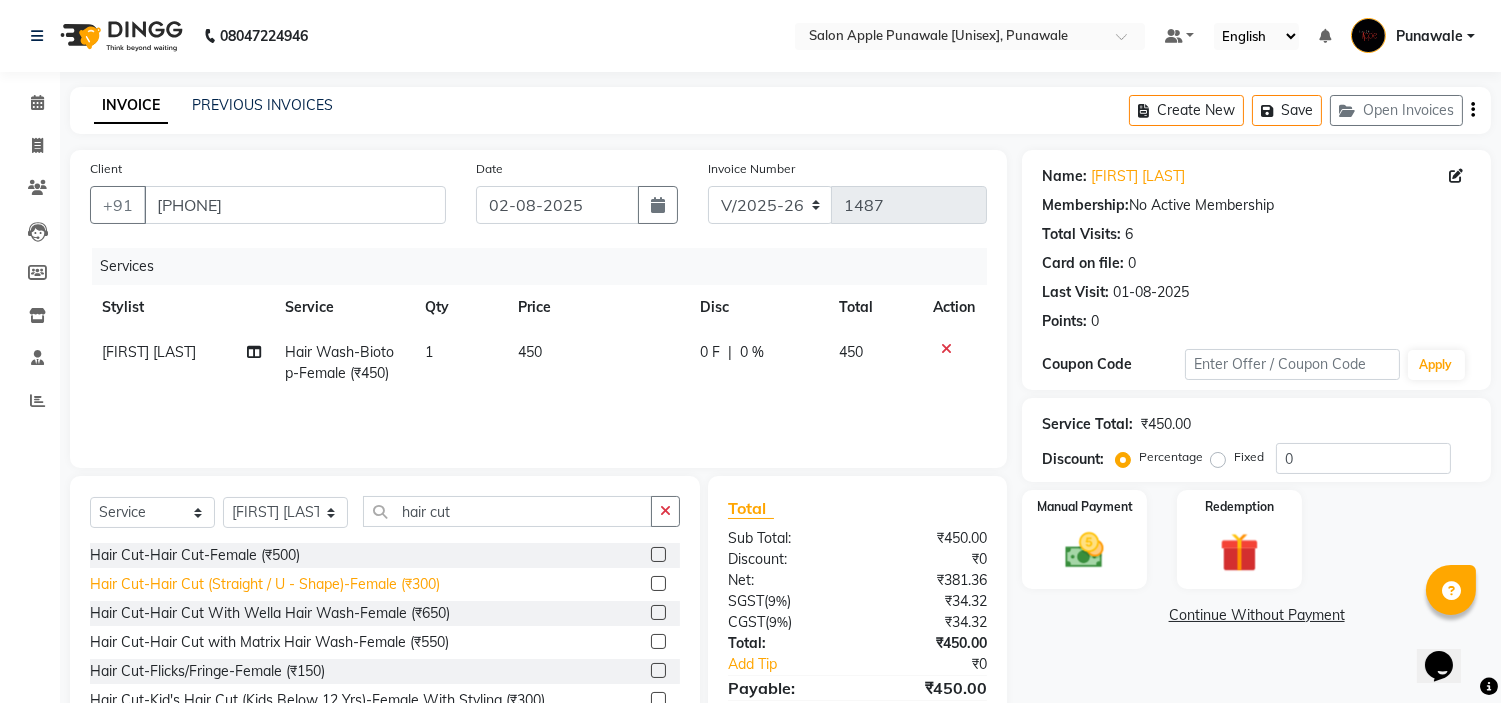 click on "Hair Cut-Hair Cut (Straight / U - Shape)-Female (₹300)" 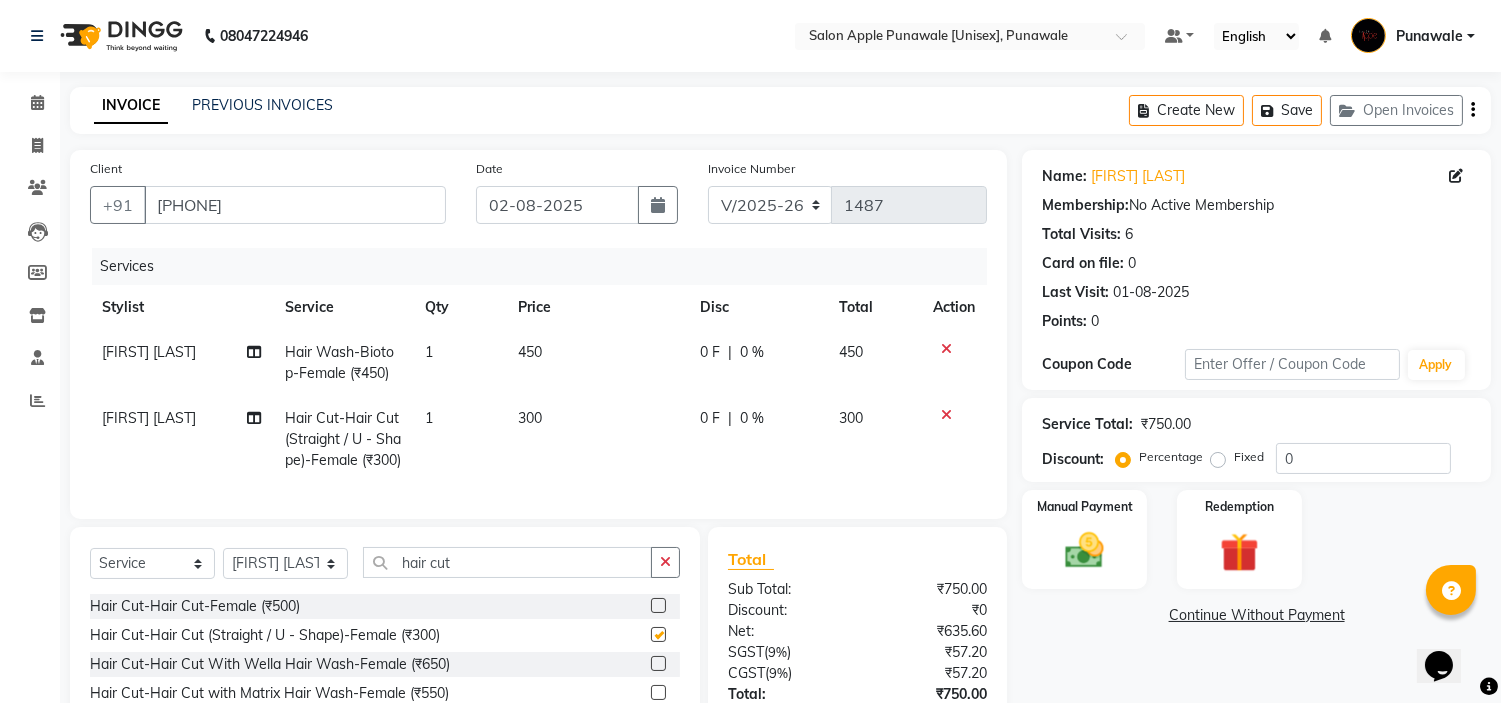 checkbox on "false" 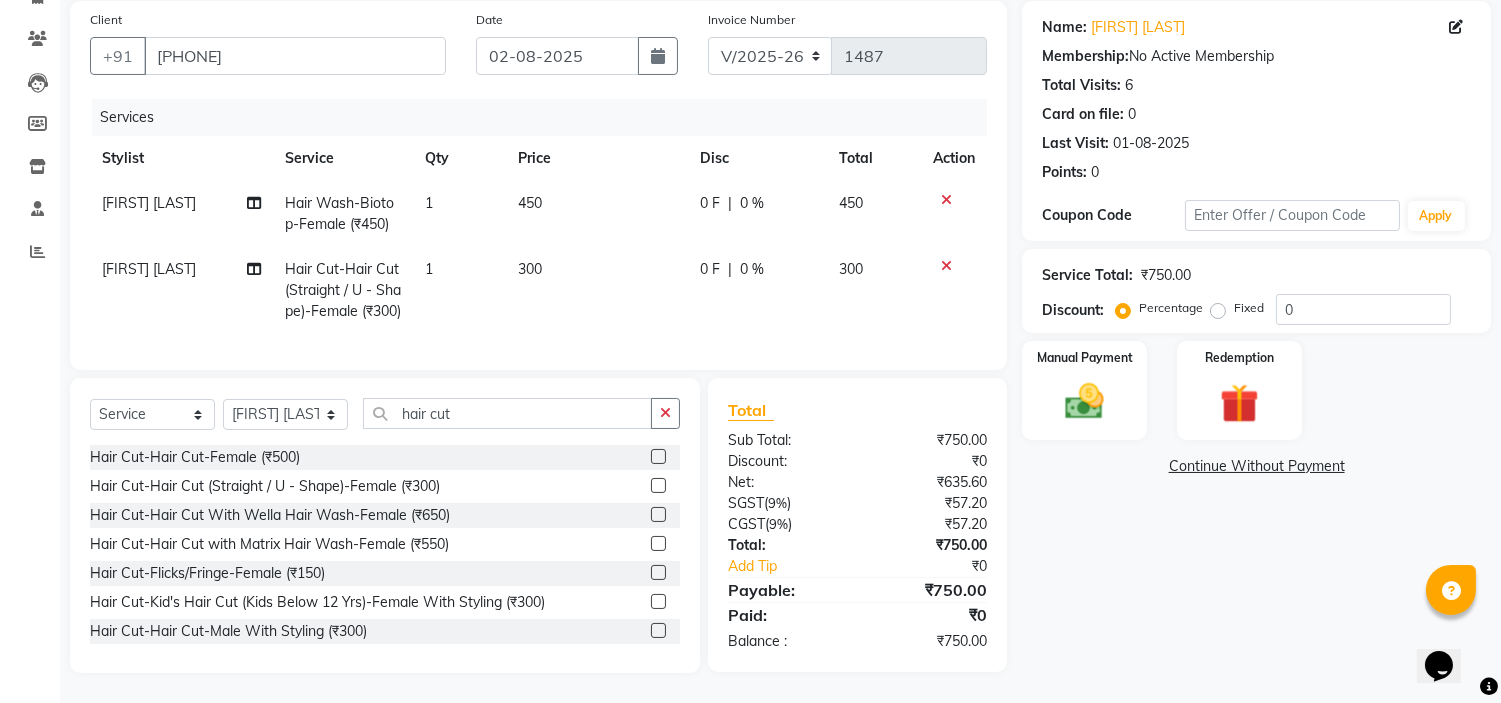 scroll, scrollTop: 75, scrollLeft: 0, axis: vertical 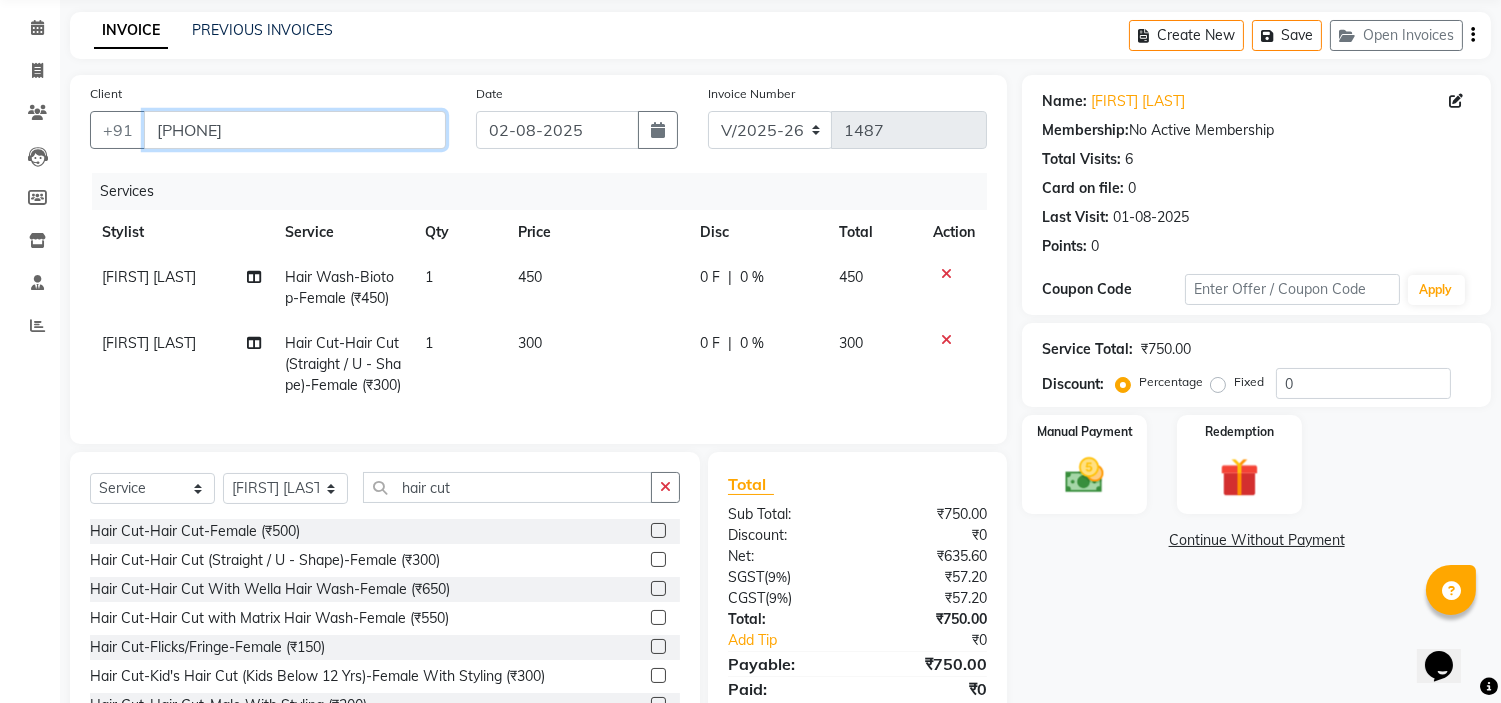 click on "9819393346" at bounding box center [295, 130] 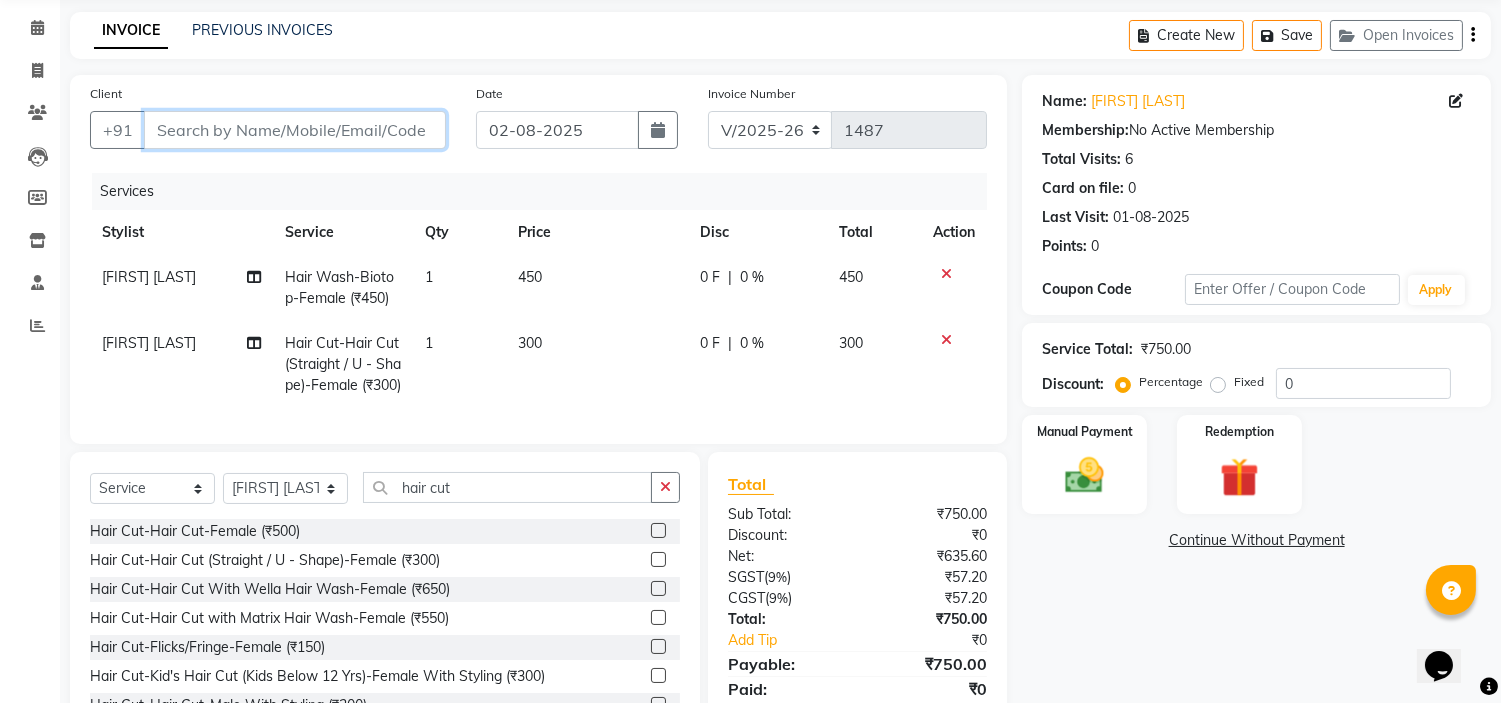 click on "Client" at bounding box center (295, 130) 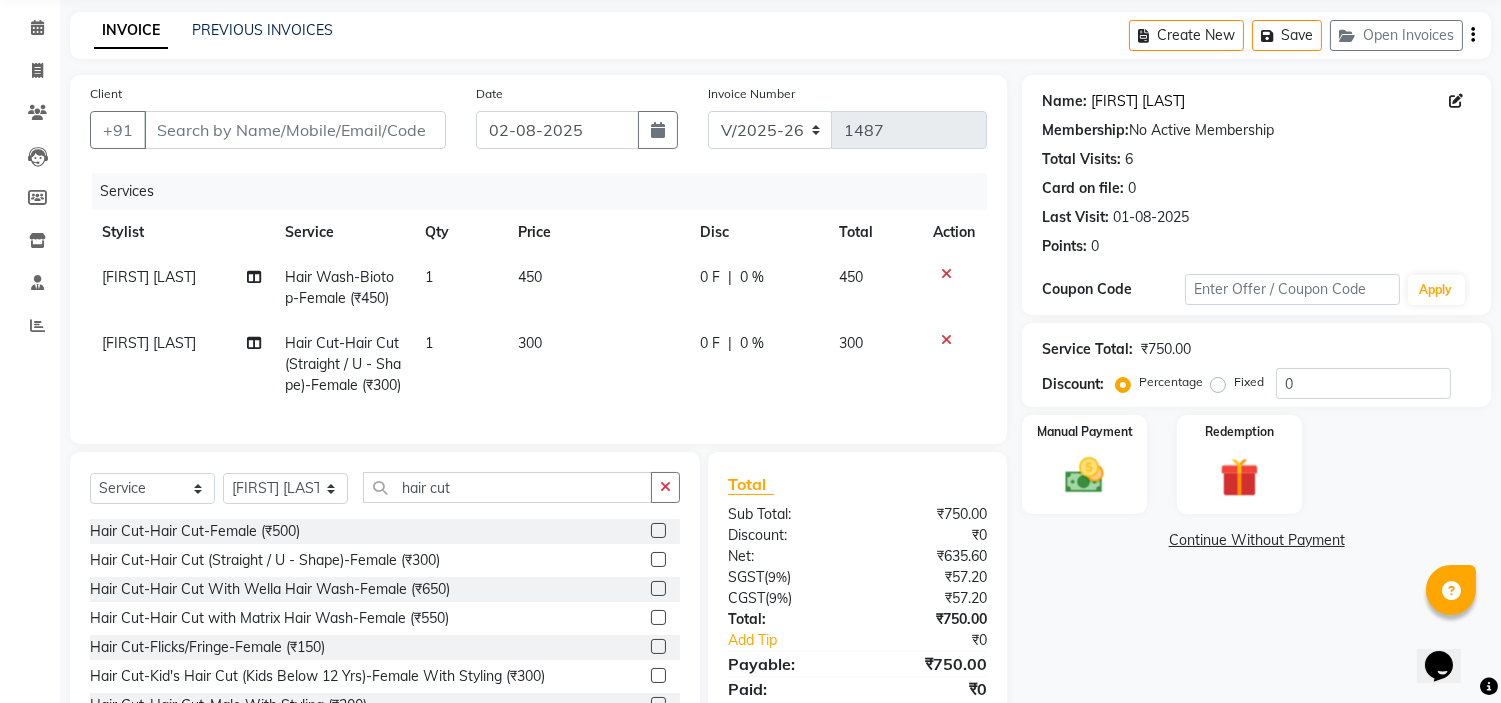 click on "Kavita Bhoir" 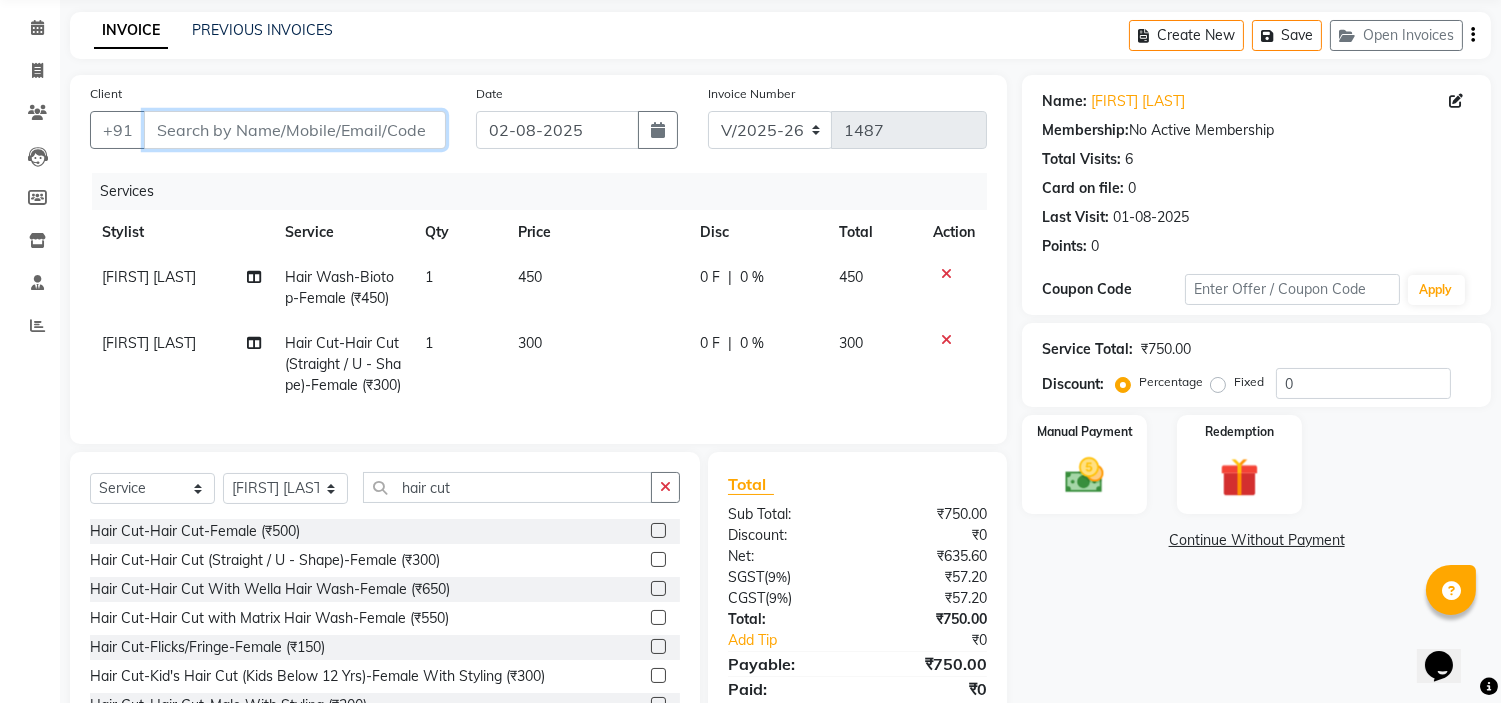 click on "Client" at bounding box center [295, 130] 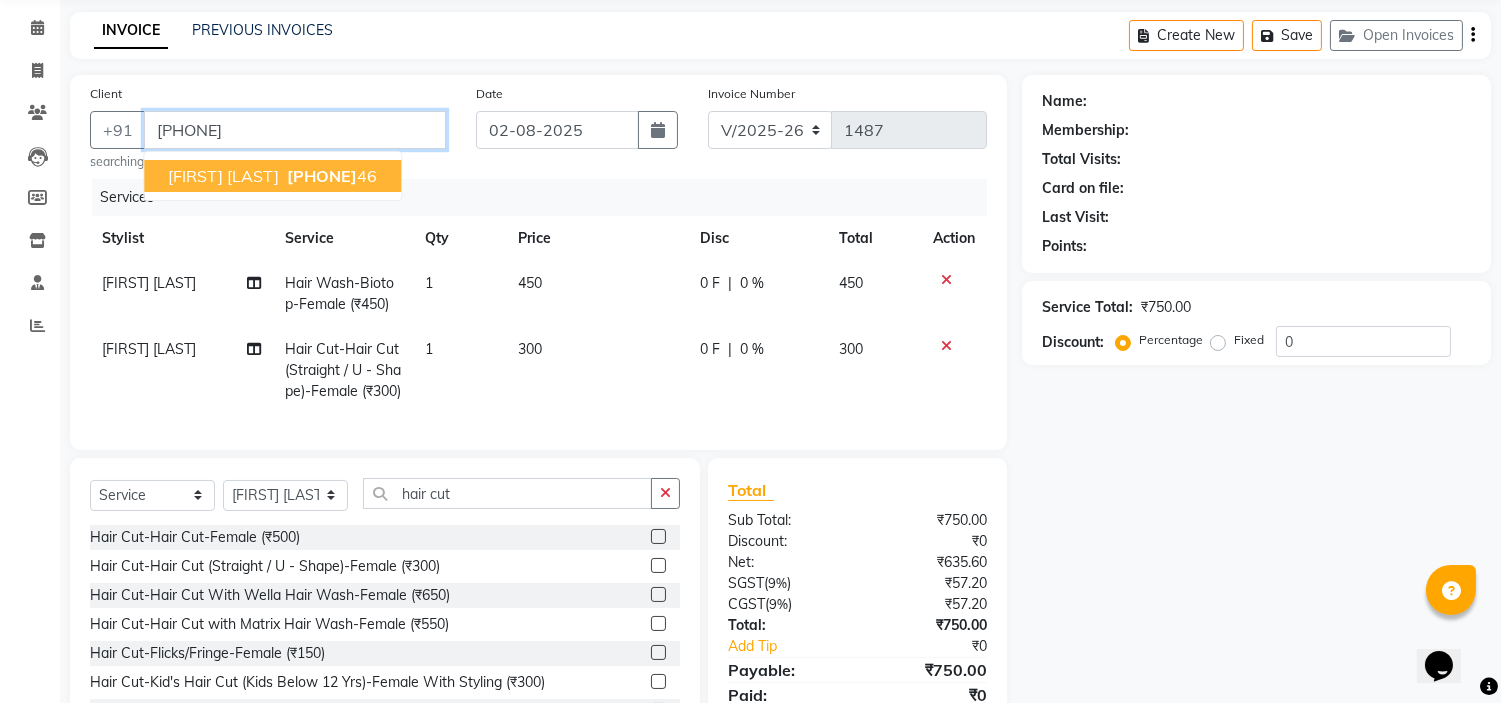 type on "9819393346" 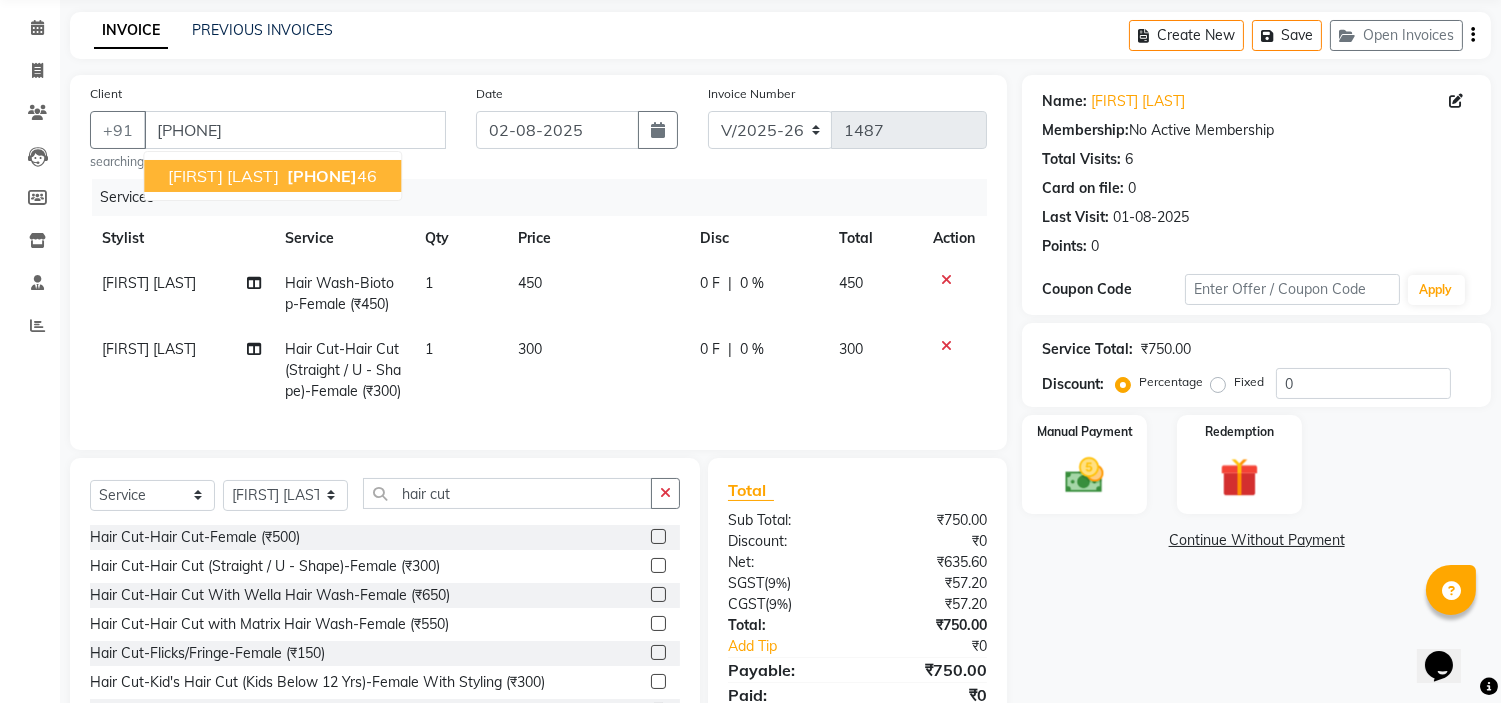 click on "Kavita Bhoir" at bounding box center [223, 176] 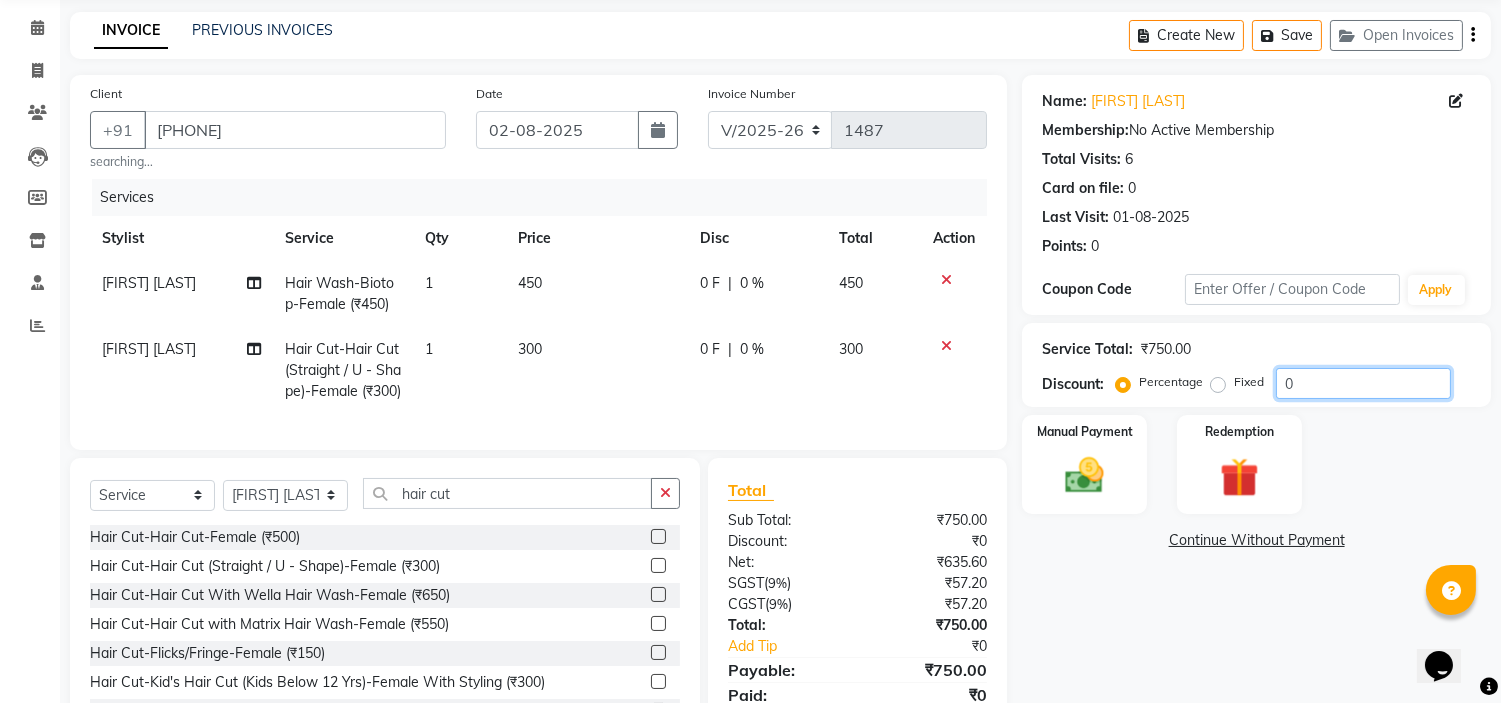click on "0" 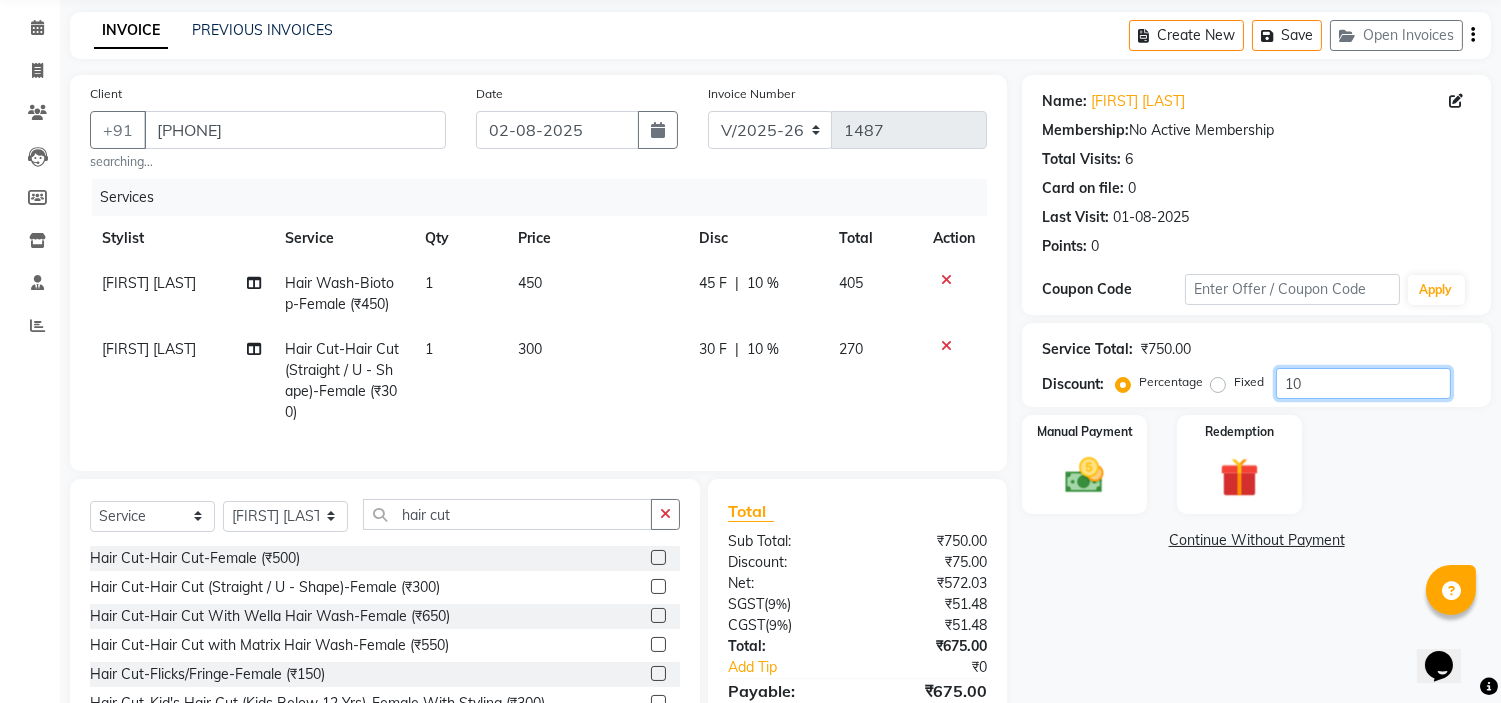 scroll, scrollTop: 193, scrollLeft: 0, axis: vertical 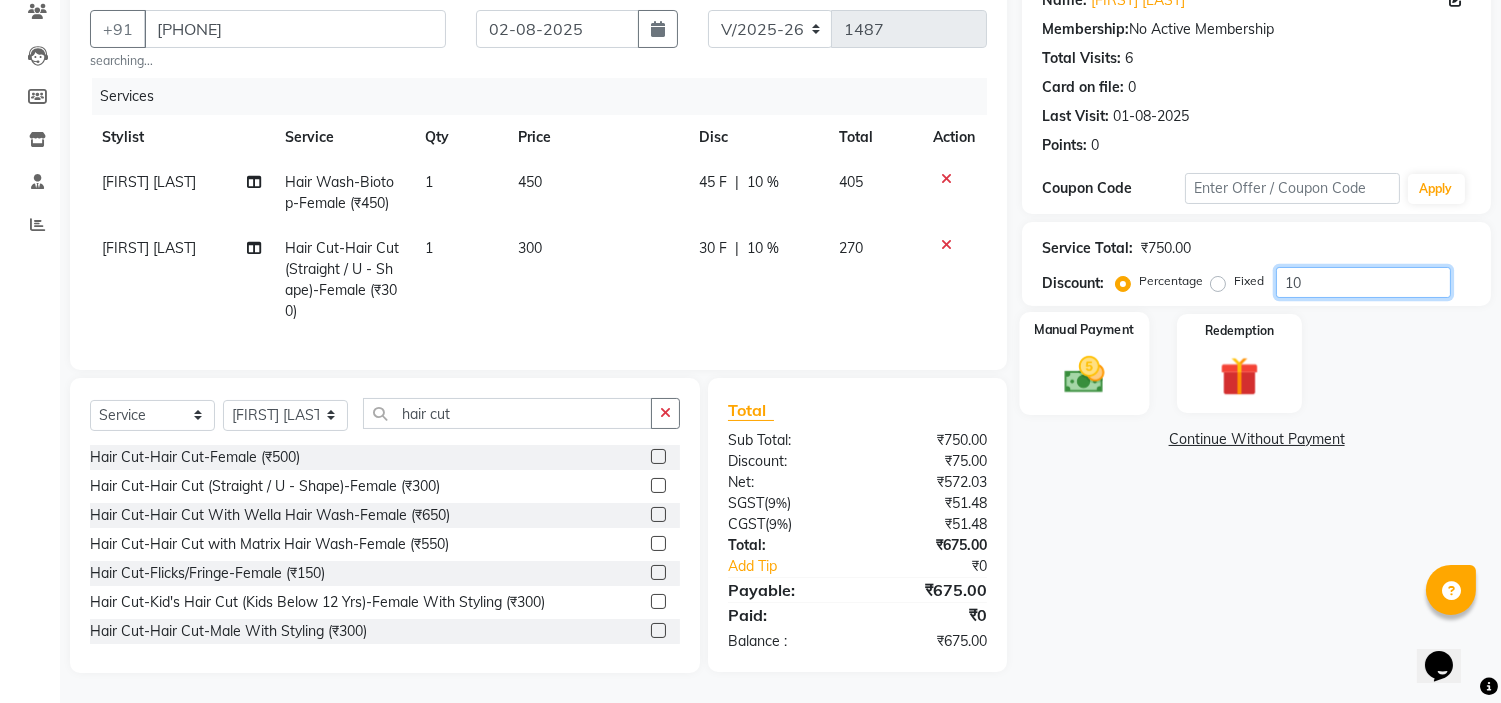 type on "10" 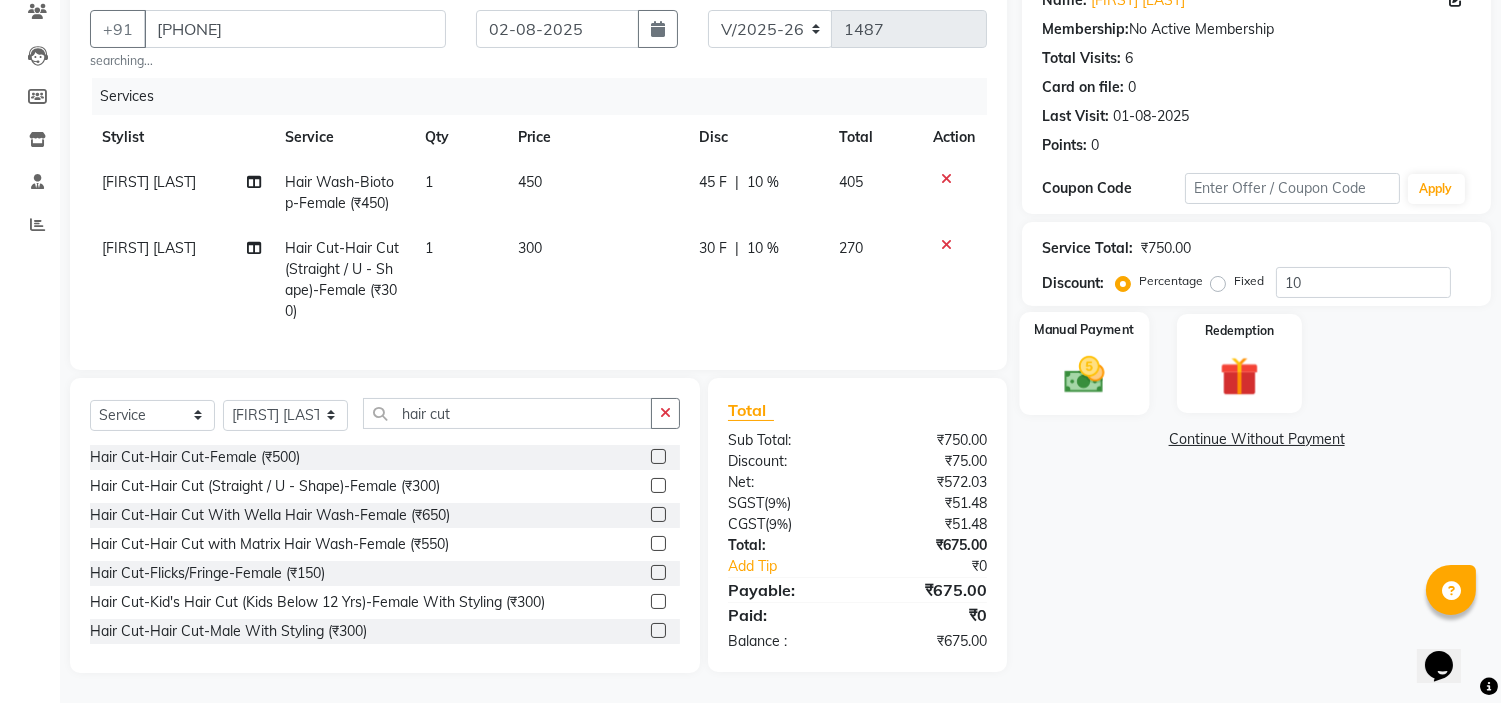 click on "Manual Payment" 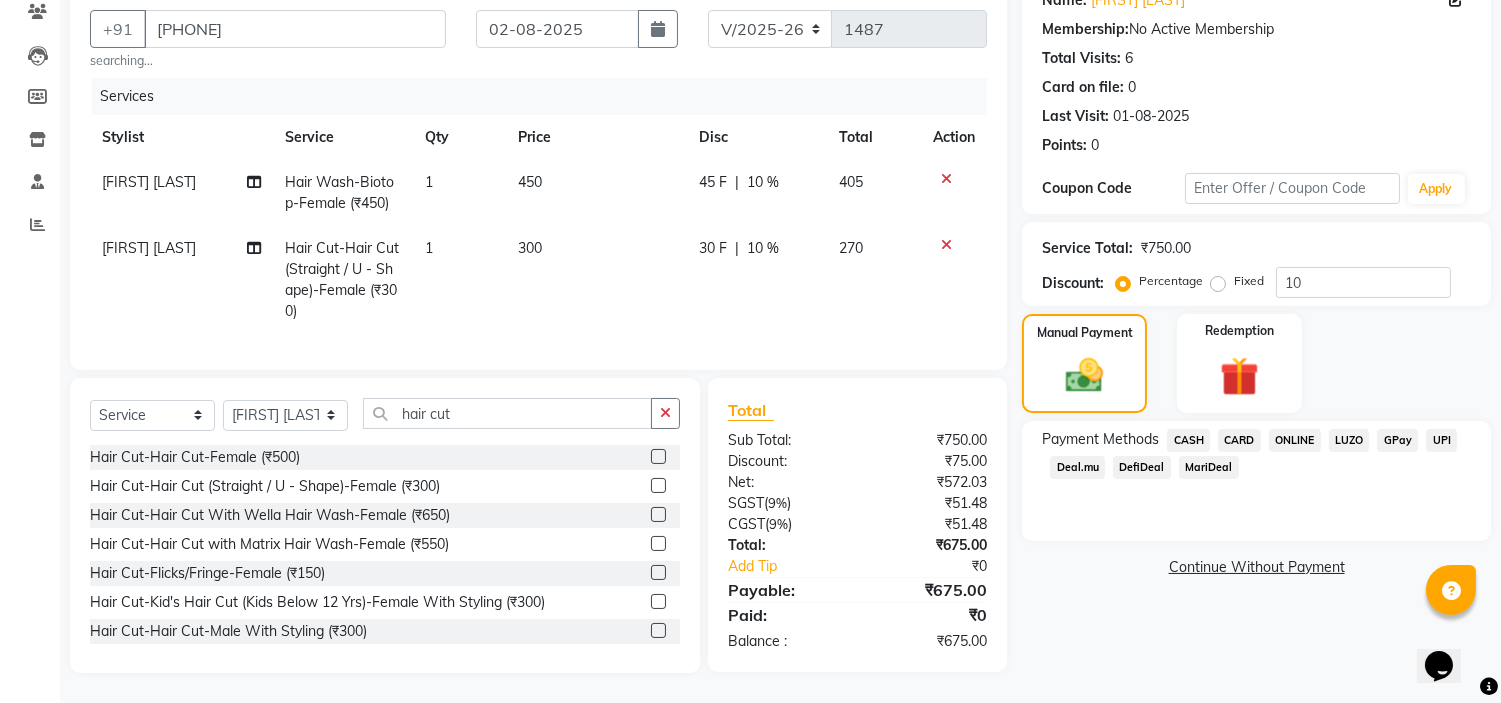 click on "ONLINE" 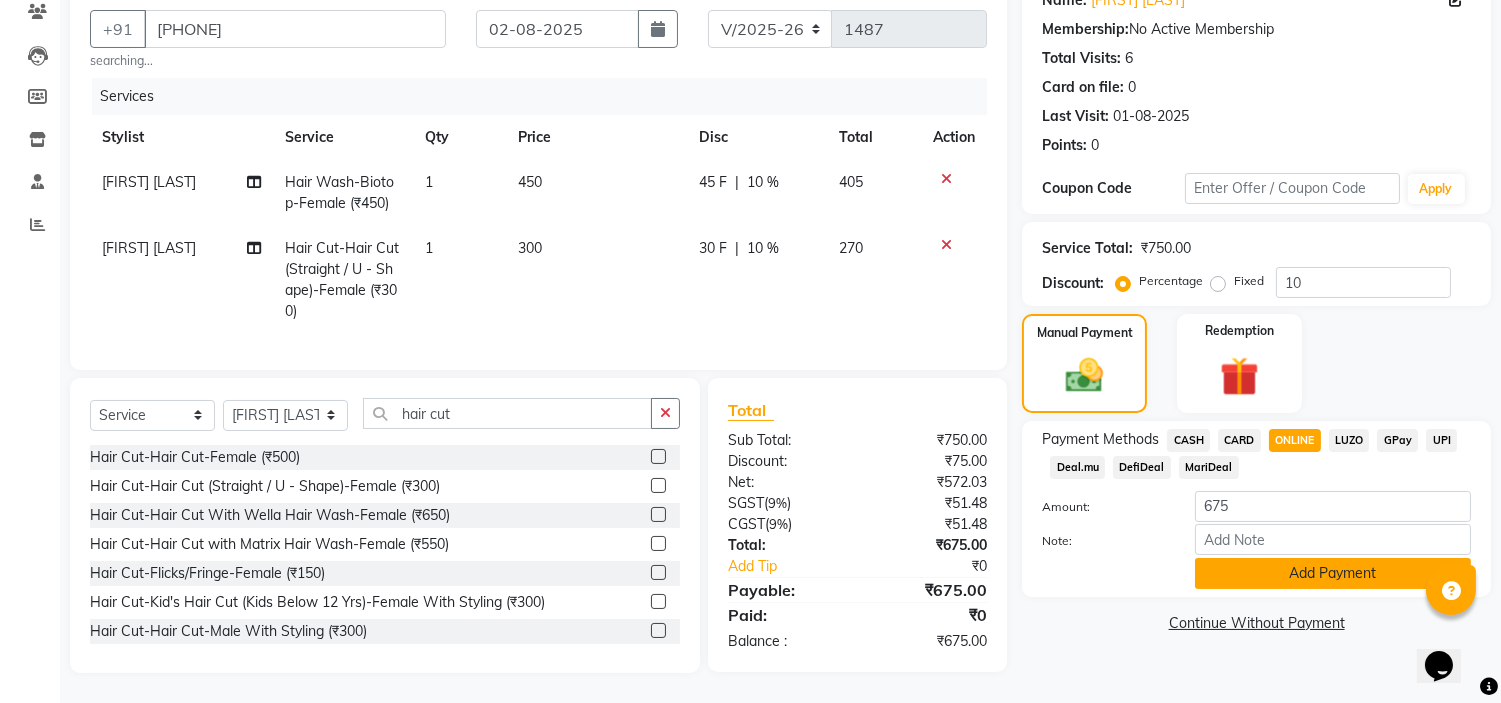 click on "Add Payment" 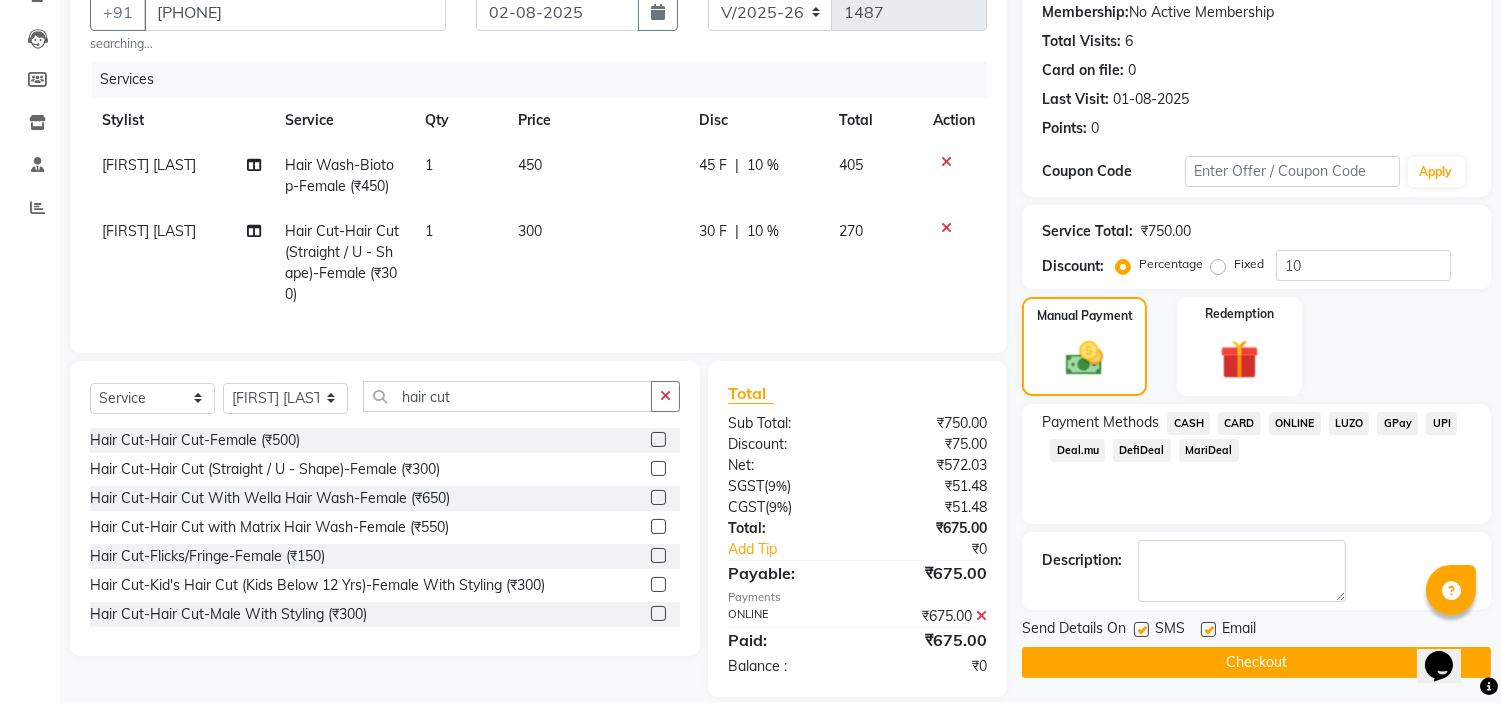 scroll, scrollTop: 234, scrollLeft: 0, axis: vertical 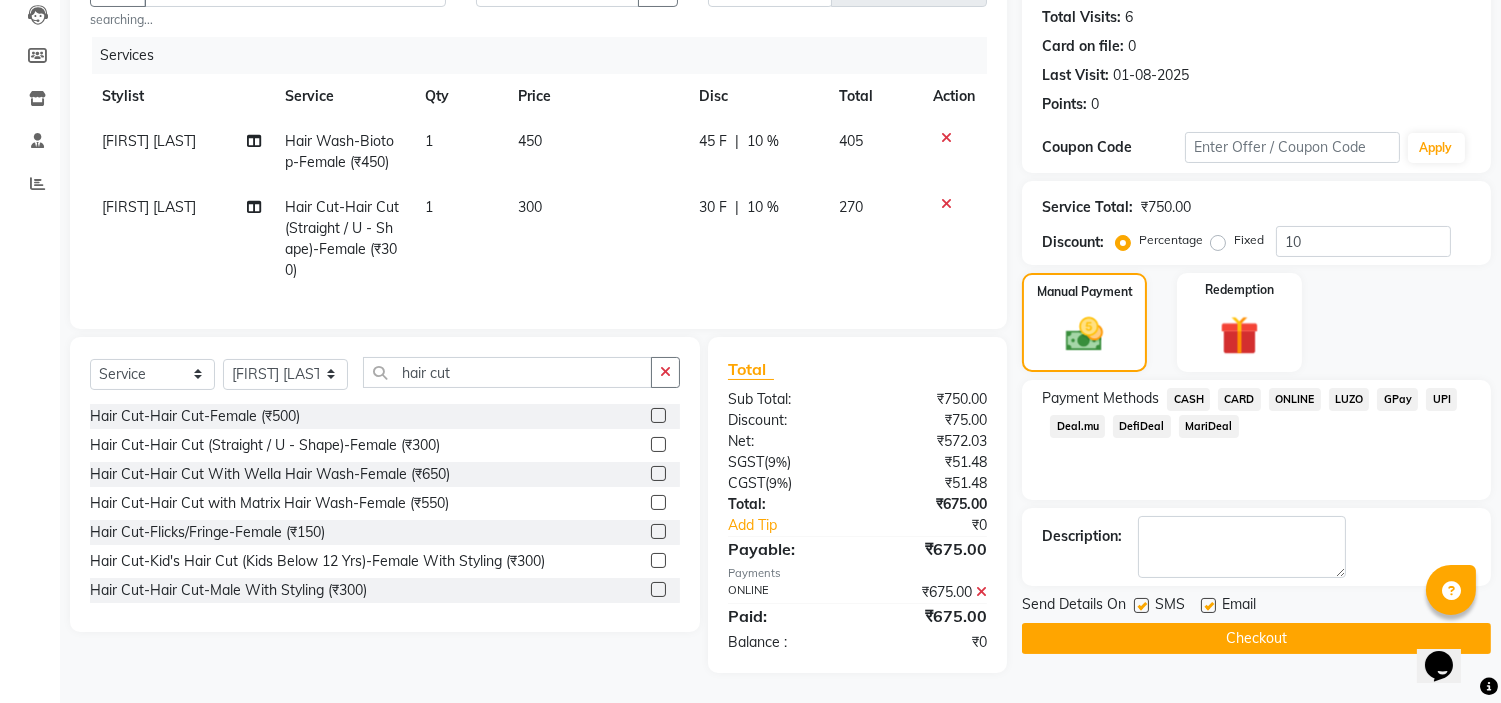 click on "Checkout" 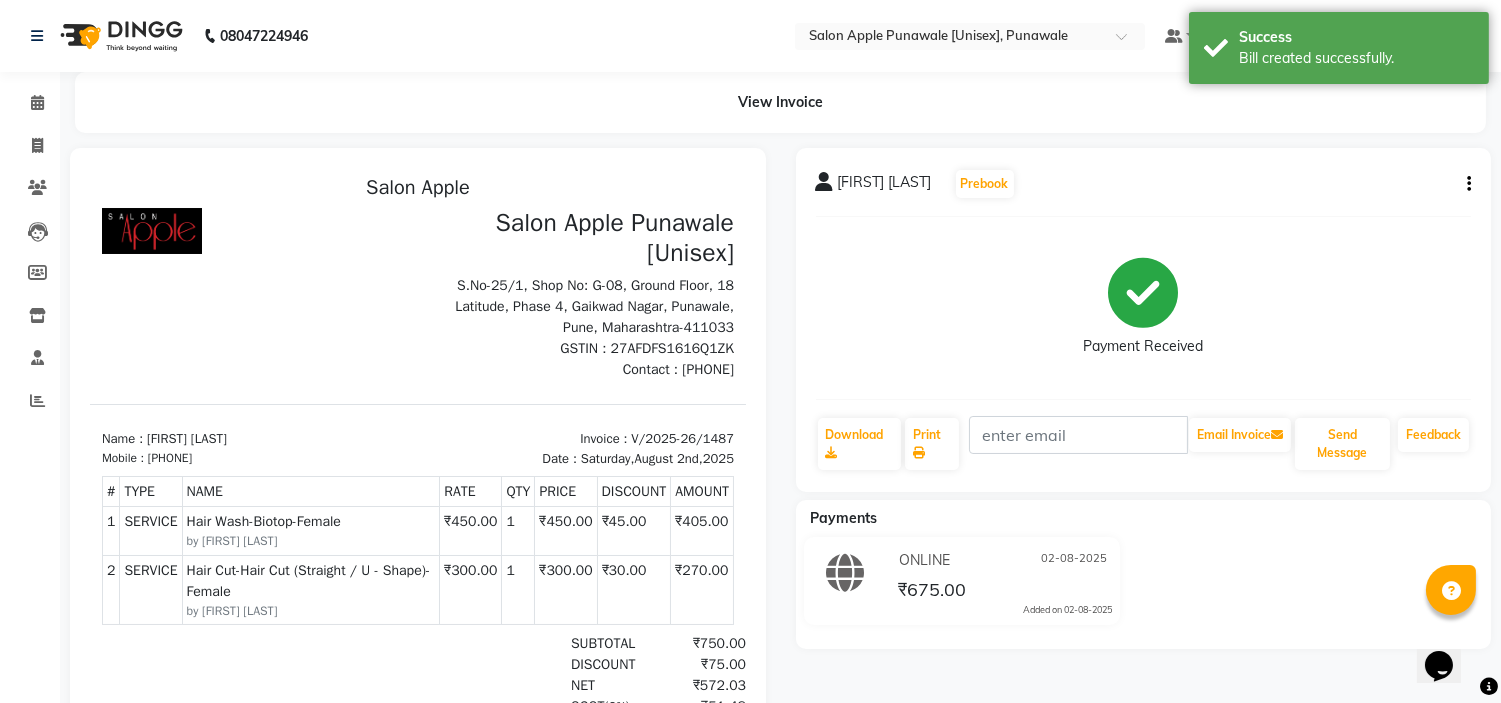 scroll, scrollTop: 0, scrollLeft: 0, axis: both 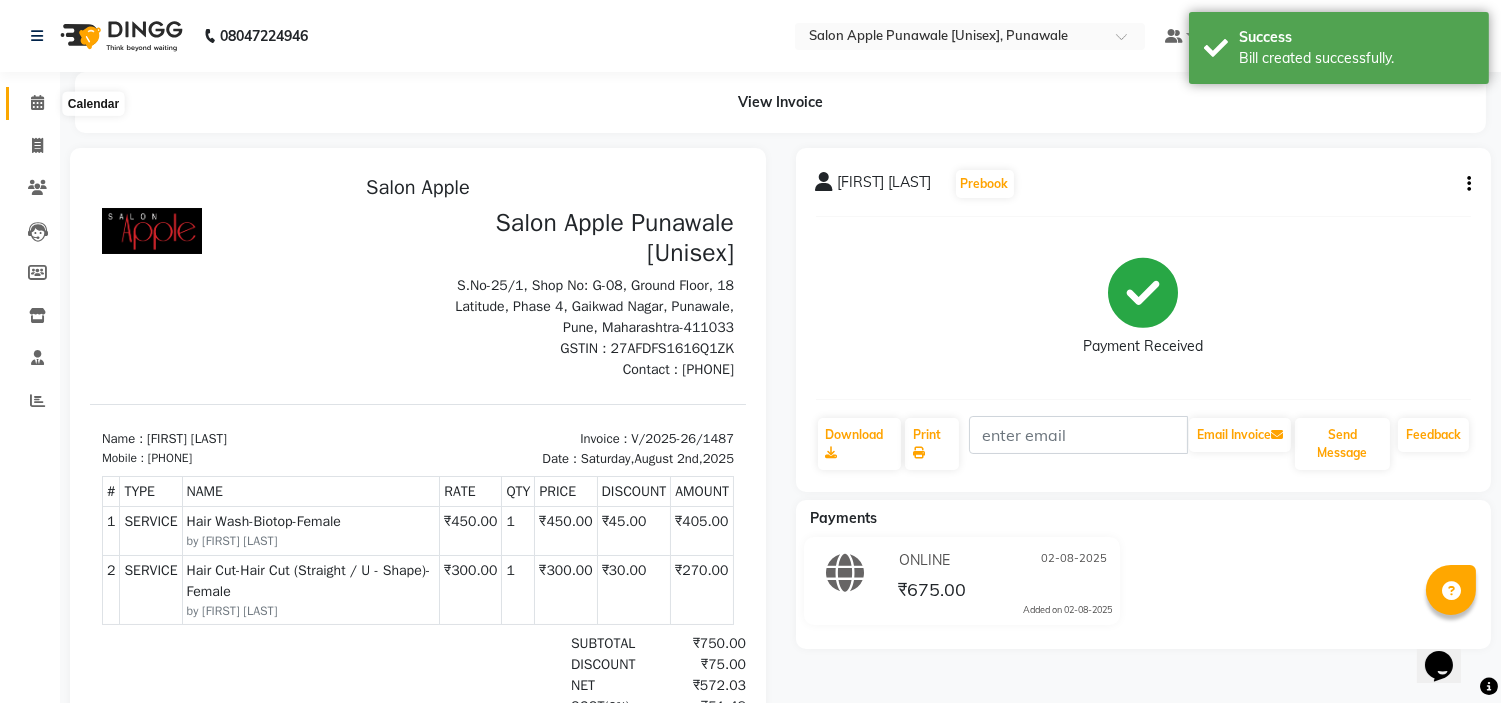 click 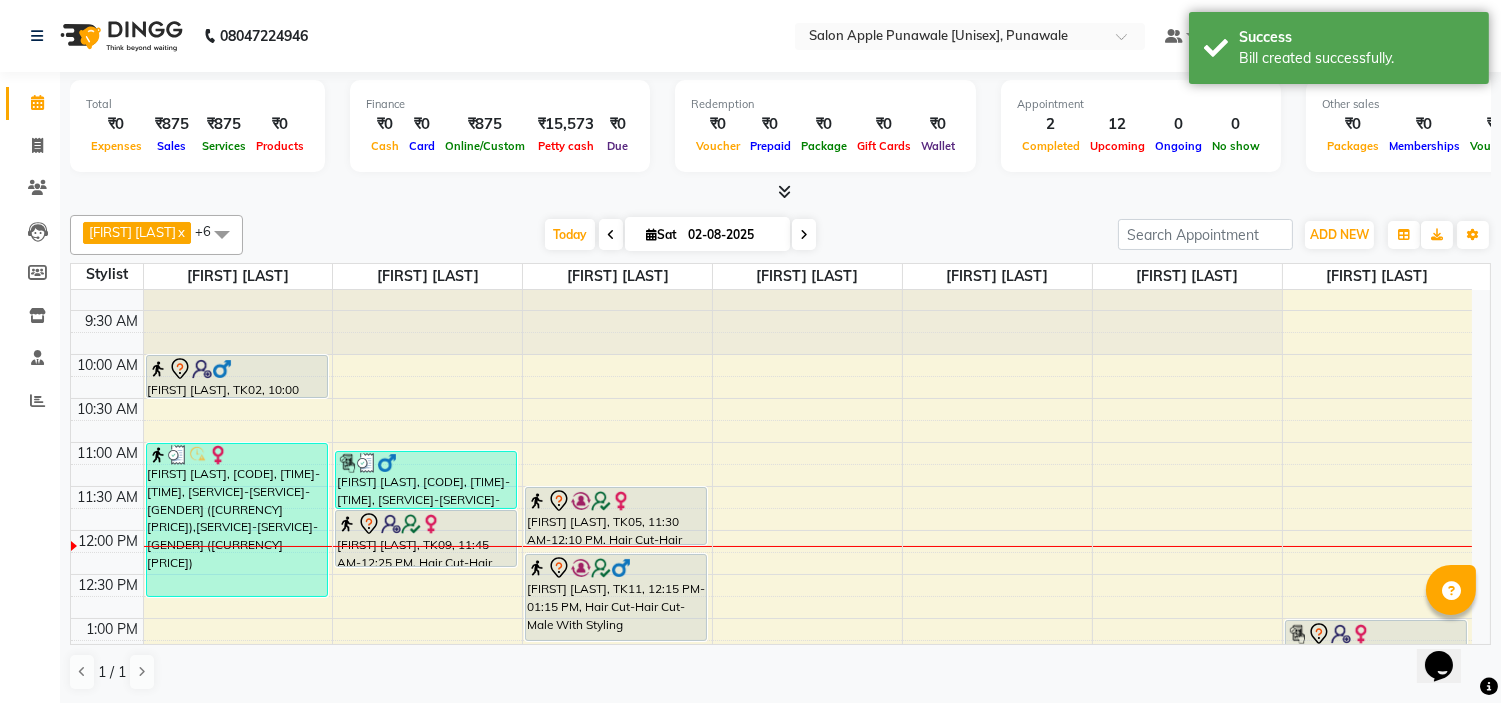 scroll, scrollTop: 0, scrollLeft: 0, axis: both 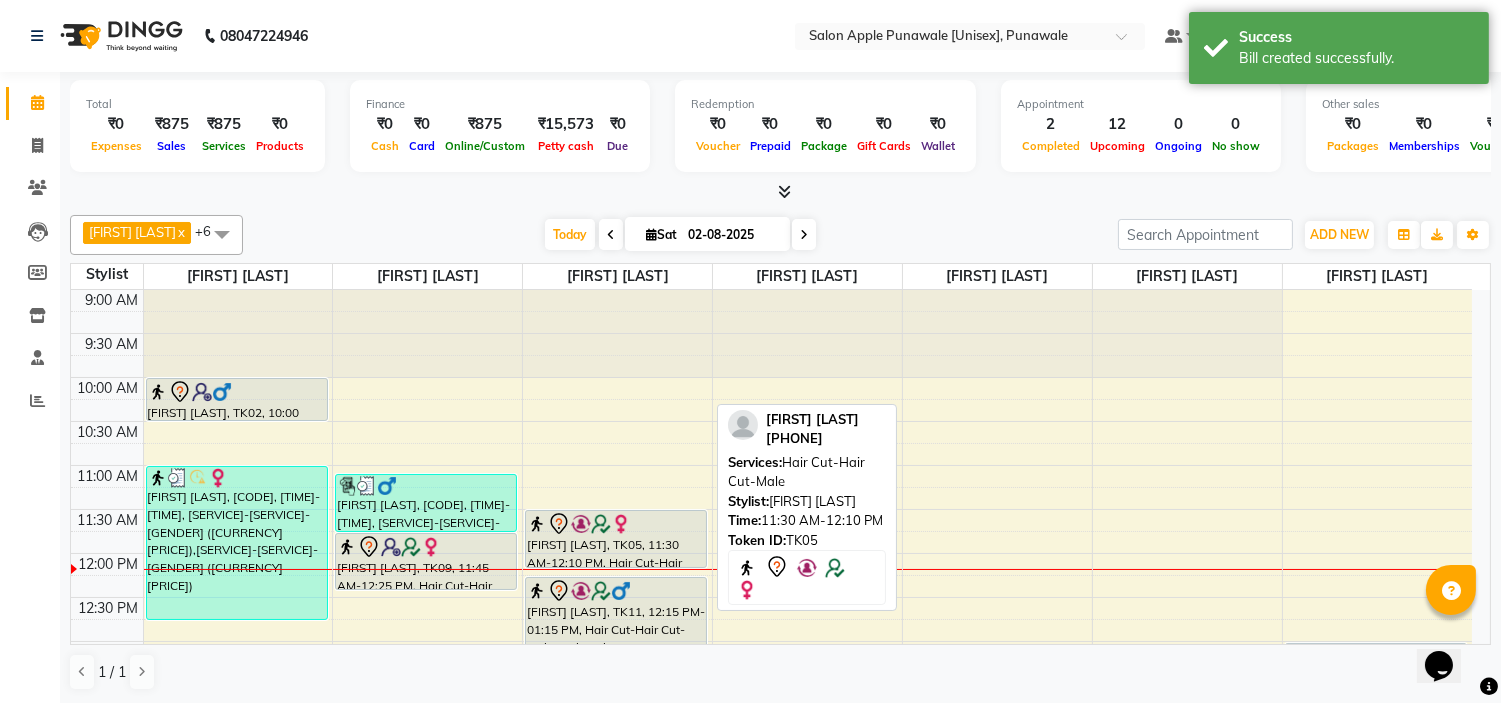 click on "[FIRST] [LAST], TK05, 11:30 AM-12:10 PM, Hair Cut-Hair Cut-Male" at bounding box center [616, 539] 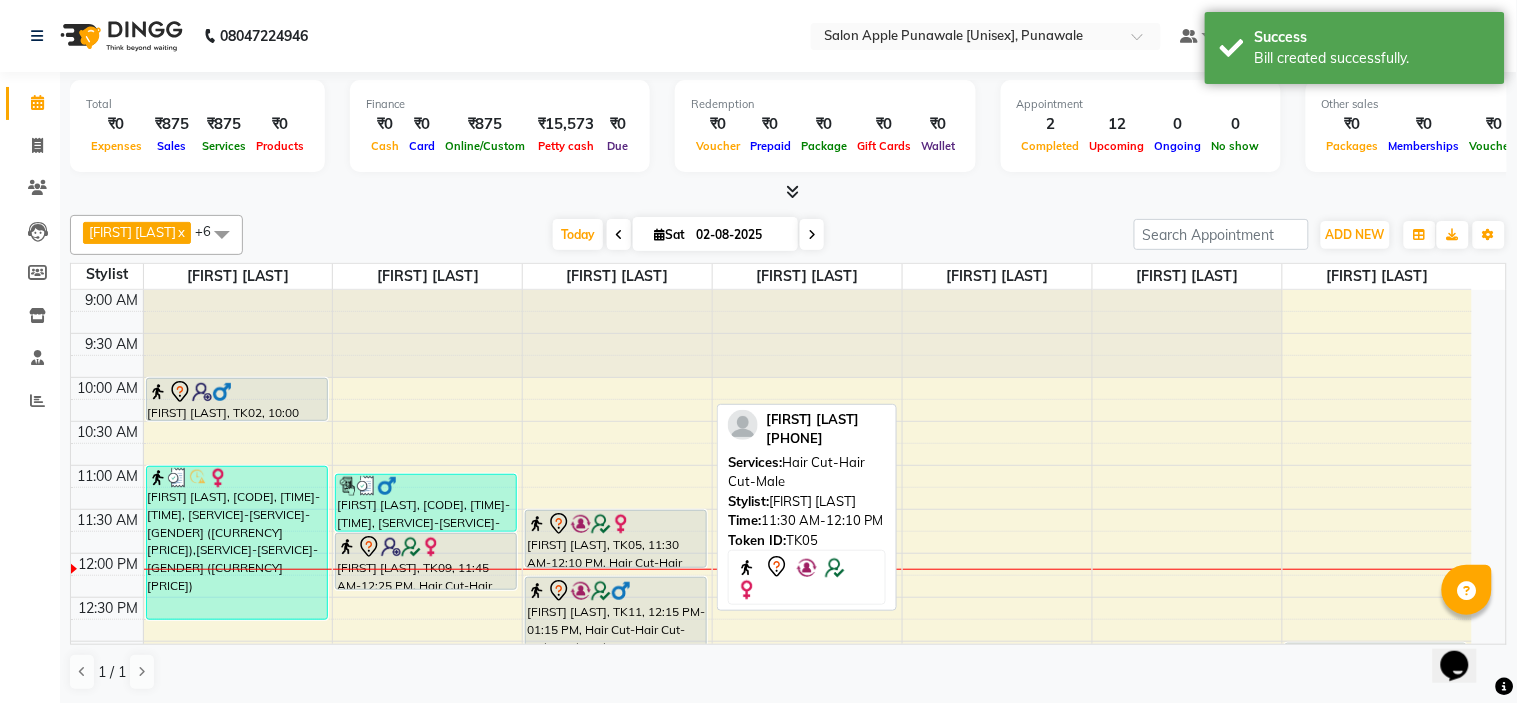 select on "7" 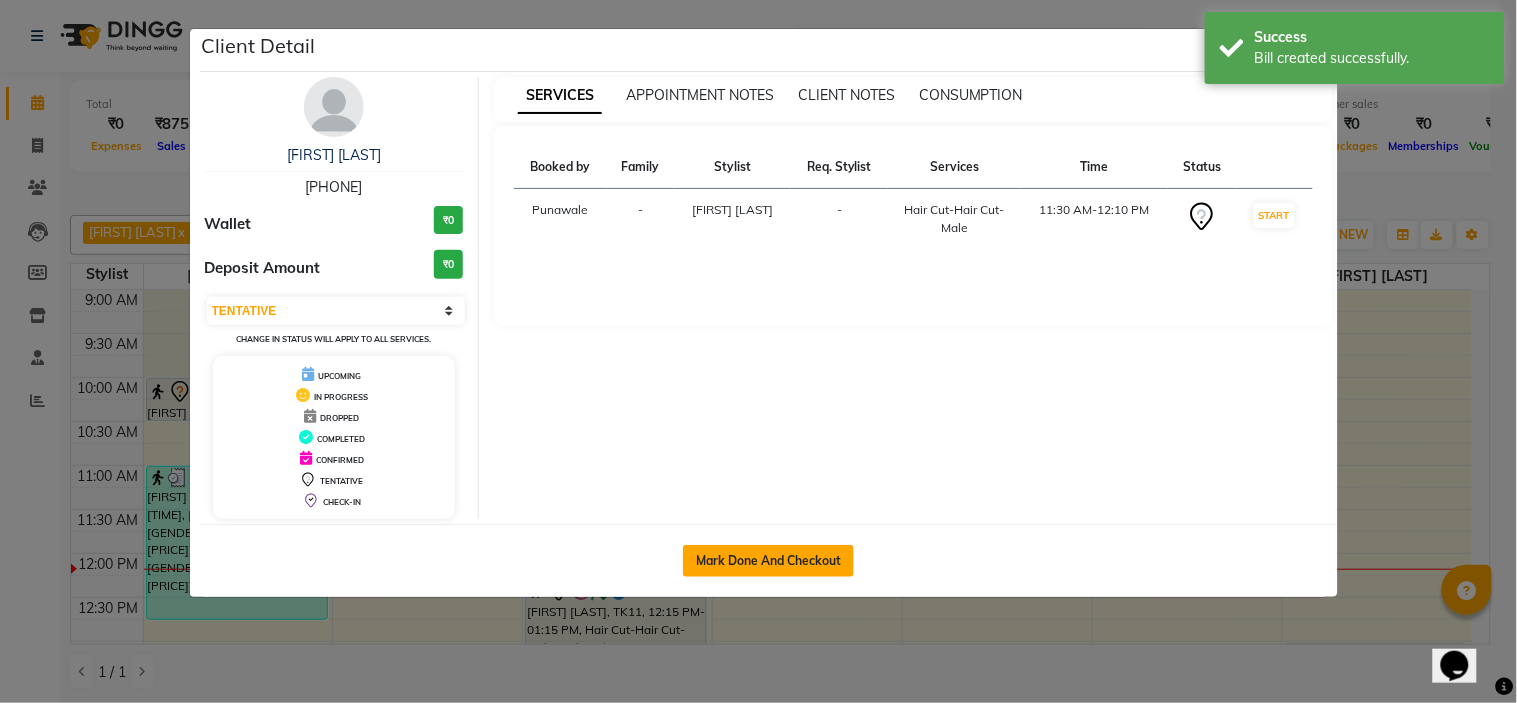 click on "Mark Done And Checkout" 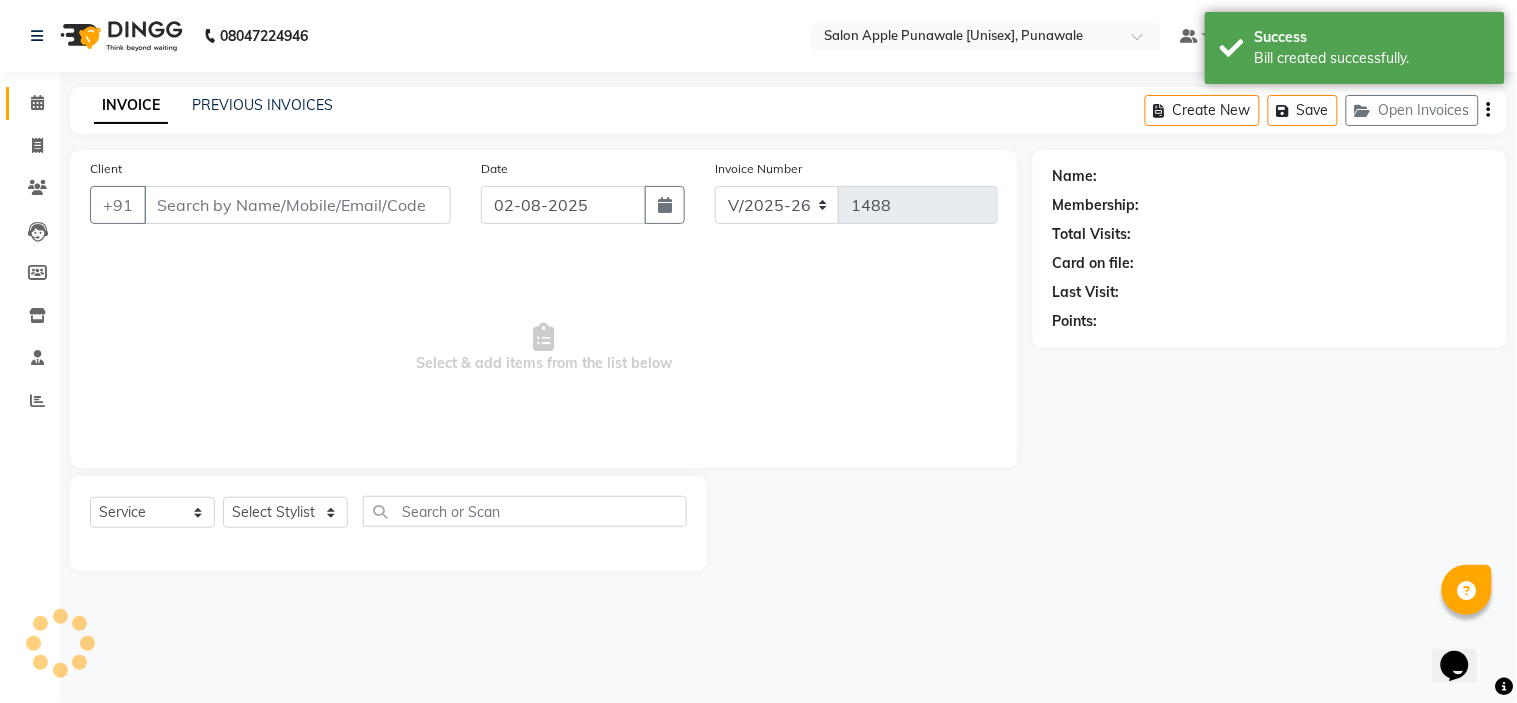 type on "9921421699" 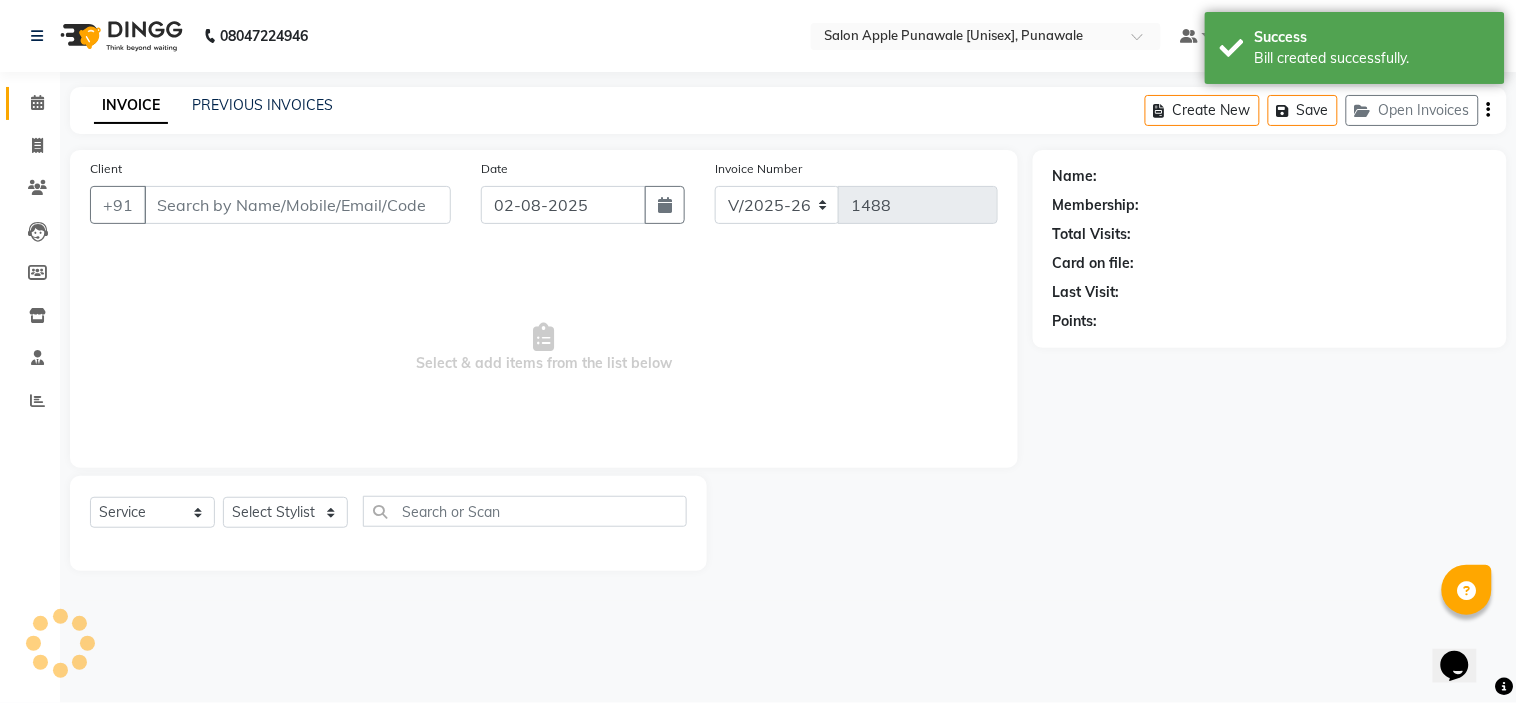 select on "84102" 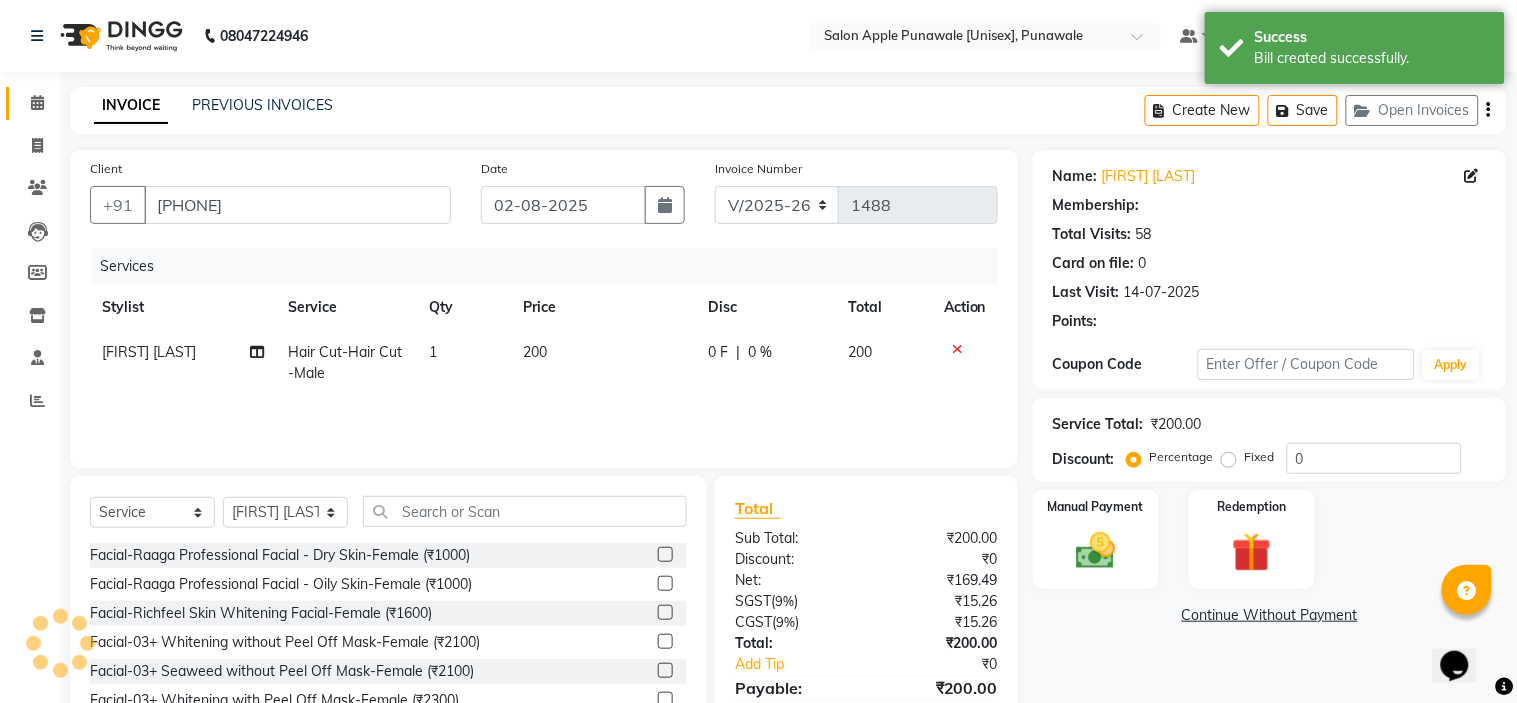select on "1: Object" 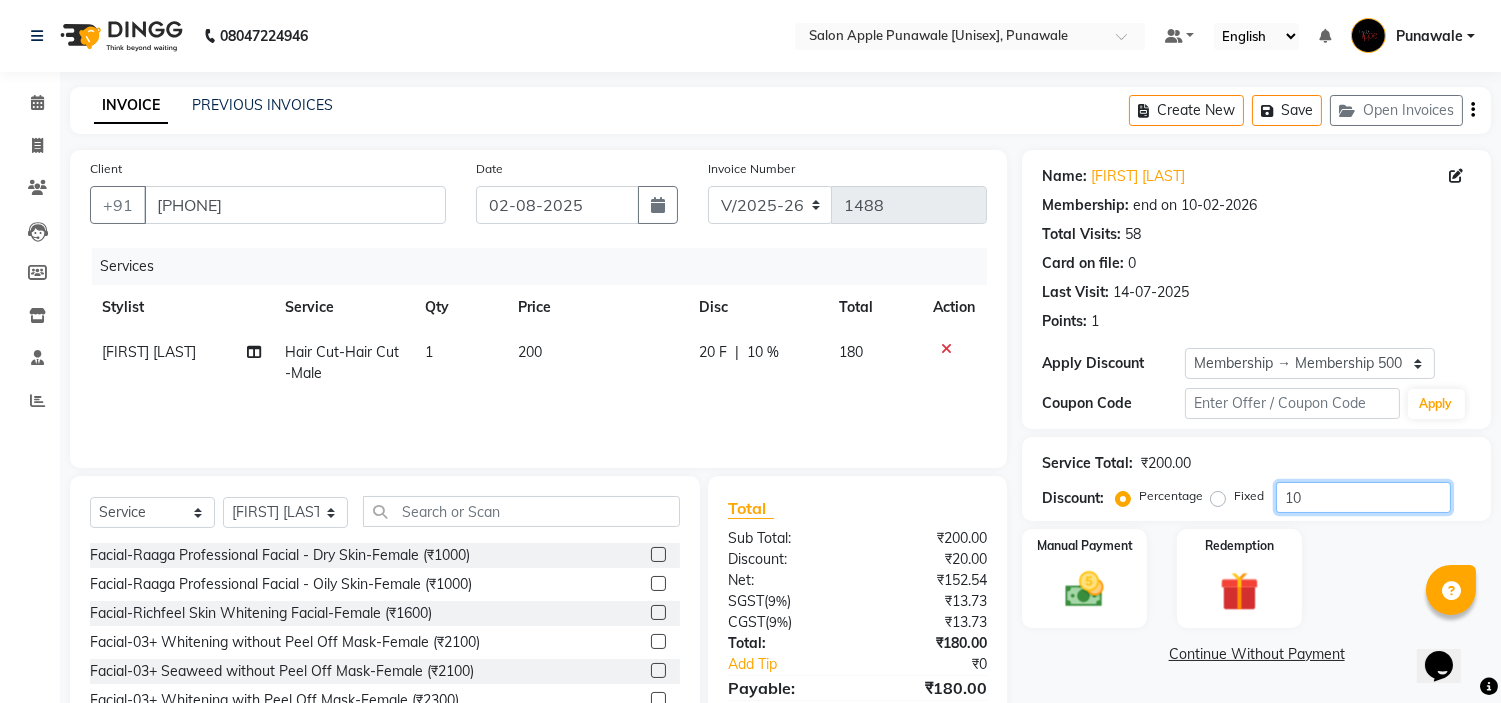 click on "10" 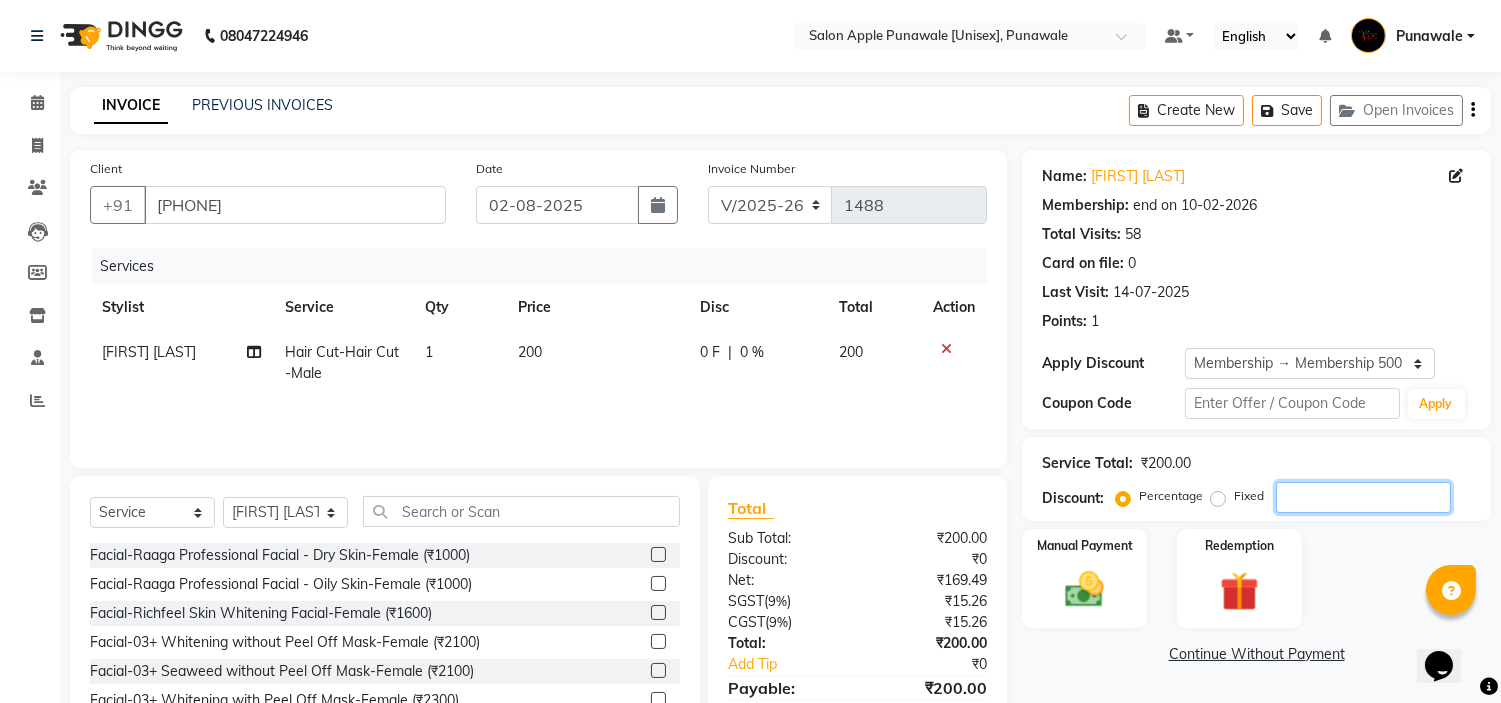 type 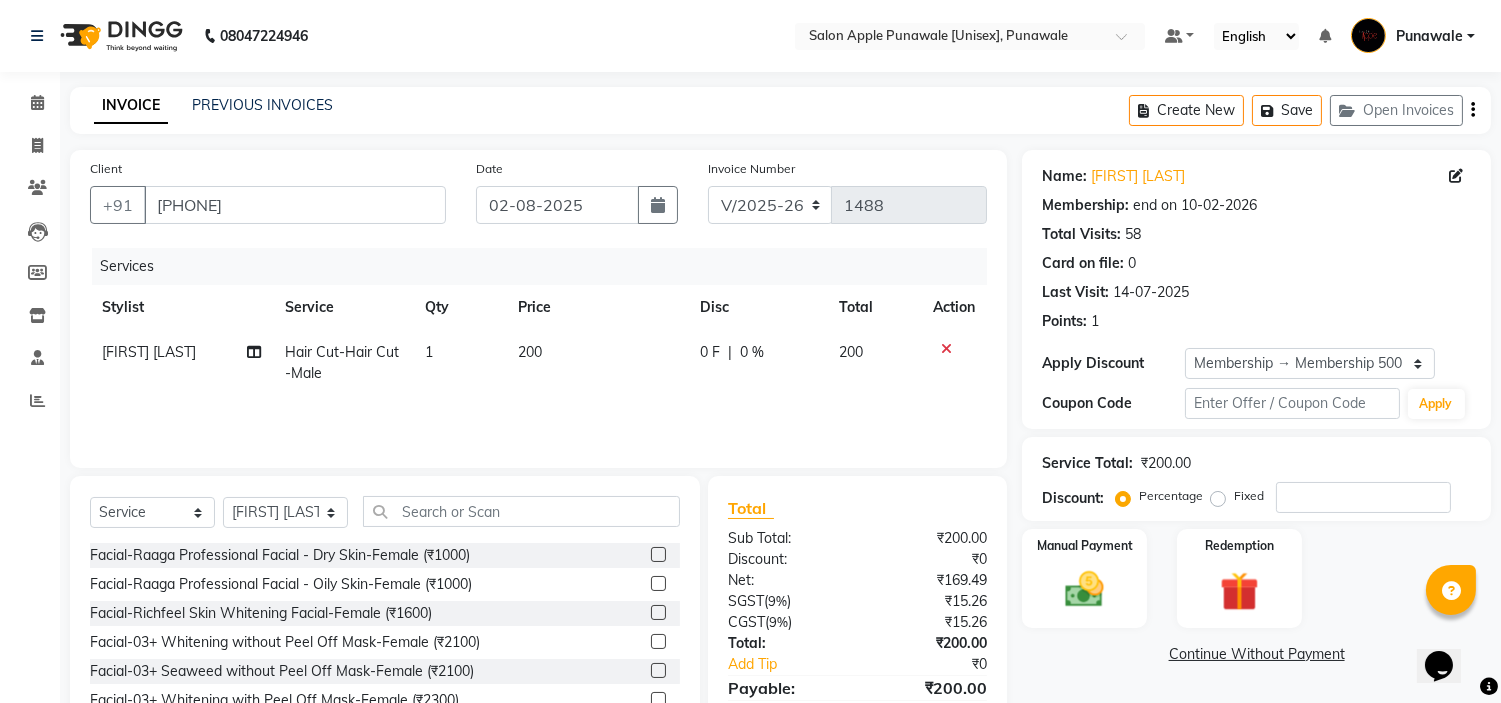 click on "Manual Payment Redemption" 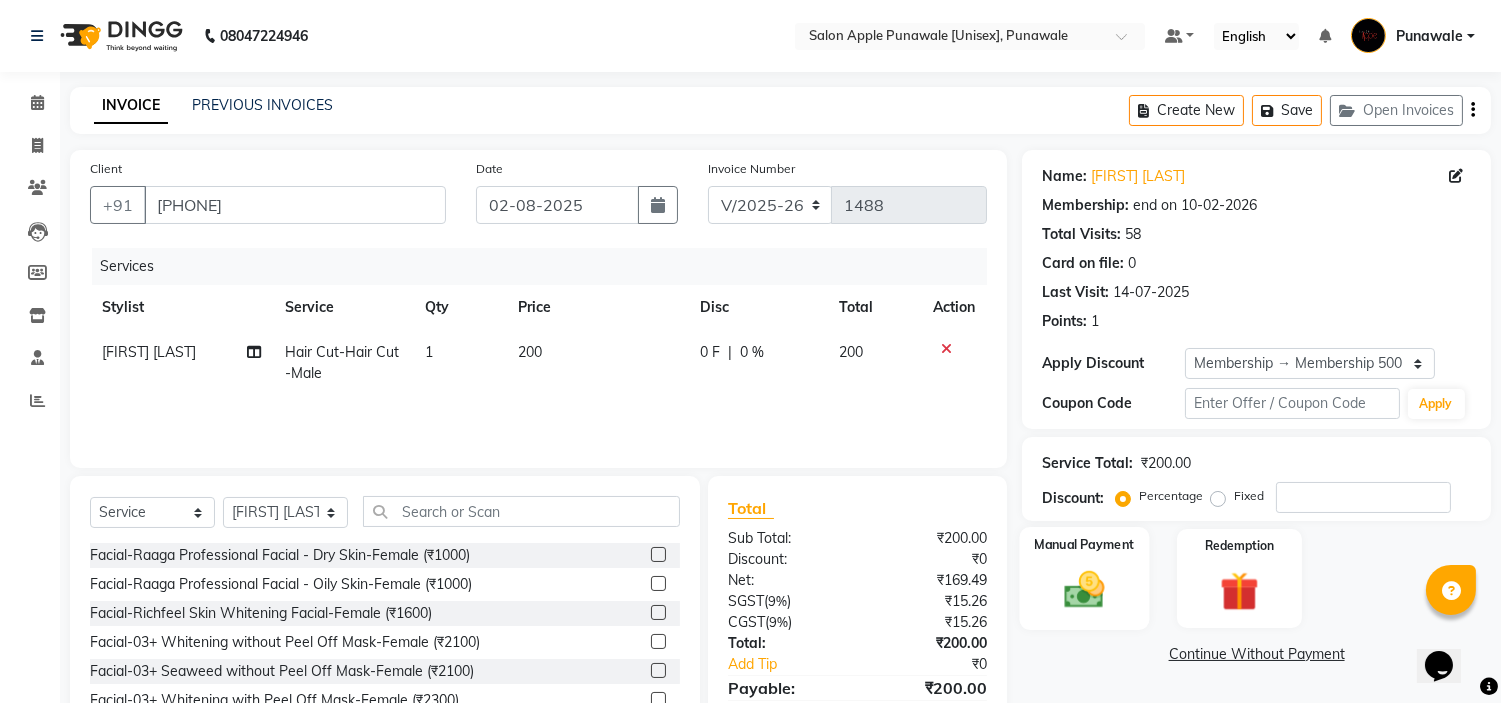 click on "Manual Payment" 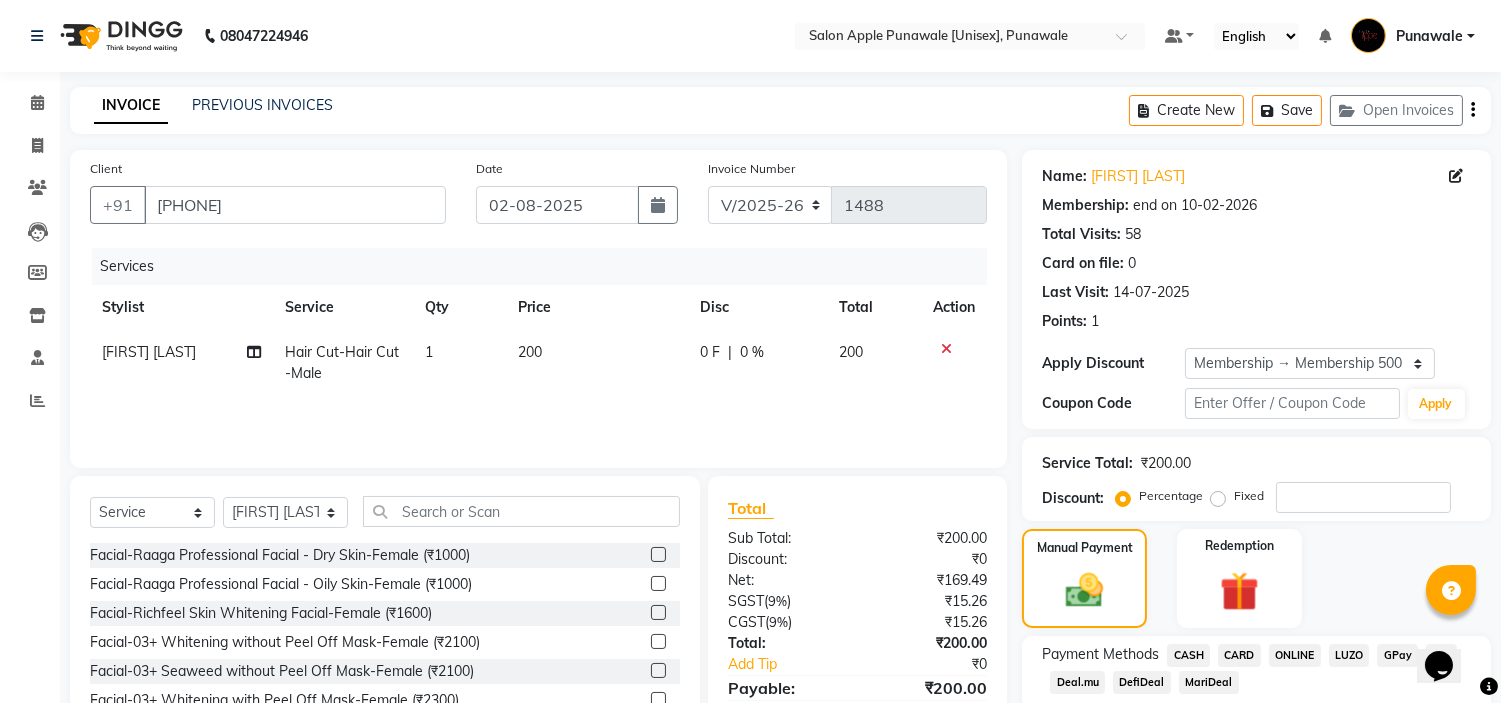 scroll, scrollTop: 123, scrollLeft: 0, axis: vertical 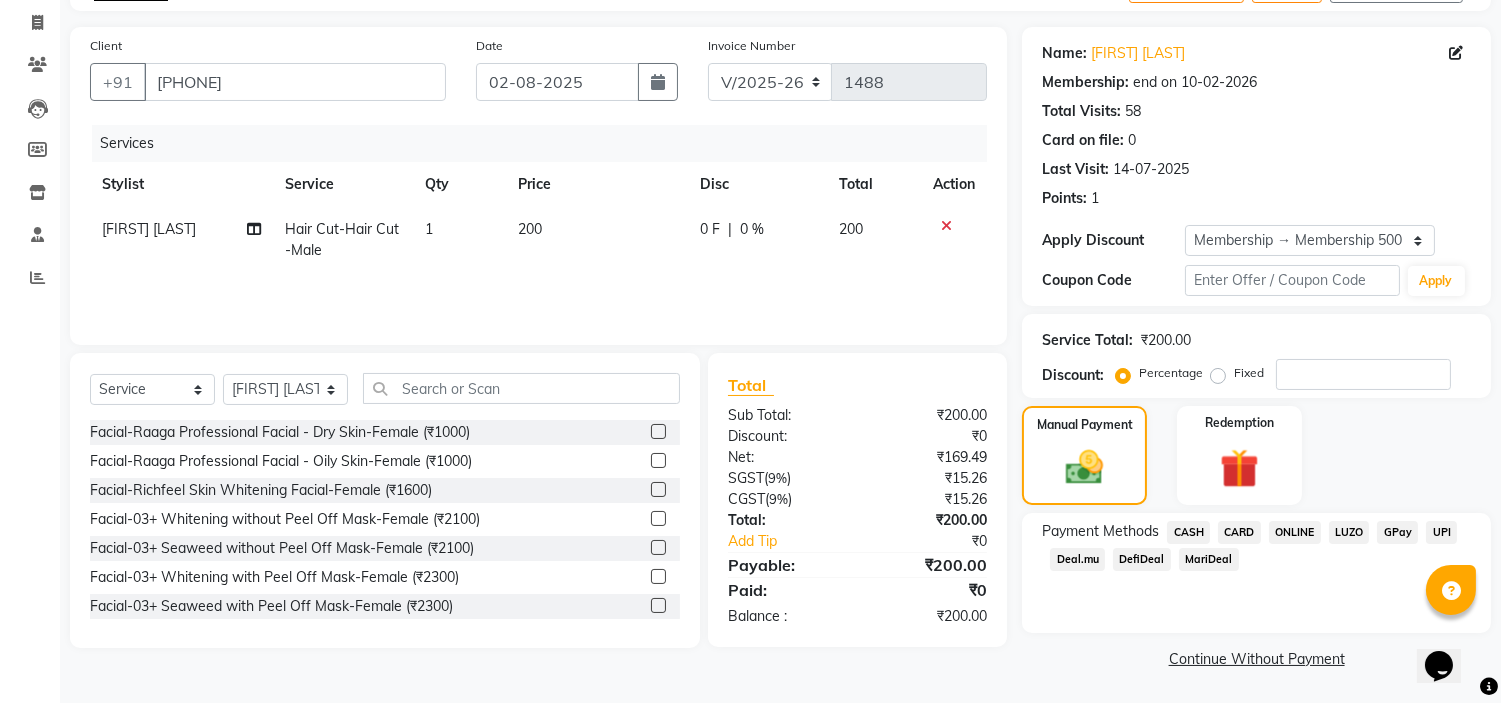 click on "ONLINE" 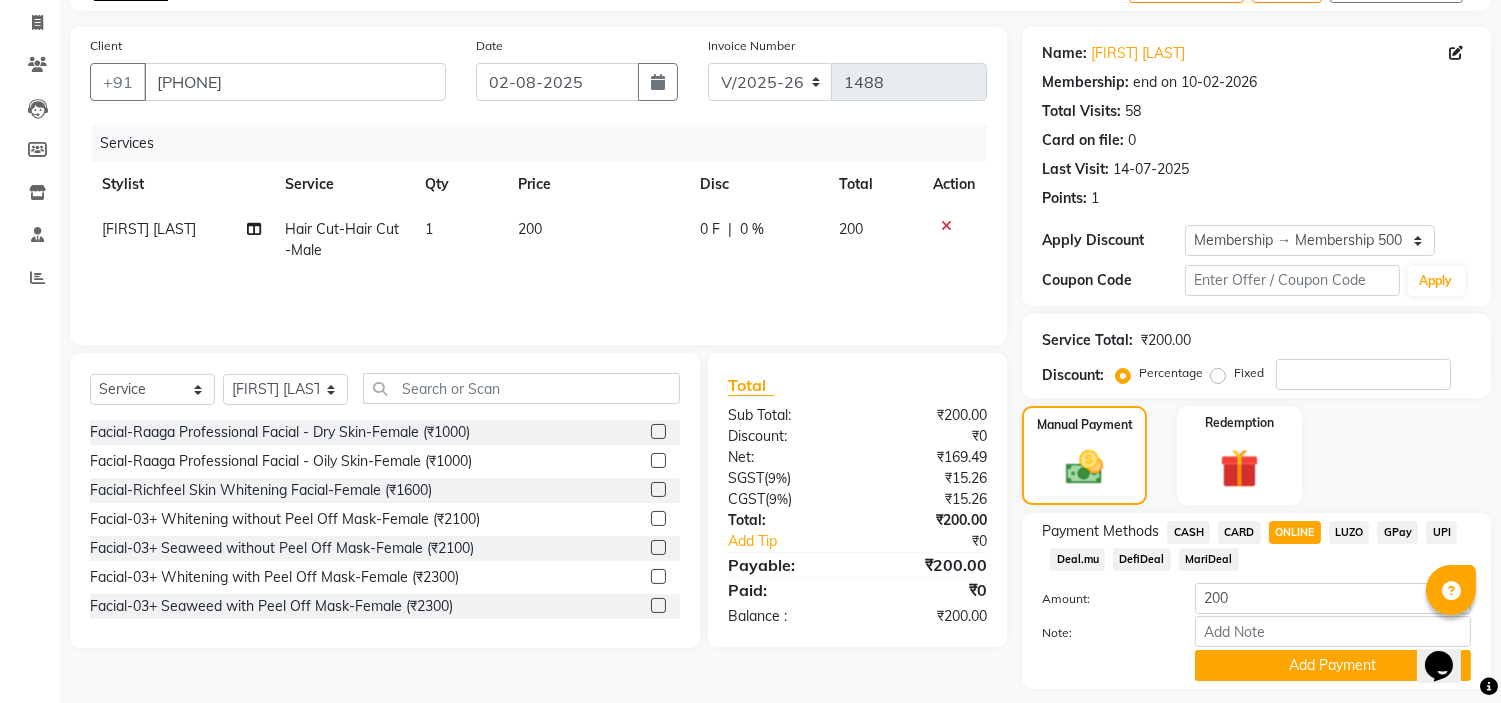 scroll, scrollTop: 180, scrollLeft: 0, axis: vertical 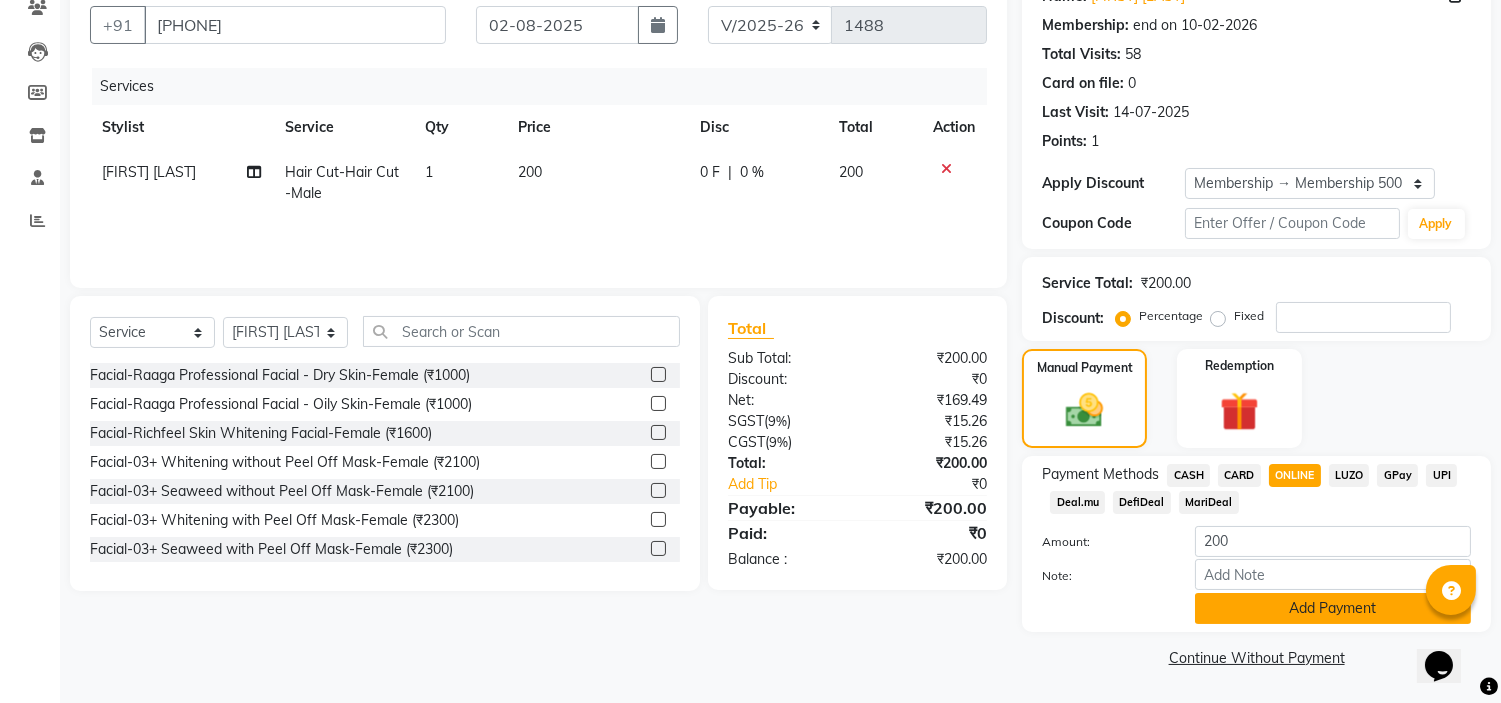 click on "Add Payment" 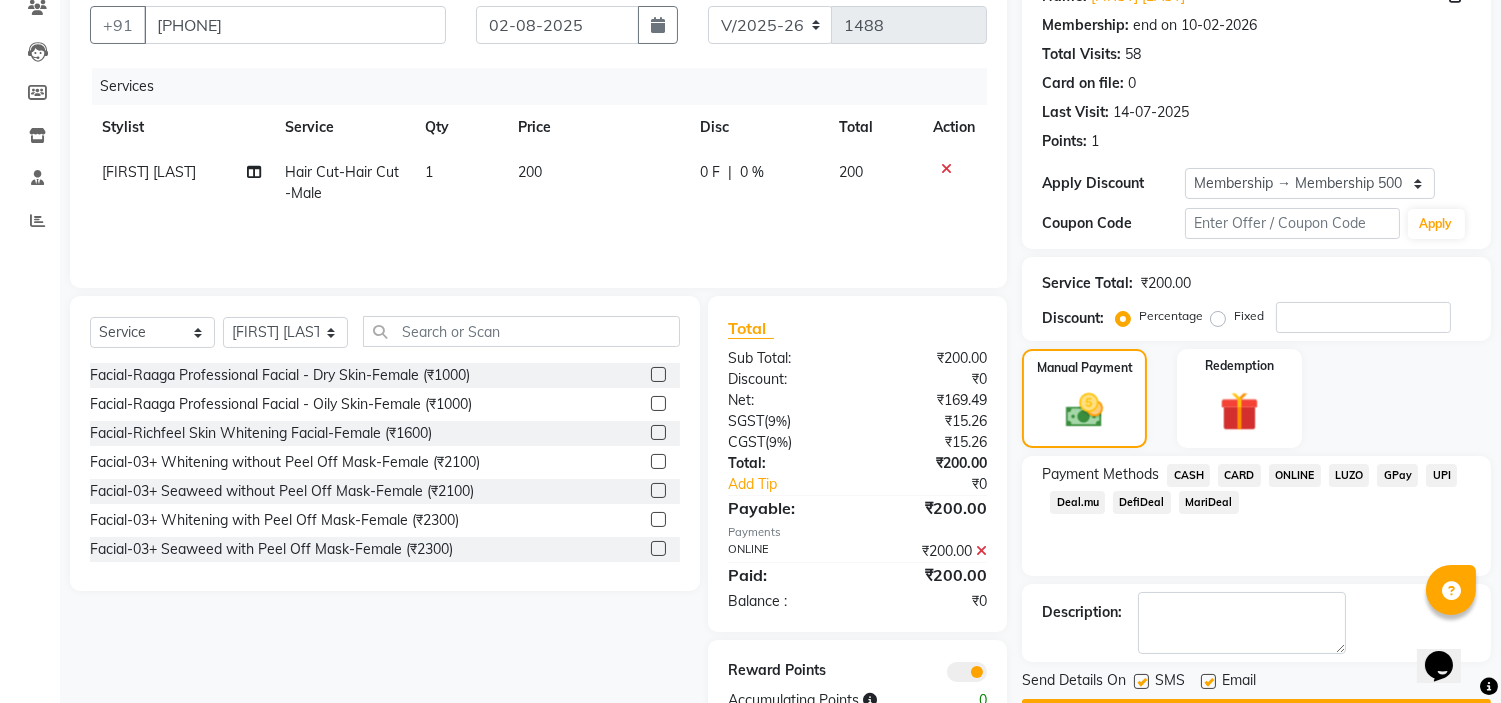 scroll, scrollTop: 237, scrollLeft: 0, axis: vertical 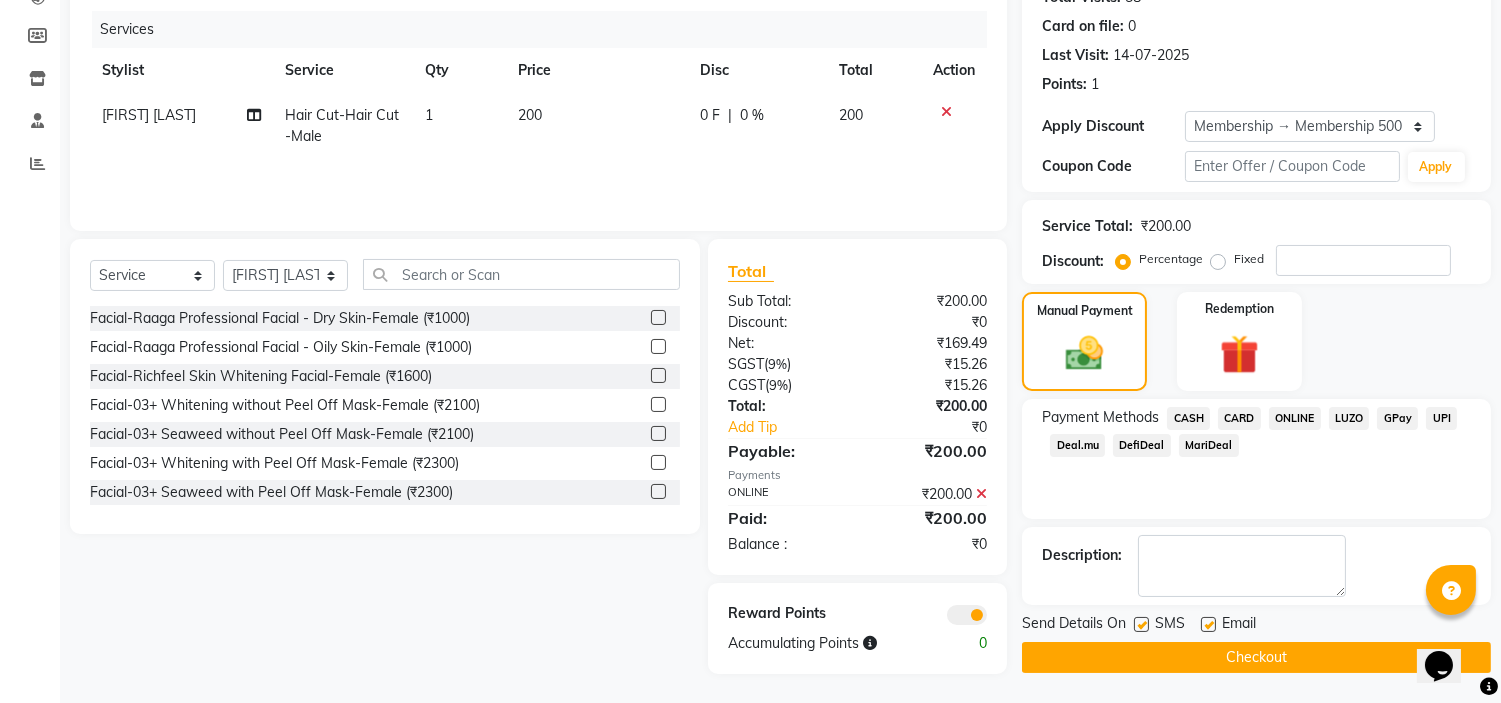 click on "Checkout" 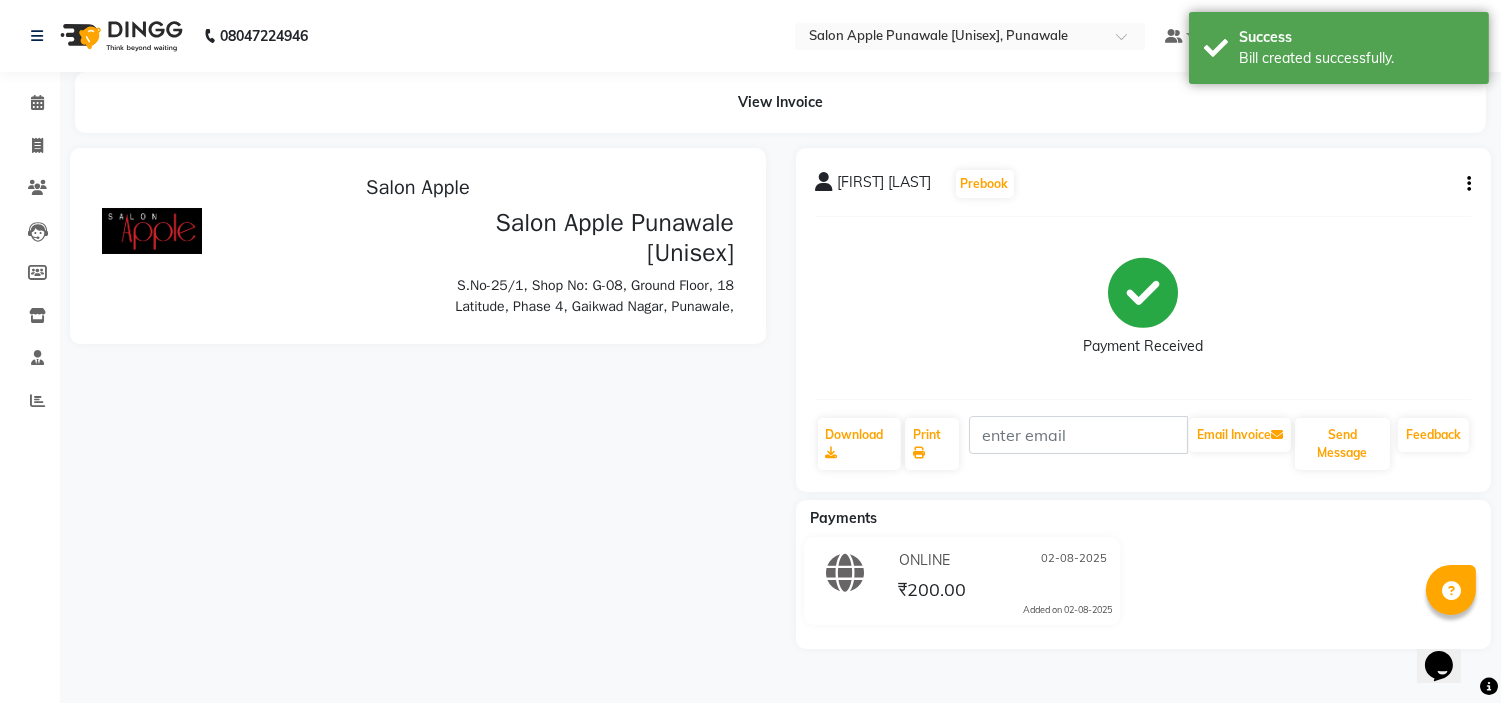 scroll, scrollTop: 0, scrollLeft: 0, axis: both 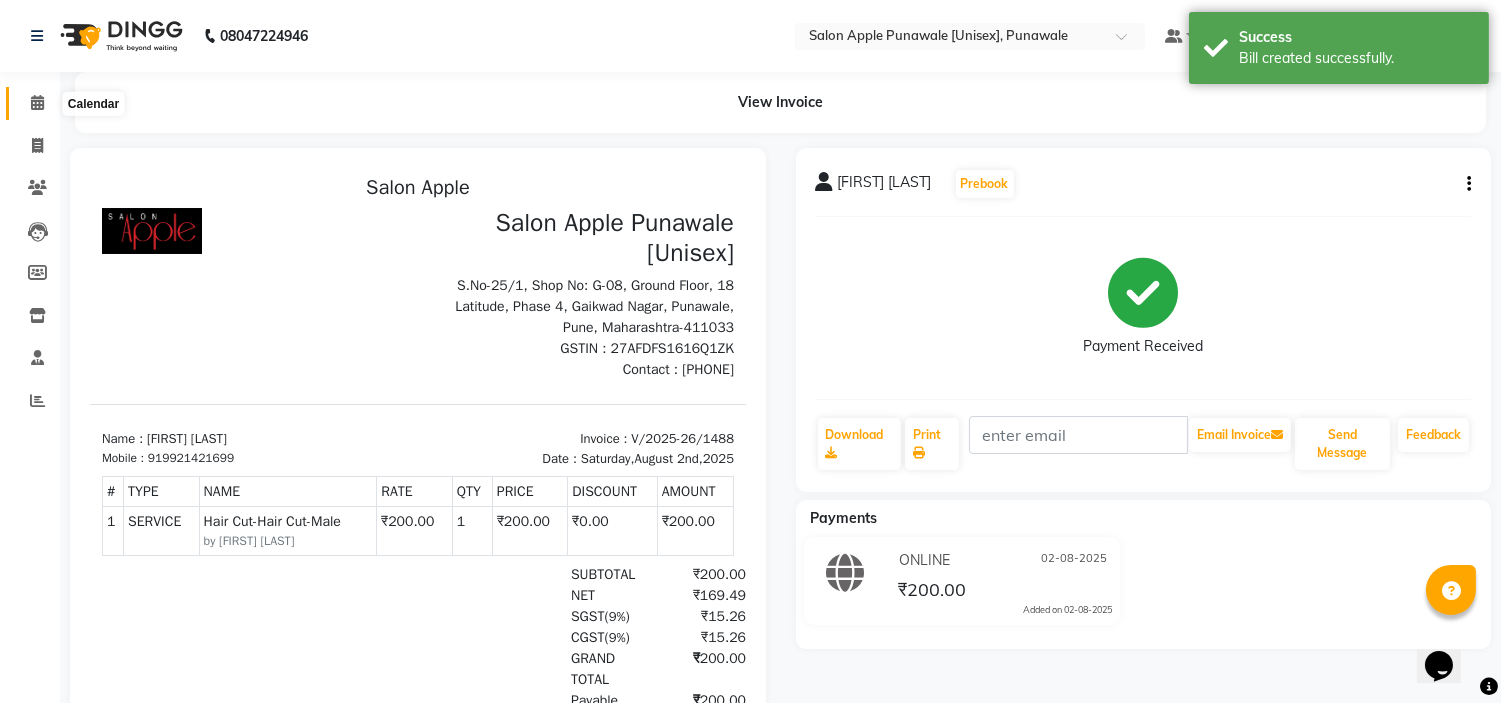 click 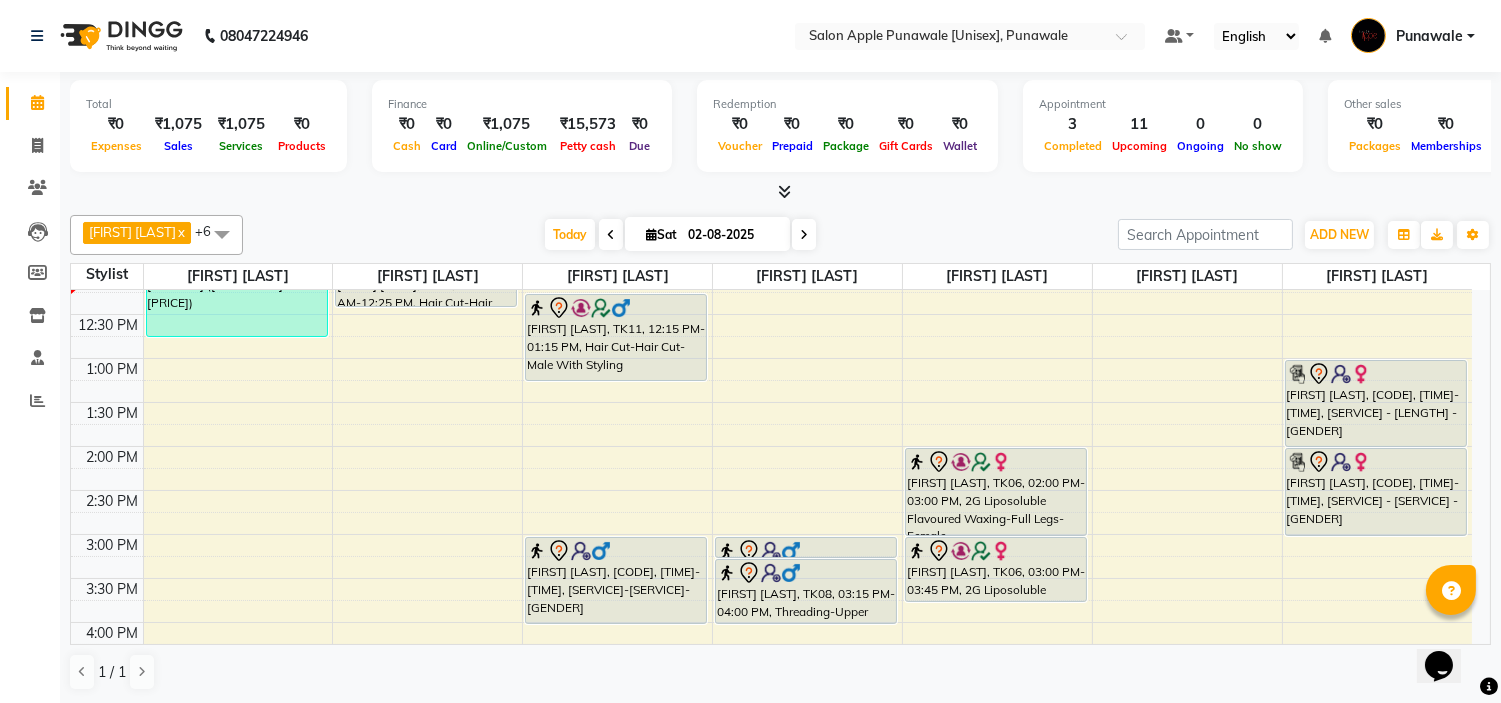 scroll, scrollTop: 333, scrollLeft: 0, axis: vertical 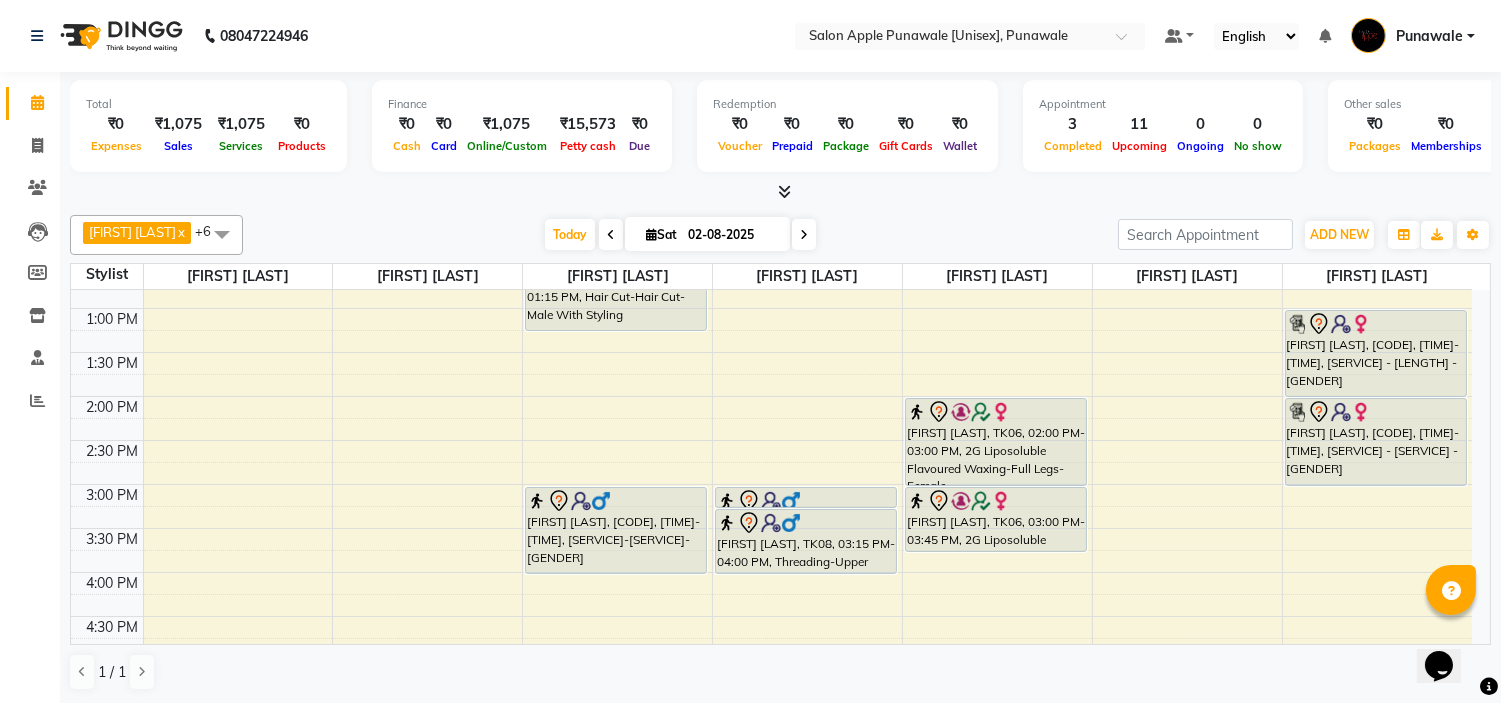 click on "9:00 AM 9:30 AM 10:00 AM 10:30 AM 11:00 AM 11:30 AM 12:00 PM 12:30 PM 1:00 PM 1:30 PM 2:00 PM 2:30 PM 3:00 PM 3:30 PM 4:00 PM 4:30 PM 5:00 PM 5:30 PM 6:00 PM 6:30 PM 7:00 PM 7:30 PM 8:00 PM 8:30 PM 9:00 PM 9:30 PM 10:00 PM 10:30 PM             Rahul Gade, TK02, 10:00 AM-10:30 AM, Beard Styling-Beard Trim-Male     Kavita Bhoir, TK03, 11:00 AM-12:45 PM, Hair Wash-Biotop-Female (₹450),Hair Cut-Hair Cut (Straight / U - Shape)-Female (₹300)     Prachi Shapurkar, TK04, 05:00 PM-06:00 PM, Biotop Spa - upper midback length - Female     Uday wad, TK10, 11:05 AM-11:45 AM, Hair Cut-Hair Cut-Male  (₹200)             jjoyrsna wagh, TK09, 11:45 AM-12:25 PM, Hair Cut-Hair Cut-Male      Shivangi Patil, TK05, 11:30 AM-12:10 PM, Hair Cut-Hair Cut-Male              Yogesh Ghule, TK11, 12:15 PM-01:15 PM, Hair Cut-Hair Cut-Male With Styling             Saurabh Kulkarni, TK07, 03:00 PM-04:00 PM, Hair Cut-Hair Cut-Male With Styling             Saurabh Kulkarni, TK08, 03:00 PM-03:15 PM, Threading-Eyebrows-Female" at bounding box center (771, 572) 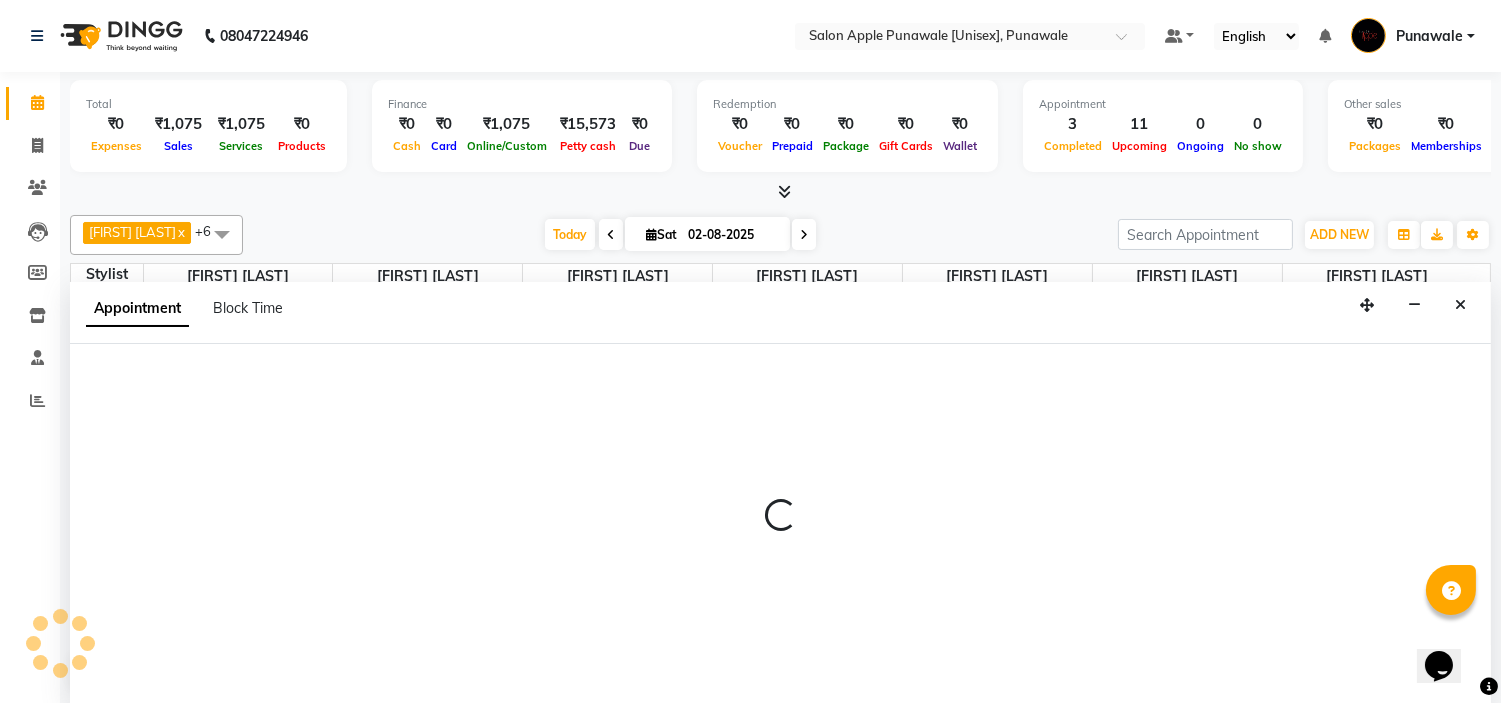 scroll, scrollTop: 1, scrollLeft: 0, axis: vertical 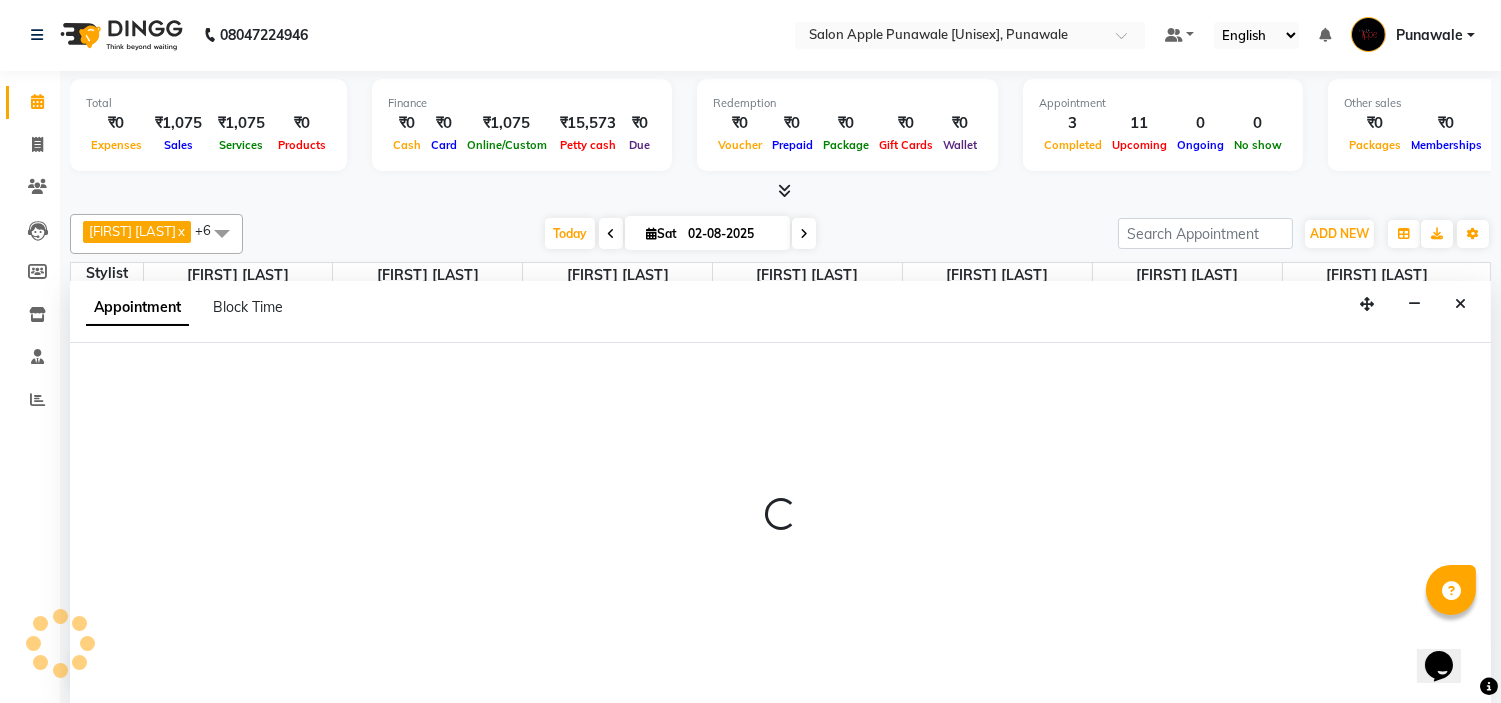 select on "54408" 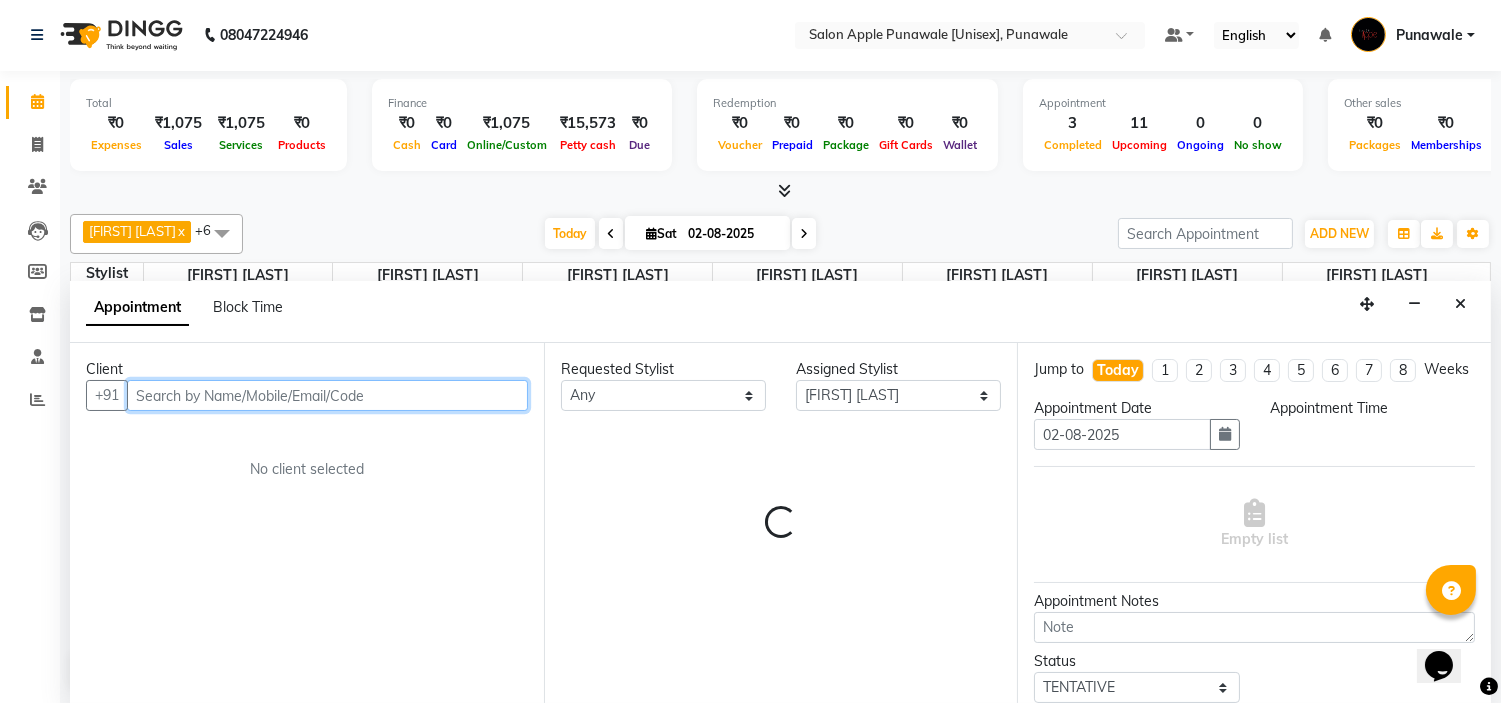 select on "870" 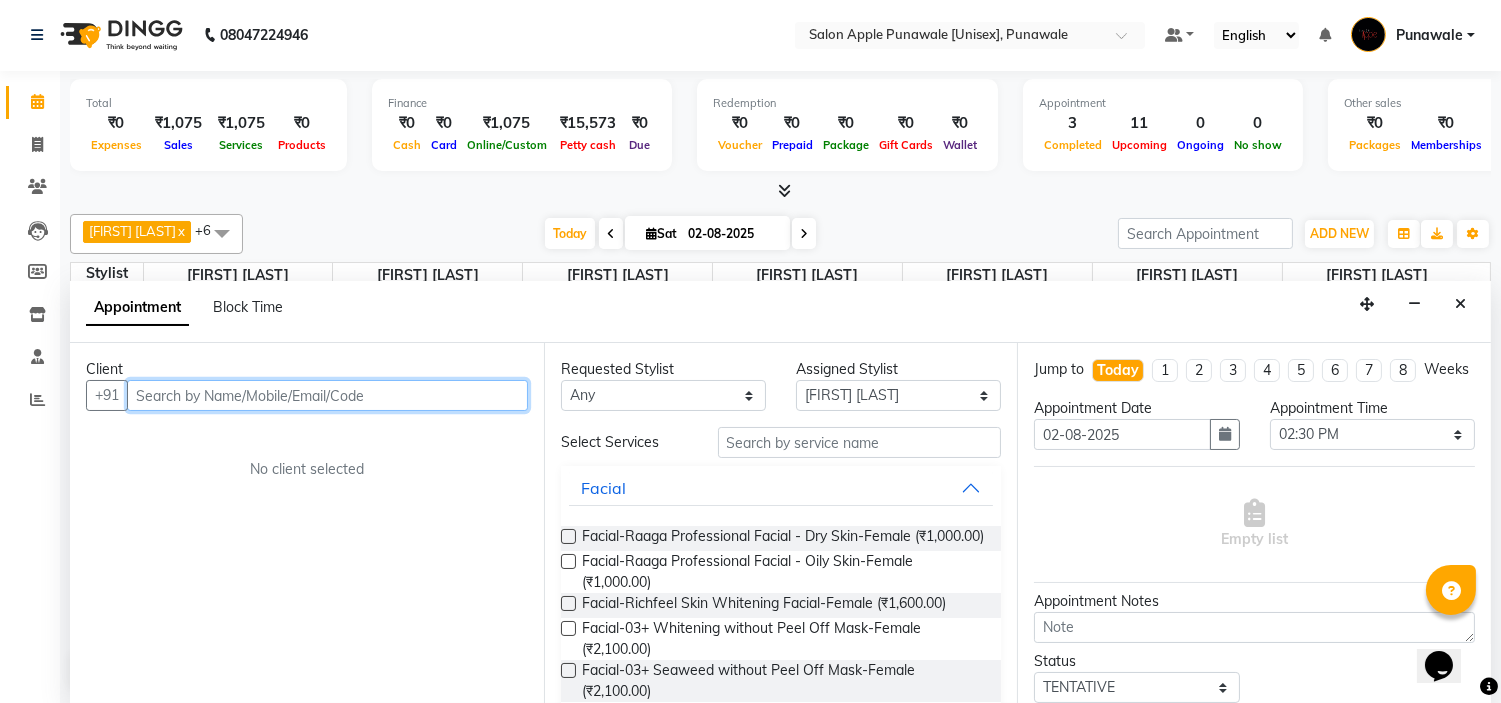 click at bounding box center [327, 395] 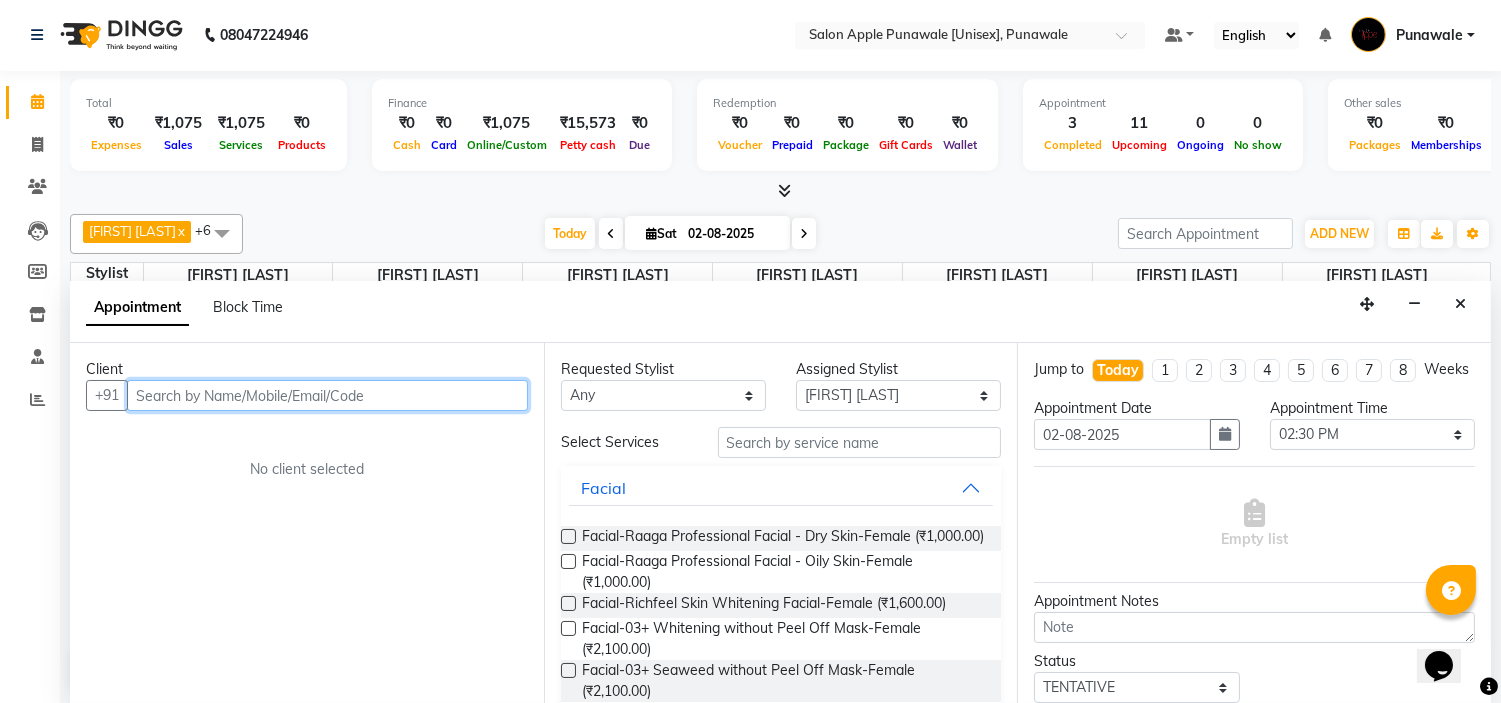 click at bounding box center [327, 395] 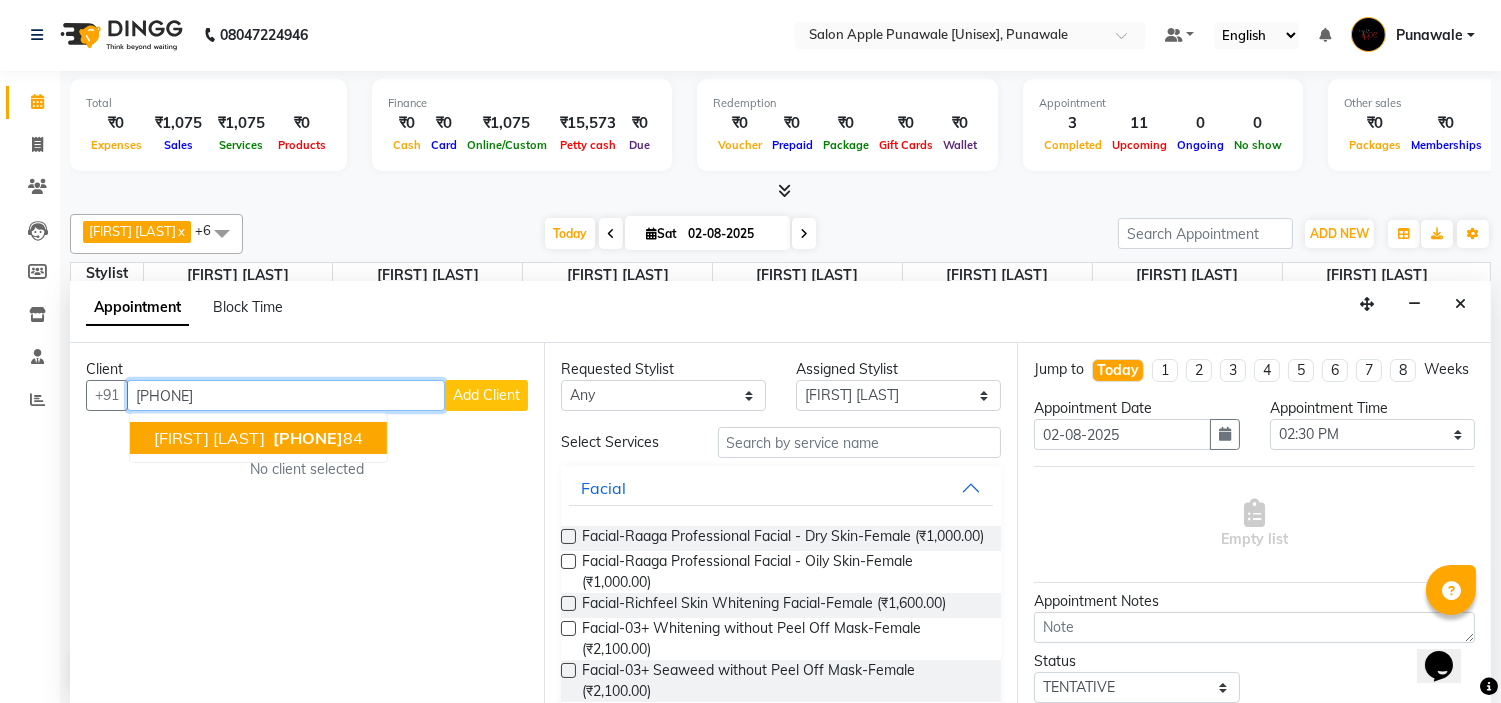click on "vijya dube" at bounding box center [209, 438] 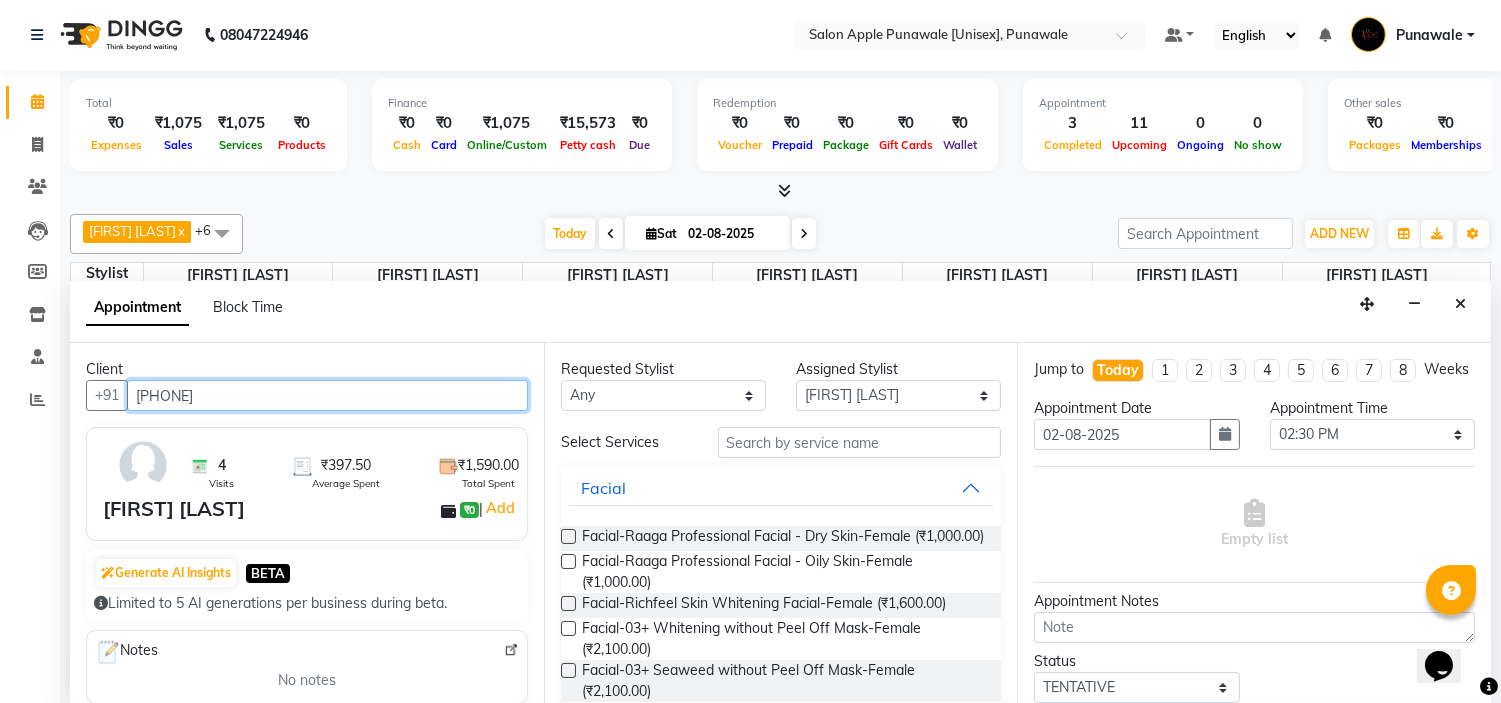 type on "7803086384" 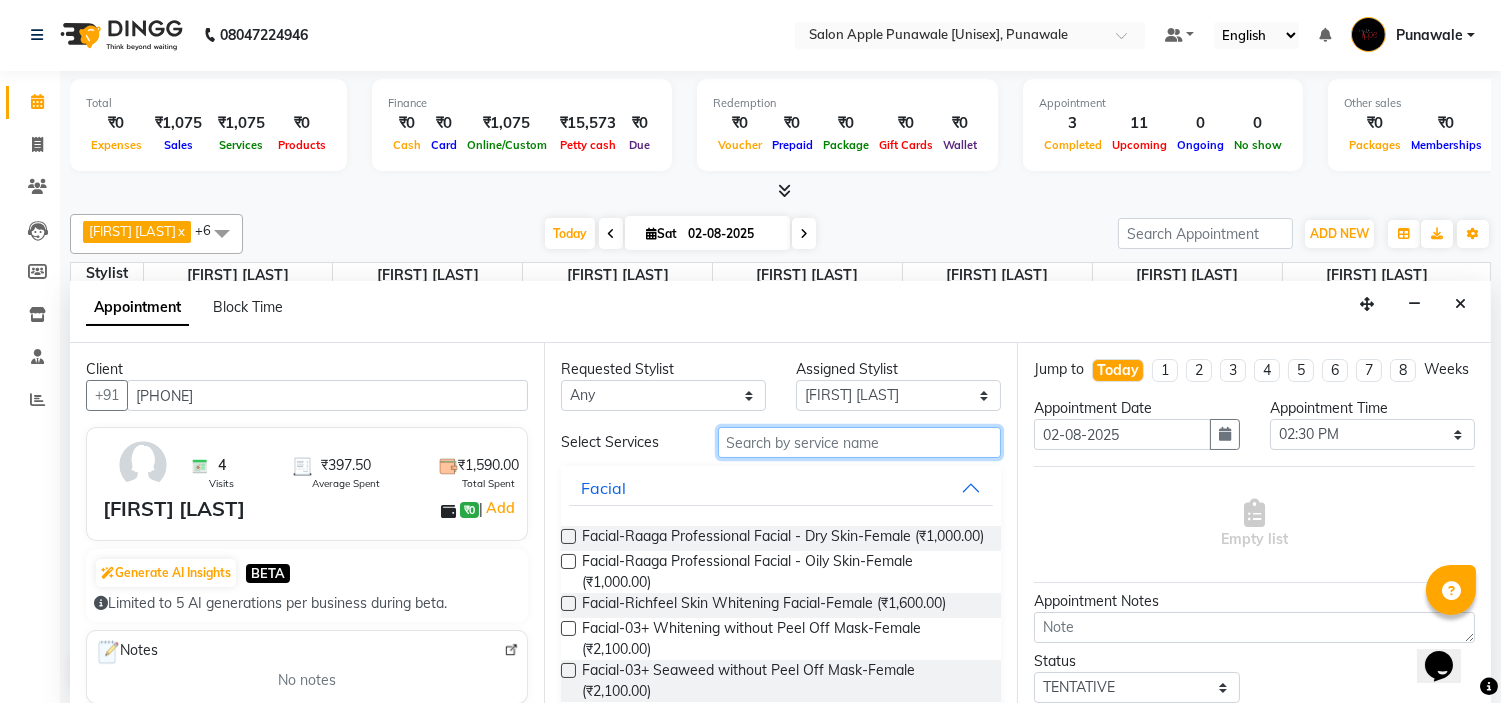 click at bounding box center (860, 442) 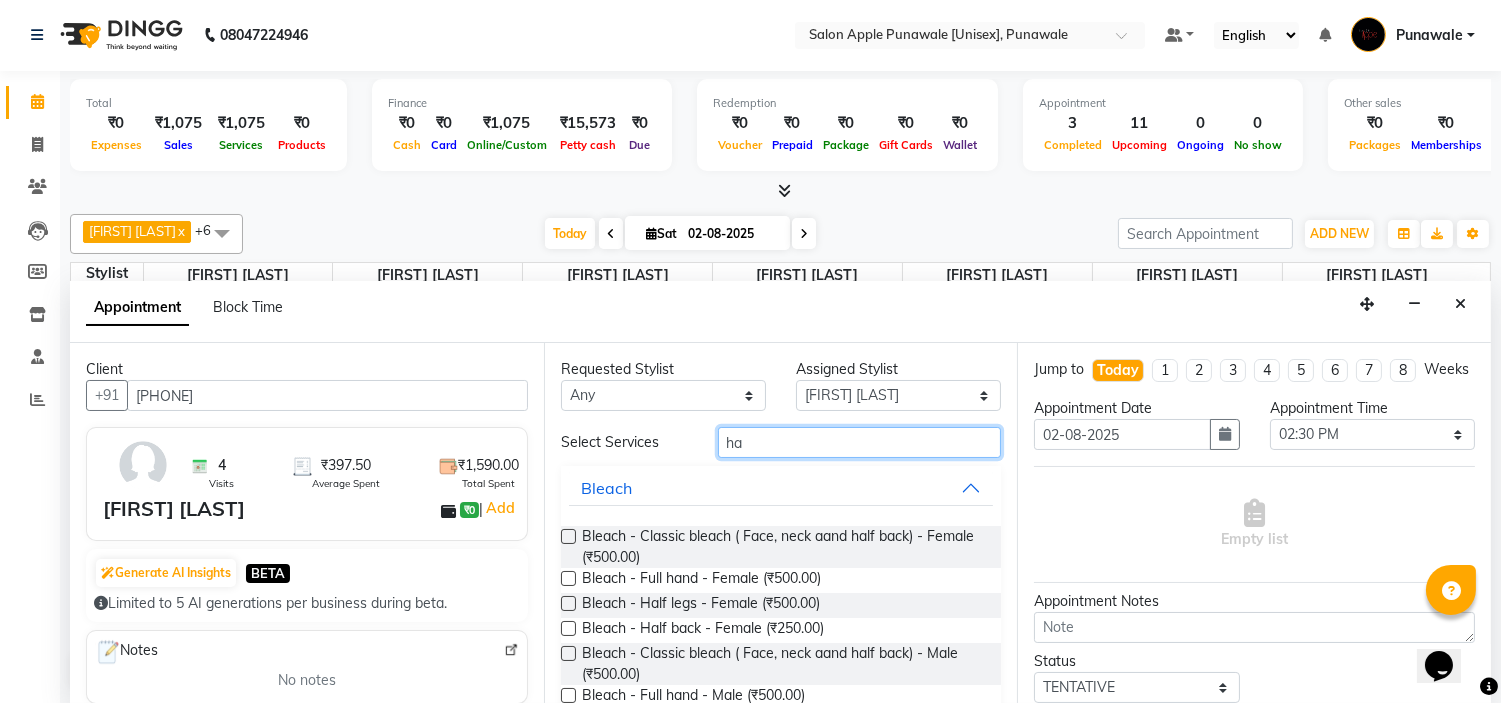 type on "h" 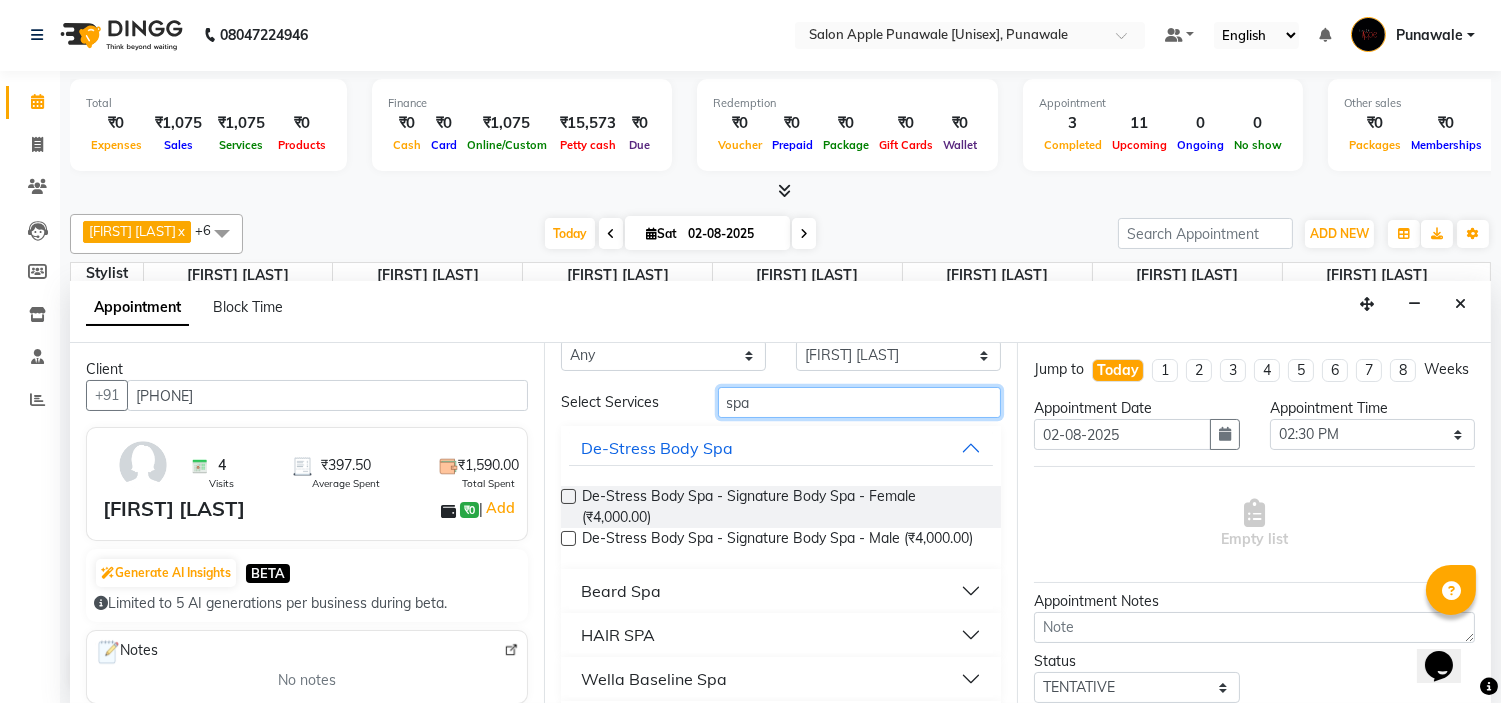 scroll, scrollTop: 0, scrollLeft: 0, axis: both 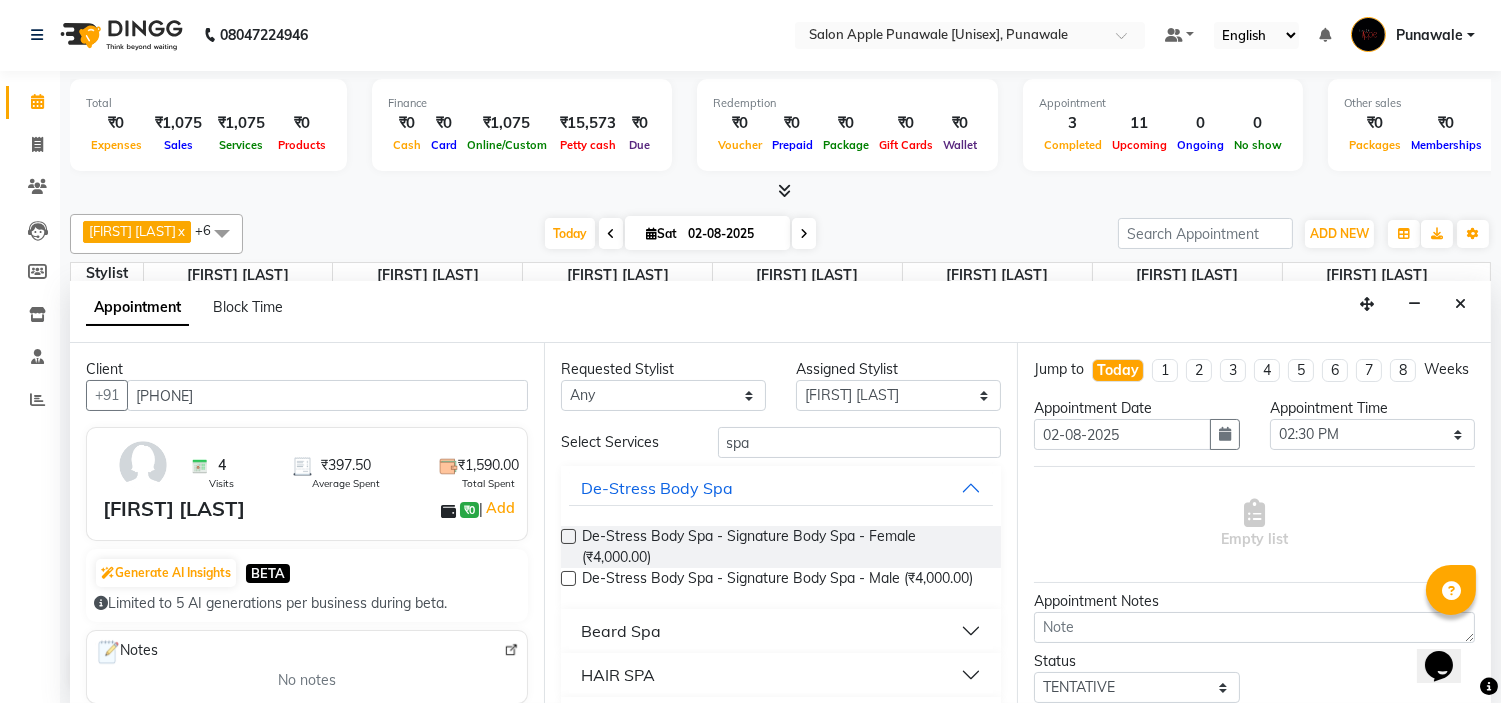 click on "Requested Stylist Any Avi Sonawane Kamlesh Nikam Pallavi Waghamare Shruti Khapake Sneha Jadhav Sohail Shaikh  Vivek Hire Assigned Stylist Select Avi Sonawane Kamlesh Nikam Pallavi Waghamare Shruti Khapake Sneha Jadhav Sohail Shaikh  Vivek Hire Select Services spa    De-Stress Body Spa De-Stress Body Spa - Signature Body Spa - Female (₹4,000.00) De-Stress Body Spa - Signature Body Spa - Male (₹4,000.00)    Beard Spa    HAIR SPA    Wella Baseline Spa    June Offer" at bounding box center (781, 523) 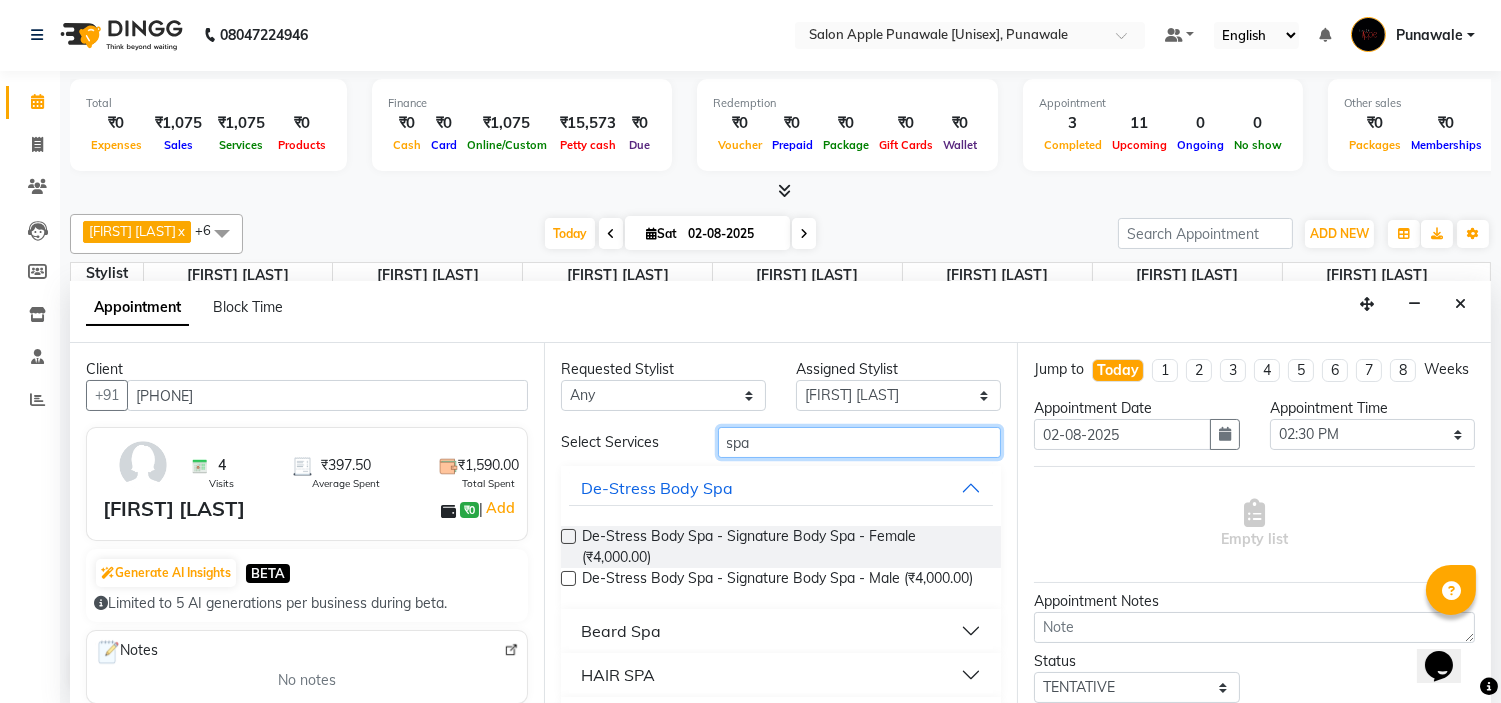 click on "spa" at bounding box center [860, 442] 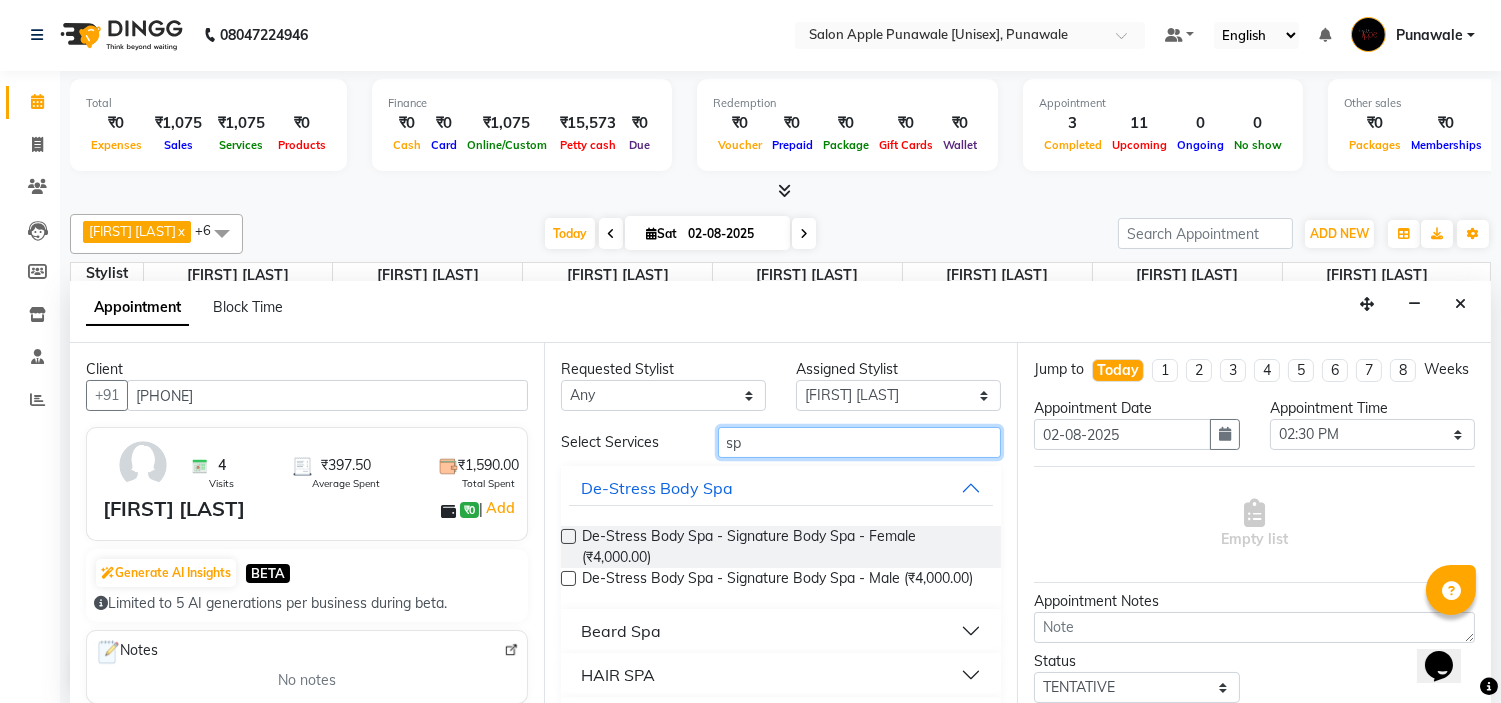 type on "s" 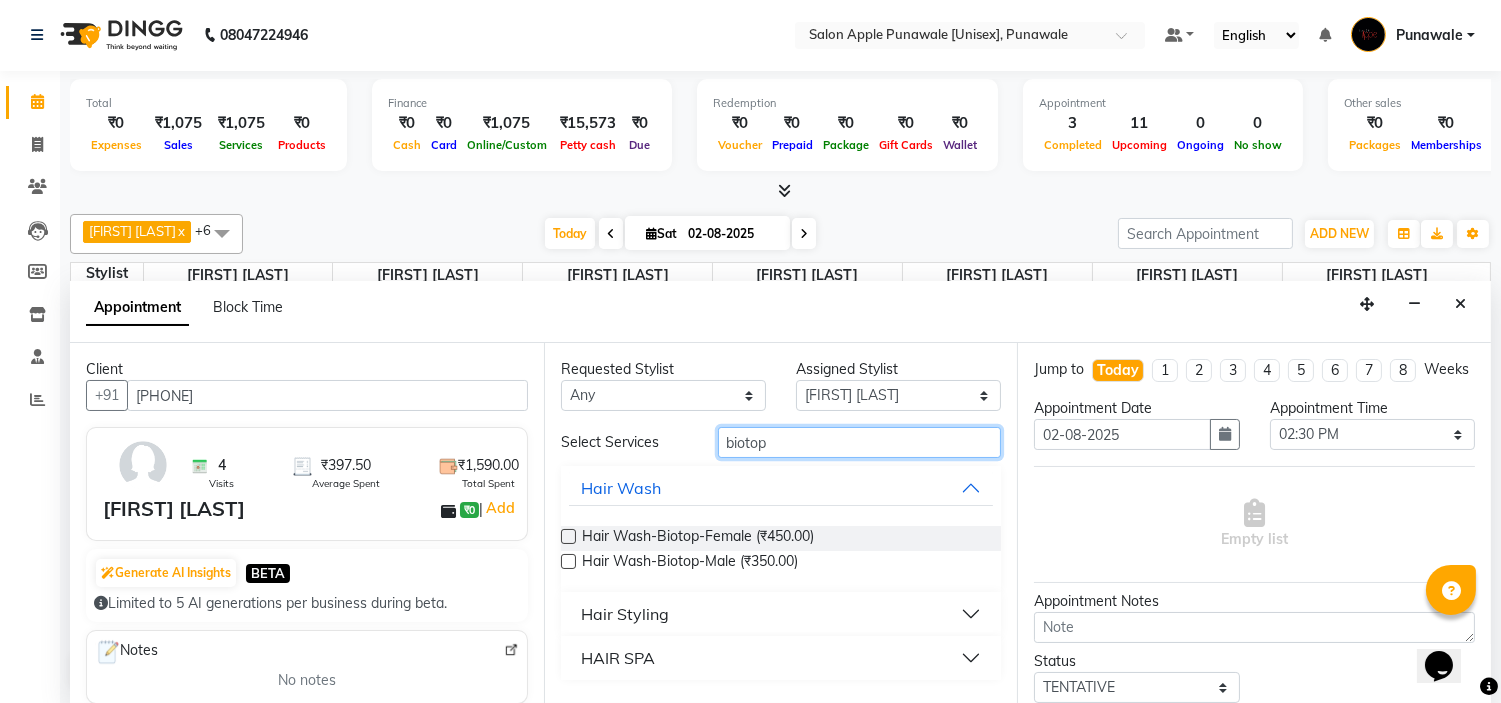 type on "biotop" 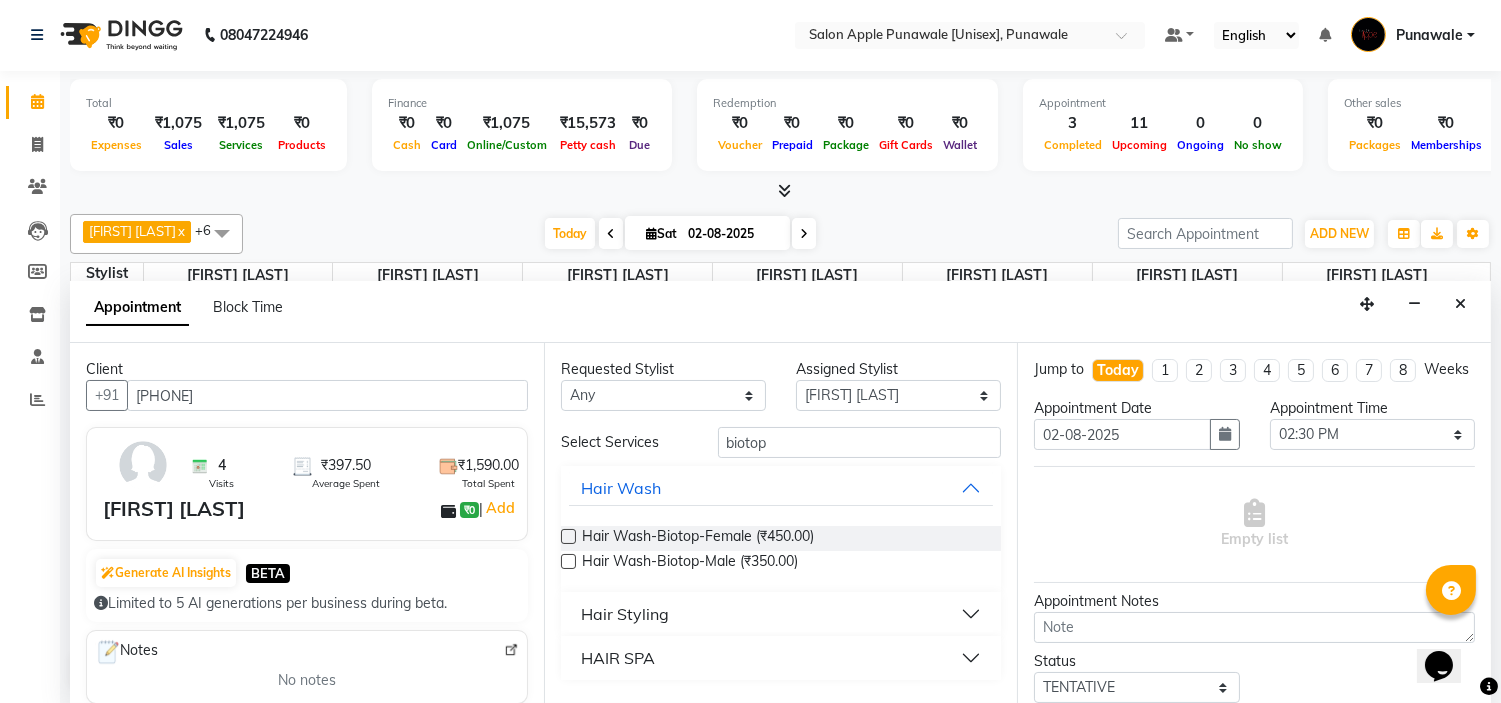click on "HAIR SPA" at bounding box center [781, 658] 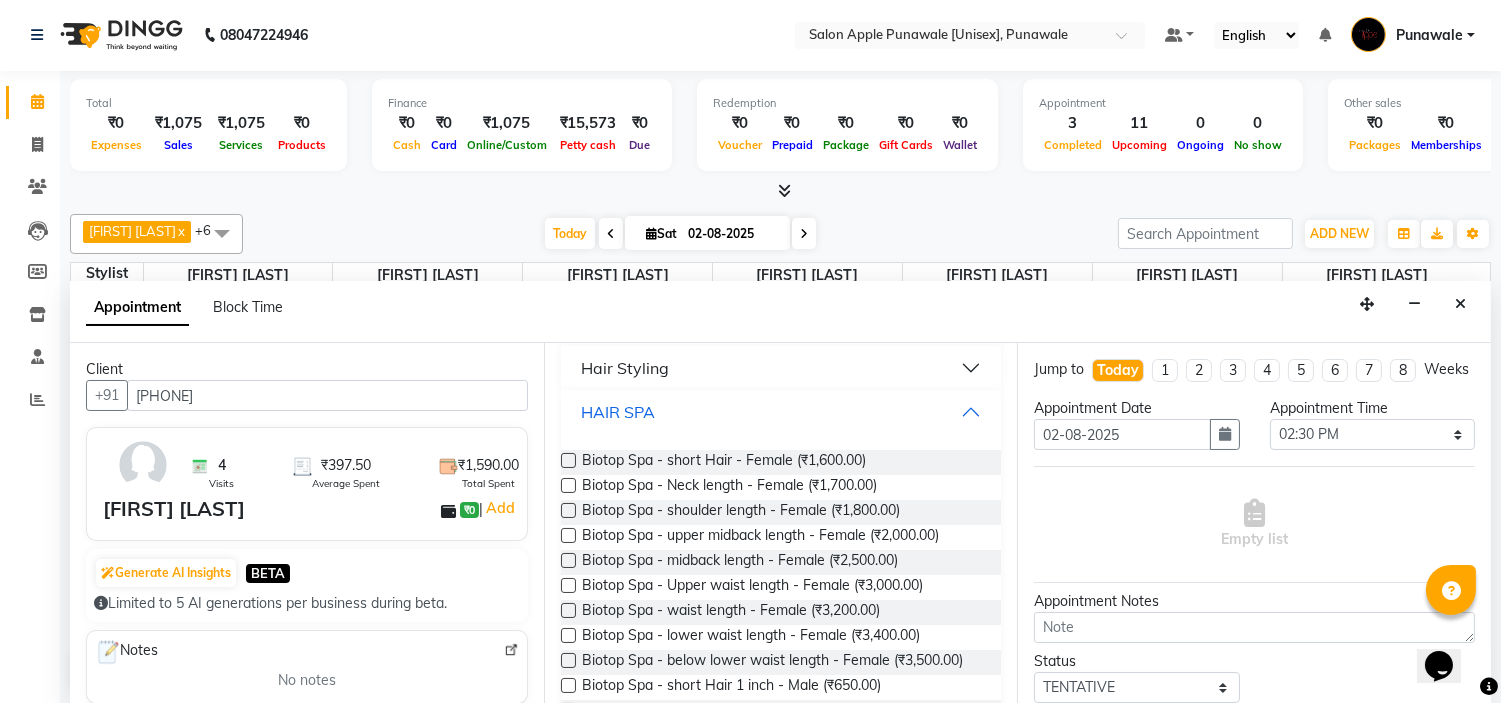 scroll, scrollTop: 333, scrollLeft: 0, axis: vertical 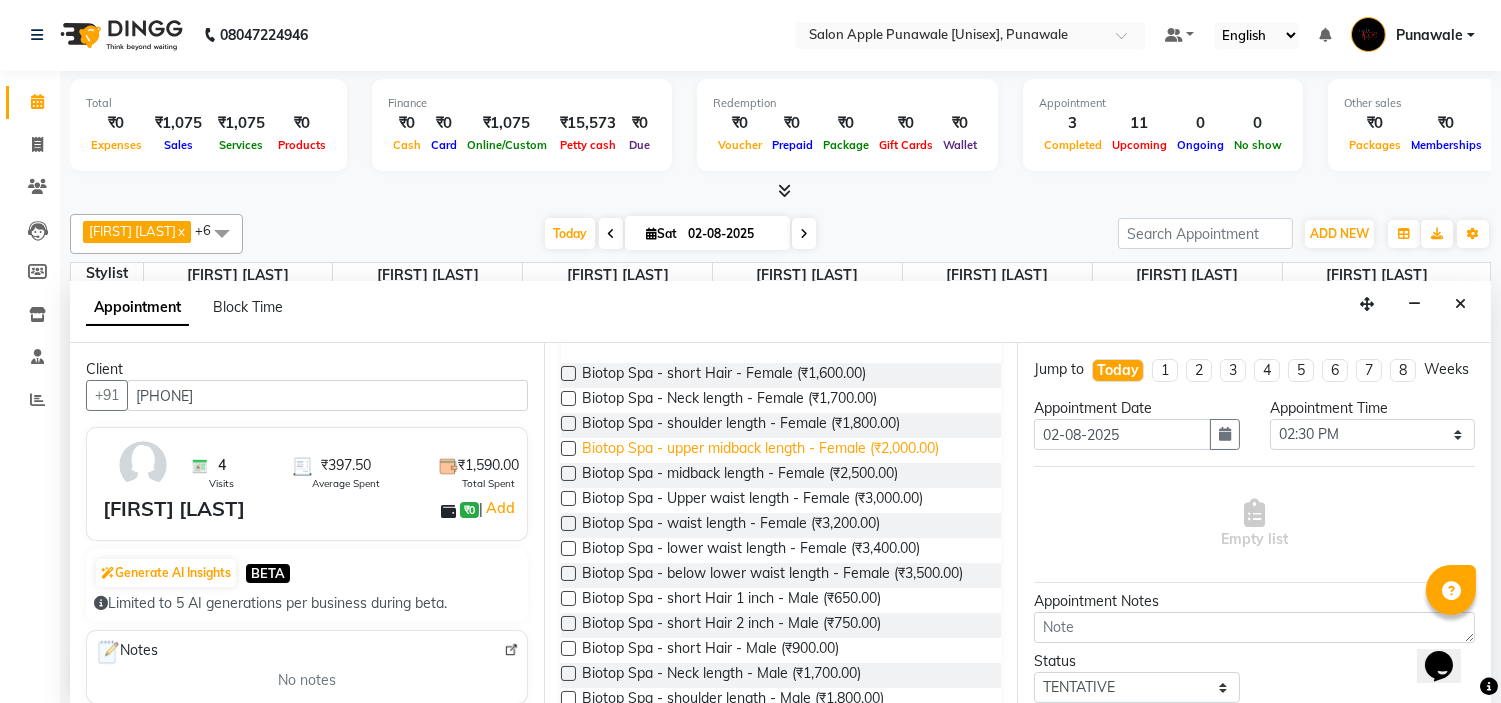 click on "Biotop Spa - upper midback length - Female (₹2,000.00)" at bounding box center (760, 450) 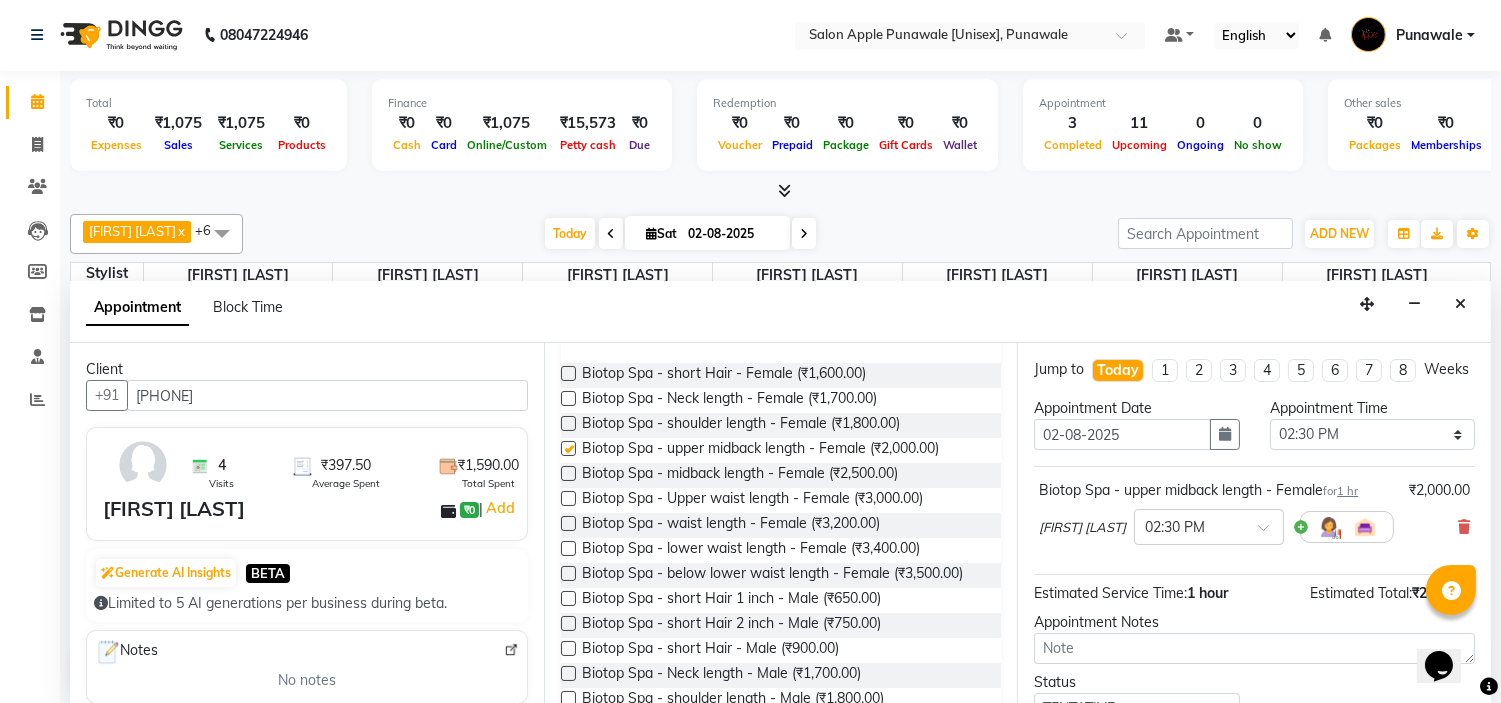 checkbox on "false" 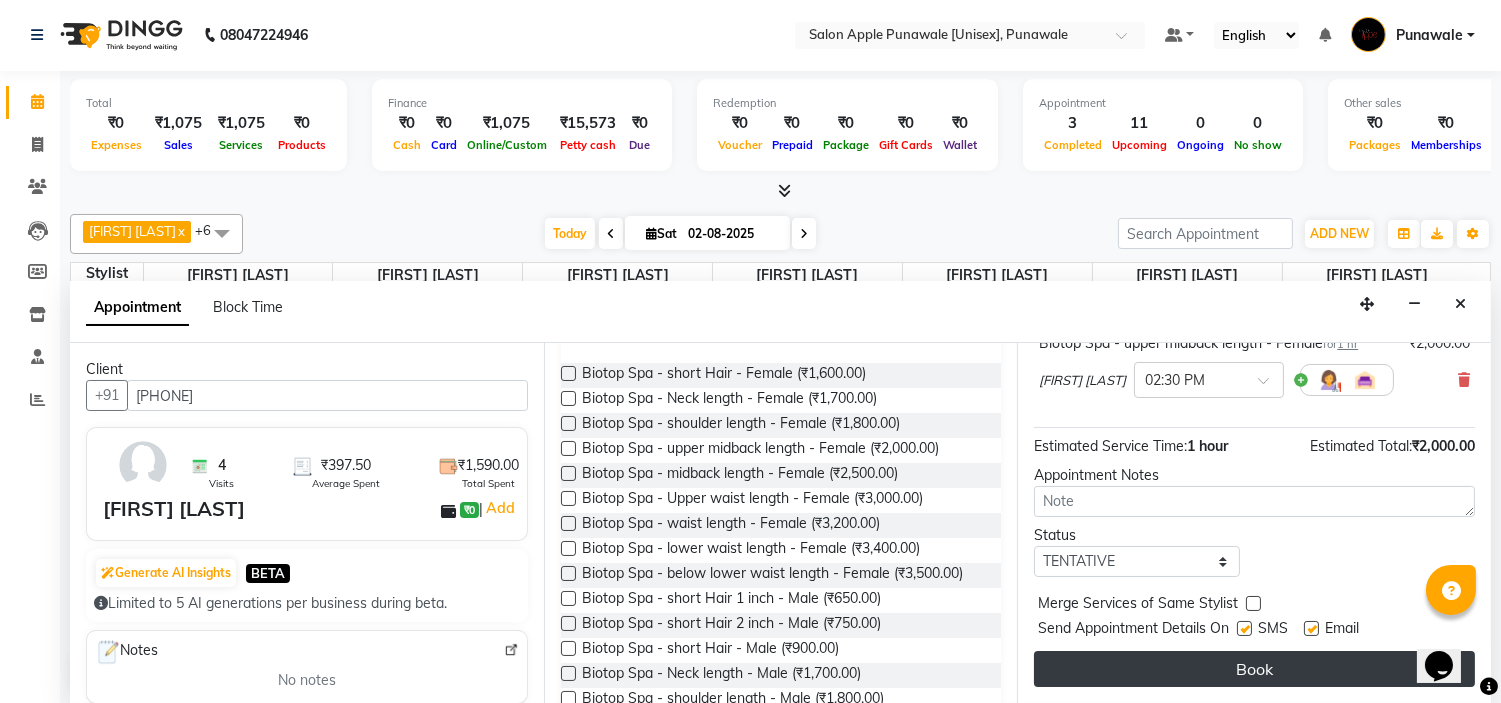 scroll, scrollTop: 165, scrollLeft: 0, axis: vertical 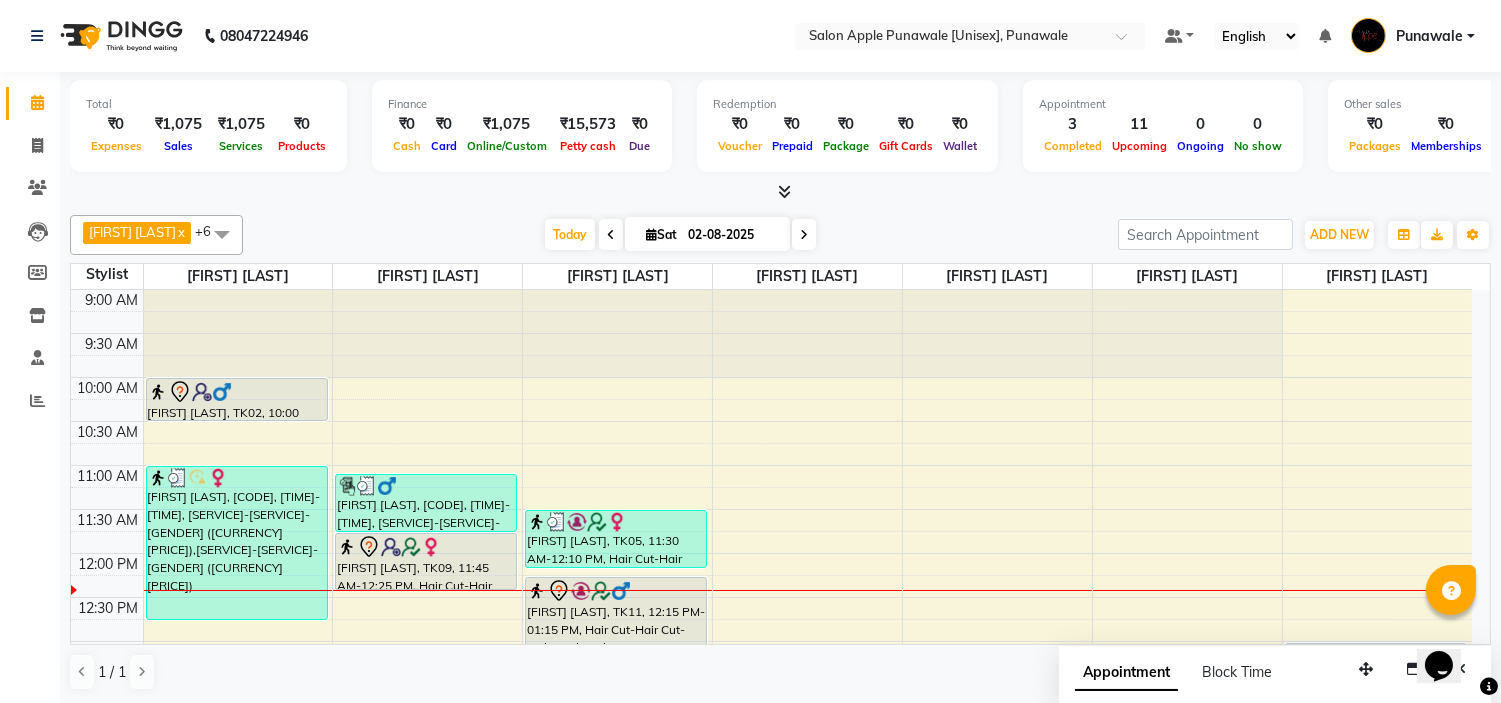 click at bounding box center [804, 235] 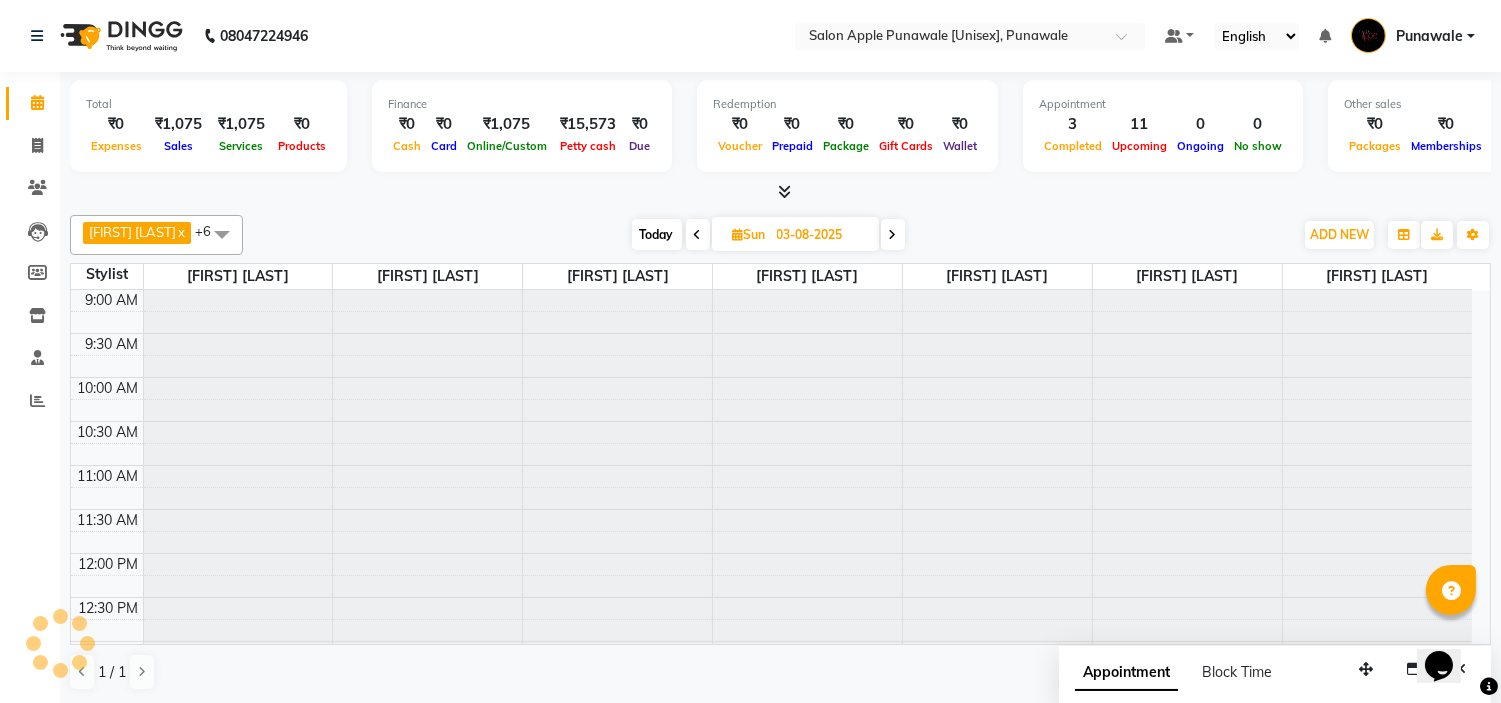 scroll, scrollTop: 265, scrollLeft: 0, axis: vertical 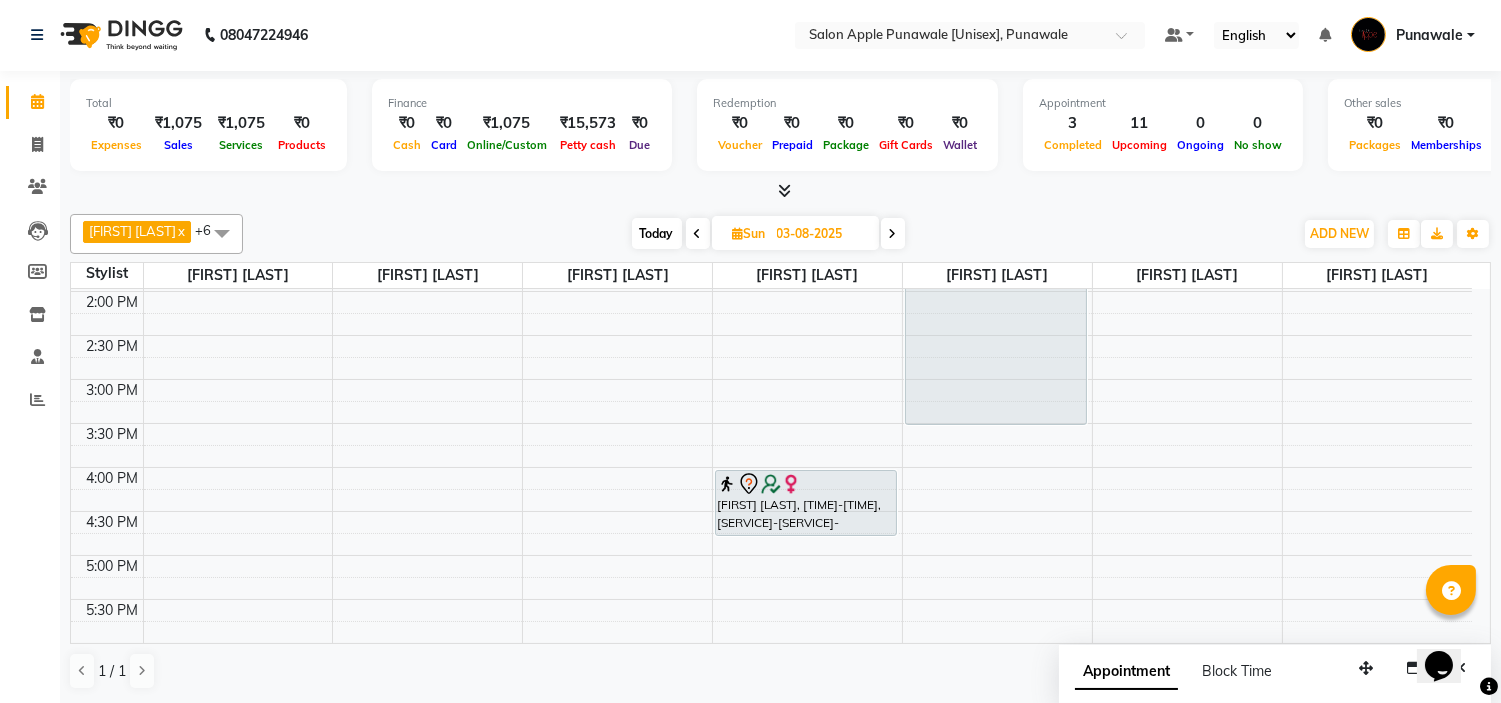 click at bounding box center (698, 233) 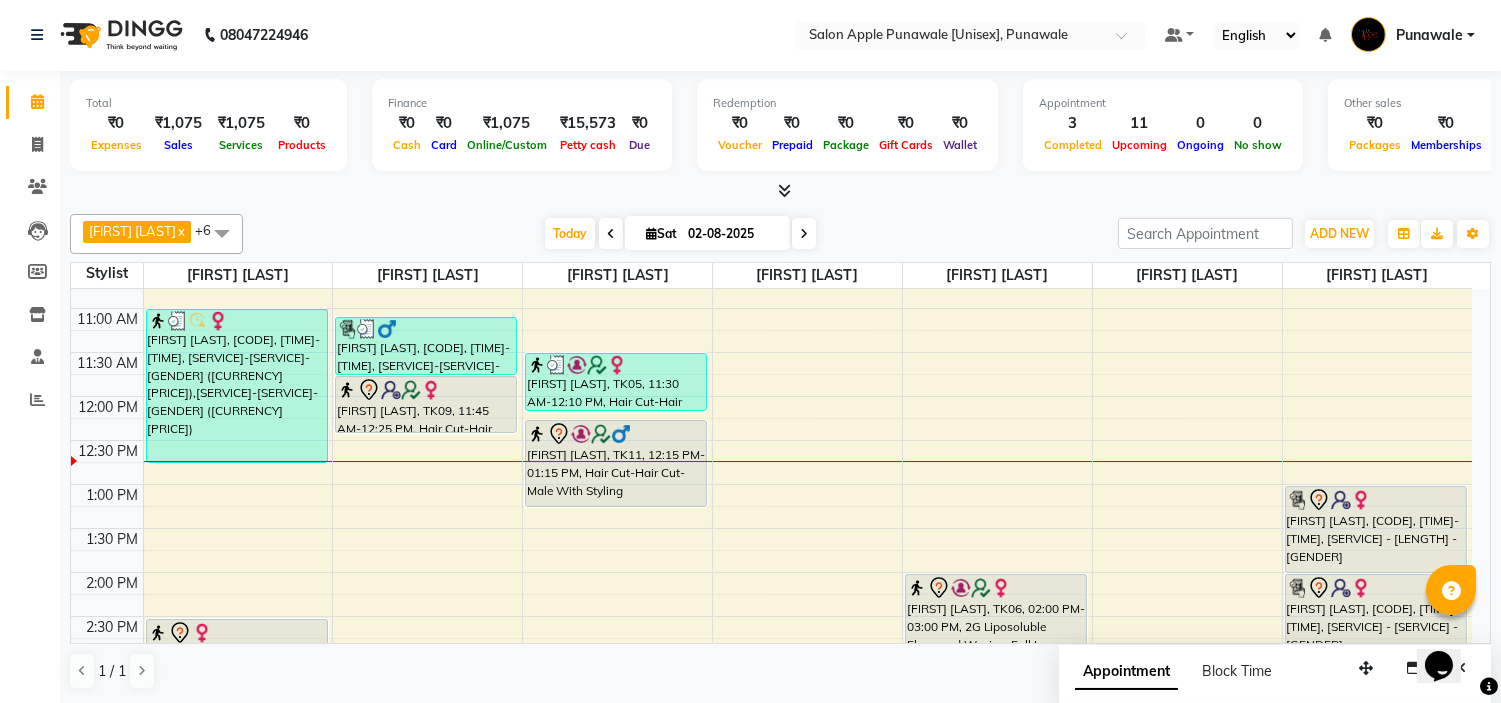 scroll, scrollTop: 154, scrollLeft: 0, axis: vertical 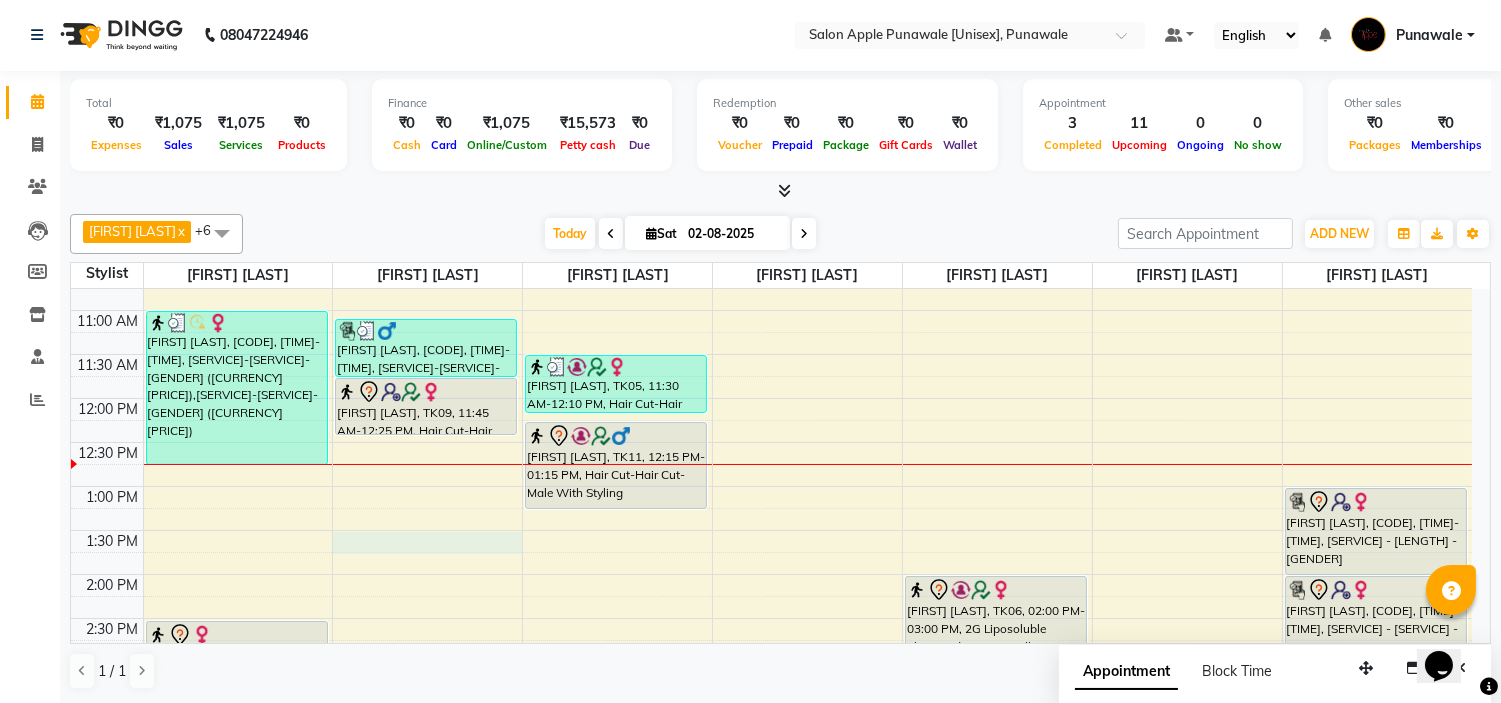 click on "9:00 AM 9:30 AM 10:00 AM 10:30 AM 11:00 AM 11:30 AM 12:00 PM 12:30 PM 1:00 PM 1:30 PM 2:00 PM 2:30 PM 3:00 PM 3:30 PM 4:00 PM 4:30 PM 5:00 PM 5:30 PM 6:00 PM 6:30 PM 7:00 PM 7:30 PM 8:00 PM 8:30 PM 9:00 PM 9:30 PM 10:00 PM 10:30 PM             Rahul Gade, TK02, 10:00 AM-10:30 AM, Beard Styling-Beard Trim-Male     Kavita Bhoir, TK03, 11:00 AM-12:45 PM, Hair Wash-Biotop-Female (₹450),Hair Cut-Hair Cut (Straight / U - Shape)-Female (₹300)             vijya dube, TK12, 02:30 PM-03:30 PM, Biotop Spa - upper midback length - Female     Prachi Shapurkar, TK04, 05:00 PM-06:00 PM, Biotop Spa - upper midback length - Female     Uday wad, TK10, 11:05 AM-11:45 AM, Hair Cut-Hair Cut-Male  (₹200)             jjoyrsna wagh, TK09, 11:45 AM-12:25 PM, Hair Cut-Hair Cut-Male      Shivangi Patil, TK05, 11:30 AM-12:10 PM, Hair Cut-Hair Cut-Male              Yogesh Ghule, TK11, 12:15 PM-01:15 PM, Hair Cut-Hair Cut-Male With Styling             Saurabh Kulkarni, TK07, 03:00 PM-04:00 PM, Hair Cut-Hair Cut-Male With Styling" at bounding box center (771, 750) 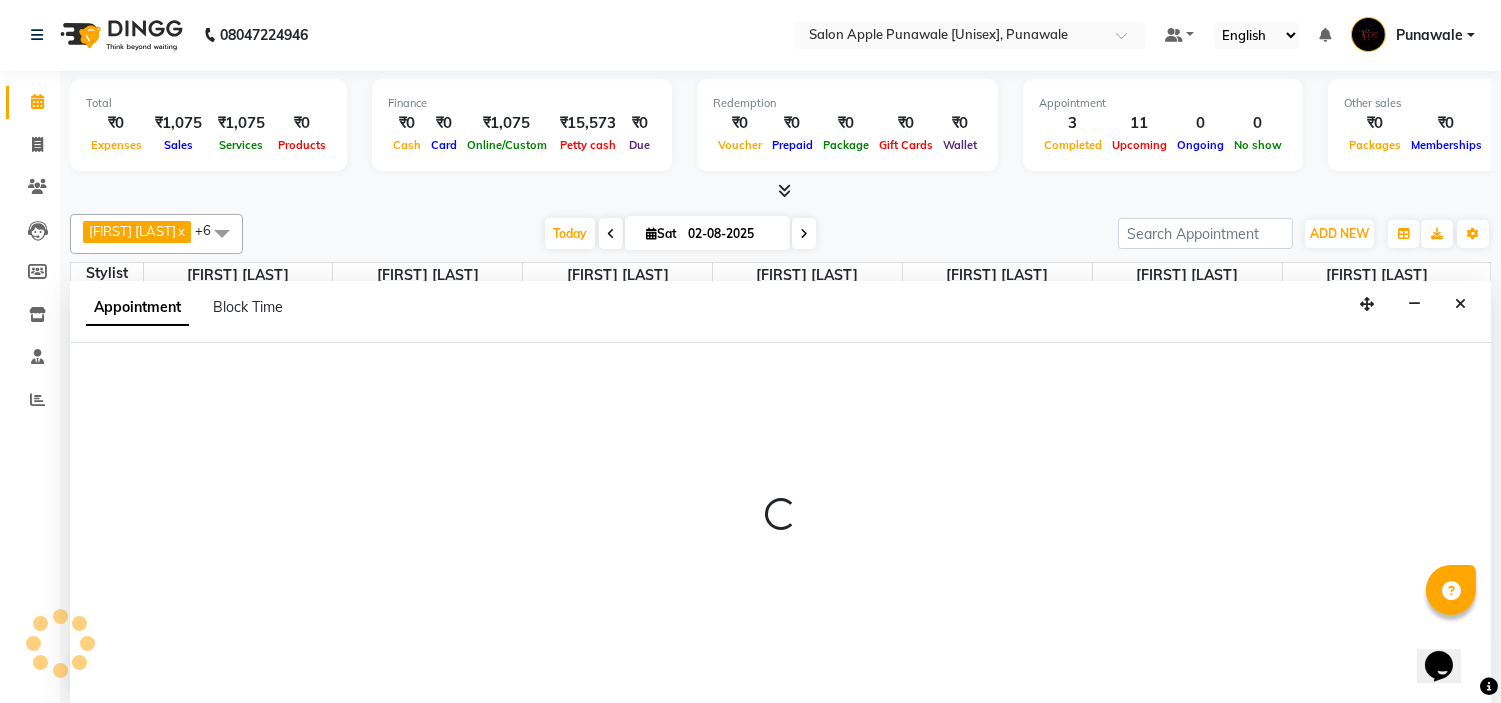 select on "80185" 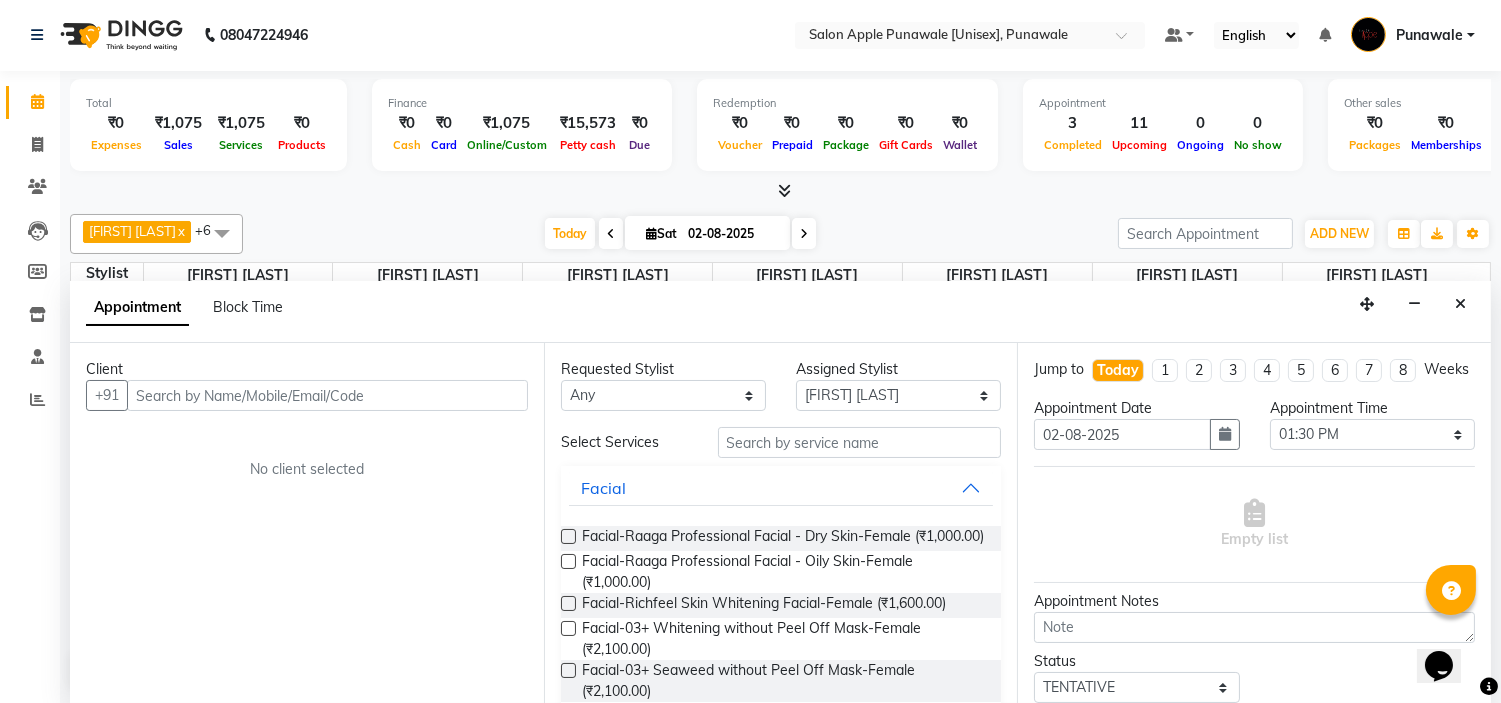 click at bounding box center (327, 395) 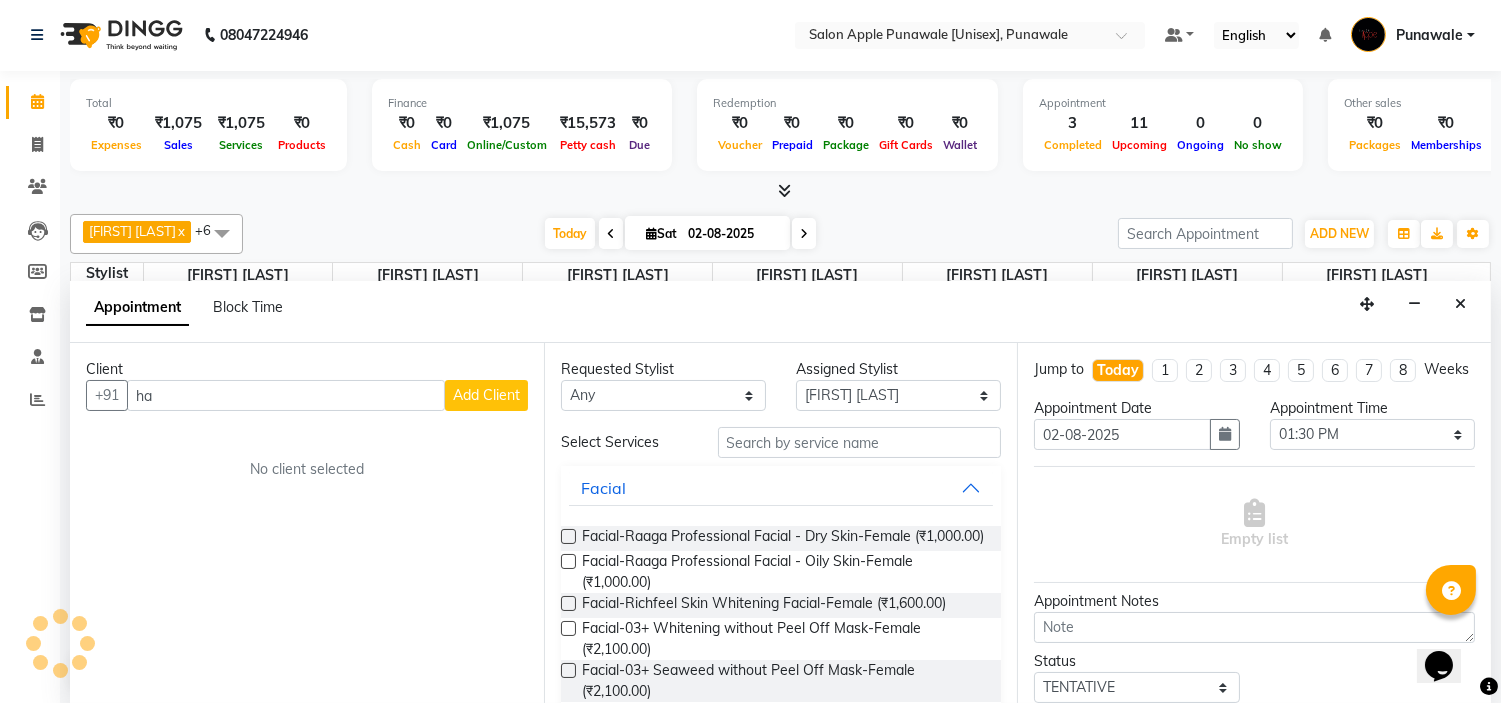 type on "h" 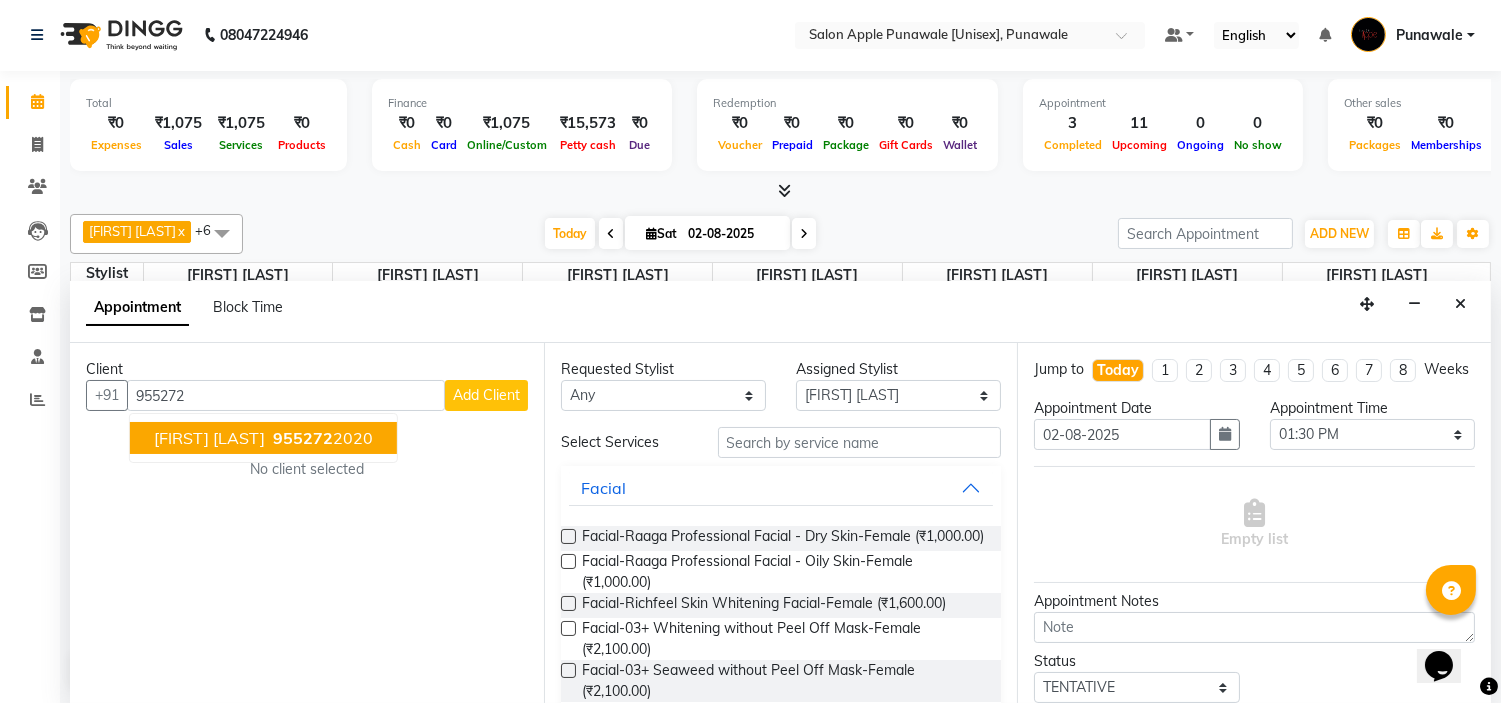 click on "955272" at bounding box center [303, 438] 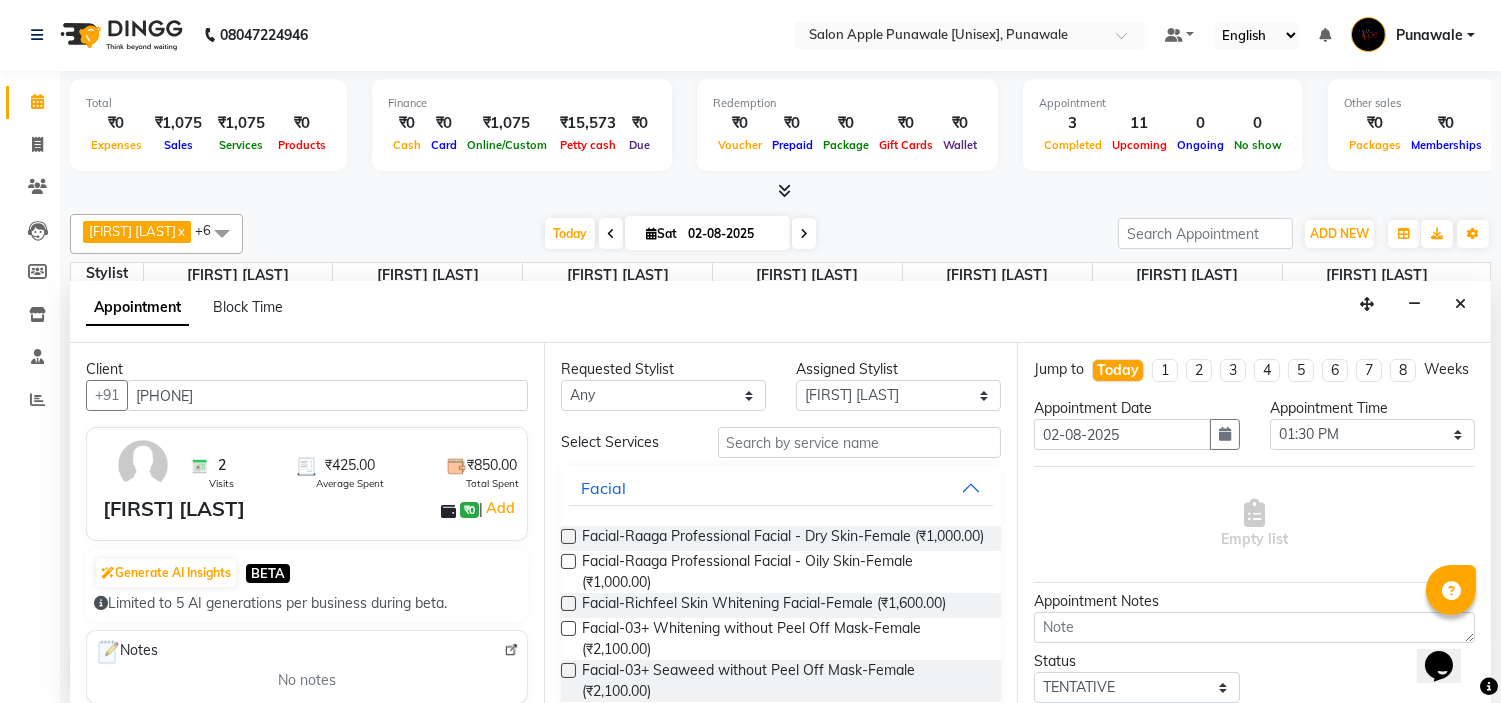 type on "9552722020" 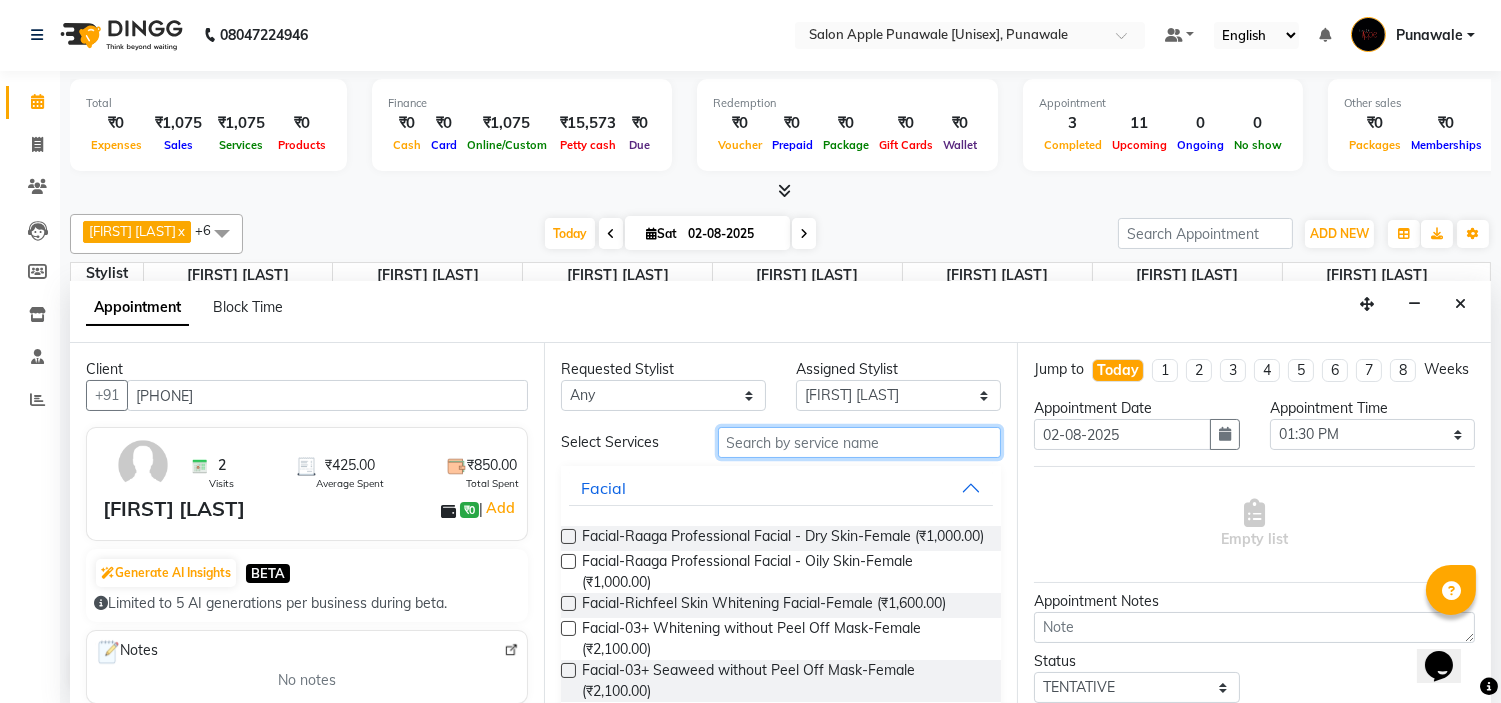 click at bounding box center [860, 442] 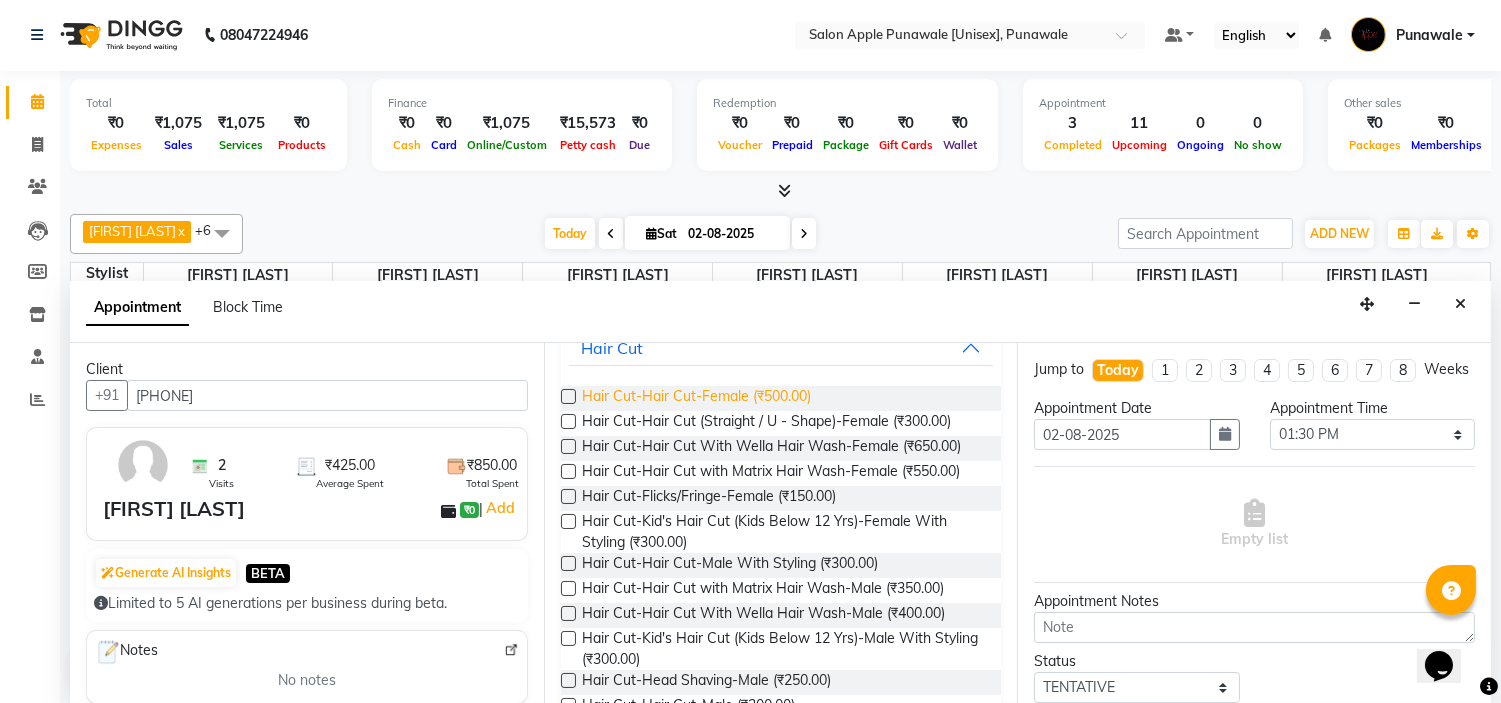 scroll, scrollTop: 333, scrollLeft: 0, axis: vertical 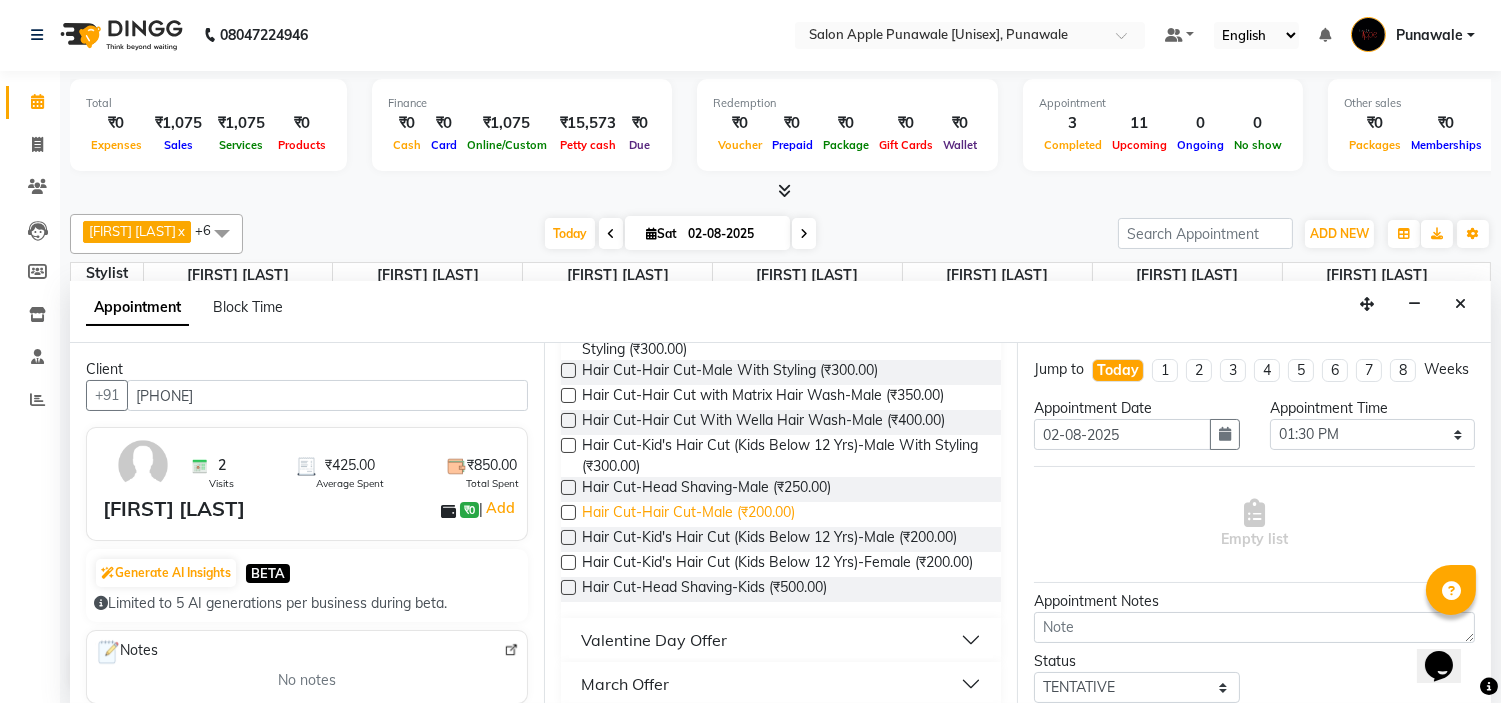 type on "hair cut" 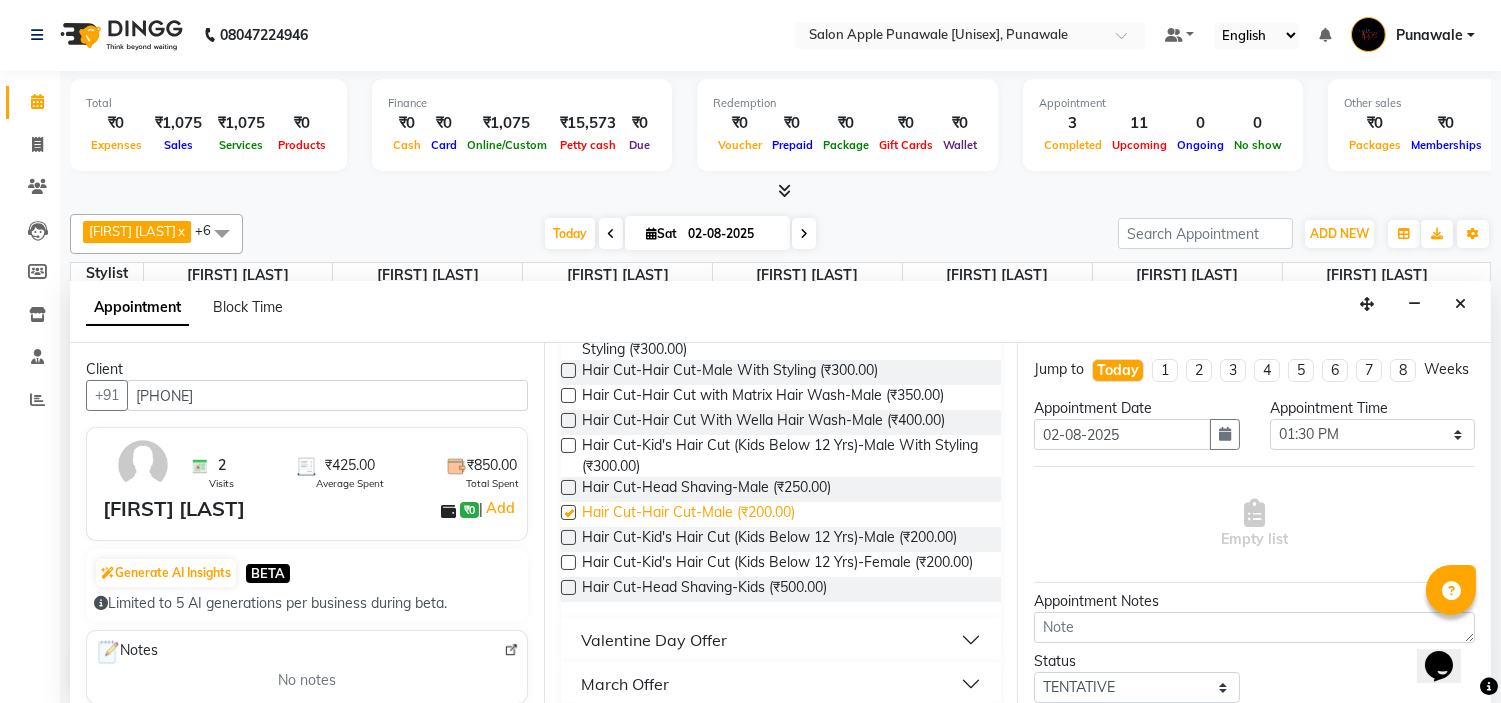 checkbox on "false" 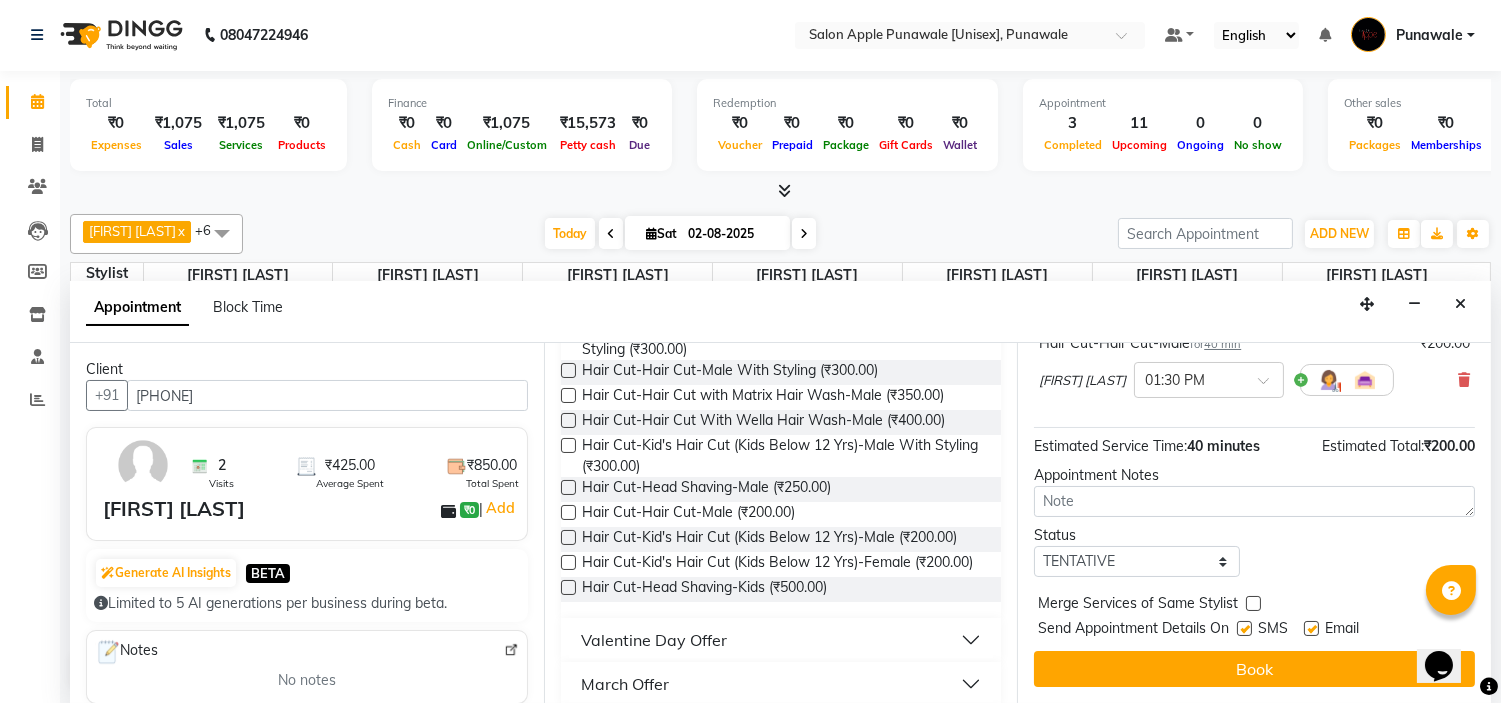 scroll, scrollTop: 165, scrollLeft: 0, axis: vertical 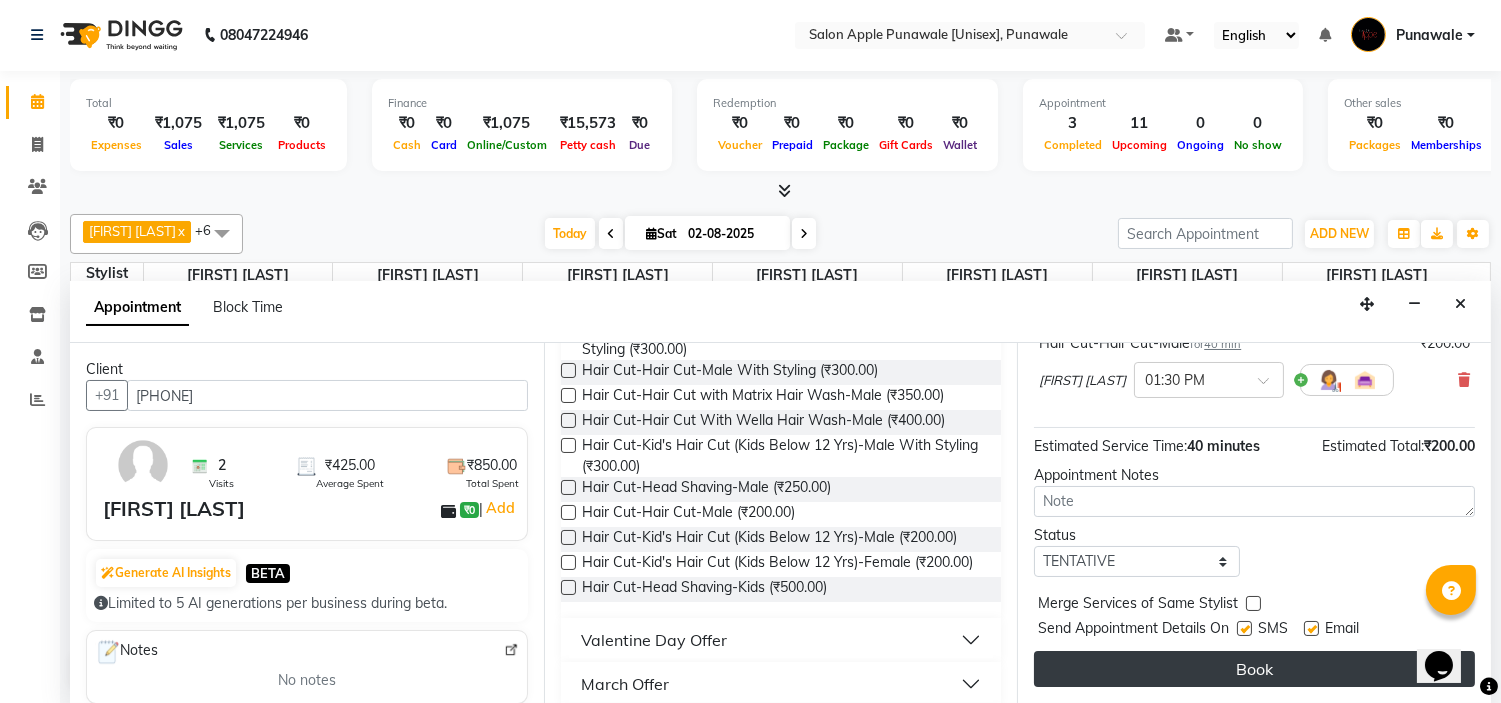 click on "Book" at bounding box center [1254, 669] 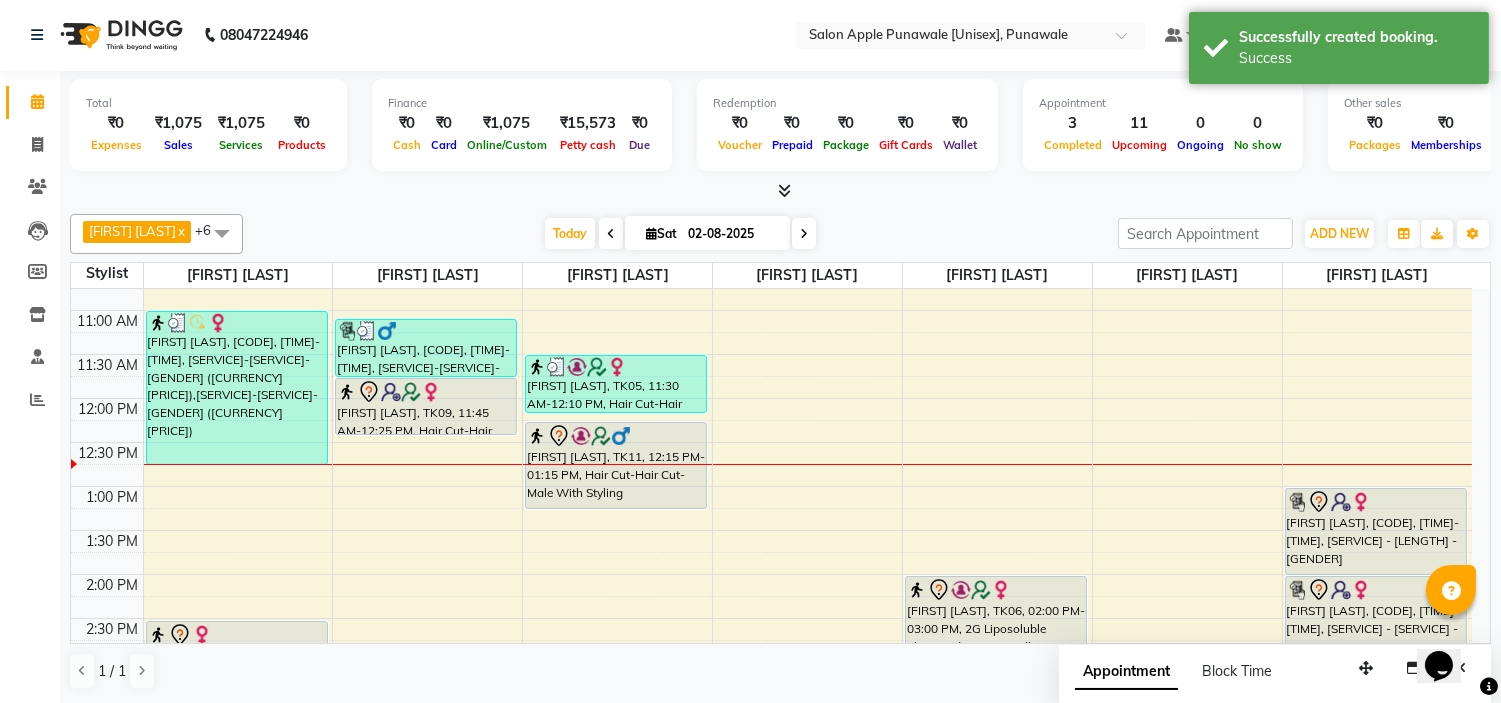 scroll, scrollTop: 0, scrollLeft: 0, axis: both 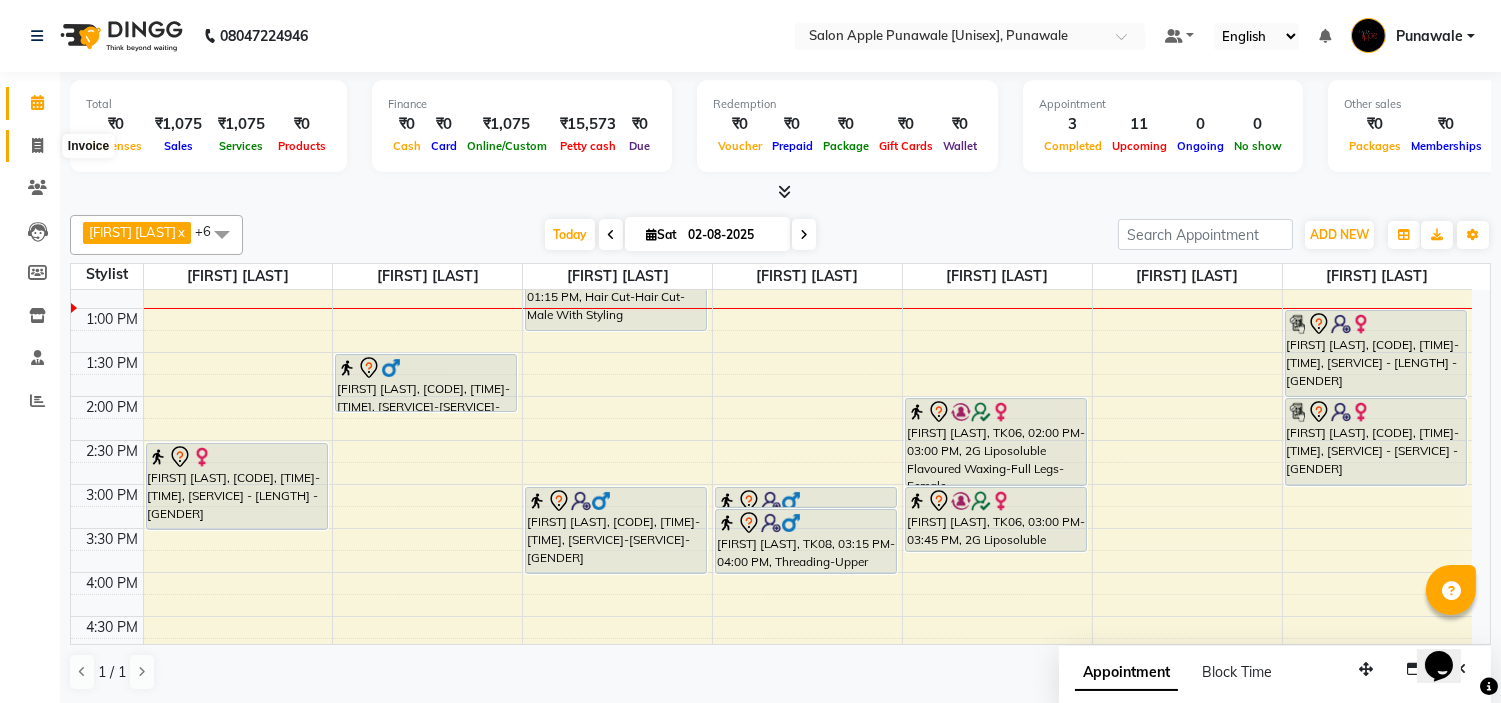 click 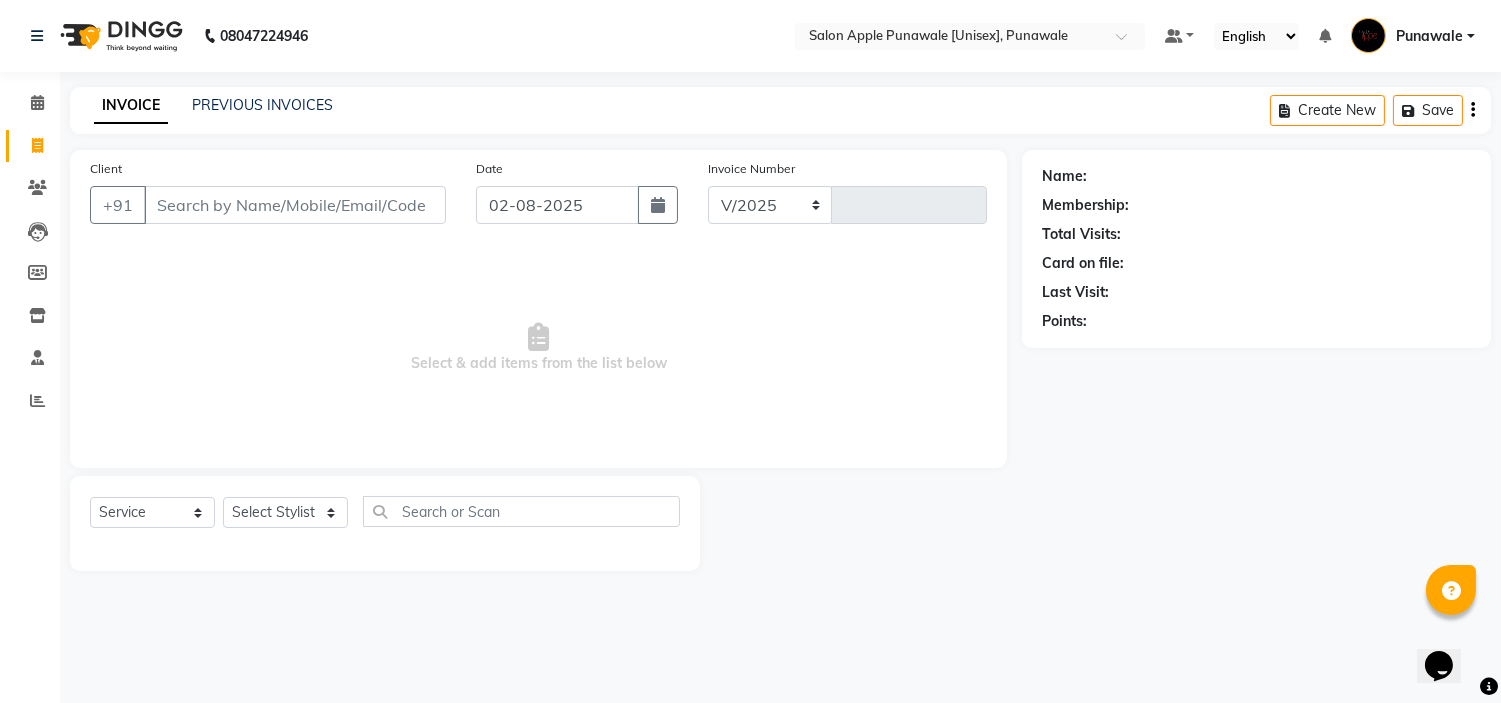 select on "5421" 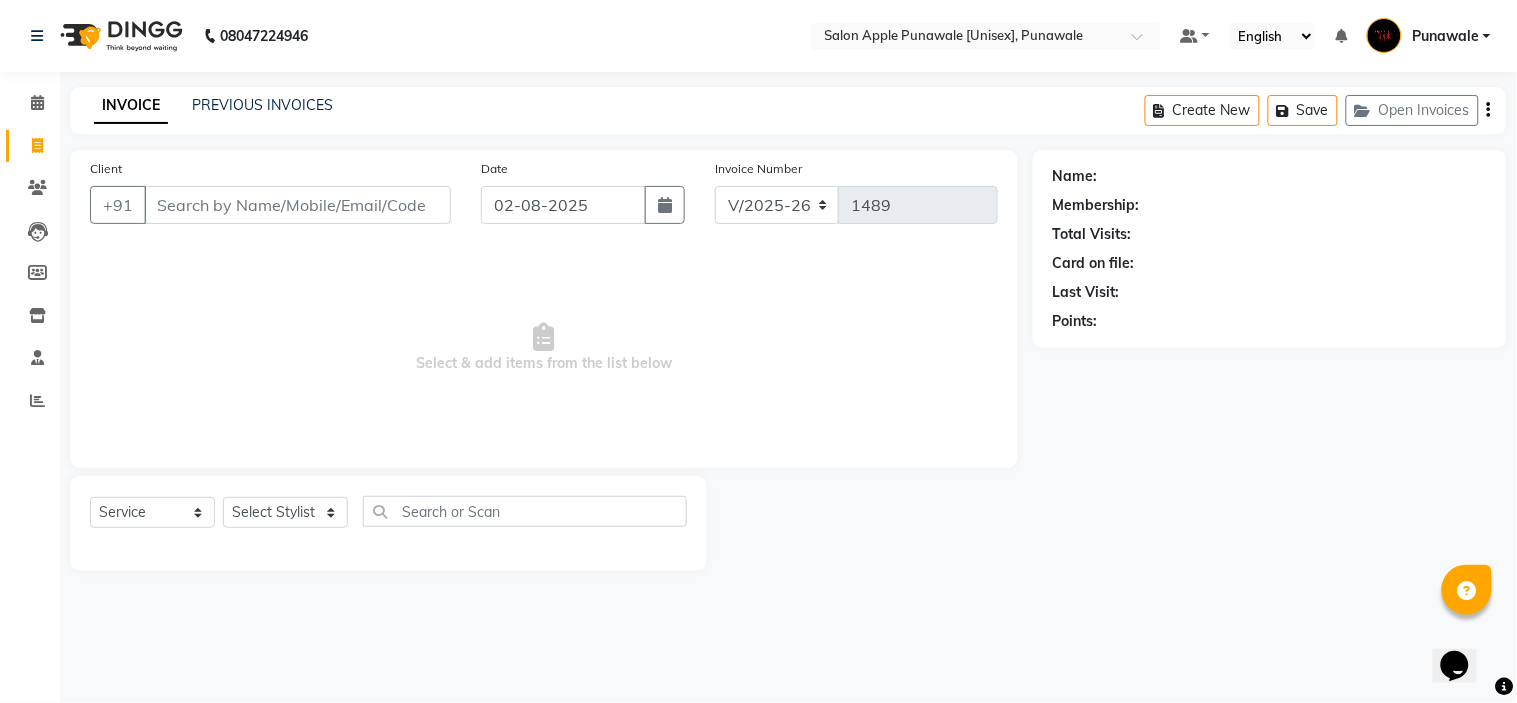 click on "Client" at bounding box center [297, 205] 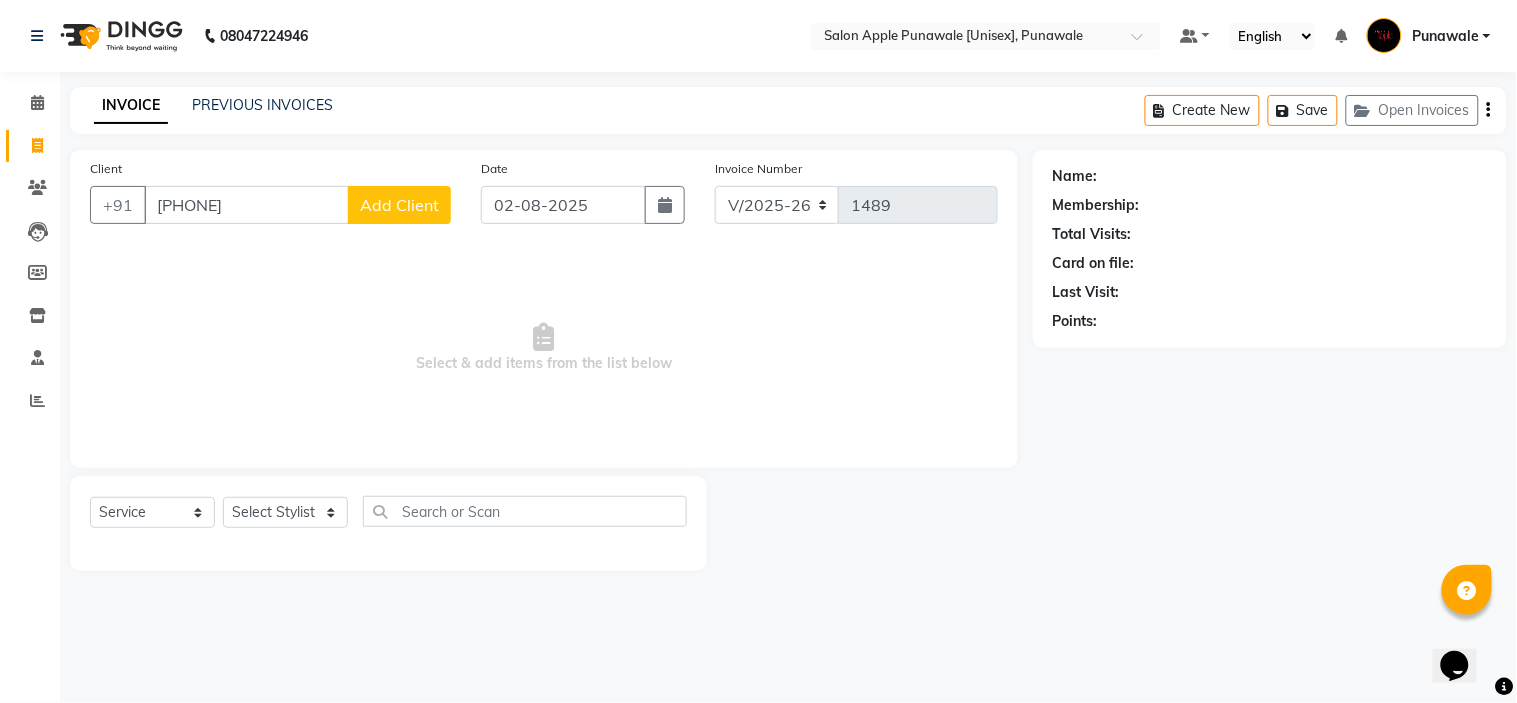 type on "8421793920" 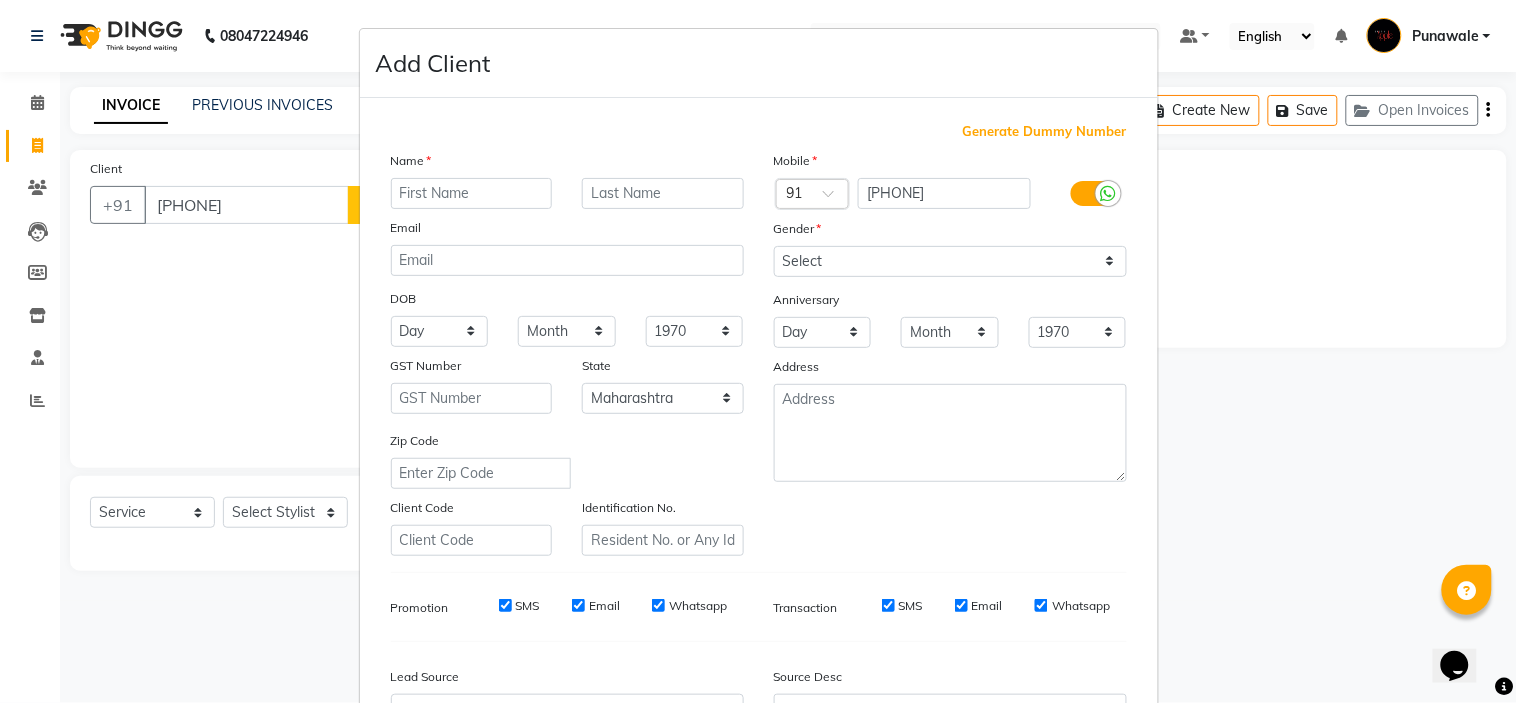 click at bounding box center [472, 193] 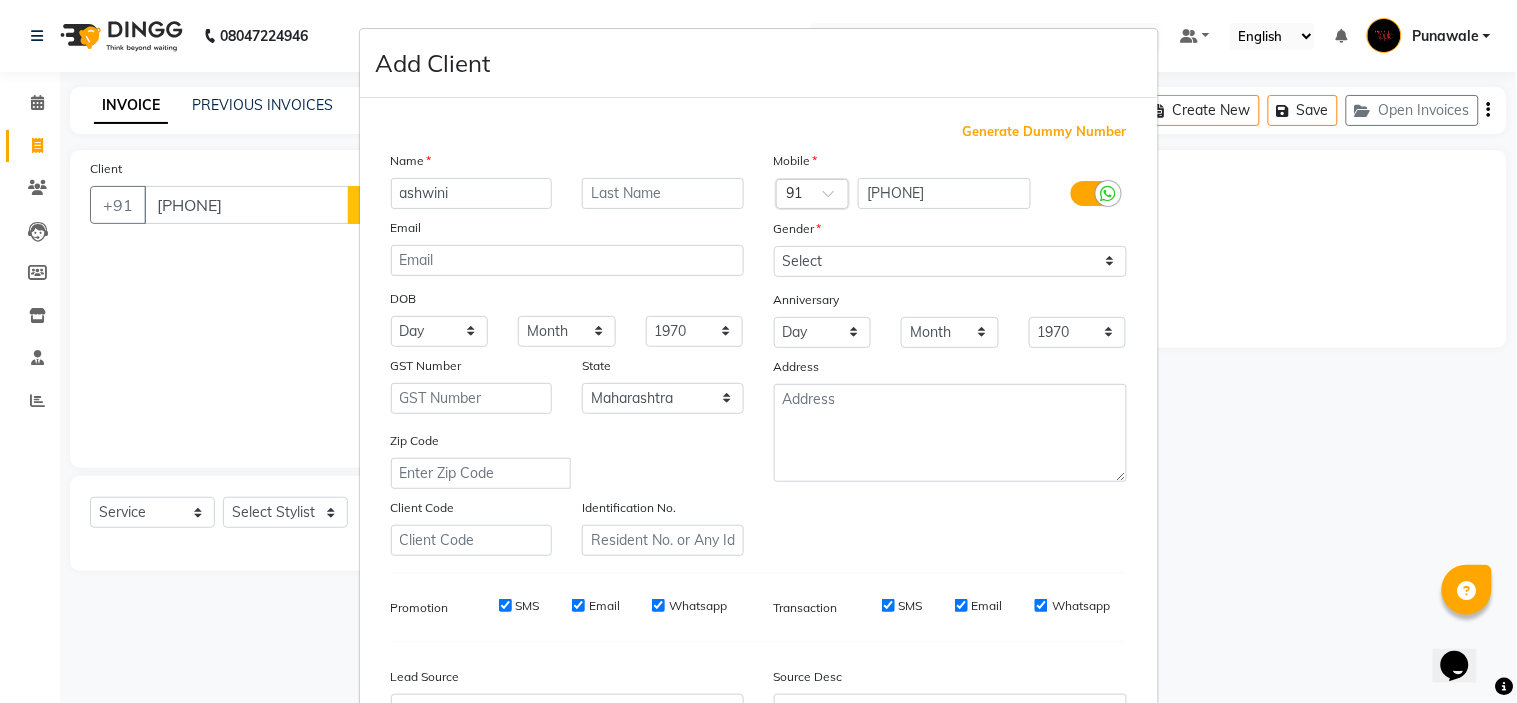 click on "ashwini" at bounding box center (472, 193) 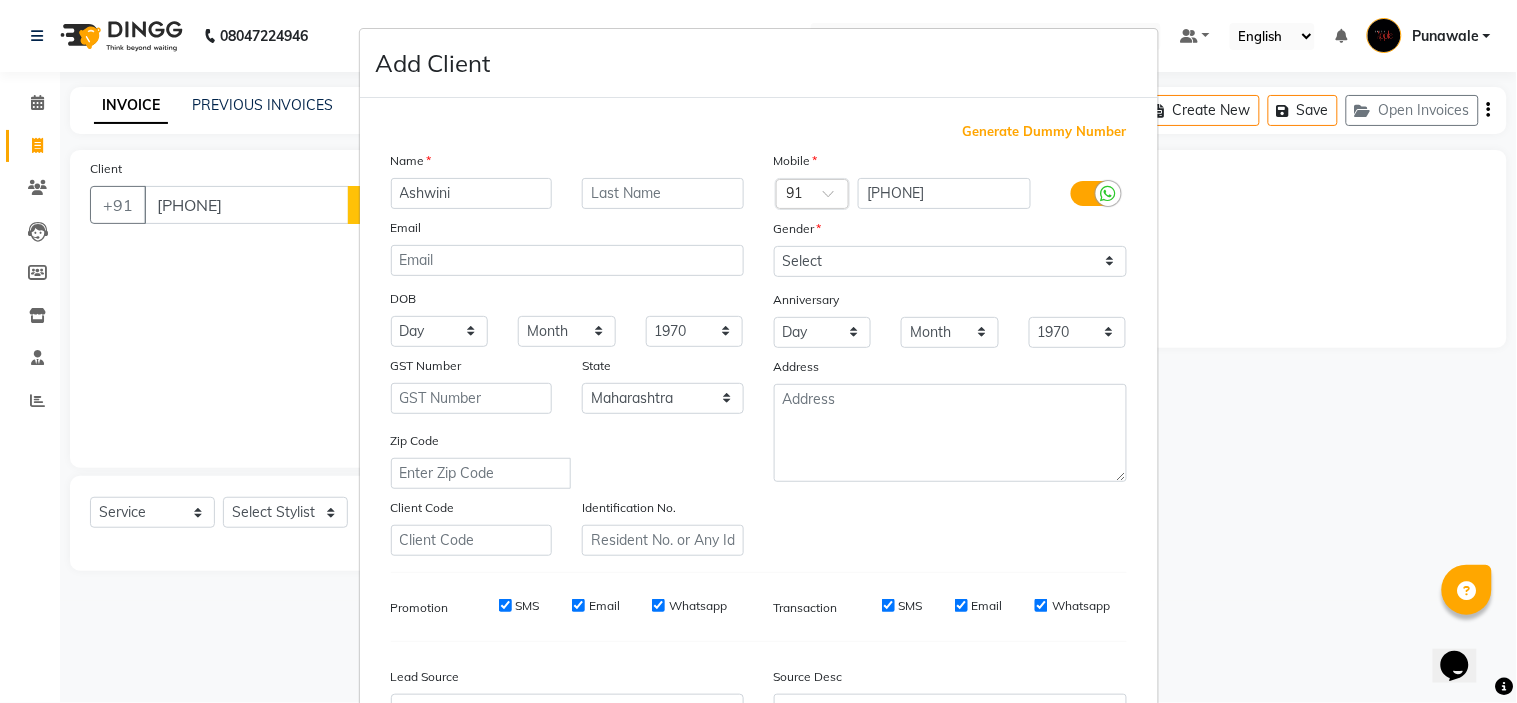 type on "Ashwini" 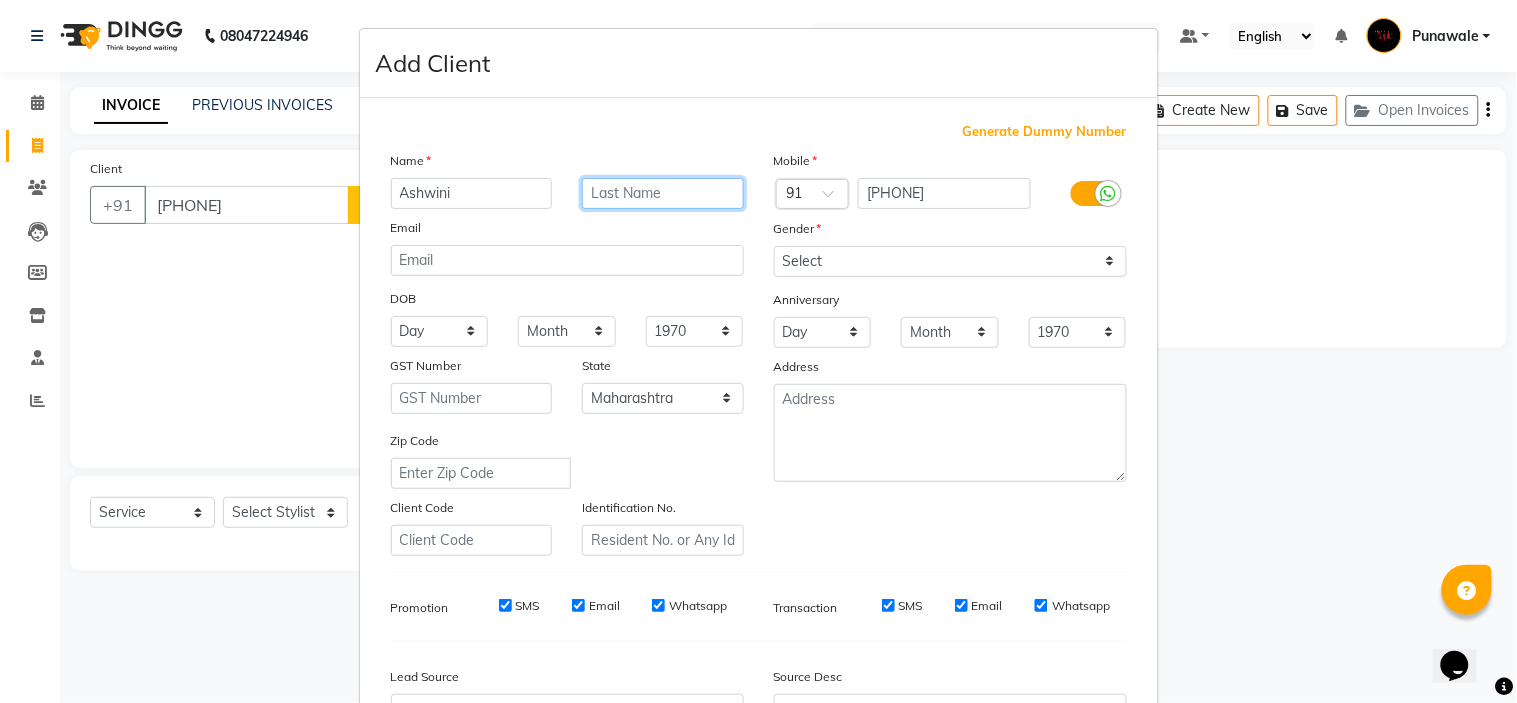 click at bounding box center [663, 193] 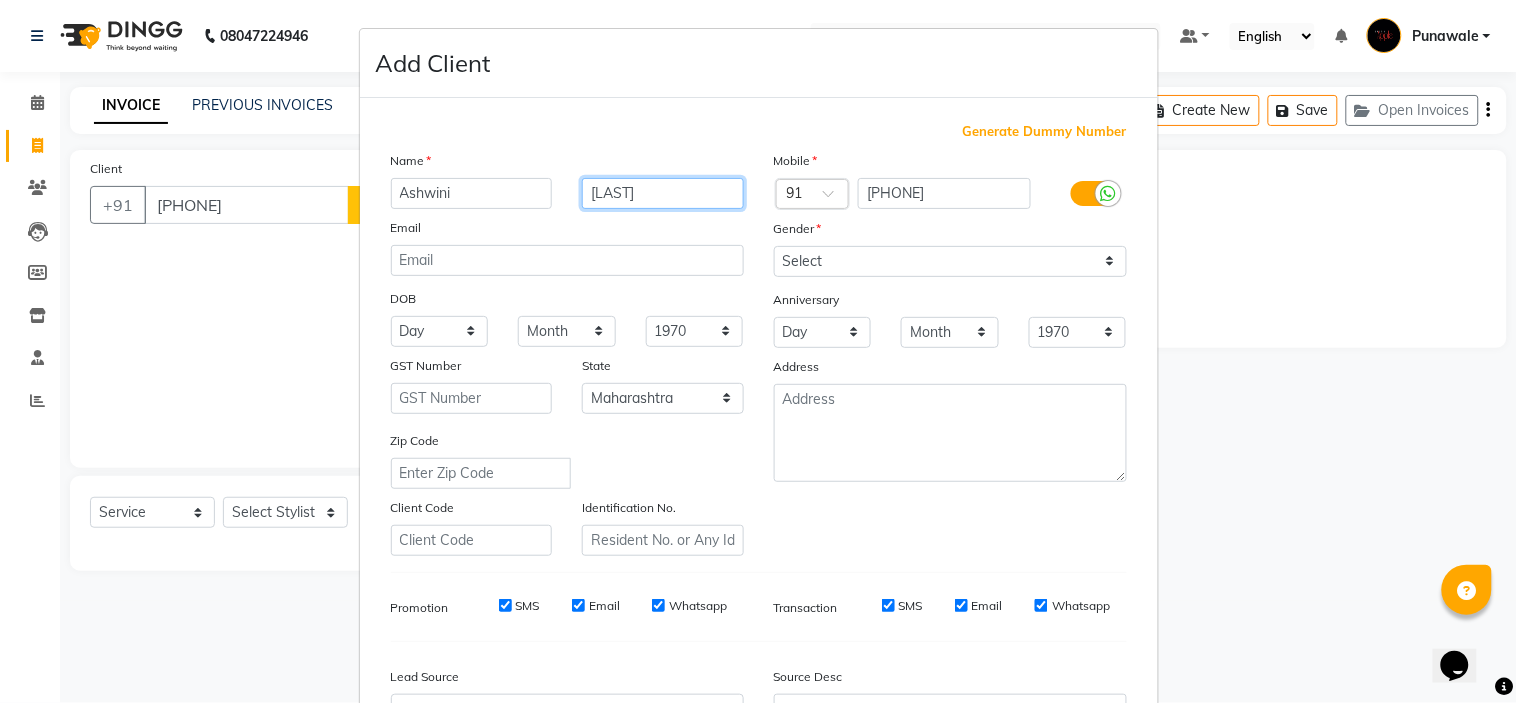 type on "bavankar" 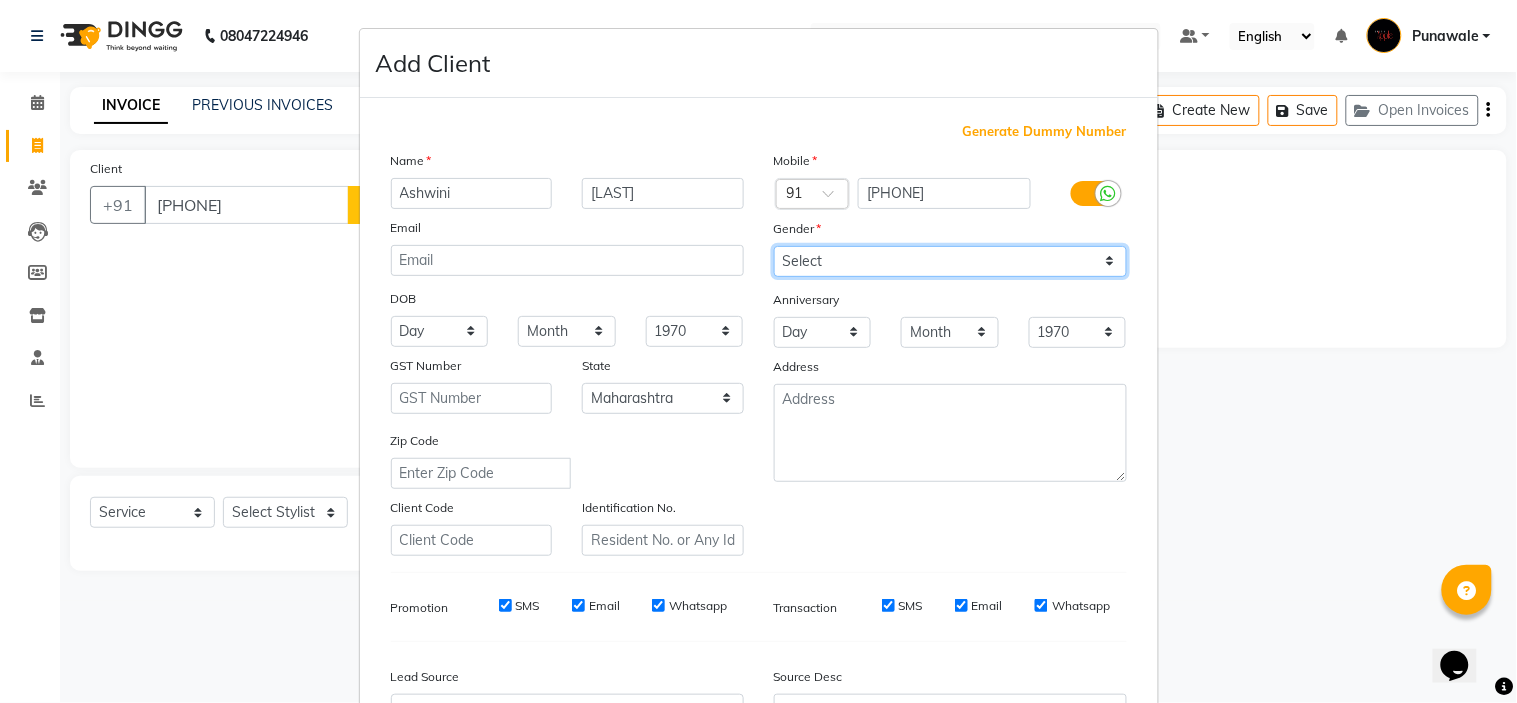 click on "Select Male Female Other Prefer Not To Say" at bounding box center (950, 261) 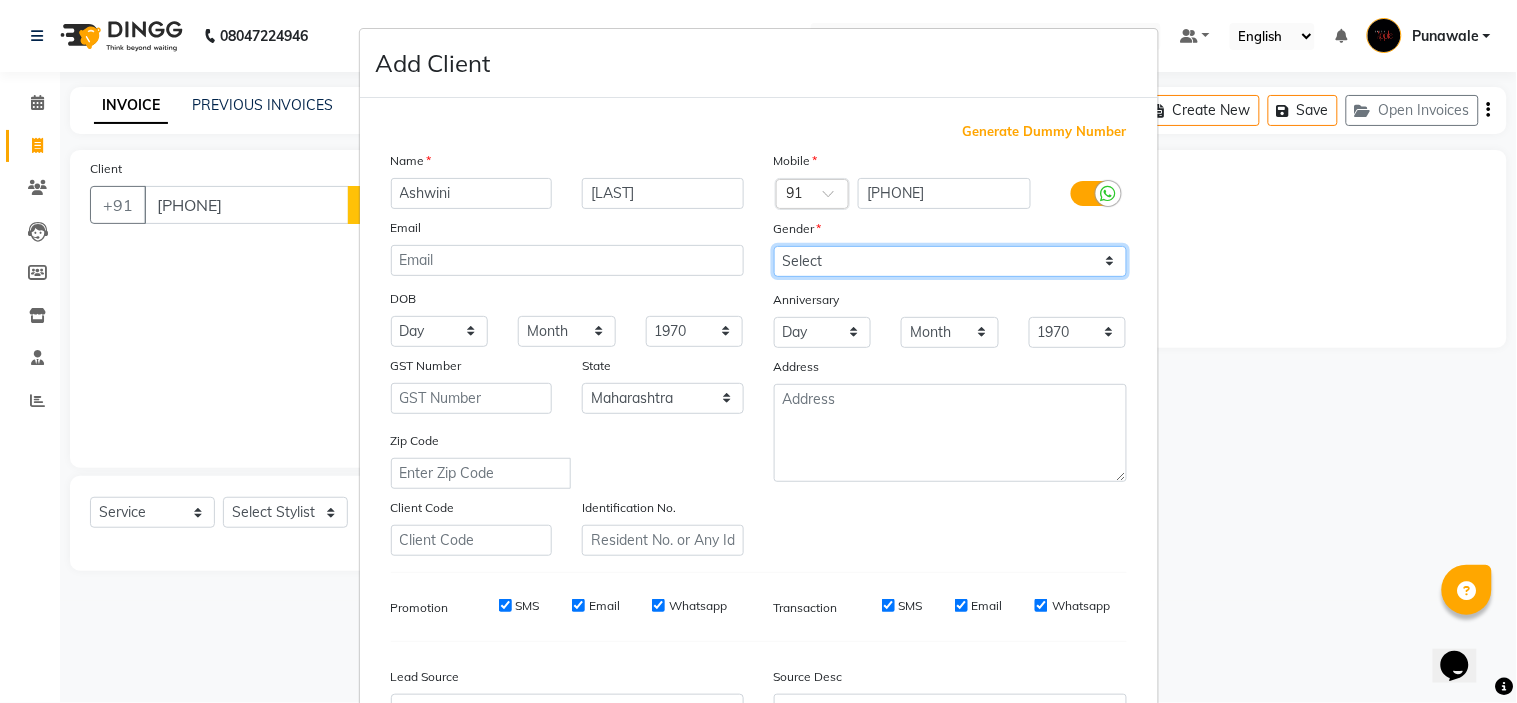 select on "female" 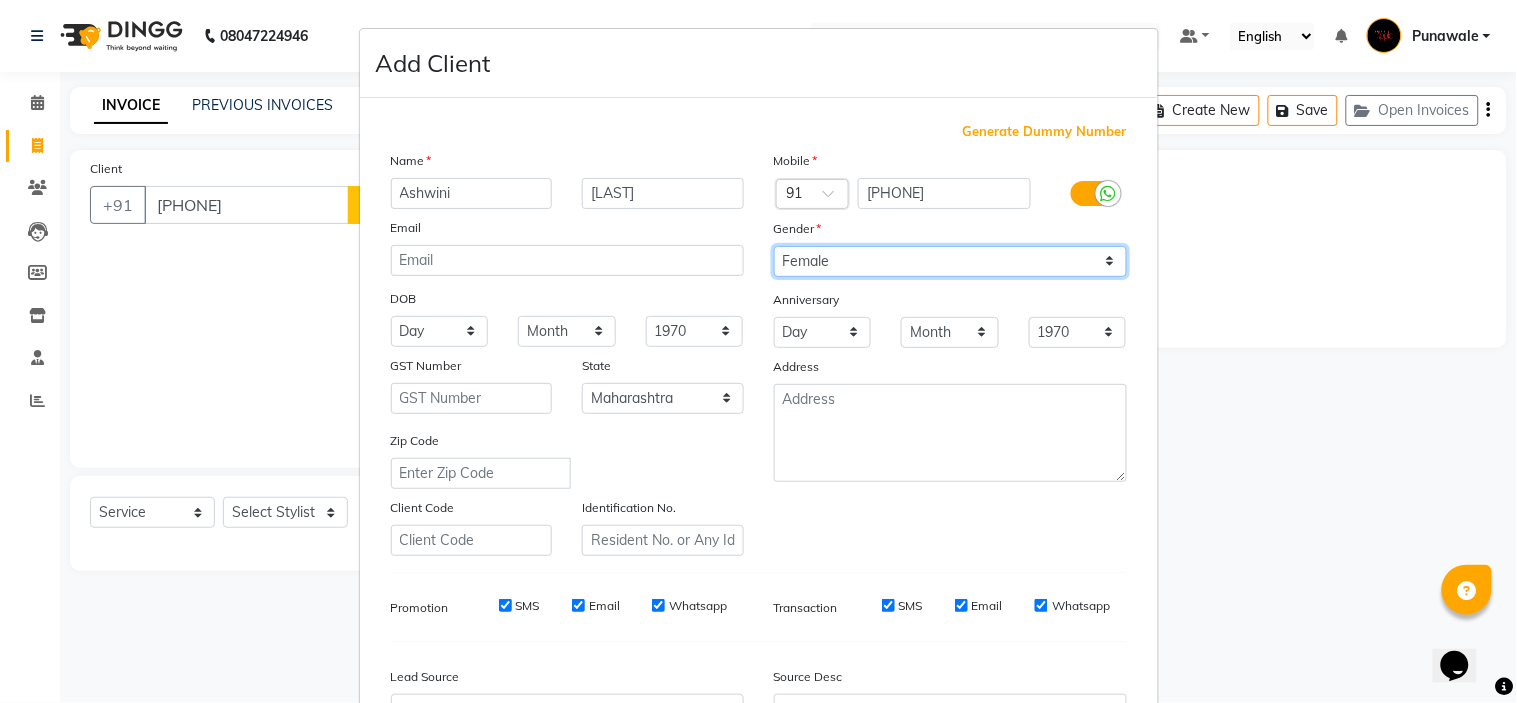 click on "Select Male Female Other Prefer Not To Say" at bounding box center [950, 261] 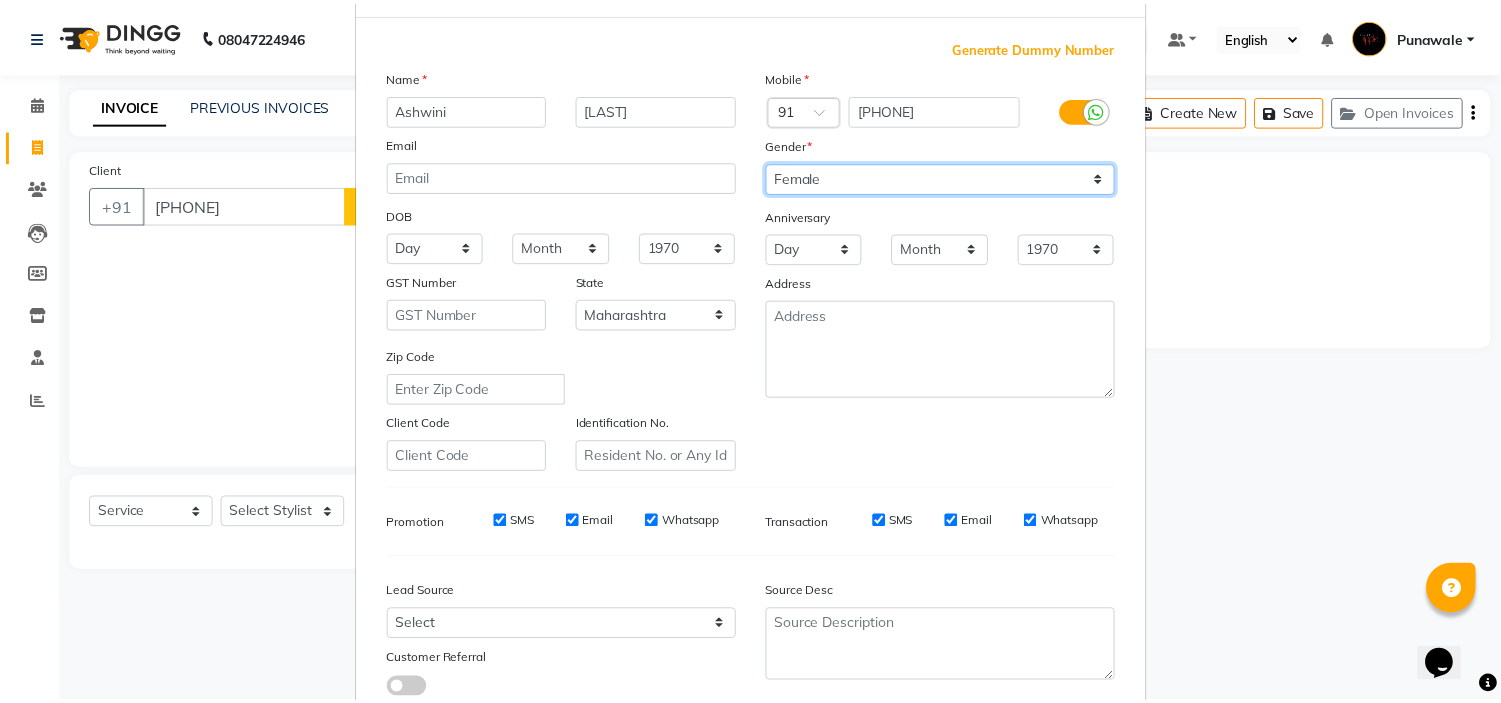 scroll, scrollTop: 221, scrollLeft: 0, axis: vertical 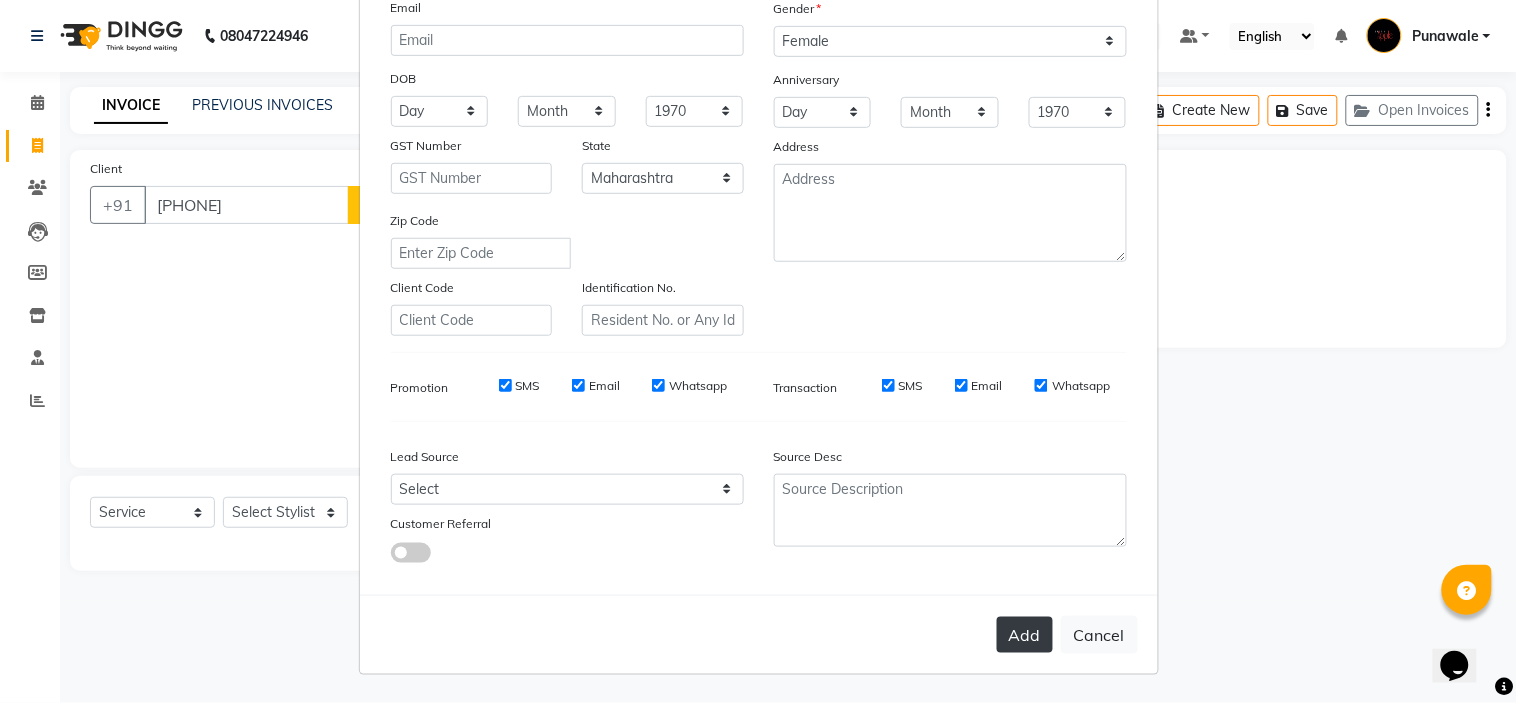 click on "Add" at bounding box center [1025, 635] 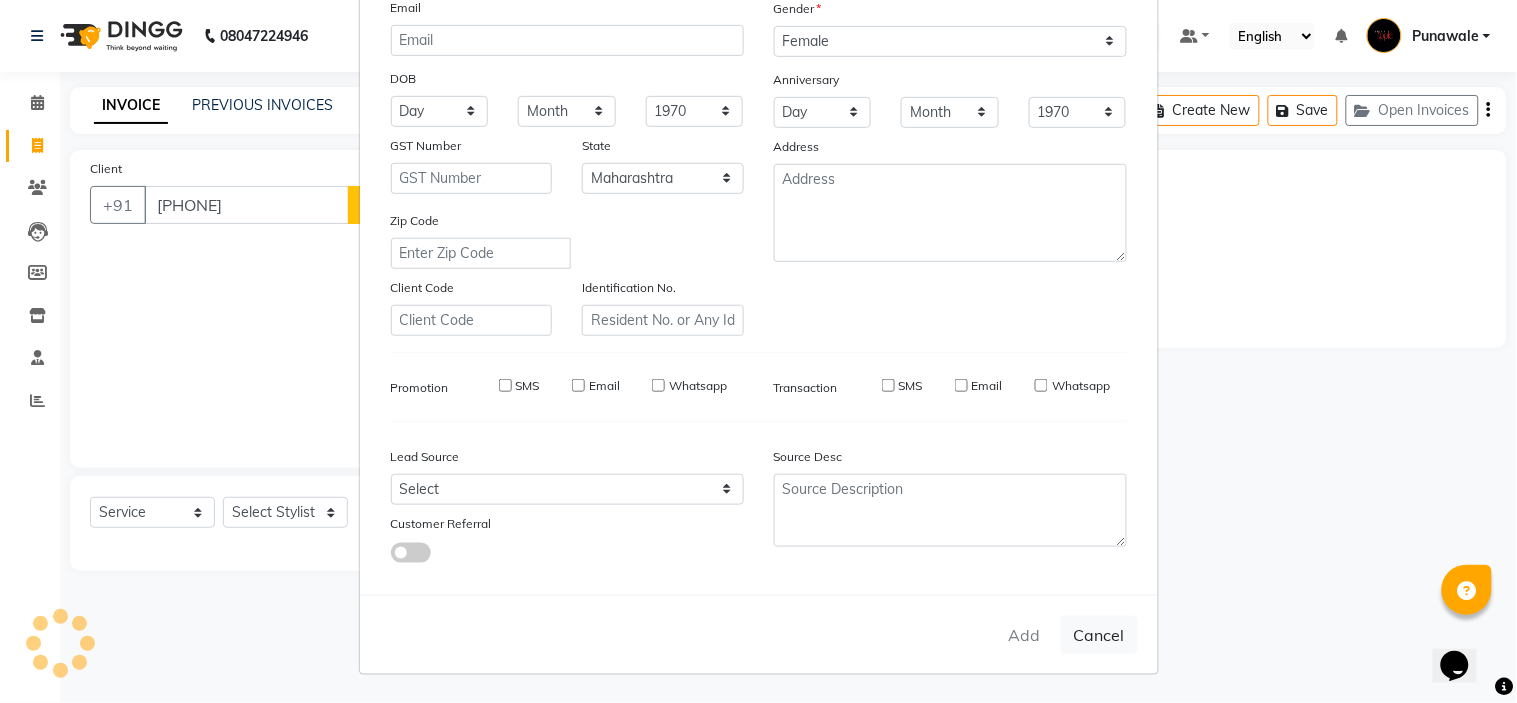 type 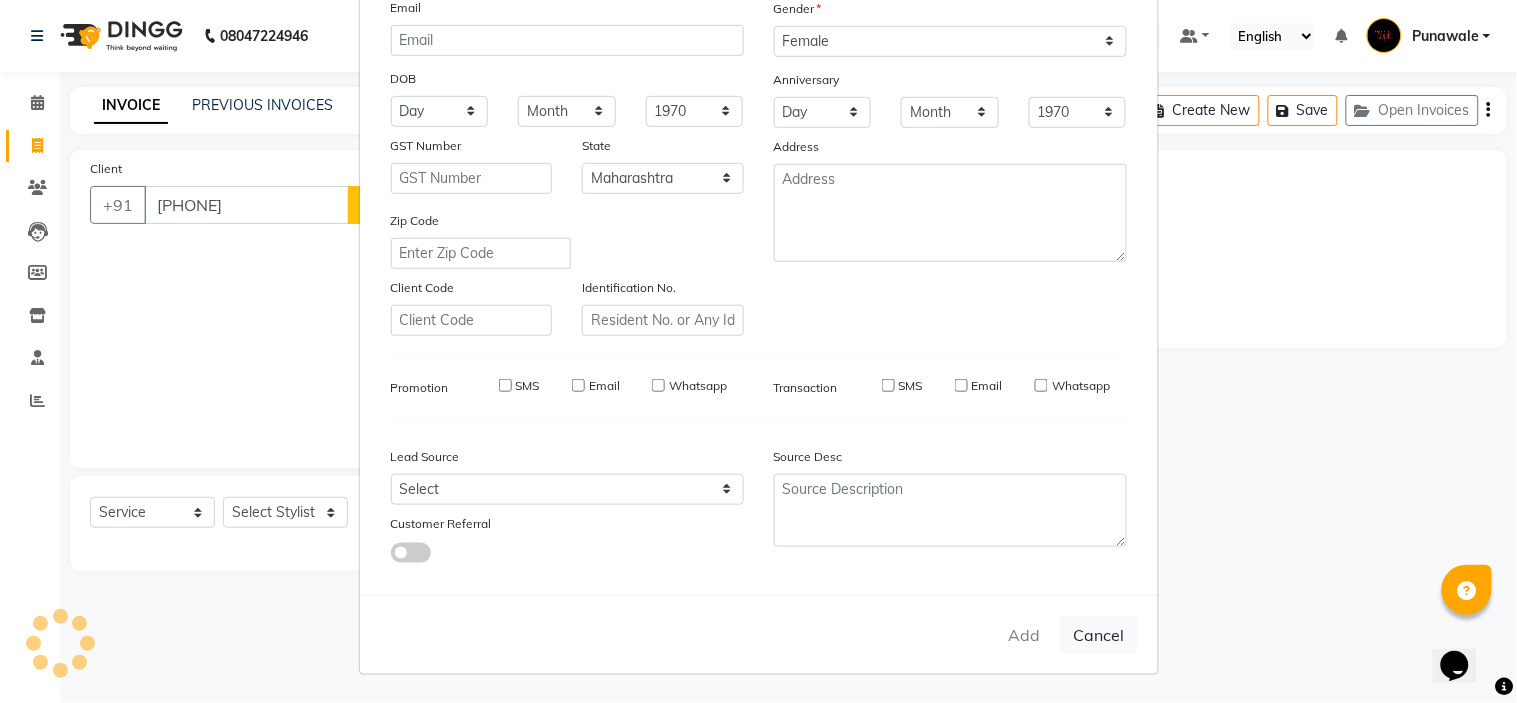 select 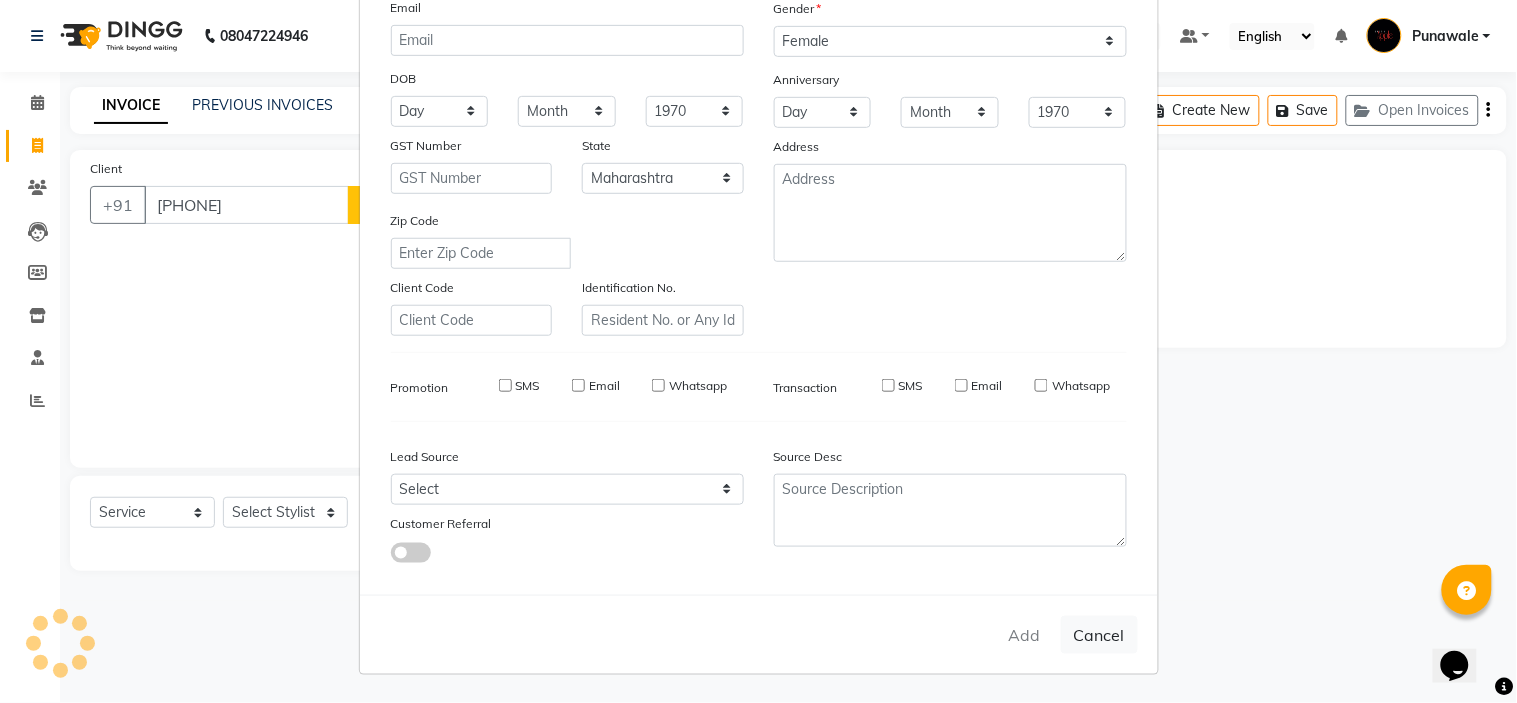 select 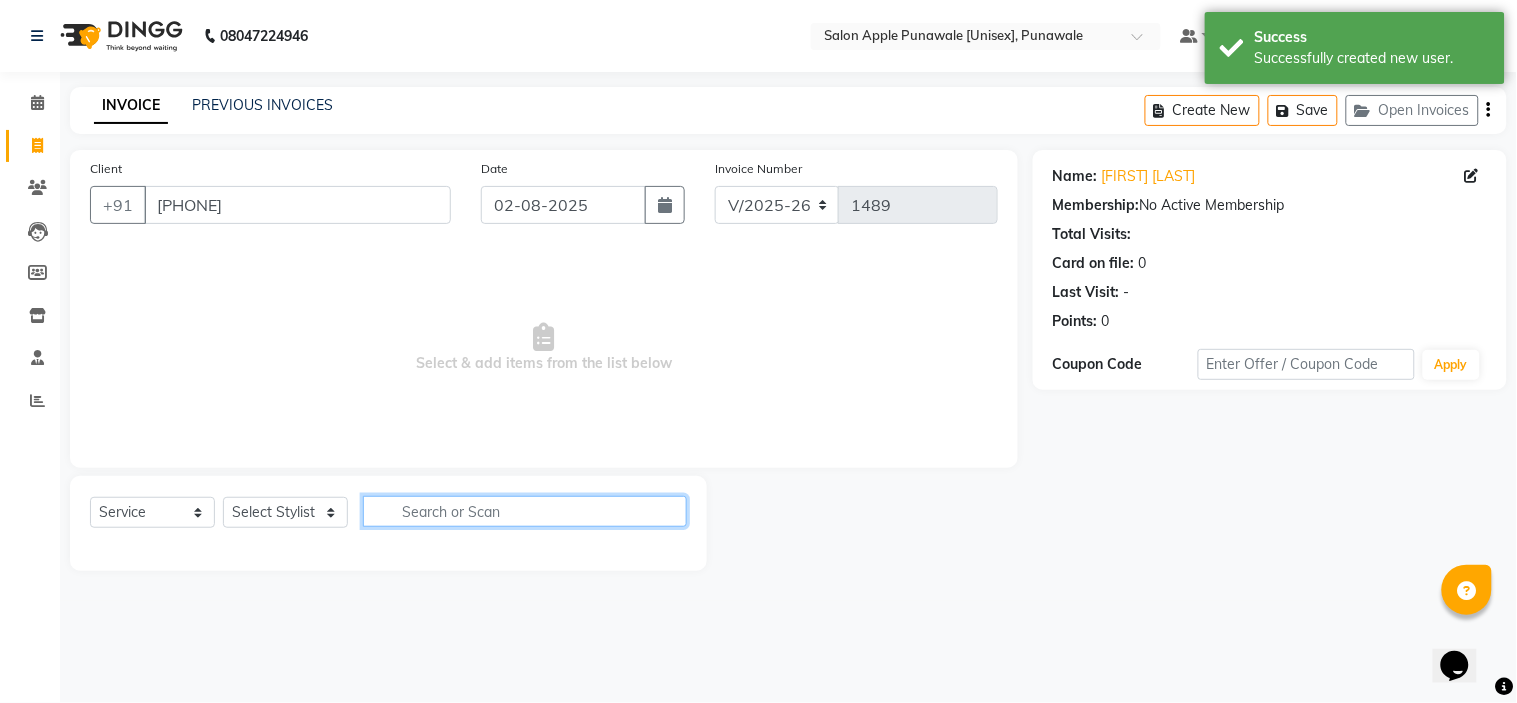 click 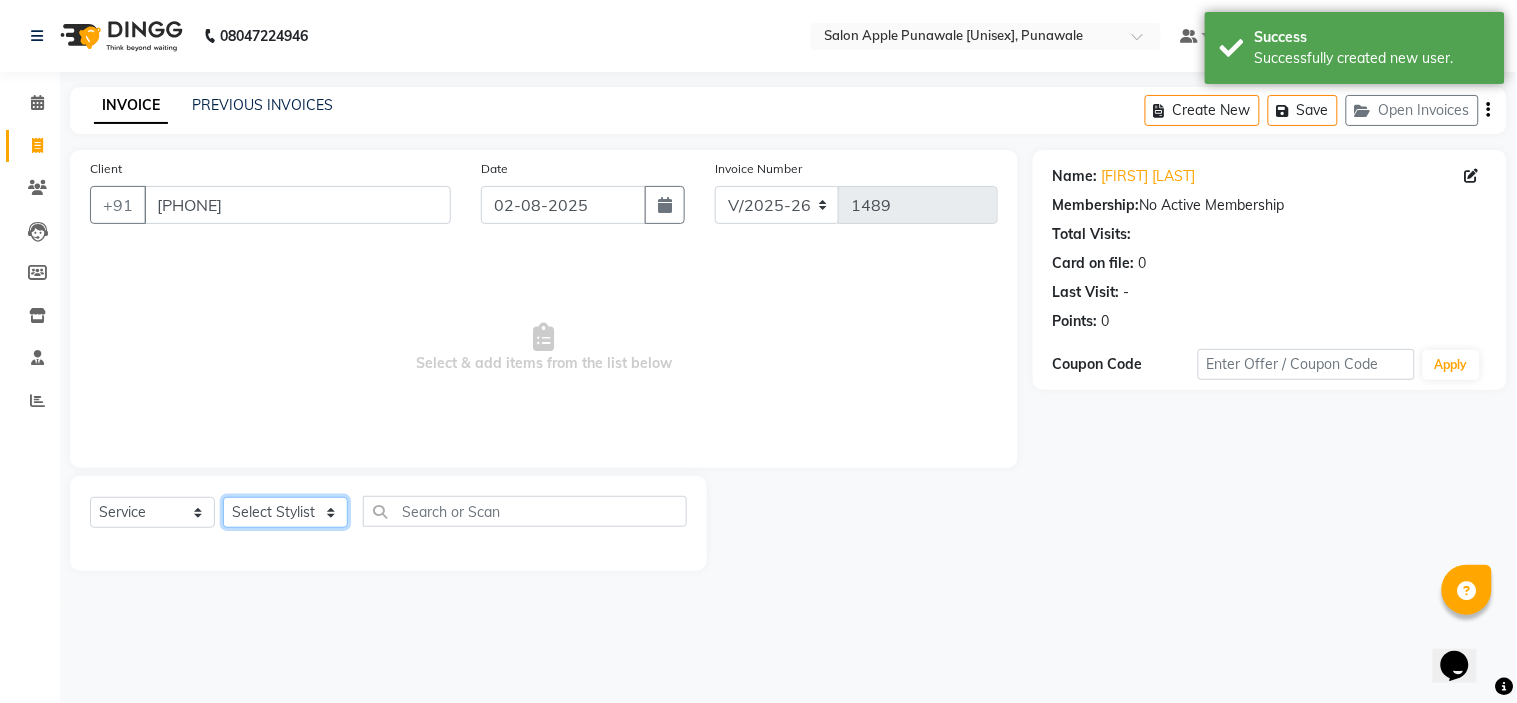 click on "Select Stylist Avi Sonawane Kamlesh Nikam Kaveri Nikam Pallavi Waghamare Shruti Khapake Sneha Jadhav Sohail Shaikh  Vivek Hire" 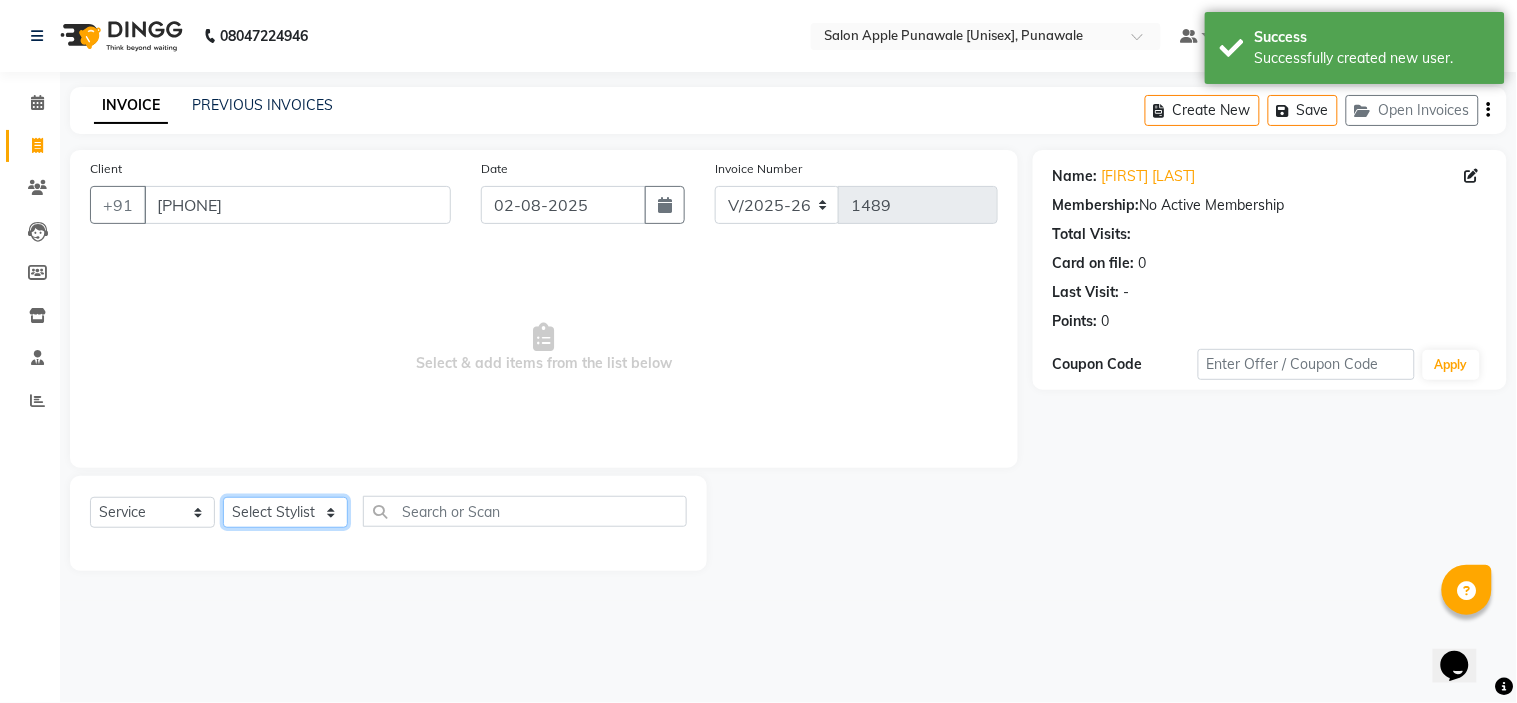 select on "54408" 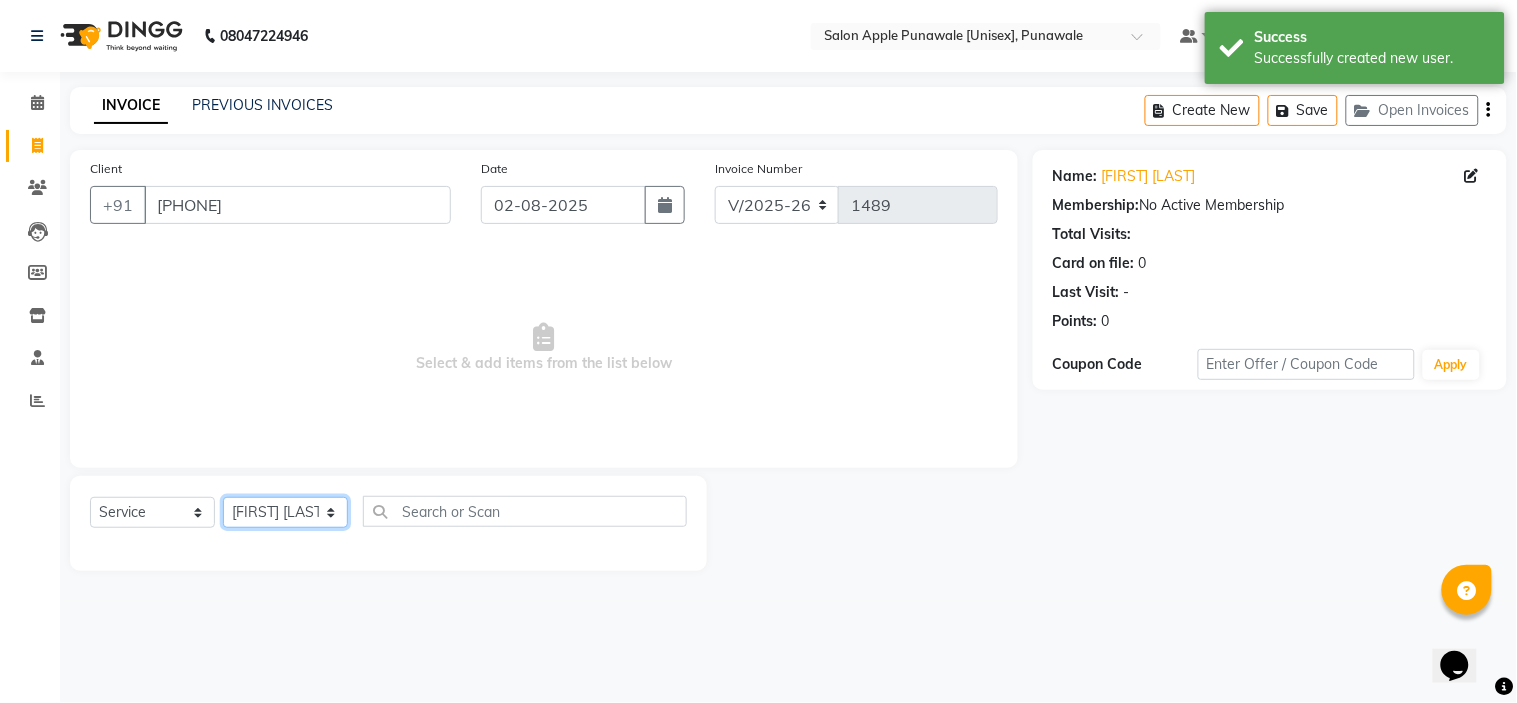 click on "Select Stylist Avi Sonawane Kamlesh Nikam Kaveri Nikam Pallavi Waghamare Shruti Khapake Sneha Jadhav Sohail Shaikh  Vivek Hire" 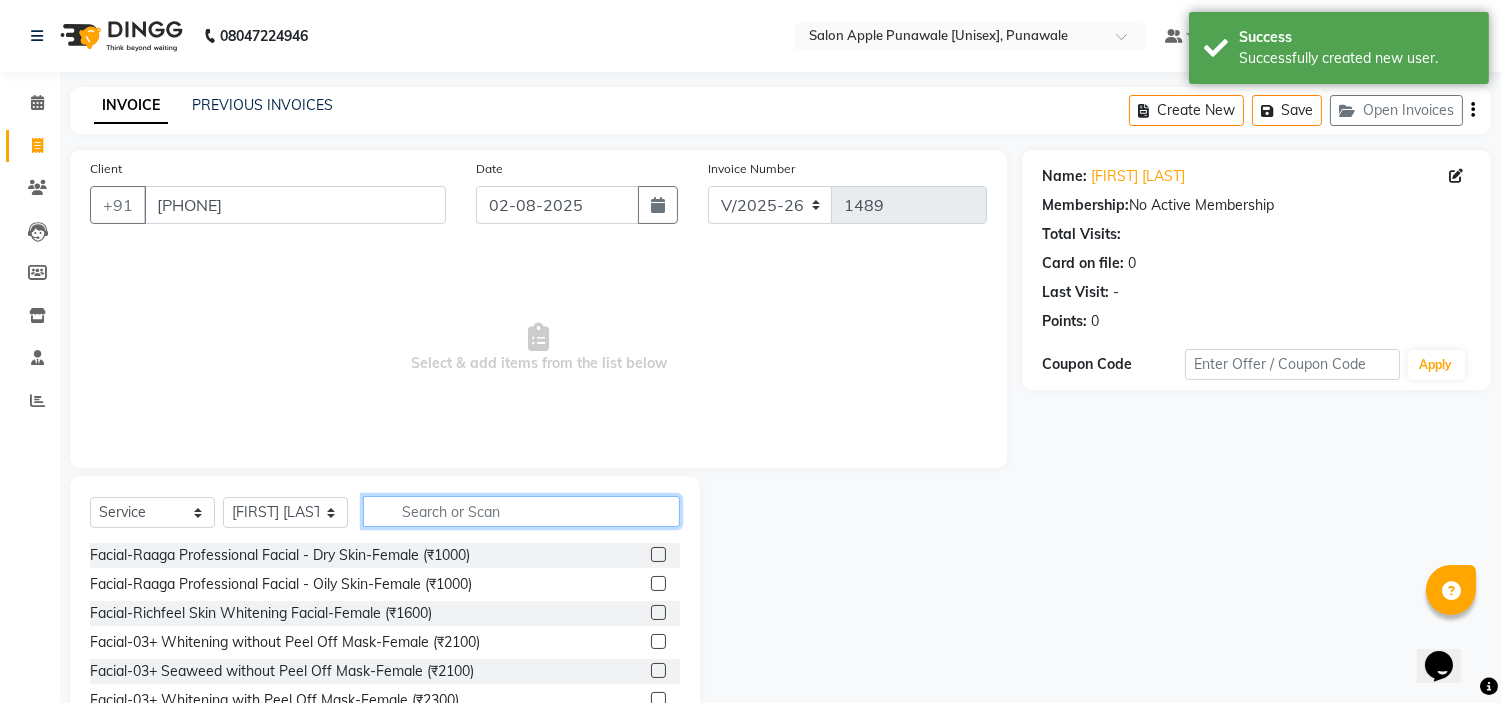 click 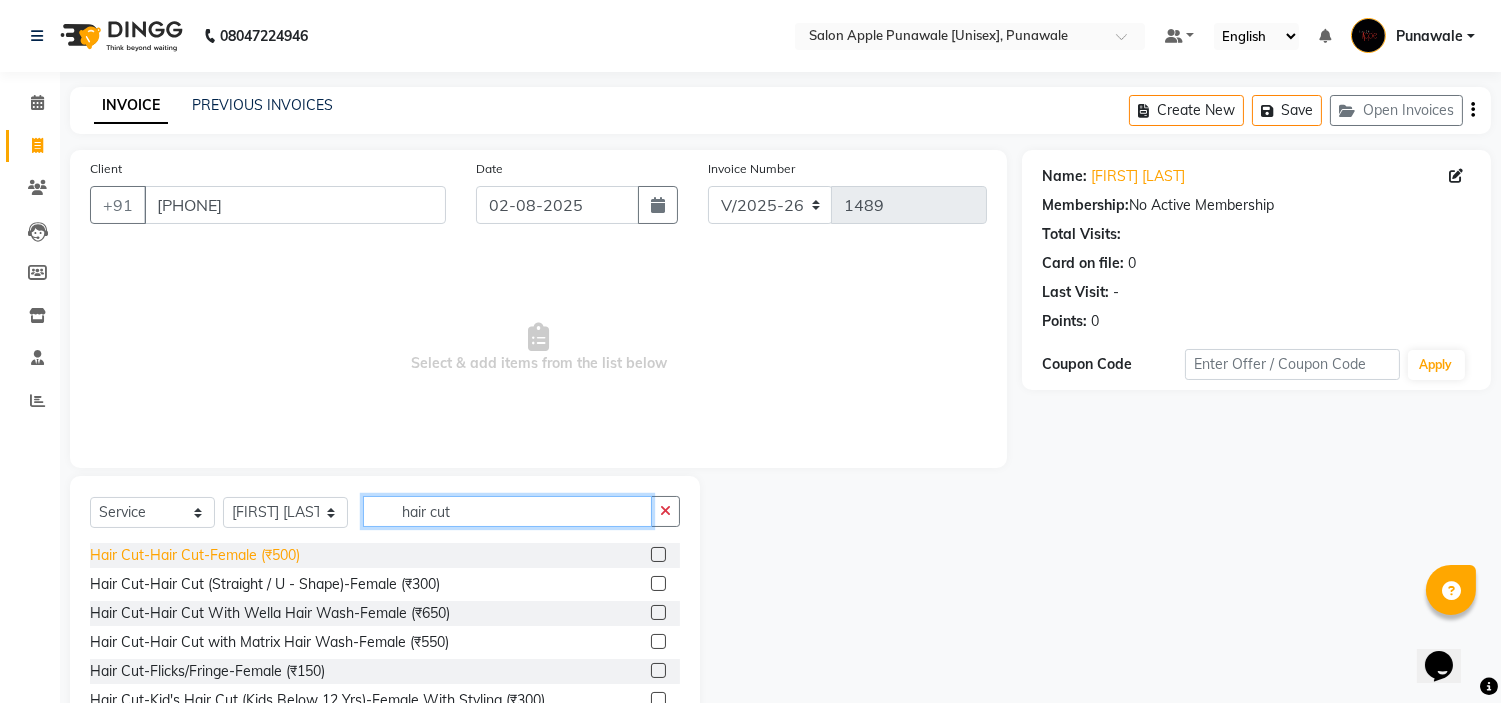 type on "hair cut" 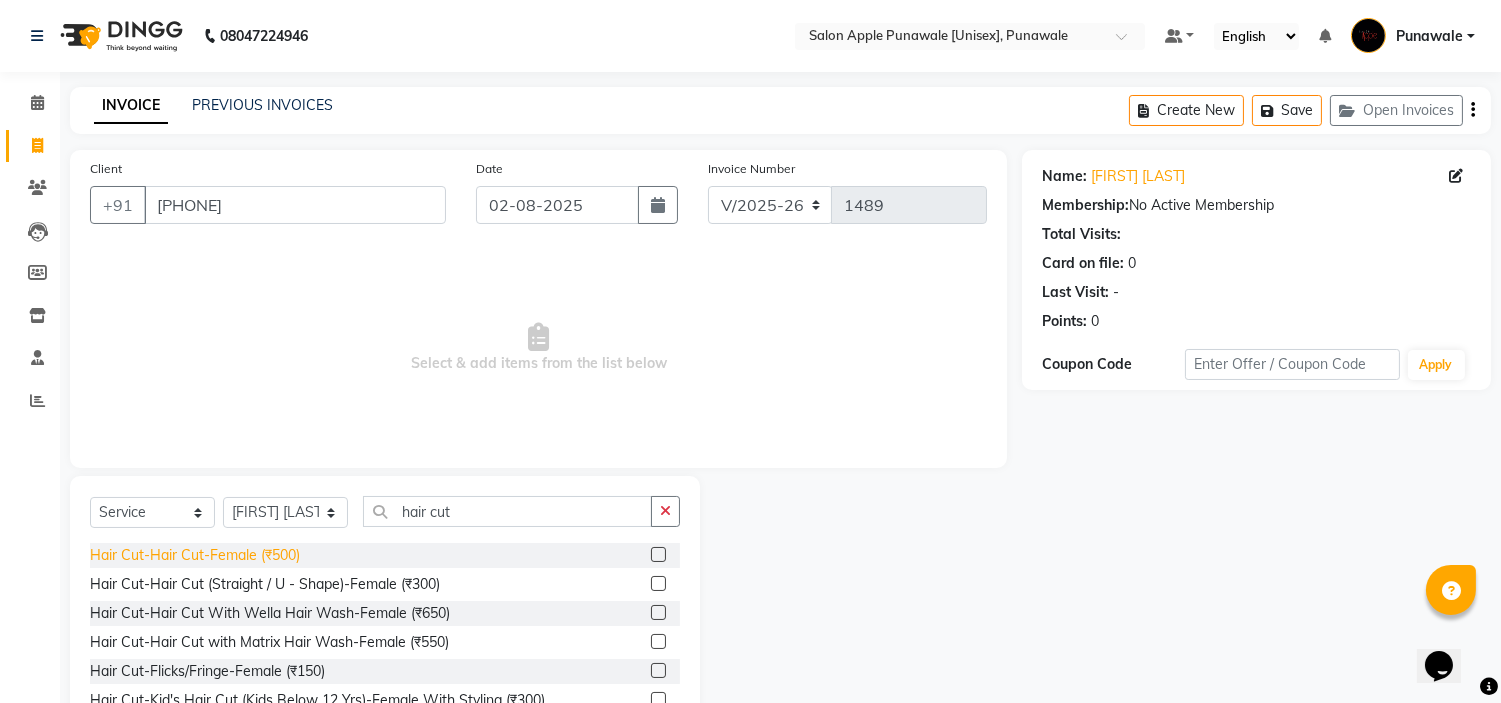 click on "Hair Cut-Hair Cut-Female (₹500)" 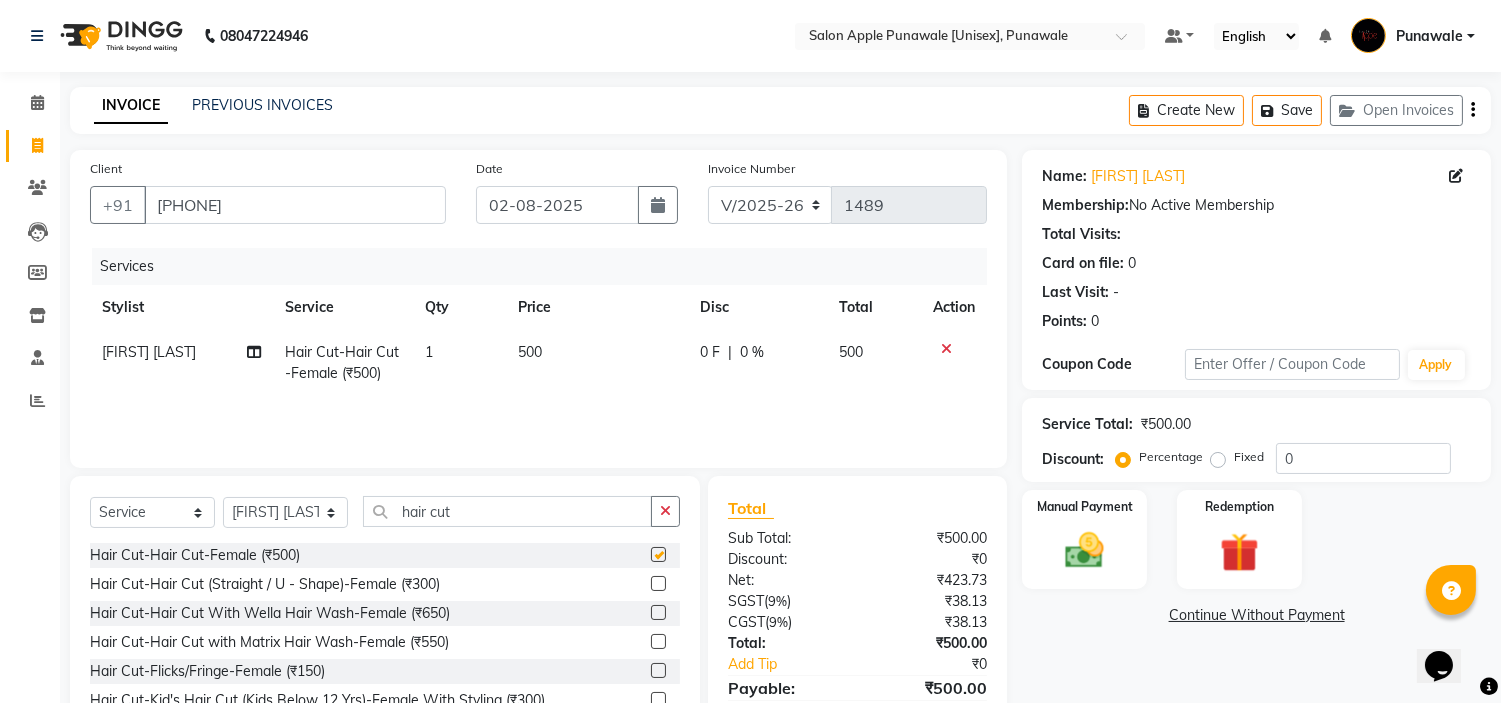 checkbox on "false" 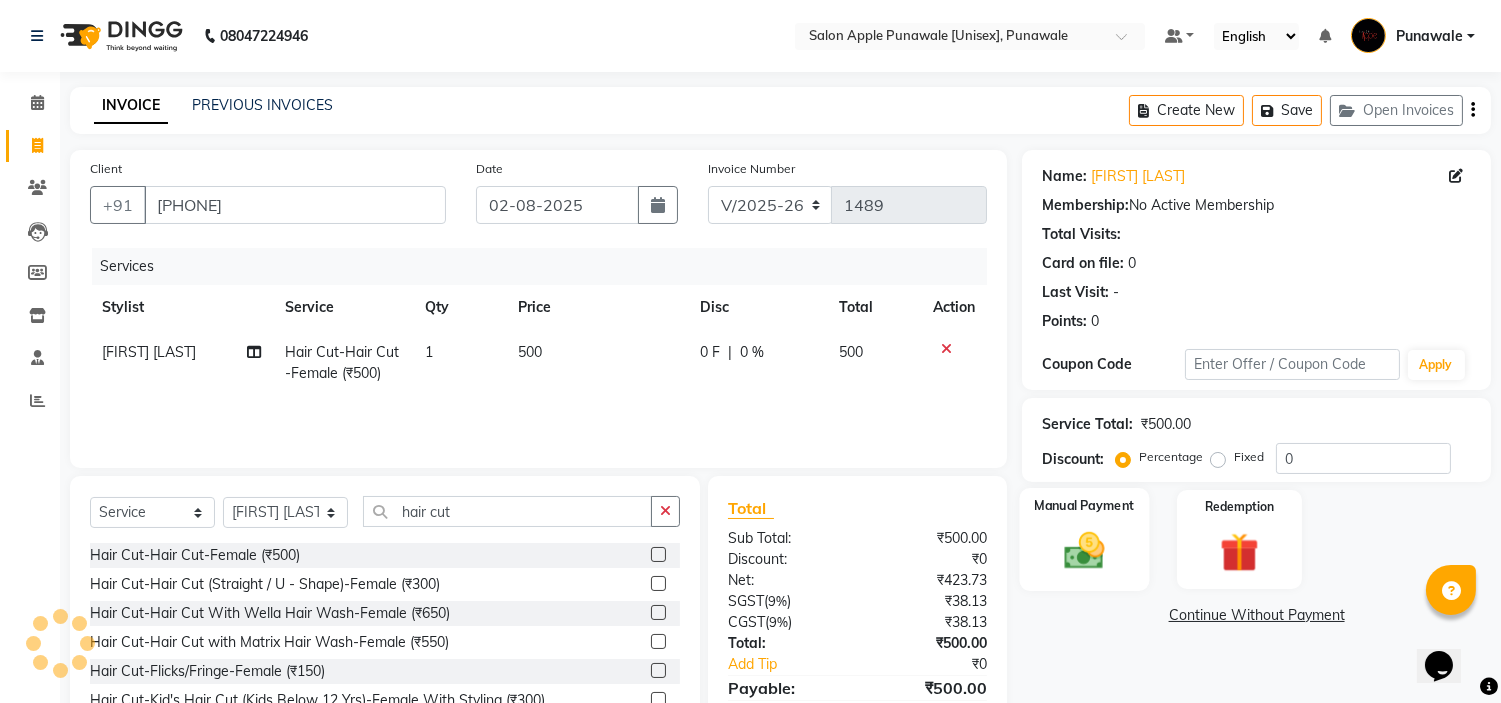 scroll, scrollTop: 97, scrollLeft: 0, axis: vertical 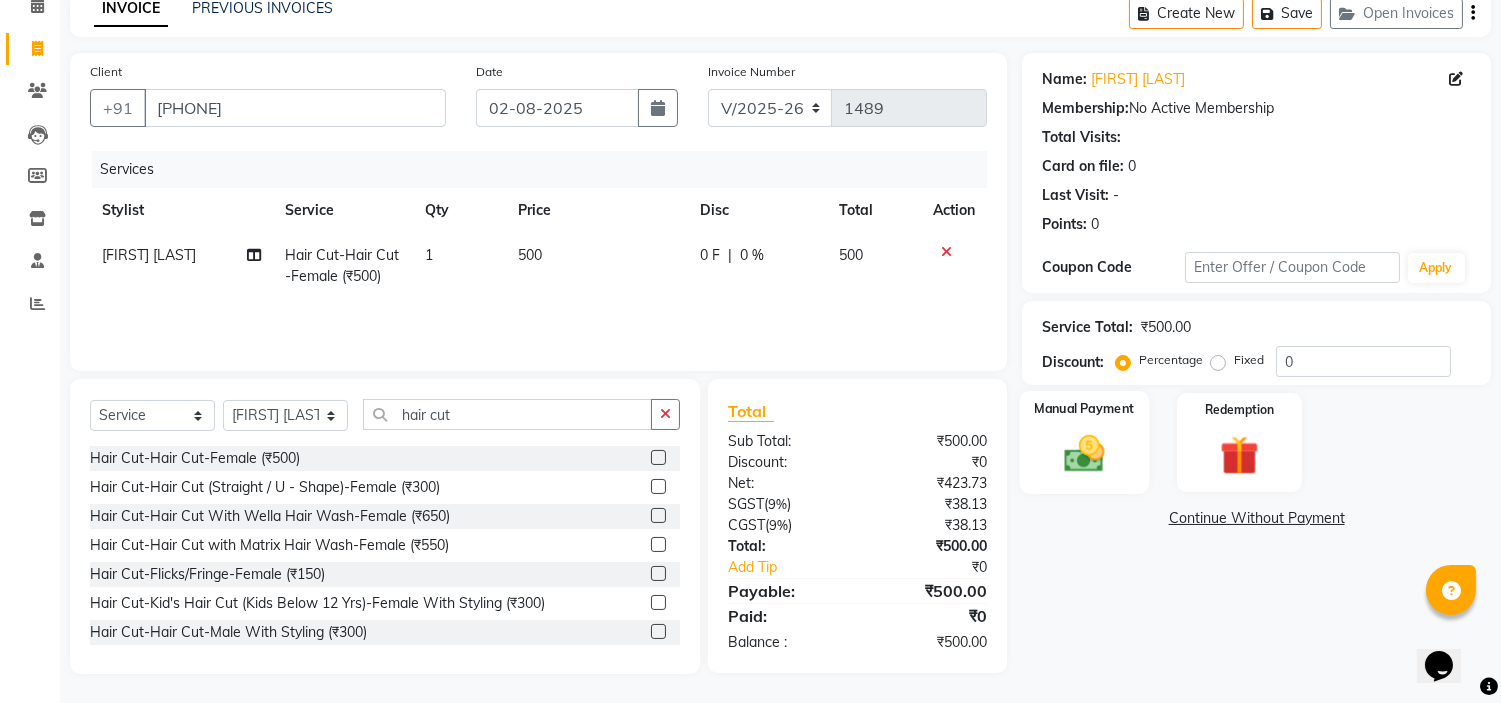 click 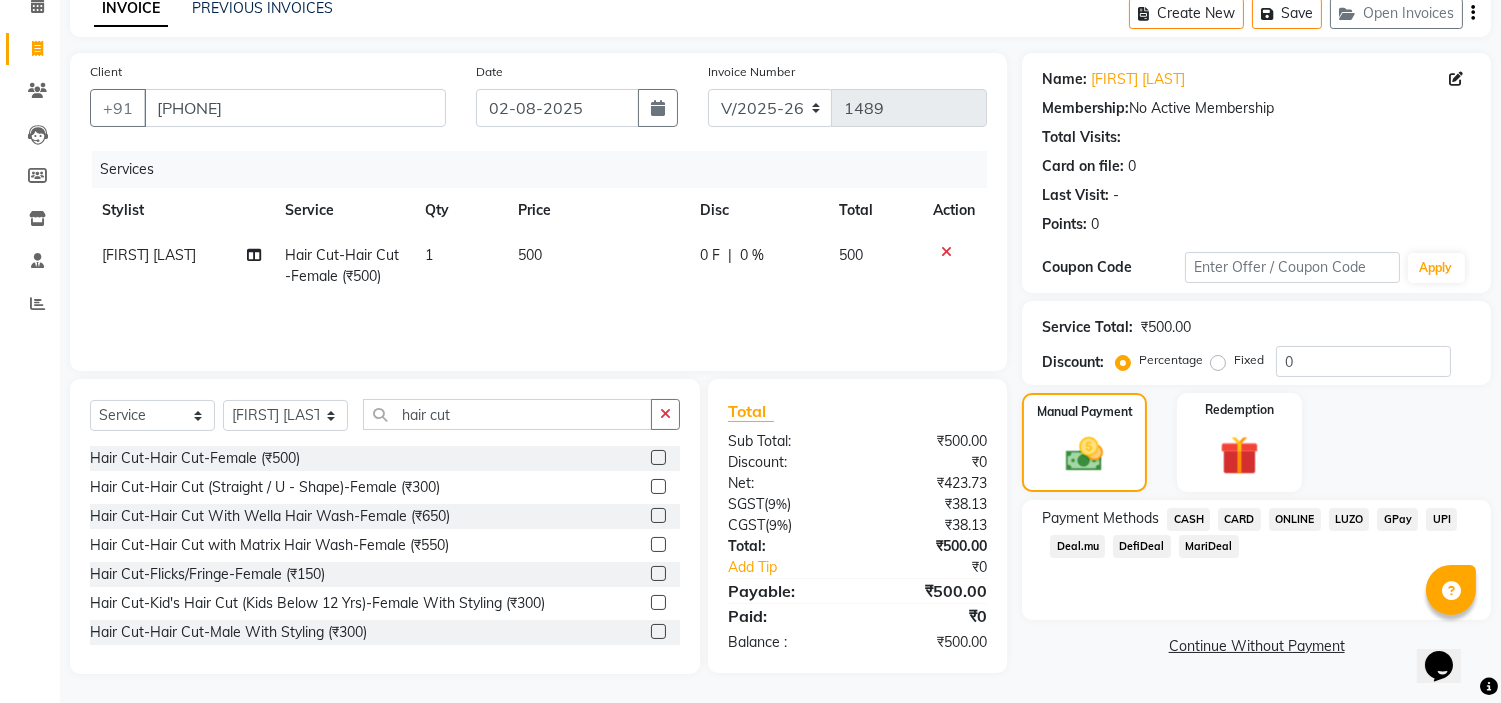 click on "ONLINE" 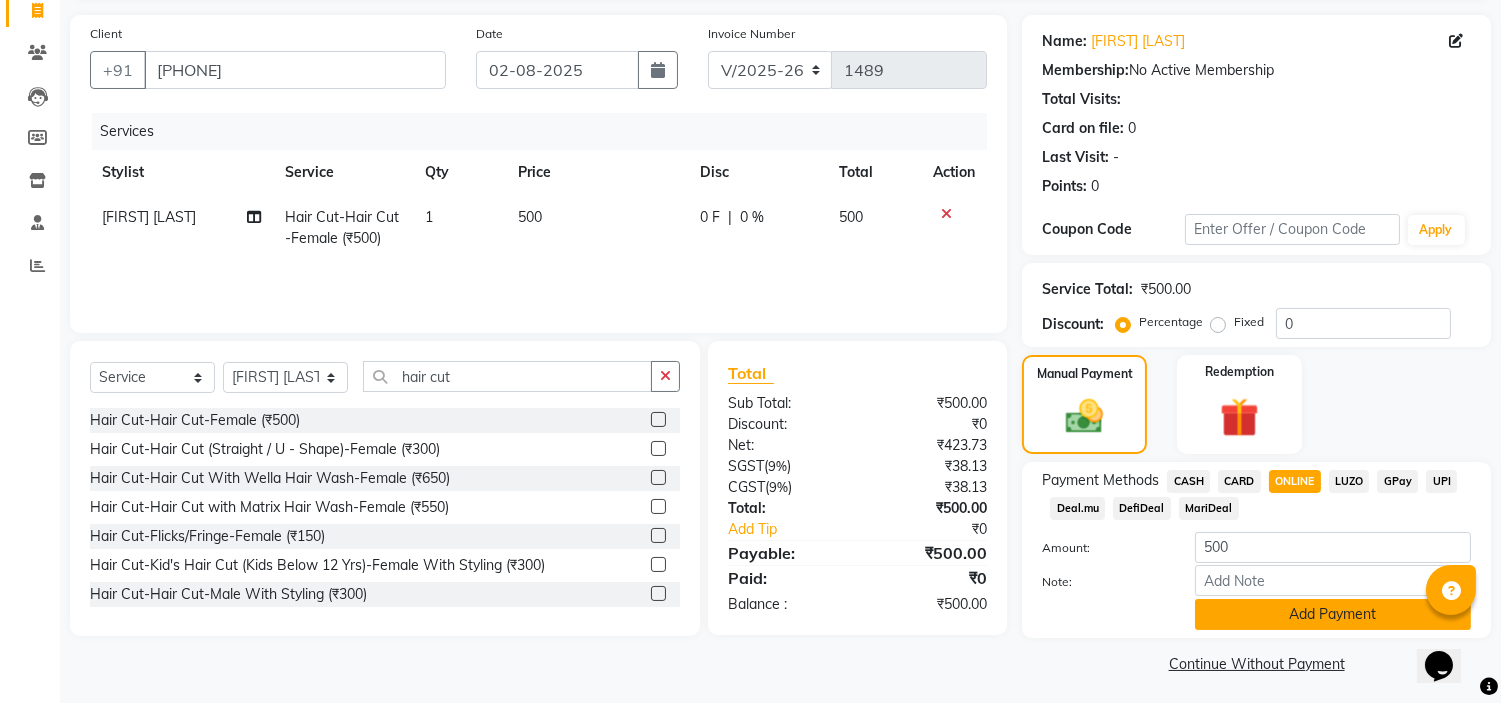 scroll, scrollTop: 141, scrollLeft: 0, axis: vertical 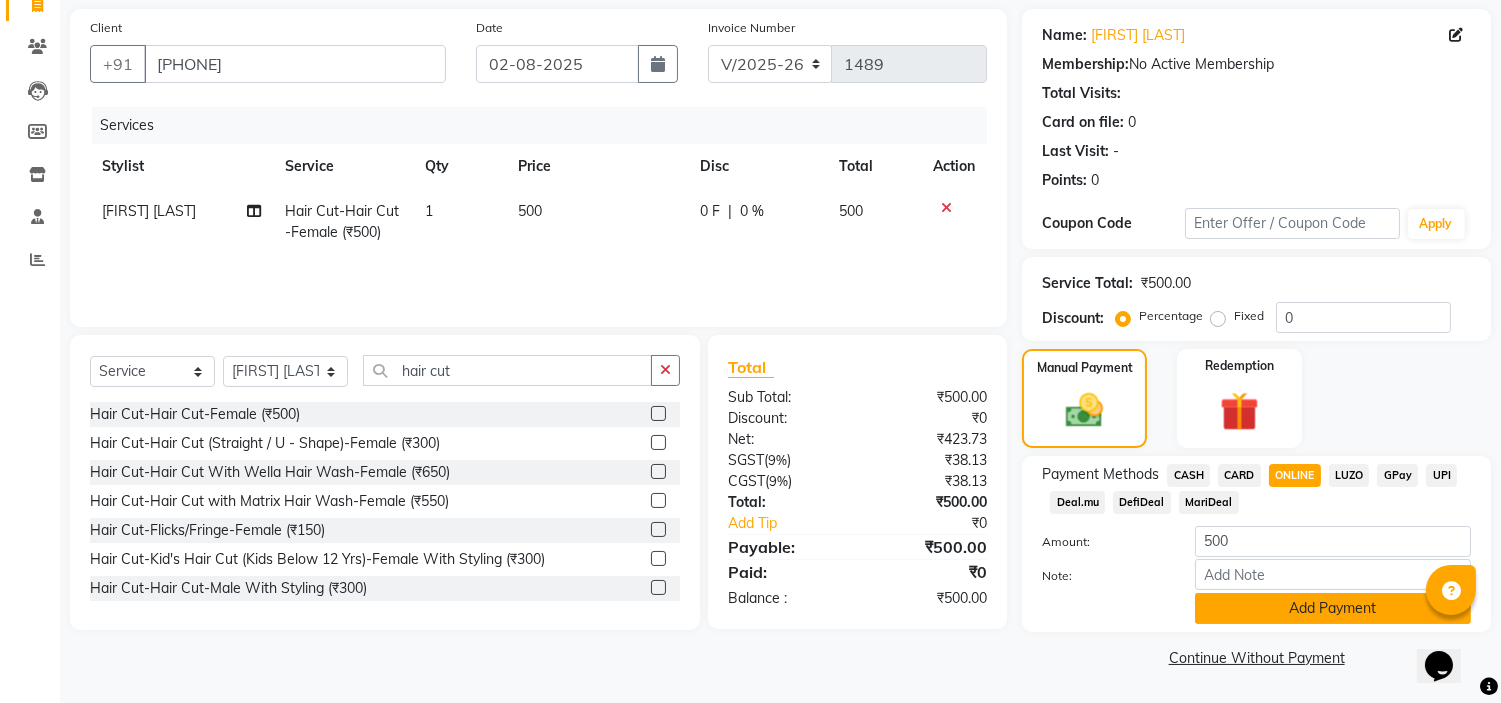 click on "Add Payment" 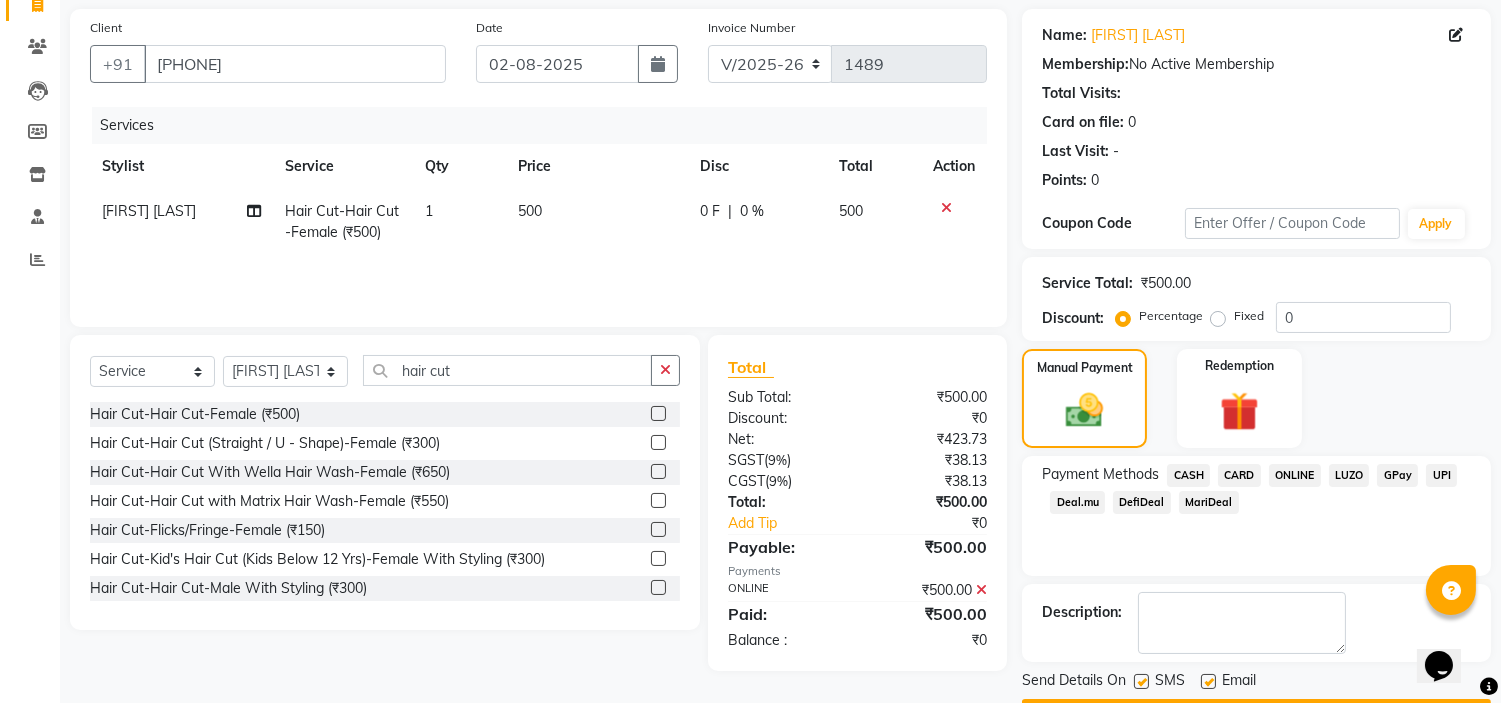 scroll, scrollTop: 196, scrollLeft: 0, axis: vertical 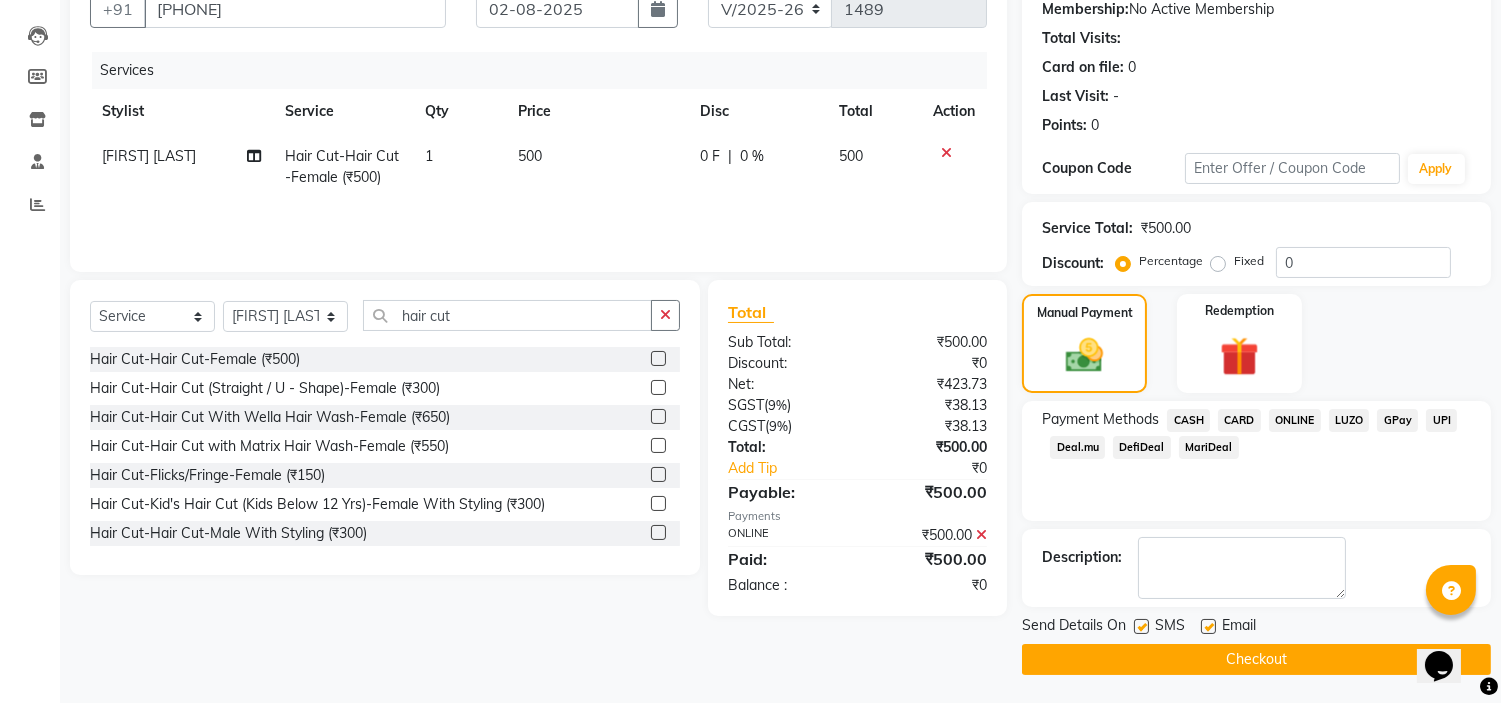 click on "Checkout" 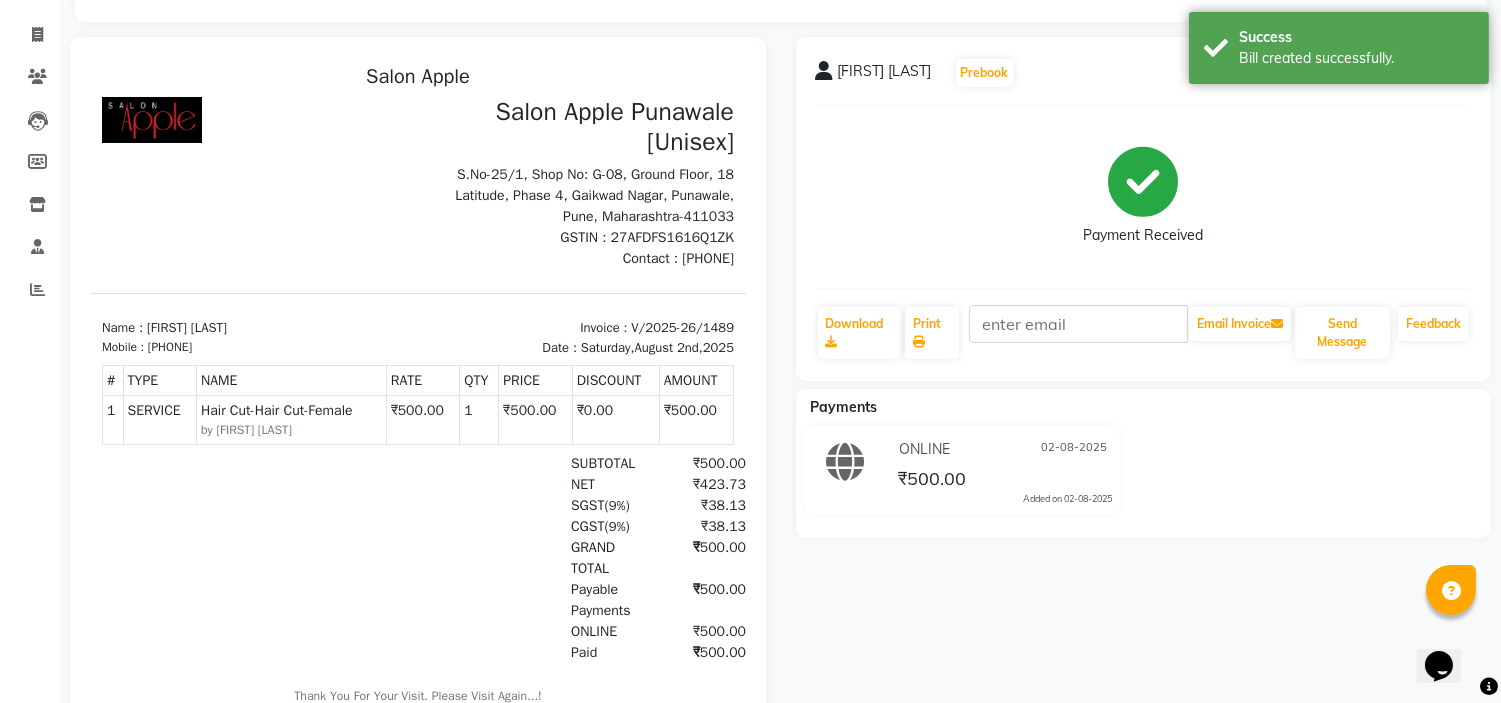 scroll, scrollTop: 0, scrollLeft: 0, axis: both 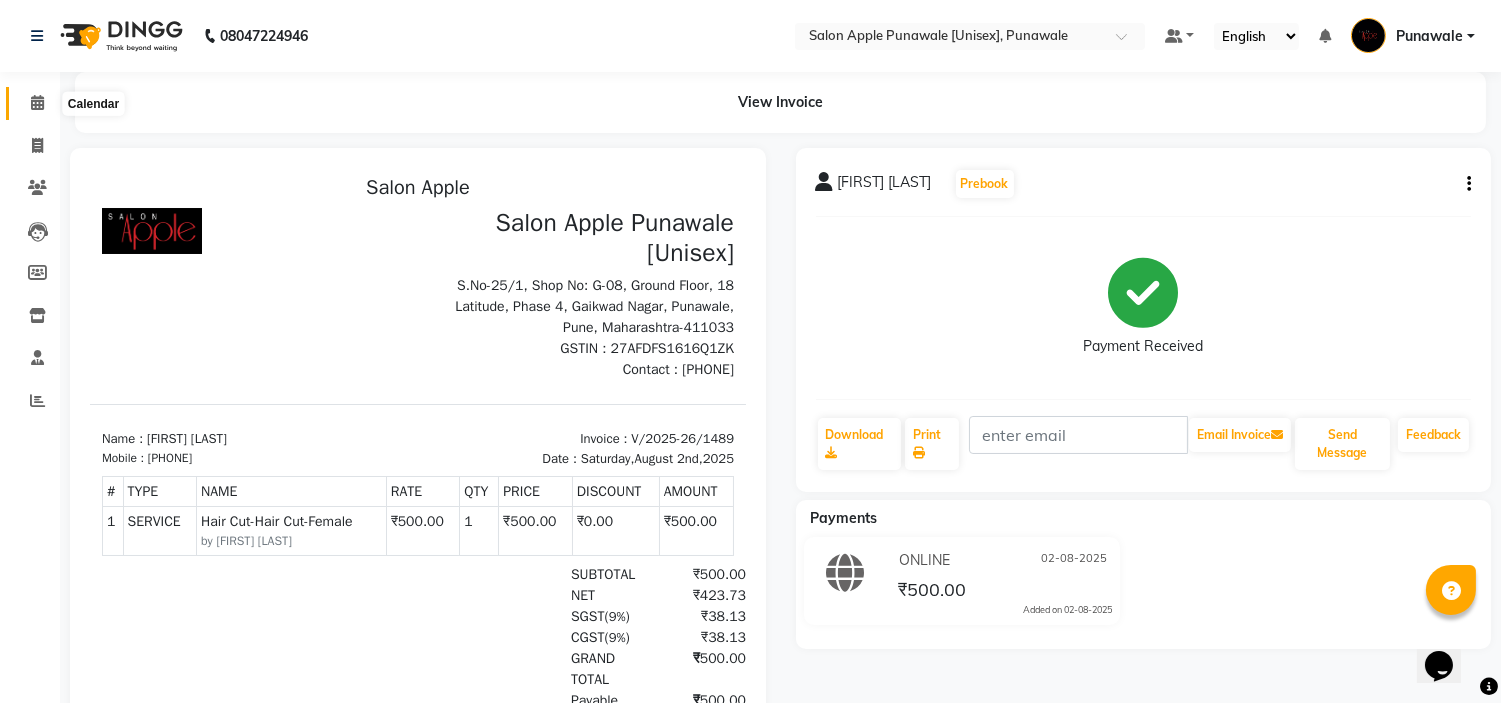click 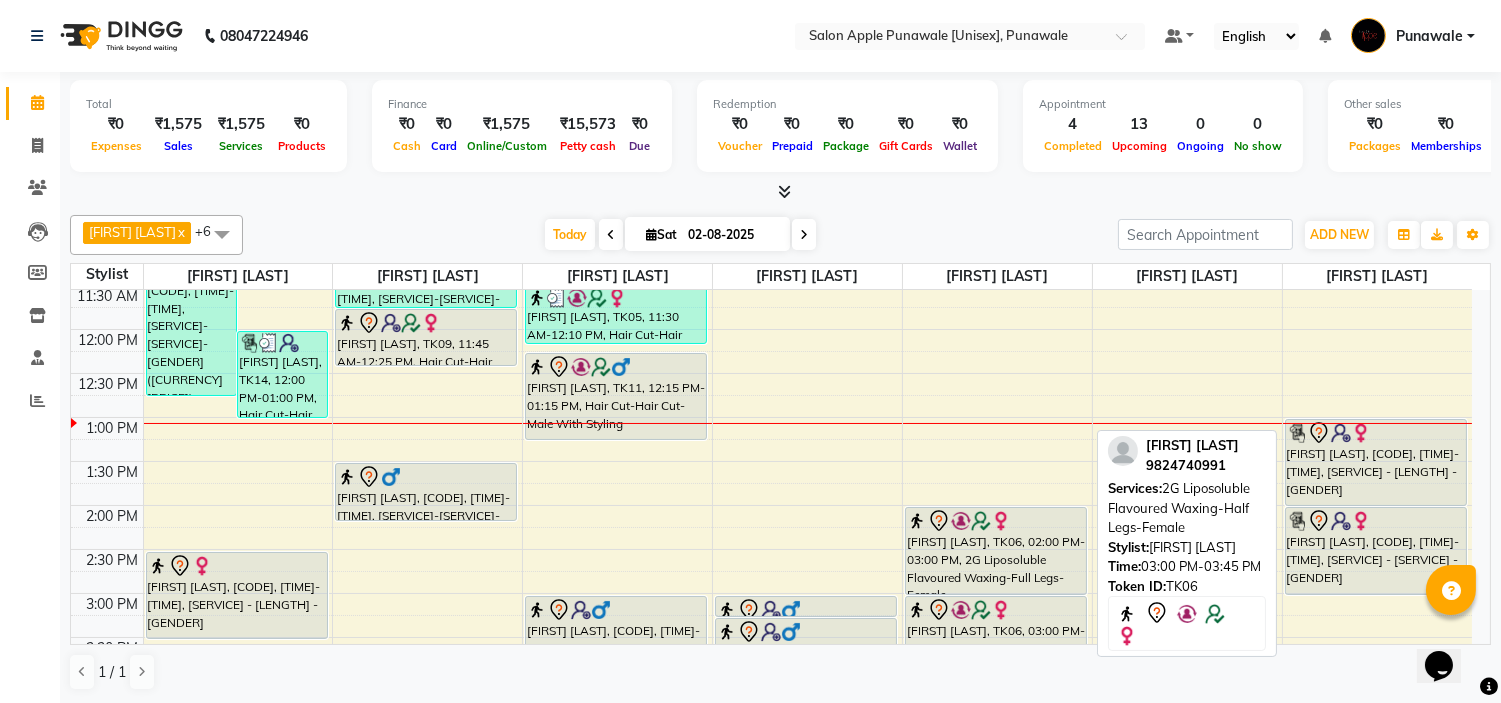 scroll, scrollTop: 222, scrollLeft: 0, axis: vertical 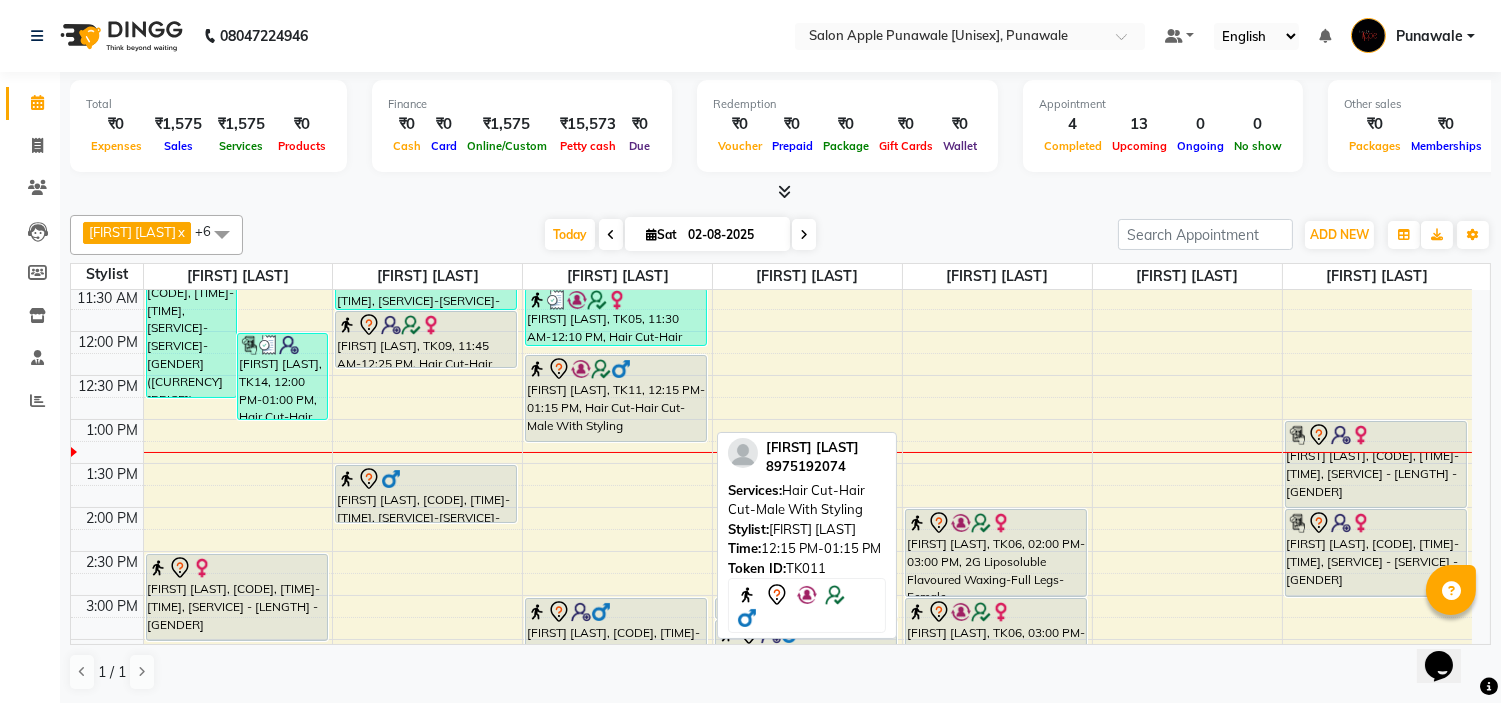 click on "Yogesh Ghule, TK11, 12:15 PM-01:15 PM, Hair Cut-Hair Cut-Male With Styling" at bounding box center [616, 398] 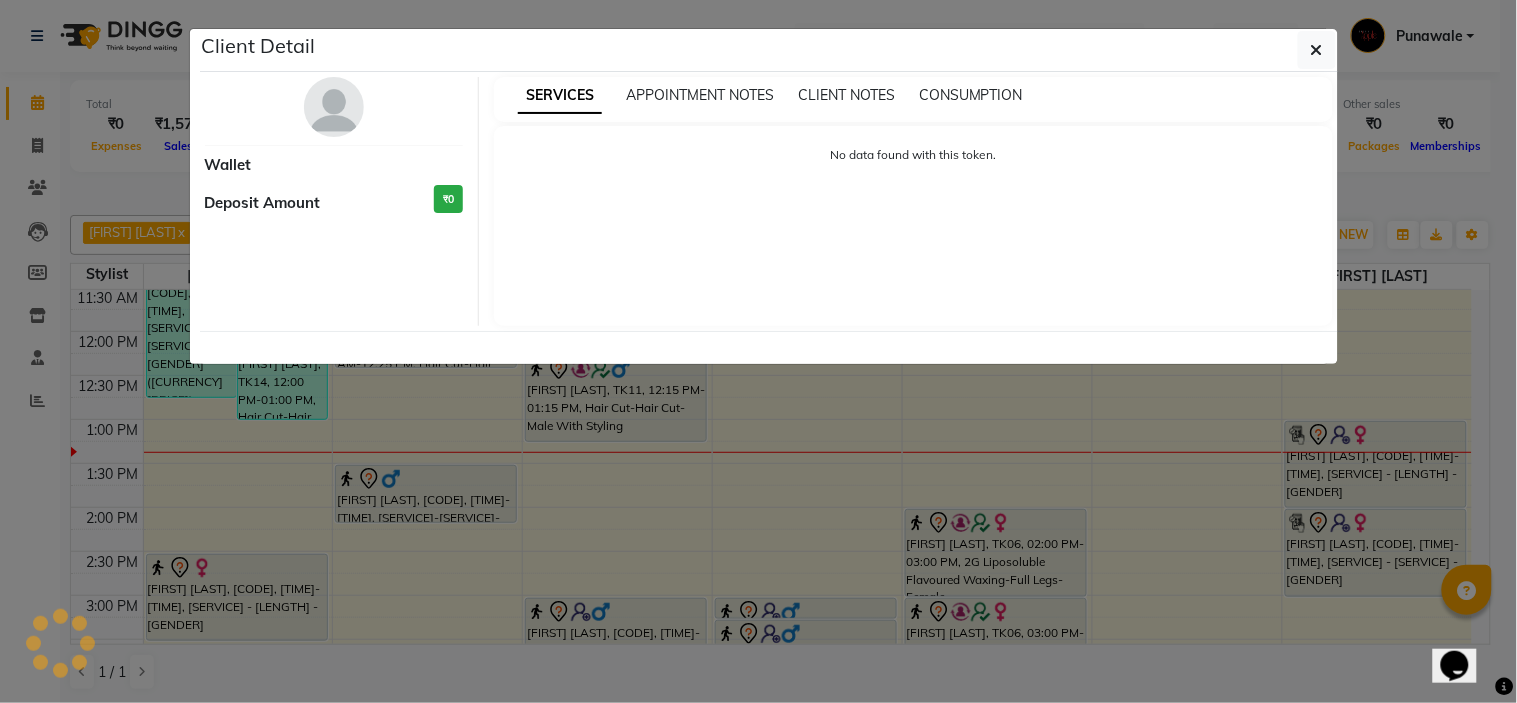 select on "7" 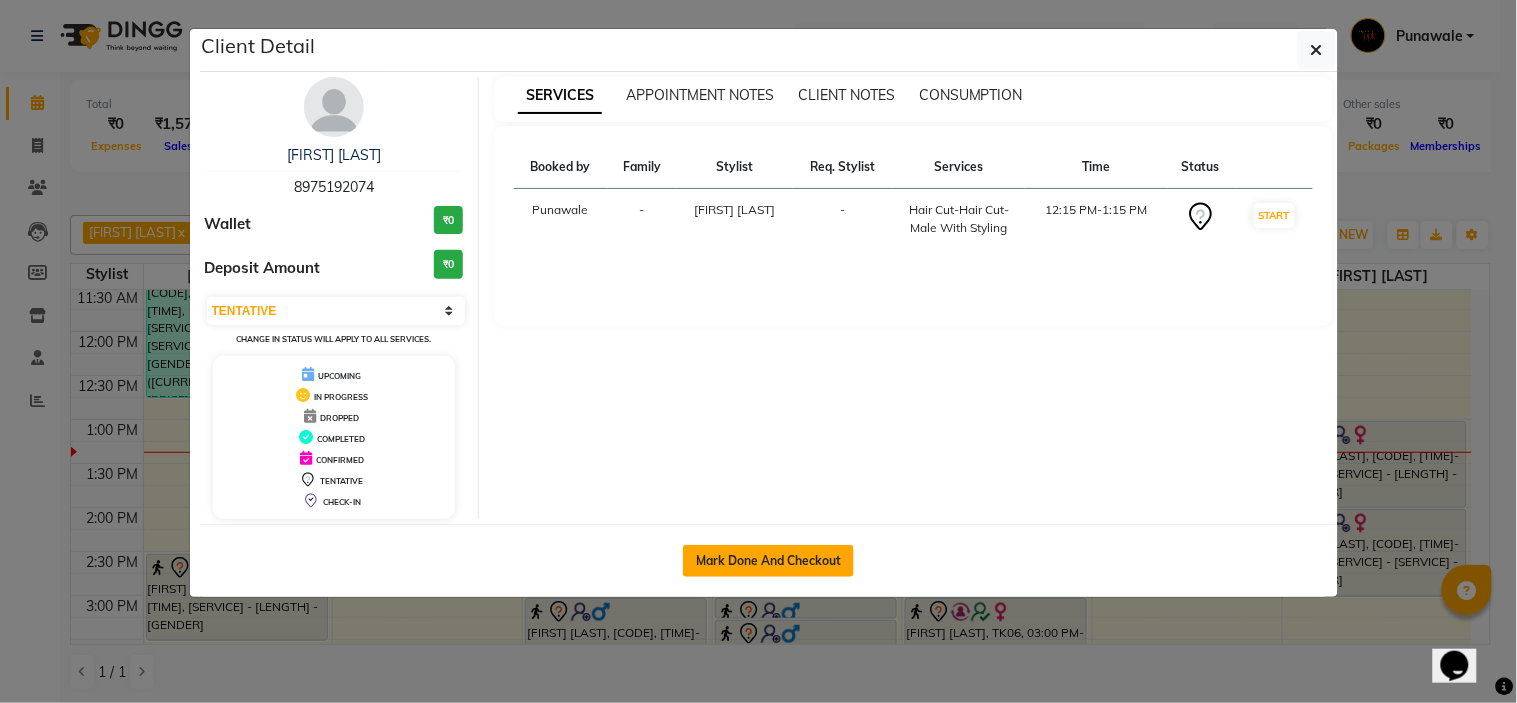 click on "Mark Done And Checkout" 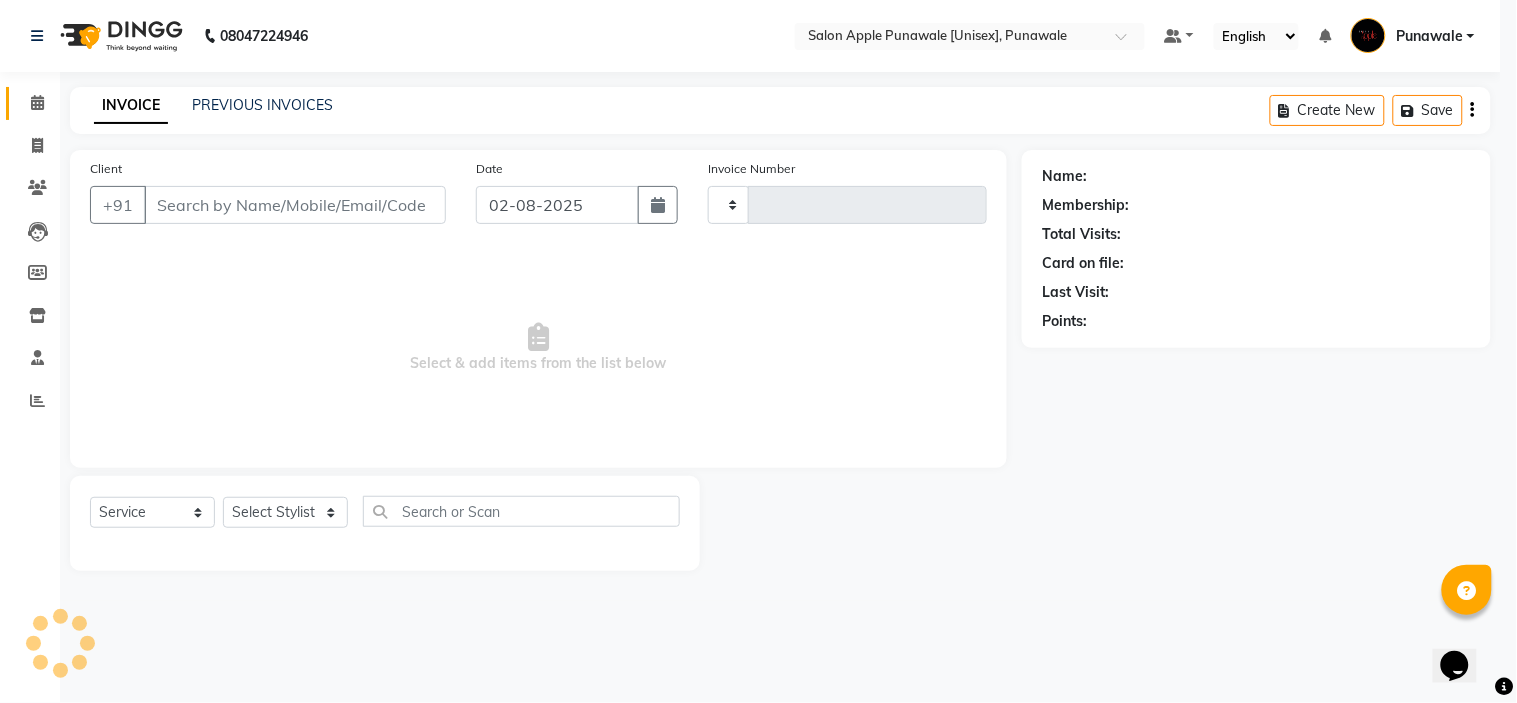 type on "1490" 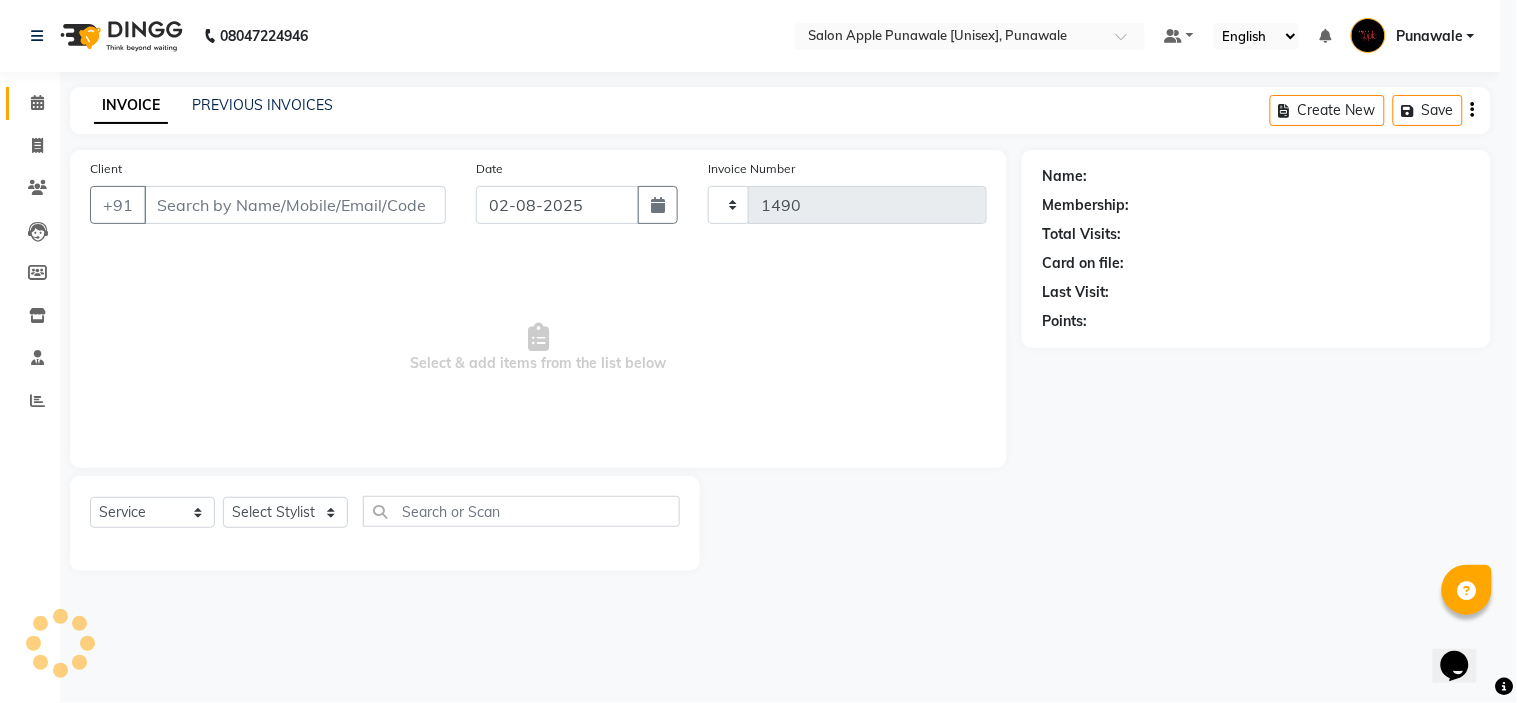 select on "5421" 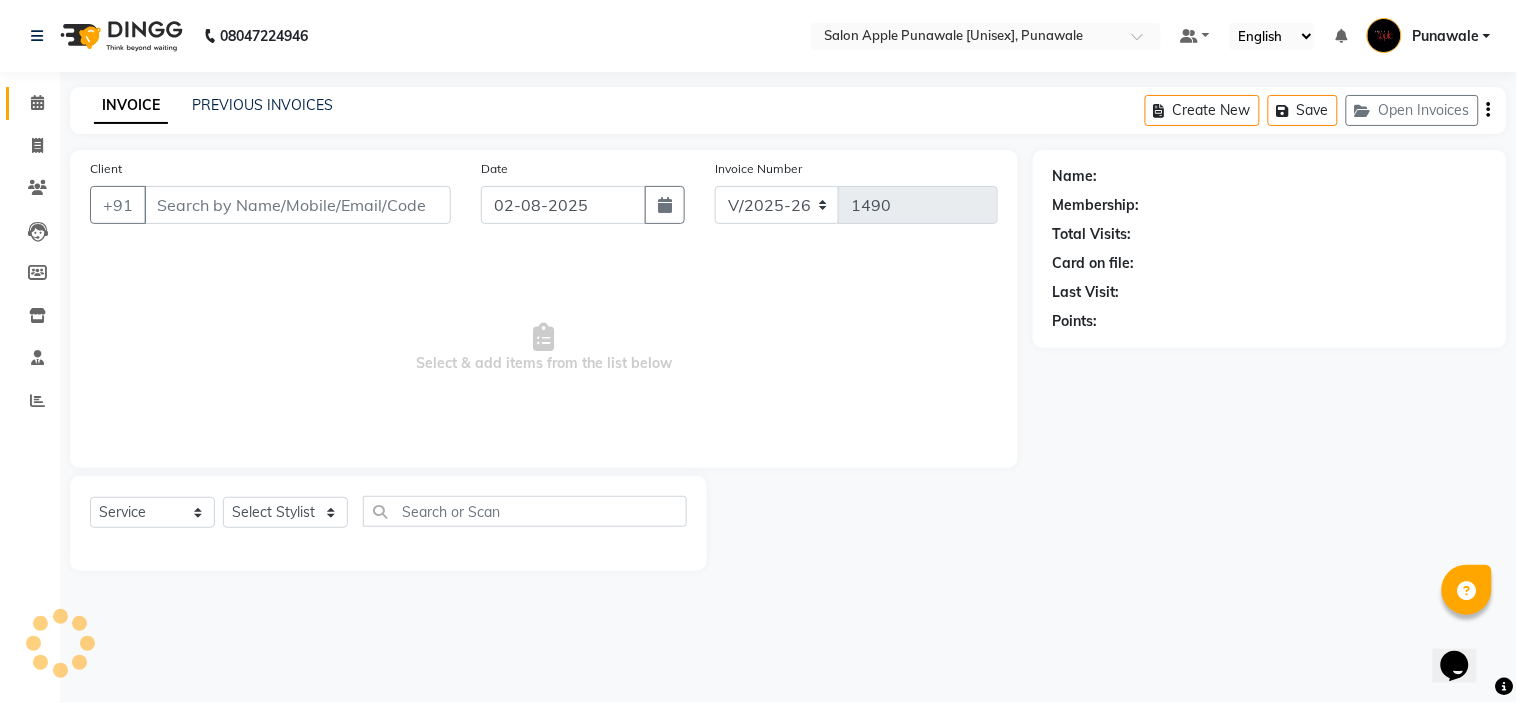 type on "8975192074" 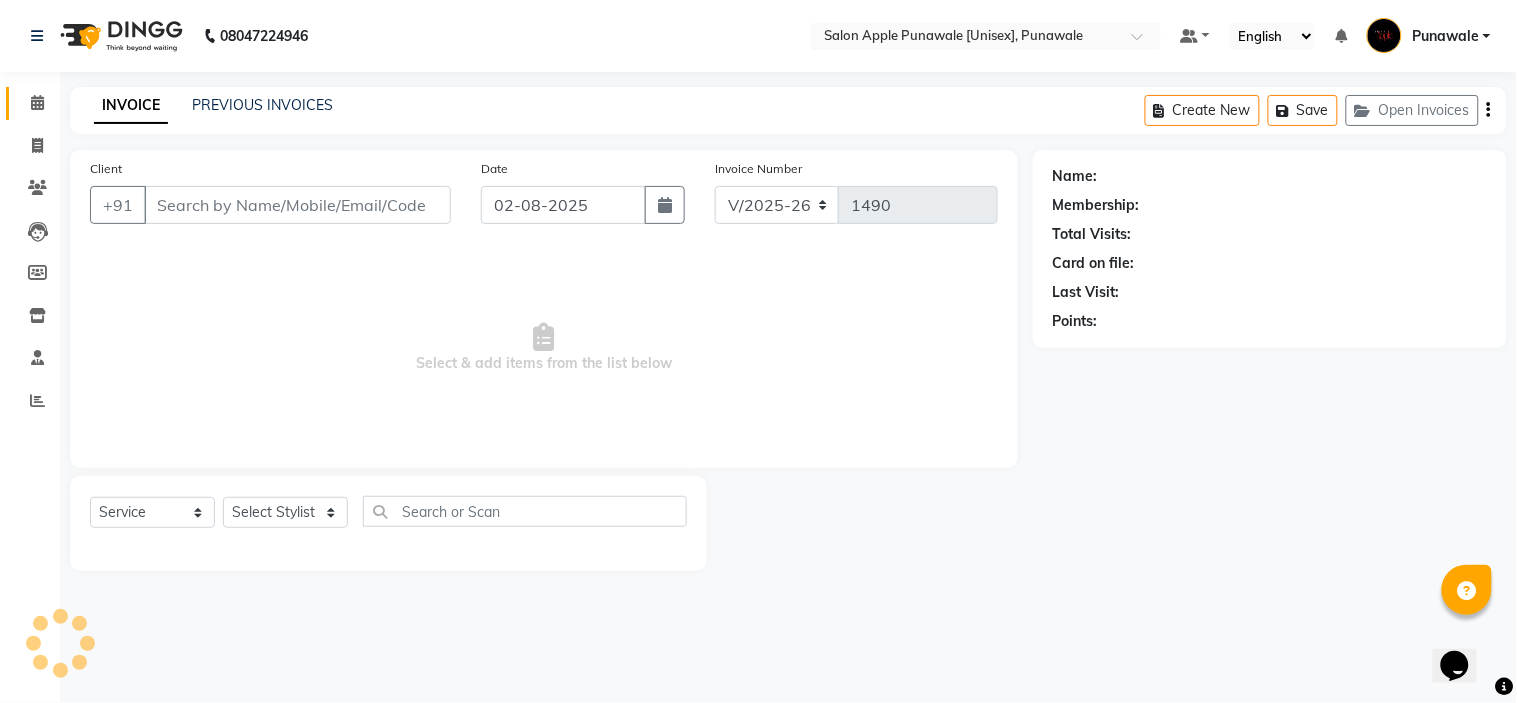 select on "84102" 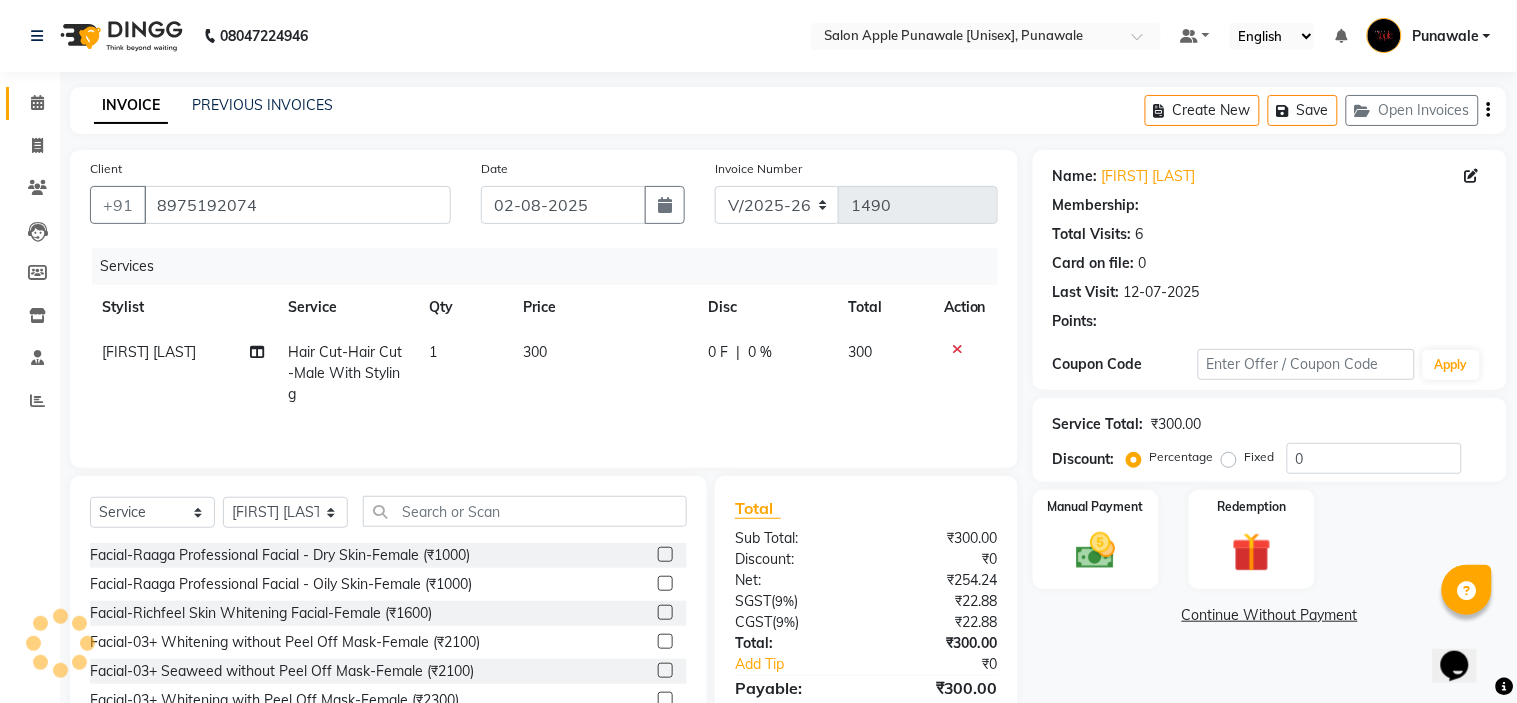 select on "1: Object" 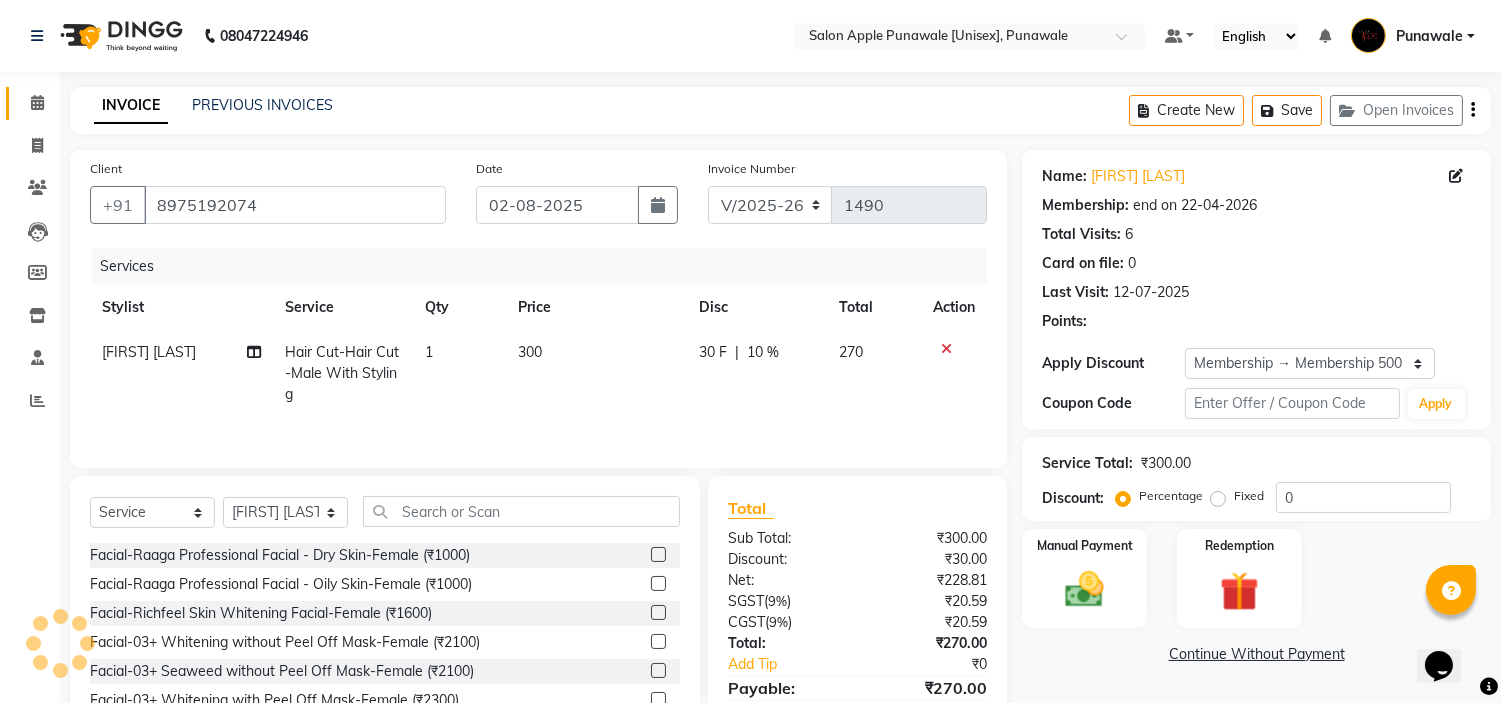 type on "10" 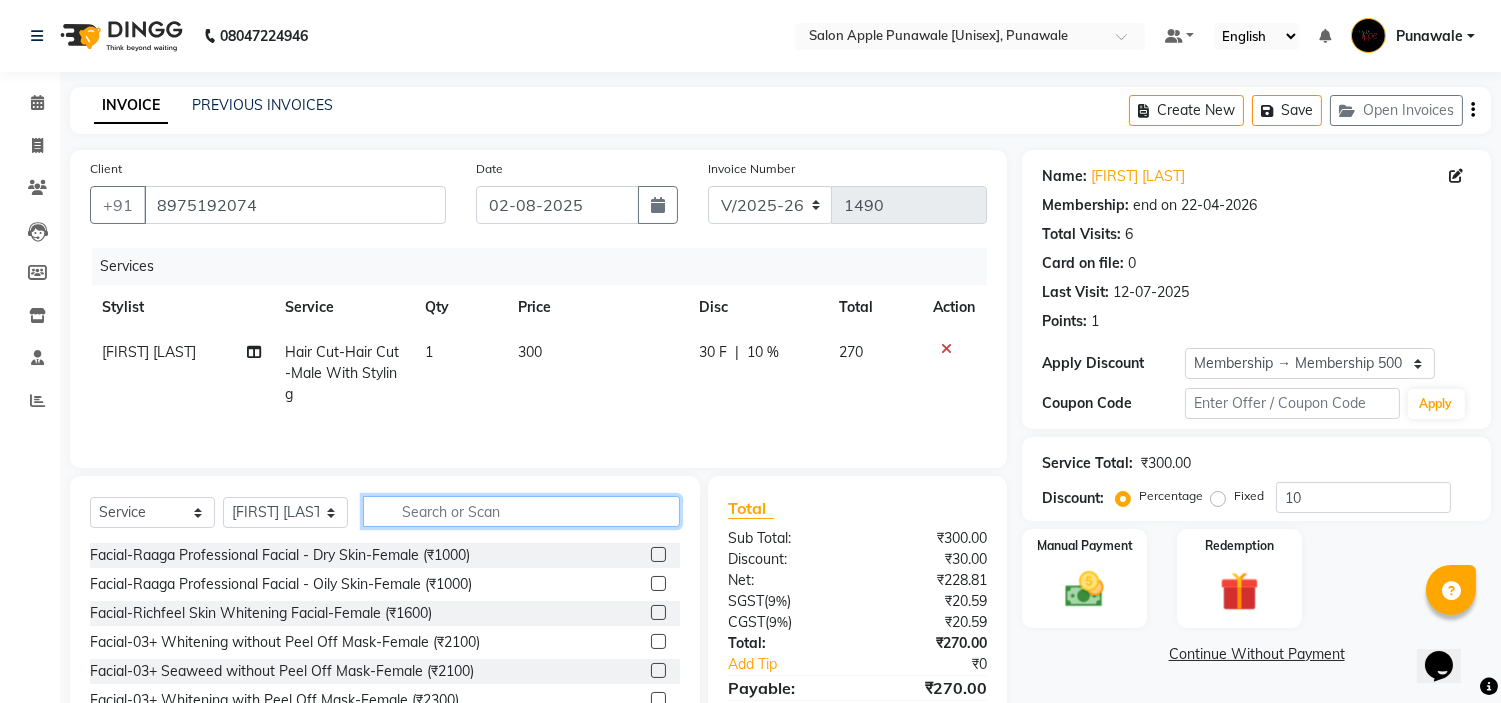 click 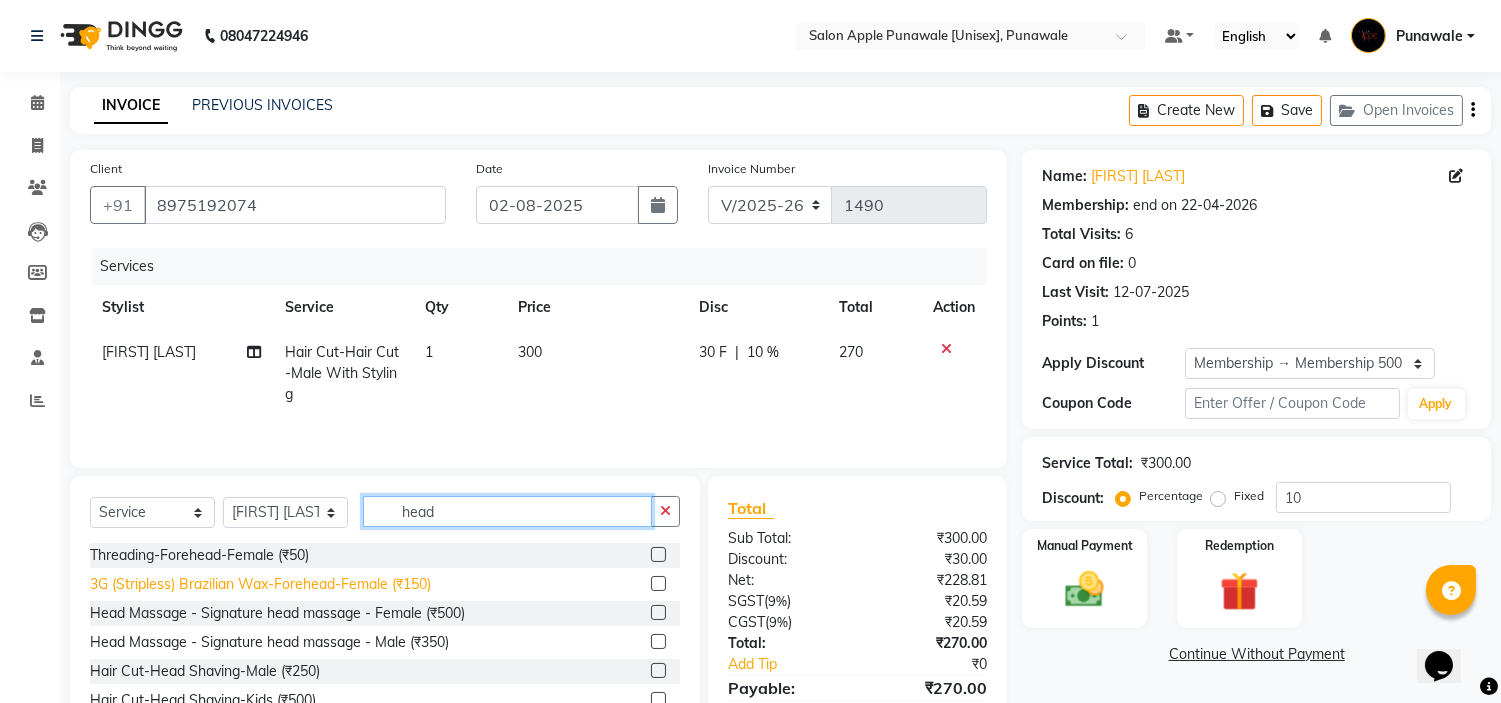 scroll, scrollTop: 98, scrollLeft: 0, axis: vertical 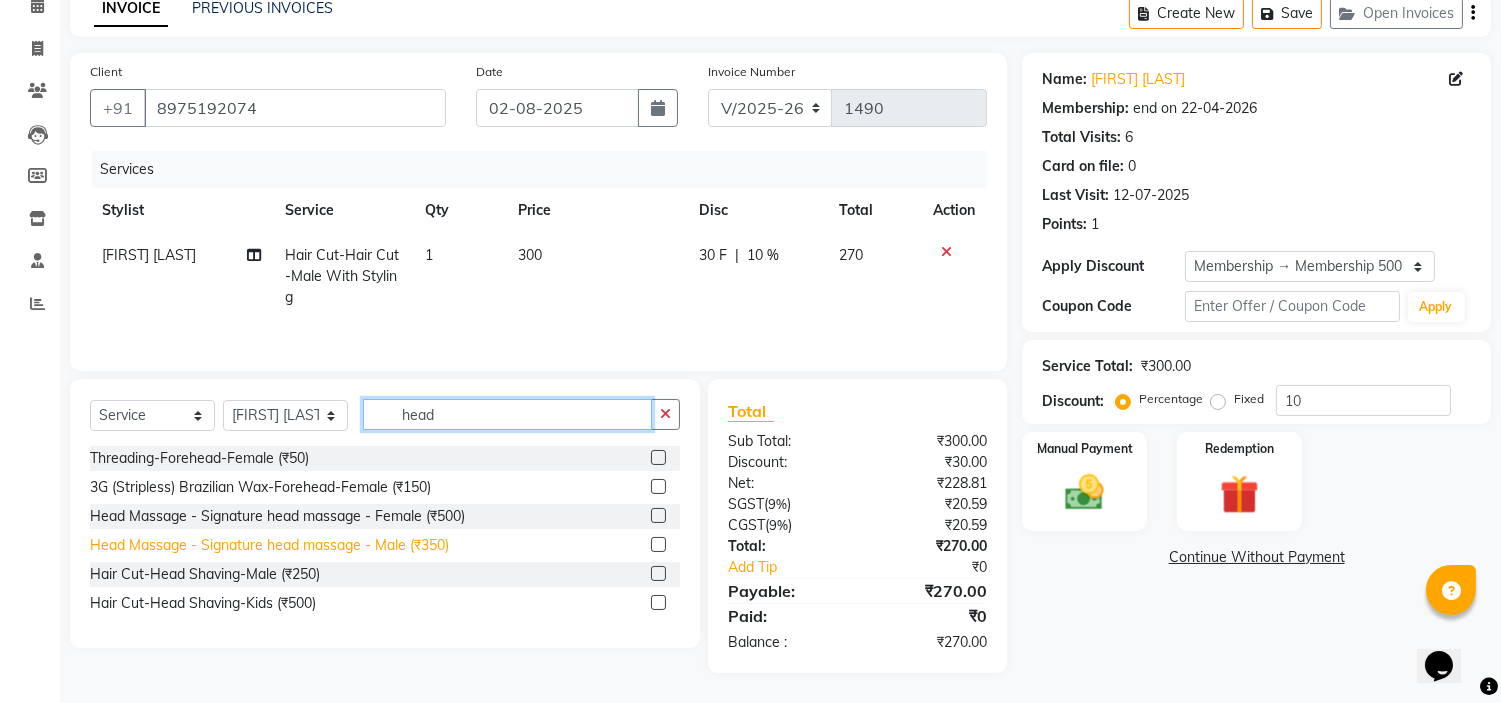 type on "head" 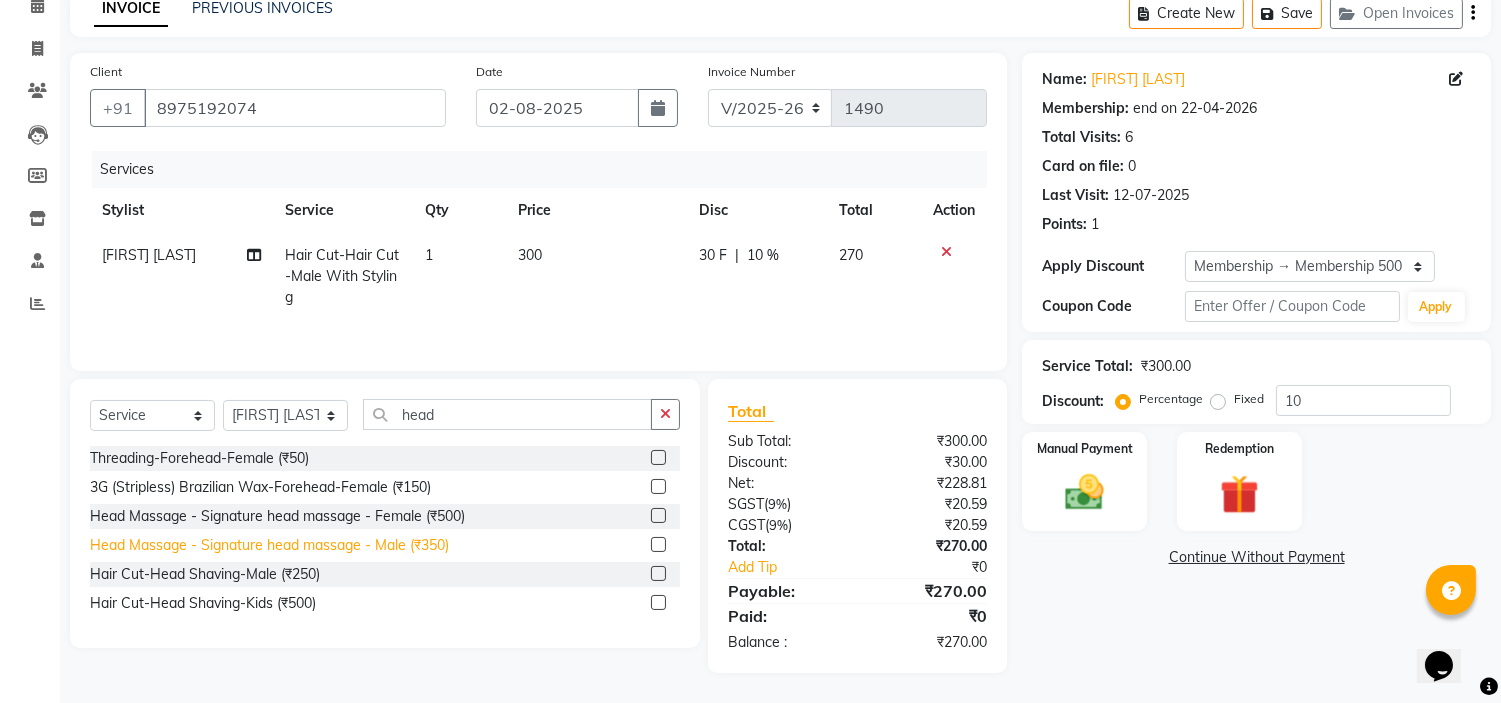 click on "Head Massage - Signature head massage - Male (₹350)" 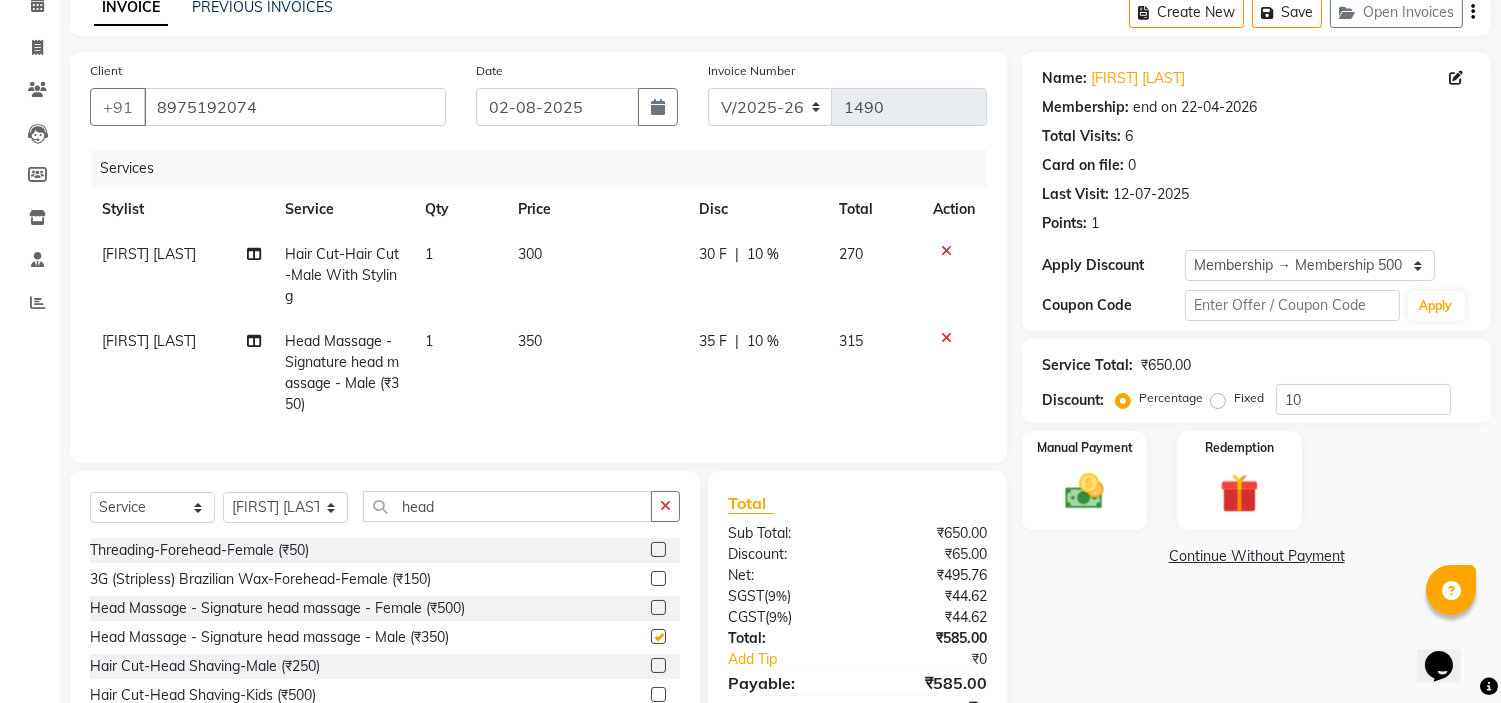 checkbox on "false" 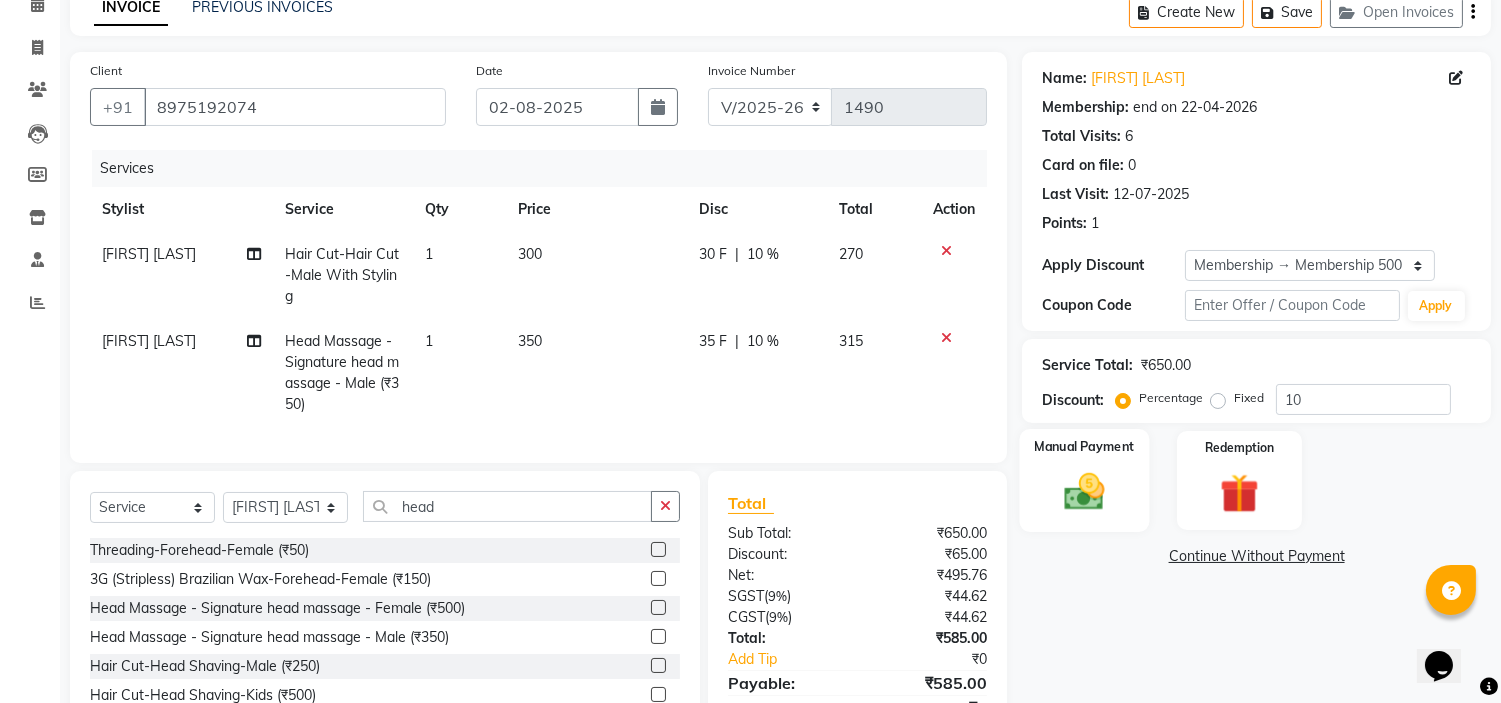 click on "Manual Payment" 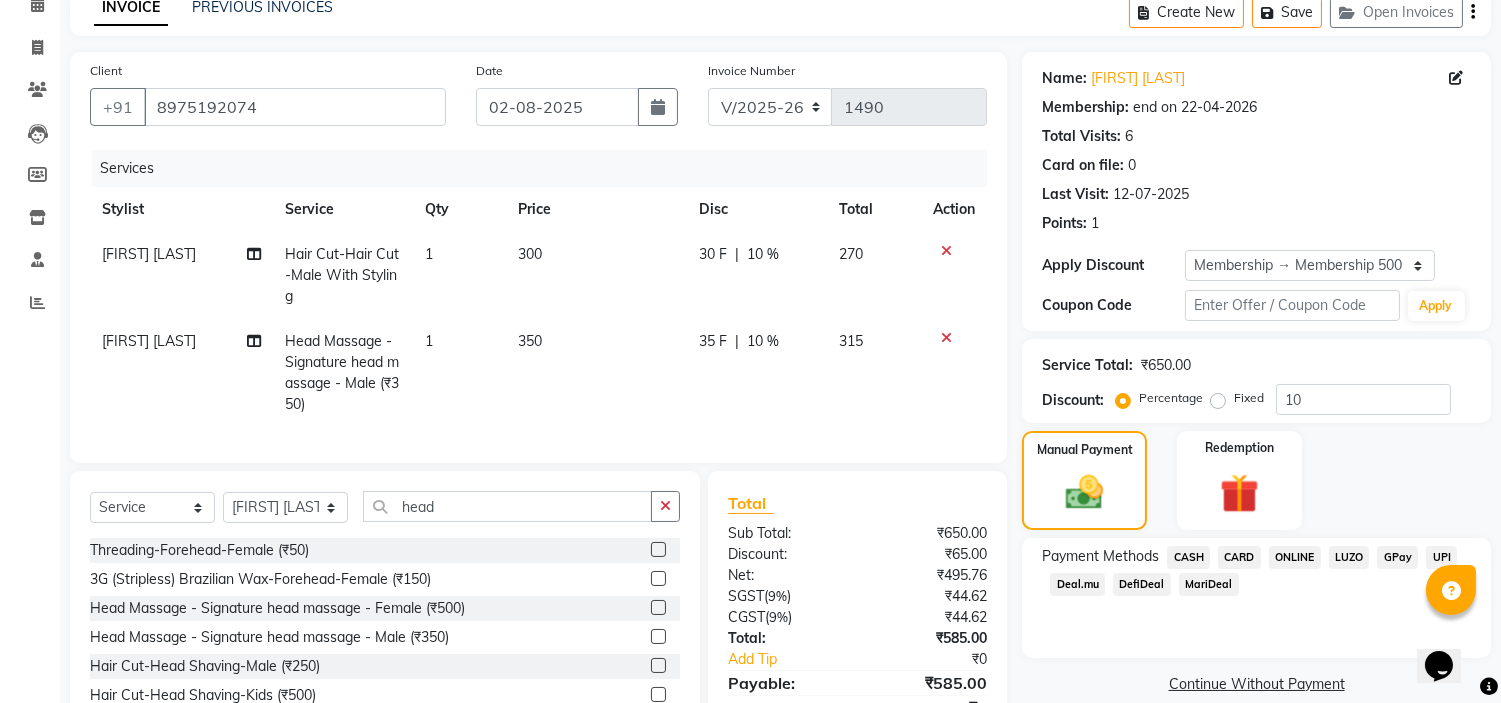 click on "LUZO" 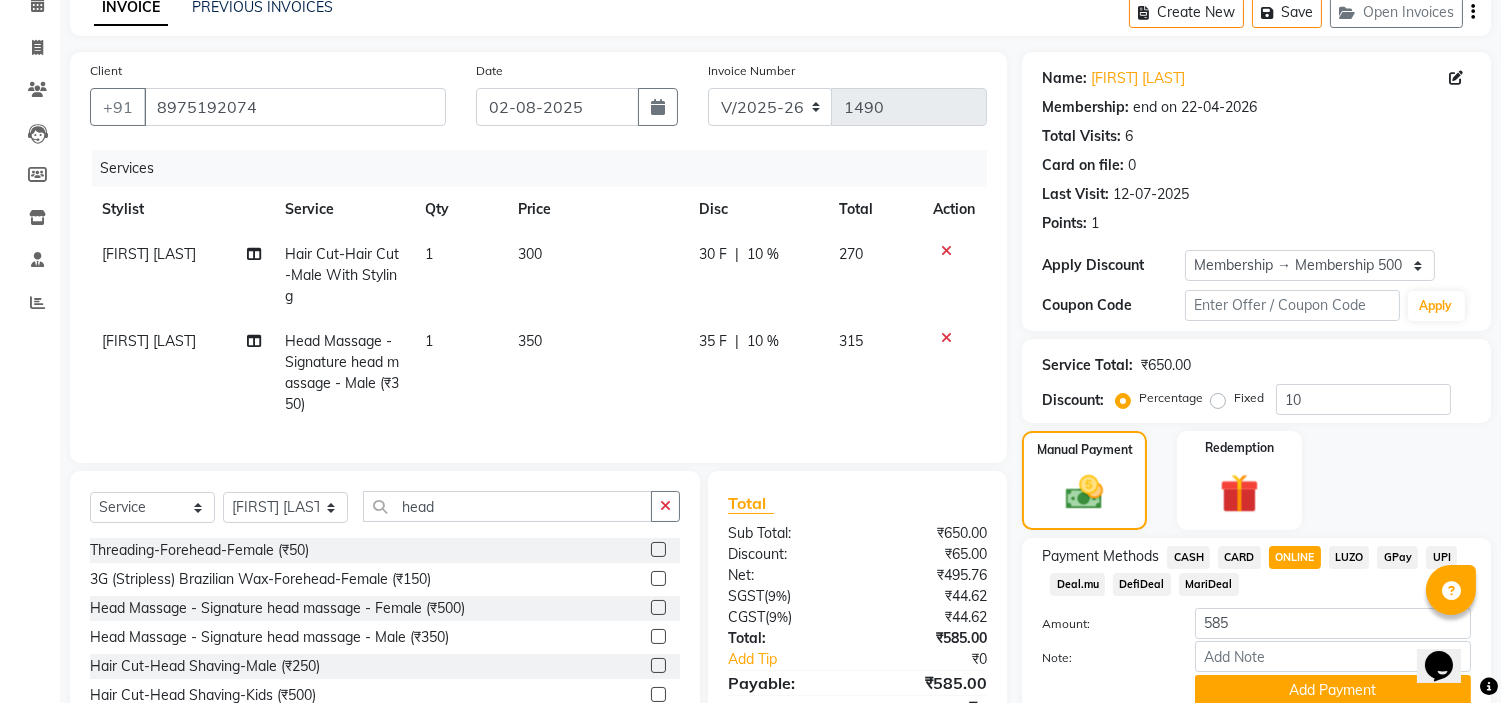 scroll, scrollTop: 206, scrollLeft: 0, axis: vertical 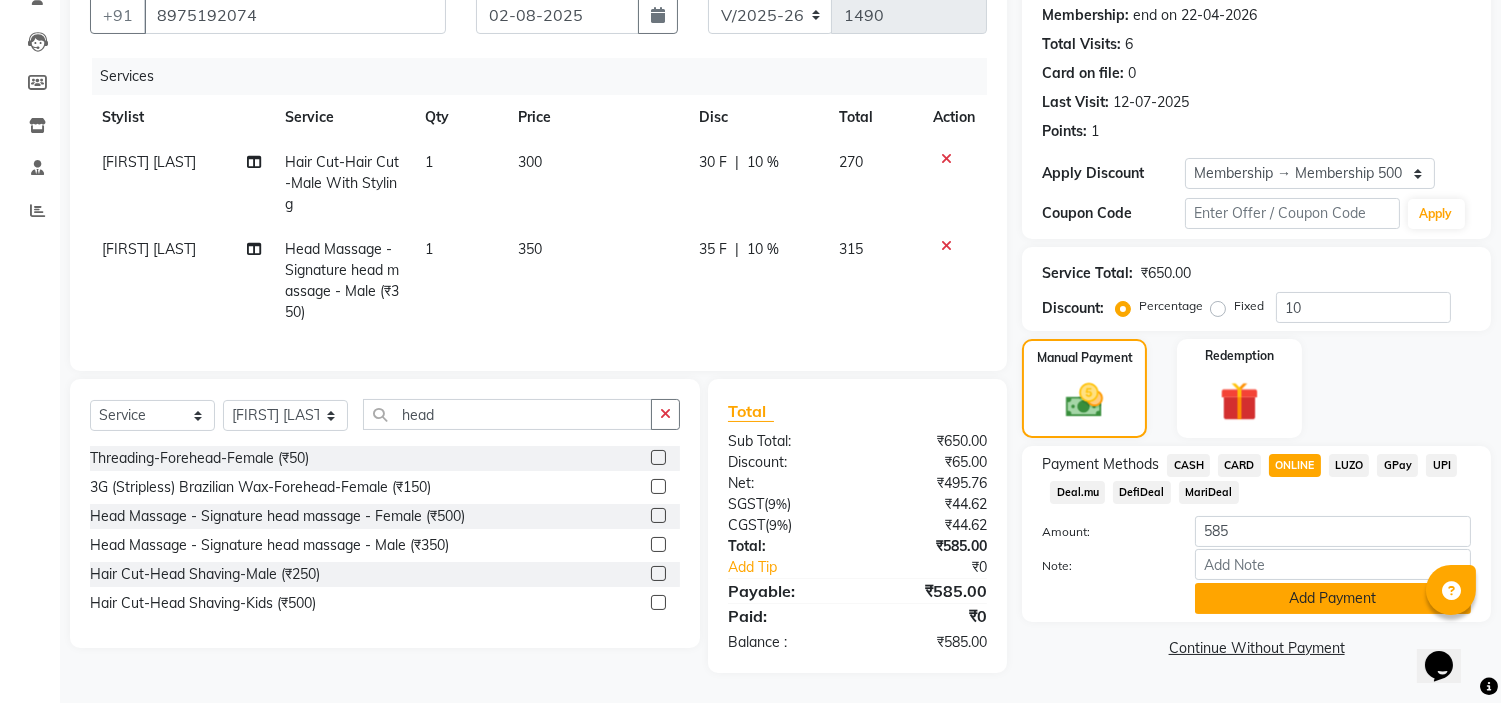 click on "Add Payment" 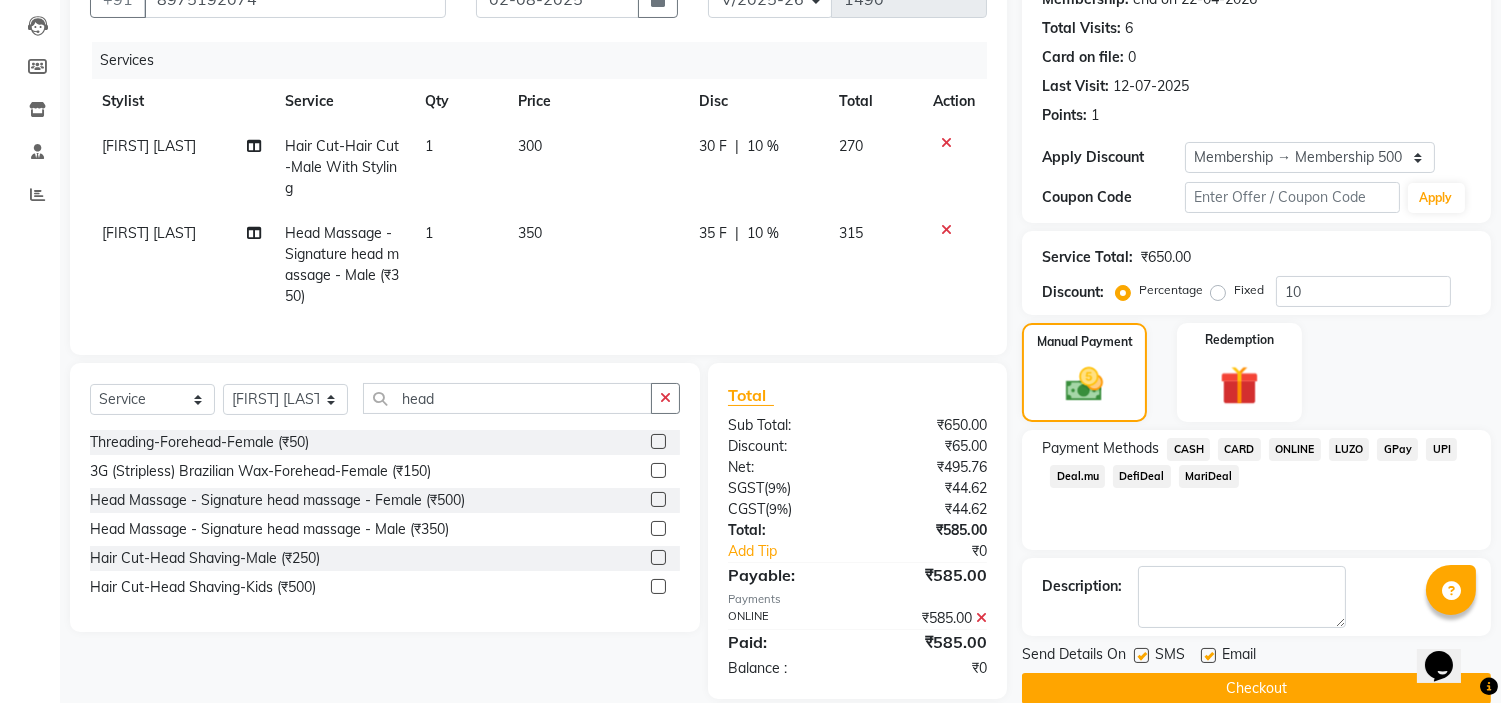 scroll, scrollTop: 347, scrollLeft: 0, axis: vertical 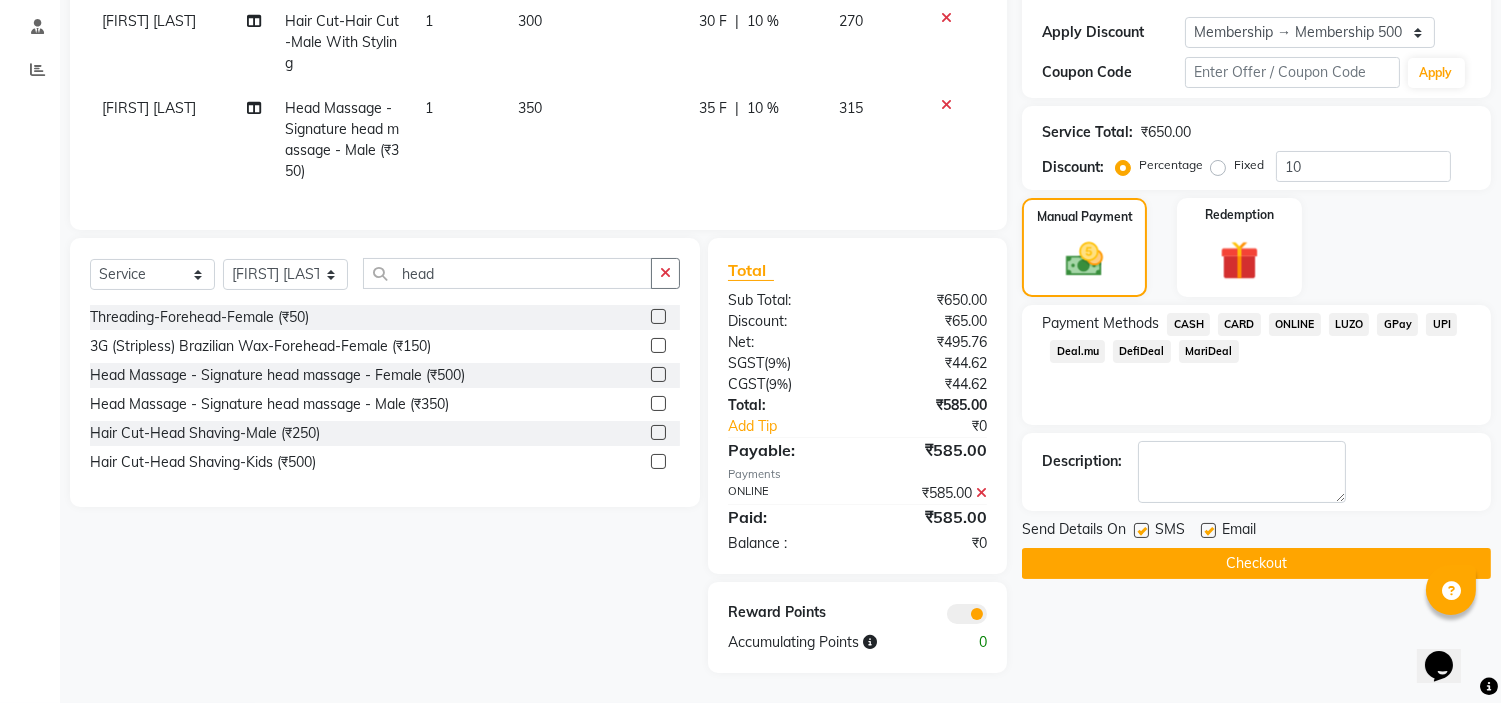 click on "Checkout" 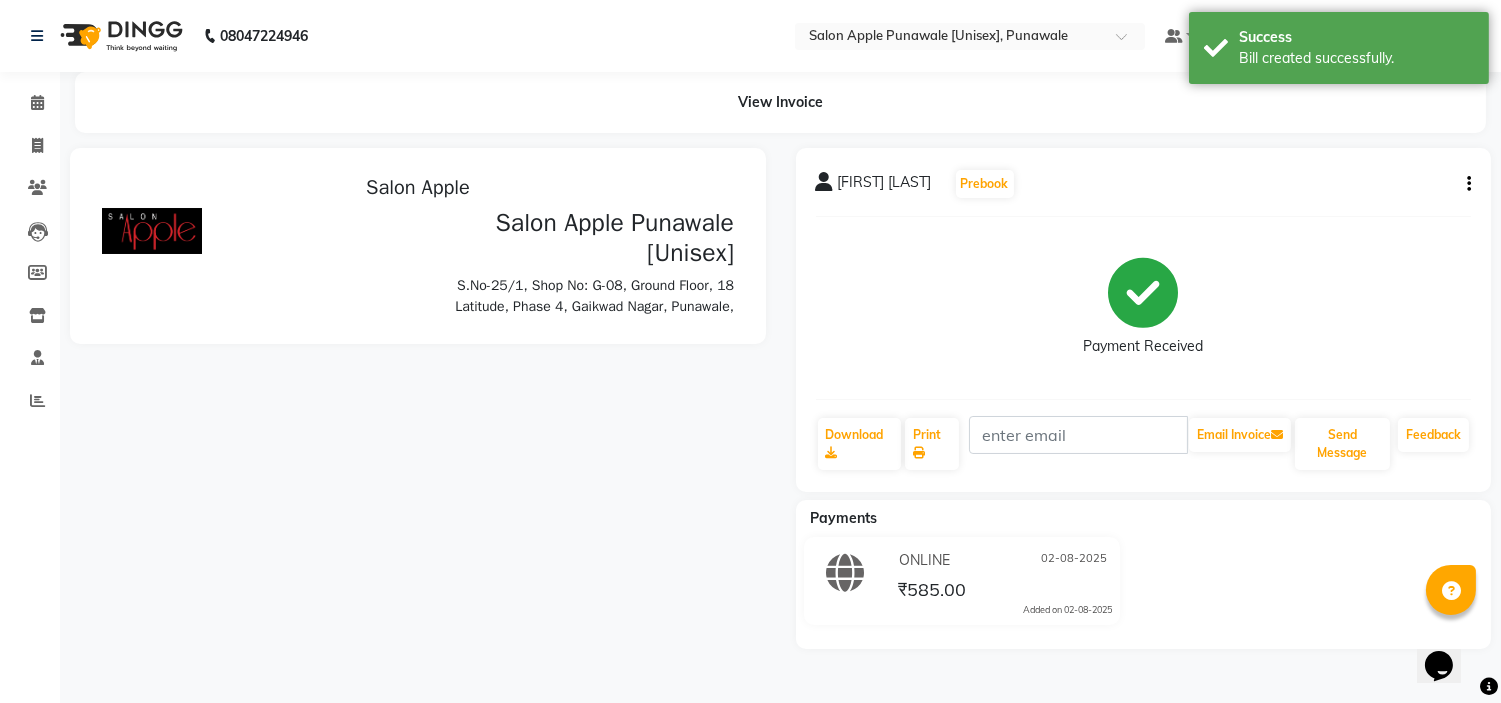 scroll, scrollTop: 0, scrollLeft: 0, axis: both 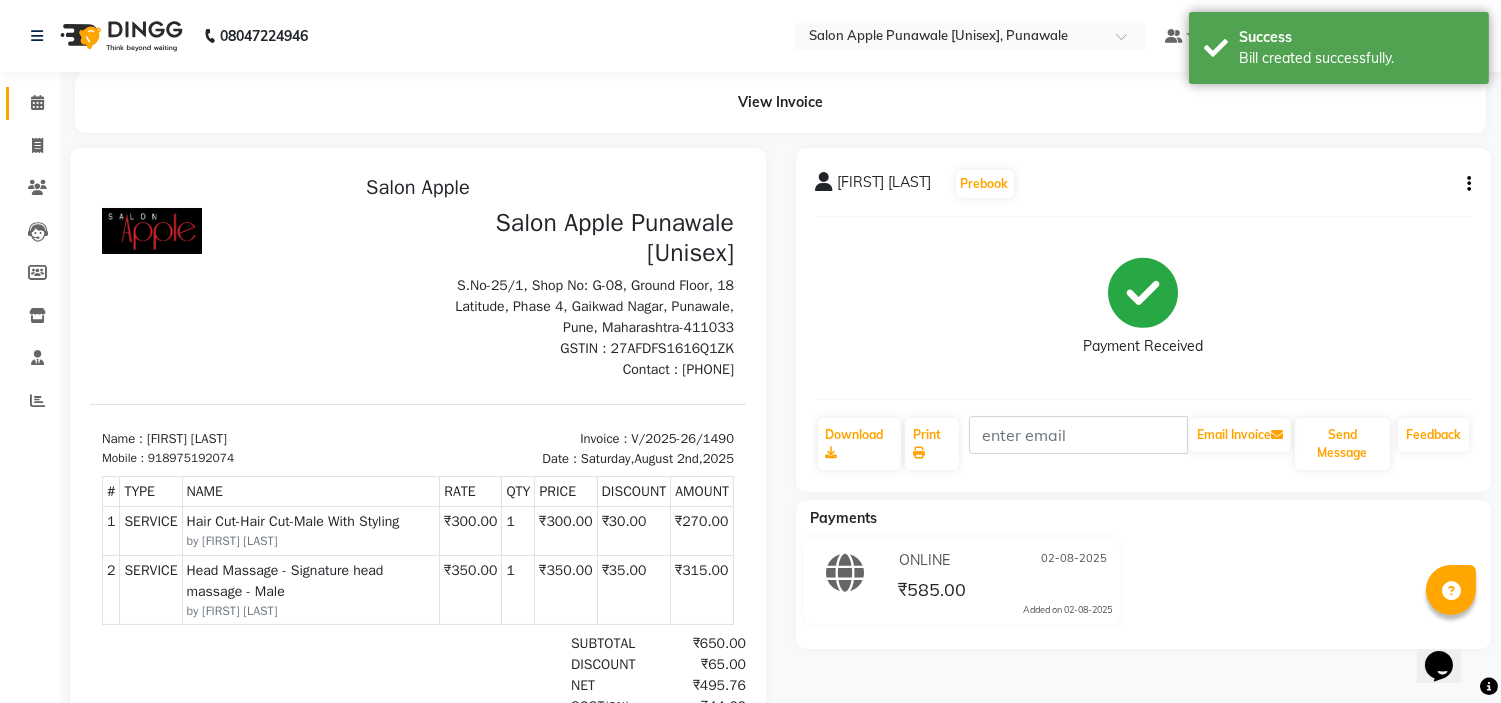 click on "Calendar" 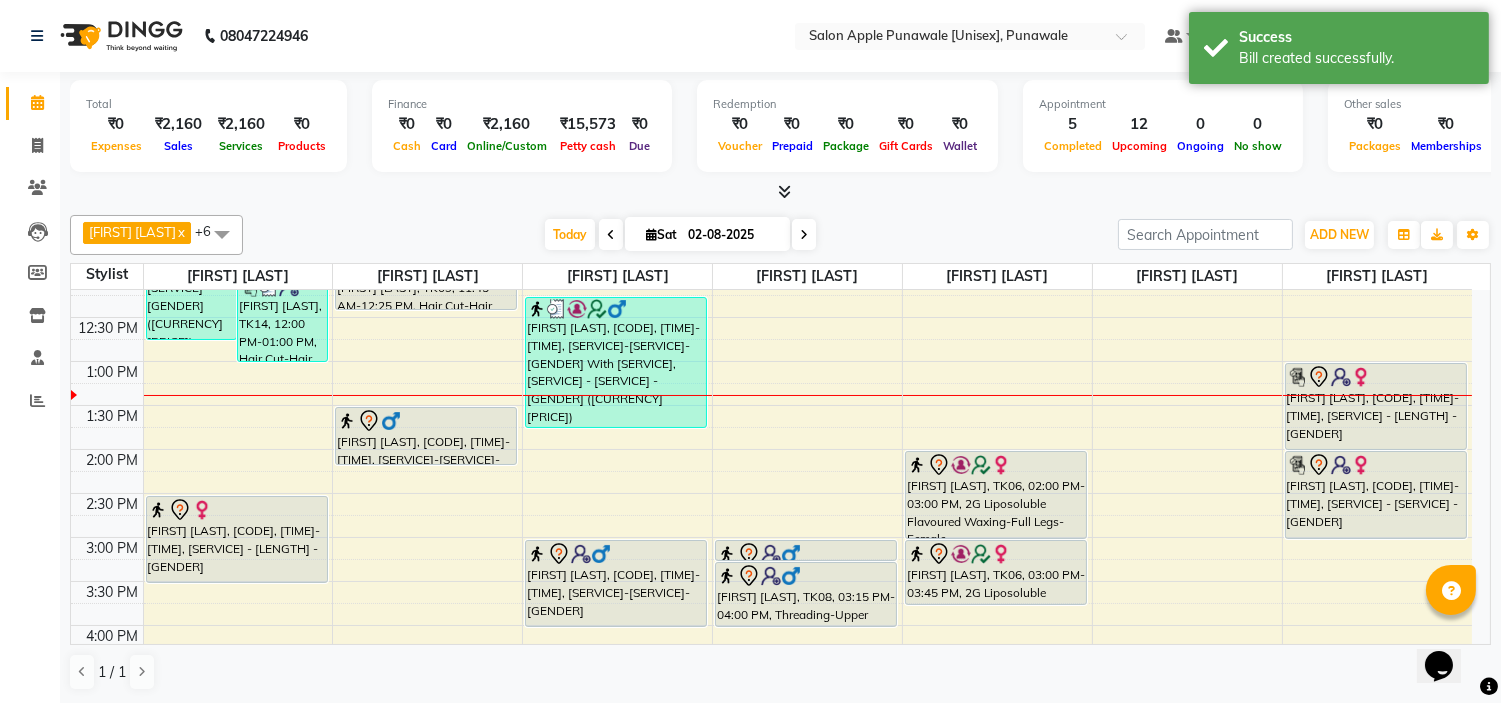 scroll, scrollTop: 333, scrollLeft: 0, axis: vertical 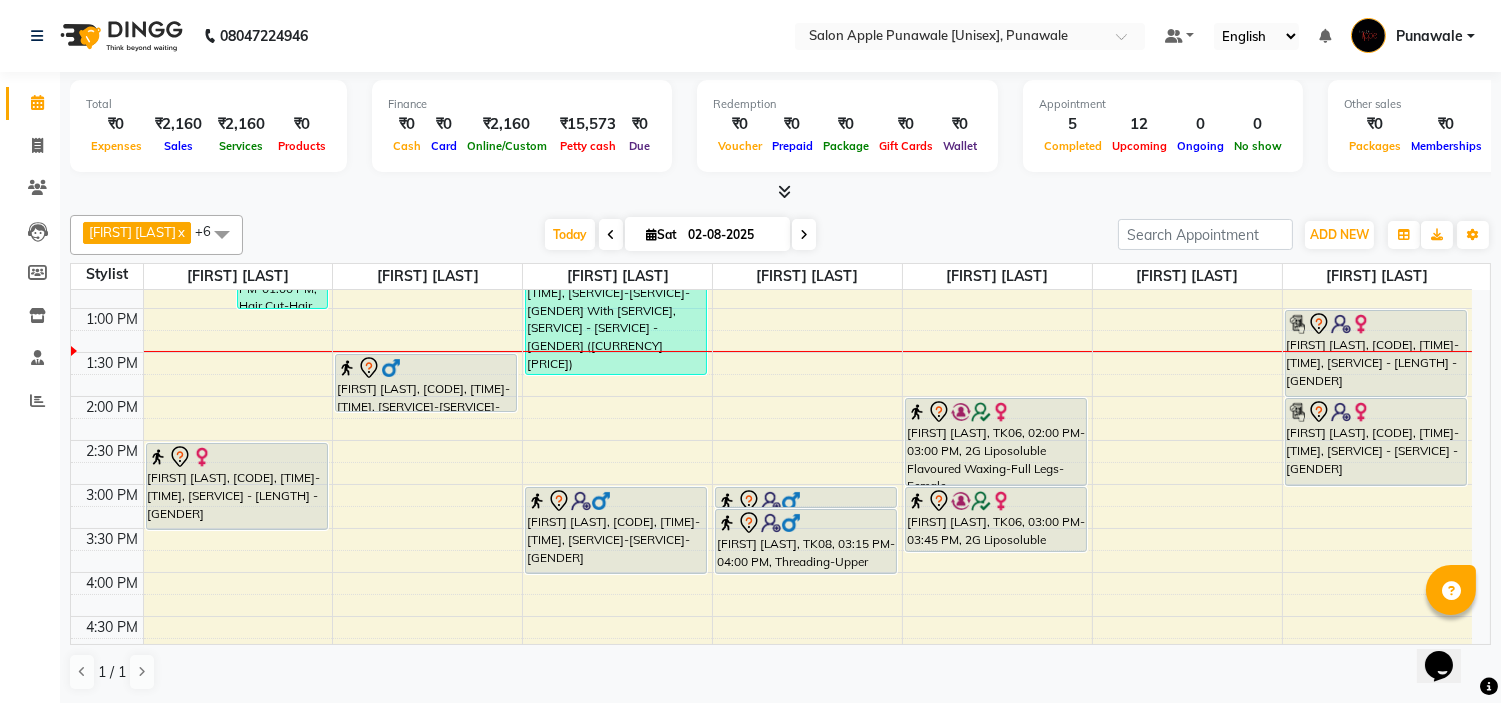 click on "9:00 AM 9:30 AM 10:00 AM 10:30 AM 11:00 AM 11:30 AM 12:00 PM 12:30 PM 1:00 PM 1:30 PM 2:00 PM 2:30 PM 3:00 PM 3:30 PM 4:00 PM 4:30 PM 5:00 PM 5:30 PM 6:00 PM 6:30 PM 7:00 PM 7:30 PM 8:00 PM 8:30 PM 9:00 PM 9:30 PM 10:00 PM 10:30 PM     Kavita Bhoir, TK03, 11:00 AM-12:45 PM, Hair Wash-Biotop-Female (₹450),Hair Cut-Hair Cut (Straight / U - Shape)-Female (₹300)     Ashwini bavankar, TK14, 12:00 PM-01:00 PM, Hair Cut-Hair Cut-Female (₹500)             Rahul Gade, TK02, 10:00 AM-10:30 AM, Beard Styling-Beard Trim-Male             vijya dube, TK12, 02:30 PM-03:30 PM, Biotop Spa - upper midback length - Female     Prachi Shapurkar, TK04, 05:00 PM-06:00 PM, Biotop Spa - upper midback length - Female     Uday wad, TK10, 11:05 AM-11:45 AM, Hair Cut-Hair Cut-Male  (₹200)             jjoyrsna wagh, TK09, 11:45 AM-12:25 PM, Hair Cut-Hair Cut-Male              parvin gadikar, TK13, 01:30 PM-02:10 PM, Hair Cut-Hair Cut-Male      Shivangi Patil, TK05, 11:30 AM-12:10 PM, Hair Cut-Hair Cut-Male" at bounding box center (771, 572) 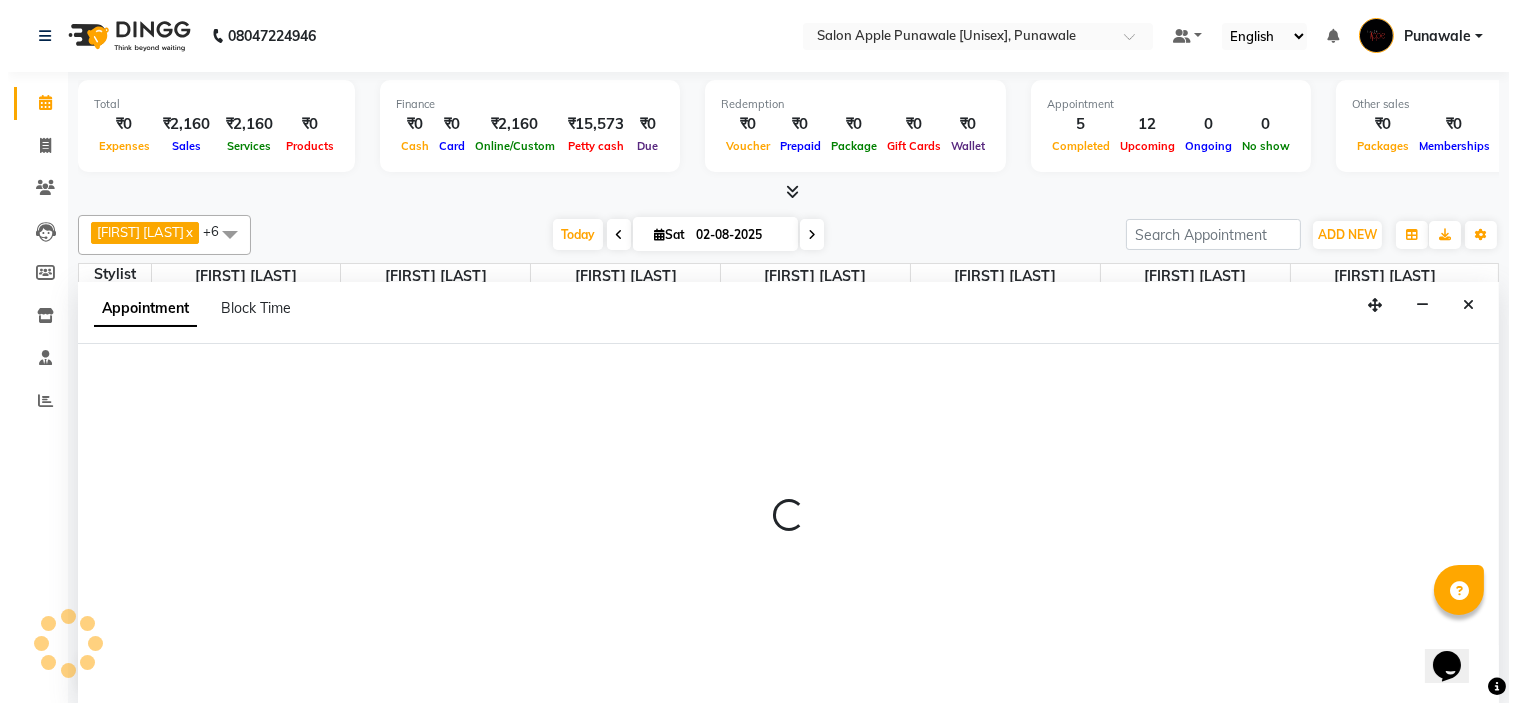 scroll, scrollTop: 1, scrollLeft: 0, axis: vertical 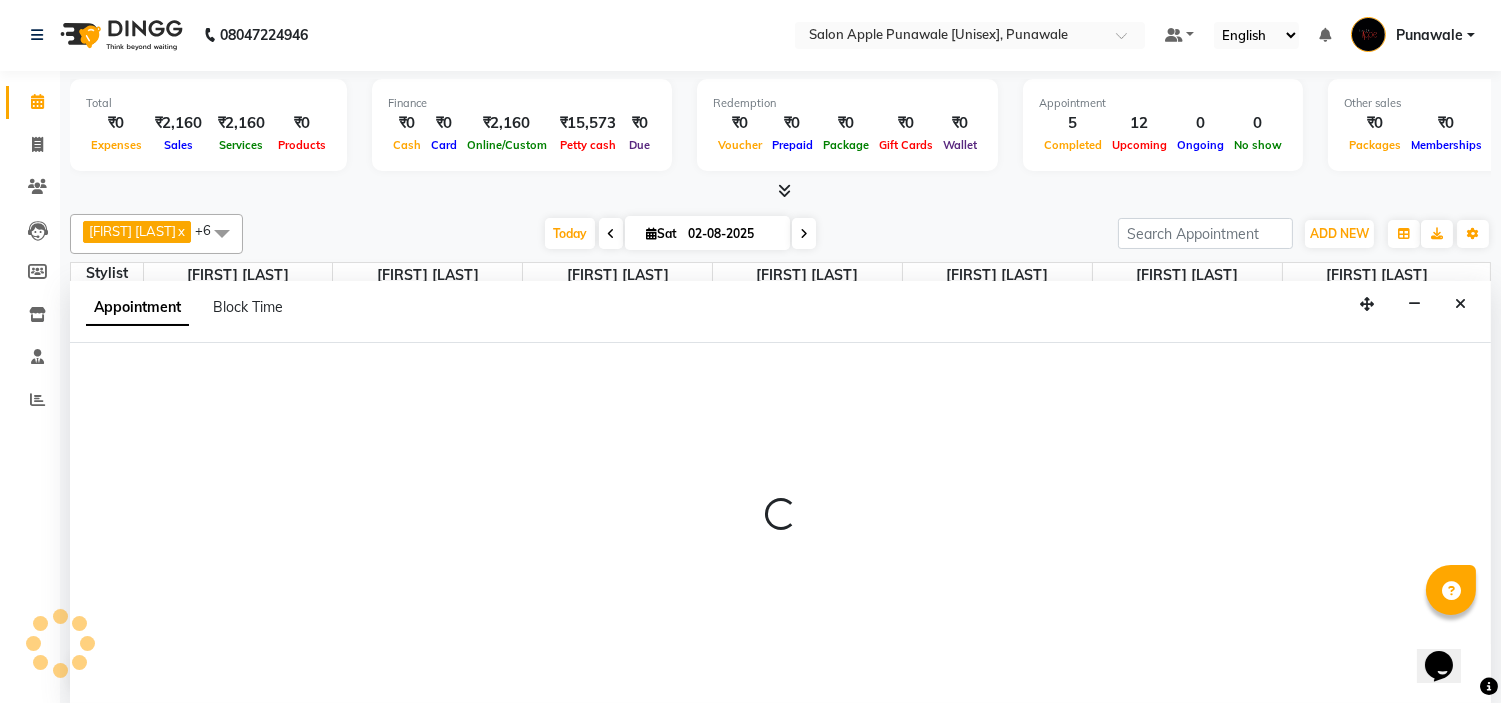 select on "80185" 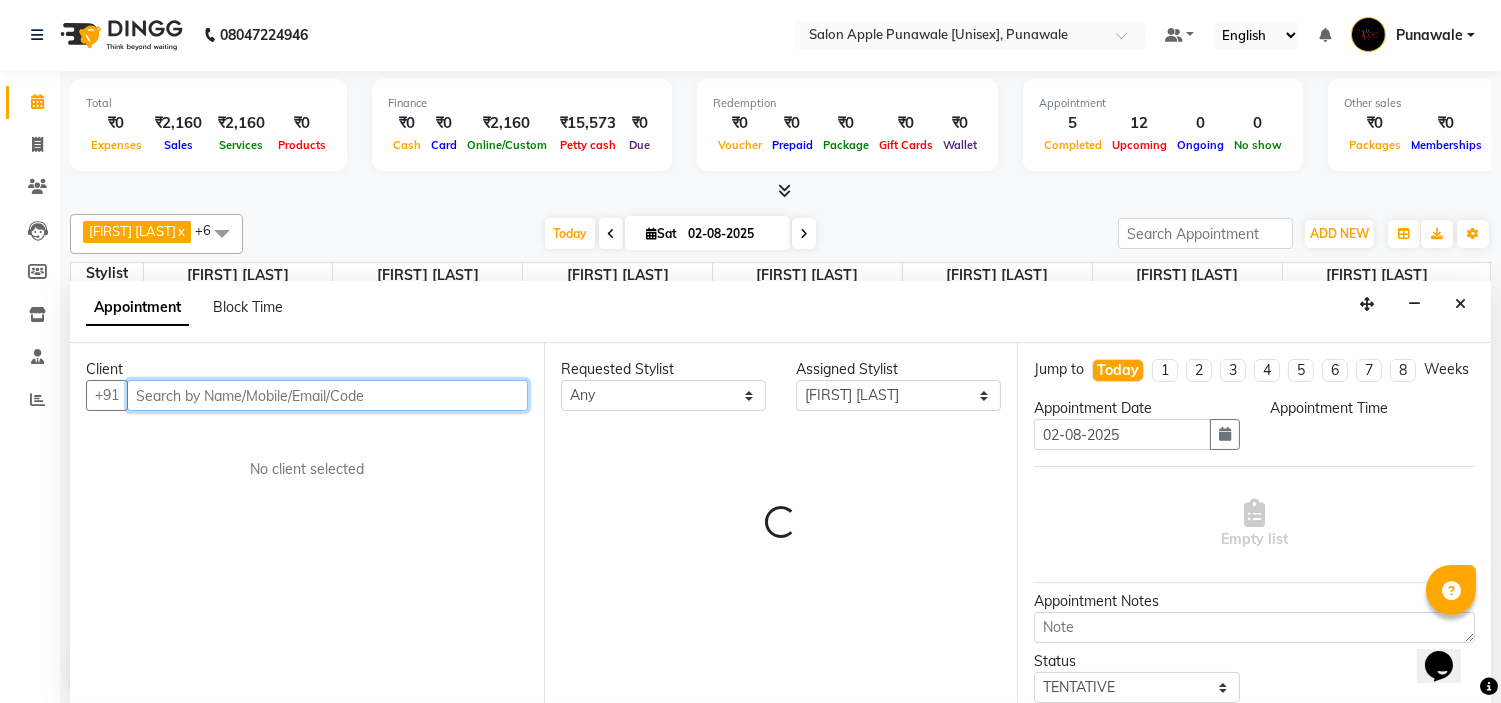 select on "900" 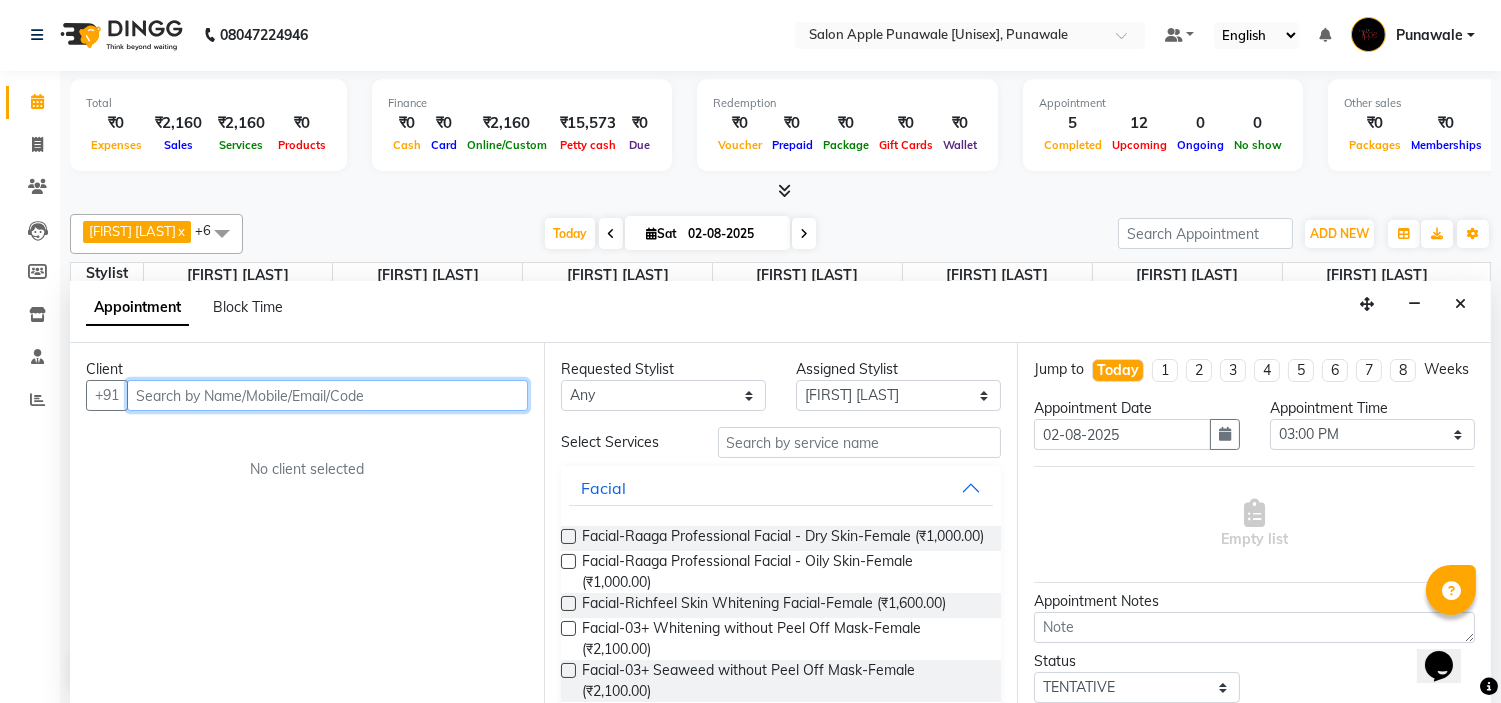 click at bounding box center (327, 395) 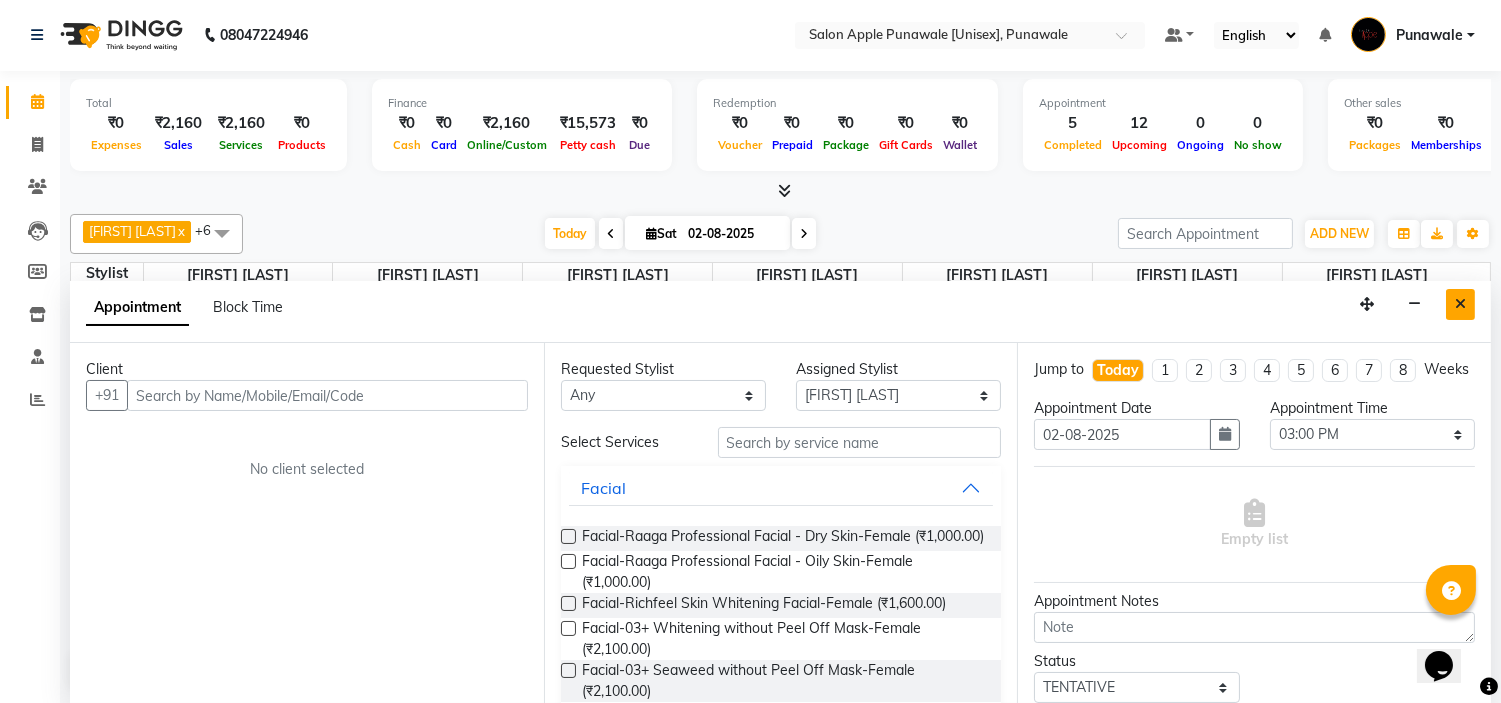 click at bounding box center [1460, 304] 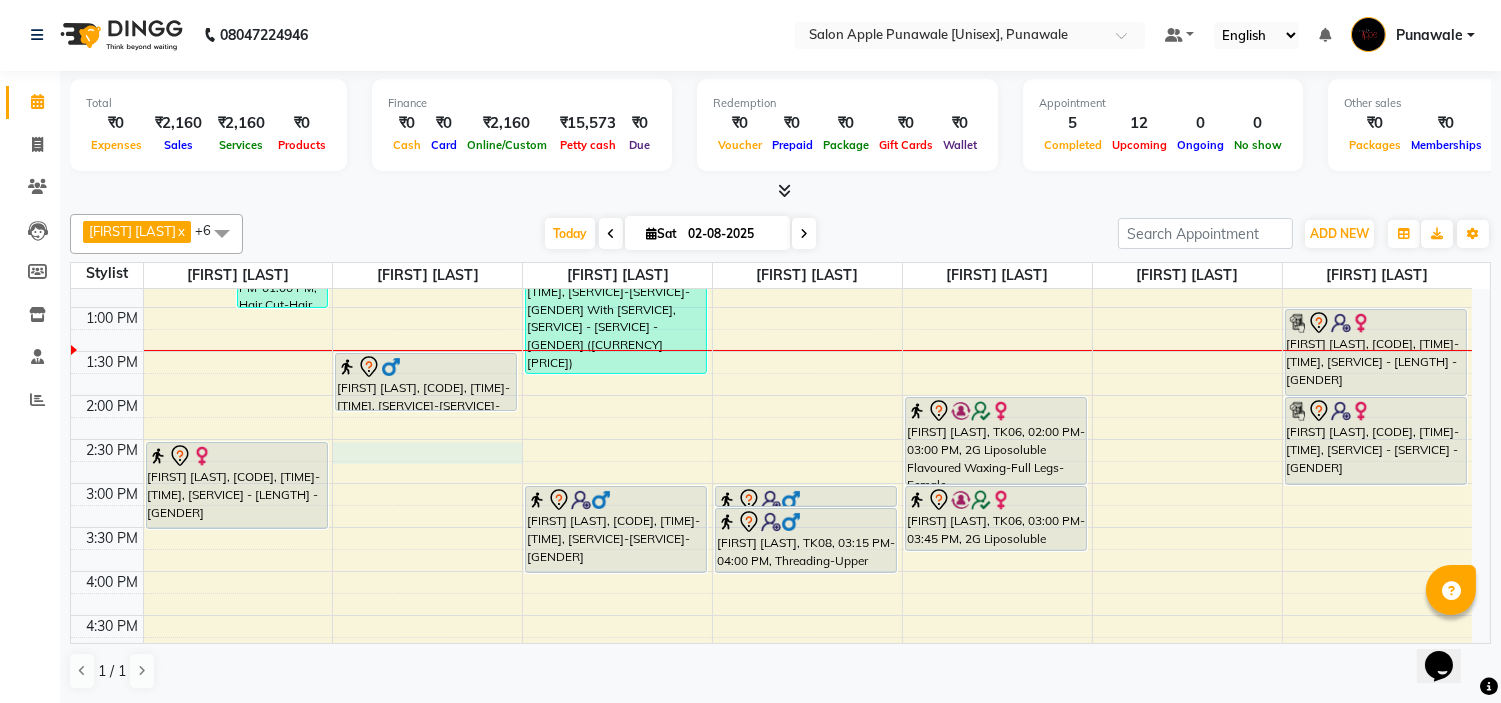 click on "9:00 AM 9:30 AM 10:00 AM 10:30 AM 11:00 AM 11:30 AM 12:00 PM 12:30 PM 1:00 PM 1:30 PM 2:00 PM 2:30 PM 3:00 PM 3:30 PM 4:00 PM 4:30 PM 5:00 PM 5:30 PM 6:00 PM 6:30 PM 7:00 PM 7:30 PM 8:00 PM 8:30 PM 9:00 PM 9:30 PM 10:00 PM 10:30 PM     Kavita Bhoir, TK03, 11:00 AM-12:45 PM, Hair Wash-Biotop-Female (₹450),Hair Cut-Hair Cut (Straight / U - Shape)-Female (₹300)     Ashwini bavankar, TK14, 12:00 PM-01:00 PM, Hair Cut-Hair Cut-Female (₹500)             Rahul Gade, TK02, 10:00 AM-10:30 AM, Beard Styling-Beard Trim-Male             vijya dube, TK12, 02:30 PM-03:30 PM, Biotop Spa - upper midback length - Female     Prachi Shapurkar, TK04, 05:00 PM-06:00 PM, Biotop Spa - upper midback length - Female     Uday wad, TK10, 11:05 AM-11:45 AM, Hair Cut-Hair Cut-Male  (₹200)             jjoyrsna wagh, TK09, 11:45 AM-12:25 PM, Hair Cut-Hair Cut-Male              parvin gadikar, TK13, 01:30 PM-02:10 PM, Hair Cut-Hair Cut-Male      Shivangi Patil, TK05, 11:30 AM-12:10 PM, Hair Cut-Hair Cut-Male" at bounding box center (771, 571) 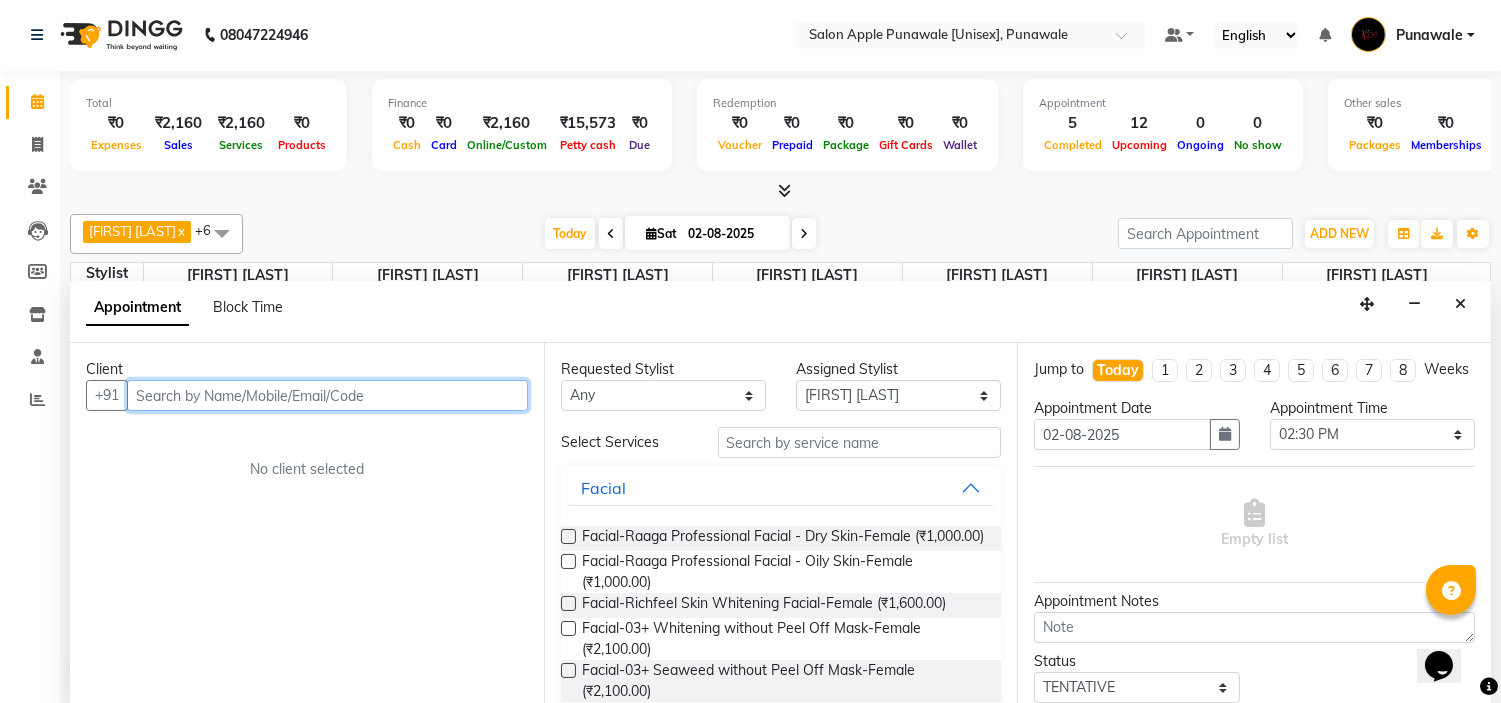 click at bounding box center [327, 395] 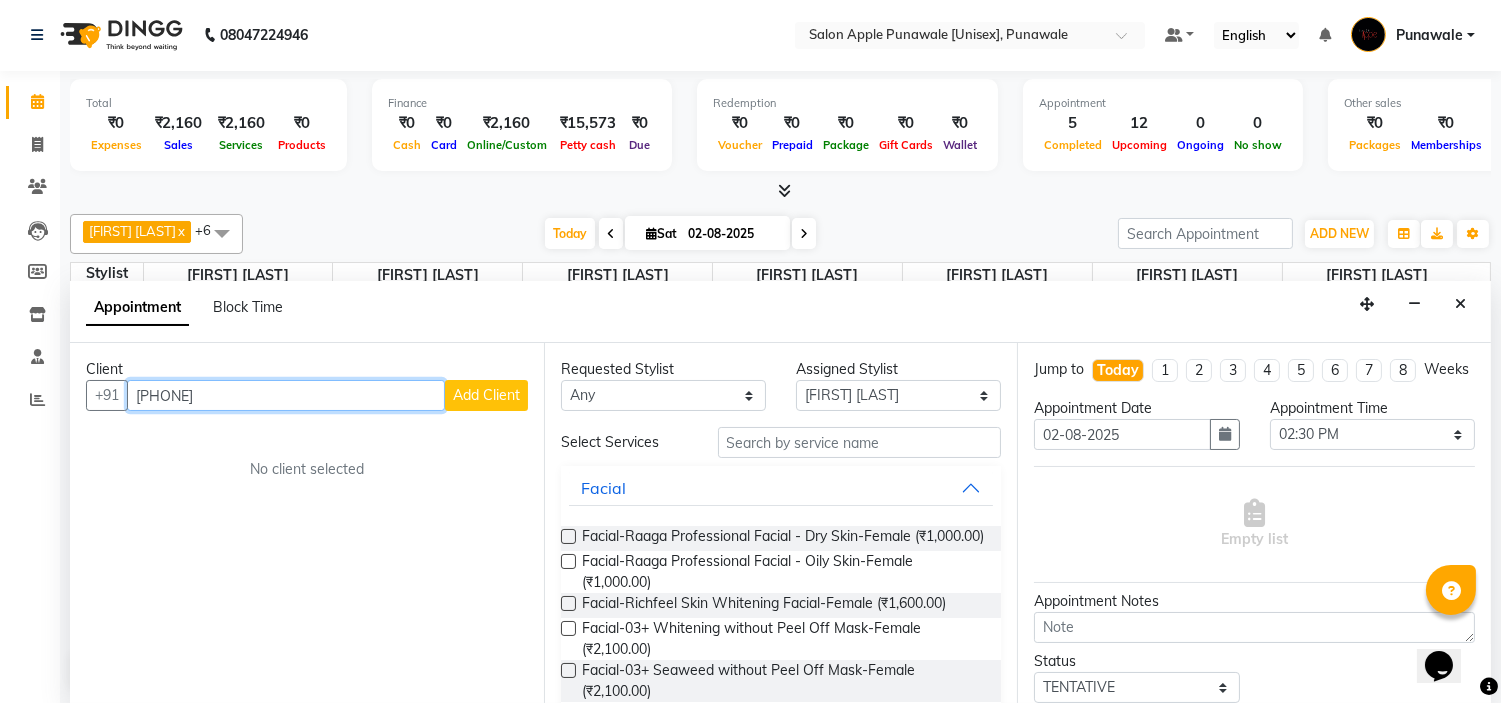 type on "8149835684" 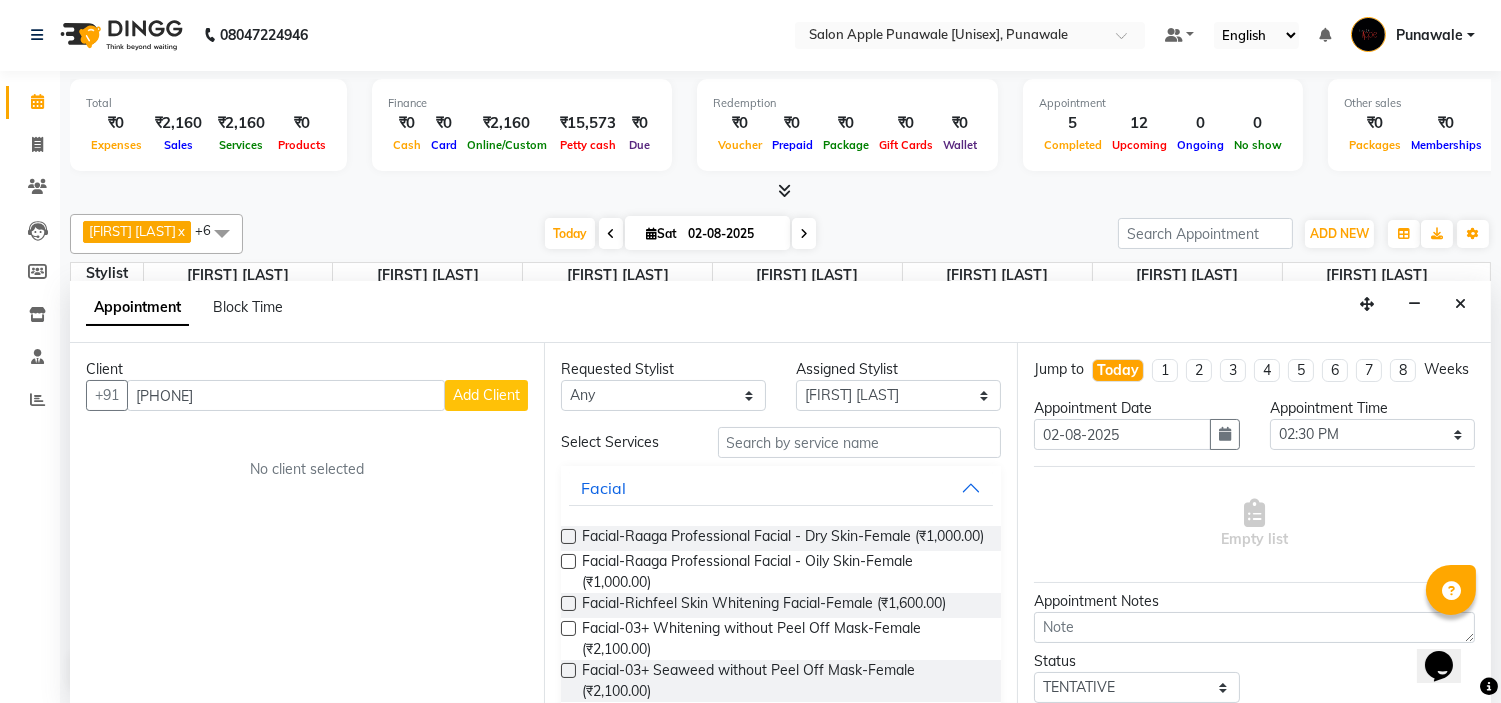 click on "Add Client" at bounding box center (486, 395) 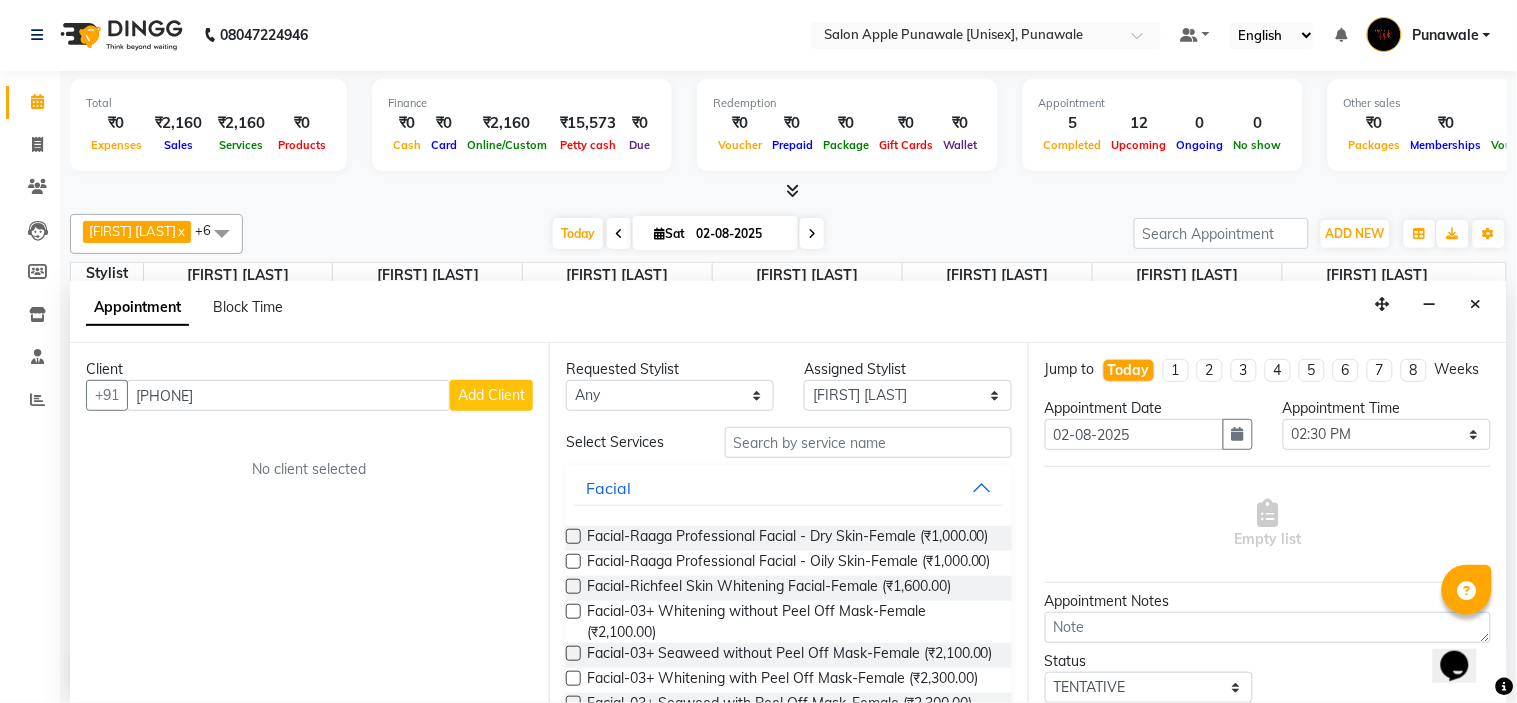 select on "22" 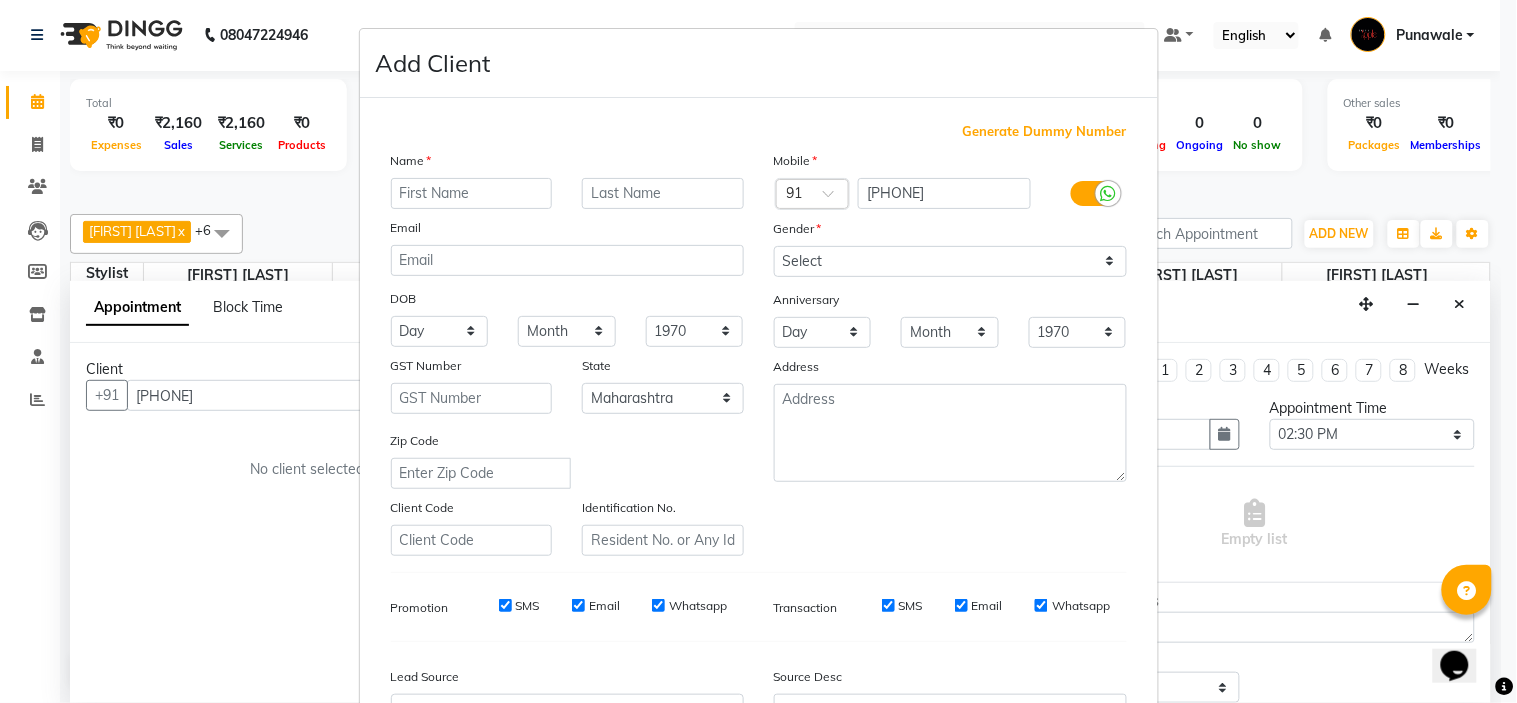 click at bounding box center (472, 193) 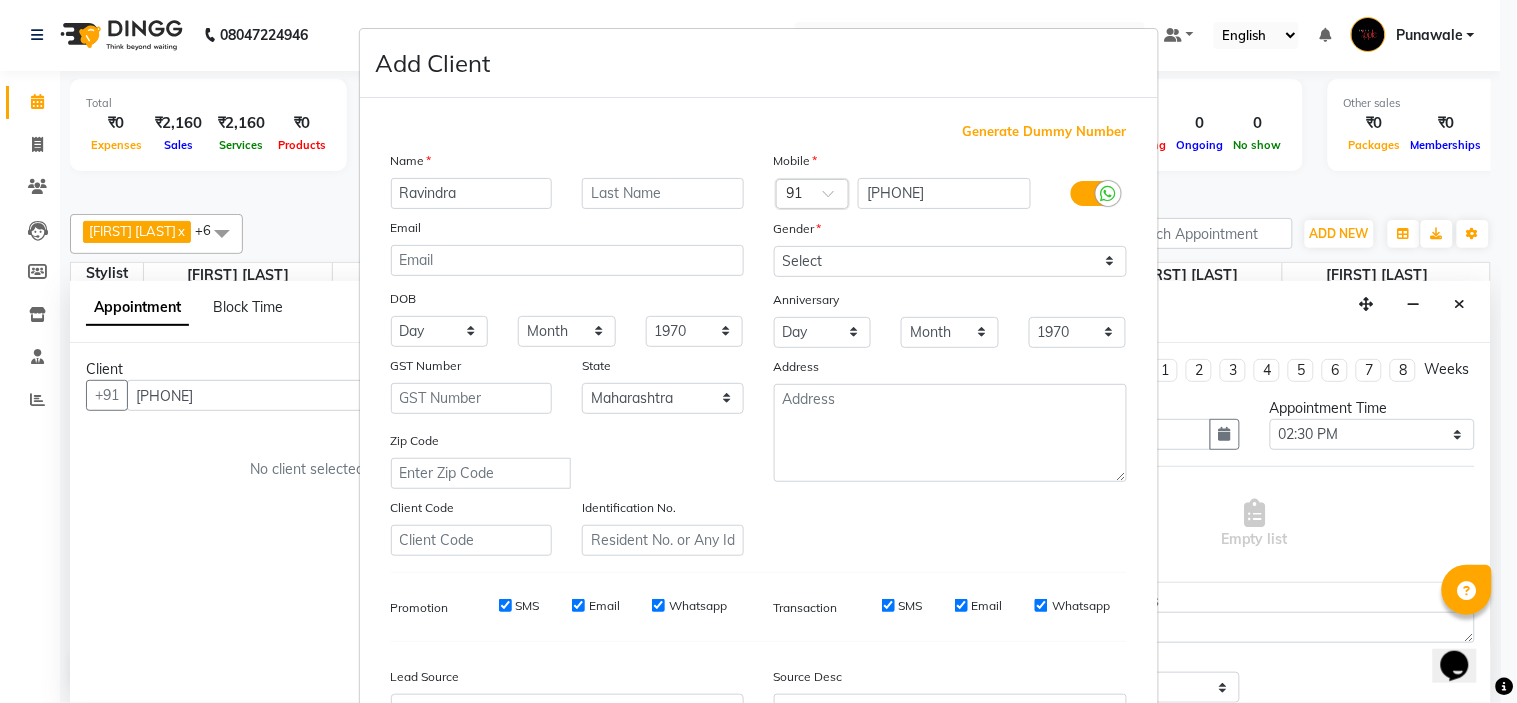 type on "Ravindra" 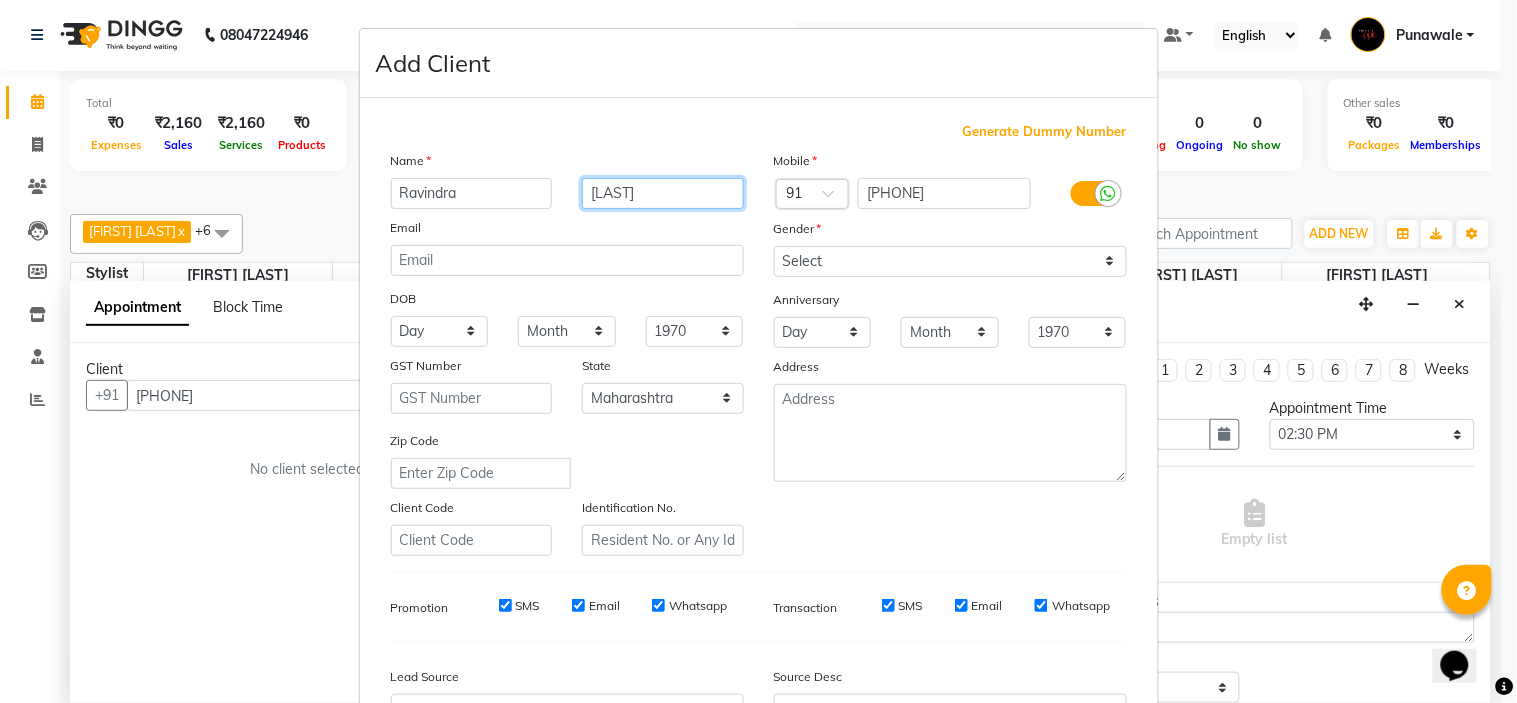 type on "Barigali" 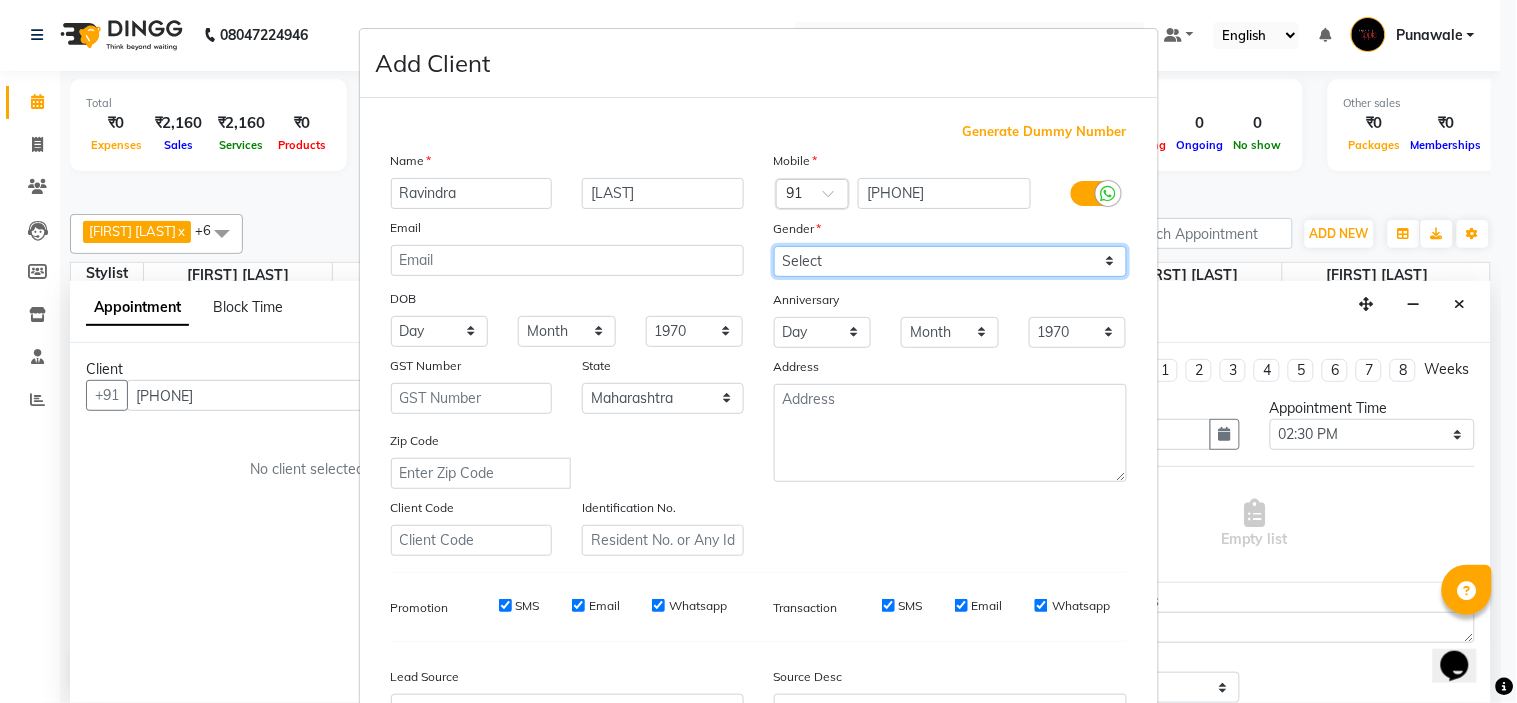 click on "Select Male Female Other Prefer Not To Say" at bounding box center (950, 261) 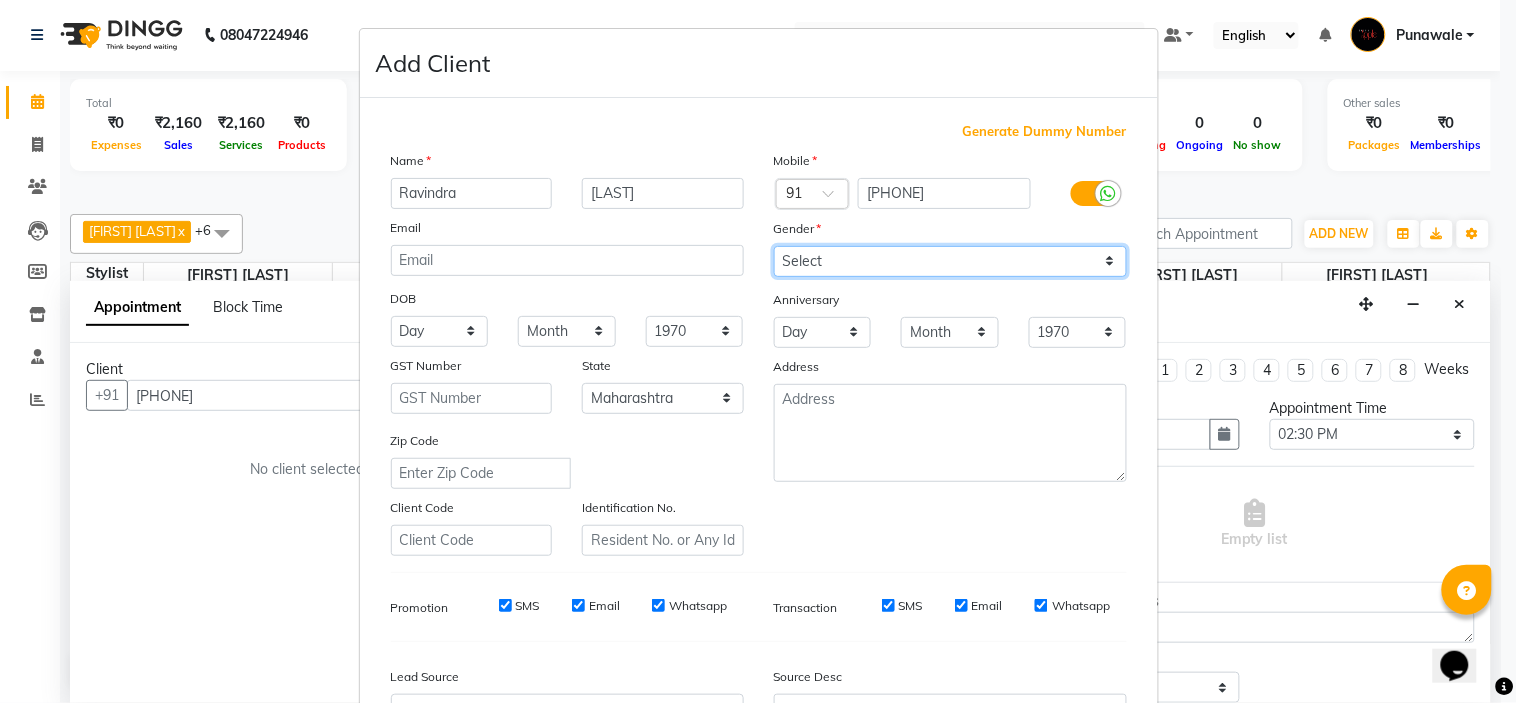 select on "male" 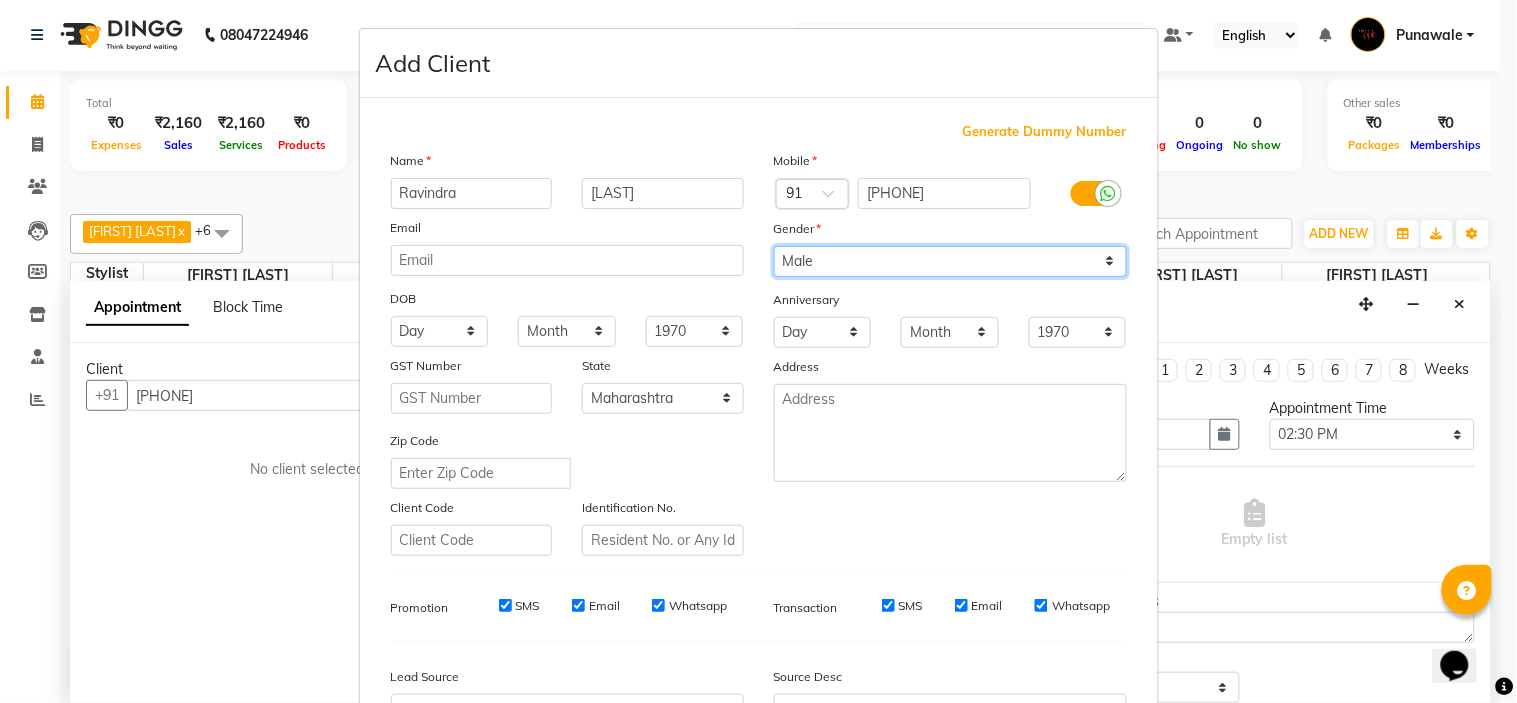 click on "Select Male Female Other Prefer Not To Say" at bounding box center [950, 261] 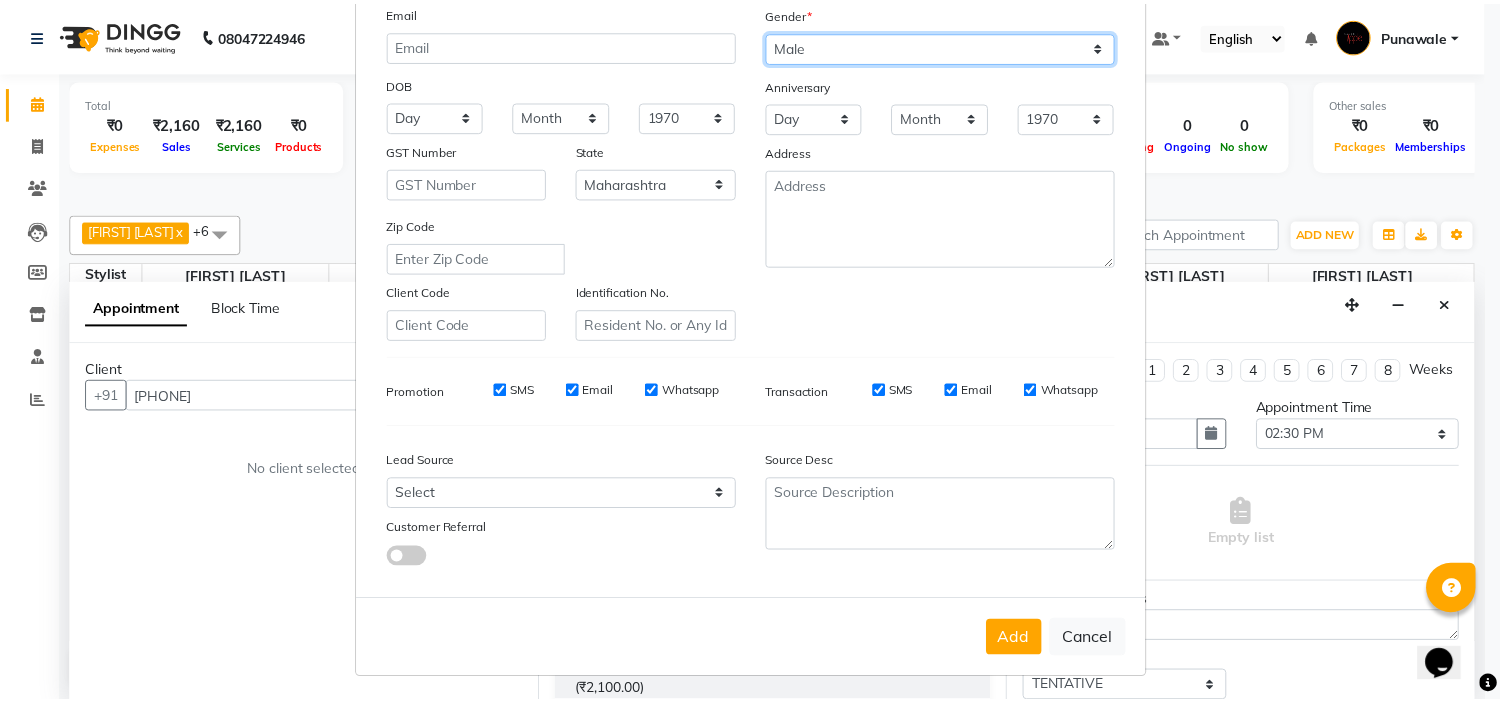 scroll, scrollTop: 221, scrollLeft: 0, axis: vertical 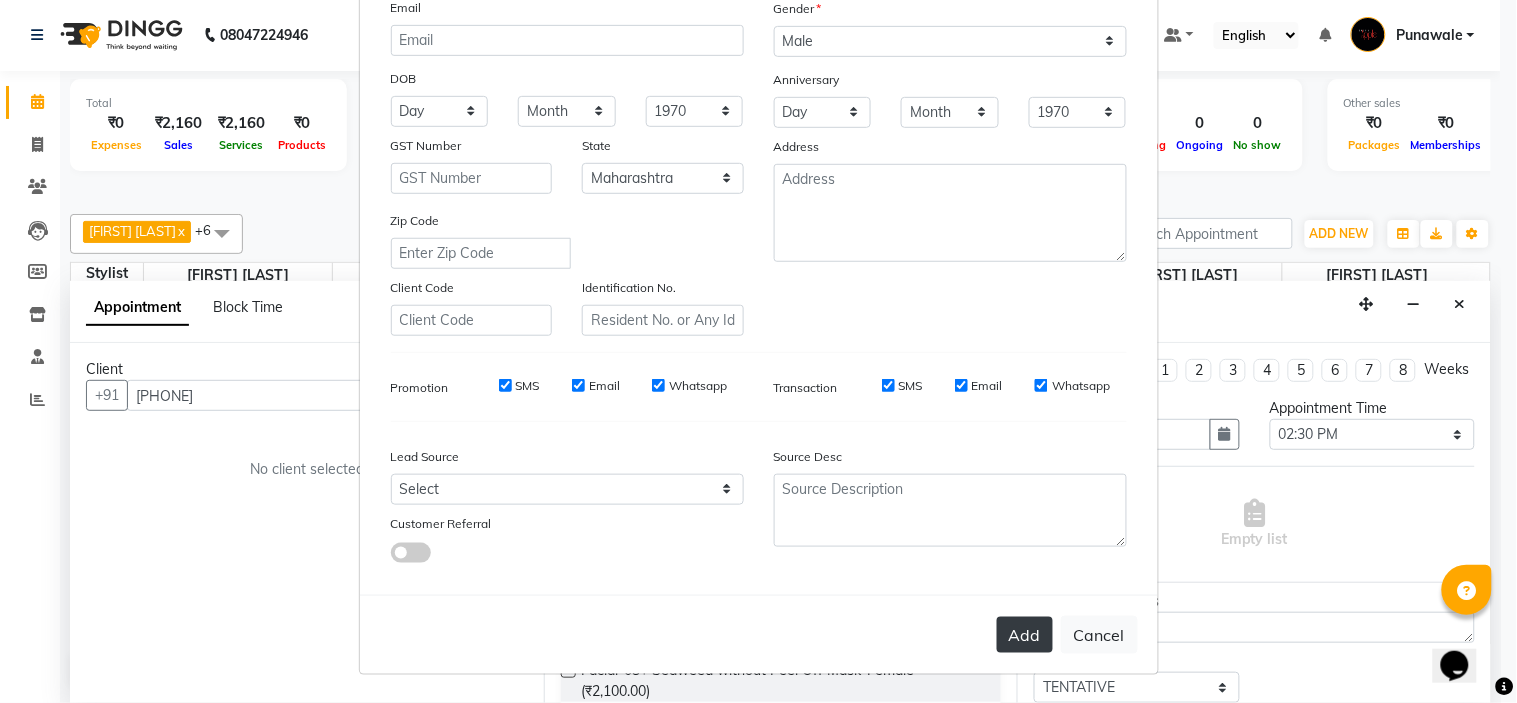 click on "Add" at bounding box center [1025, 635] 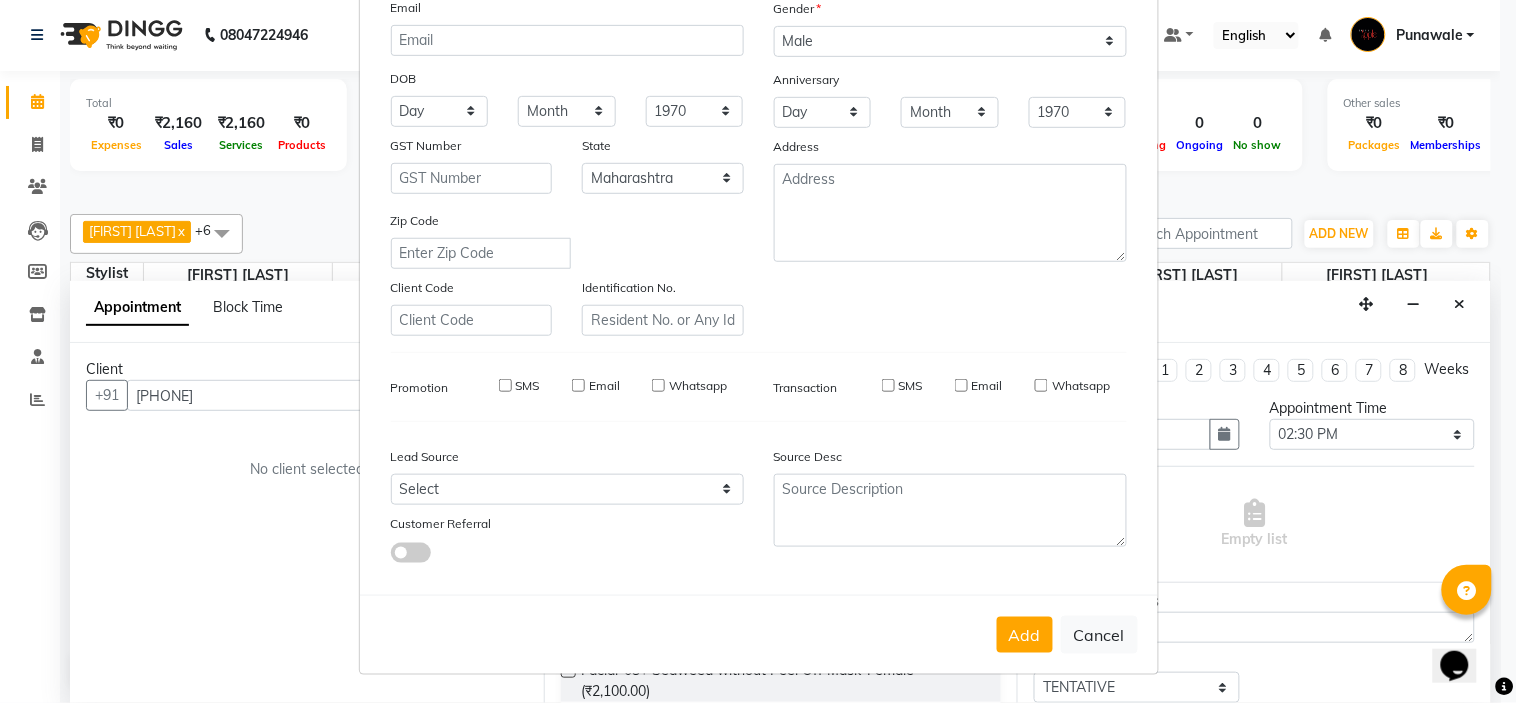 type 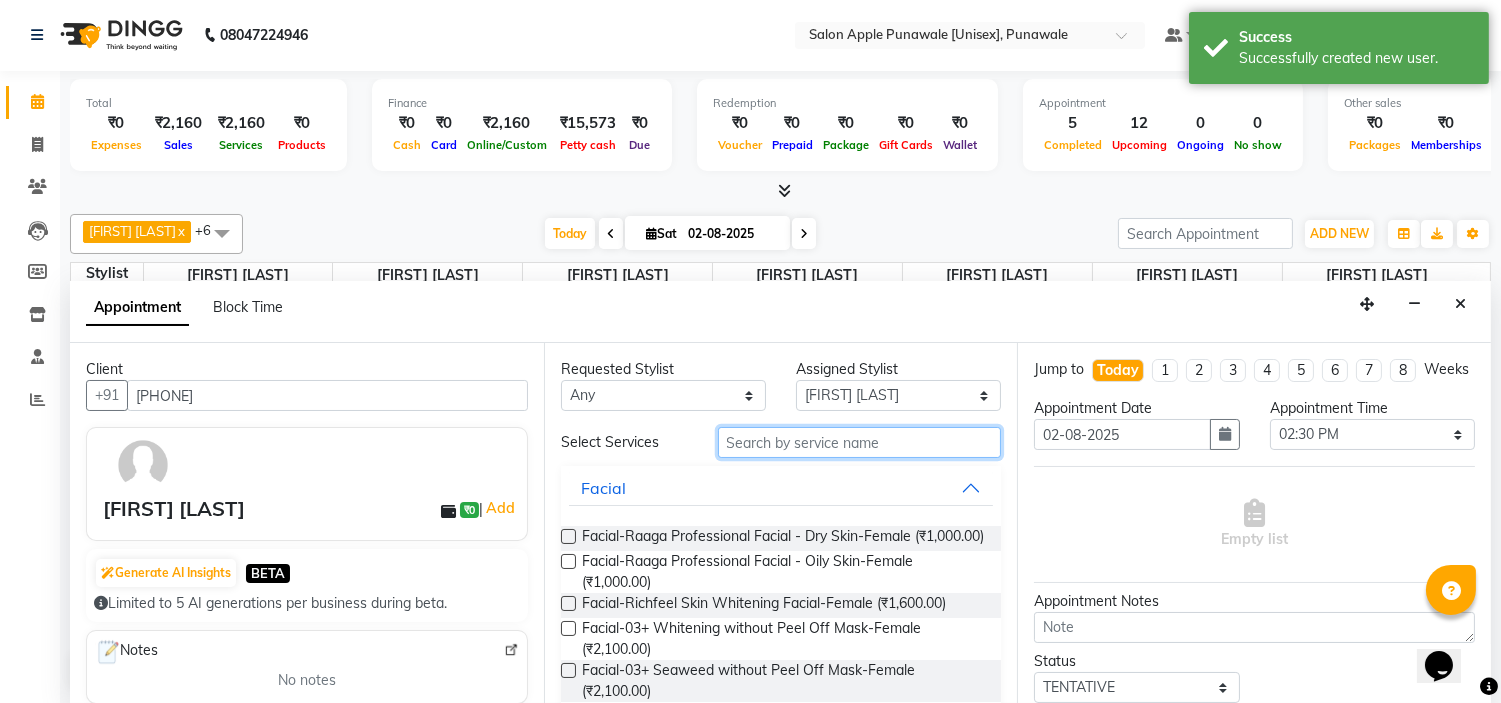 click at bounding box center [860, 442] 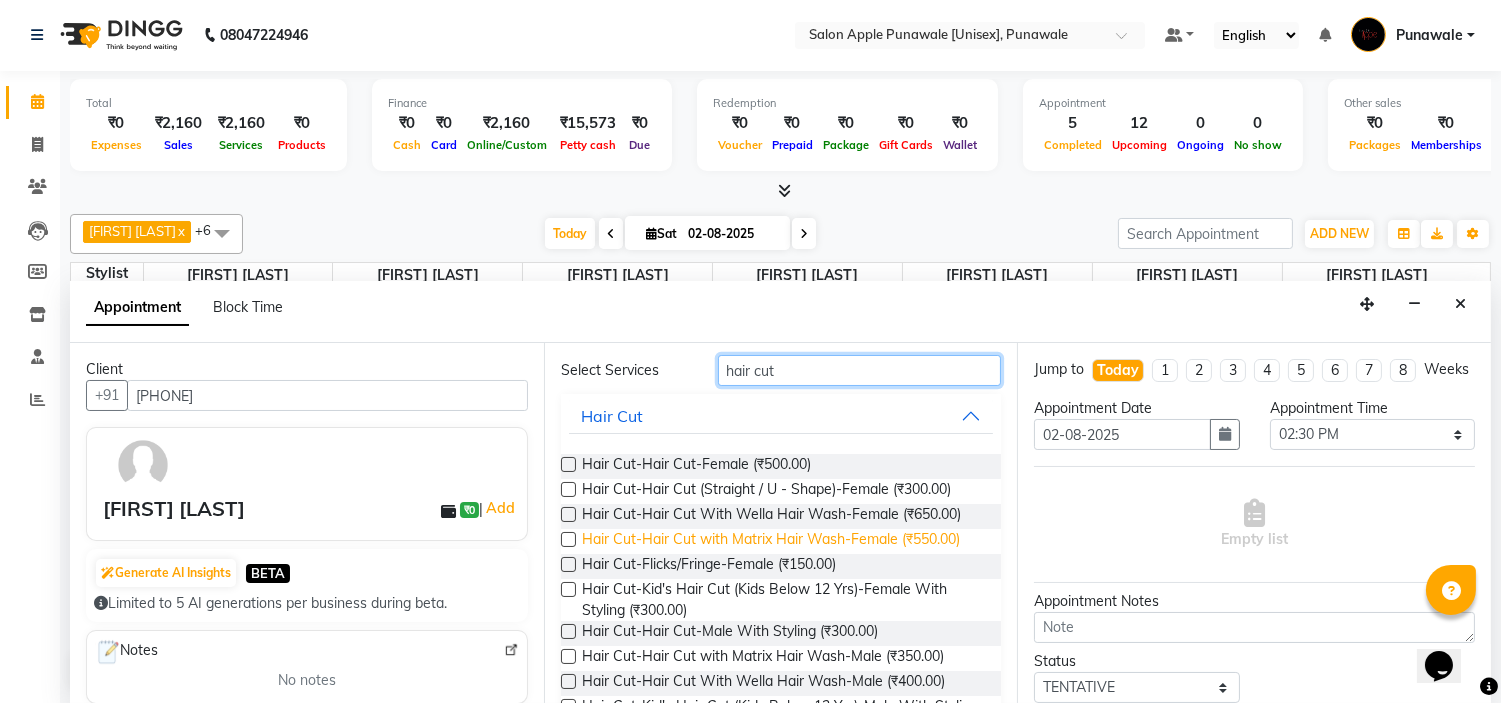 scroll, scrollTop: 111, scrollLeft: 0, axis: vertical 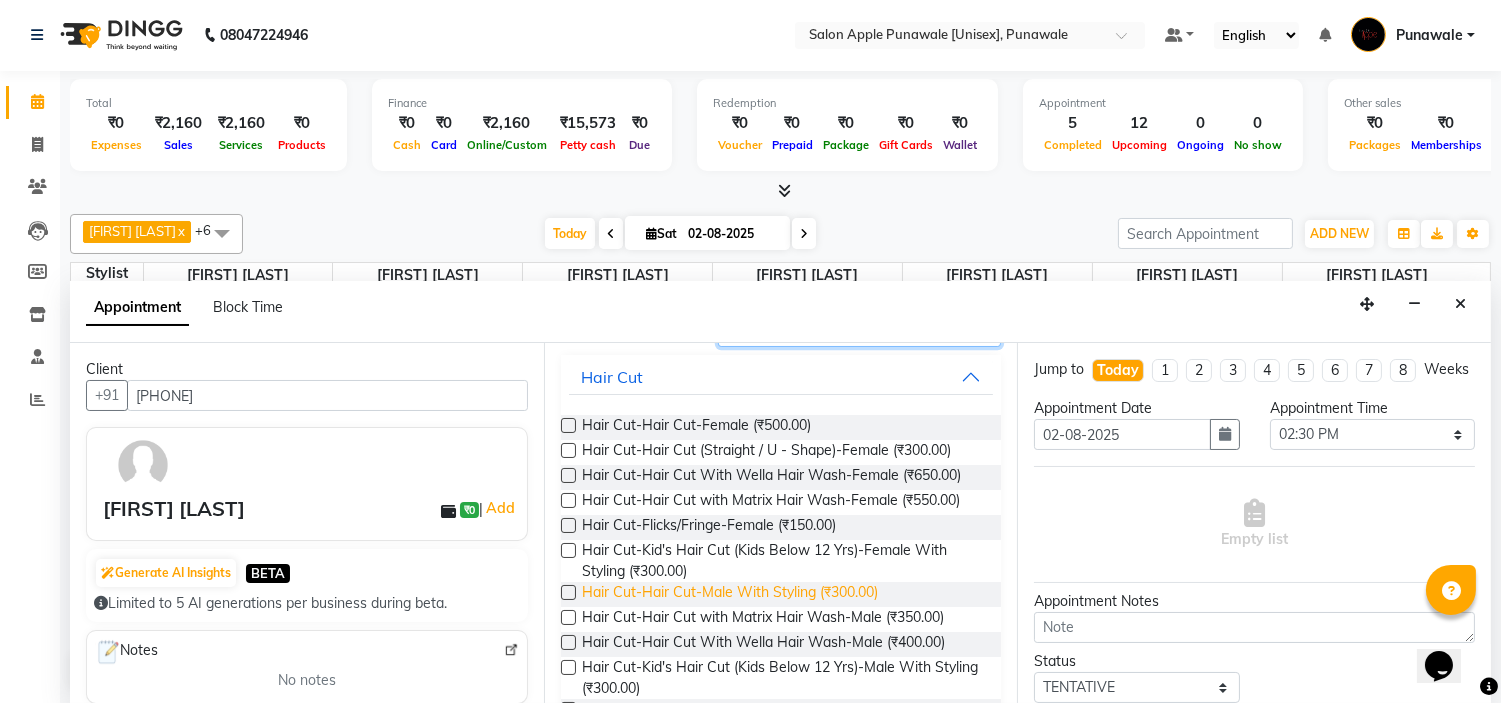 type on "hair cut" 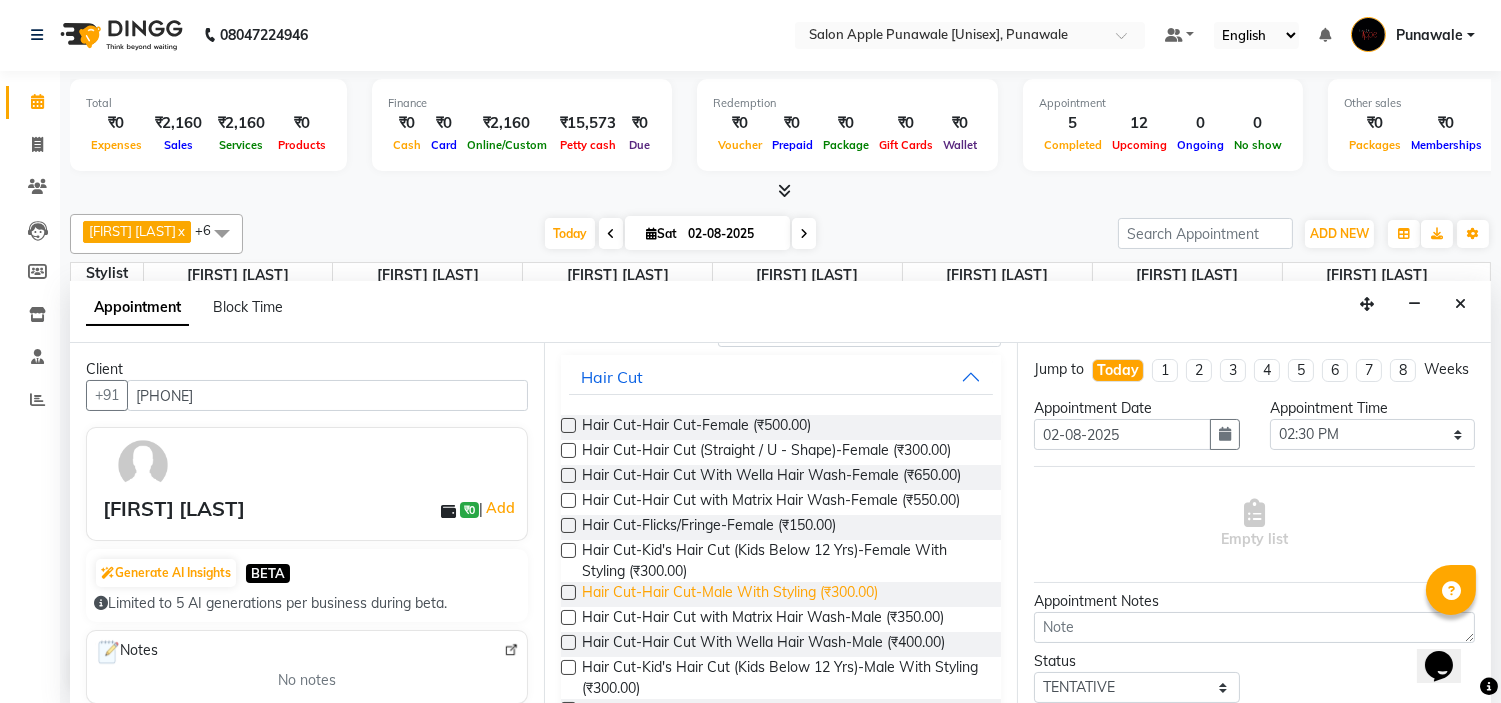 click on "Hair Cut-Hair Cut-Male With Styling (₹300.00)" at bounding box center [730, 594] 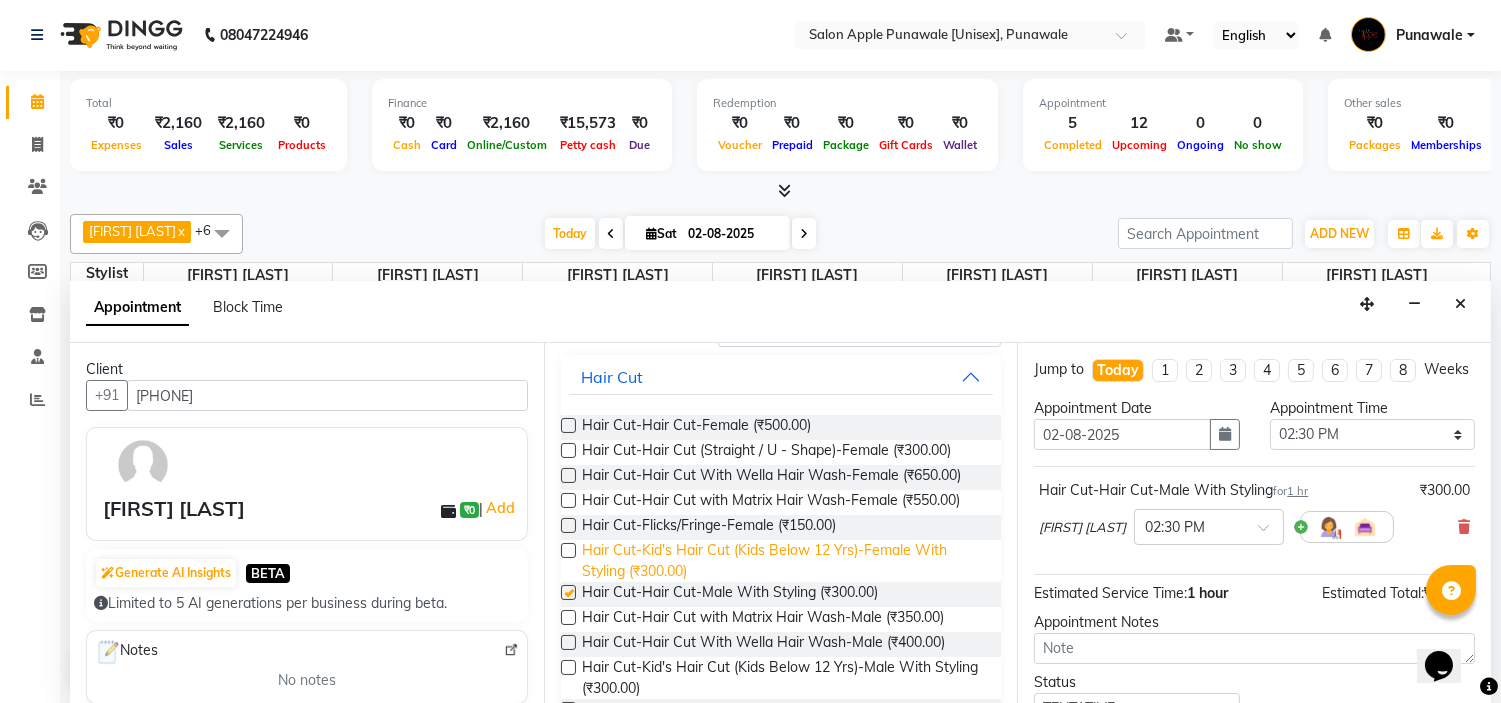 checkbox on "false" 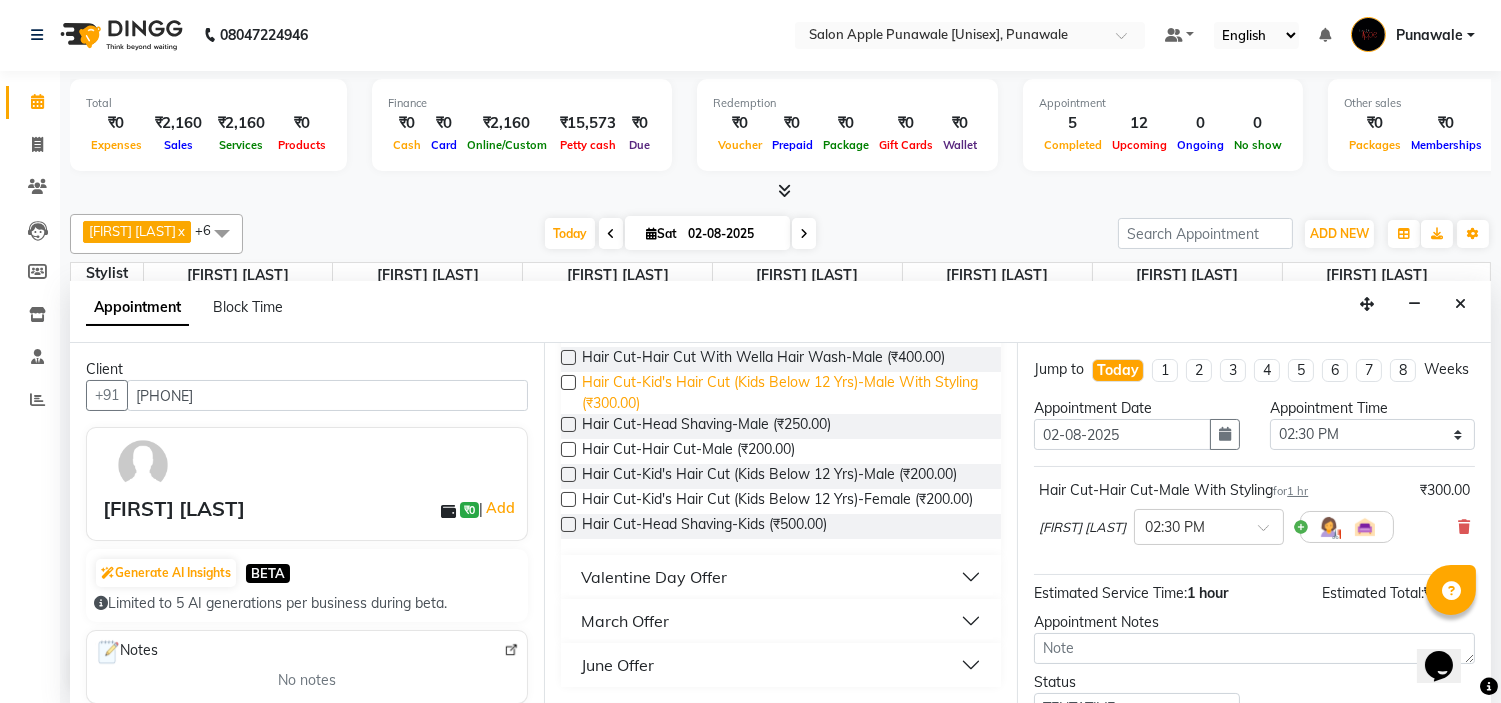scroll, scrollTop: 0, scrollLeft: 0, axis: both 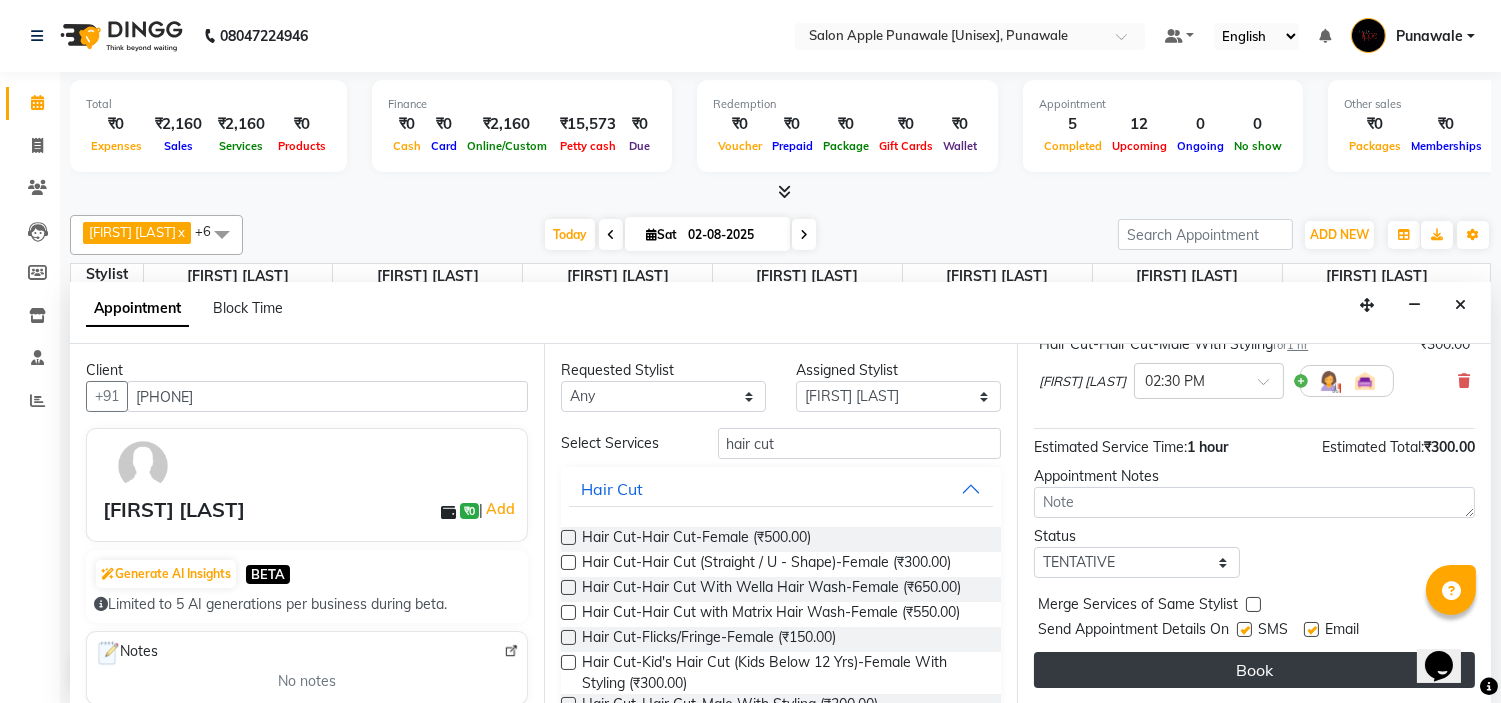 click on "Book" at bounding box center [1254, 670] 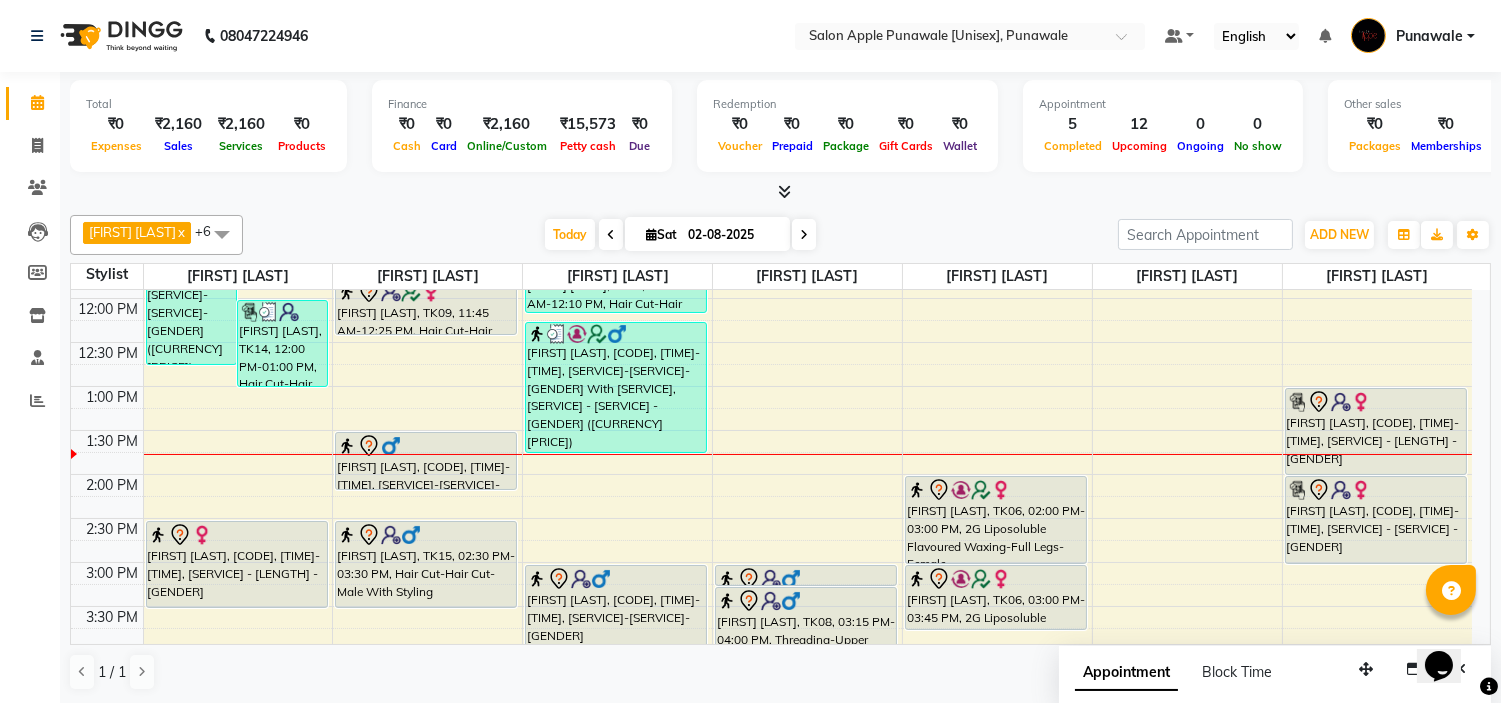 scroll, scrollTop: 333, scrollLeft: 0, axis: vertical 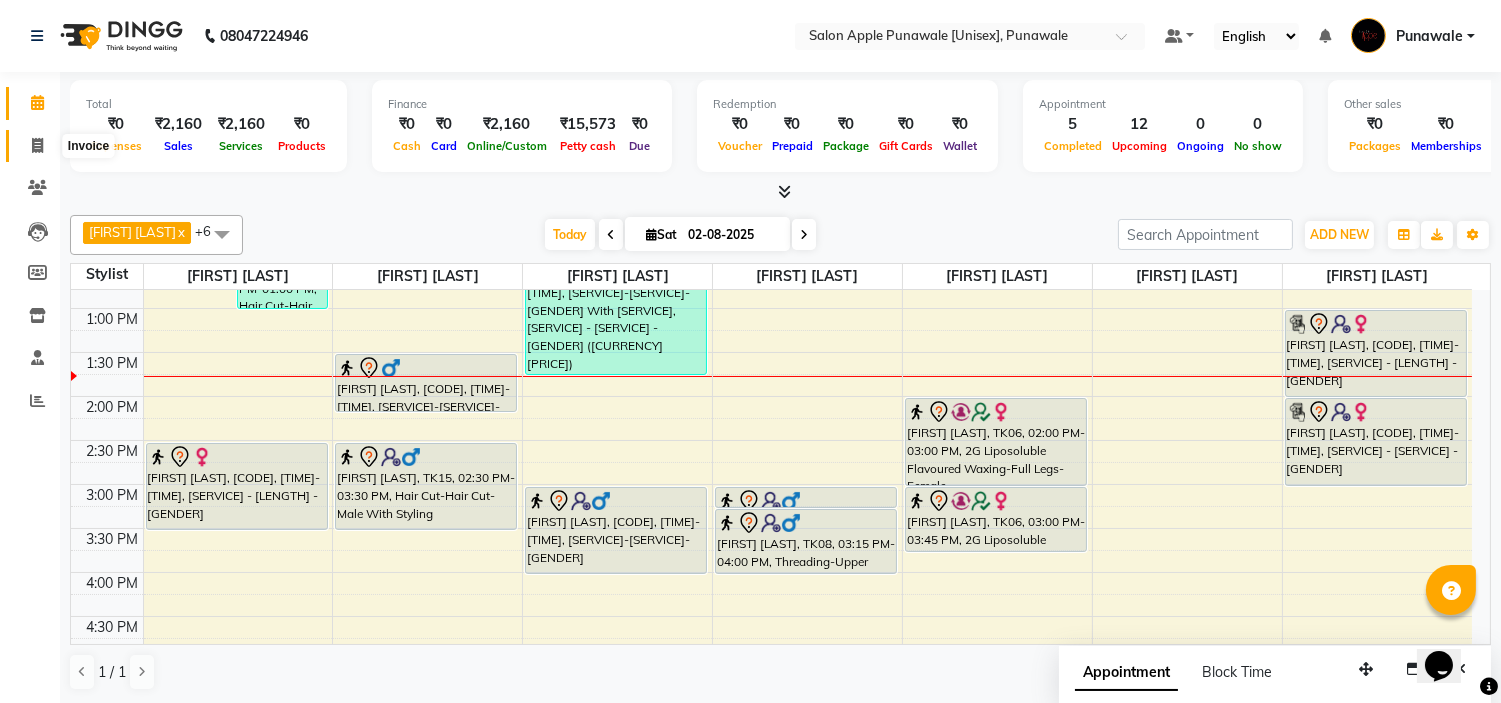 click 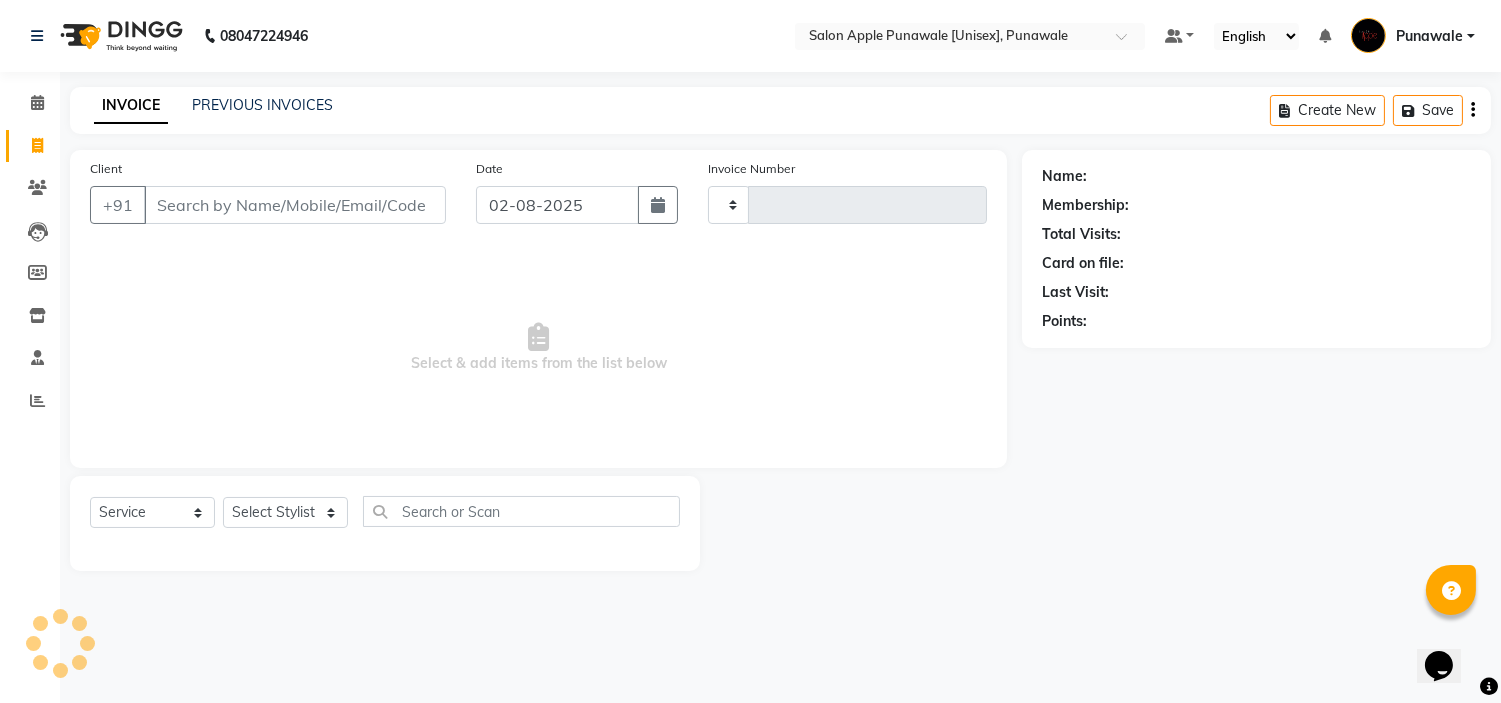 type on "1491" 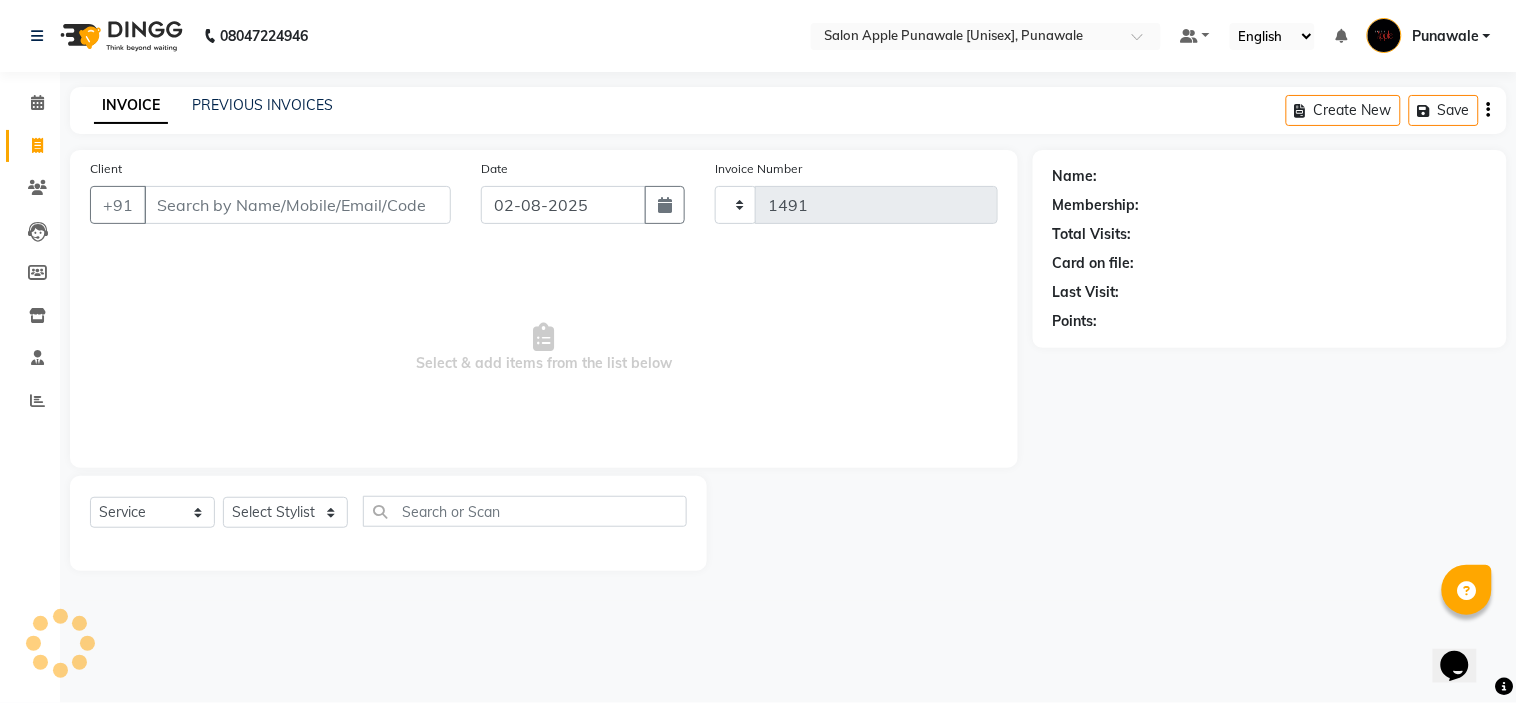 select on "5421" 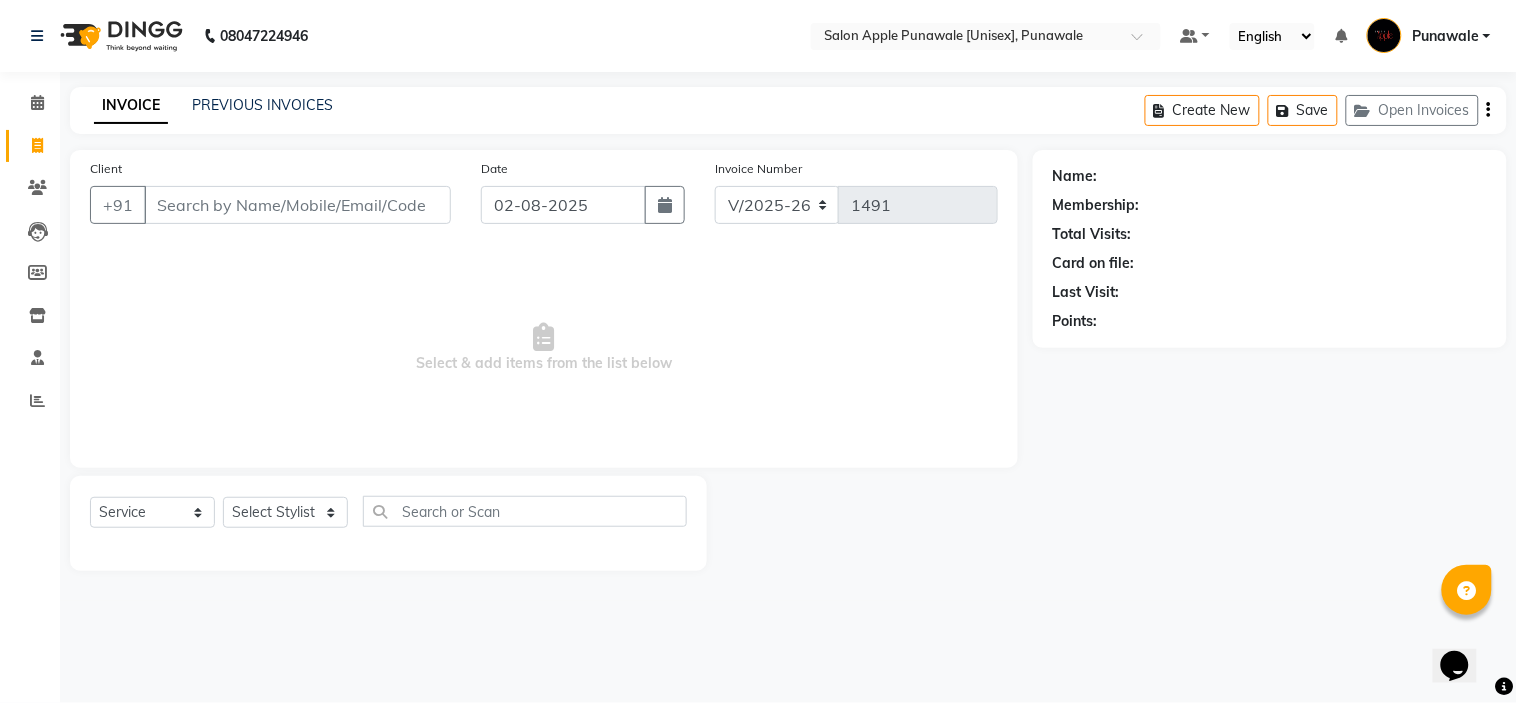 click on "Client" at bounding box center [297, 205] 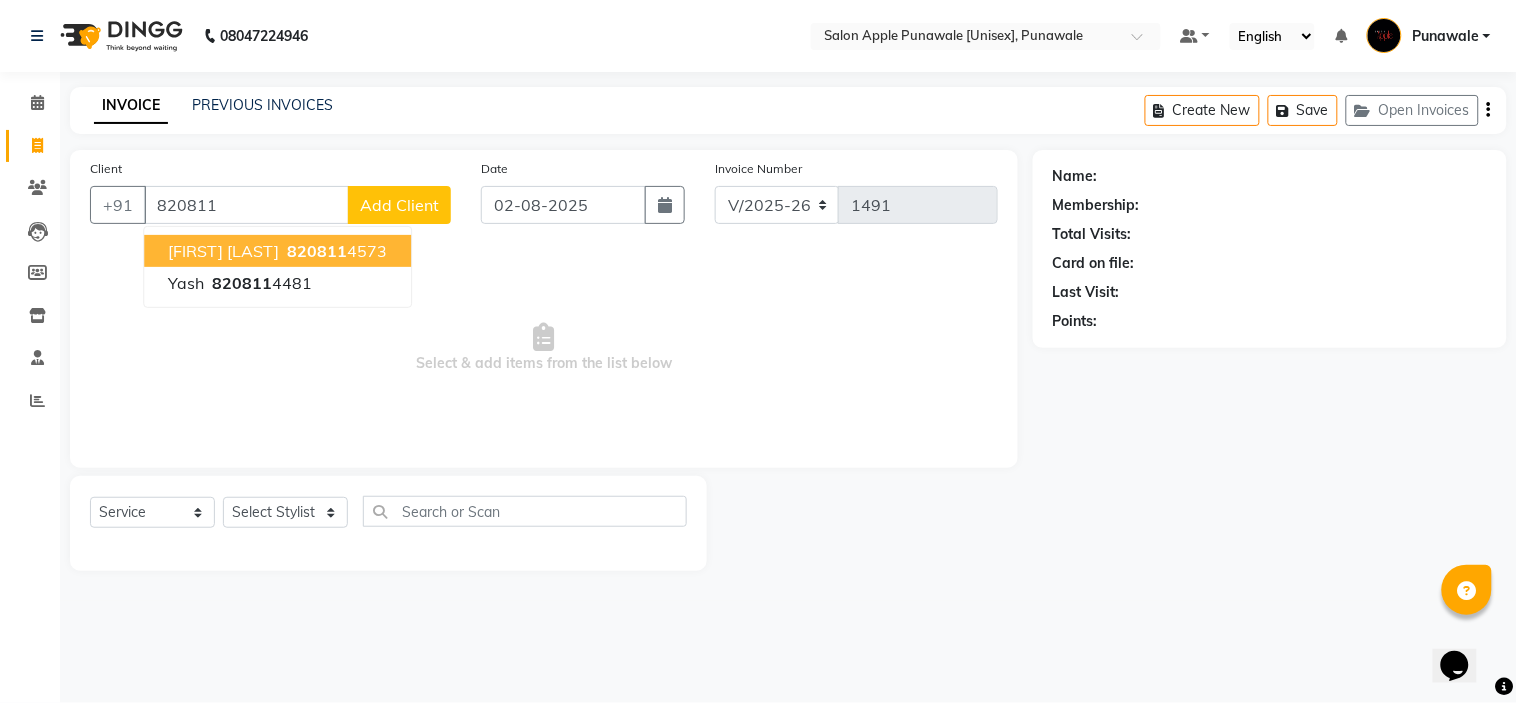 click on "820811" at bounding box center [317, 251] 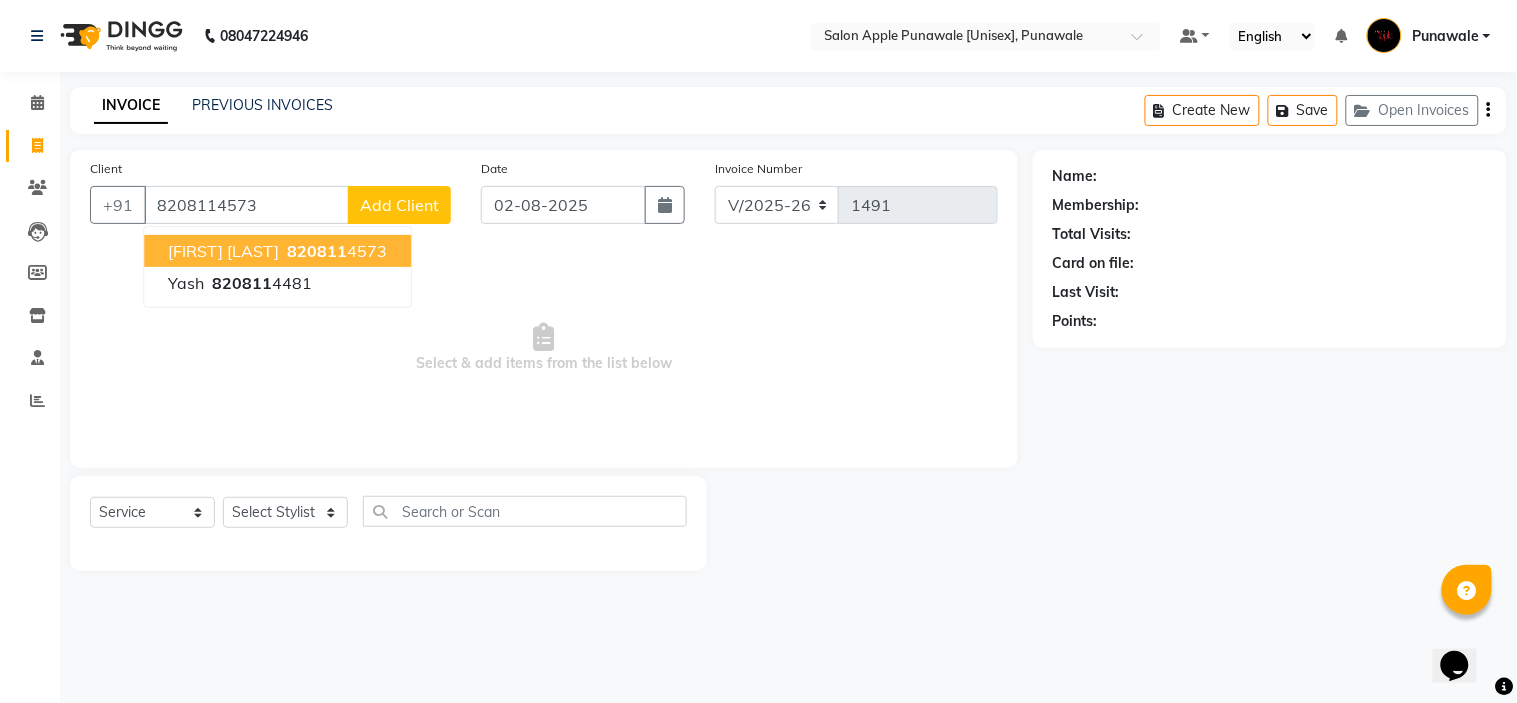 type on "8208114573" 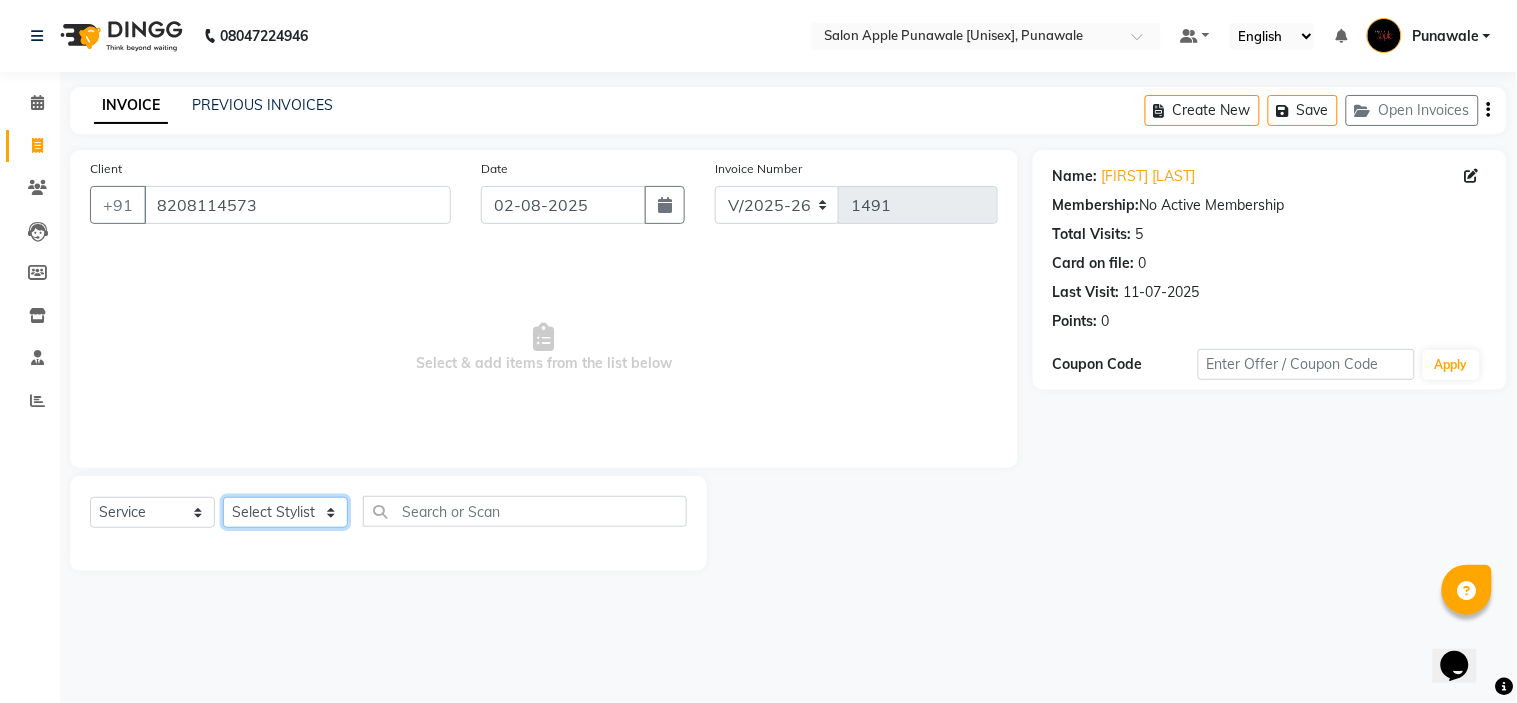 click on "Select Stylist Avi Sonawane Kamlesh Nikam Kaveri Nikam Pallavi Waghamare Shruti Khapake Sneha Jadhav Sohail Shaikh  Vivek Hire" 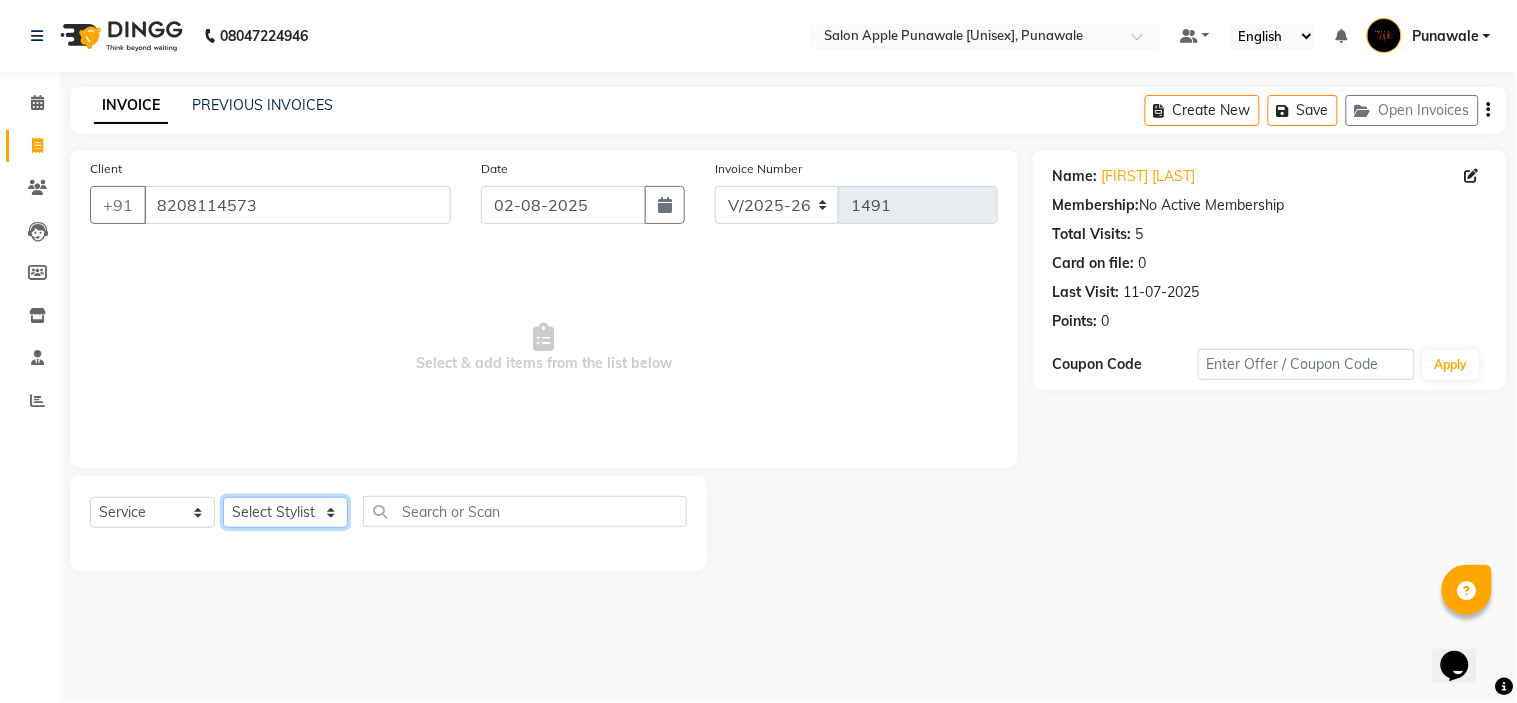 select on "84102" 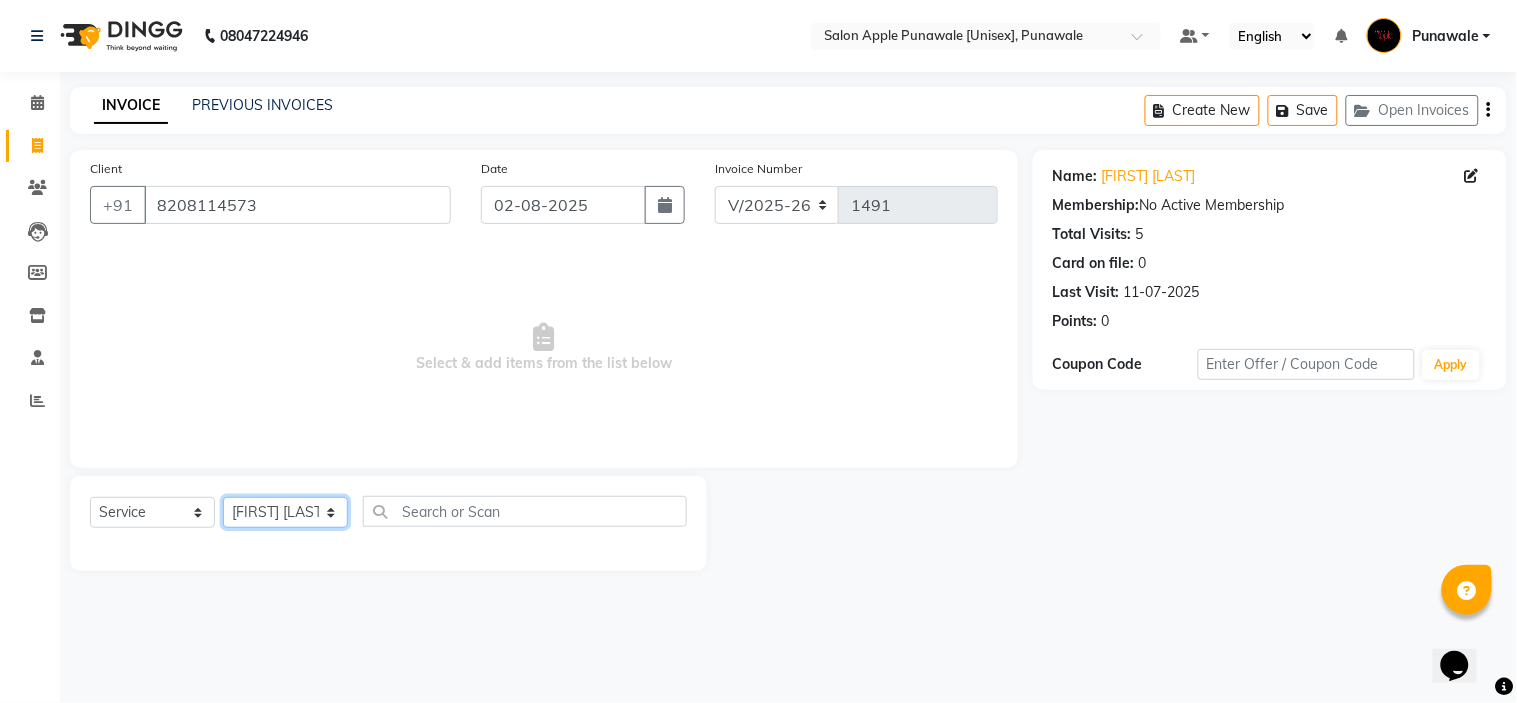click on "Select Stylist Avi Sonawane Kamlesh Nikam Kaveri Nikam Pallavi Waghamare Shruti Khapake Sneha Jadhav Sohail Shaikh  Vivek Hire" 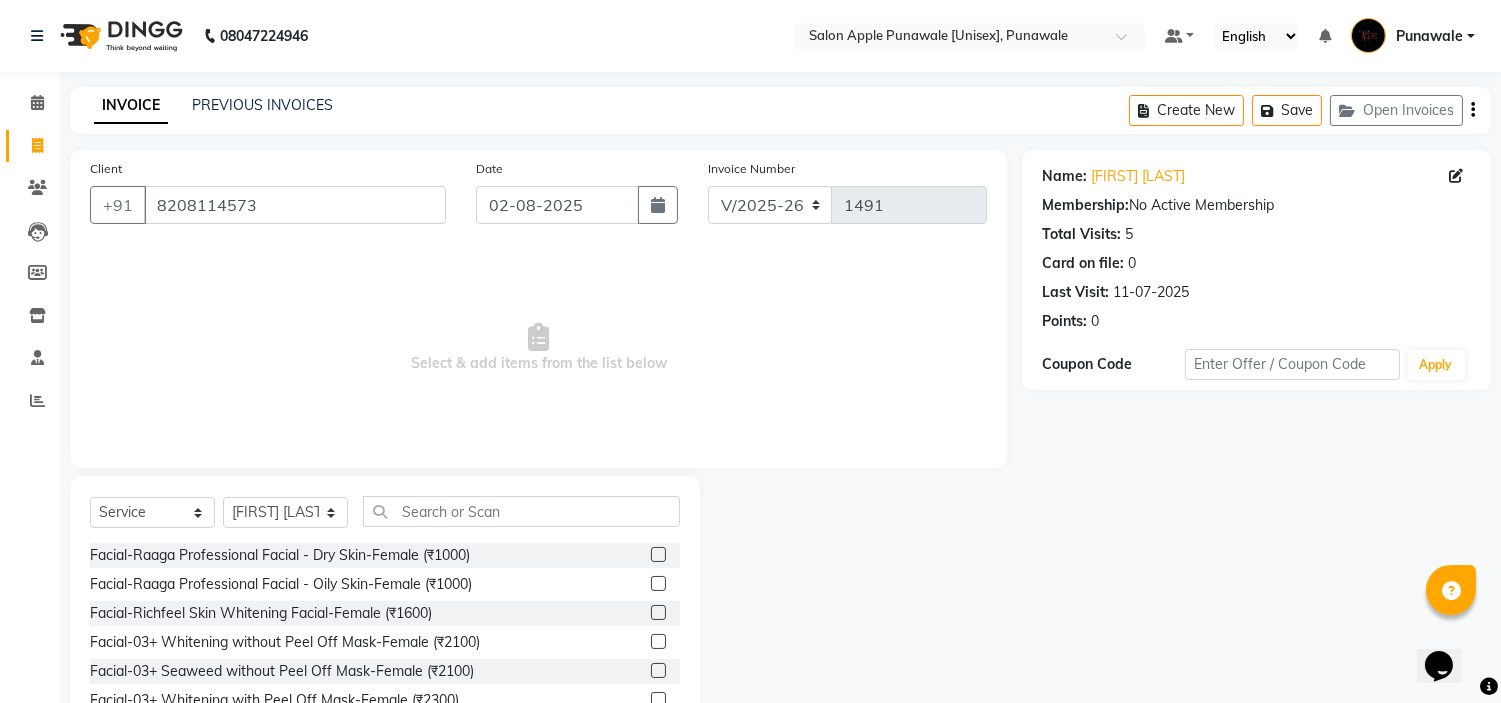 click on "Select  Service  Product  Membership  Package Voucher Prepaid Gift Card  Select Stylist Avi Sonawane Kamlesh Nikam Kaveri Nikam Pallavi Waghamare Shruti Khapake Sneha Jadhav Sohail Shaikh  Vivek Hire" 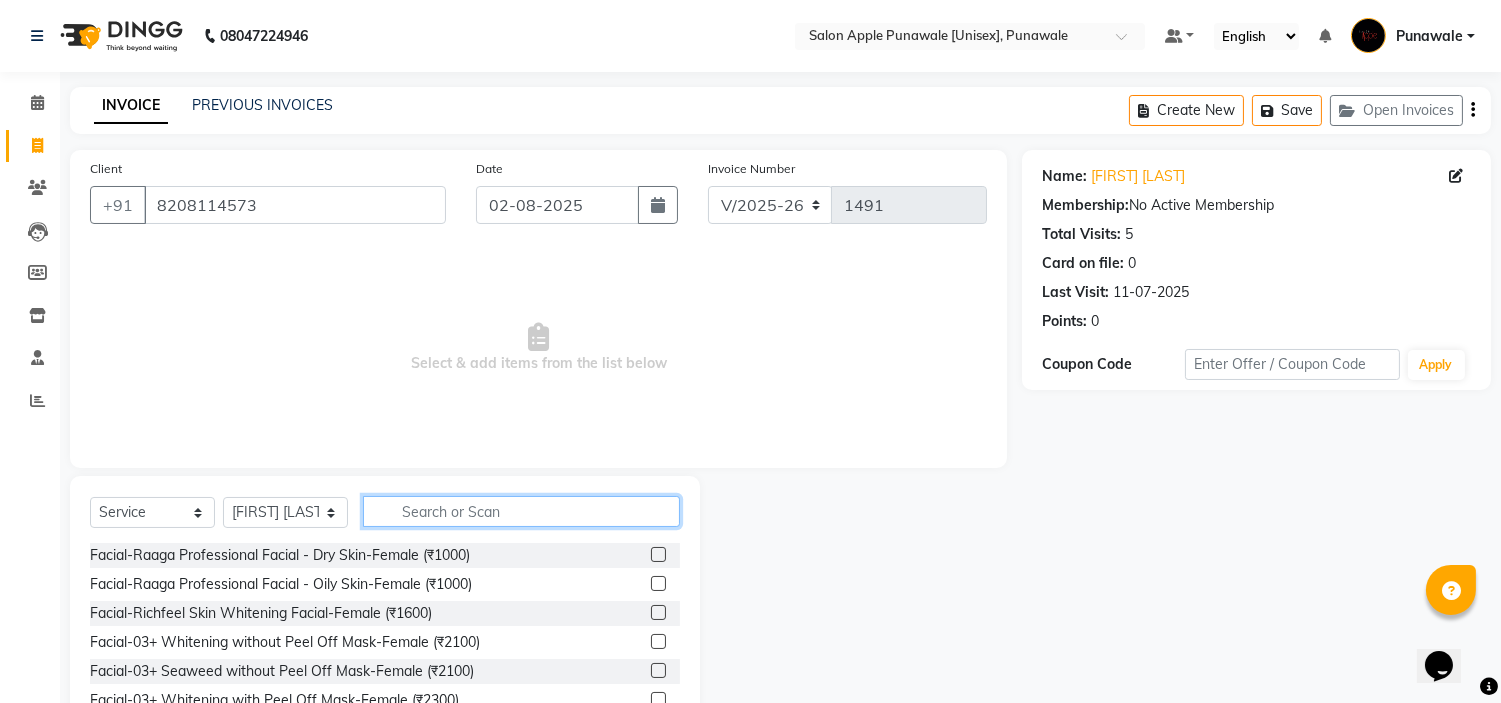 click 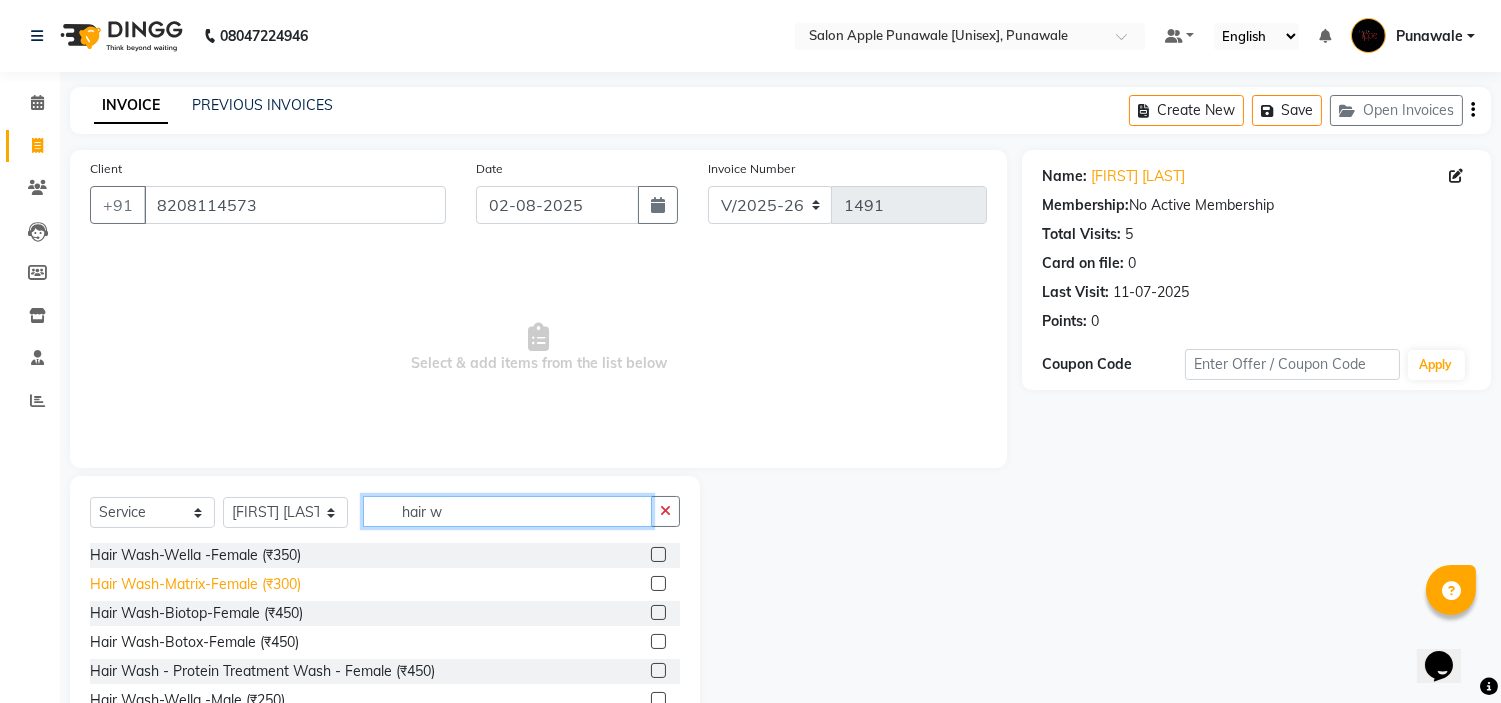 type on "hair w" 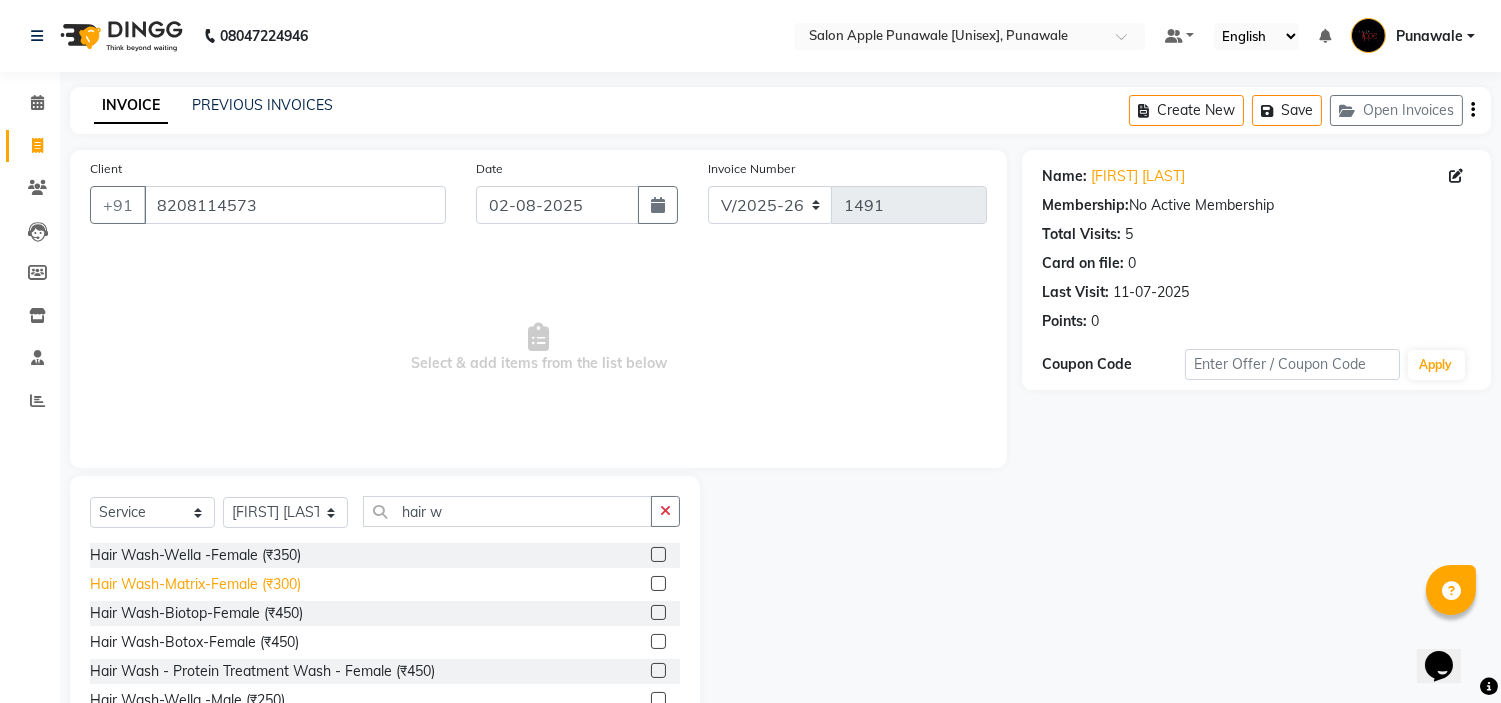 click on "Hair Wash-Matrix-Female (₹300)" 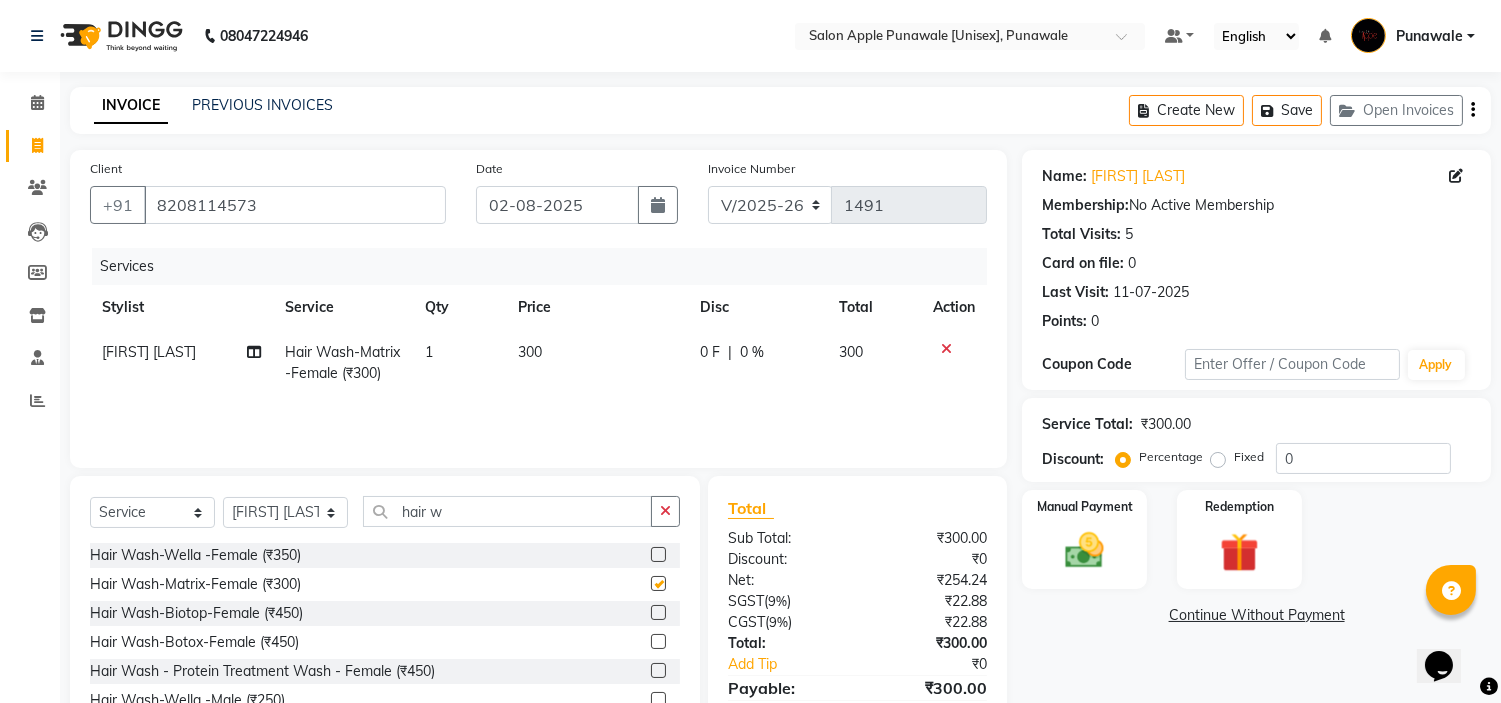 checkbox on "false" 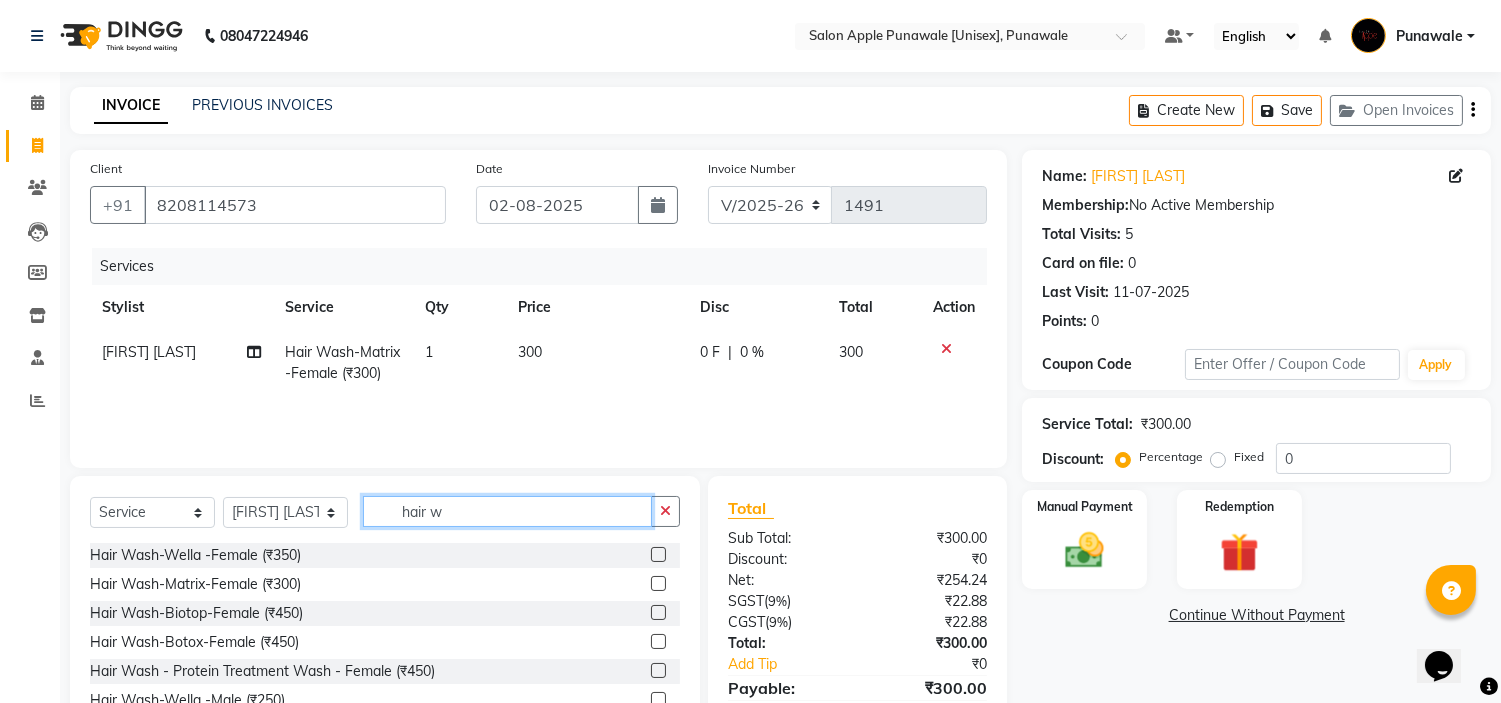 click on "hair w" 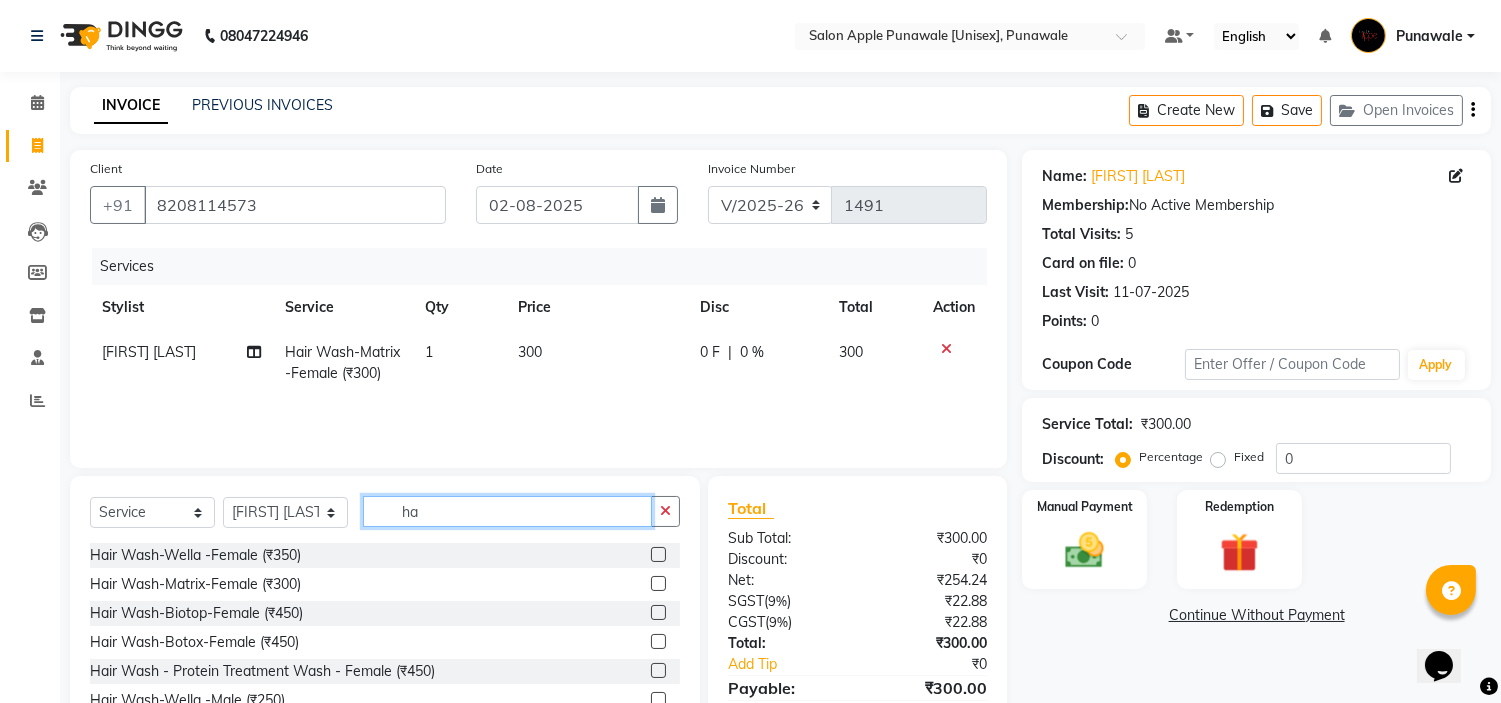 type on "h" 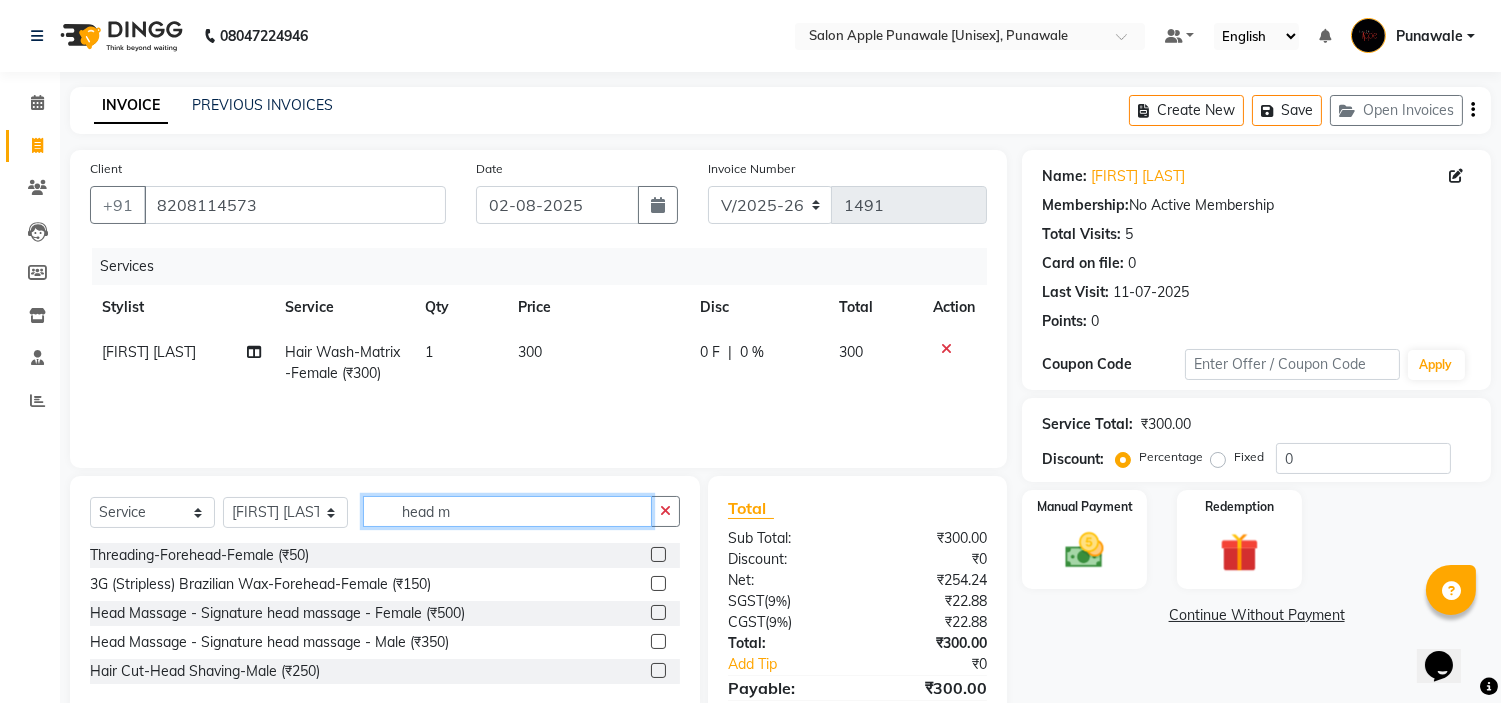 scroll, scrollTop: 96, scrollLeft: 0, axis: vertical 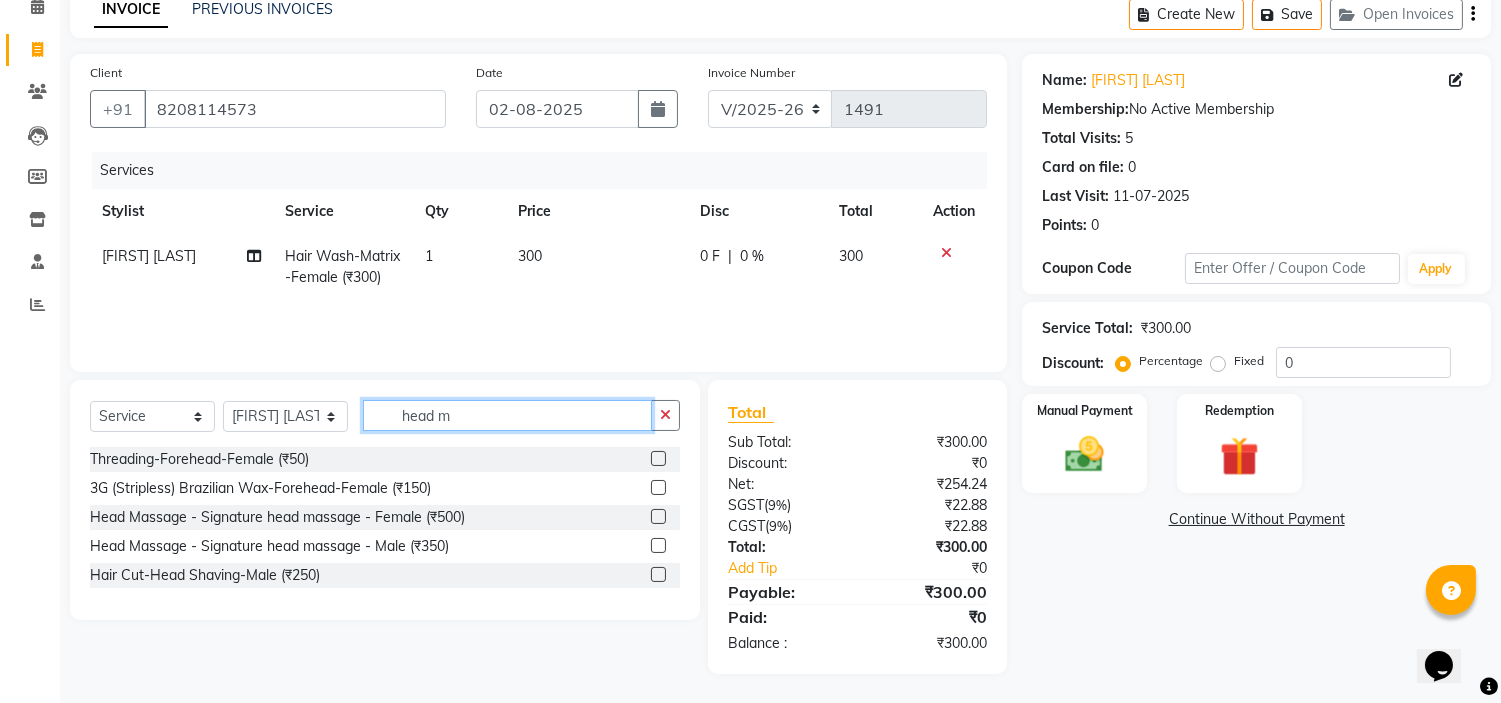 click on "head m" 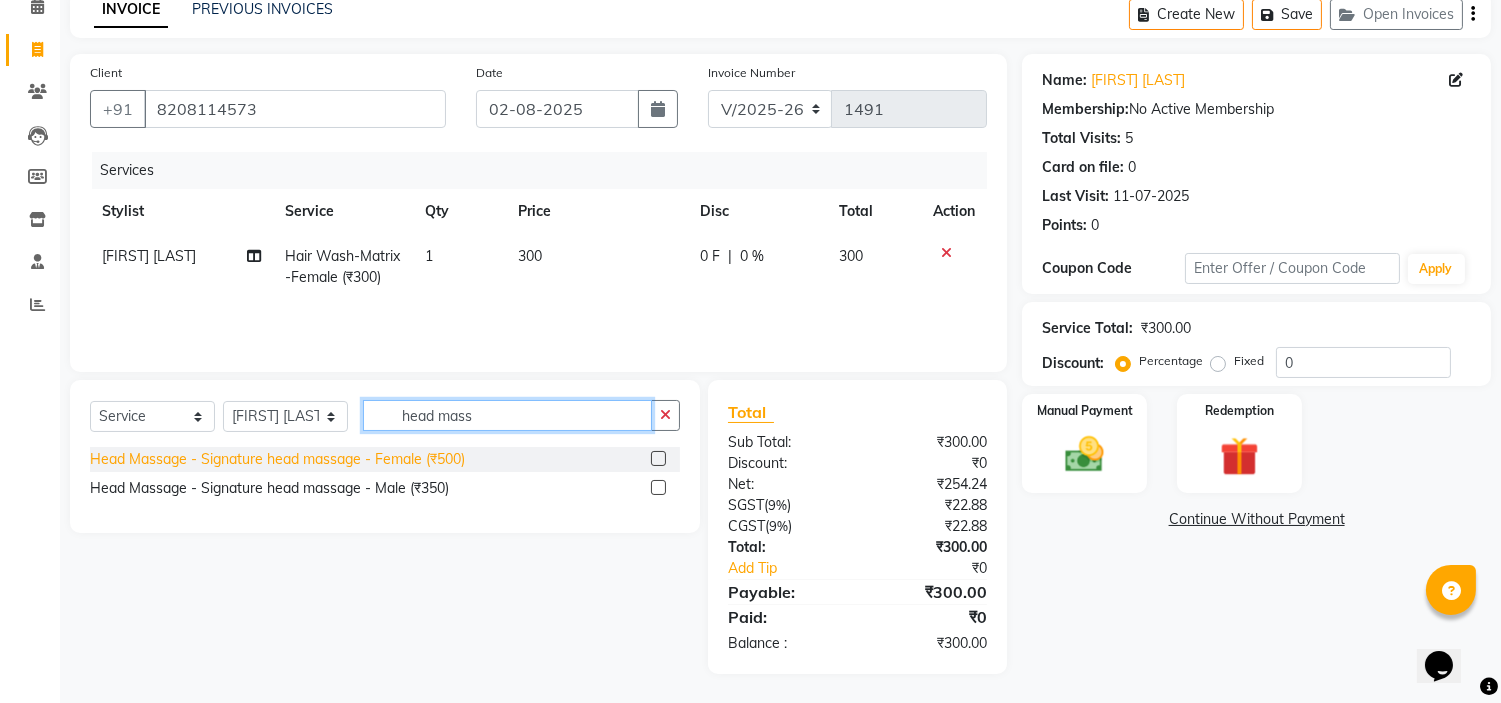 type on "head mass" 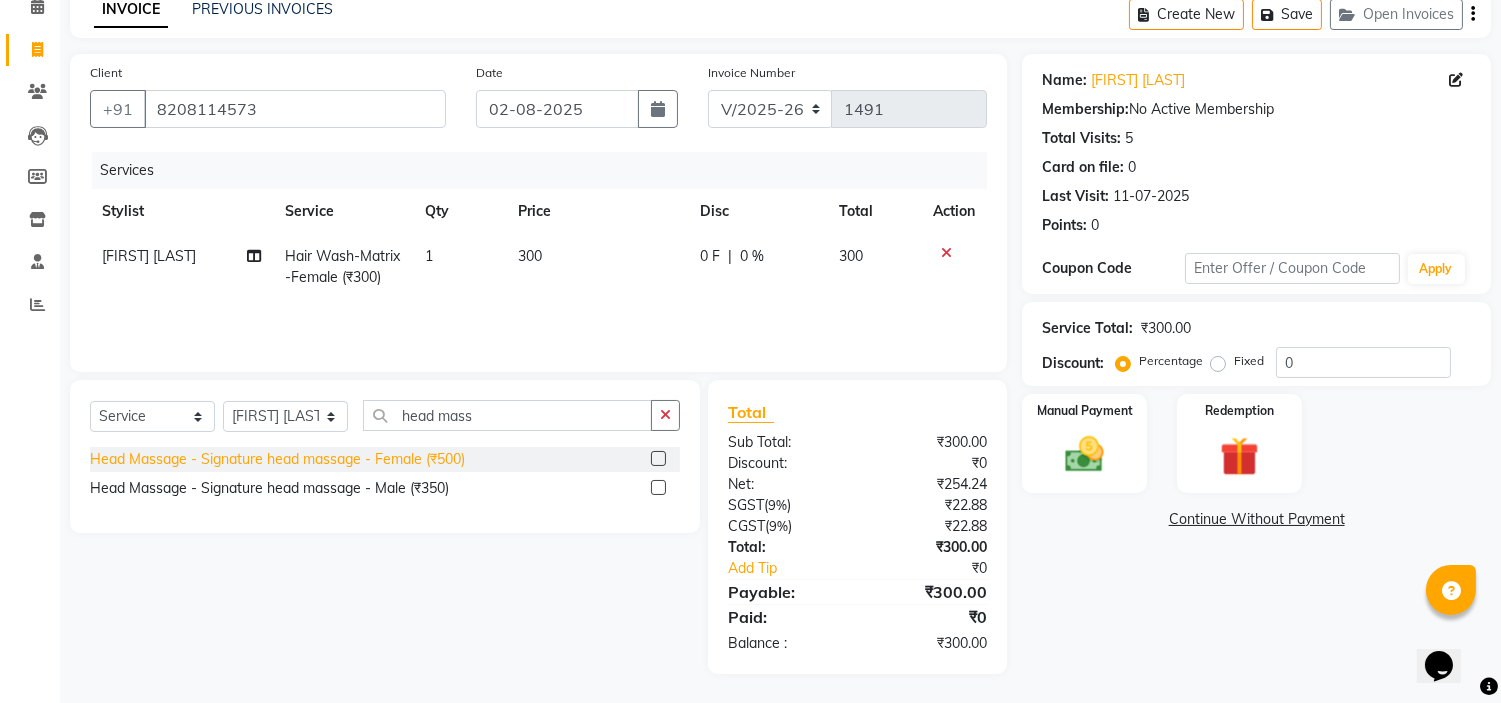 click on "Head Massage - Signature head massage - Female (₹500)" 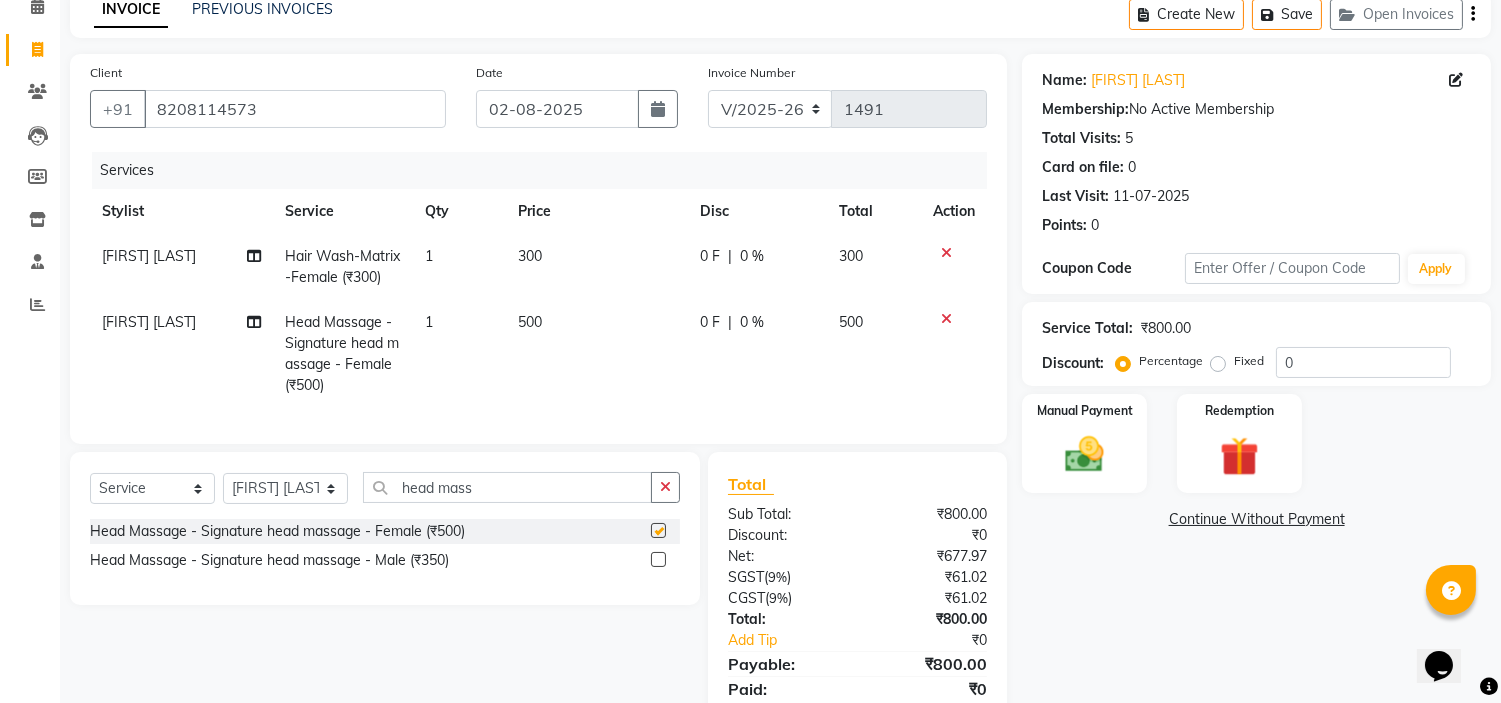 checkbox on "false" 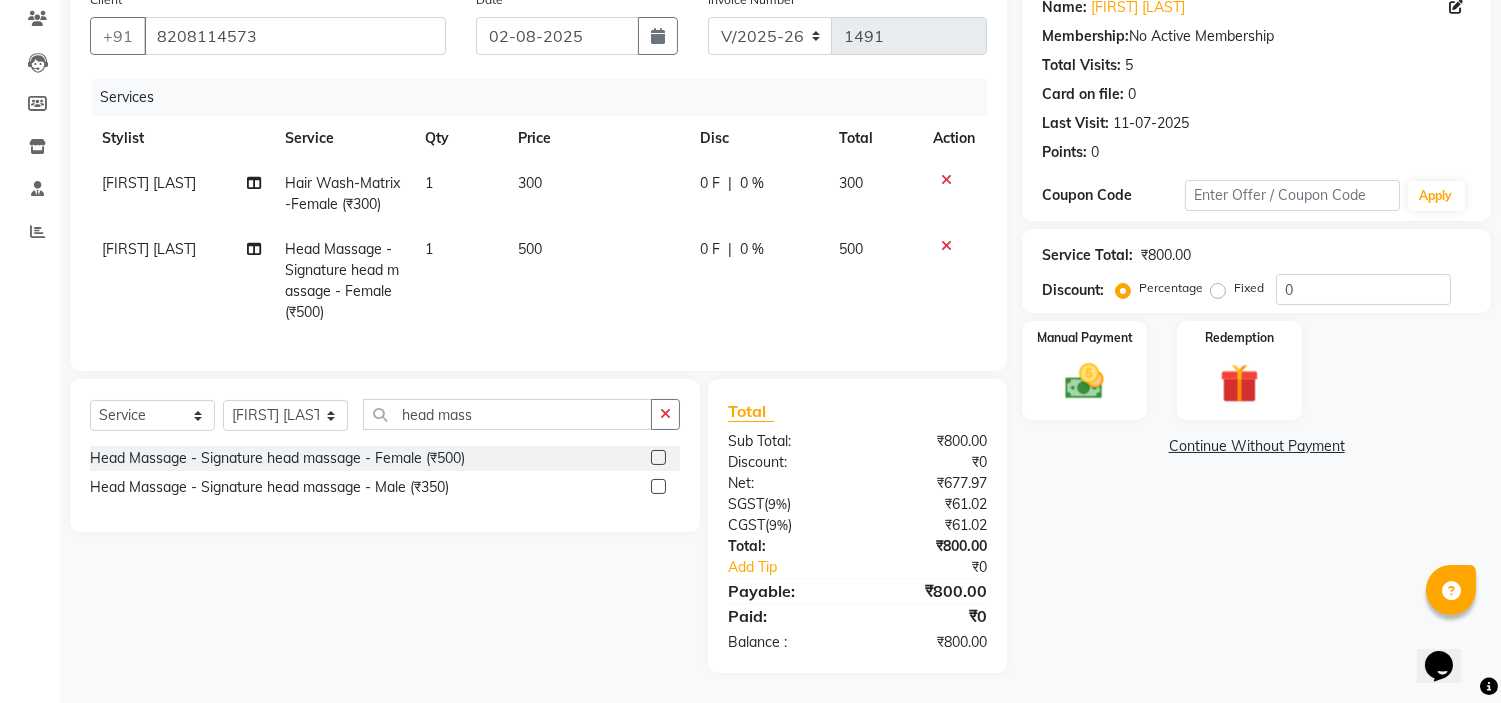 scroll, scrollTop: 0, scrollLeft: 0, axis: both 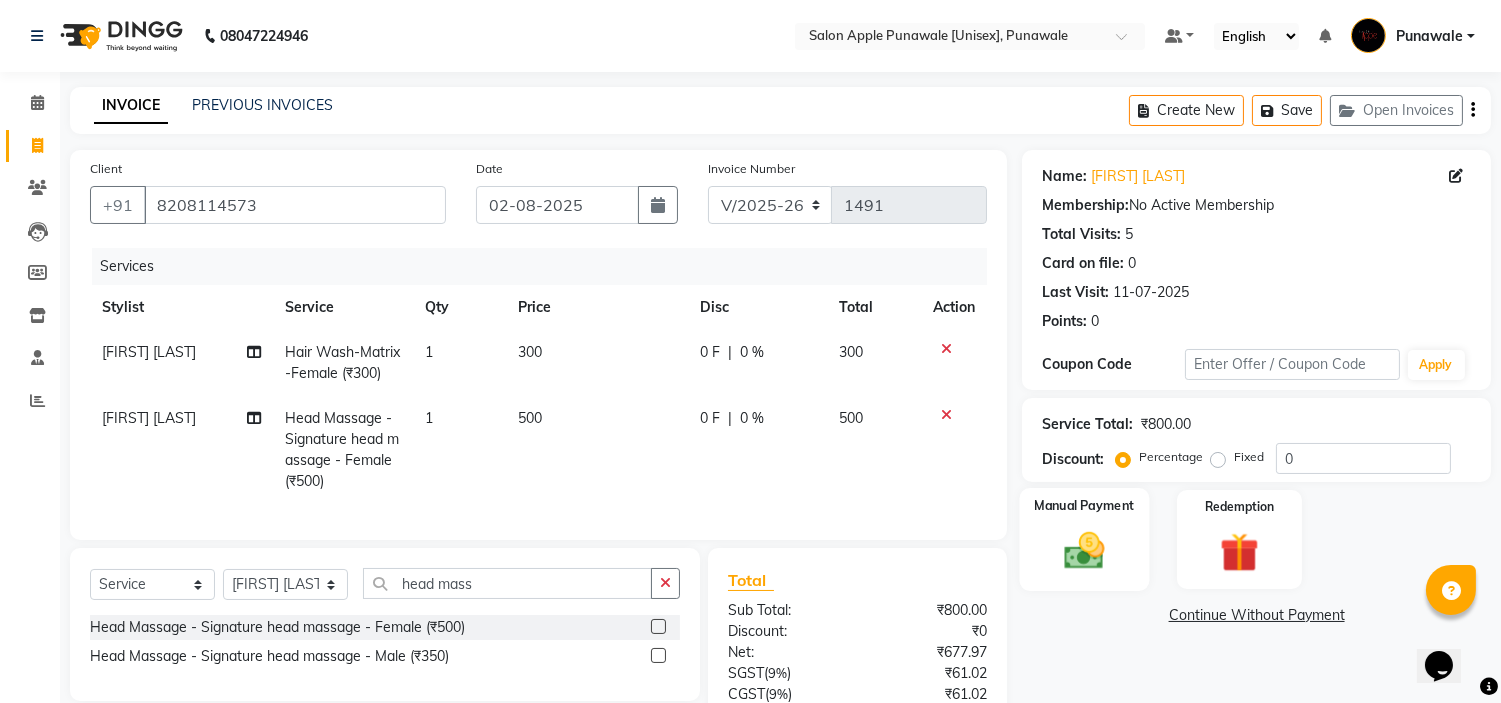 click 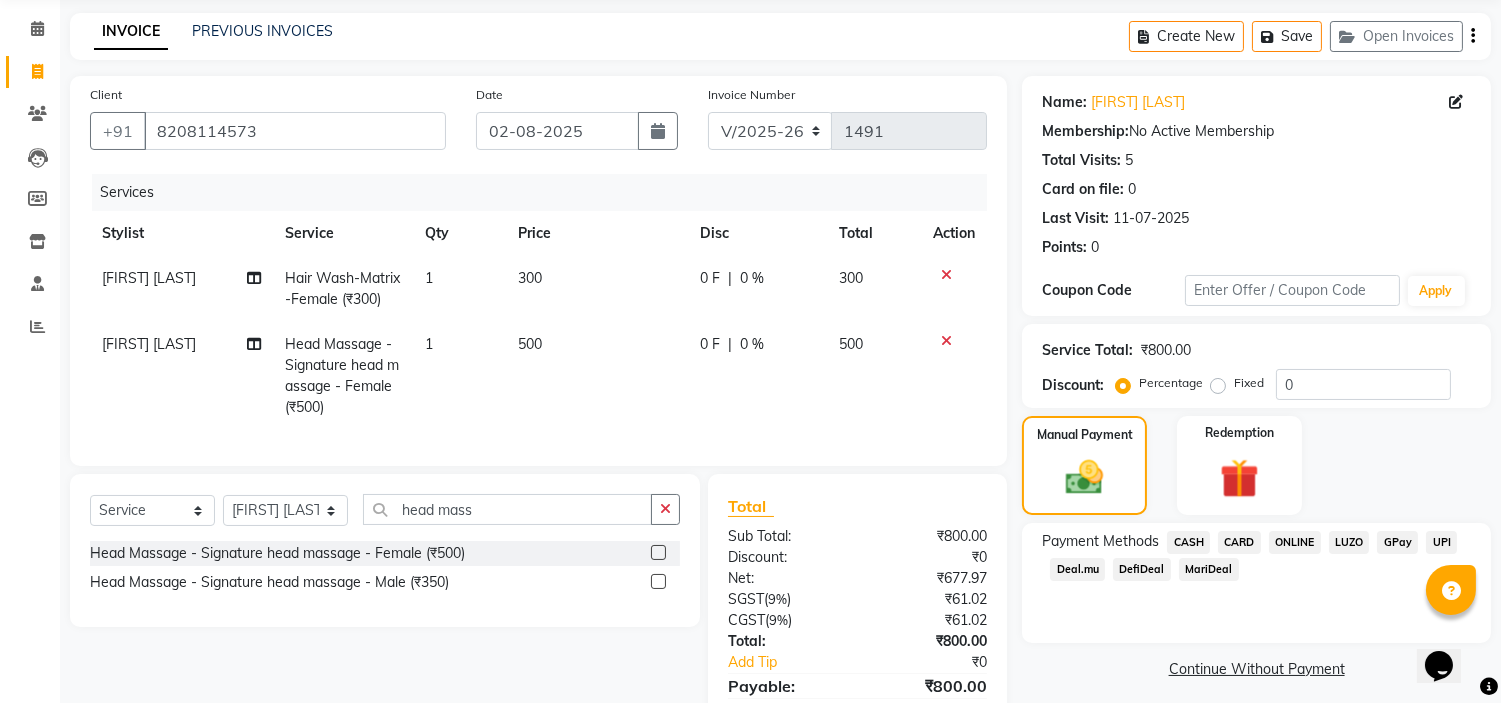 scroll, scrollTop: 0, scrollLeft: 0, axis: both 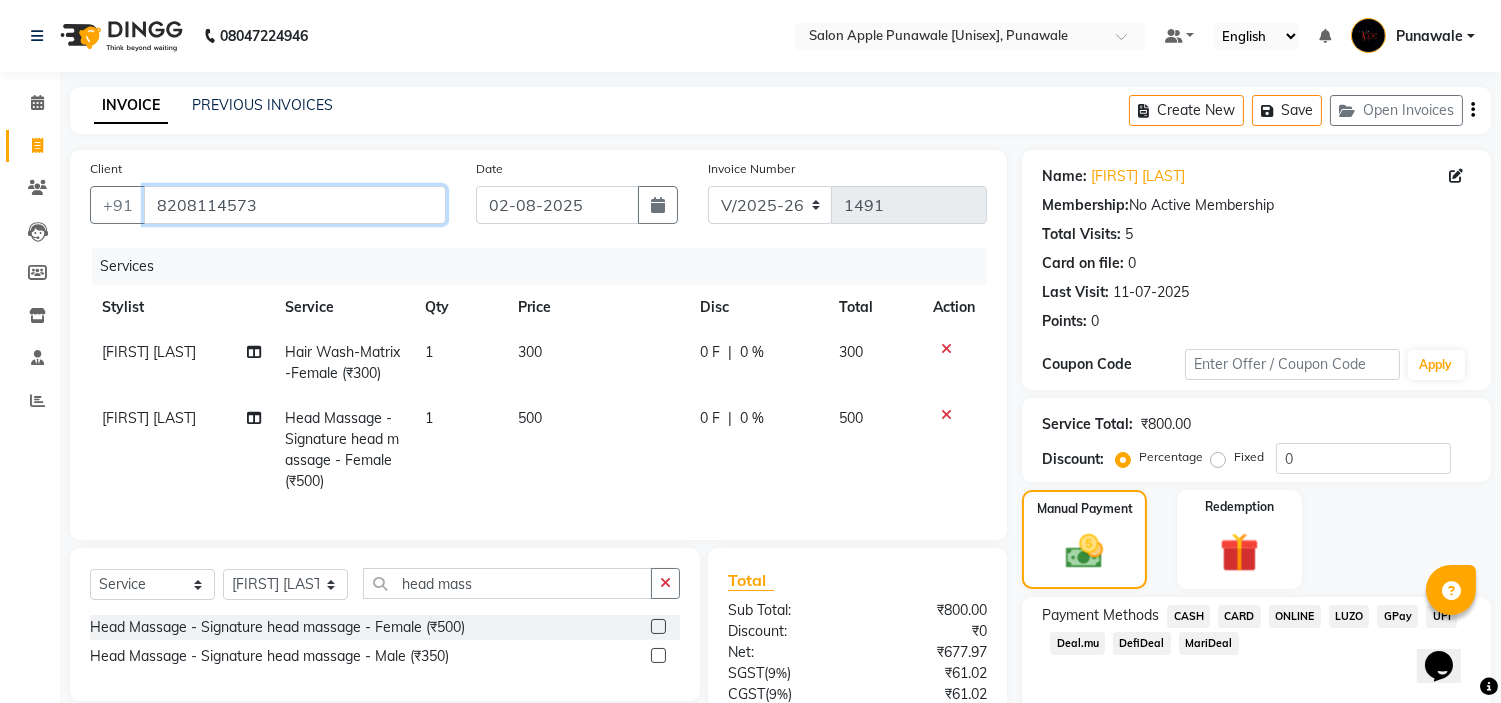 click on "8208114573" at bounding box center [295, 205] 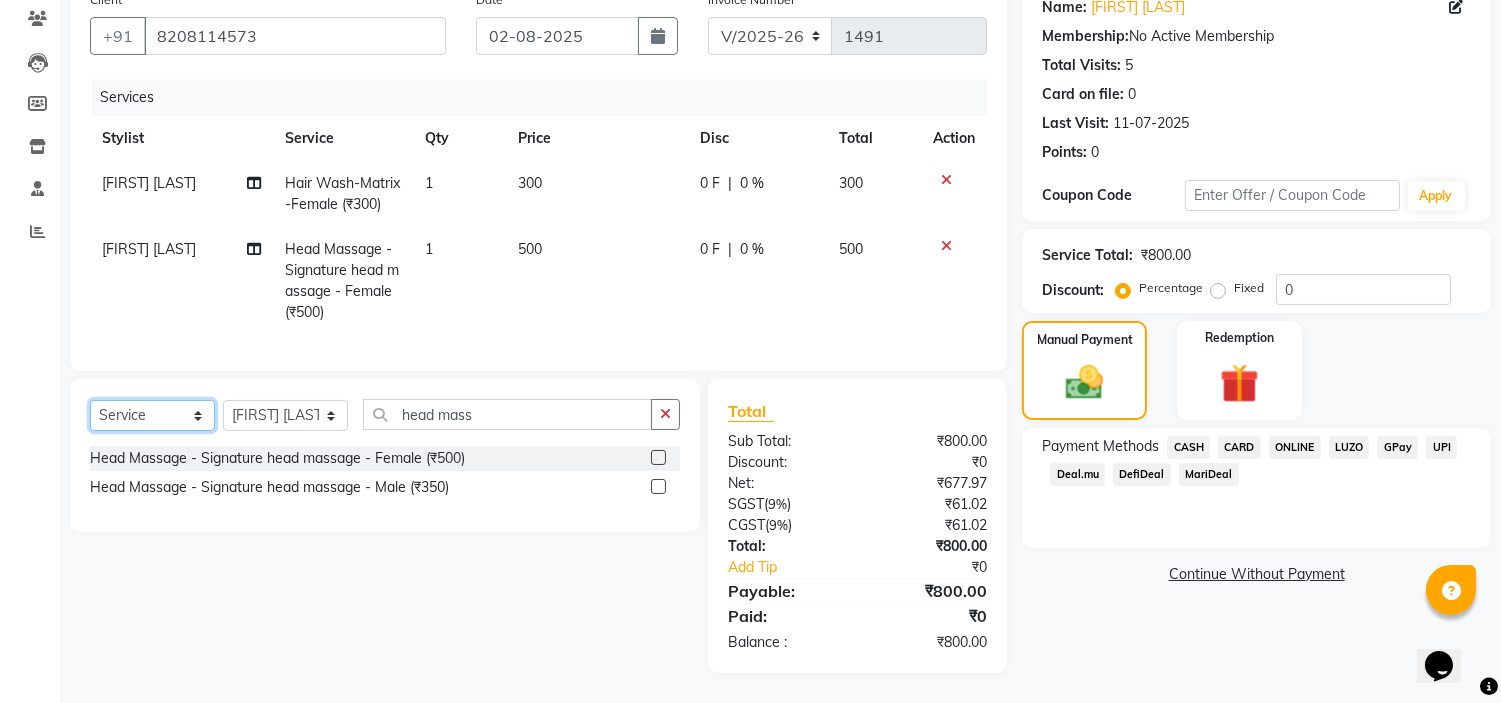 click on "Select  Service  Product  Membership  Package Voucher Prepaid Gift Card" 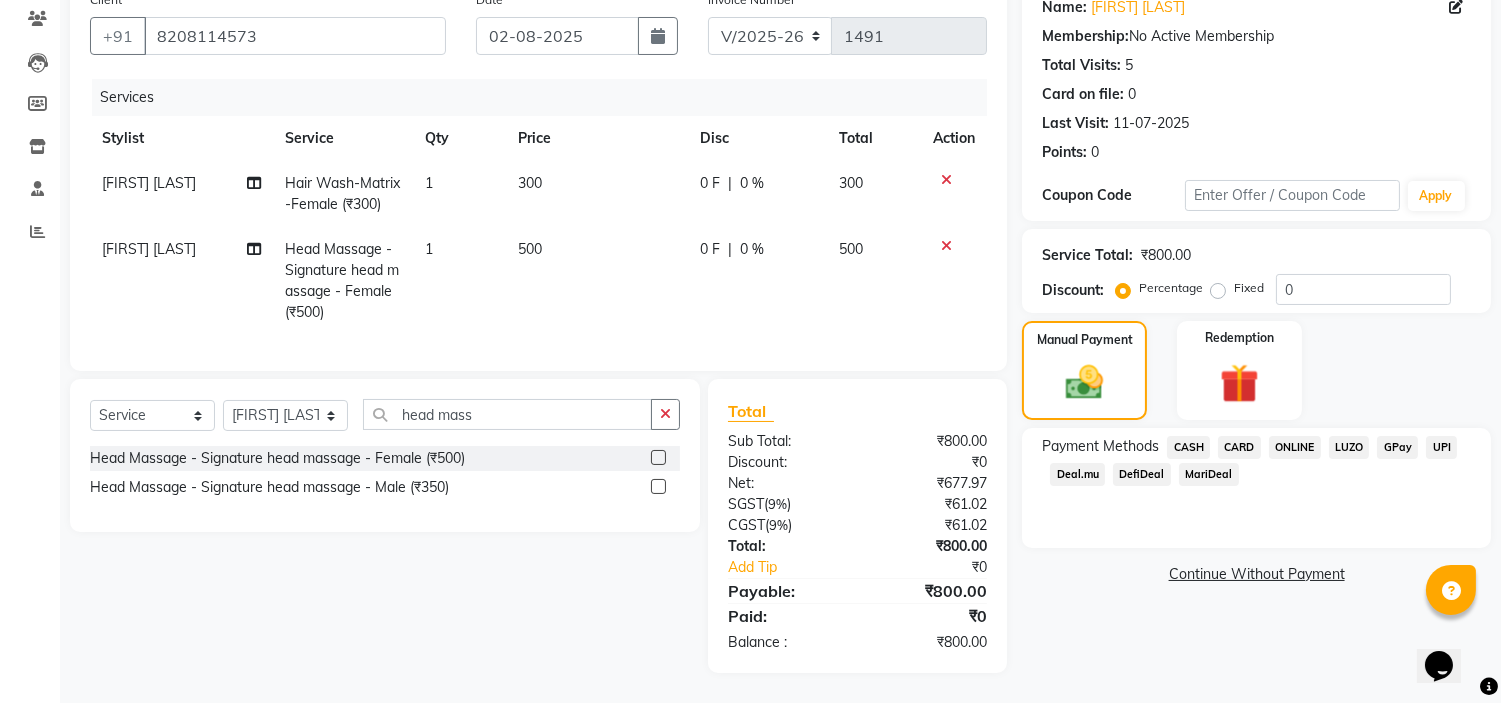 click on "ONLINE" 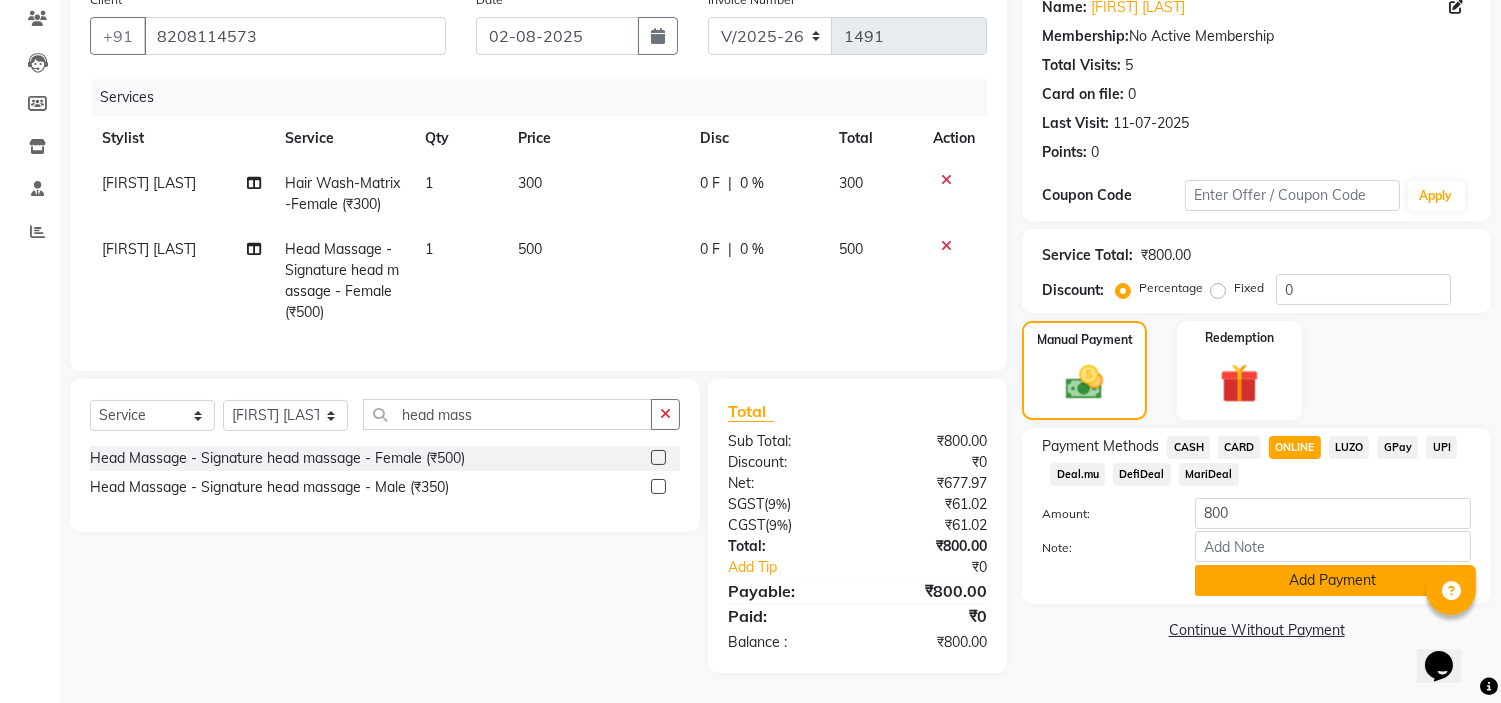 click on "Add Payment" 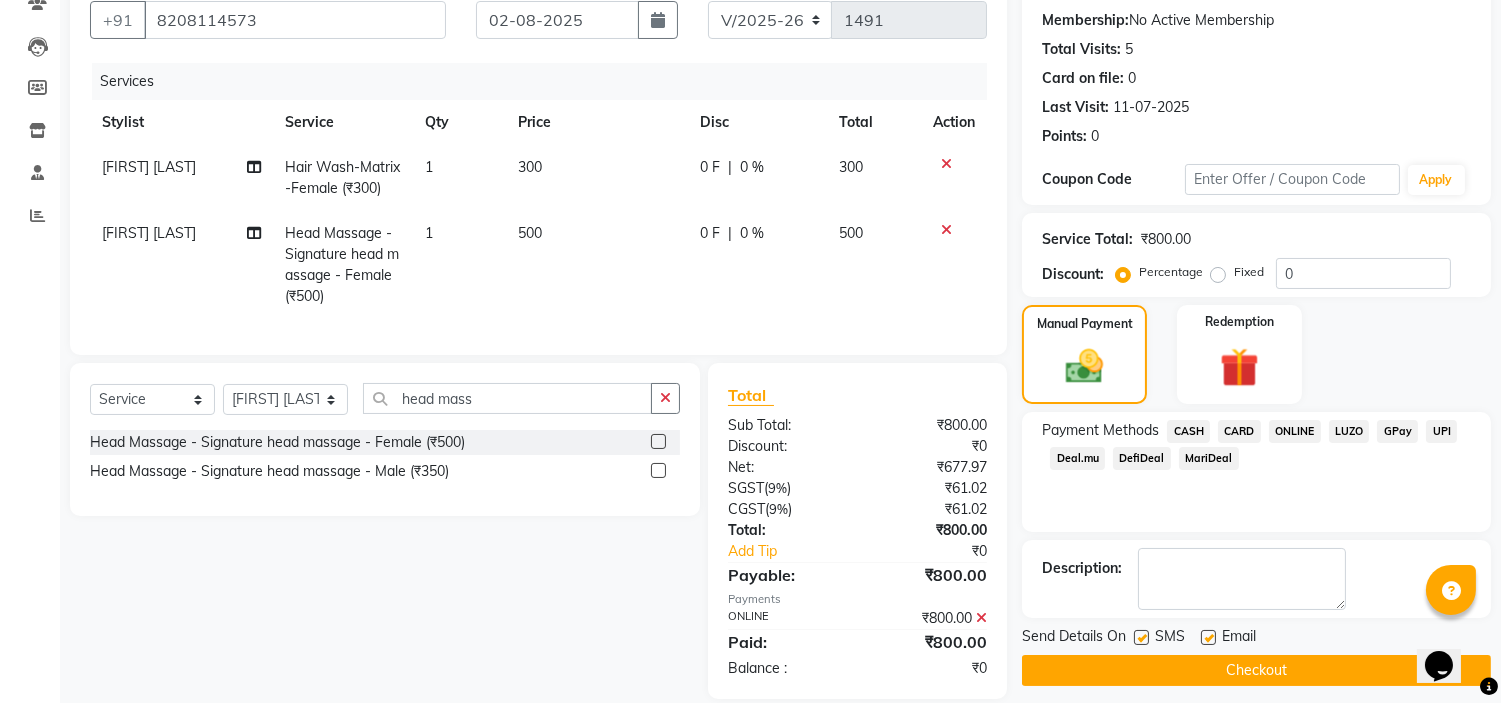 scroll, scrollTop: 227, scrollLeft: 0, axis: vertical 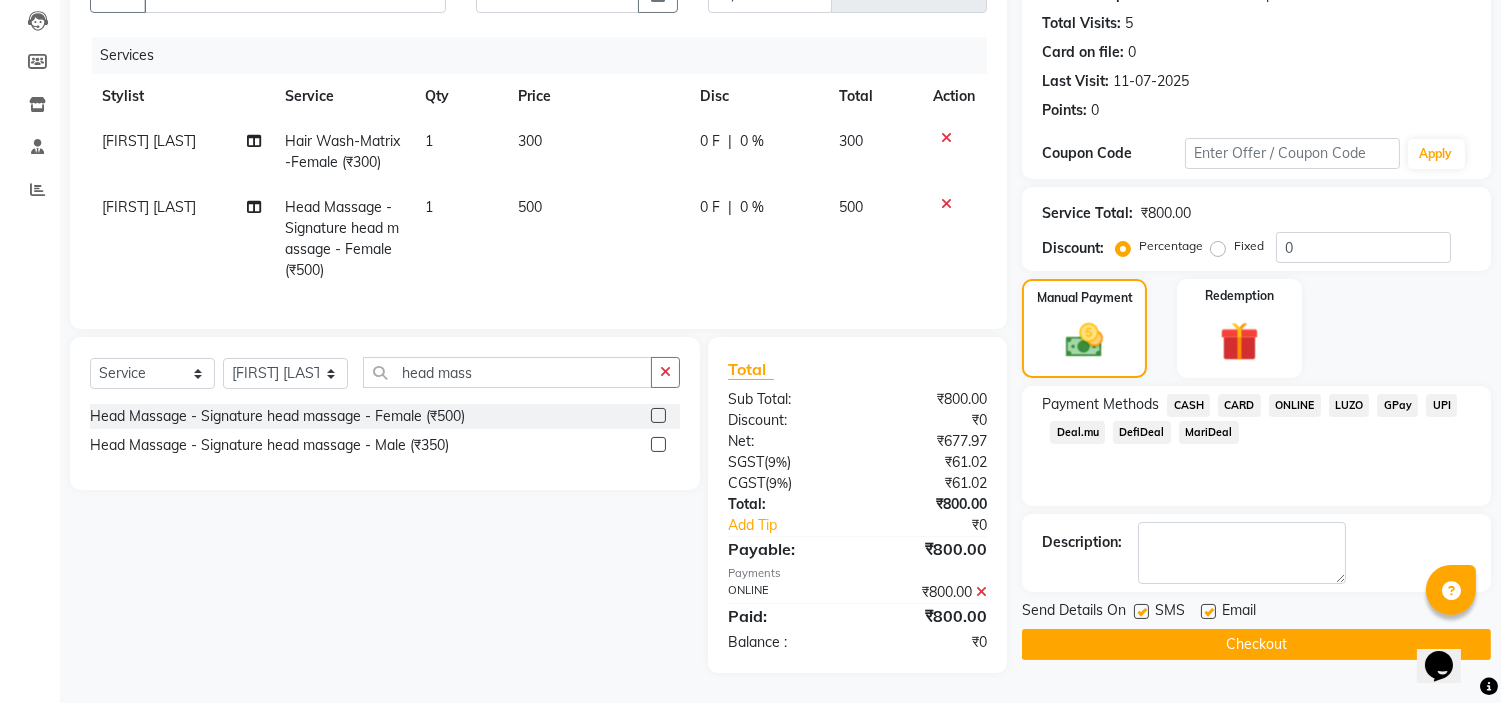 click on "Checkout" 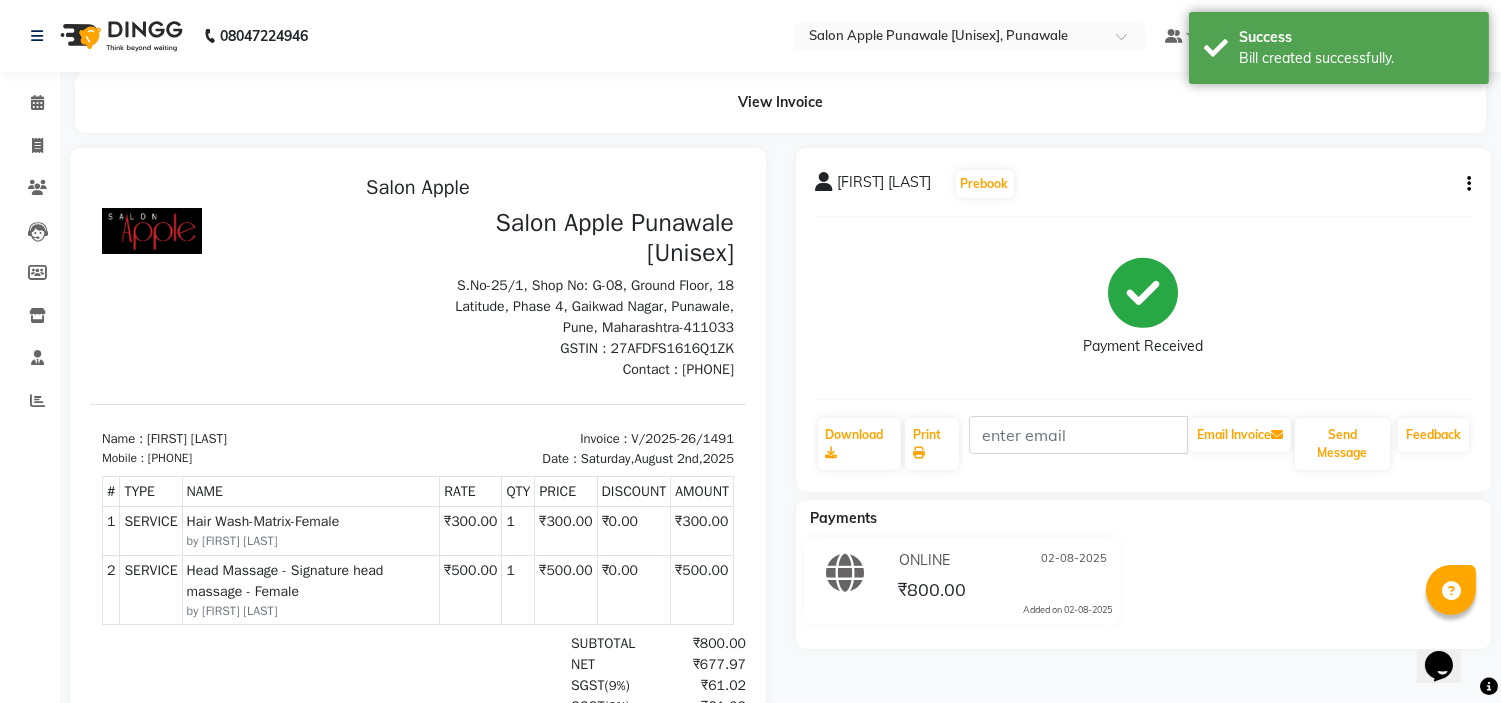 scroll, scrollTop: 0, scrollLeft: 0, axis: both 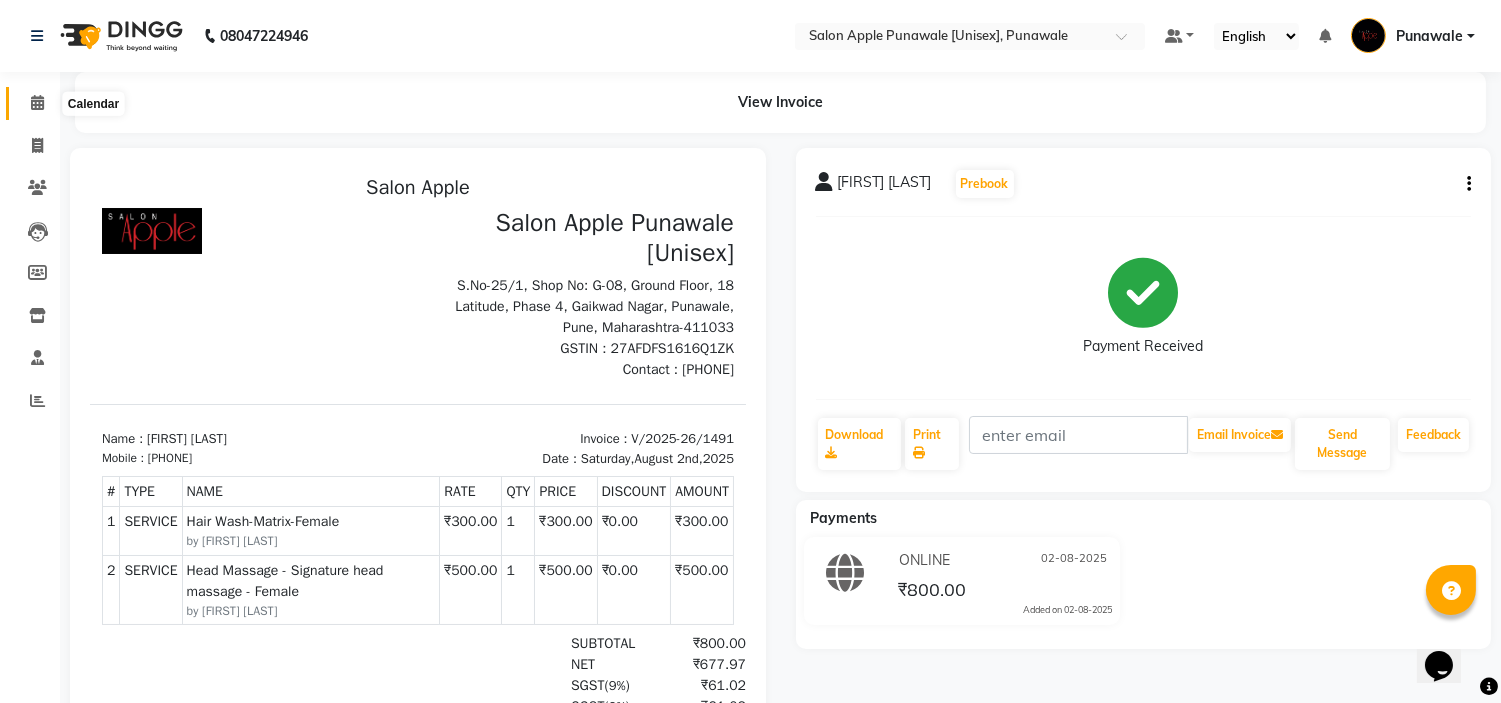 click 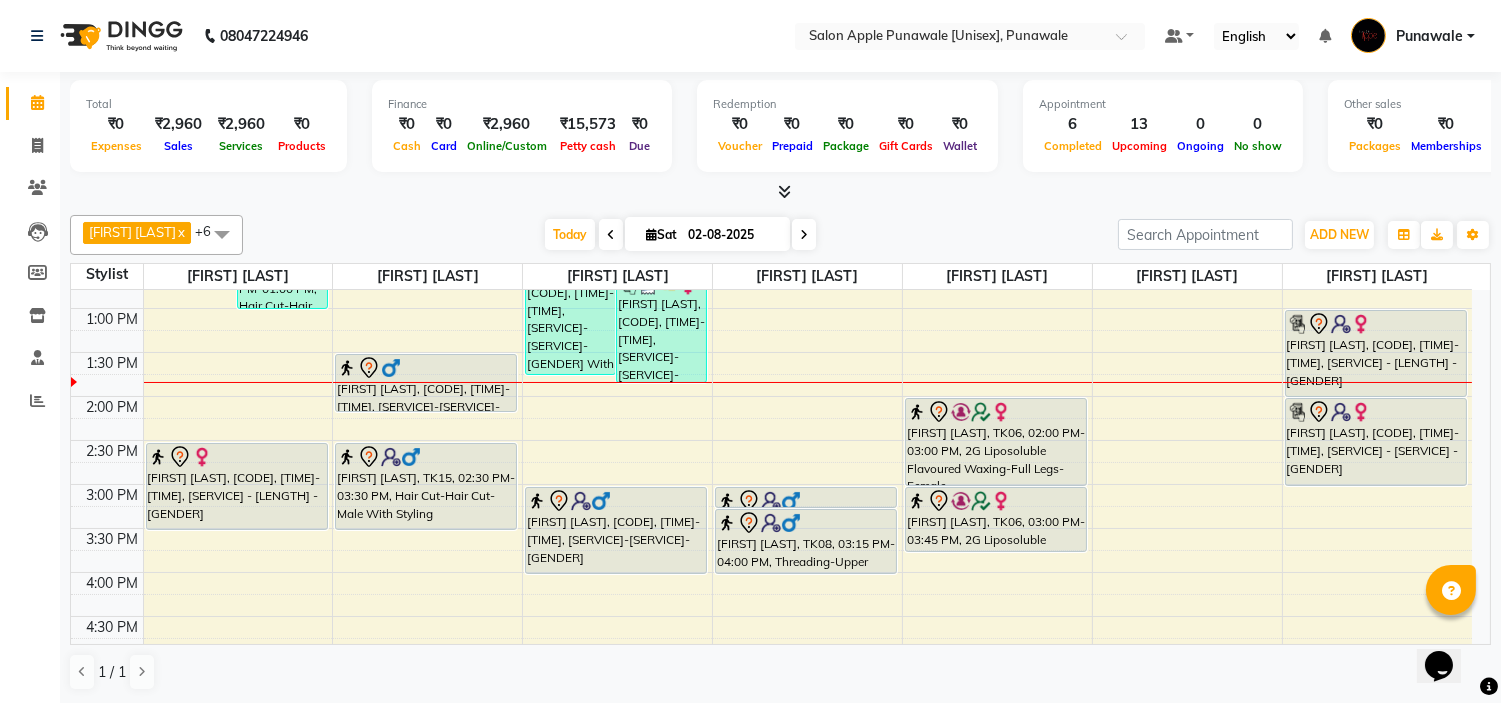 scroll, scrollTop: 444, scrollLeft: 0, axis: vertical 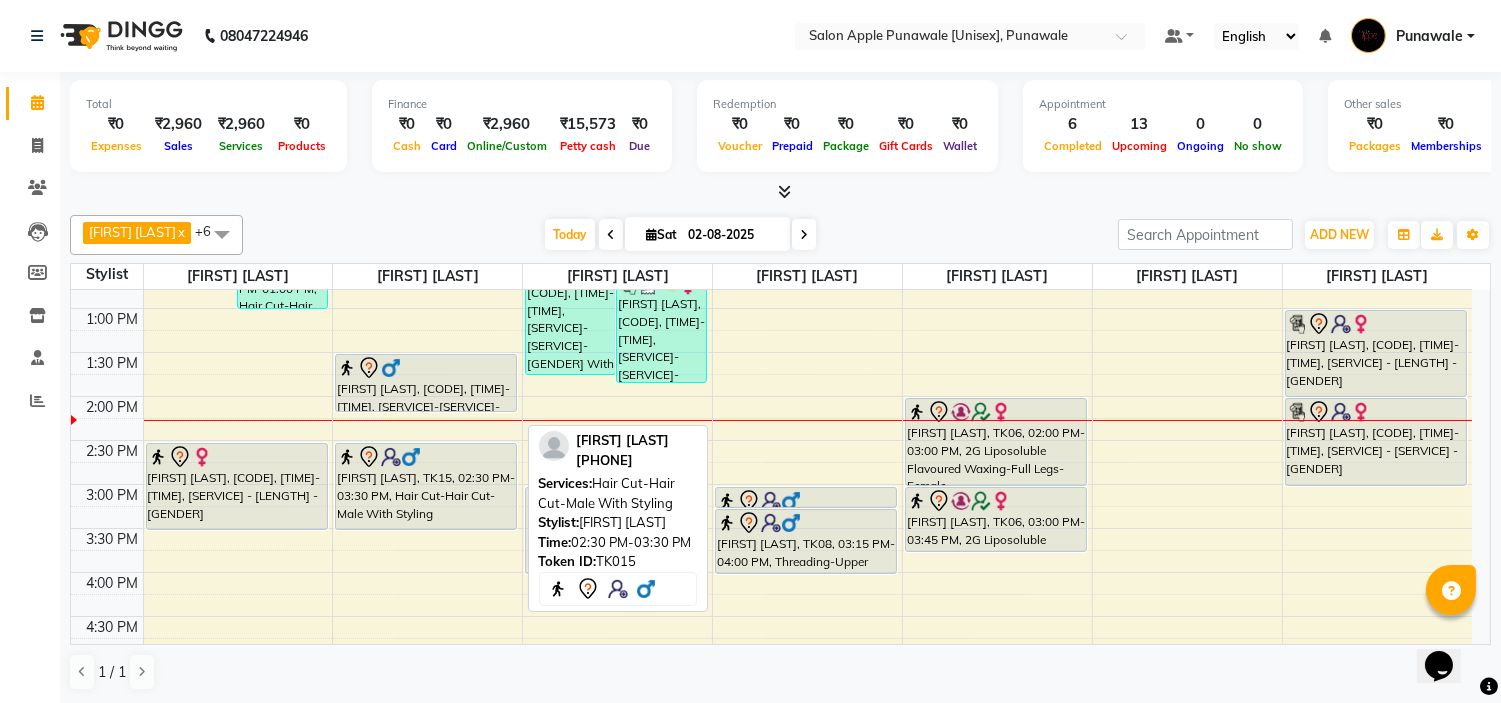 click on "Ravindra Barigali, TK15, 02:30 PM-03:30 PM, Hair Cut-Hair Cut-Male With Styling" at bounding box center [426, 486] 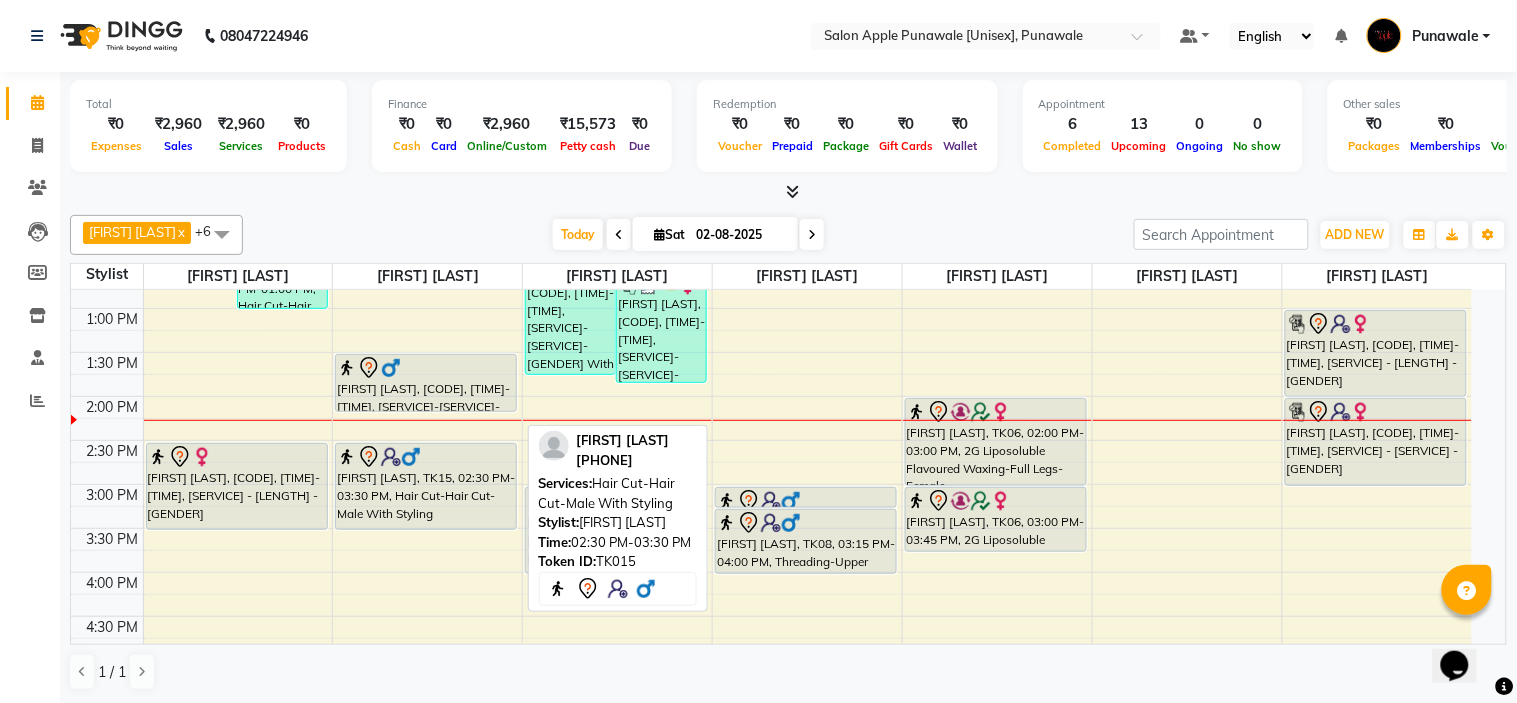 select on "7" 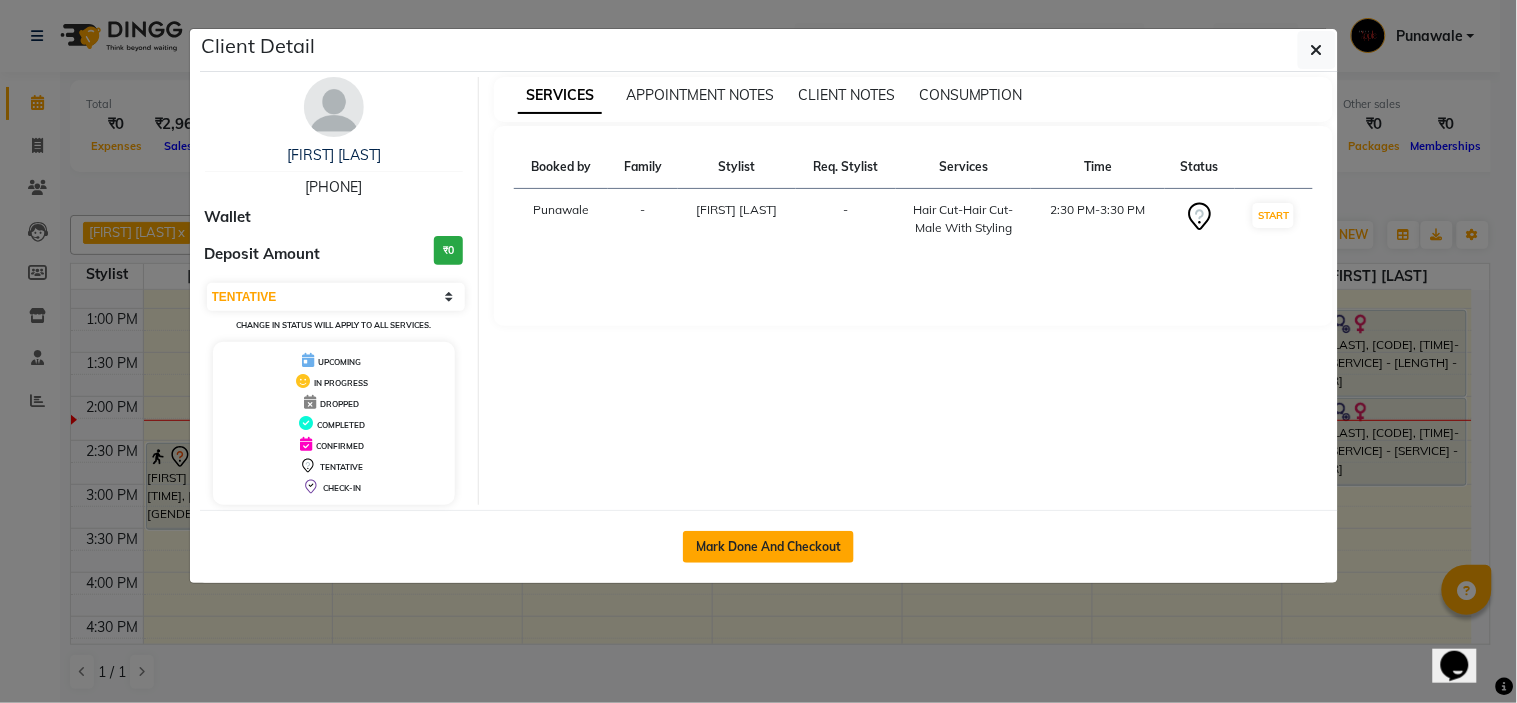 click on "Mark Done And Checkout" 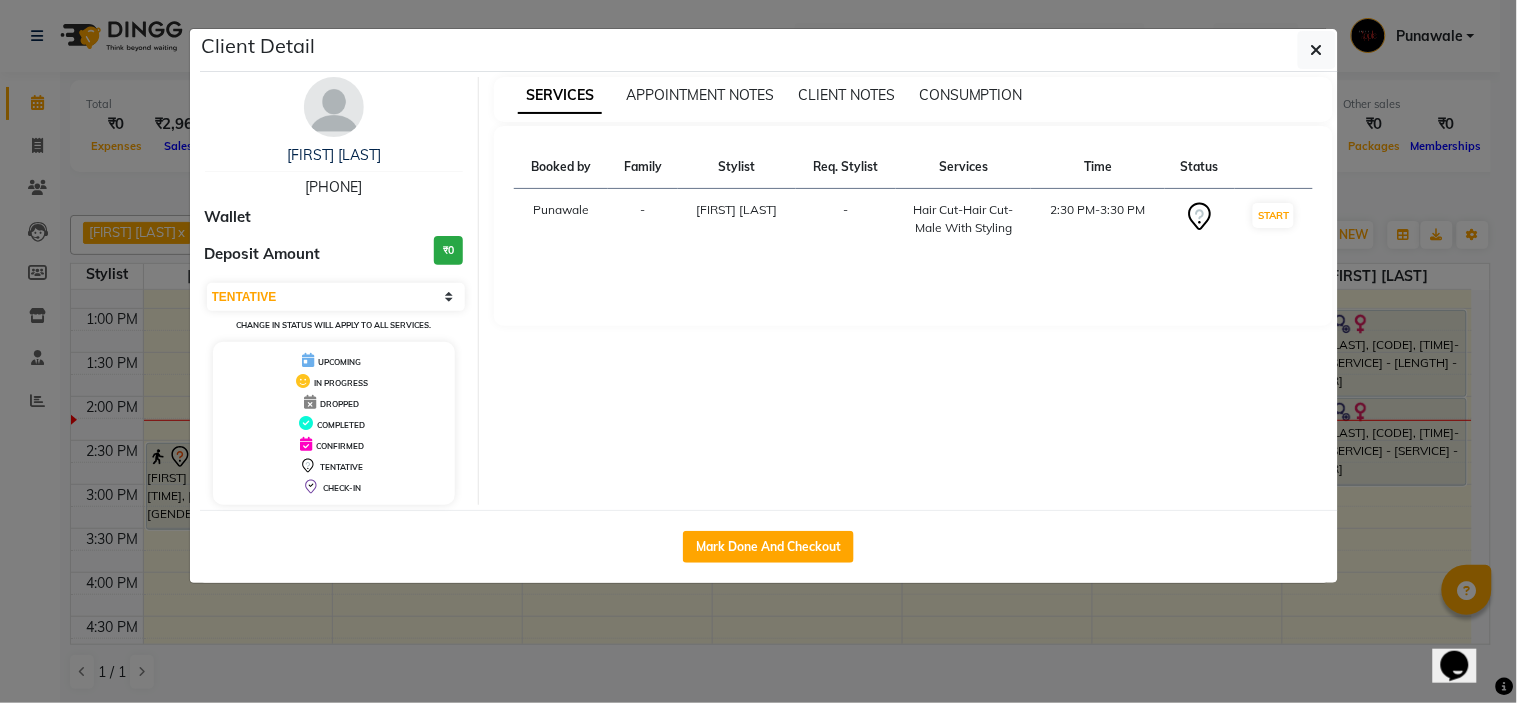 select on "5421" 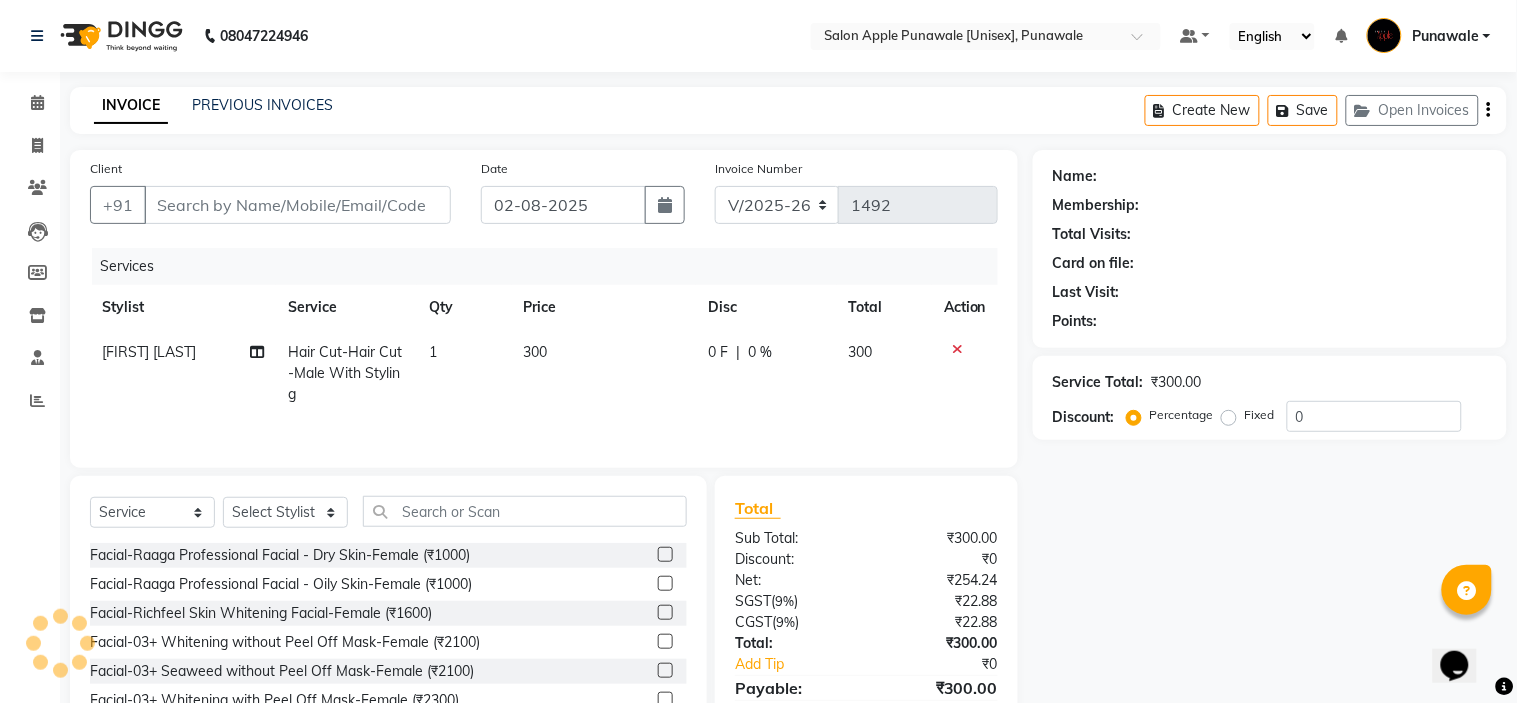 type on "8149835684" 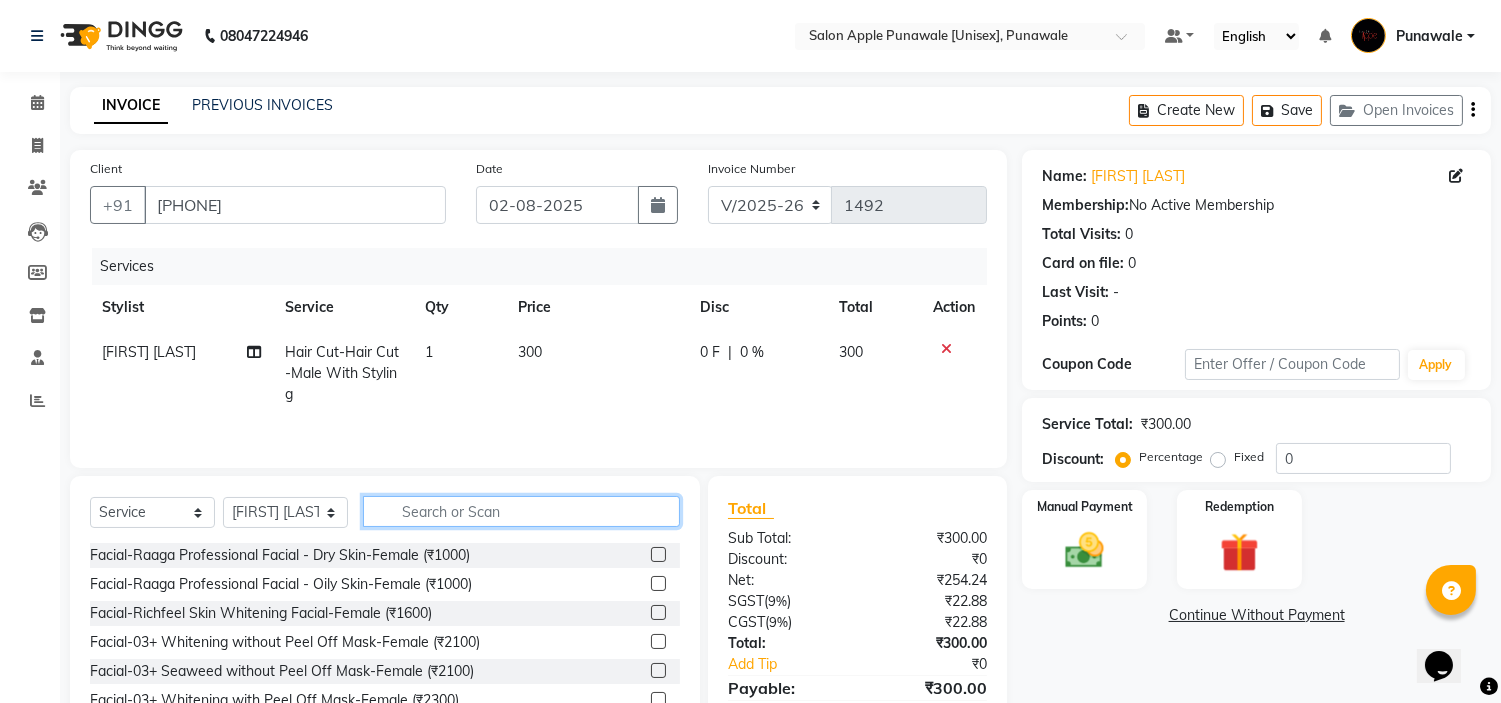 click 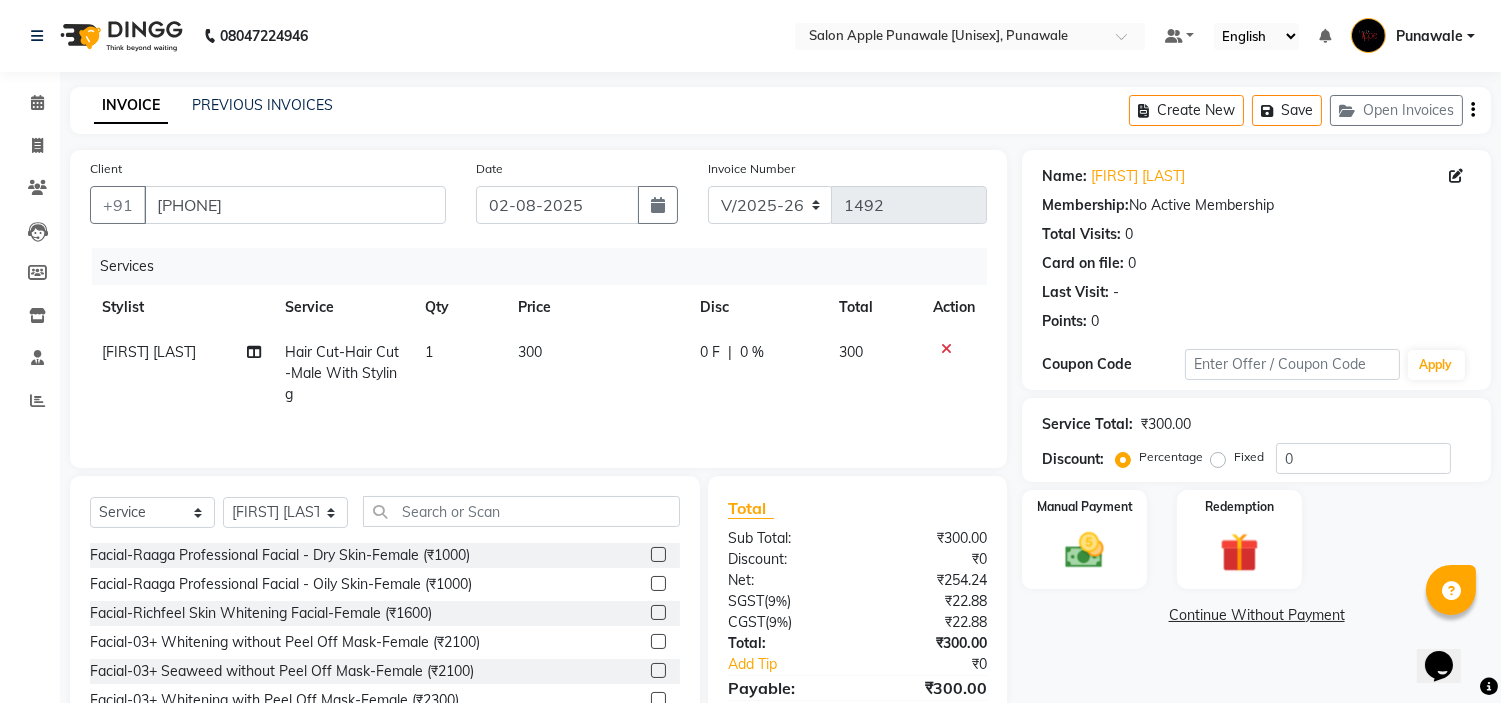 click on "[FIRST] [LAST]" 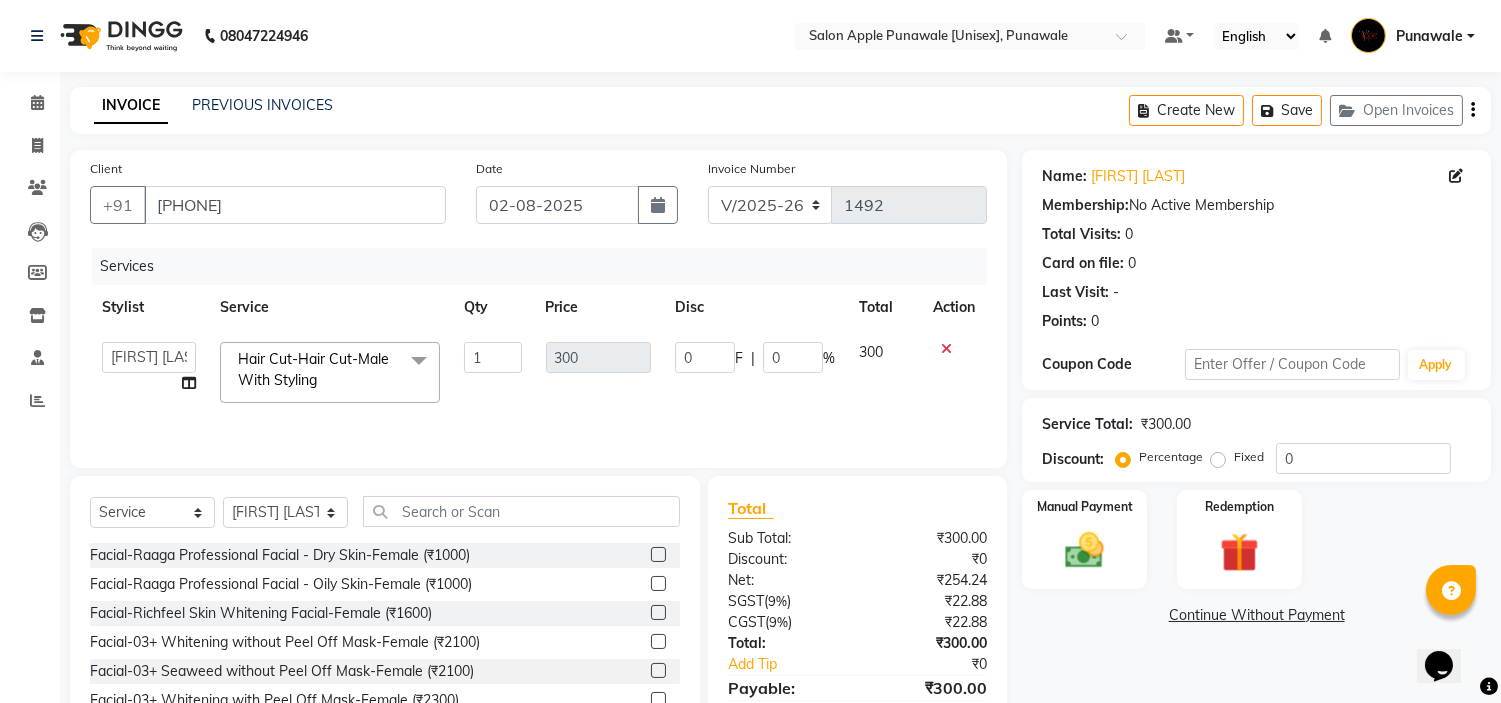 click 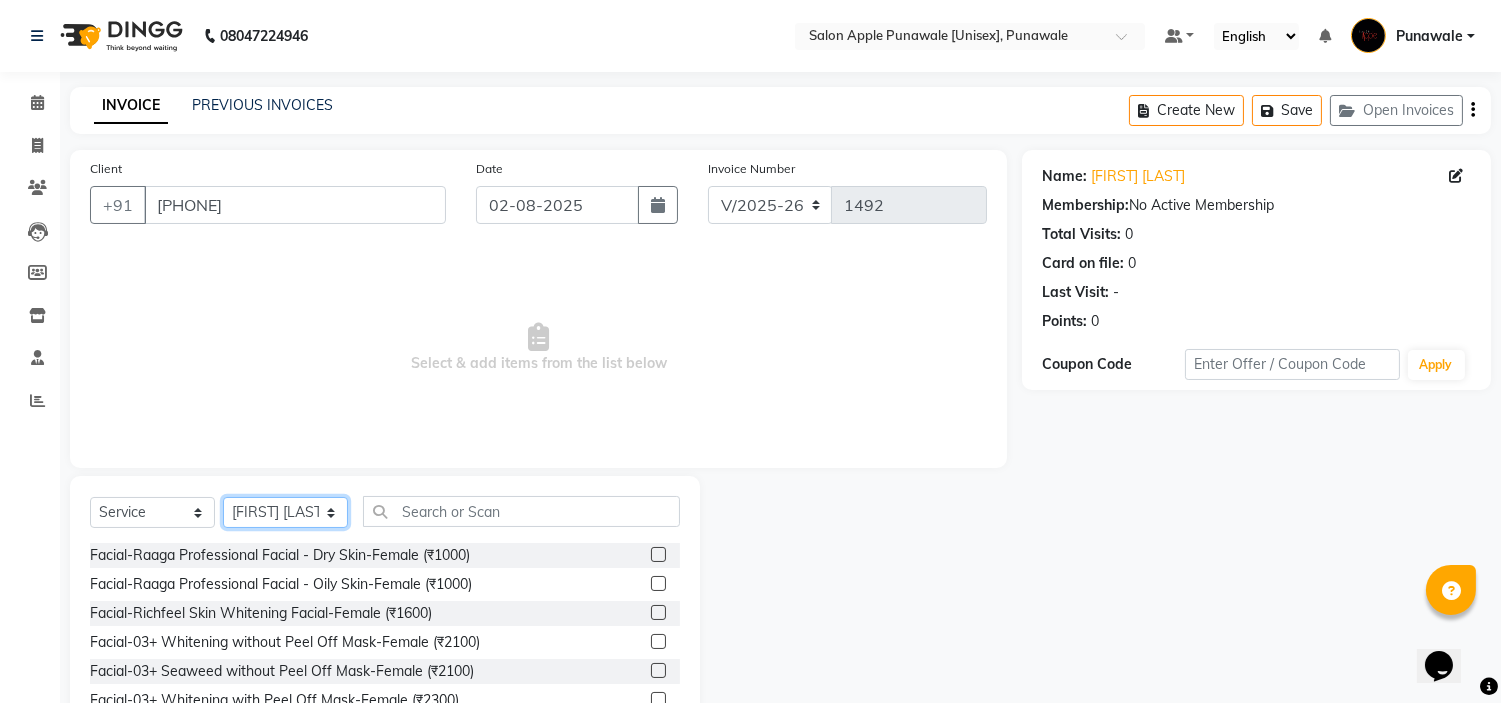 click on "Select Stylist Avi Sonawane Kamlesh Nikam Kaveri Nikam Pallavi Waghamare Shruti Khapake Sneha Jadhav Sohail Shaikh  Vivek Hire" 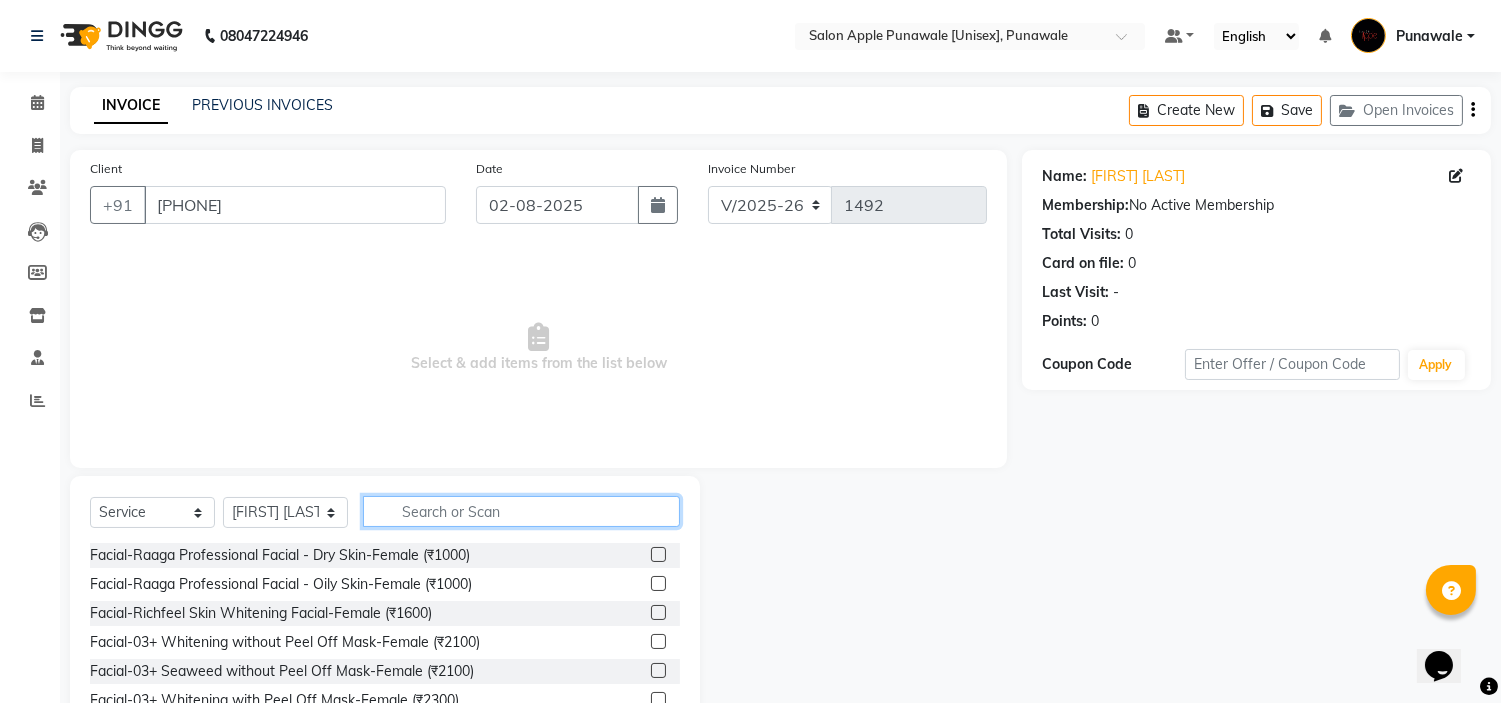click 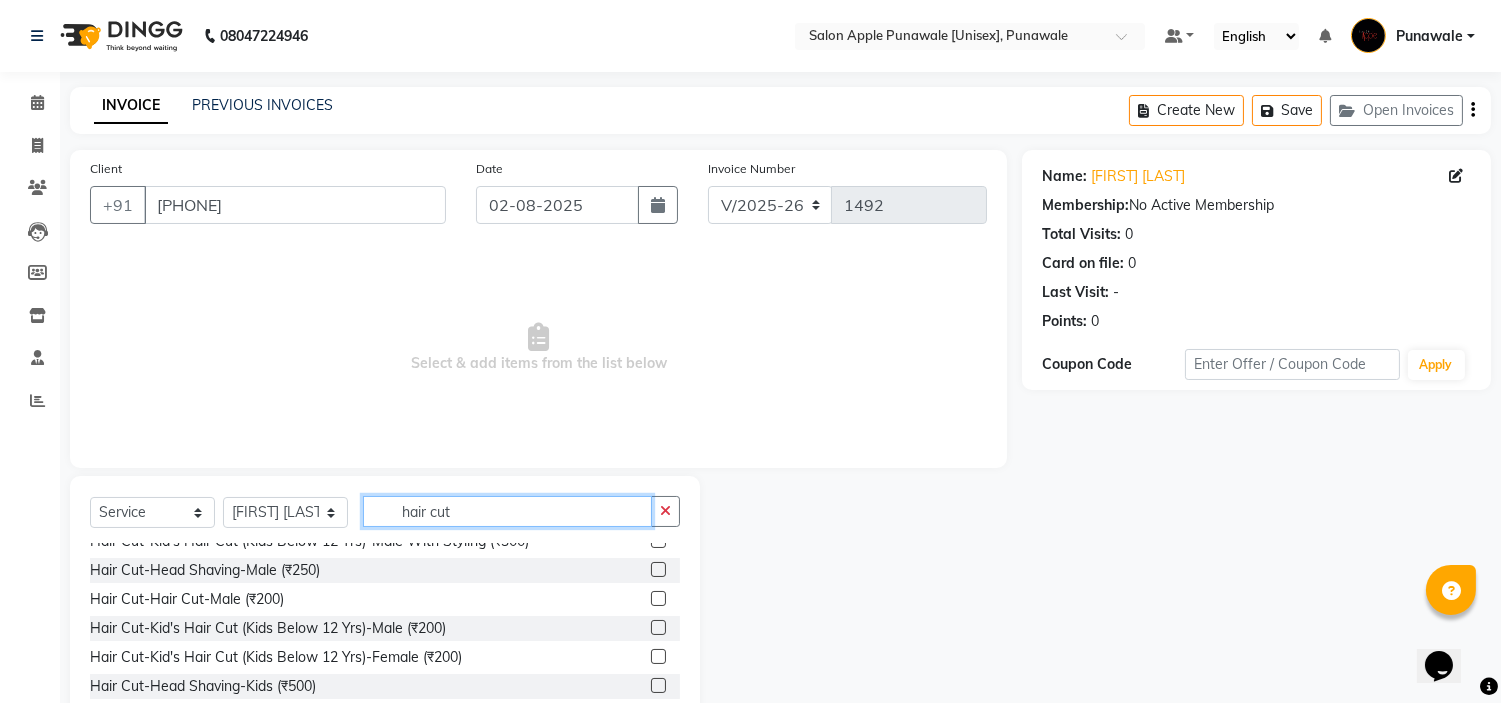 scroll, scrollTop: 222, scrollLeft: 0, axis: vertical 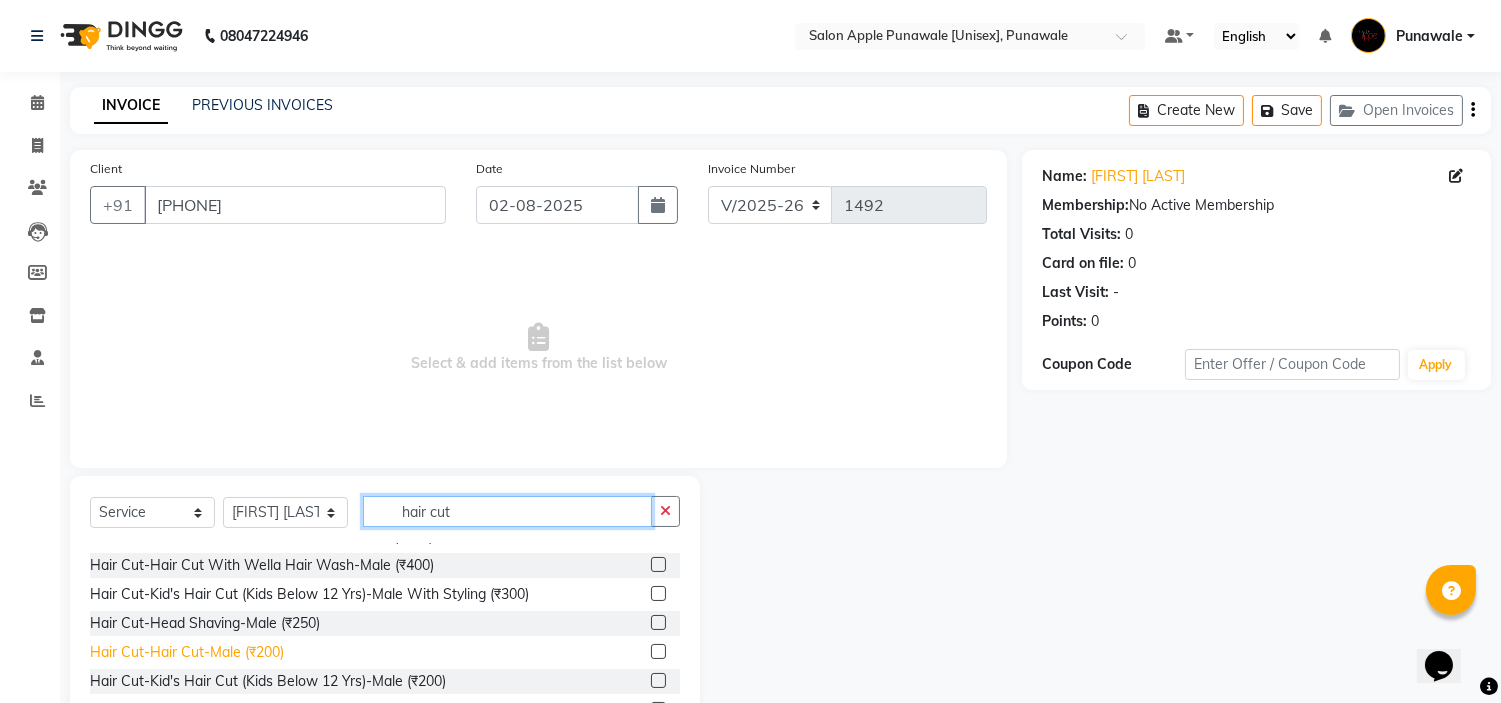 type on "hair cut" 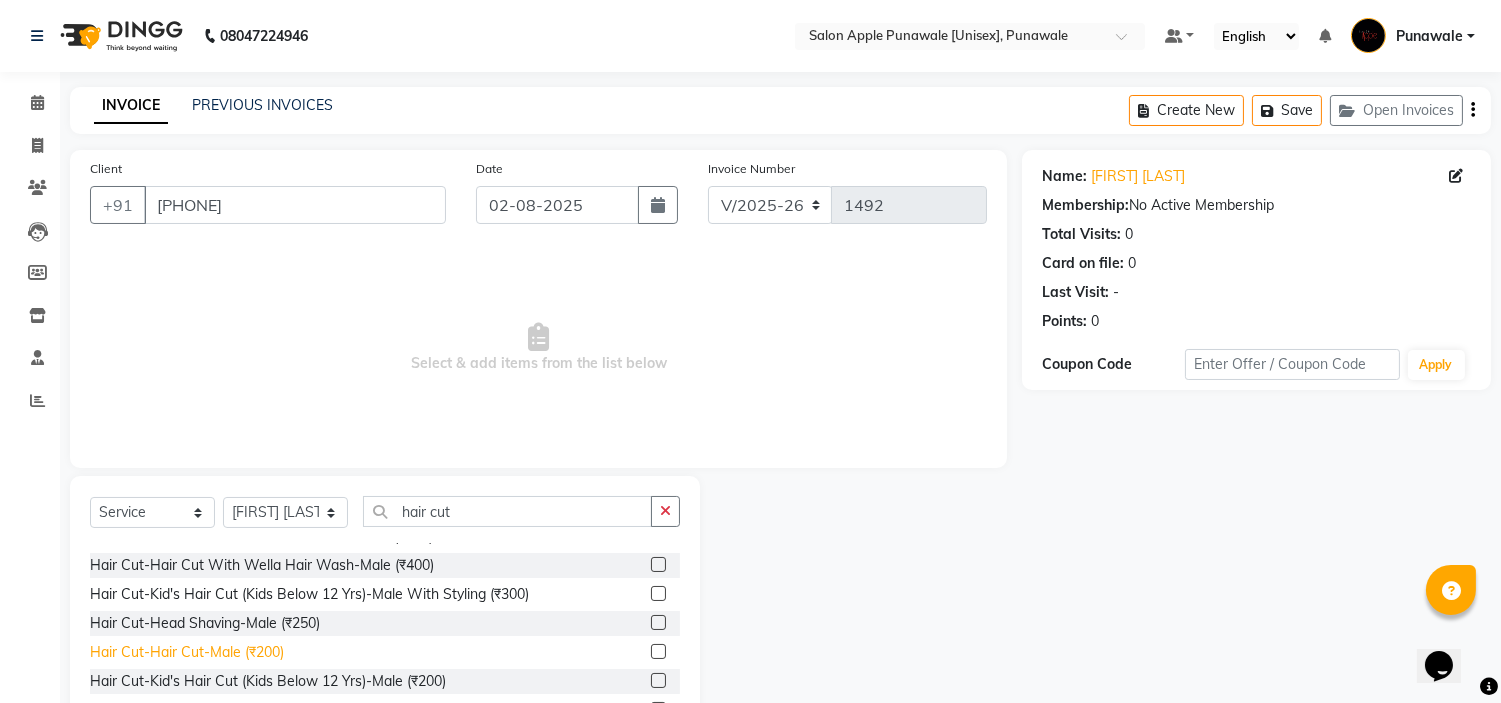 click on "Hair Cut-Hair Cut-Male  (₹200)" 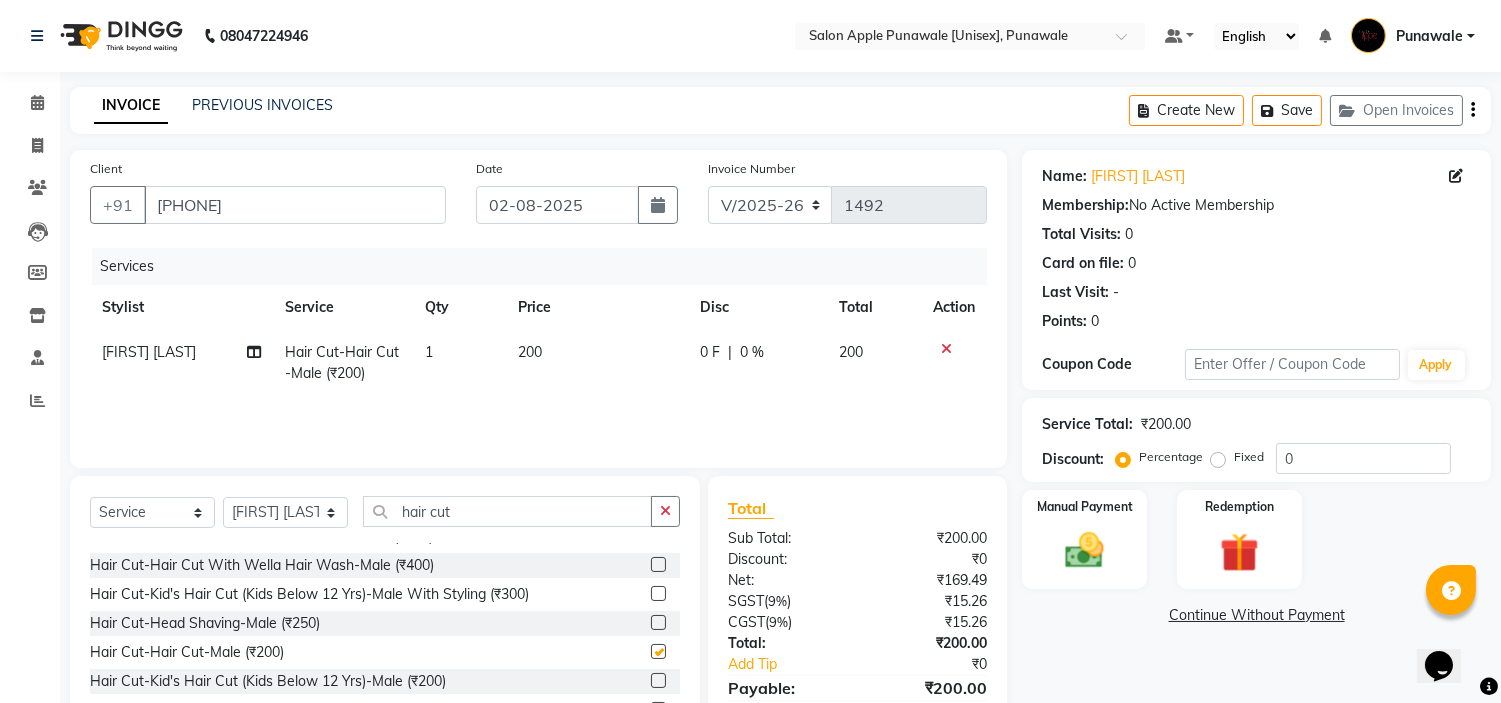 checkbox on "false" 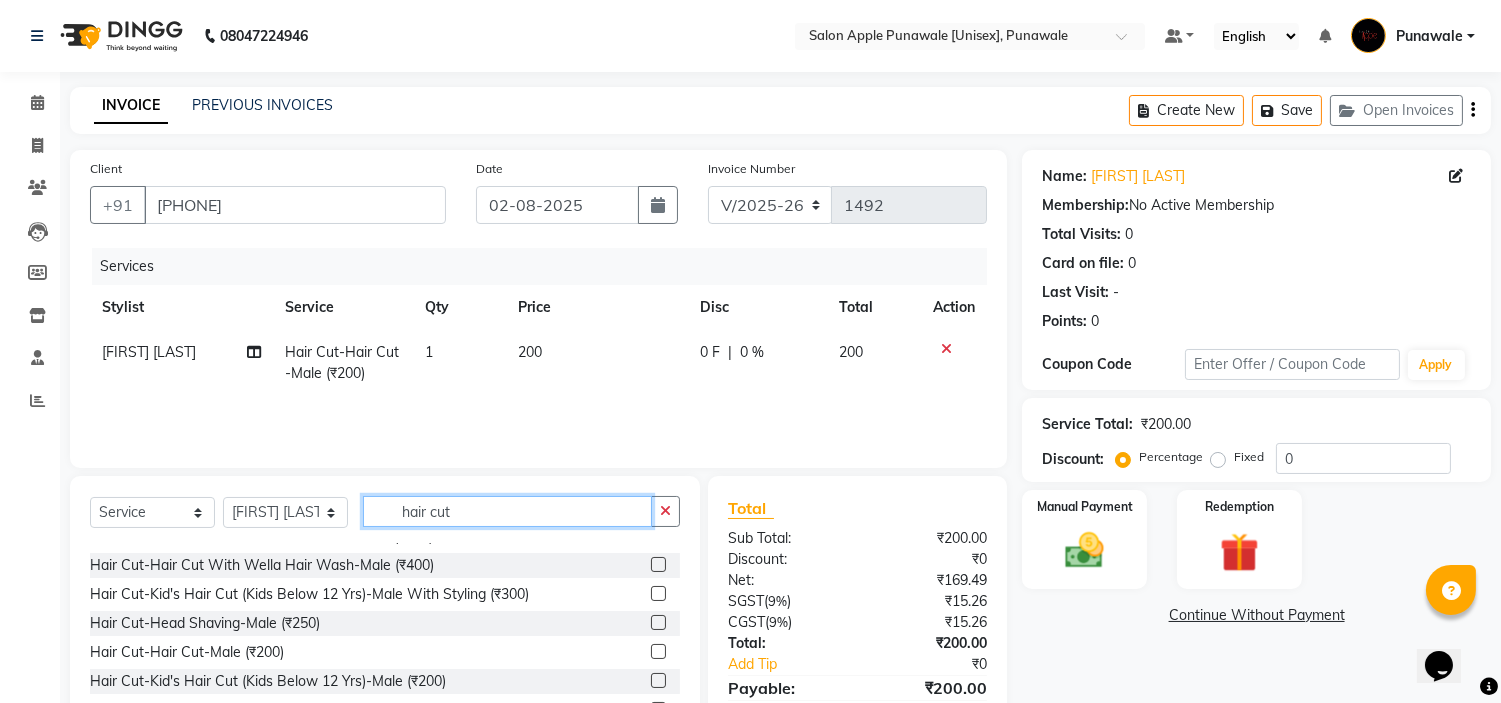 click on "hair cut" 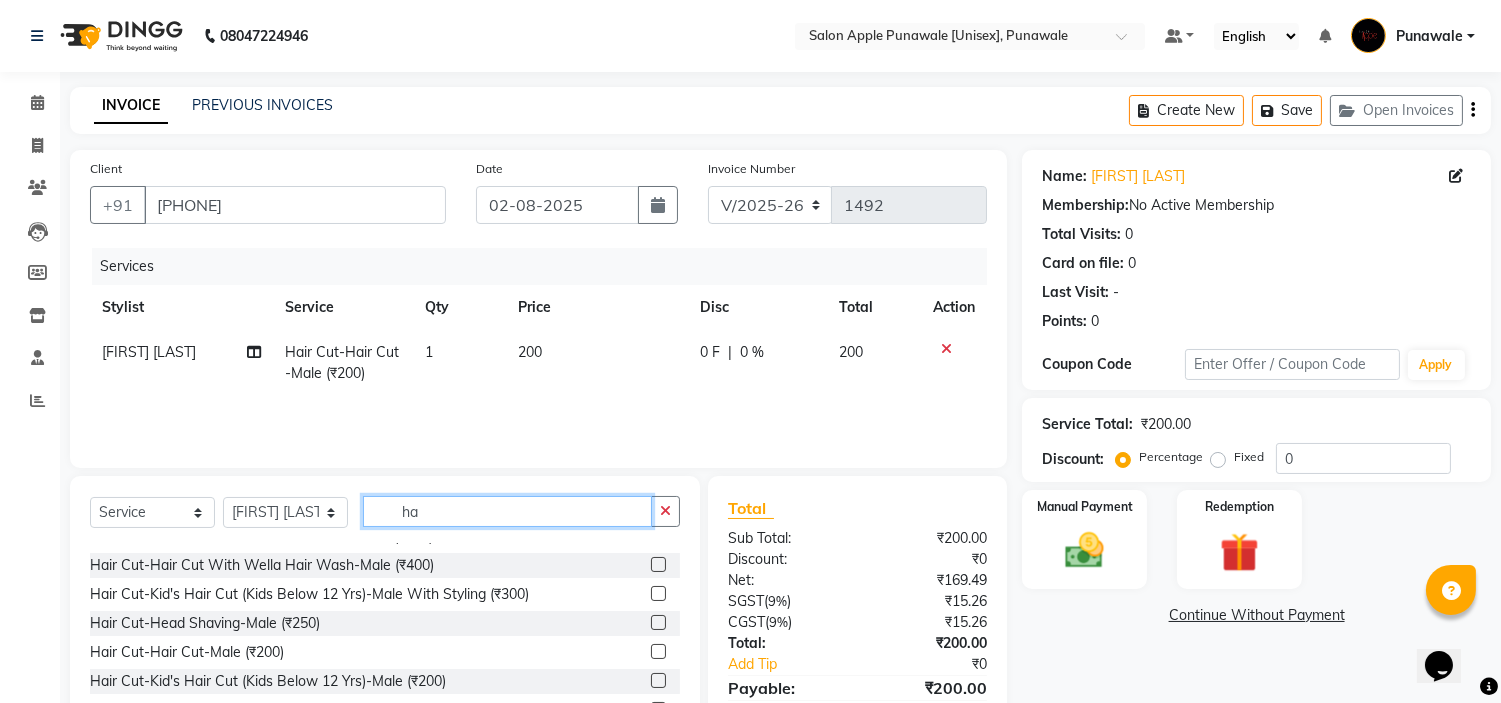 type on "h" 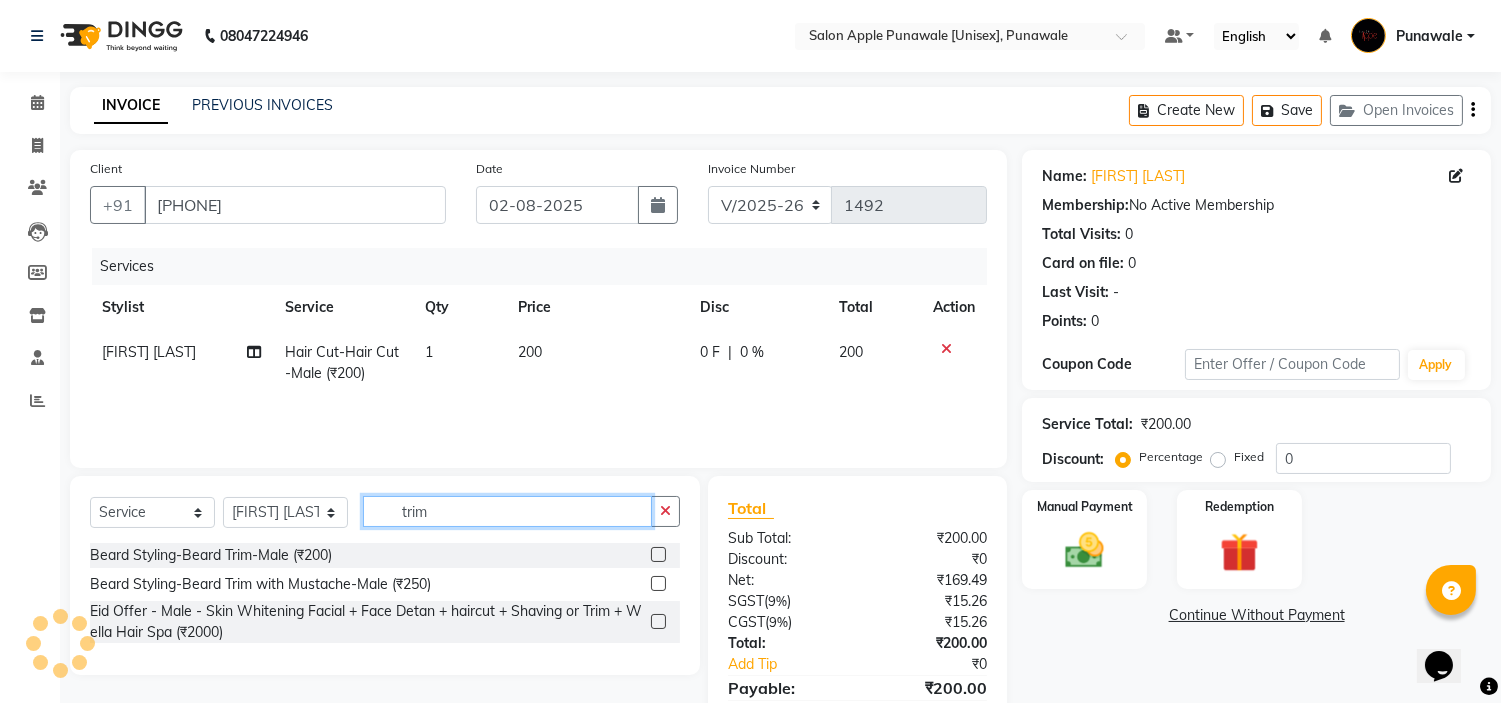 scroll, scrollTop: 0, scrollLeft: 0, axis: both 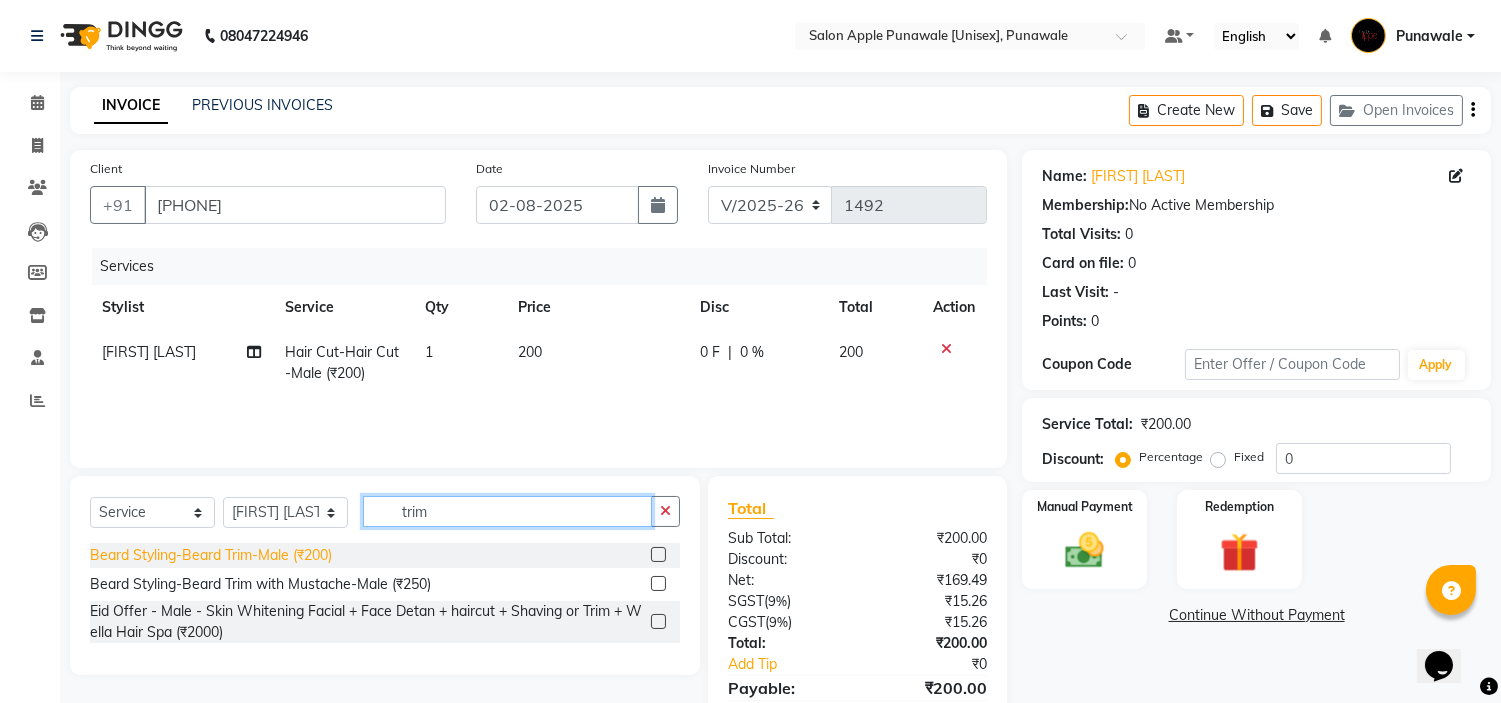 type on "trim" 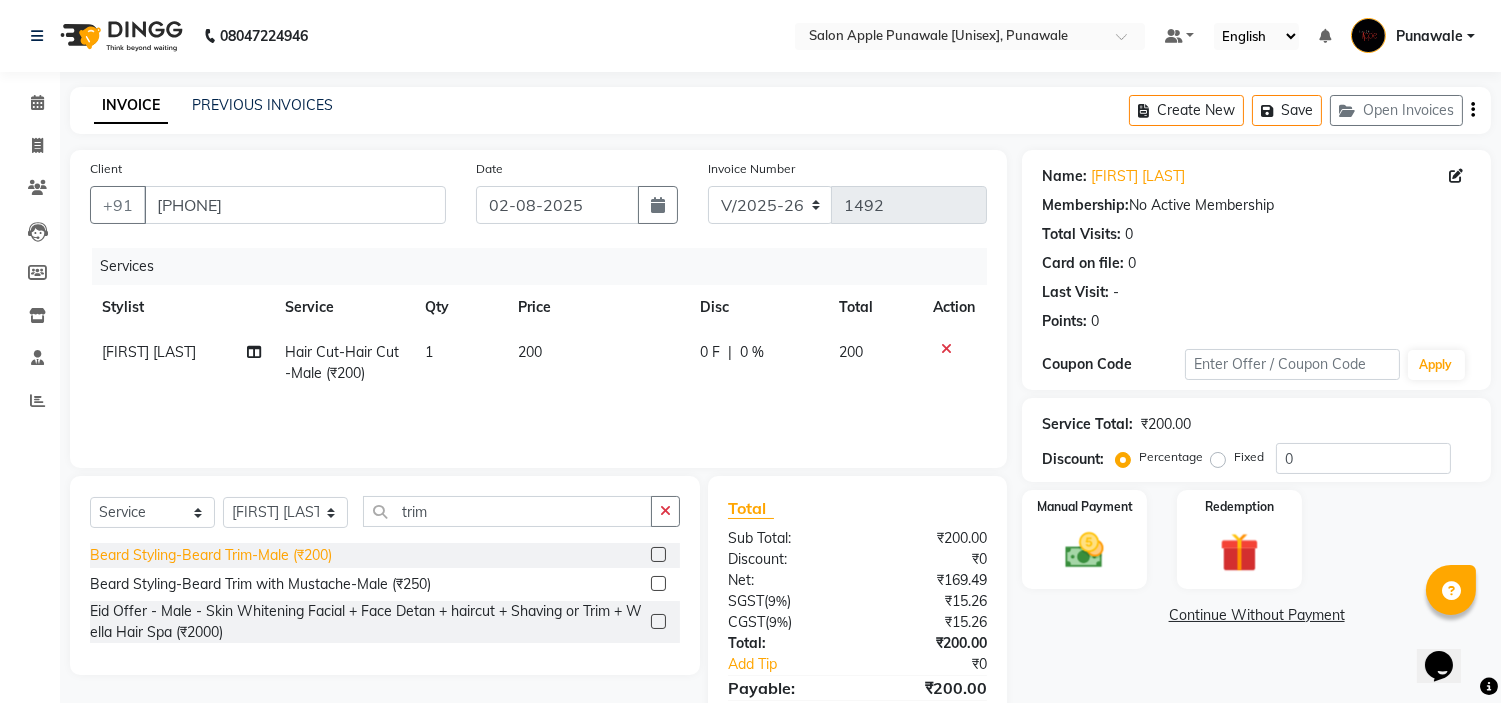 click on "Beard Styling-Beard Trim-Male (₹200)" 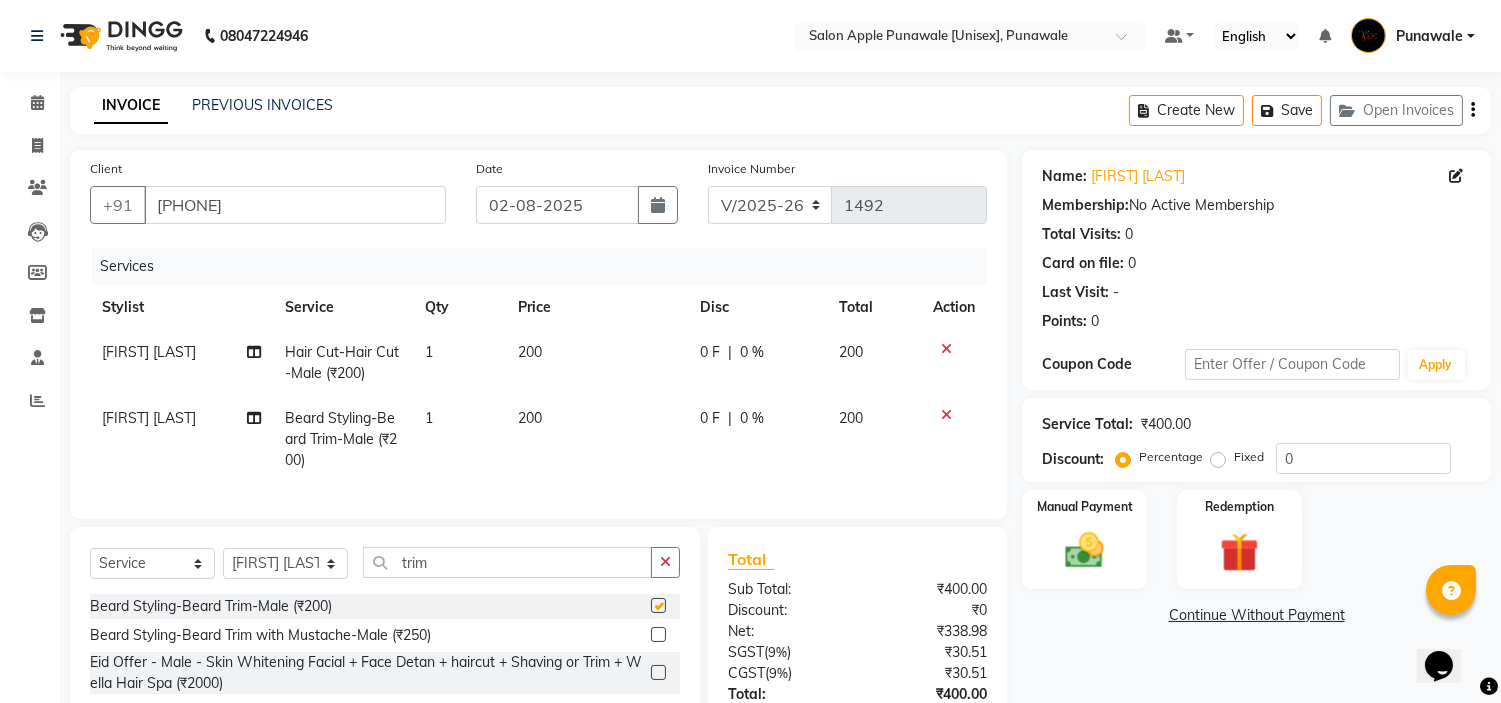 checkbox on "false" 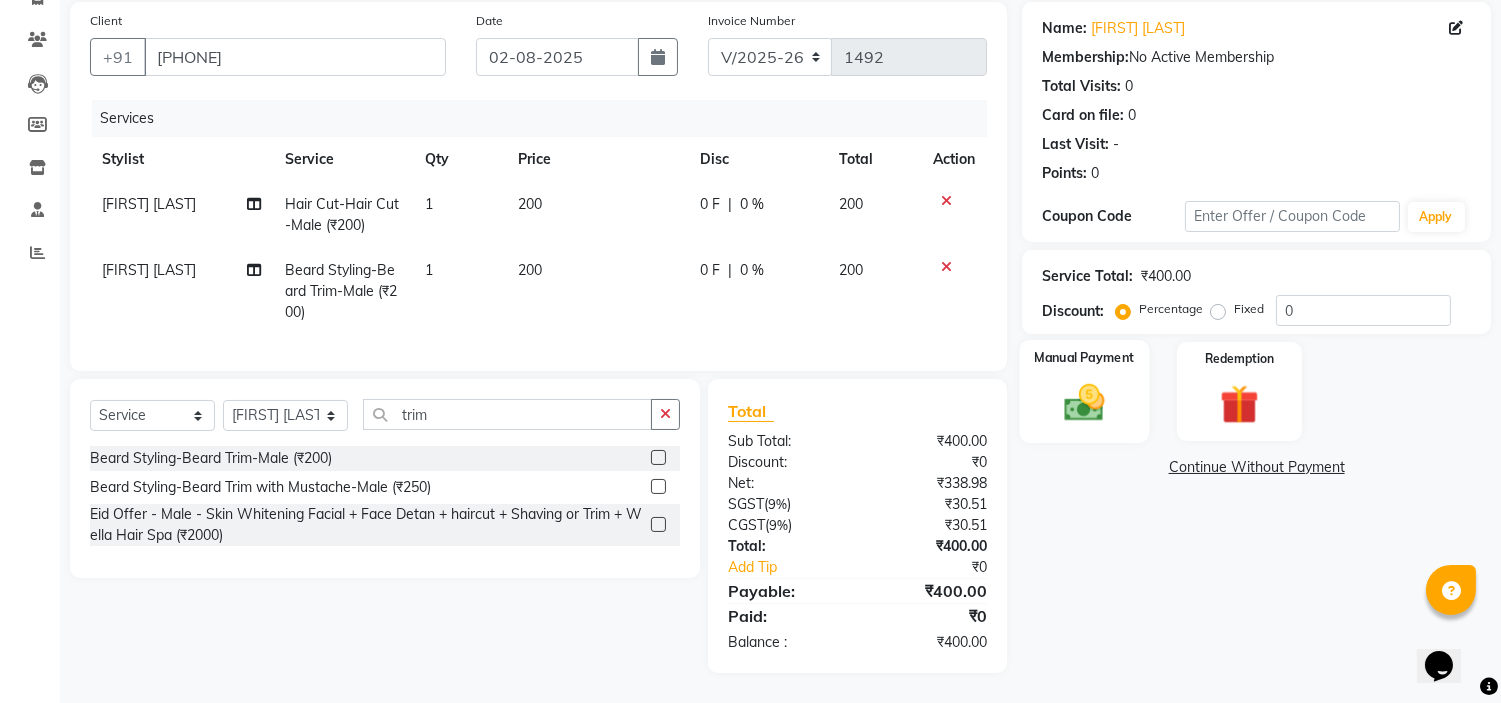 scroll, scrollTop: 164, scrollLeft: 0, axis: vertical 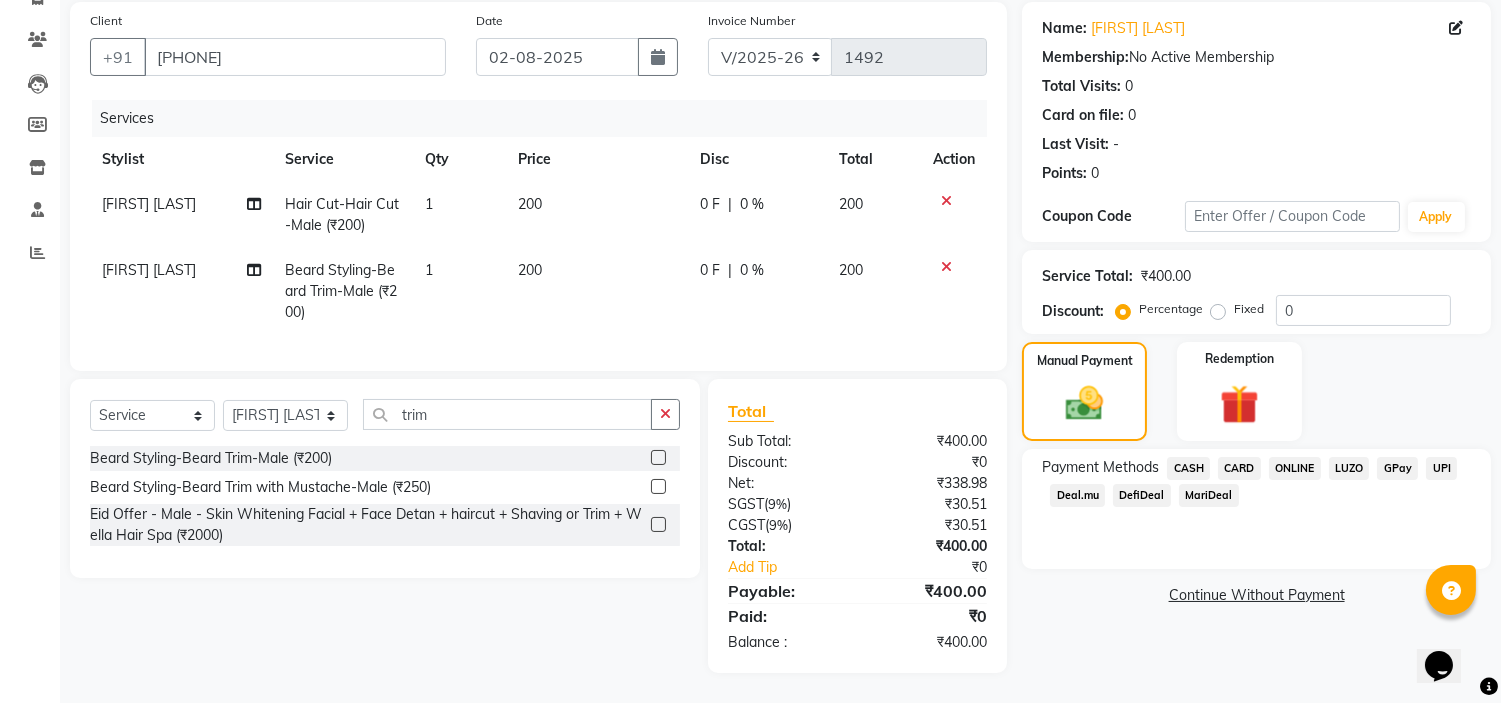 click on "ONLINE" 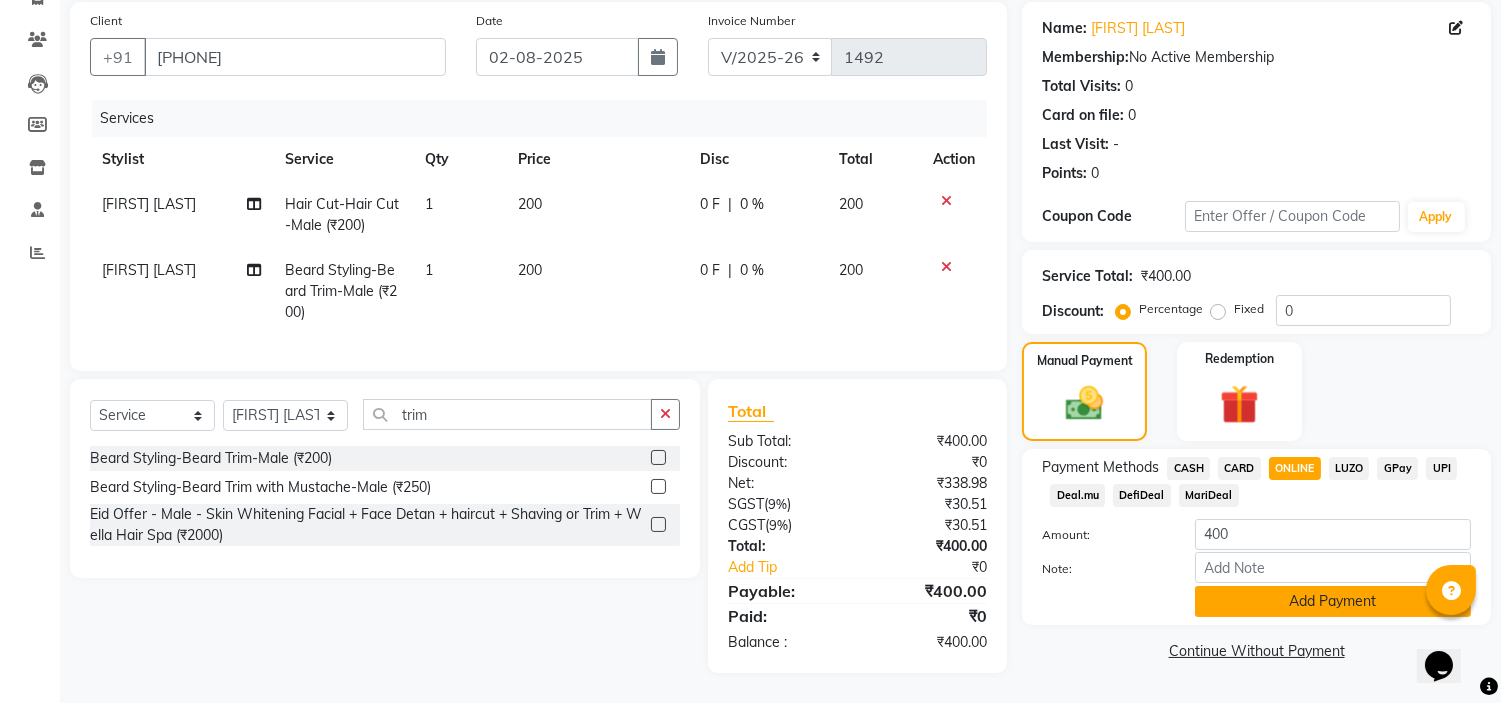 click on "Add Payment" 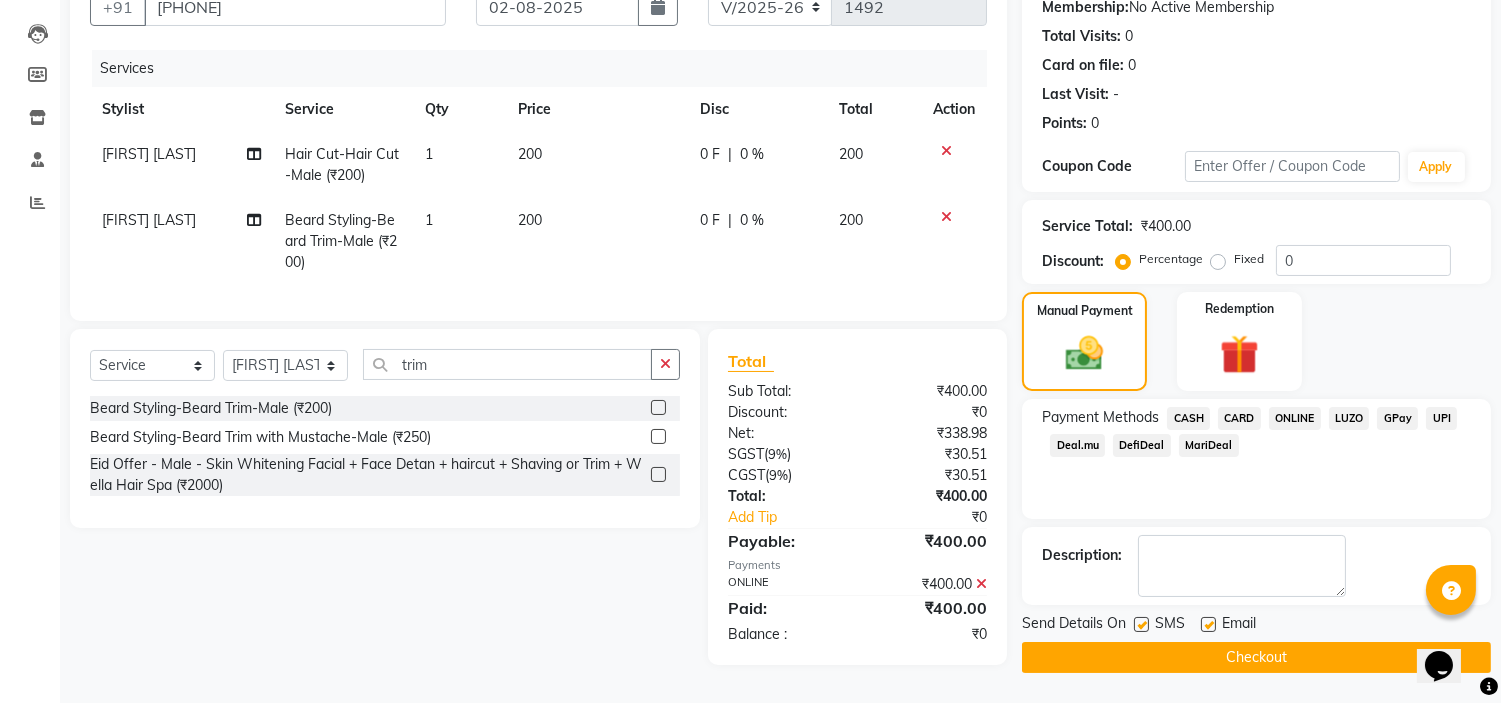 scroll, scrollTop: 206, scrollLeft: 0, axis: vertical 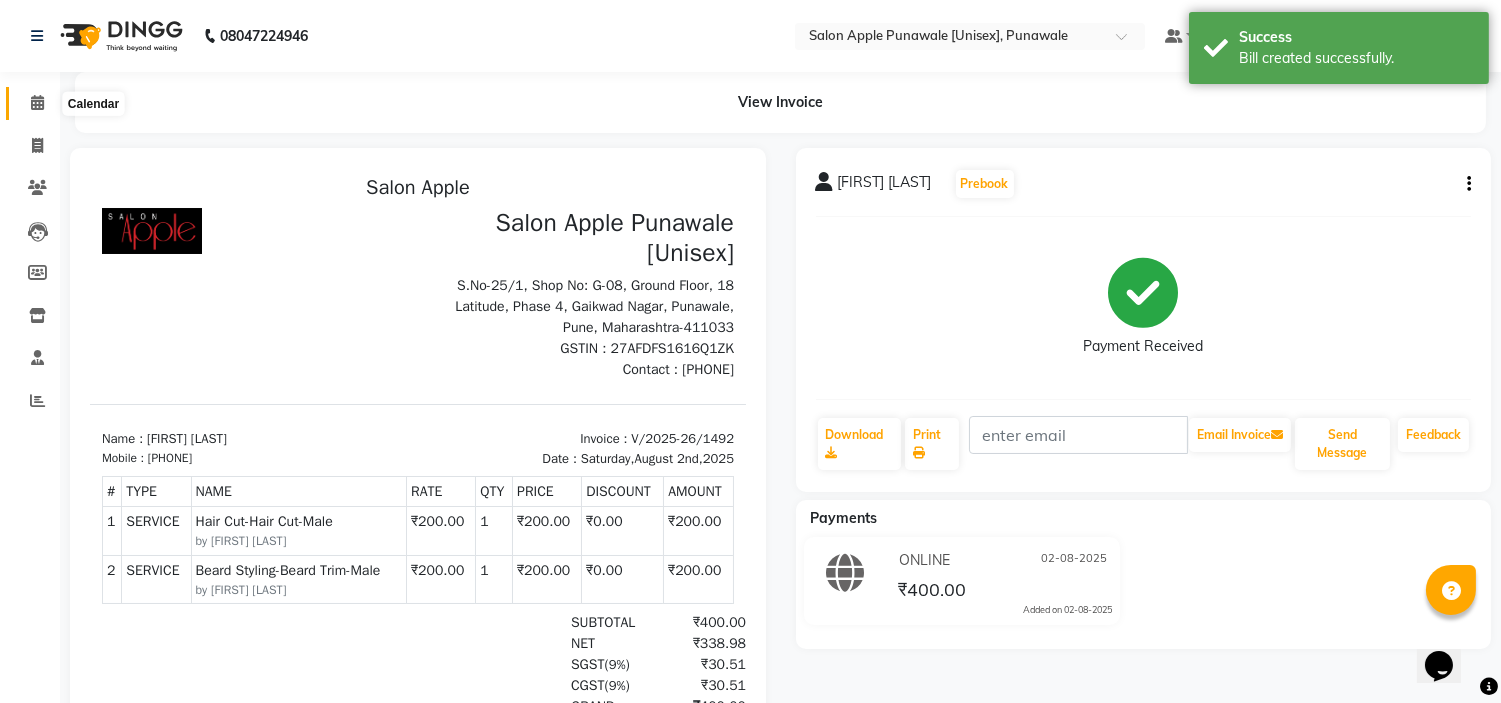 click 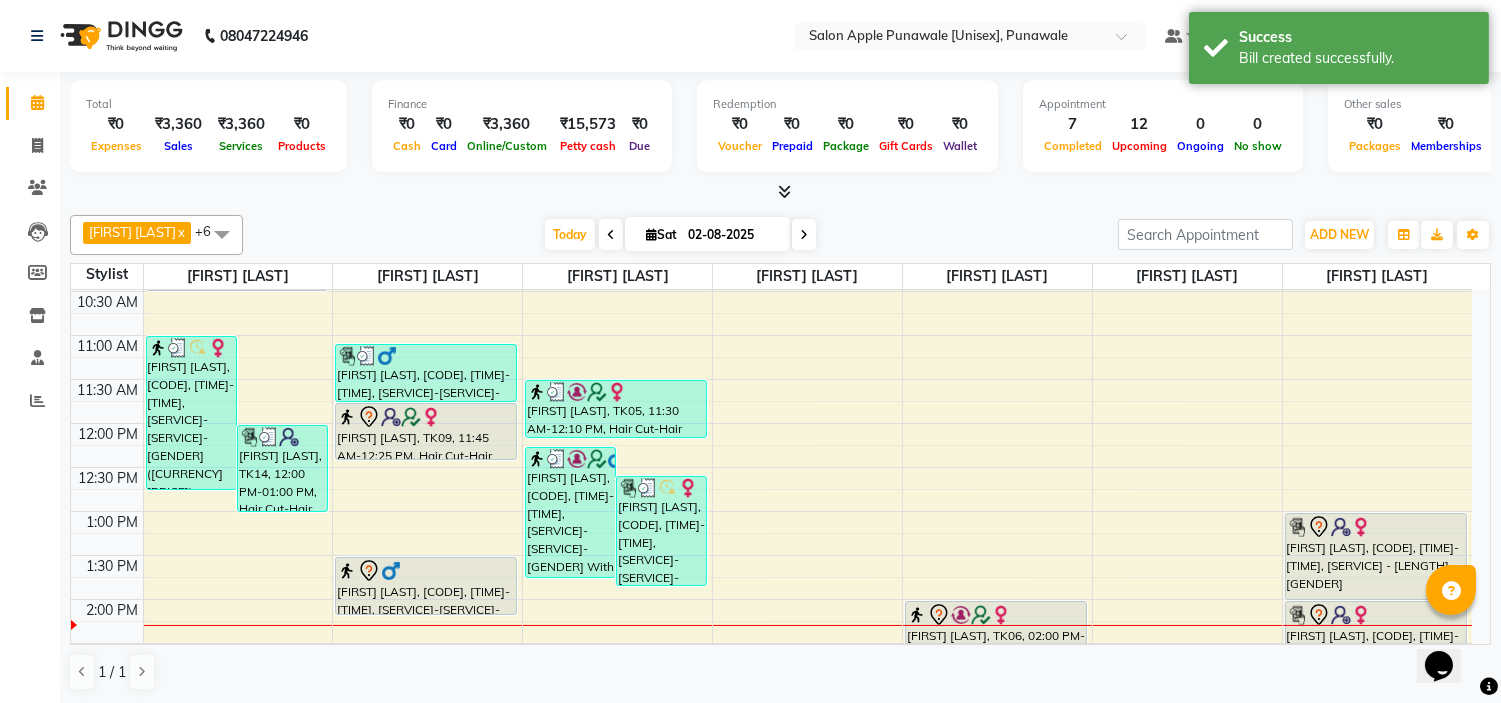 scroll, scrollTop: 333, scrollLeft: 0, axis: vertical 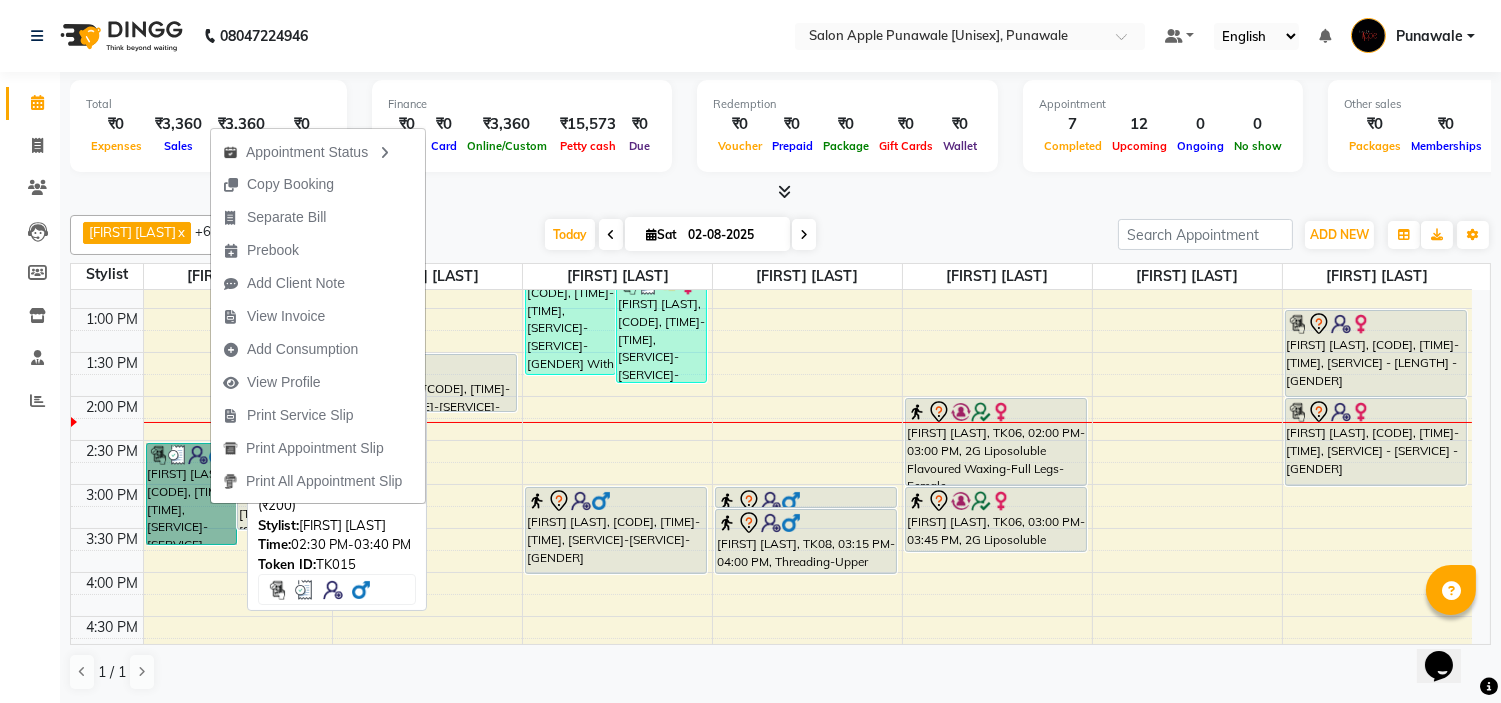 click on "[FIRST] [LAST], TK15, 02:30 PM-03:40 PM, Hair Cut-Hair Cut-Male  (₹200),Beard Styling-Beard Trim-Male (₹200)" at bounding box center [191, 494] 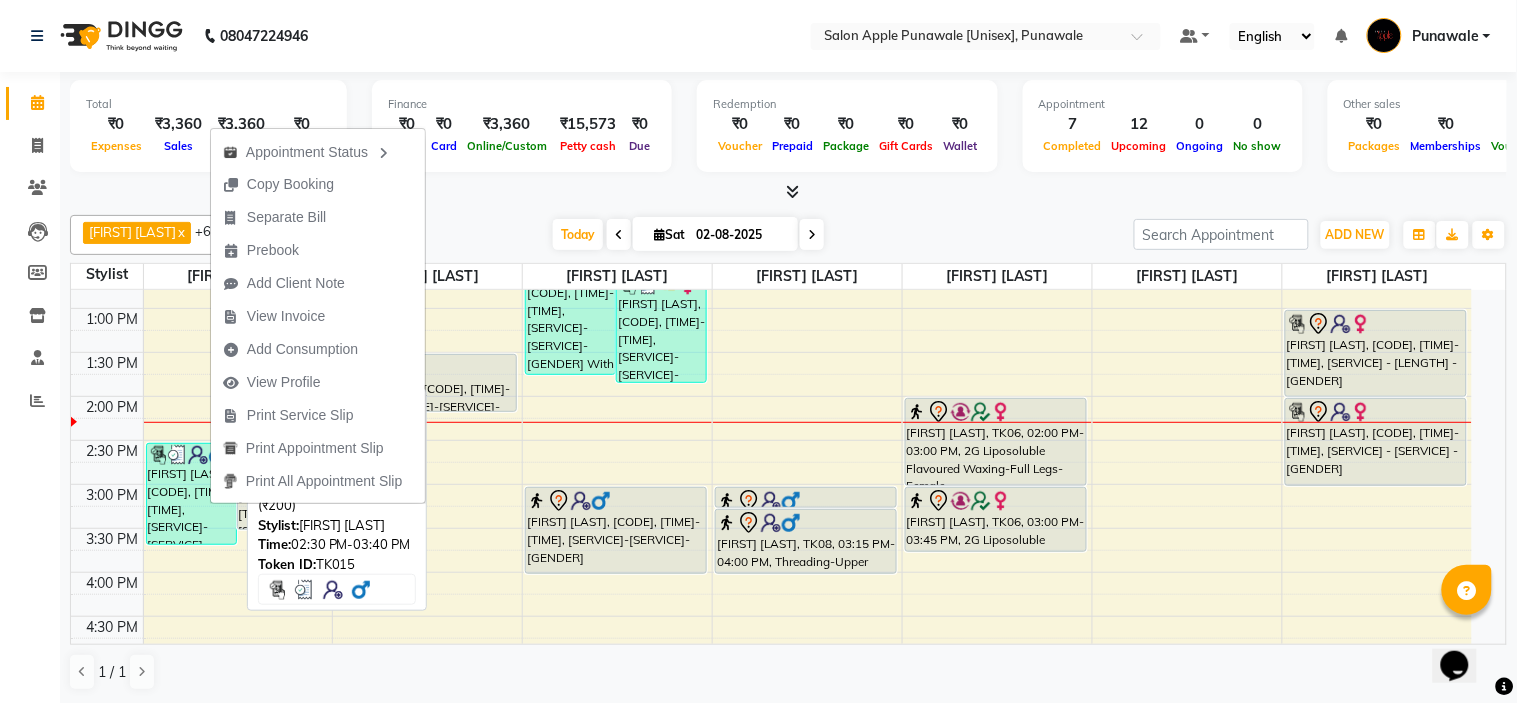 select on "3" 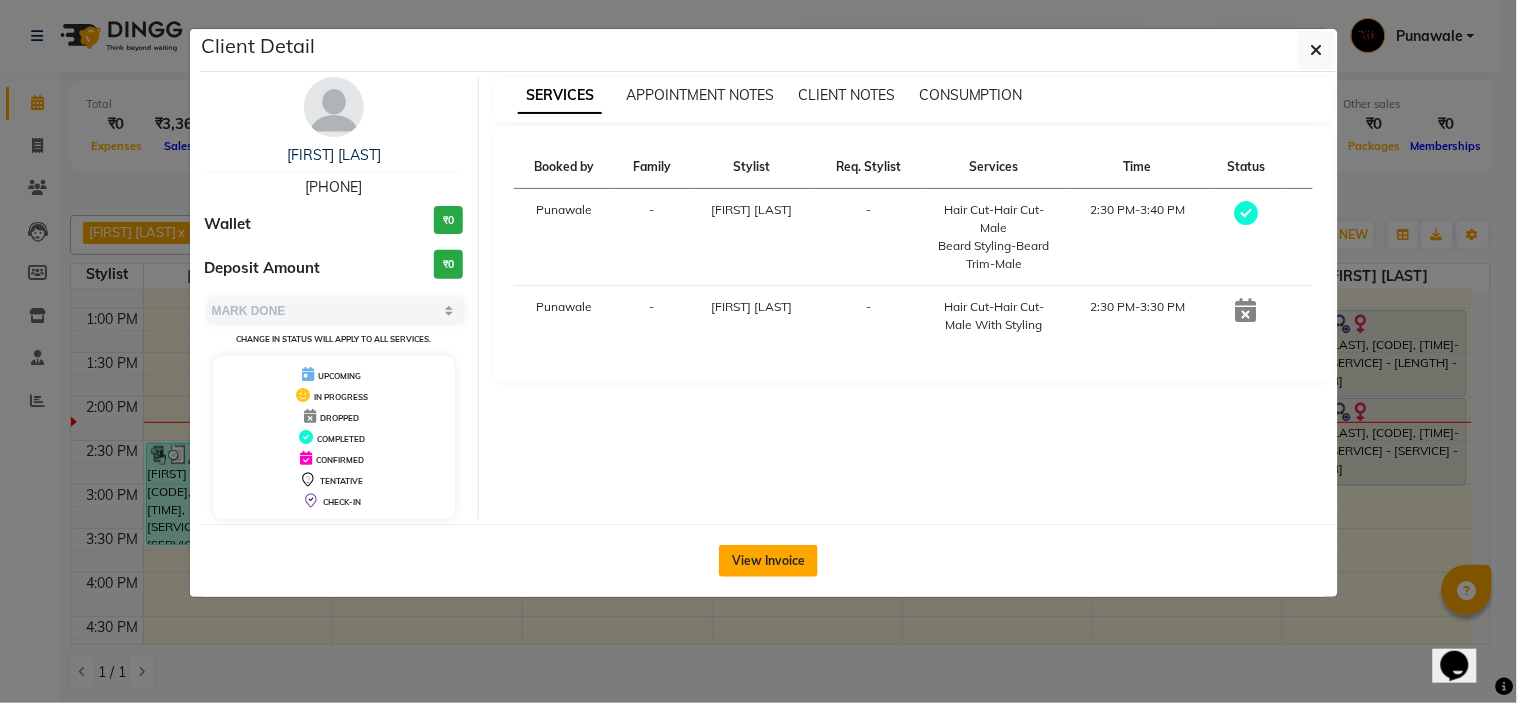 click on "View Invoice" 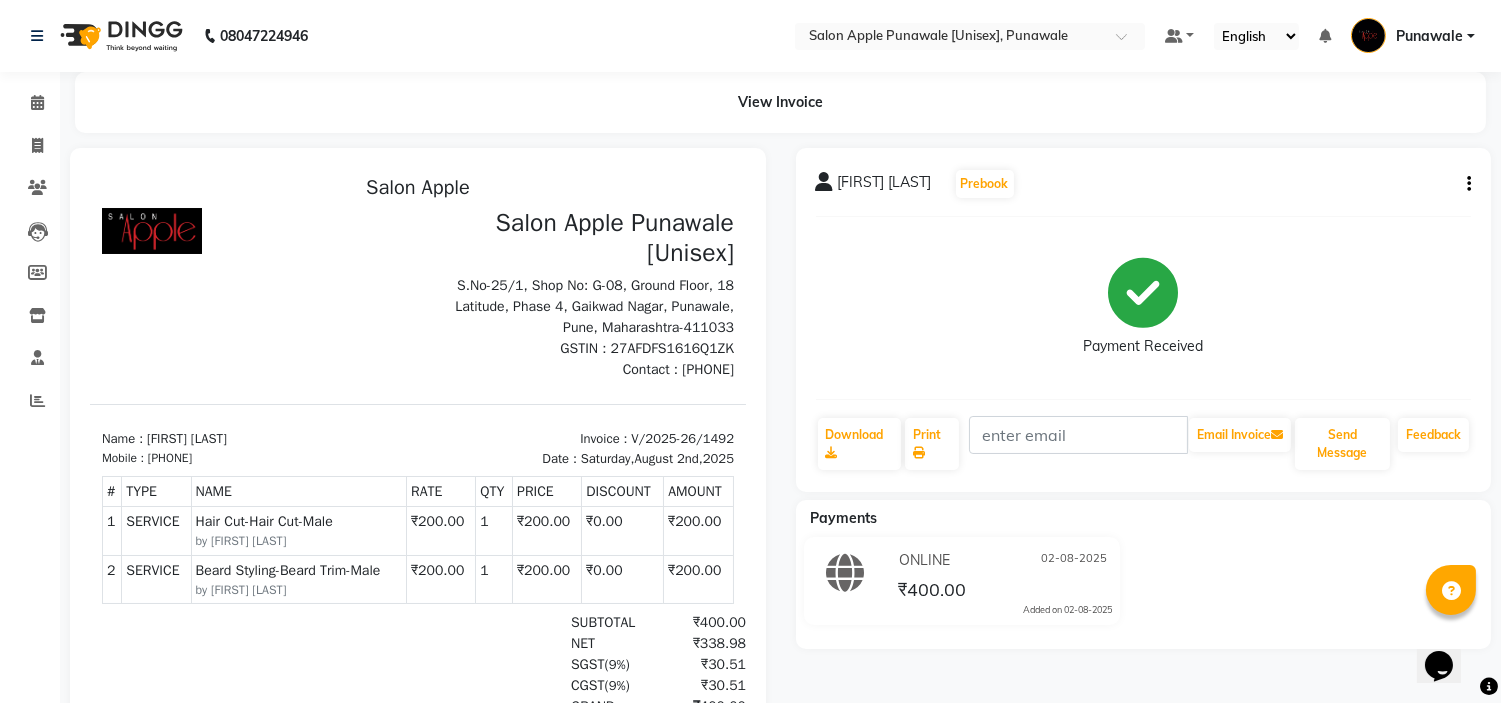 scroll, scrollTop: 222, scrollLeft: 0, axis: vertical 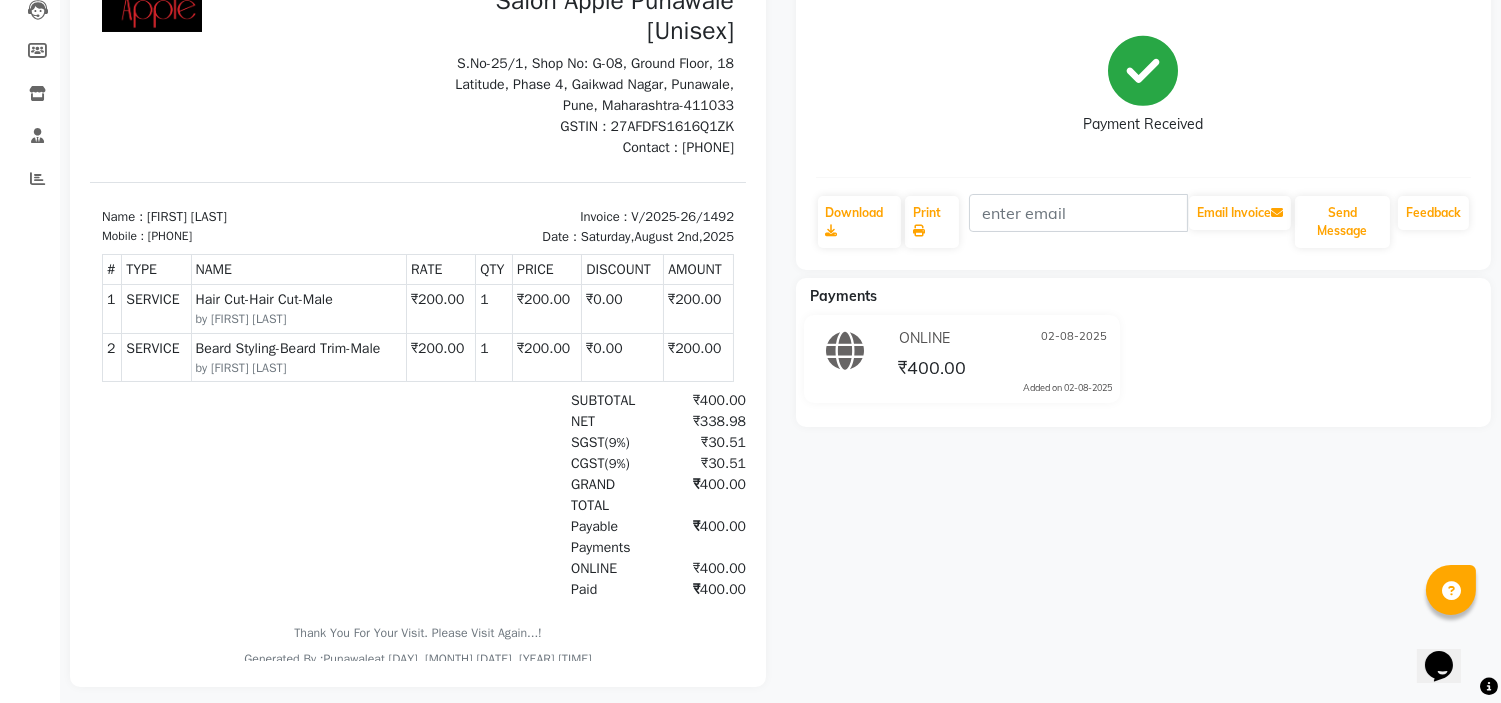 click on "Name  : Ravindra Barigali" at bounding box center [254, 217] 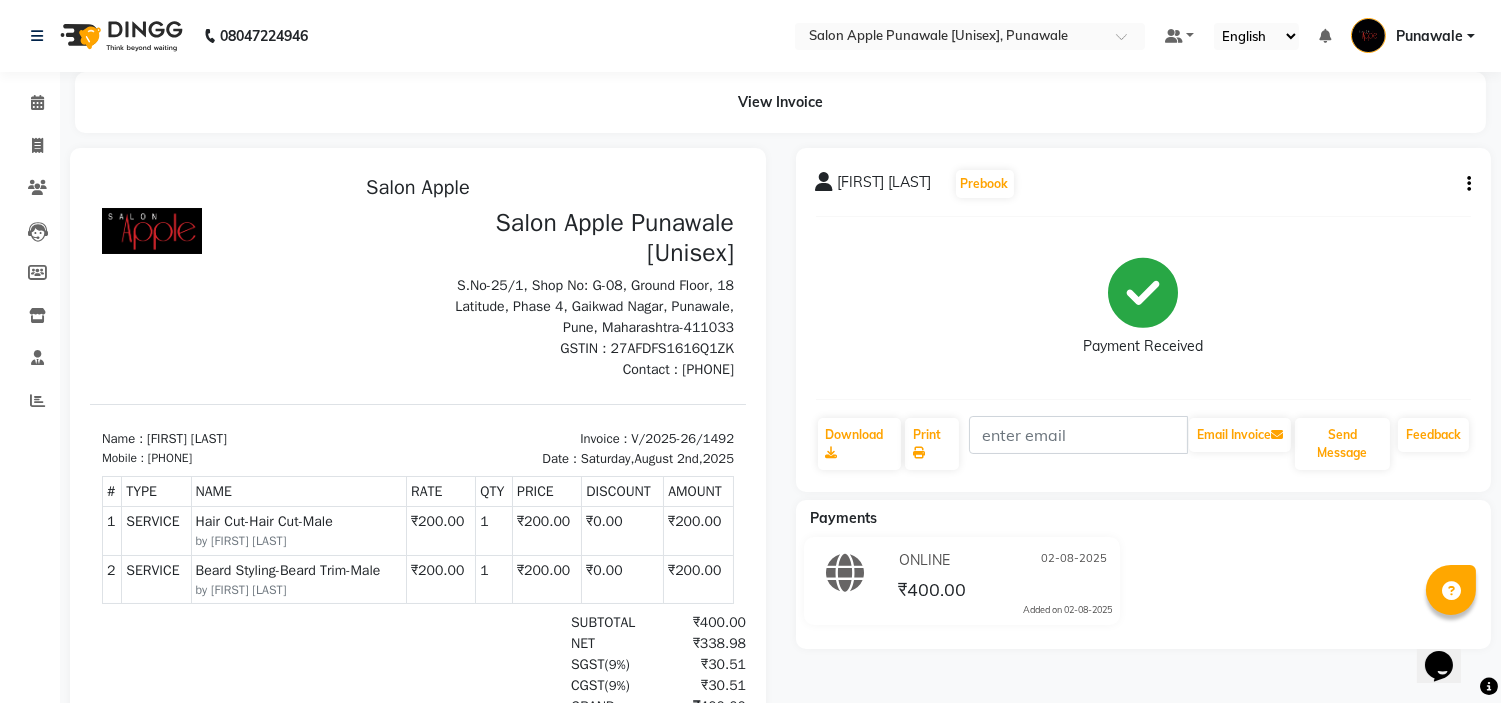 click 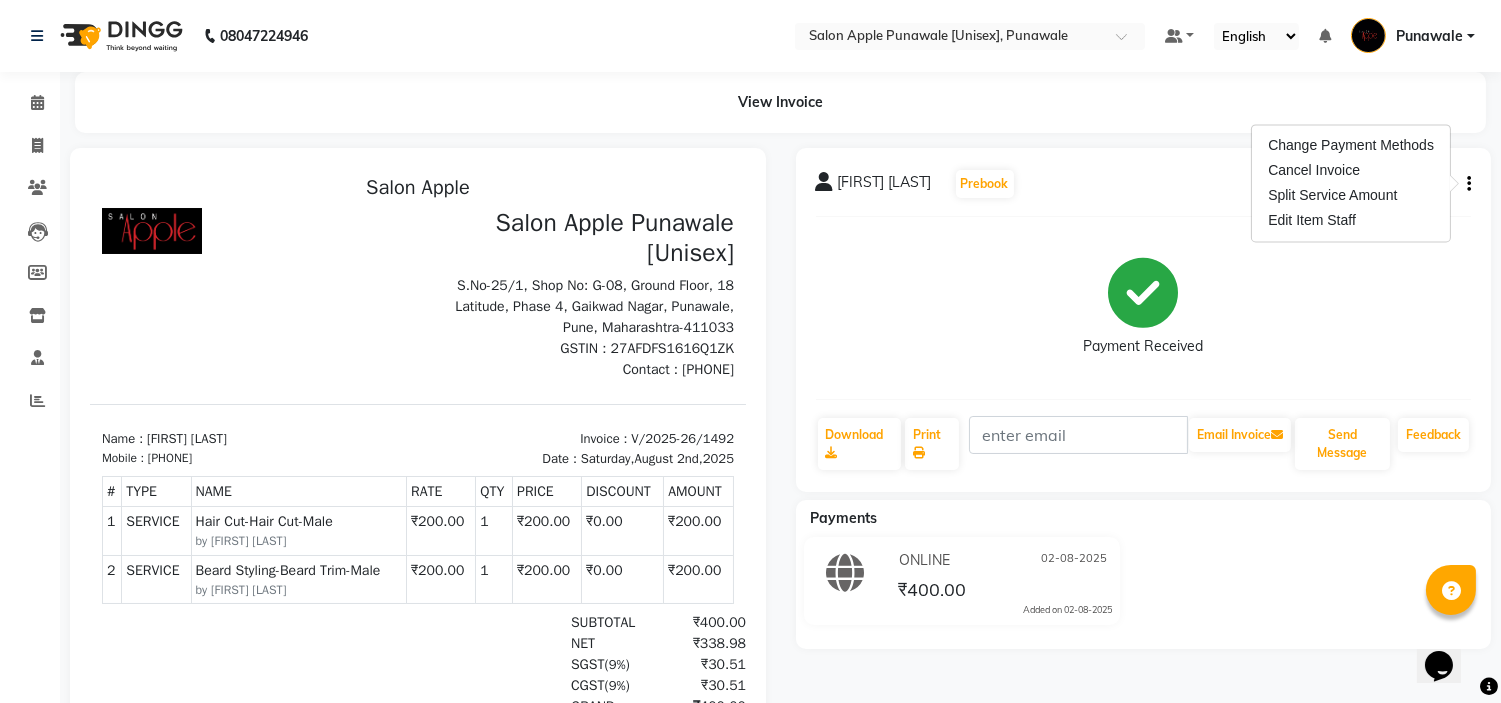 click on "Payment Received" 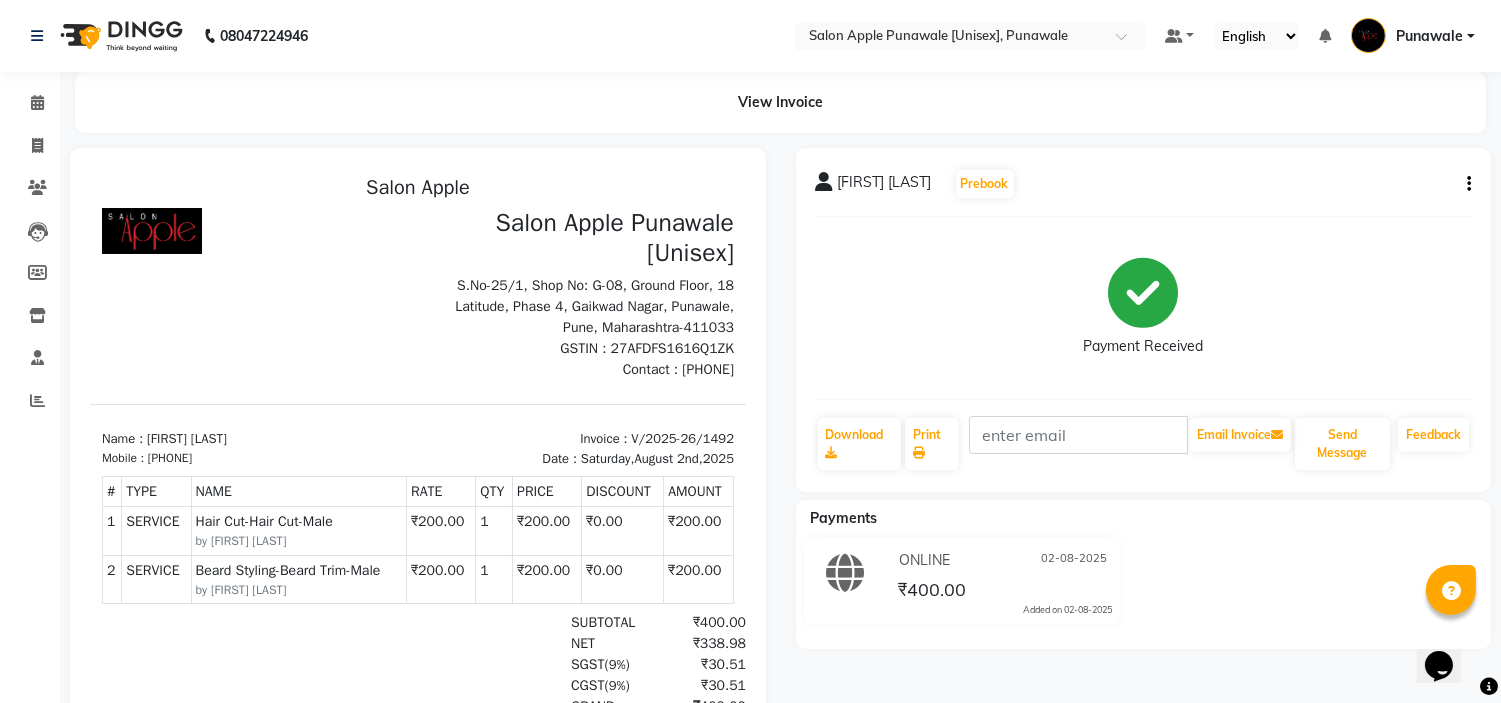 click on "Ravindra Barigali" 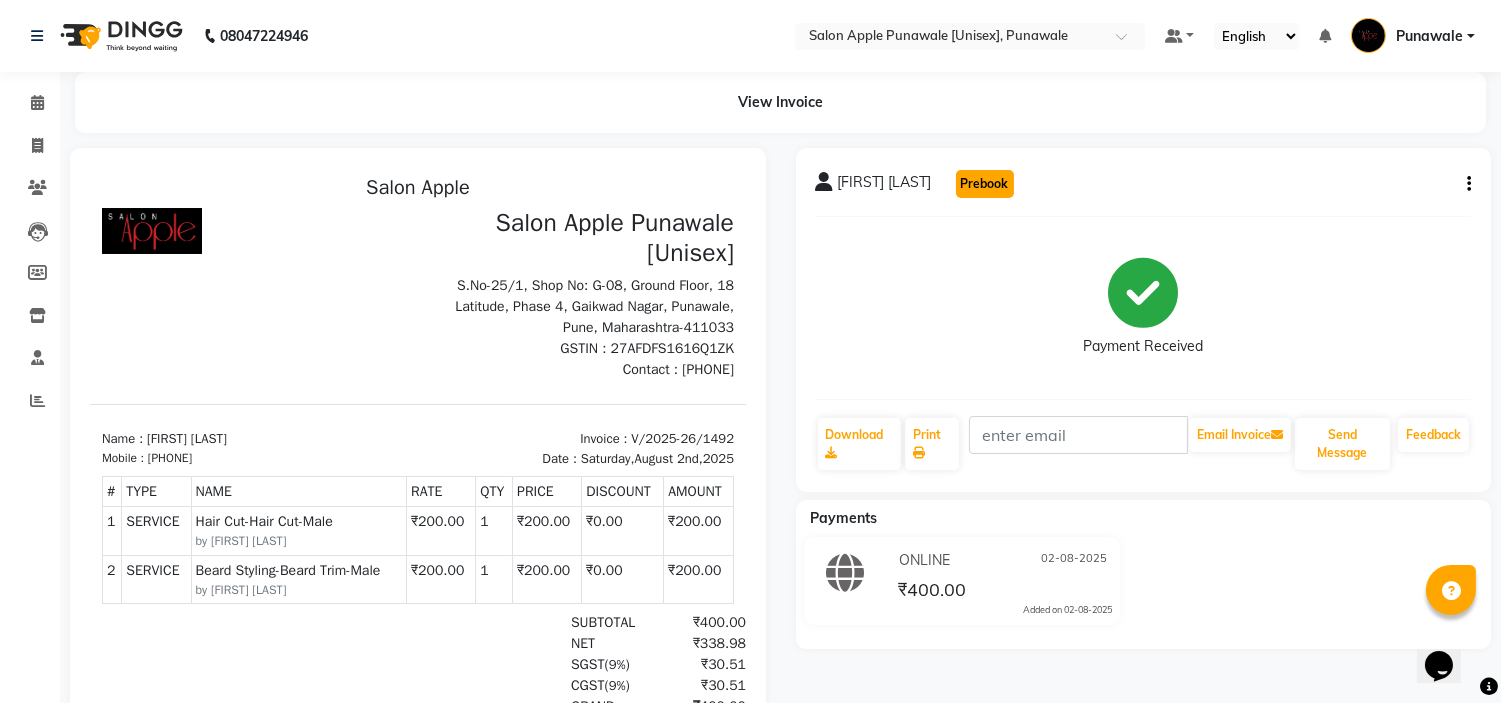 click on "Prebook" 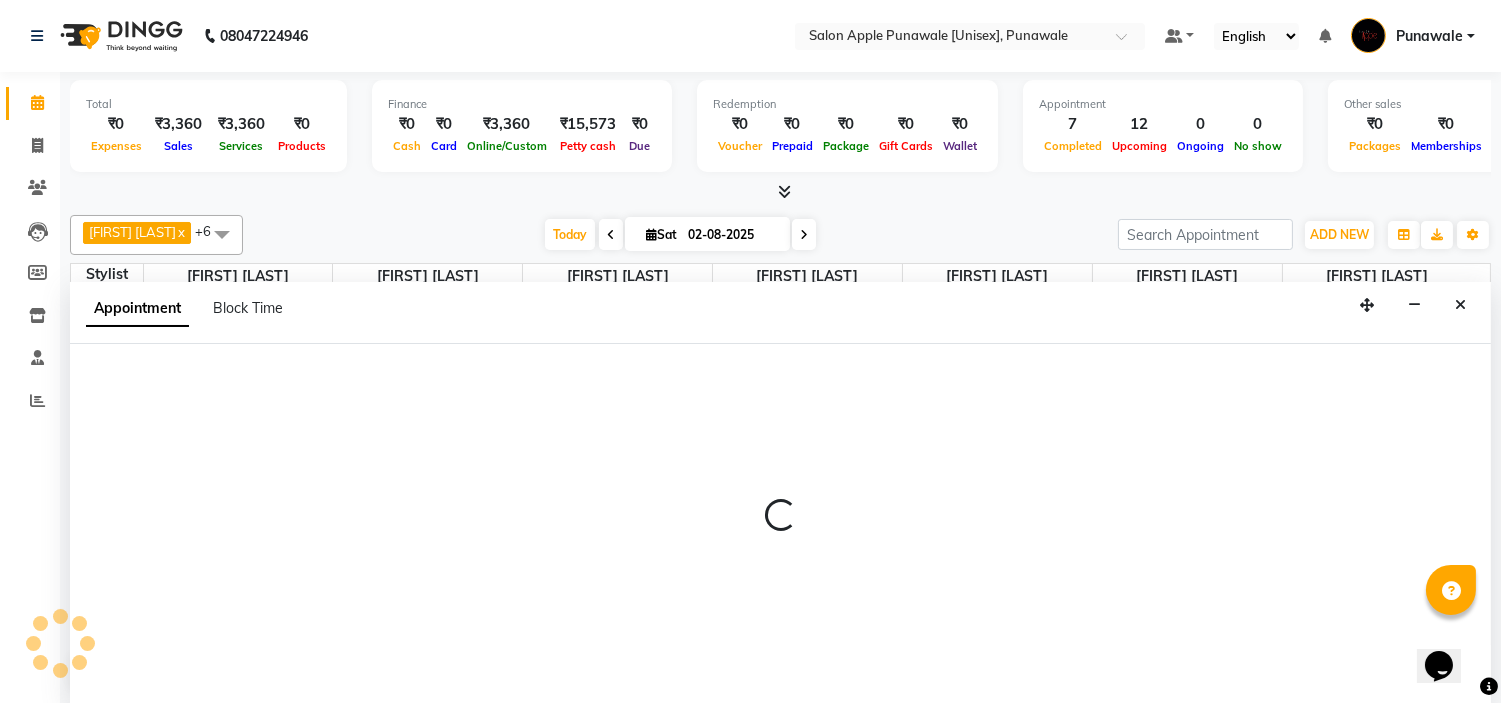 scroll, scrollTop: 0, scrollLeft: 0, axis: both 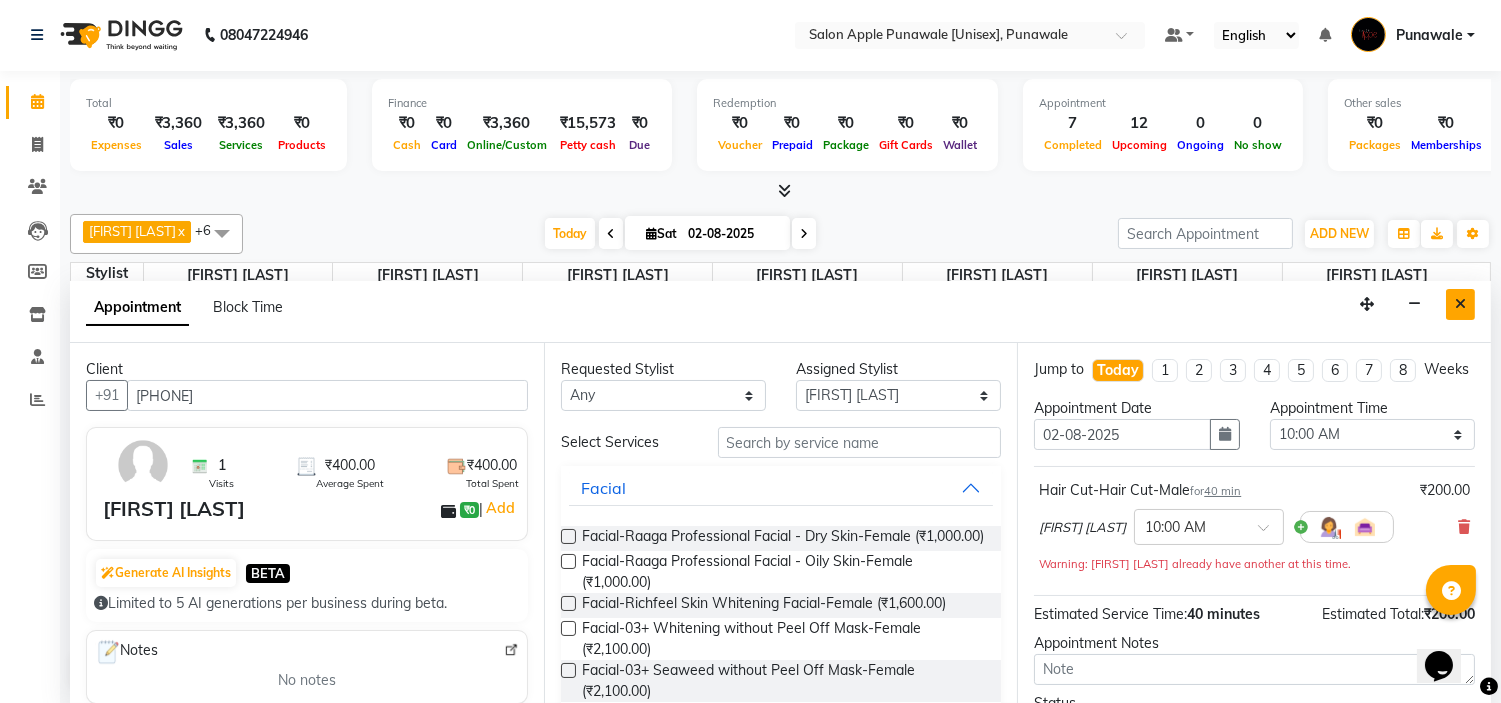 click at bounding box center [1460, 304] 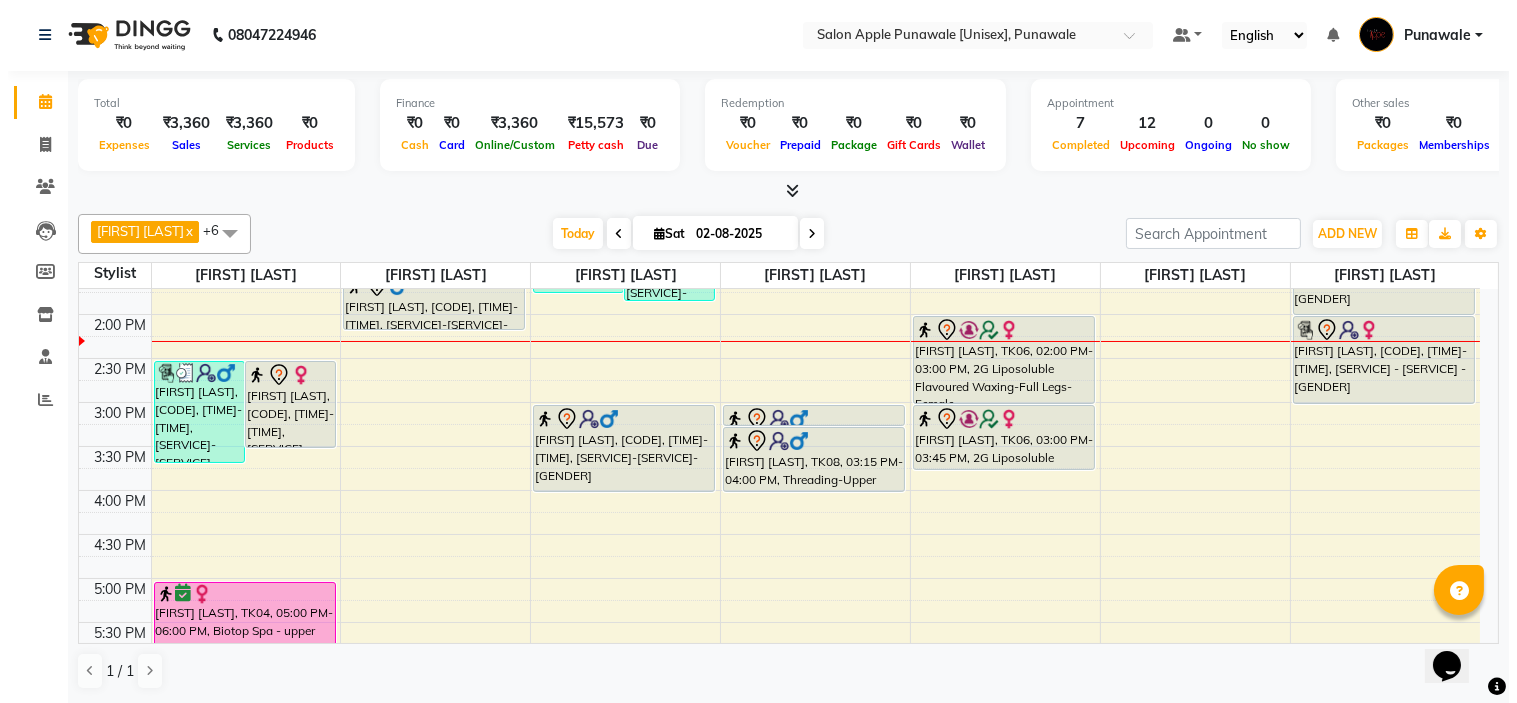 scroll, scrollTop: 332, scrollLeft: 0, axis: vertical 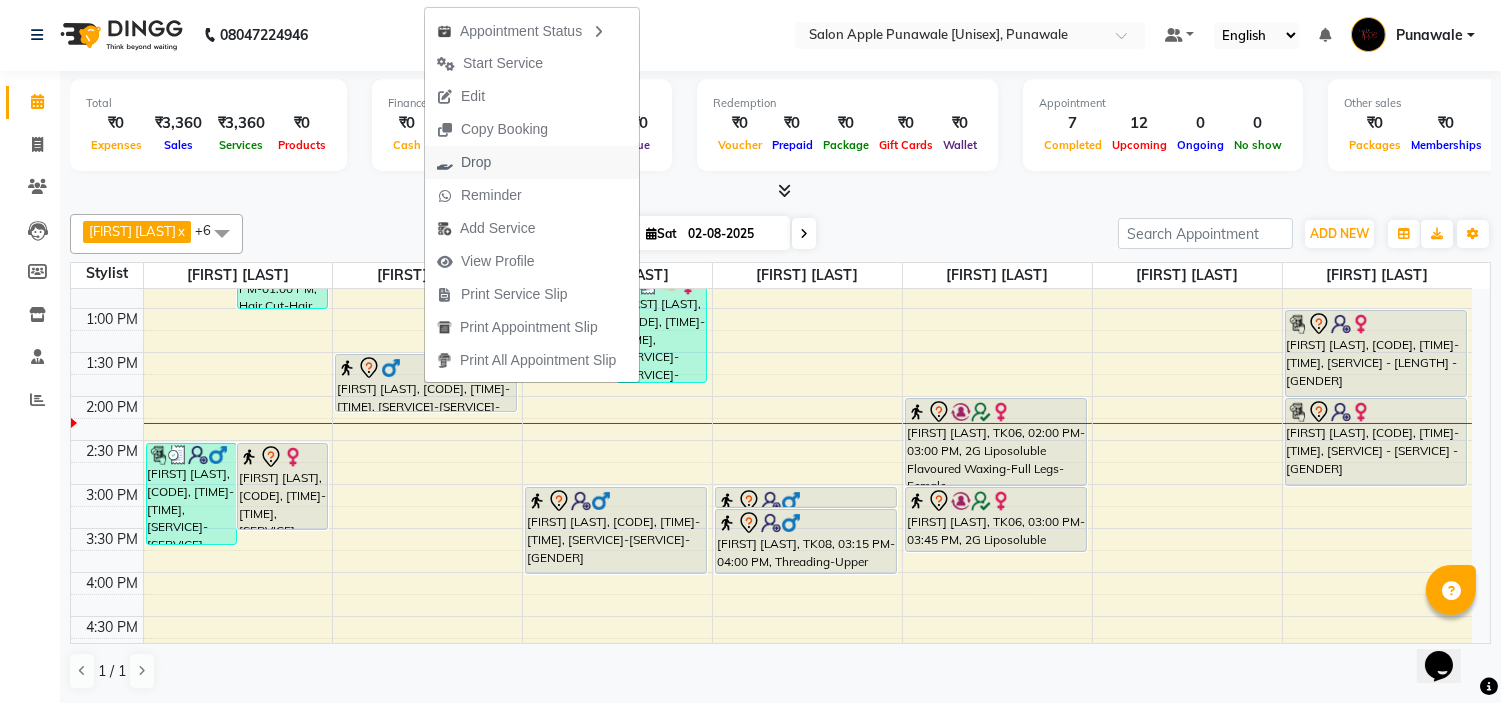 click on "Drop" at bounding box center [476, 162] 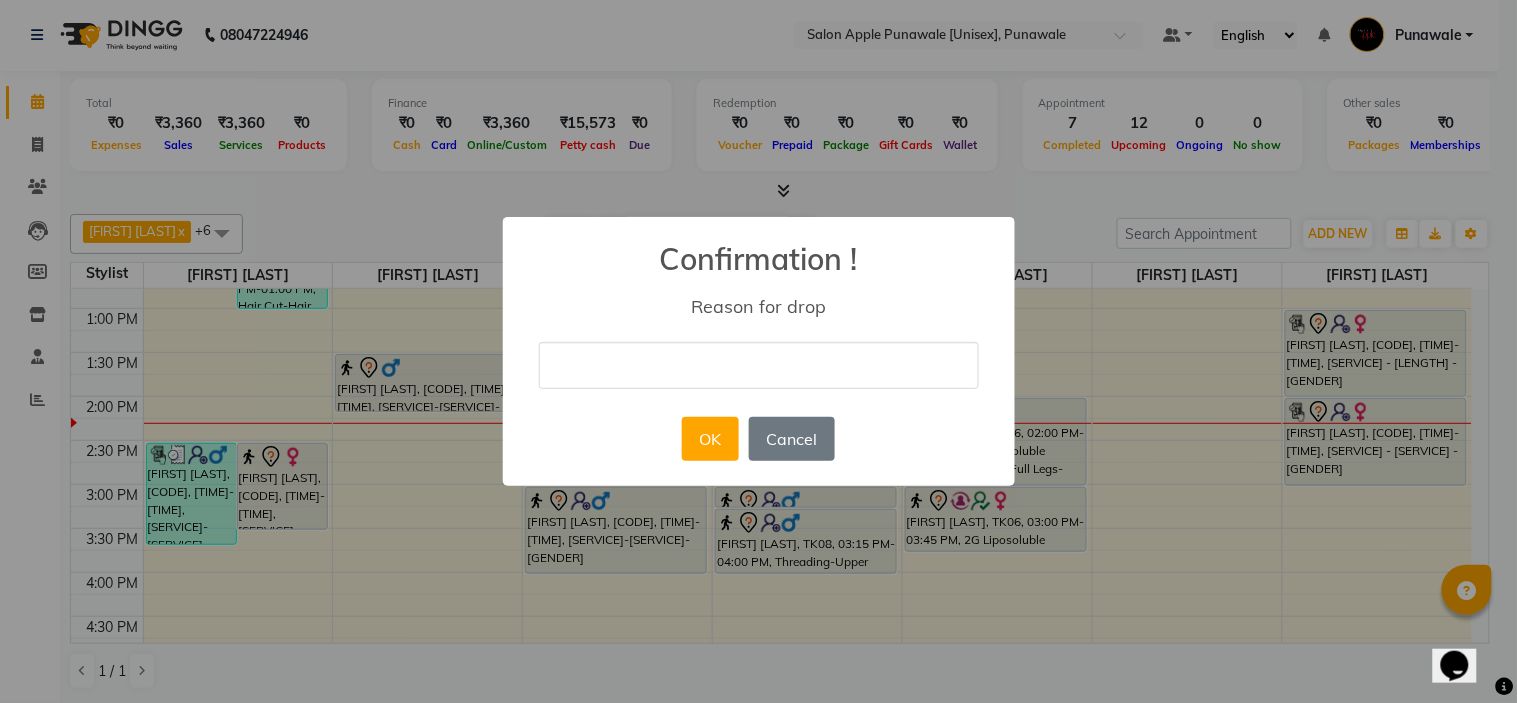click at bounding box center (759, 365) 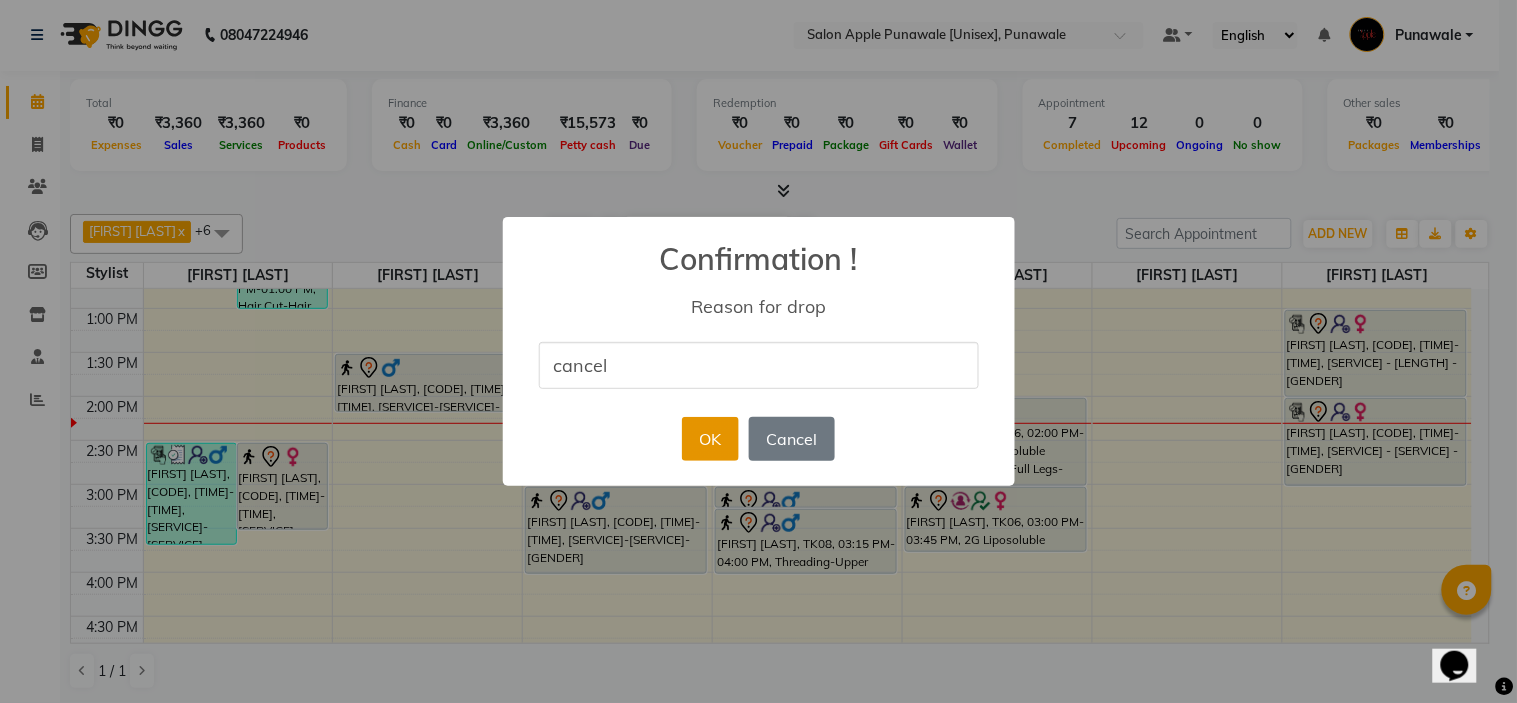 click on "OK" at bounding box center (710, 439) 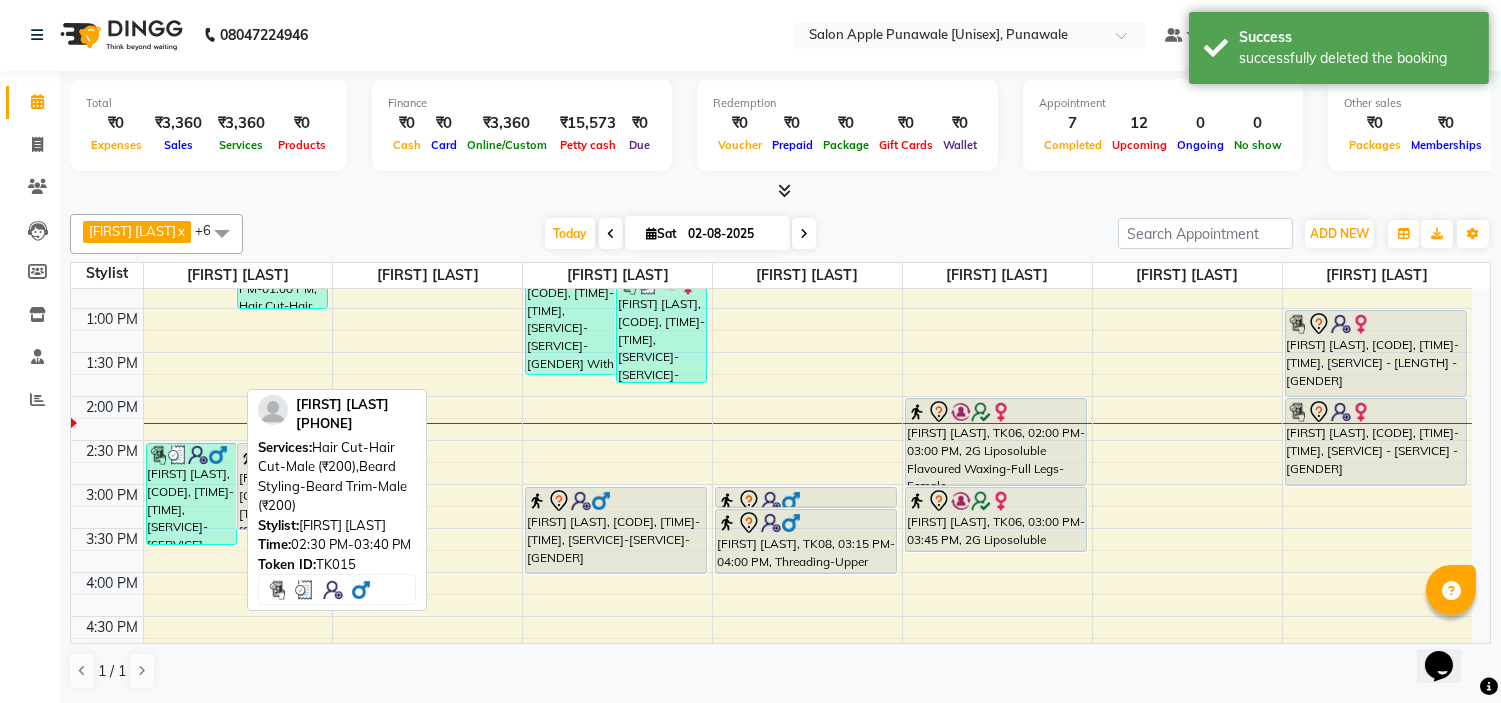 click on "[FIRST] [LAST], TK15, 02:30 PM-03:40 PM, Hair Cut-Hair Cut-Male  (₹200),Beard Styling-Beard Trim-Male (₹200)" at bounding box center (191, 494) 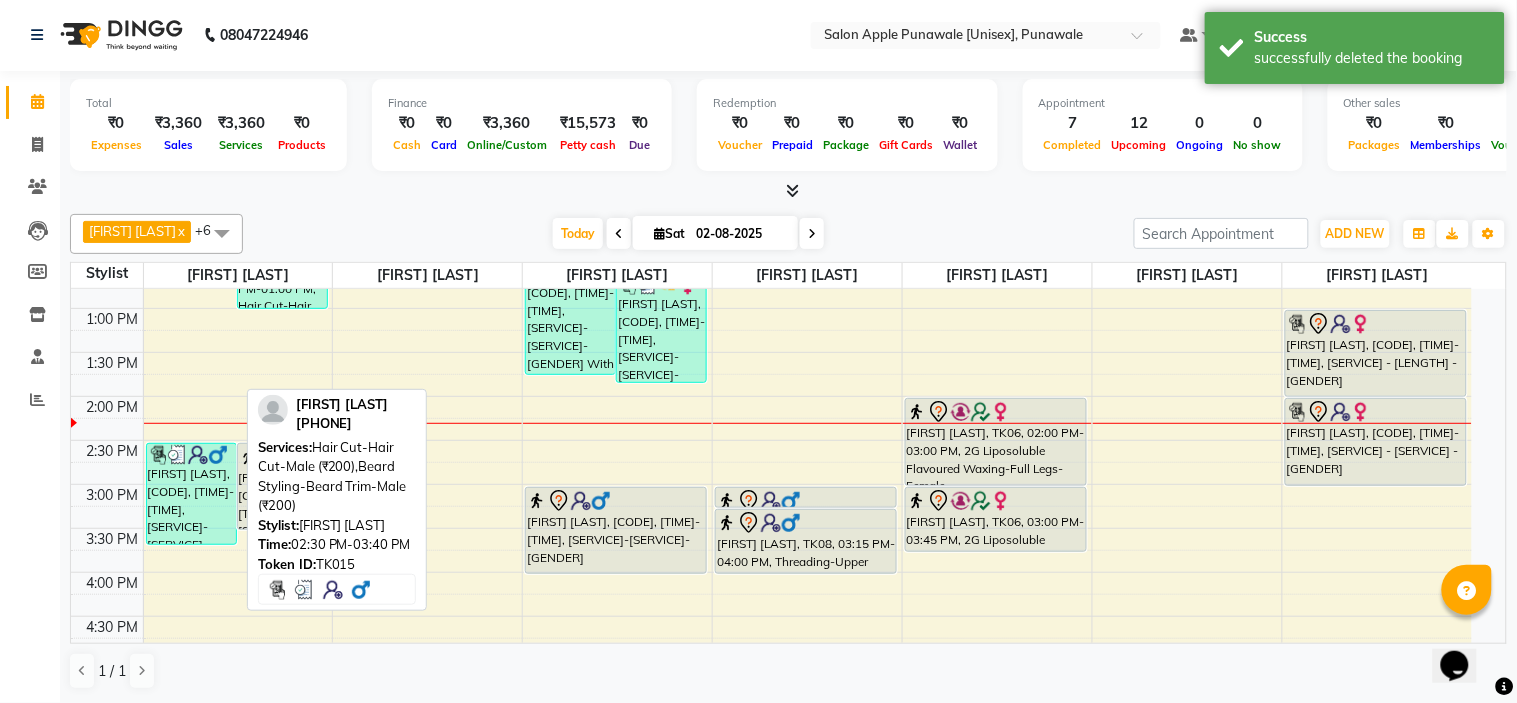 select on "3" 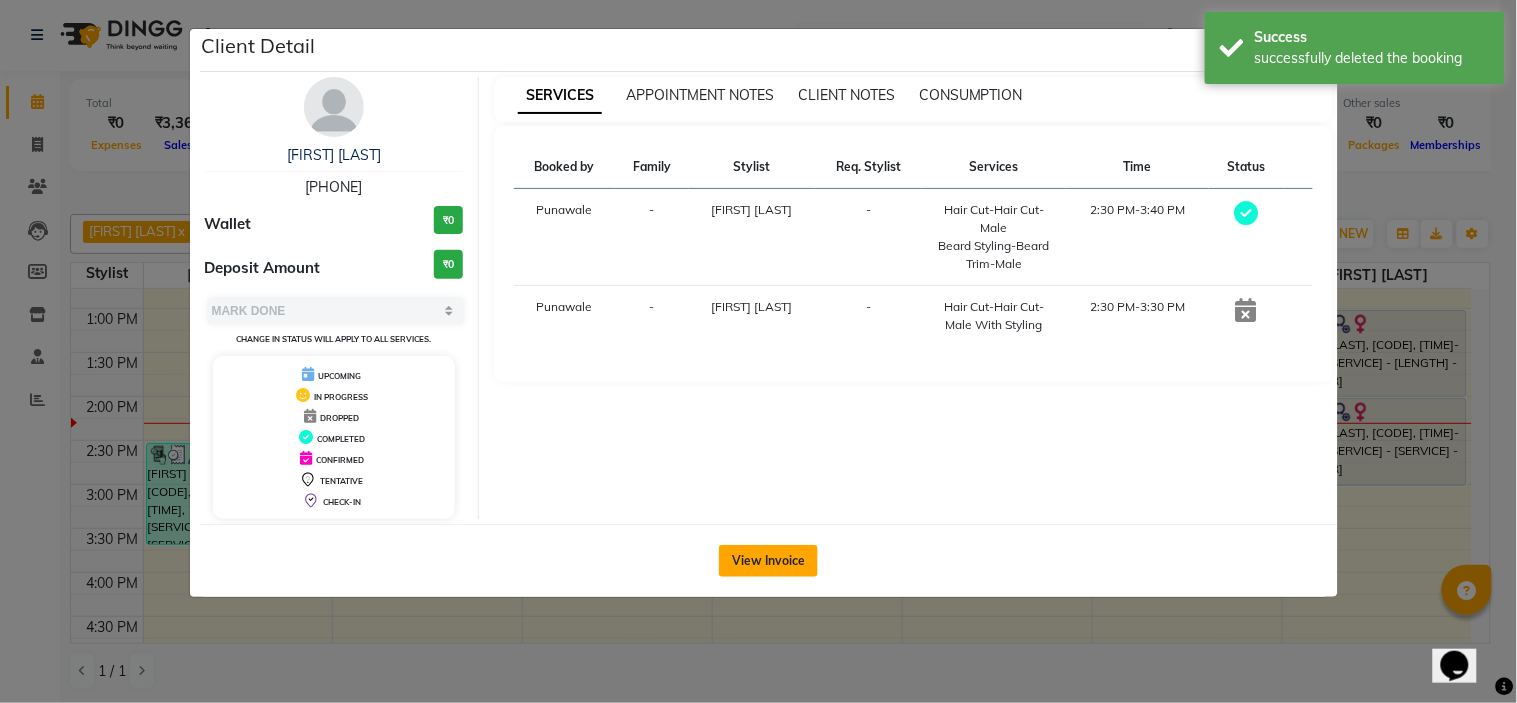 click on "View Invoice" 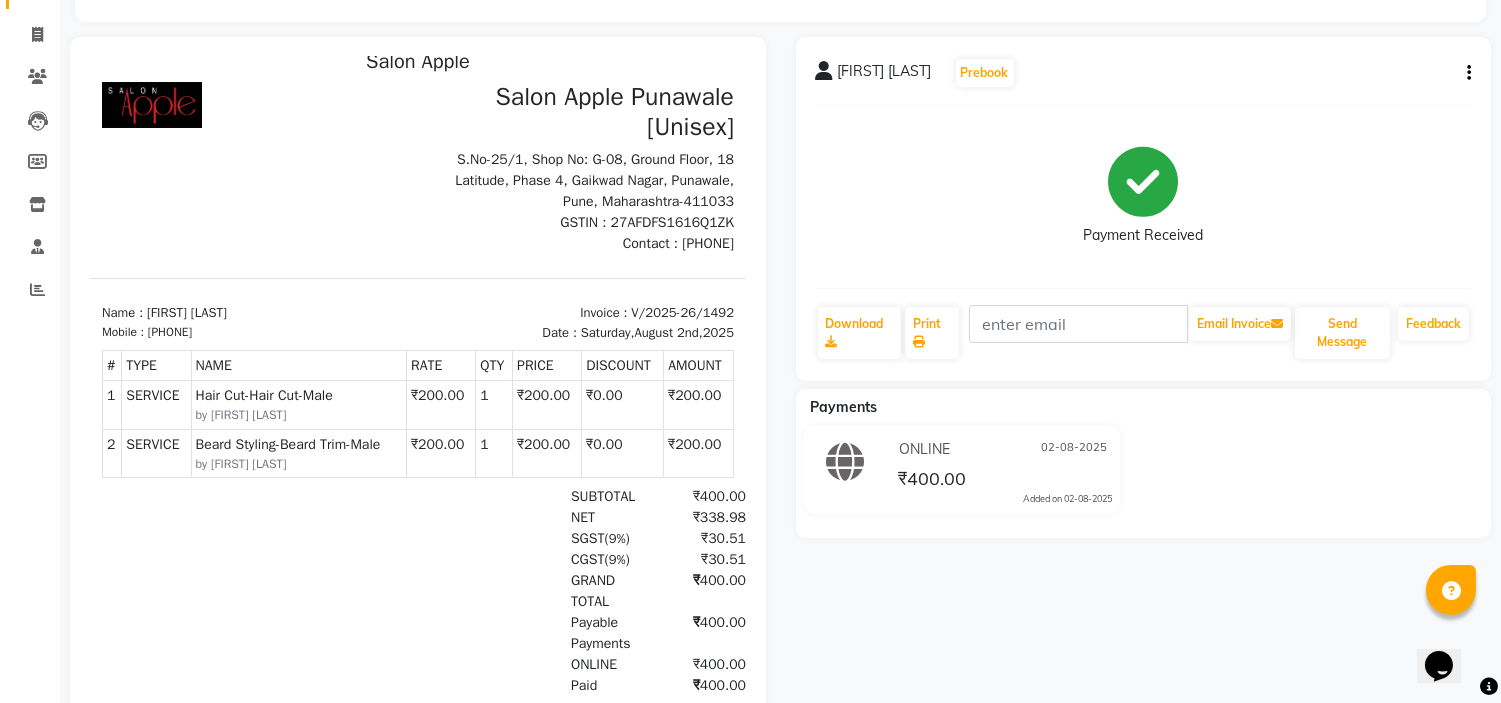 scroll, scrollTop: 0, scrollLeft: 0, axis: both 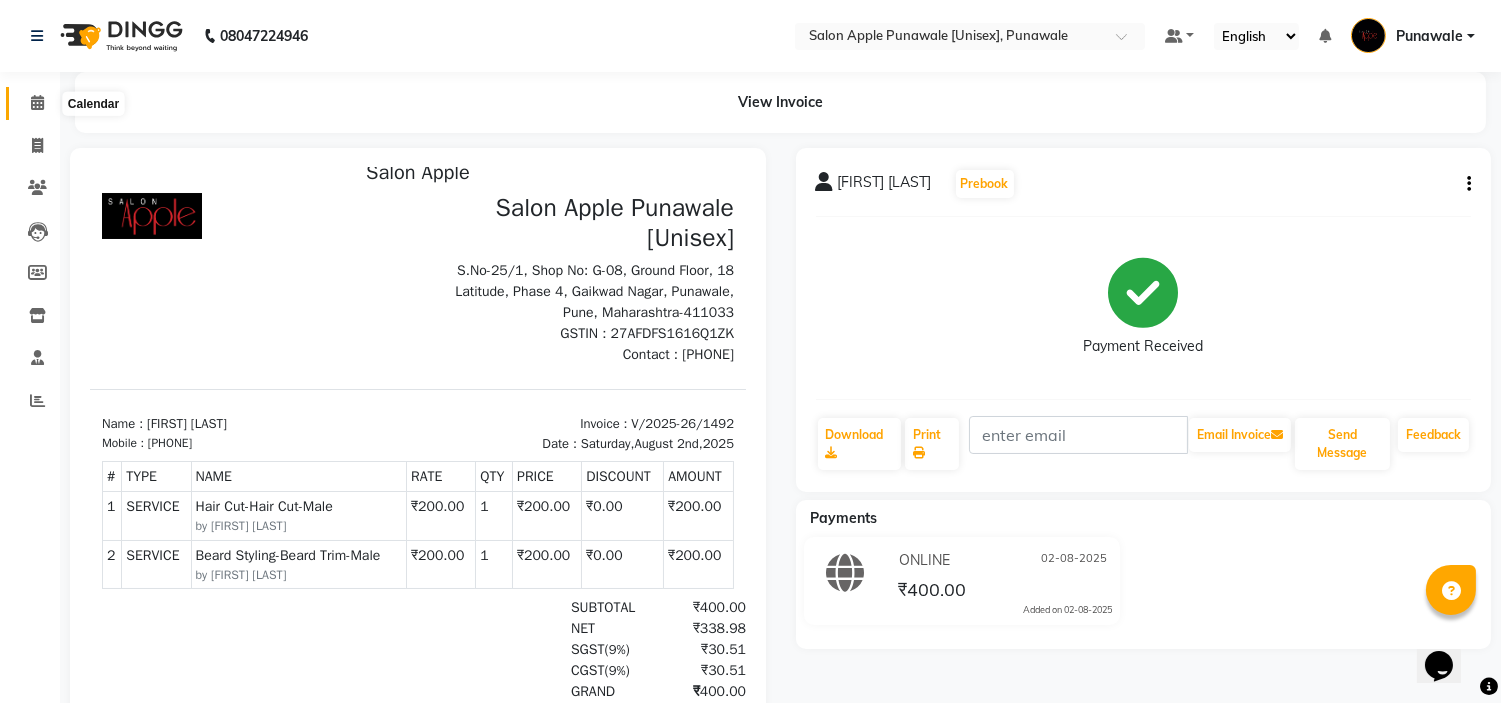 click 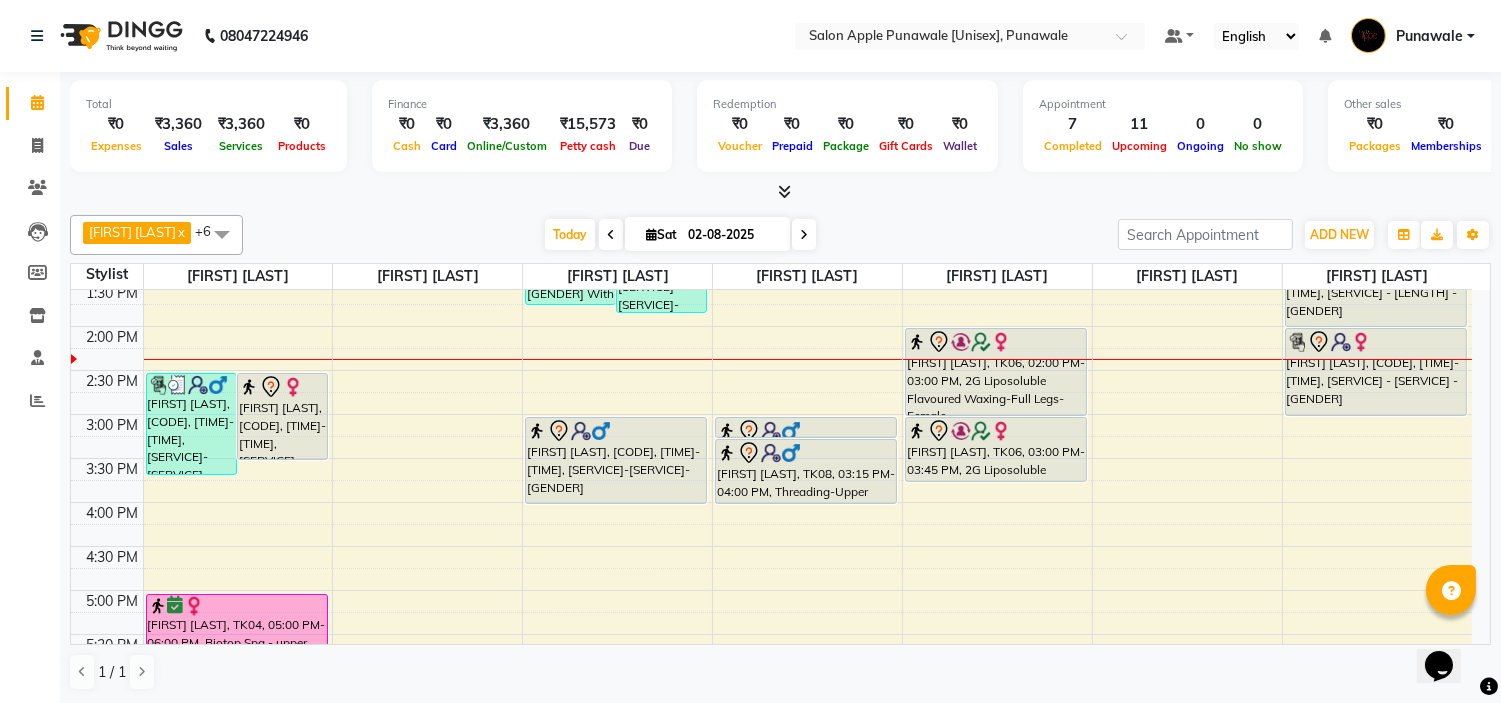 scroll, scrollTop: 666, scrollLeft: 0, axis: vertical 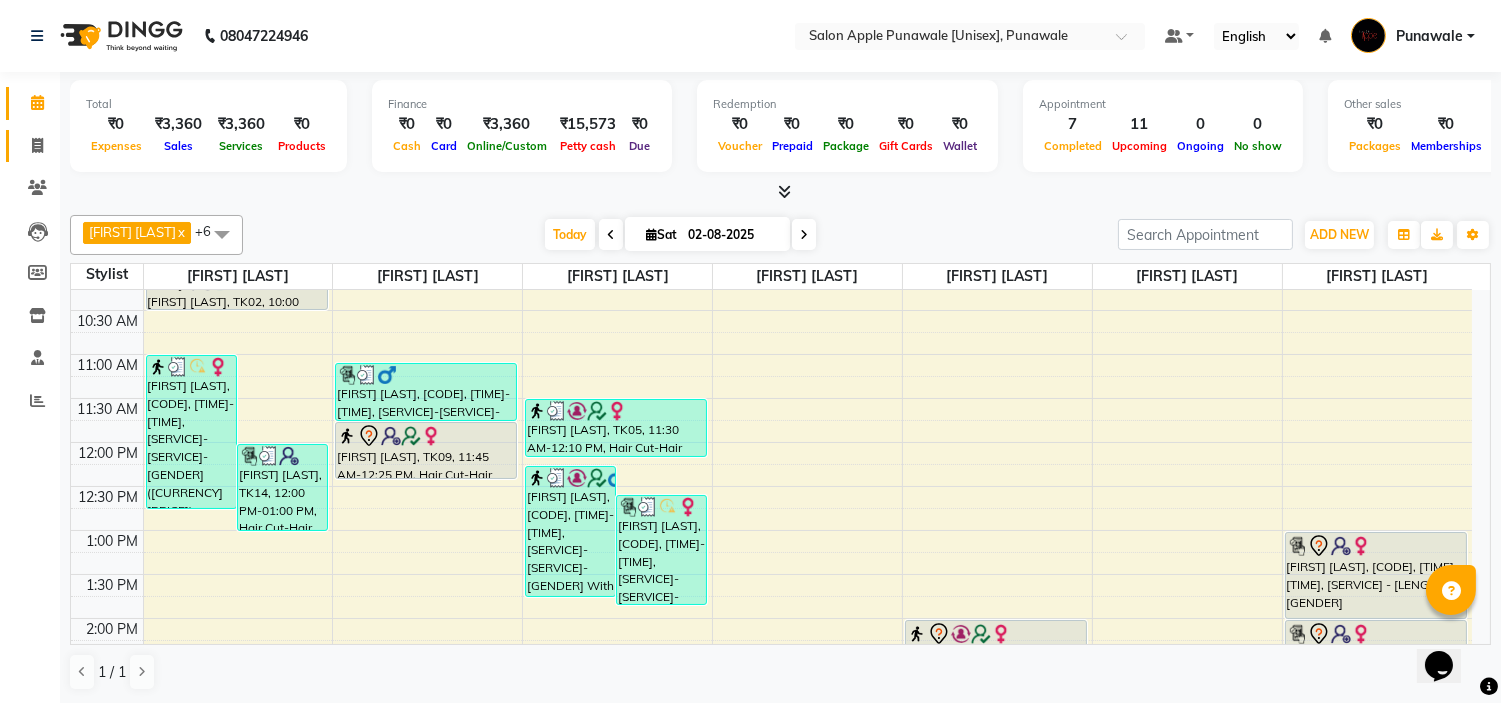 click on "Invoice" 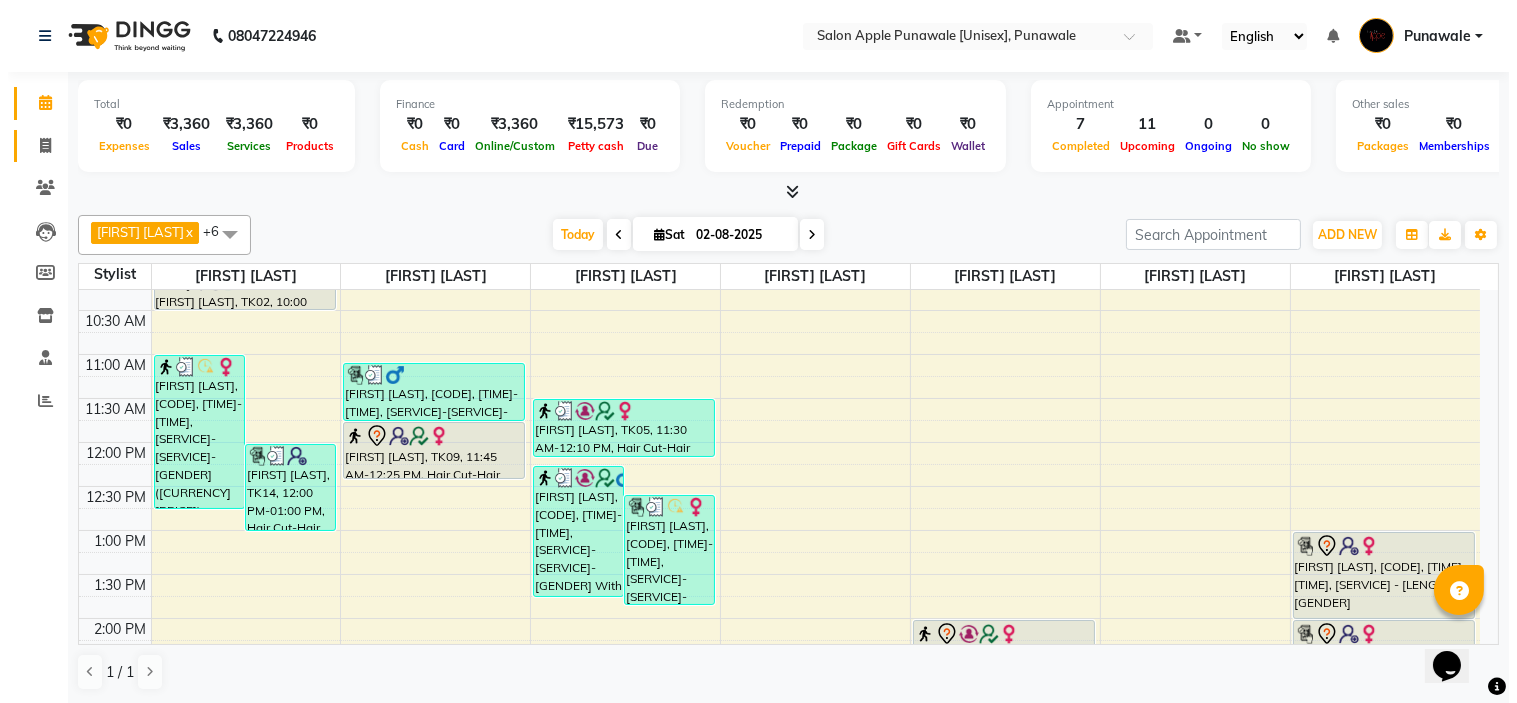 type 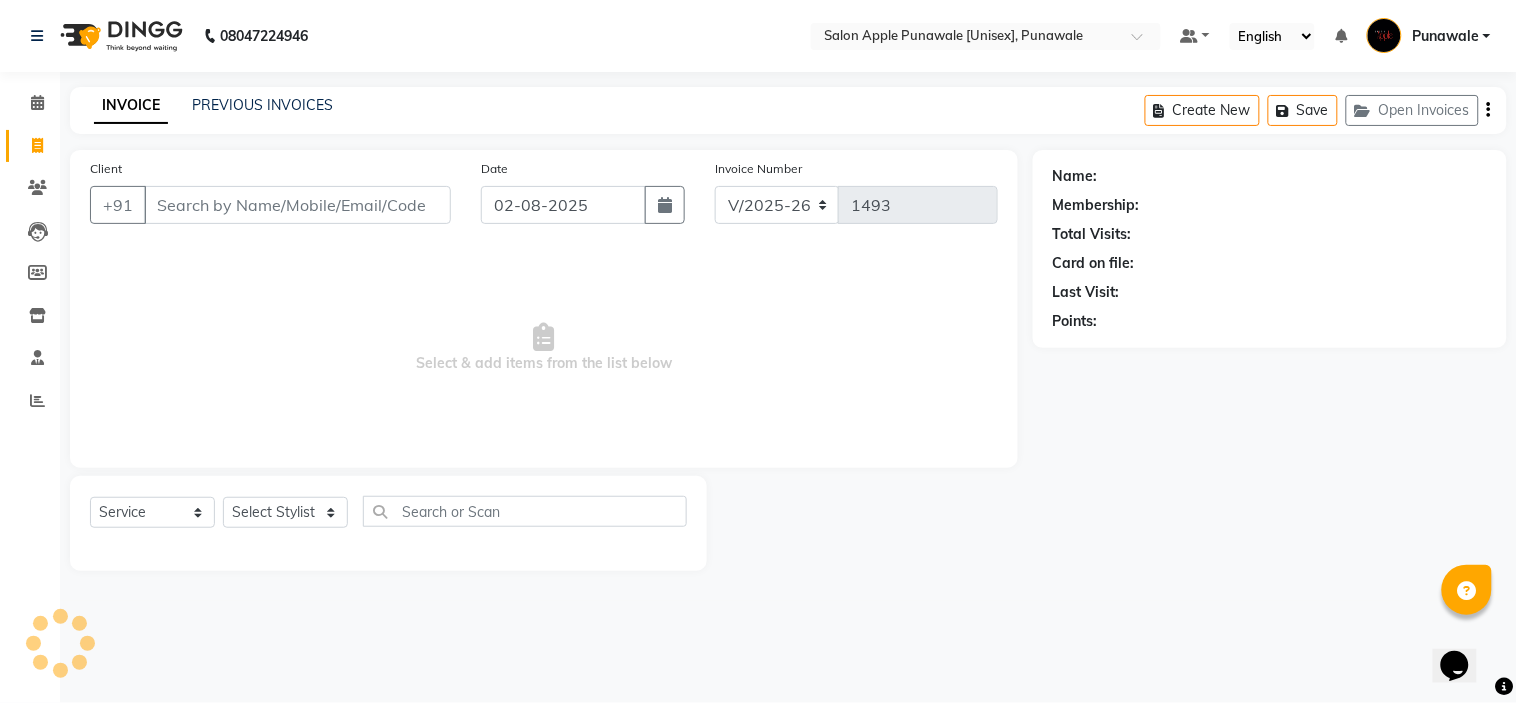 click on "Client" at bounding box center (297, 205) 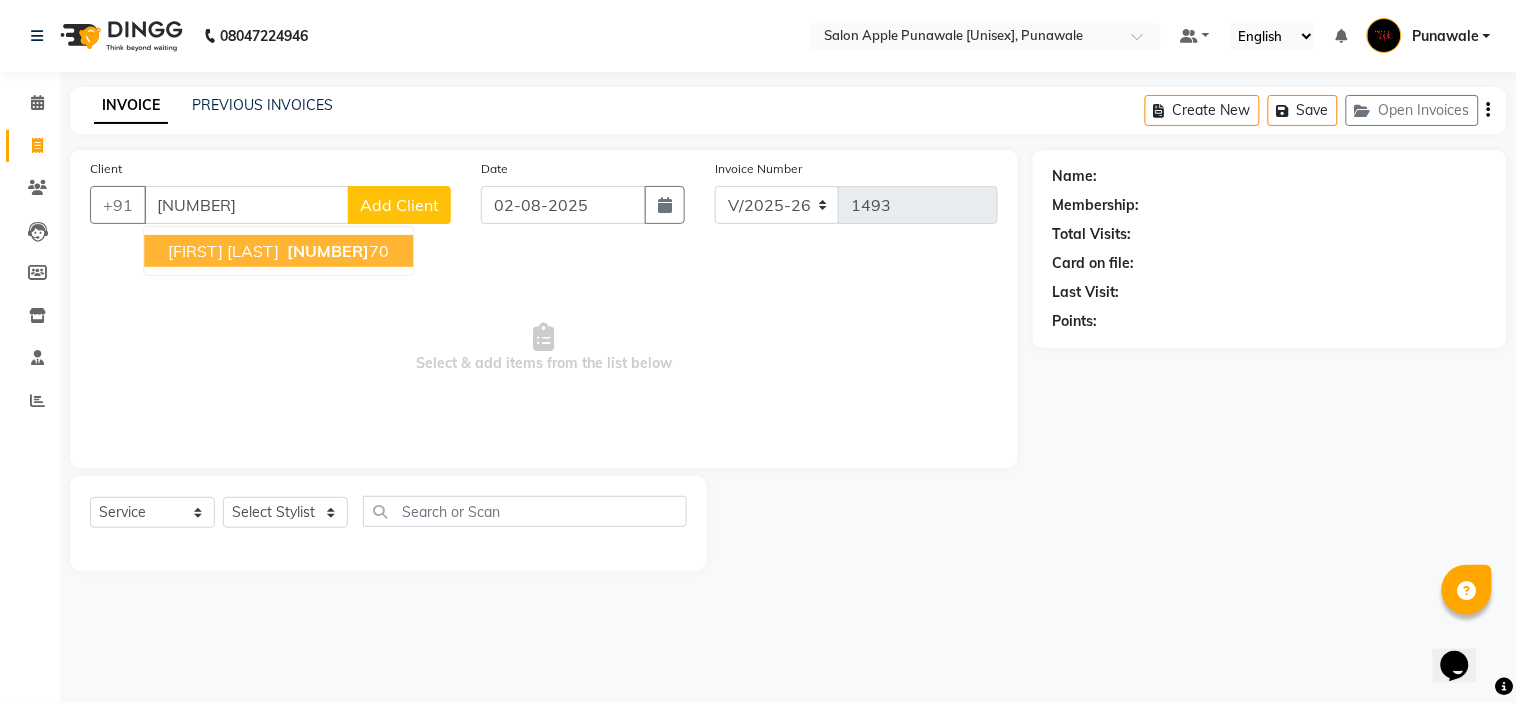 click on "78755176" at bounding box center [328, 251] 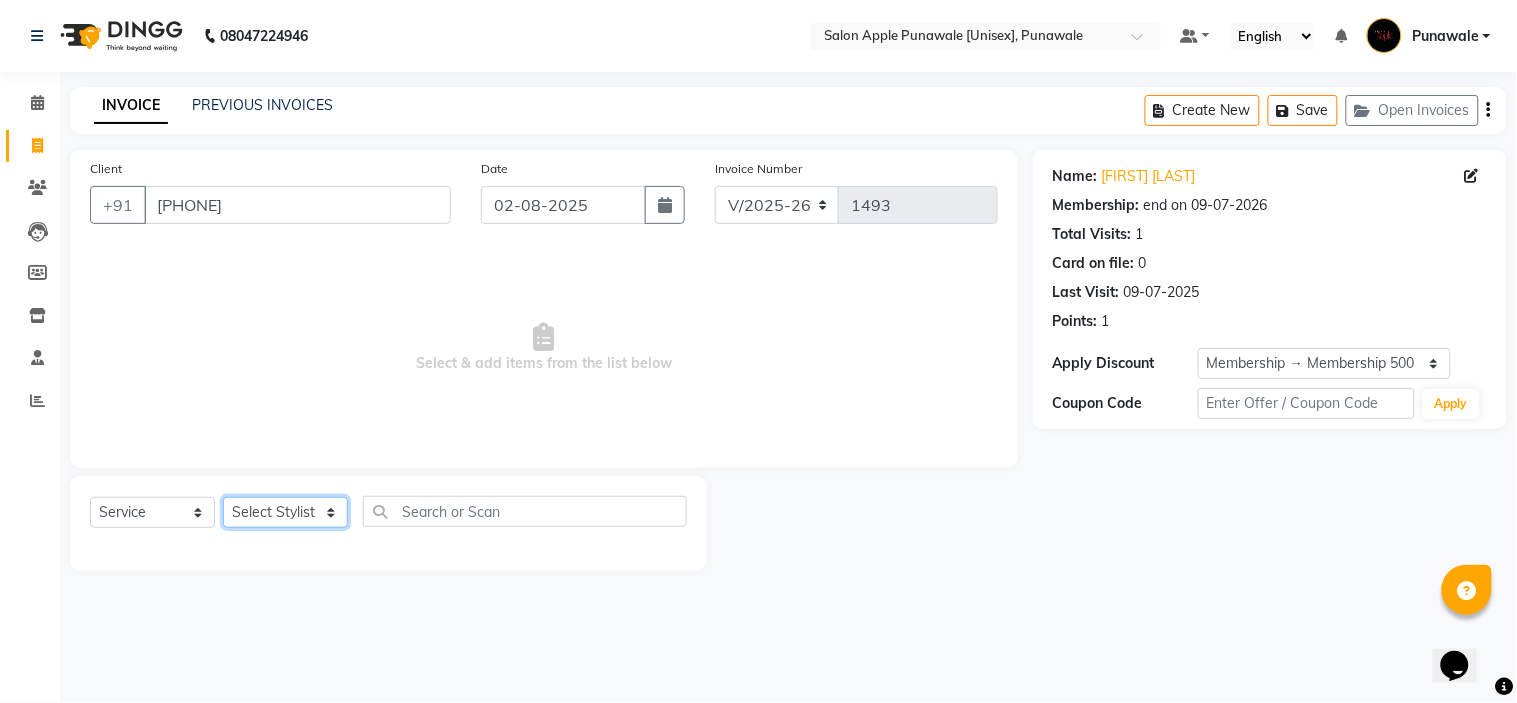 click on "Select Stylist Avi Sonawane Kamlesh Nikam Kaveri Nikam Pallavi Waghamare Shruti Khapake Sneha Jadhav Sohail Shaikh  Vivek Hire" 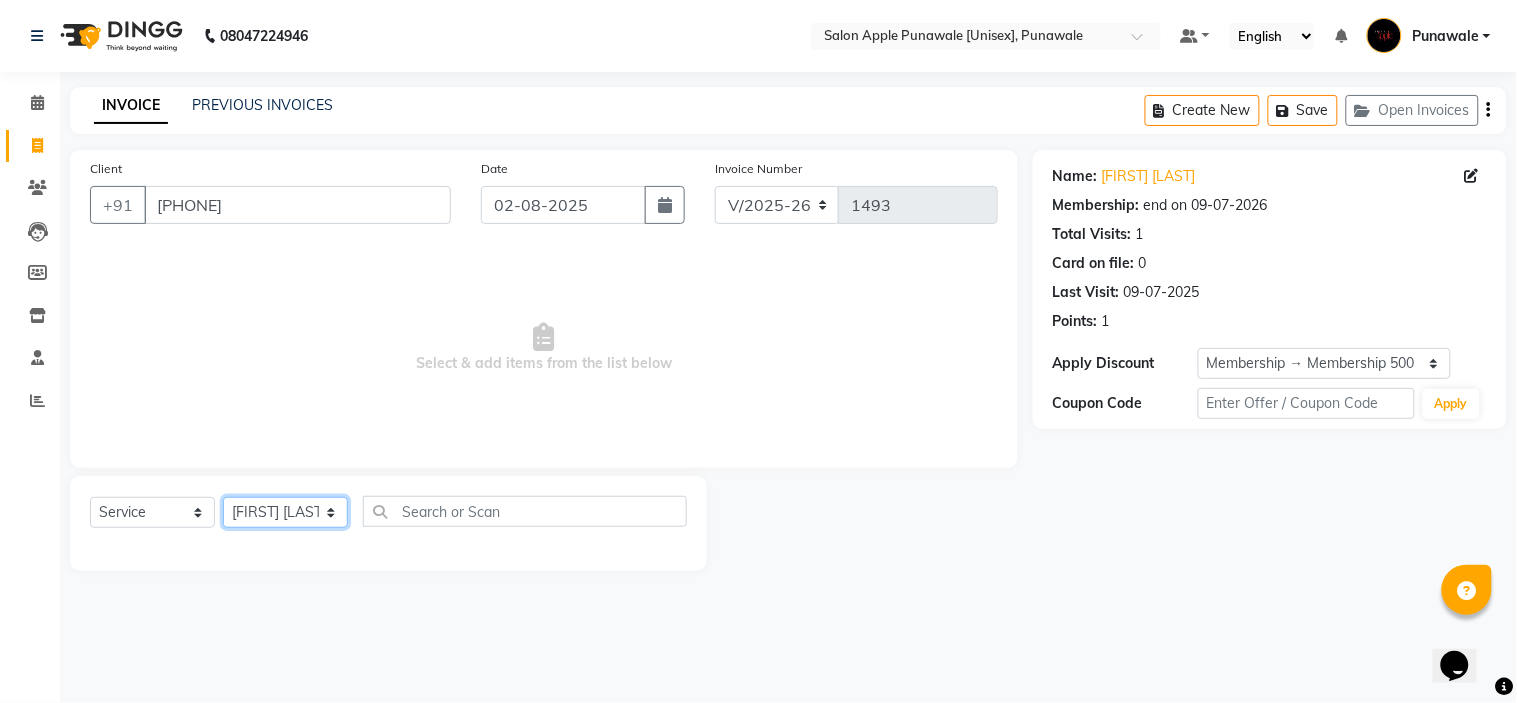 click on "Select Stylist Avi Sonawane Kamlesh Nikam Kaveri Nikam Pallavi Waghamare Shruti Khapake Sneha Jadhav Sohail Shaikh  Vivek Hire" 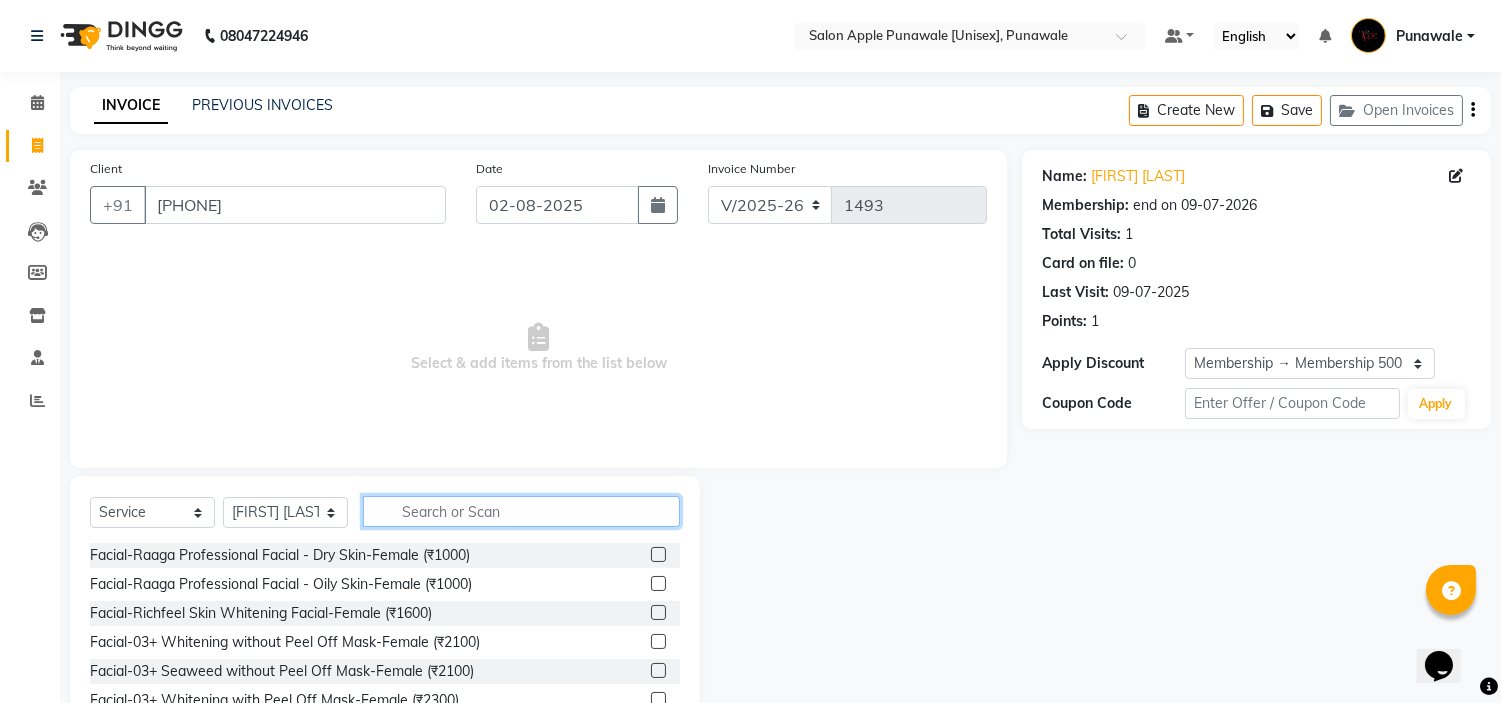 click 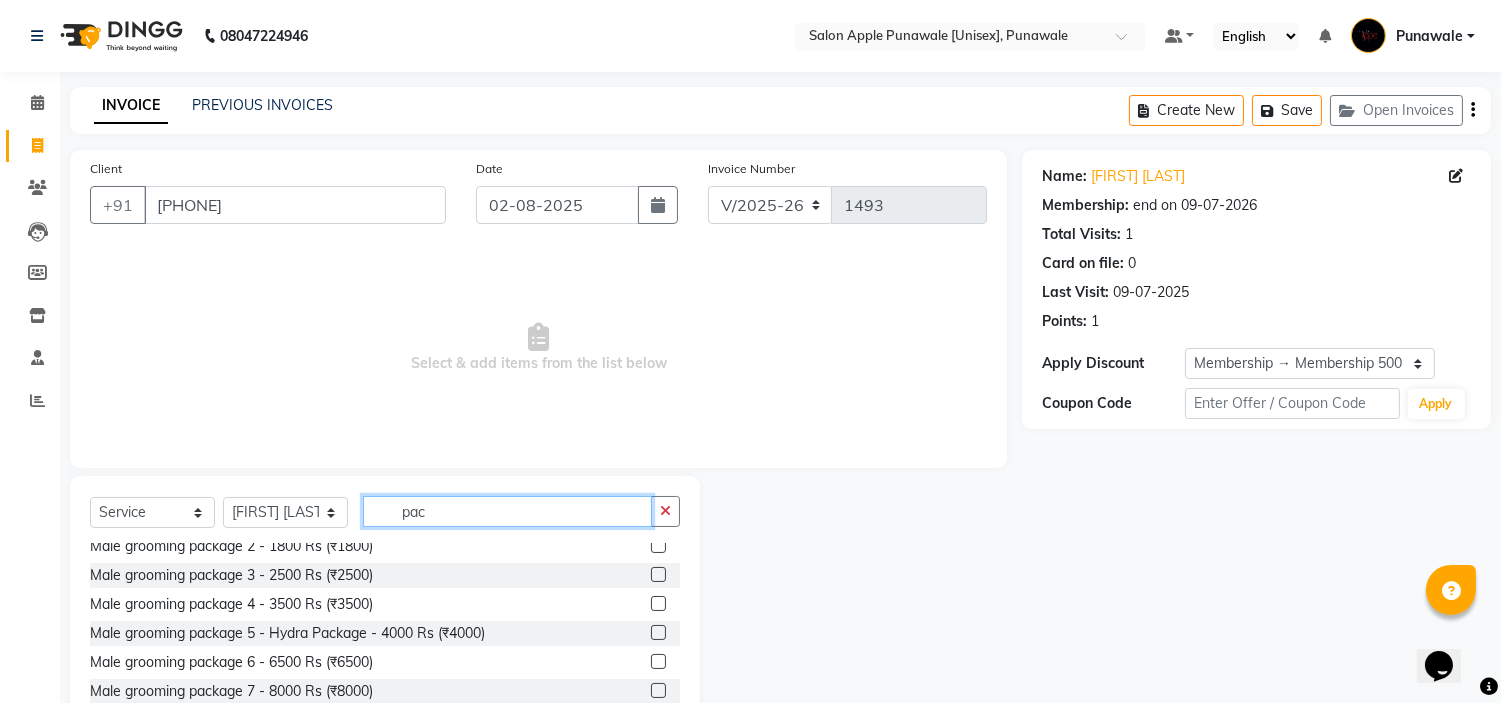 scroll, scrollTop: 333, scrollLeft: 0, axis: vertical 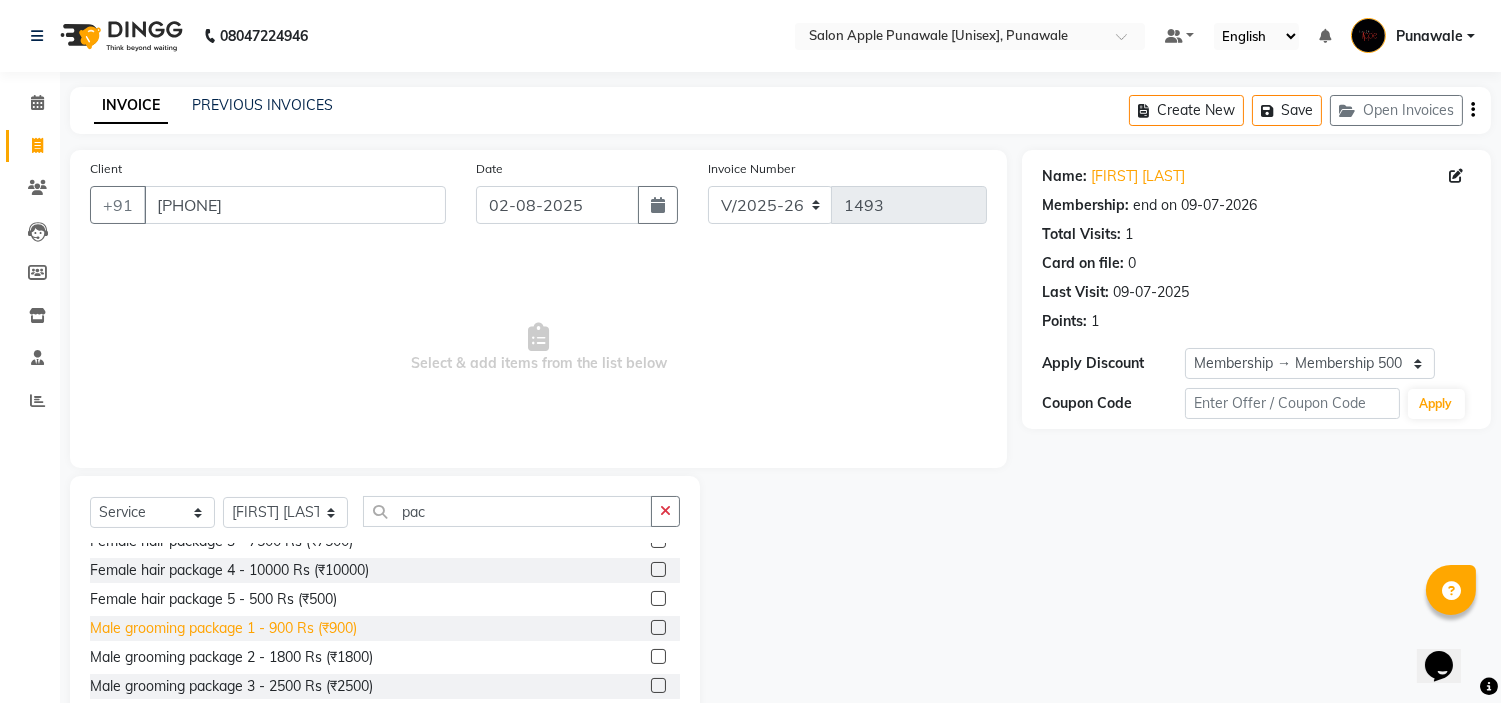 click on "Male grooming package 1 - 900 Rs (₹900)" 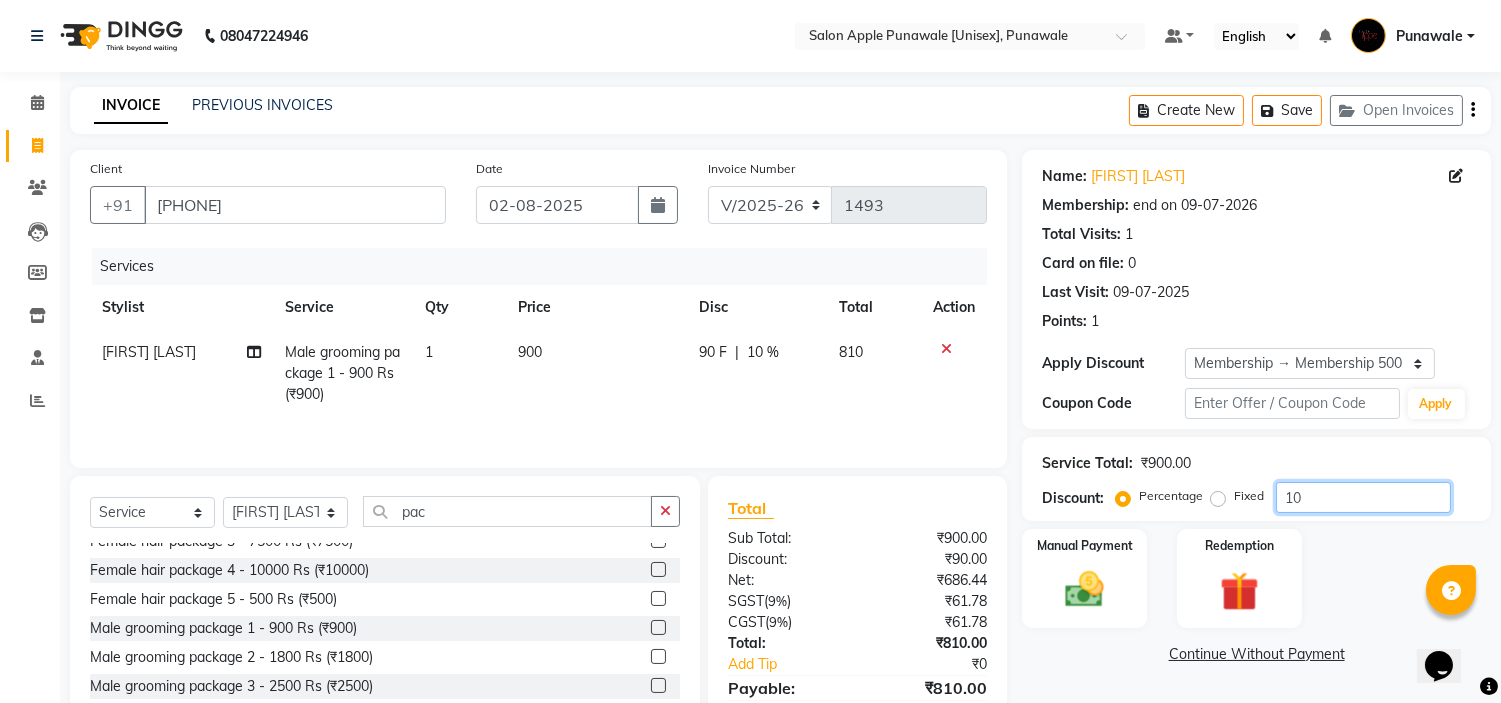 click on "10" 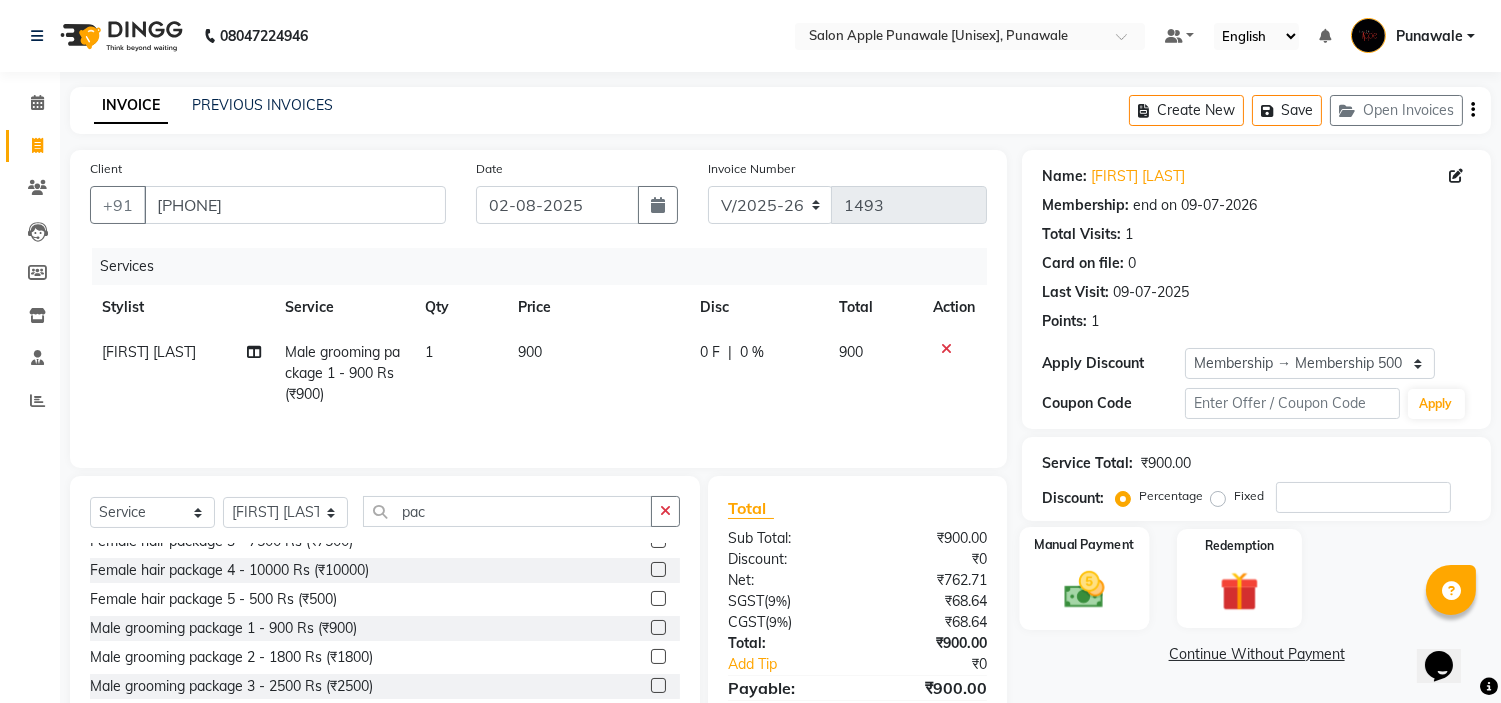 click on "Manual Payment" 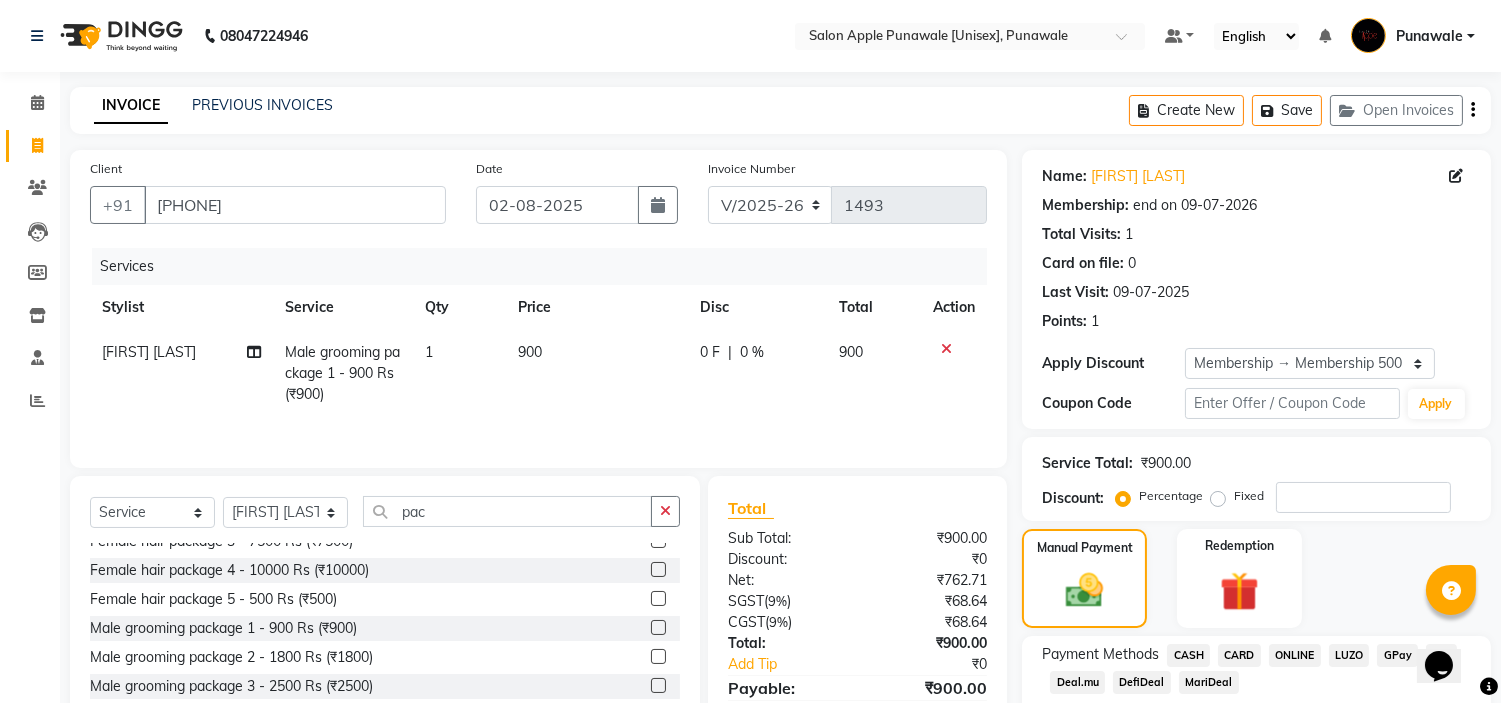 scroll, scrollTop: 123, scrollLeft: 0, axis: vertical 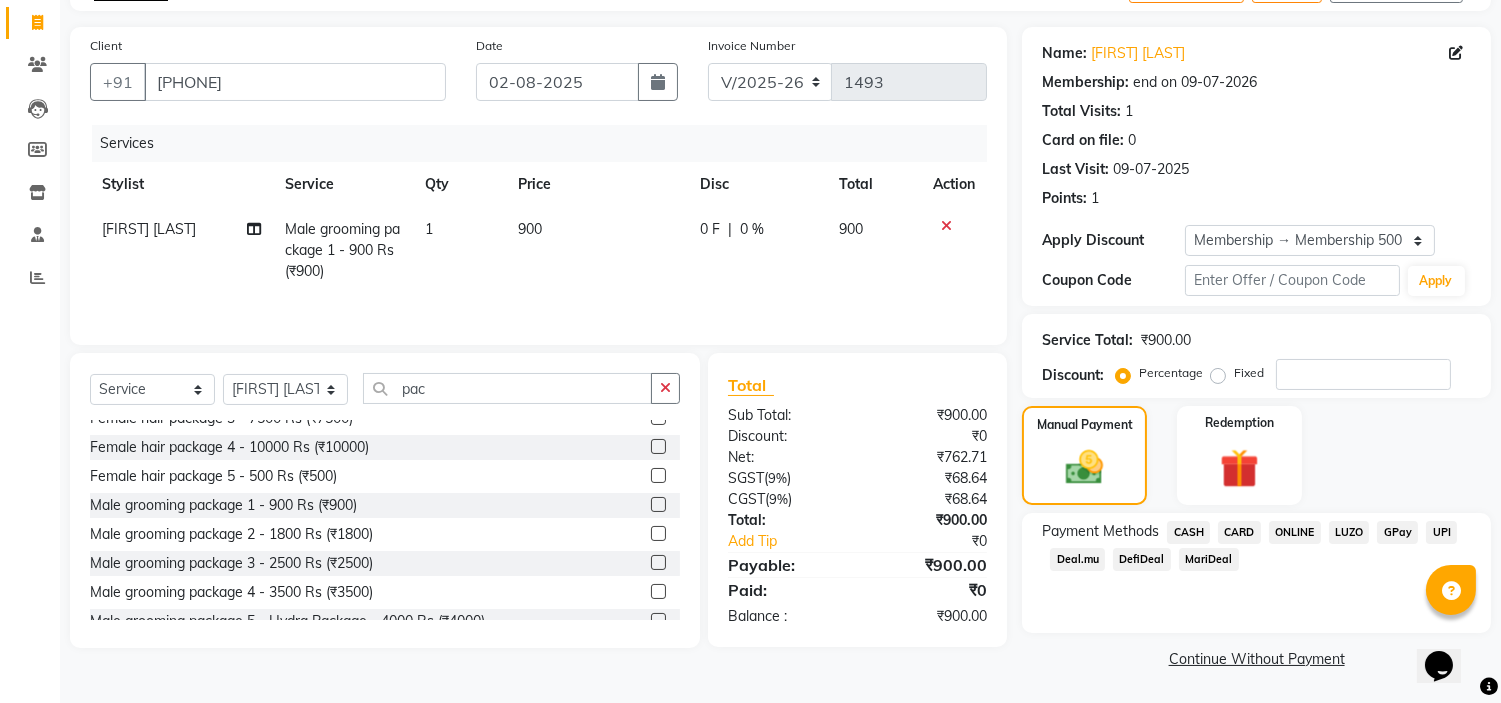 click on "ONLINE" 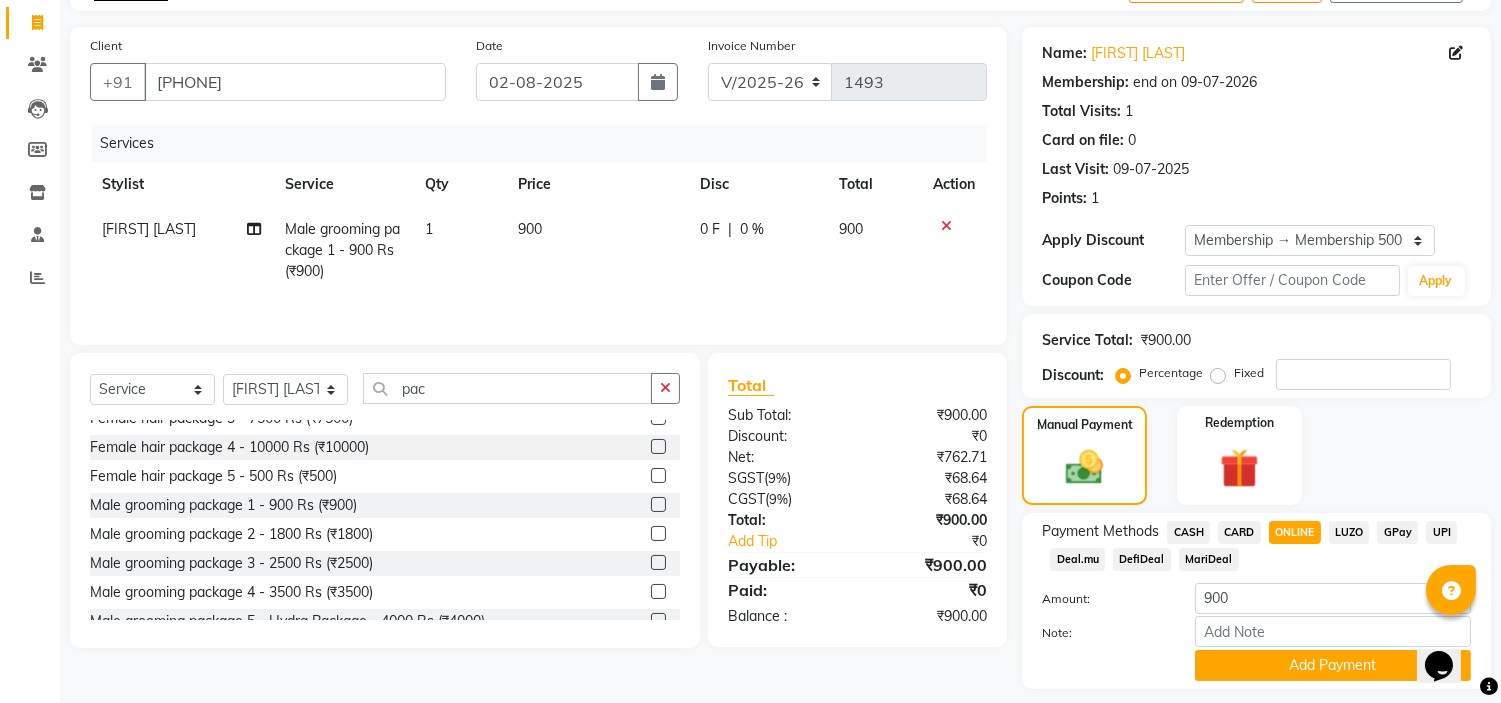 scroll, scrollTop: 180, scrollLeft: 0, axis: vertical 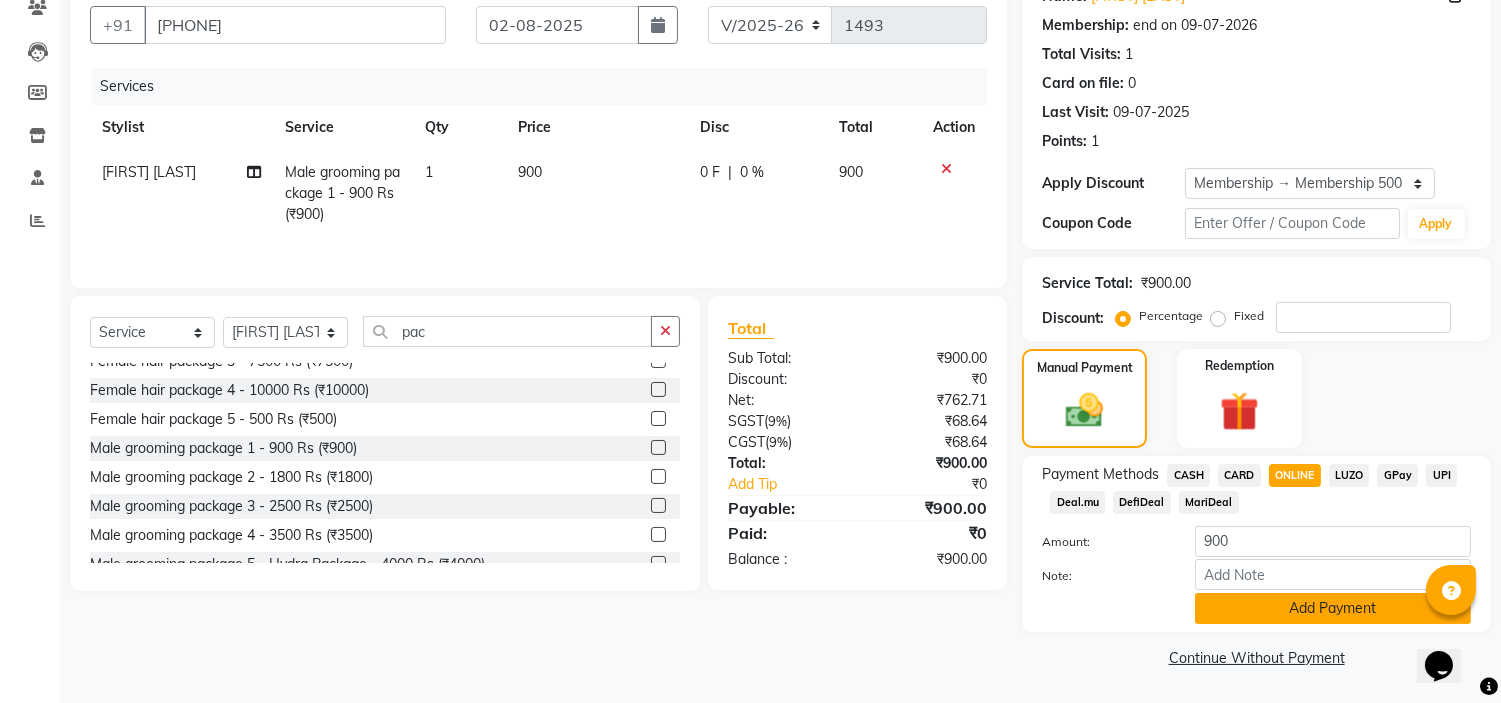 click on "Add Payment" 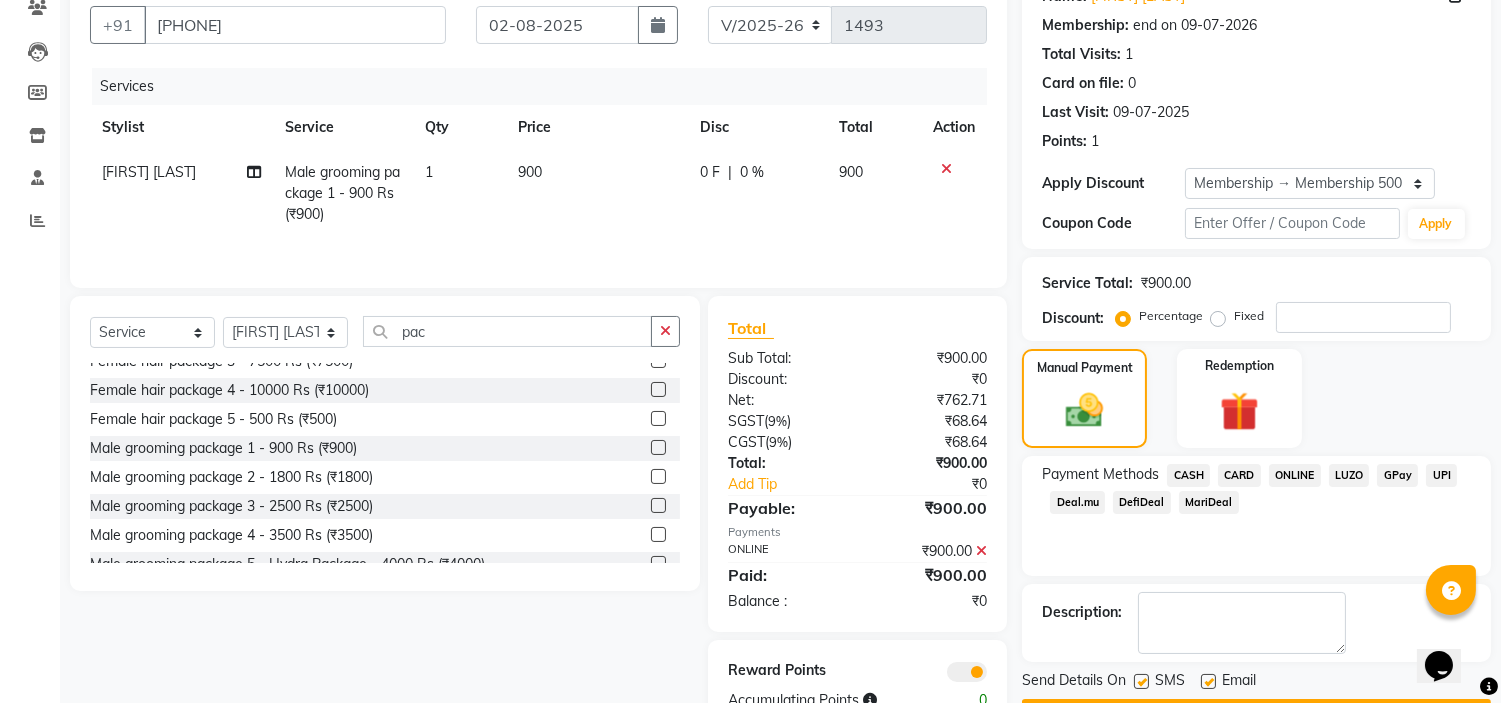 scroll, scrollTop: 240, scrollLeft: 0, axis: vertical 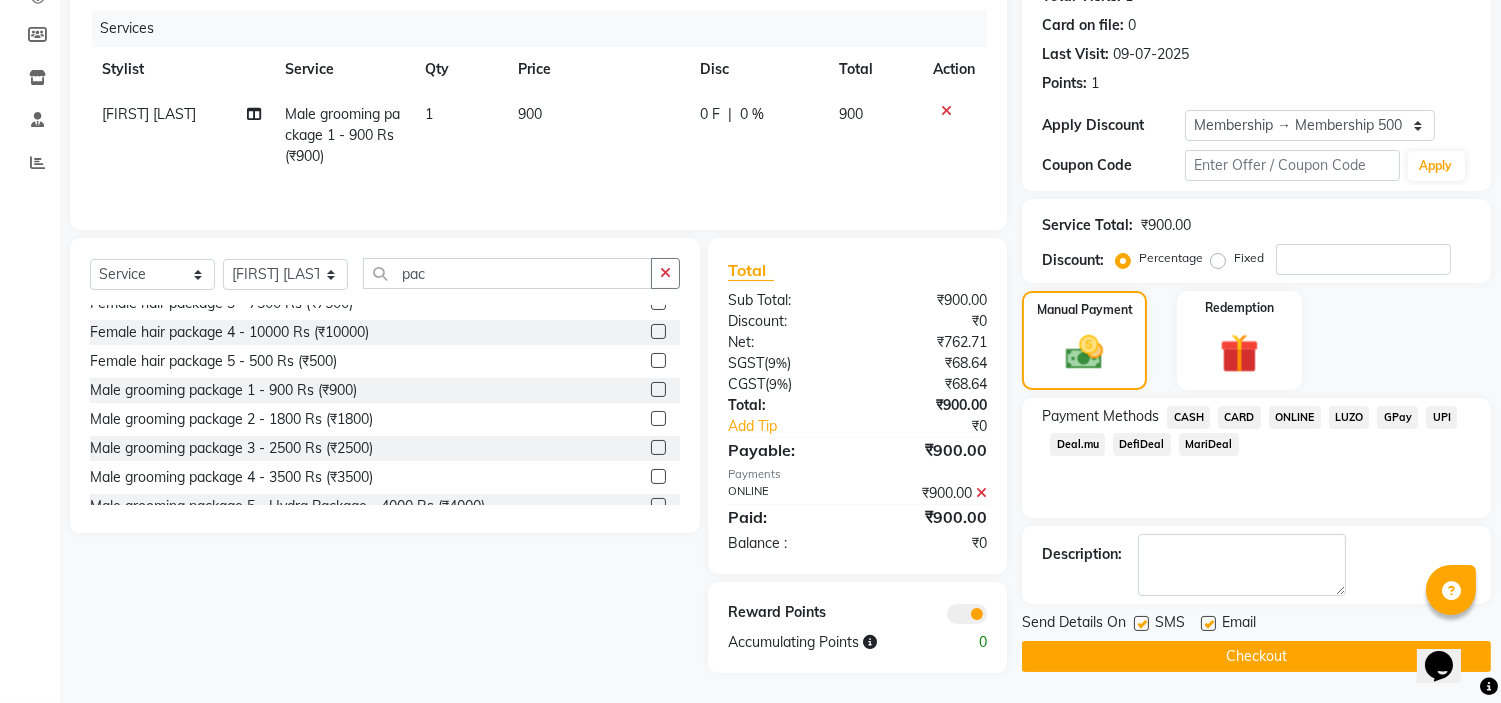 click on "Checkout" 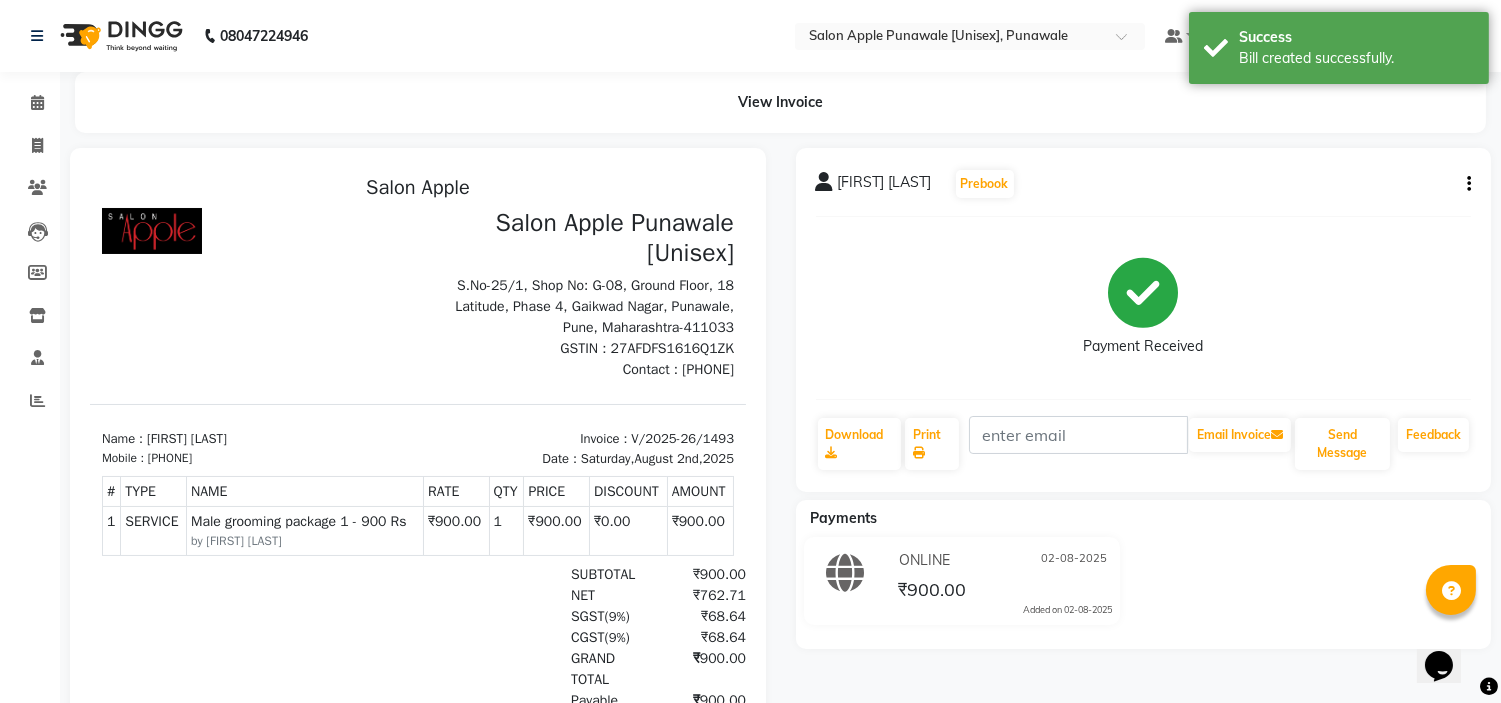 scroll, scrollTop: 0, scrollLeft: 0, axis: both 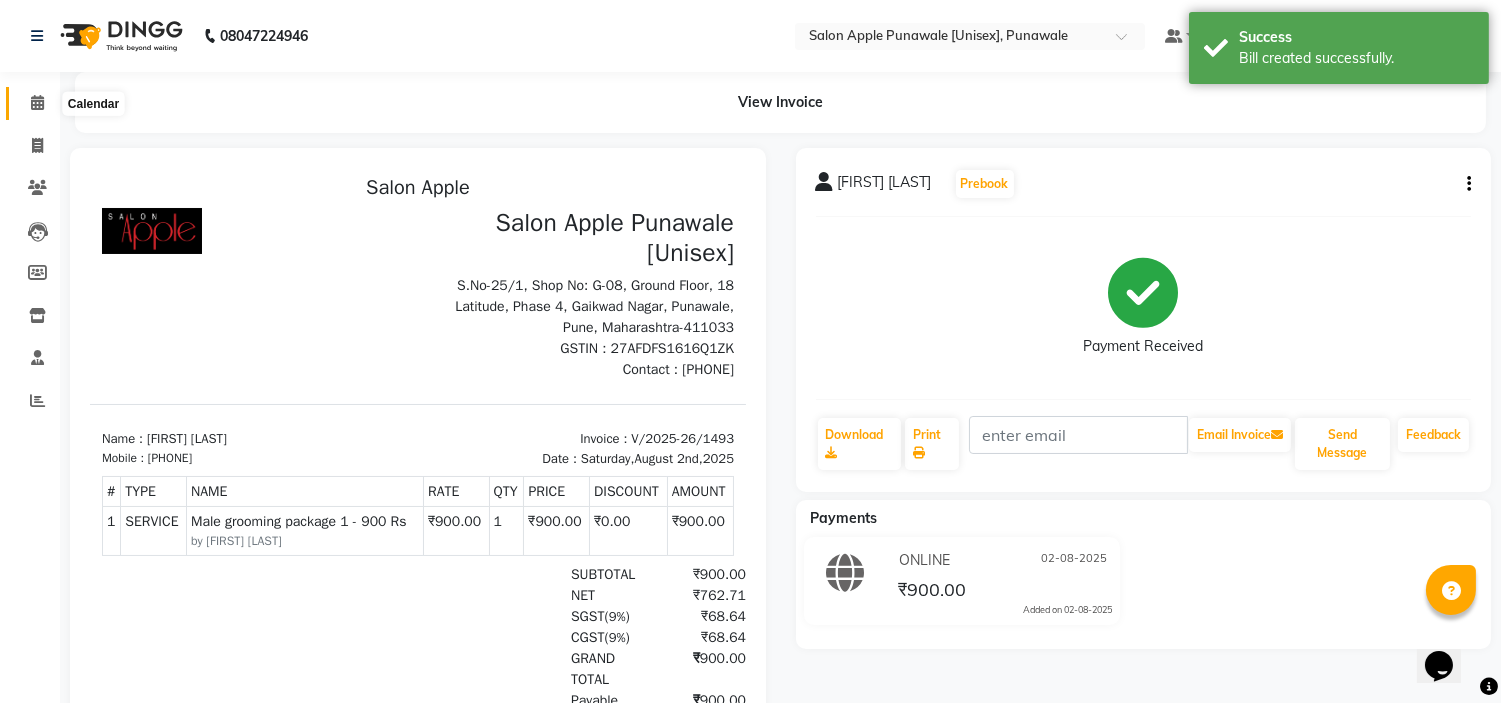 click 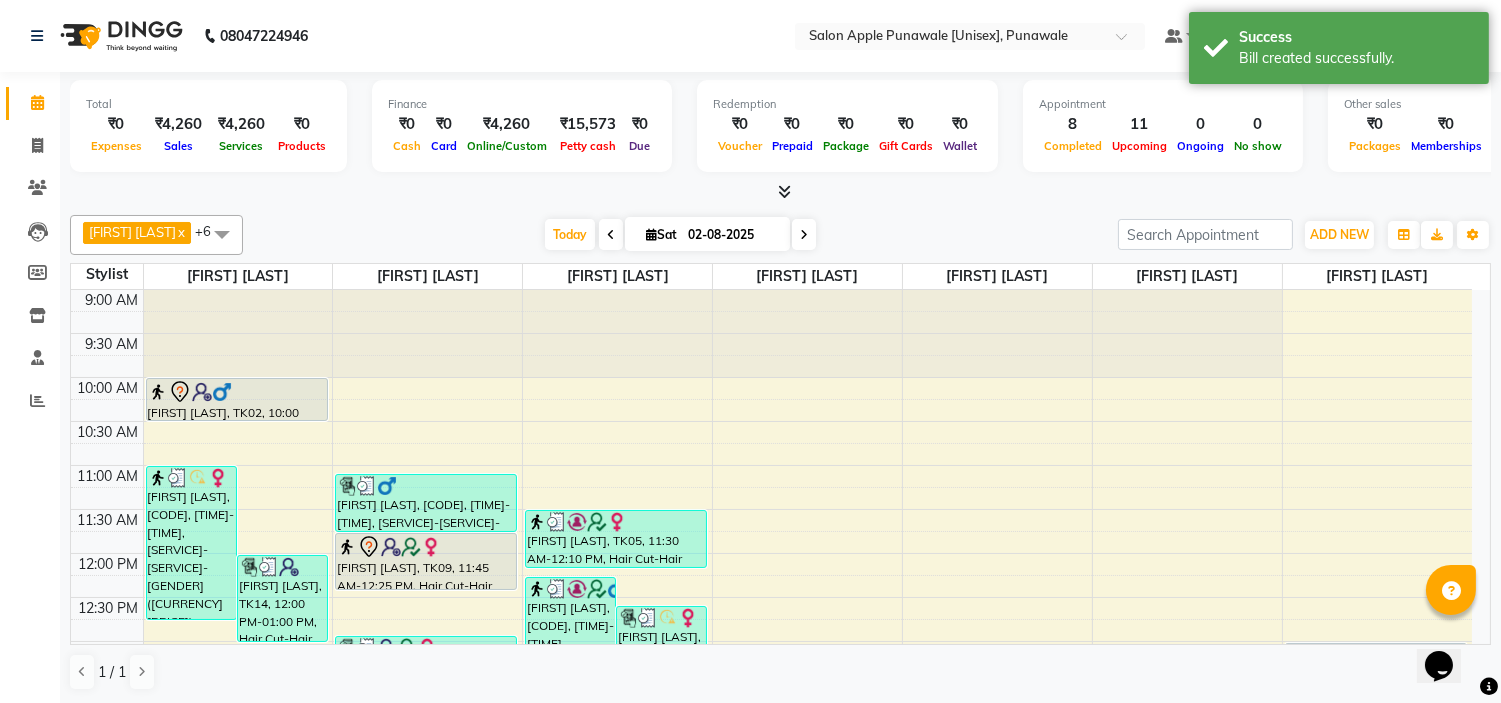 click at bounding box center [804, 234] 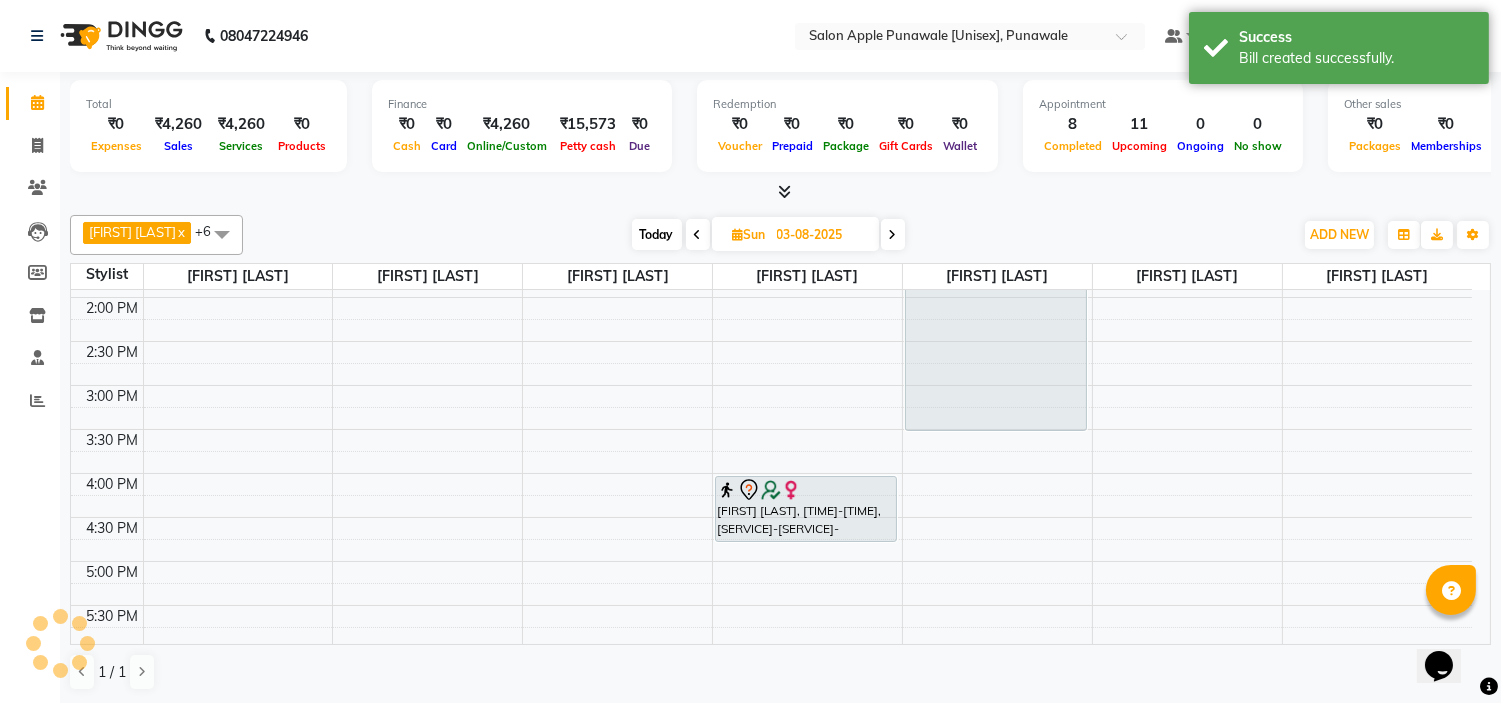 scroll, scrollTop: 443, scrollLeft: 0, axis: vertical 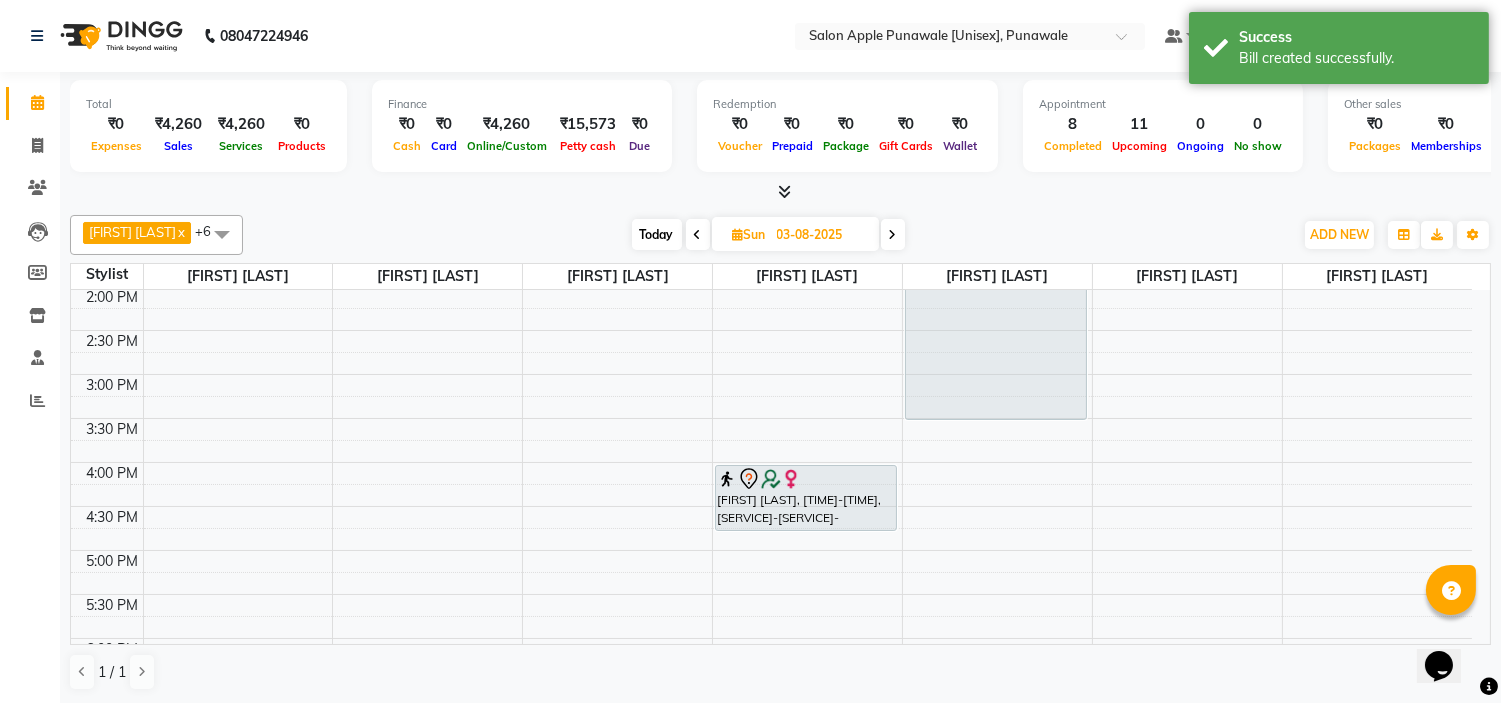 click at bounding box center [698, 234] 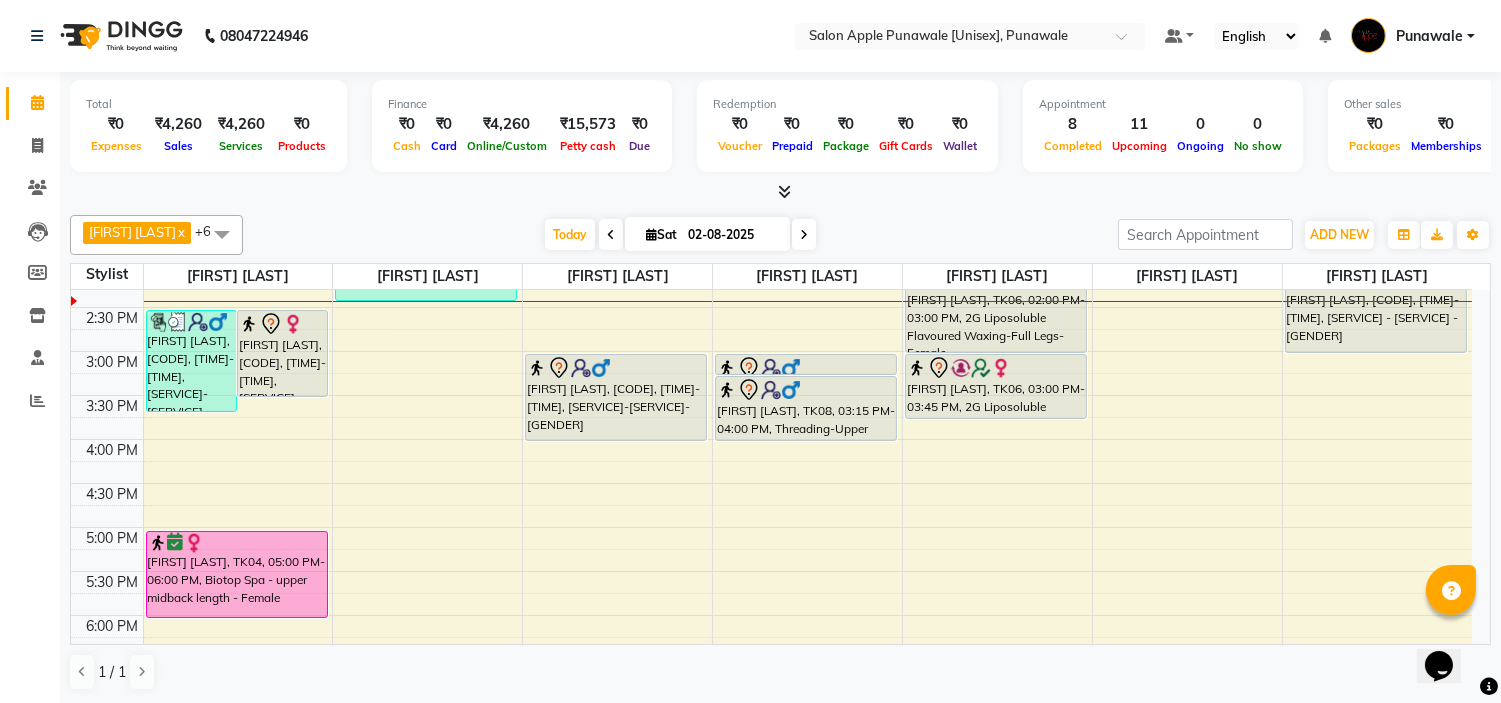 scroll, scrollTop: 333, scrollLeft: 0, axis: vertical 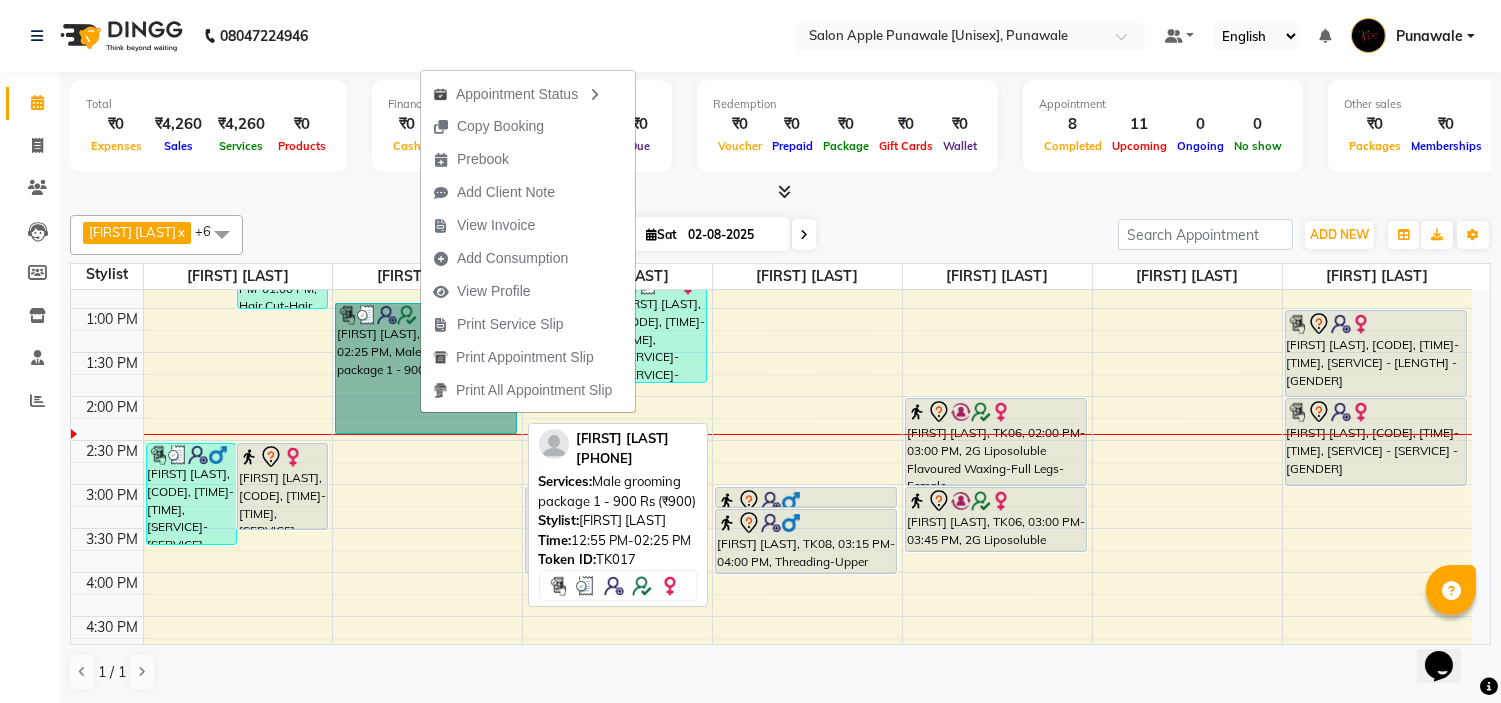 click on "[FIRST] [LAST], TK17, 12:55 PM-02:25 PM, Male grooming package 1 - 900 Rs (₹900)" at bounding box center (426, 368) 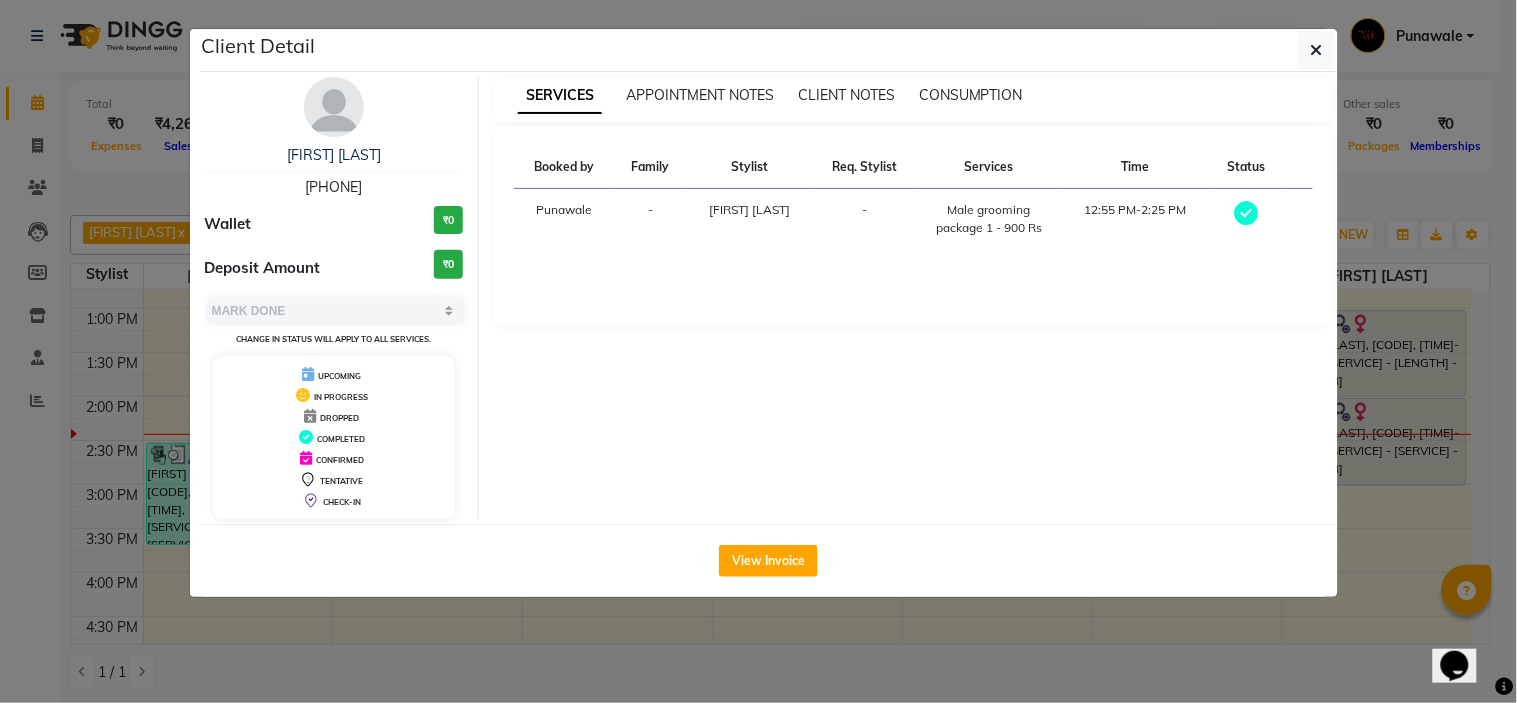 click on "jjoyrsna wagh   7875517670" at bounding box center (334, 171) 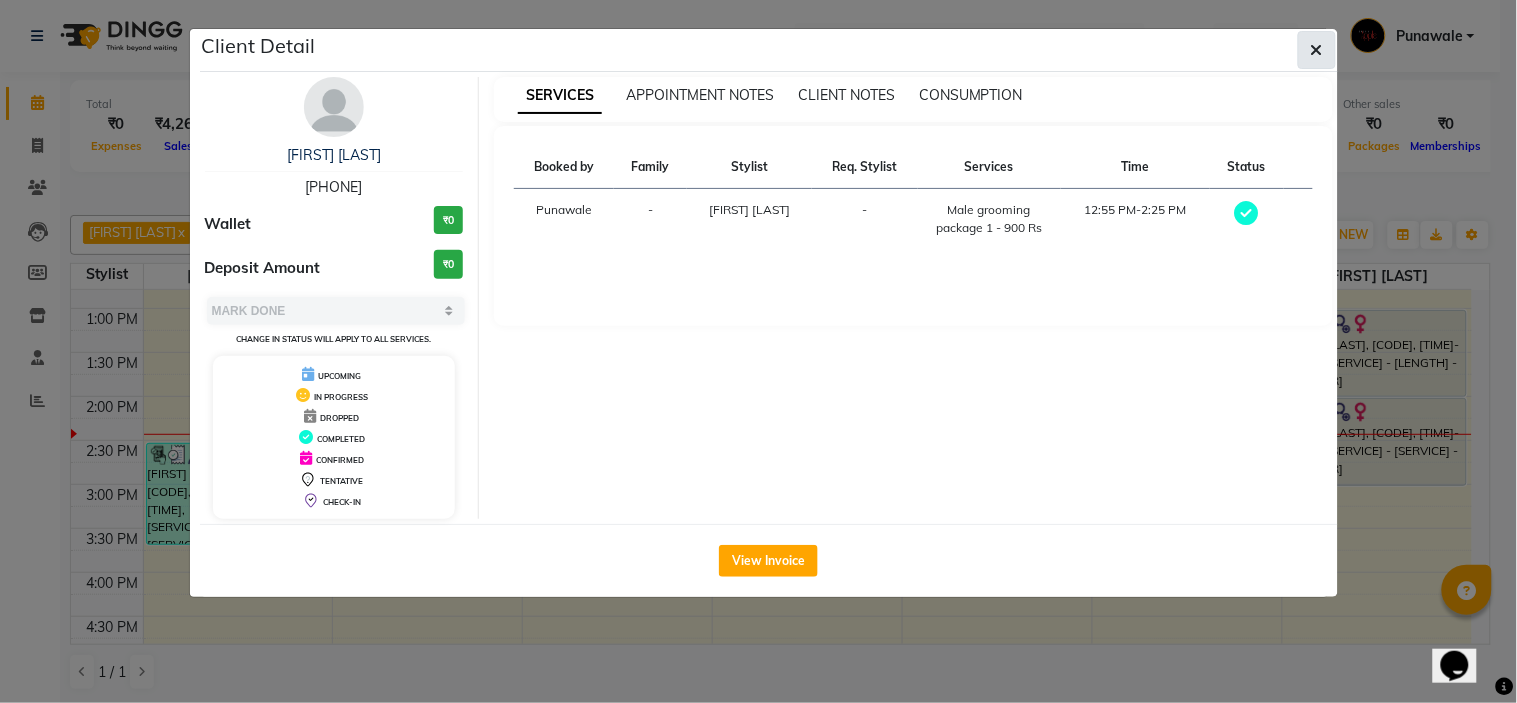click 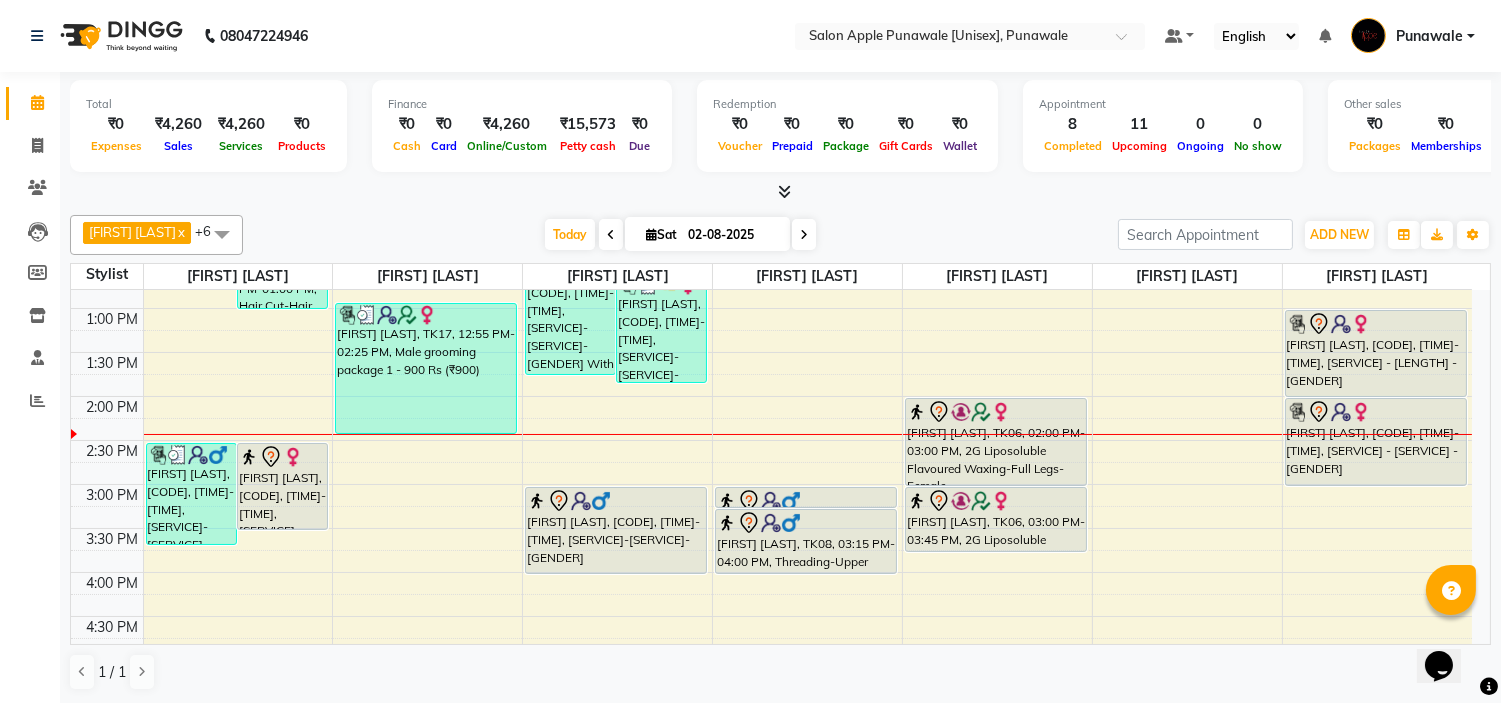 click at bounding box center [804, 234] 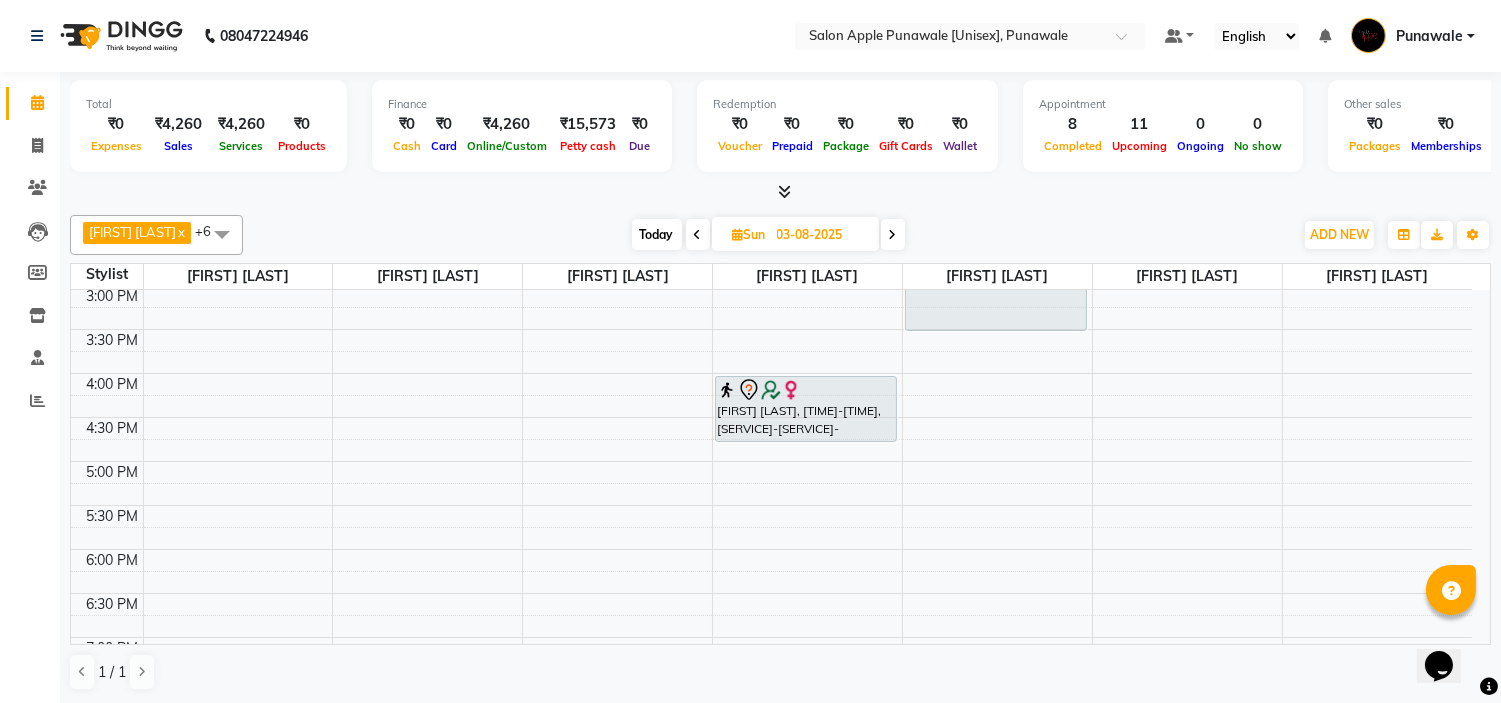 scroll, scrollTop: 333, scrollLeft: 0, axis: vertical 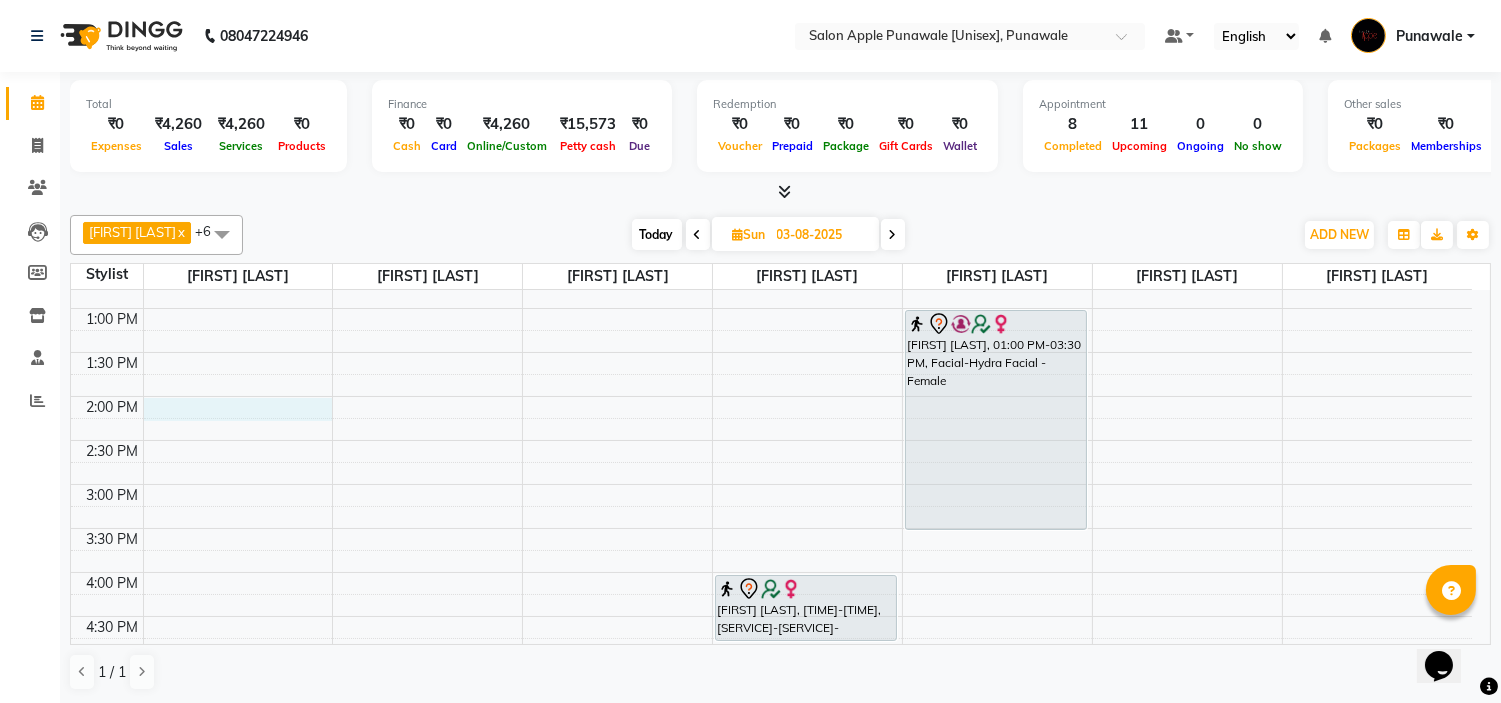 click on "9:00 AM 9:30 AM 10:00 AM 10:30 AM 11:00 AM 11:30 AM 12:00 PM 12:30 PM 1:00 PM 1:30 PM 2:00 PM 2:30 PM 3:00 PM 3:30 PM 4:00 PM 4:30 PM 5:00 PM 5:30 PM 6:00 PM 6:30 PM 7:00 PM 7:30 PM 8:00 PM 8:30 PM 9:00 PM 9:30 PM 10:00 PM 10:30 PM             anagha patil, 04:00 PM-04:45 PM, Sugar Wax(Regular)-Half Legs-Female             avani shah, 01:00 PM-03:30 PM, Facial-Hydra Facial - Female" at bounding box center (771, 572) 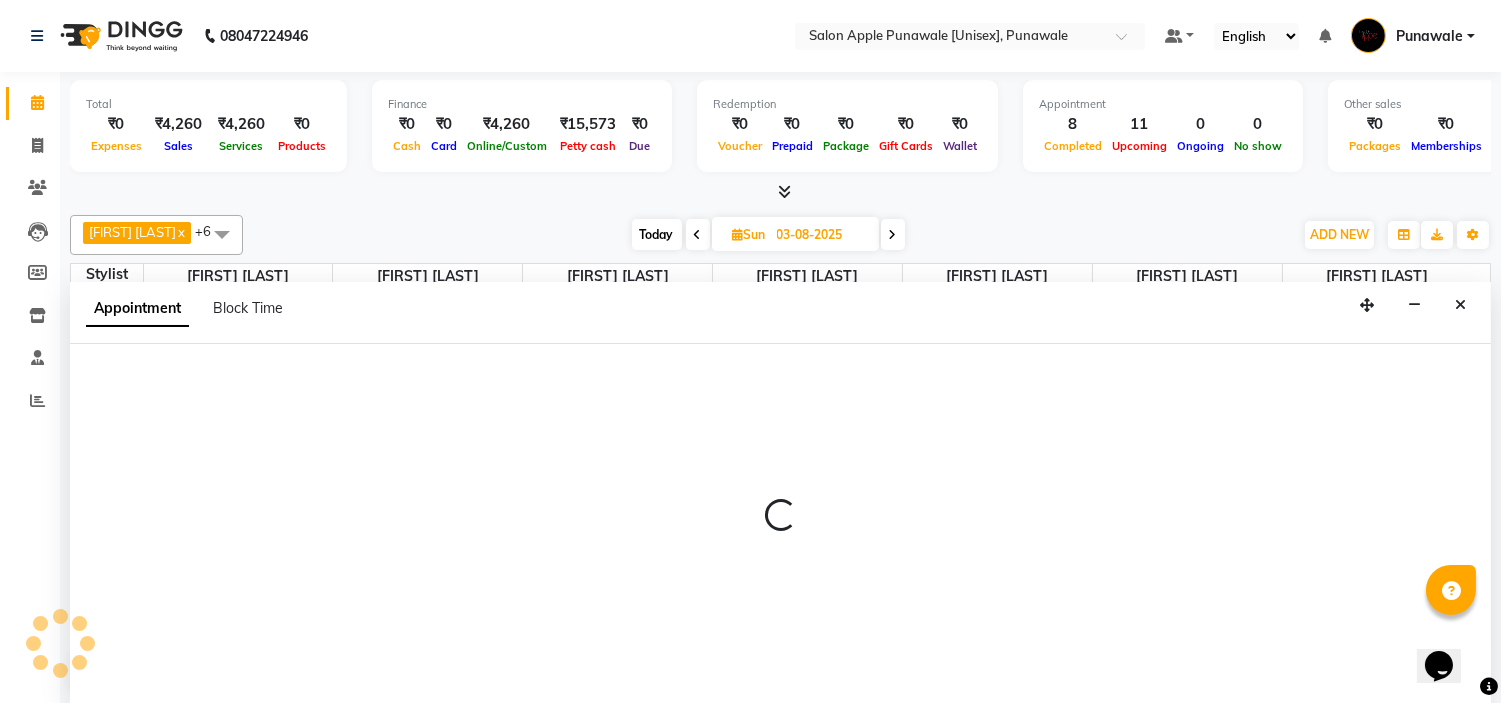 scroll, scrollTop: 1, scrollLeft: 0, axis: vertical 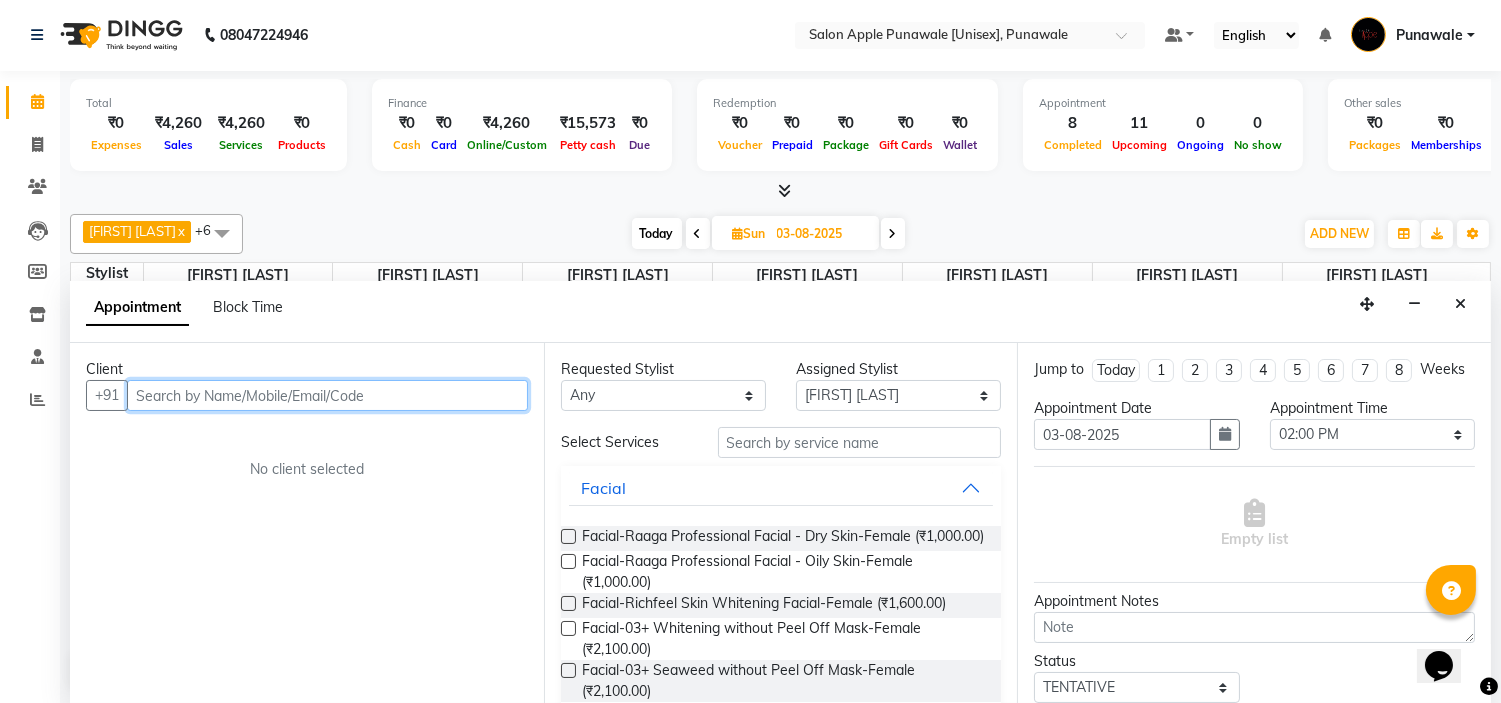 paste on "7875517670" 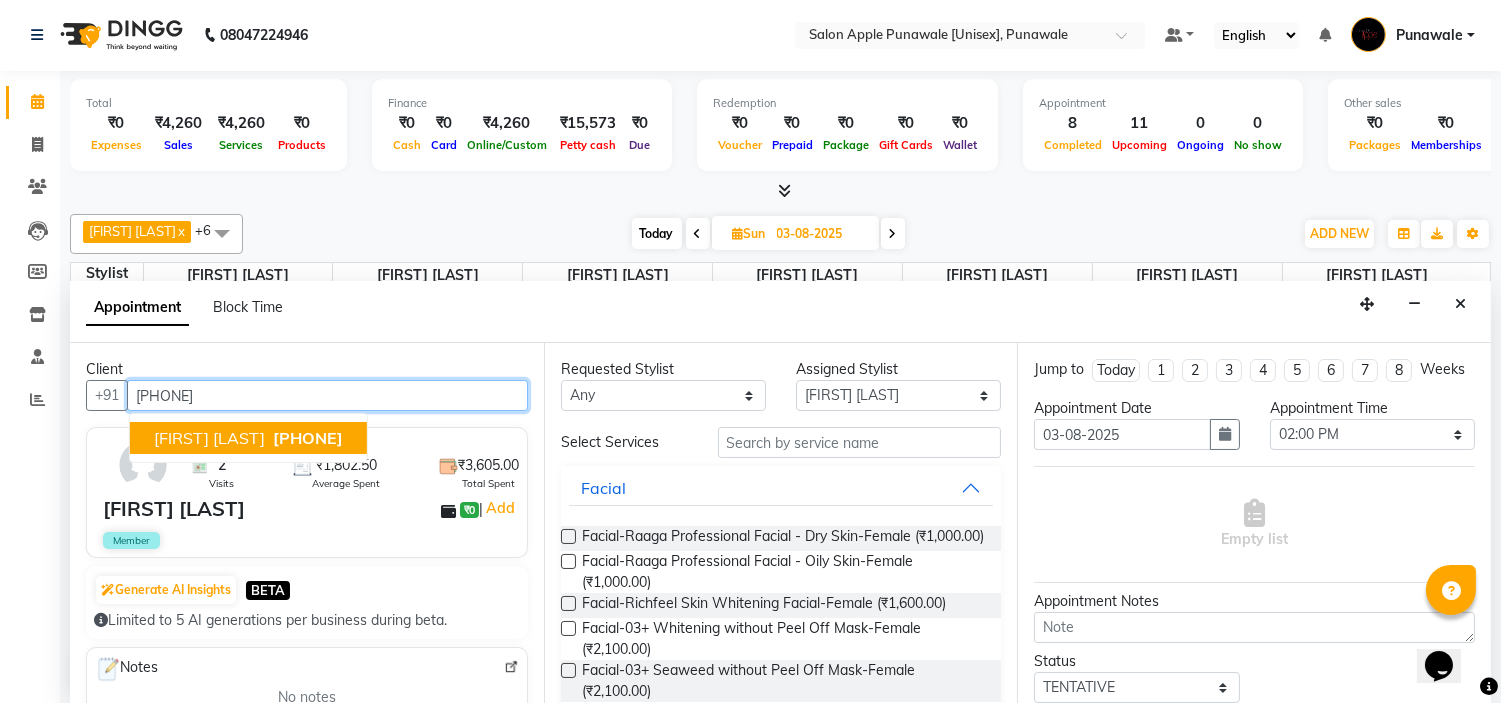 click on "7875517670" at bounding box center [308, 438] 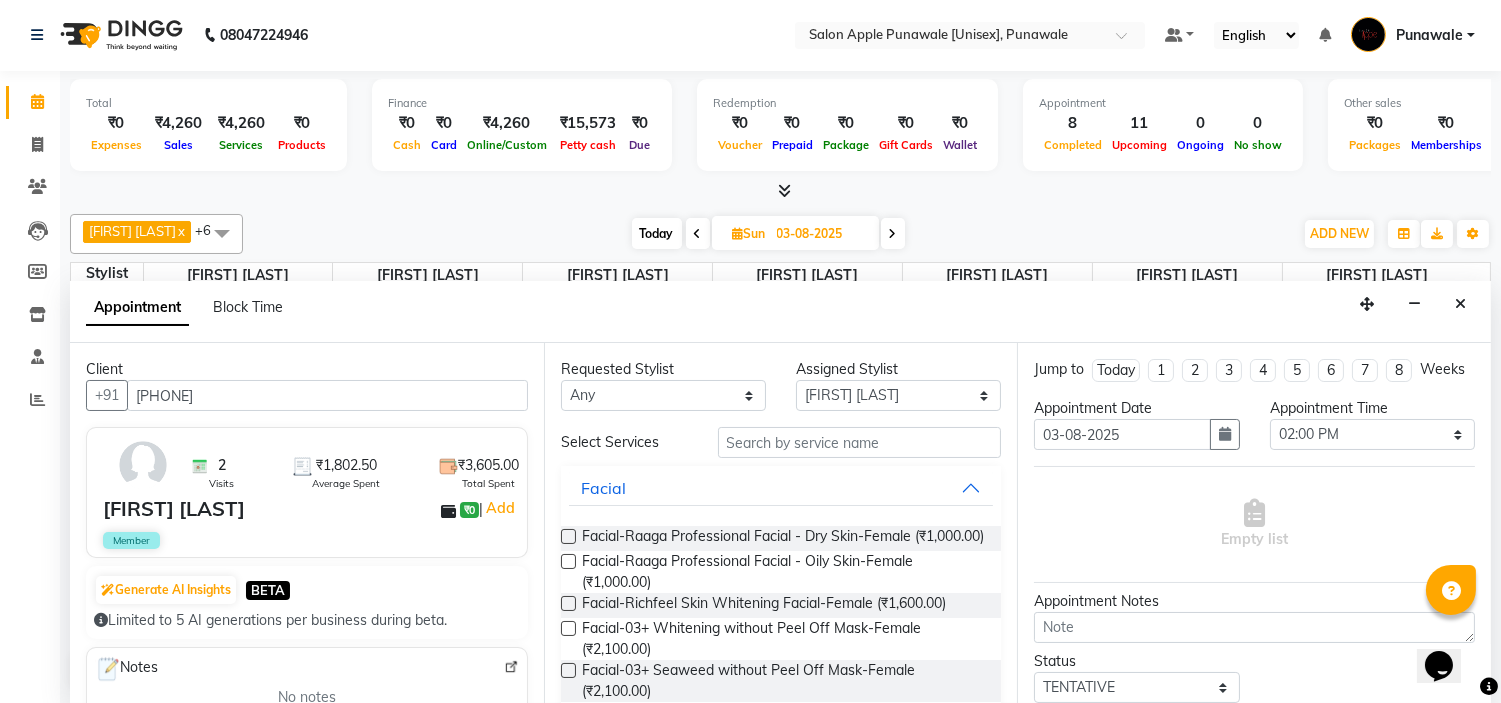 click on "Requested Stylist Any Avi Sonawane Kamlesh Nikam Pallavi Waghamare Shruti Khapake Sneha Jadhav Sohail Shaikh  Vivek Hire Assigned Stylist Select Avi Sonawane Kamlesh Nikam Pallavi Waghamare Shruti Khapake Sneha Jadhav Sohail Shaikh  Vivek Hire Select Services    Facial Facial-Raaga Professional Facial - Dry Skin-Female (₹1,000.00) Facial-Raaga Professional Facial - Oily Skin-Female (₹1,000.00) Facial-Richfeel Skin Whitening Facial-Female (₹1,600.00) Facial-03+ Whitening without Peel Off Mask-Female (₹2,100.00) Facial-03+ Seaweed without Peel Off Mask-Female (₹2,100.00) Facial-03+ Whitening with Peel Off Mask-Female (₹2,300.00) Facial-03+ Seaweed with Peel Off Mask-Female (₹2,300.00) Facial-Signature Facial Oily Skin -Female (₹2,700.00) Facial-Signature Facial Dry Skin-Female (₹2,700.00) Facial-Kanpeki Gensyl Facial with Detan - Dry Skin - Female (₹3,000.00) Facial-Kanpeki Gensyl Facial with Detan - Oily Skin - Female (₹3,000.00) Facial-Hydra Facial - Female (₹4,000.00)    Clean up" at bounding box center [781, 523] 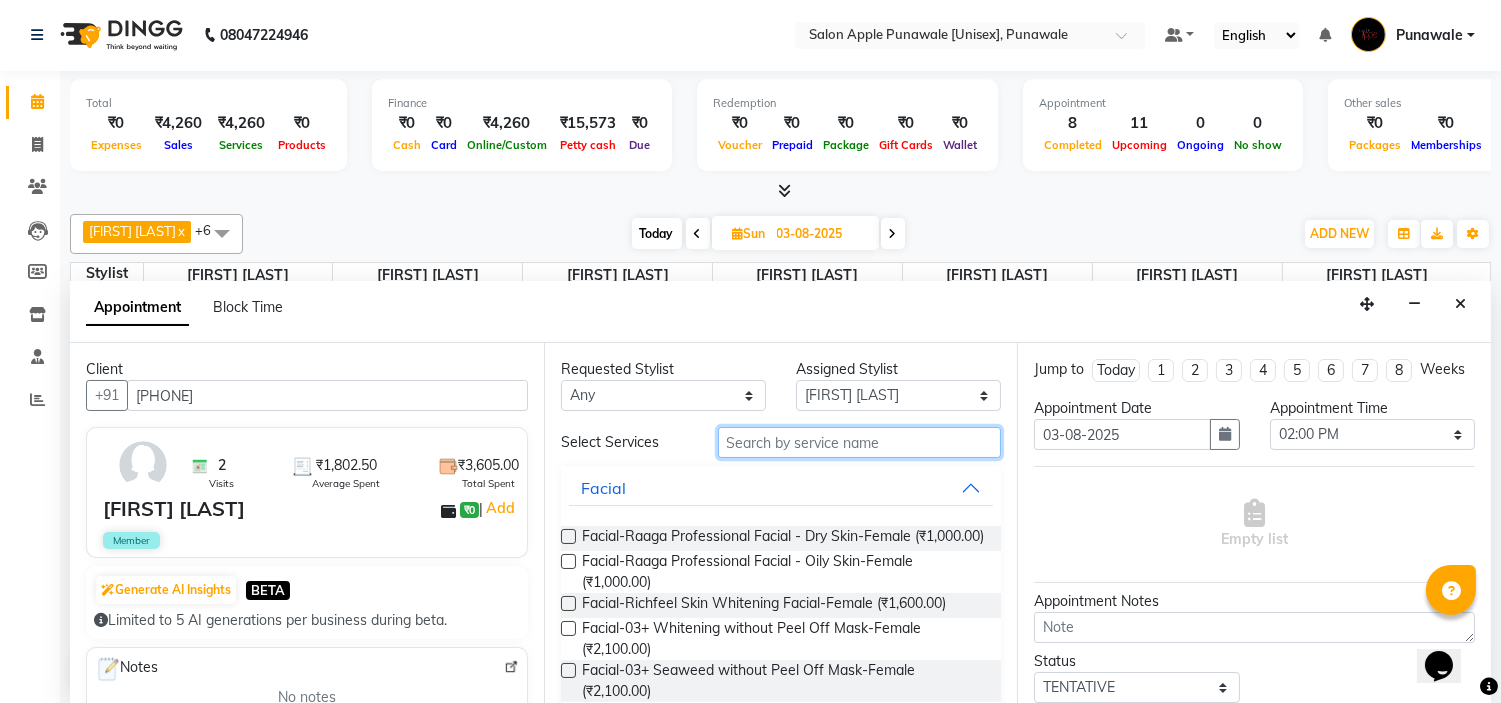 click at bounding box center [860, 442] 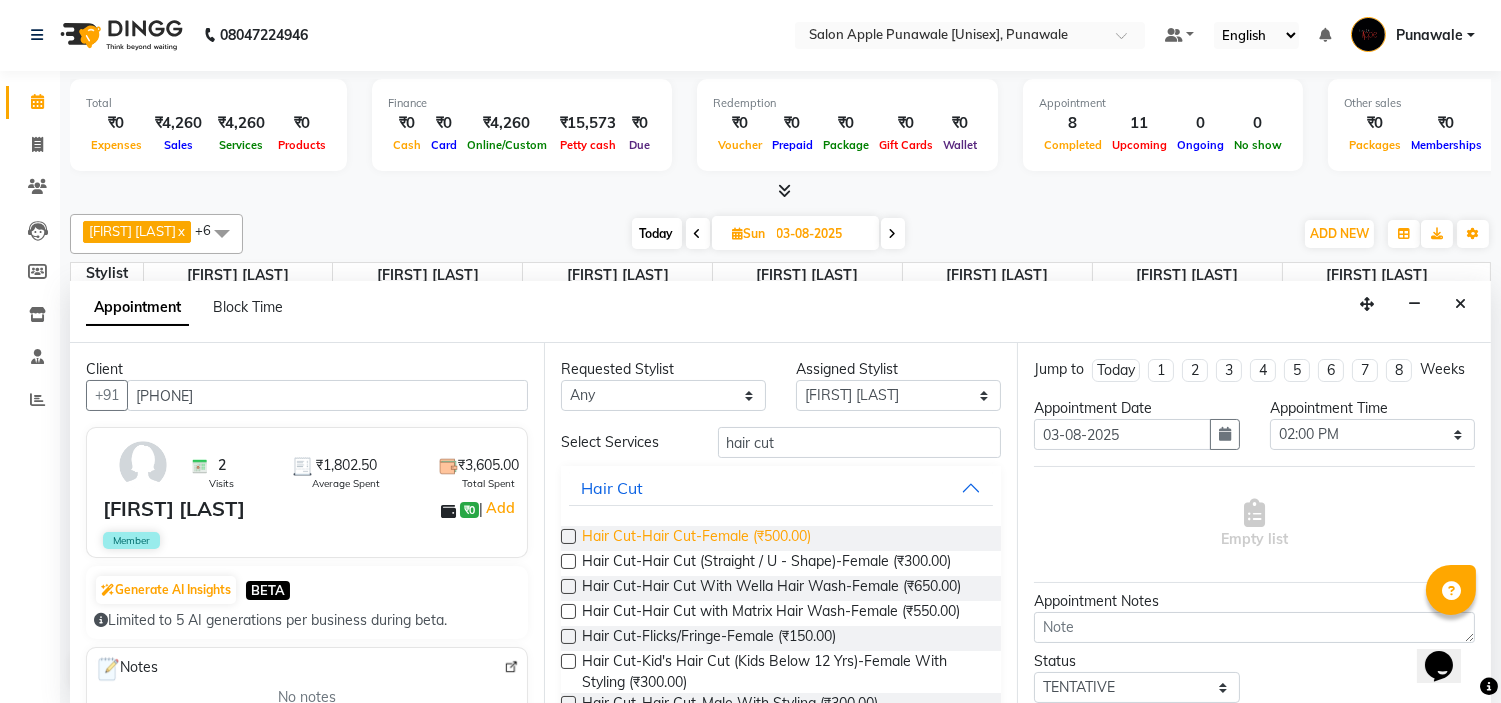 click on "Hair Cut-Hair Cut-Female (₹500.00)" at bounding box center (696, 538) 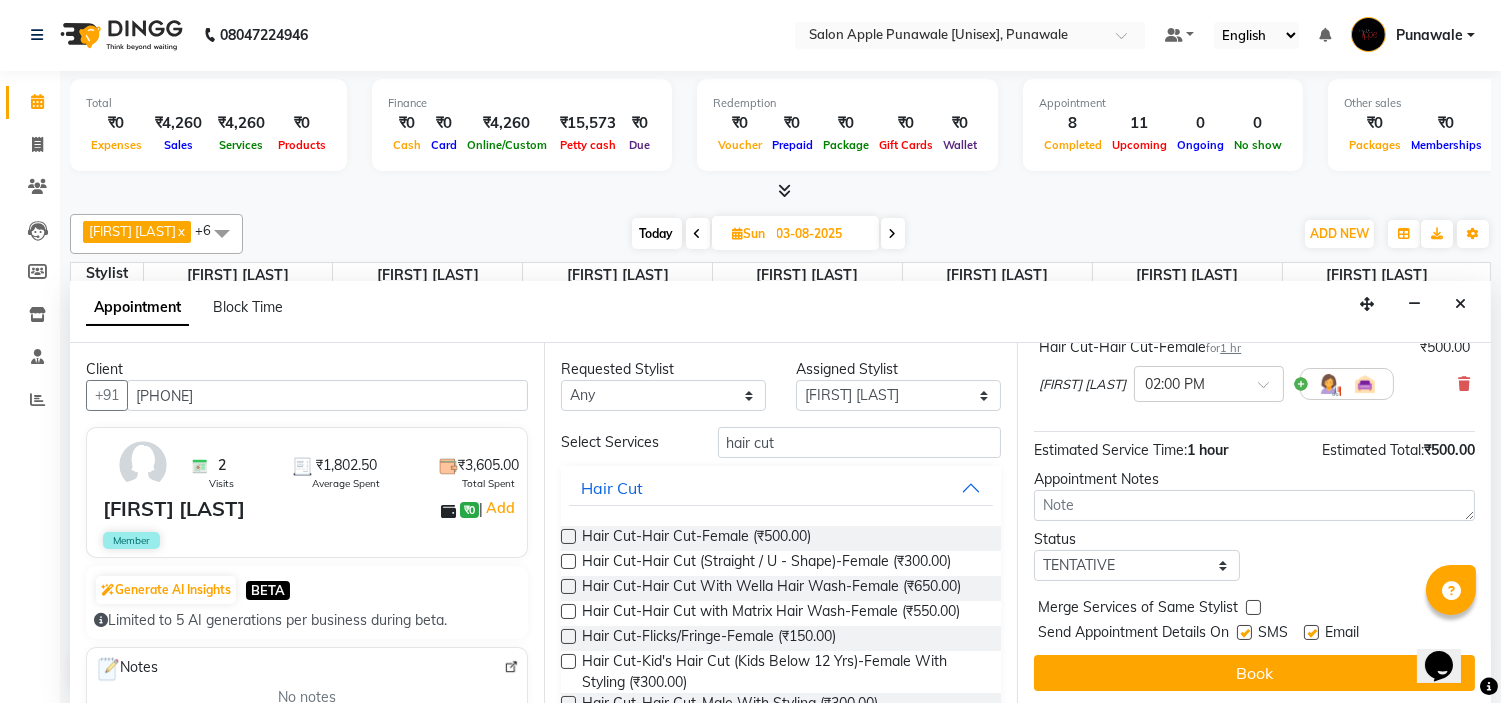 scroll, scrollTop: 165, scrollLeft: 0, axis: vertical 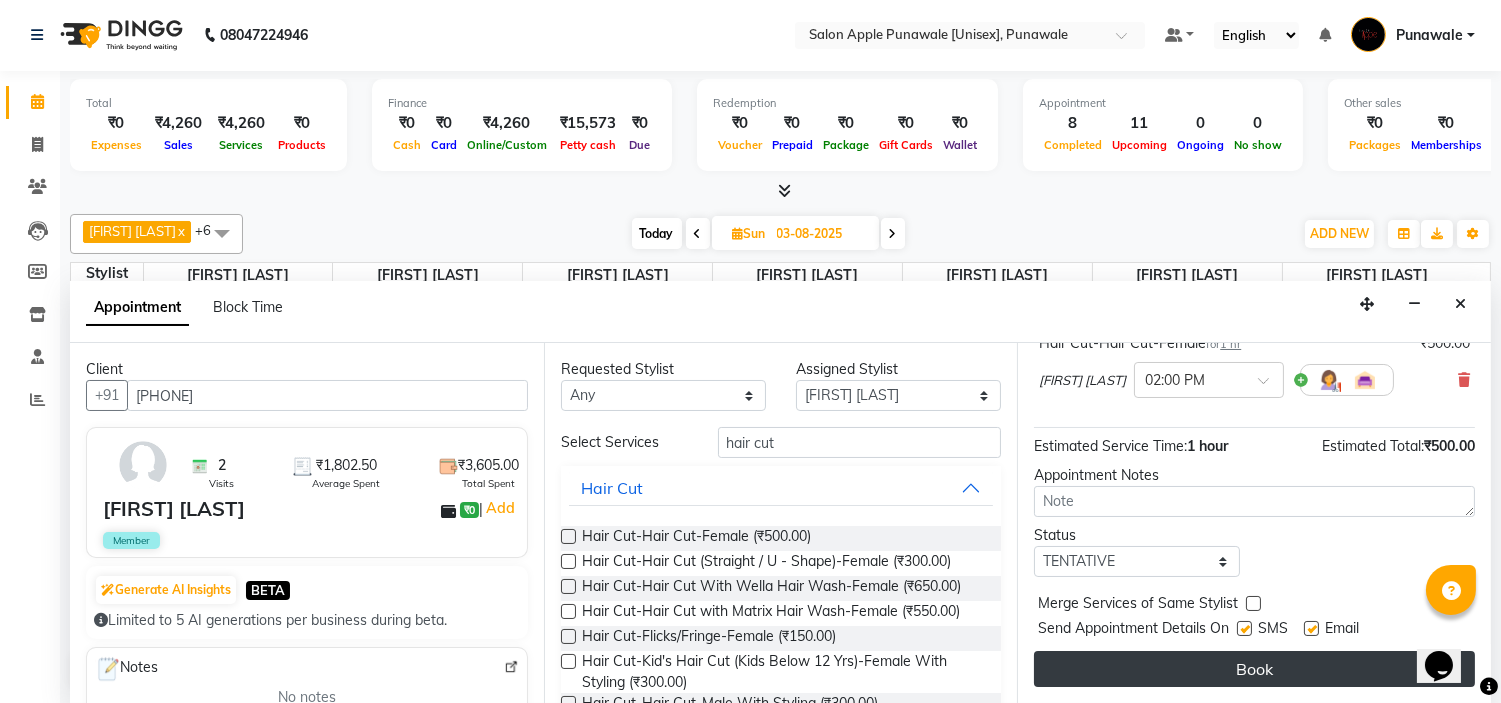 click on "Book" at bounding box center [1254, 669] 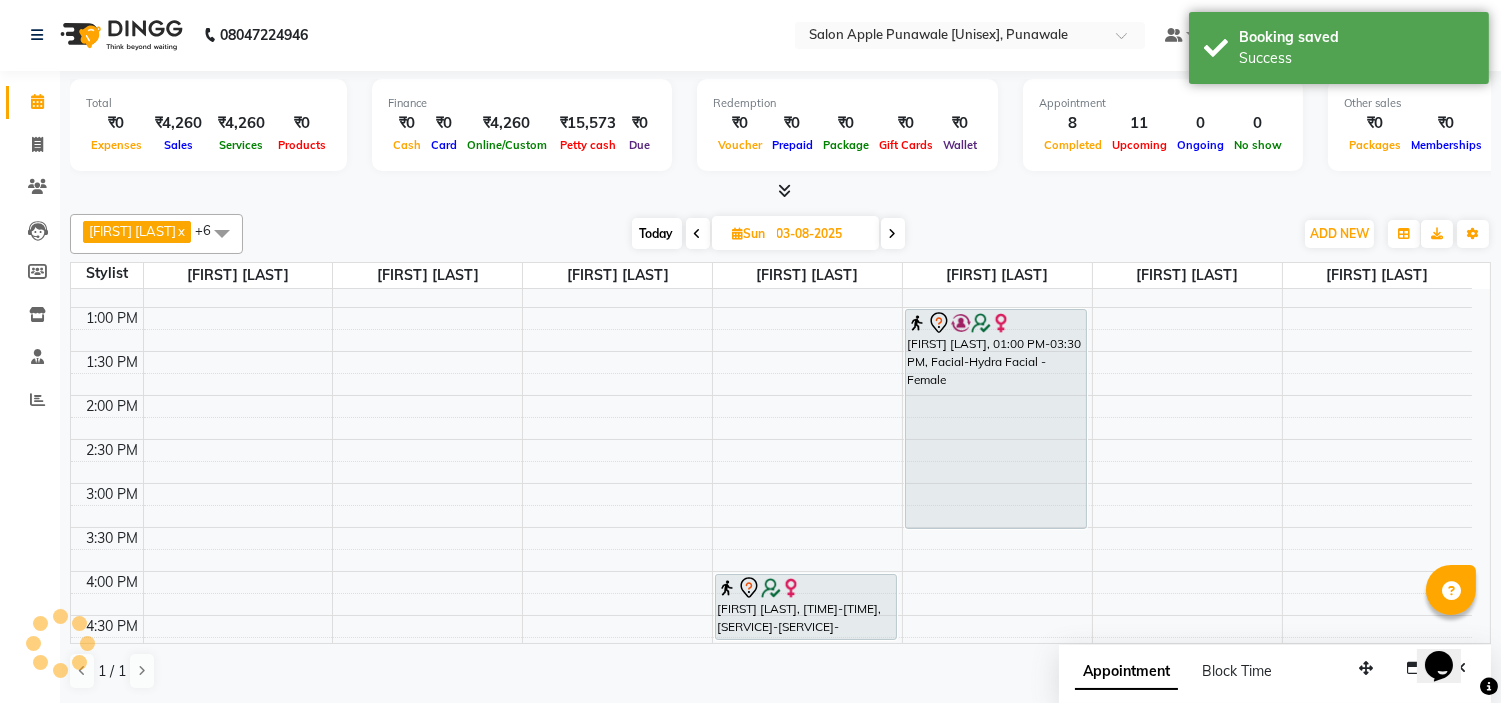 scroll, scrollTop: 0, scrollLeft: 0, axis: both 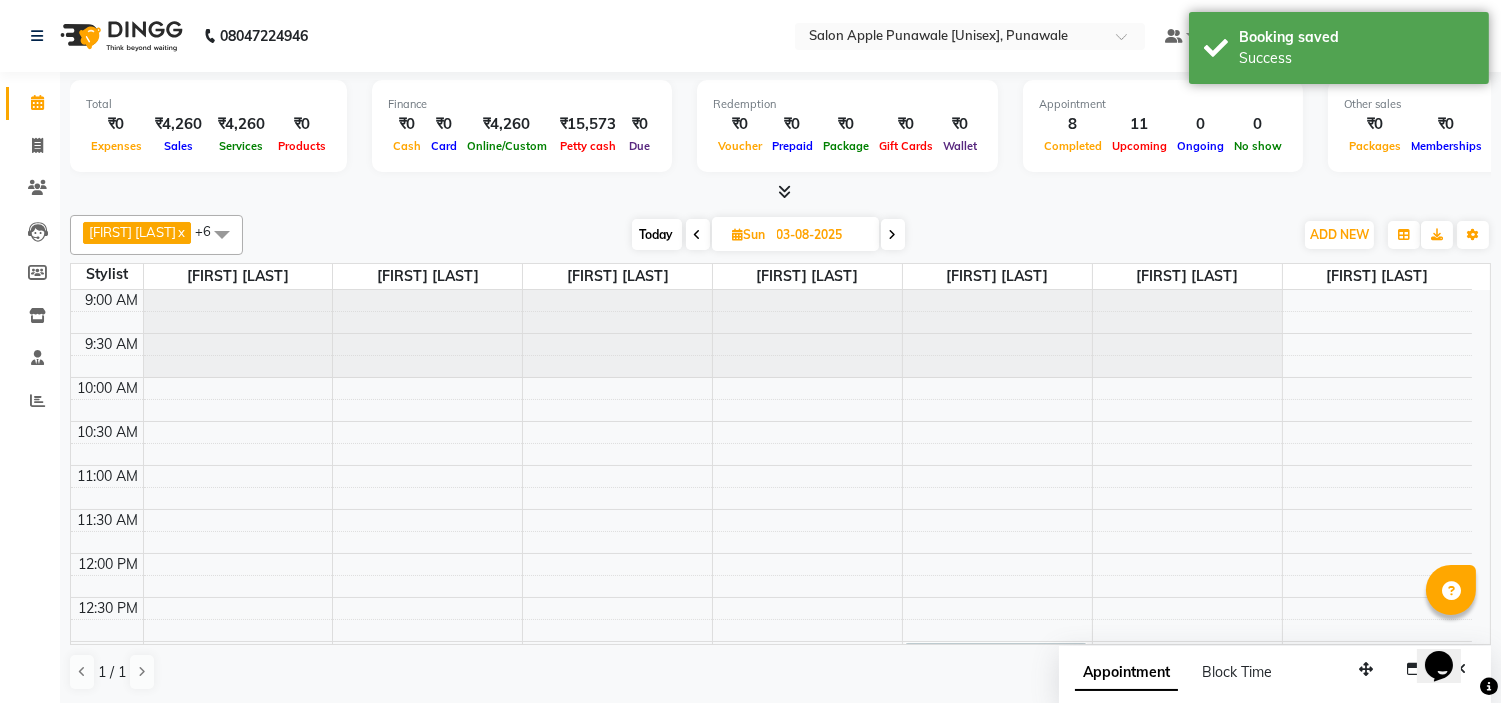 click at bounding box center [698, 235] 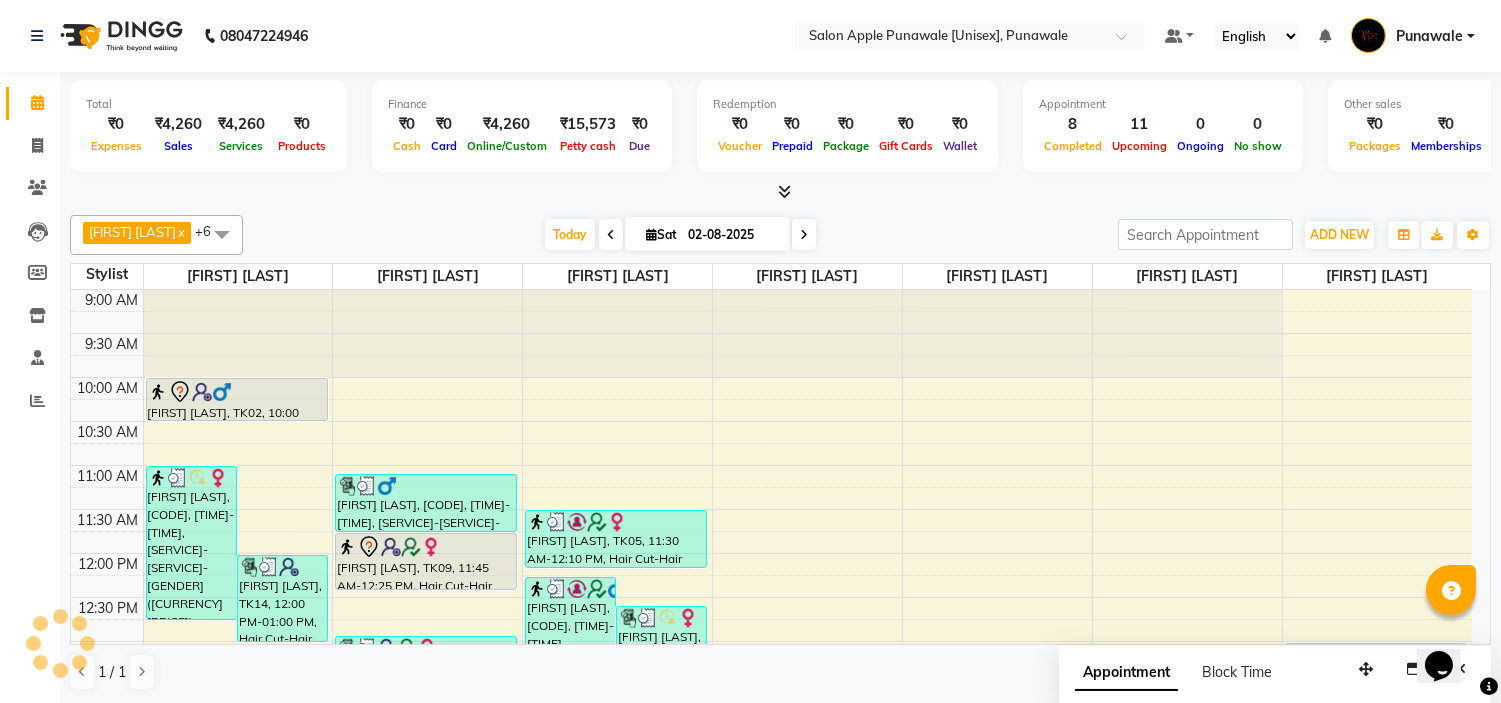 scroll, scrollTop: 443, scrollLeft: 0, axis: vertical 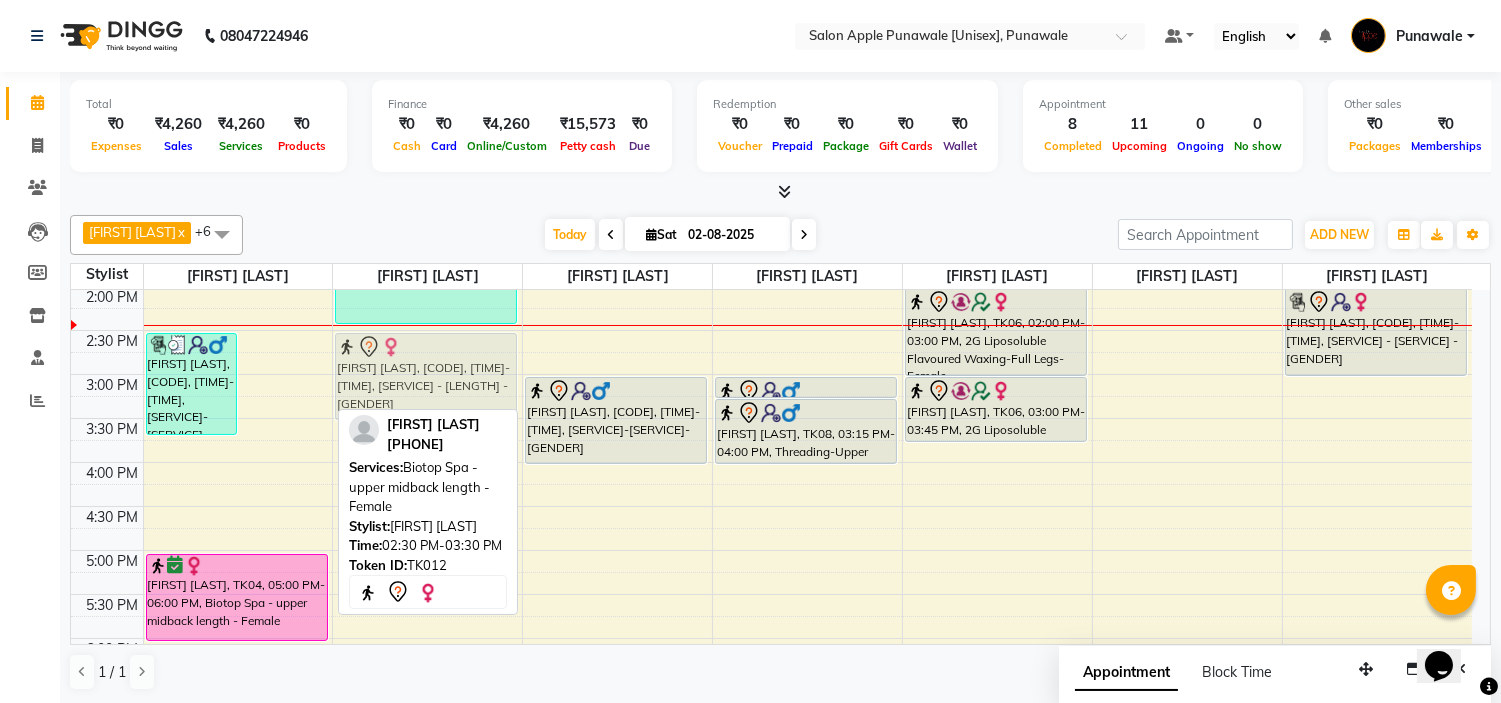 drag, startPoint x: 284, startPoint y: 374, endPoint x: 402, endPoint y: 365, distance: 118.34272 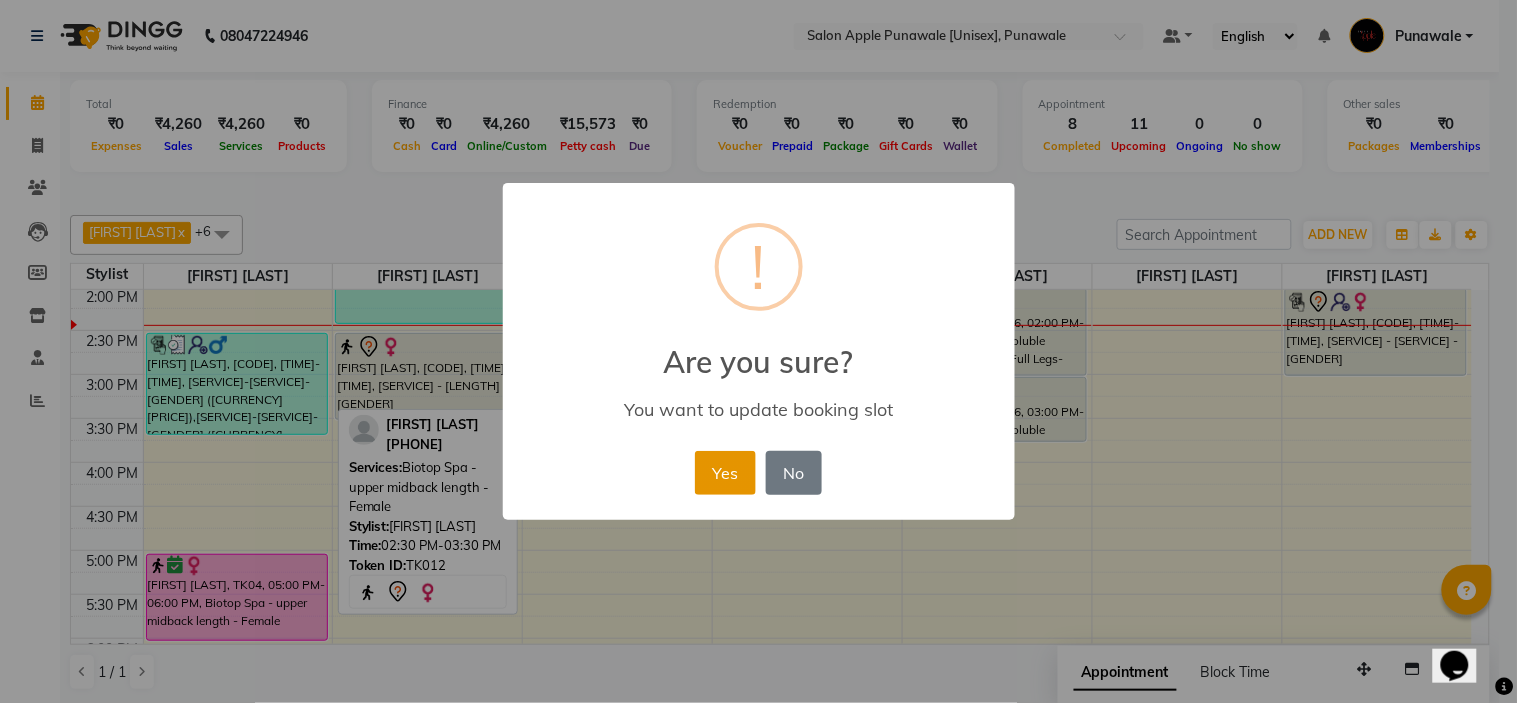 click on "Yes" at bounding box center [725, 473] 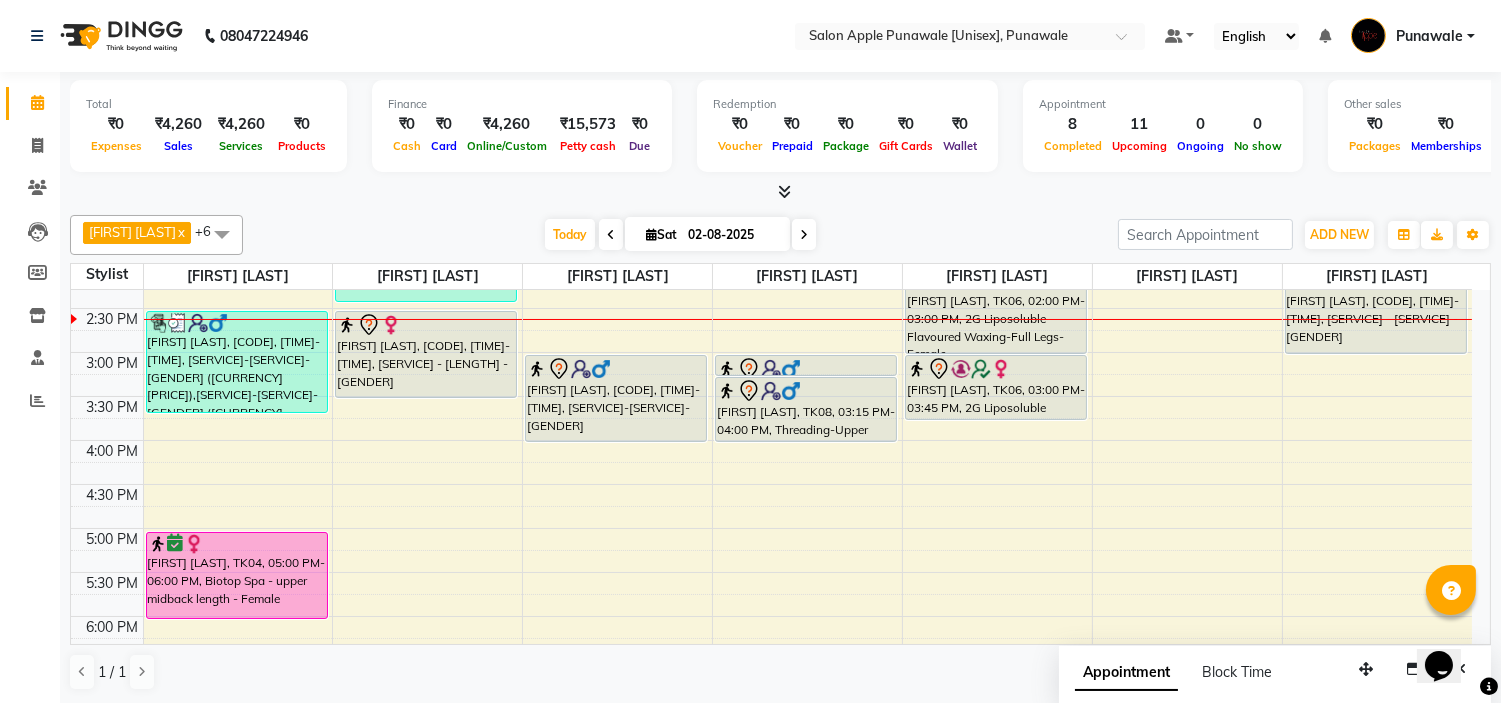 scroll, scrollTop: 332, scrollLeft: 0, axis: vertical 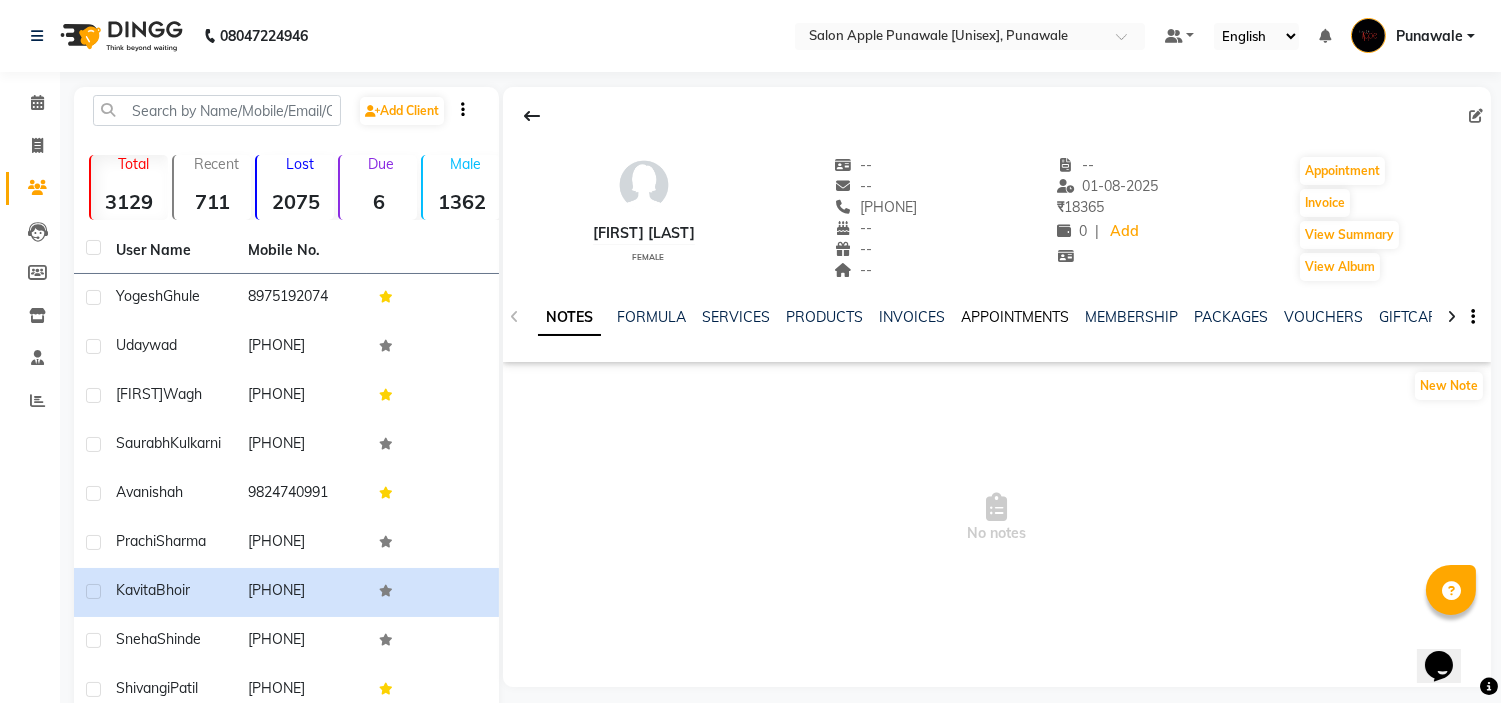 click on "APPOINTMENTS" 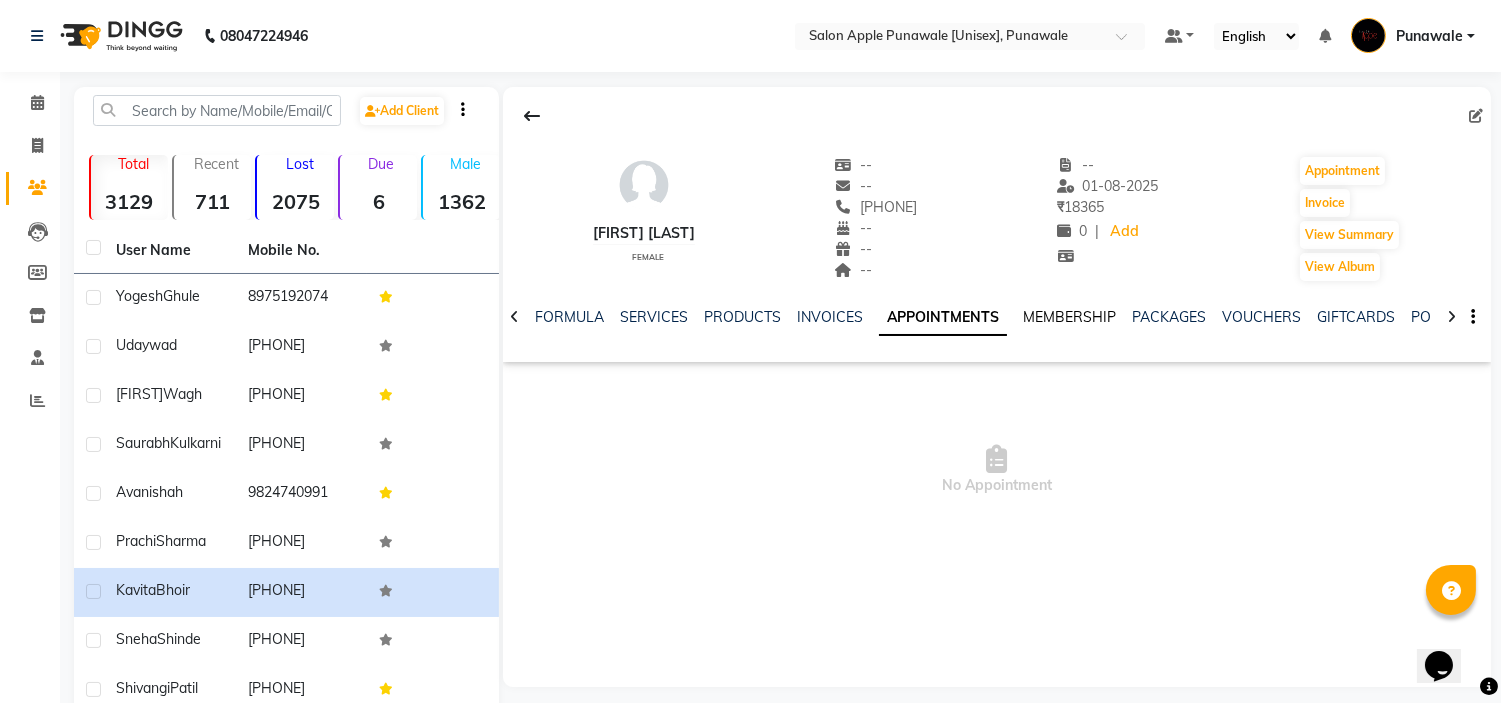 click on "MEMBERSHIP" 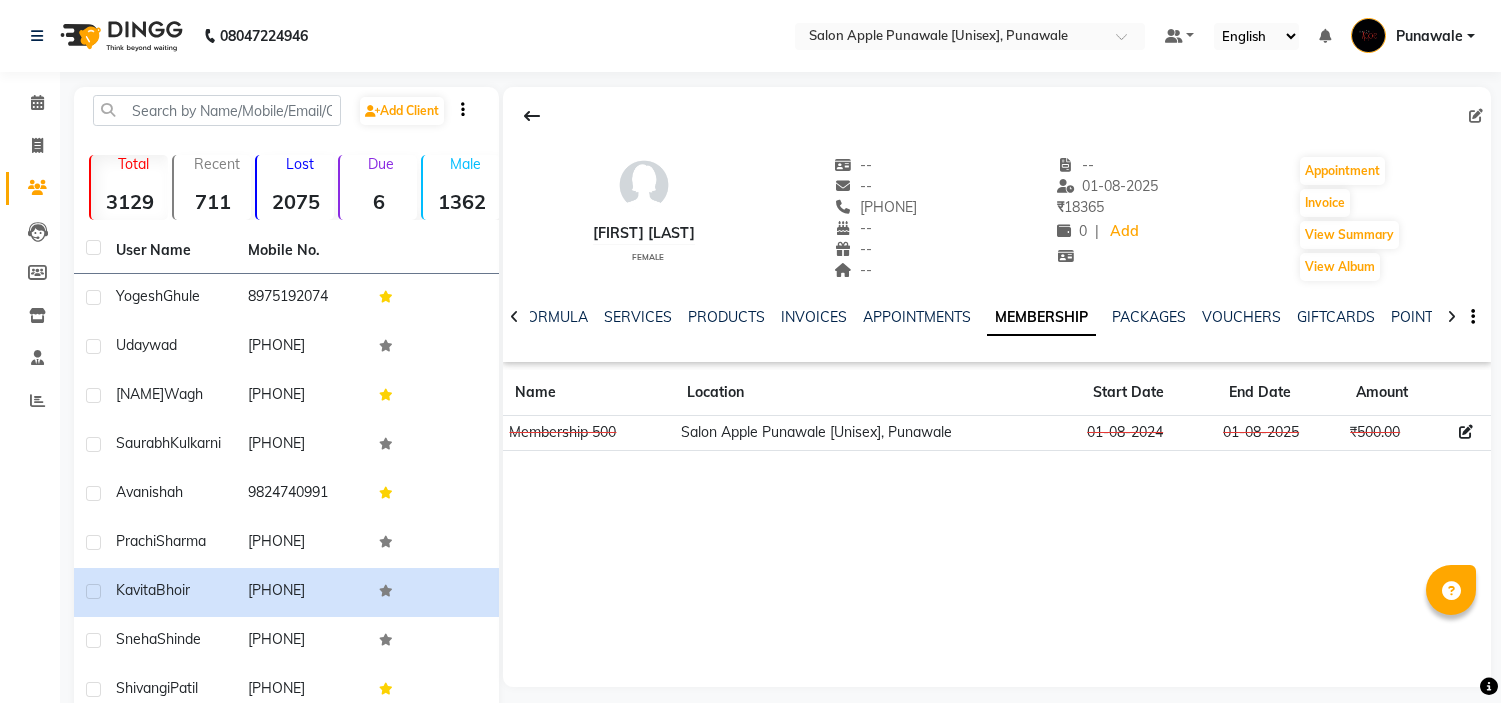 scroll, scrollTop: 0, scrollLeft: 0, axis: both 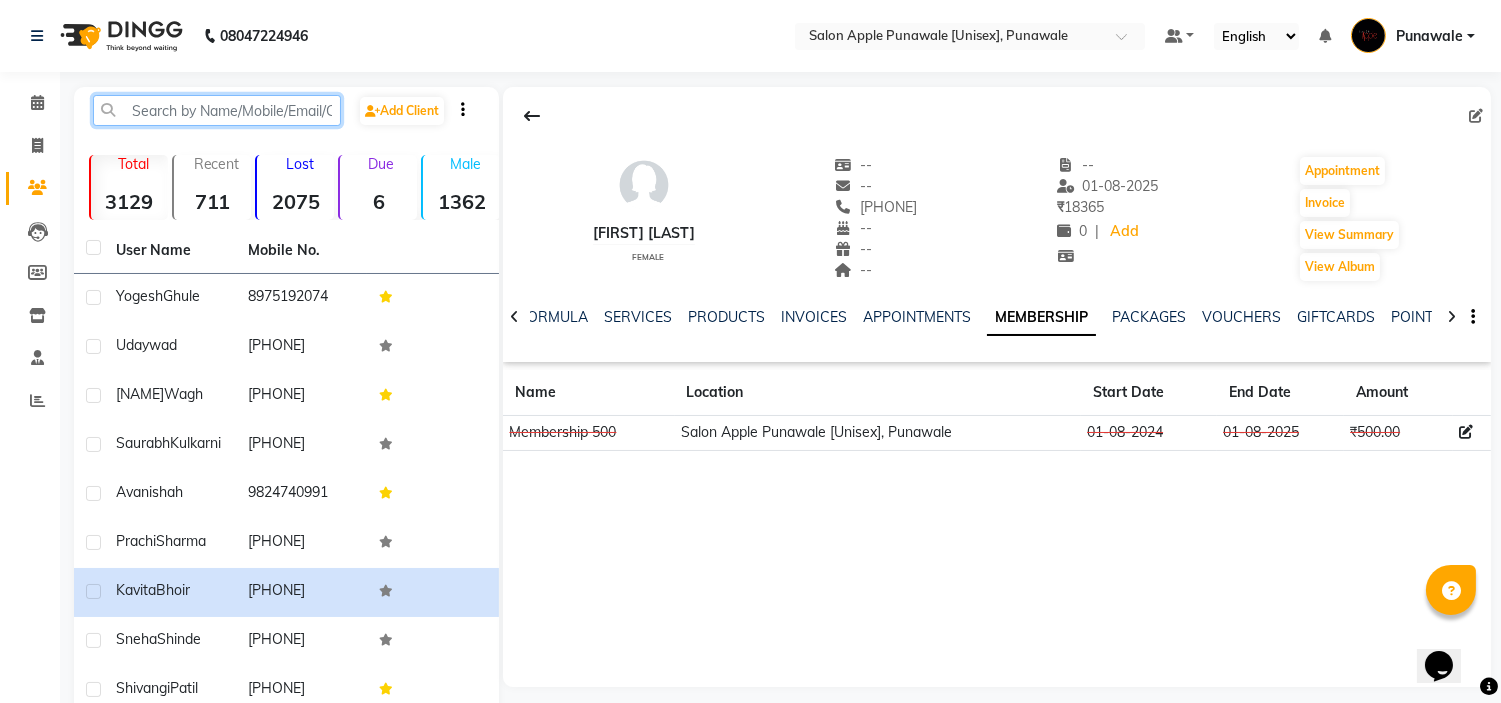 click 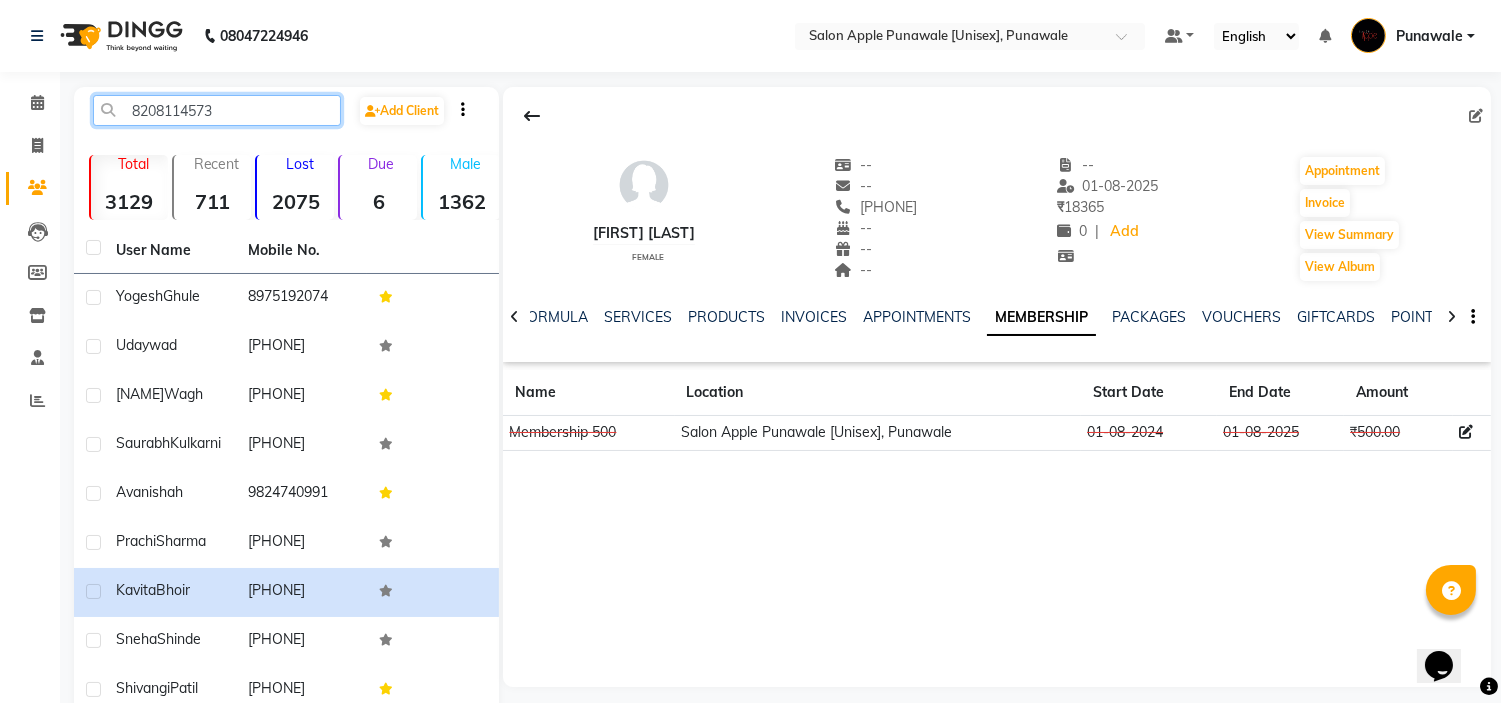 type on "8208114573" 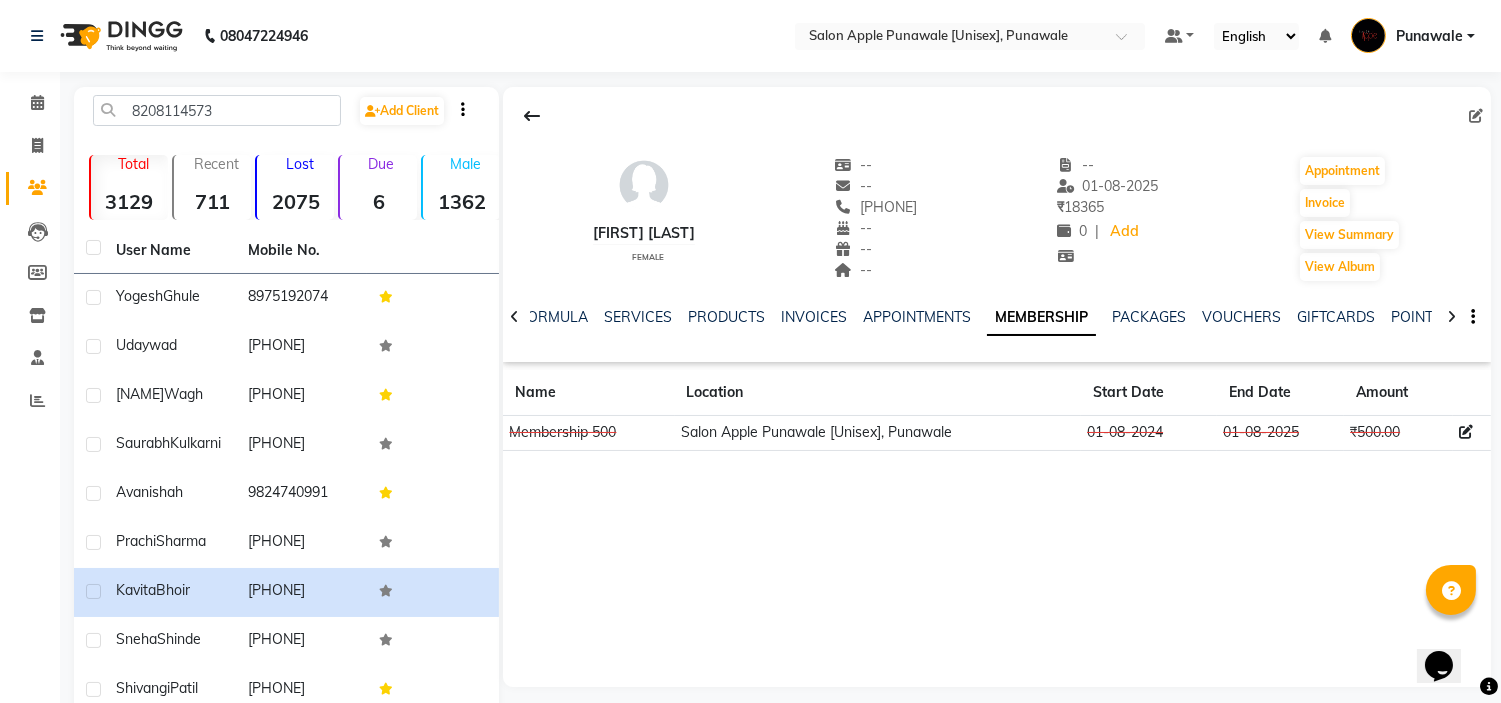 click on "NOTES FORMULA SERVICES PRODUCTS INVOICES APPOINTMENTS MEMBERSHIP PACKAGES VOUCHERS GIFTCARDS POINTS FORMS FAMILY CARDS WALLET" 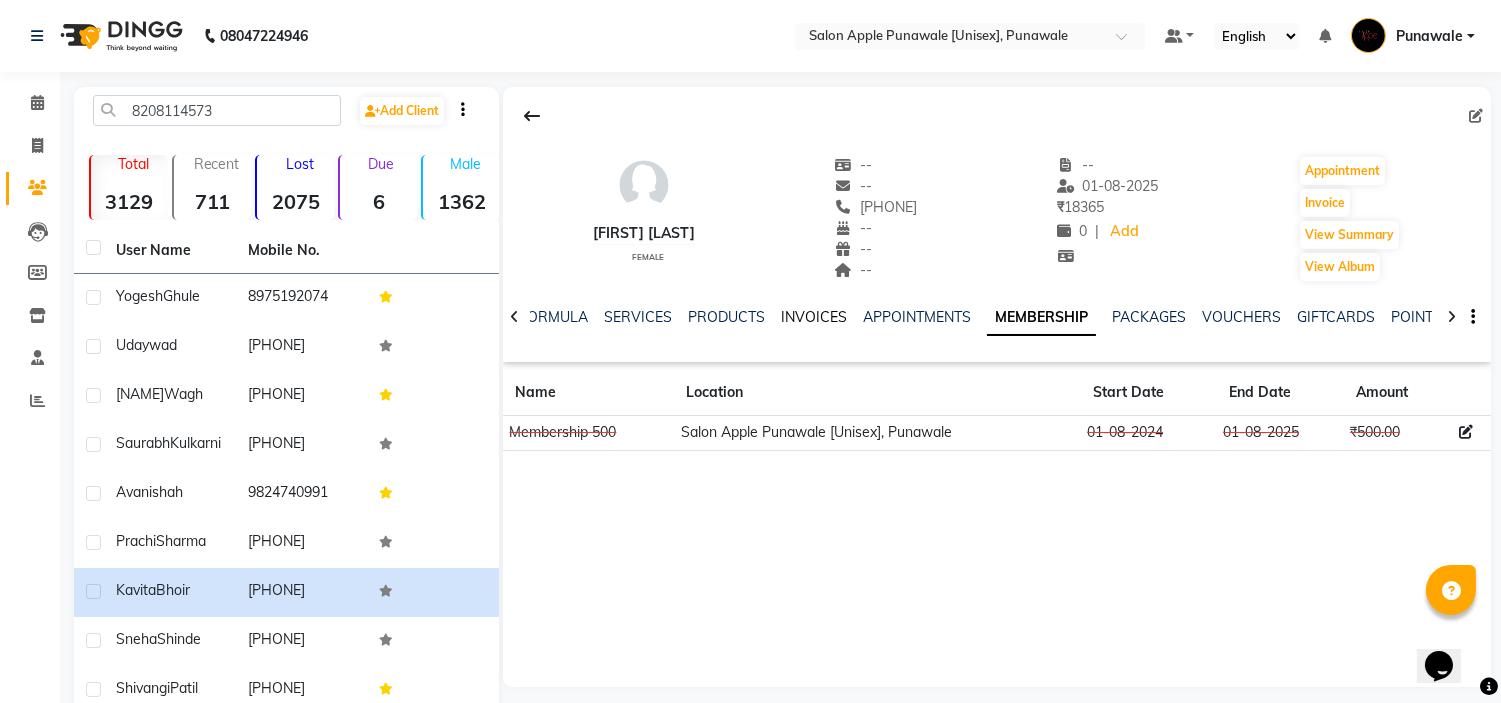 click on "INVOICES" 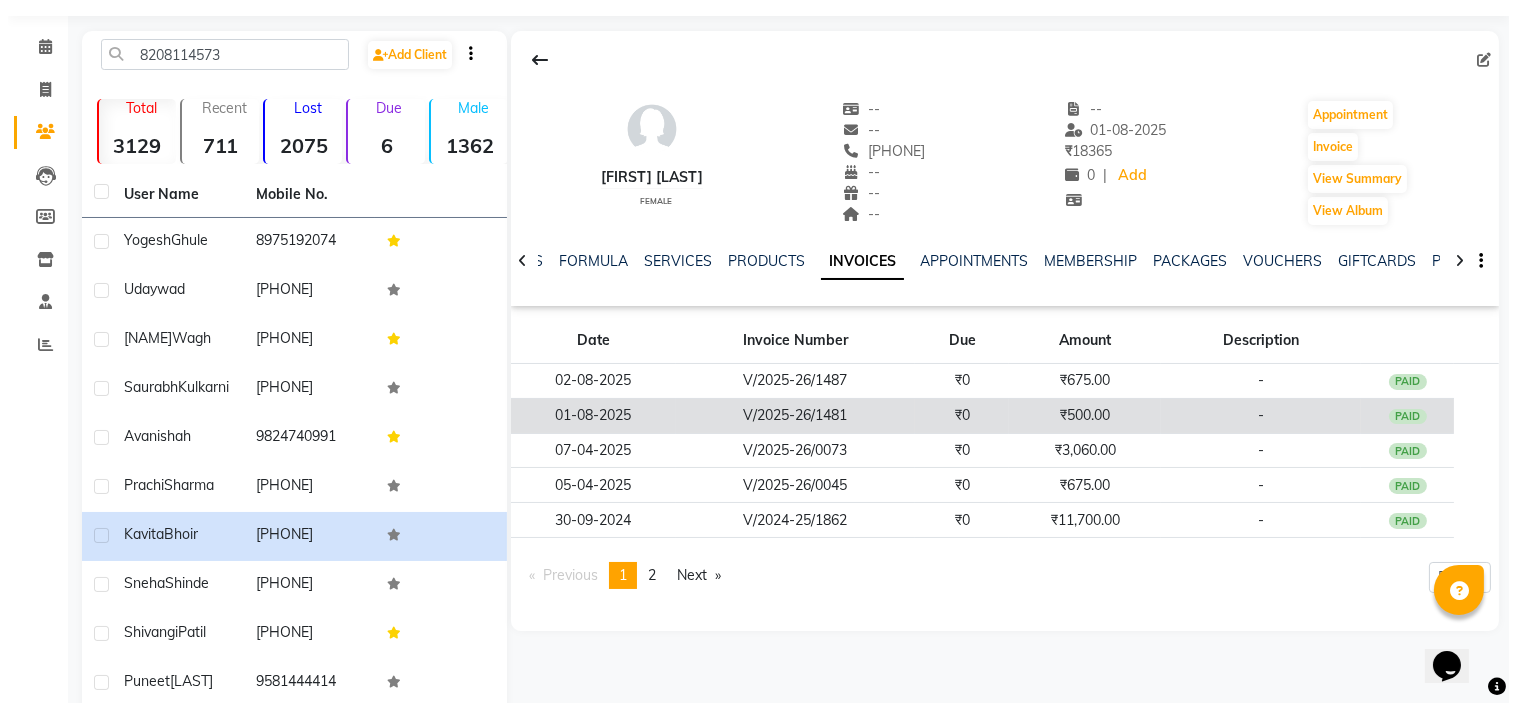 scroll, scrollTop: 111, scrollLeft: 0, axis: vertical 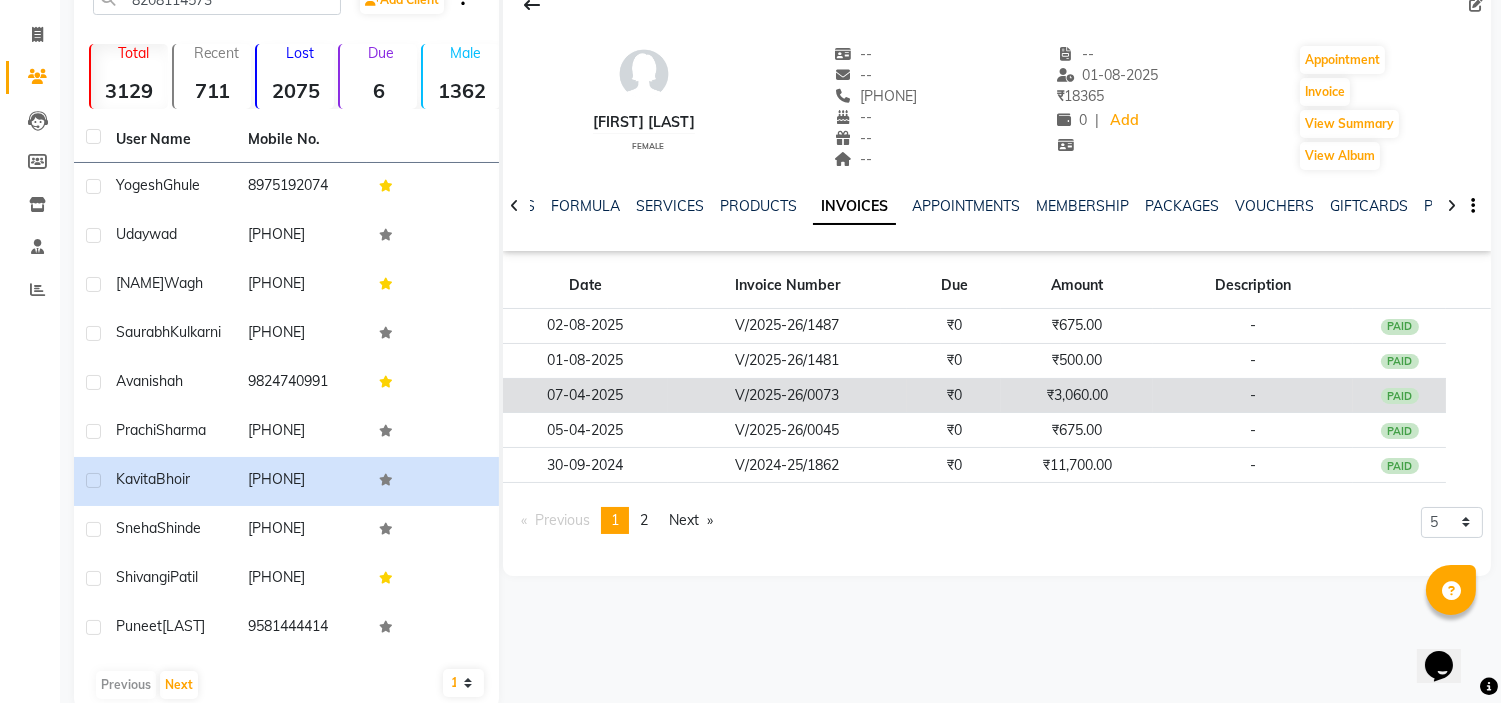 click on "V/2025-26/0073" 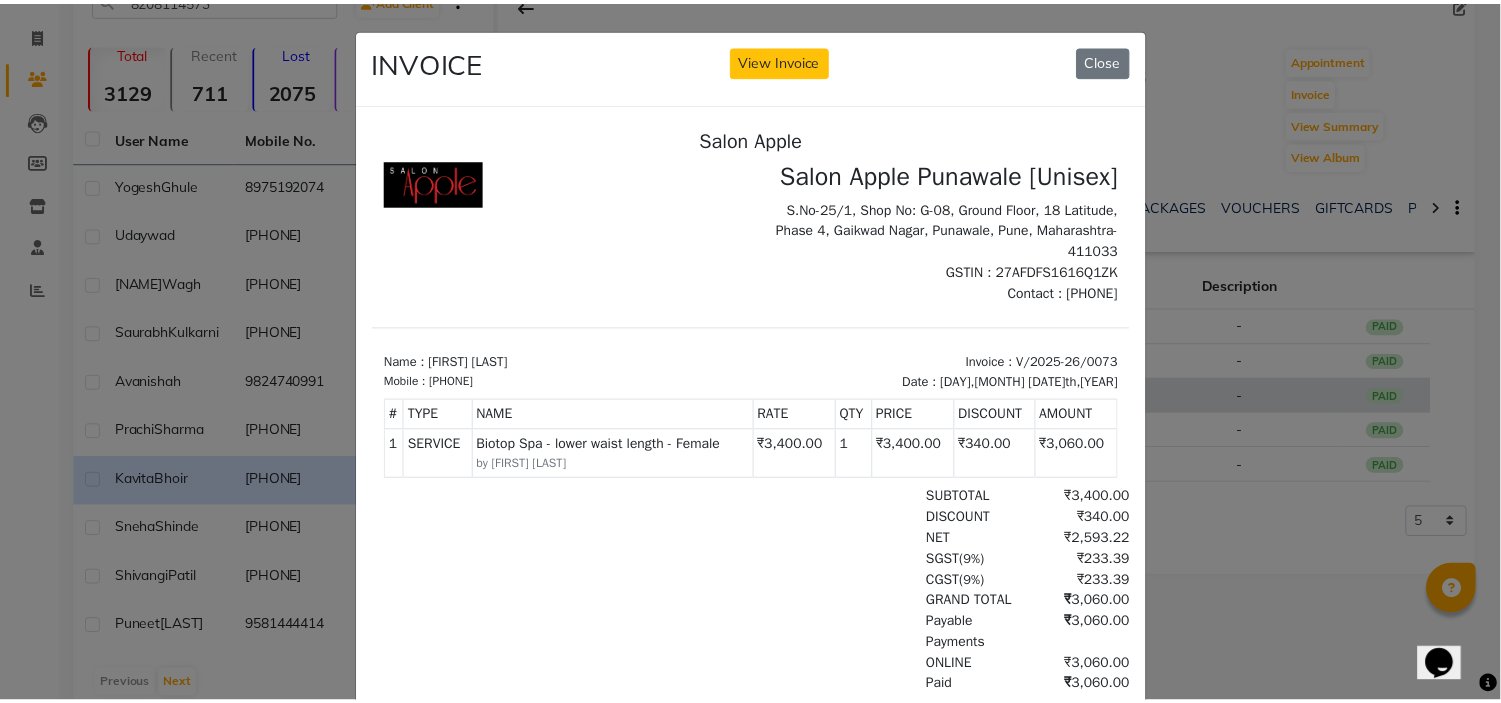 scroll, scrollTop: 0, scrollLeft: 0, axis: both 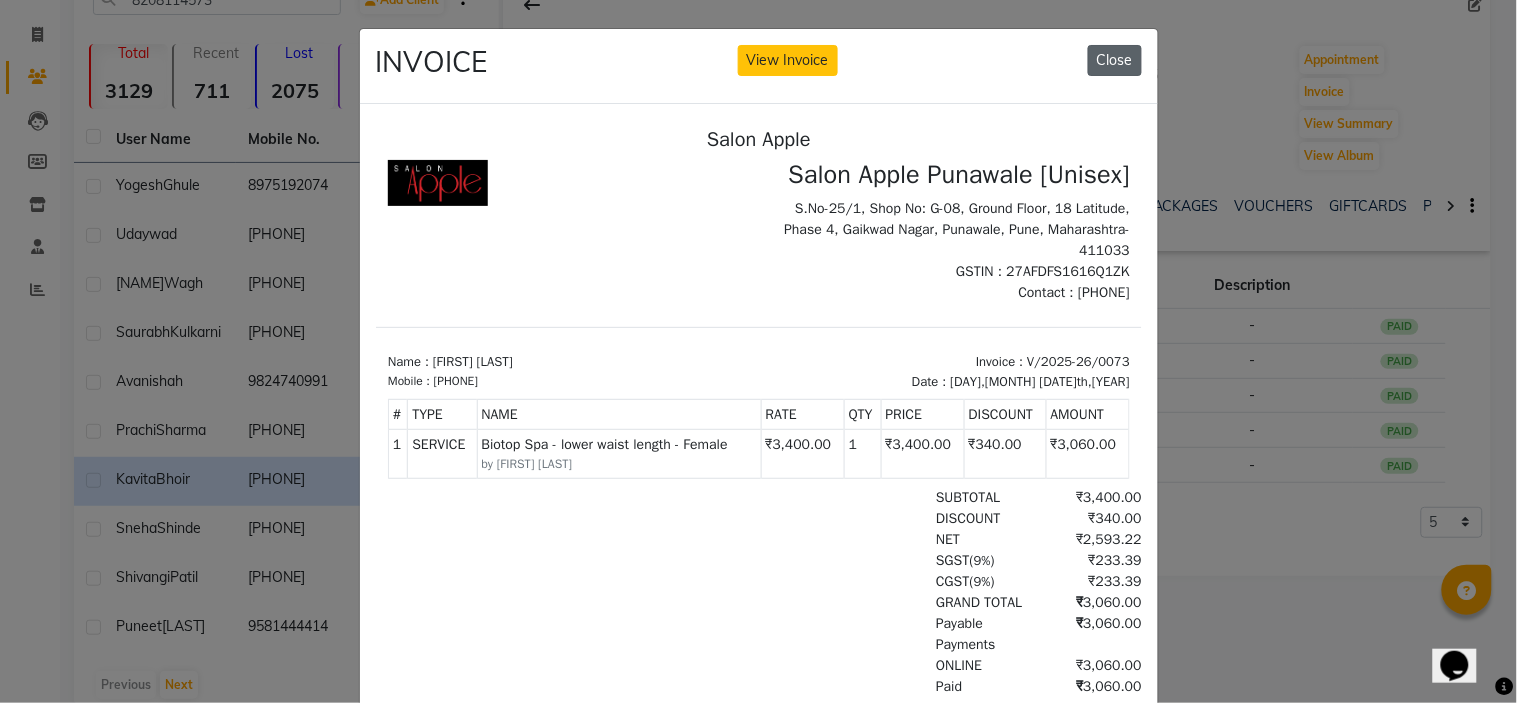 click on "Close" 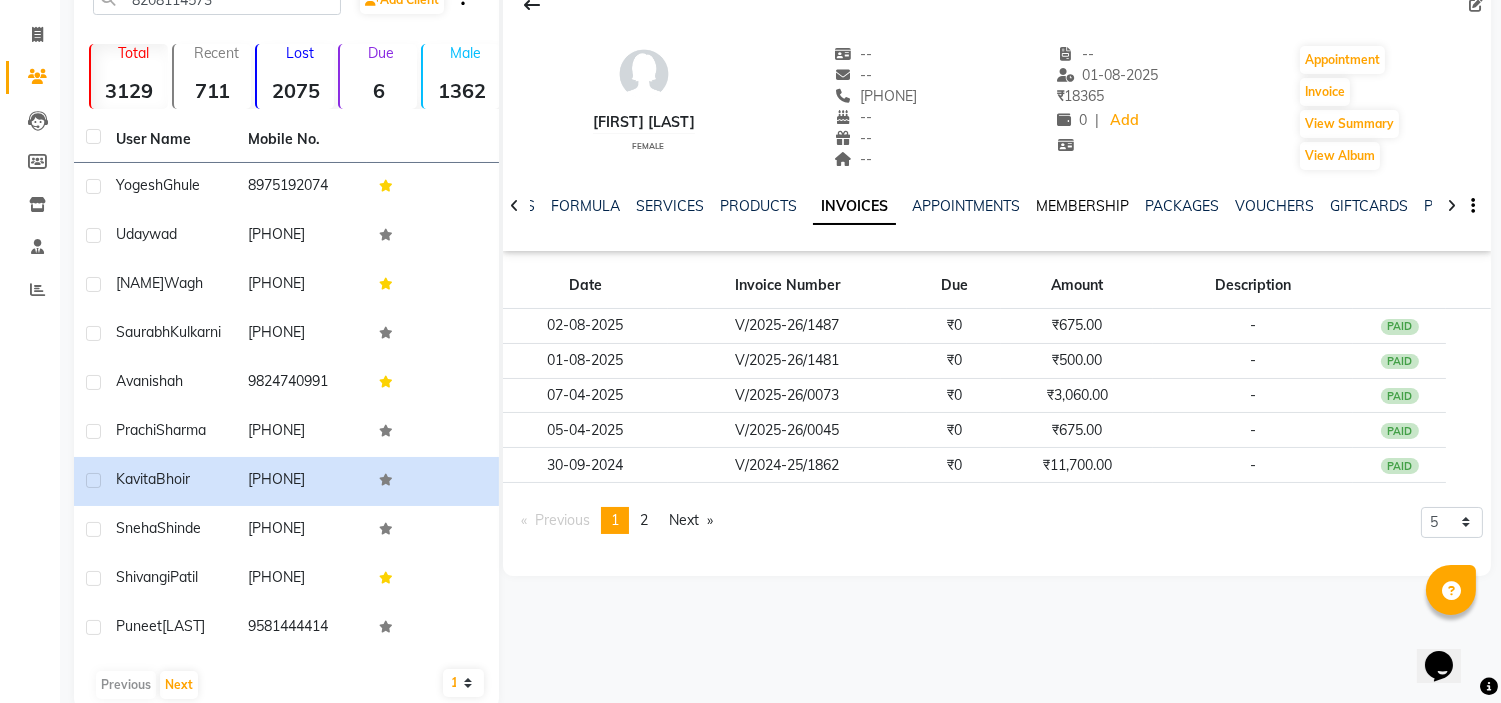 click on "MEMBERSHIP" 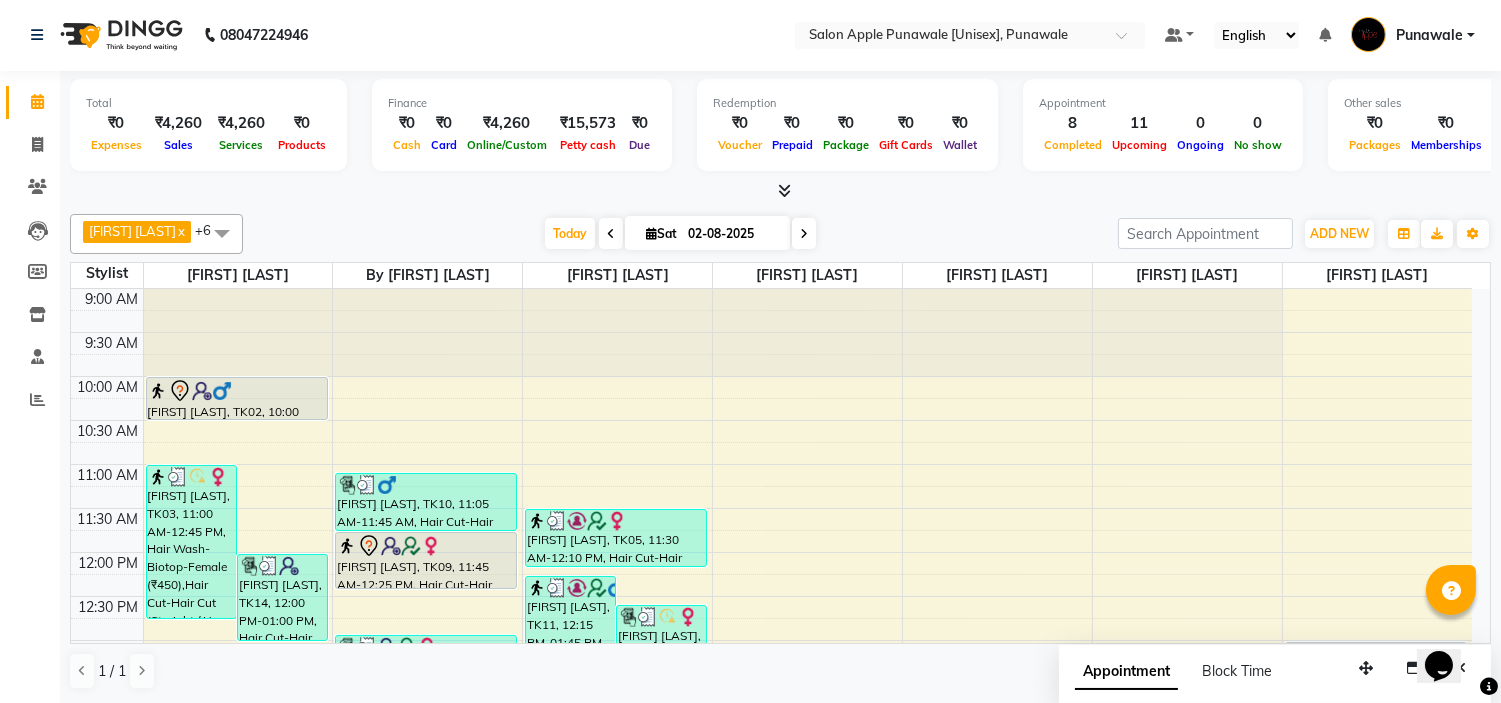 scroll, scrollTop: 0, scrollLeft: 0, axis: both 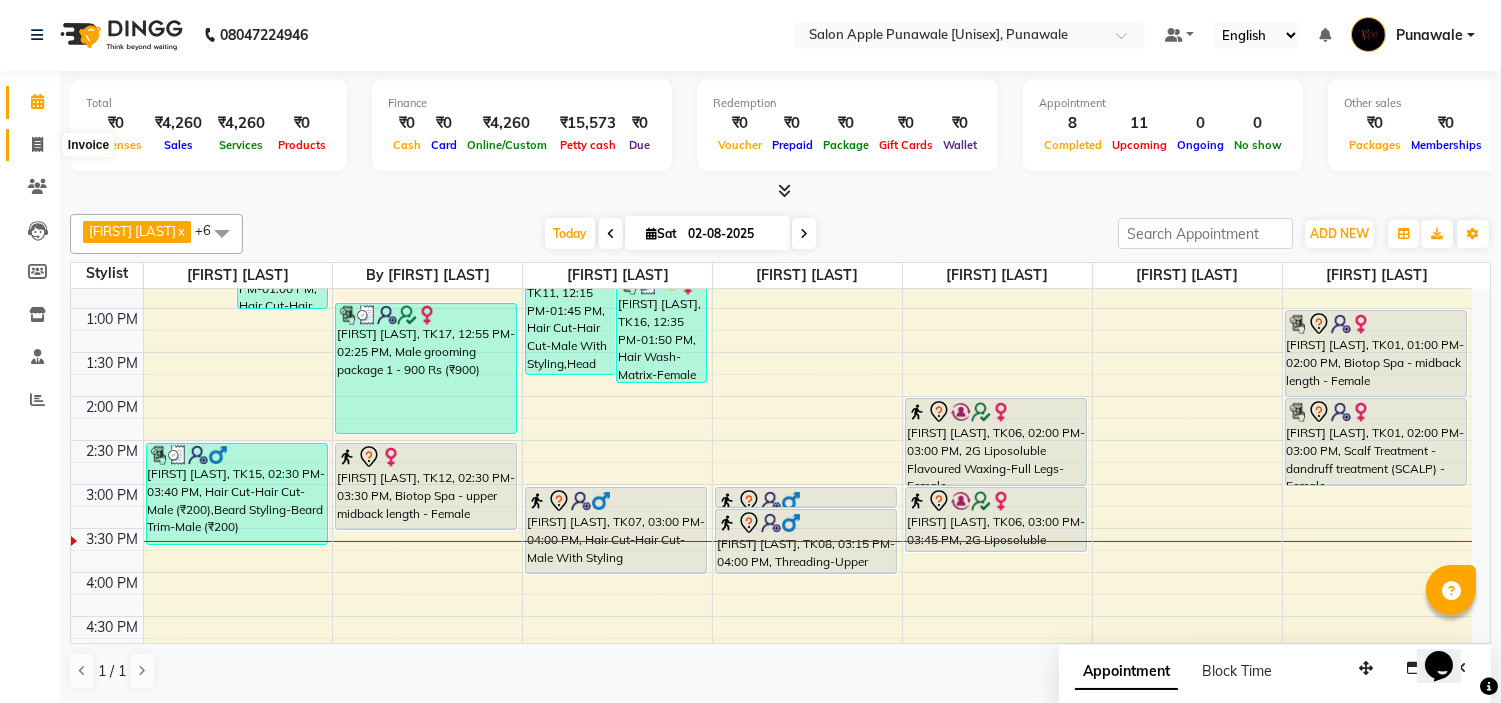 click 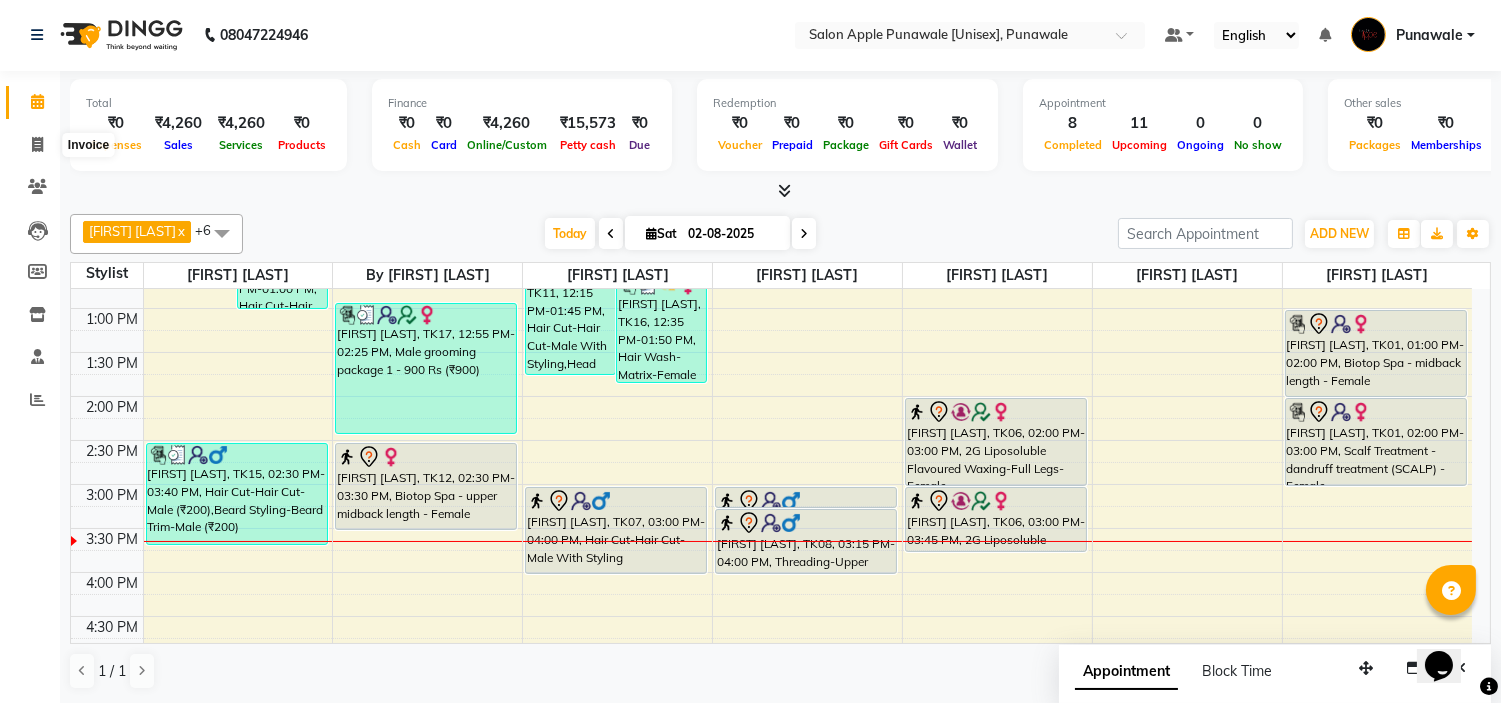 select on "service" 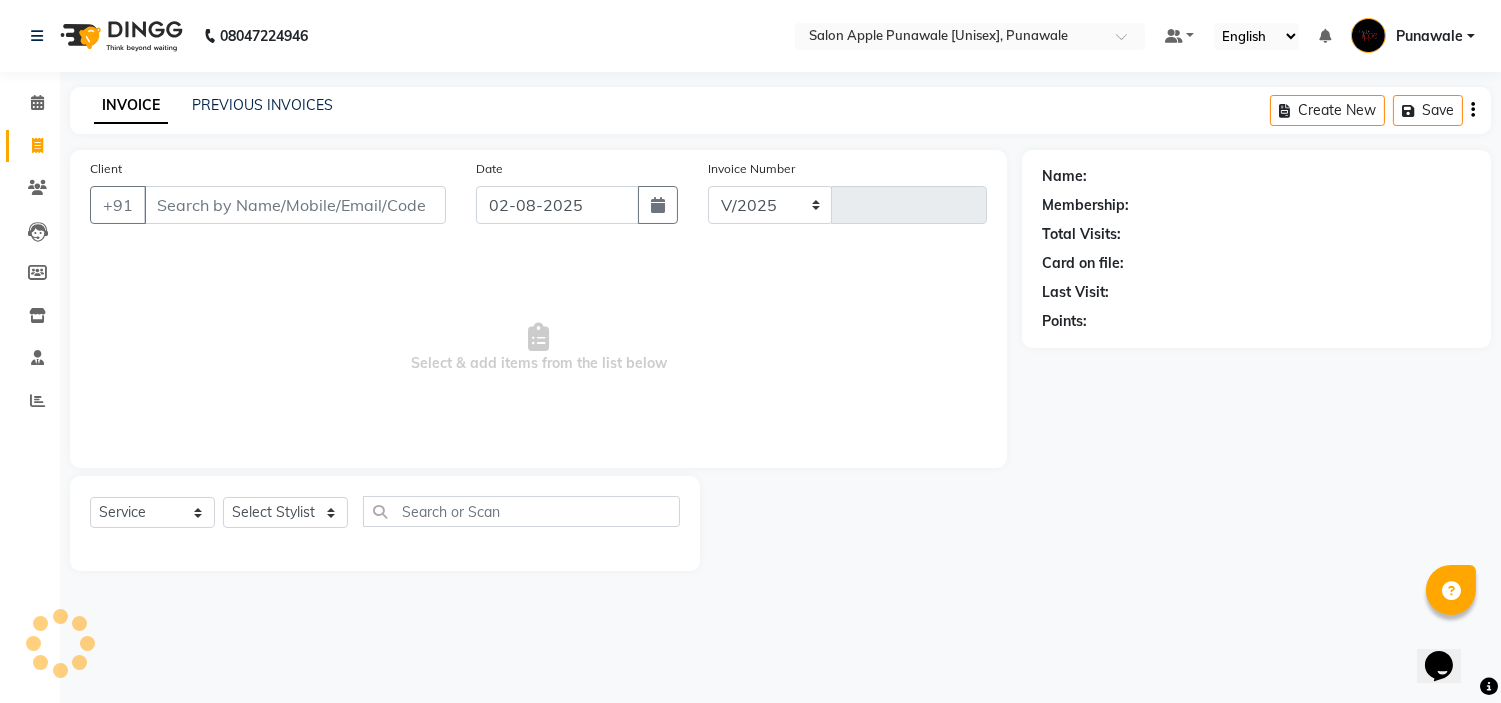 select on "5421" 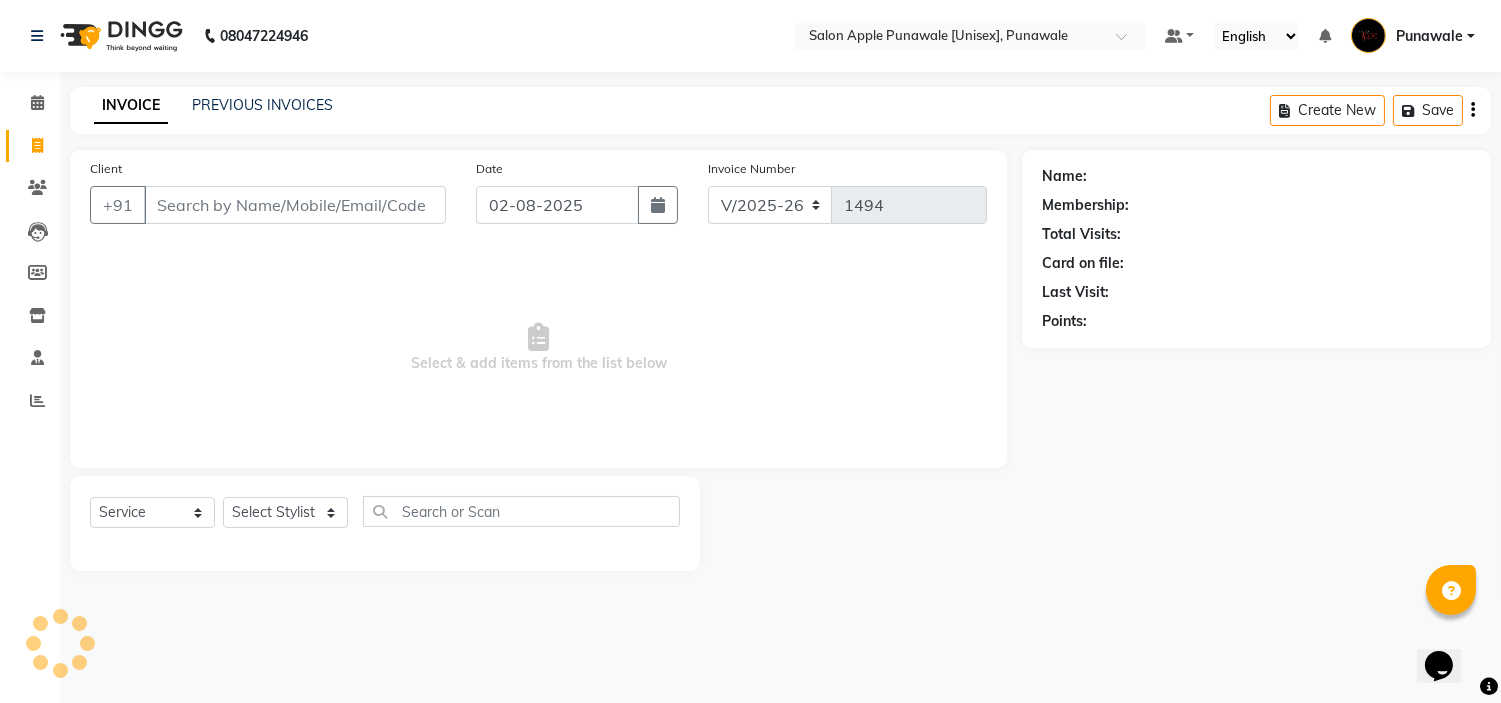scroll, scrollTop: 0, scrollLeft: 0, axis: both 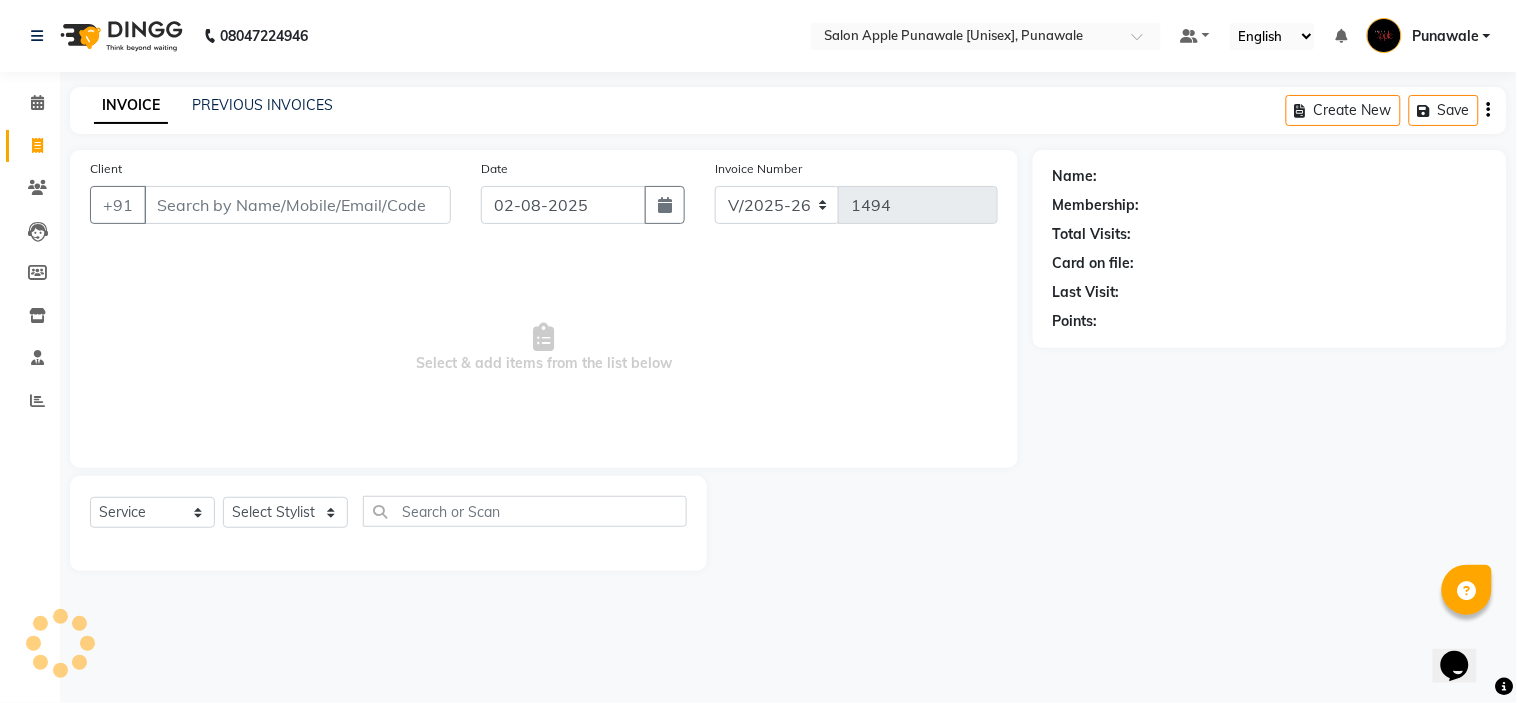 click on "Client" at bounding box center [297, 205] 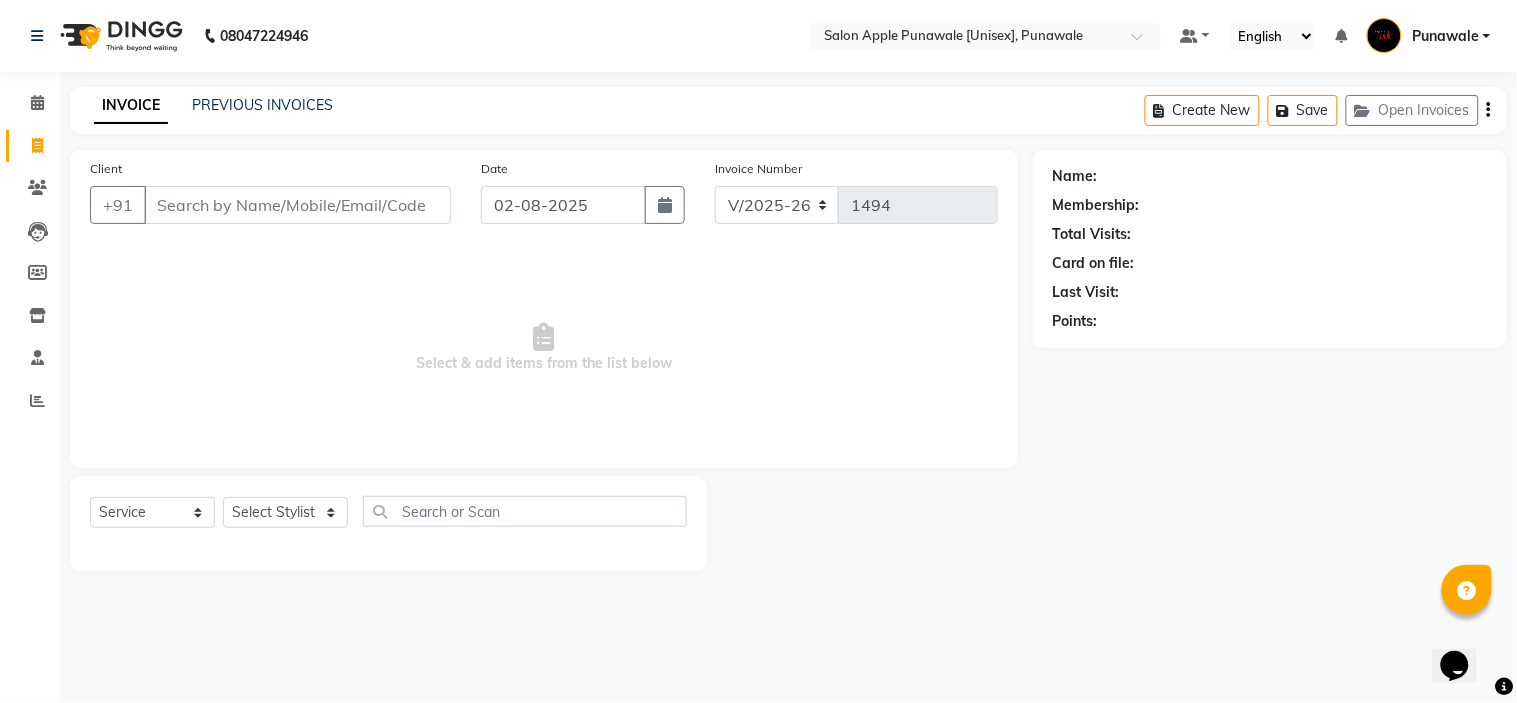 click on "Client" at bounding box center (297, 205) 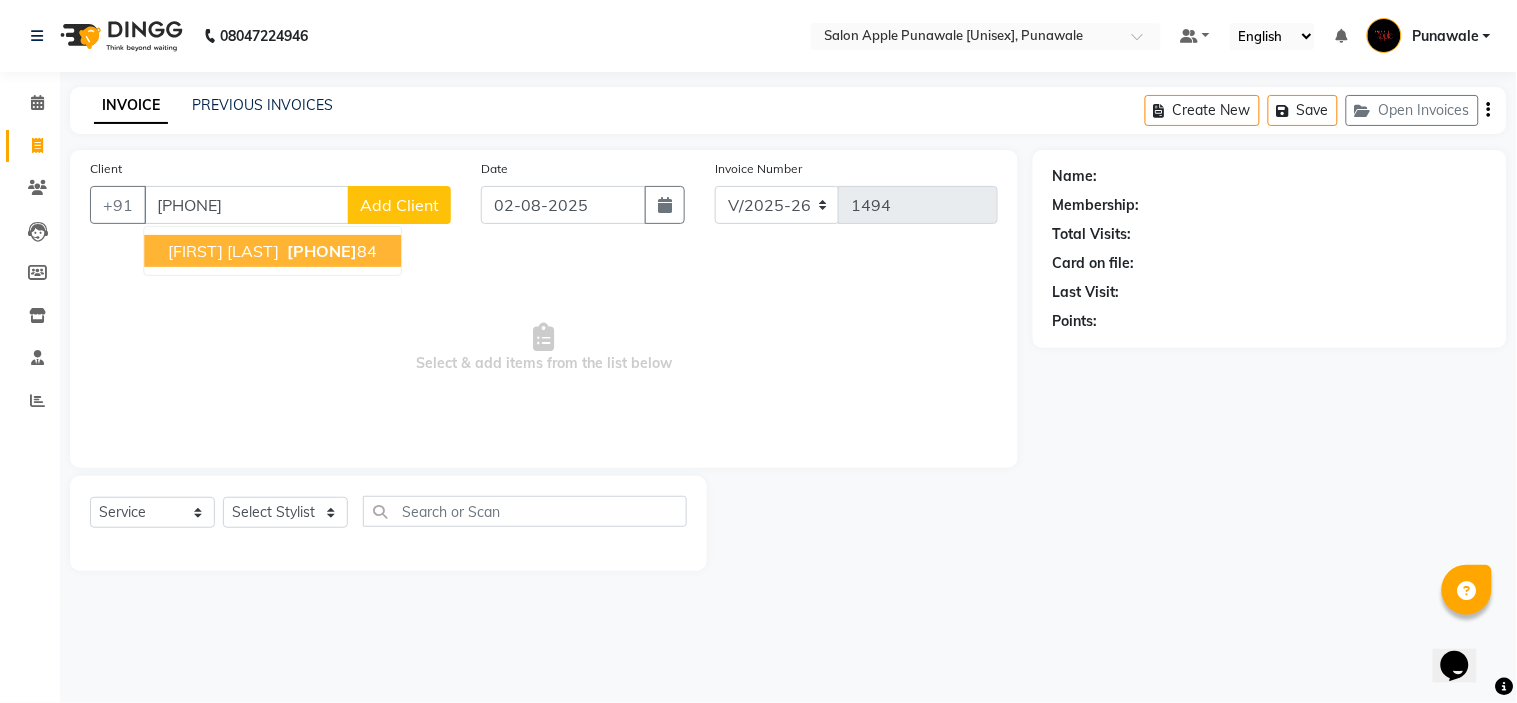 click on "[FIRST] [LAST]" at bounding box center [223, 251] 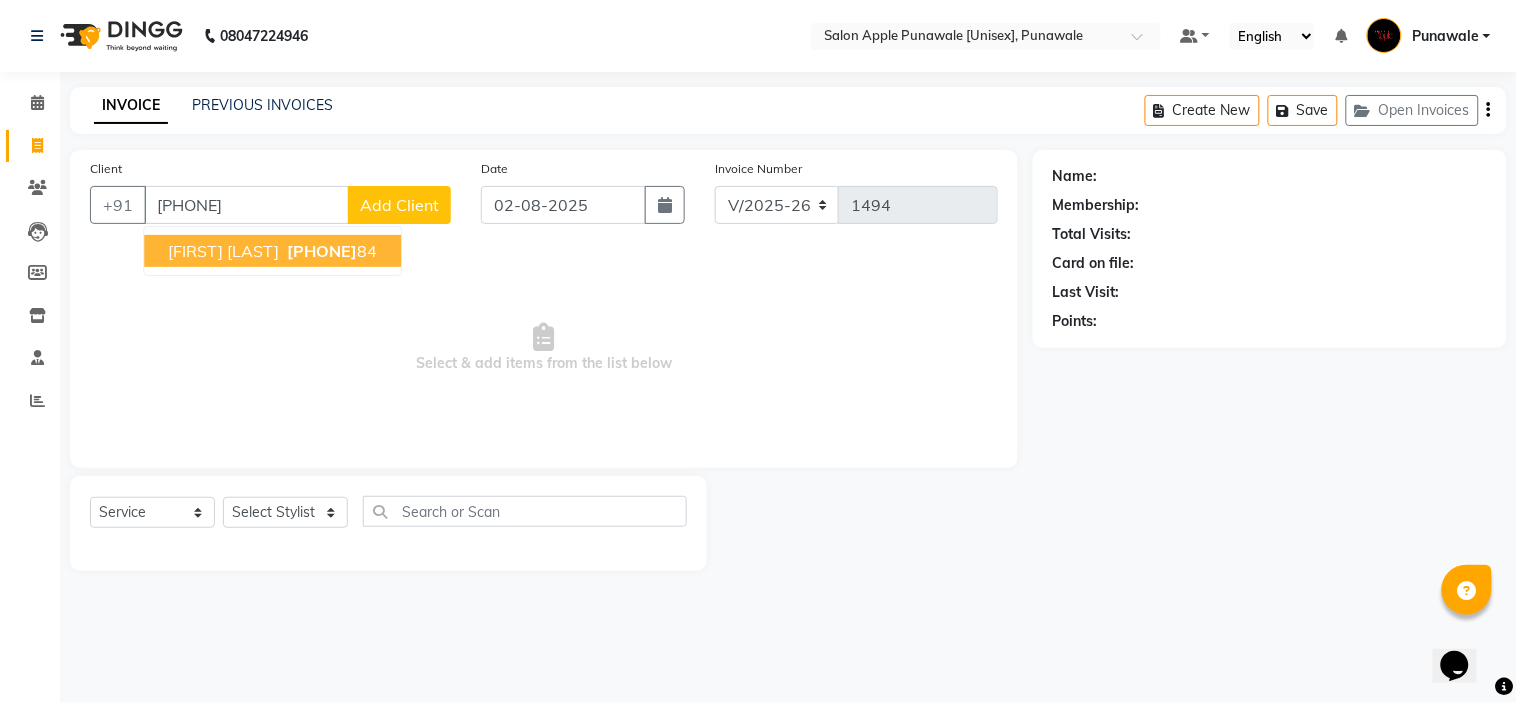 type on "[PHONE]" 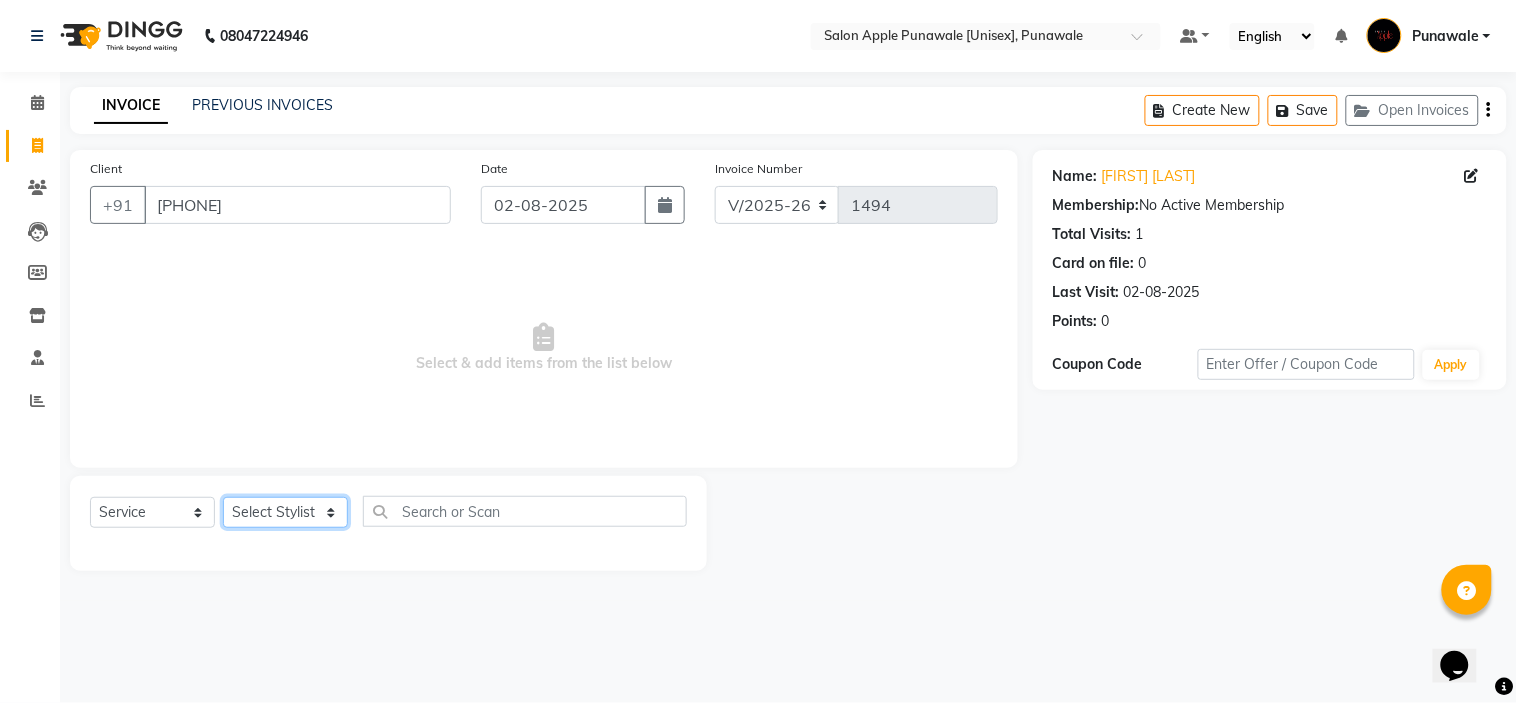 click on "Select Stylist Avi Sonawane Kamlesh Nikam Kaveri Nikam Pallavi Waghamare Shruti Khapake Sneha Jadhav Sohail Shaikh  Vivek Hire" 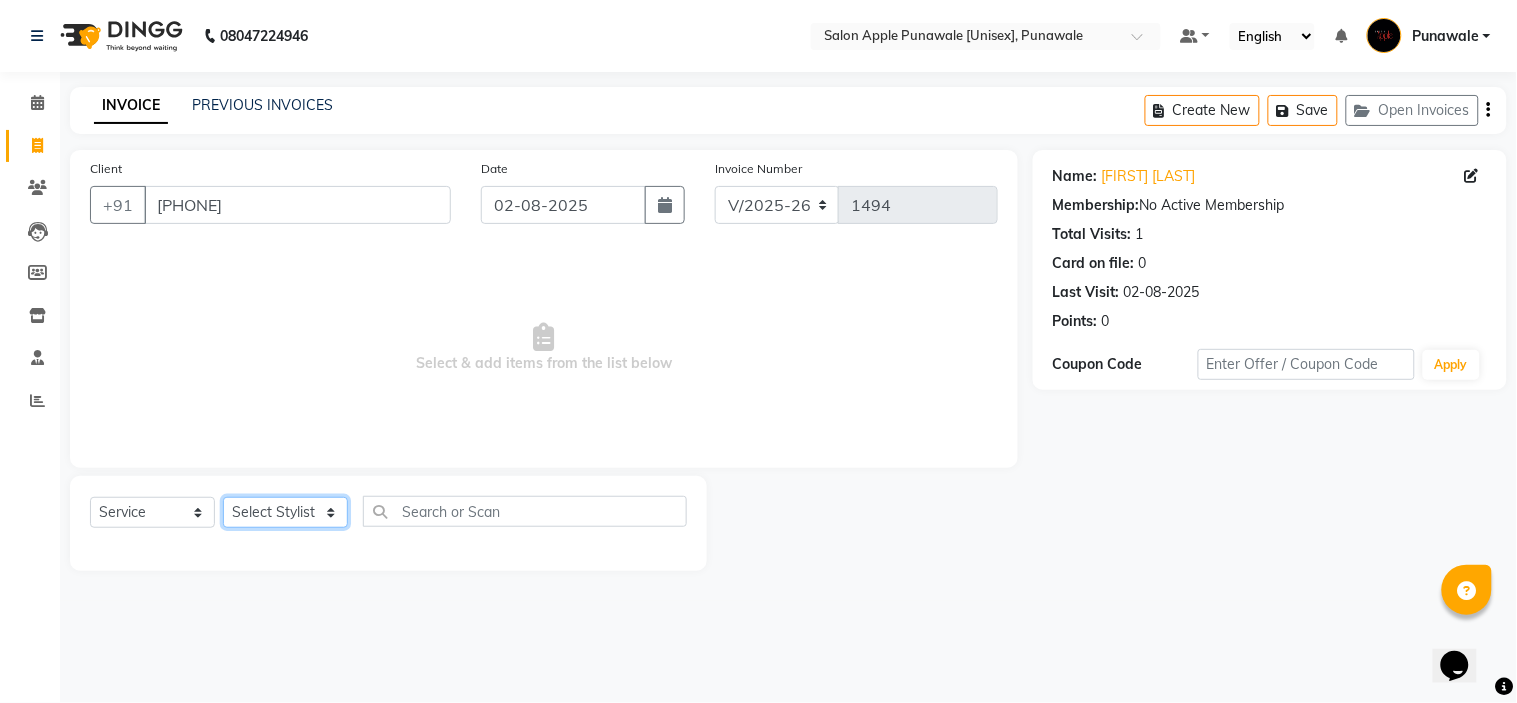 select on "54408" 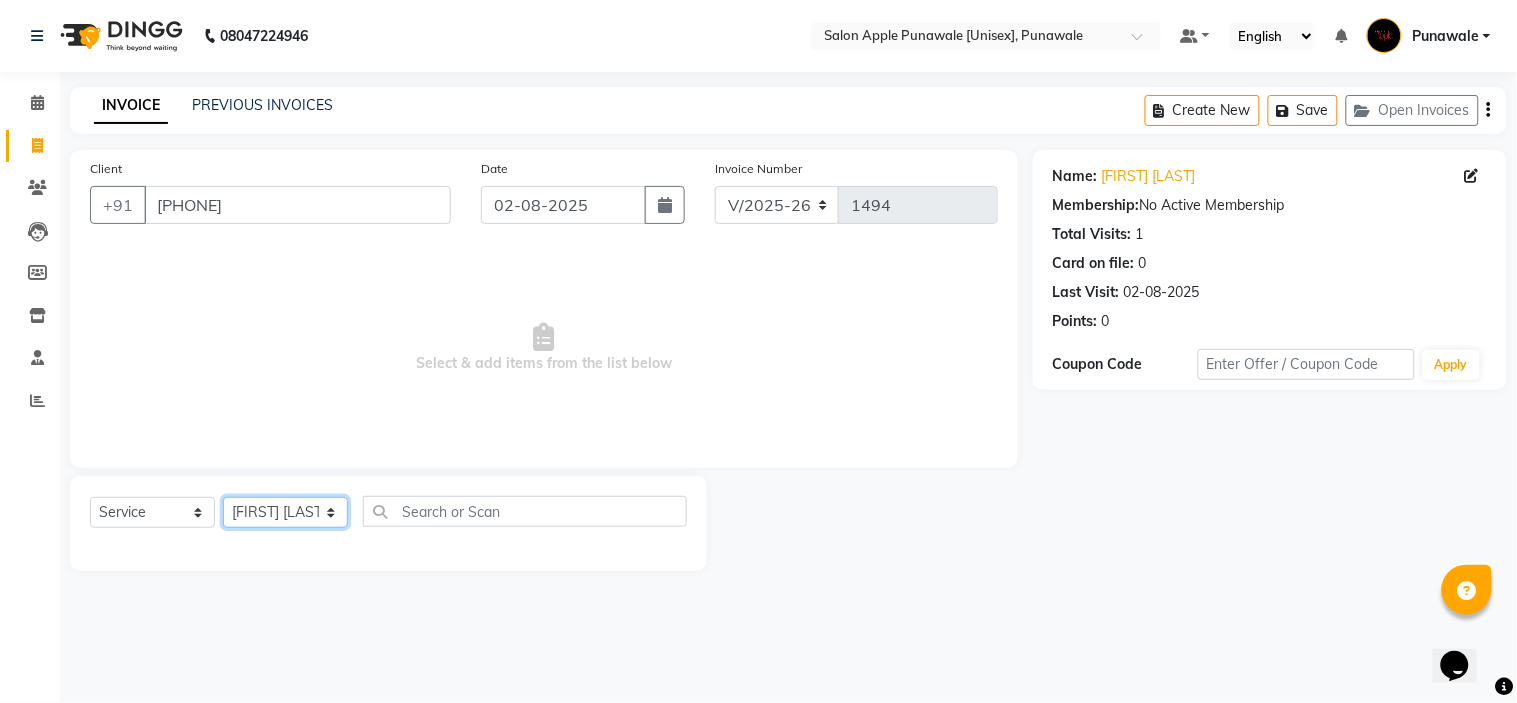 click on "Select Stylist Avi Sonawane Kamlesh Nikam Kaveri Nikam Pallavi Waghamare Shruti Khapake Sneha Jadhav Sohail Shaikh  Vivek Hire" 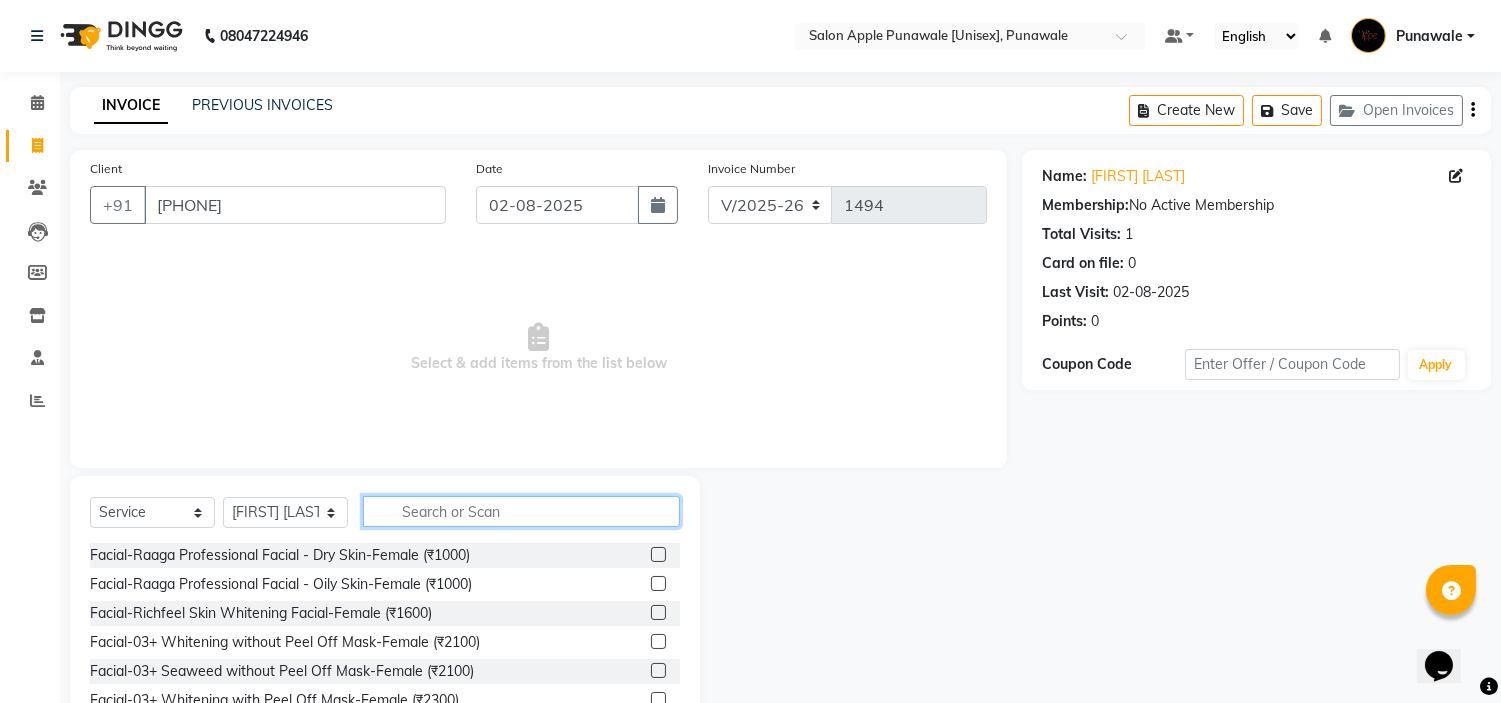 click 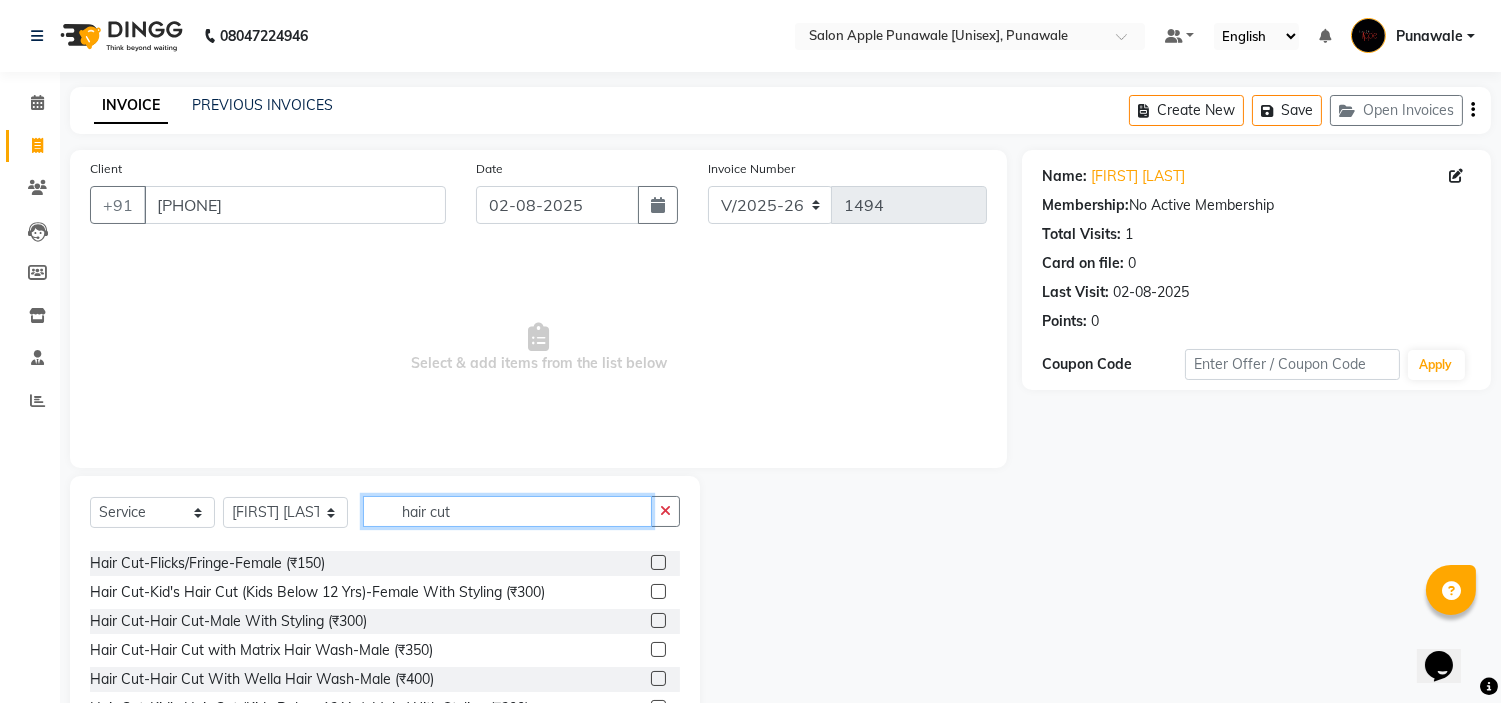 scroll, scrollTop: 111, scrollLeft: 0, axis: vertical 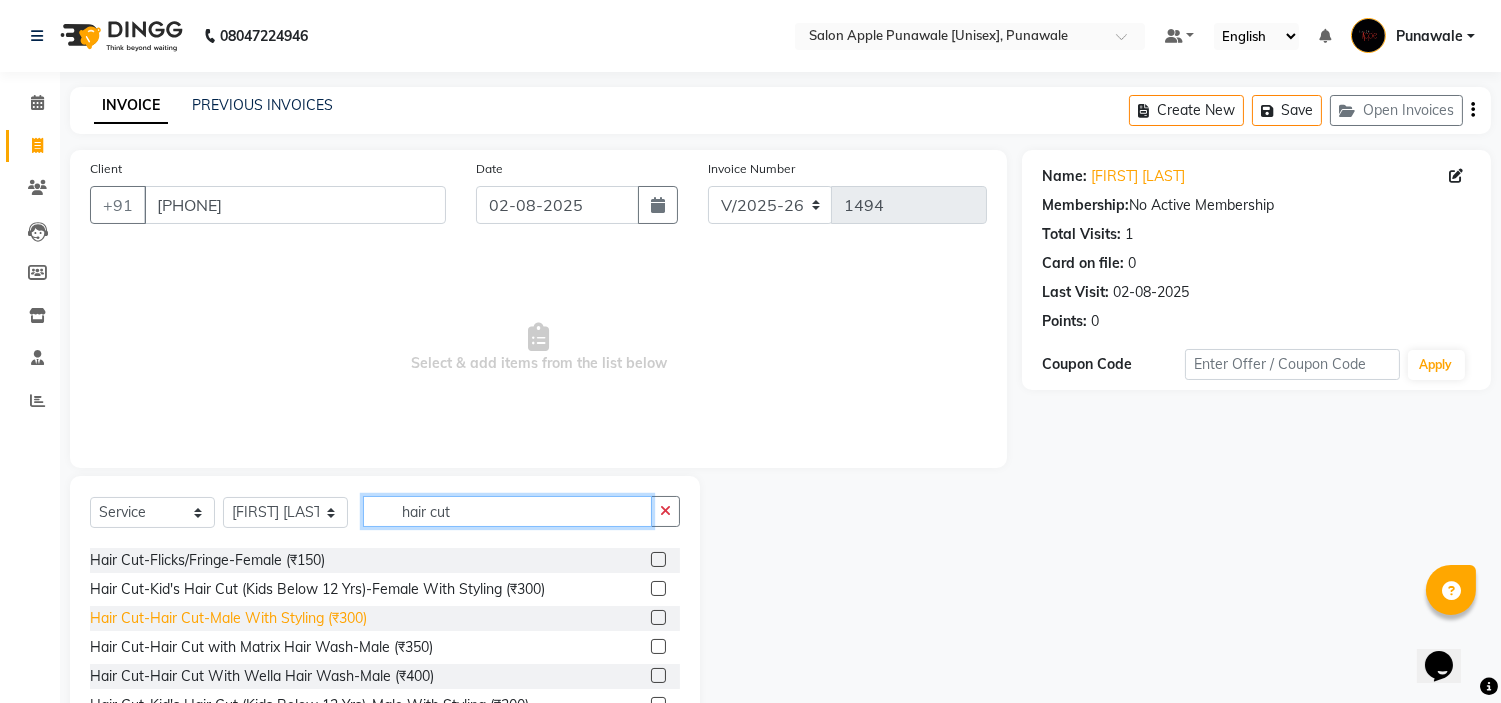 type on "hair cut" 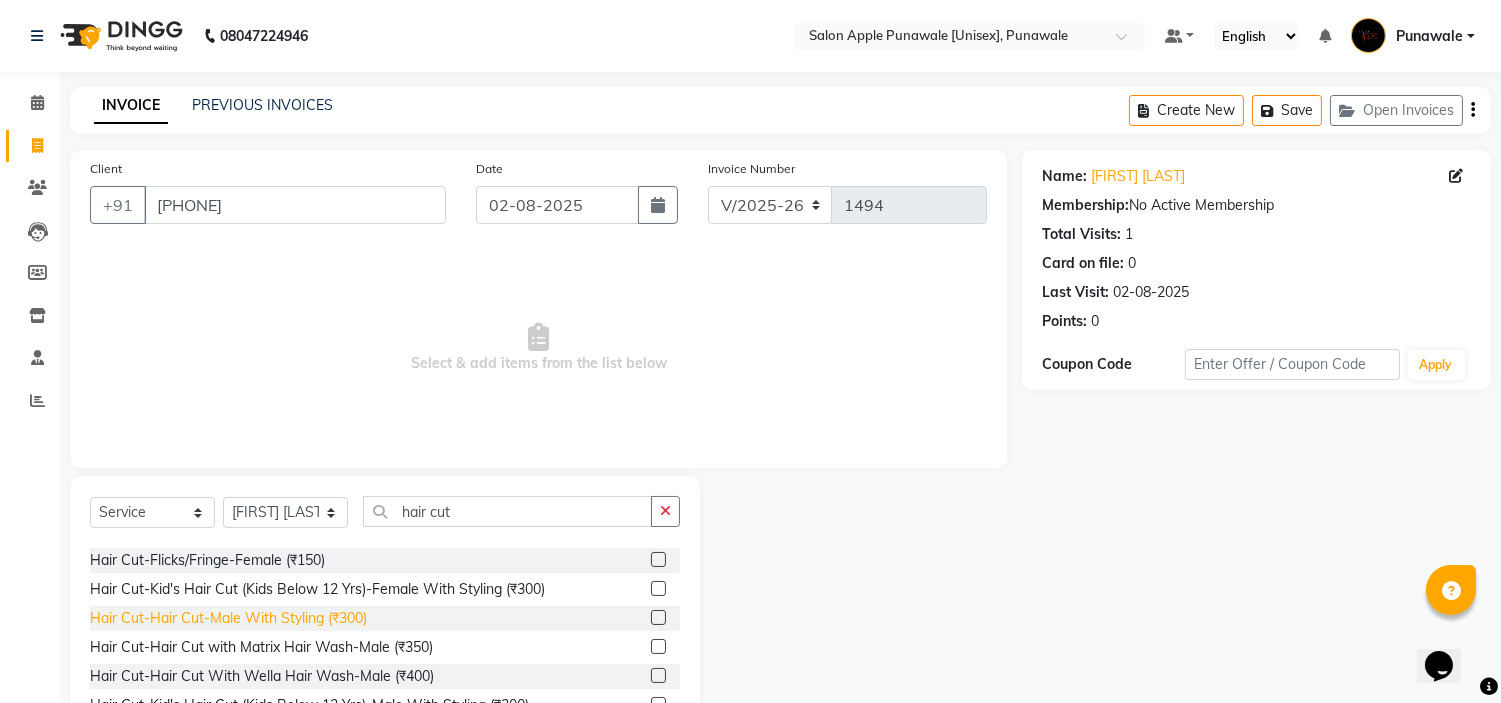click on "Hair Cut-Hair Cut-Male With Styling (₹300)" 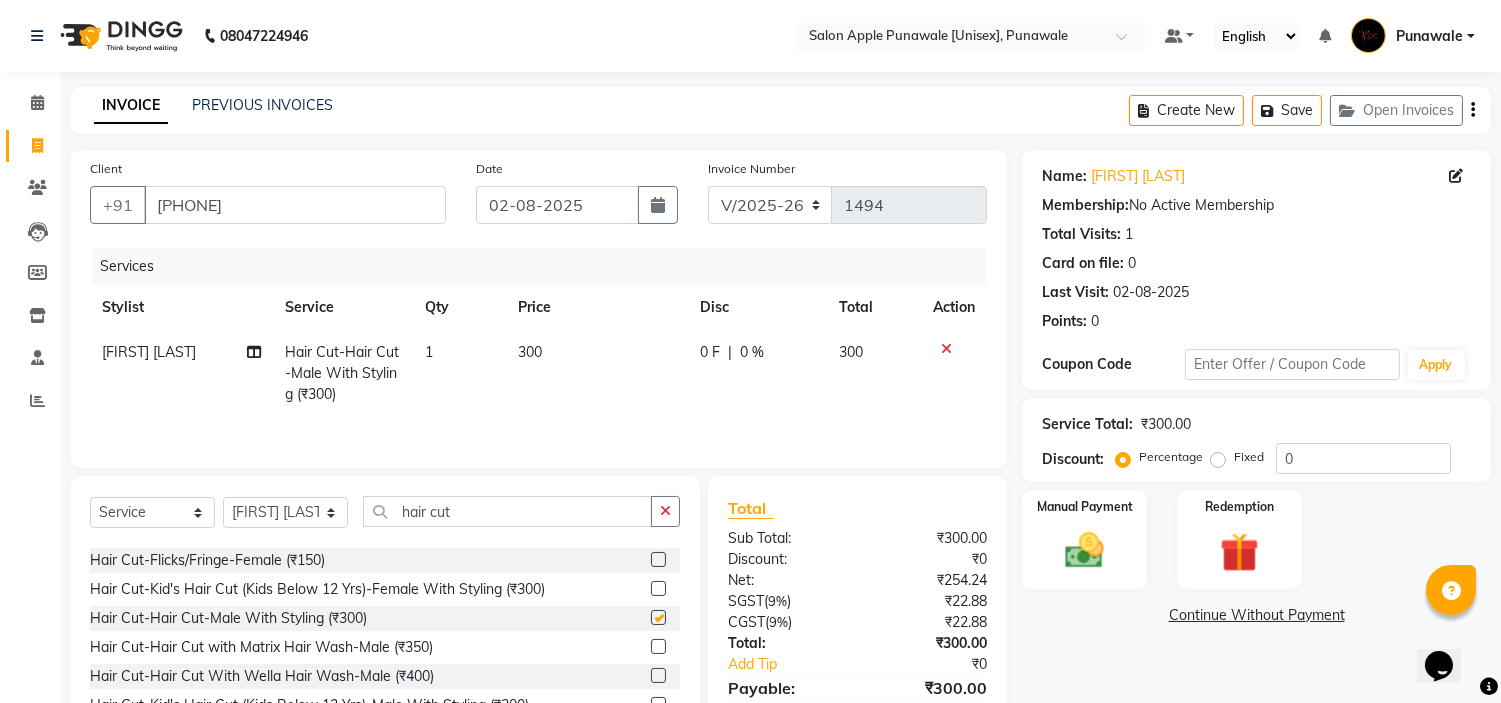 checkbox on "false" 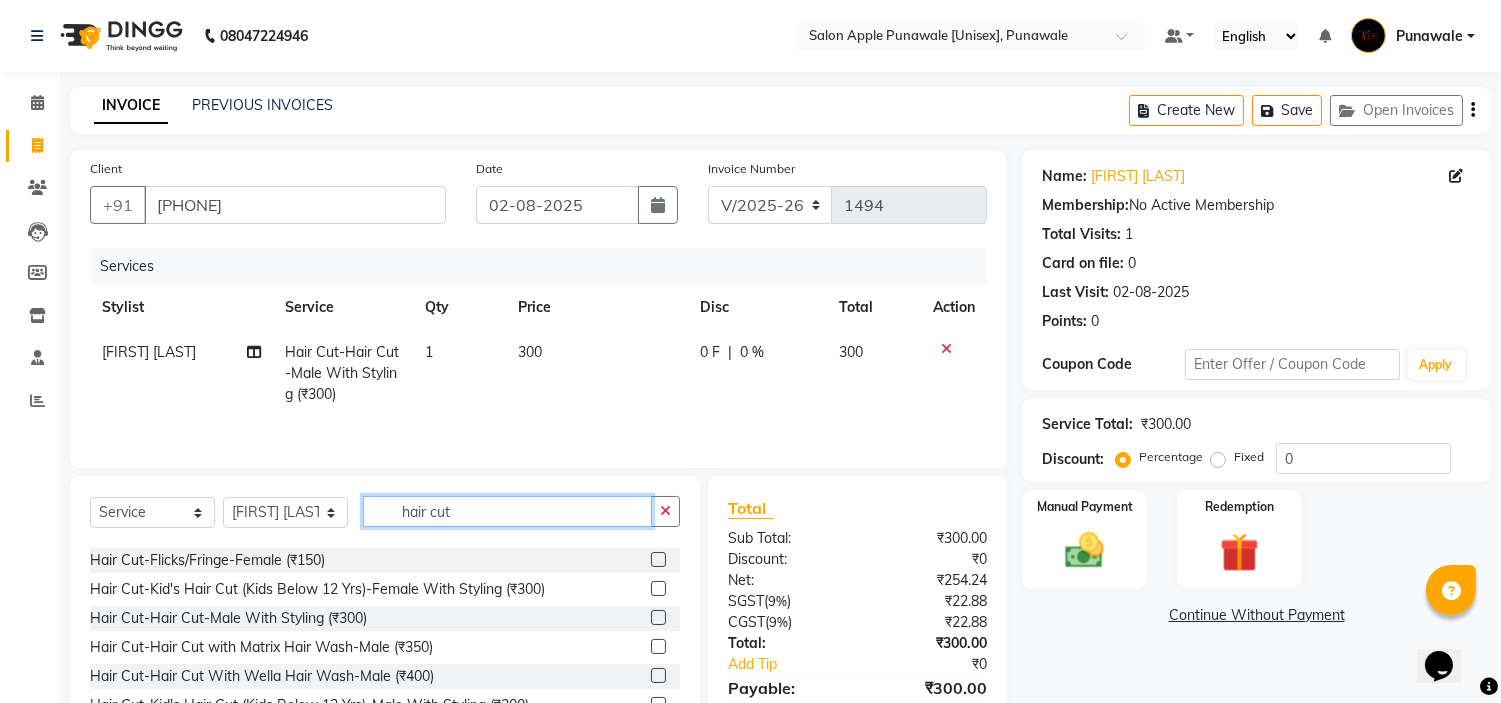 click on "hair cut" 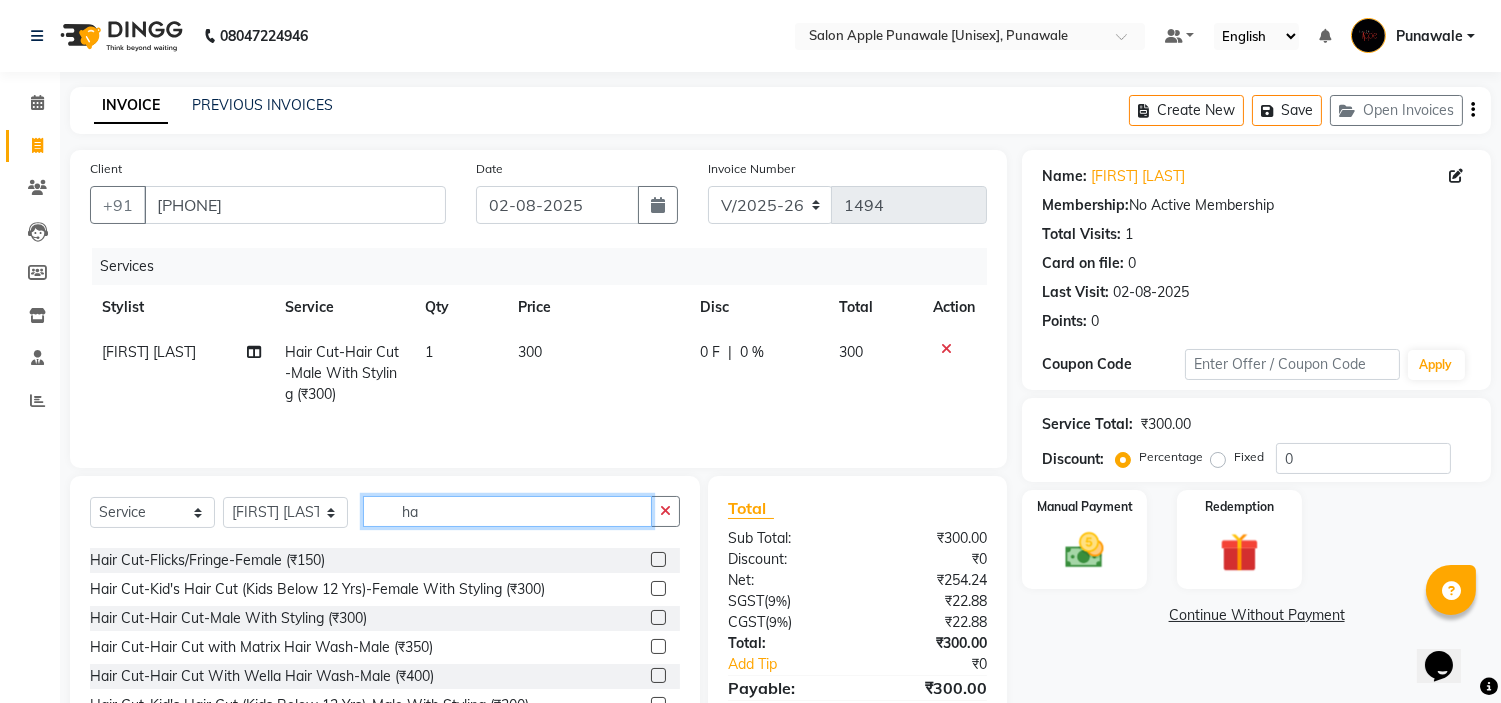 type on "h" 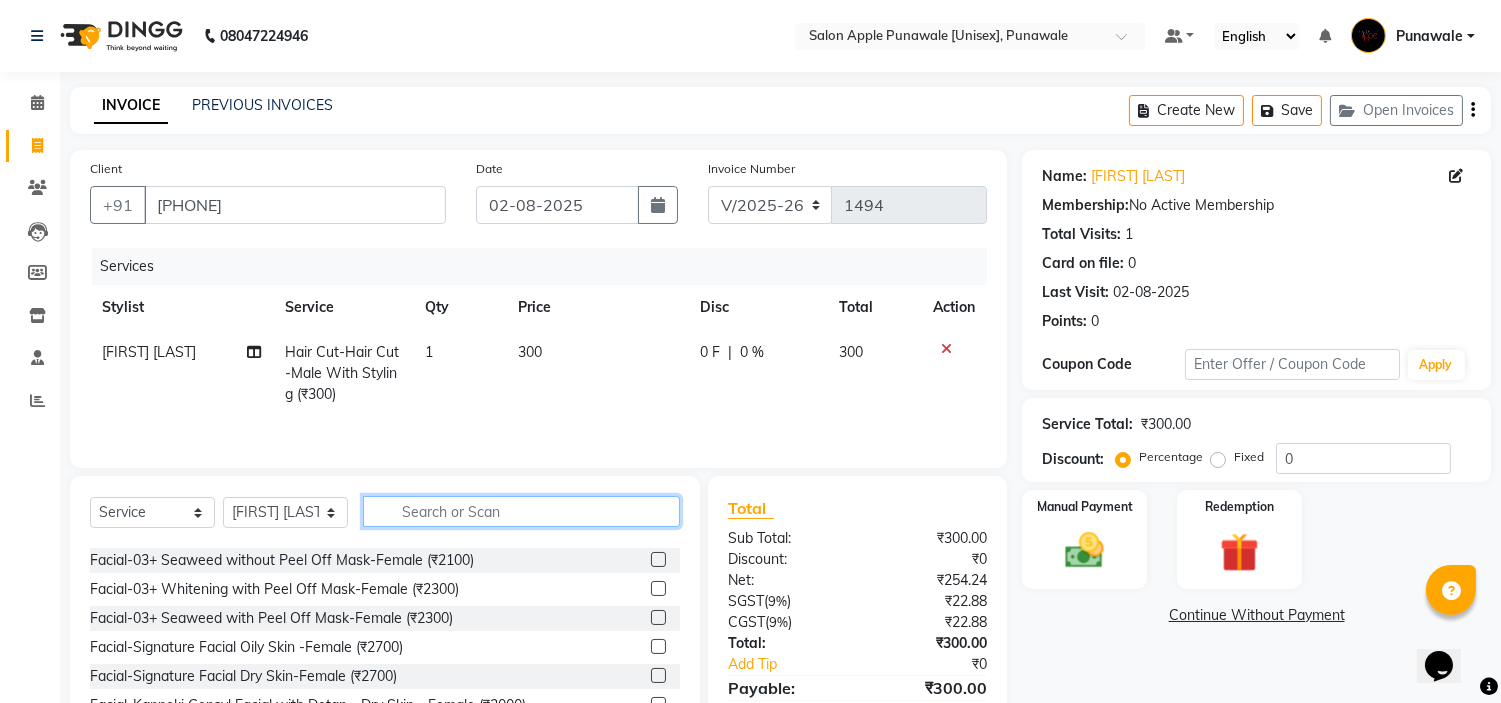 type 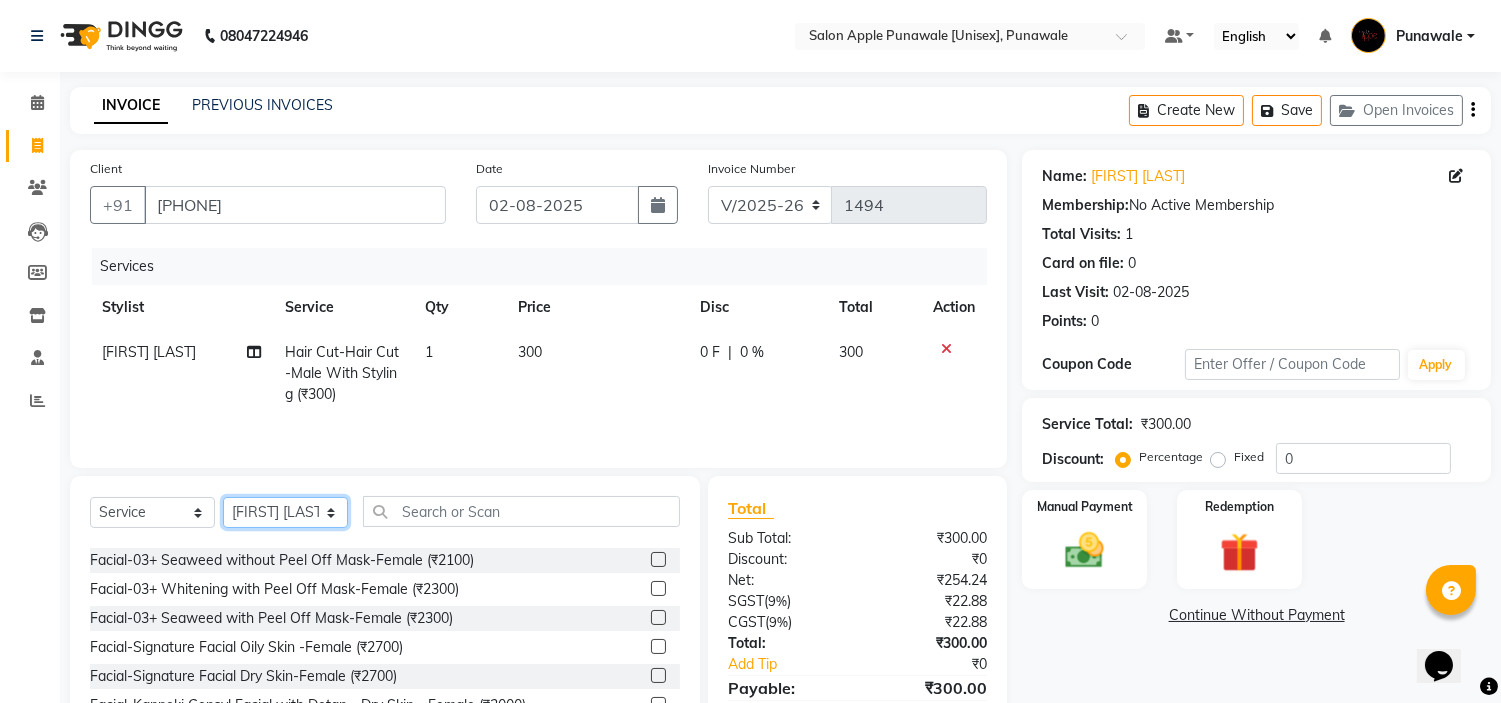 click on "Select Stylist Avi Sonawane Kamlesh Nikam Kaveri Nikam Pallavi Waghamare Shruti Khapake Sneha Jadhav Sohail Shaikh  Vivek Hire" 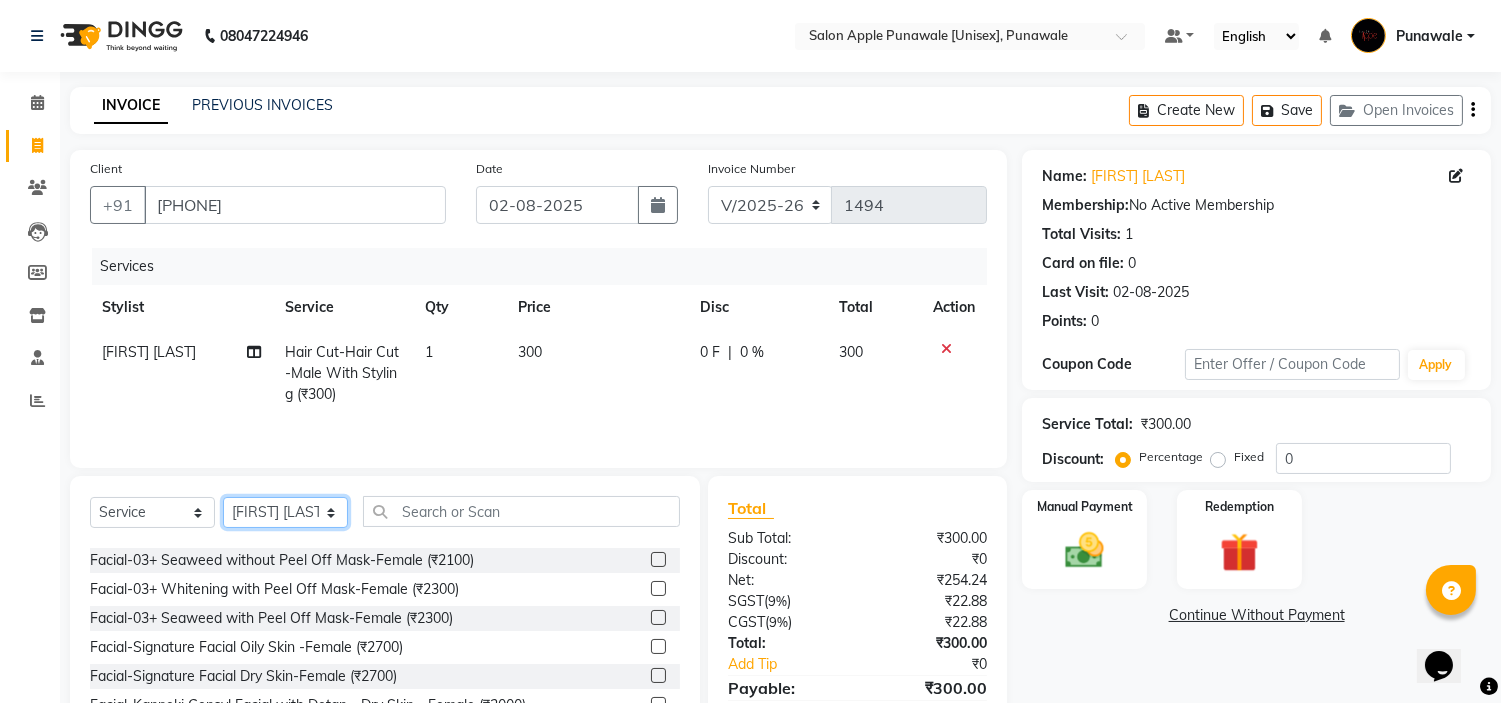 select on "80185" 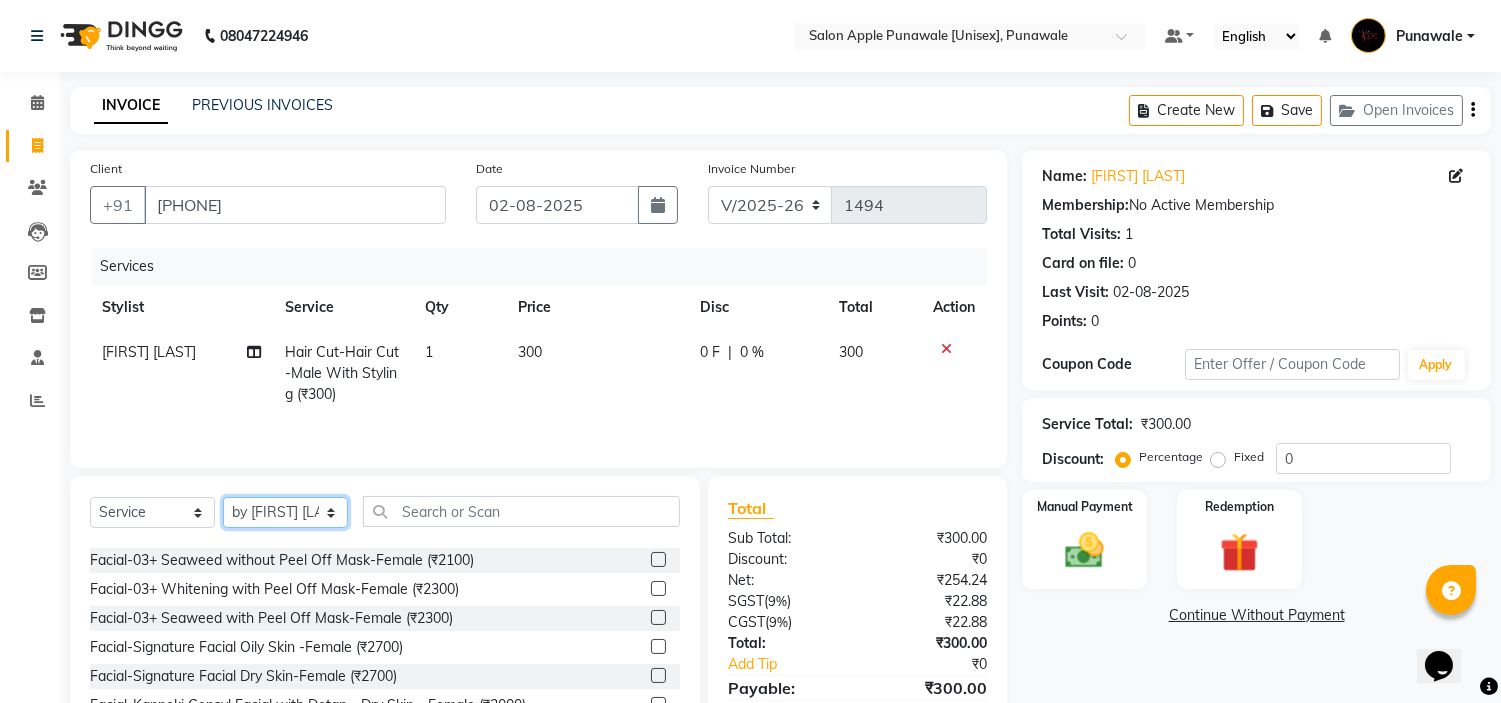 click on "Select Stylist Avi Sonawane Kamlesh Nikam Kaveri Nikam Pallavi Waghamare Shruti Khapake Sneha Jadhav Sohail Shaikh  Vivek Hire" 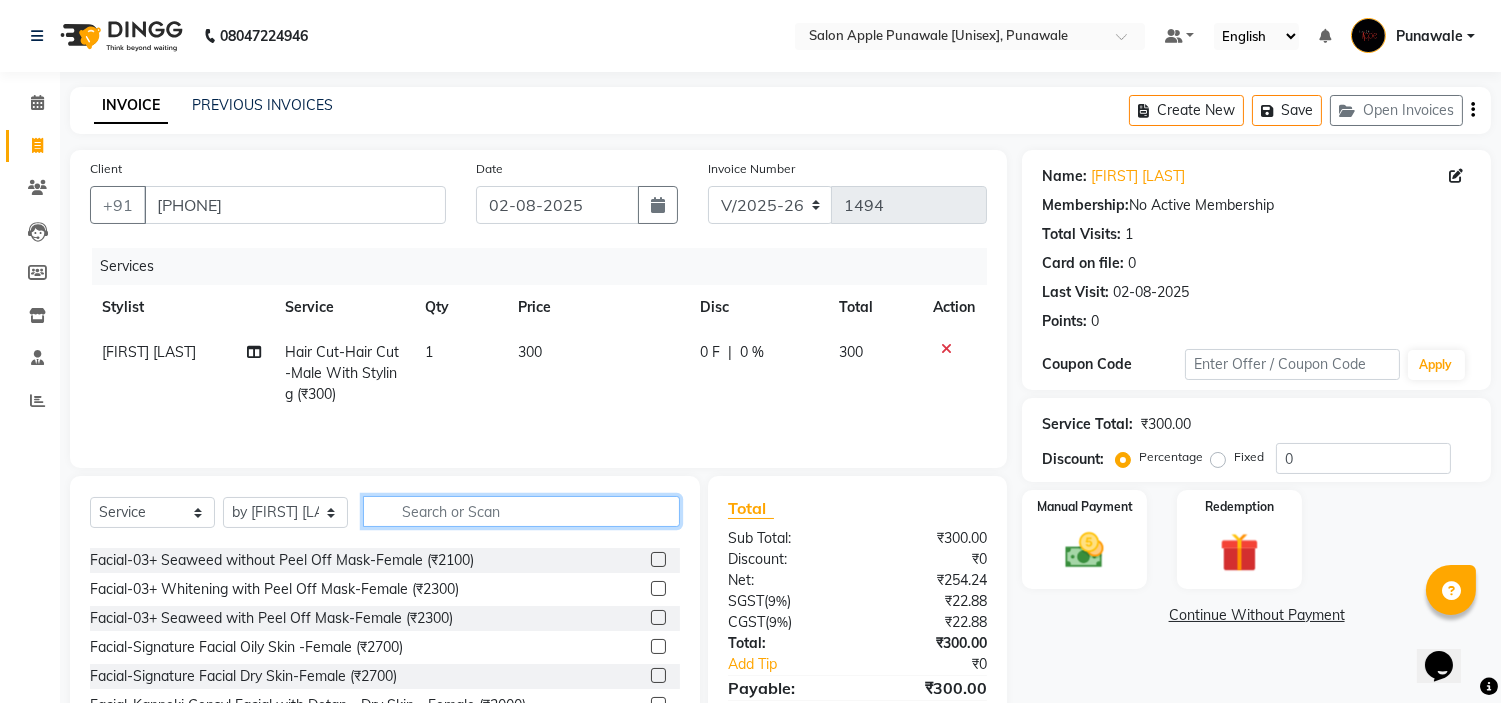 click 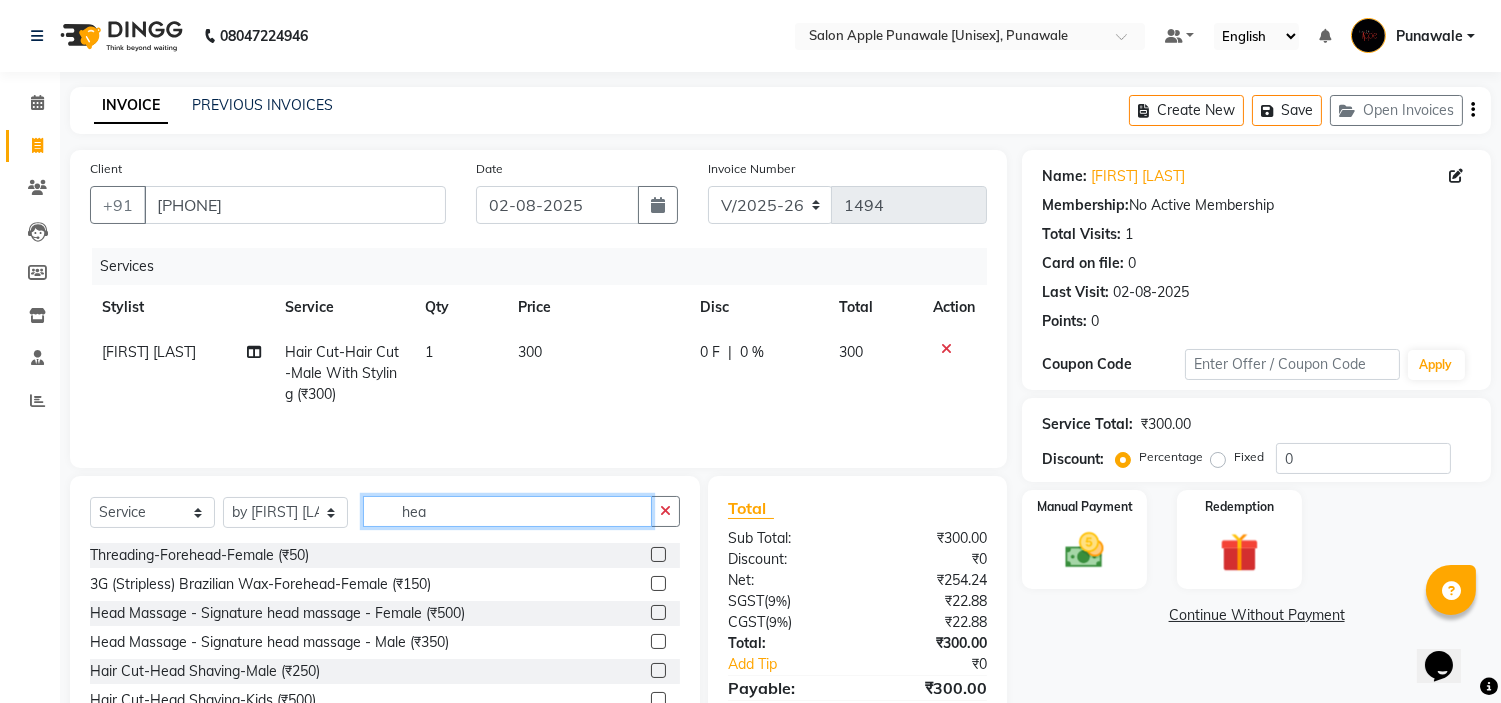 scroll, scrollTop: 0, scrollLeft: 0, axis: both 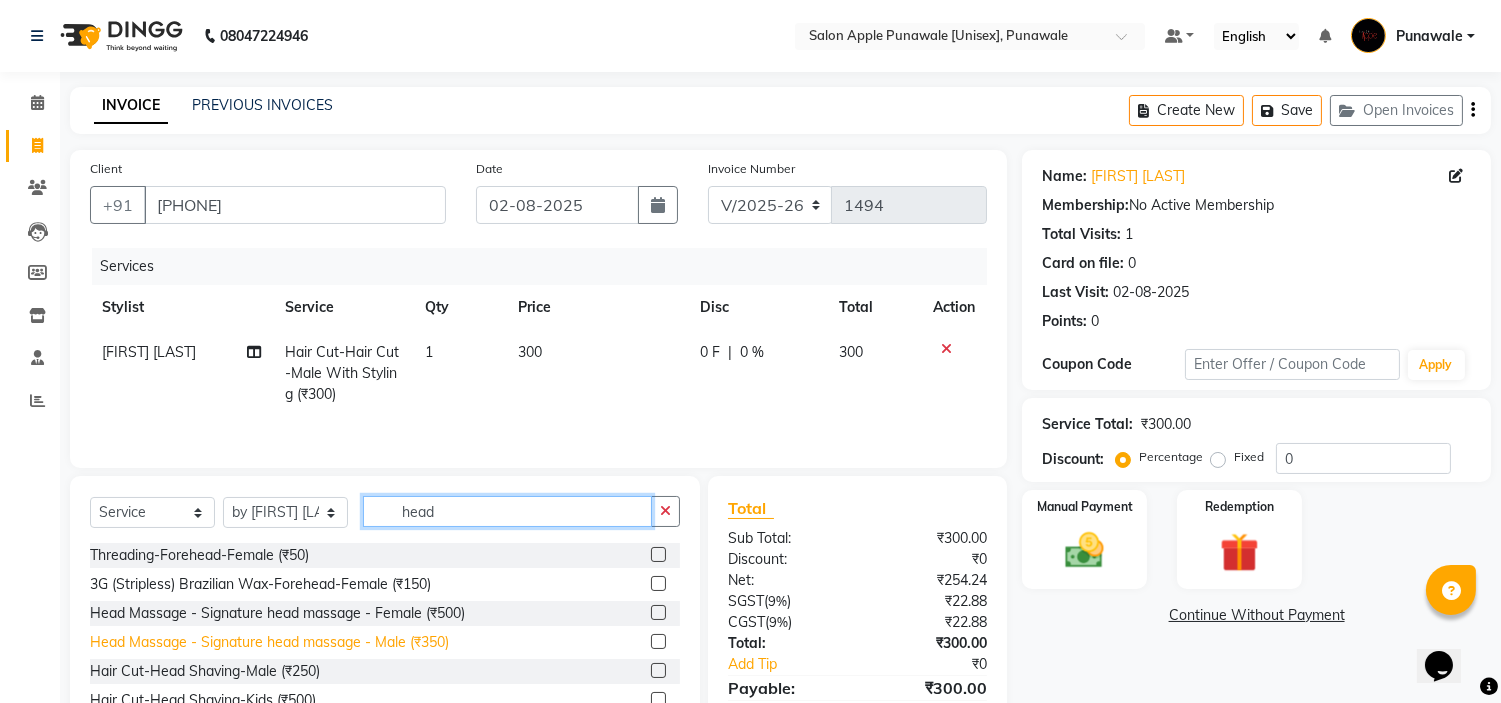 type on "head" 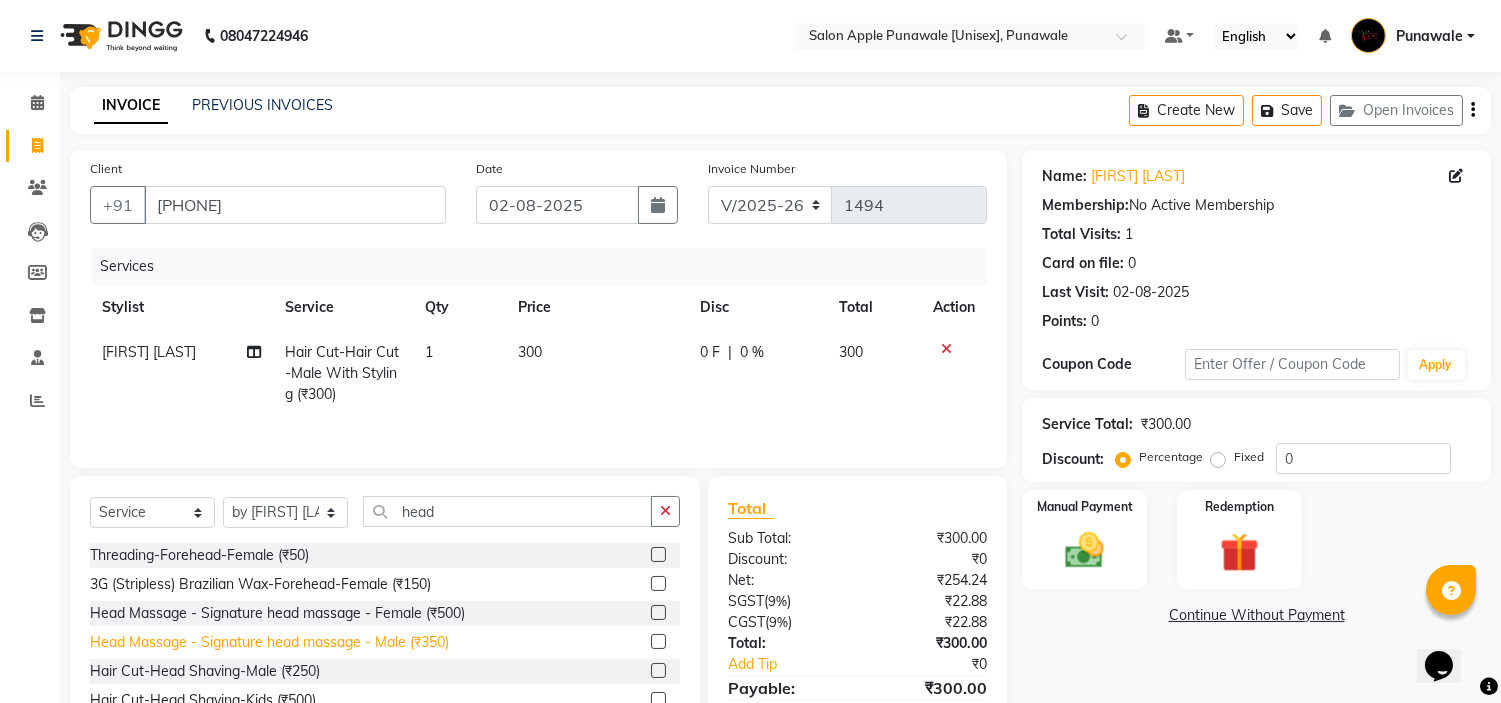 click on "Head Massage - Signature head massage - Male (₹350)" 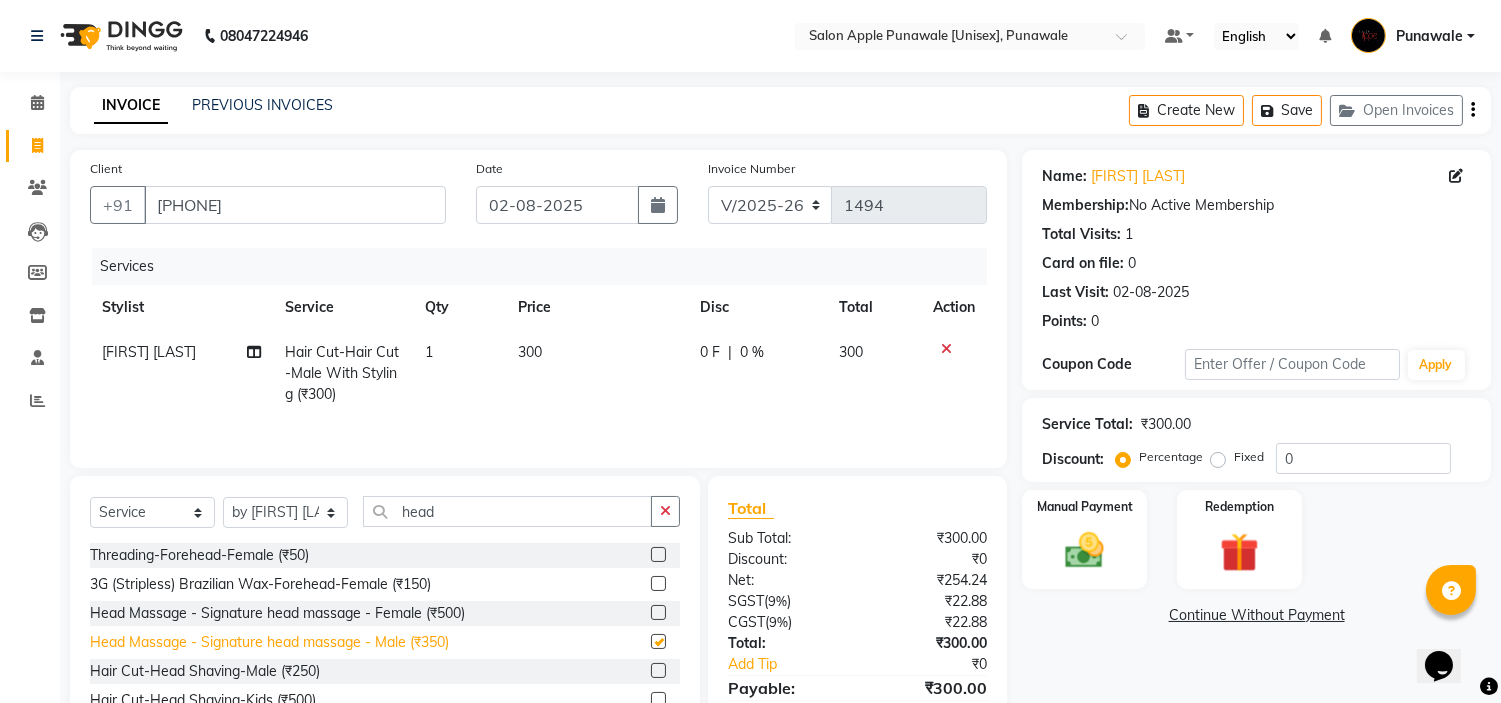 checkbox on "false" 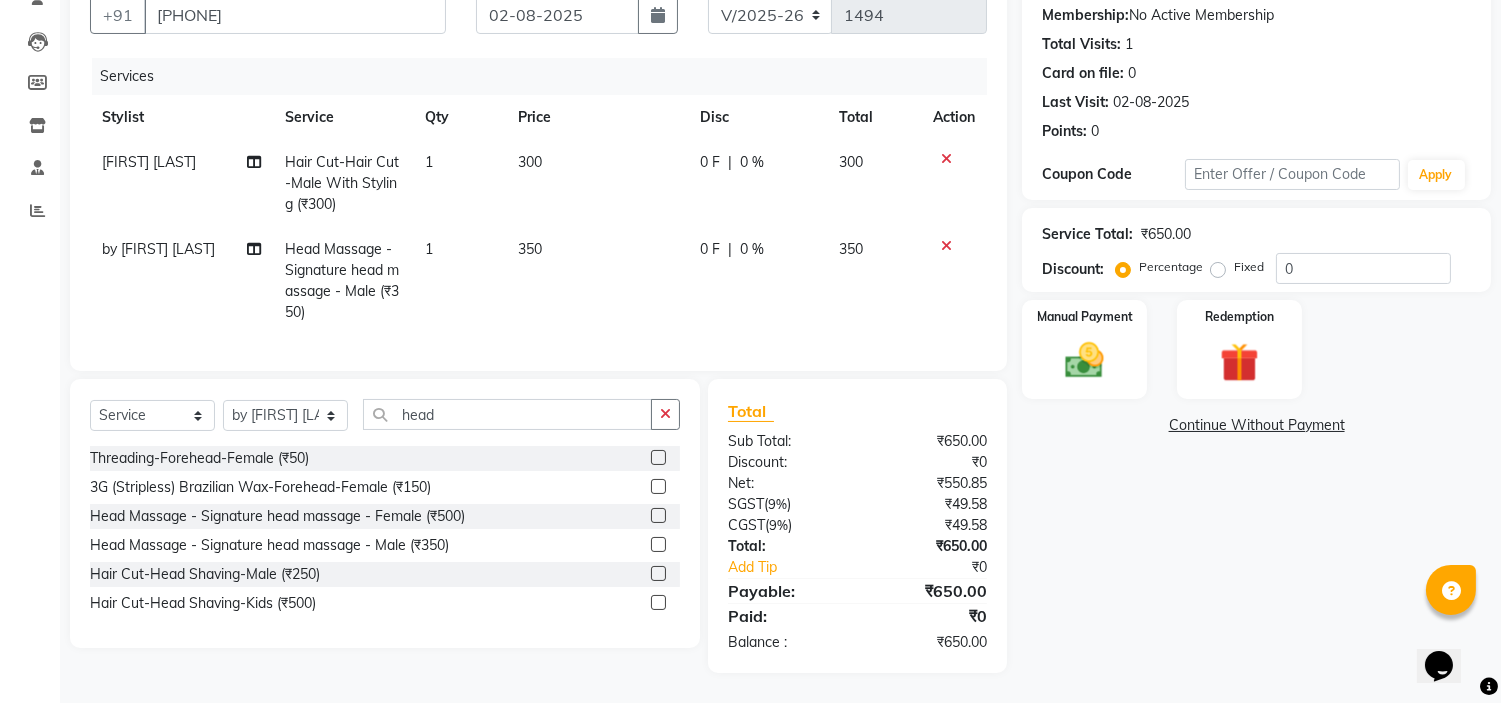 scroll, scrollTop: 0, scrollLeft: 0, axis: both 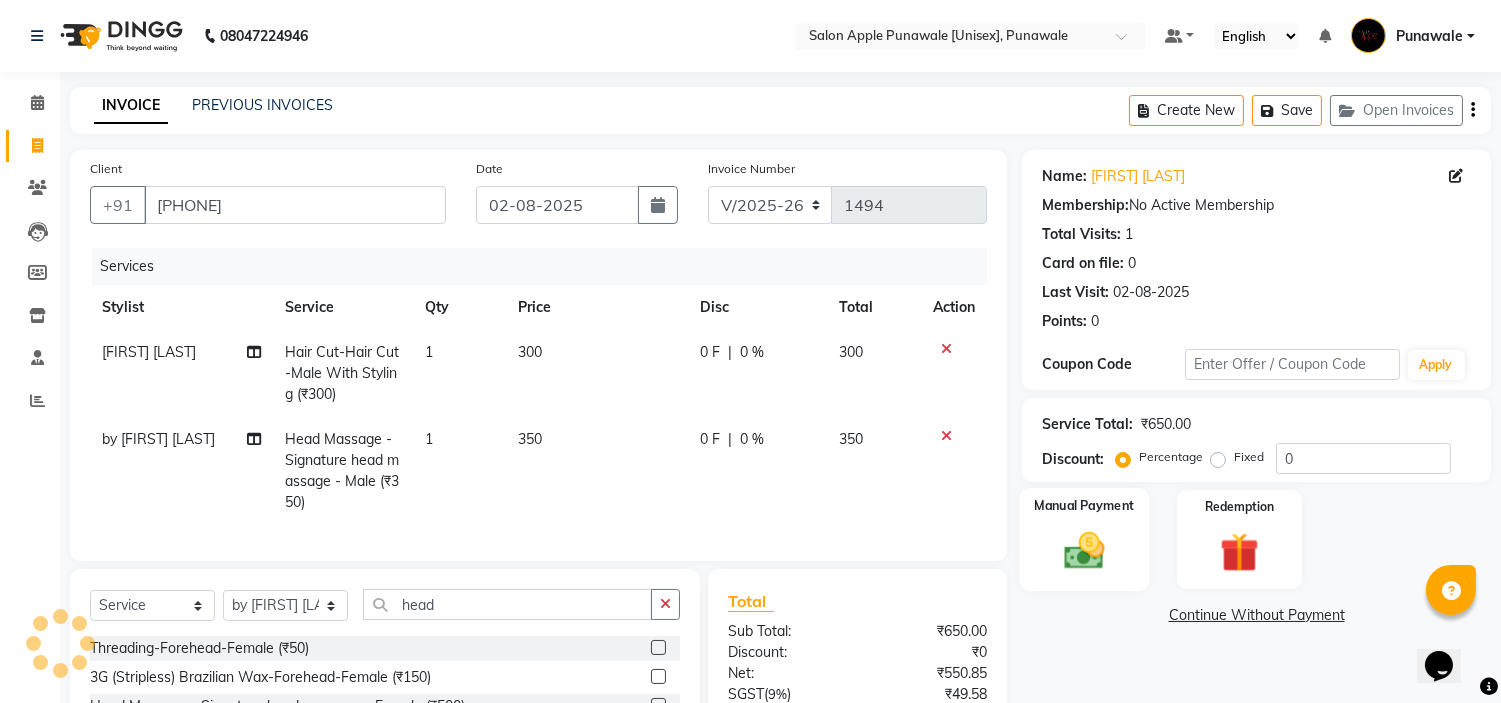 click on "Manual Payment" 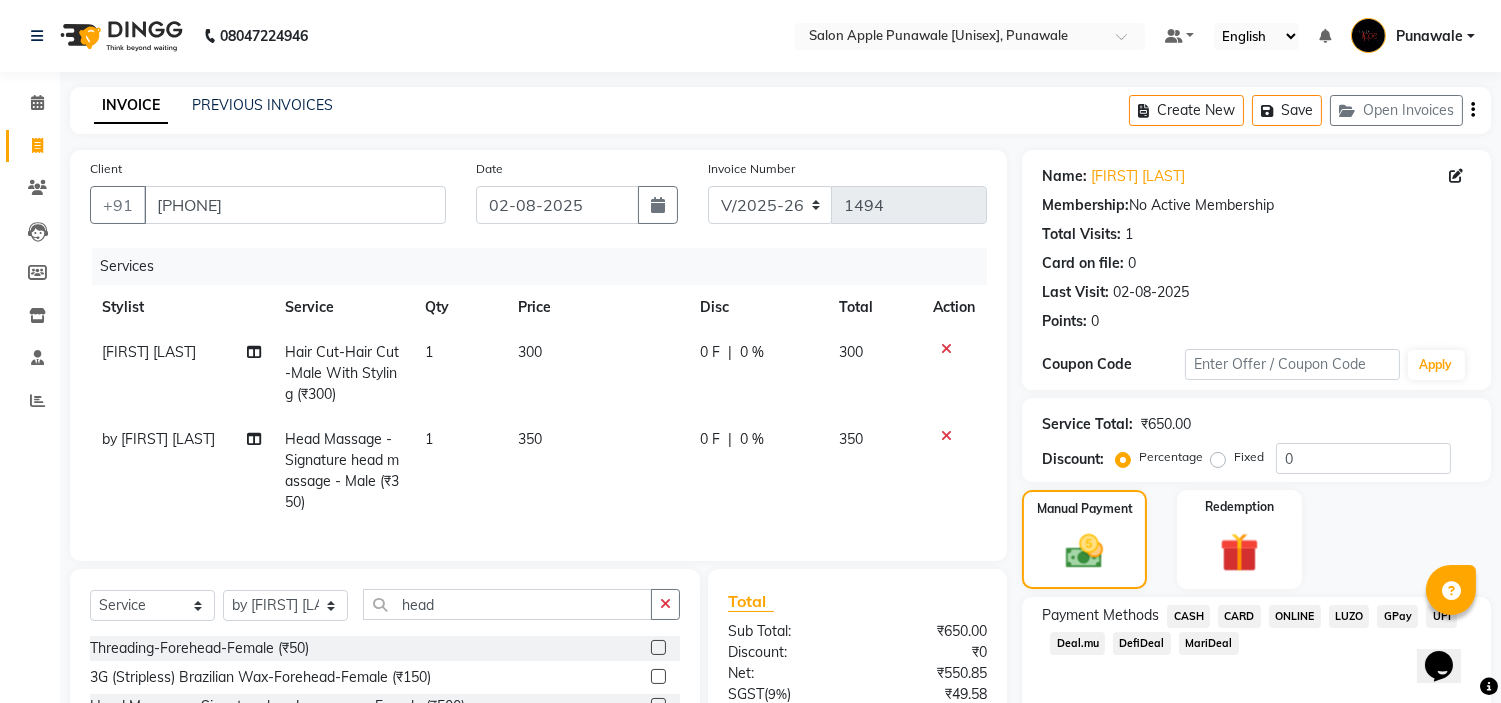 click on "ONLINE" 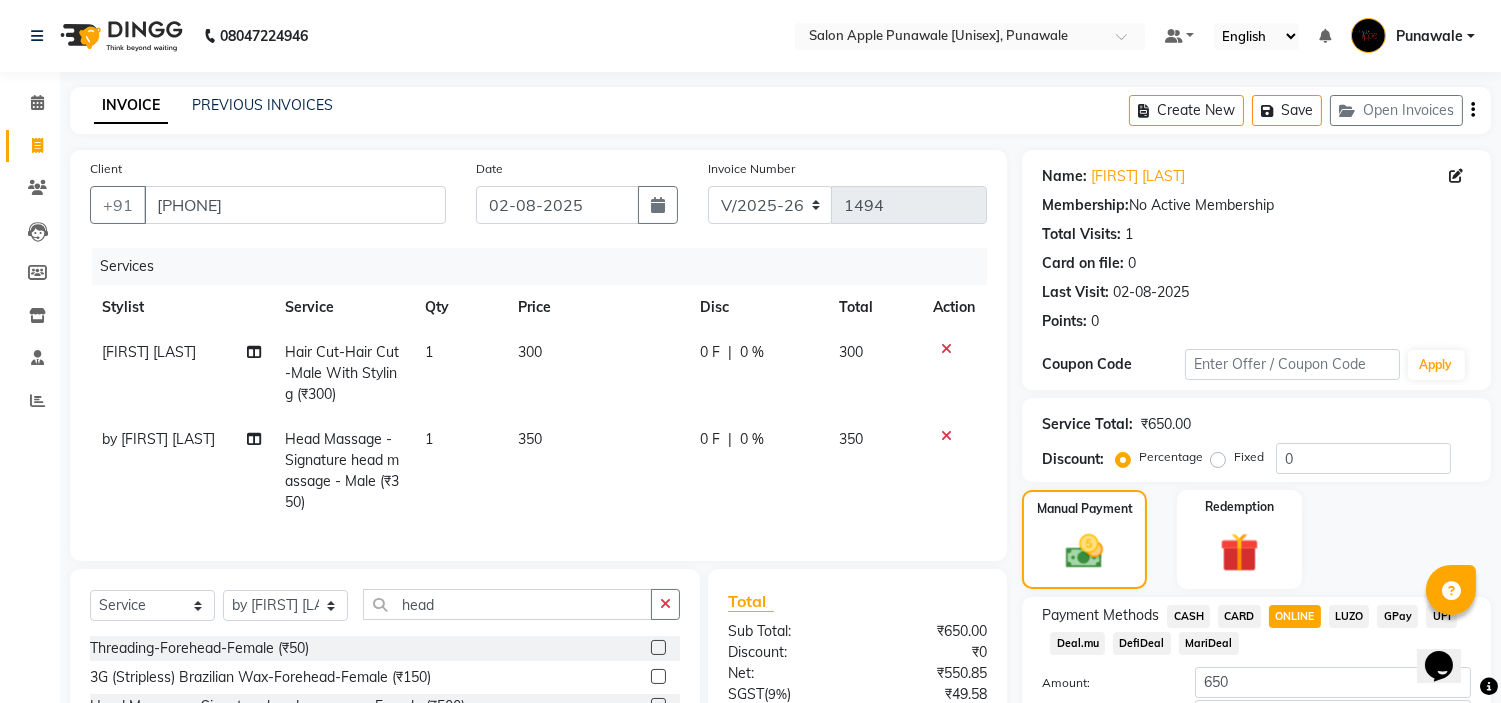 scroll, scrollTop: 111, scrollLeft: 0, axis: vertical 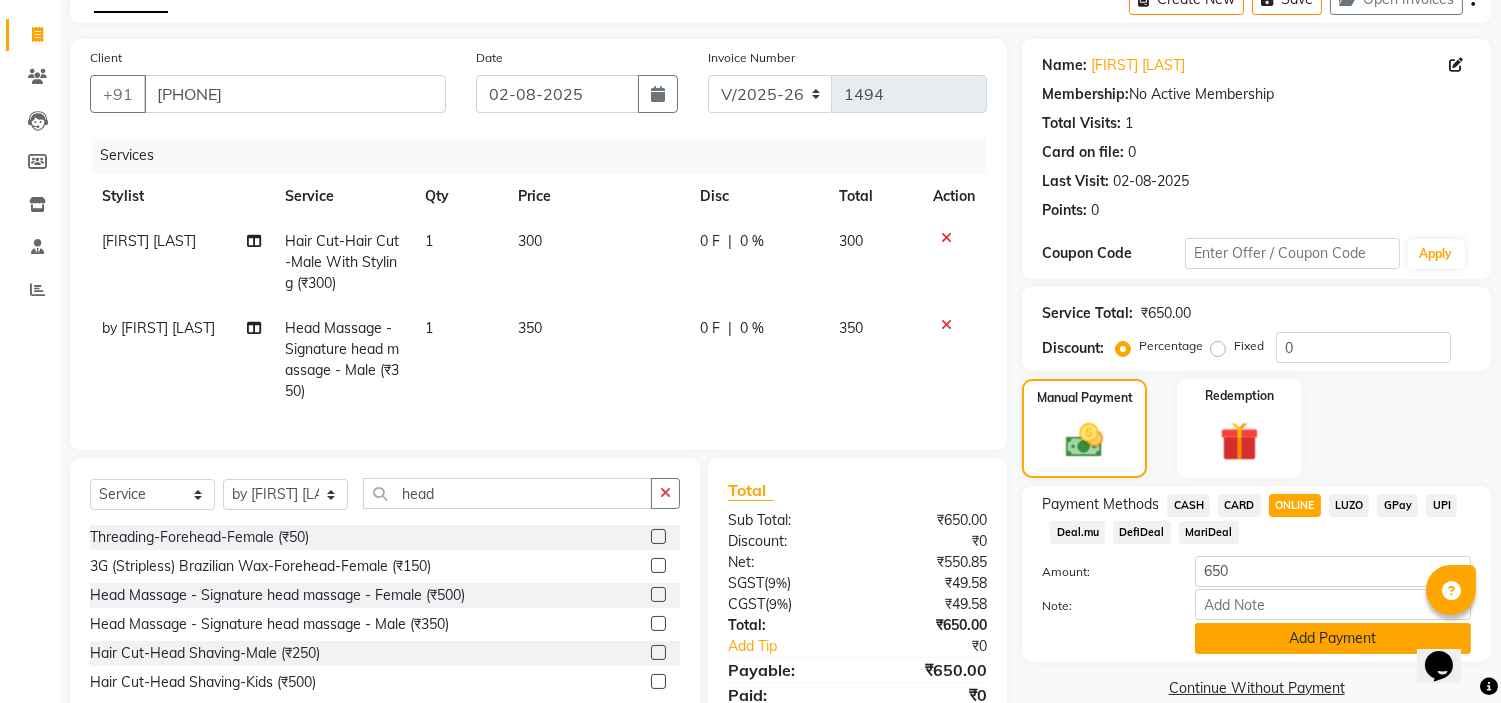 click on "Add Payment" 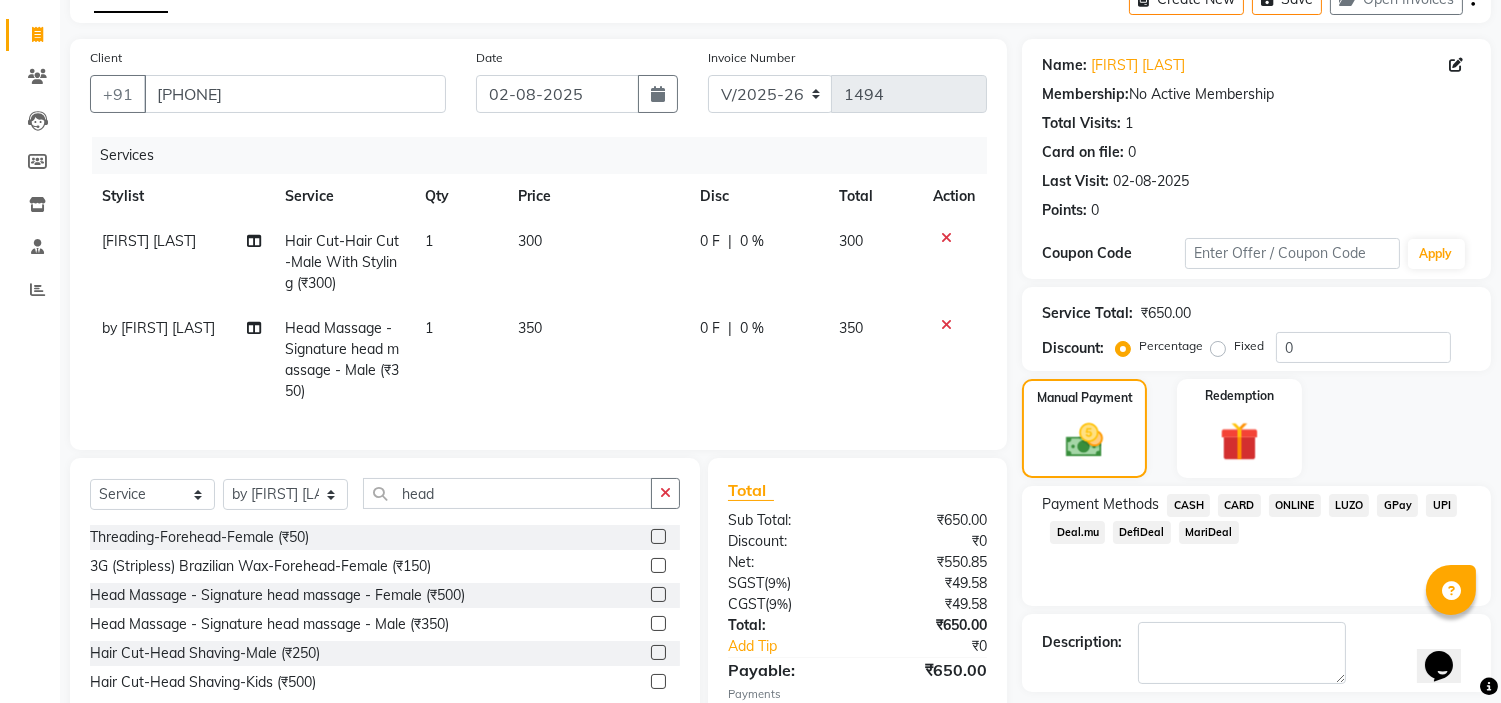 scroll, scrollTop: 248, scrollLeft: 0, axis: vertical 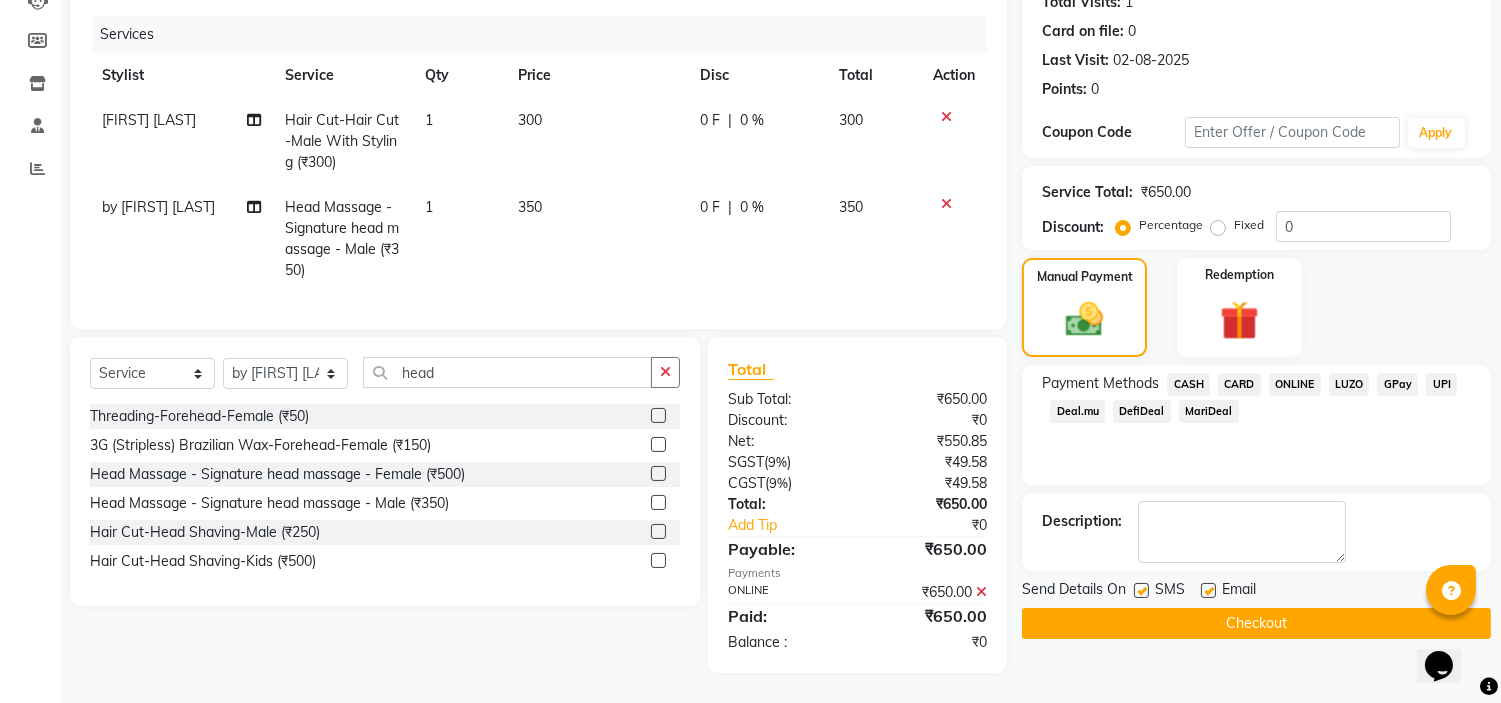 click on "Checkout" 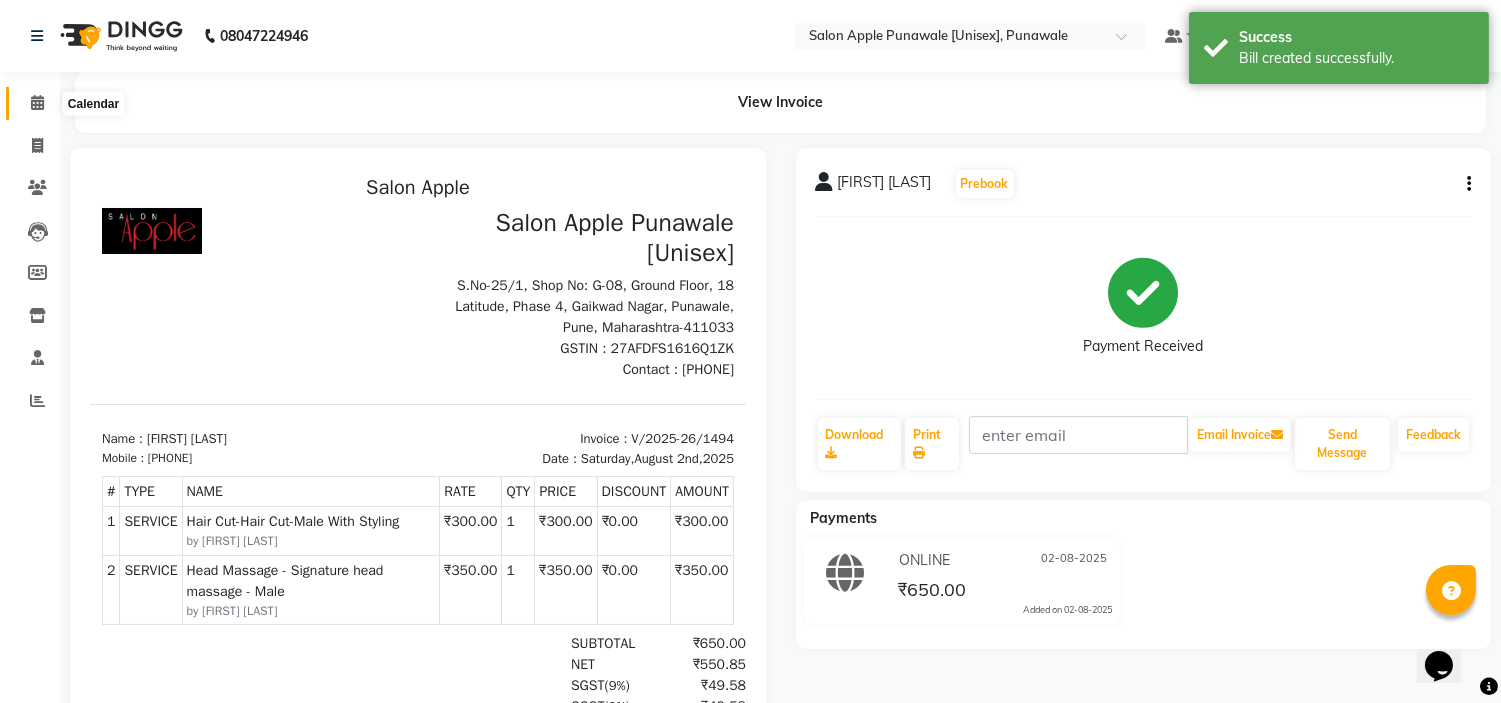 scroll, scrollTop: 0, scrollLeft: 0, axis: both 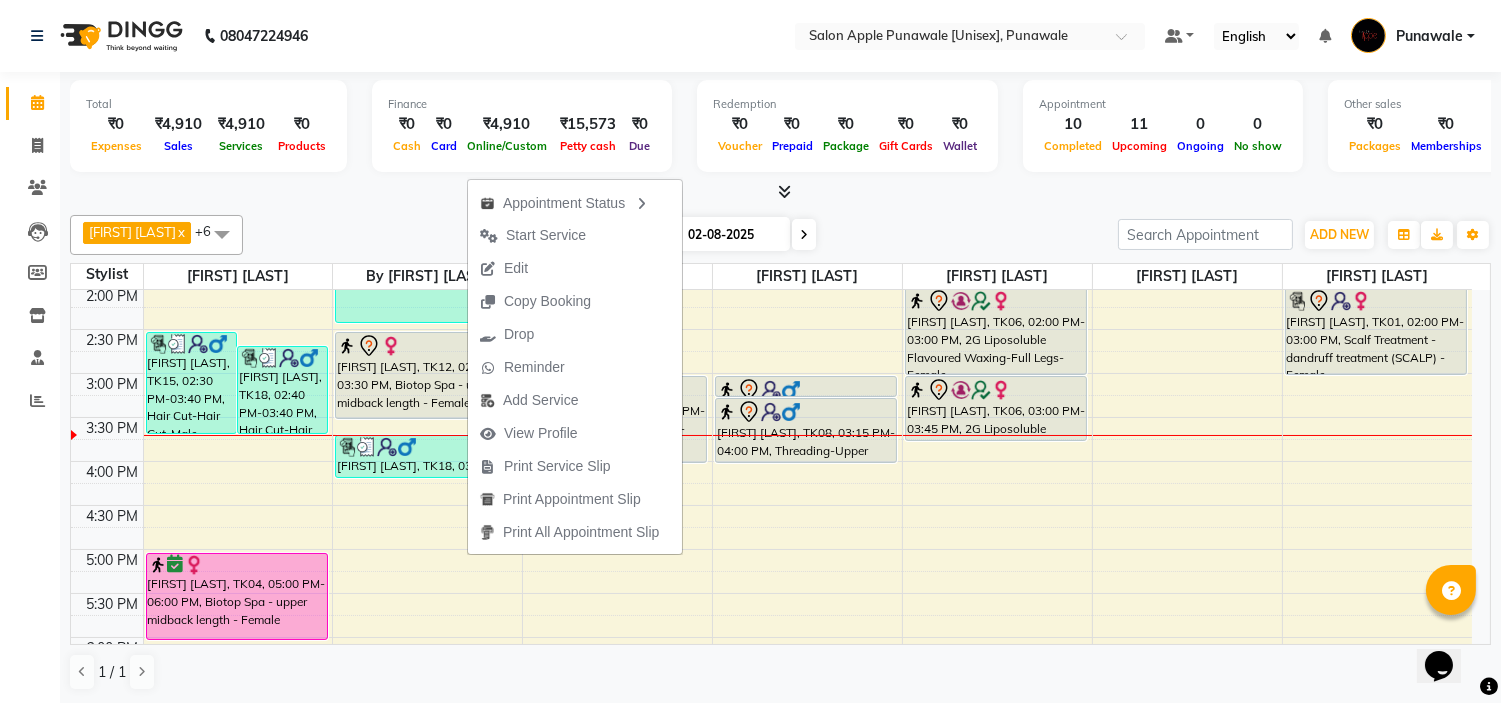 click on "Today  Sat 02-08-2025" at bounding box center (680, 235) 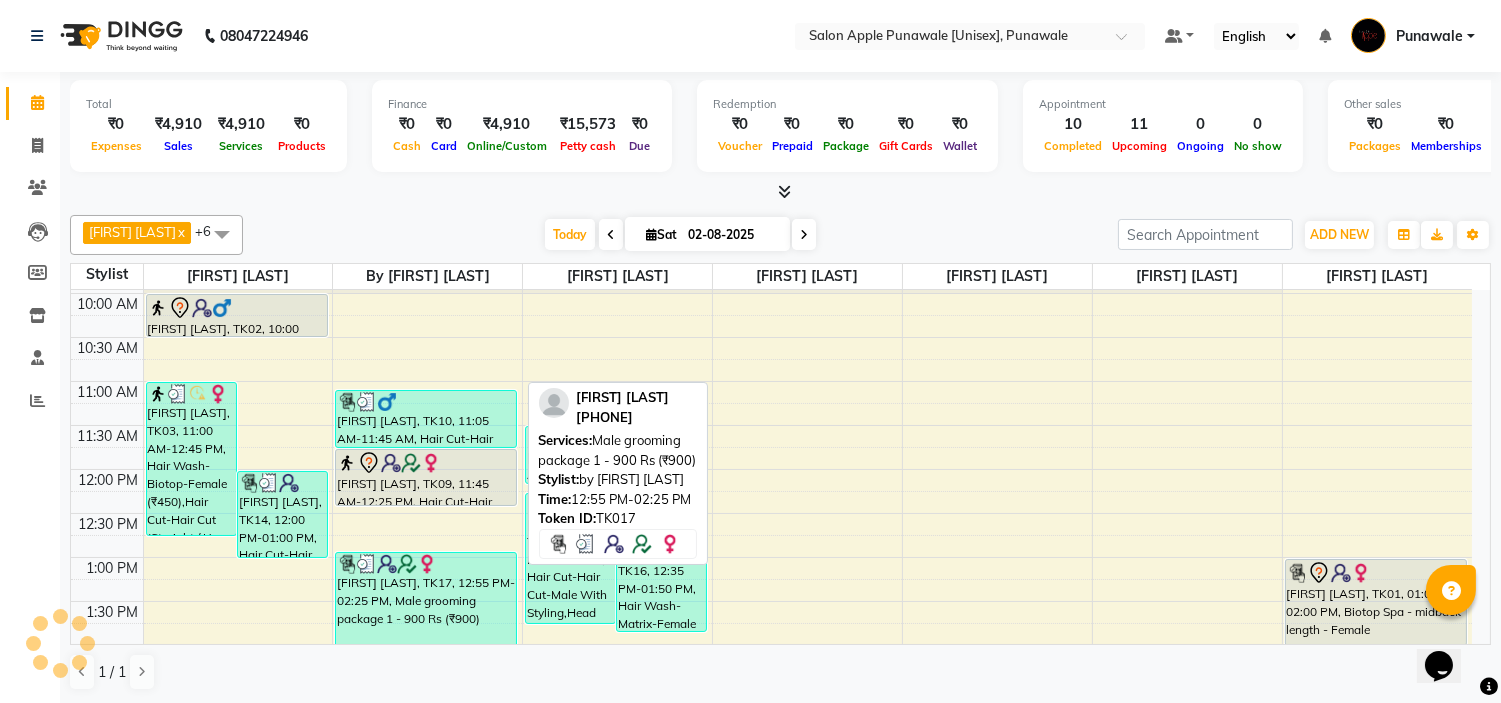 scroll, scrollTop: 222, scrollLeft: 0, axis: vertical 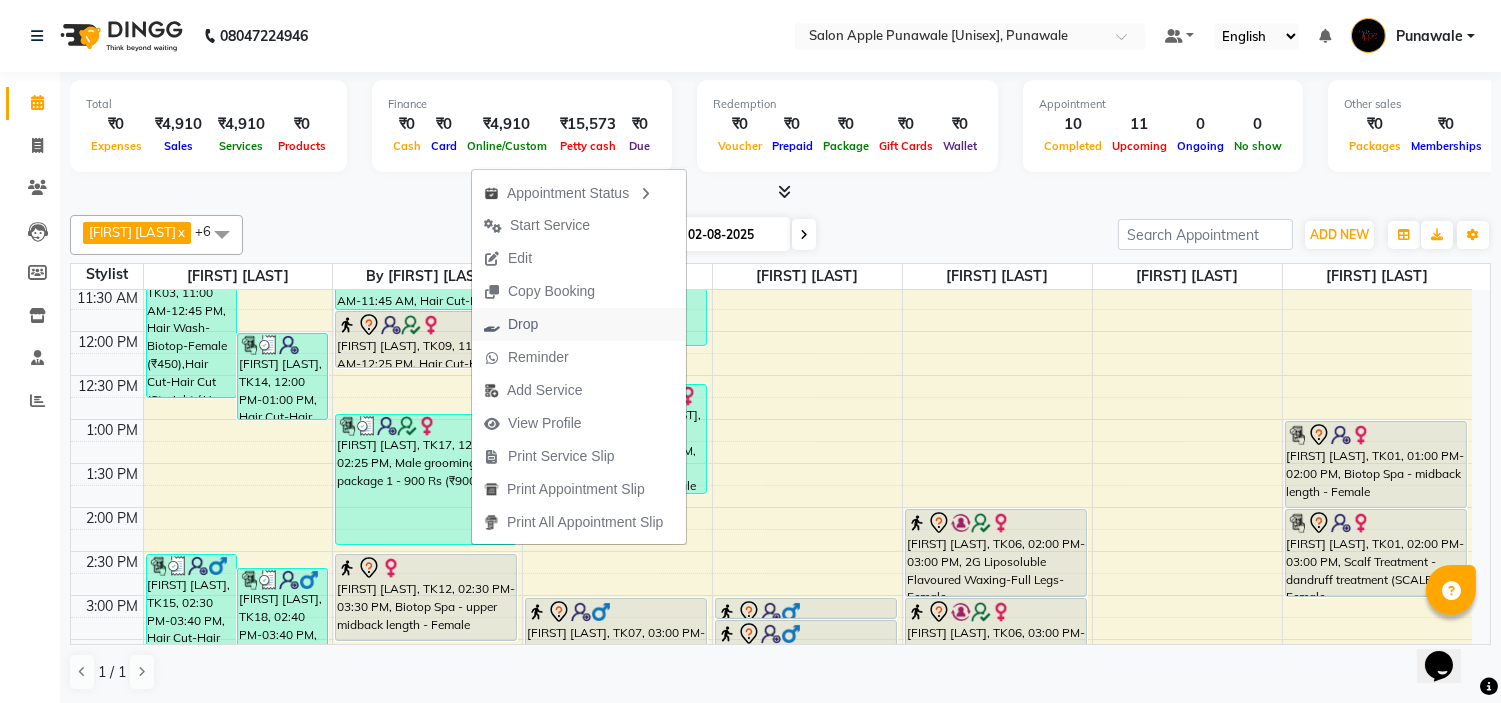 click on "Drop" at bounding box center (579, 324) 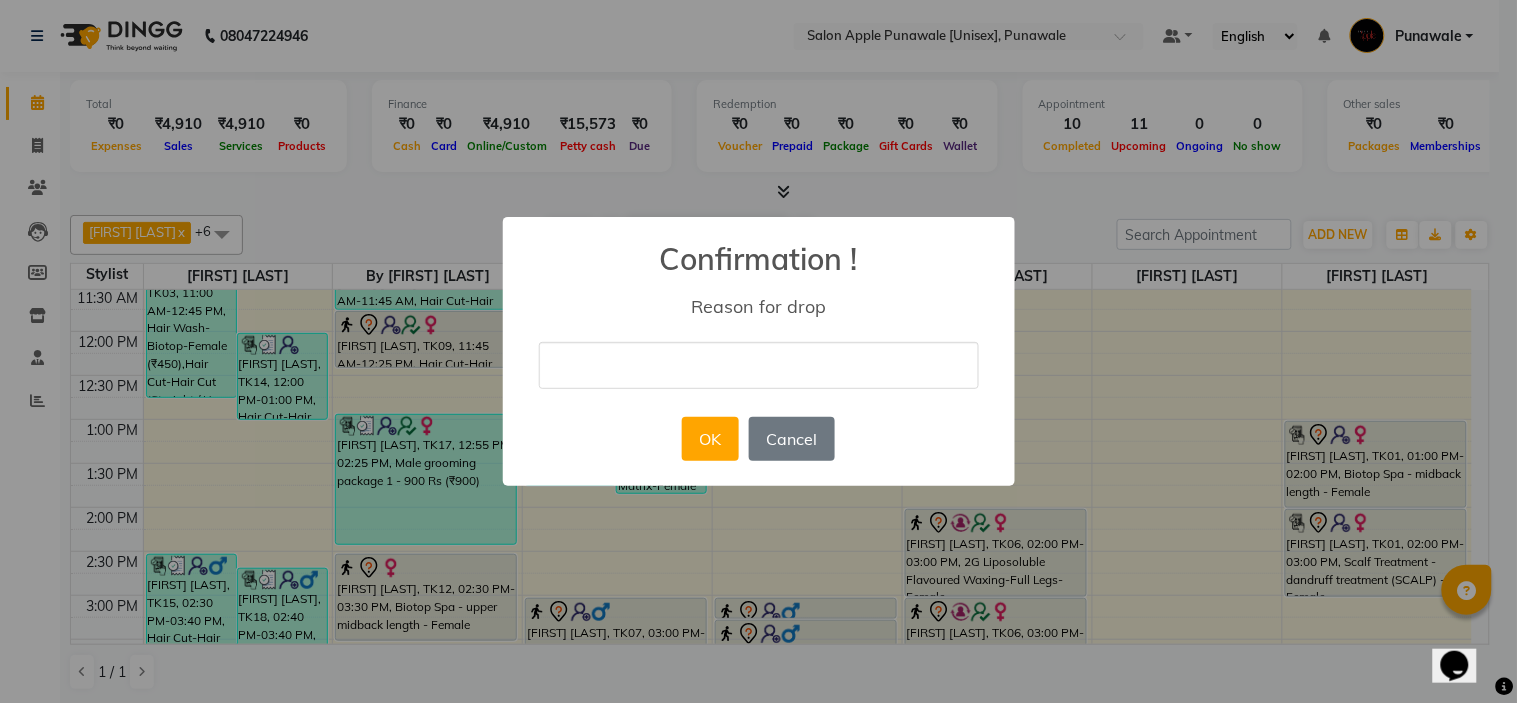 click at bounding box center [759, 365] 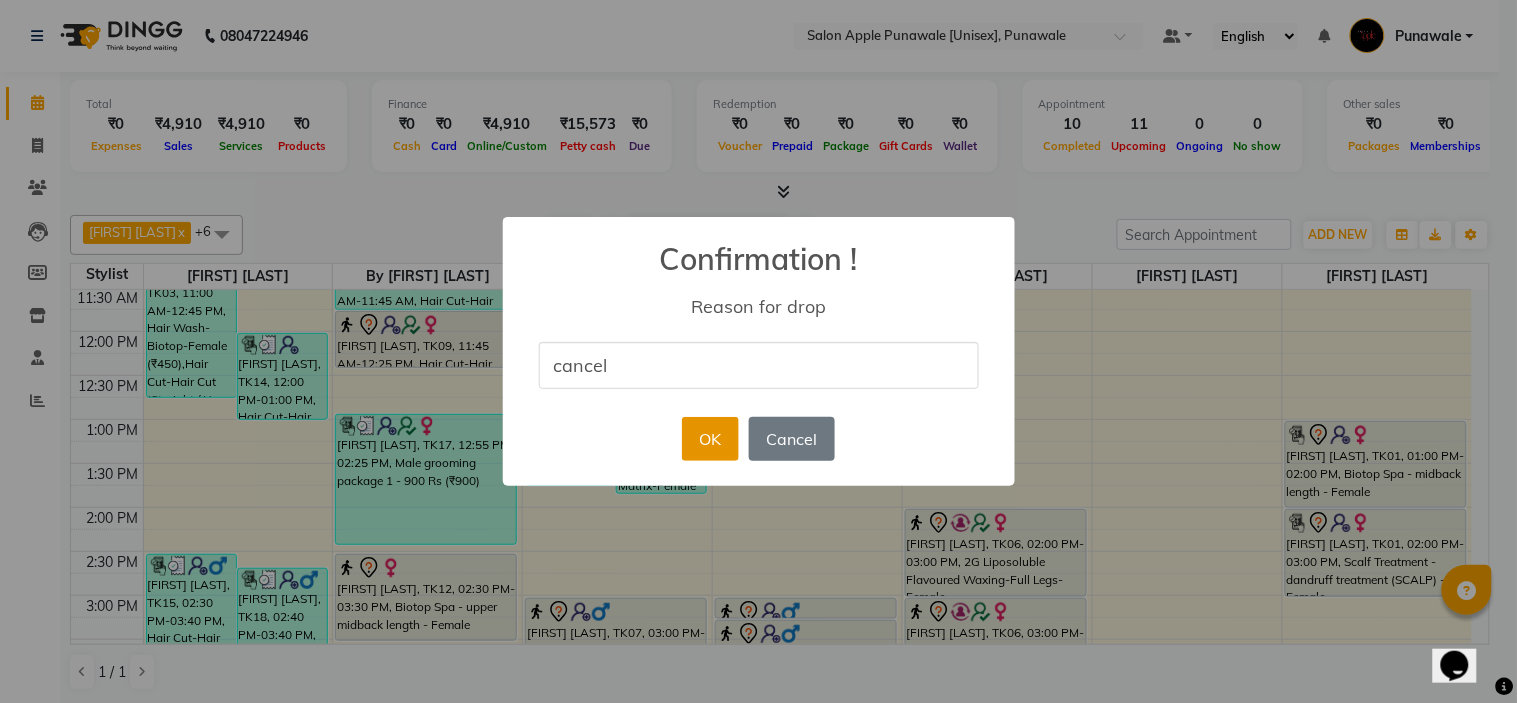 click on "OK" at bounding box center (710, 439) 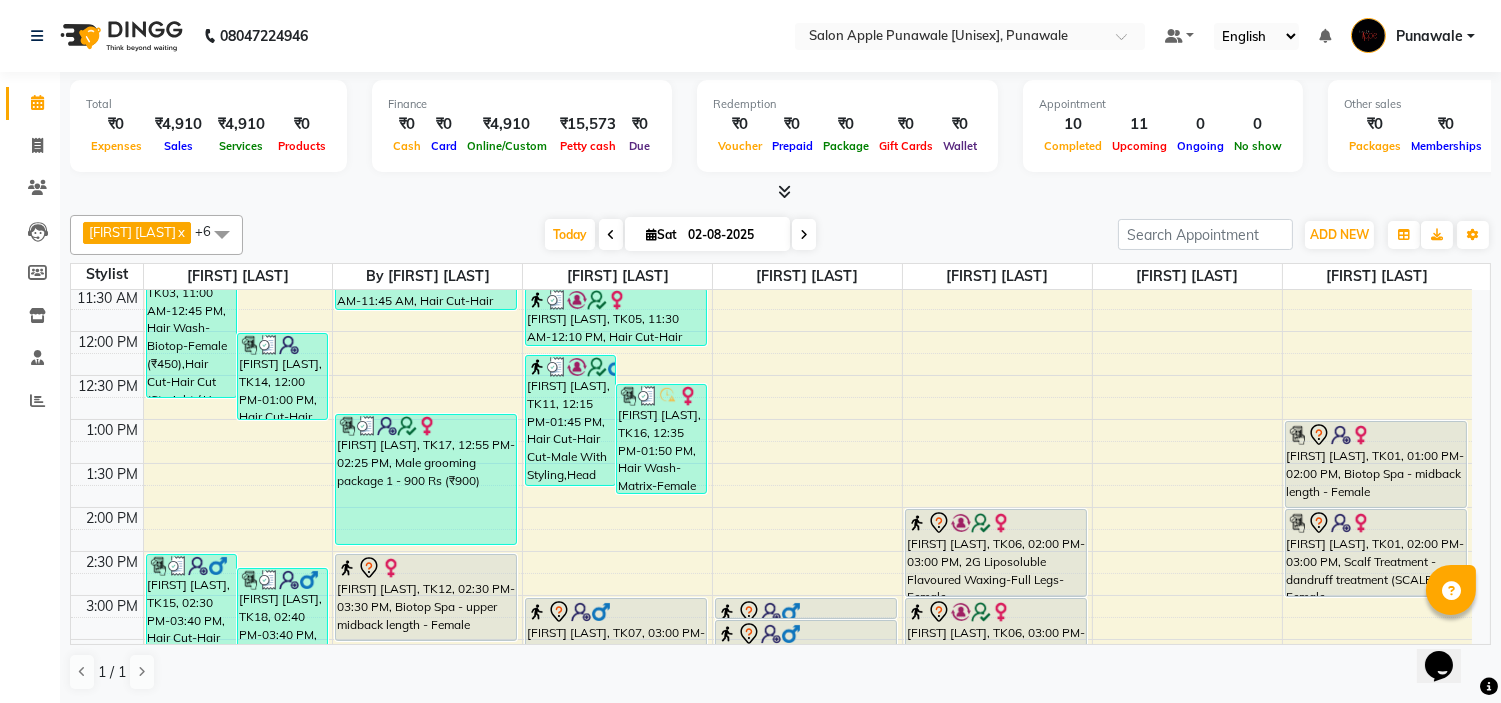 scroll, scrollTop: 1, scrollLeft: 0, axis: vertical 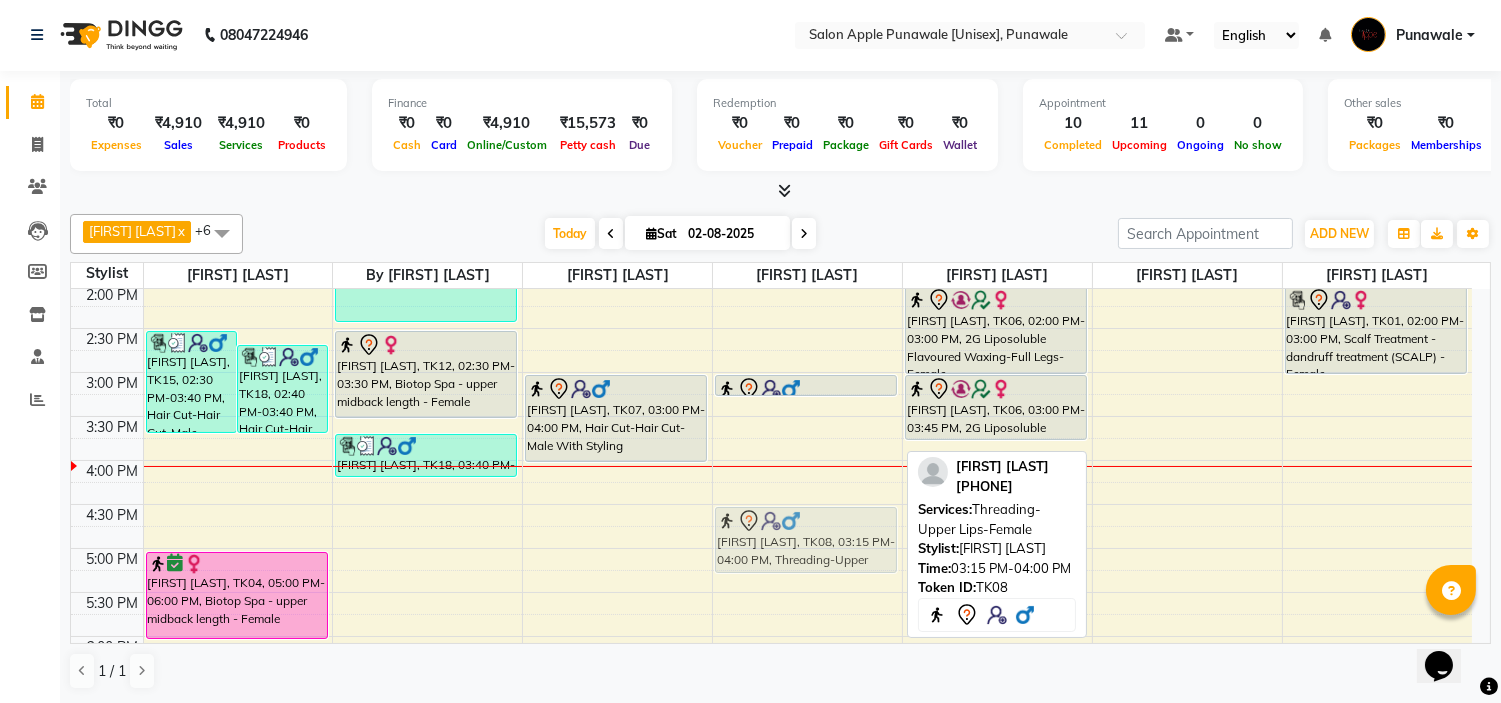 drag, startPoint x: 871, startPoint y: 405, endPoint x: 887, endPoint y: 504, distance: 100.28459 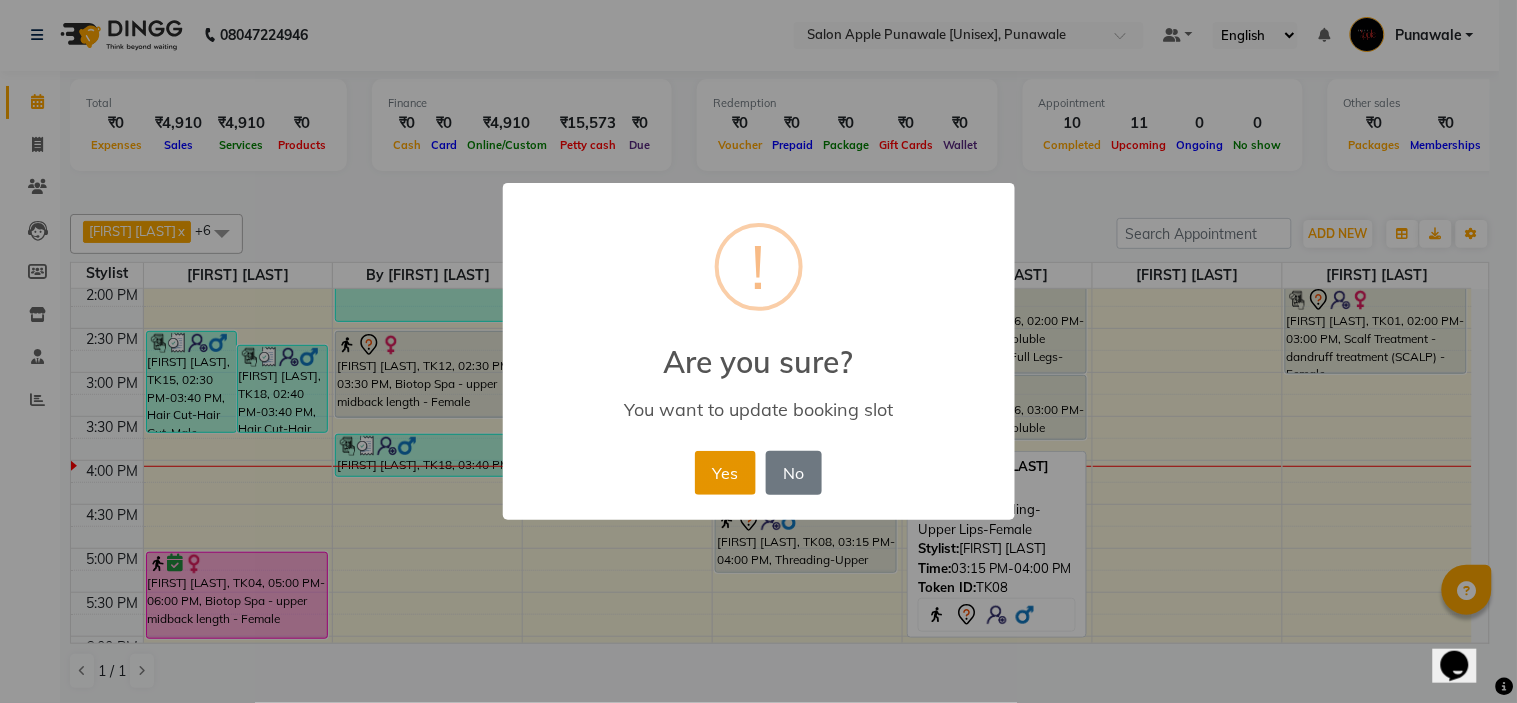 click on "Yes" at bounding box center [725, 473] 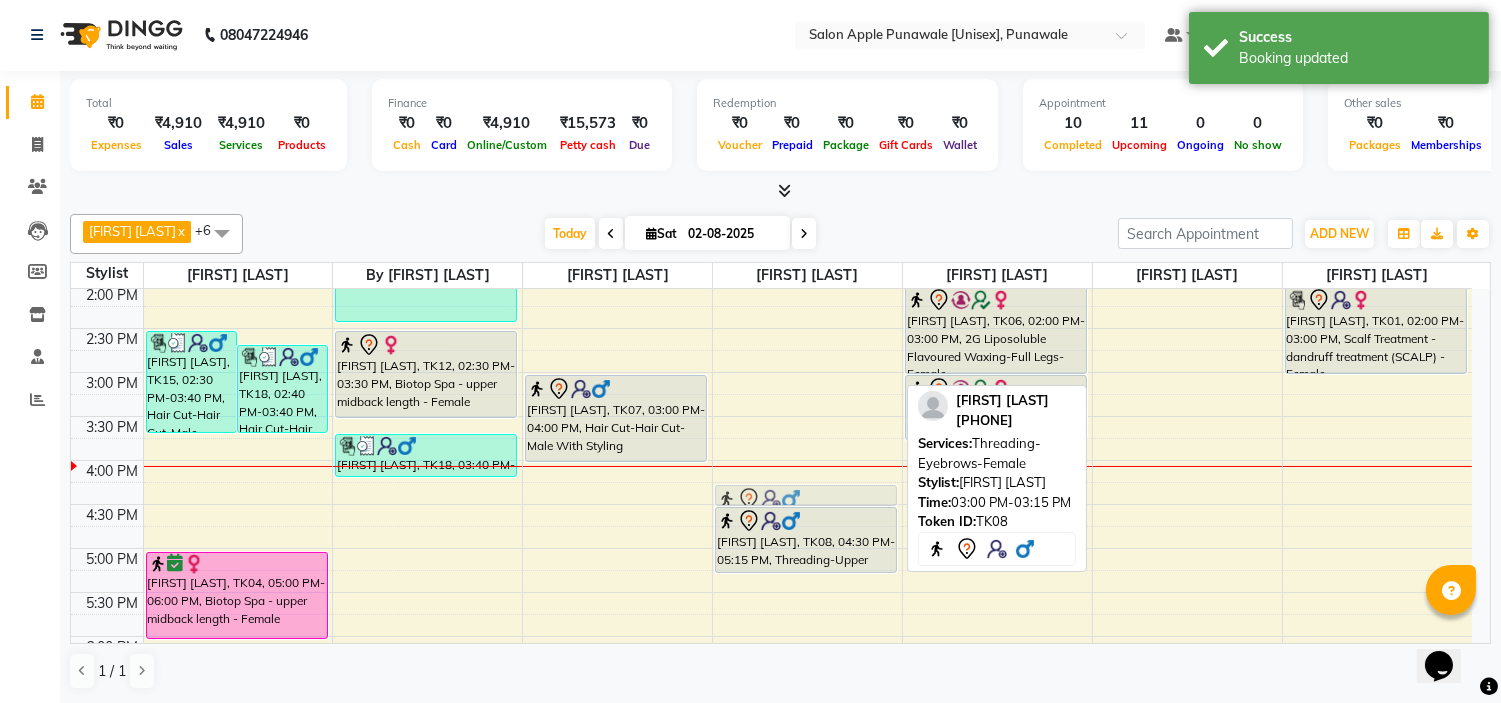 drag, startPoint x: 808, startPoint y: 384, endPoint x: 804, endPoint y: 488, distance: 104.0769 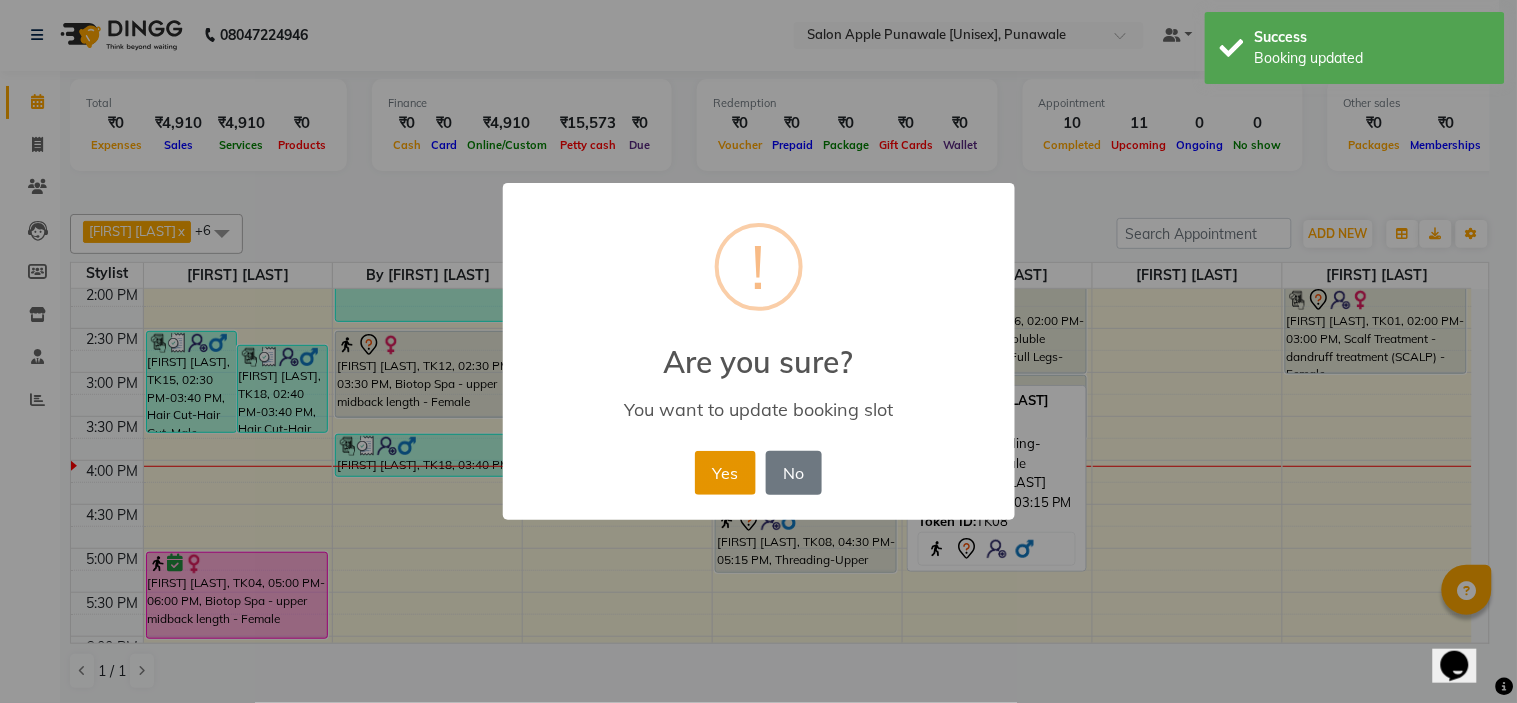 click on "Yes" at bounding box center [725, 473] 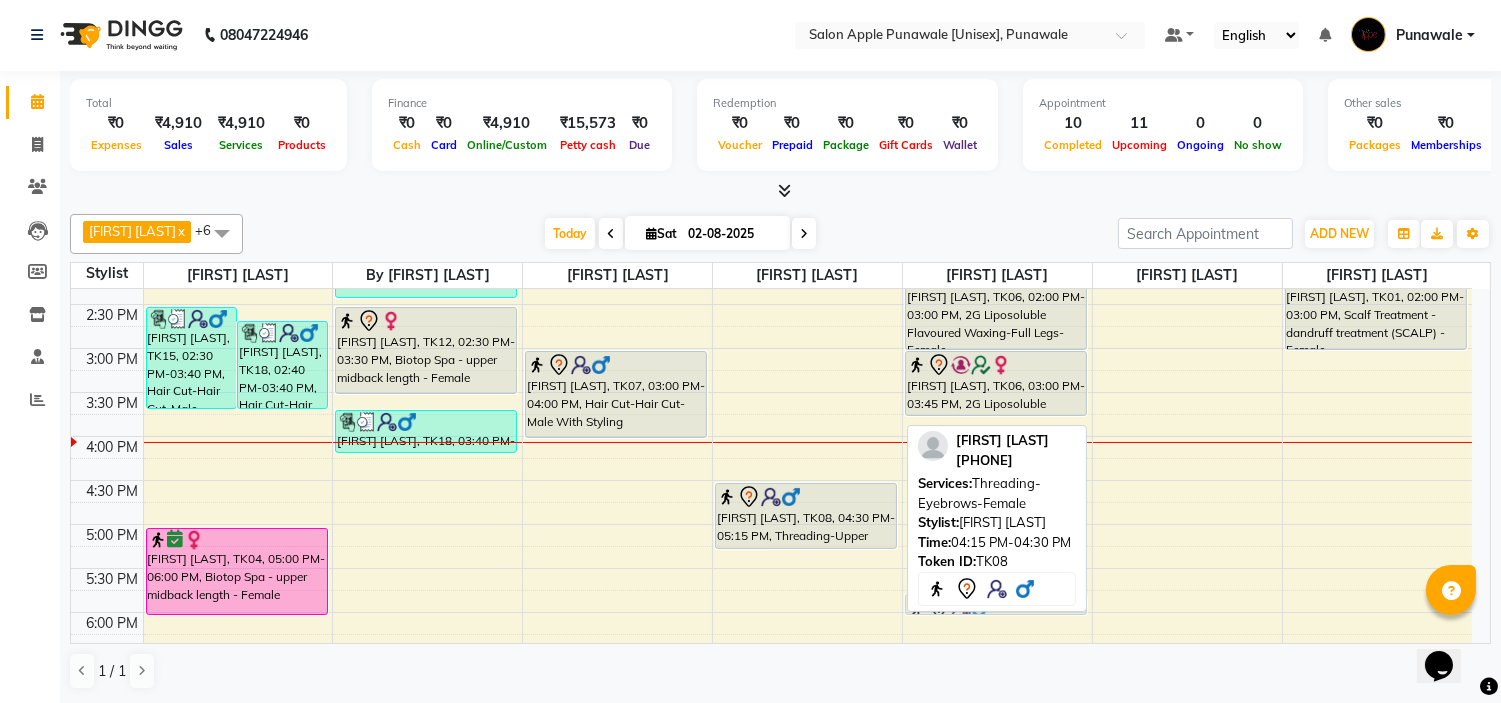 scroll, scrollTop: 471, scrollLeft: 0, axis: vertical 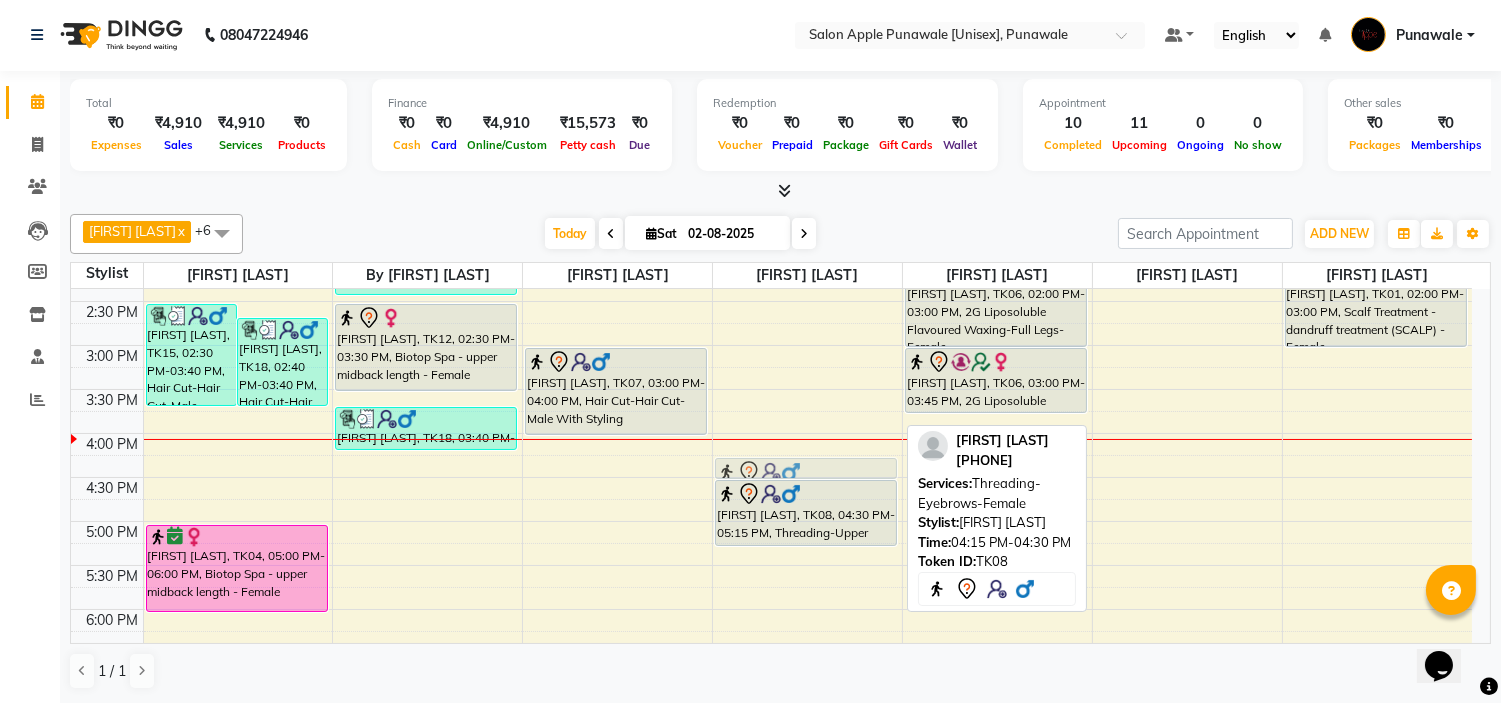 drag, startPoint x: 883, startPoint y: 495, endPoint x: 886, endPoint y: 472, distance: 23.194826 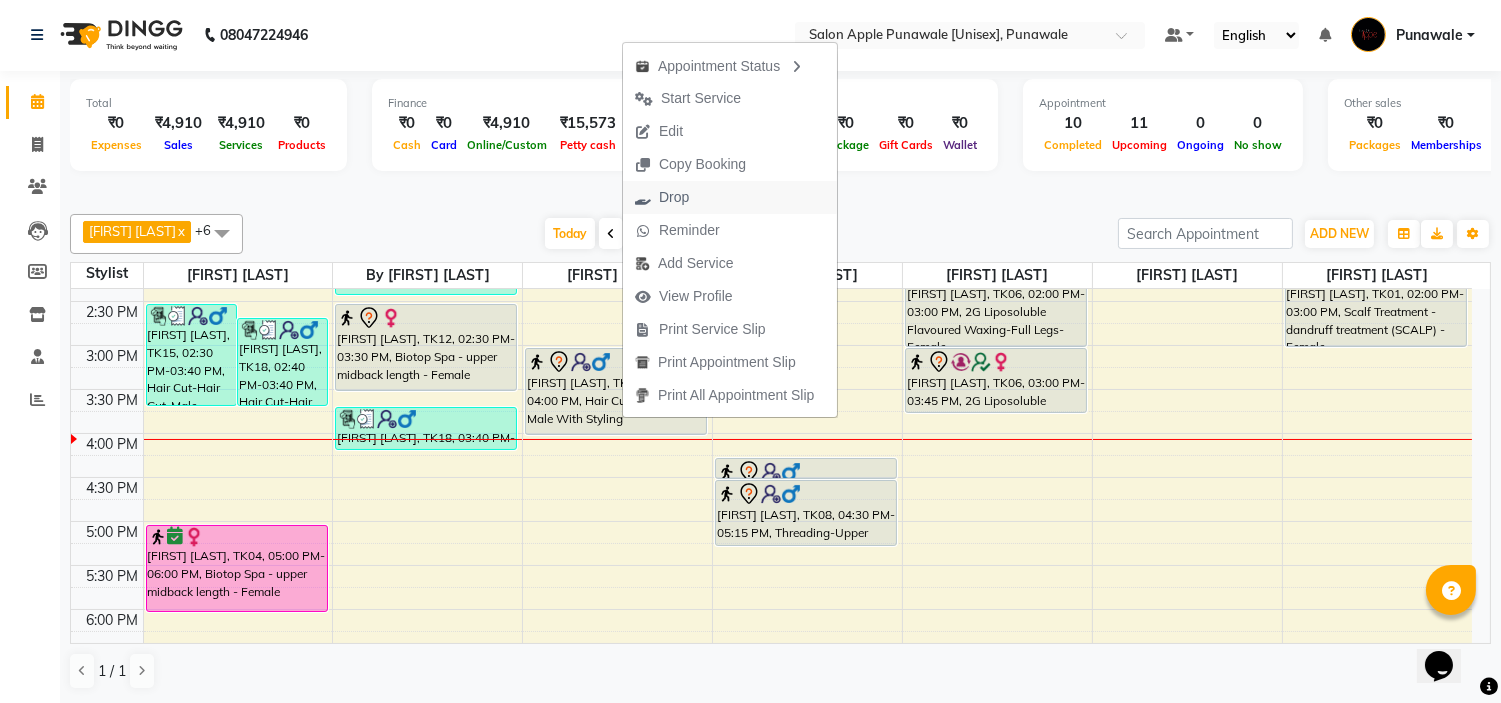 click on "Drop" at bounding box center [730, 197] 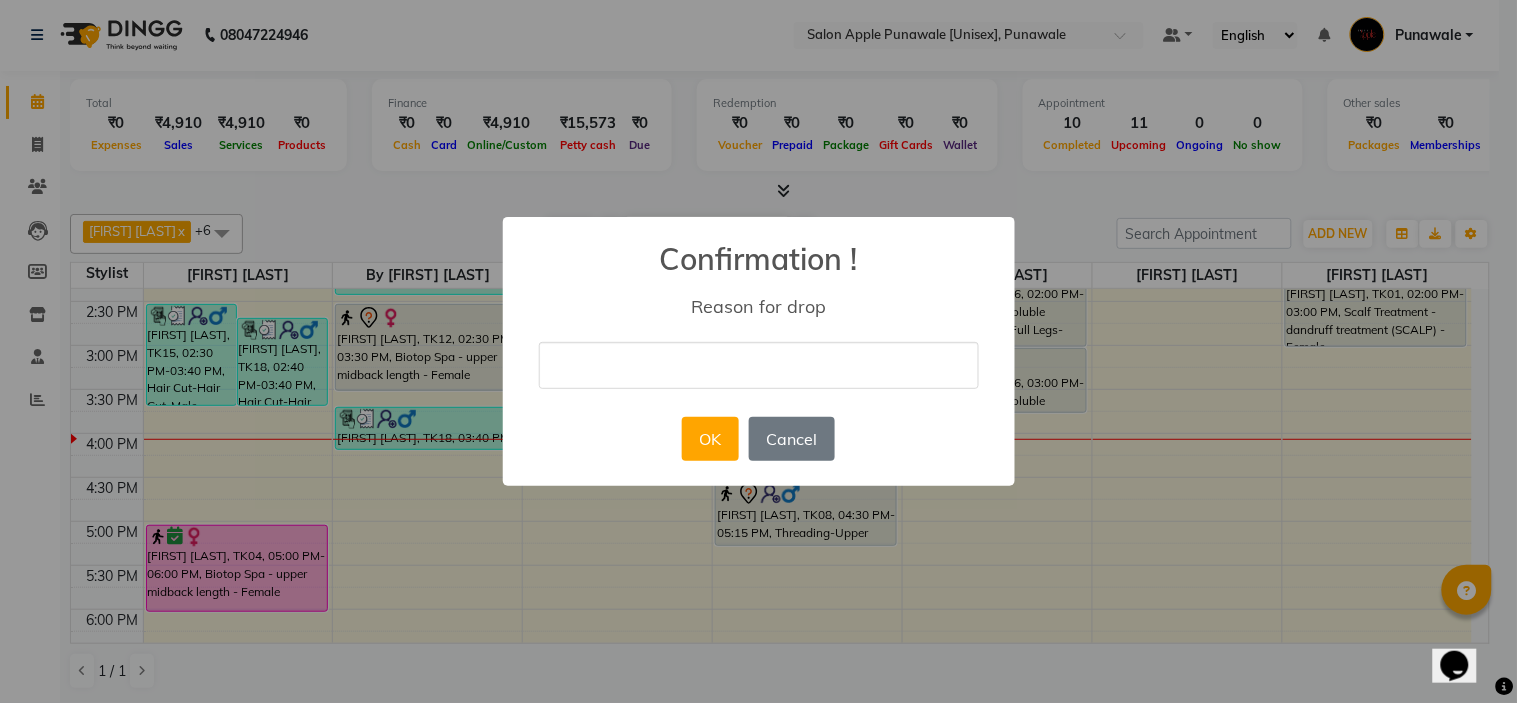 click at bounding box center [759, 365] 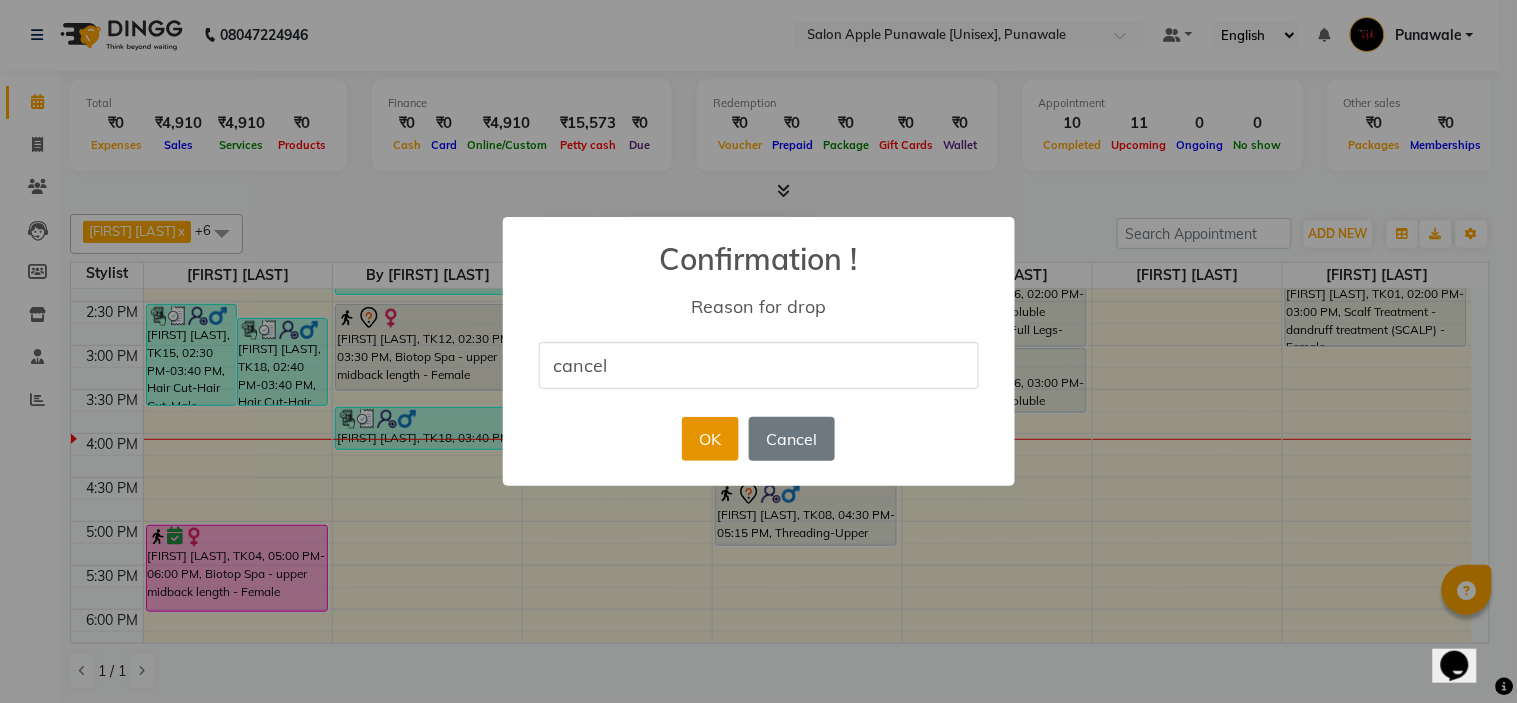 click on "OK" at bounding box center [710, 439] 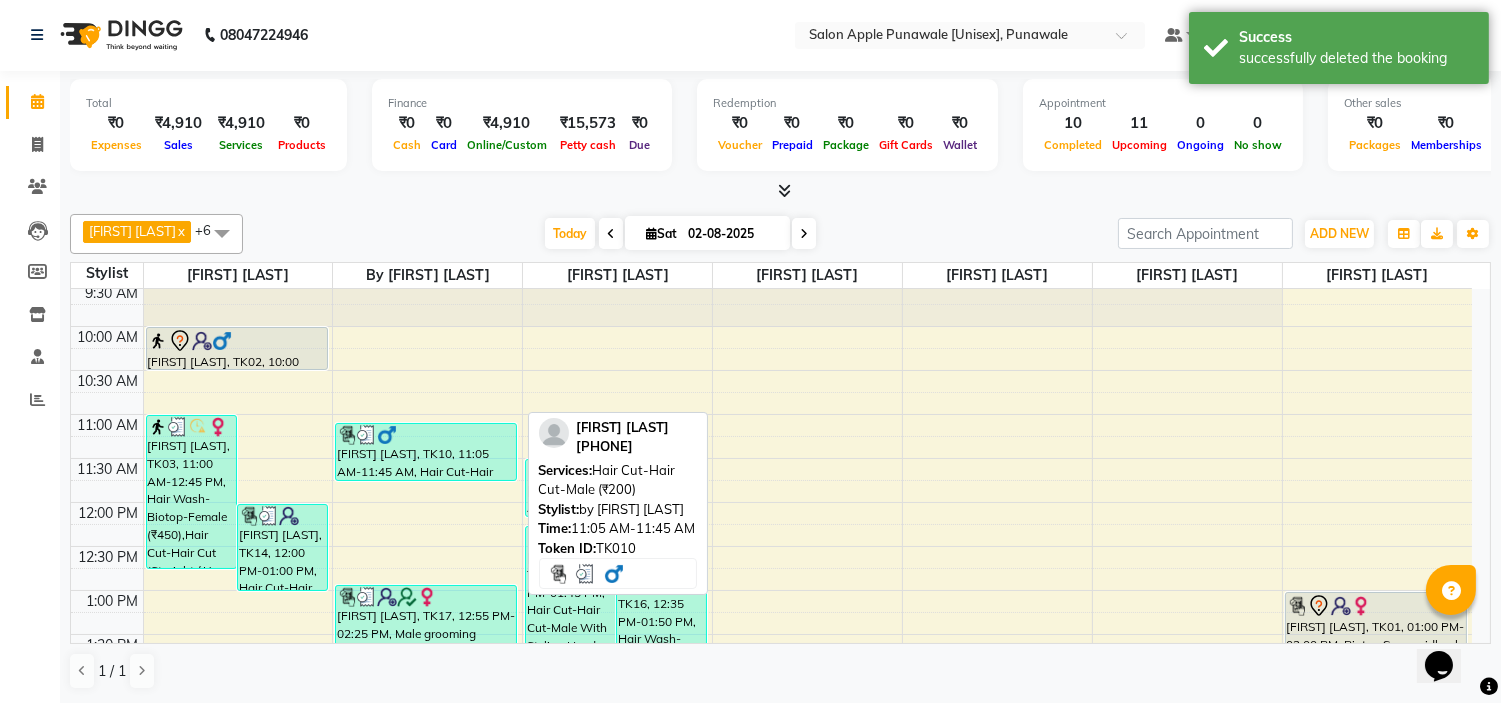 scroll, scrollTop: 0, scrollLeft: 0, axis: both 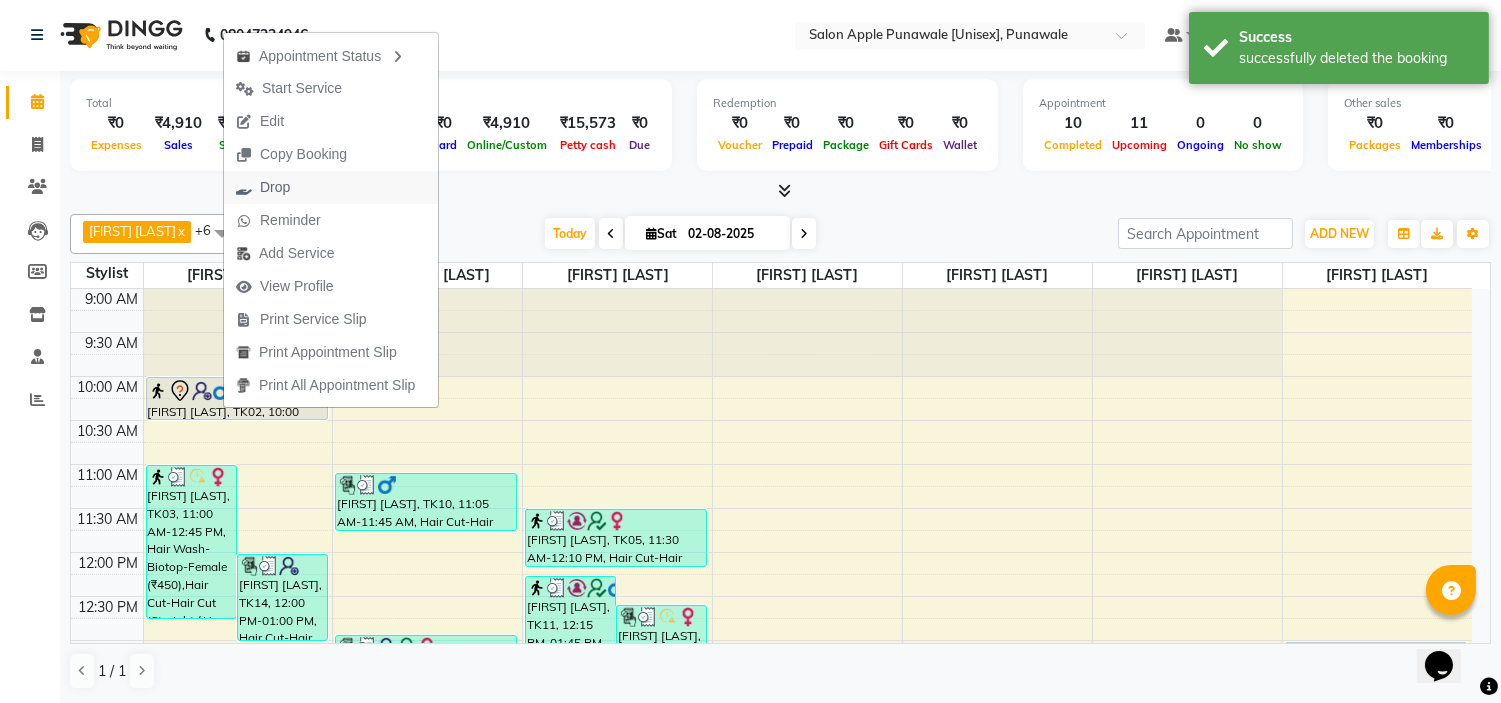 click on "Drop" at bounding box center [331, 187] 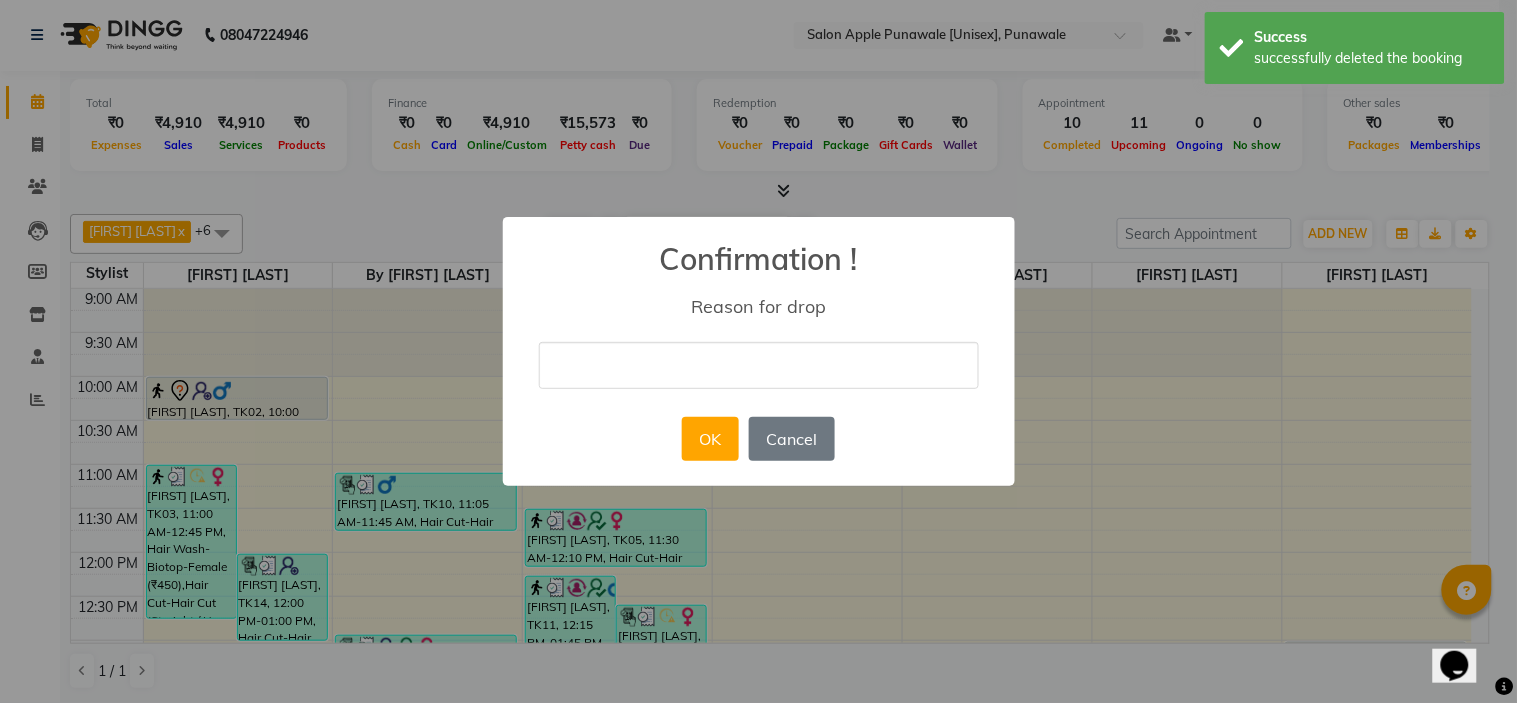 click at bounding box center [759, 365] 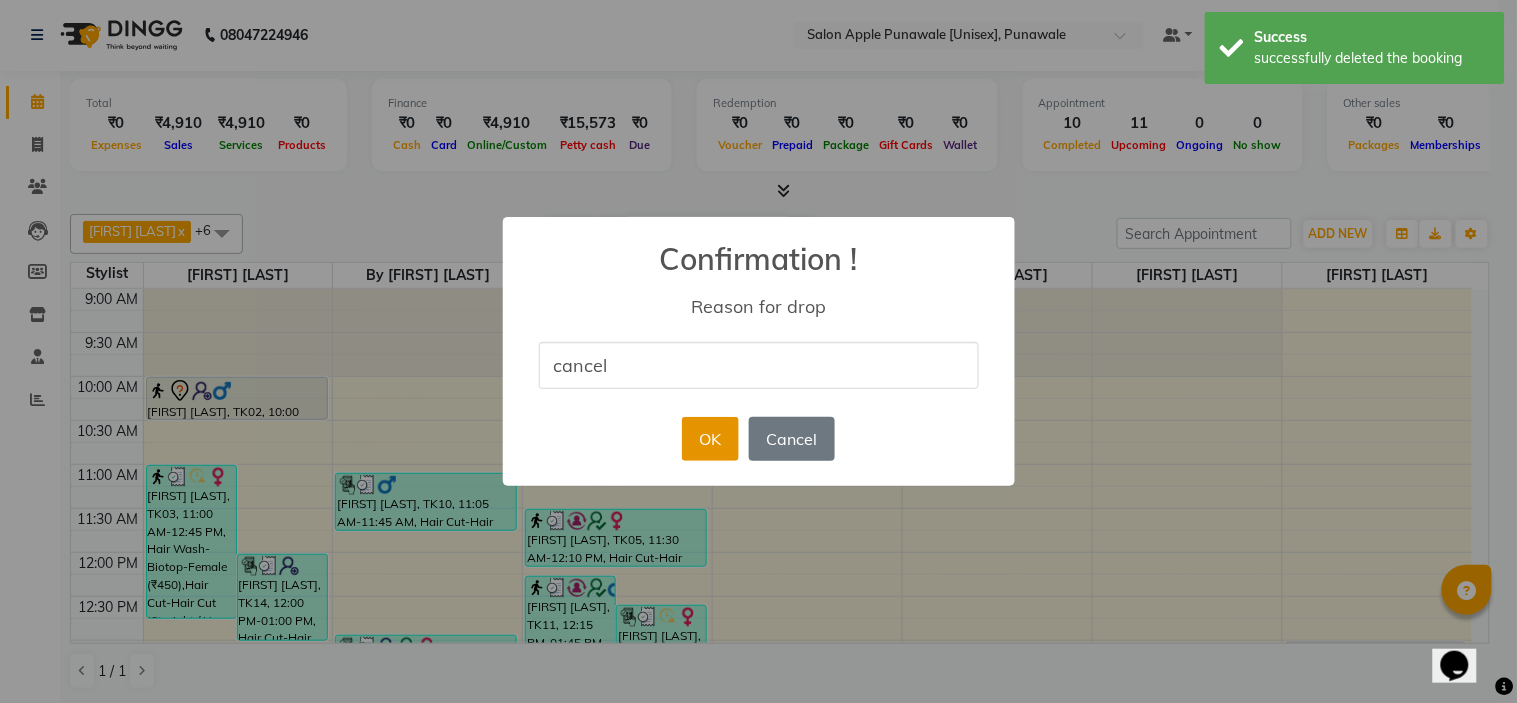 click on "OK" at bounding box center [710, 439] 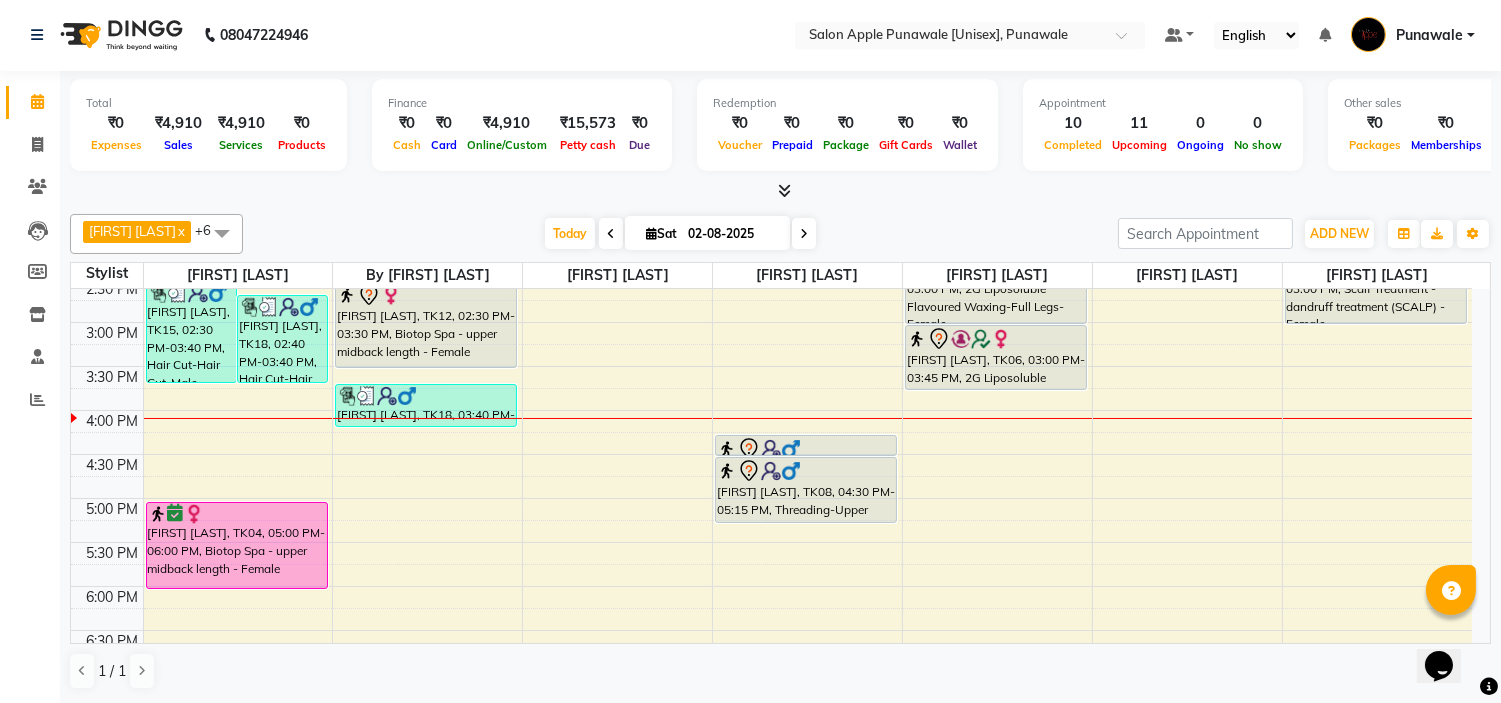 scroll, scrollTop: 444, scrollLeft: 0, axis: vertical 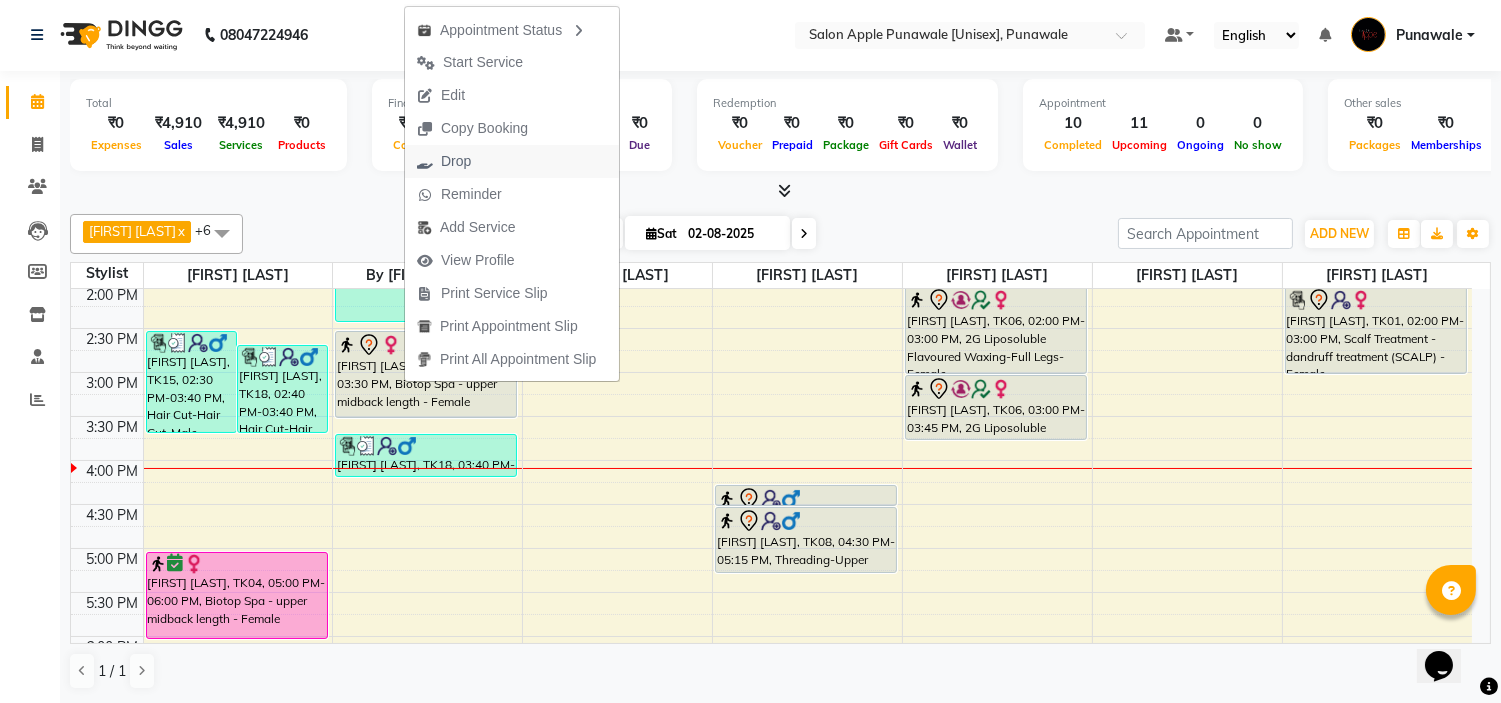 click on "Drop" at bounding box center (512, 161) 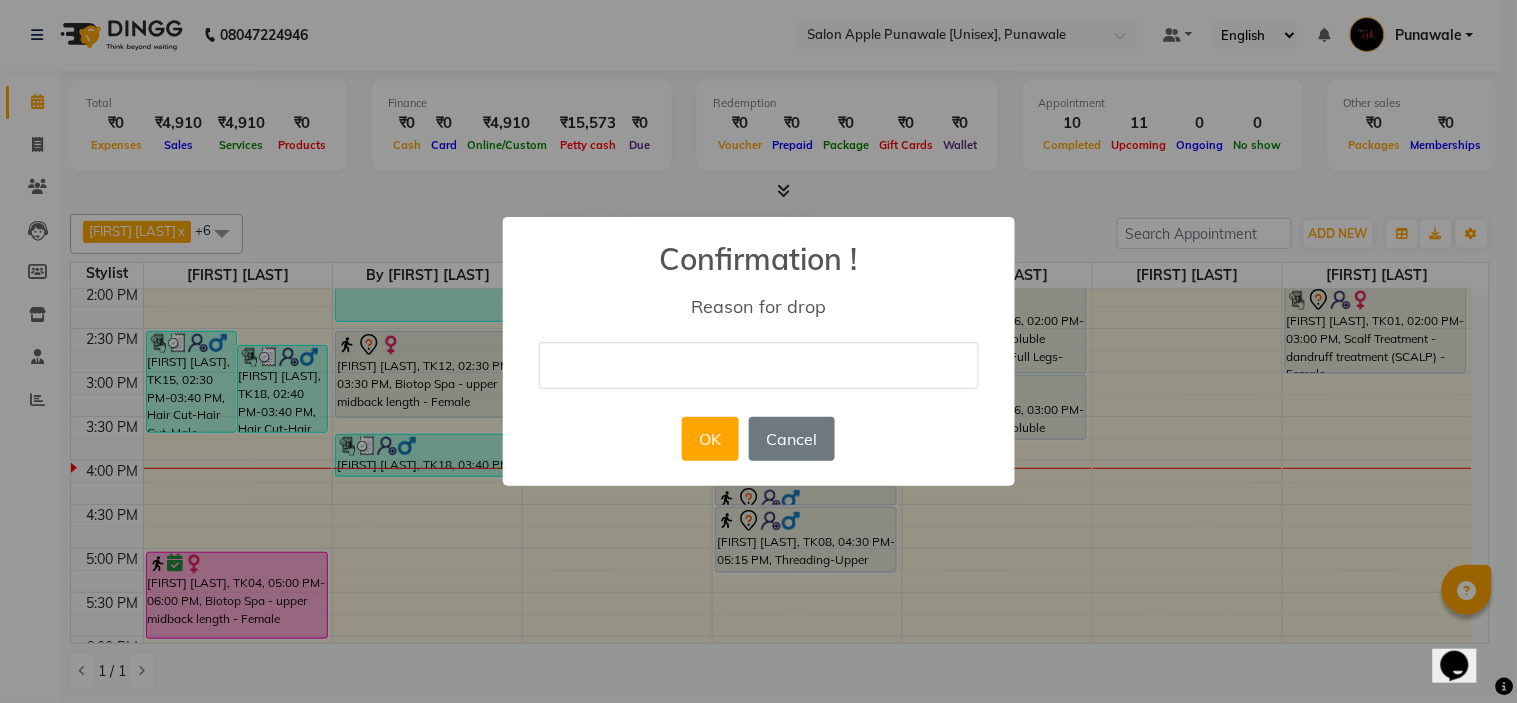 click at bounding box center (759, 365) 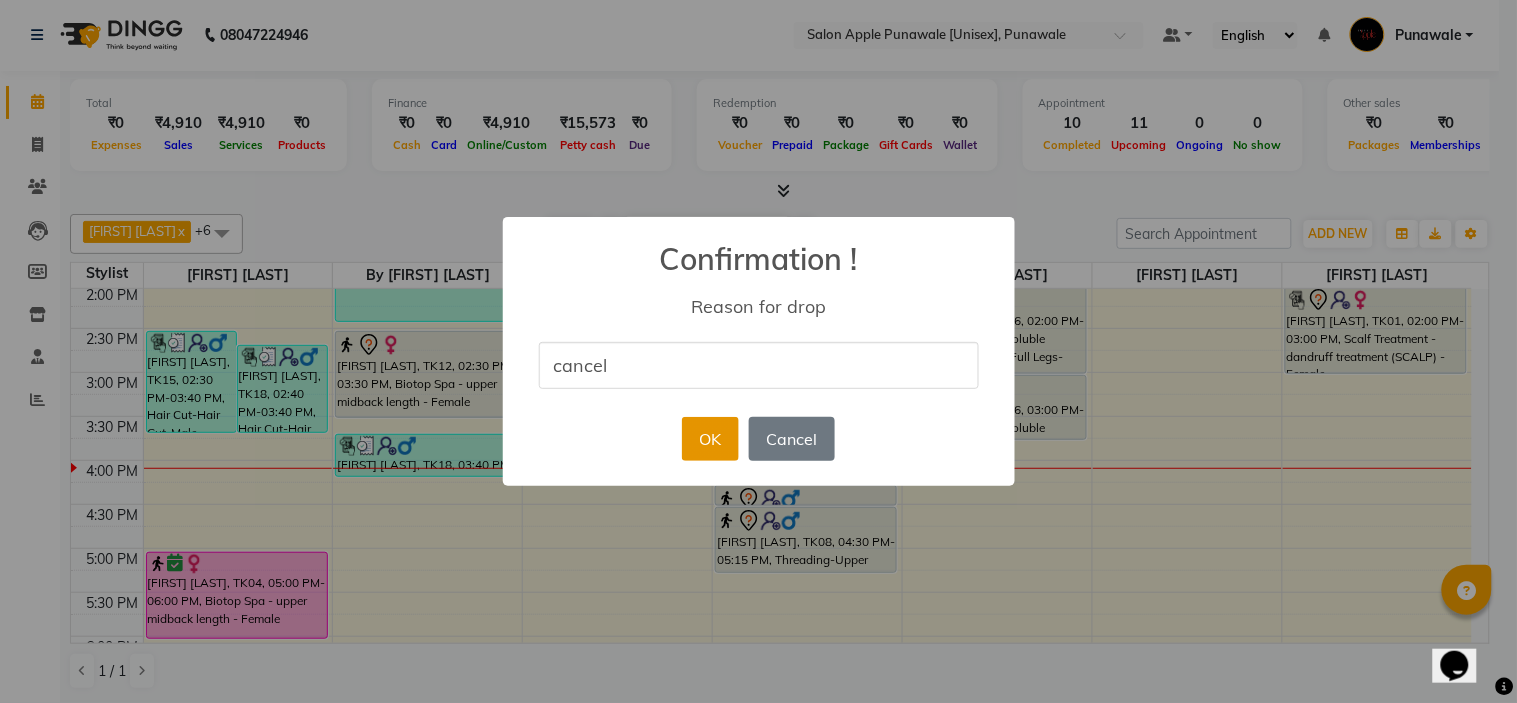 click on "OK" at bounding box center [710, 439] 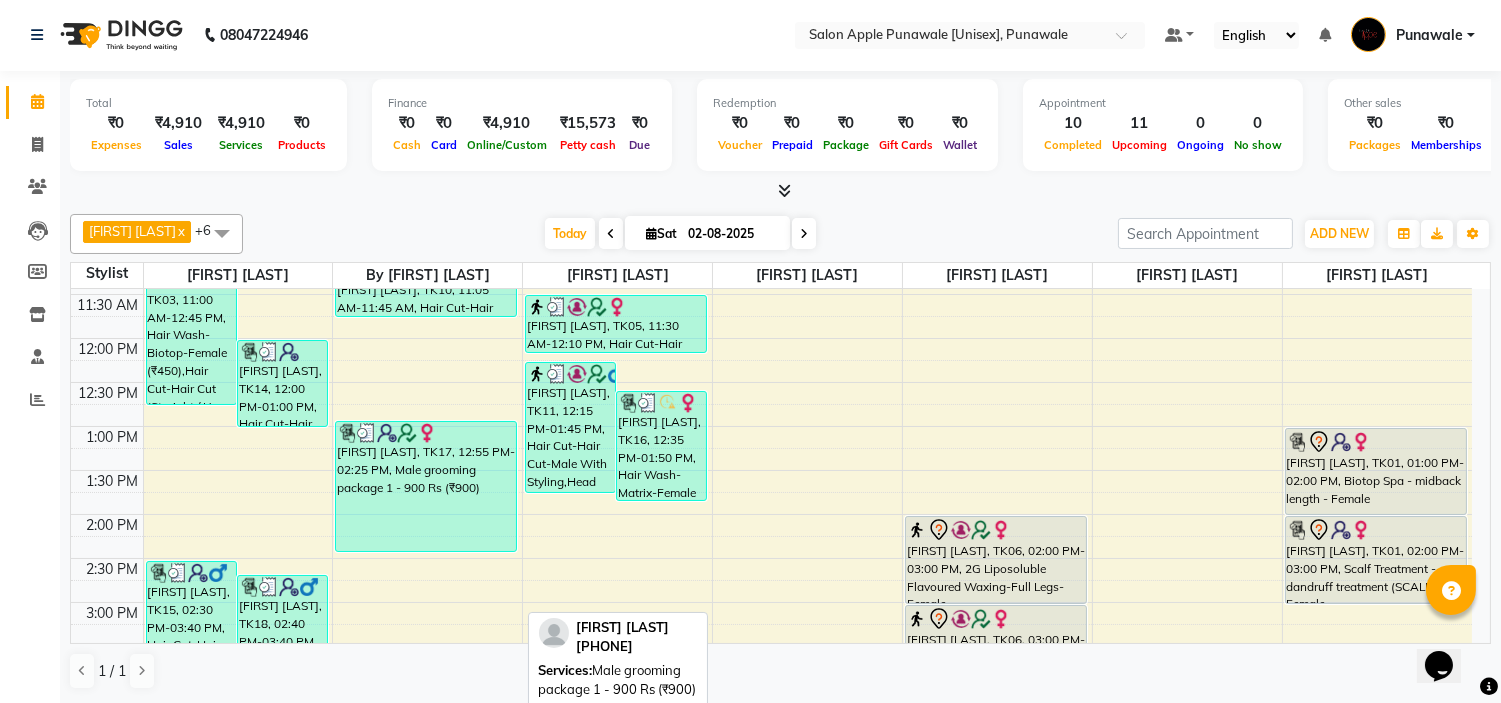 scroll, scrollTop: 437, scrollLeft: 0, axis: vertical 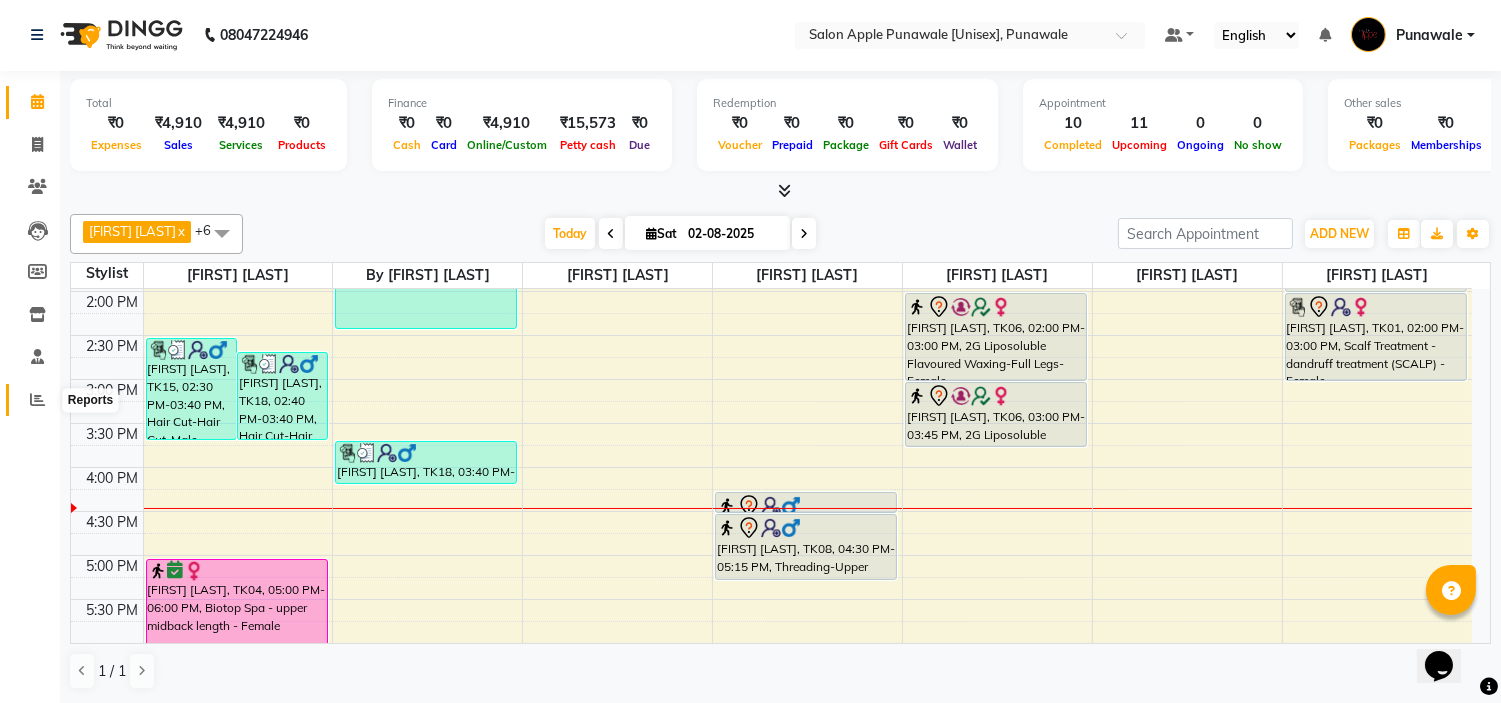 click 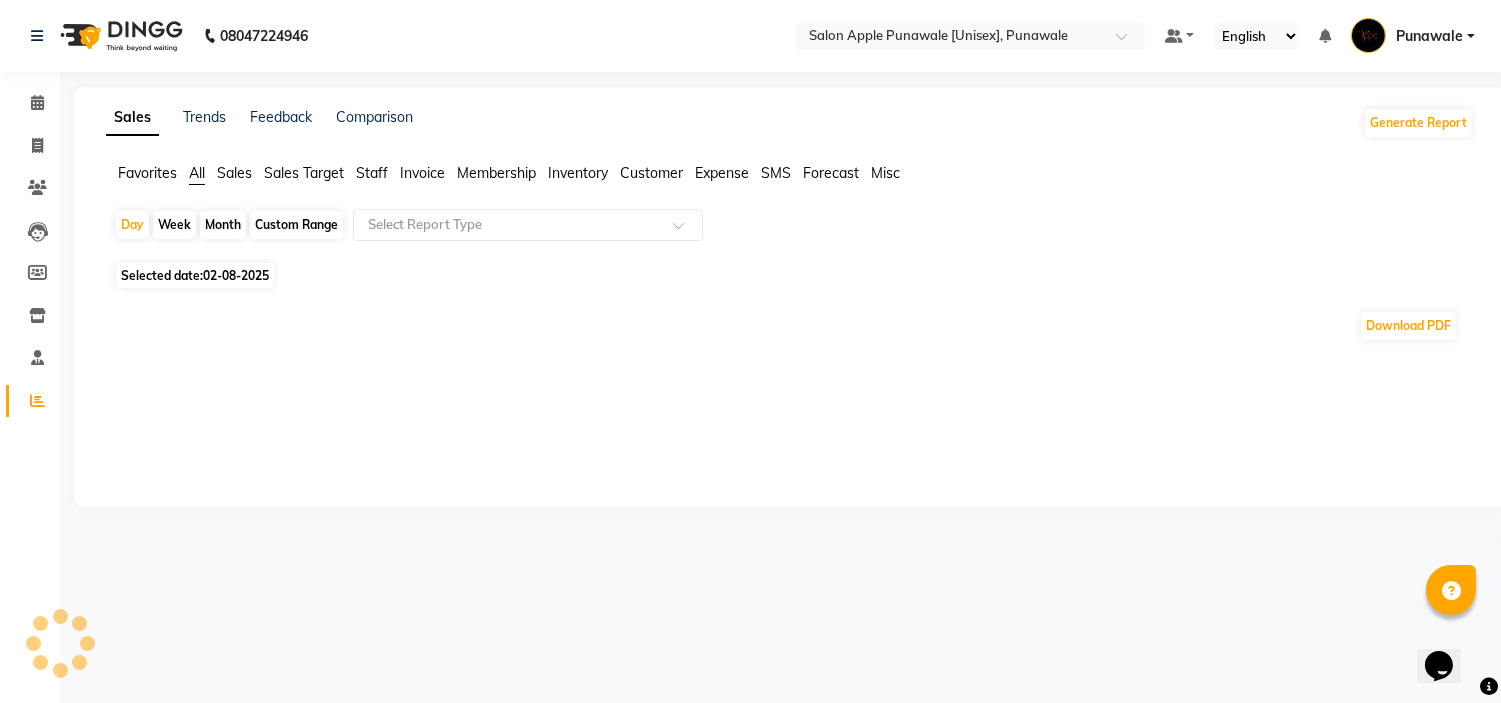 scroll, scrollTop: 0, scrollLeft: 0, axis: both 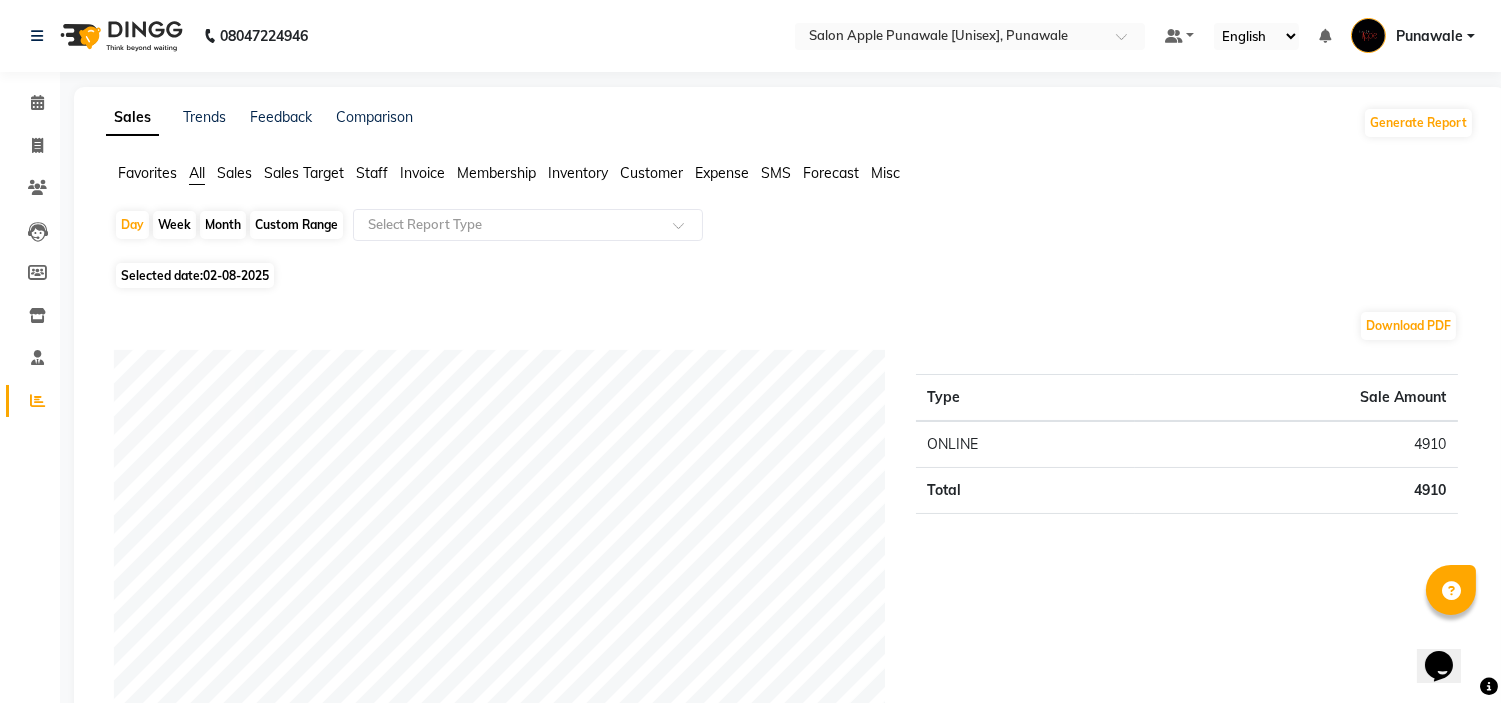 click on "Month" 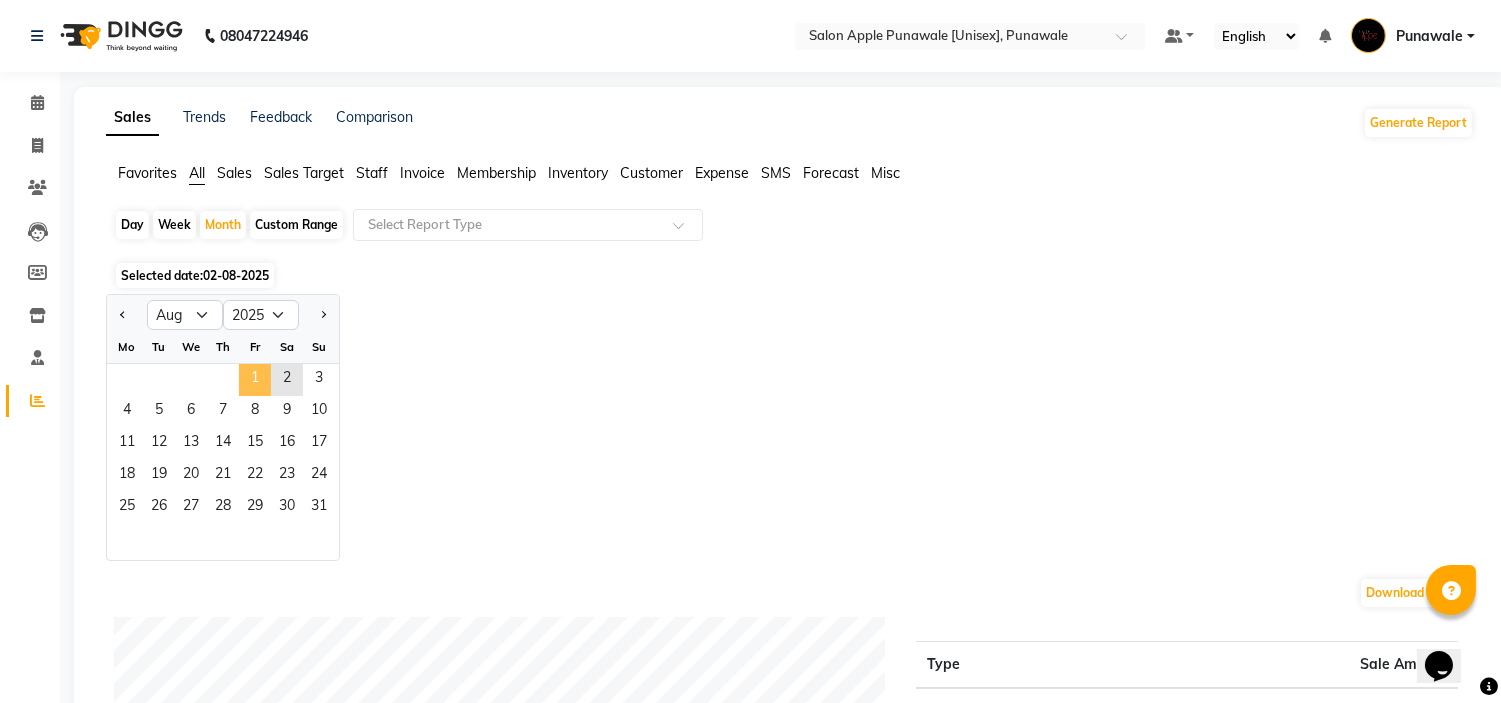 click on "1" 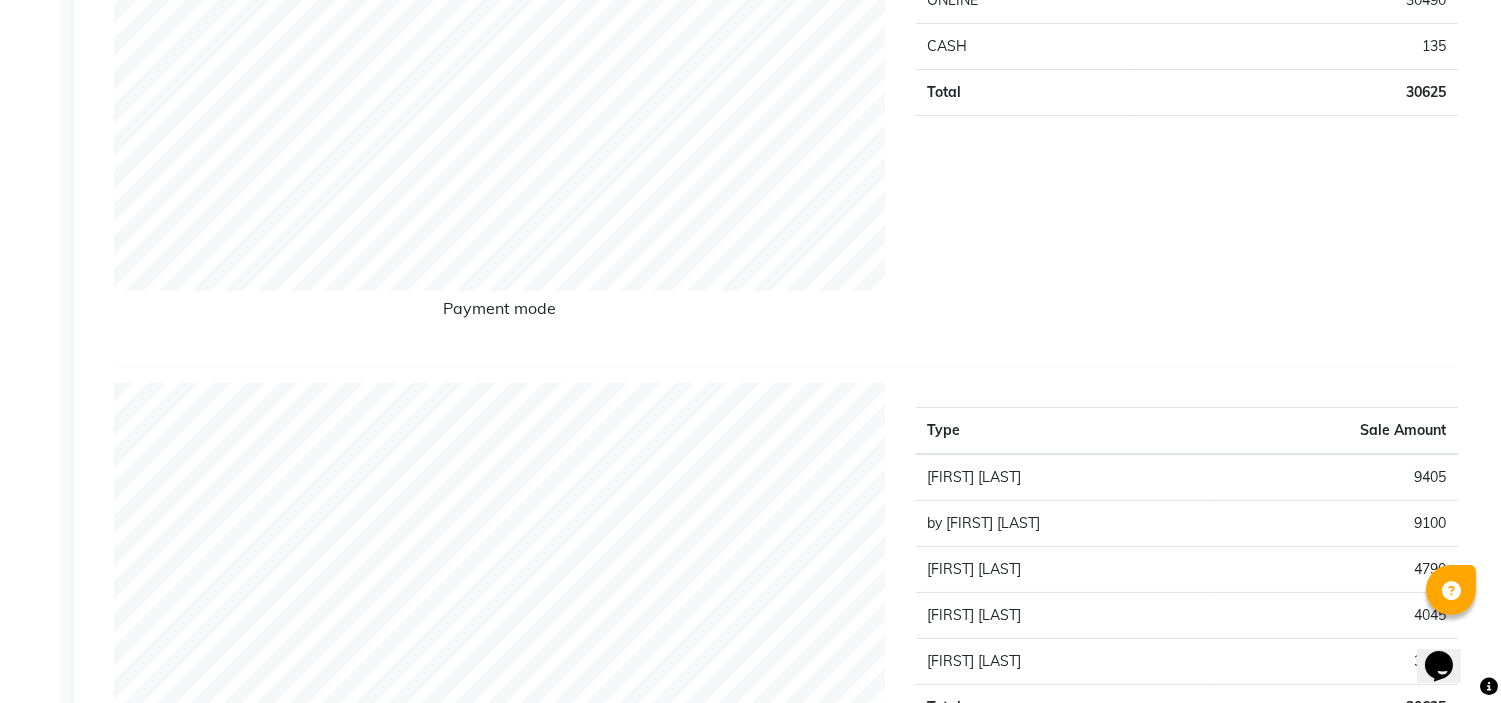 scroll, scrollTop: 0, scrollLeft: 0, axis: both 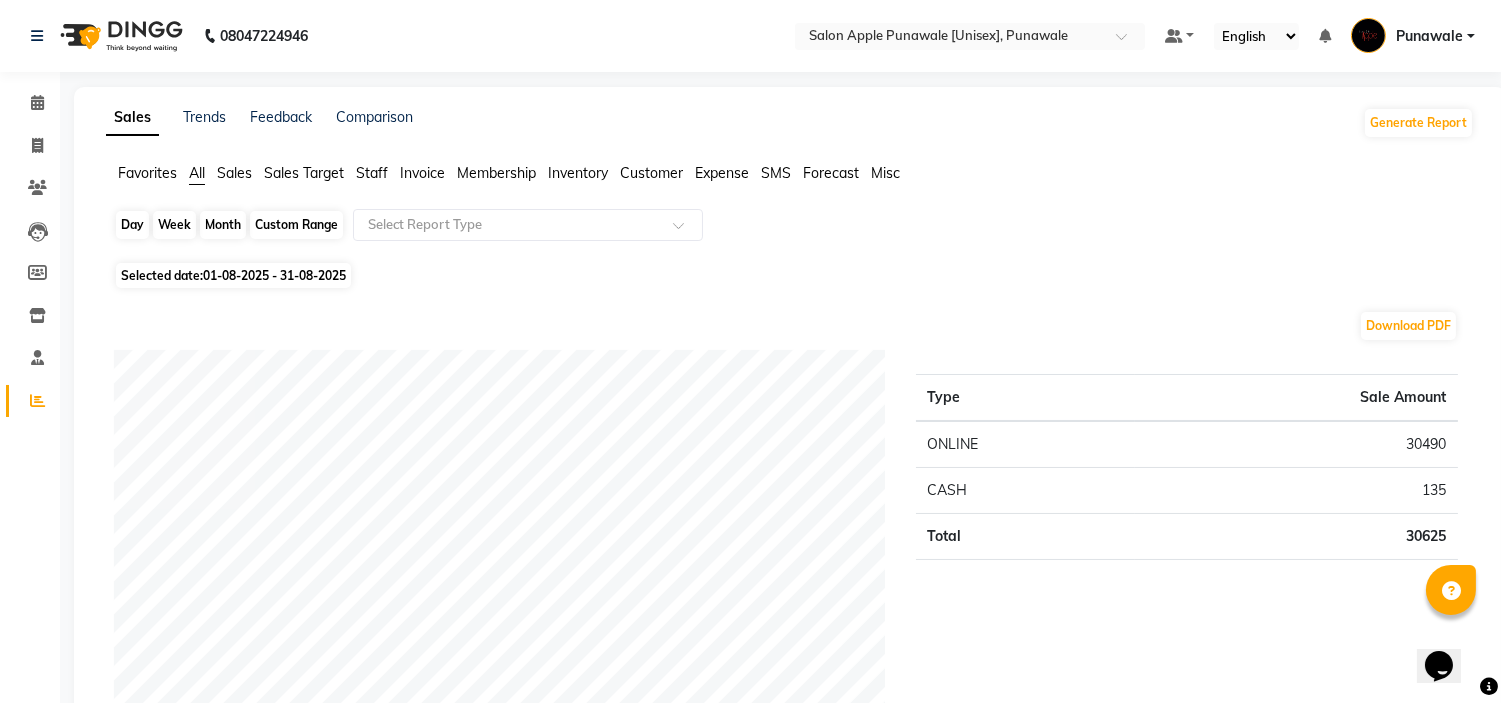 click on "Month" 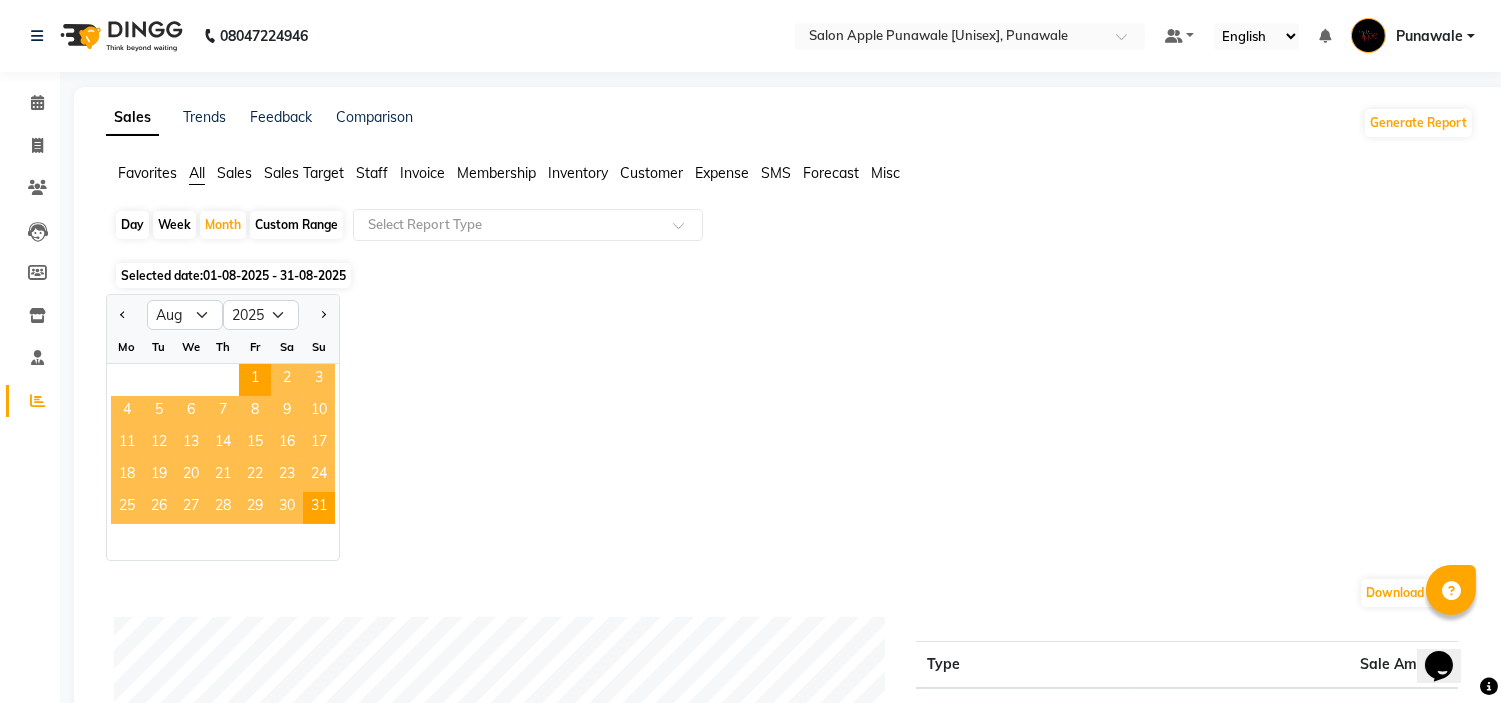 click on "2" 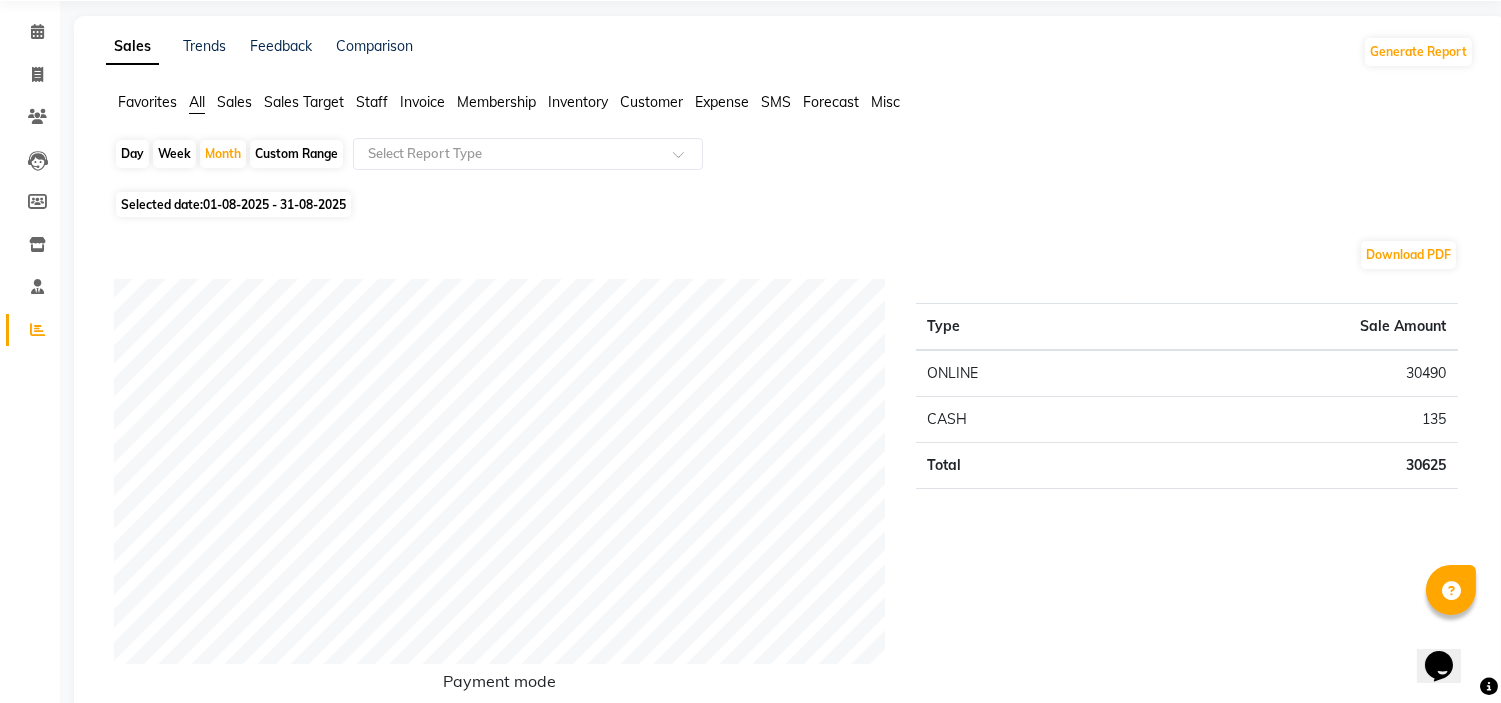 scroll, scrollTop: 0, scrollLeft: 0, axis: both 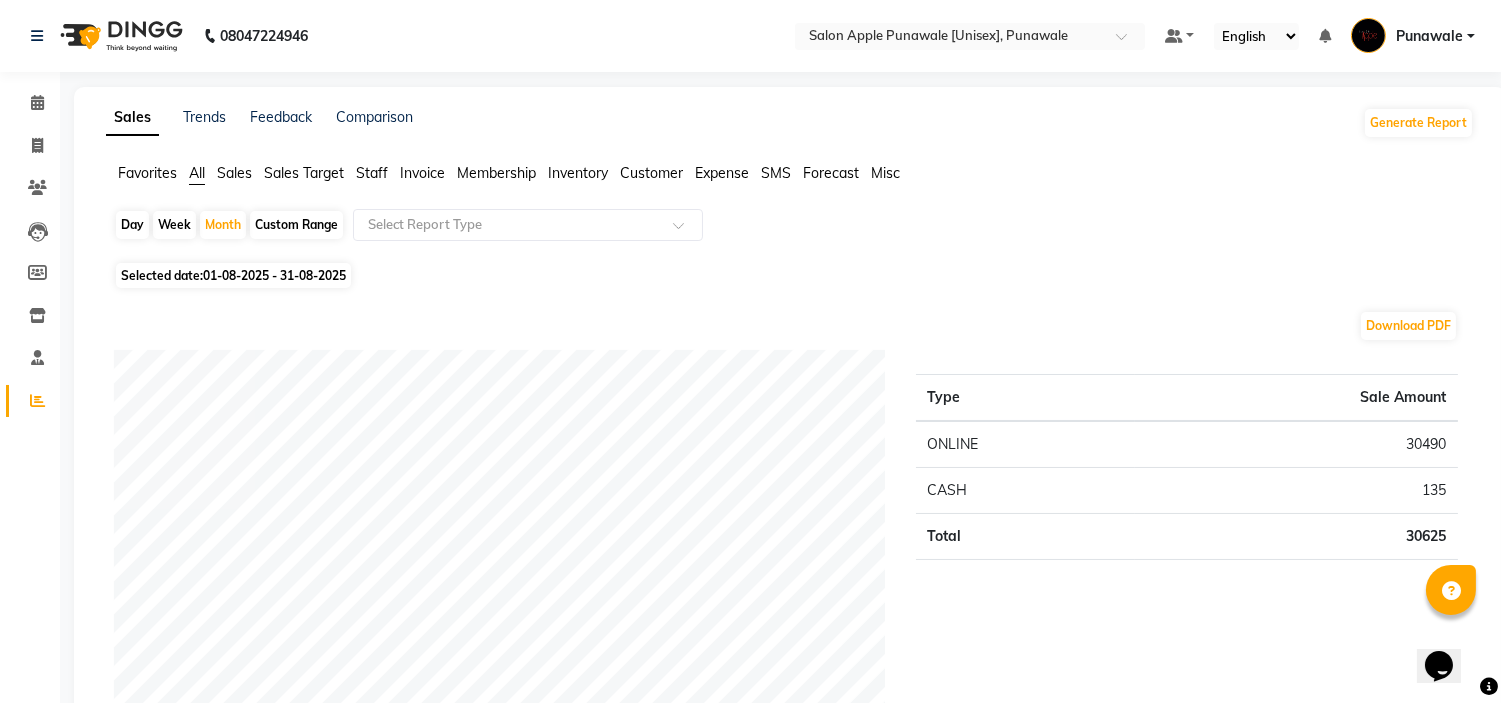 click on "Day" 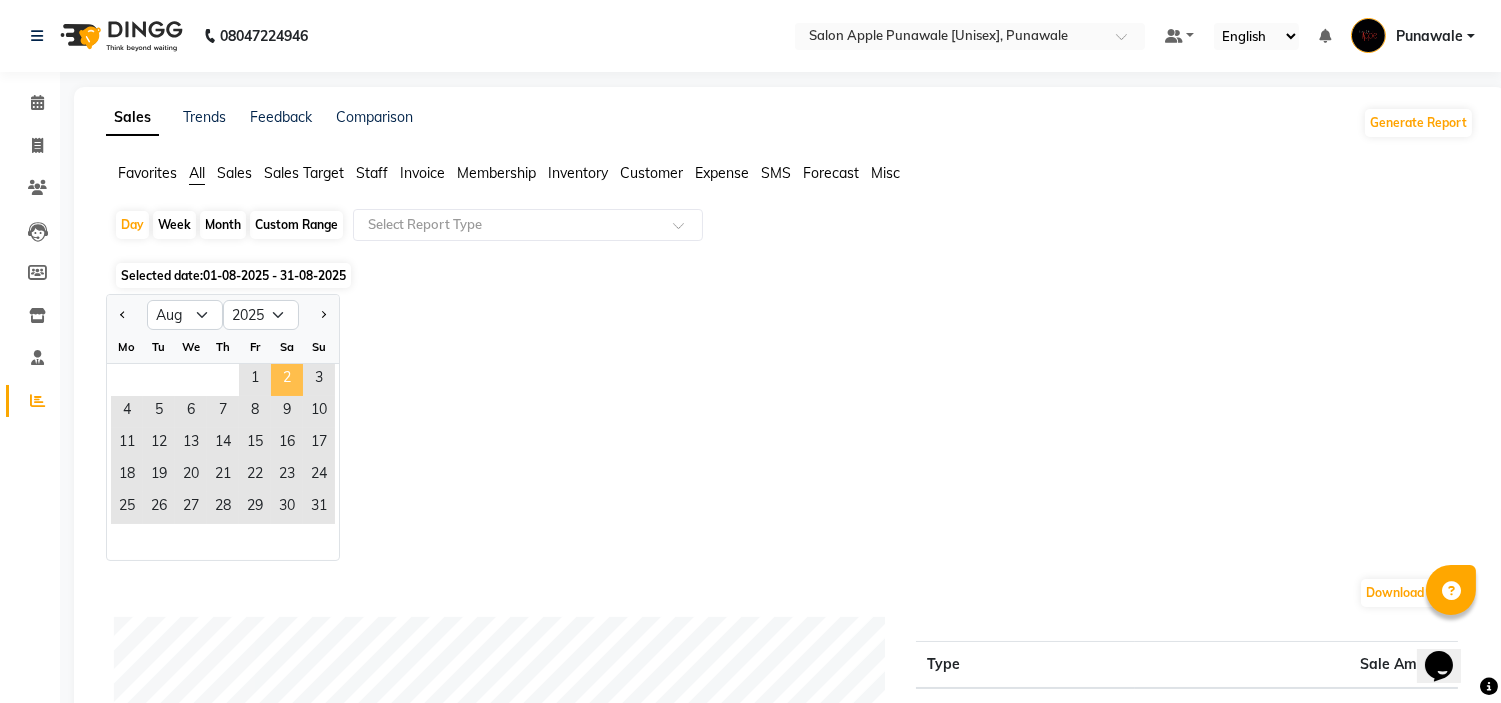 click on "2" 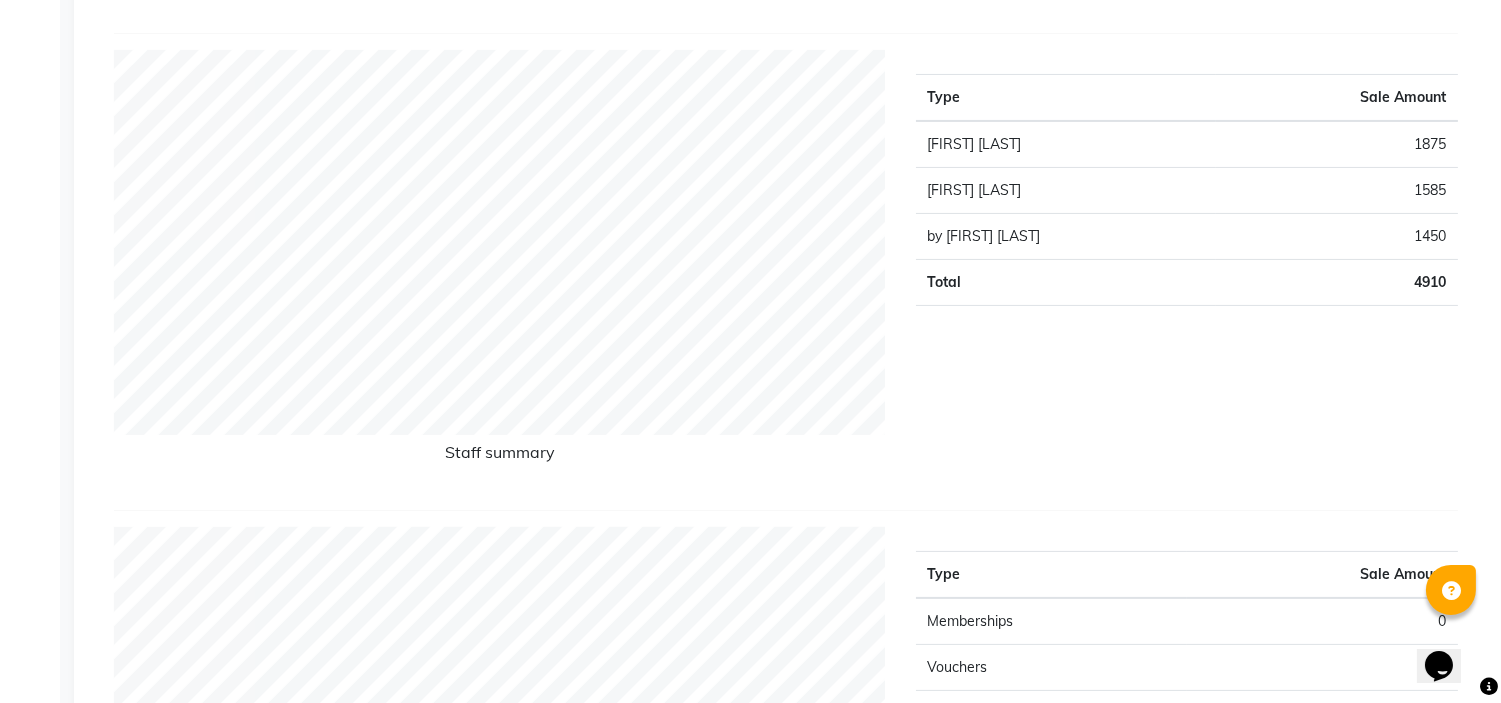 scroll, scrollTop: 0, scrollLeft: 0, axis: both 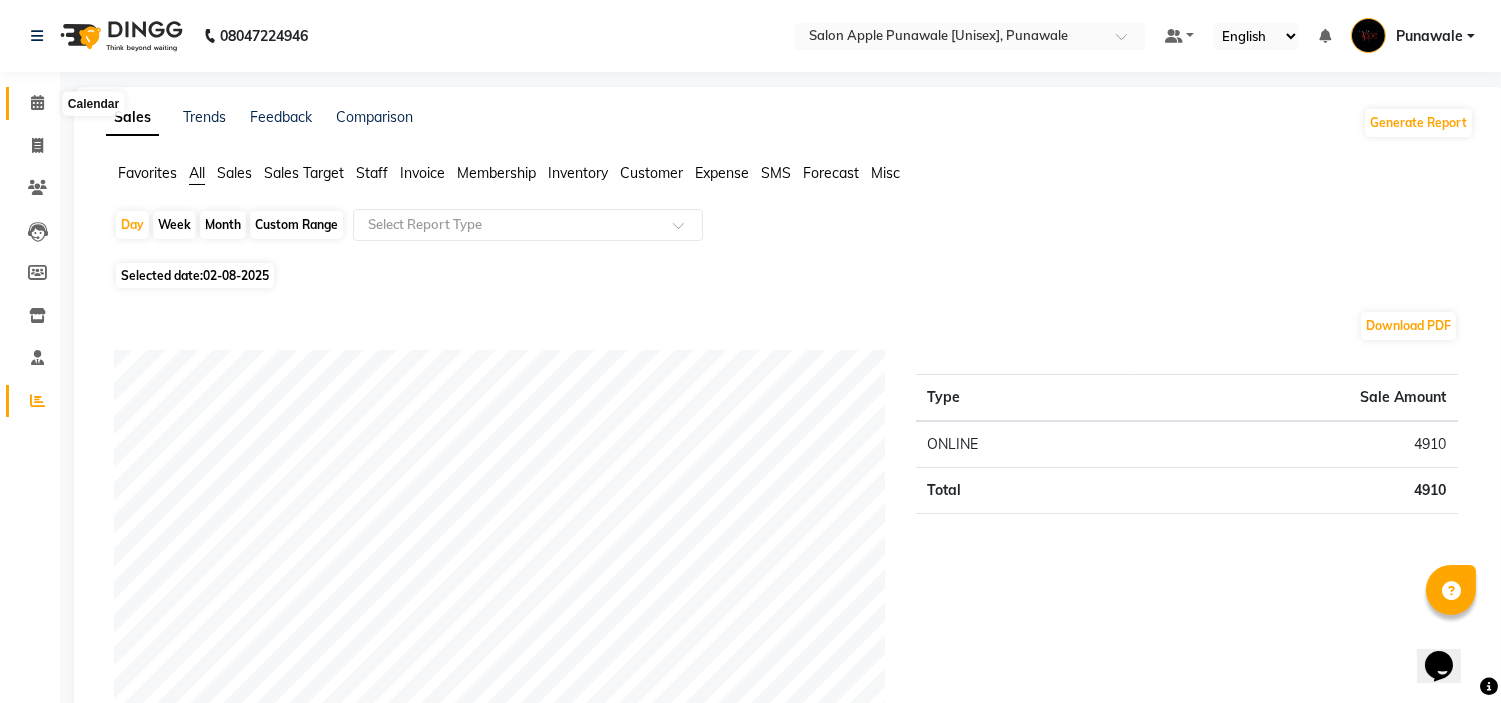 click 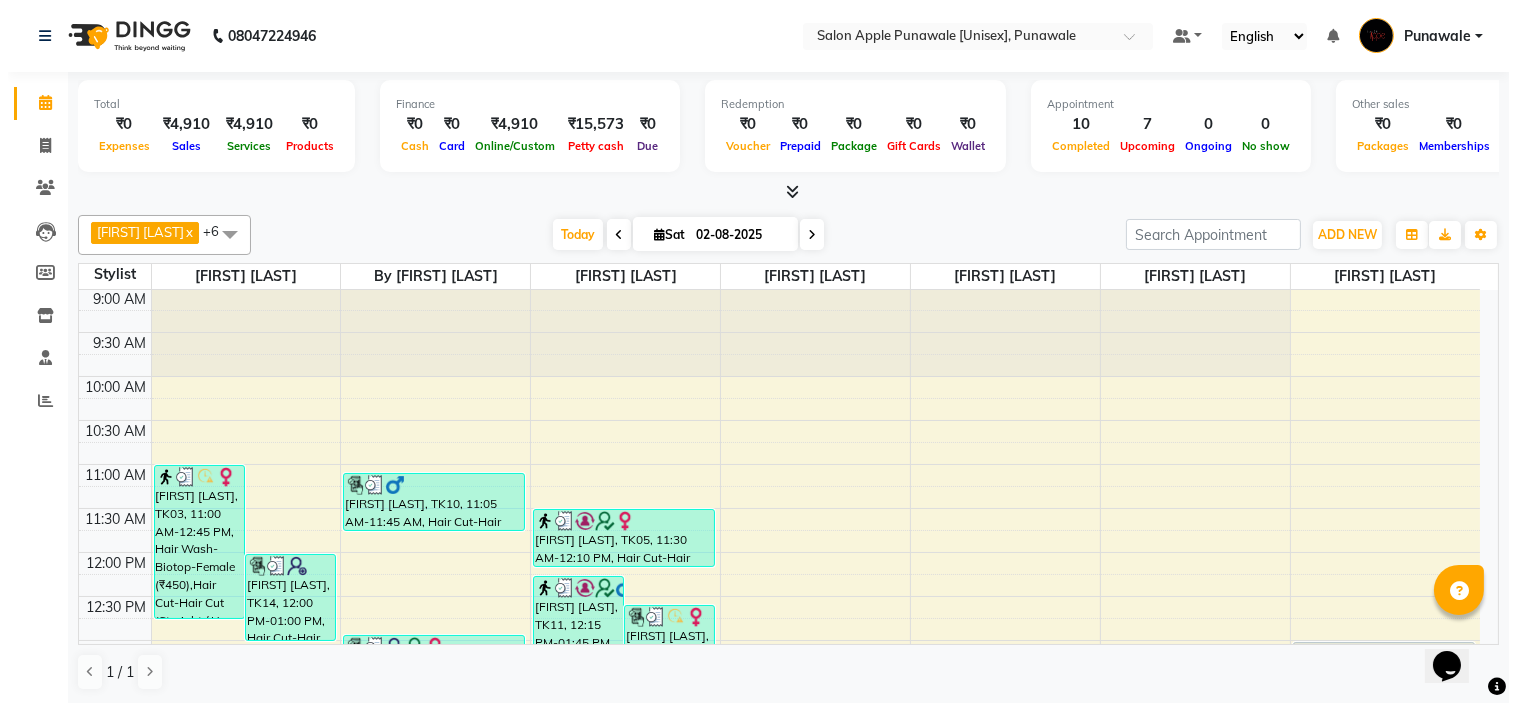 scroll, scrollTop: 0, scrollLeft: 0, axis: both 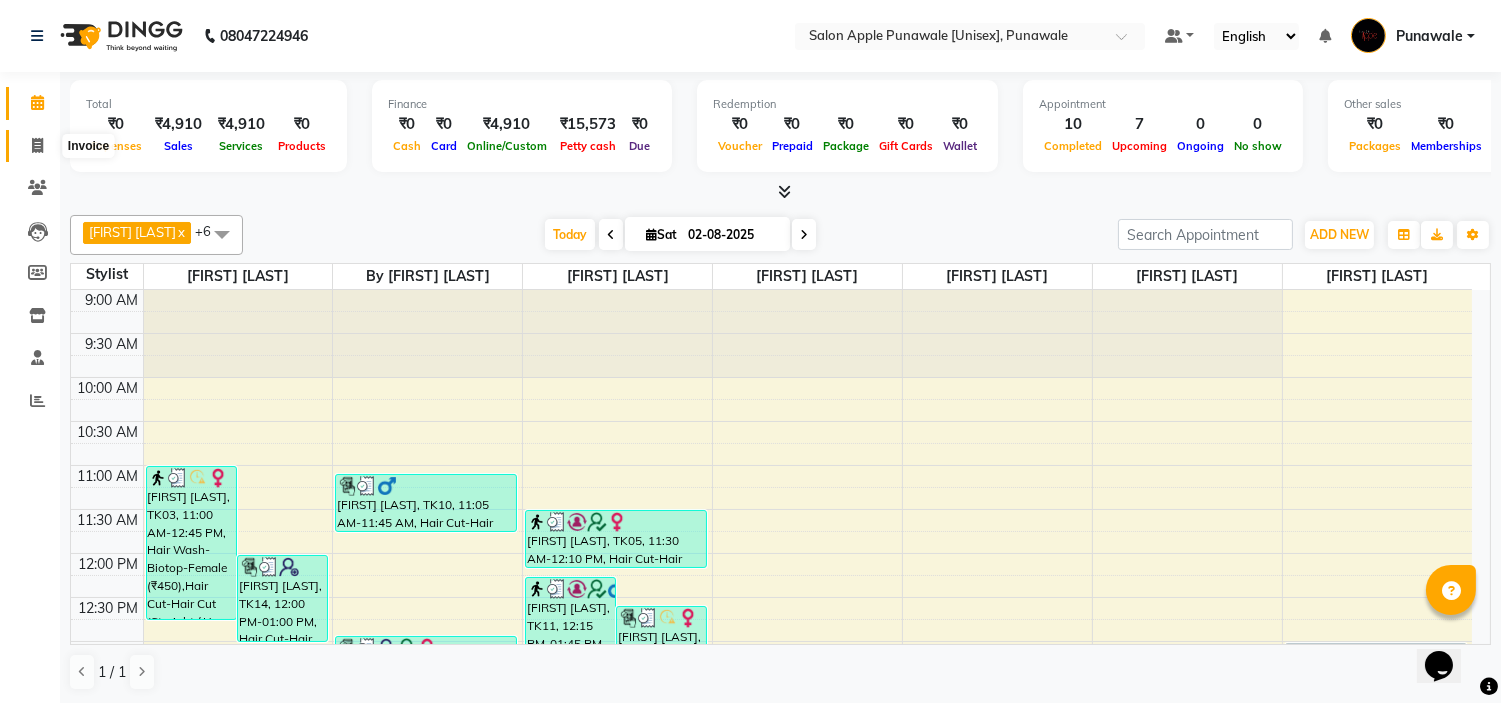click 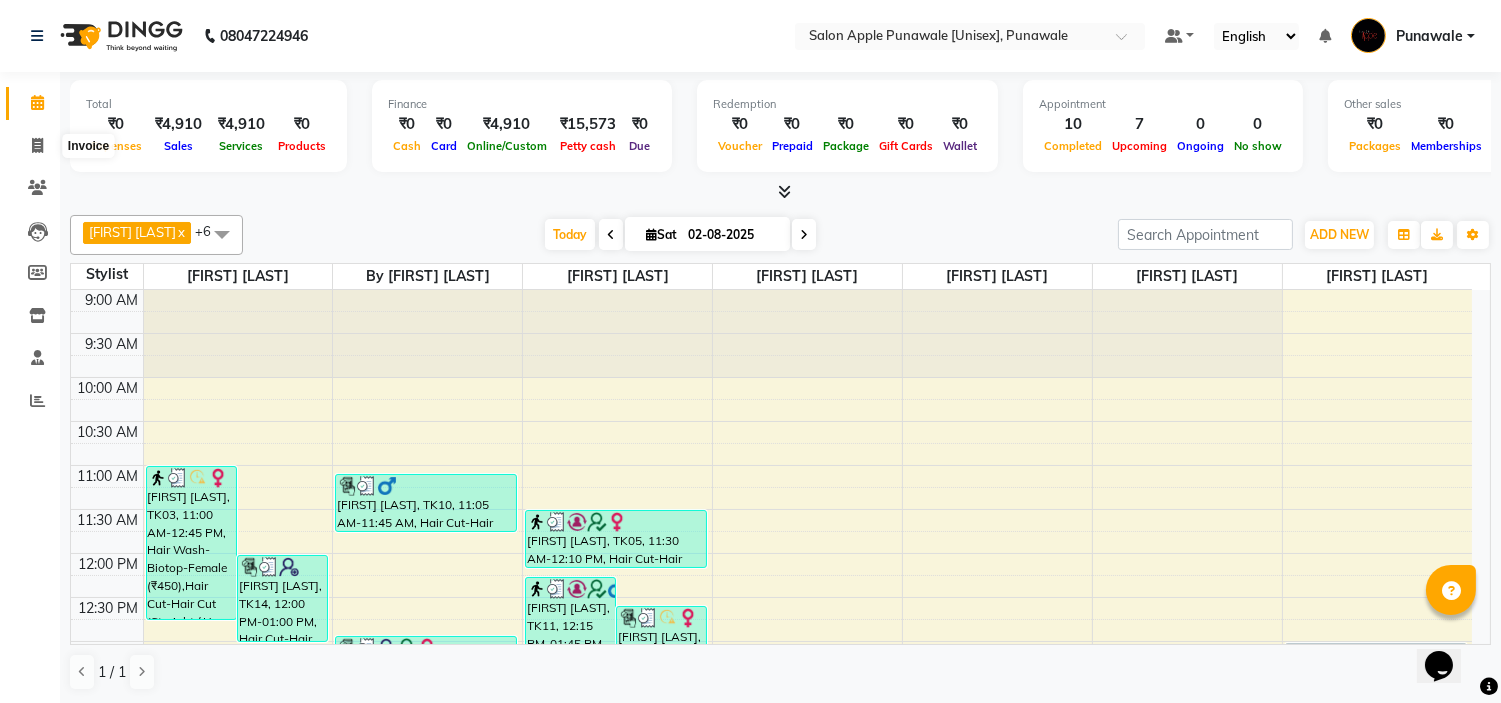 select on "5421" 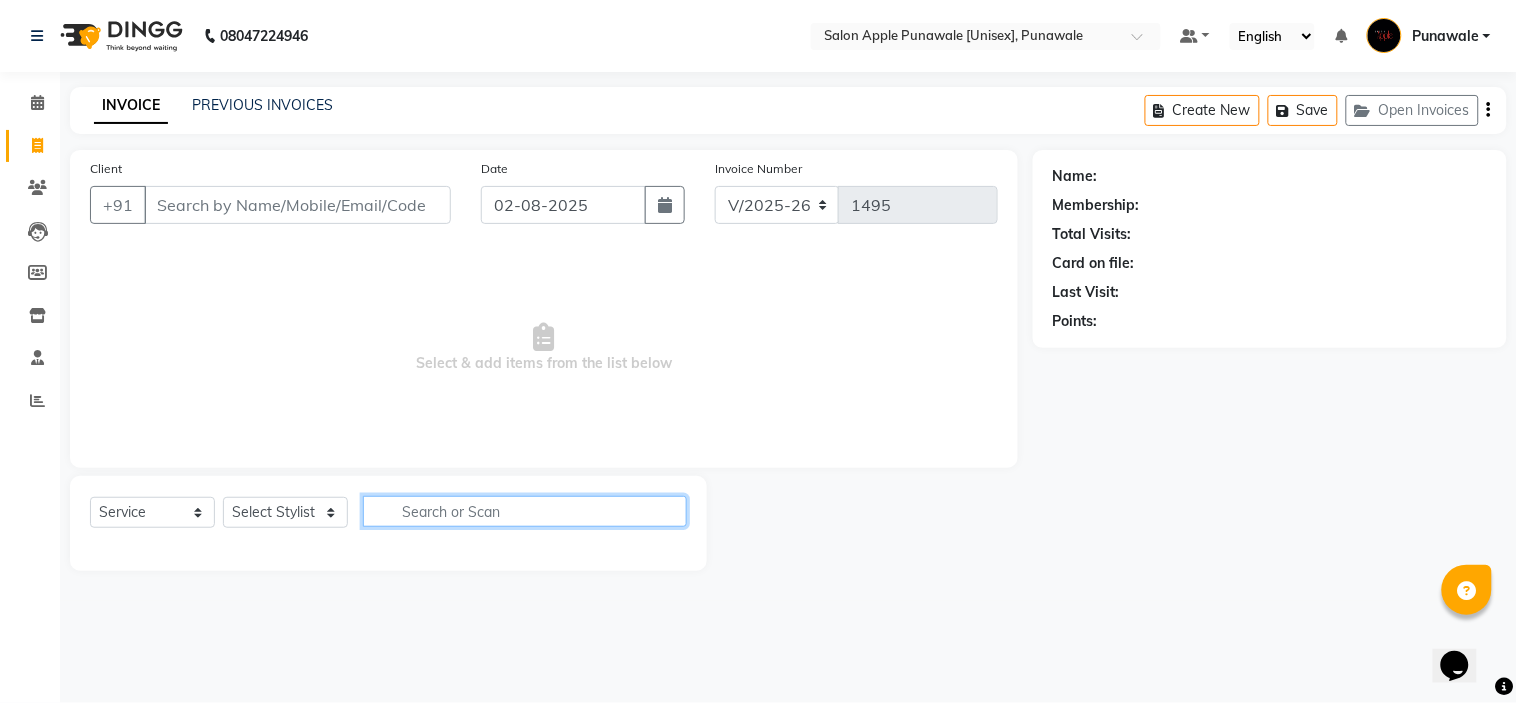 click 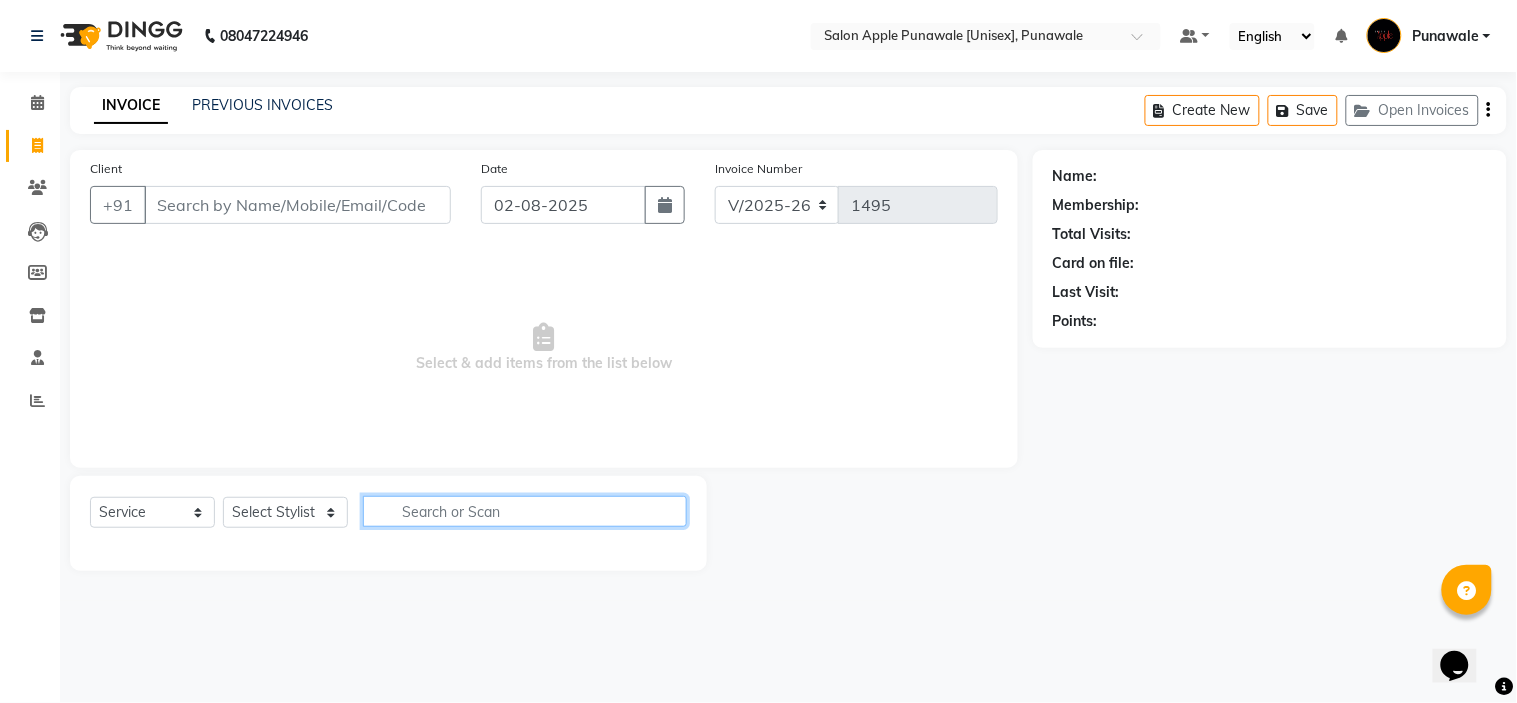 type on "a" 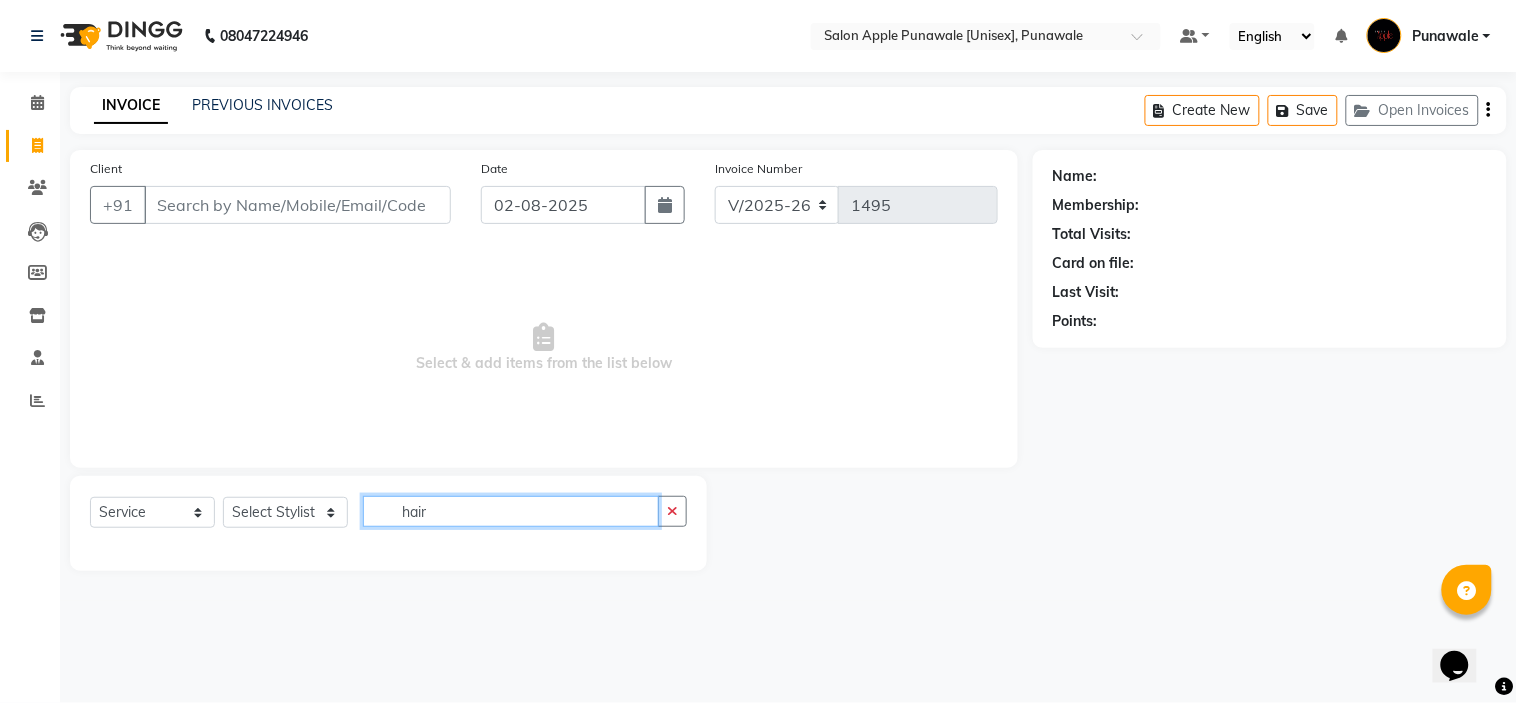 type on "hair" 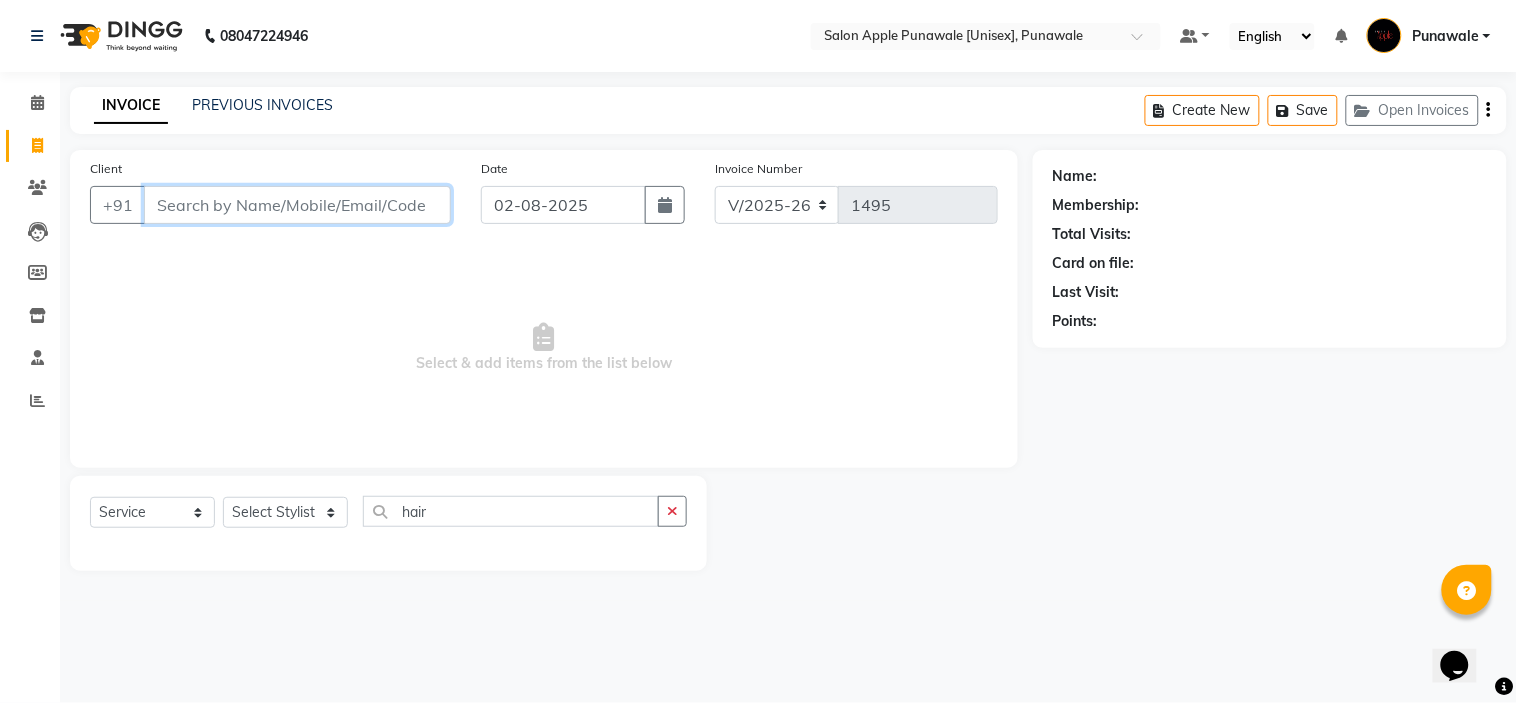 click on "Client" at bounding box center [297, 205] 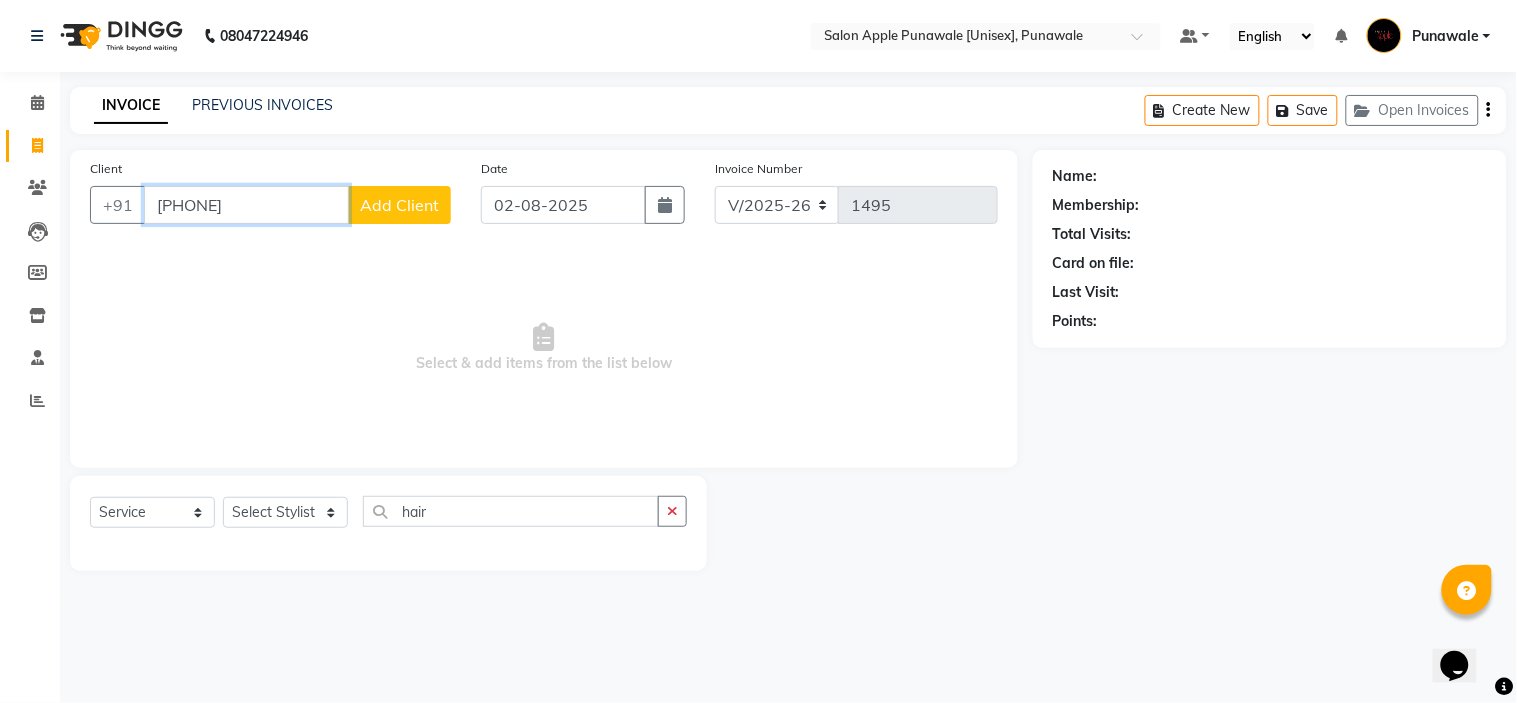 type on "[PHONE]" 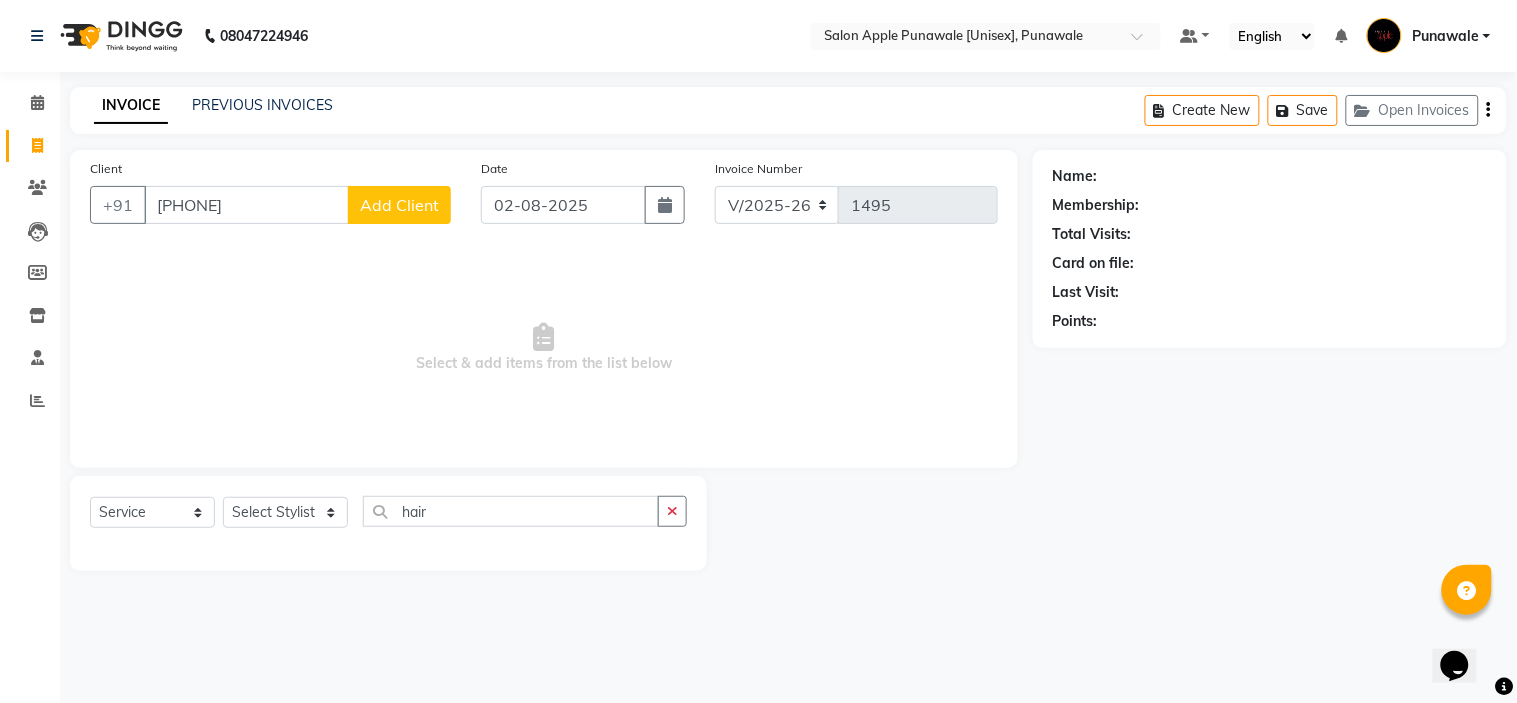 click on "Add Client" 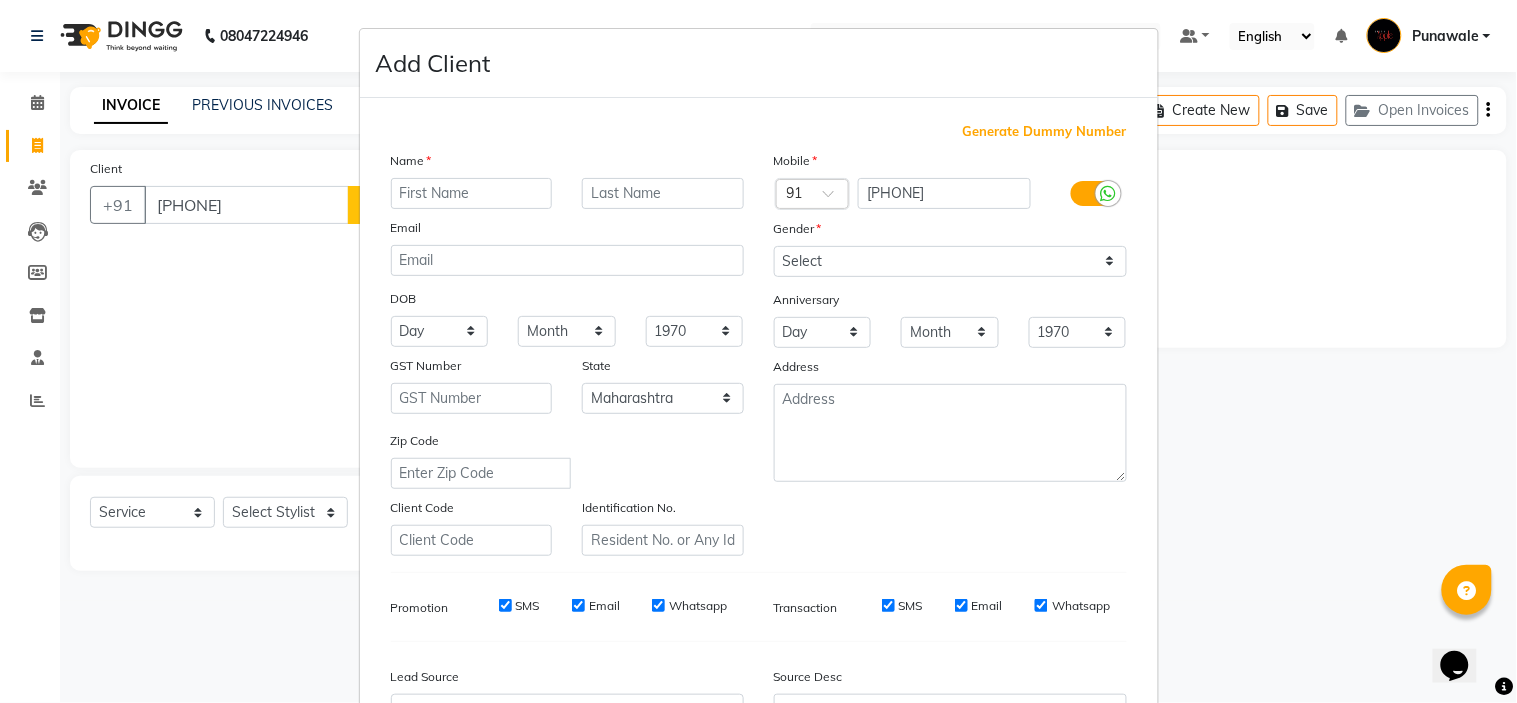 click at bounding box center (472, 193) 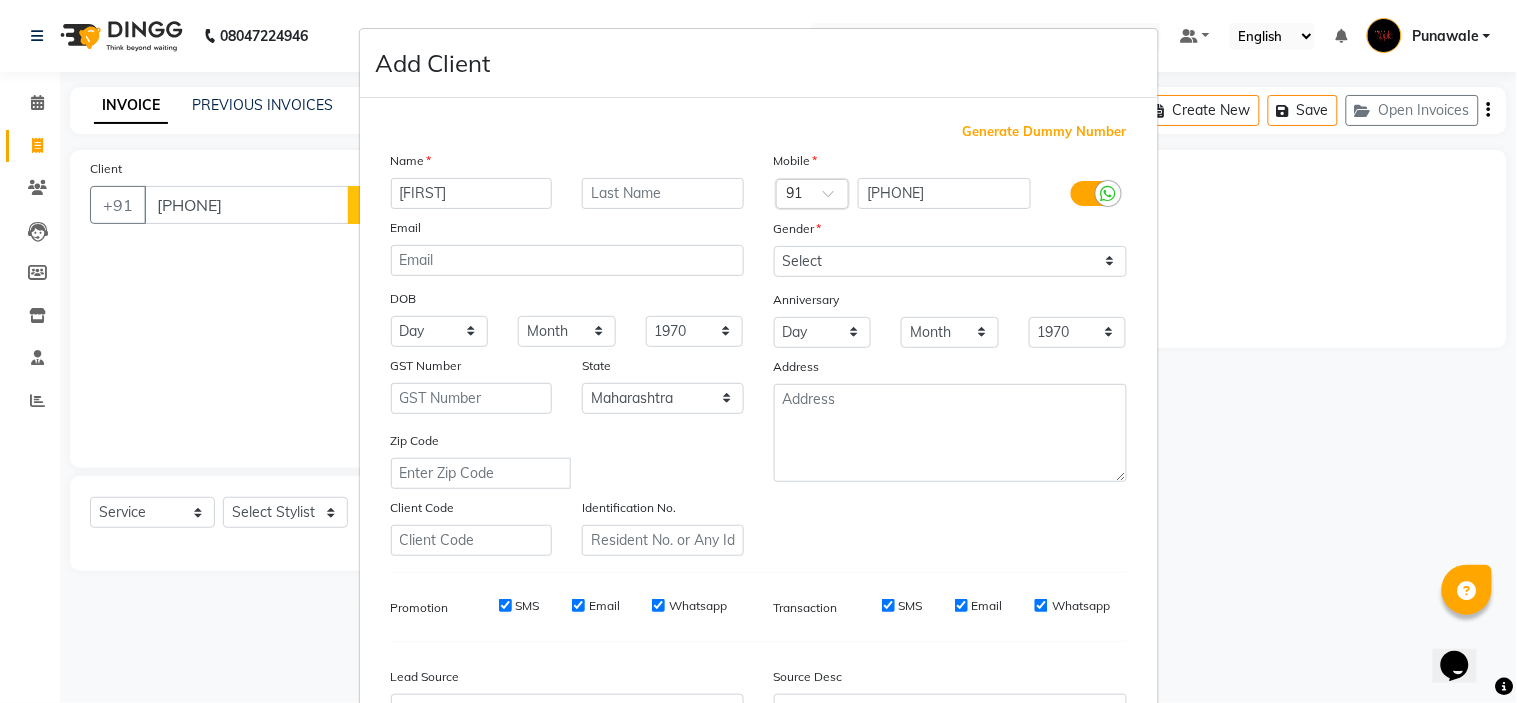 type on "Nandikishor" 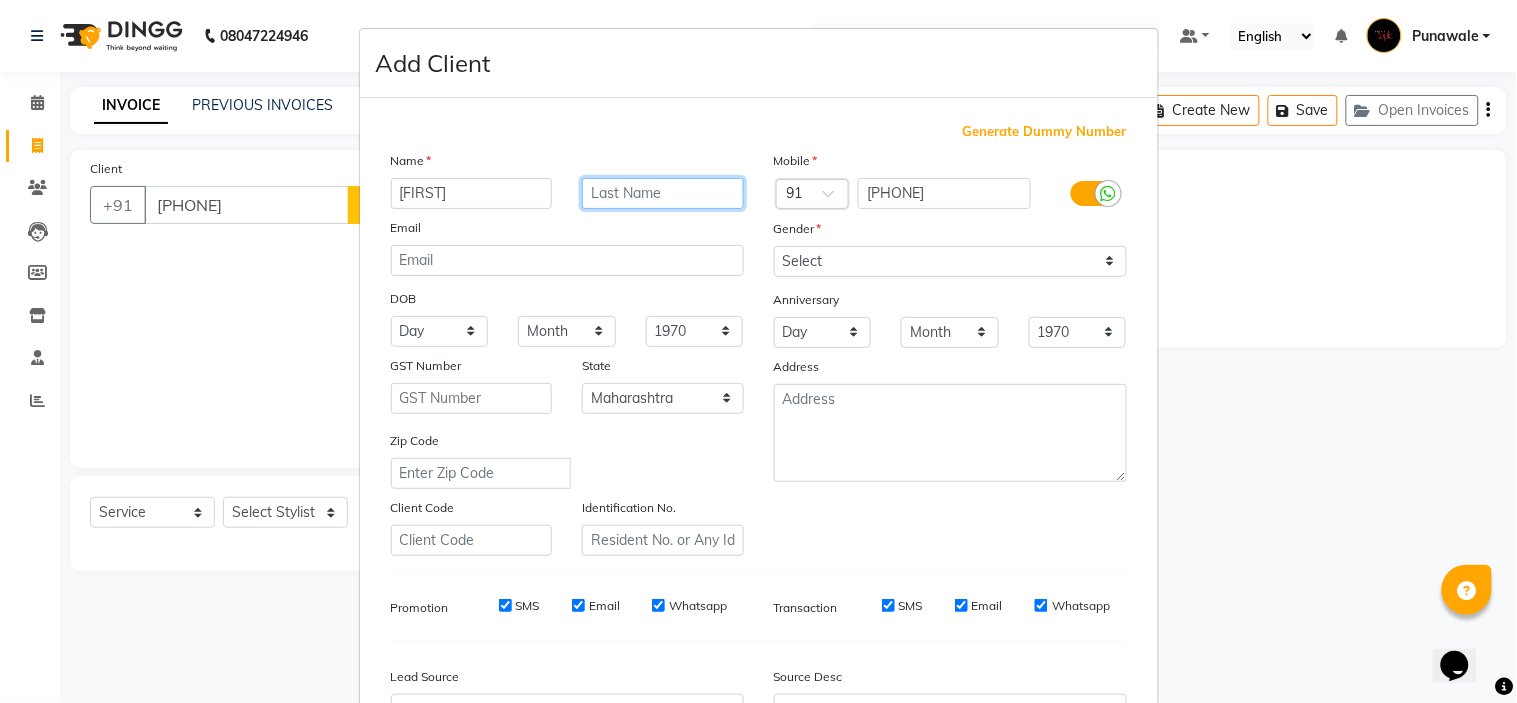 click at bounding box center [663, 193] 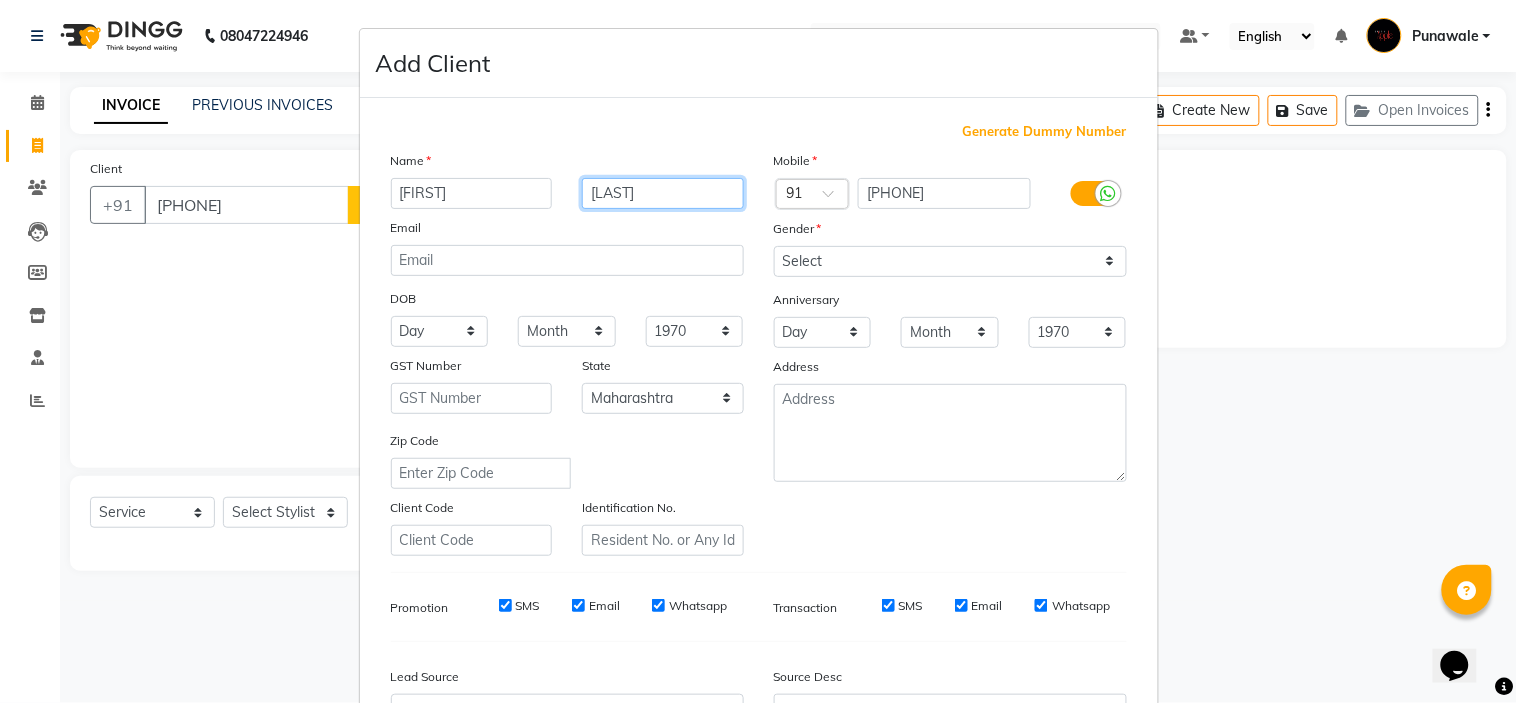type on "Hindawale" 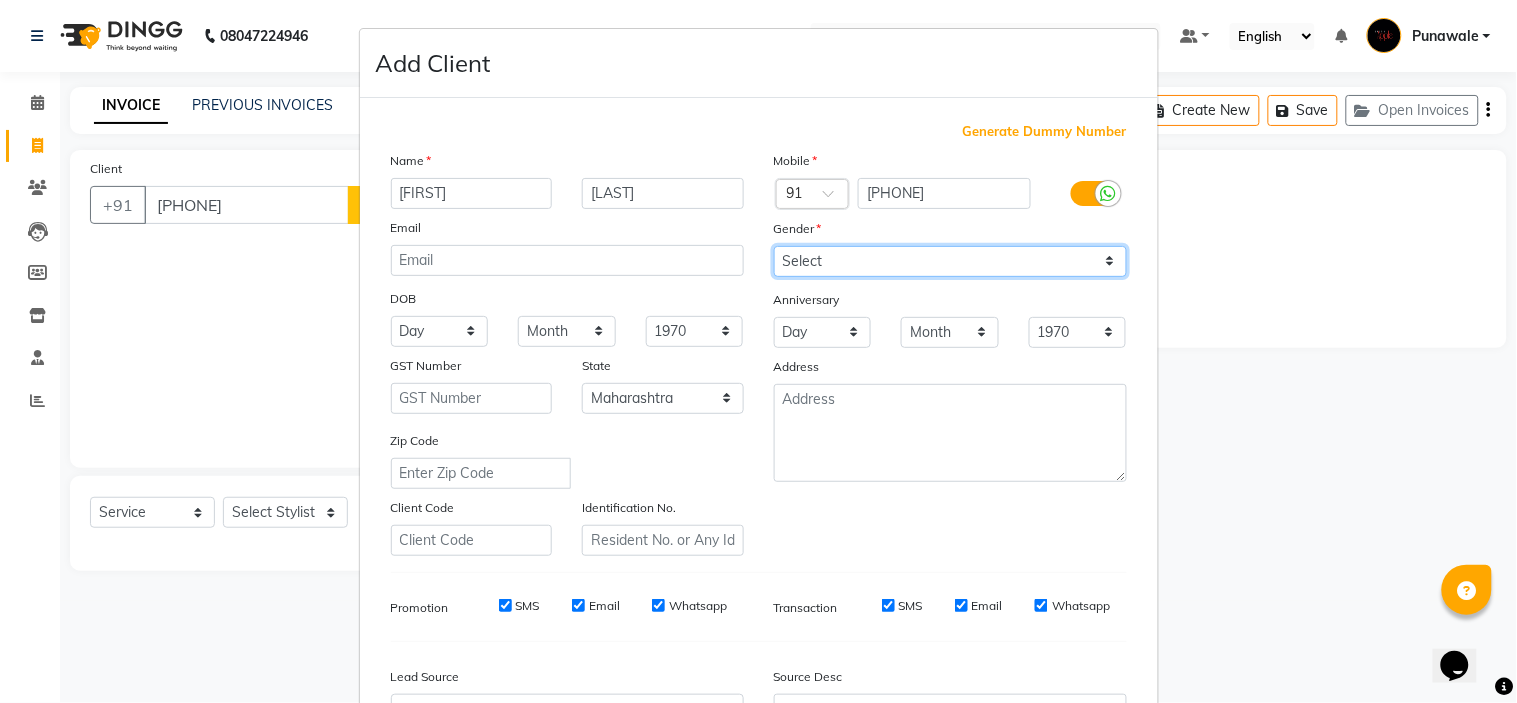 click on "Select Male Female Other Prefer Not To Say" at bounding box center (950, 261) 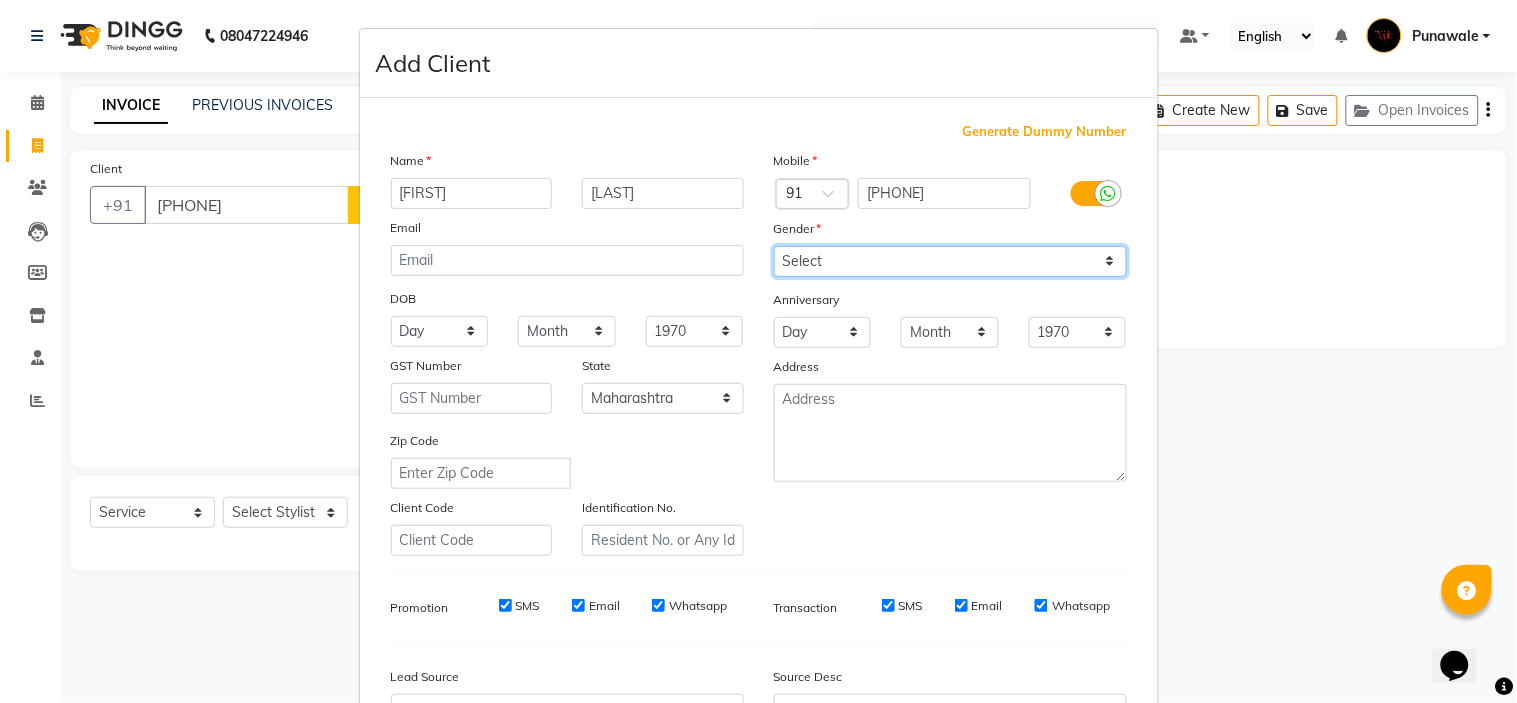 select on "male" 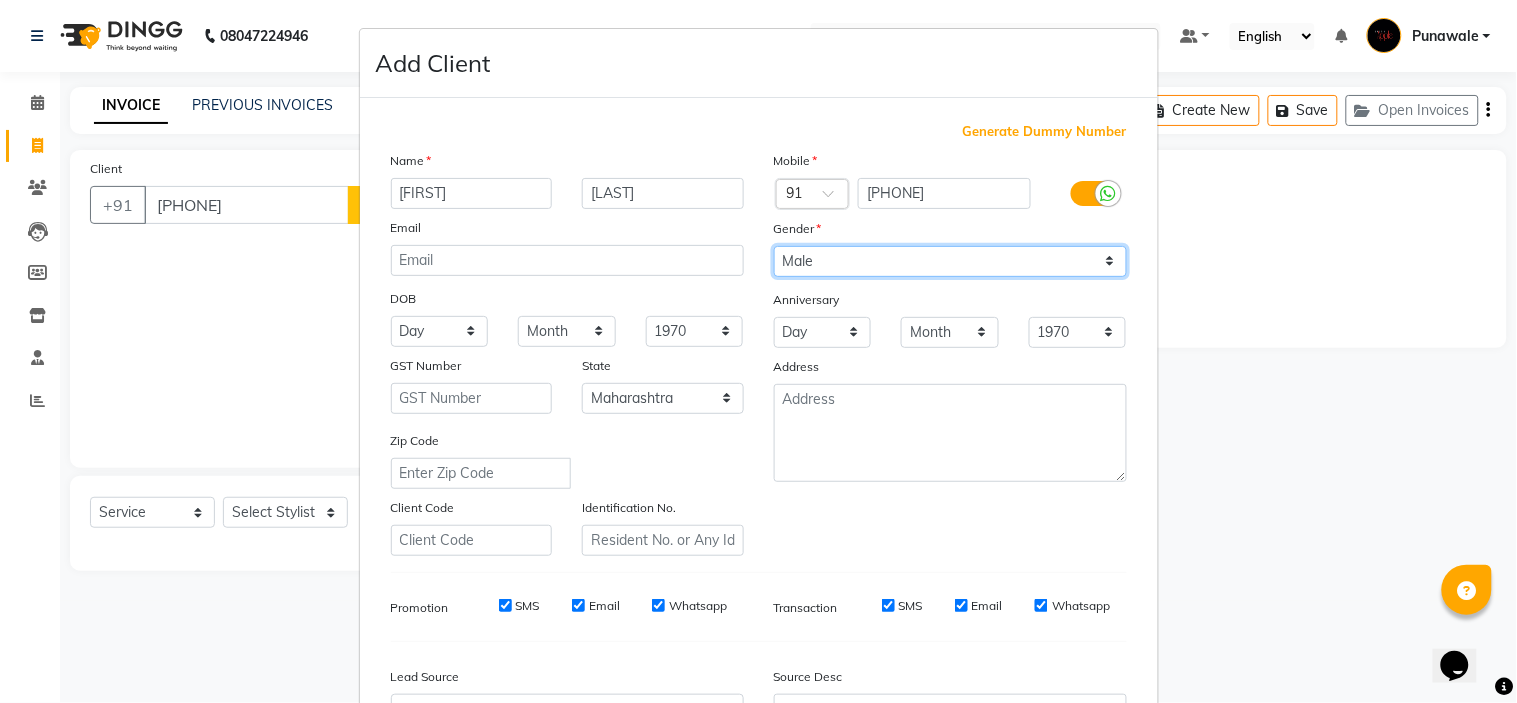 click on "Select Male Female Other Prefer Not To Say" at bounding box center [950, 261] 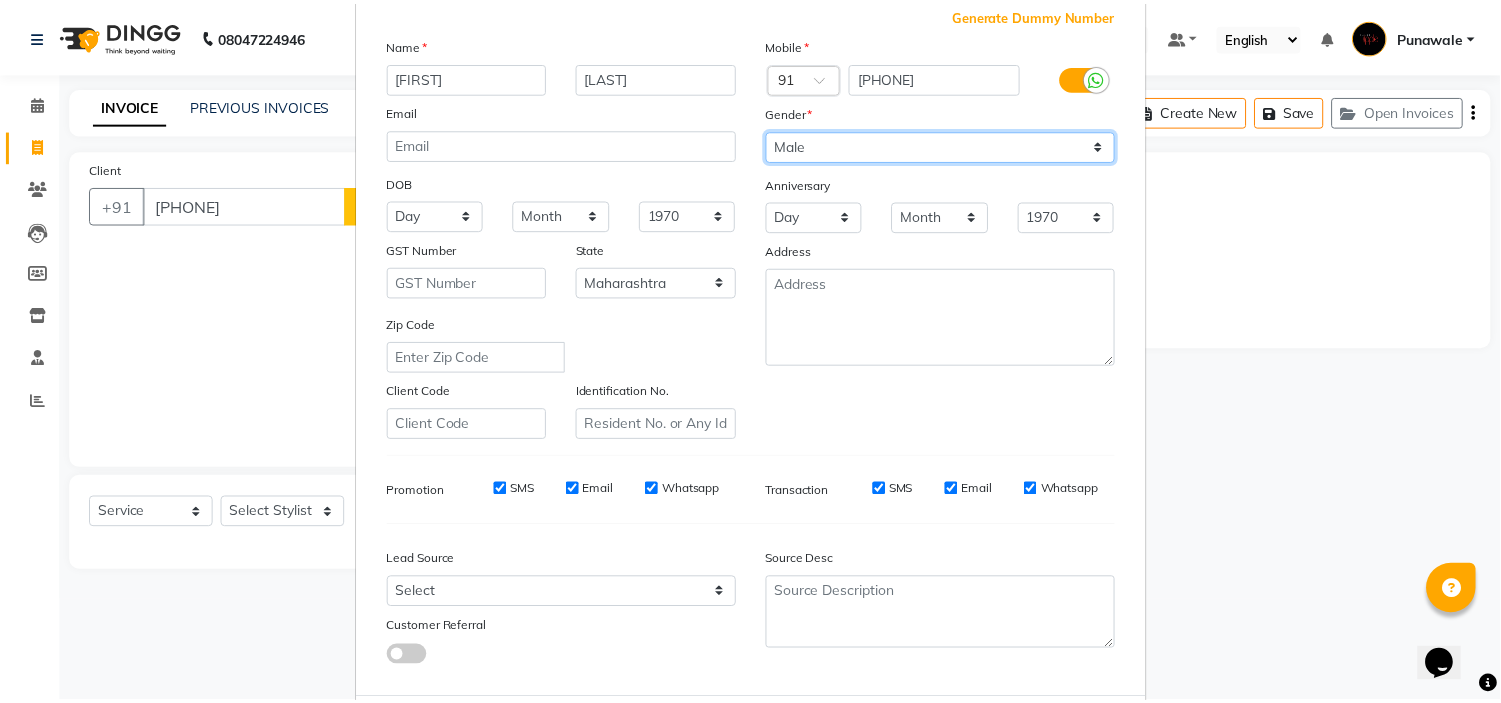scroll, scrollTop: 221, scrollLeft: 0, axis: vertical 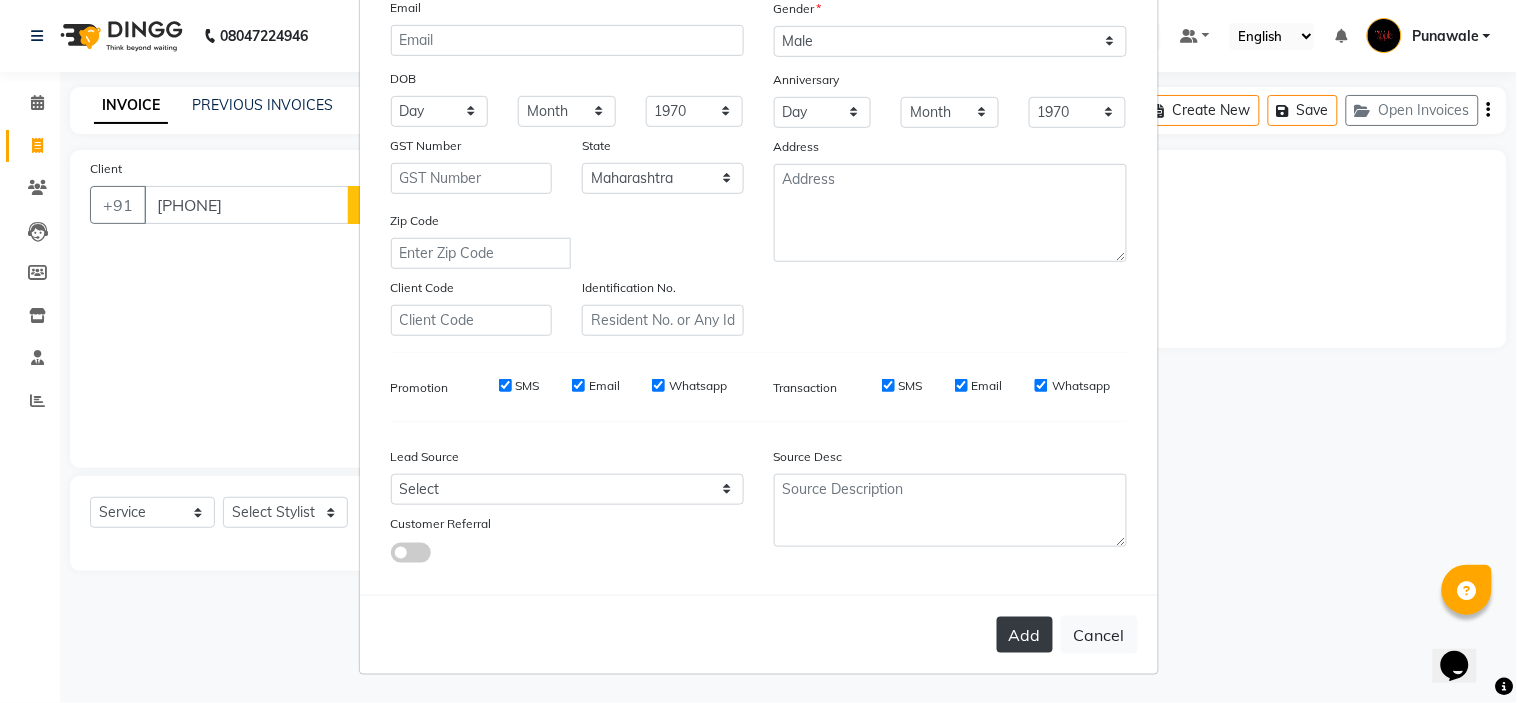 click on "Add" at bounding box center [1025, 635] 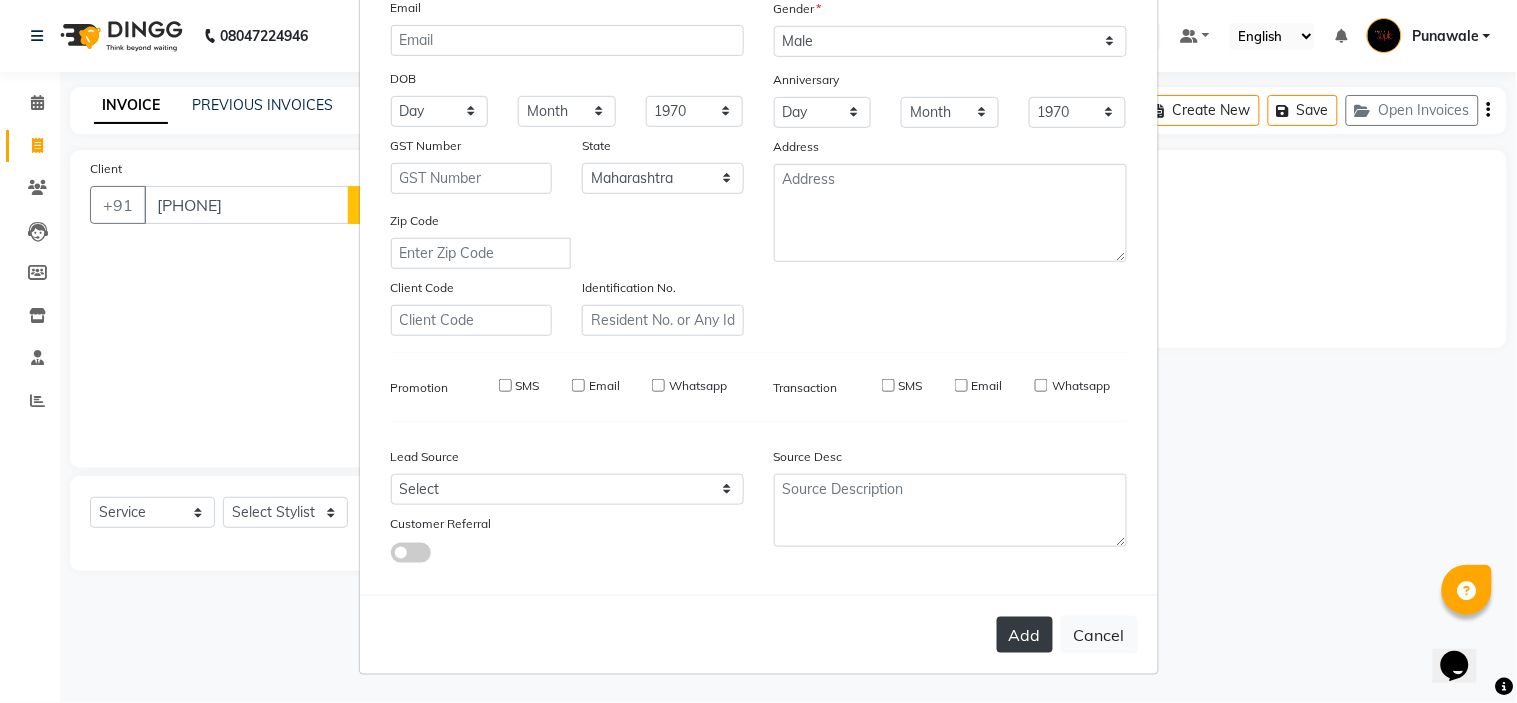 type 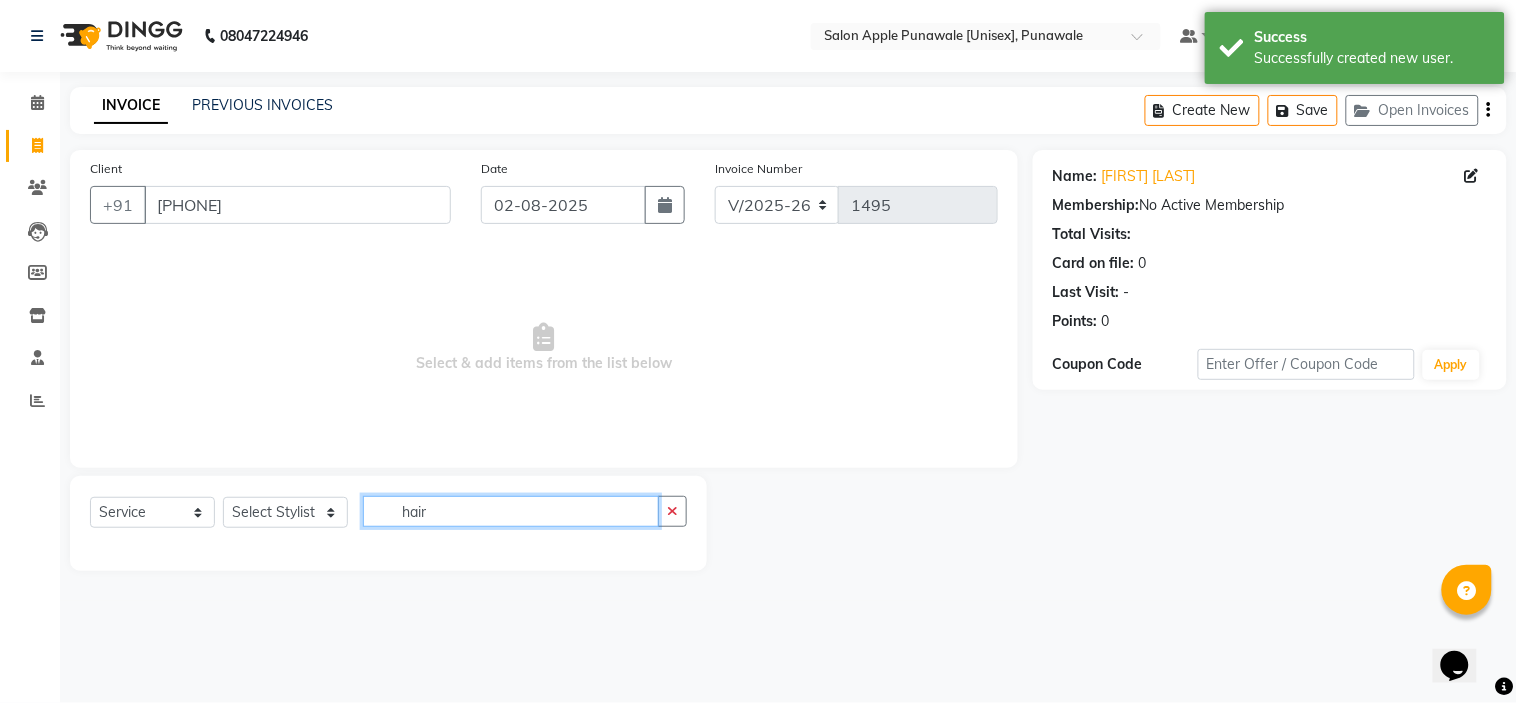 click on "hair" 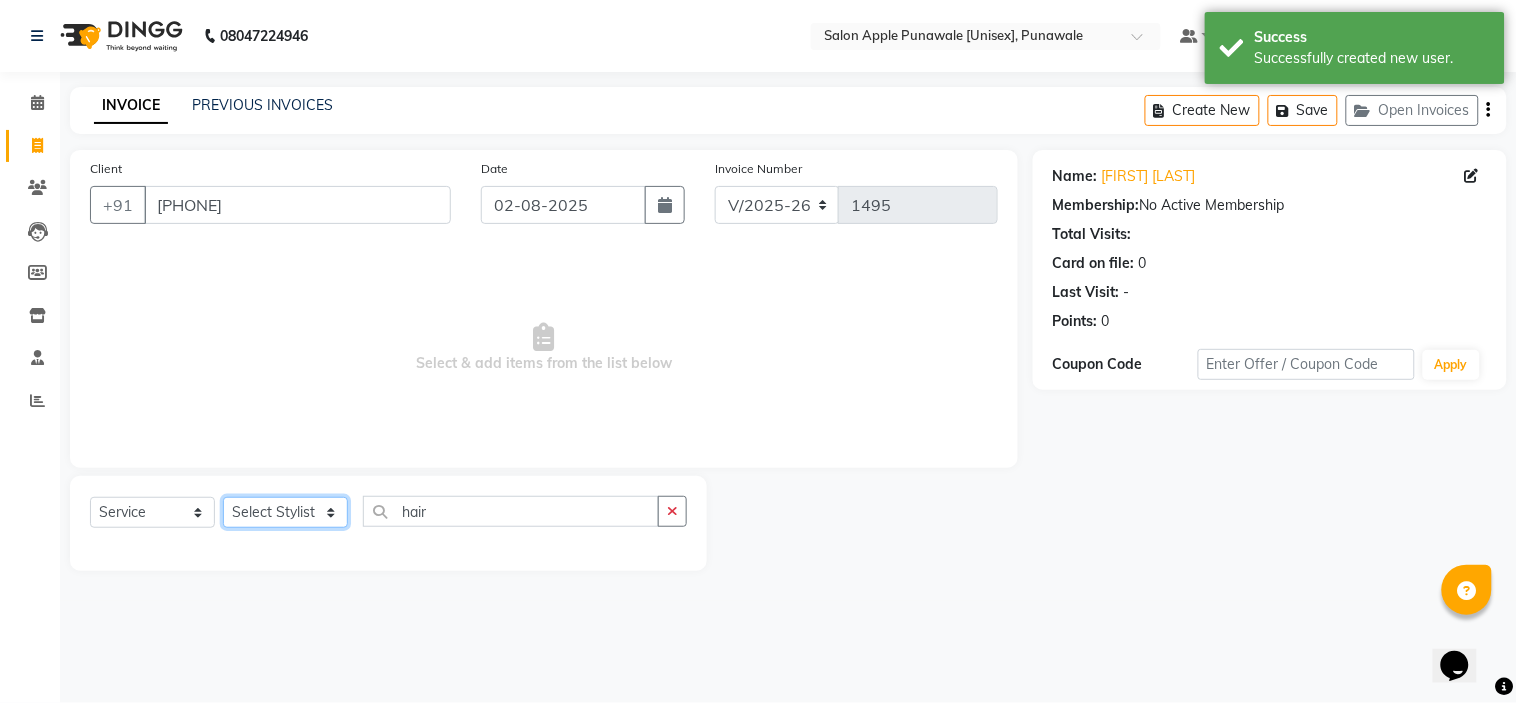 click on "Select Stylist Avi Sonawane Kamlesh Nikam Kaveri Nikam Pallavi Waghamare Shruti Khapake Sneha Jadhav Sohail Shaikh  Vivek Hire" 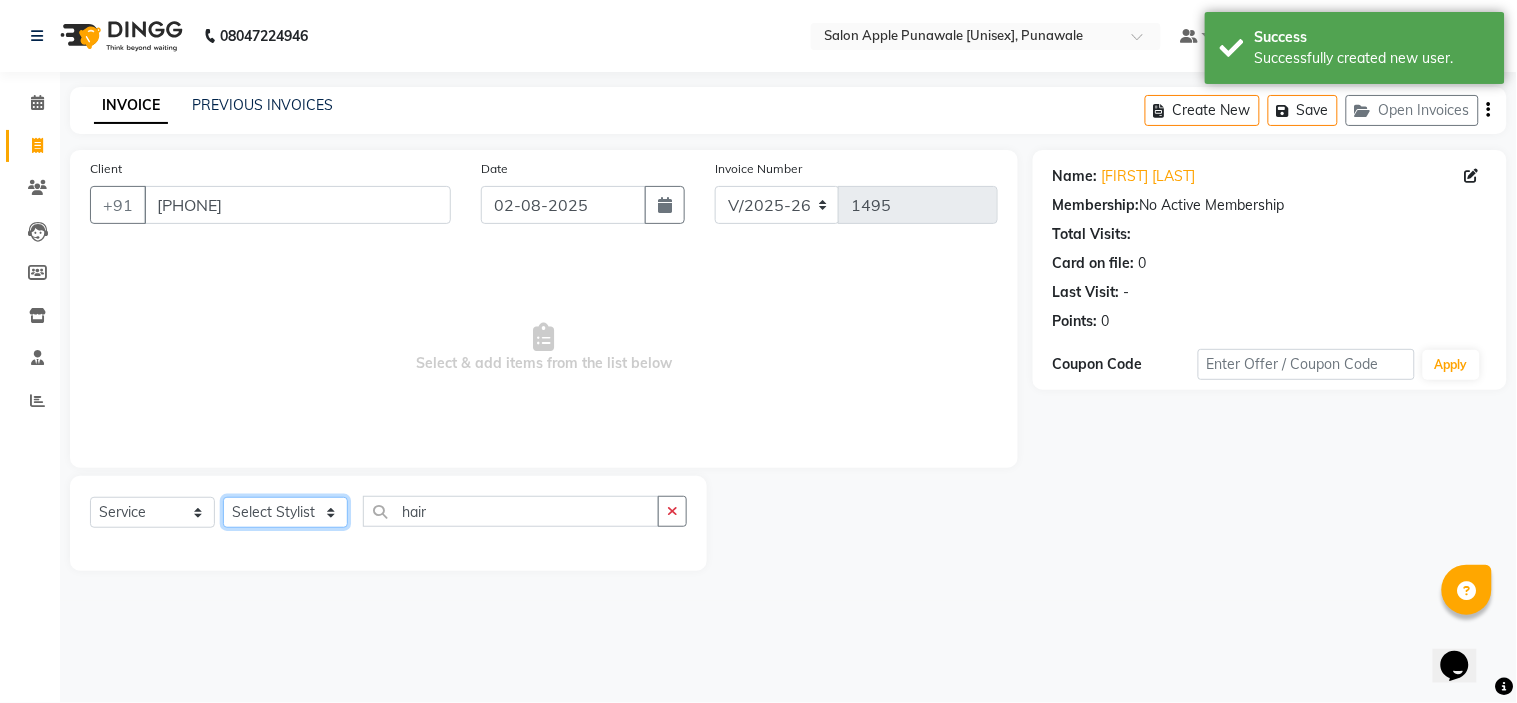 select on "84102" 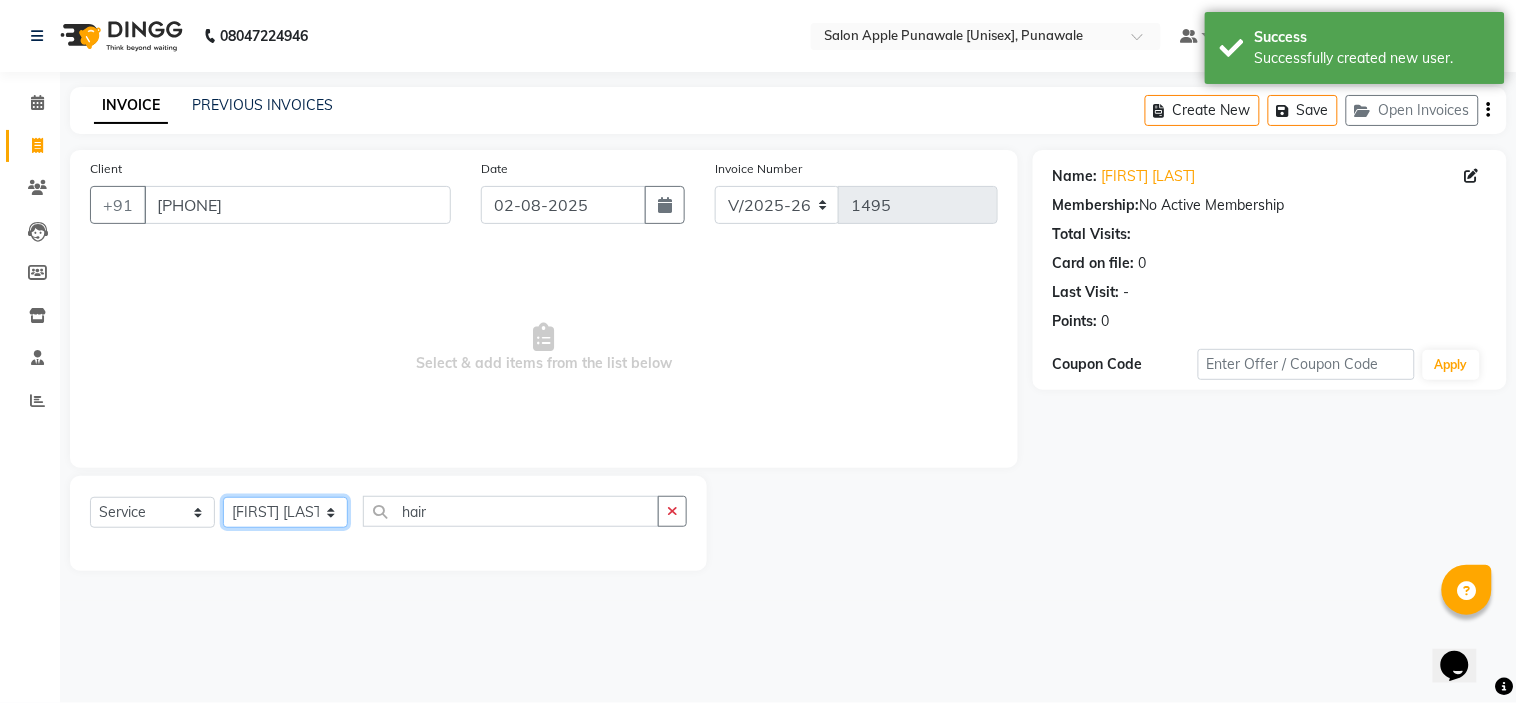 click on "Select Stylist Avi Sonawane Kamlesh Nikam Kaveri Nikam Pallavi Waghamare Shruti Khapake Sneha Jadhav Sohail Shaikh  Vivek Hire" 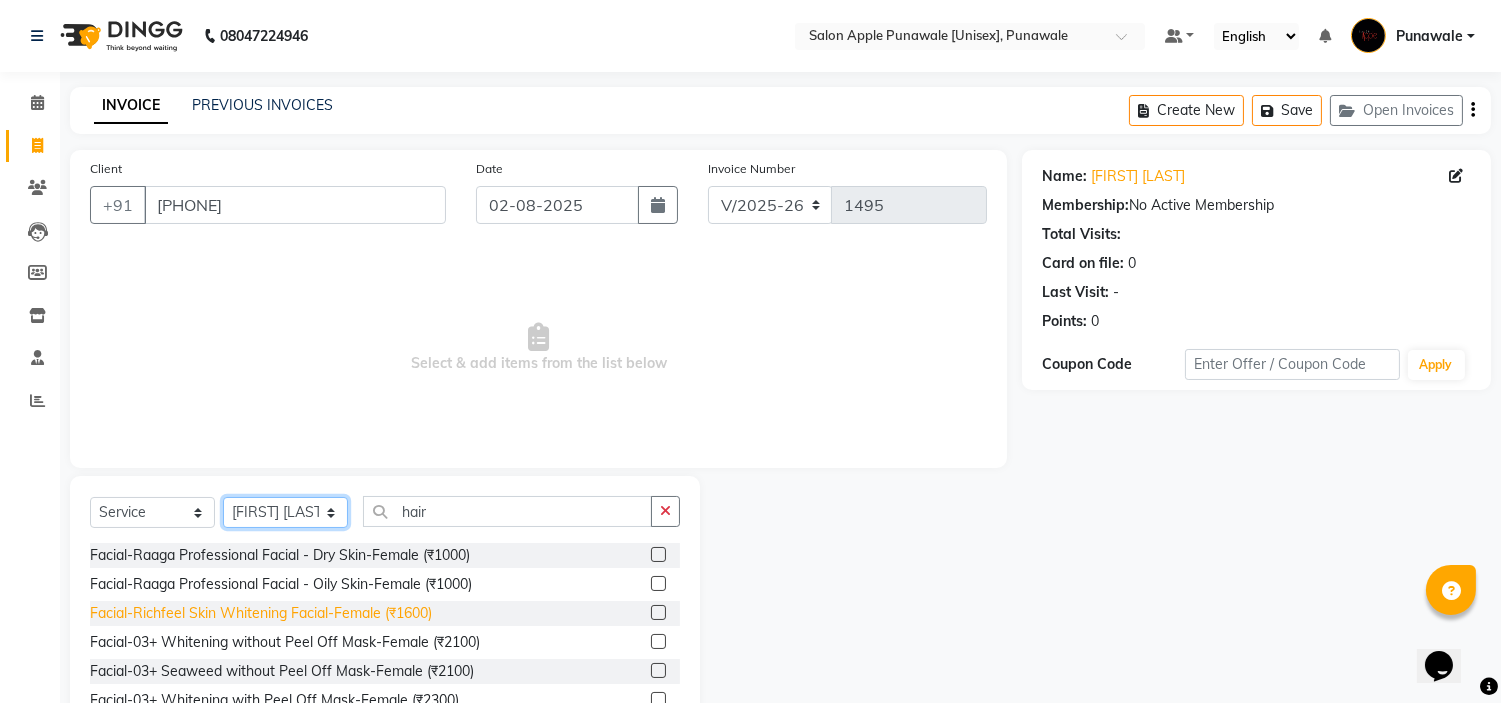 scroll, scrollTop: 97, scrollLeft: 0, axis: vertical 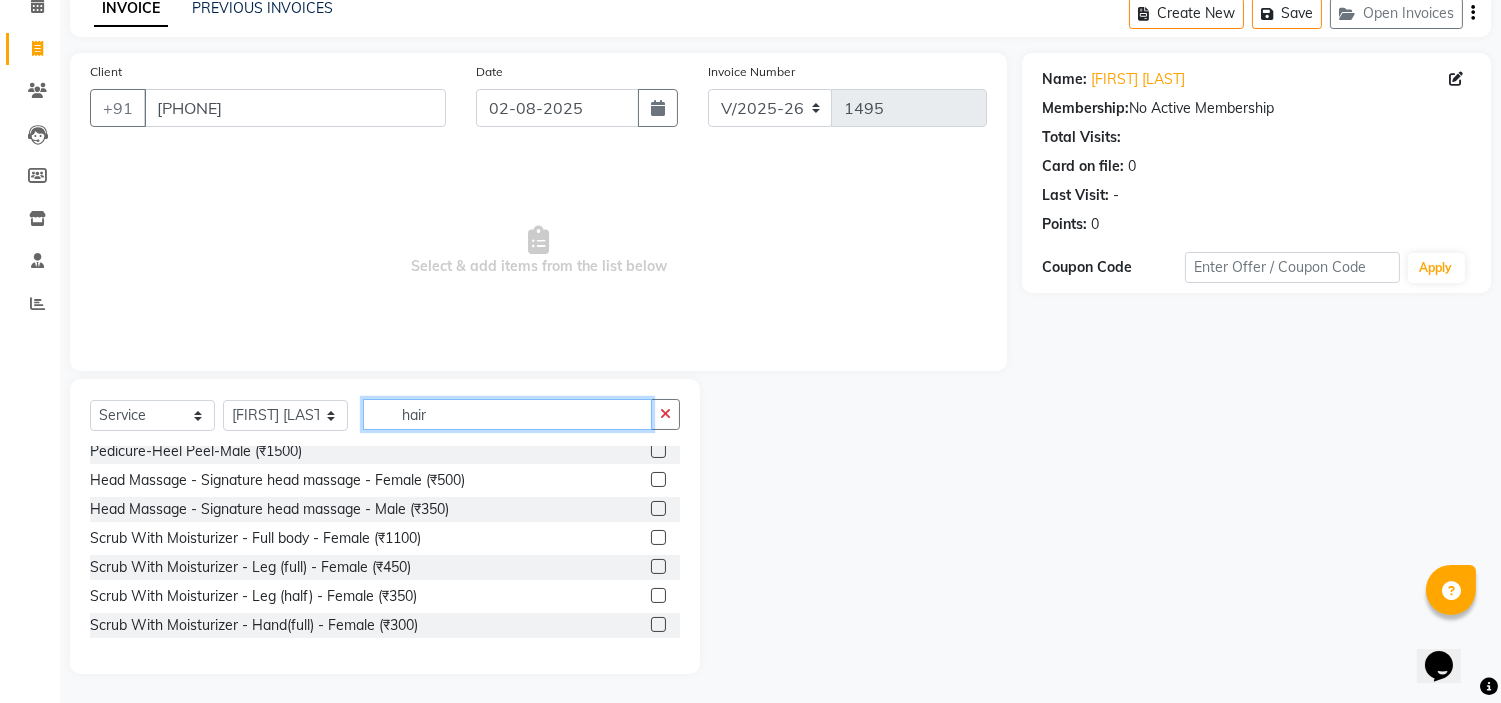 click on "hair" 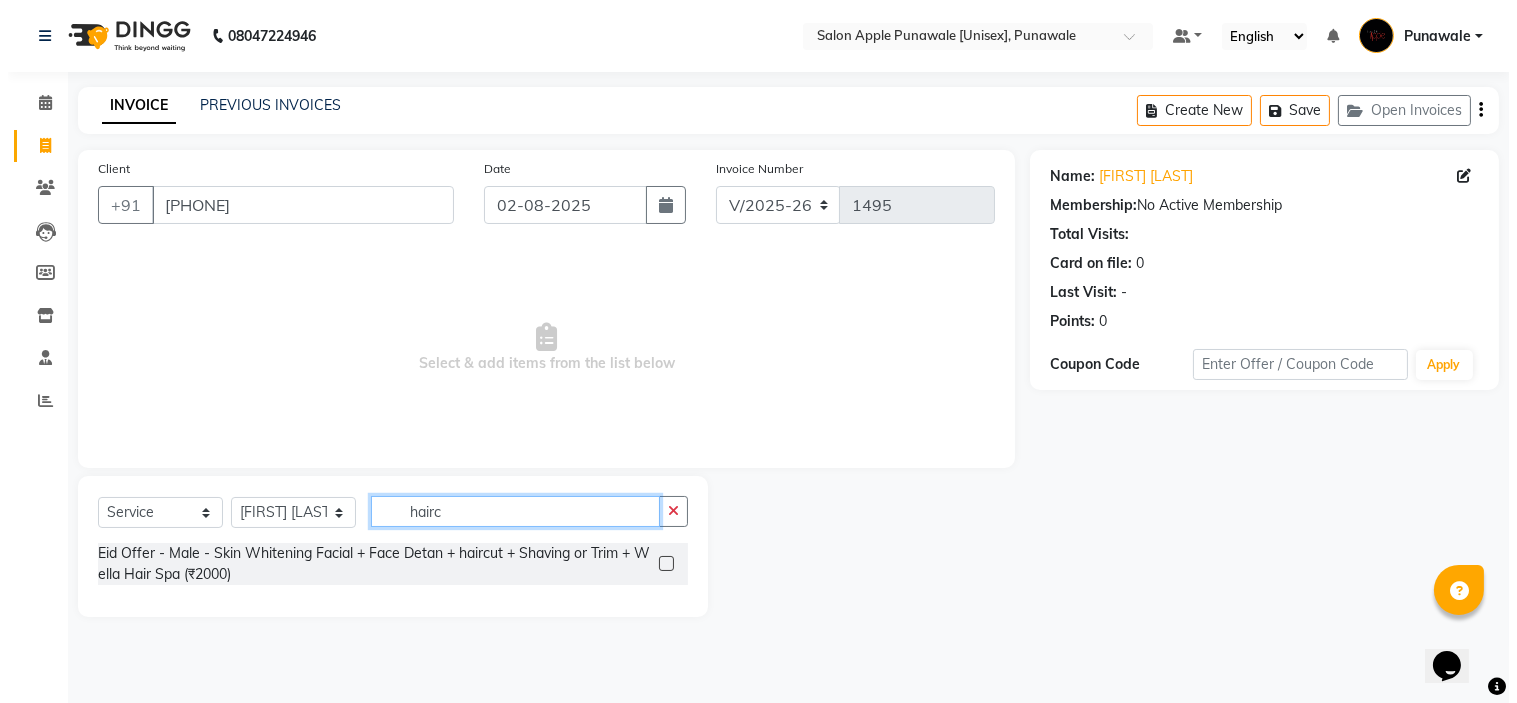 scroll, scrollTop: 0, scrollLeft: 0, axis: both 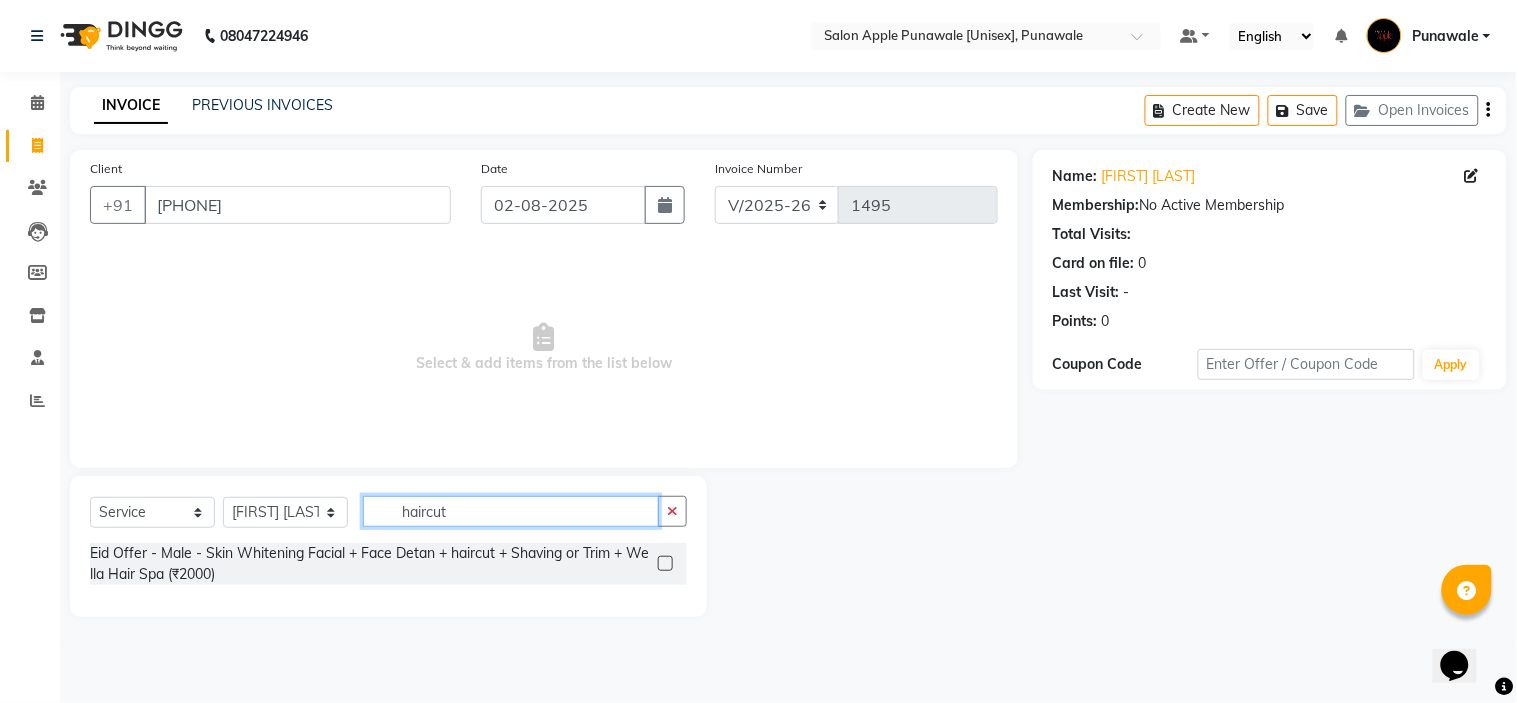 click on "haircut" 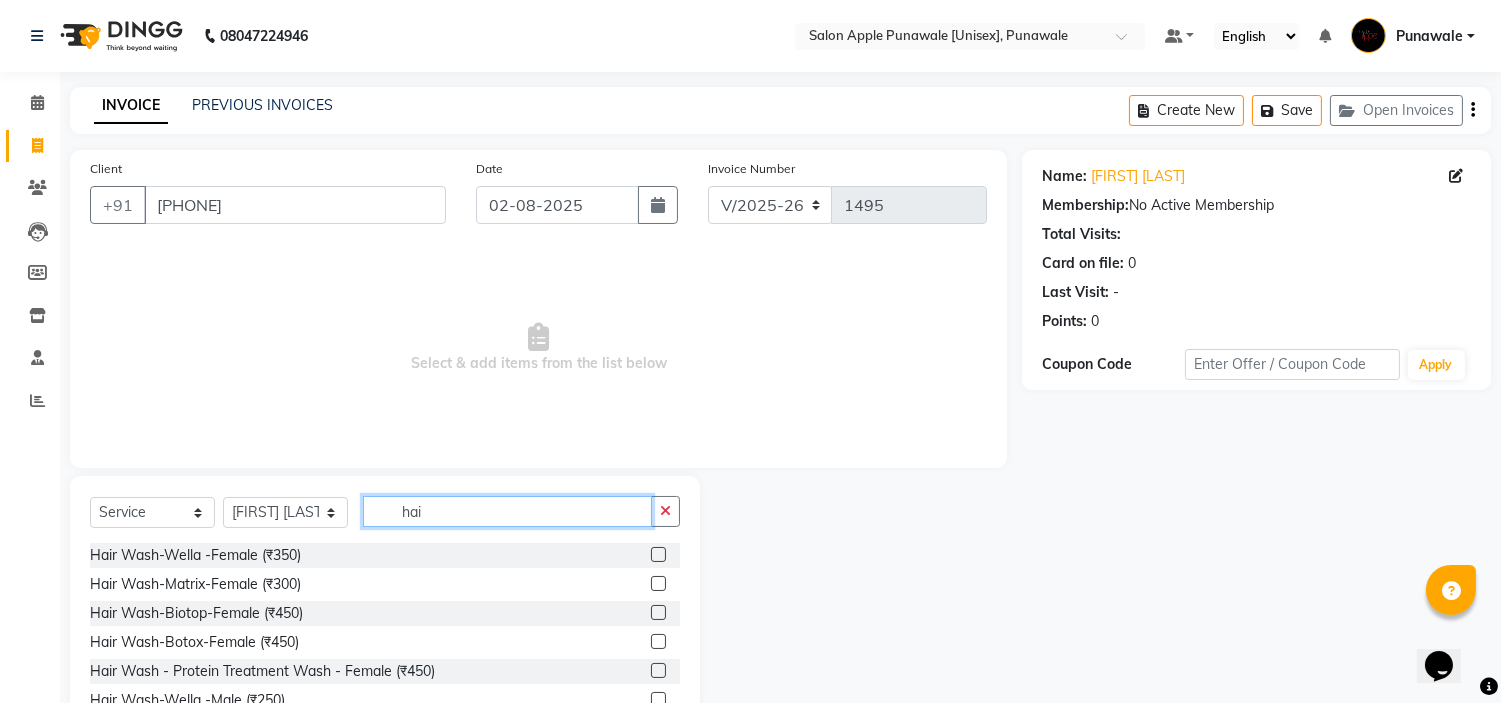 scroll, scrollTop: 97, scrollLeft: 0, axis: vertical 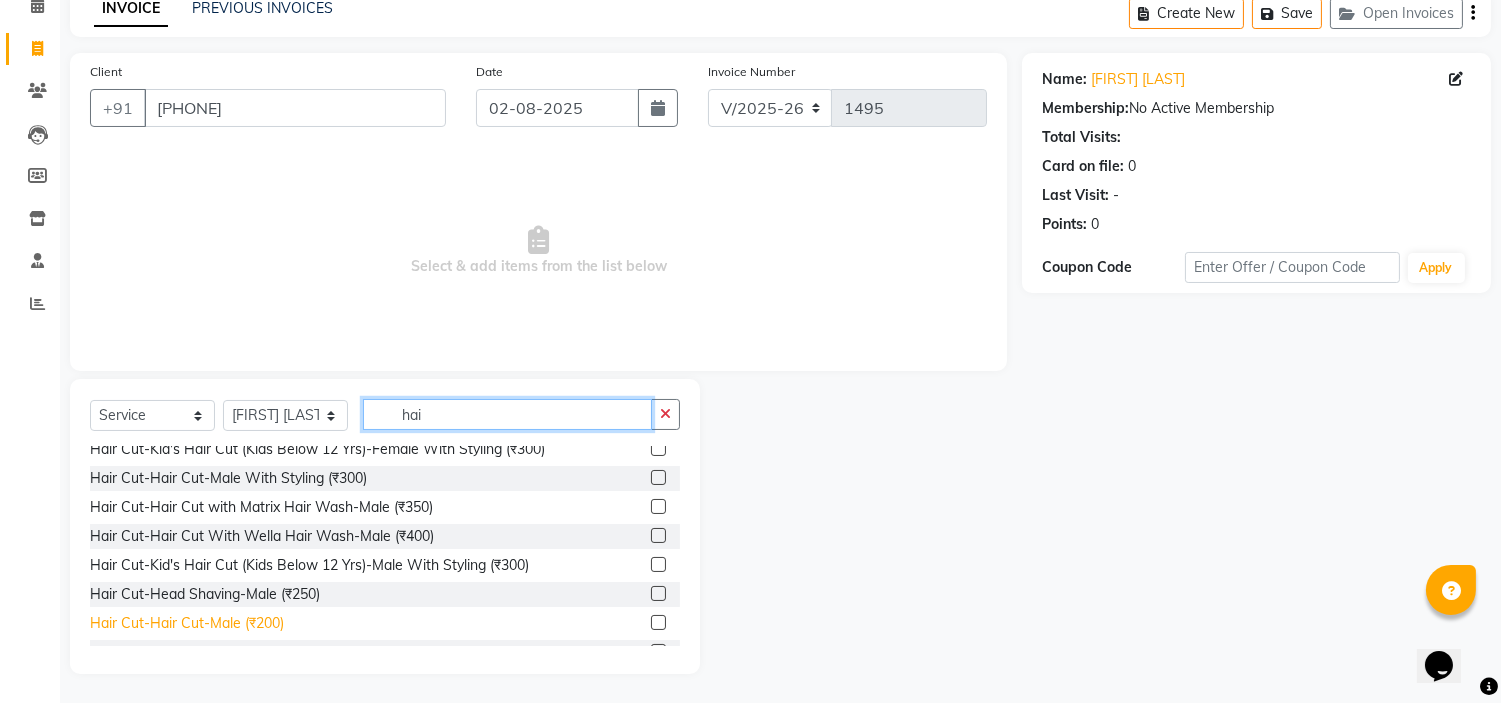 type on "hai" 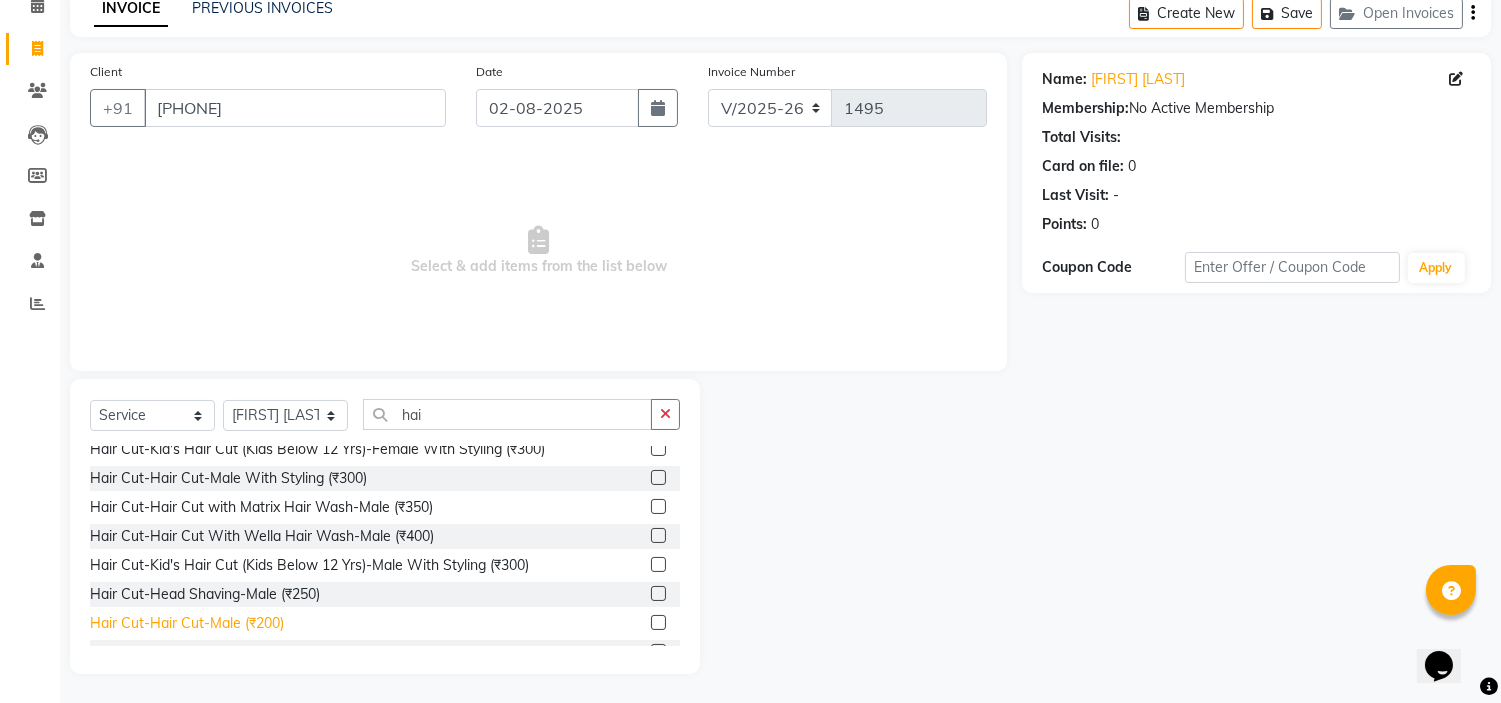 click on "Hair Cut-Hair Cut-Male  (₹200)" 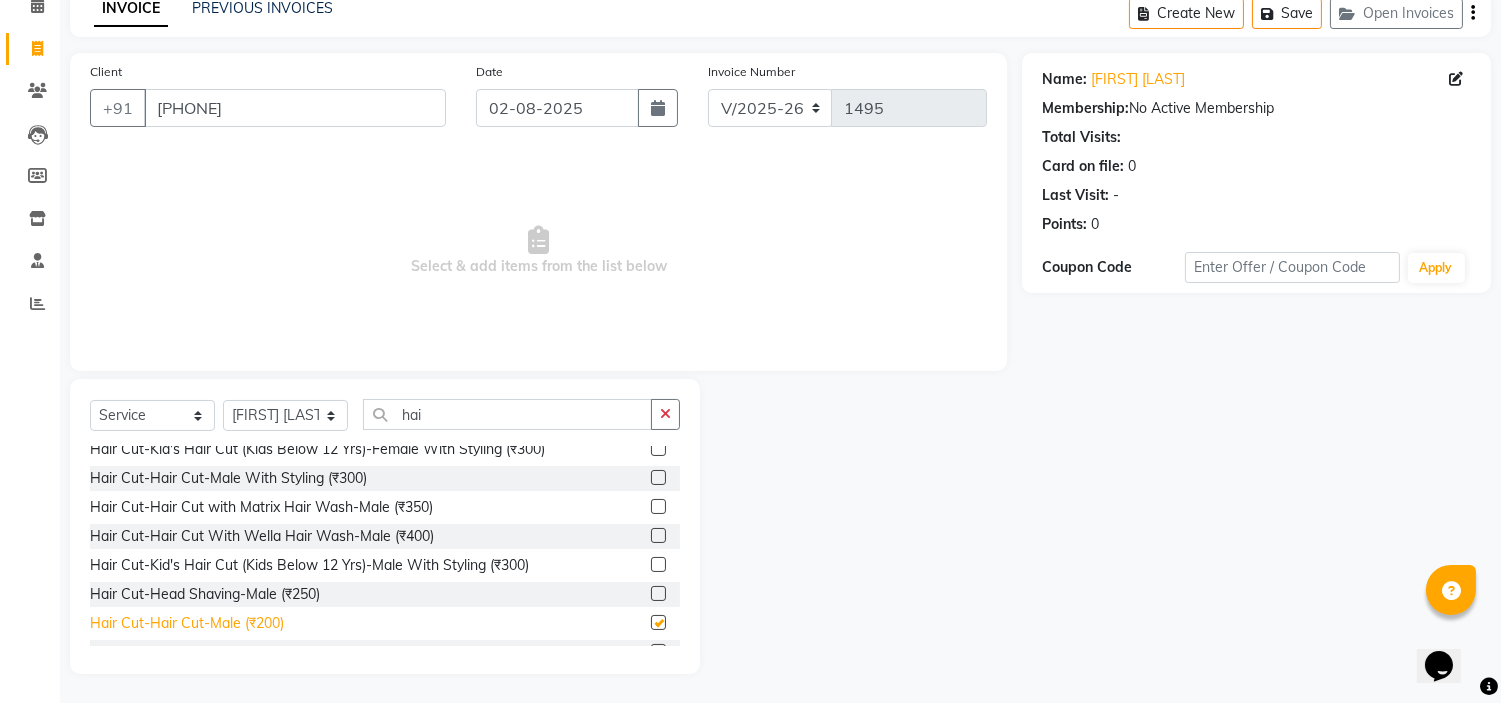 checkbox on "false" 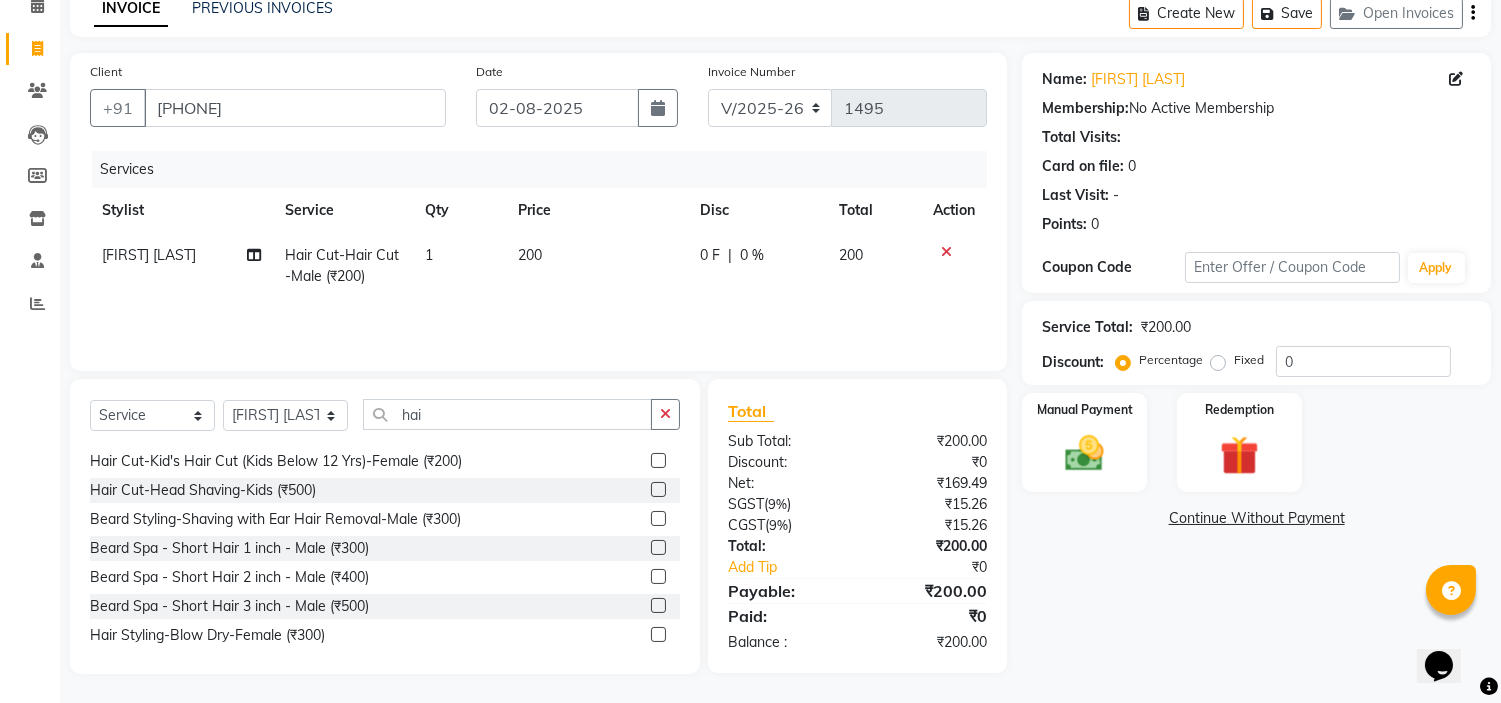 scroll, scrollTop: 666, scrollLeft: 0, axis: vertical 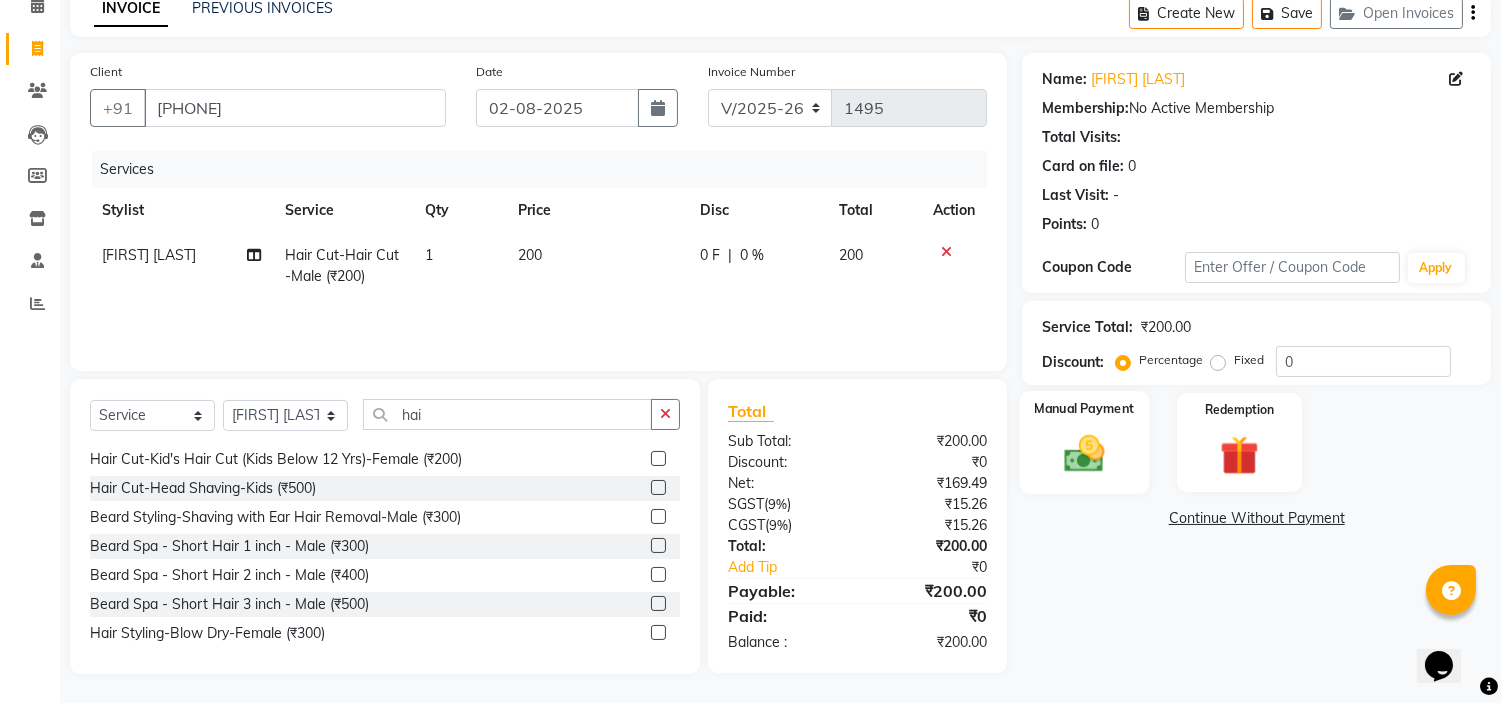 click on "Manual Payment" 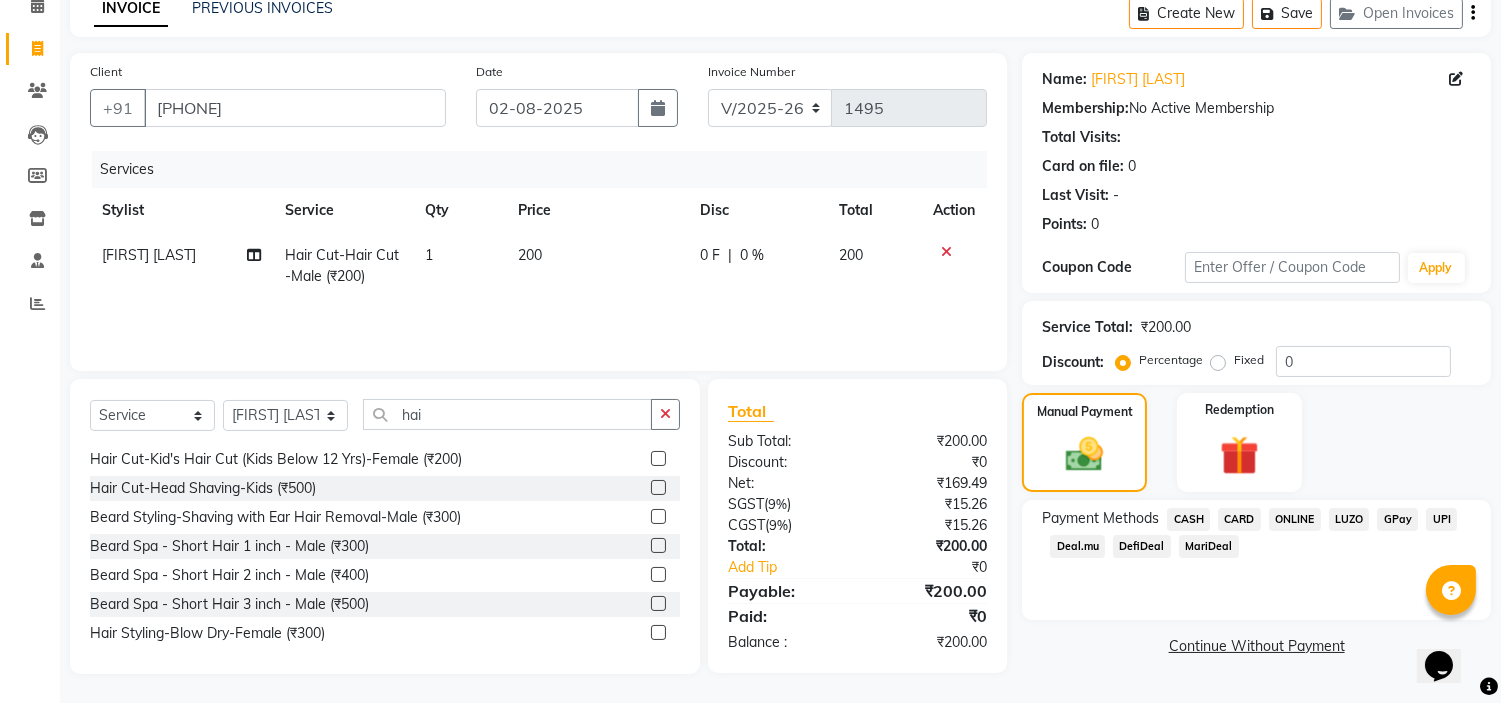 click on "ONLINE" 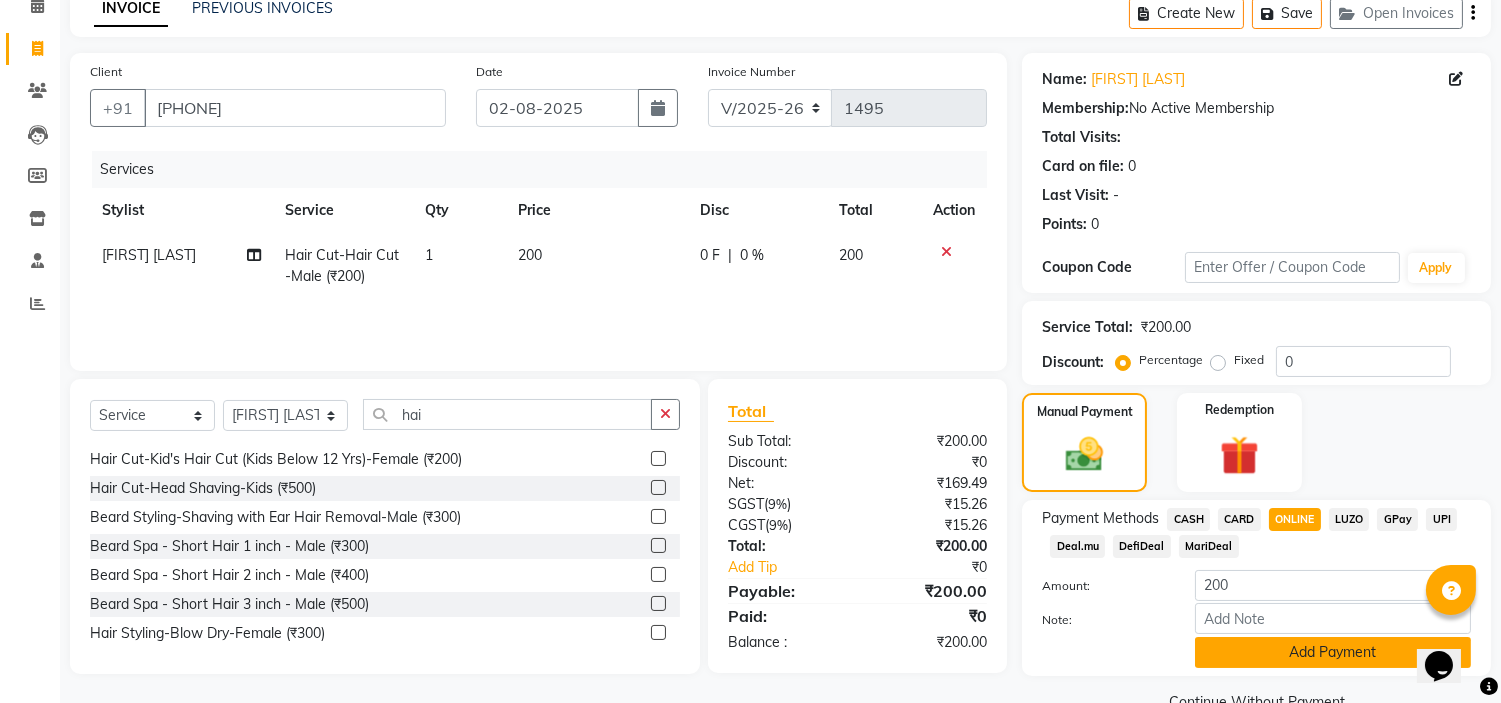 click on "Add Payment" 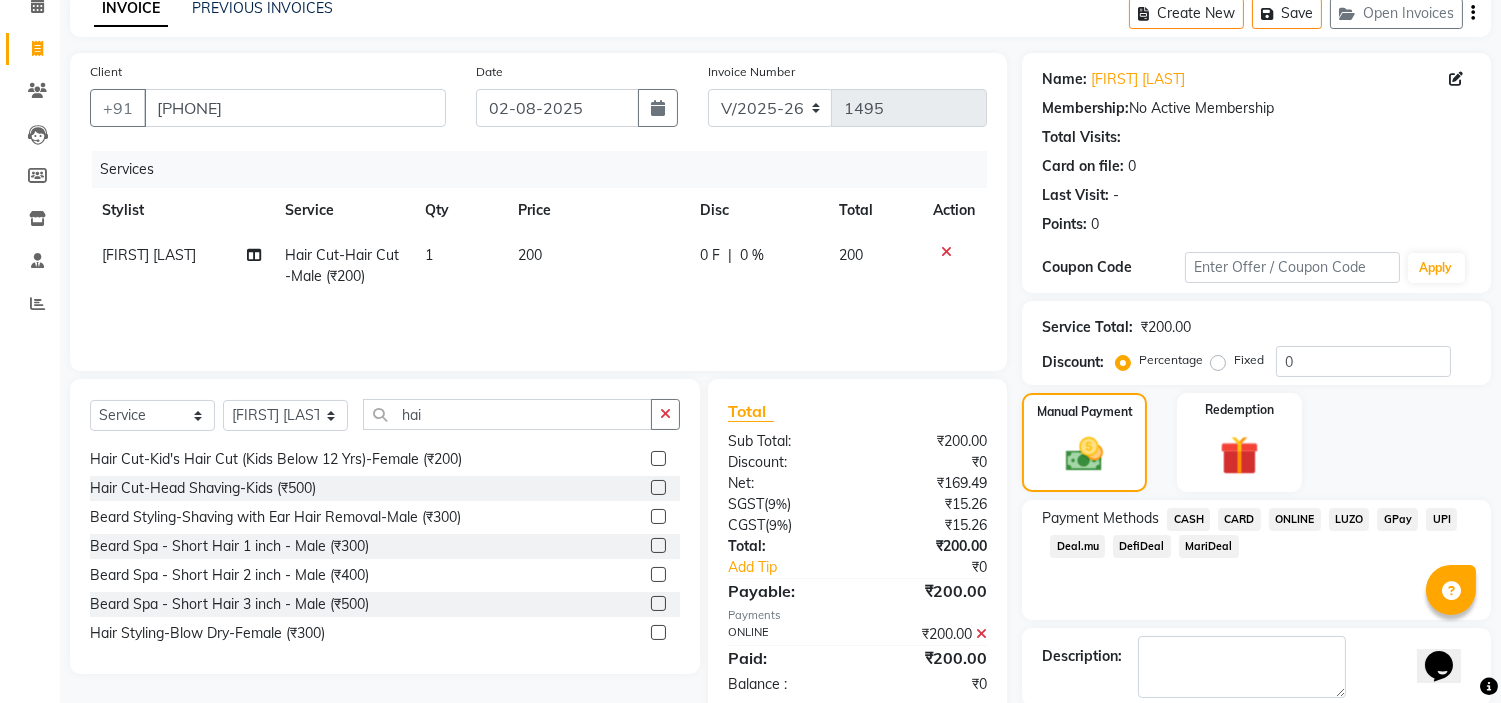 scroll, scrollTop: 196, scrollLeft: 0, axis: vertical 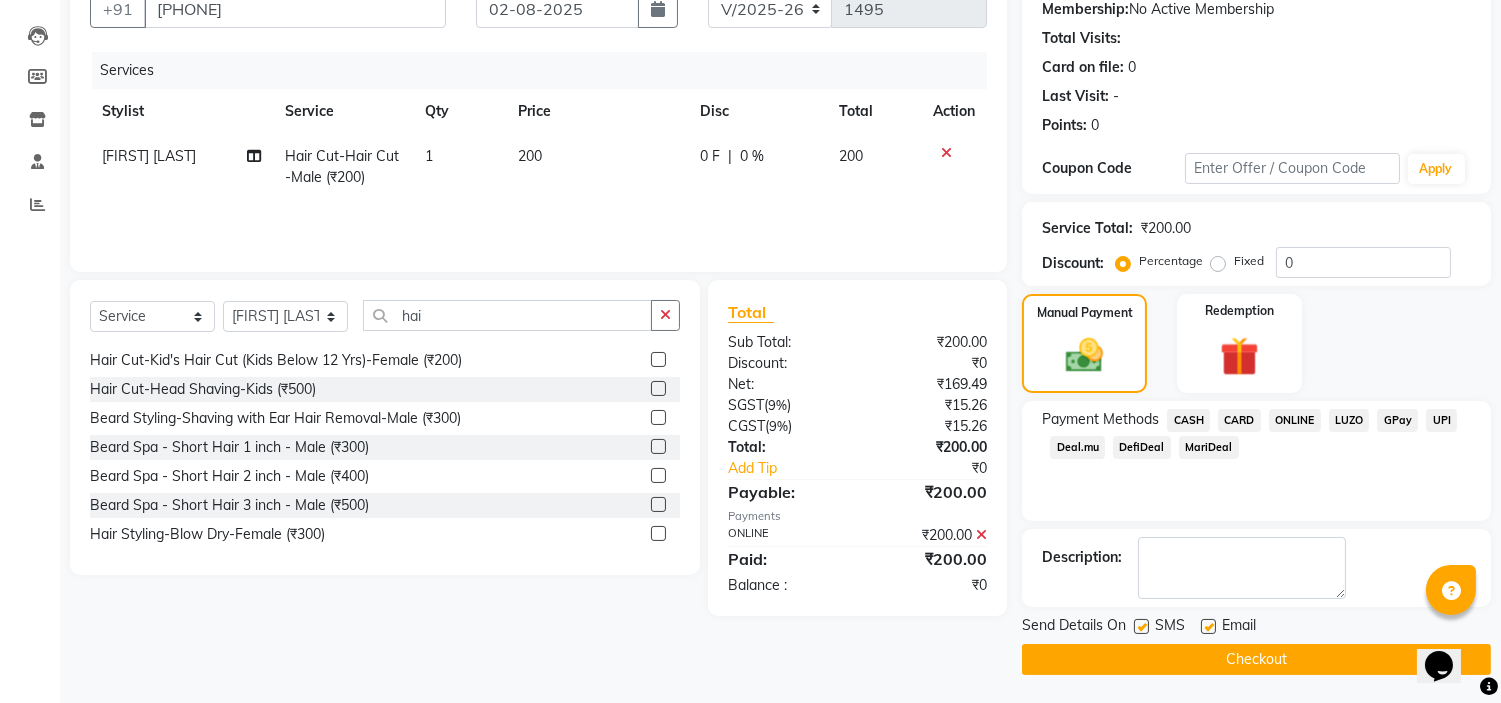 click on "Checkout" 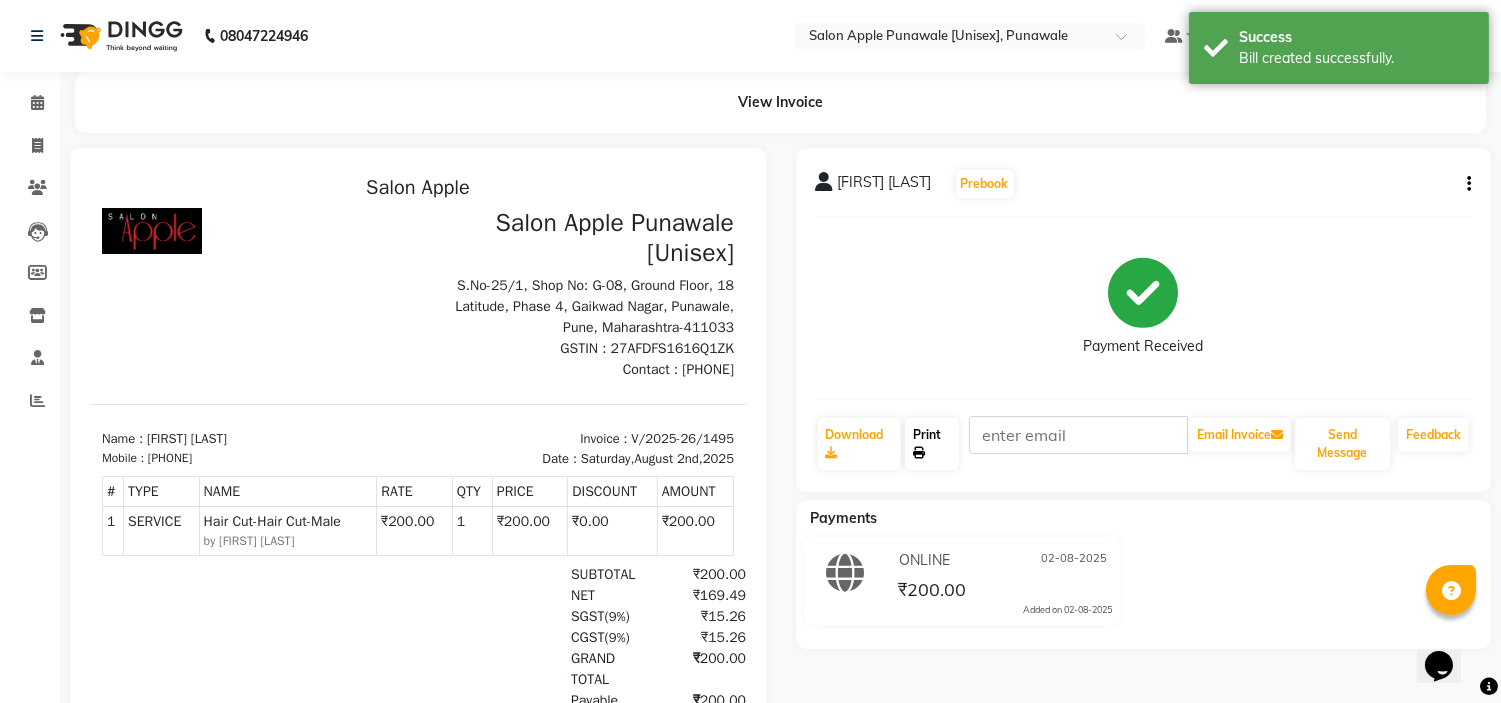 scroll, scrollTop: 0, scrollLeft: 0, axis: both 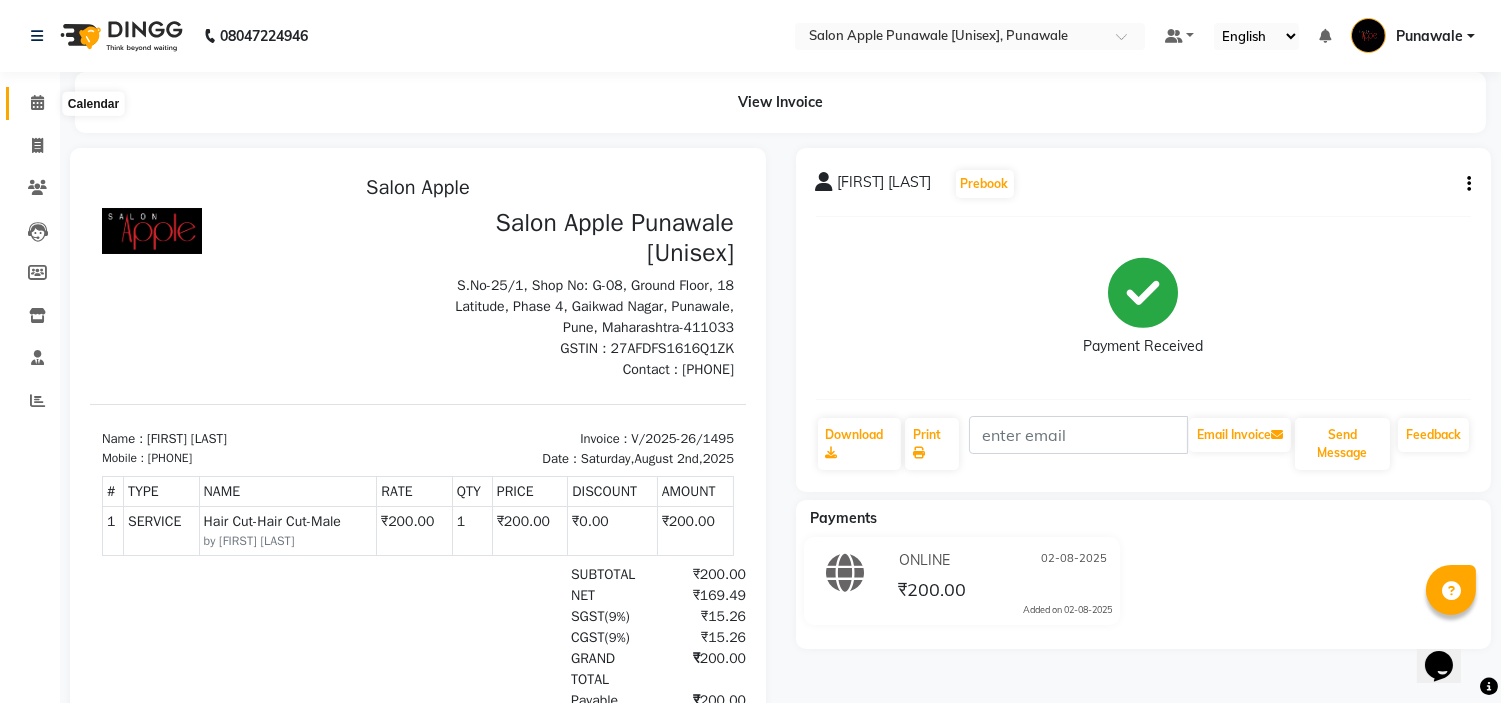 click 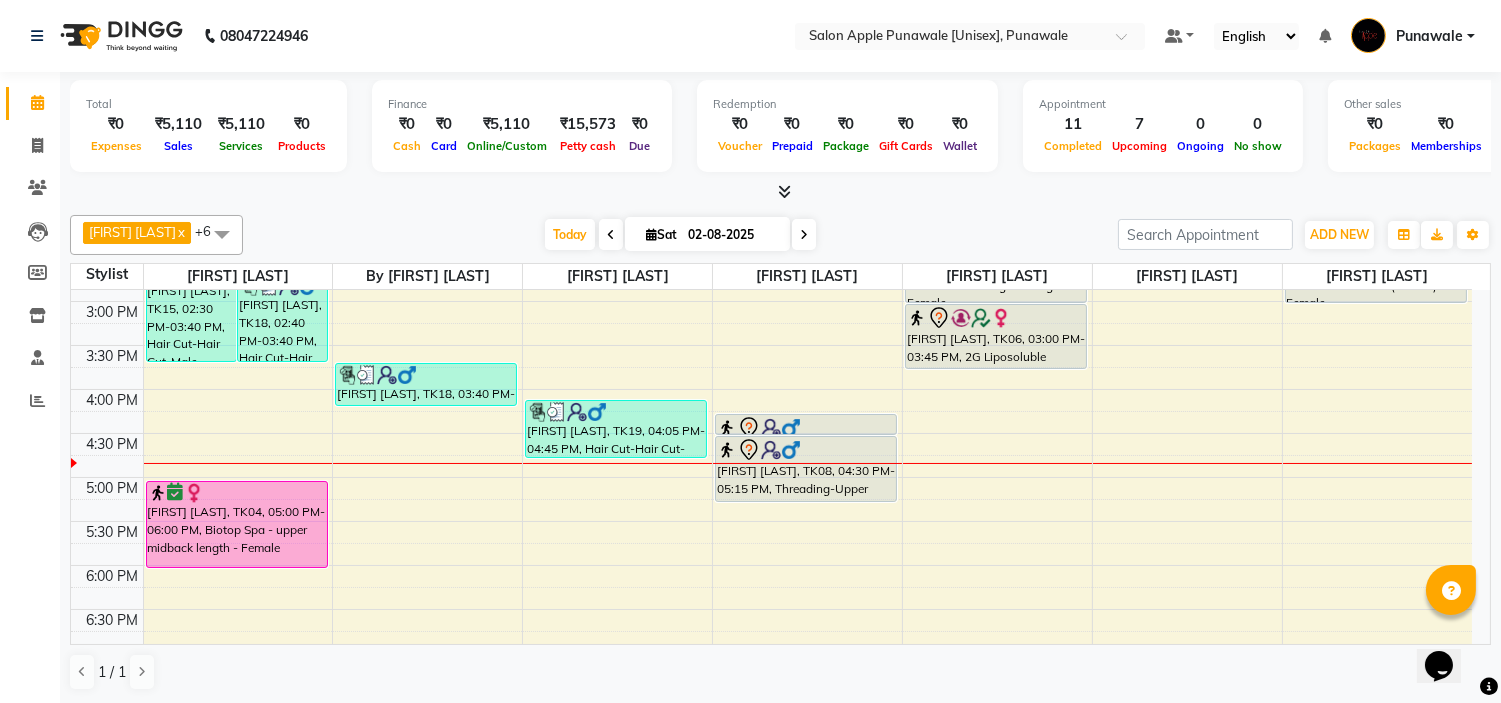 scroll, scrollTop: 555, scrollLeft: 0, axis: vertical 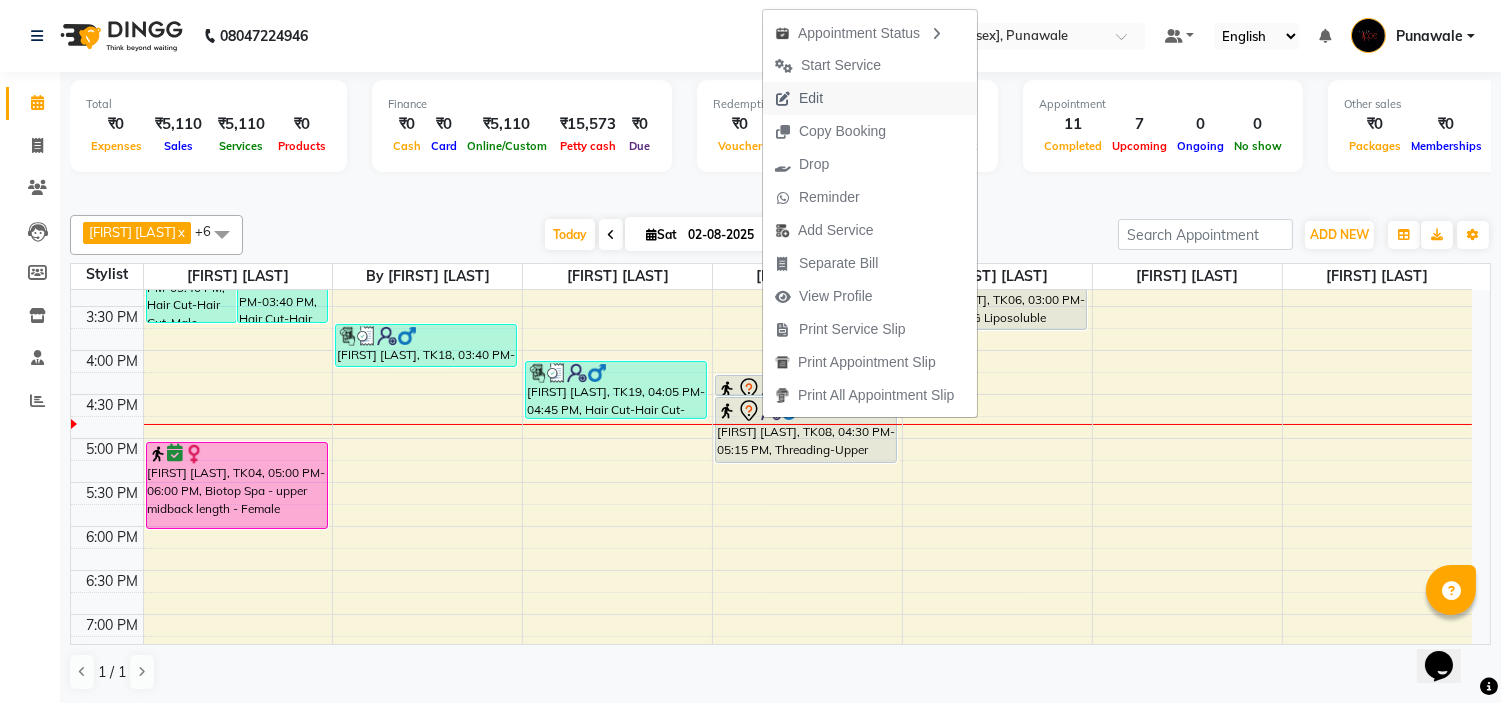 click on "Edit" at bounding box center (870, 98) 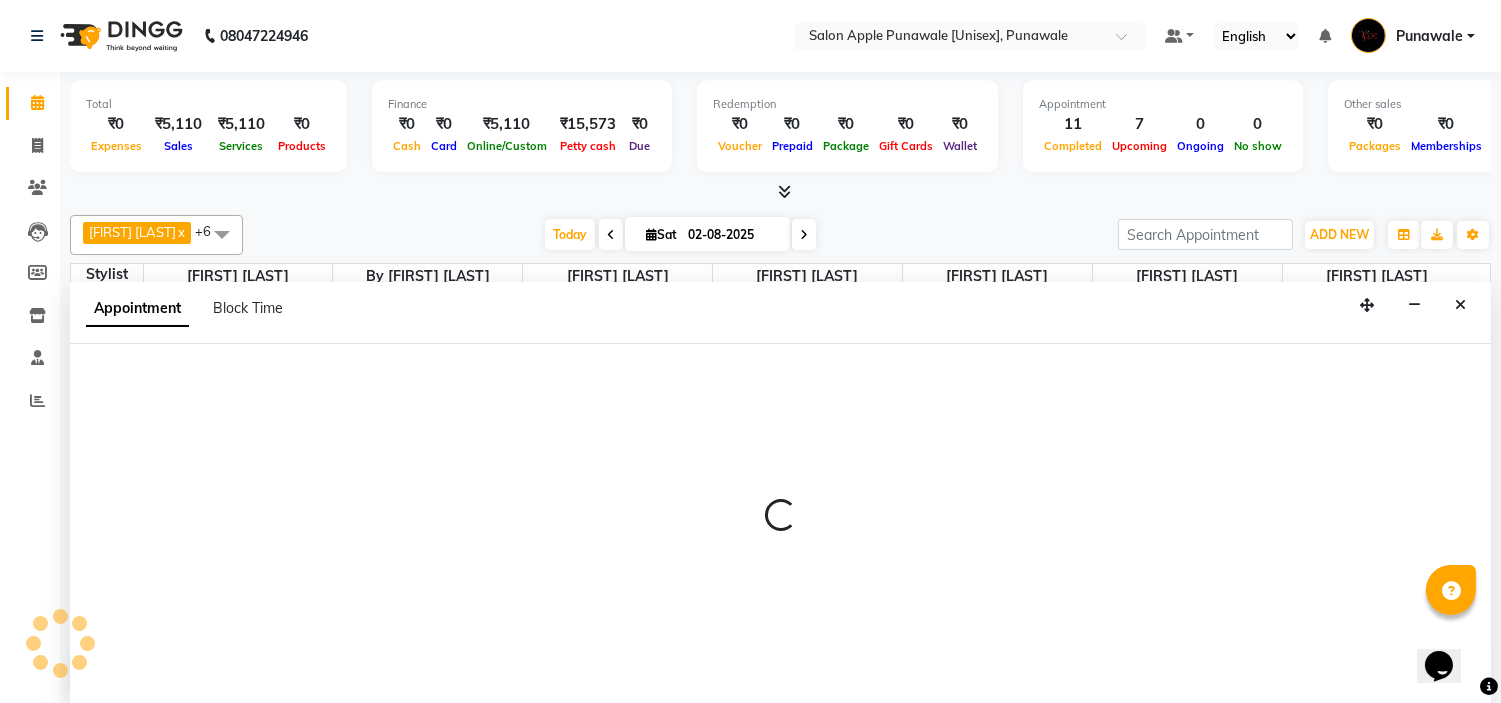 scroll, scrollTop: 1, scrollLeft: 0, axis: vertical 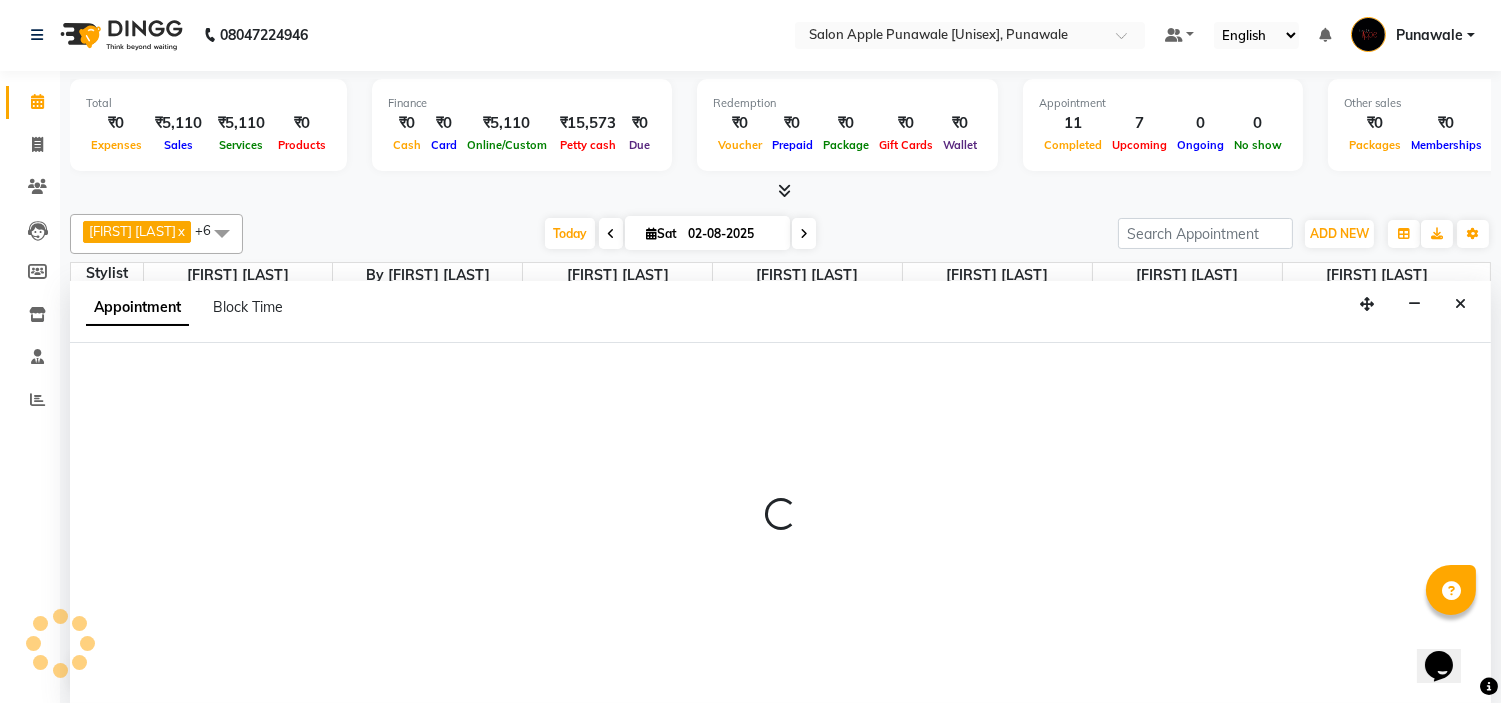 select on "tentative" 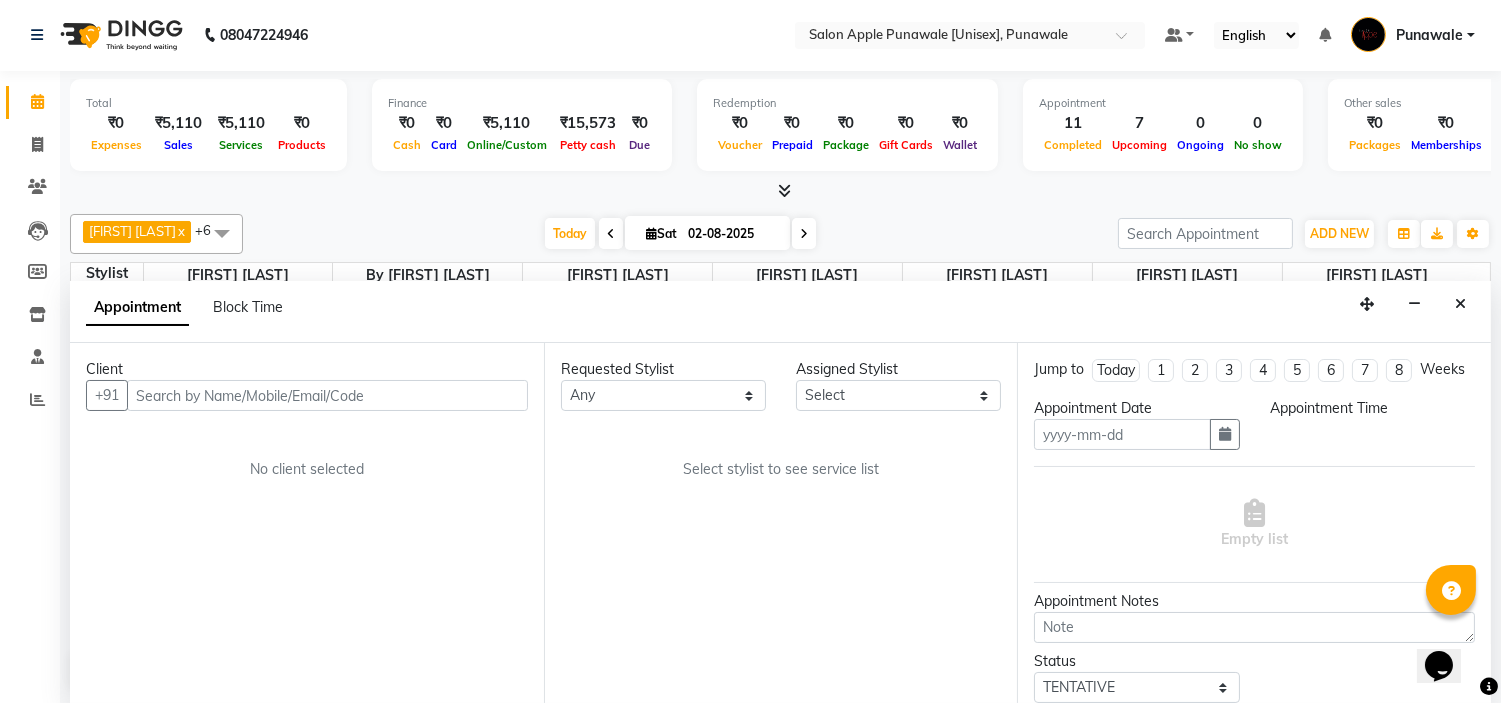 type on "02-08-2025" 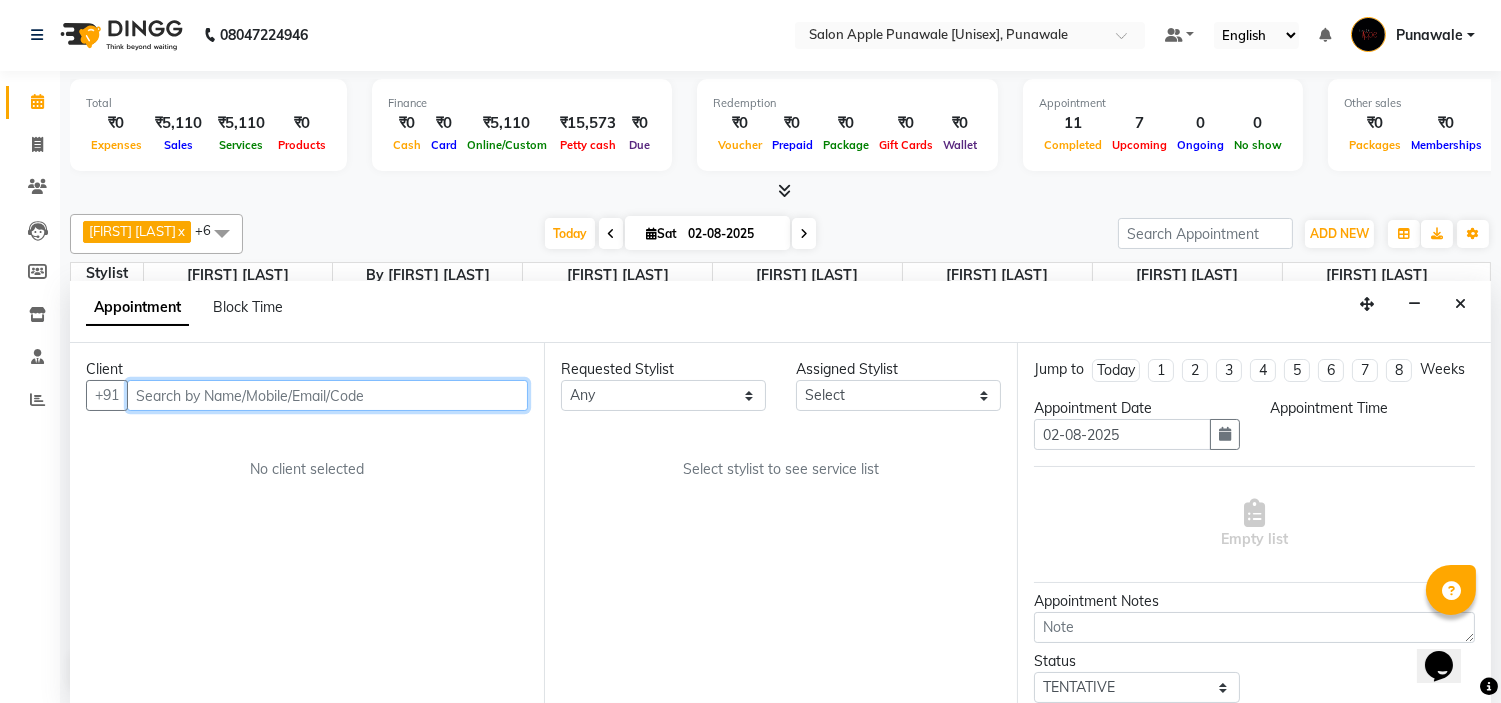 scroll, scrollTop: 620, scrollLeft: 0, axis: vertical 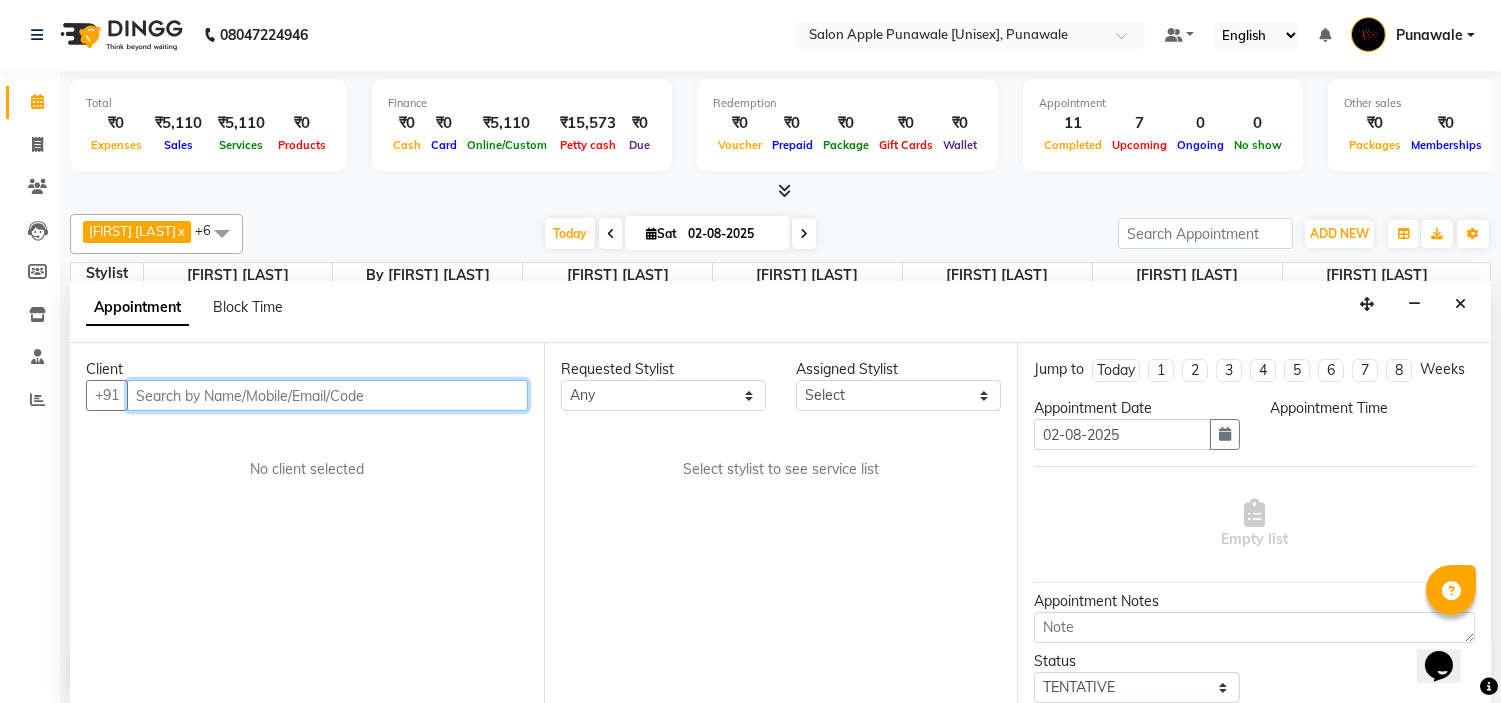 select on "48005" 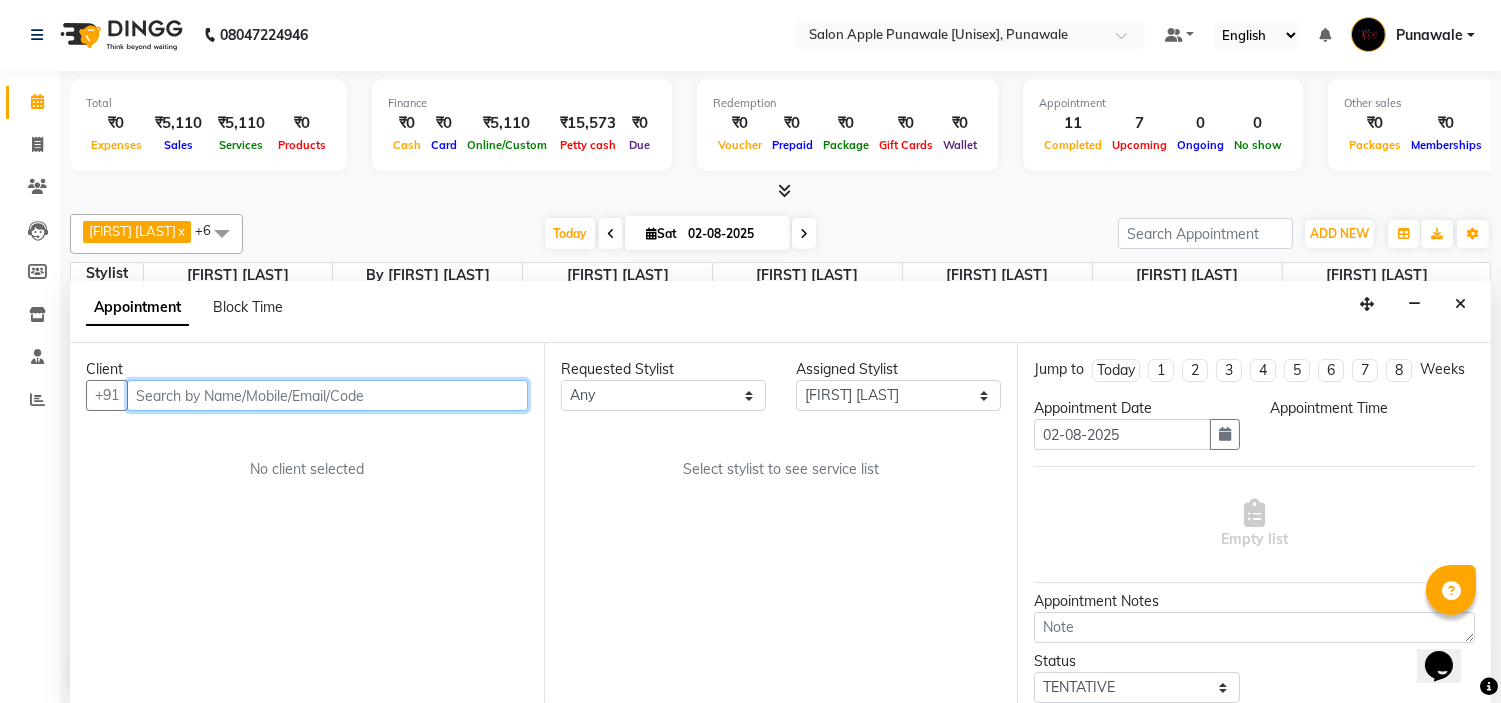 select on "975" 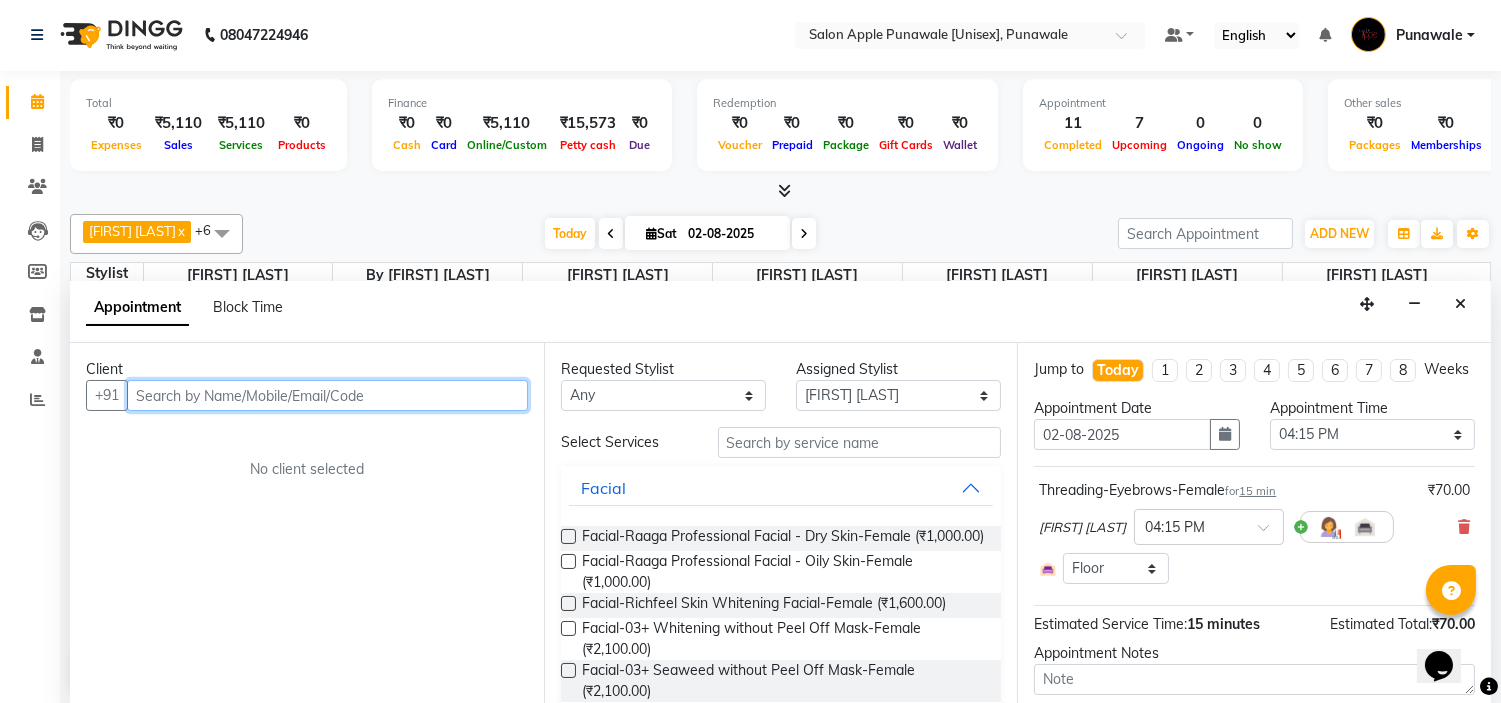select on "3136" 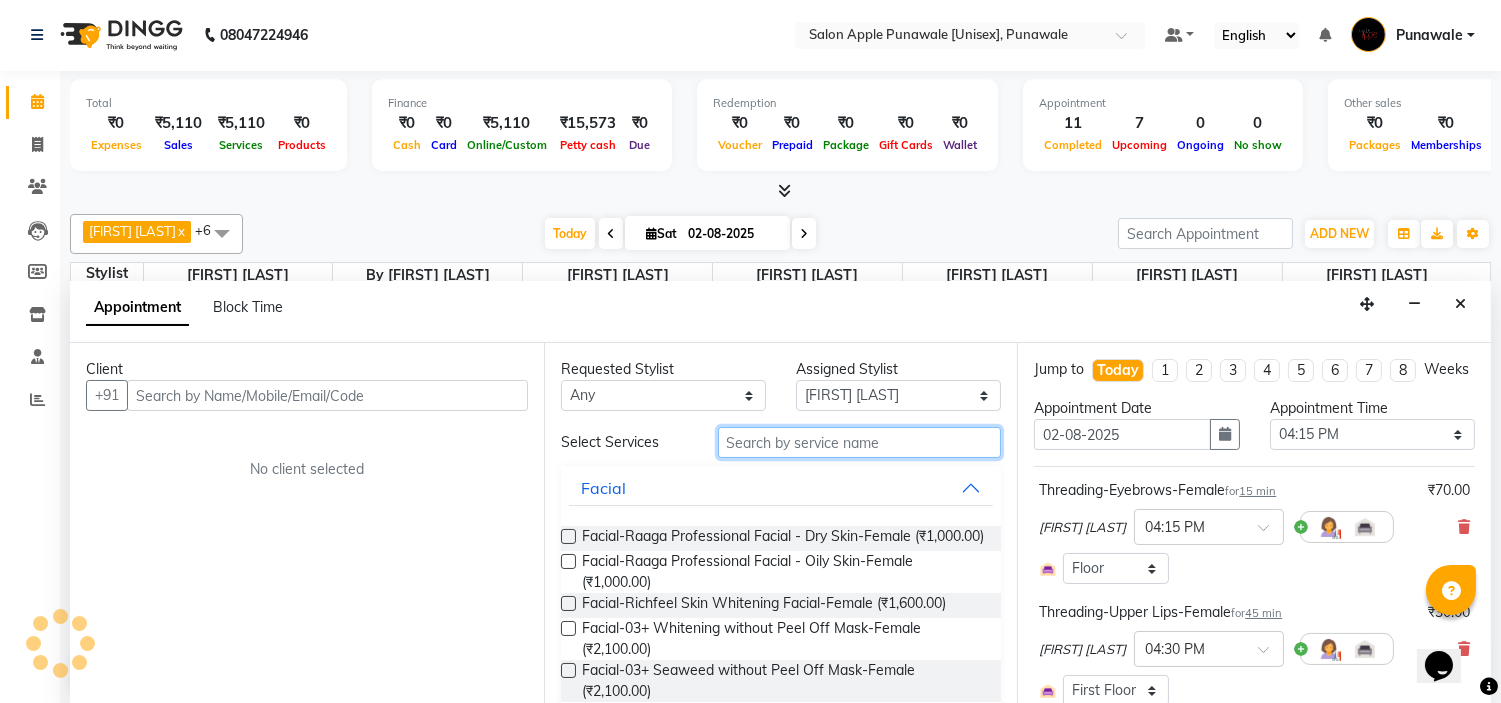 click at bounding box center [860, 442] 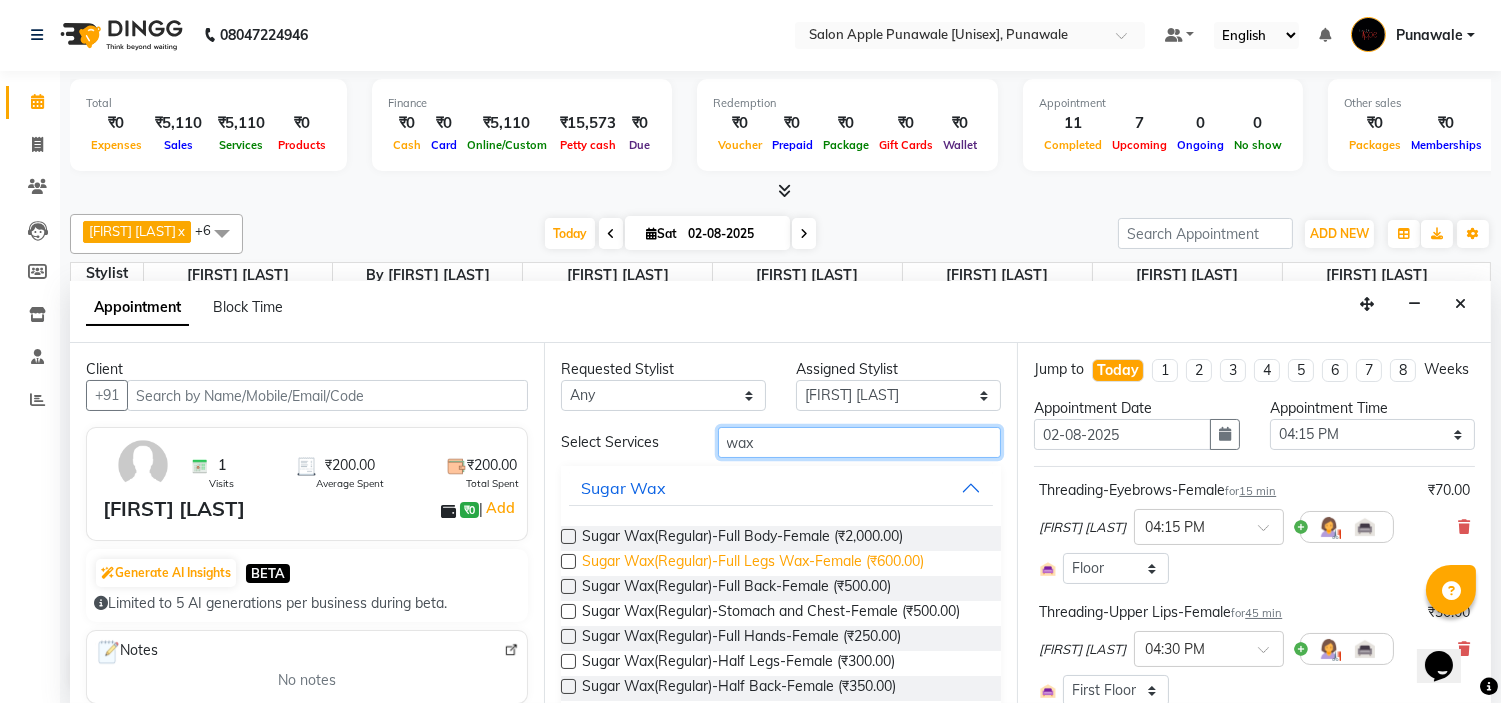 type on "wax" 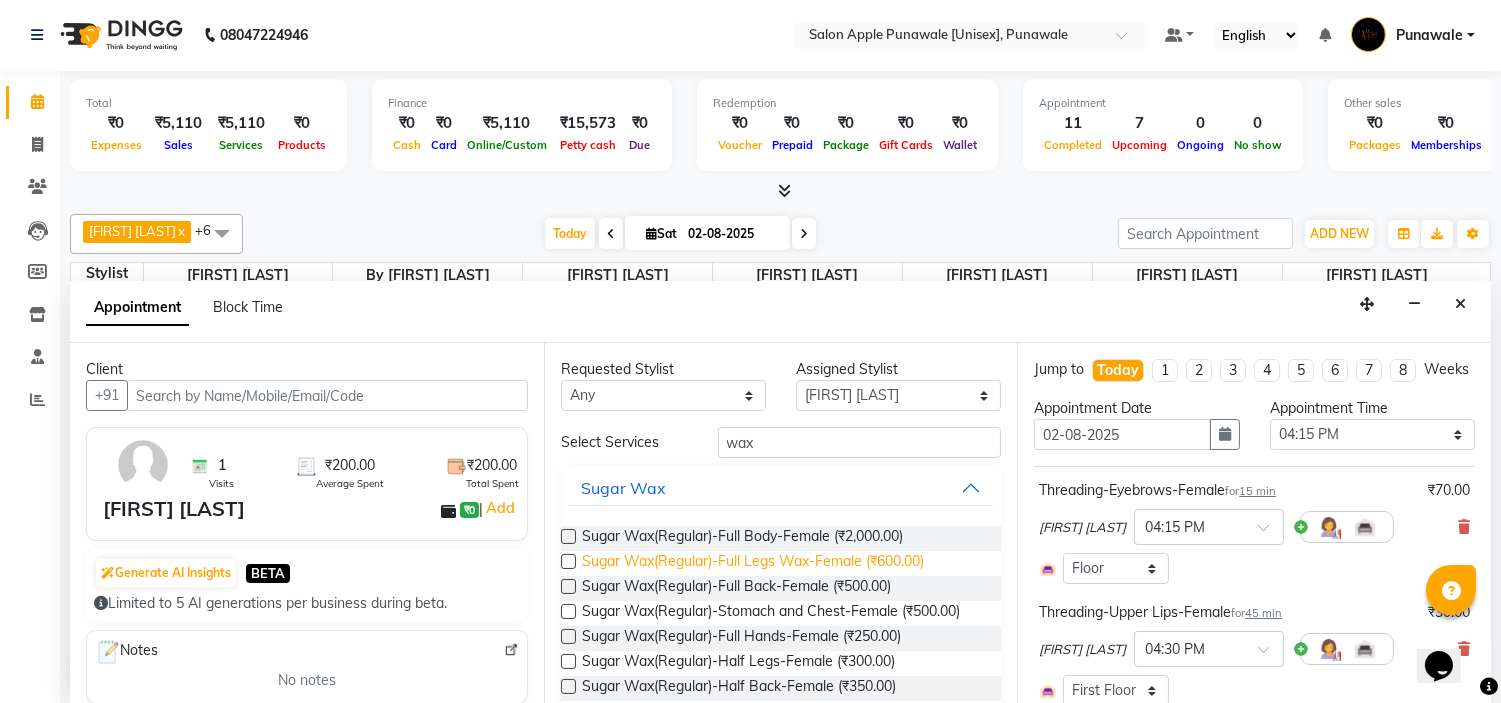 click on "Sugar Wax(Regular)-Full Legs Wax-Female (₹600.00)" at bounding box center [753, 563] 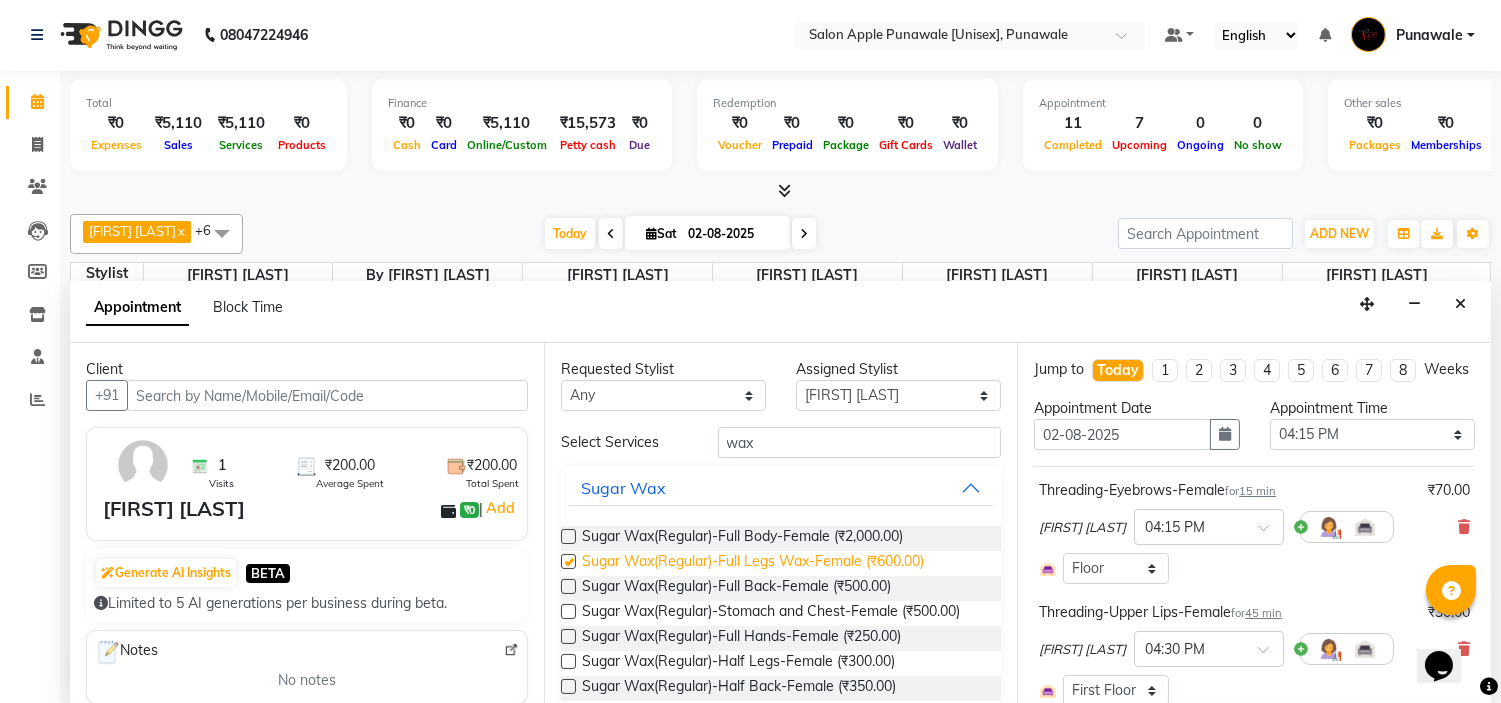 checkbox on "false" 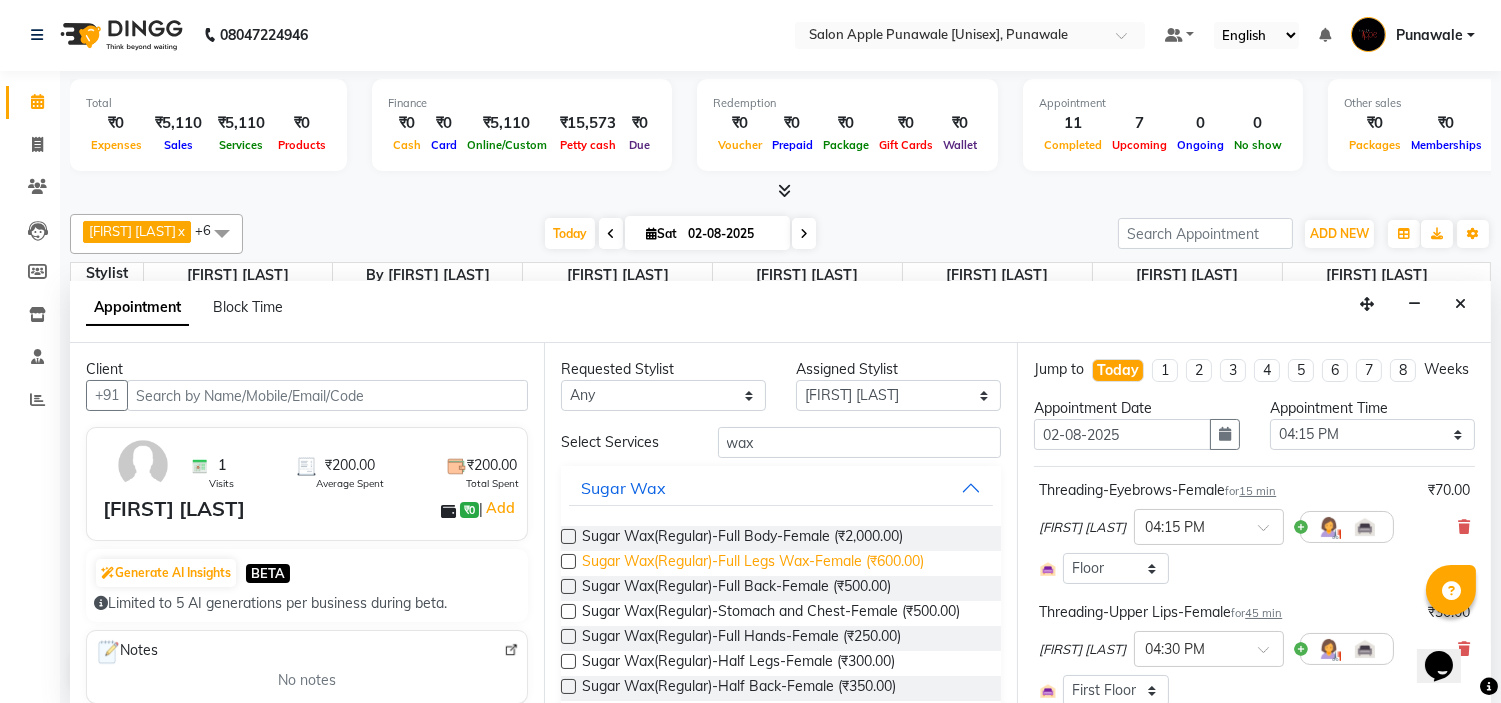 scroll, scrollTop: 111, scrollLeft: 0, axis: vertical 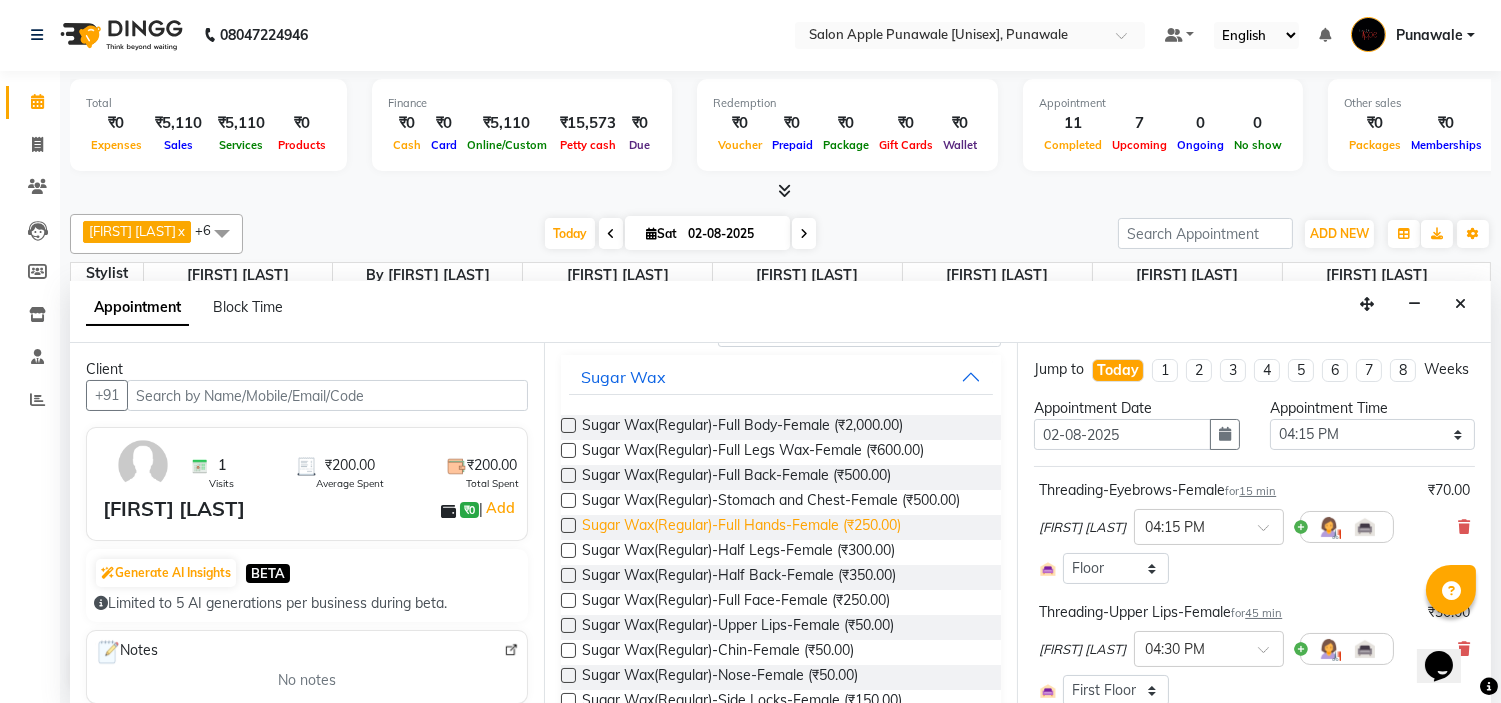 click on "Sugar Wax(Regular)-Full Hands-Female (₹250.00)" at bounding box center [741, 527] 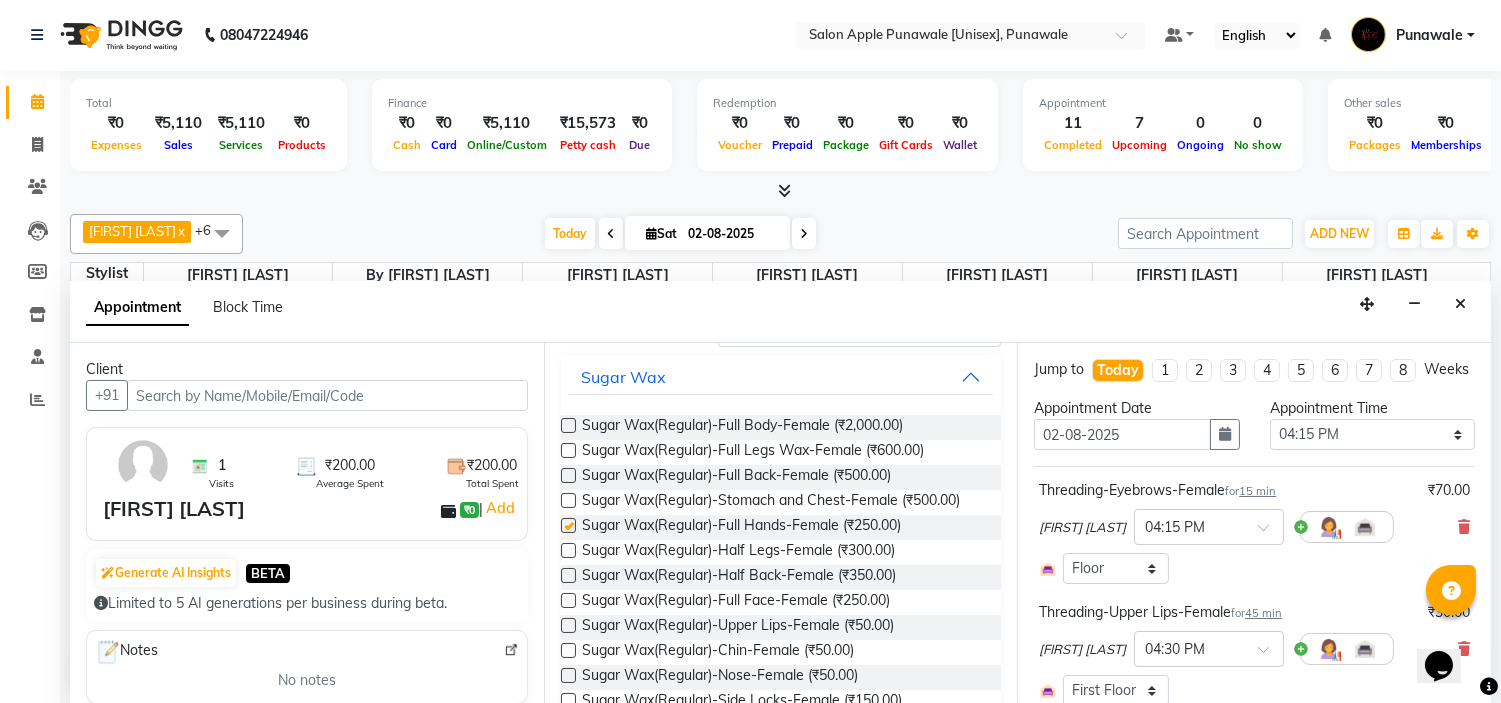 checkbox on "false" 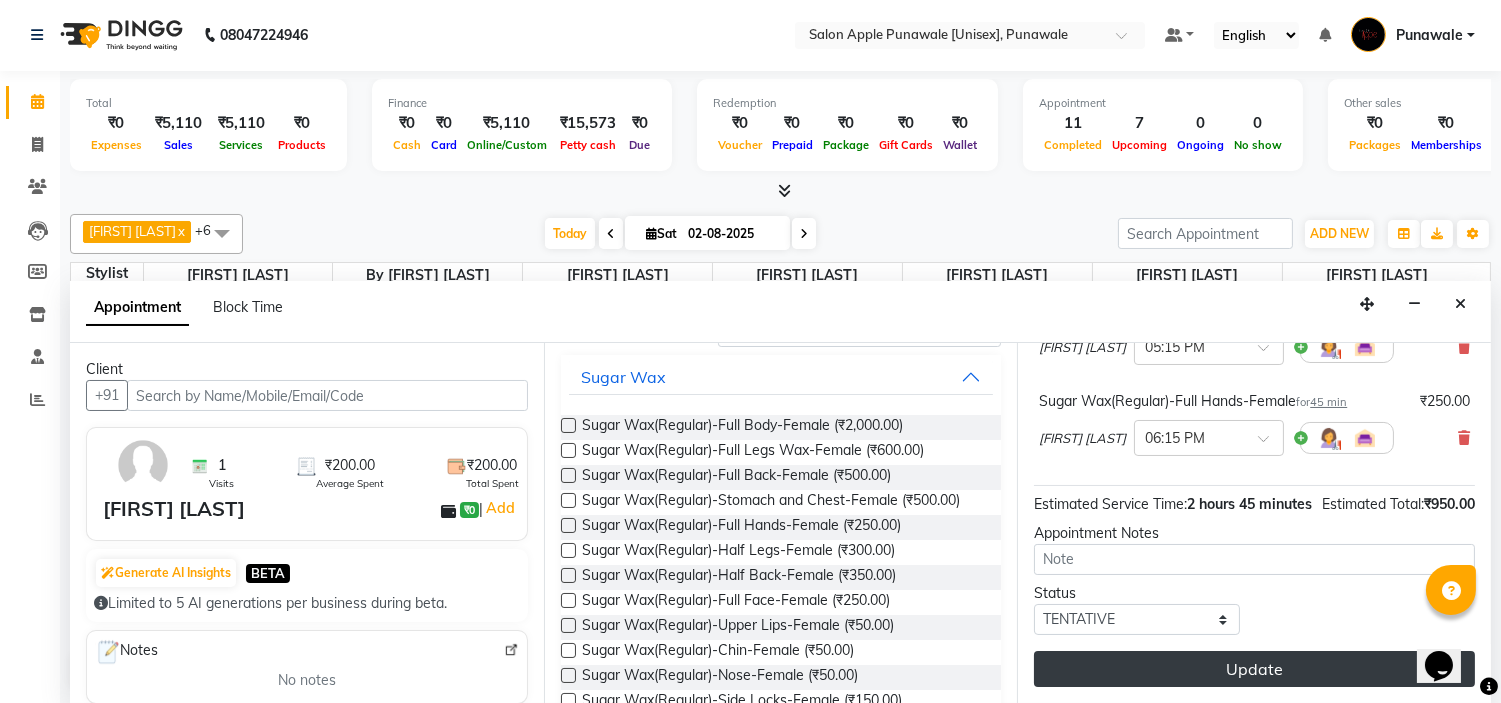 scroll, scrollTop: 463, scrollLeft: 0, axis: vertical 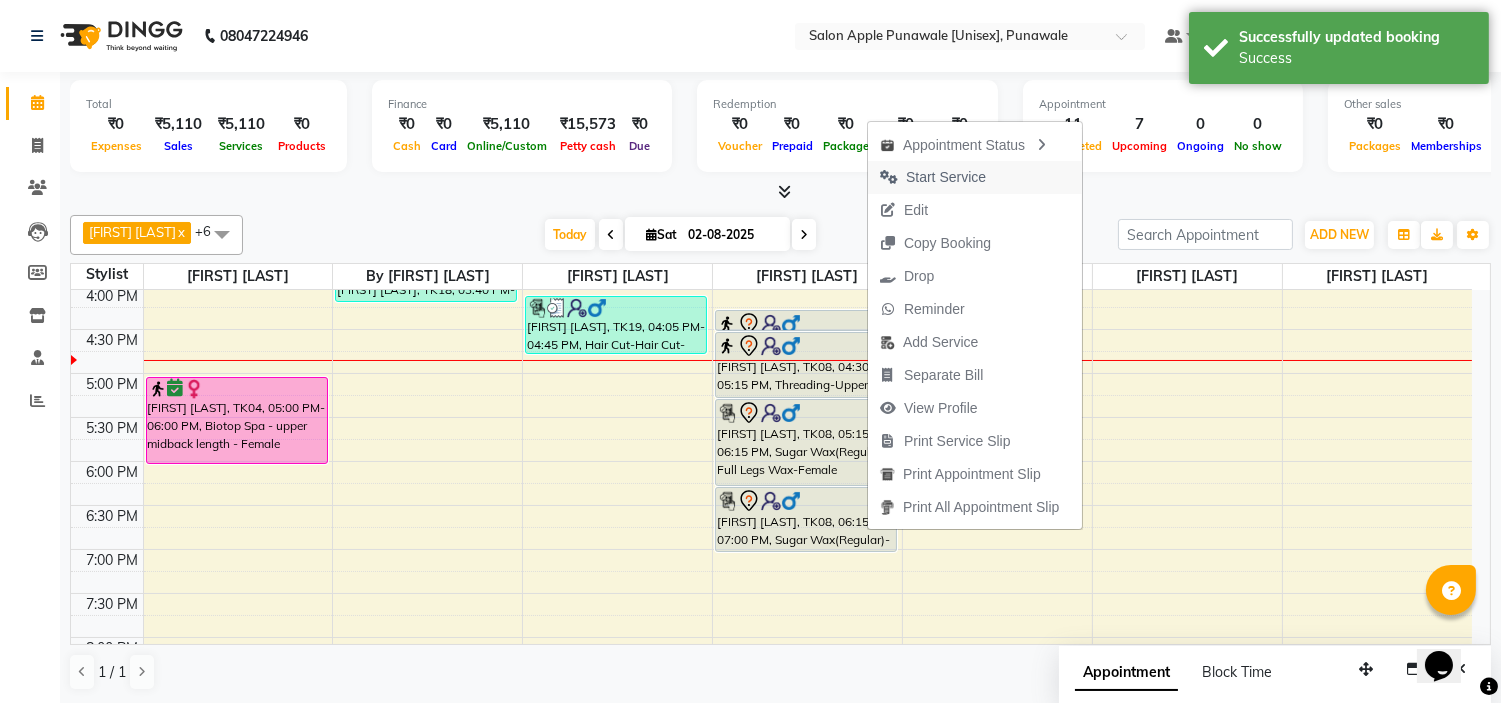 click at bounding box center [889, 177] 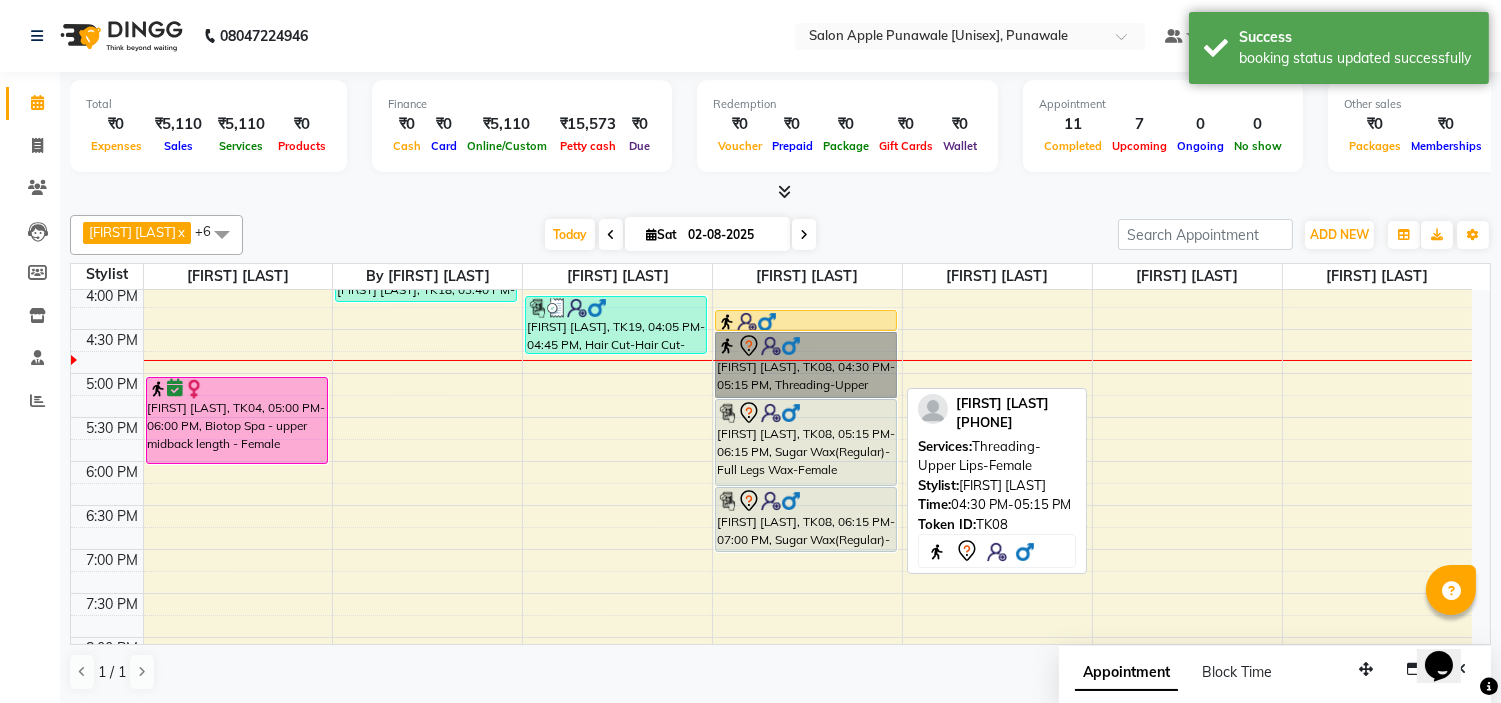 drag, startPoint x: 827, startPoint y: 361, endPoint x: 743, endPoint y: 351, distance: 84.59315 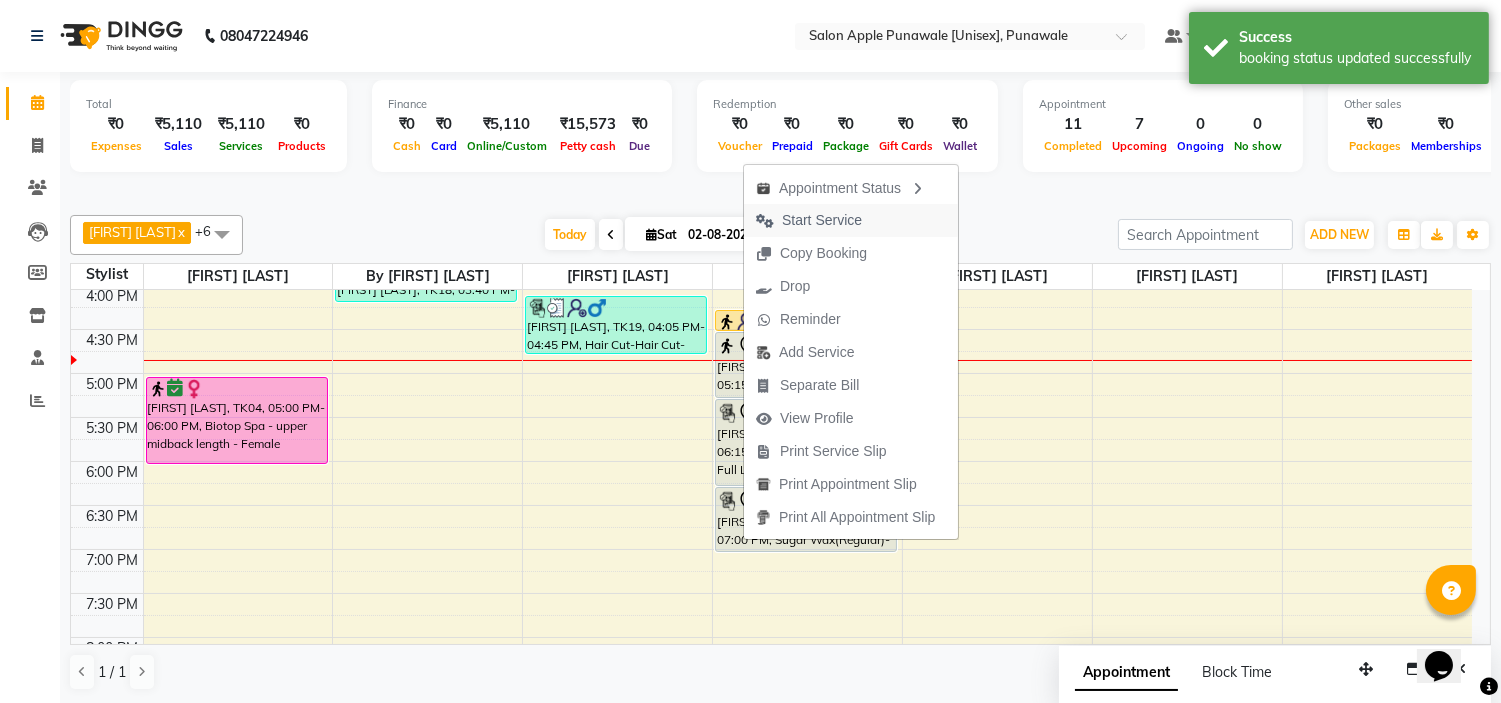 click on "Start Service" at bounding box center (822, 220) 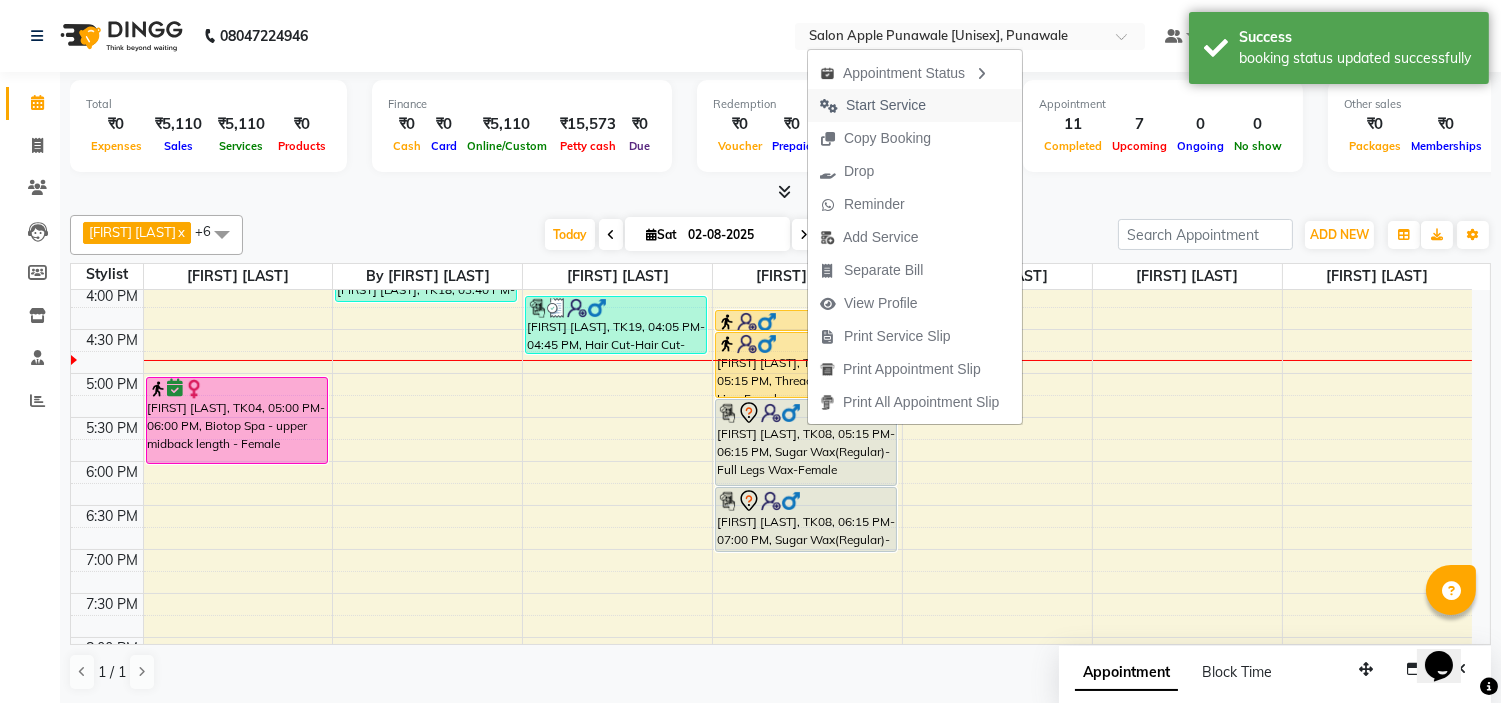 click on "Start Service" at bounding box center (886, 105) 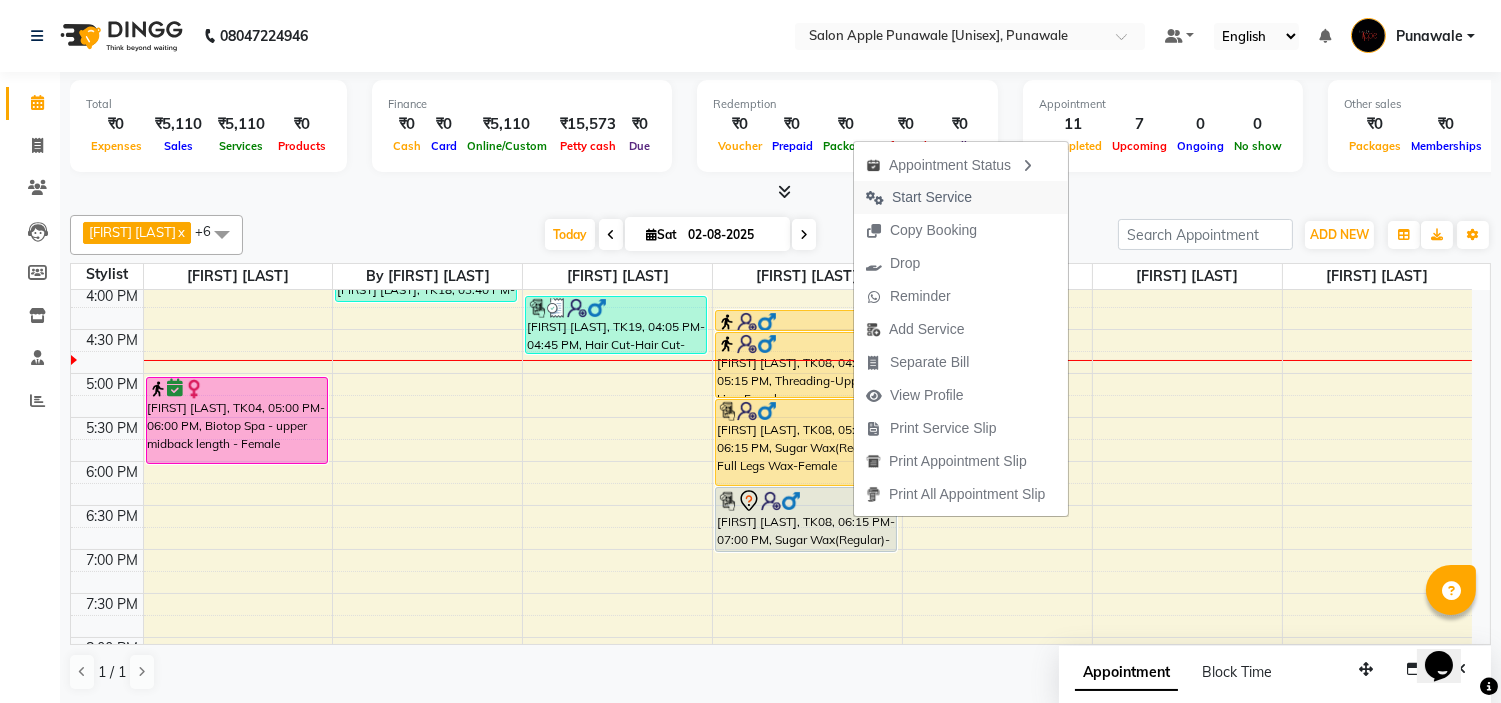 click on "Start Service" at bounding box center [932, 197] 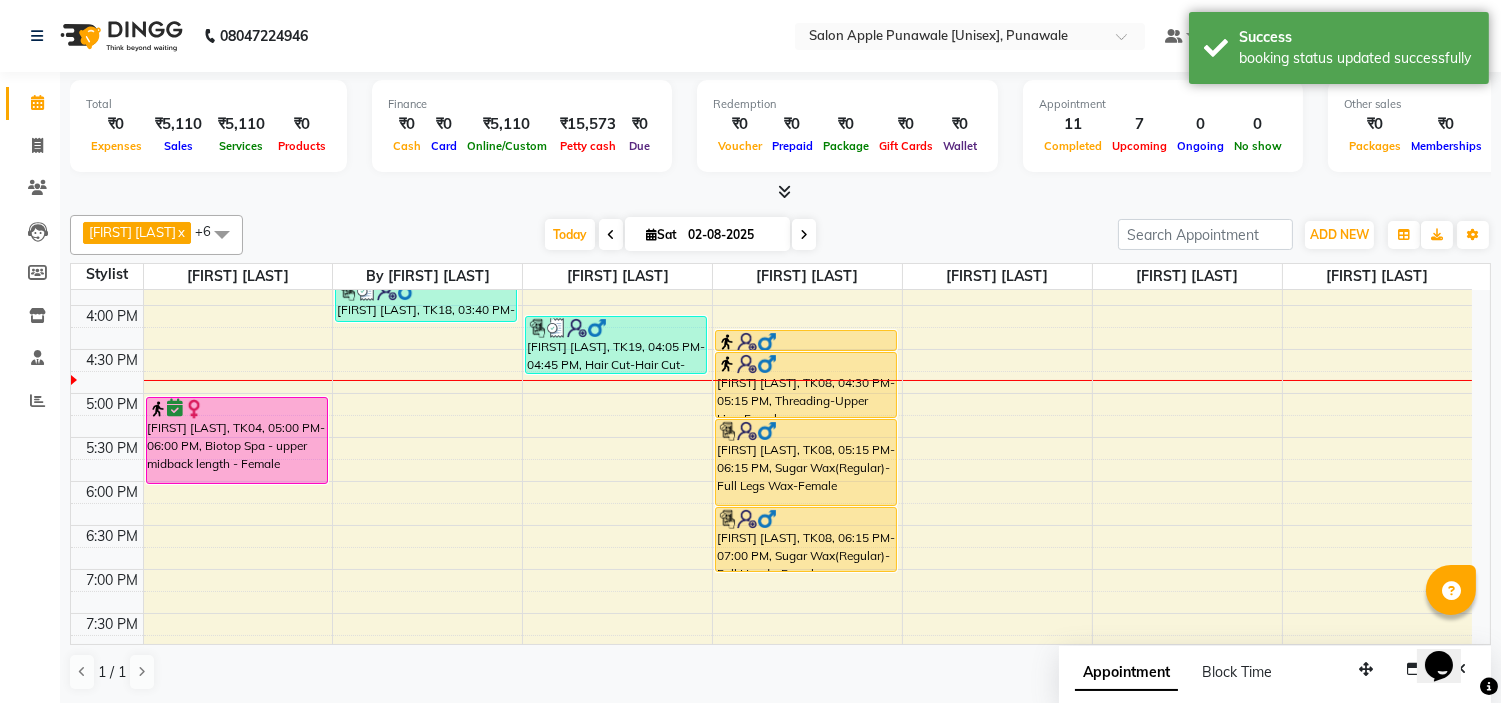 scroll, scrollTop: 620, scrollLeft: 0, axis: vertical 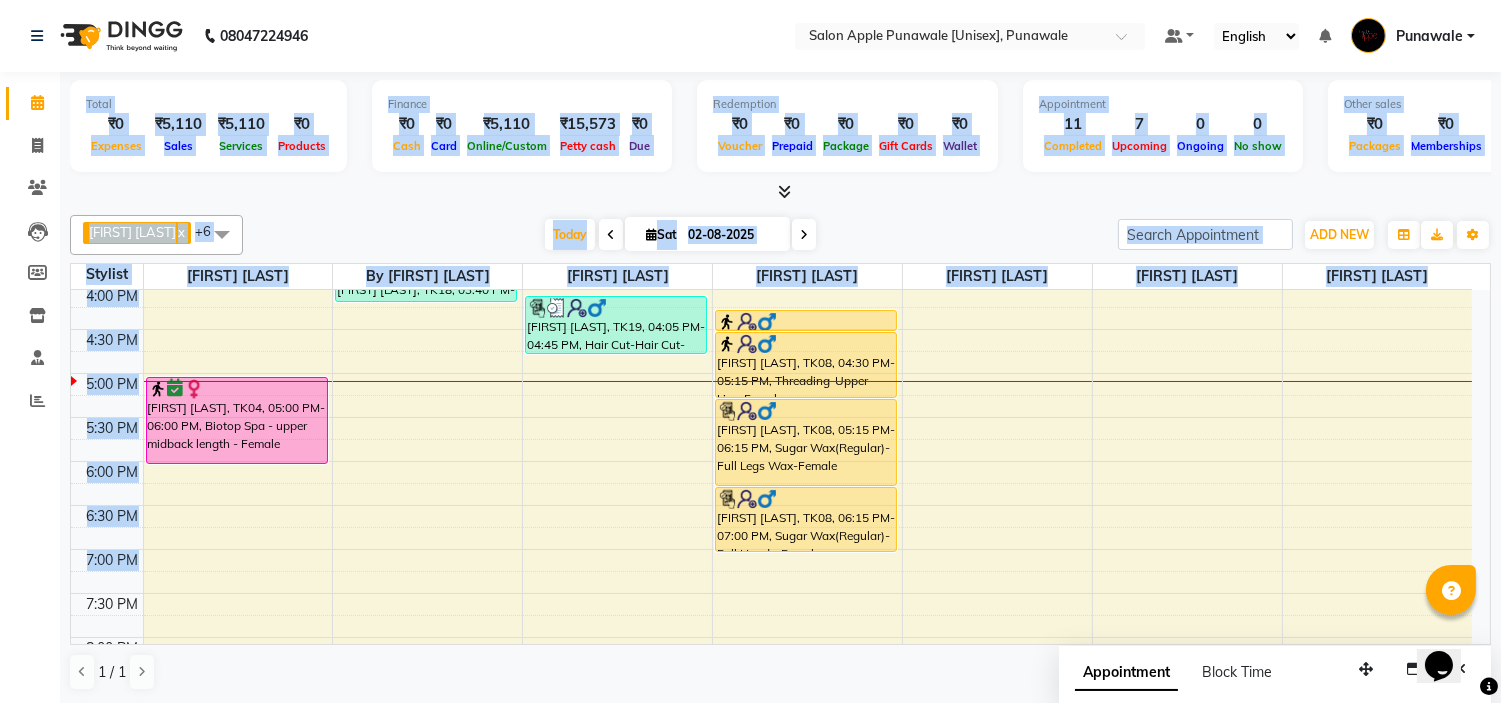 drag, startPoint x: 0, startPoint y: 511, endPoint x: 475, endPoint y: 516, distance: 475.0263 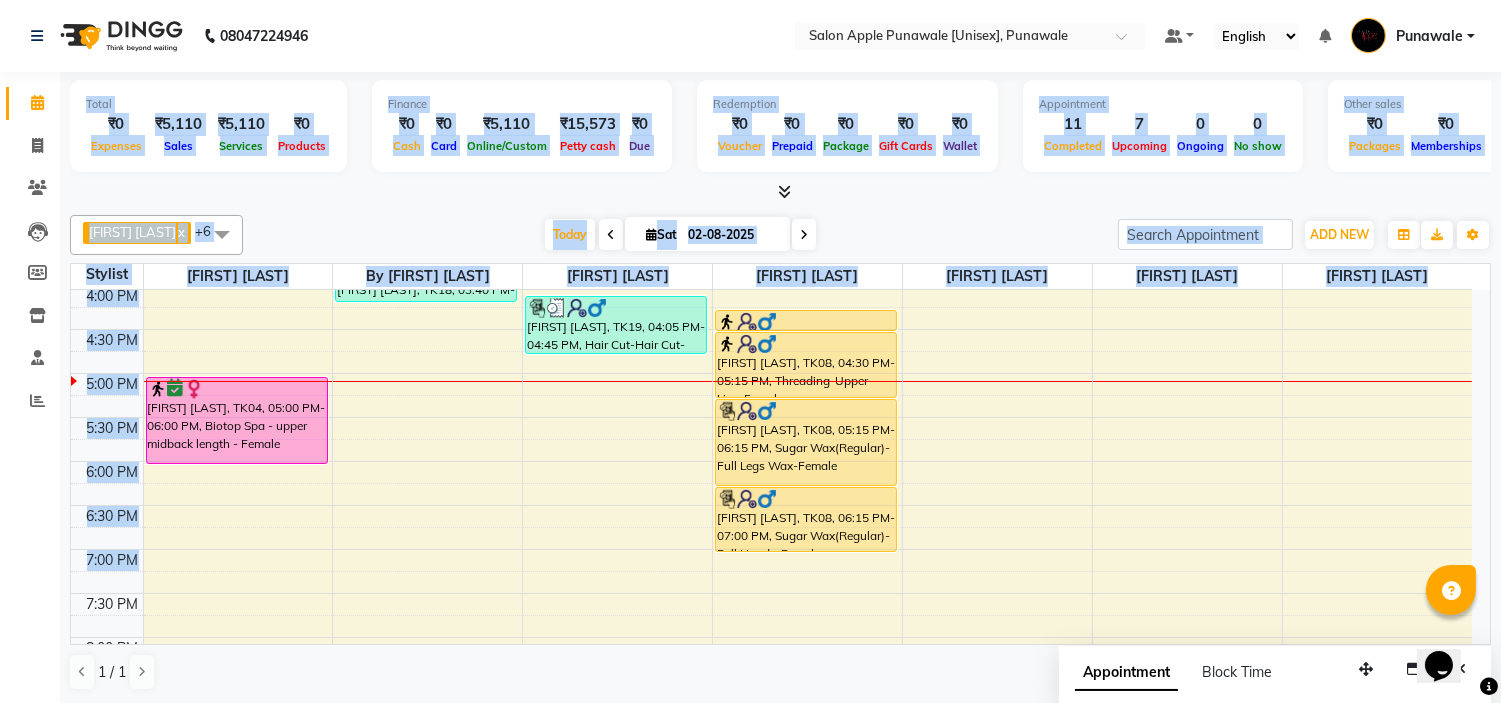 click on "9:00 AM 9:30 AM 10:00 AM 10:30 AM 11:00 AM 11:30 AM 12:00 PM 12:30 PM 1:00 PM 1:30 PM 2:00 PM 2:30 PM 3:00 PM 3:30 PM 4:00 PM 4:30 PM 5:00 PM 5:30 PM 6:00 PM 6:30 PM 7:00 PM 7:30 PM 8:00 PM 8:30 PM 9:00 PM 9:30 PM 10:00 PM 10:30 PM     Kavita Bhoir, TK03, 11:00 AM-12:45 PM, Hair Wash-Biotop-Female (₹450),Hair Cut-Hair Cut (Straight / U - Shape)-Female (₹300)     Ashwini bavankar, TK14, 12:00 PM-01:00 PM, Hair Cut-Hair Cut-Female (₹500)     Ravindra Barigali, TK15, 02:30 PM-03:40 PM, Hair Cut-Hair Cut-Male  (₹200),Beard Styling-Beard Trim-Male (₹200)     Ravindra Barigali, TK18, 02:40 PM-03:40 PM, Hair Cut-Hair Cut-Male With Styling (₹300)     Prachi Shapurkar, TK04, 05:00 PM-06:00 PM, Biotop Spa - upper midback length - Female     Uday wad, TK10, 11:05 AM-11:45 AM, Hair Cut-Hair Cut-Male  (₹200)     jjoyrsna wagh, TK17, 12:55 PM-02:25 PM, Male grooming package 1 - 900 Rs (₹900)     Ravindra Barigali, TK18, 03:40 PM-04:10 PM, Head Massage - Signature head massage - Male (₹350)" at bounding box center [771, 285] 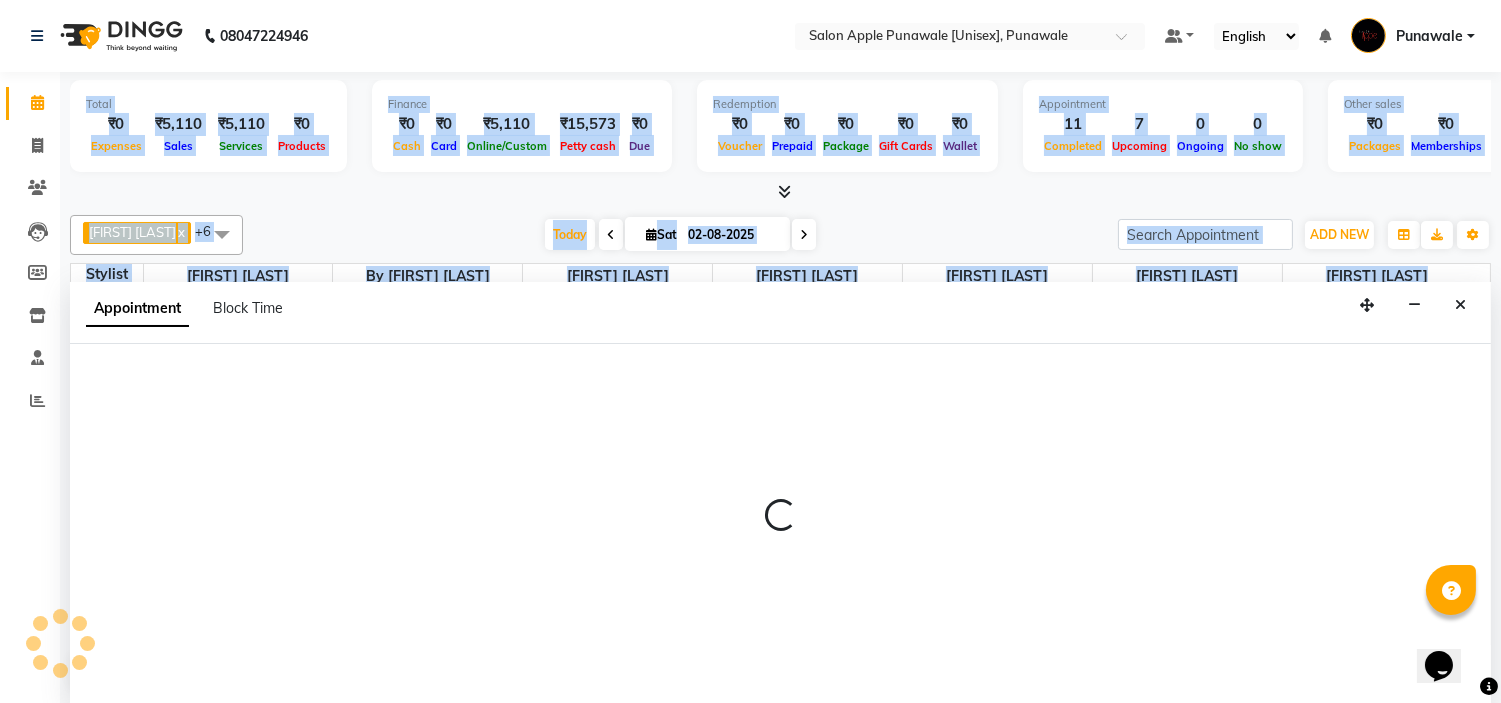 scroll, scrollTop: 1, scrollLeft: 0, axis: vertical 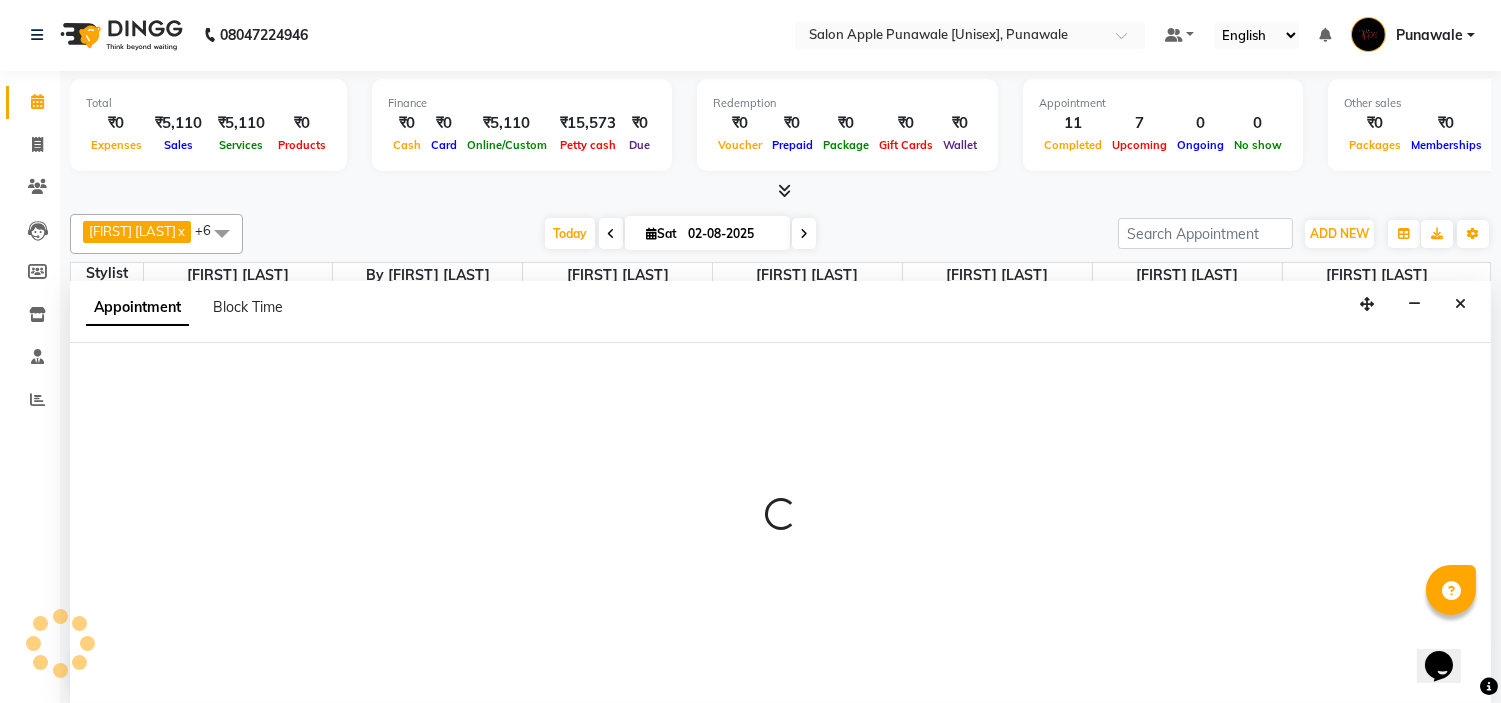 select on "85508" 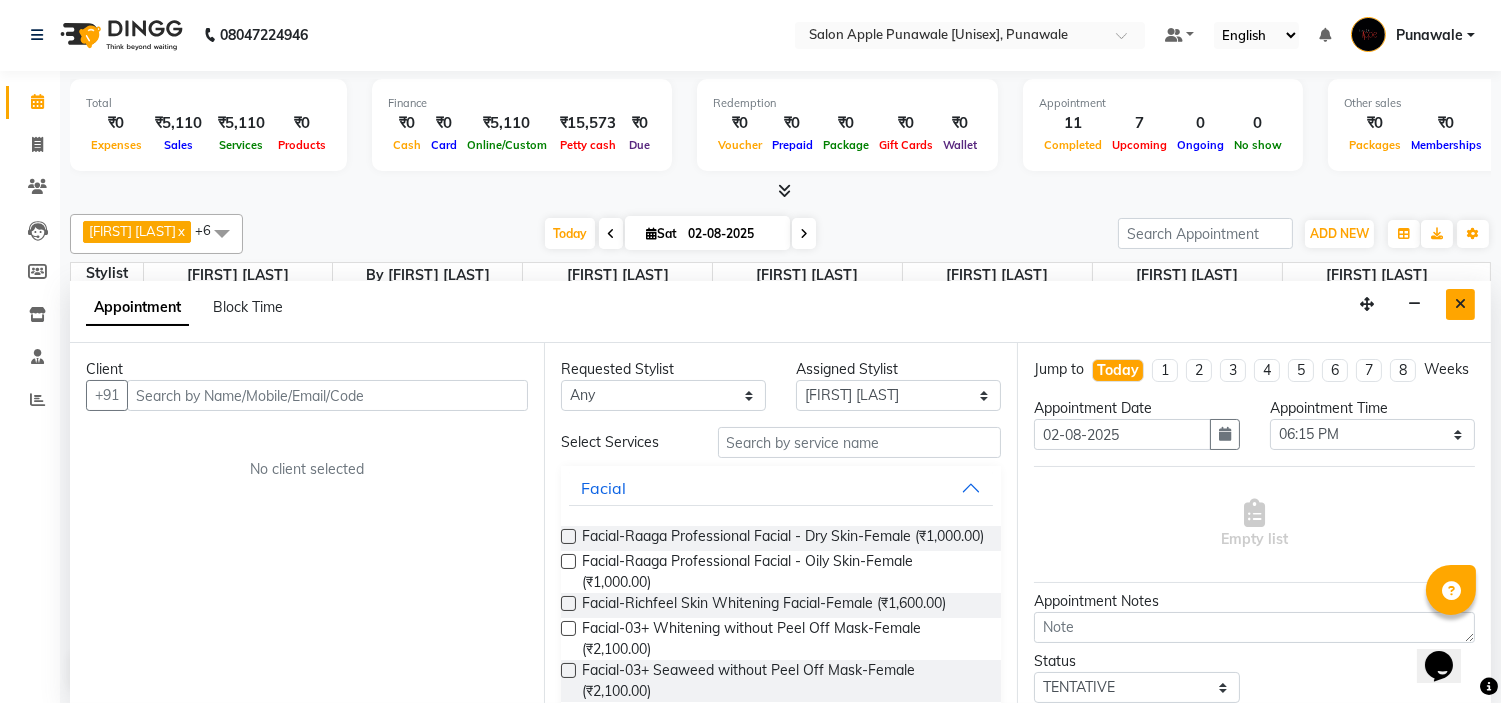 click at bounding box center [1460, 304] 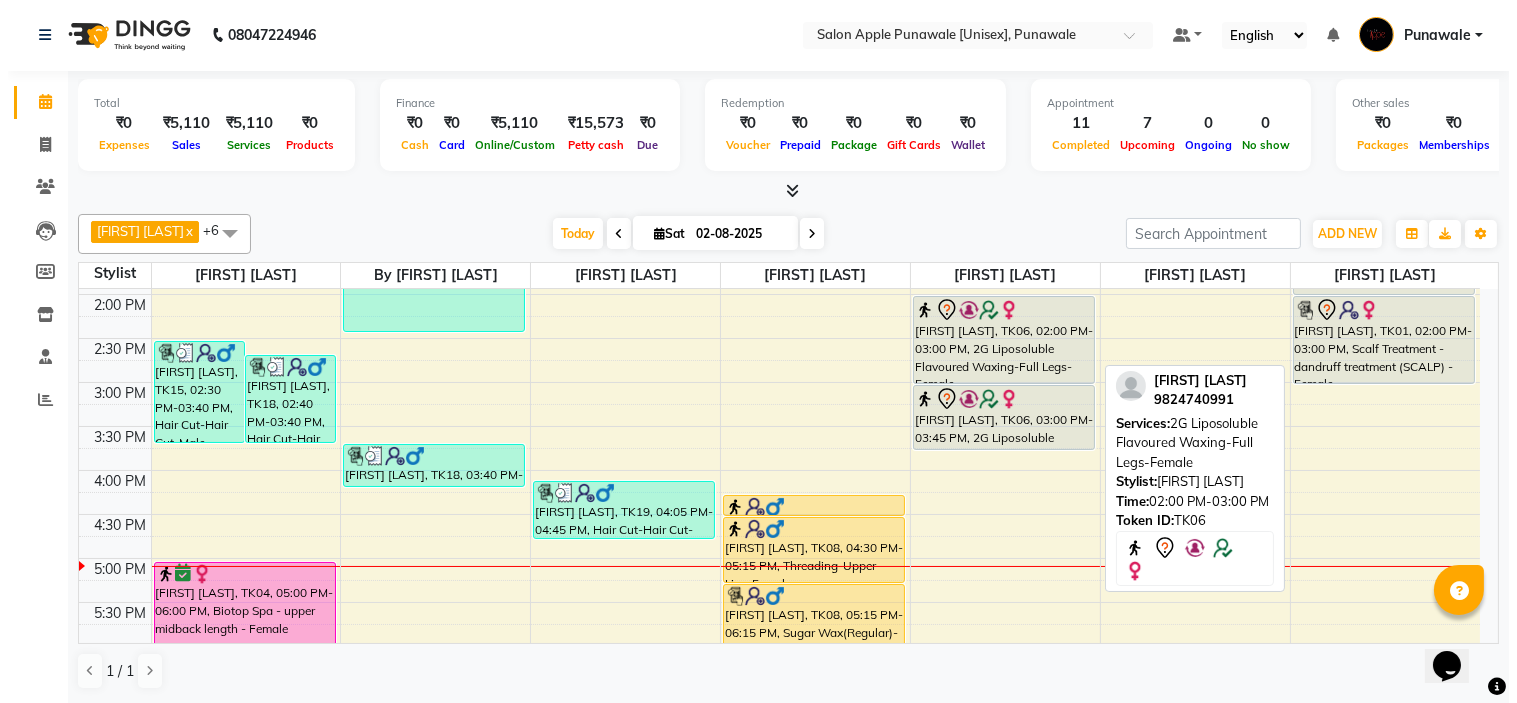 scroll, scrollTop: 397, scrollLeft: 0, axis: vertical 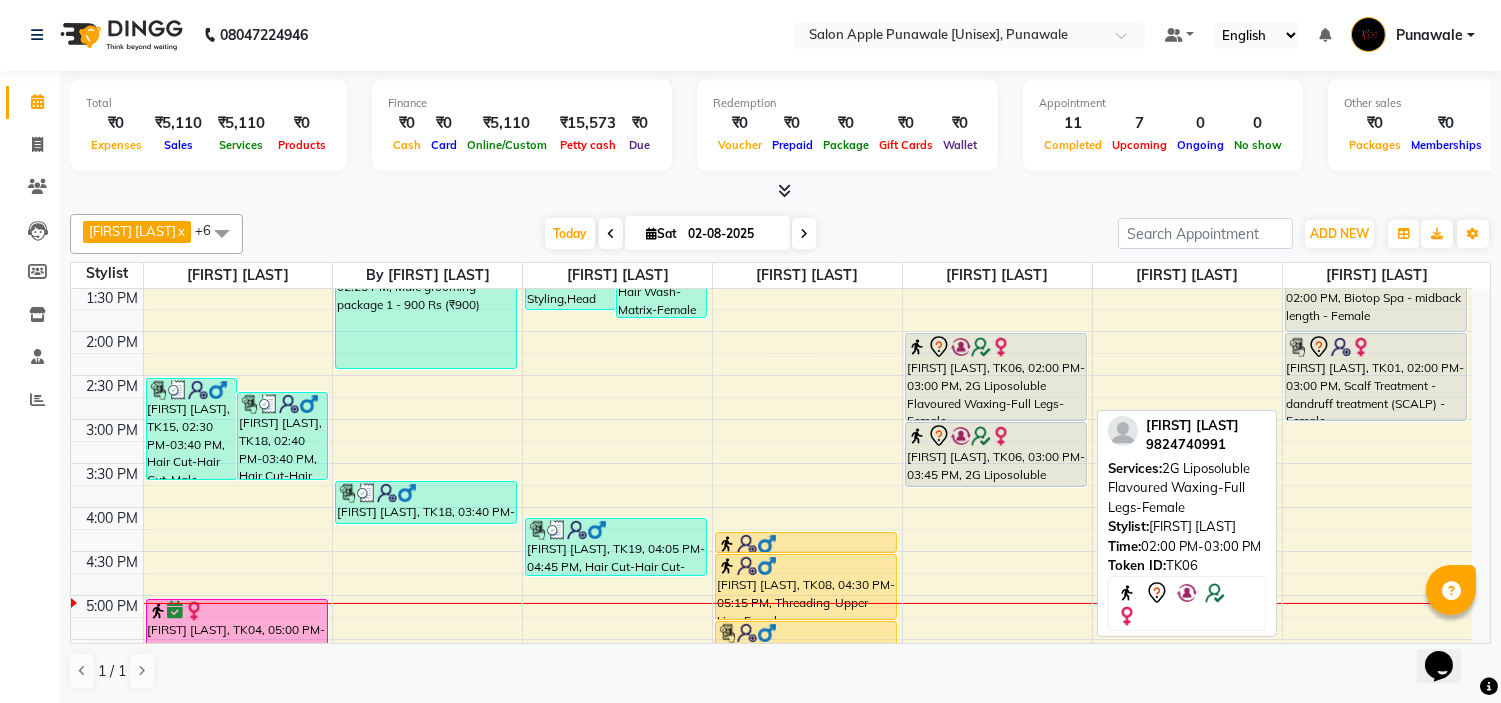 click at bounding box center [981, 347] 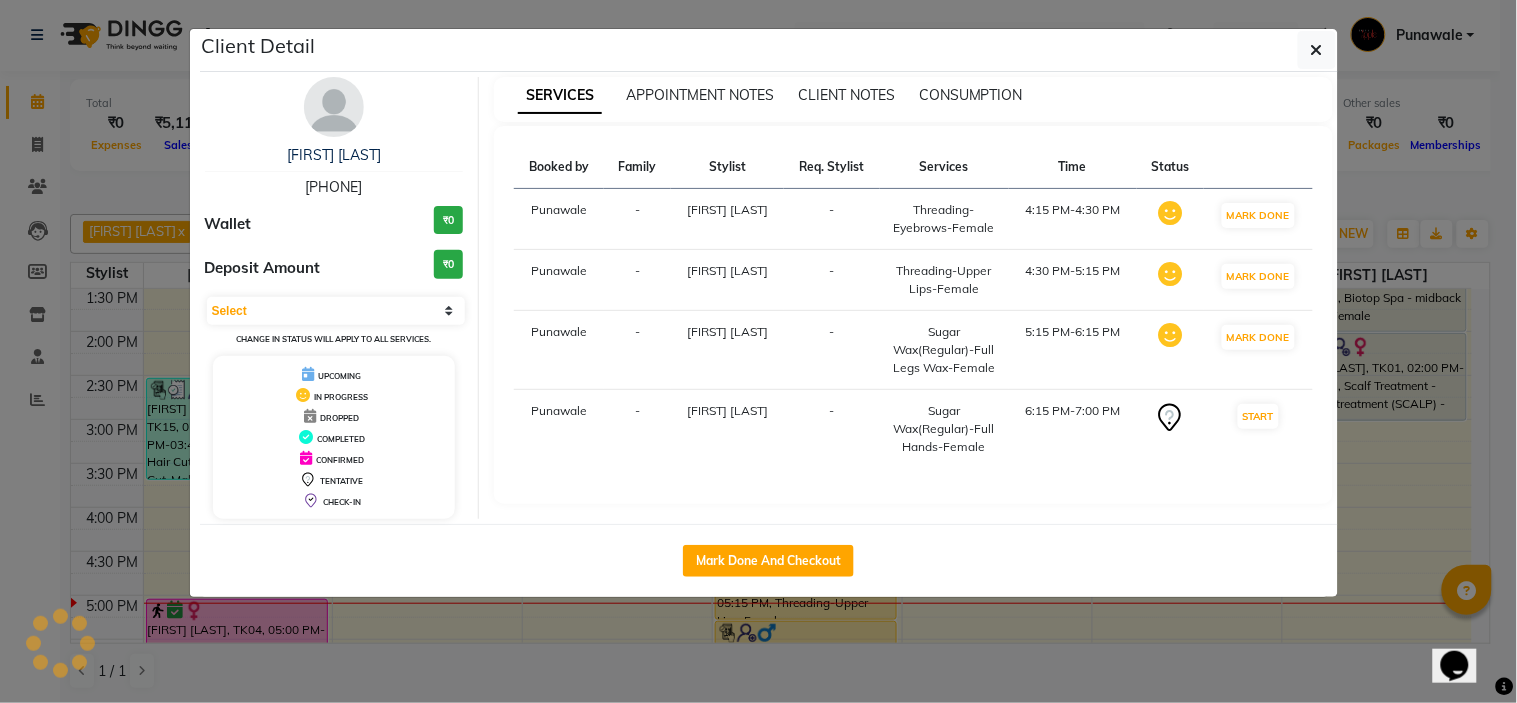 select on "7" 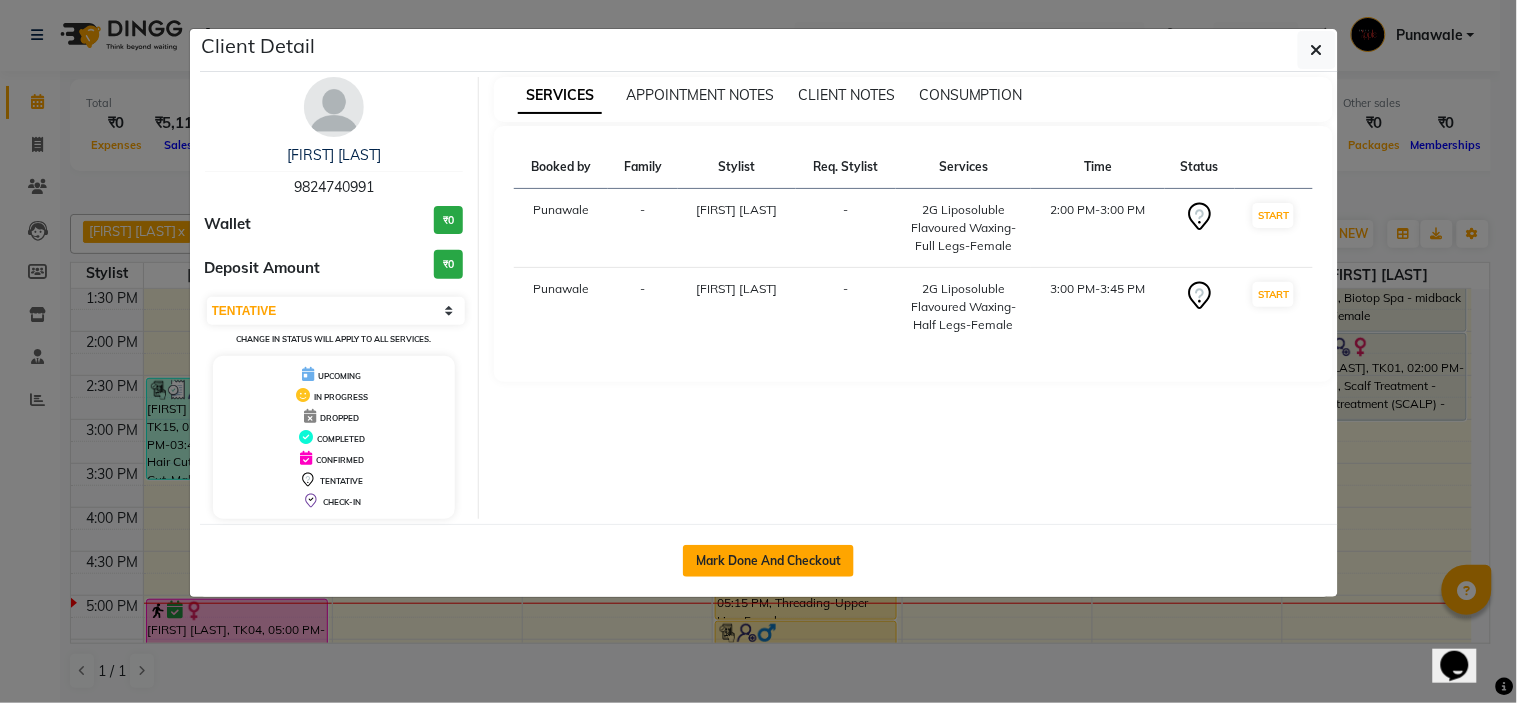 click on "Mark Done And Checkout" 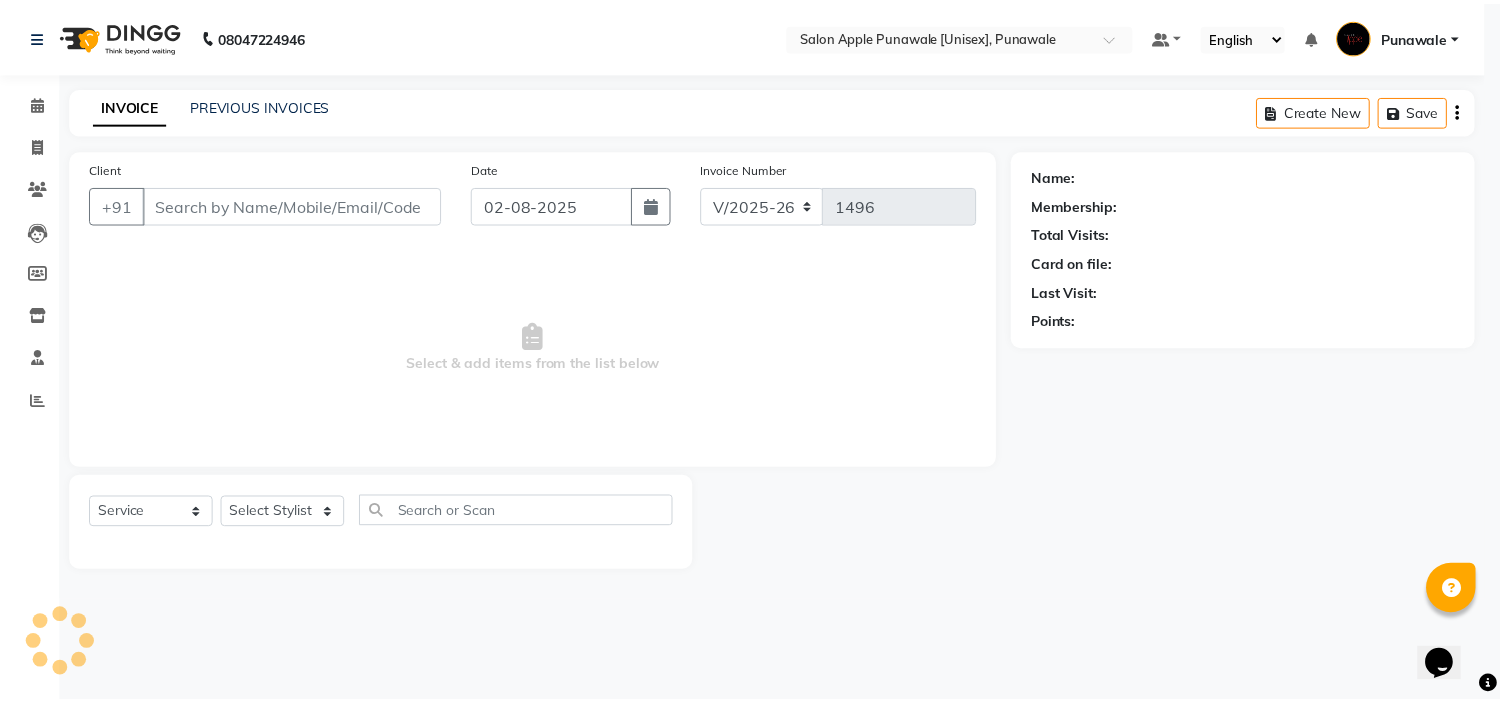 scroll, scrollTop: 0, scrollLeft: 0, axis: both 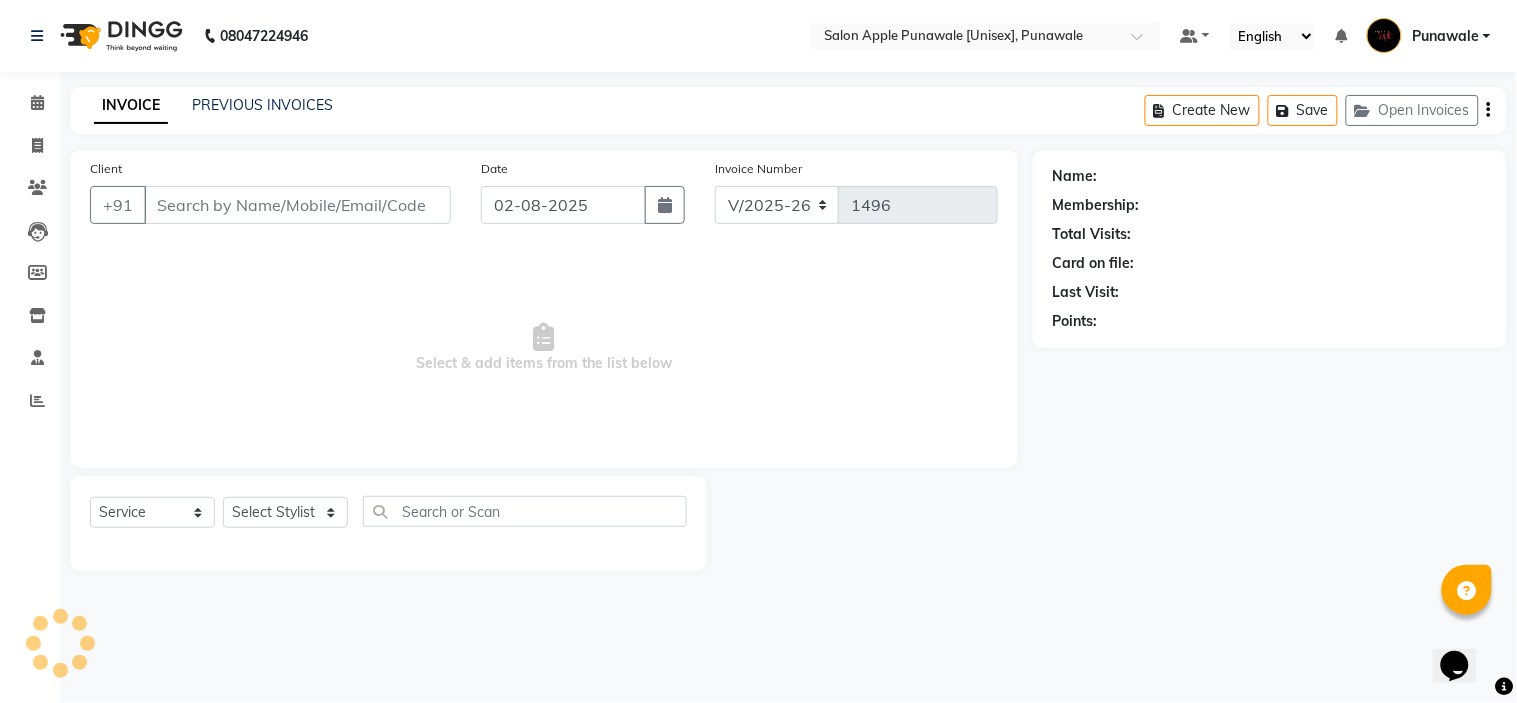type on "9824740991" 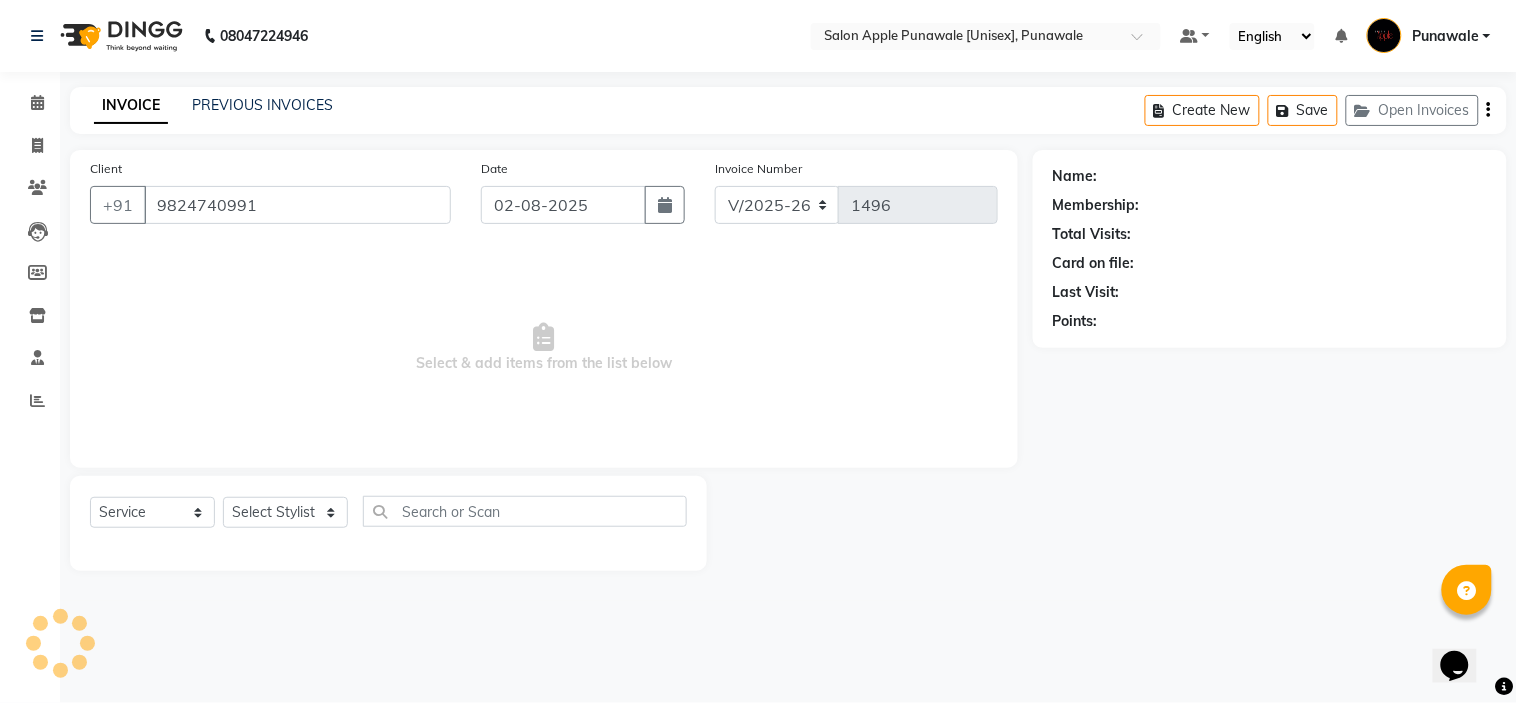 select on "63297" 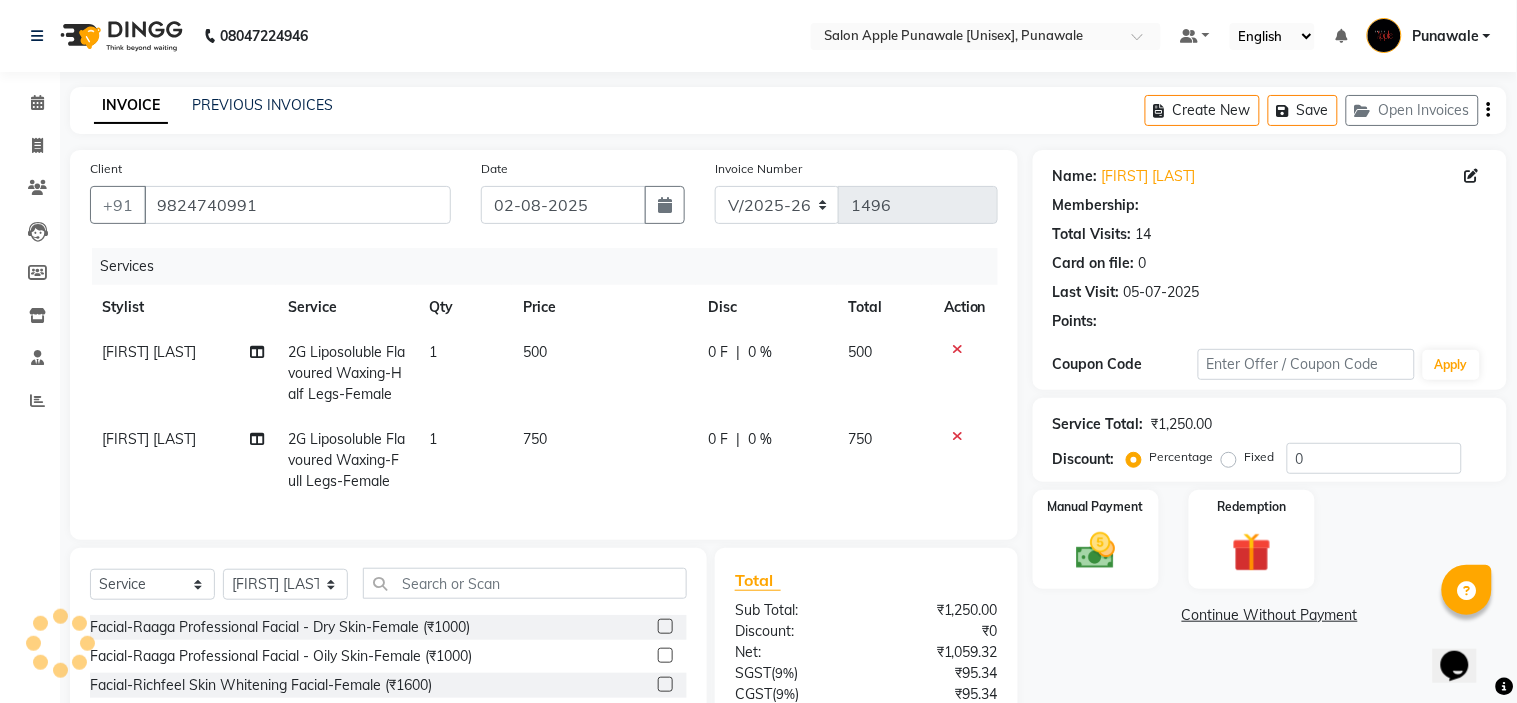 select on "1: Object" 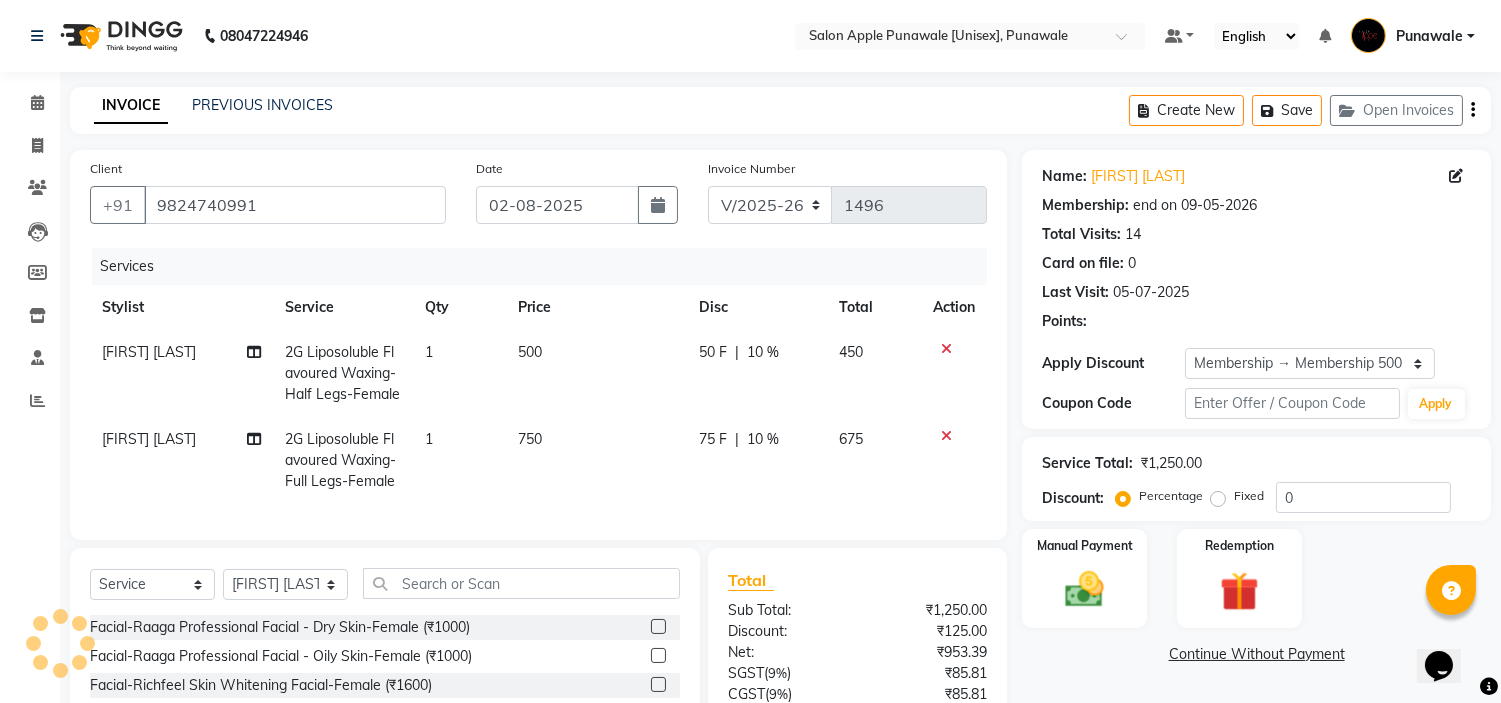 type on "10" 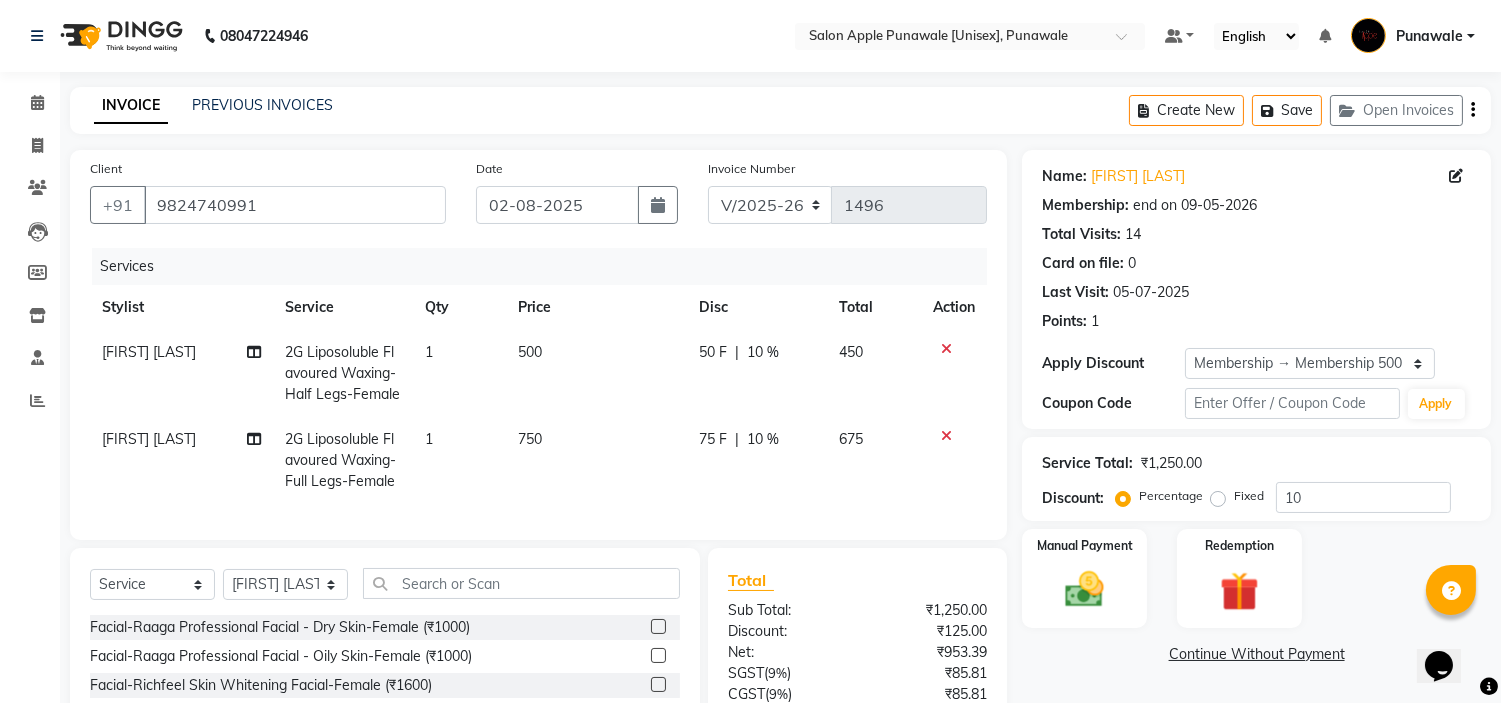 click 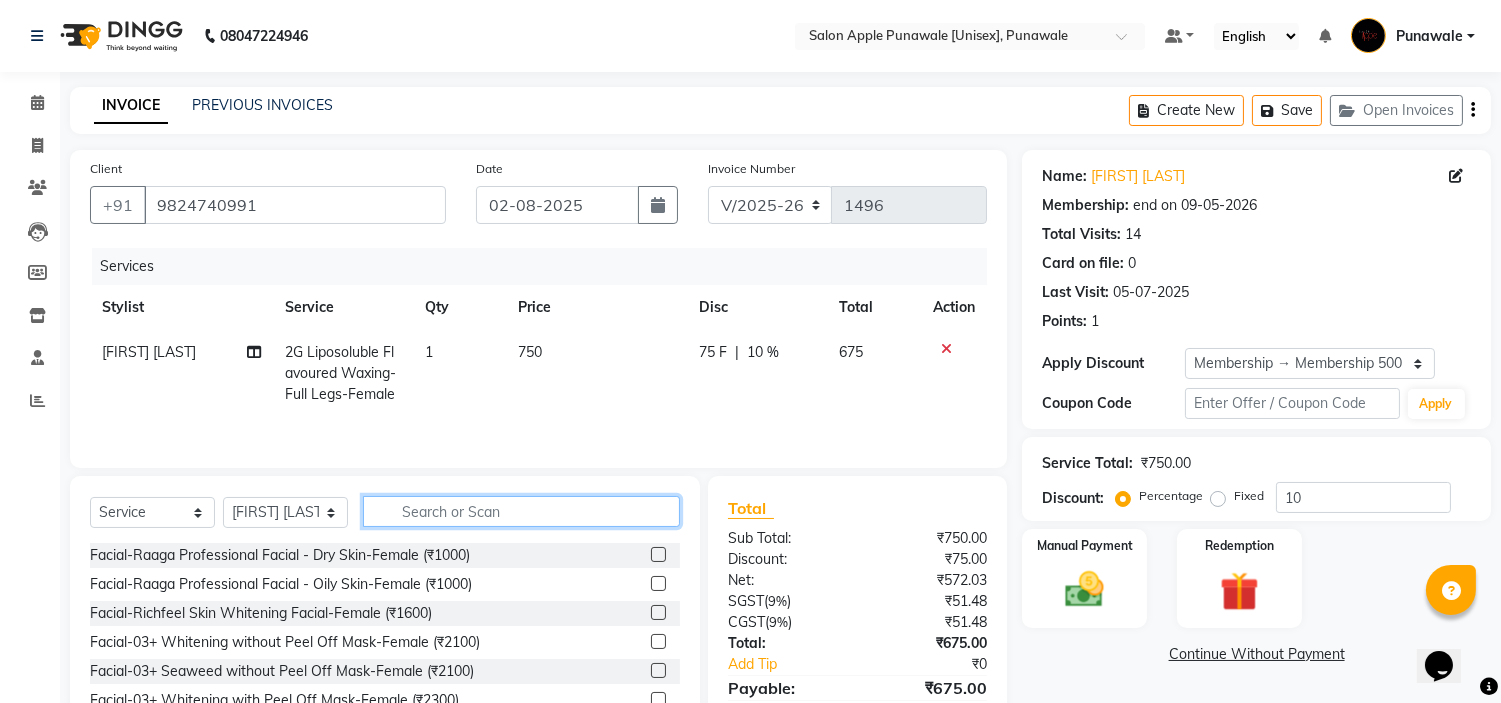click 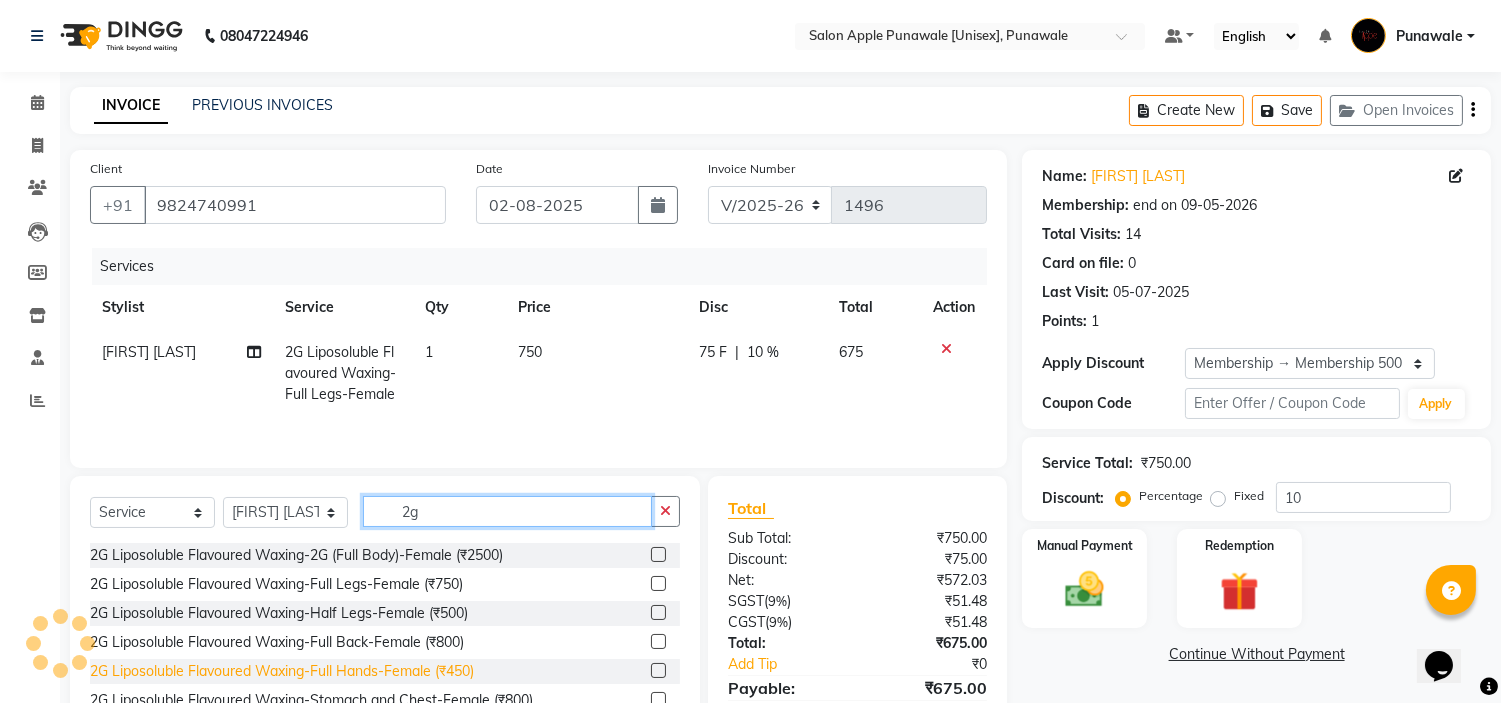 type on "2g" 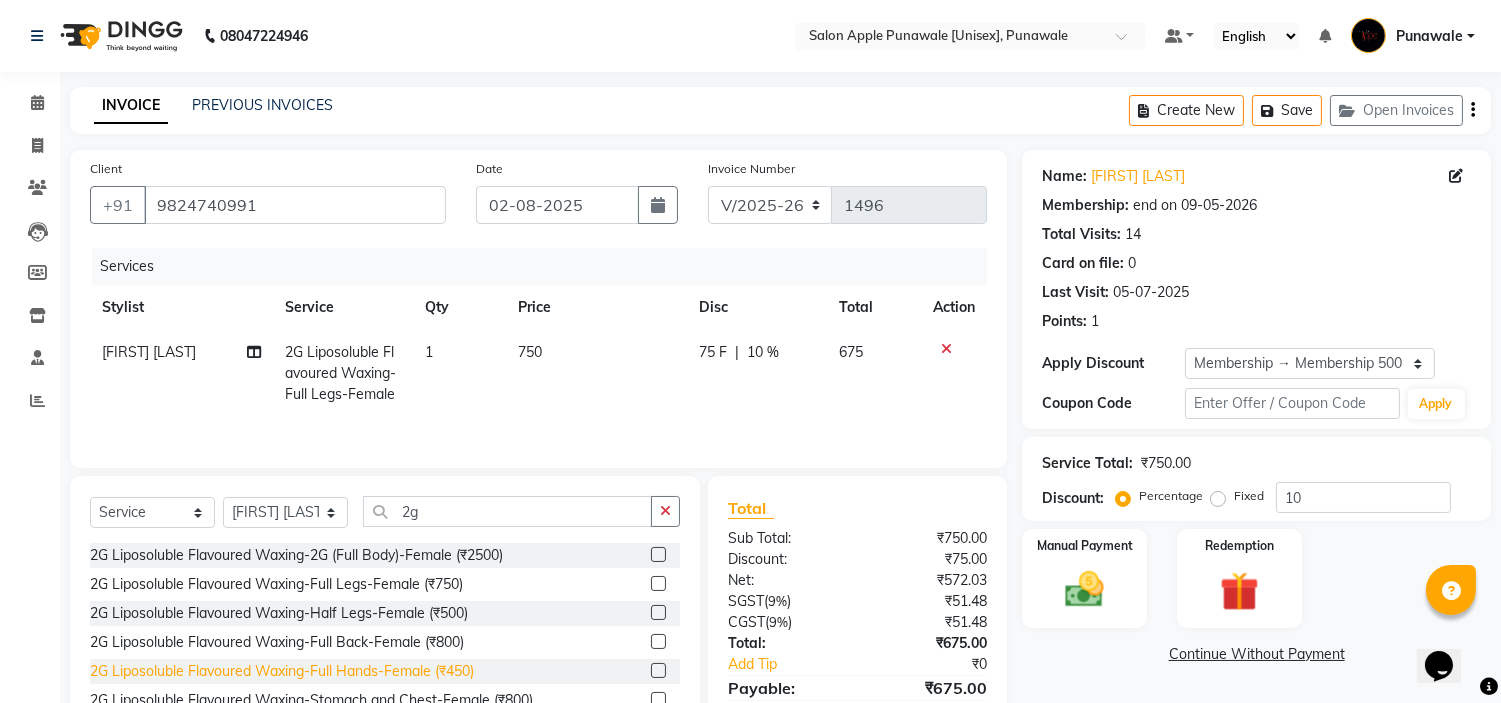 click on "2G Liposoluble Flavoured Waxing-Full Hands-Female (₹450)" 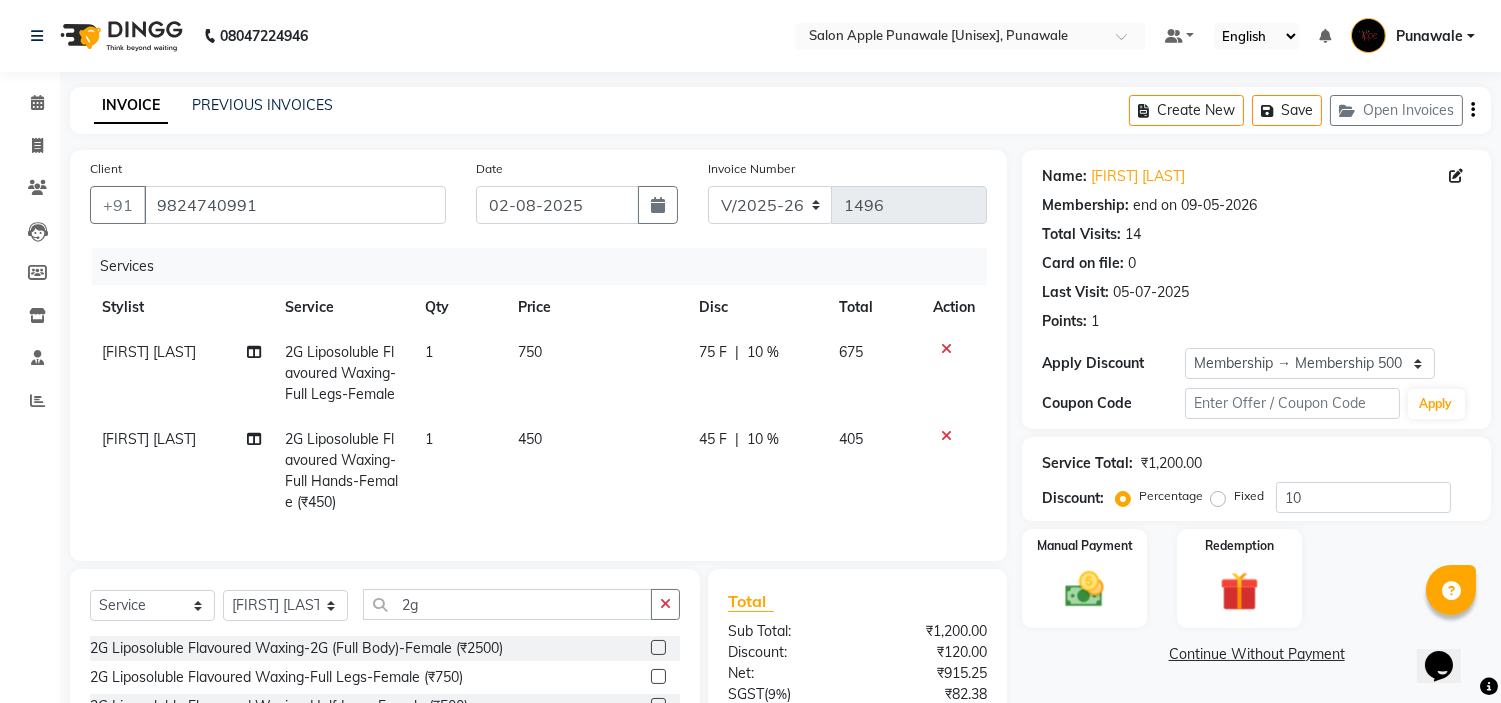 checkbox on "false" 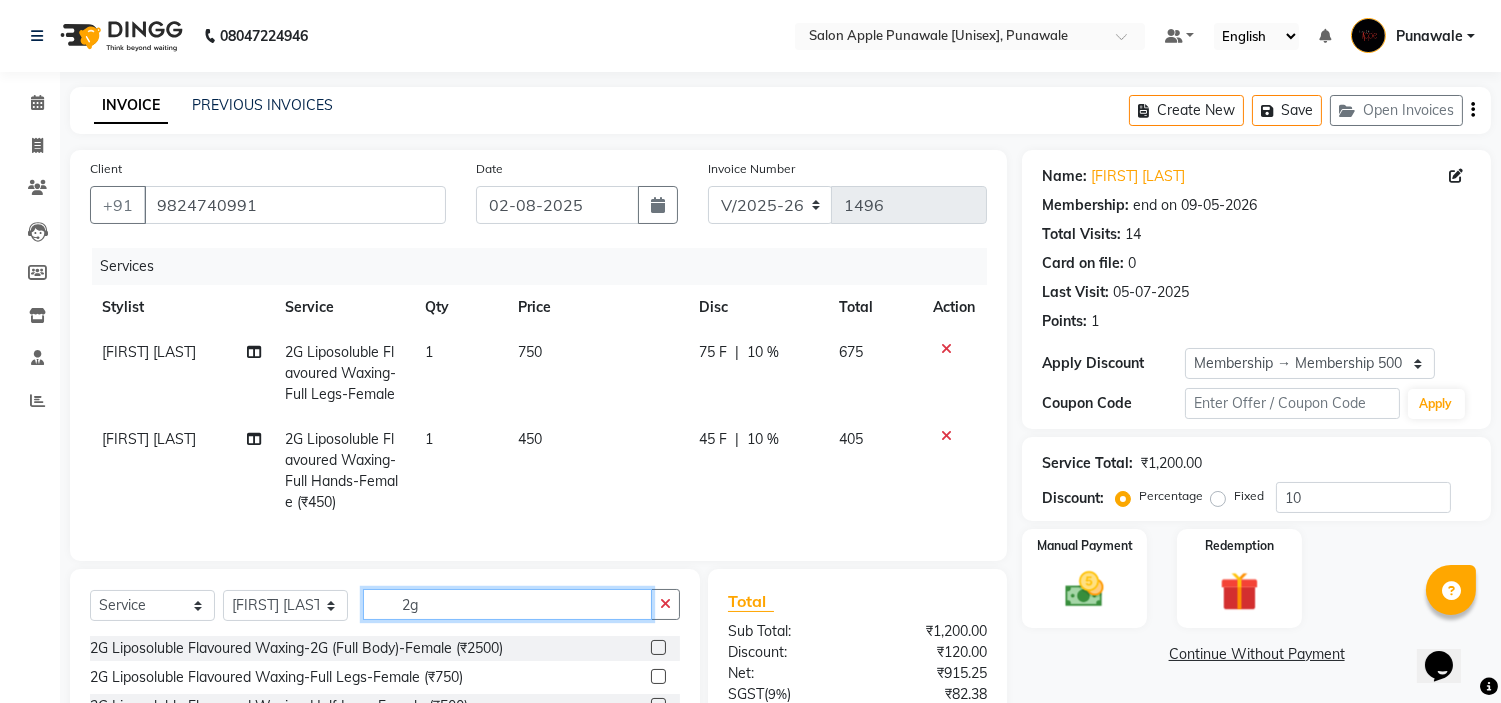 click on "2g" 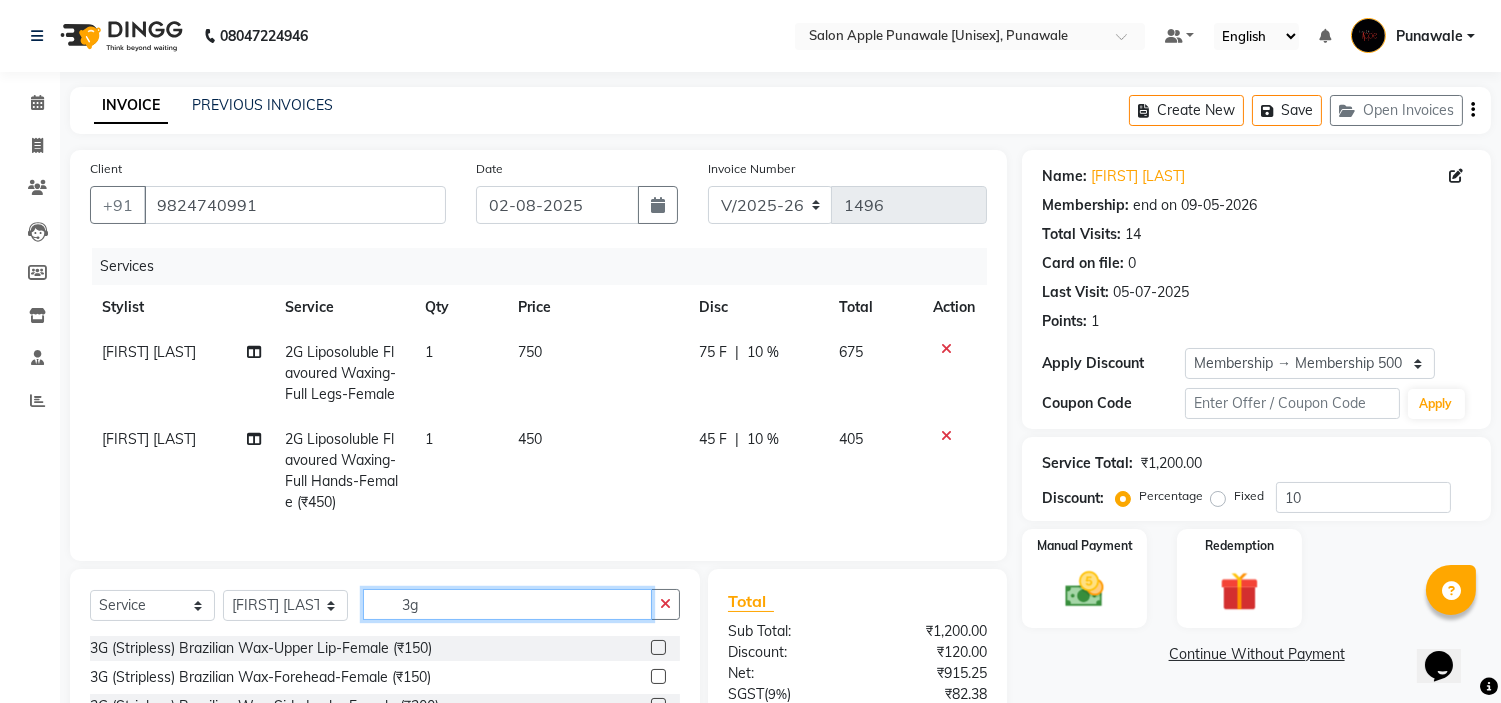 scroll, scrollTop: 207, scrollLeft: 0, axis: vertical 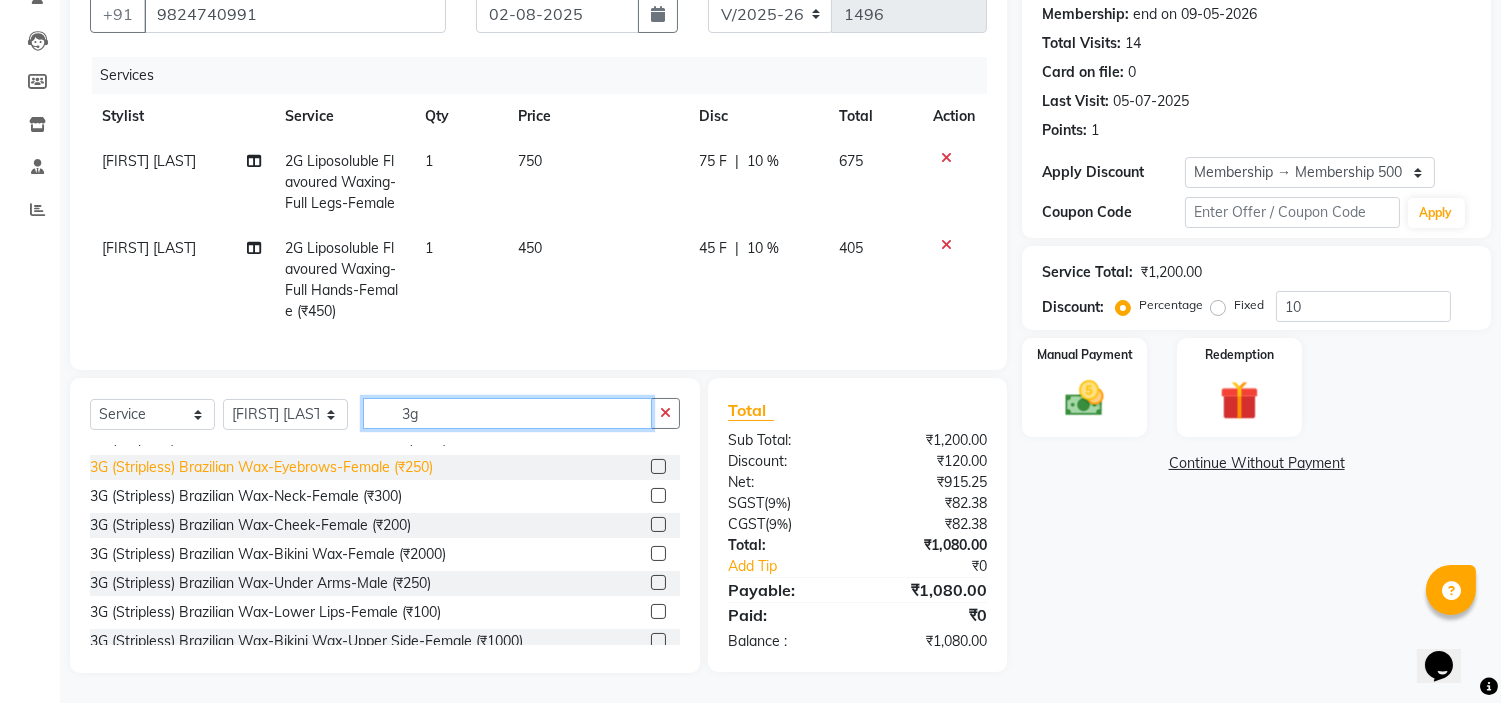type on "3g" 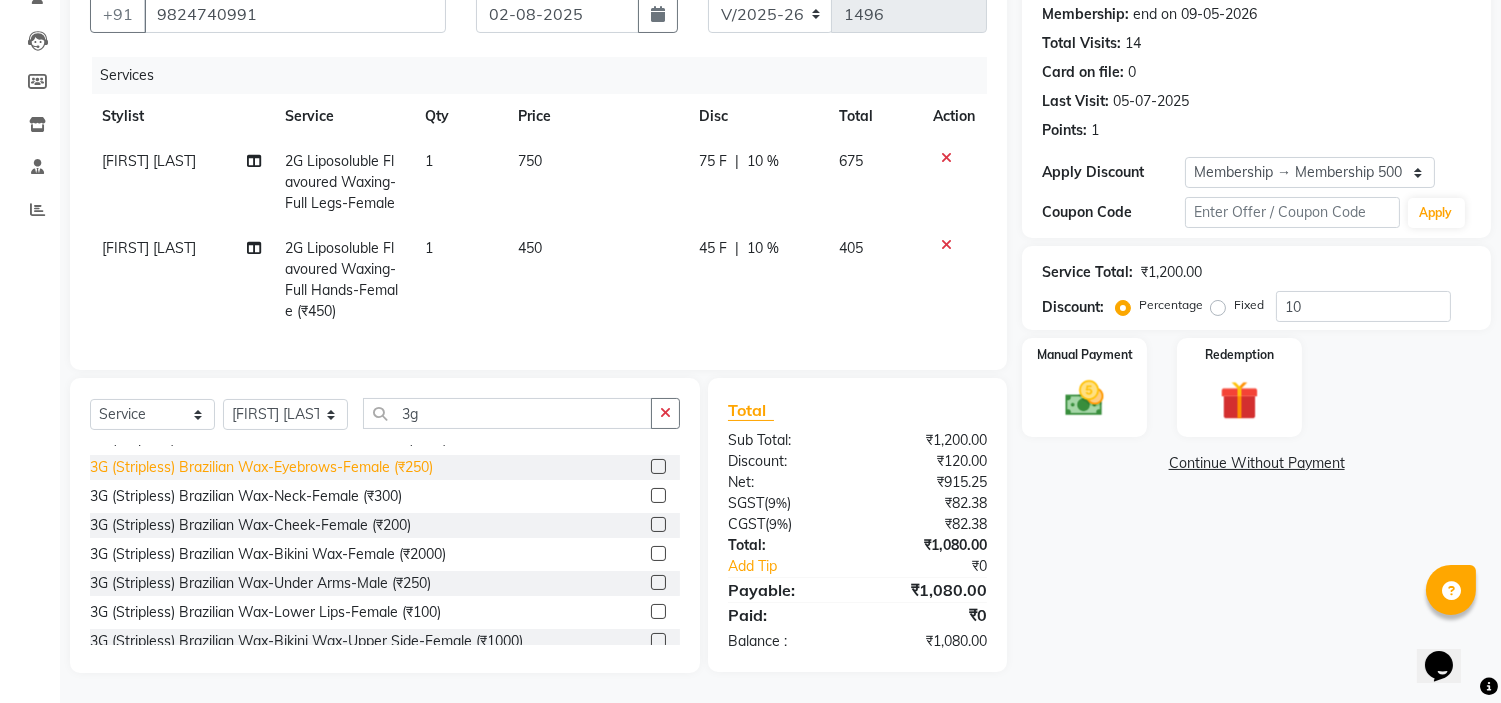 click on "3G (Stripless) Brazilian Wax-Eyebrows-Female (₹250)" 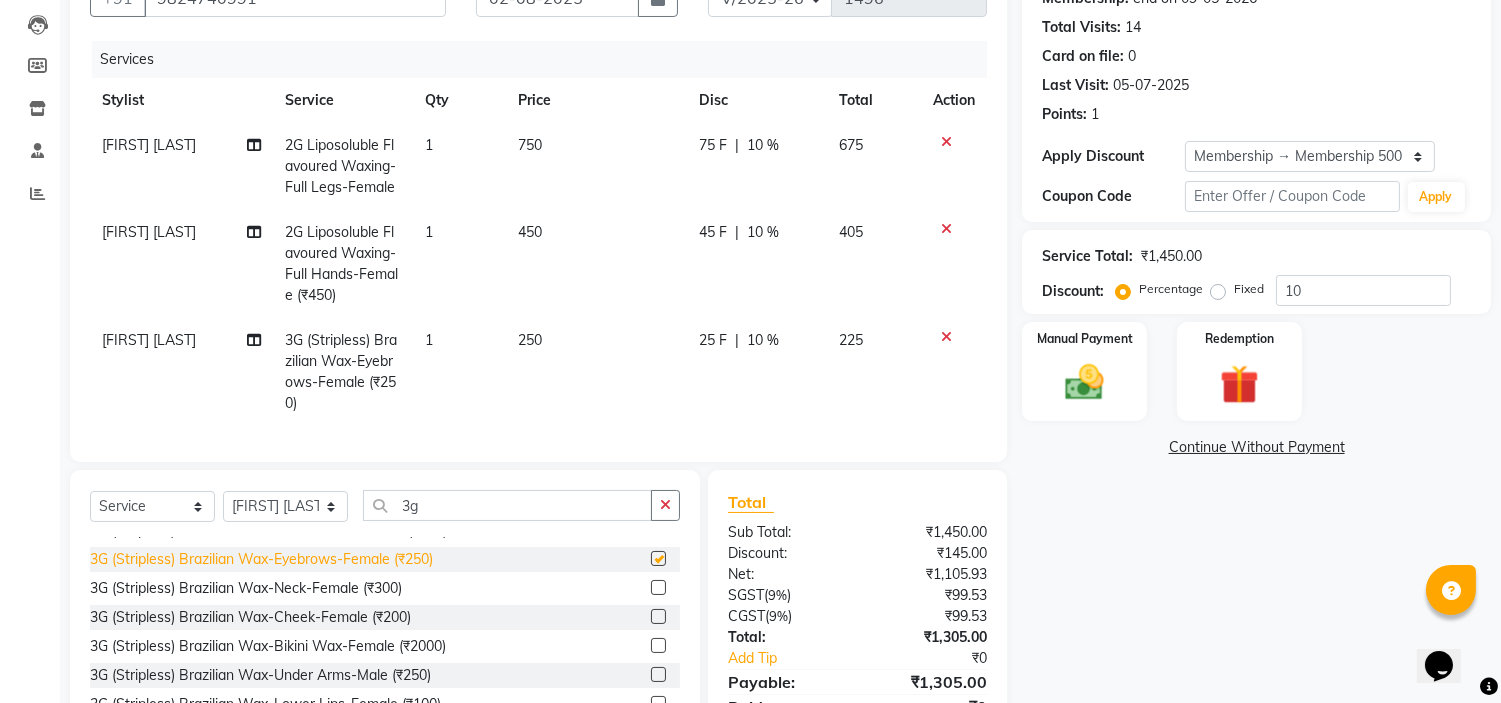 checkbox on "false" 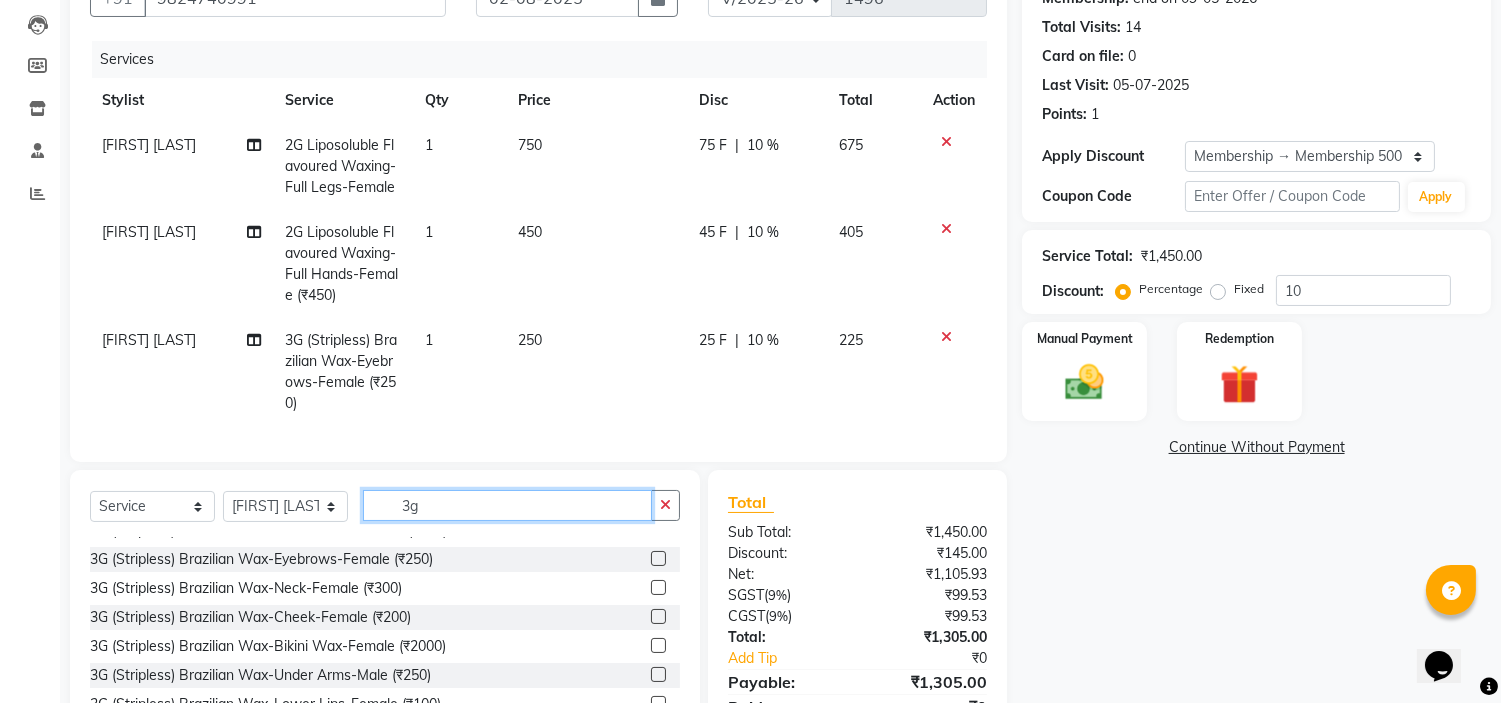 click on "3g" 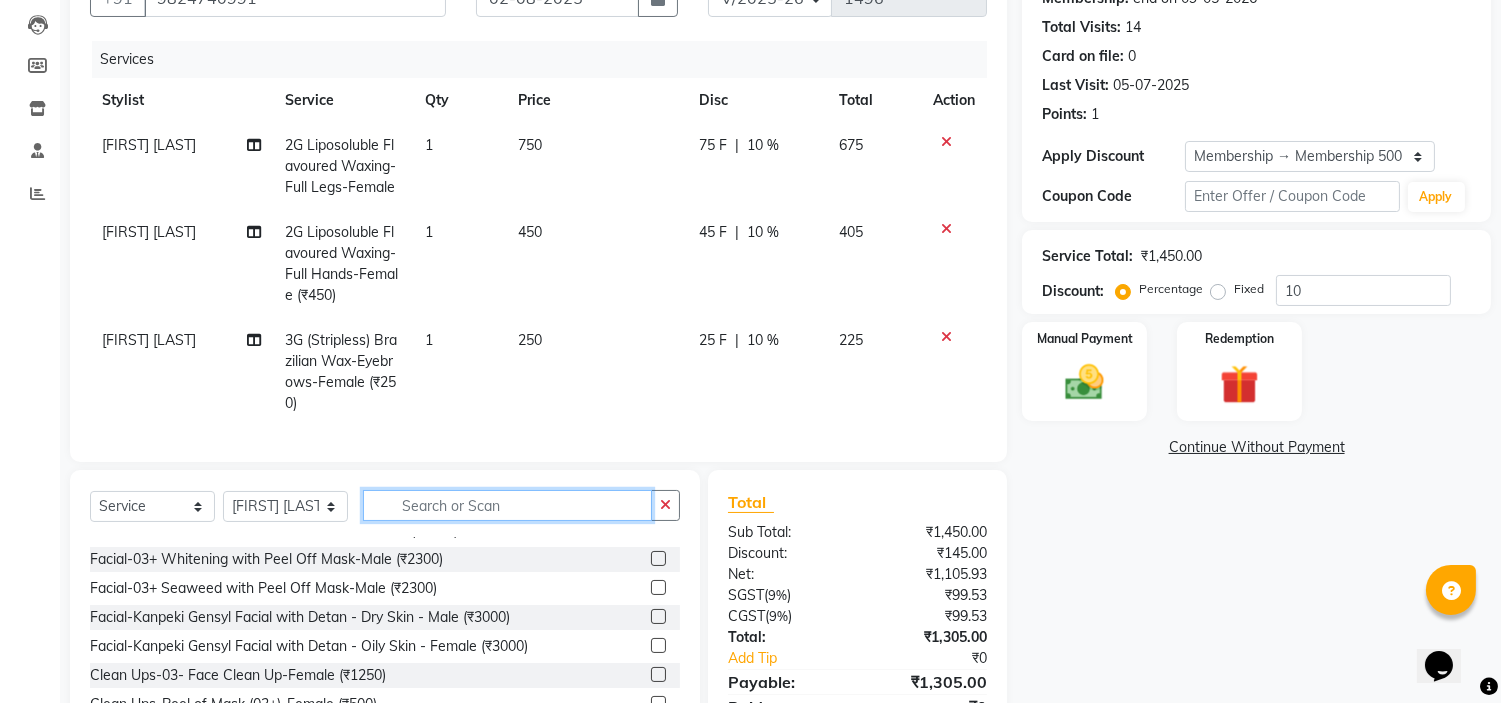 scroll, scrollTop: 917, scrollLeft: 0, axis: vertical 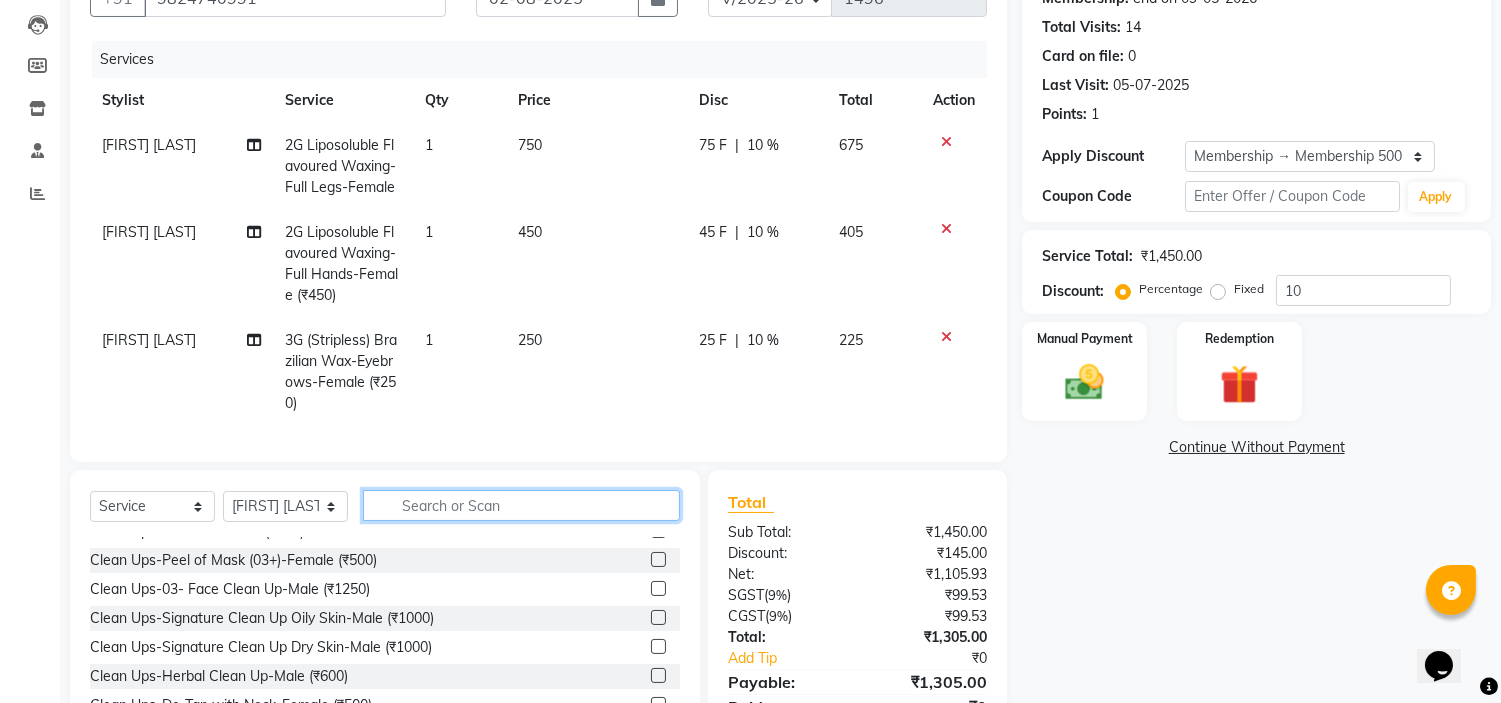 click 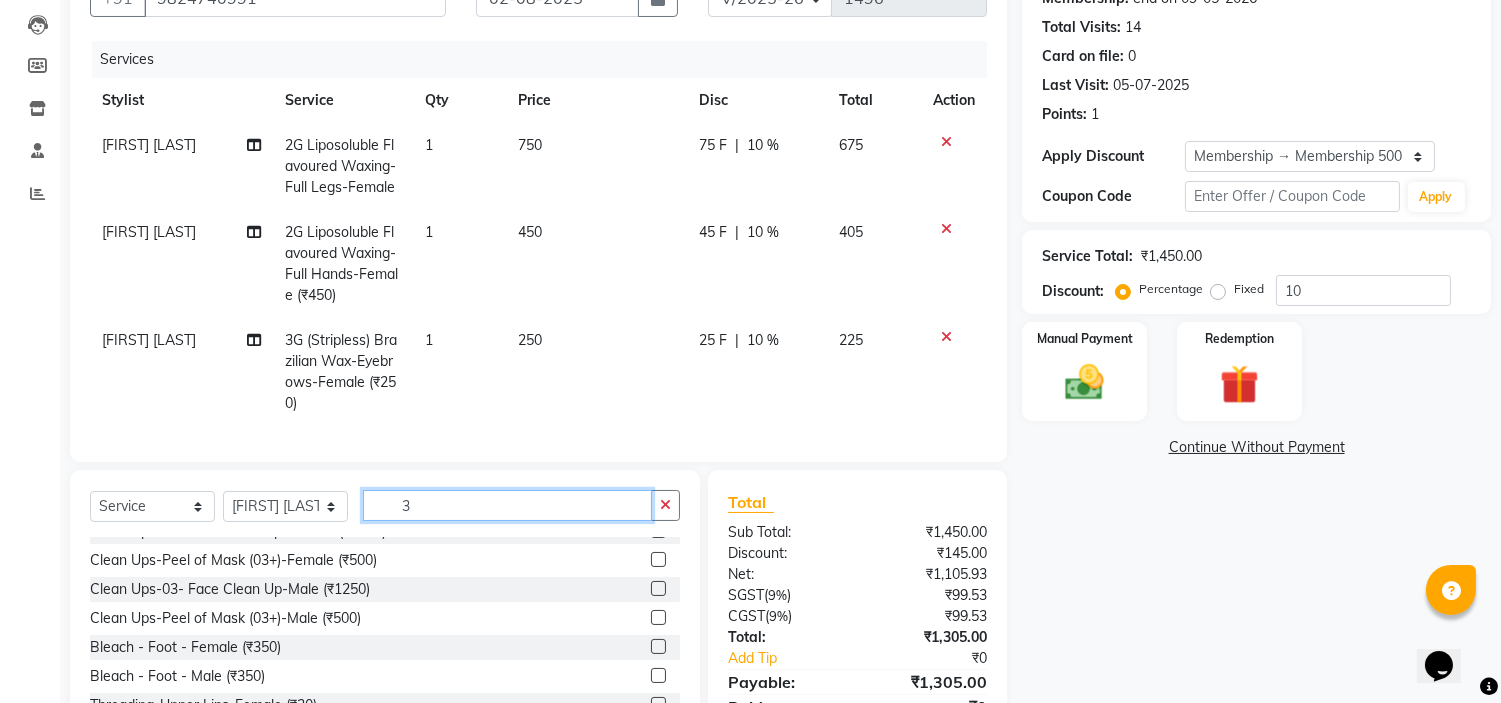 type on "3g" 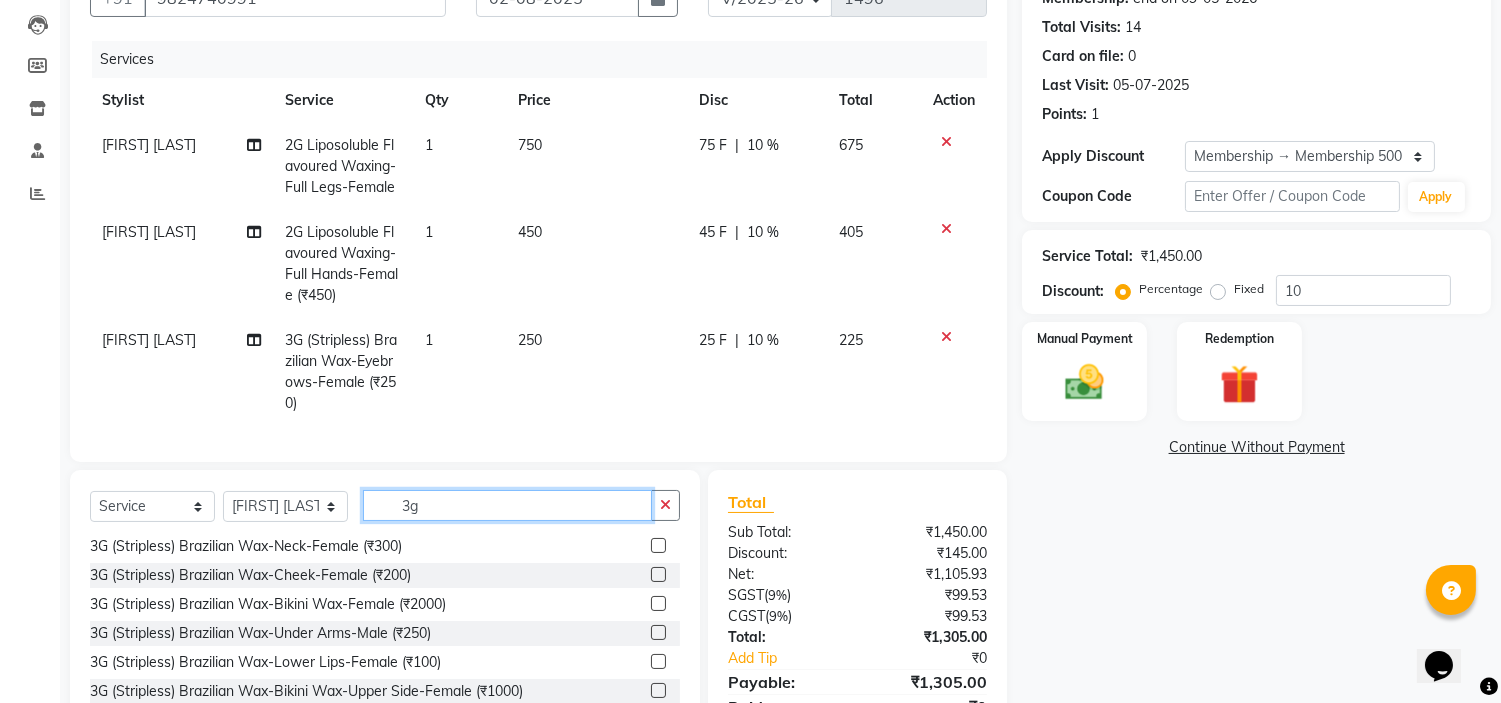 scroll, scrollTop: 263, scrollLeft: 0, axis: vertical 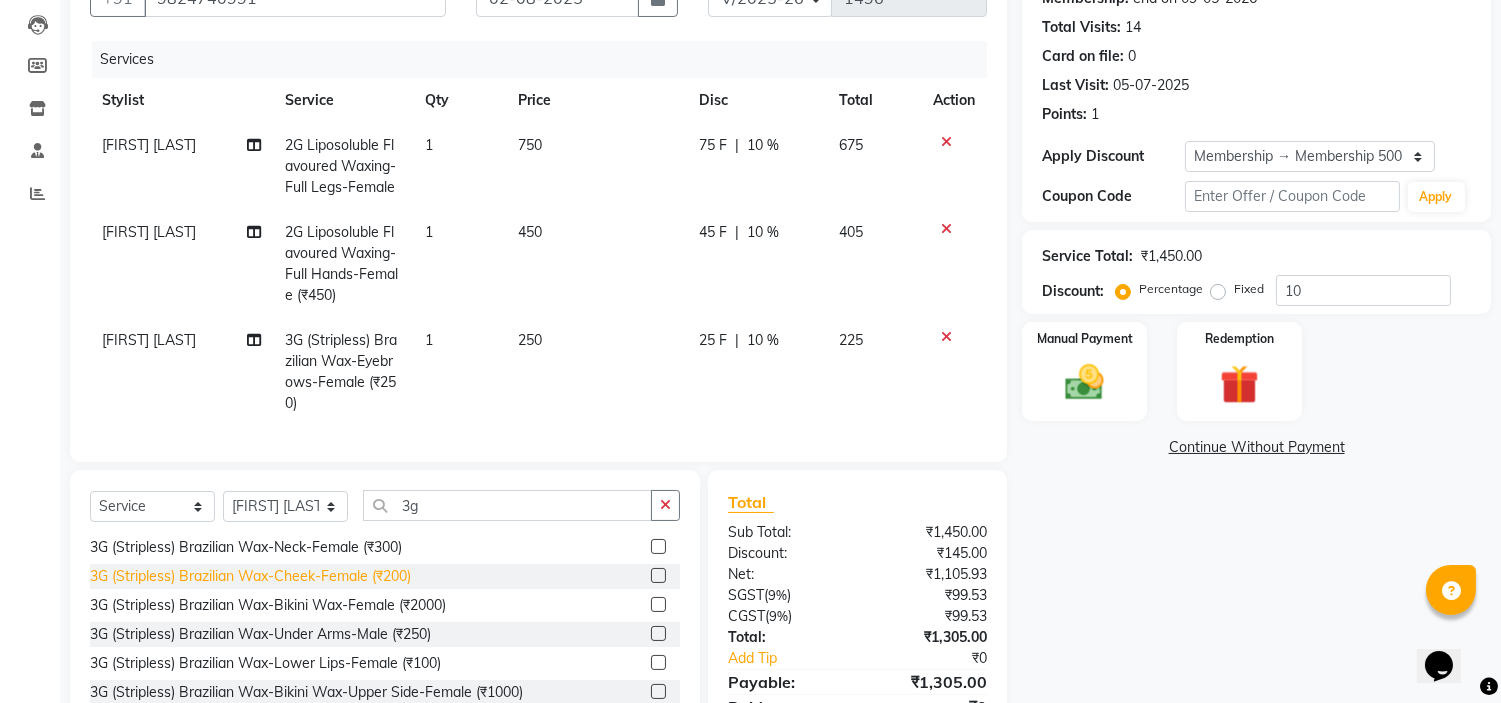 click on "3G (Stripless) Brazilian Wax-Cheek-Female (₹200)" 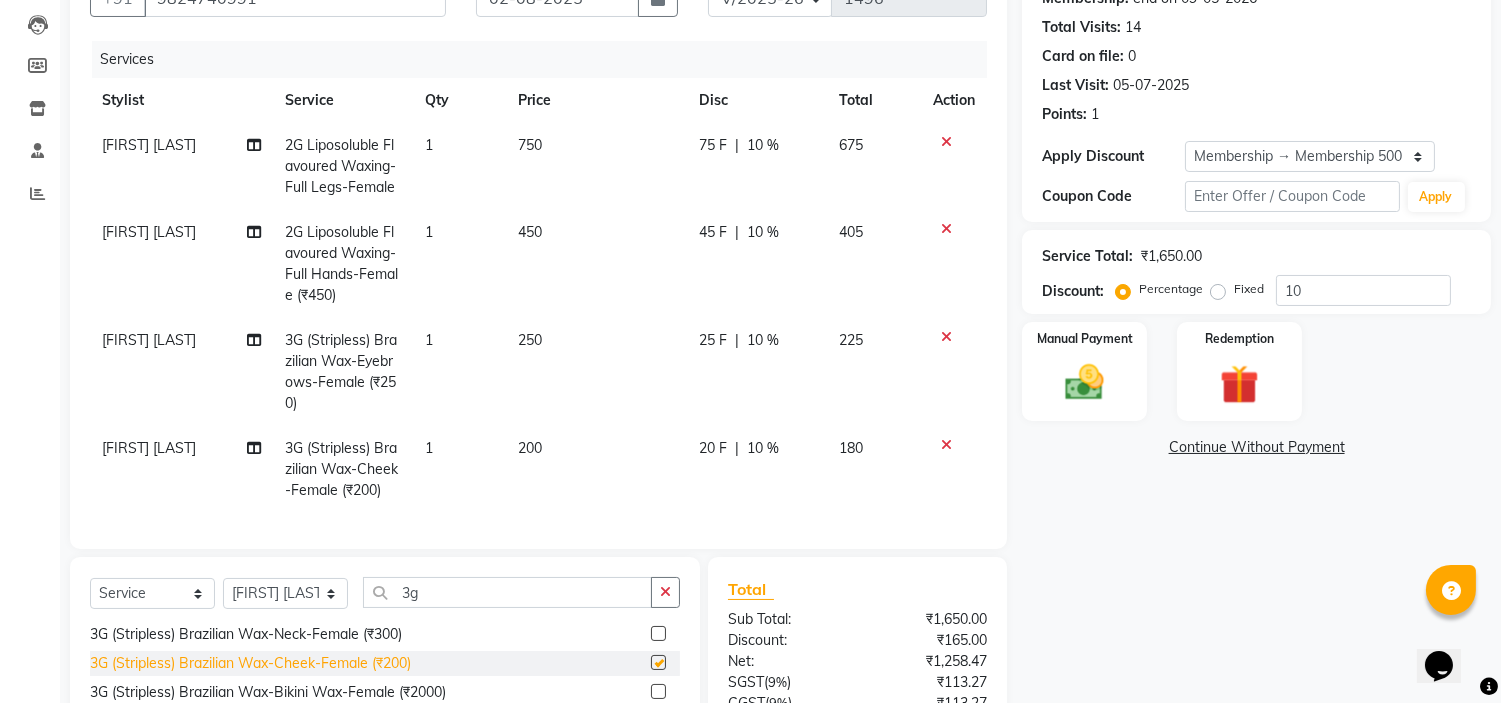 checkbox on "false" 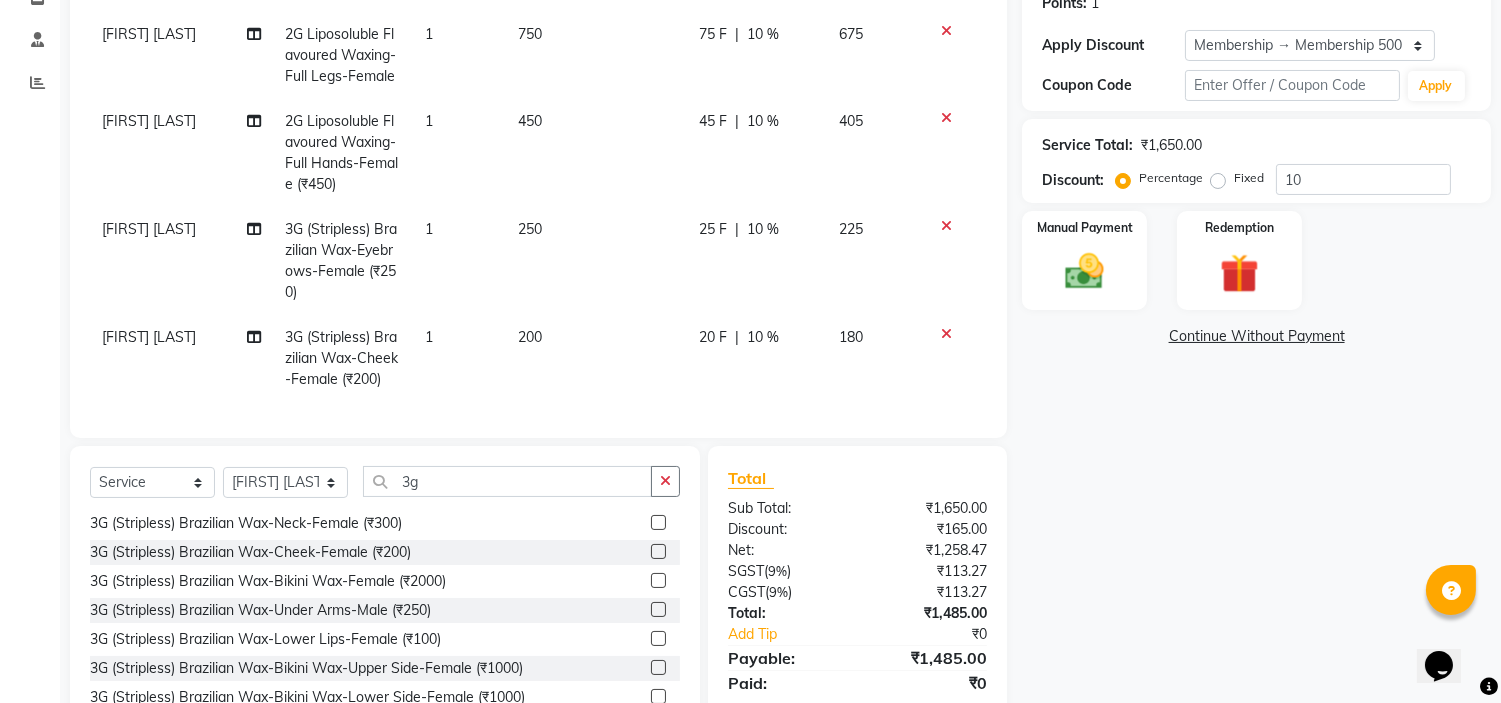 scroll, scrollTop: 397, scrollLeft: 0, axis: vertical 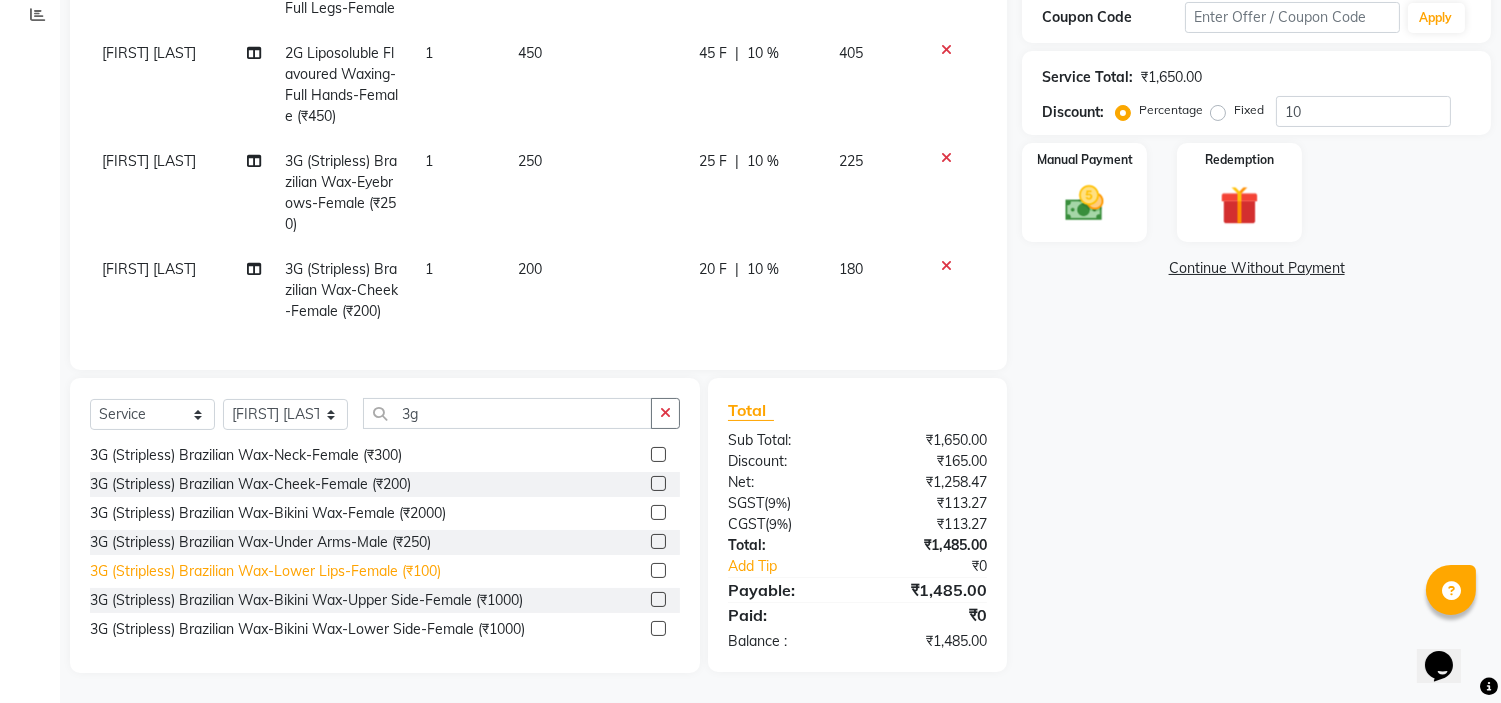 click on "3G (Stripless) Brazilian Wax-Lower Lips-Female (₹100)" 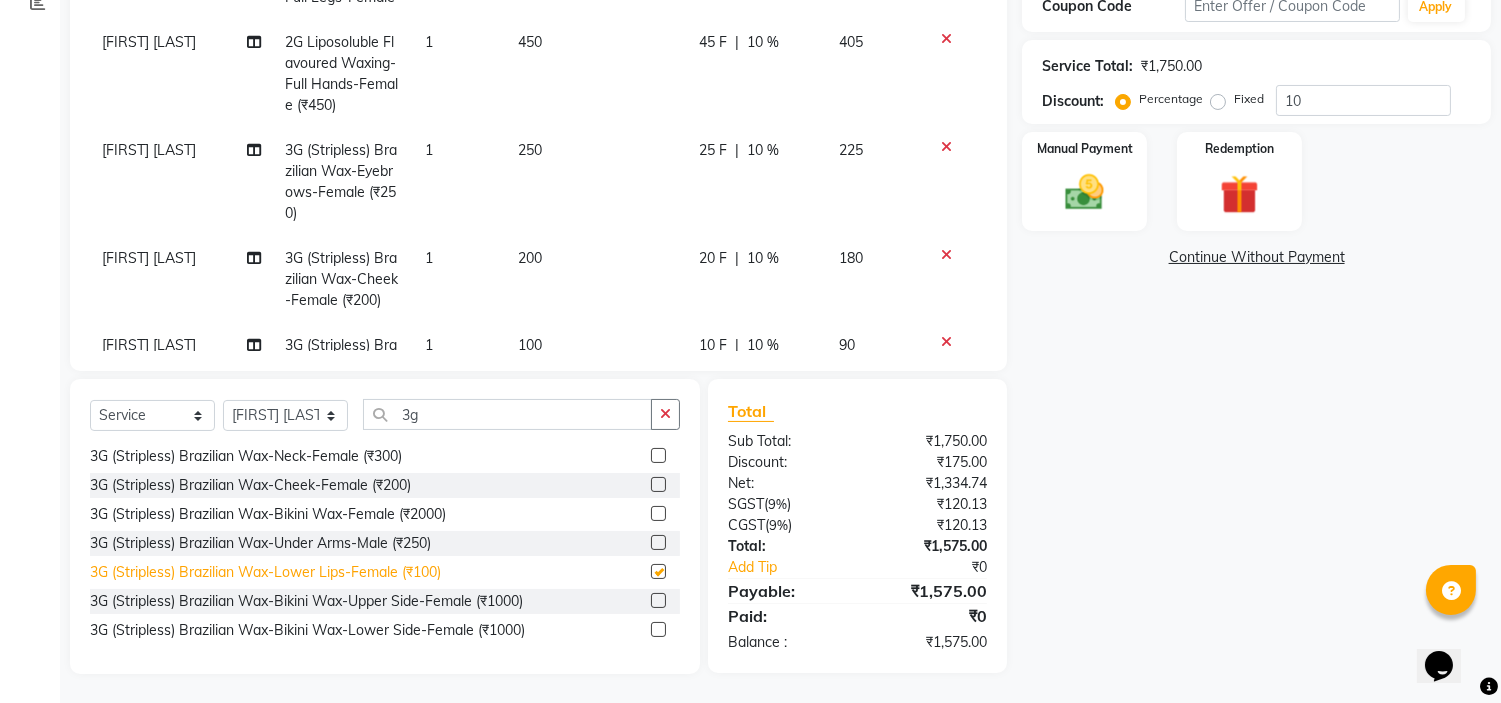 checkbox on "false" 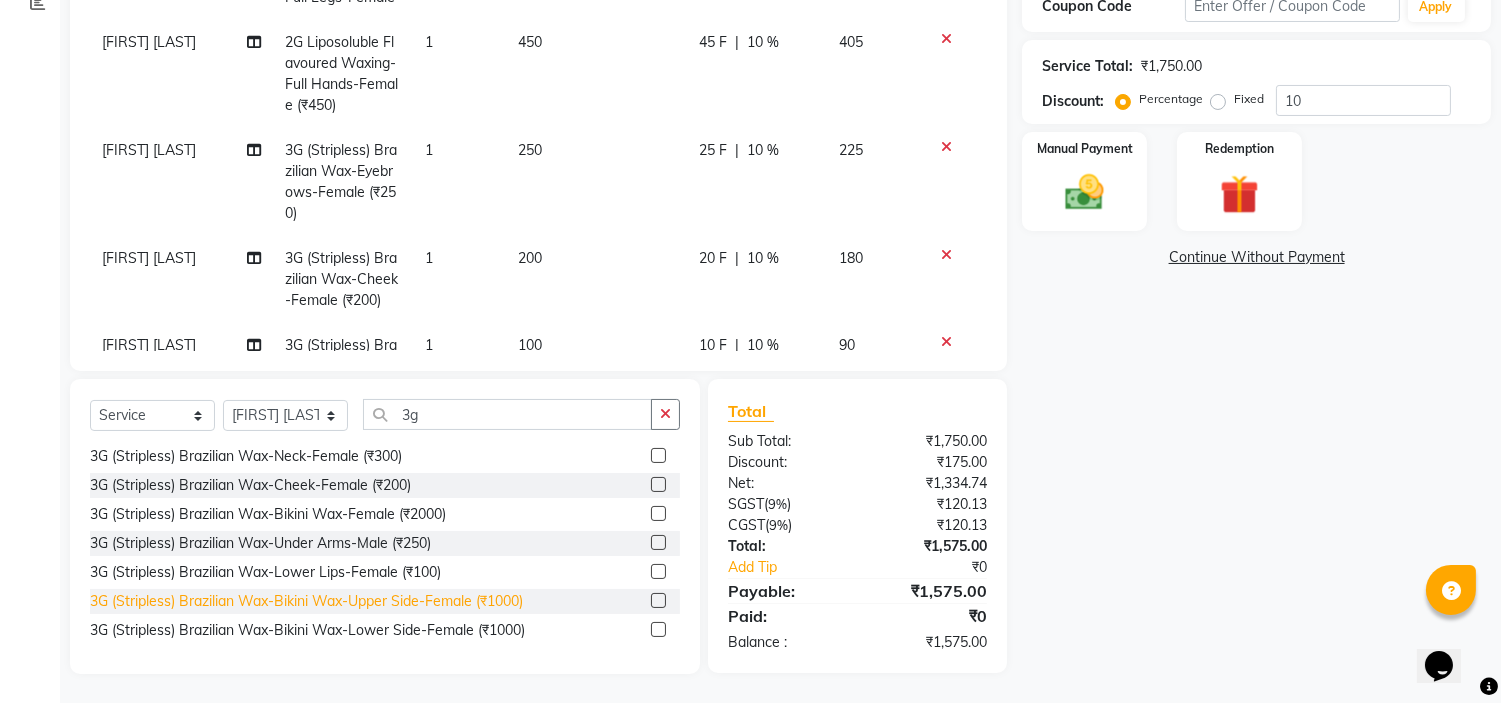 click on "3G (Stripless) Brazilian Wax-Bikini Wax-Upper Side-Female (₹1000)" 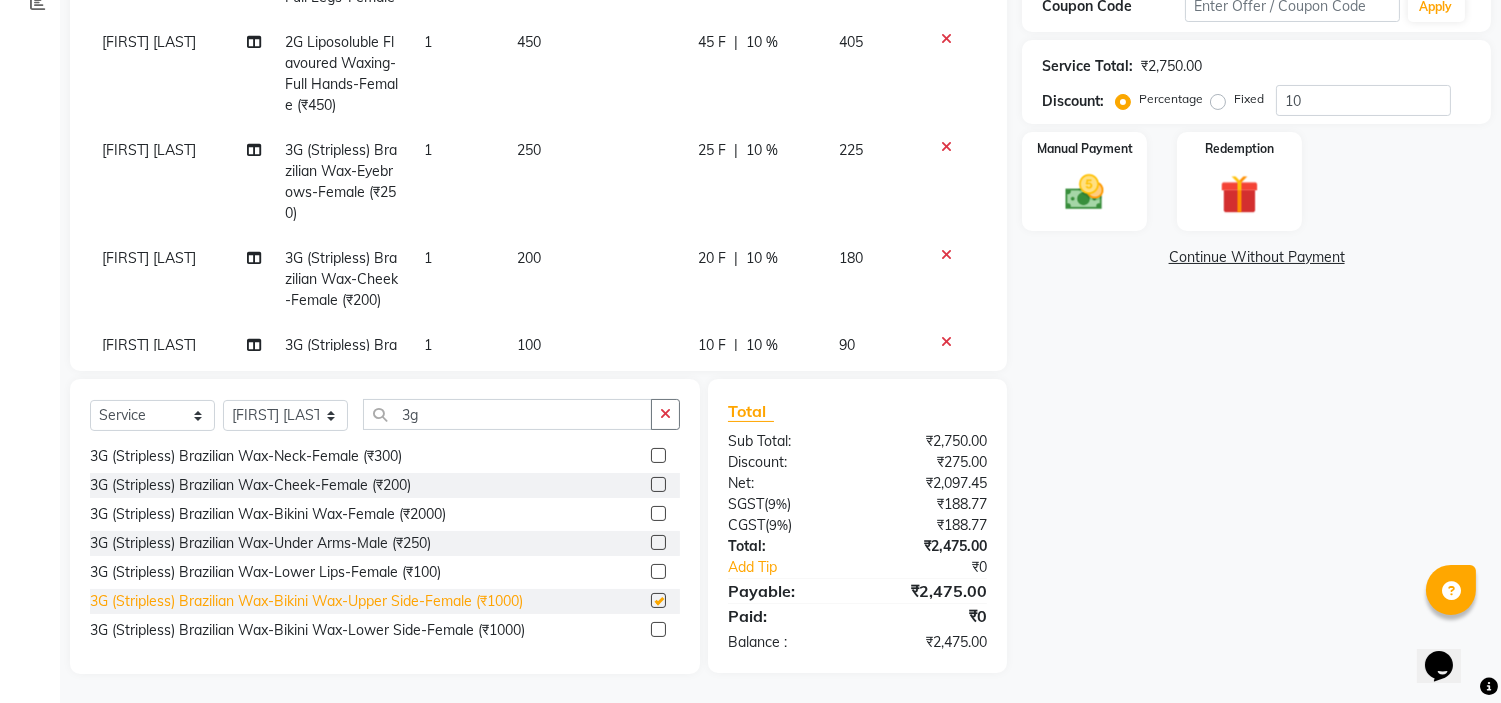 checkbox on "false" 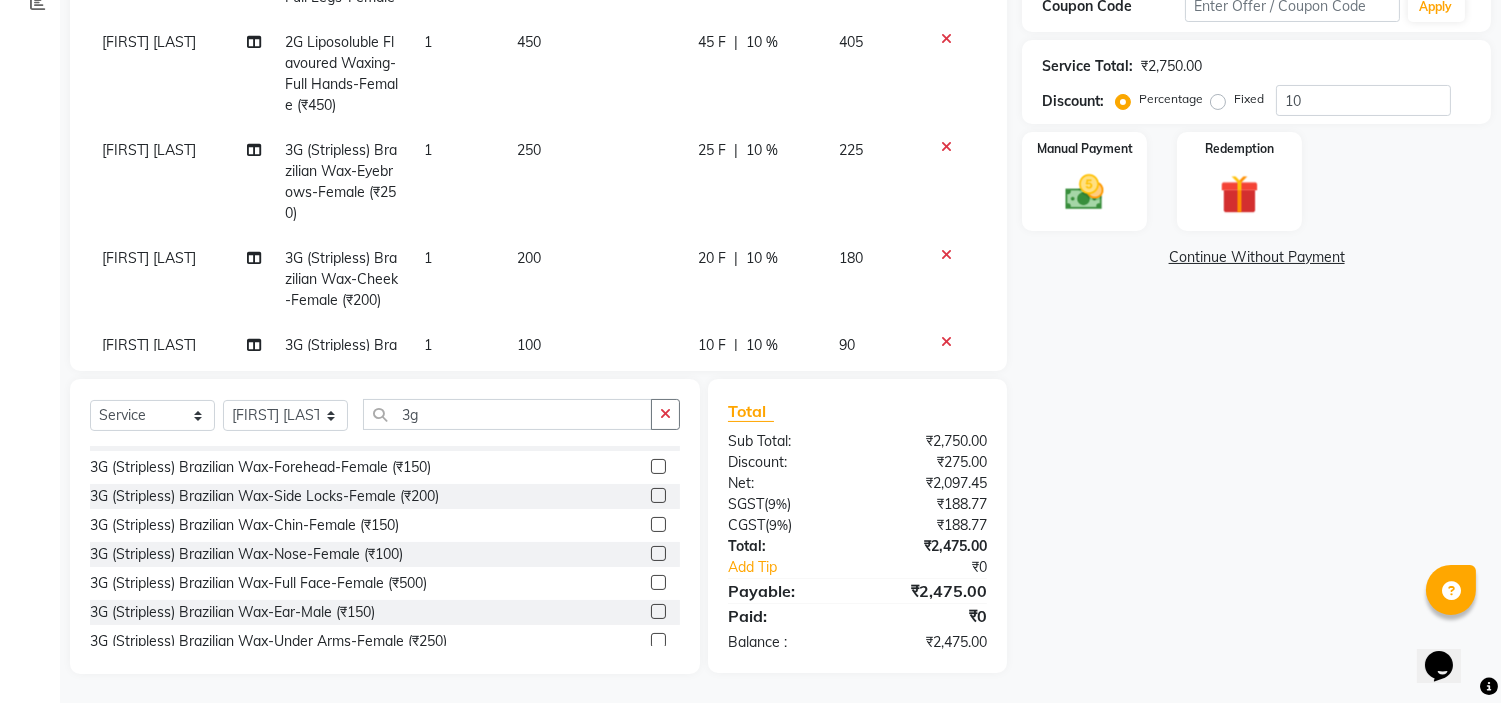 scroll, scrollTop: 0, scrollLeft: 0, axis: both 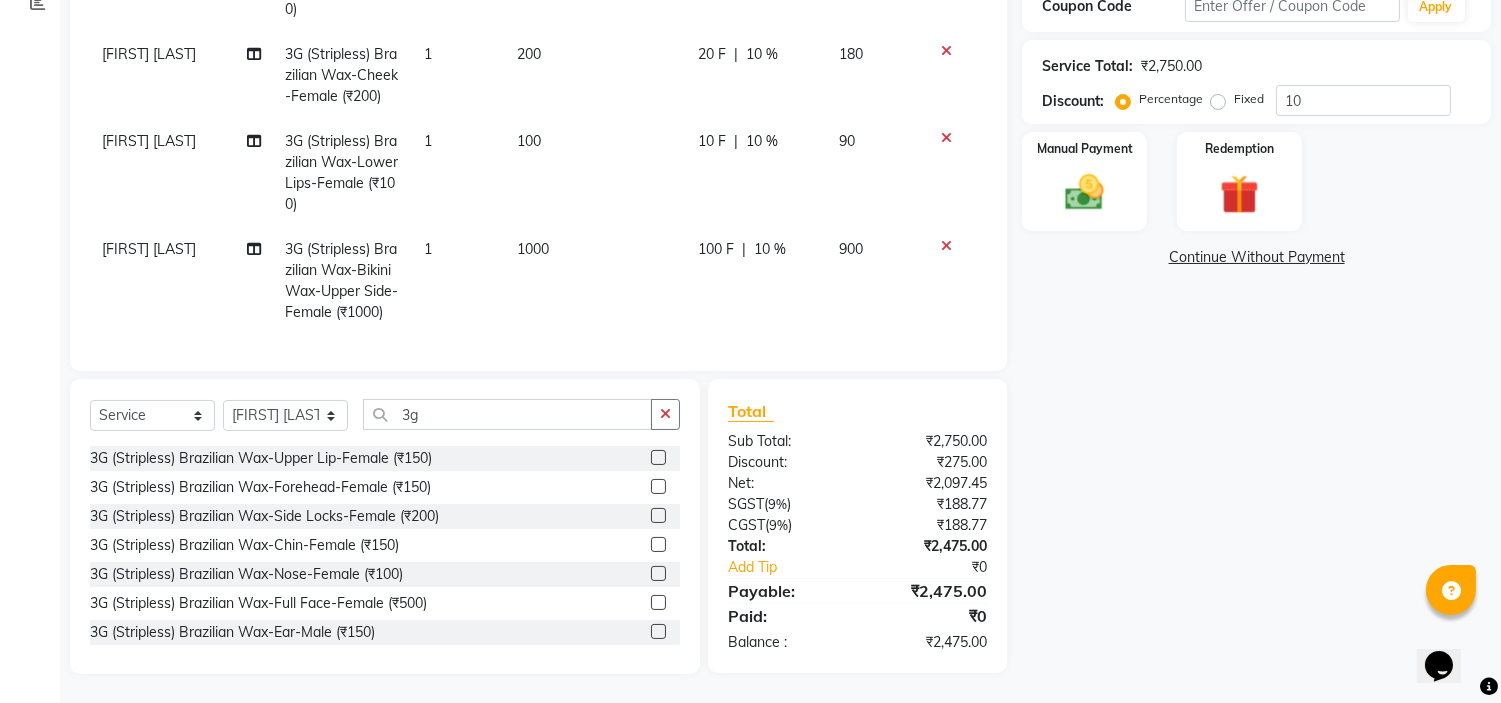 click 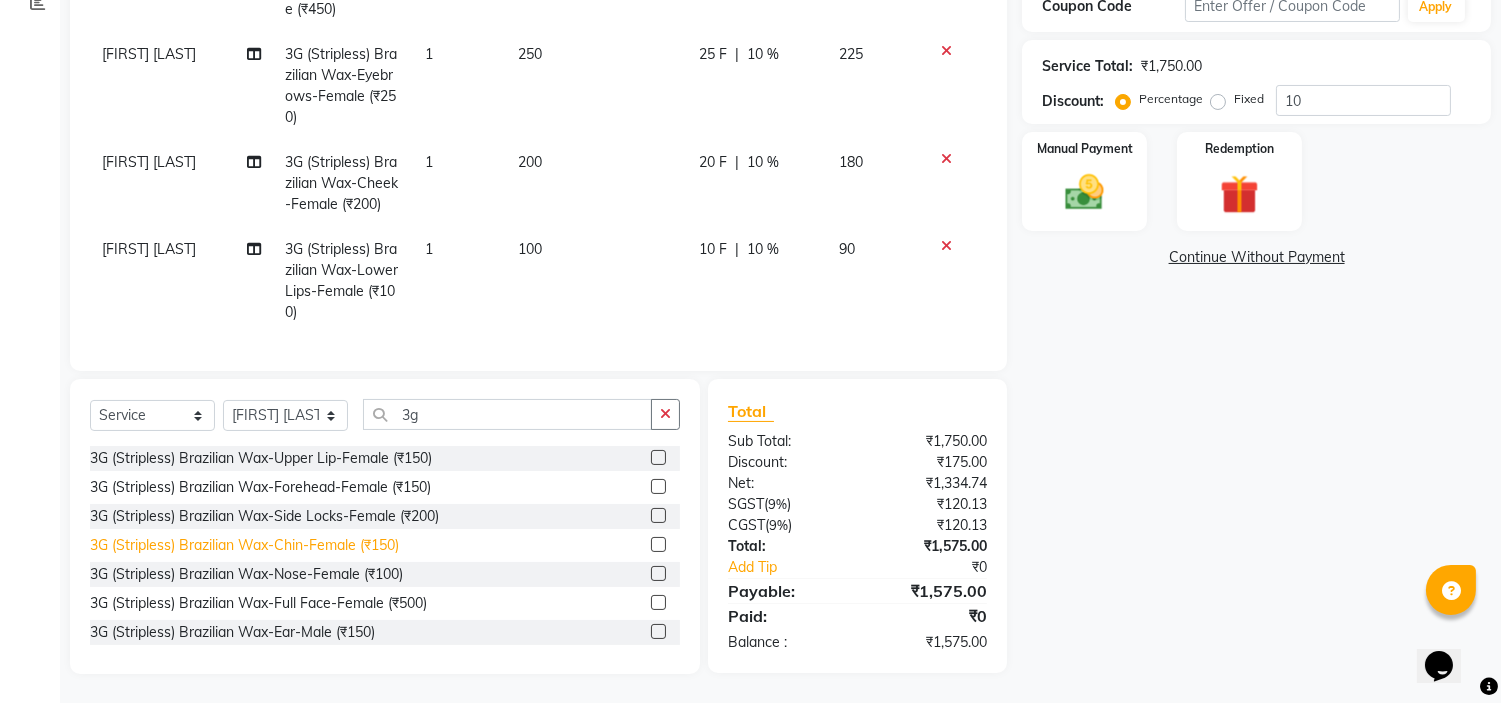 click on "3G (Stripless) Brazilian Wax-Chin-Female (₹150)" 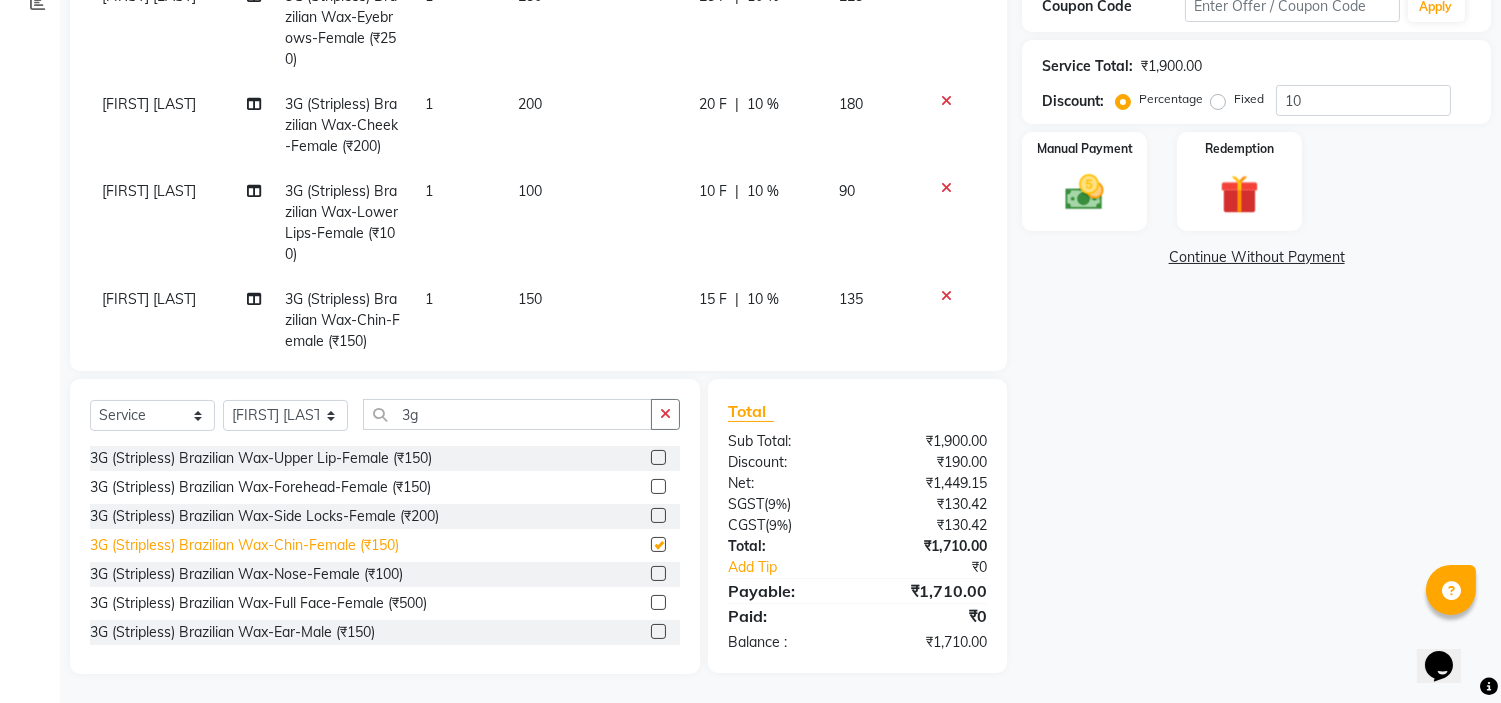 scroll, scrollTop: 241, scrollLeft: 0, axis: vertical 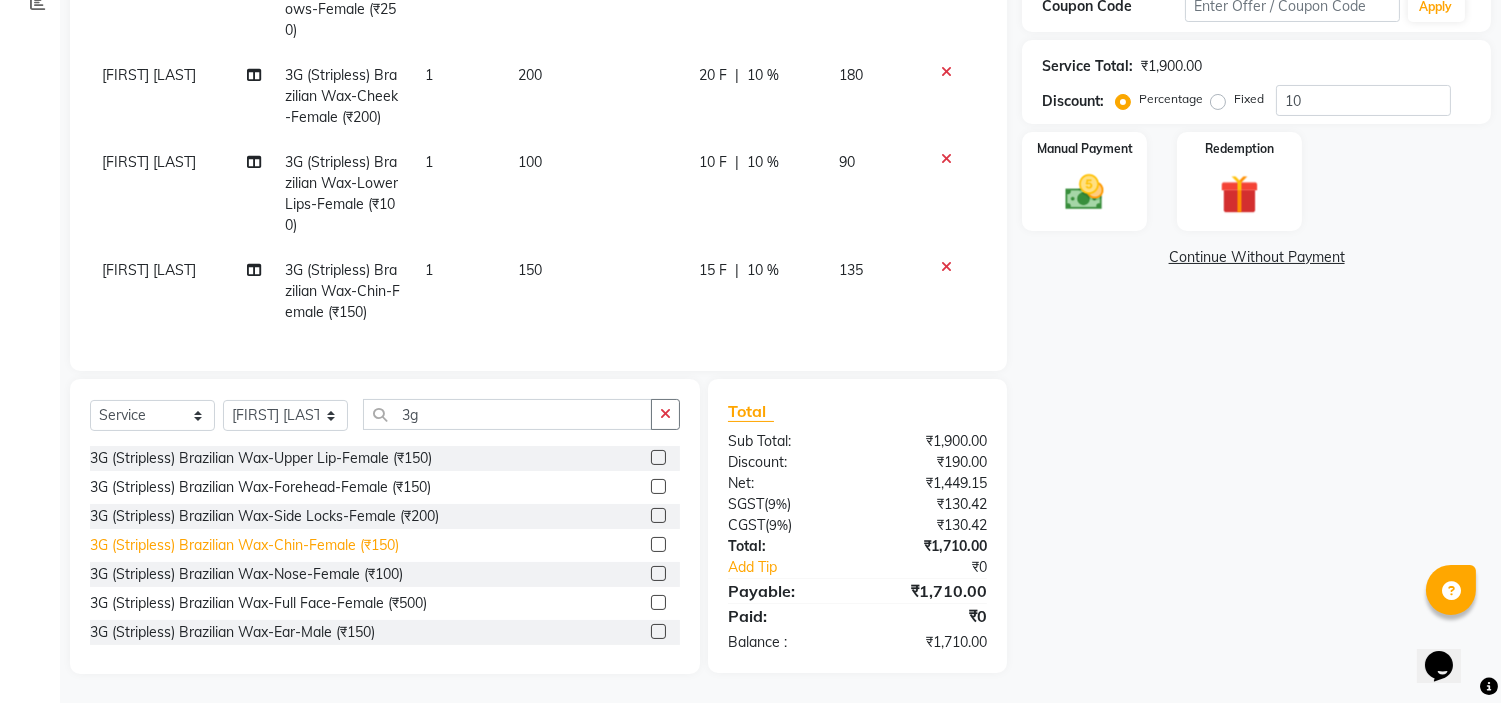 checkbox on "false" 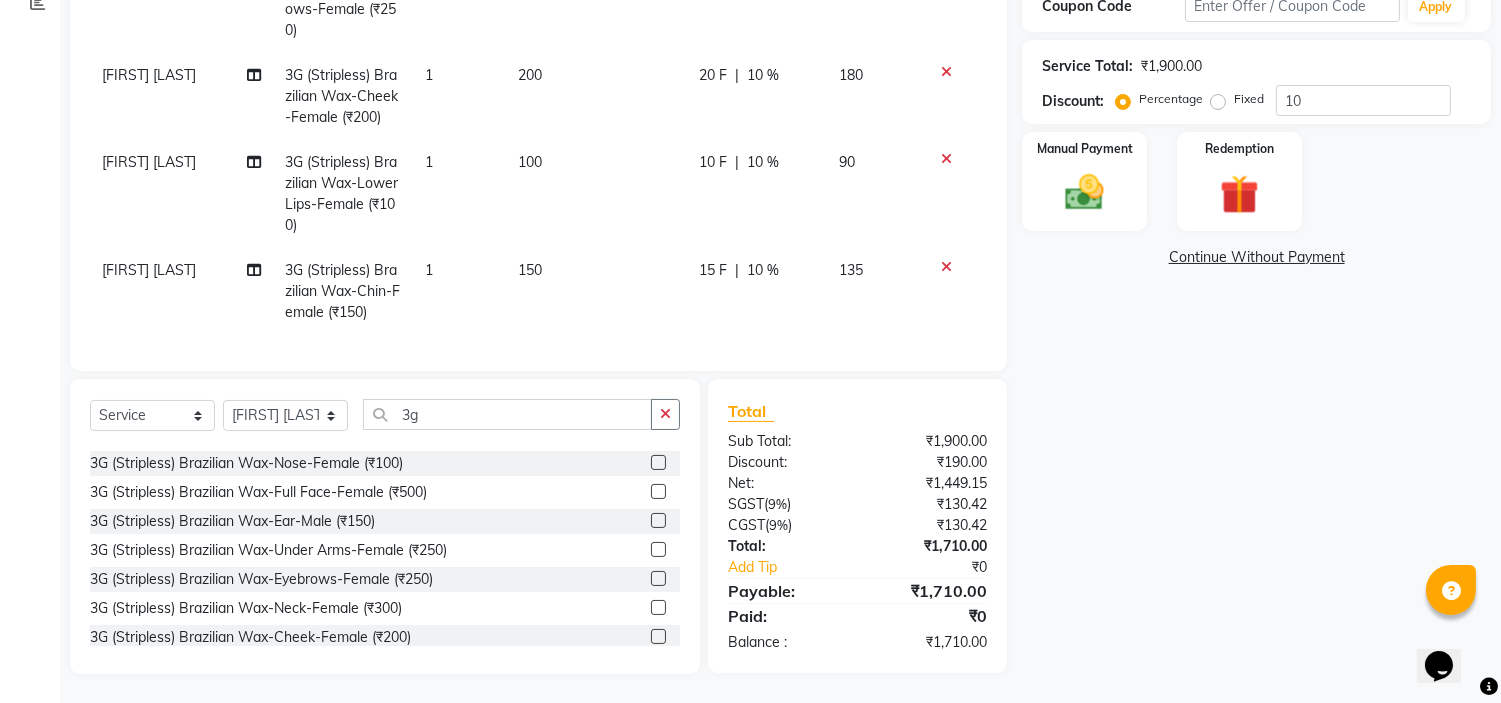 scroll, scrollTop: 0, scrollLeft: 0, axis: both 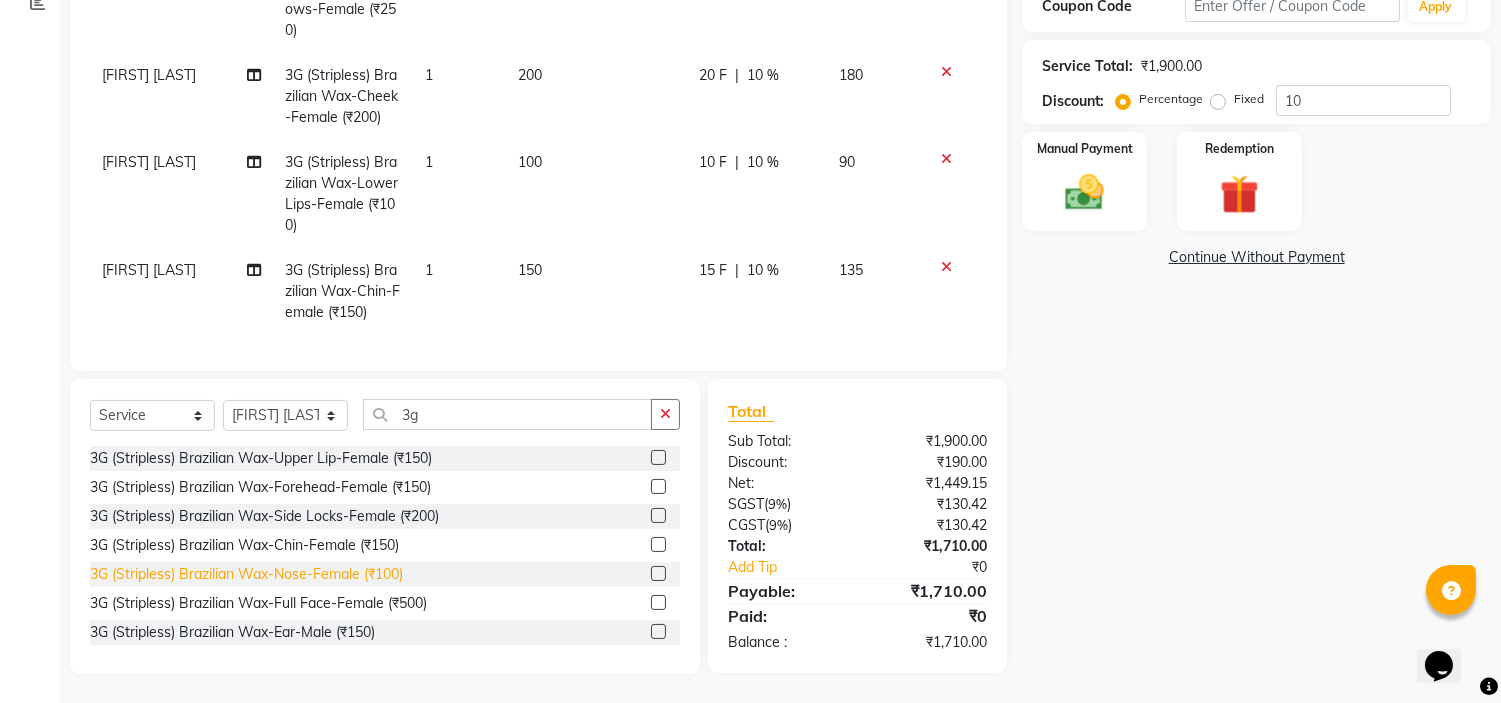 click on "3G (Stripless) Brazilian Wax-Nose-Female (₹100)" 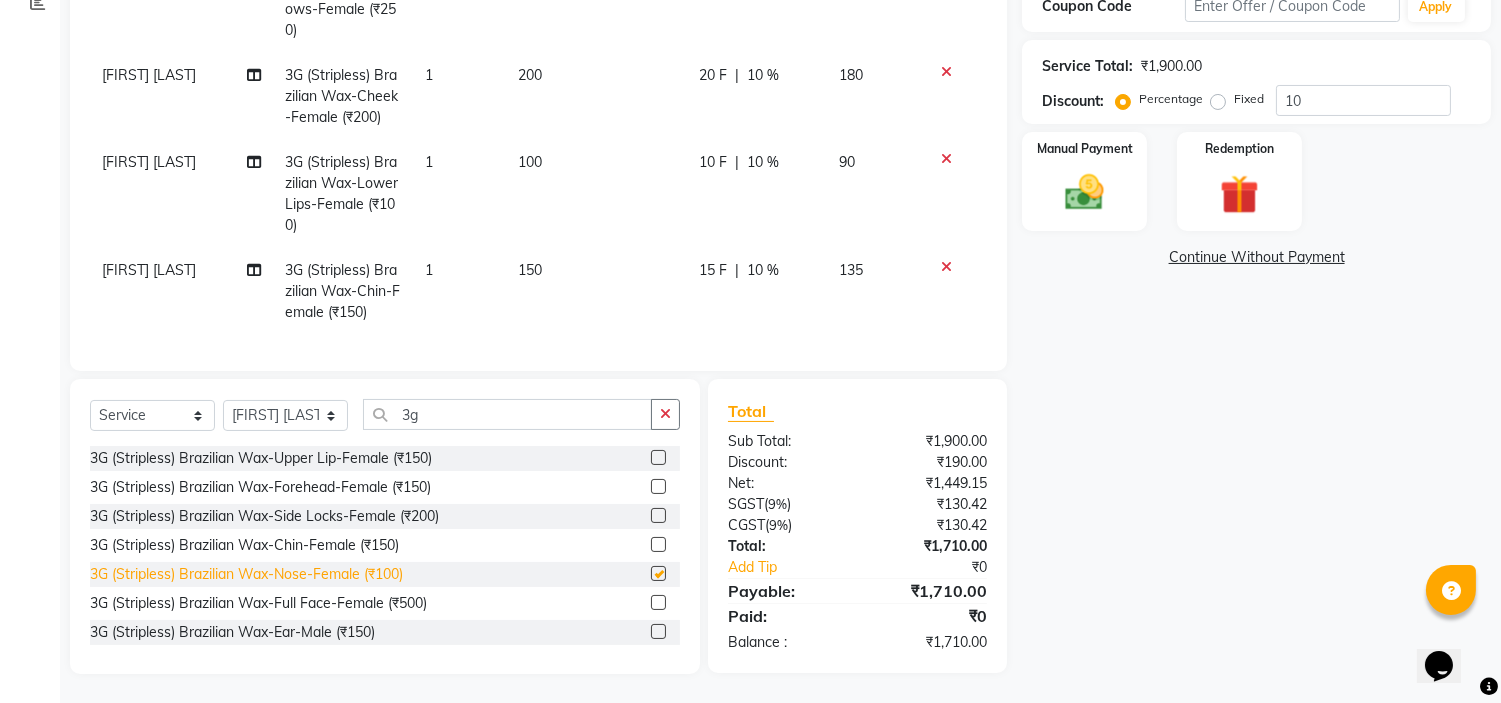 scroll, scrollTop: 283, scrollLeft: 0, axis: vertical 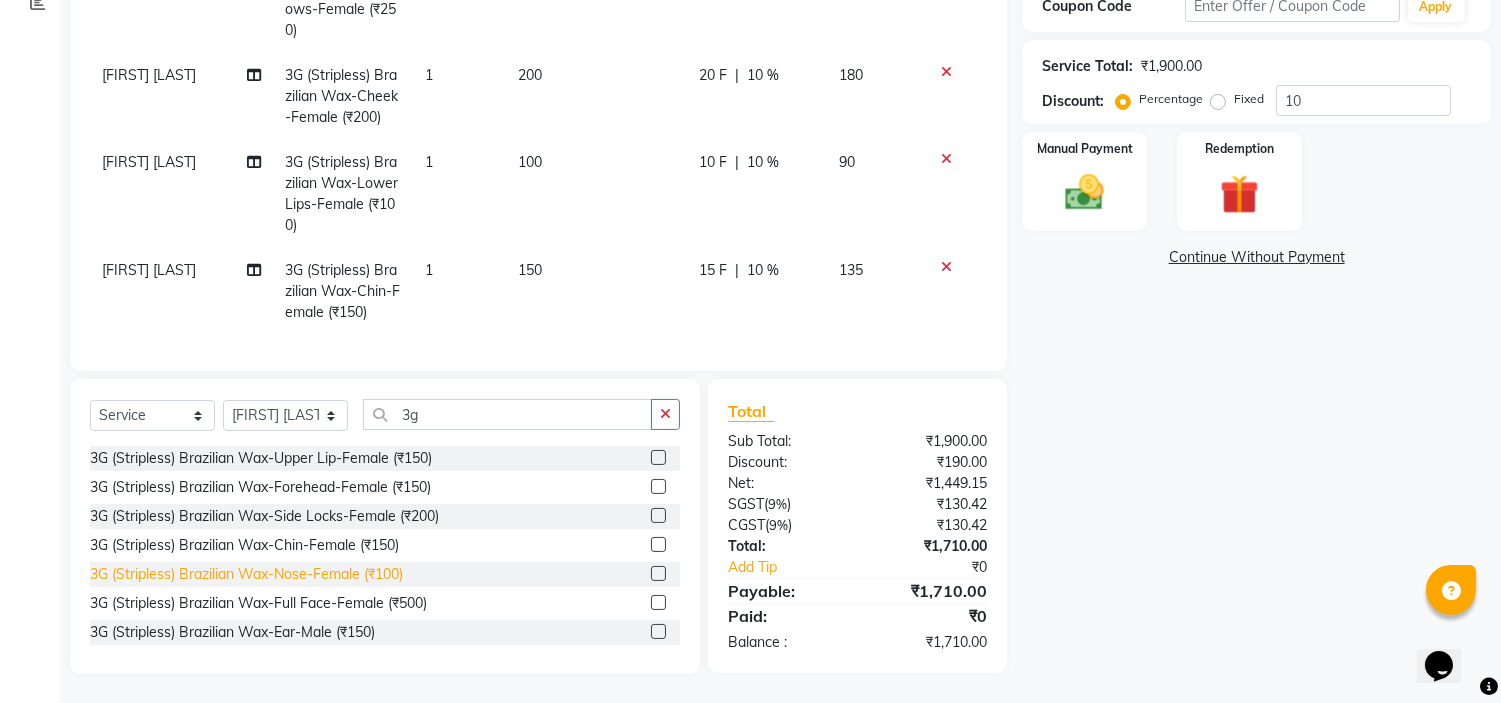 checkbox on "false" 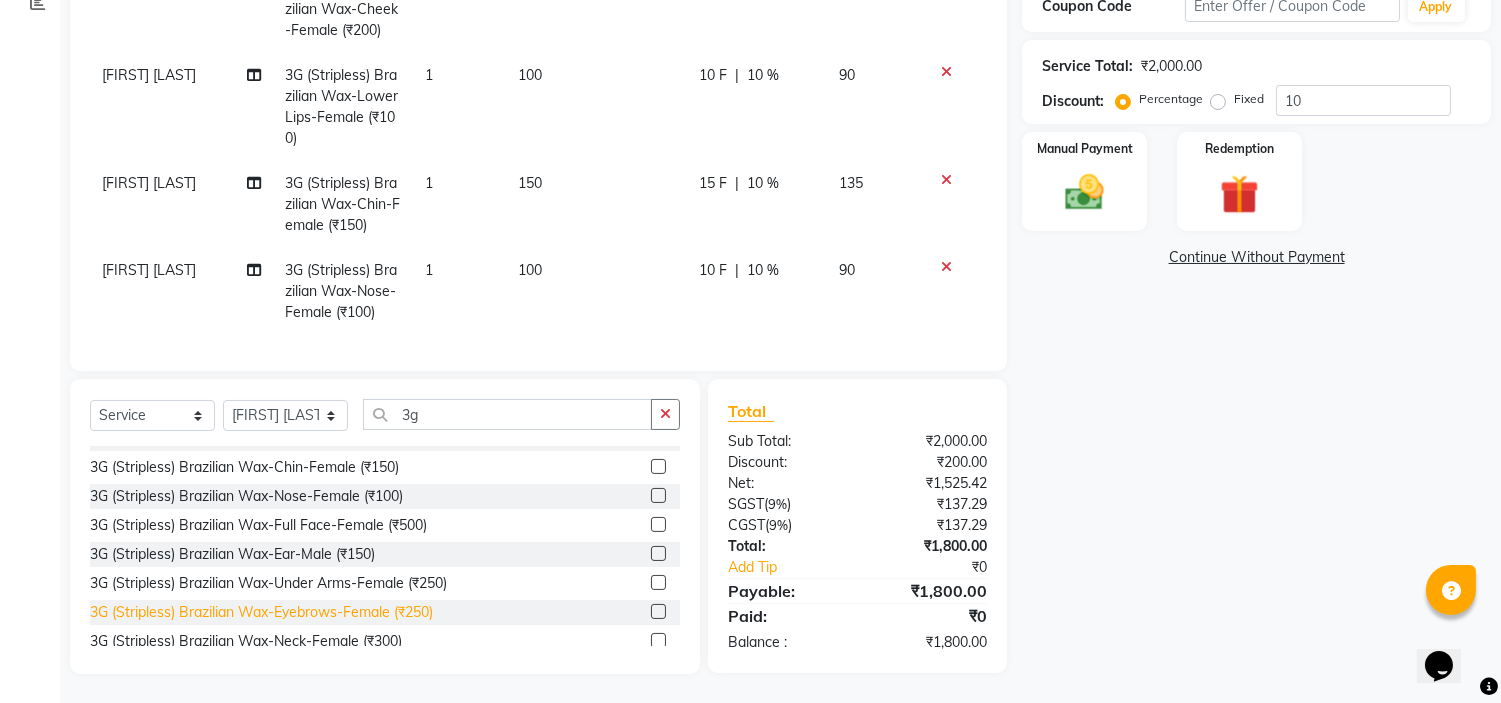 scroll, scrollTop: 41, scrollLeft: 0, axis: vertical 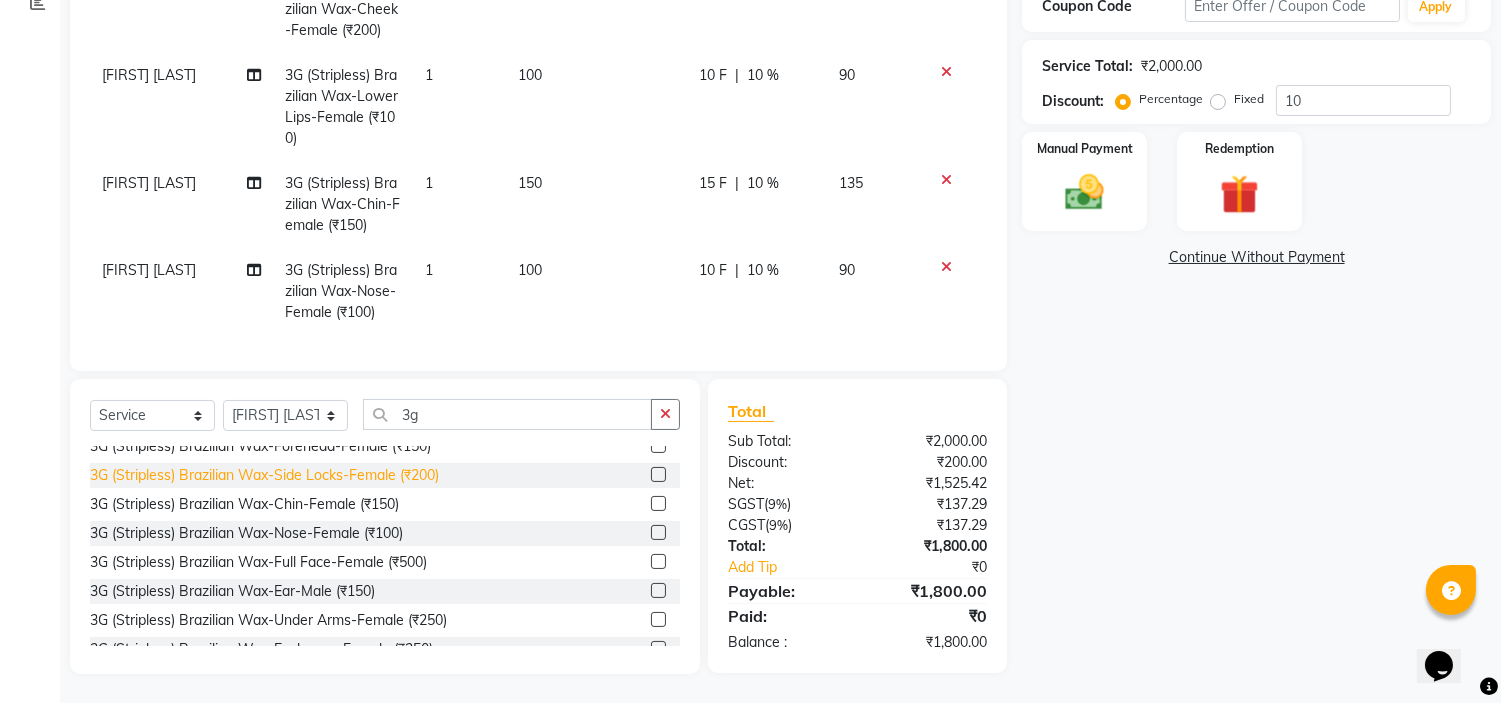 click on "3G (Stripless) Brazilian Wax-Side Locks-Female (₹200)" 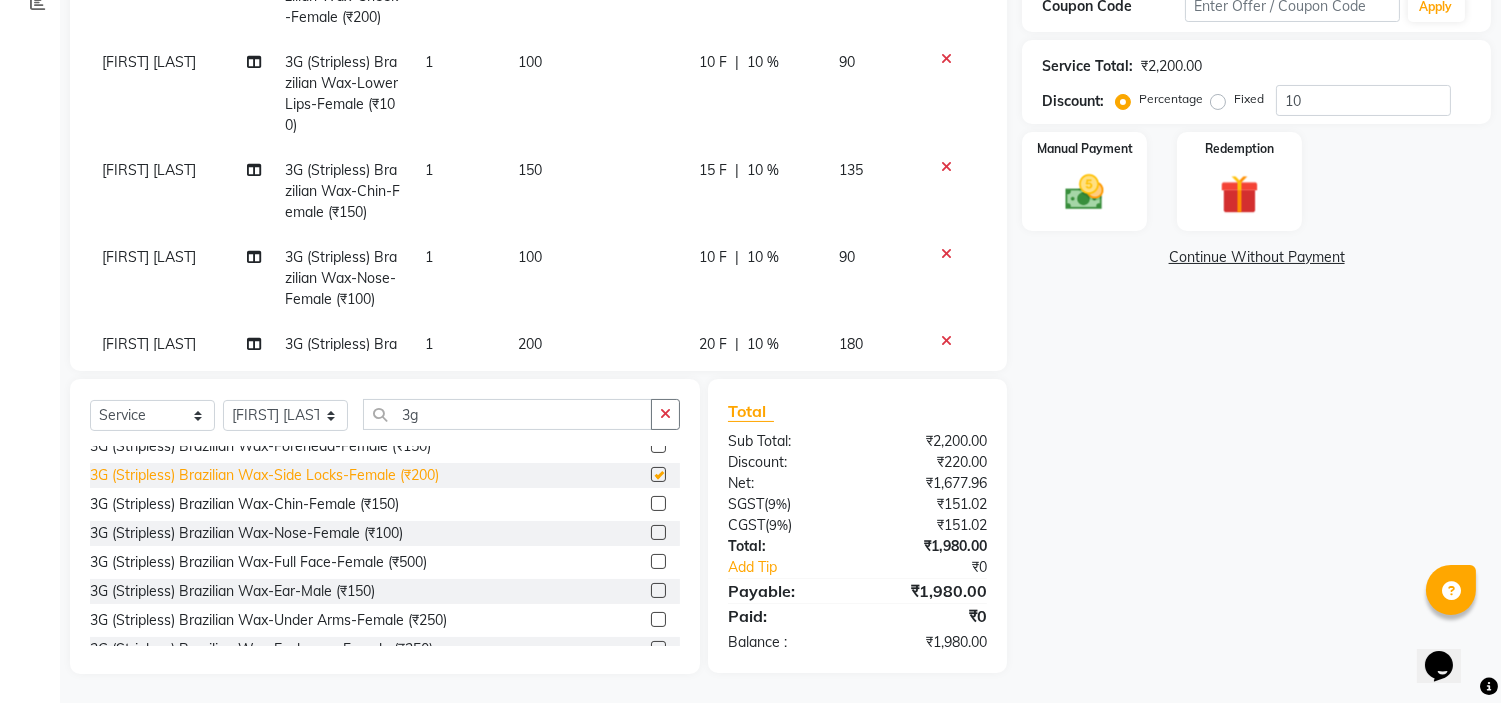 checkbox on "false" 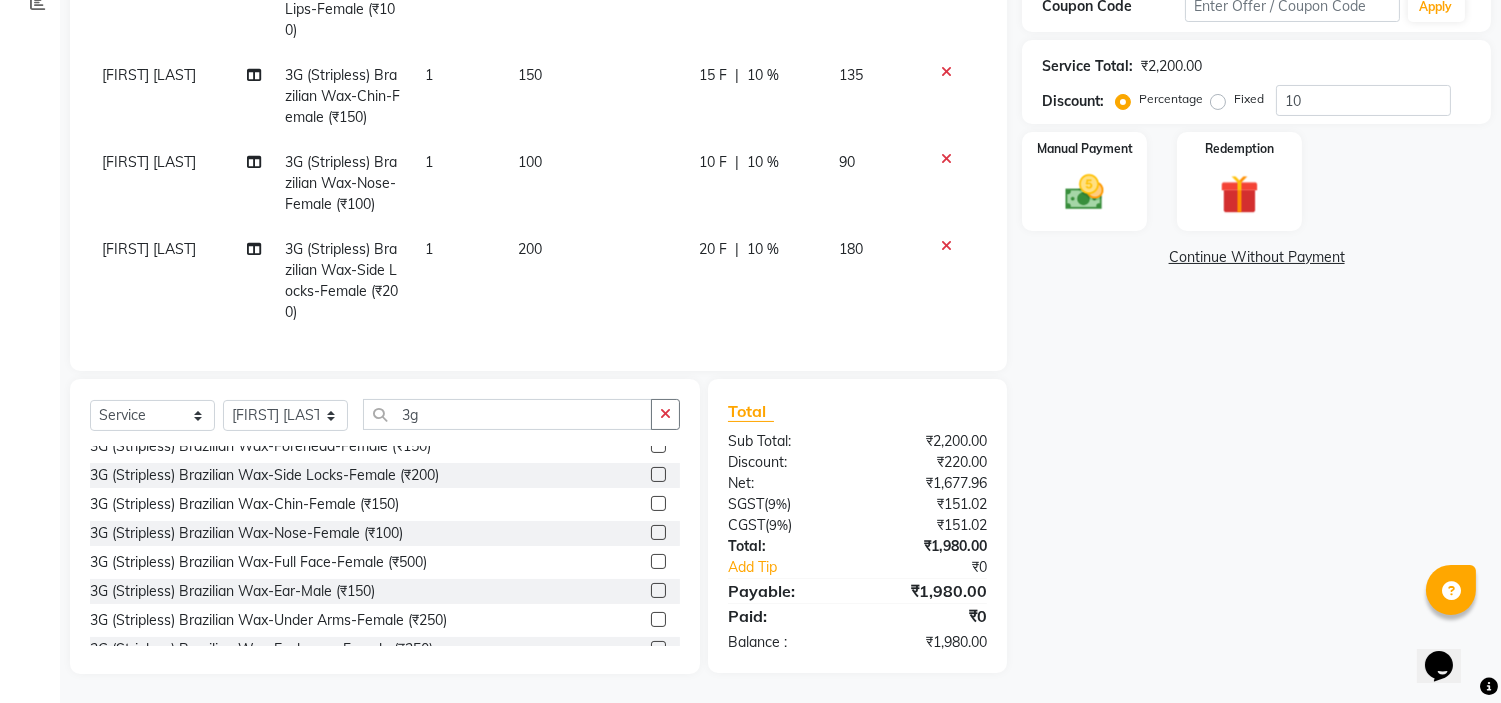 scroll, scrollTop: 436, scrollLeft: 0, axis: vertical 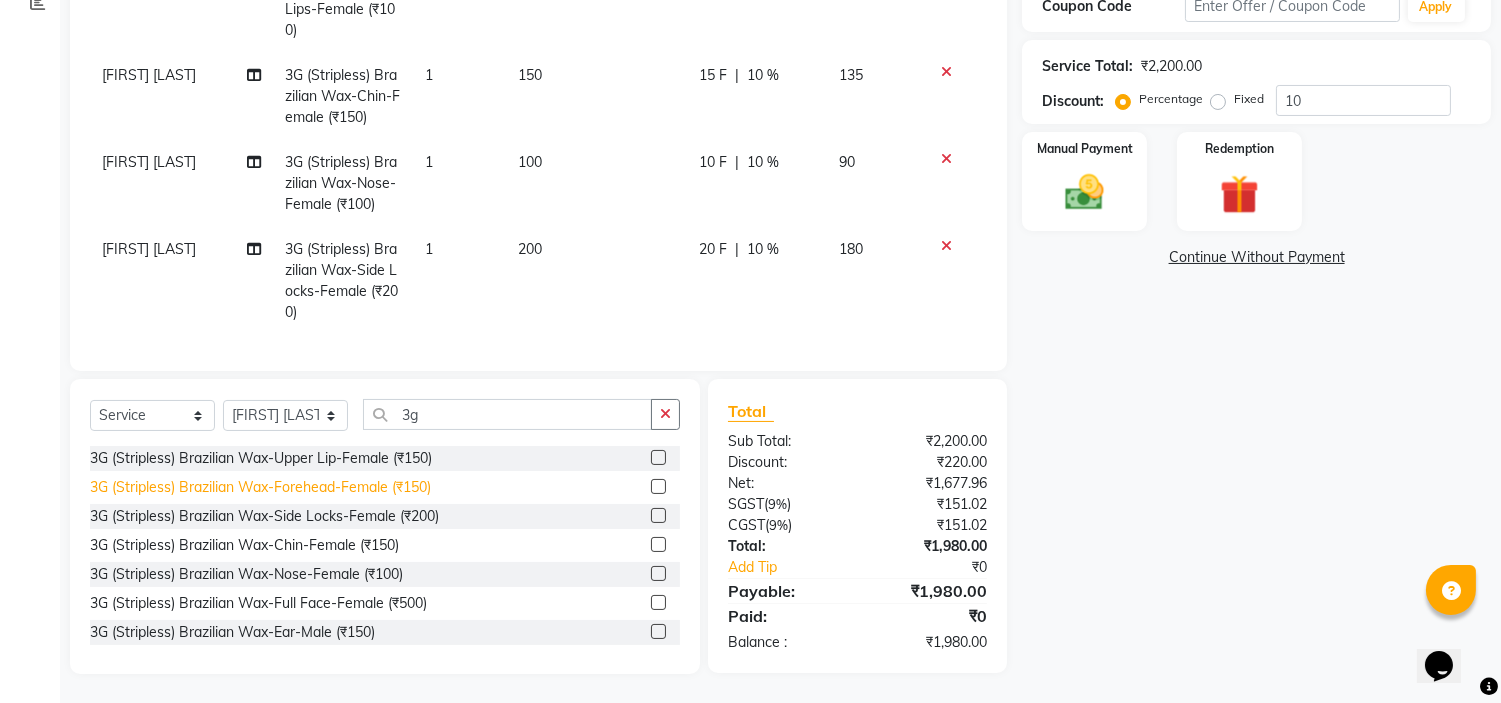 click on "3G (Stripless) Brazilian Wax-Forehead-Female (₹150)" 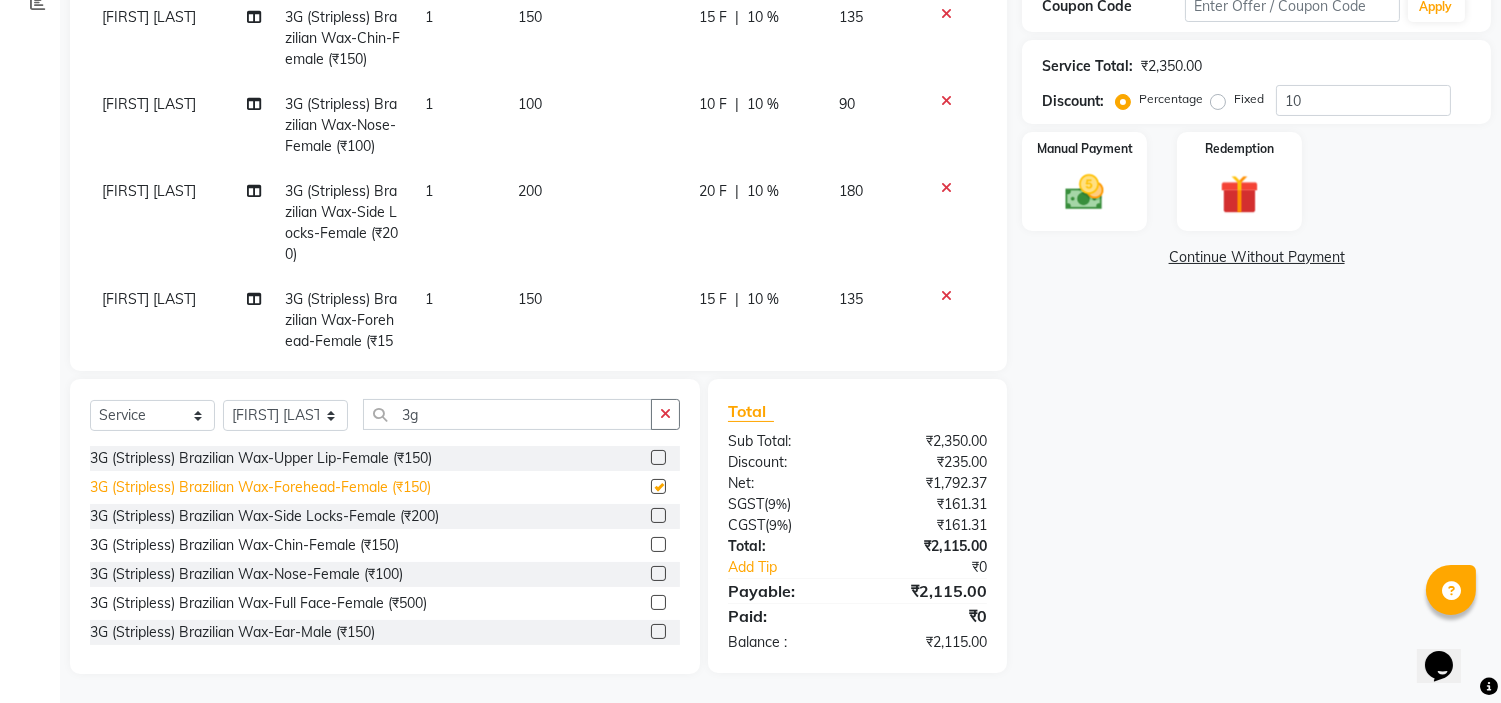 checkbox on "false" 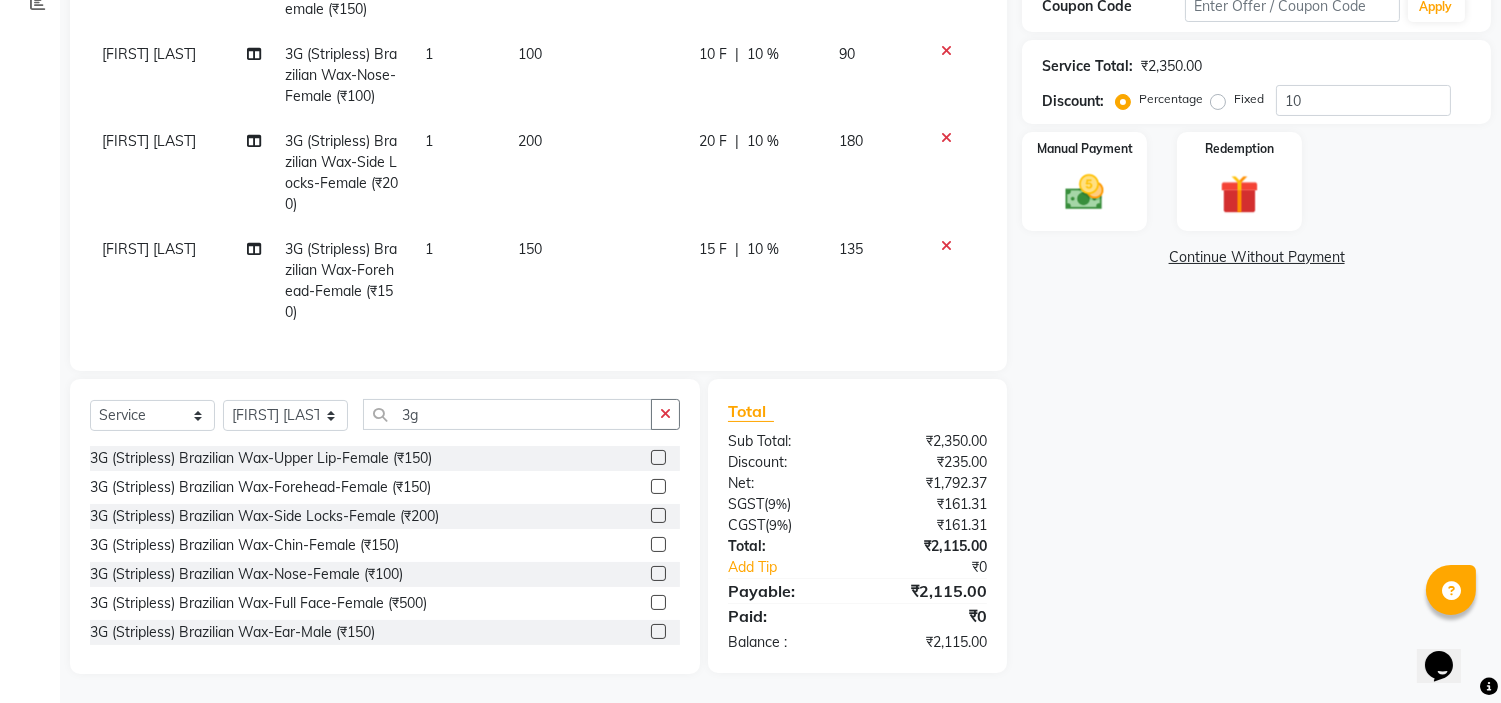 scroll, scrollTop: 544, scrollLeft: 0, axis: vertical 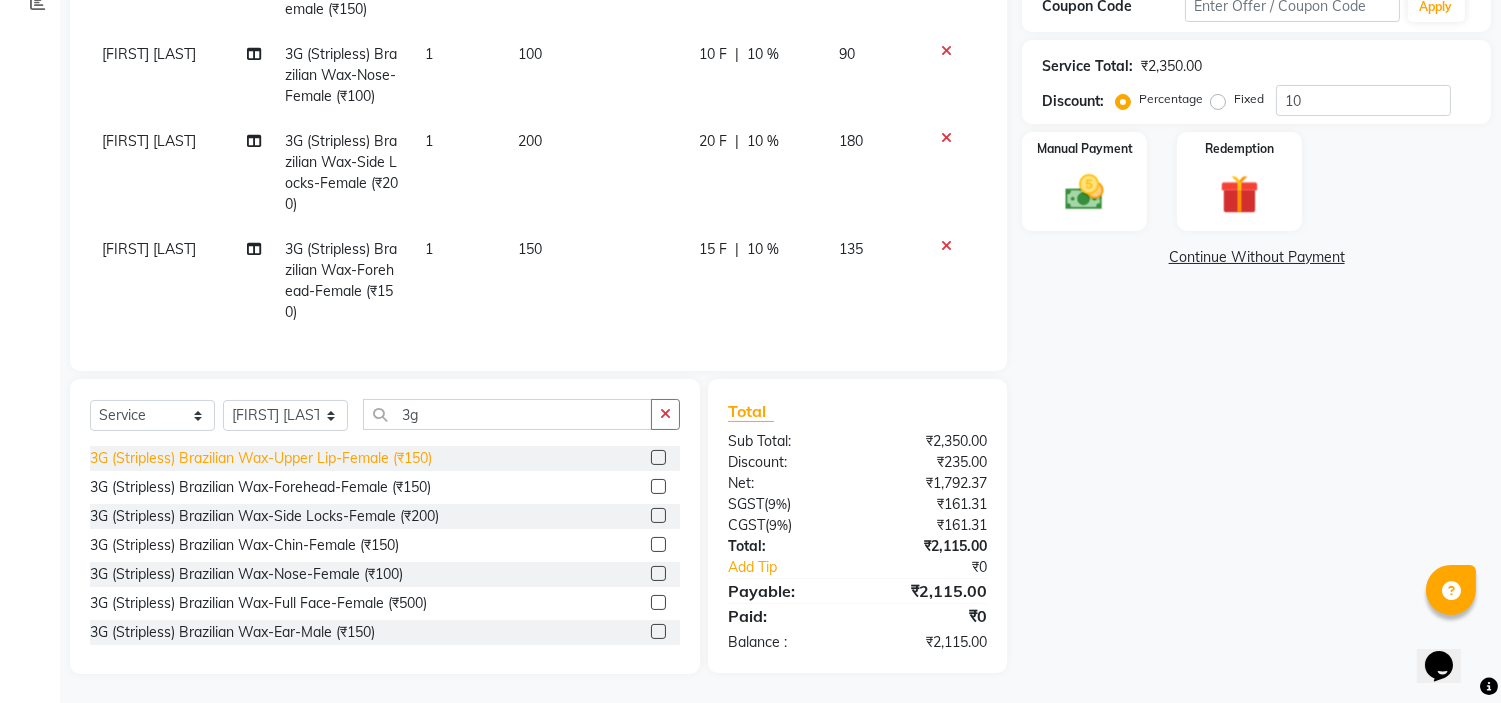 click on "3G (Stripless) Brazilian Wax-Upper Lip-Female (₹150)" 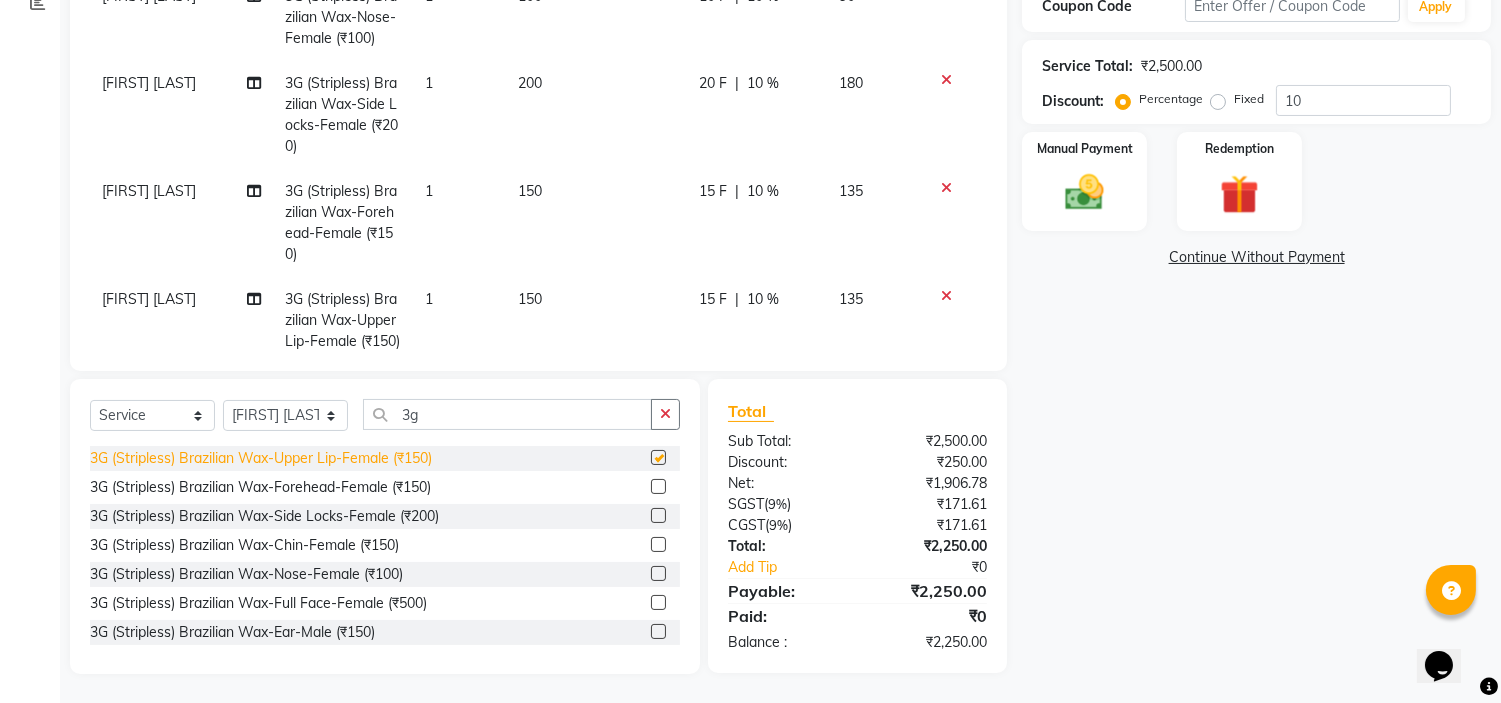 checkbox on "false" 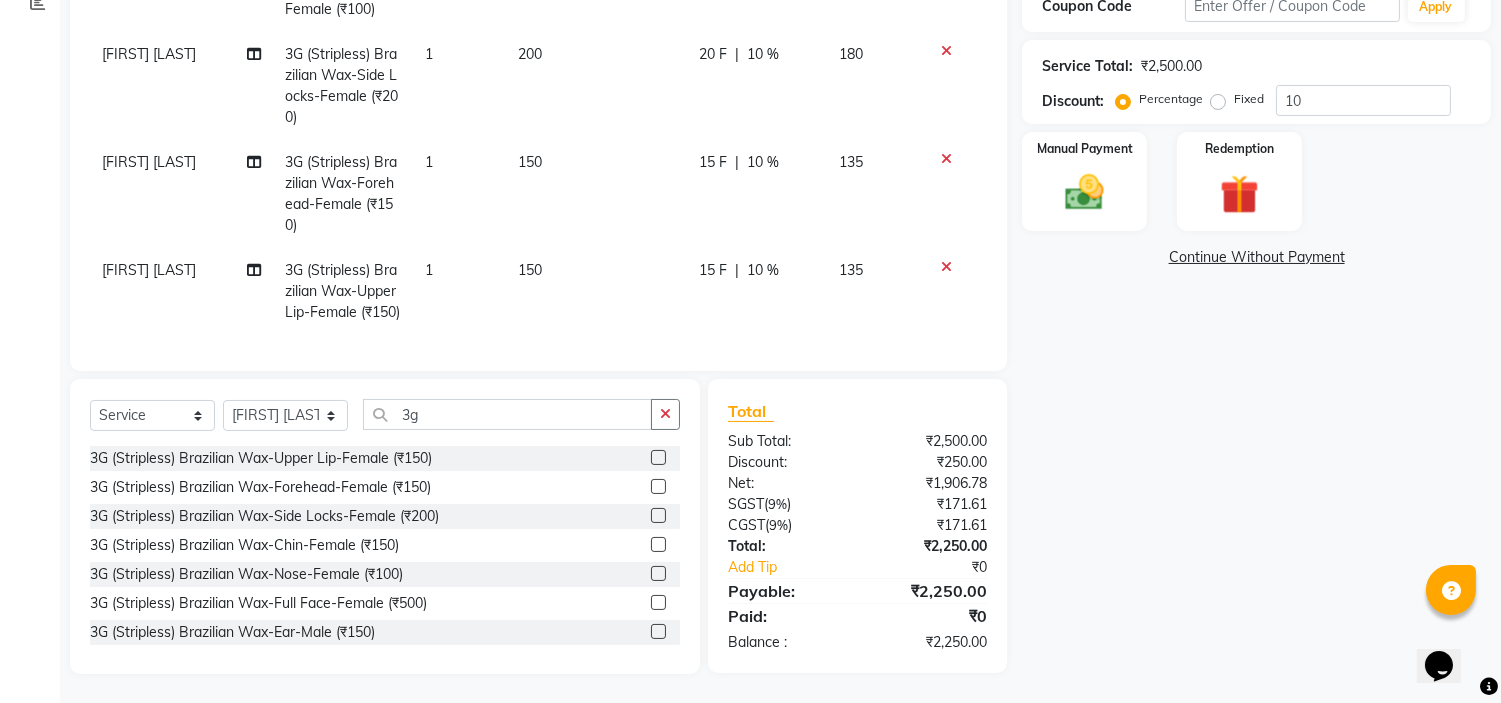 scroll, scrollTop: 652, scrollLeft: 0, axis: vertical 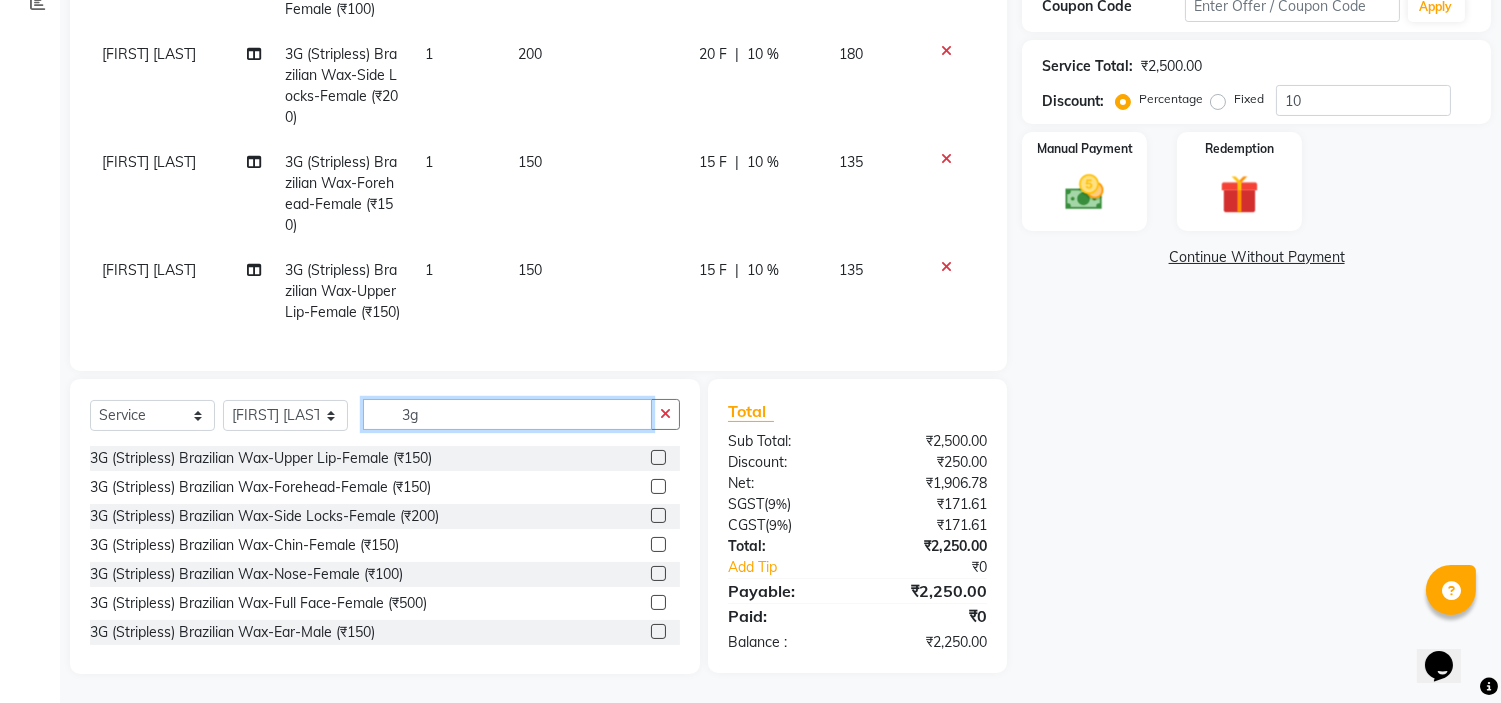 click on "3g" 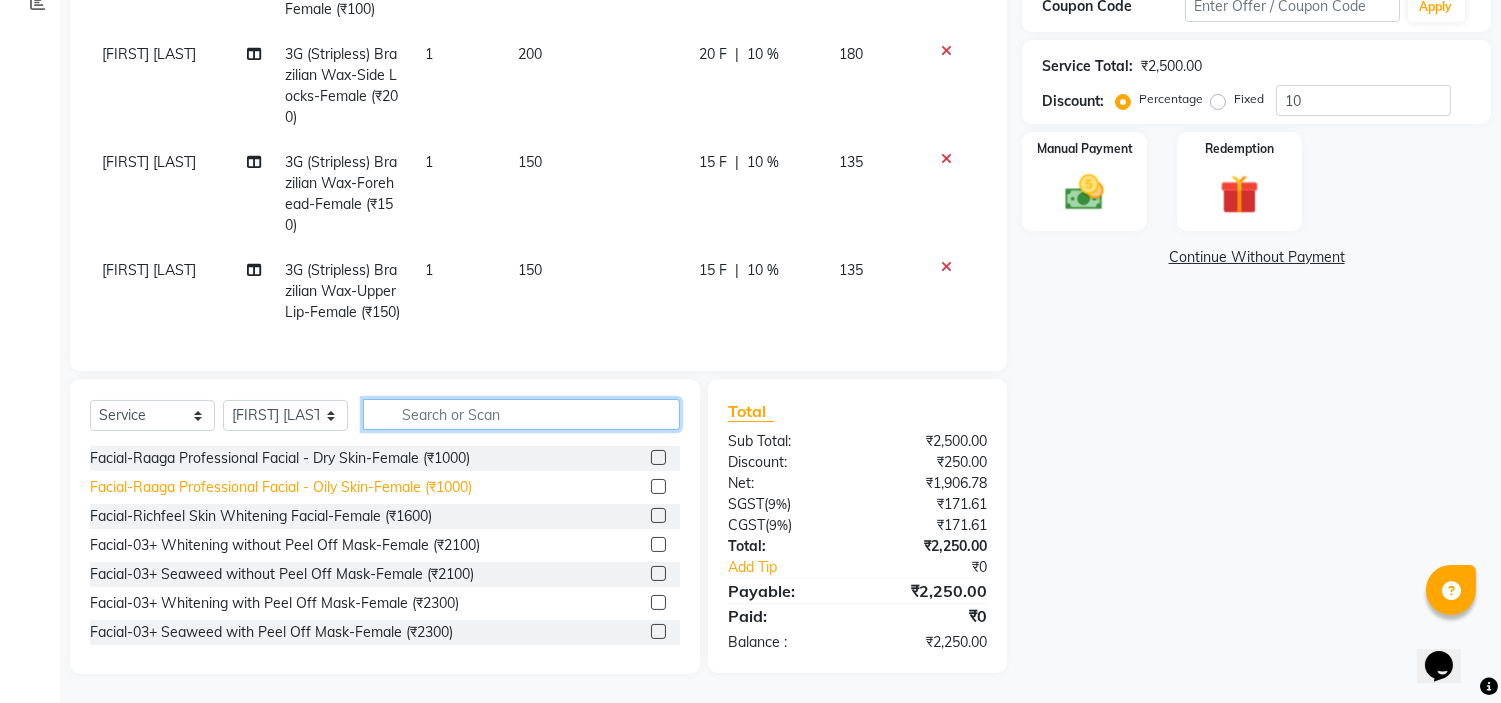 scroll, scrollTop: 111, scrollLeft: 0, axis: vertical 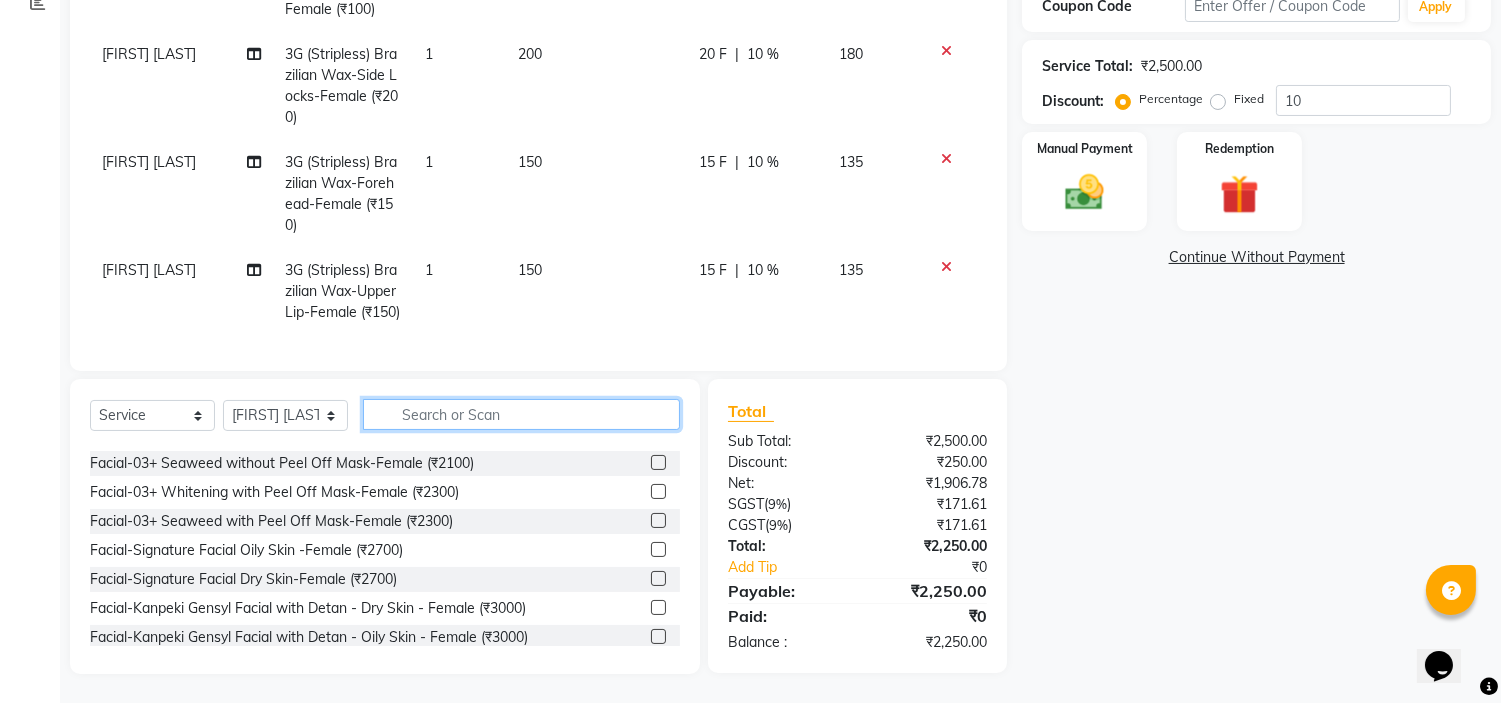 click 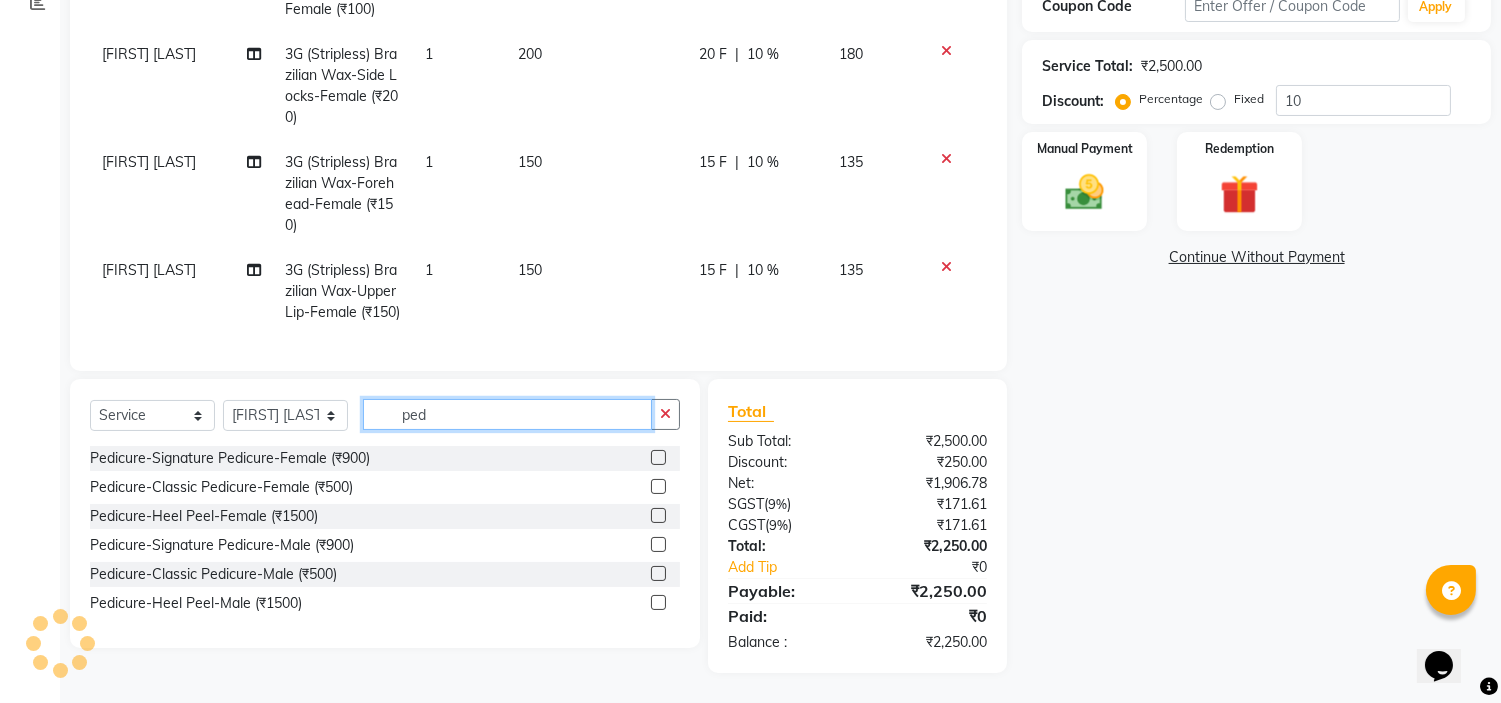 scroll, scrollTop: 0, scrollLeft: 0, axis: both 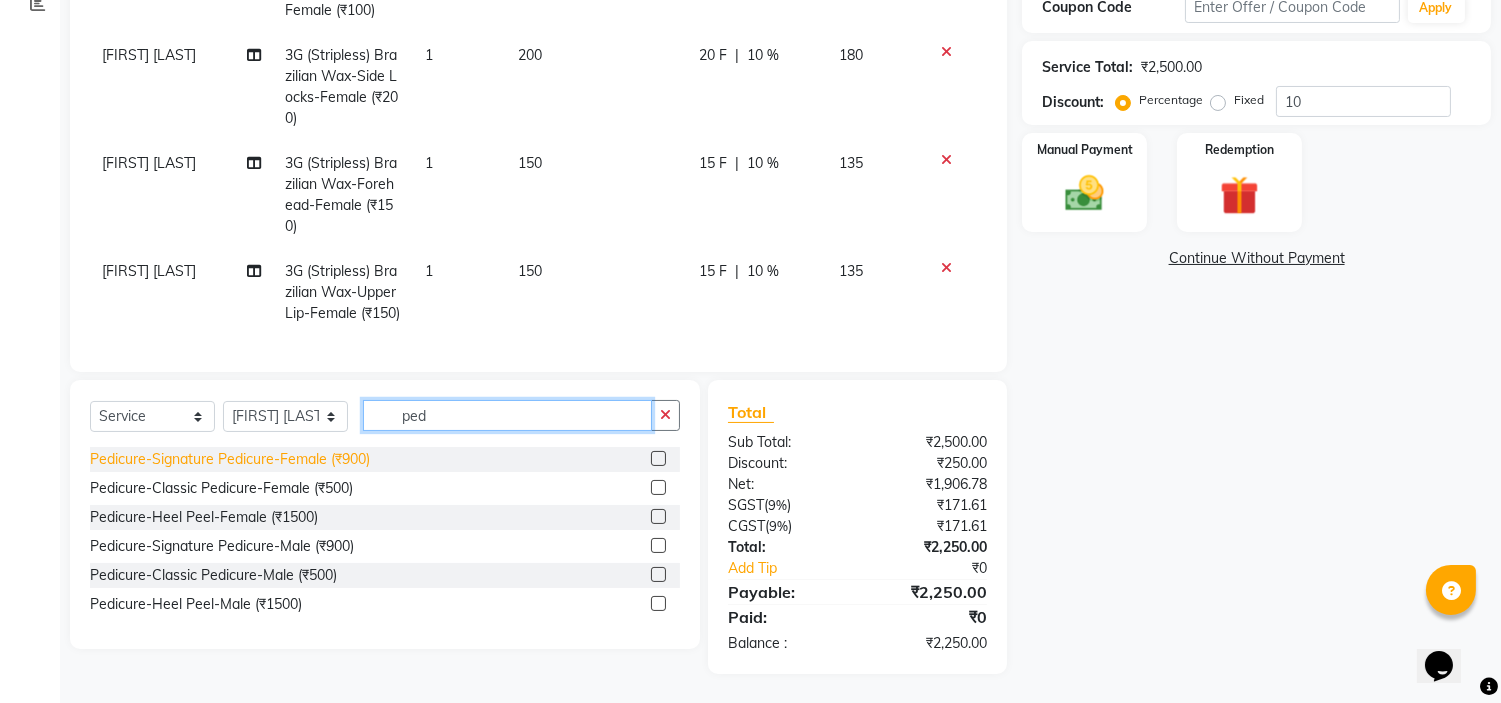 type on "ped" 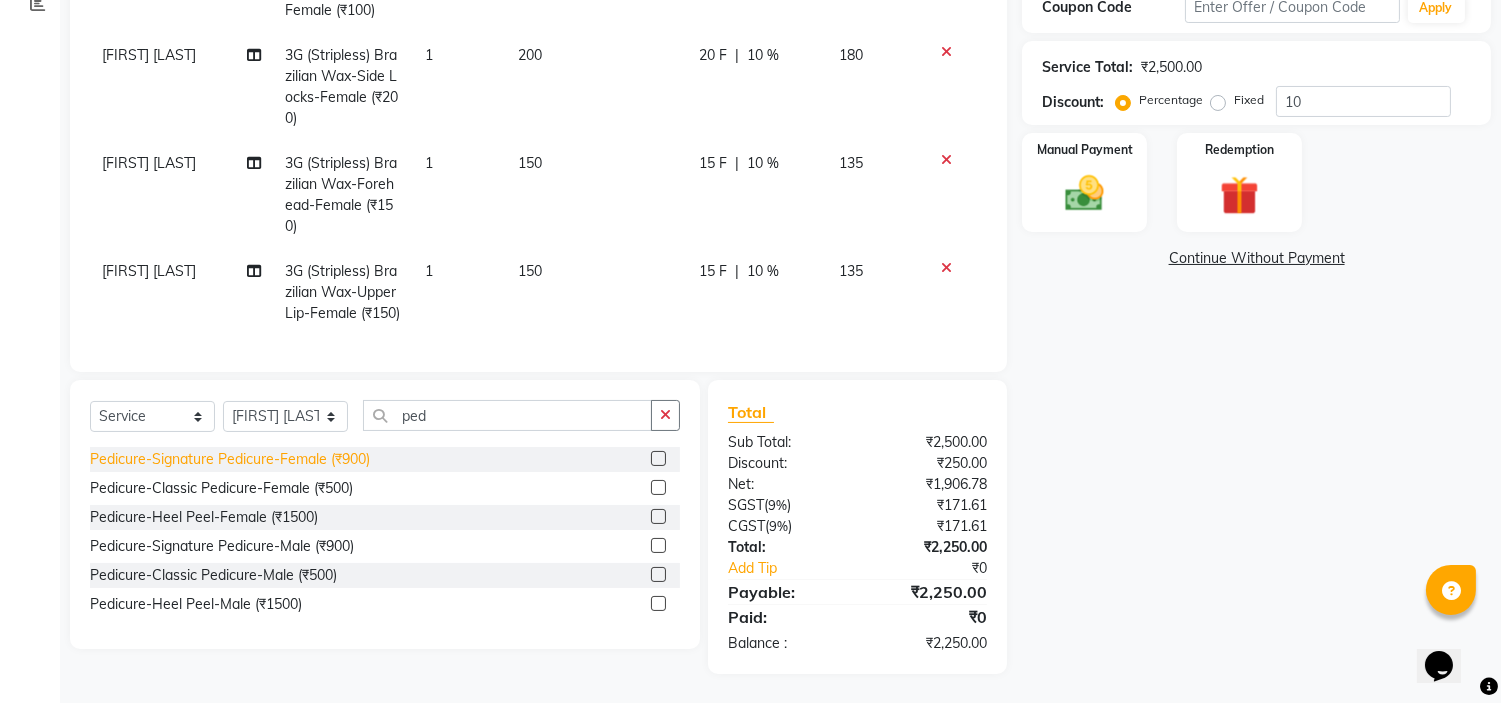 click on "Pedicure-Signature Pedicure-Female (₹900)" 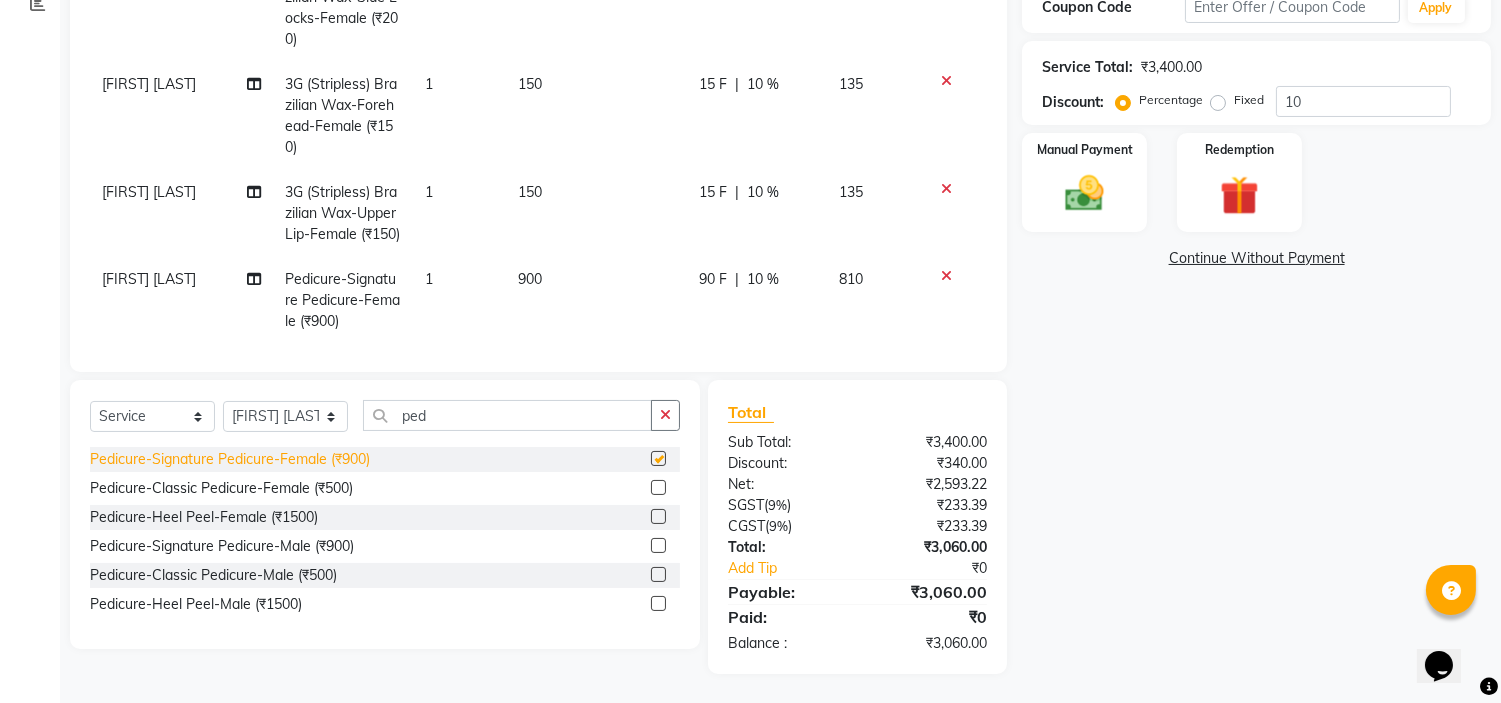 checkbox on "false" 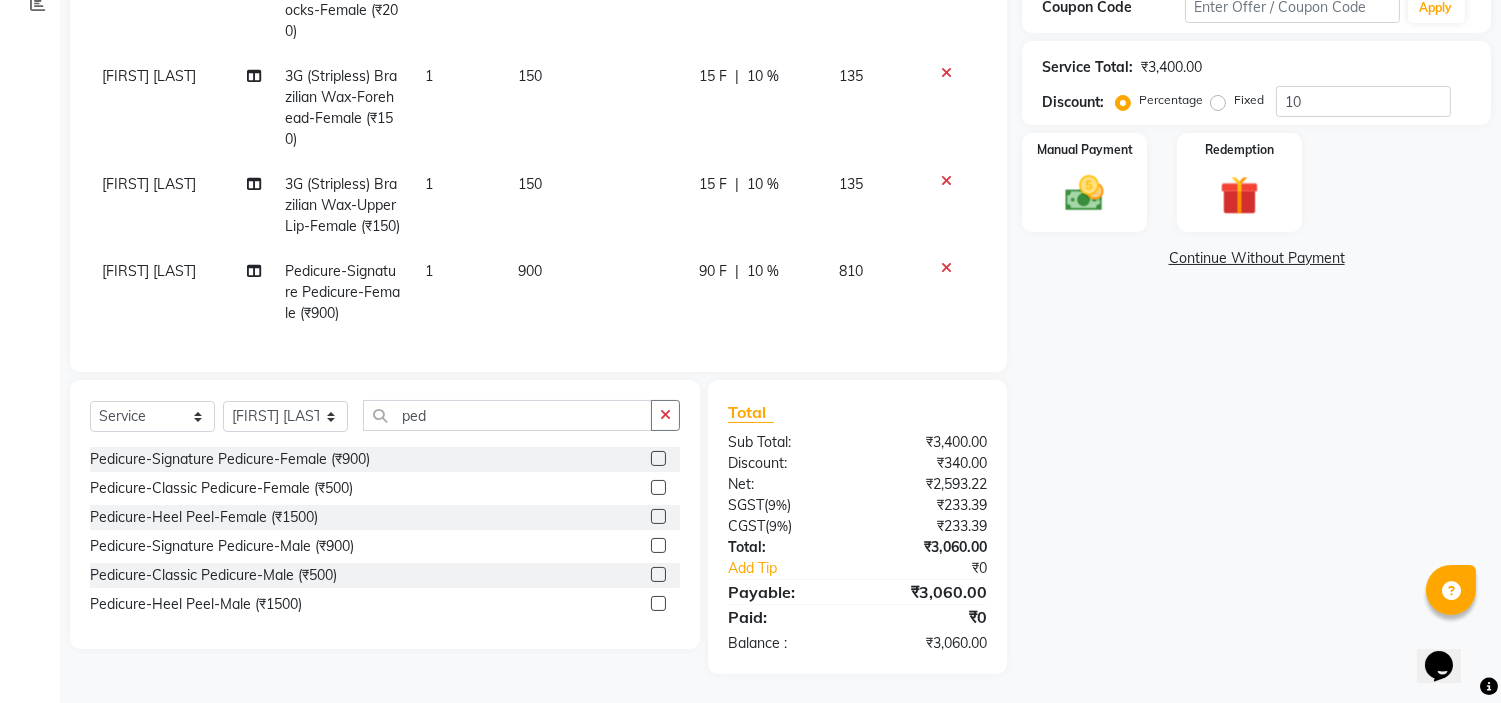 scroll, scrollTop: 738, scrollLeft: 0, axis: vertical 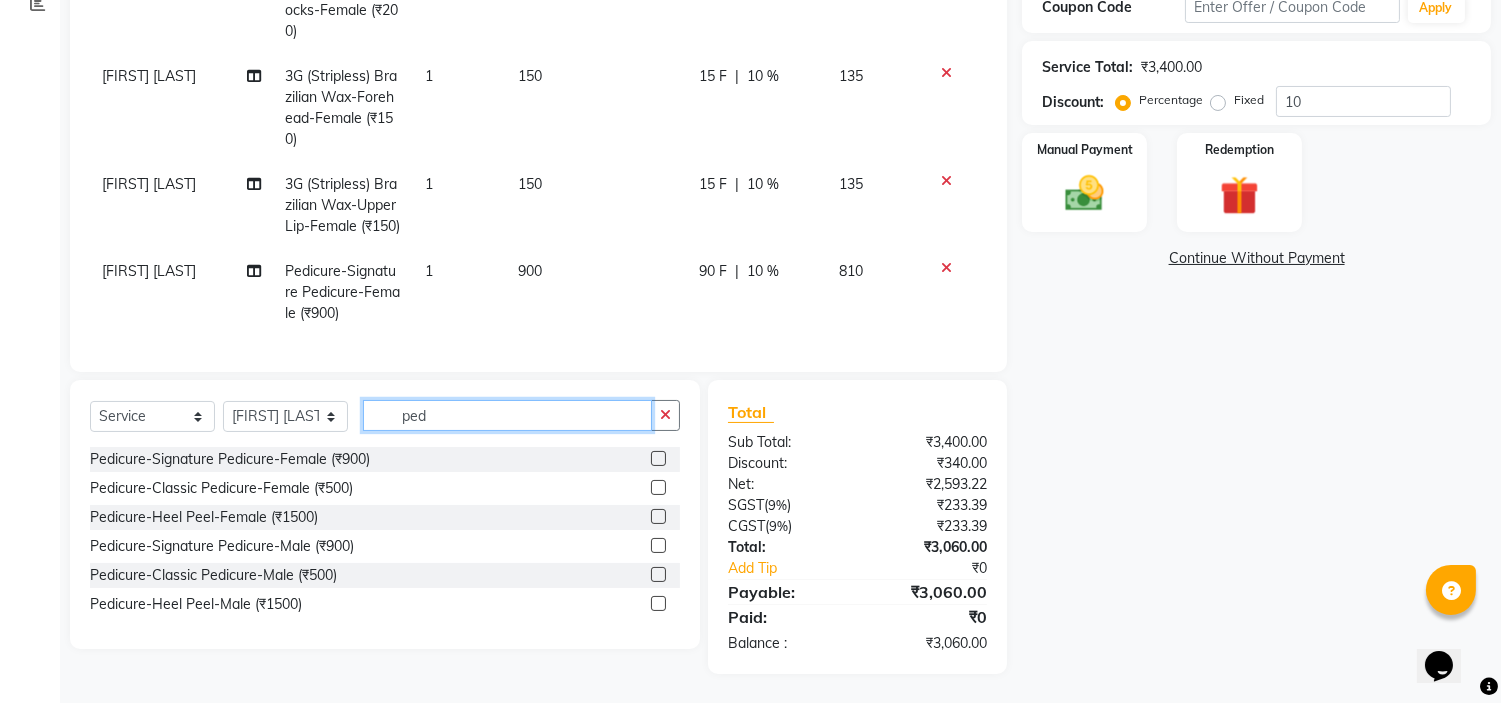 click on "ped" 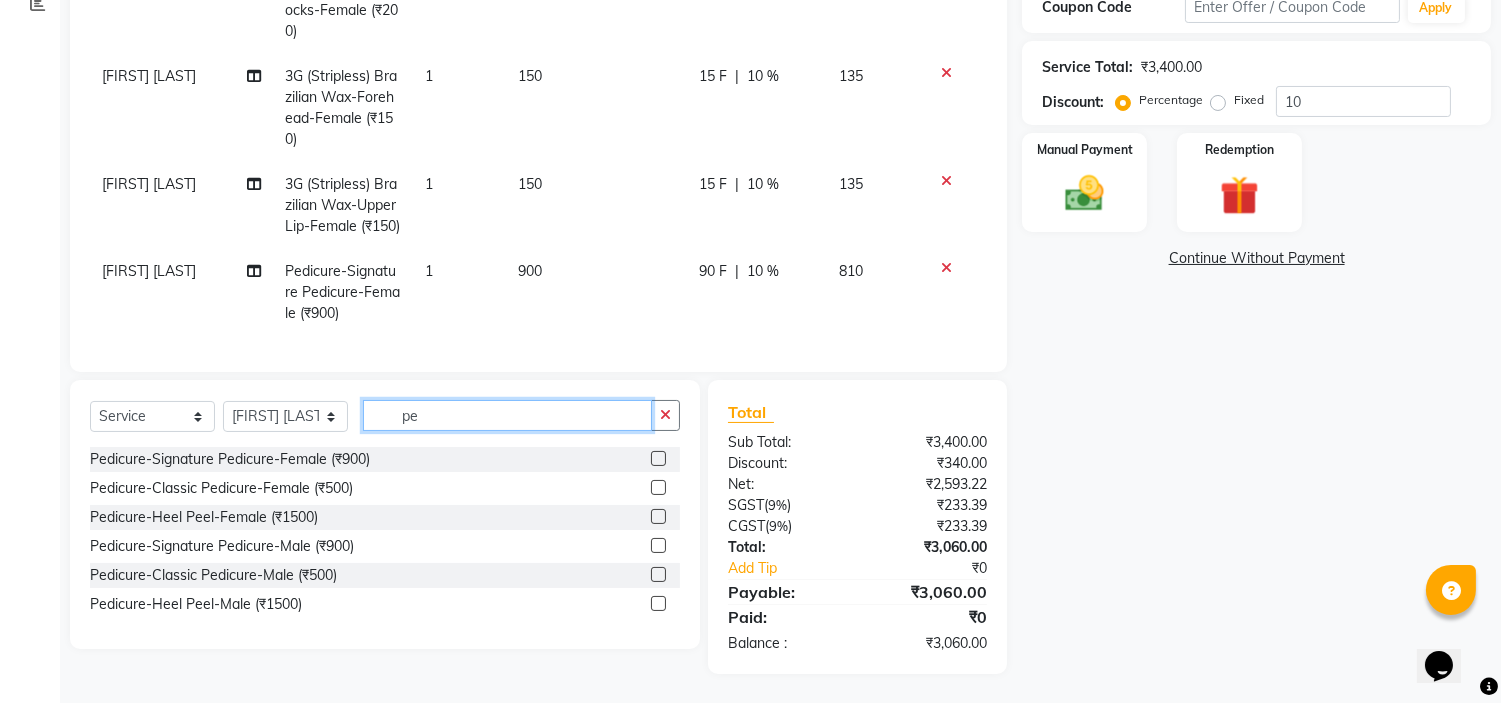 type on "p" 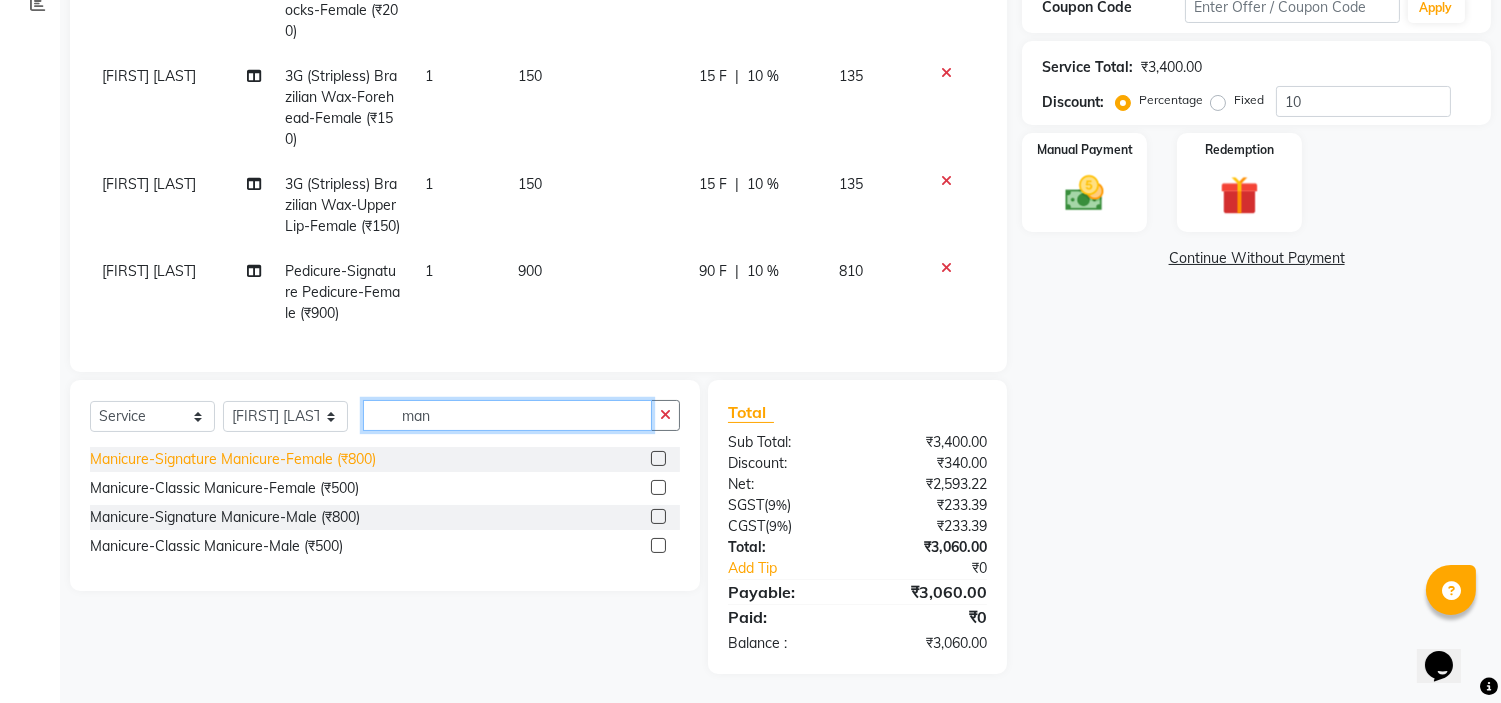 type on "man" 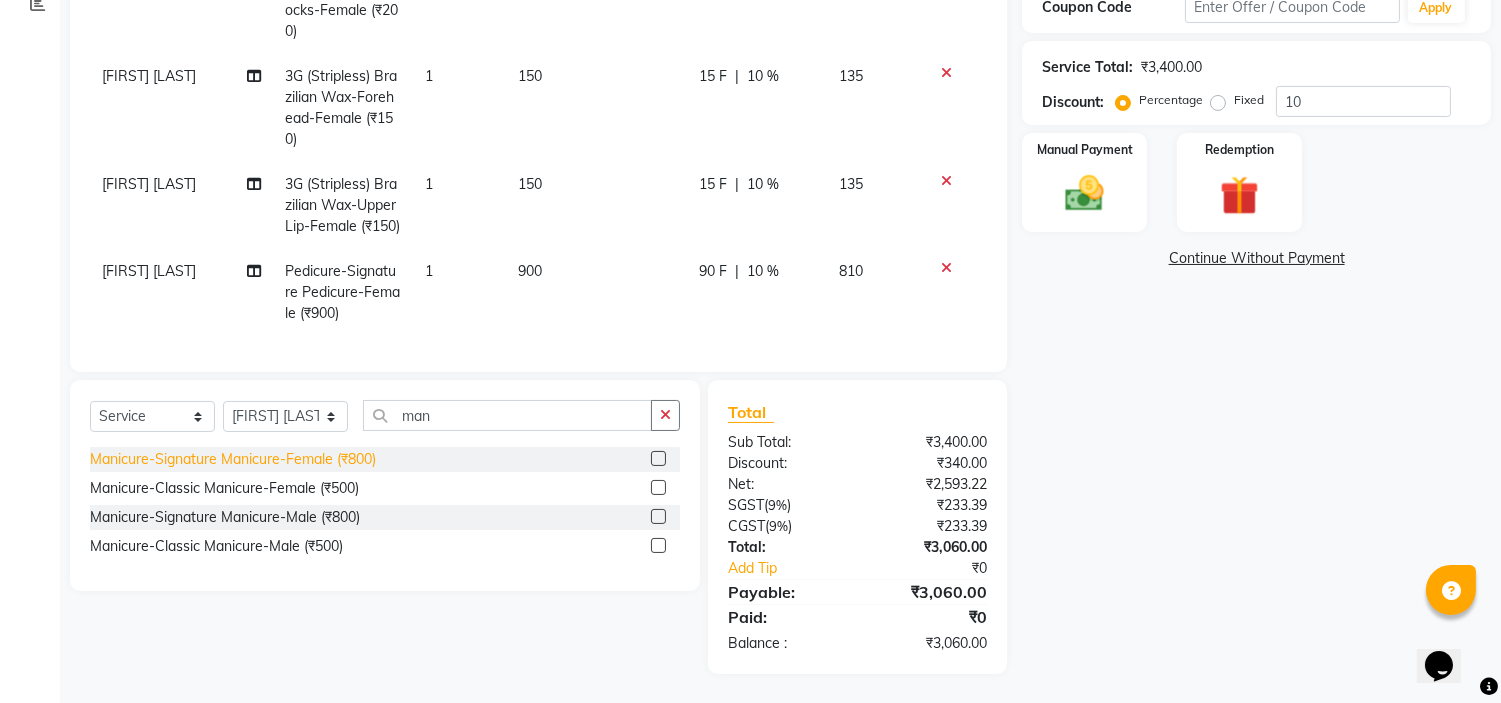 click on "Manicure-Signature Manicure-Female (₹800)" 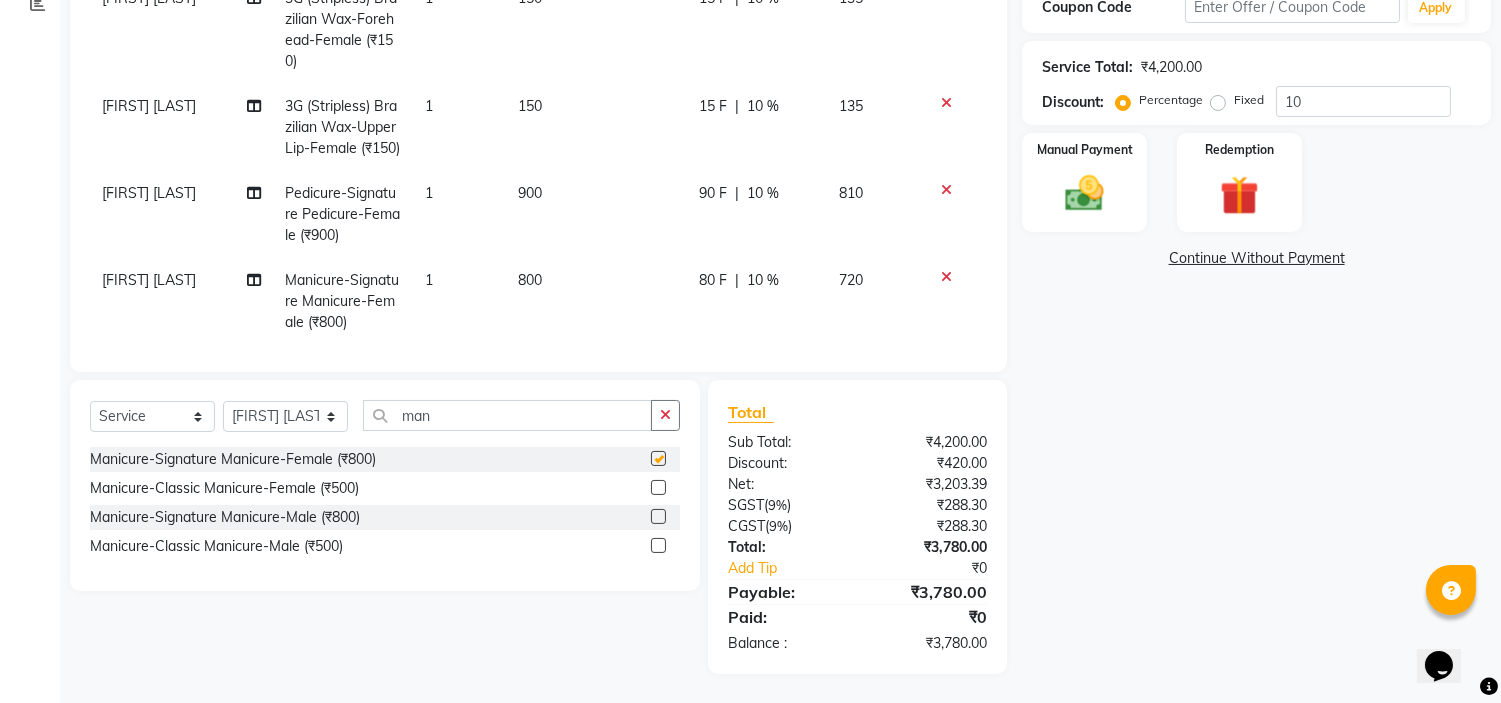 checkbox on "false" 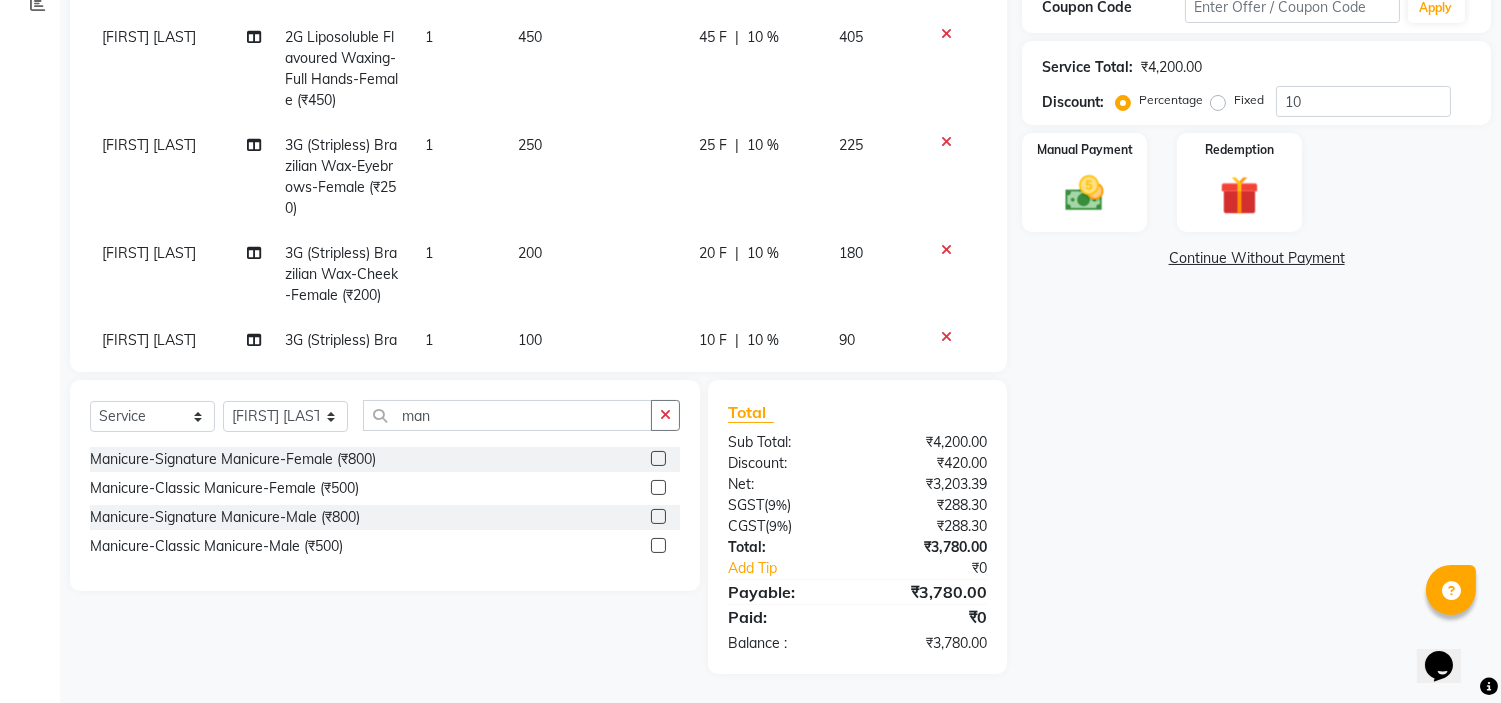 scroll, scrollTop: 0, scrollLeft: 0, axis: both 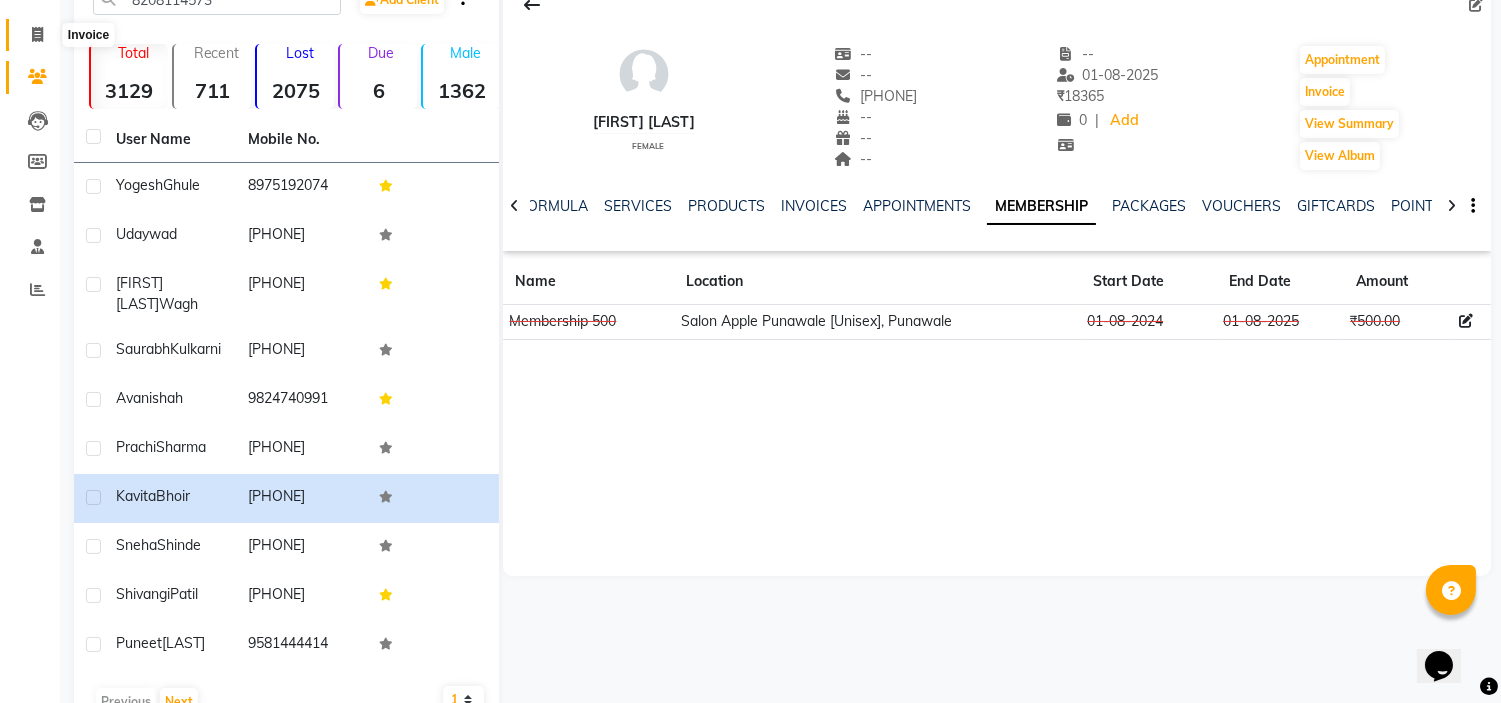 click 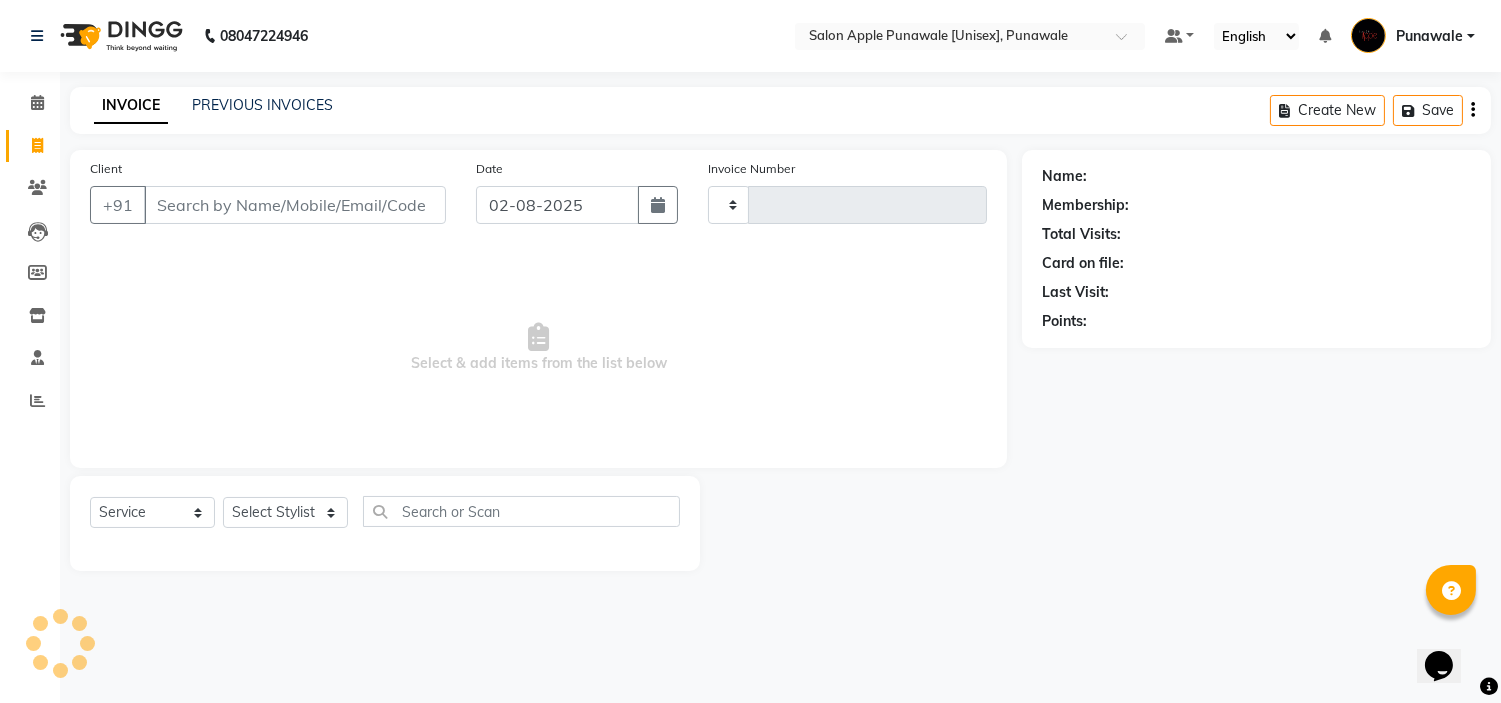 scroll, scrollTop: 0, scrollLeft: 0, axis: both 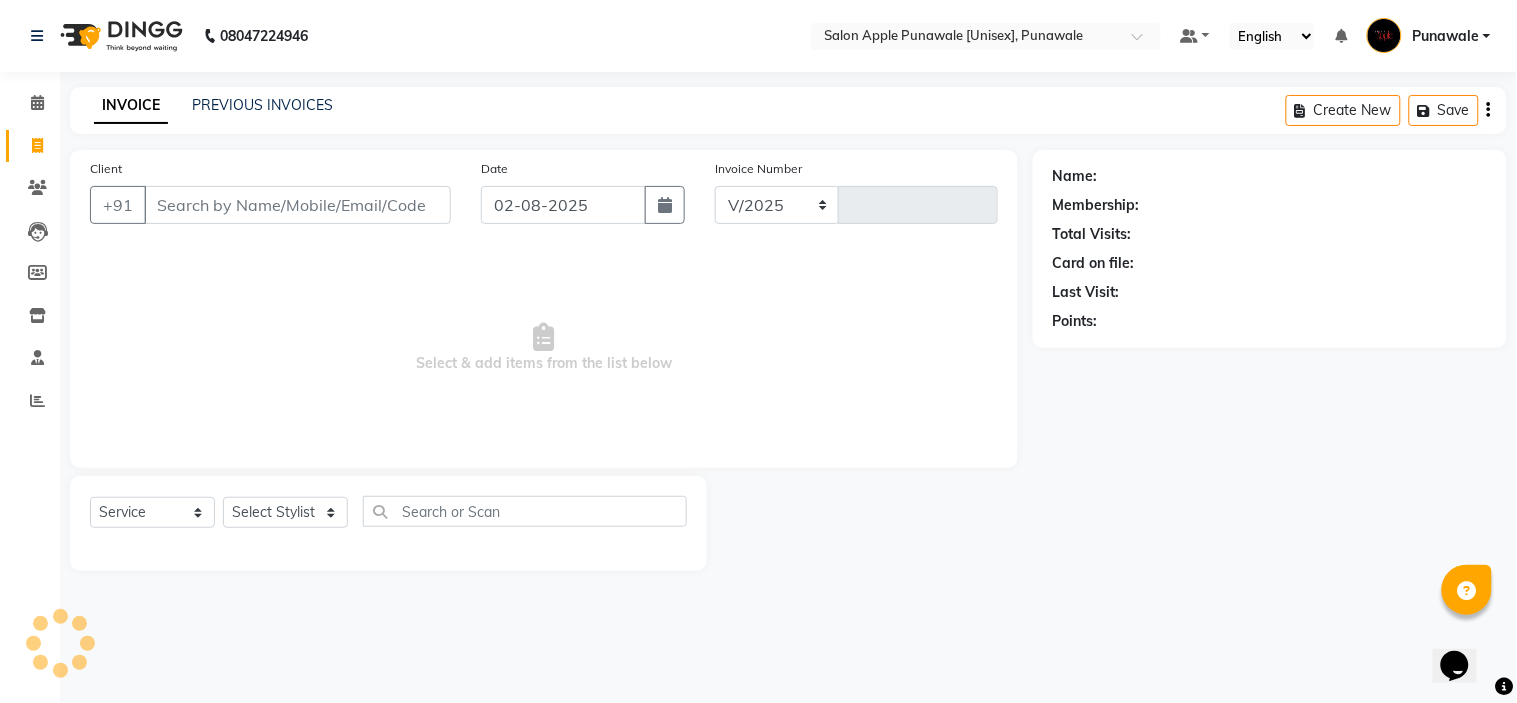 select on "5421" 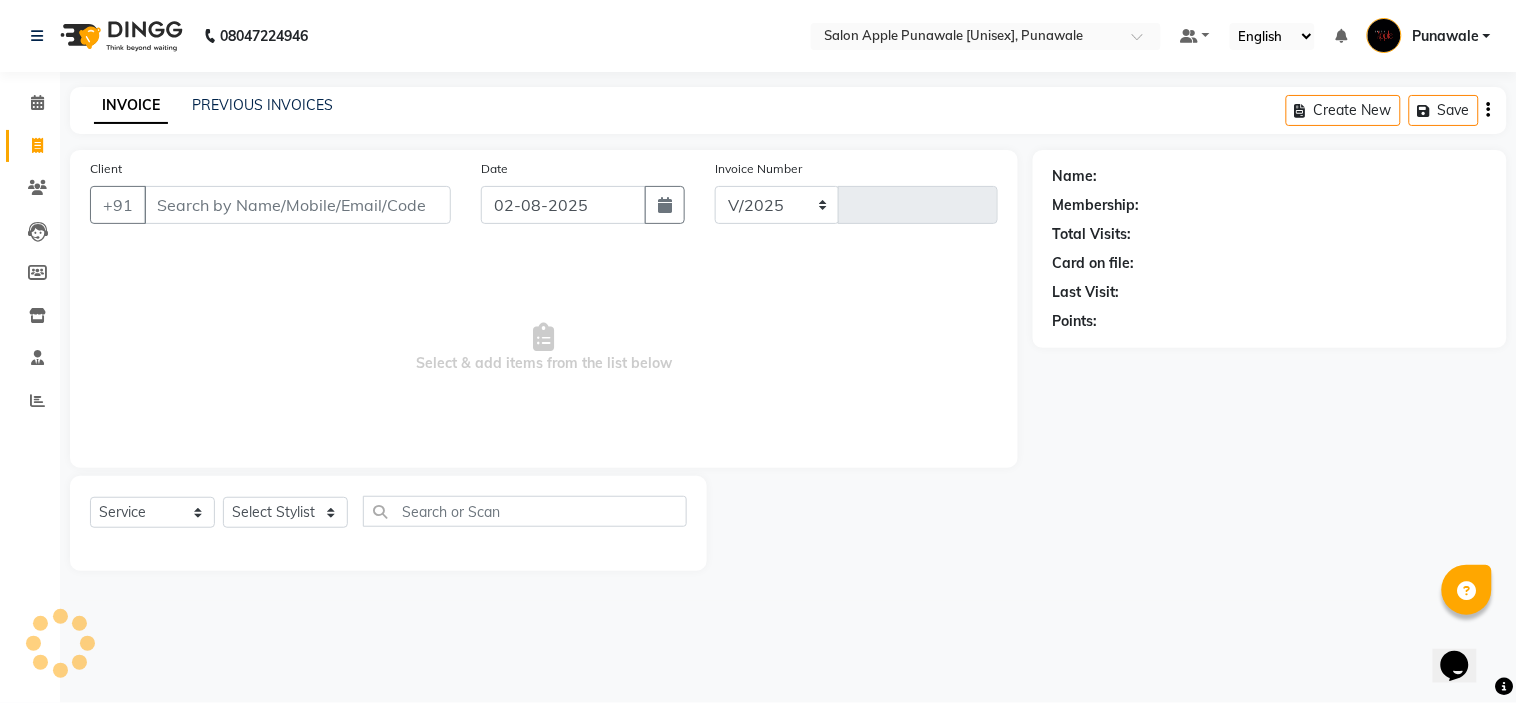 type on "1496" 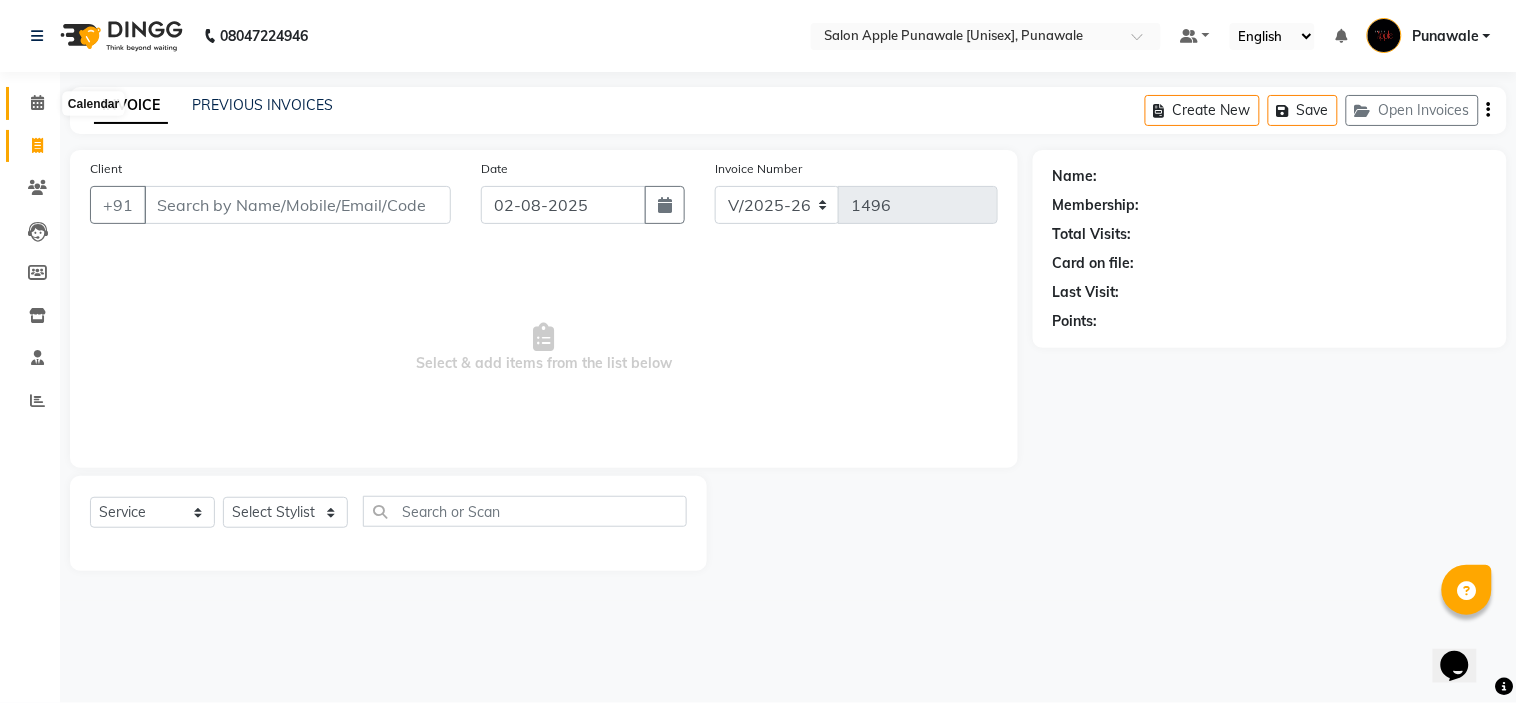 click 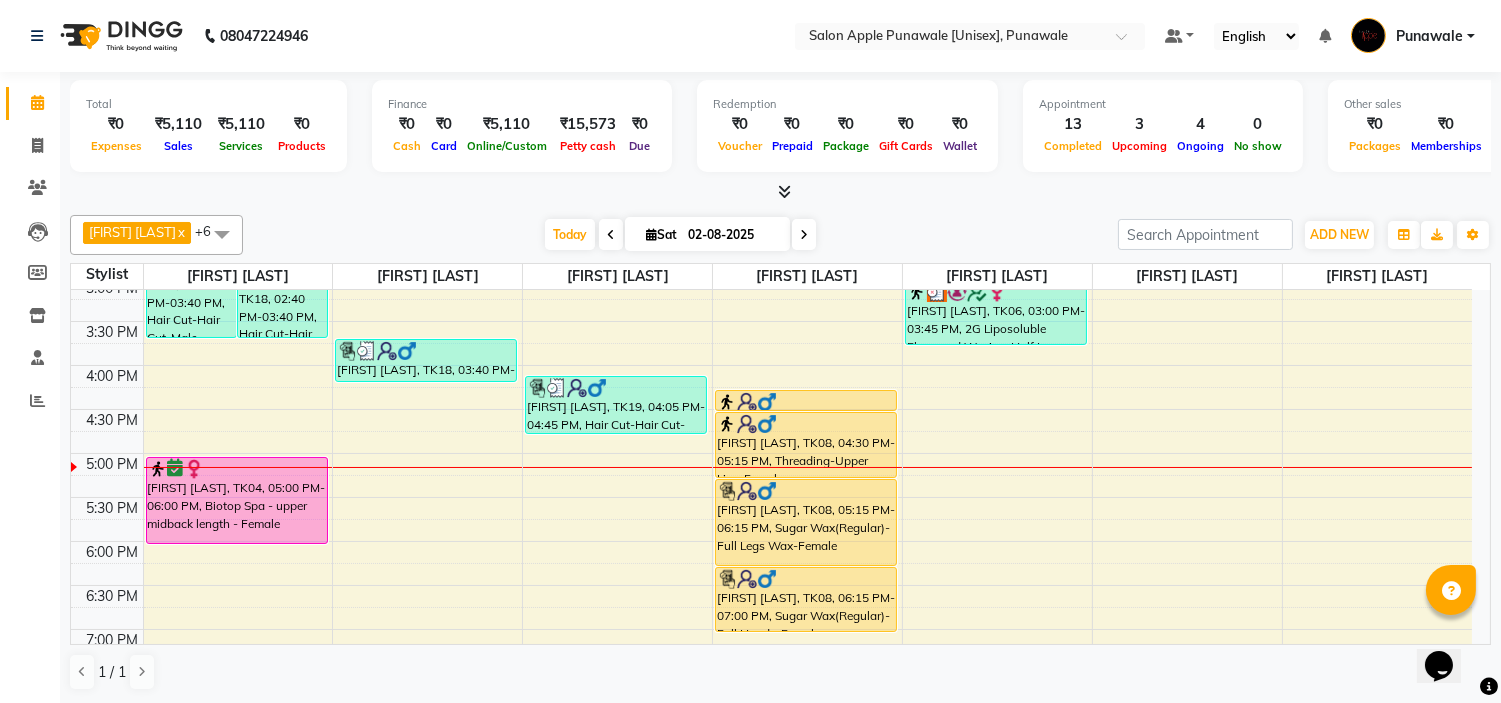 scroll, scrollTop: 548, scrollLeft: 0, axis: vertical 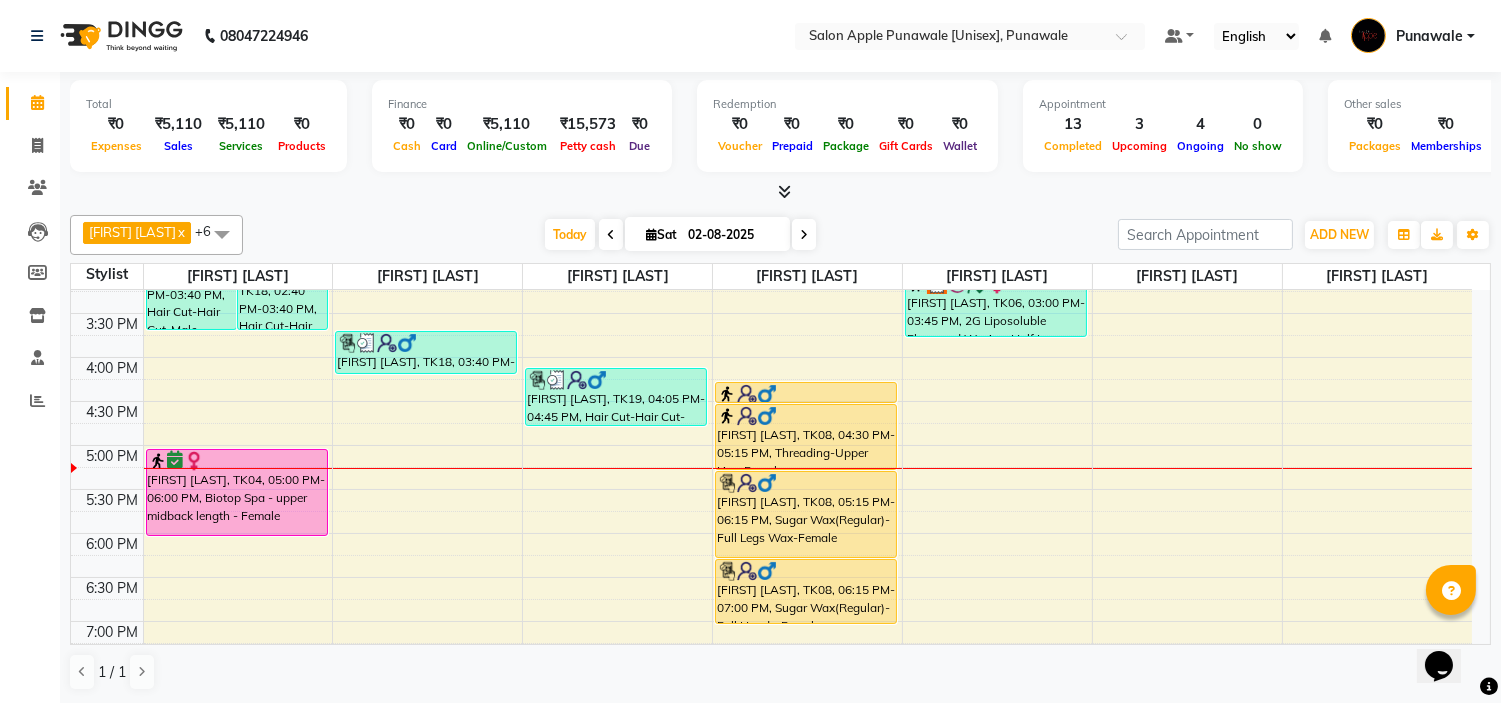 click at bounding box center [611, 234] 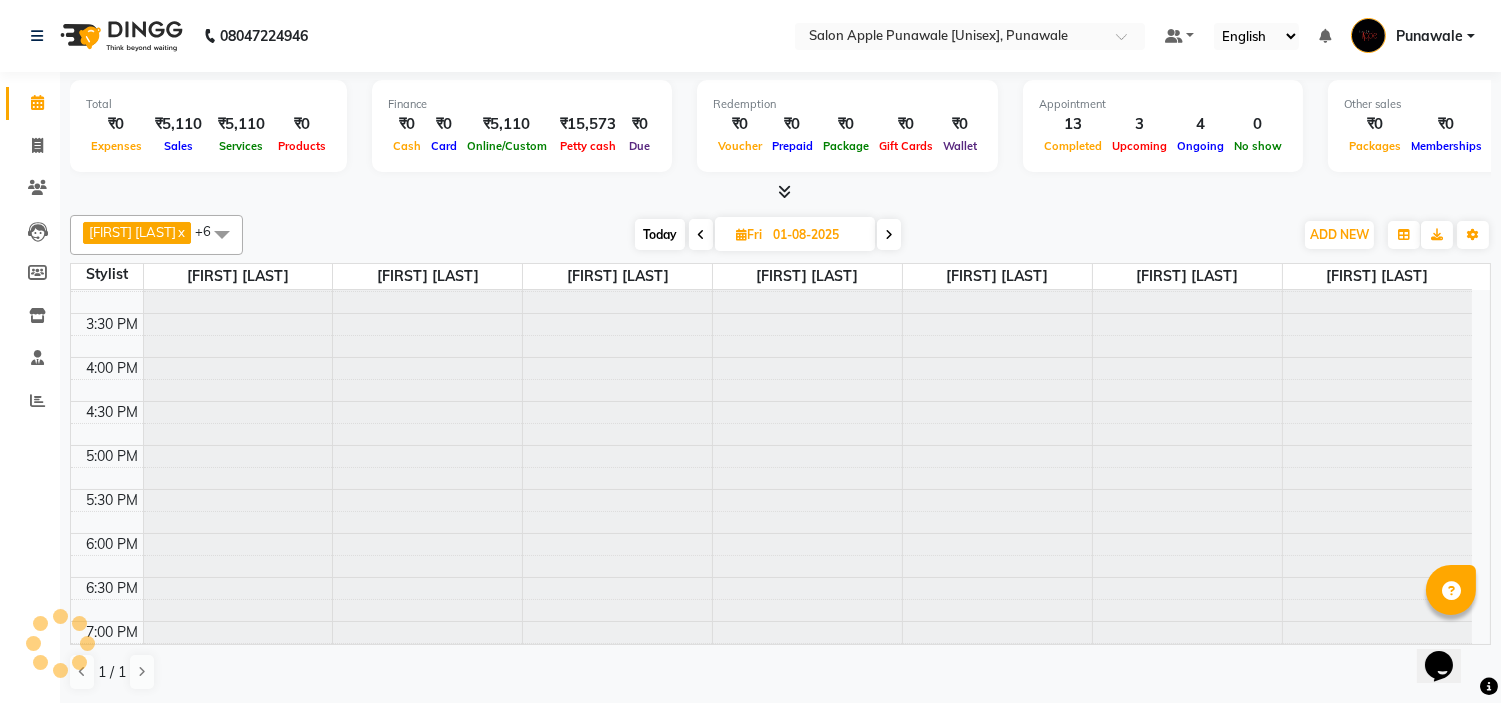 scroll, scrollTop: 707, scrollLeft: 0, axis: vertical 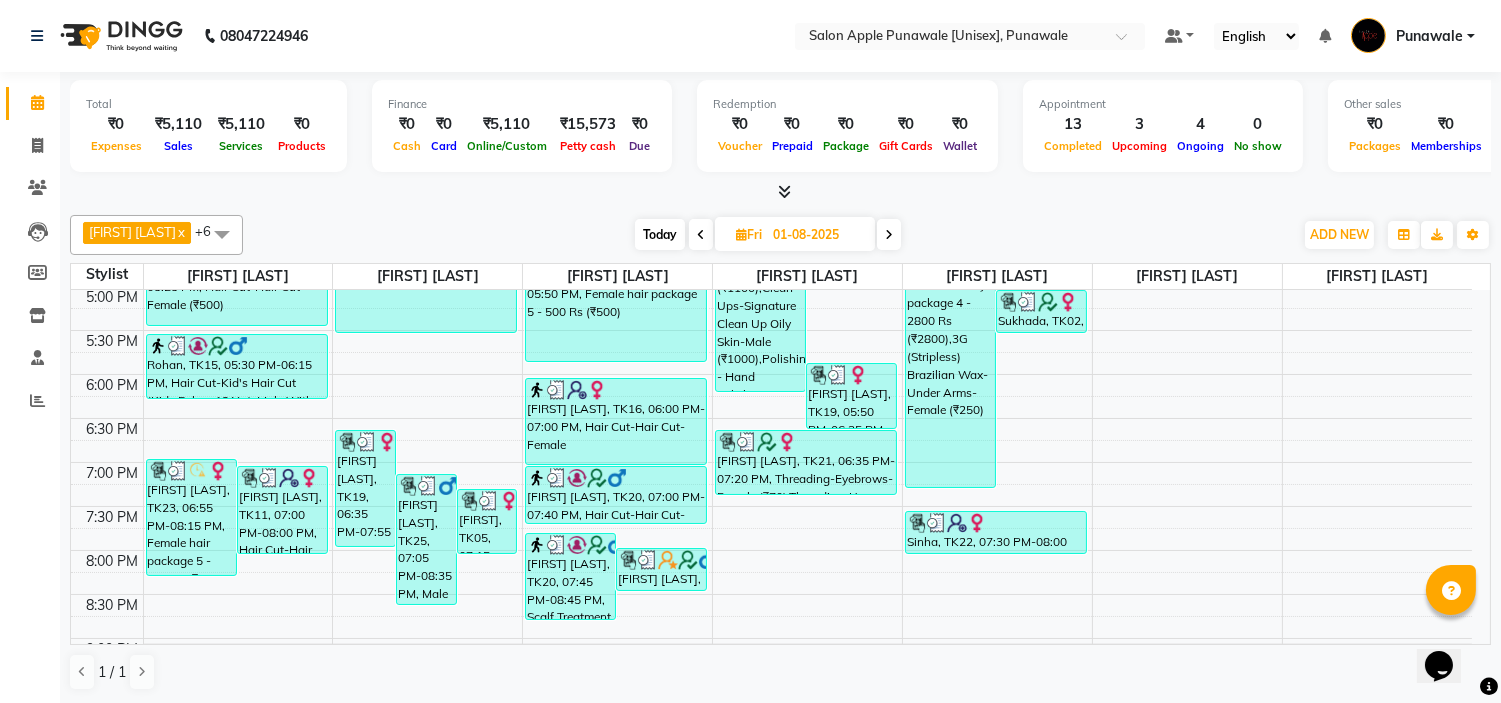 click at bounding box center [701, 234] 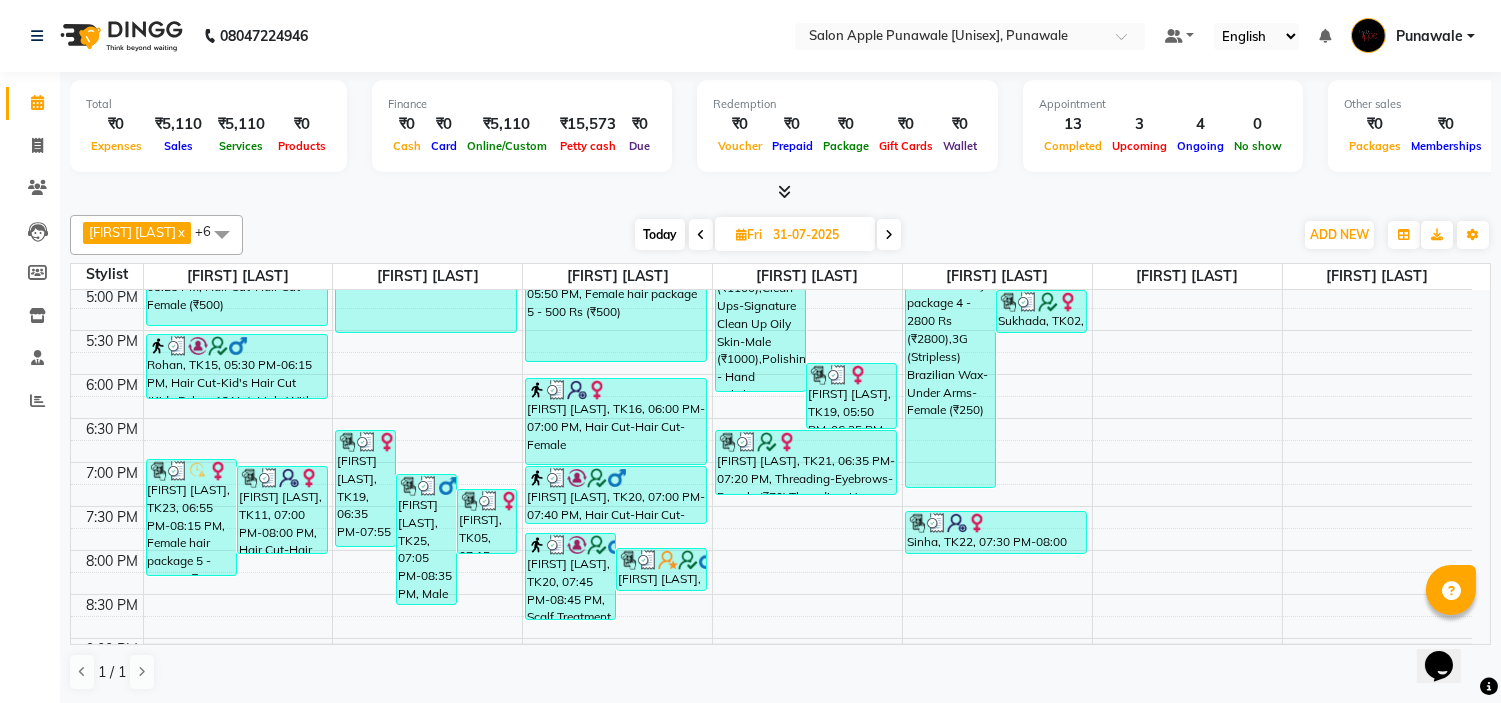 scroll, scrollTop: 0, scrollLeft: 0, axis: both 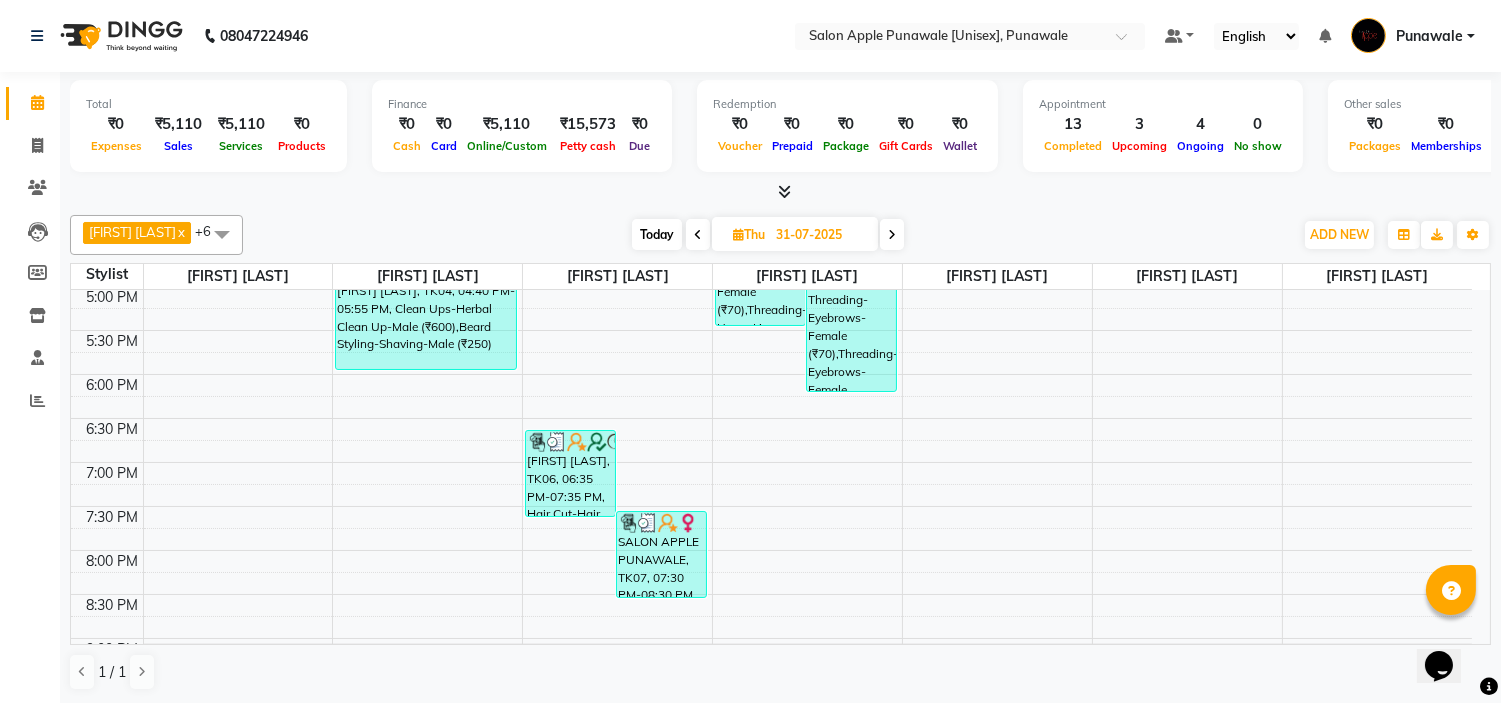 click at bounding box center [698, 234] 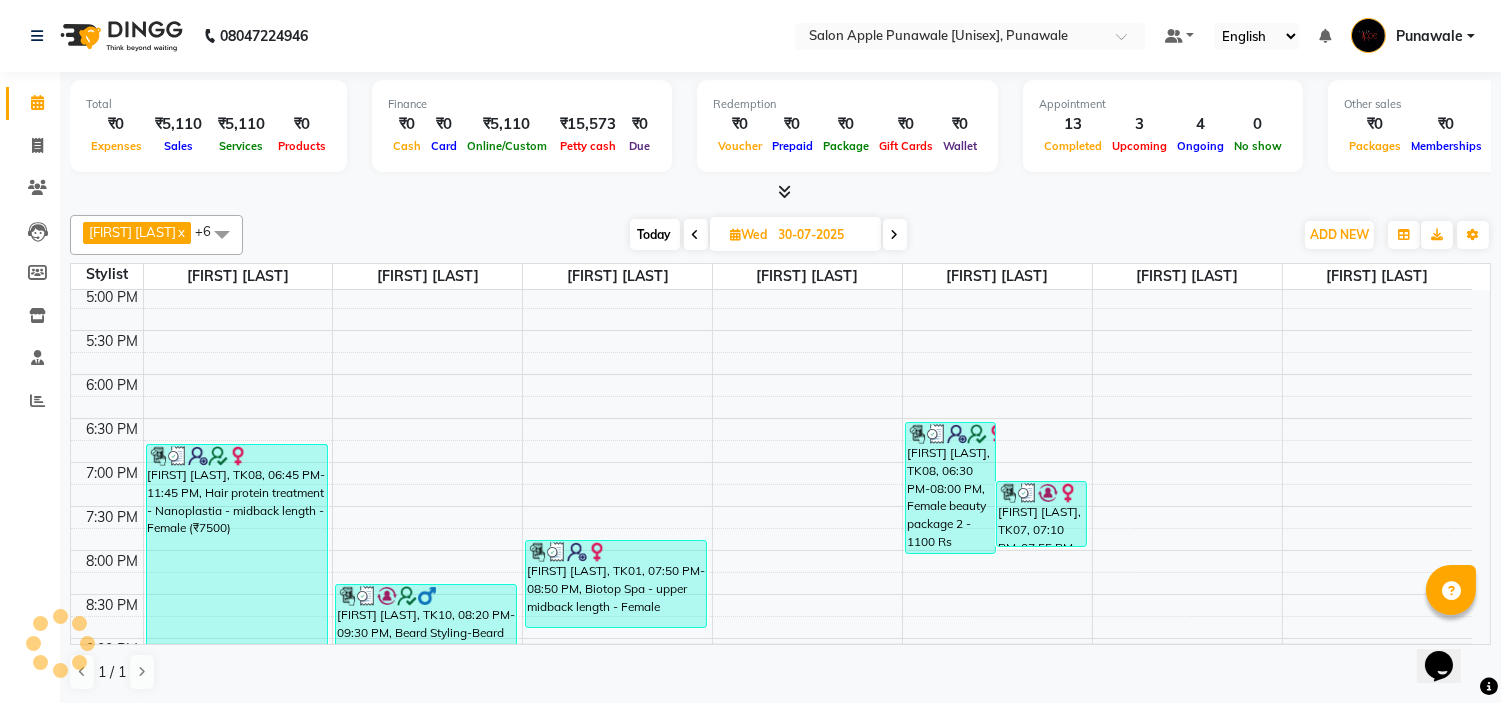 click at bounding box center (696, 234) 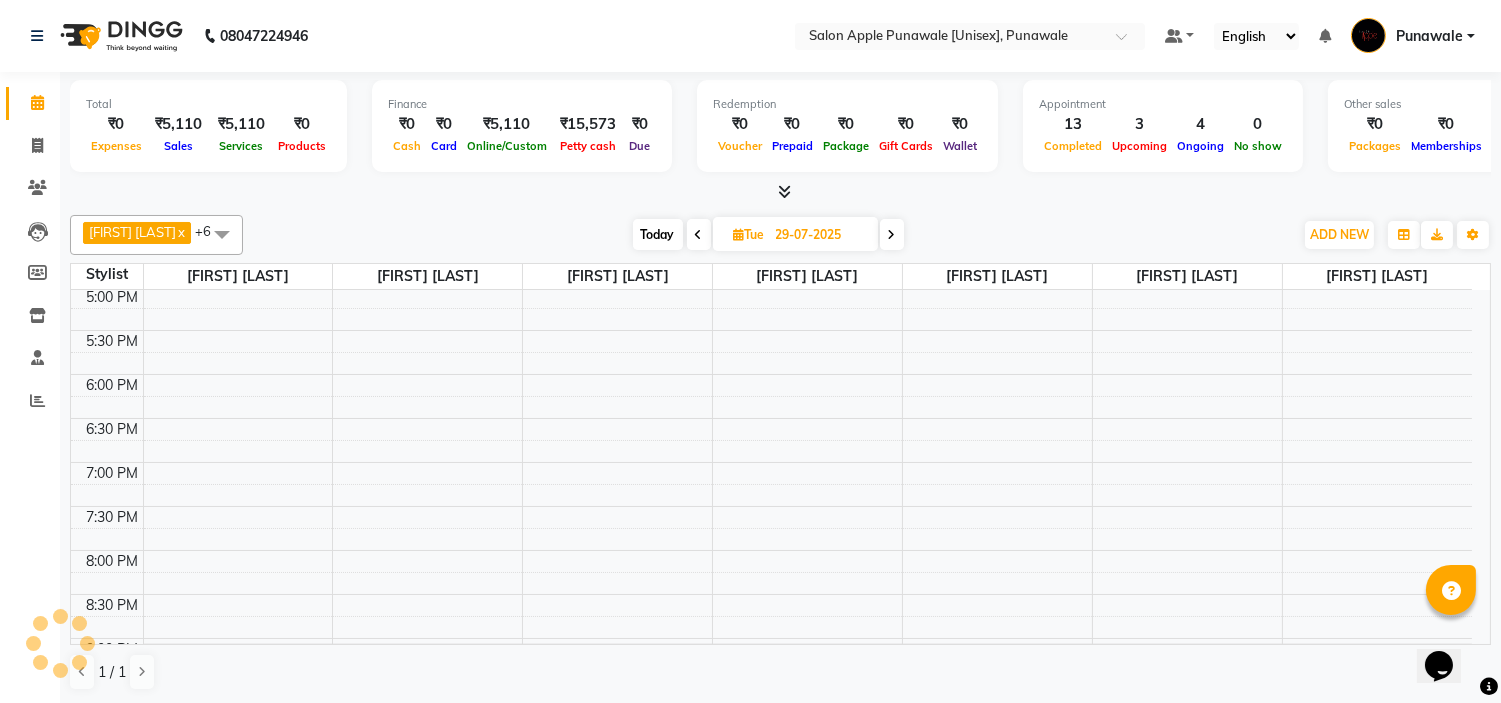 scroll, scrollTop: 707, scrollLeft: 0, axis: vertical 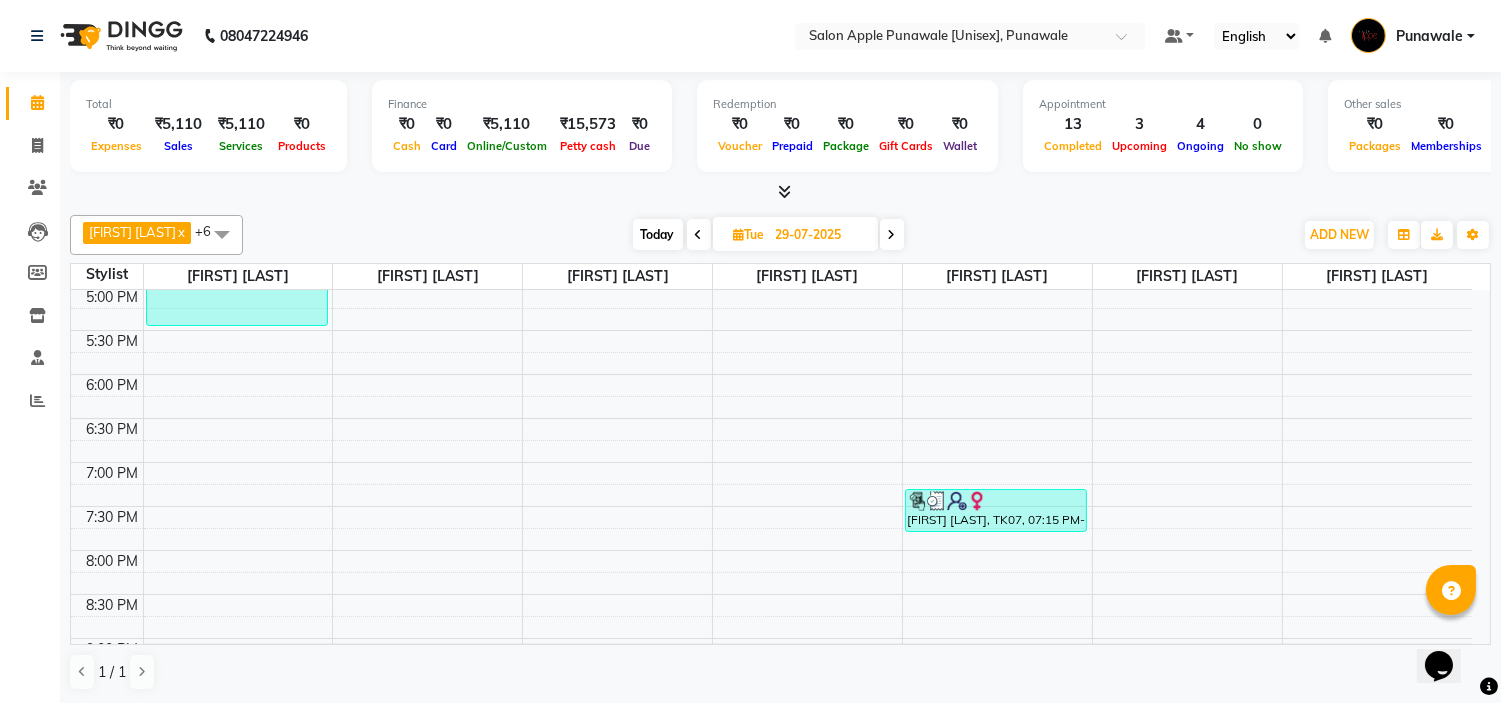 click at bounding box center [699, 234] 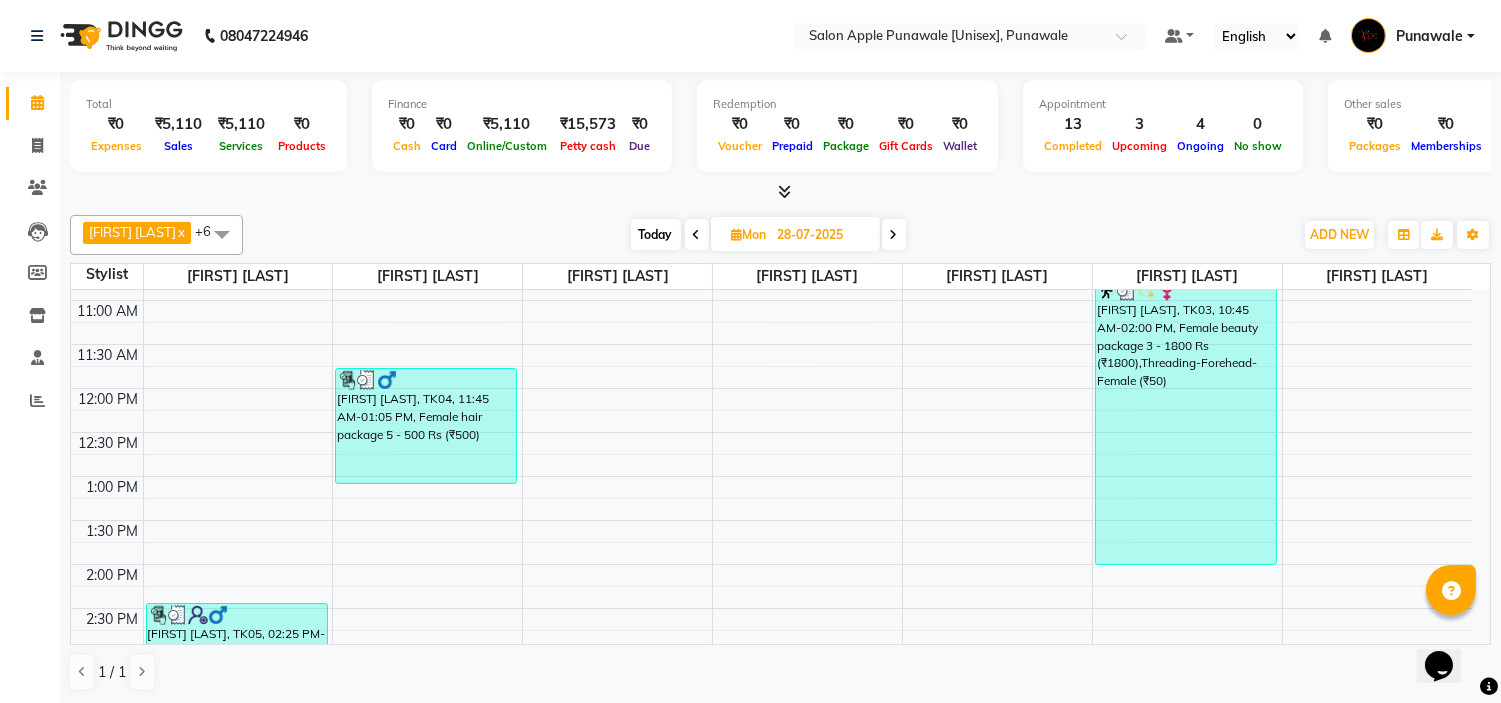 scroll, scrollTop: 444, scrollLeft: 0, axis: vertical 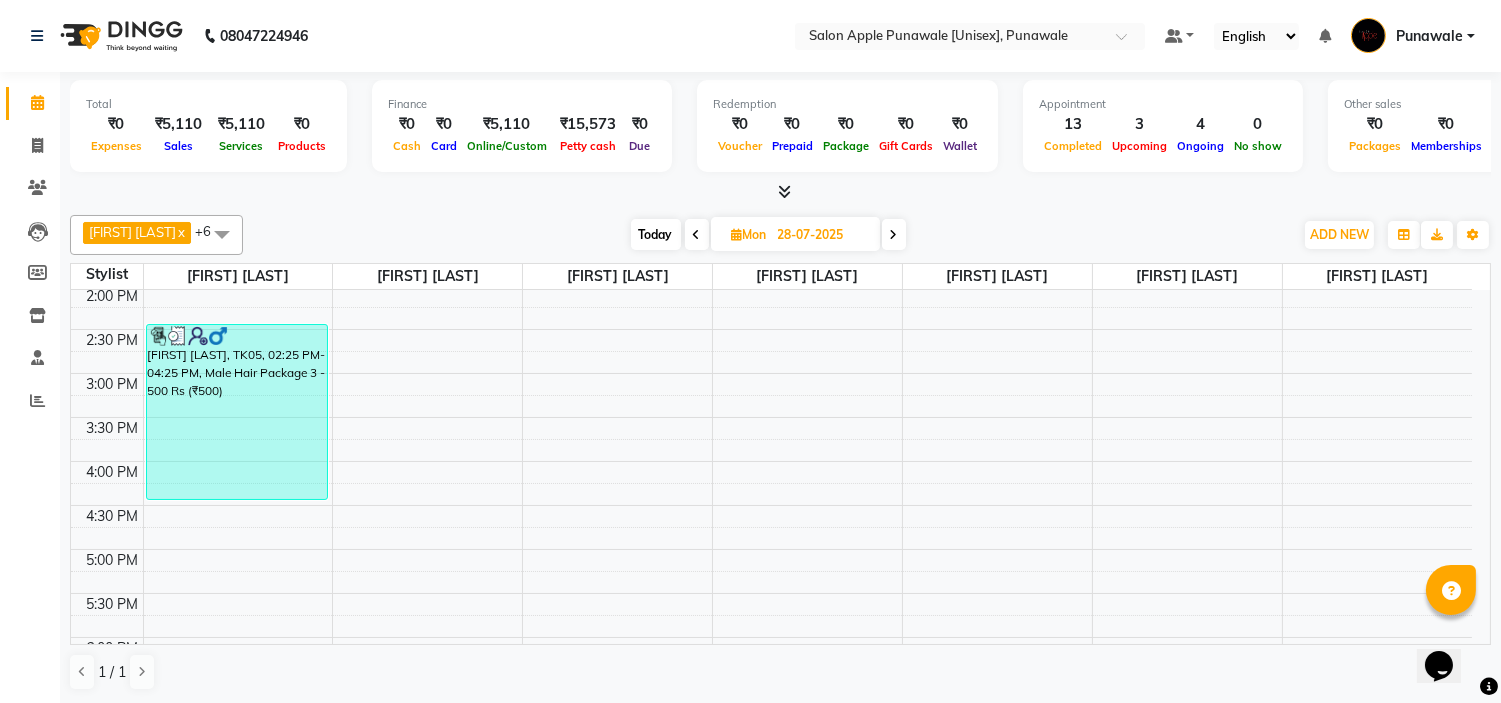 click at bounding box center [894, 235] 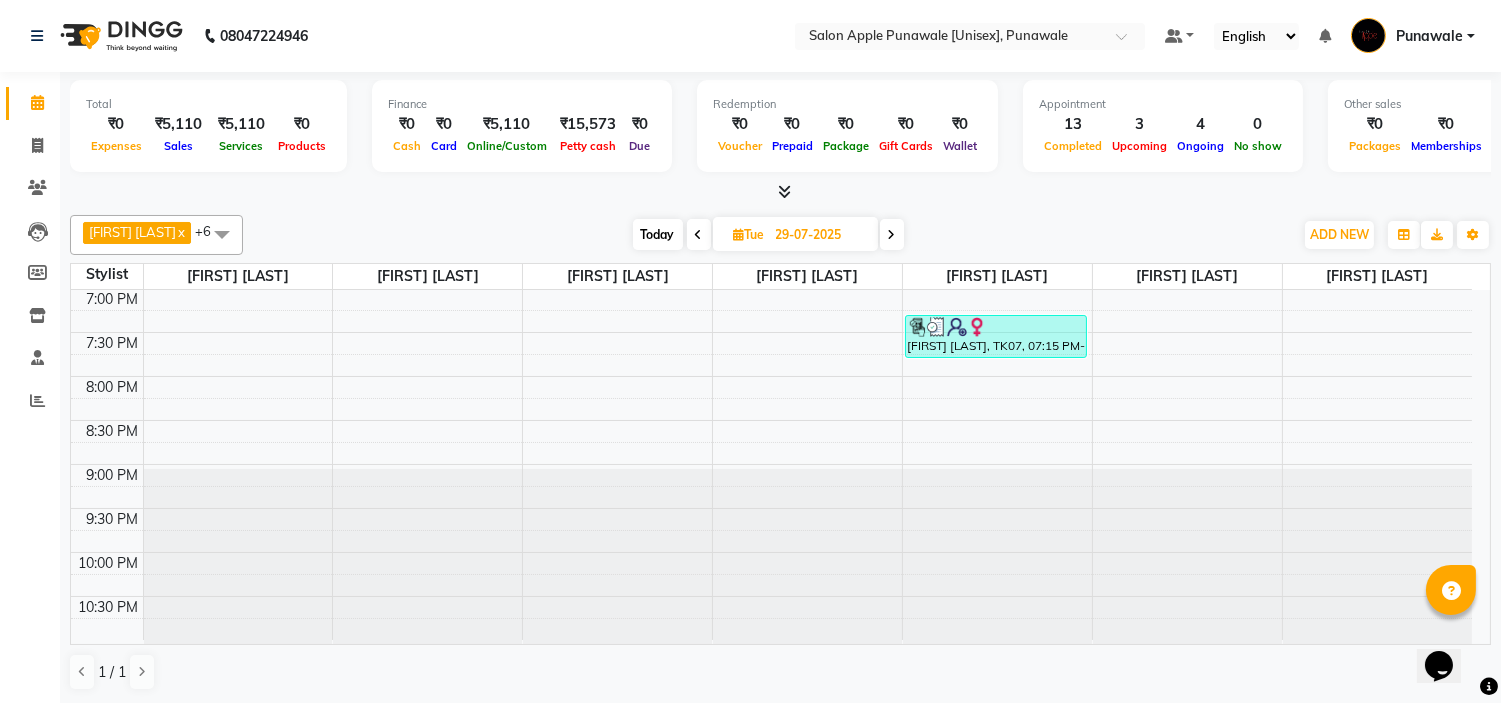 scroll, scrollTop: 882, scrollLeft: 0, axis: vertical 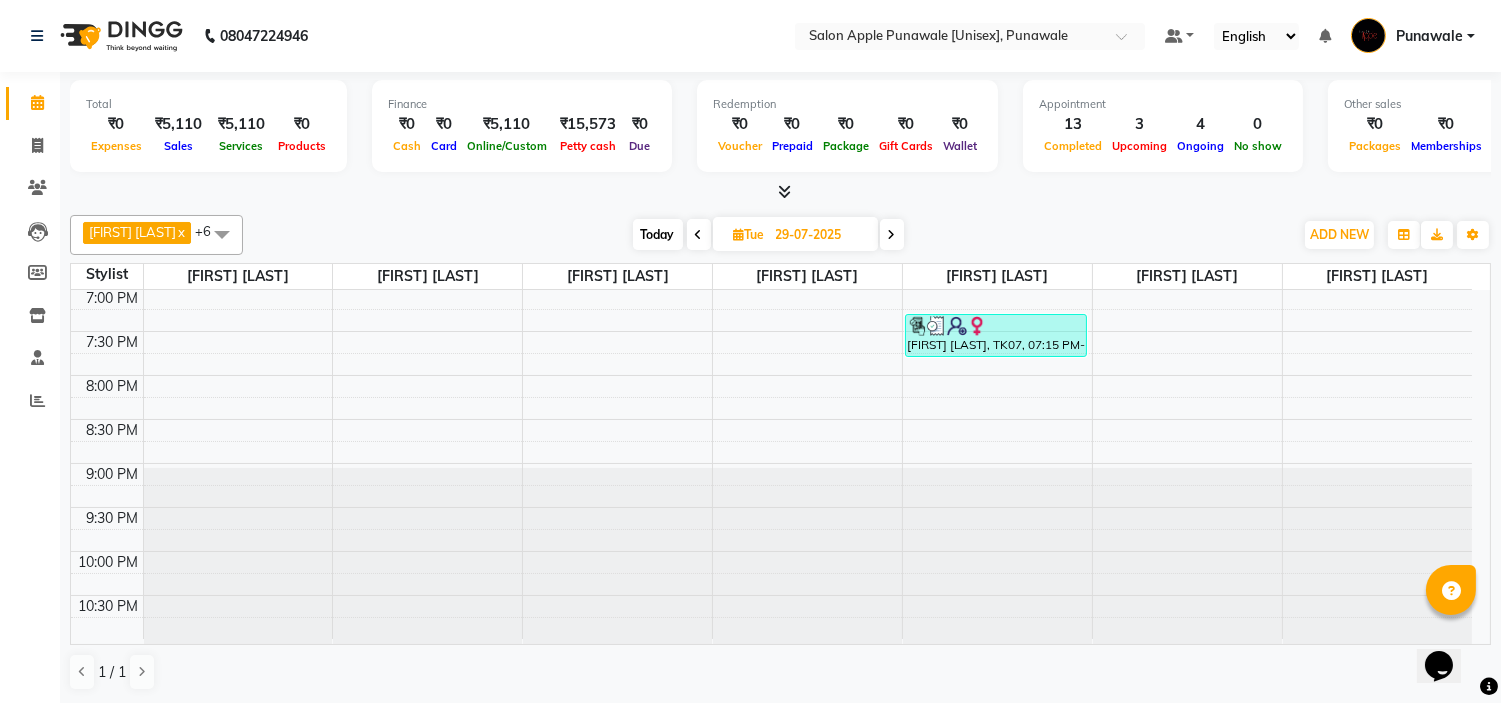 click at bounding box center (892, 235) 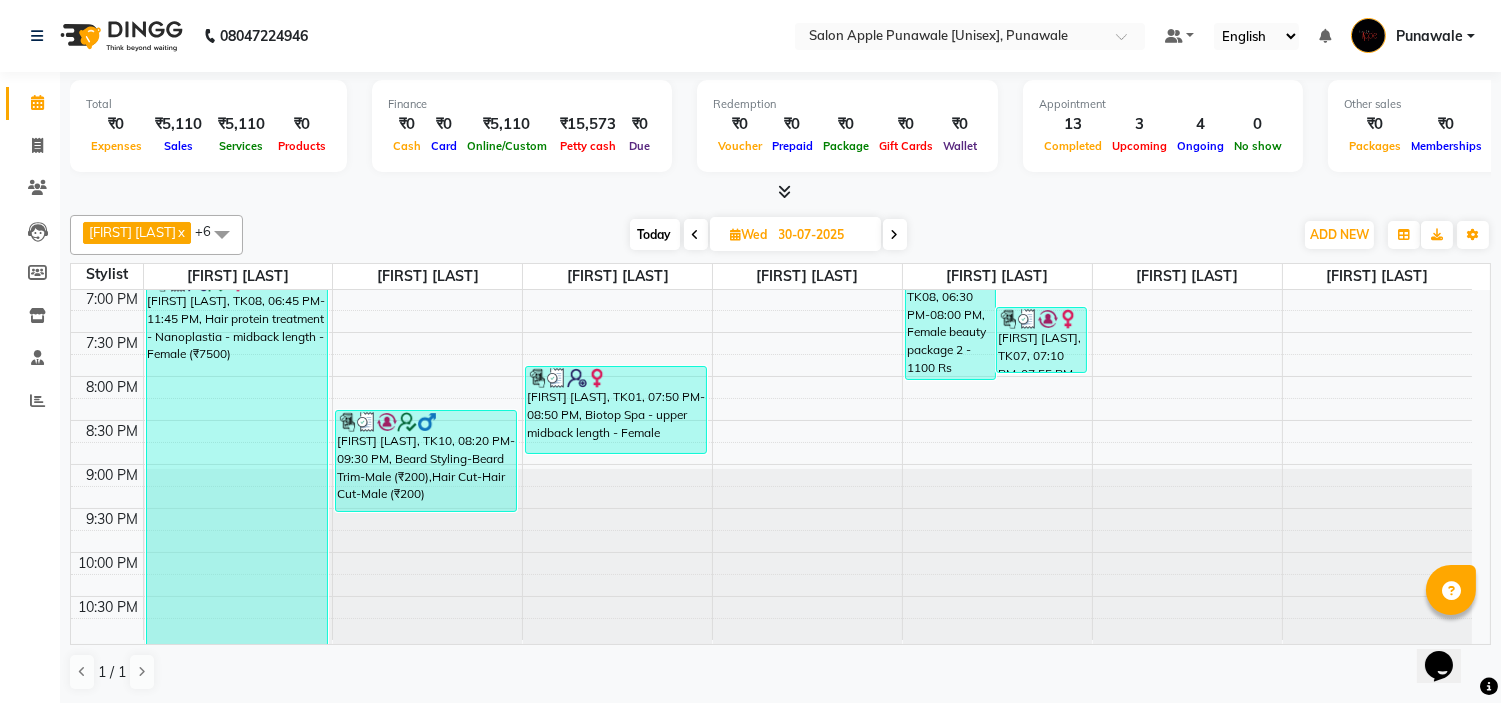 scroll, scrollTop: 882, scrollLeft: 0, axis: vertical 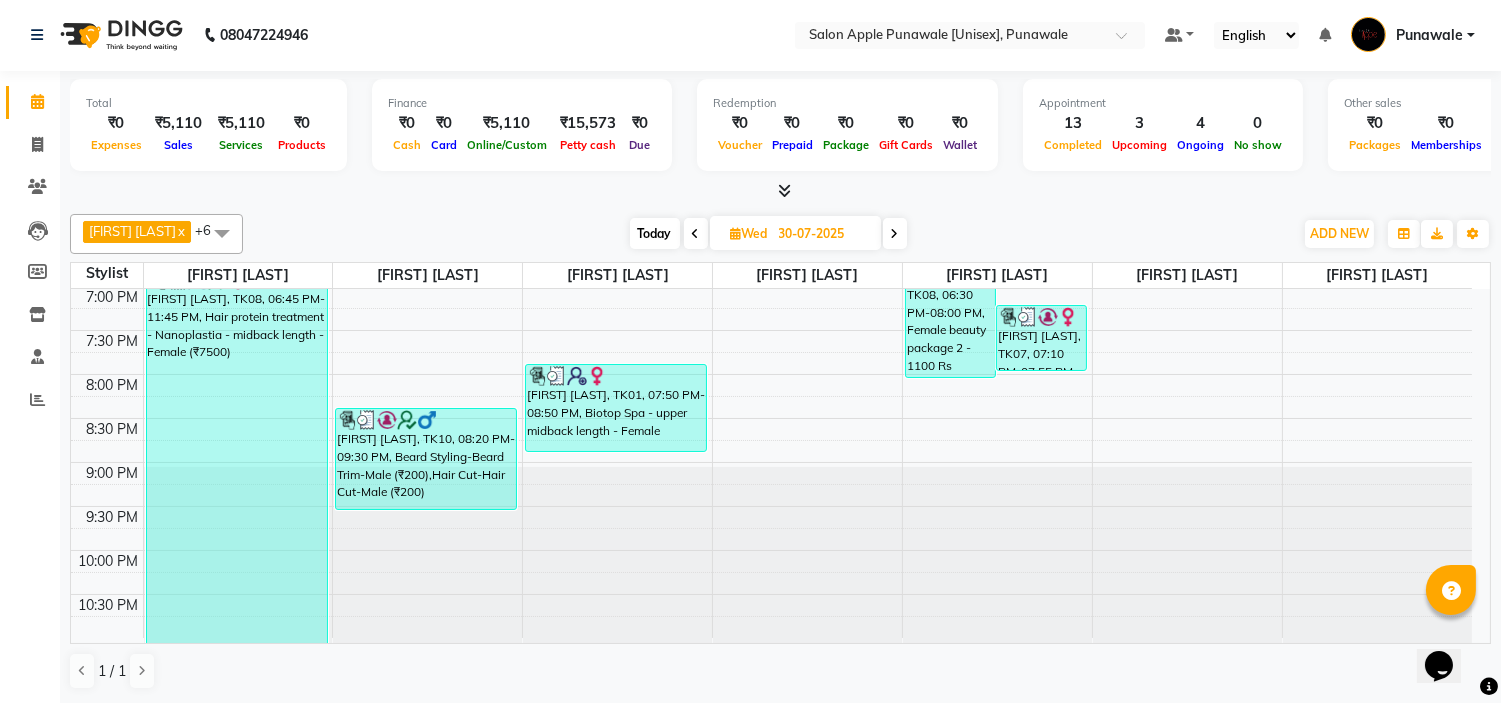 click at bounding box center (895, 233) 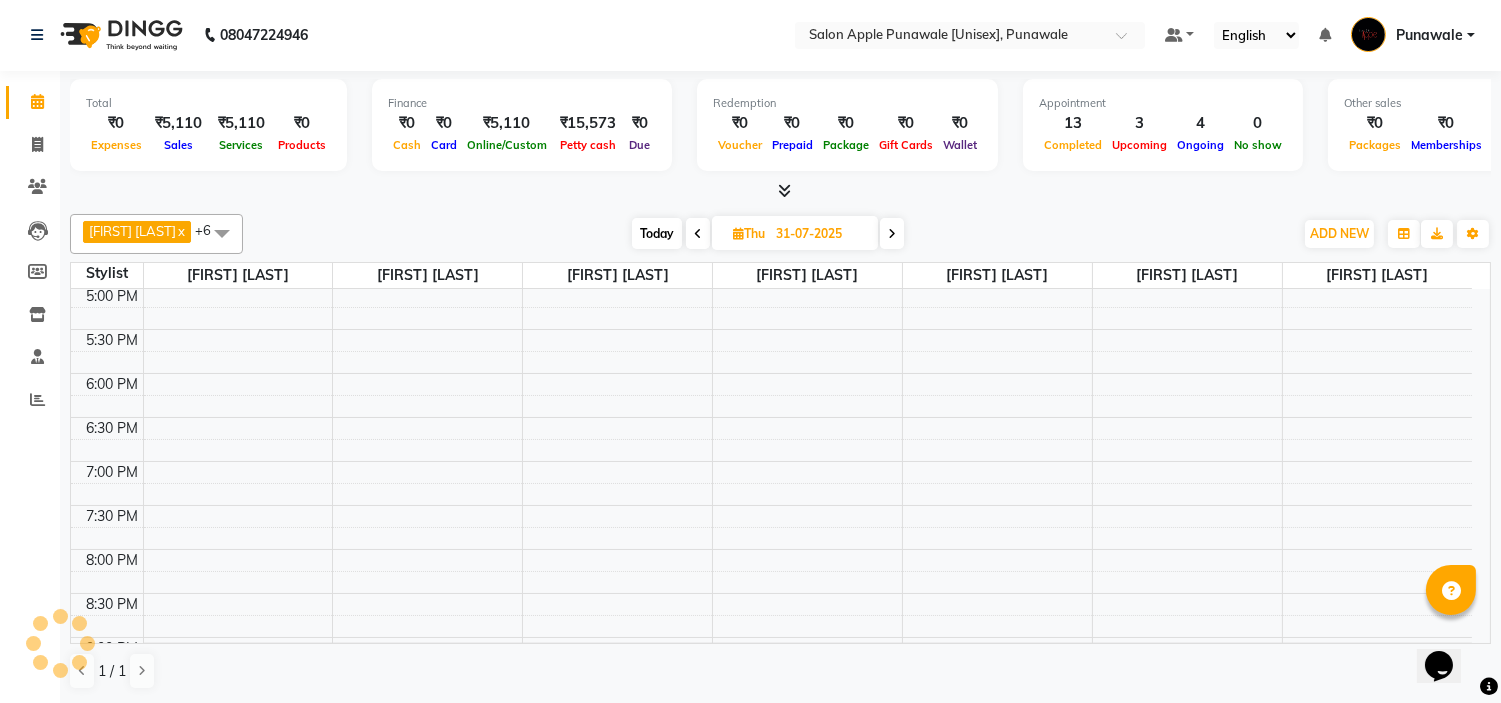 click at bounding box center (892, 233) 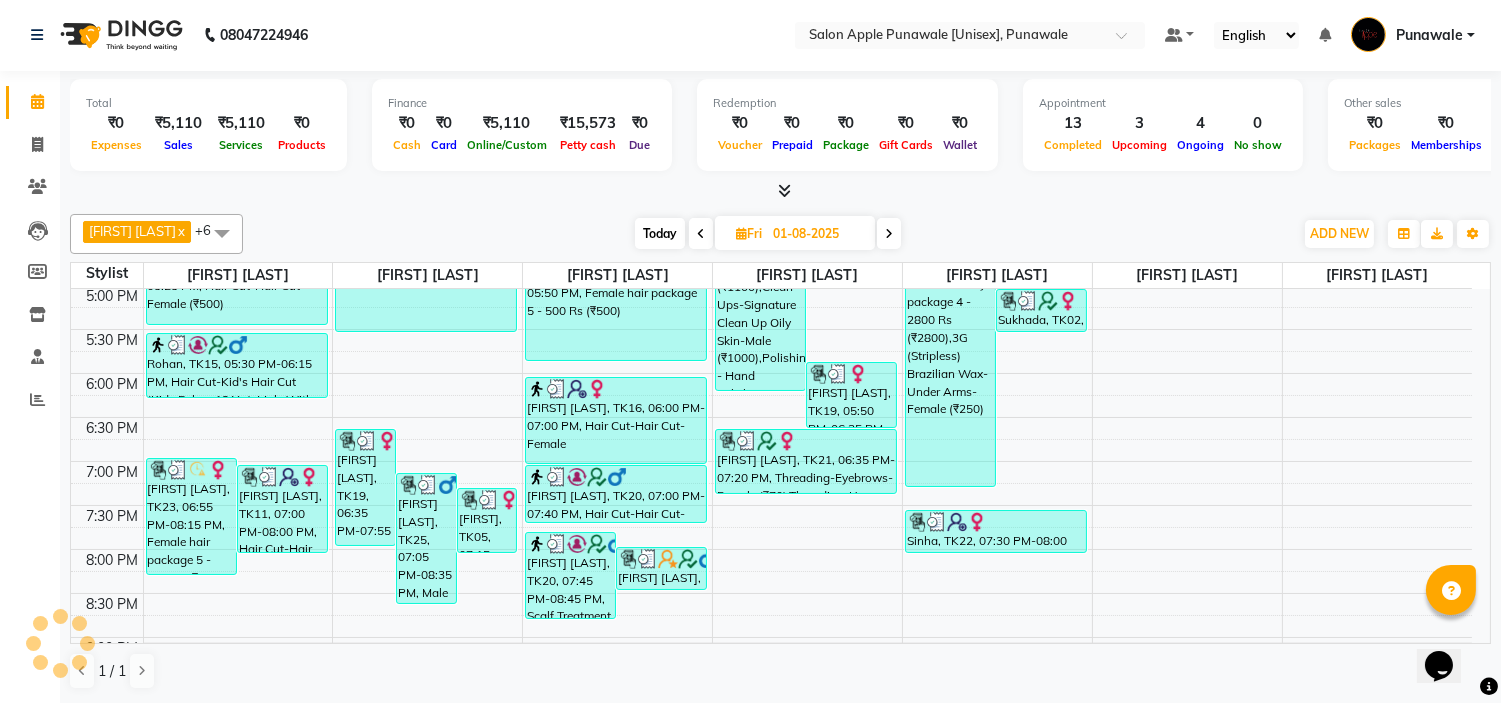 click at bounding box center [889, 233] 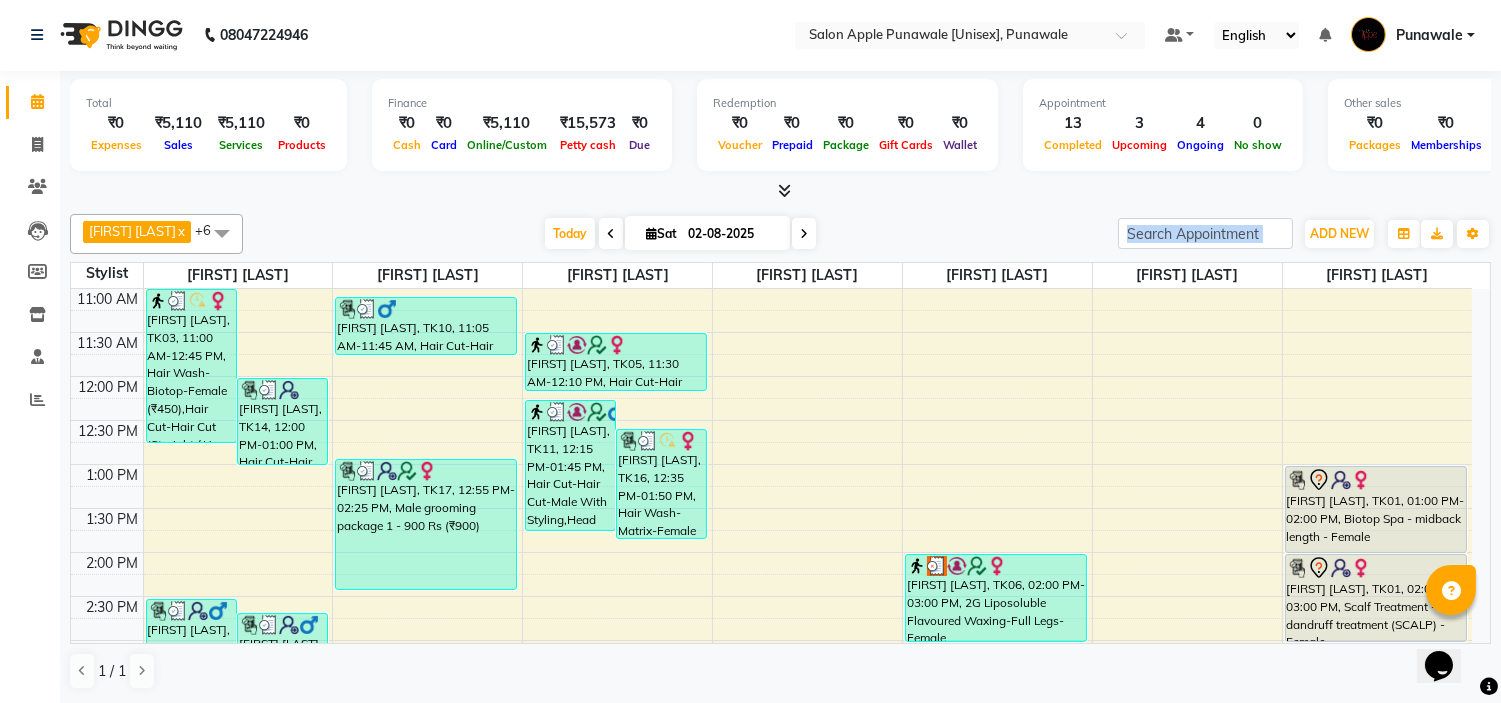 scroll, scrollTop: 104, scrollLeft: 0, axis: vertical 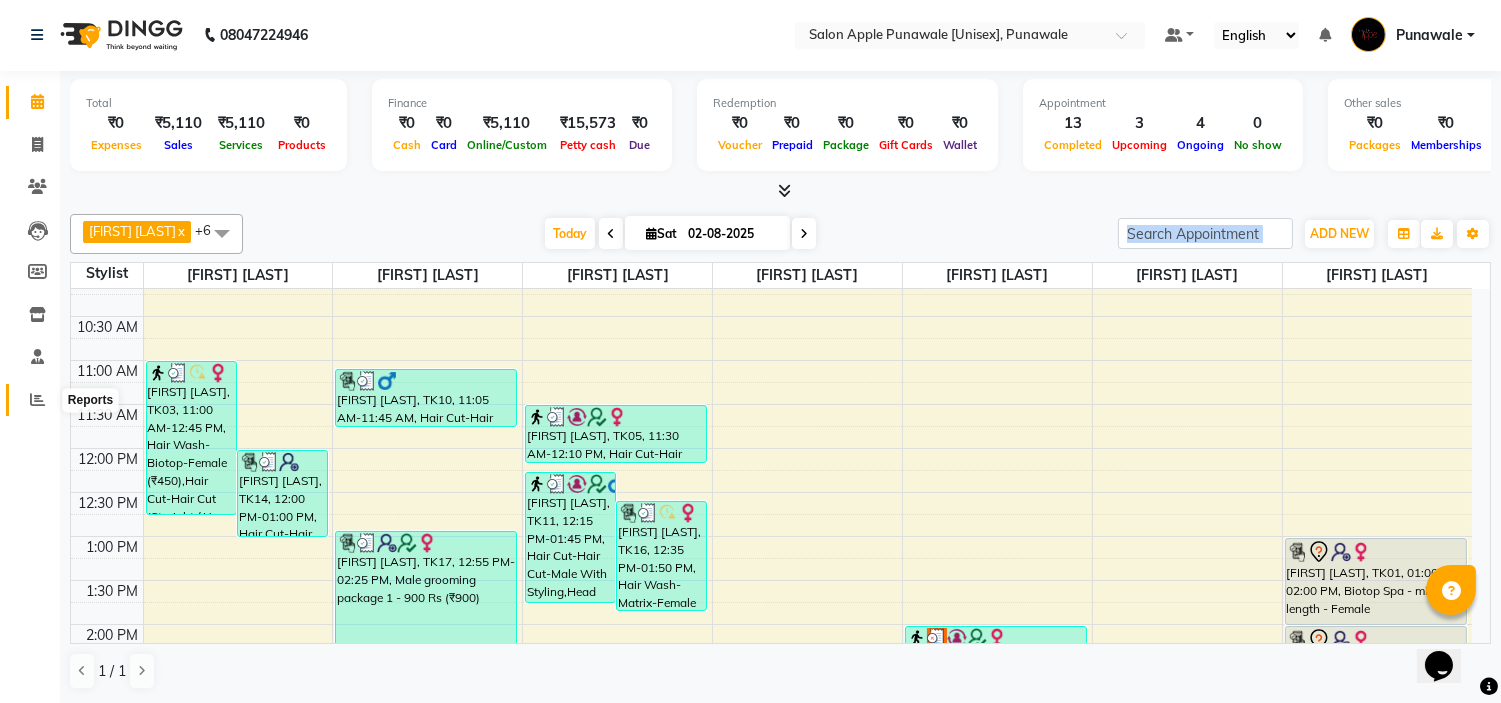 click 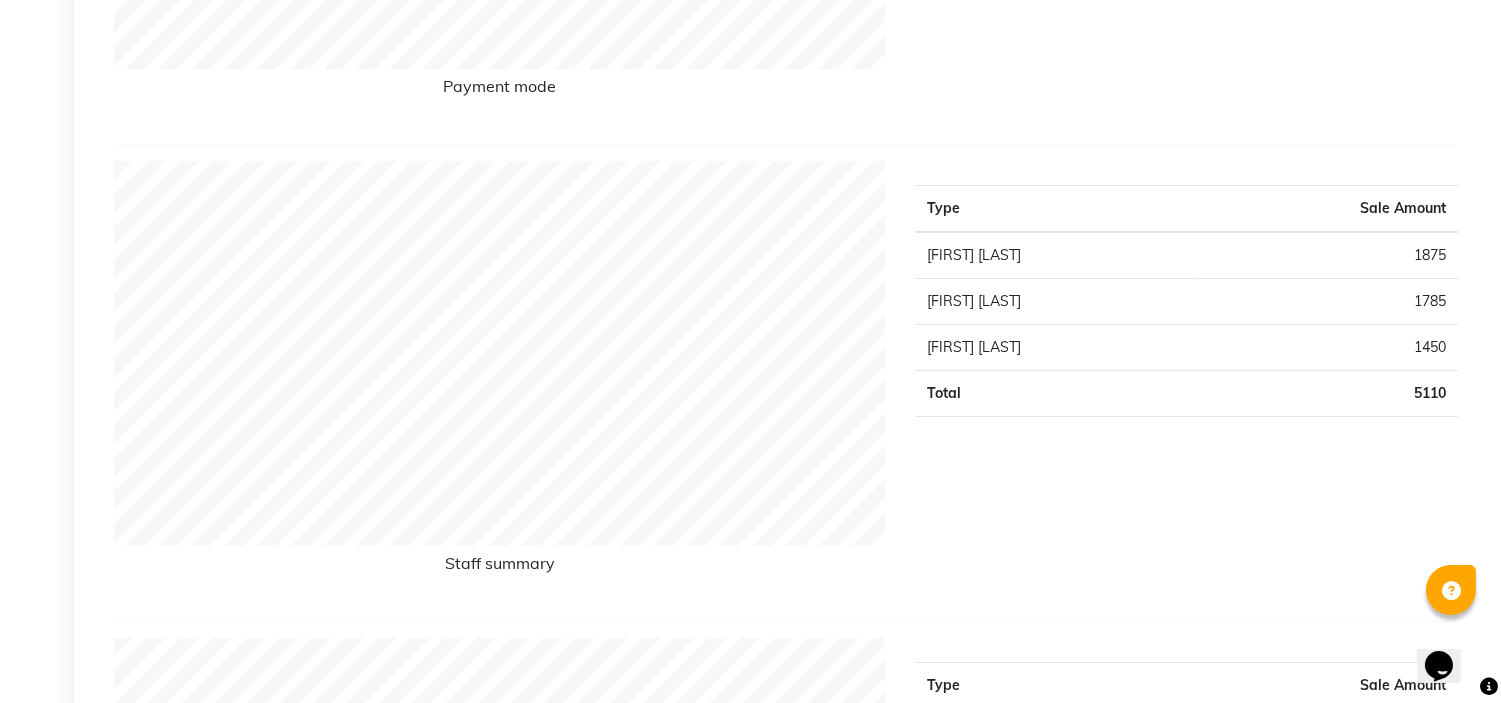 scroll, scrollTop: 0, scrollLeft: 0, axis: both 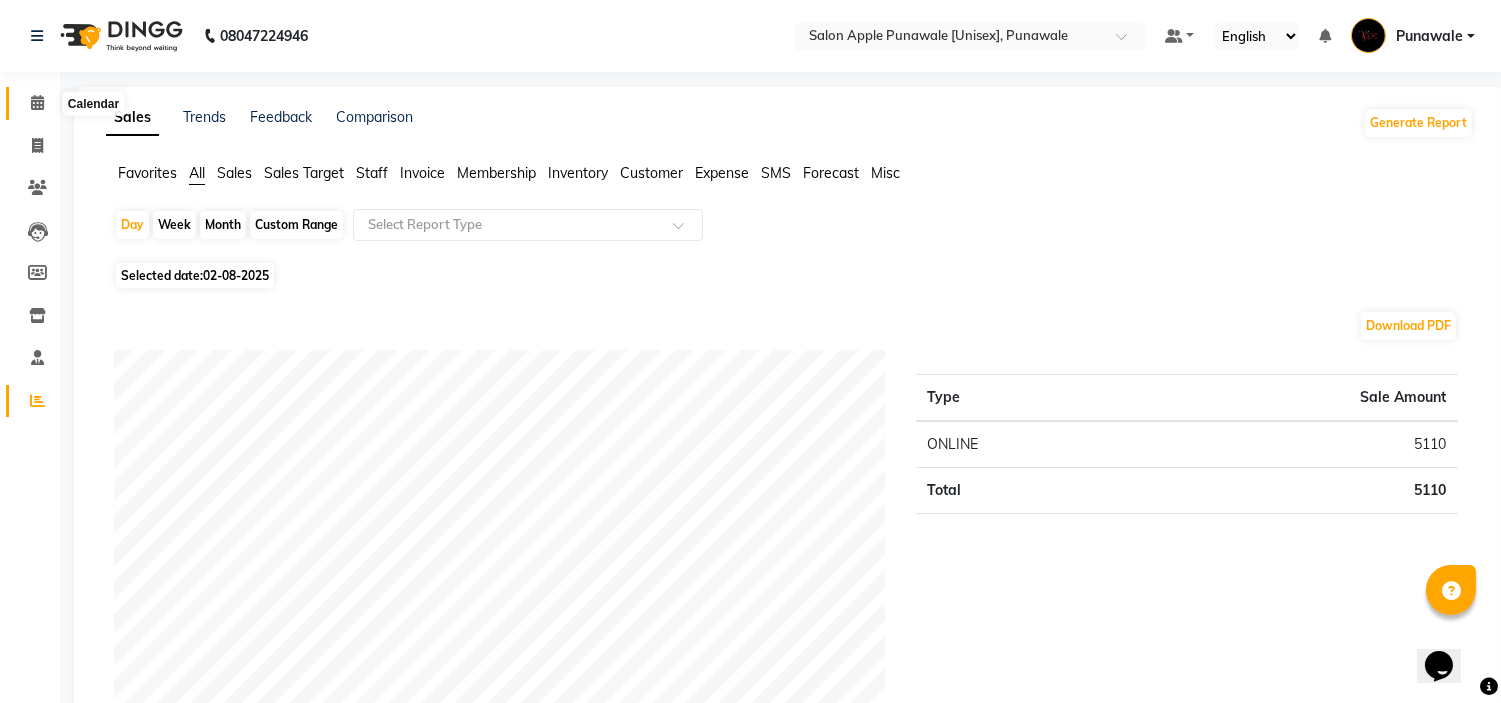 click 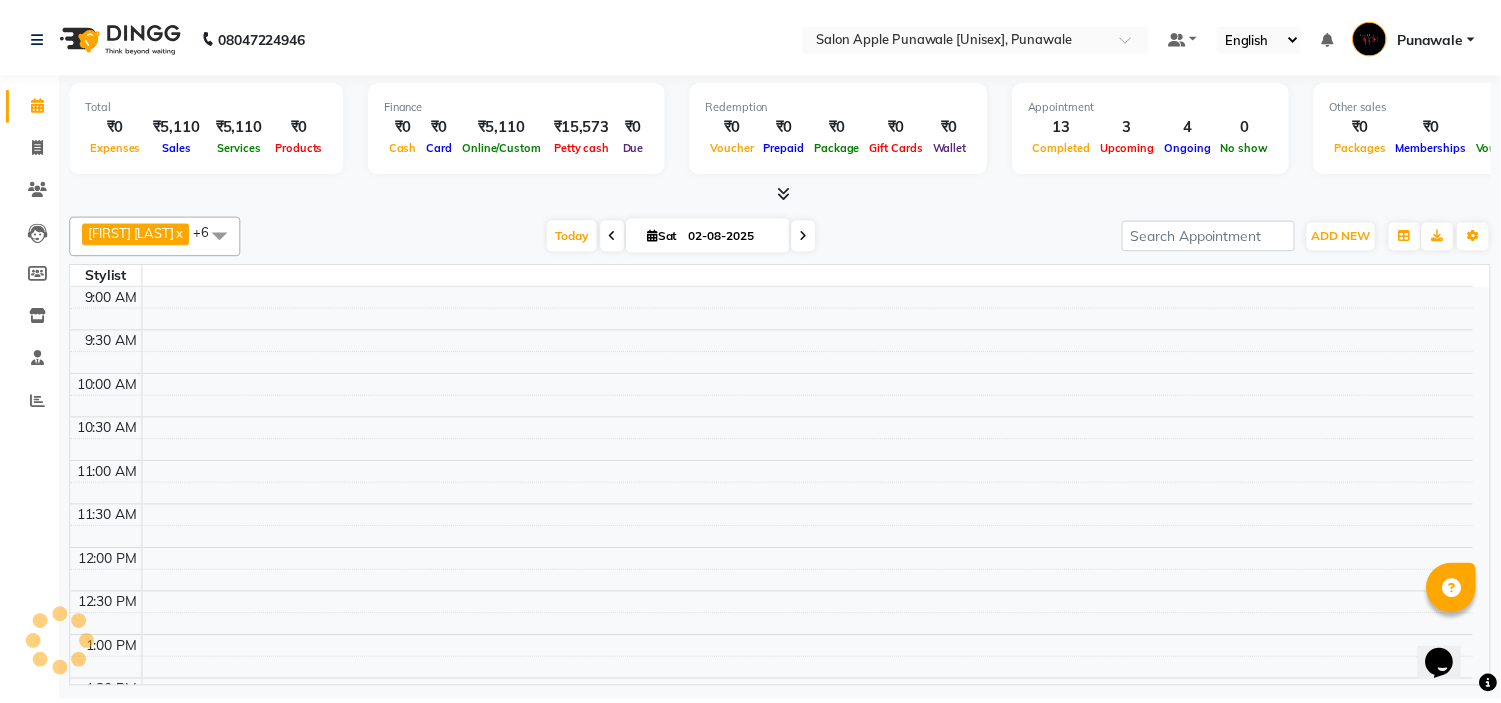 scroll, scrollTop: 0, scrollLeft: 0, axis: both 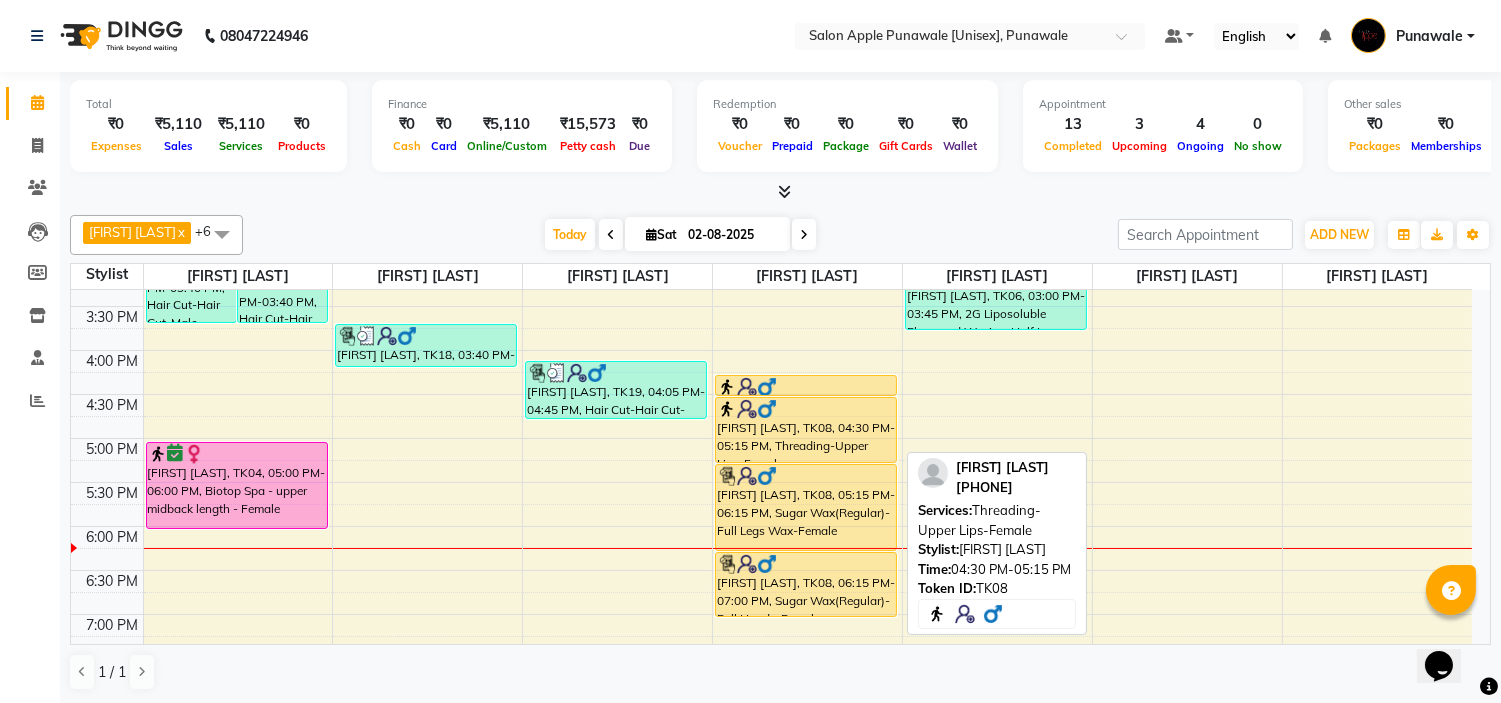 click on "[FIRST] [LAST], TK08, 04:30 PM-05:15 PM, Threading-Upper Lips-Female" at bounding box center [806, 430] 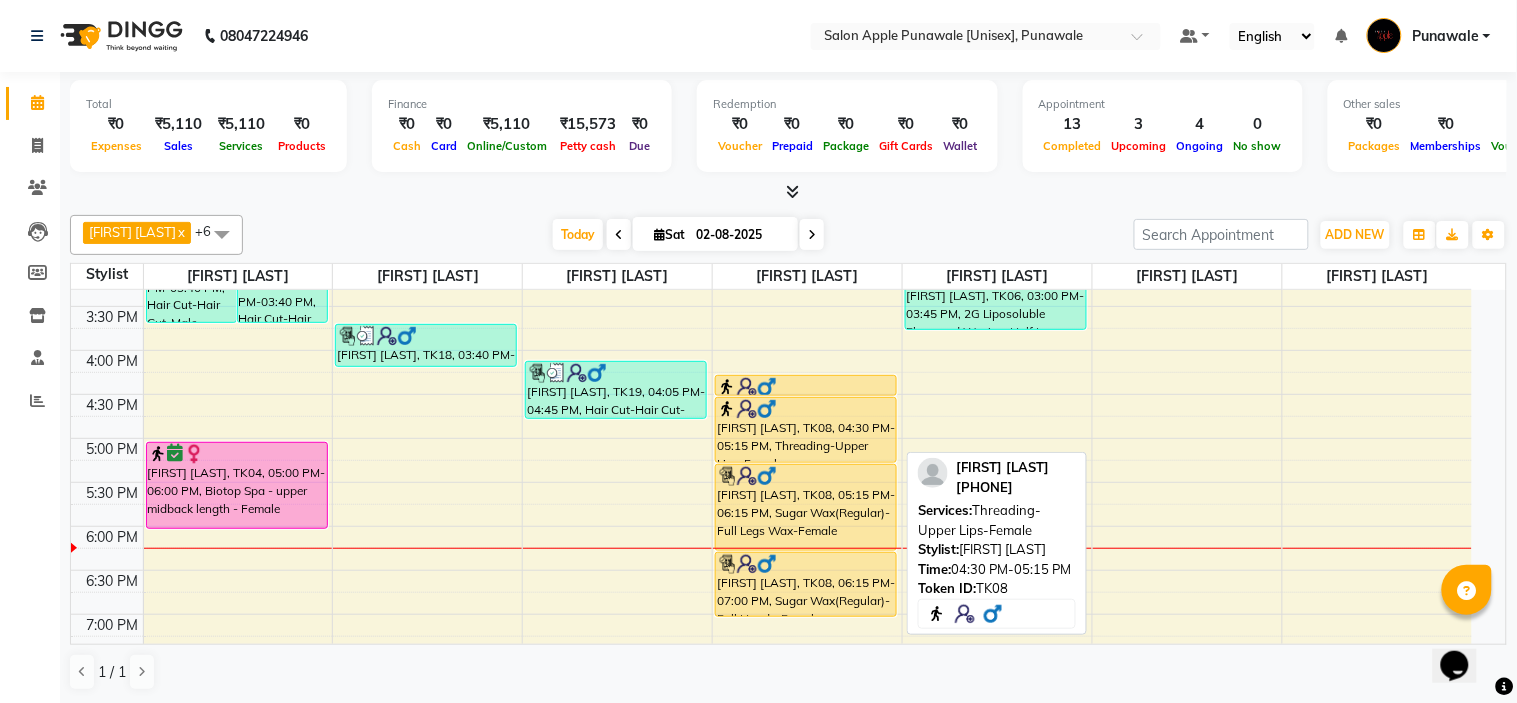 select on "1" 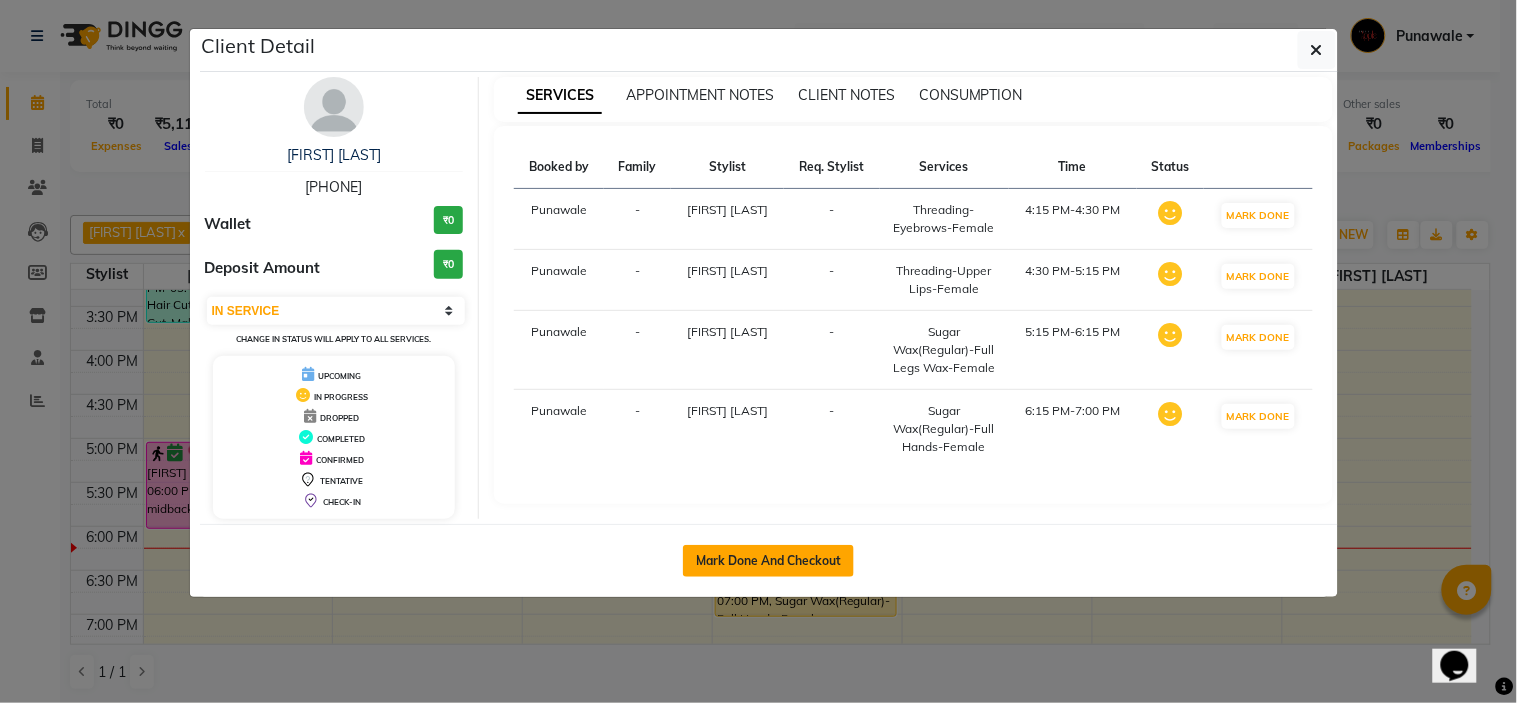 click on "Mark Done And Checkout" 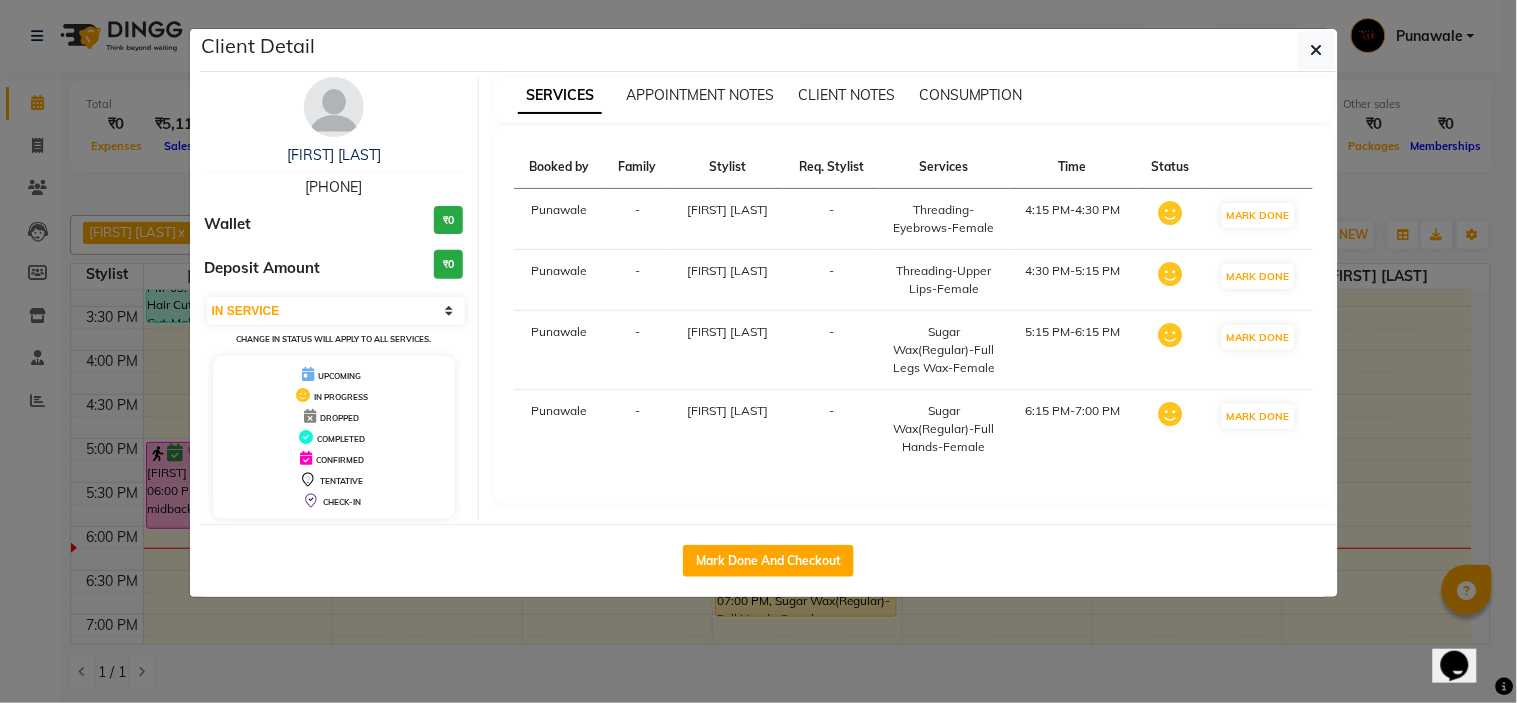 select on "5421" 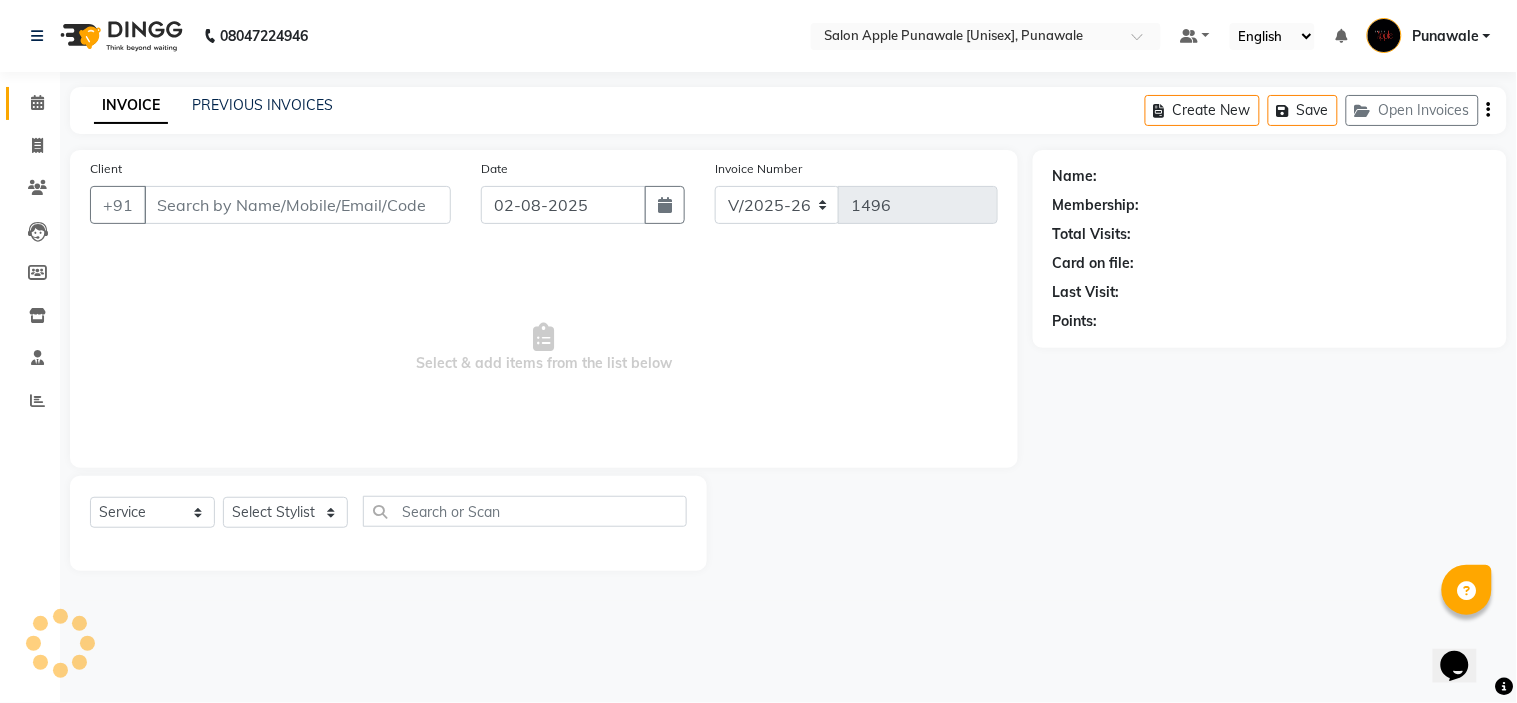 type on "[PHONE]" 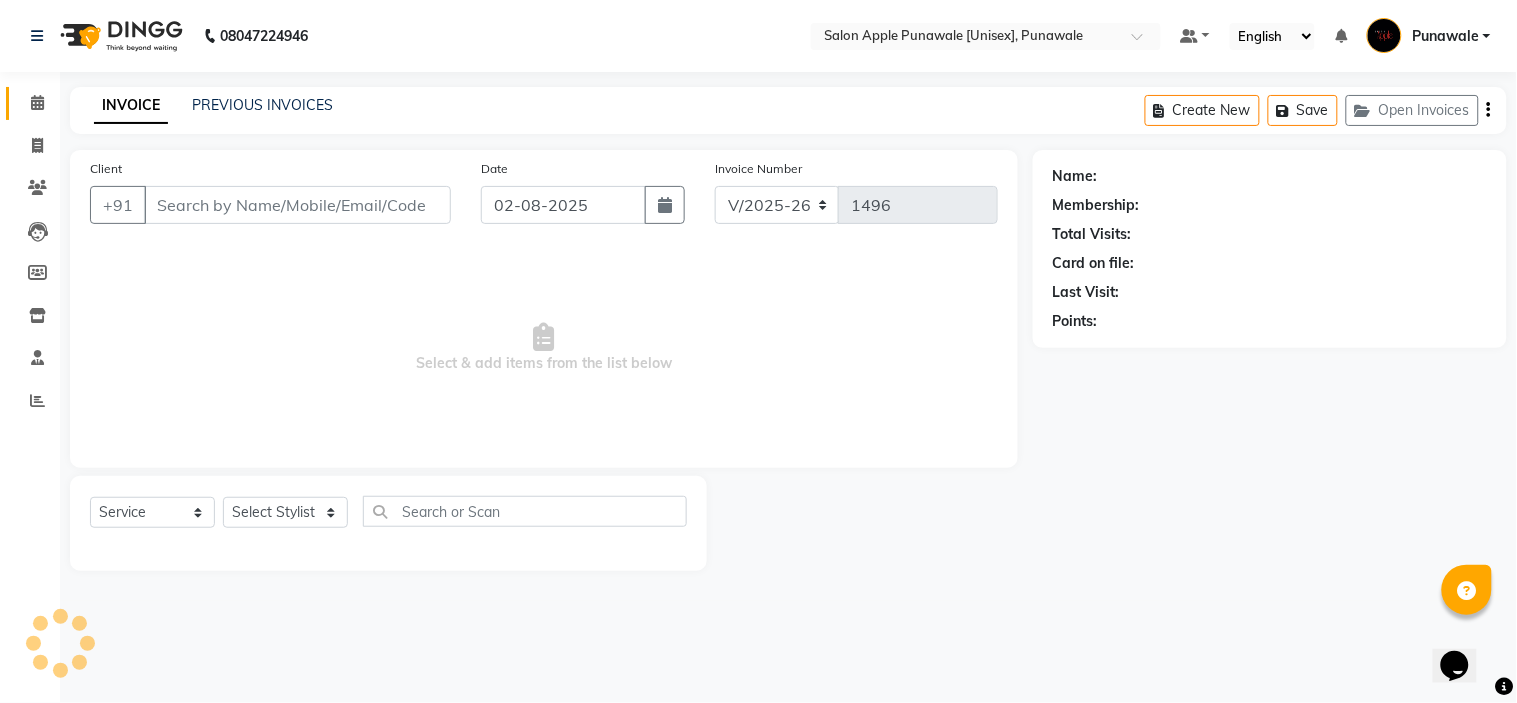 select on "48005" 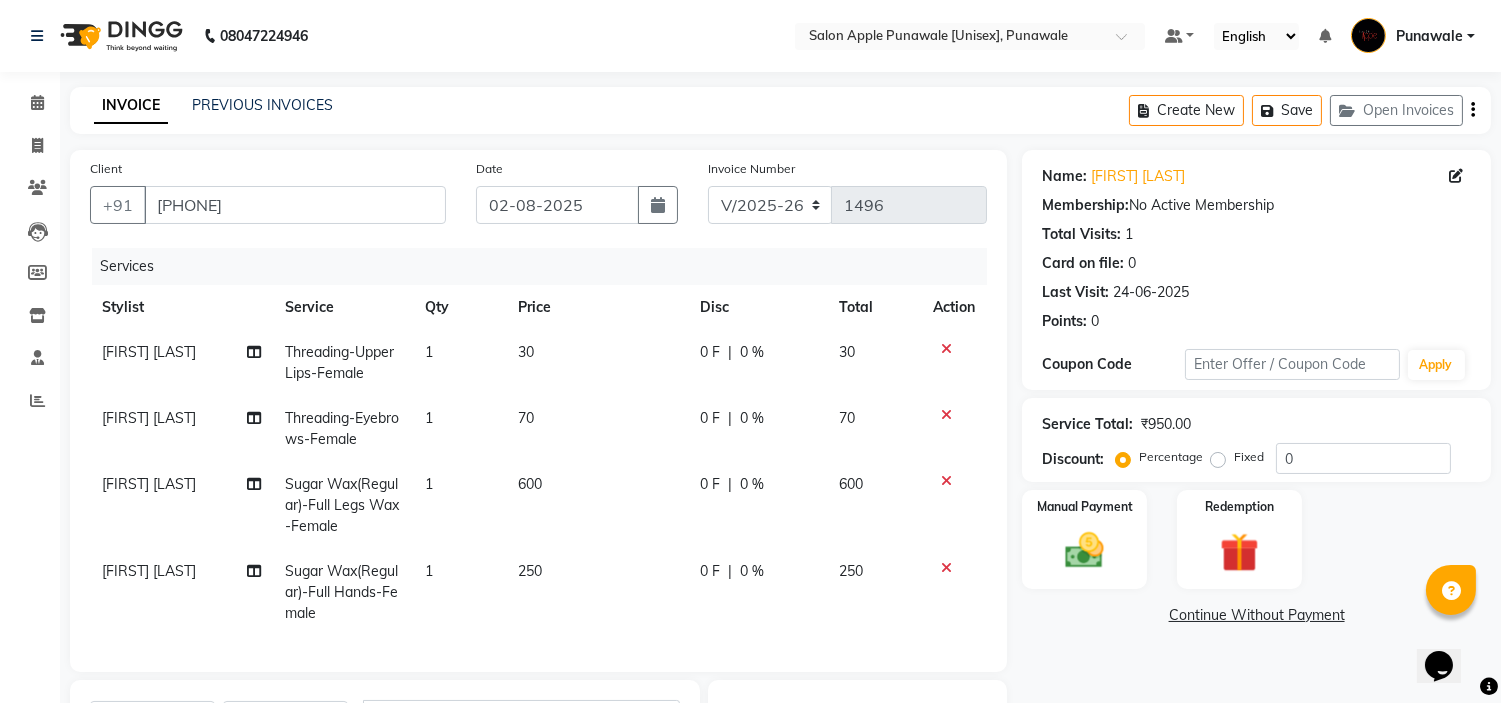 click 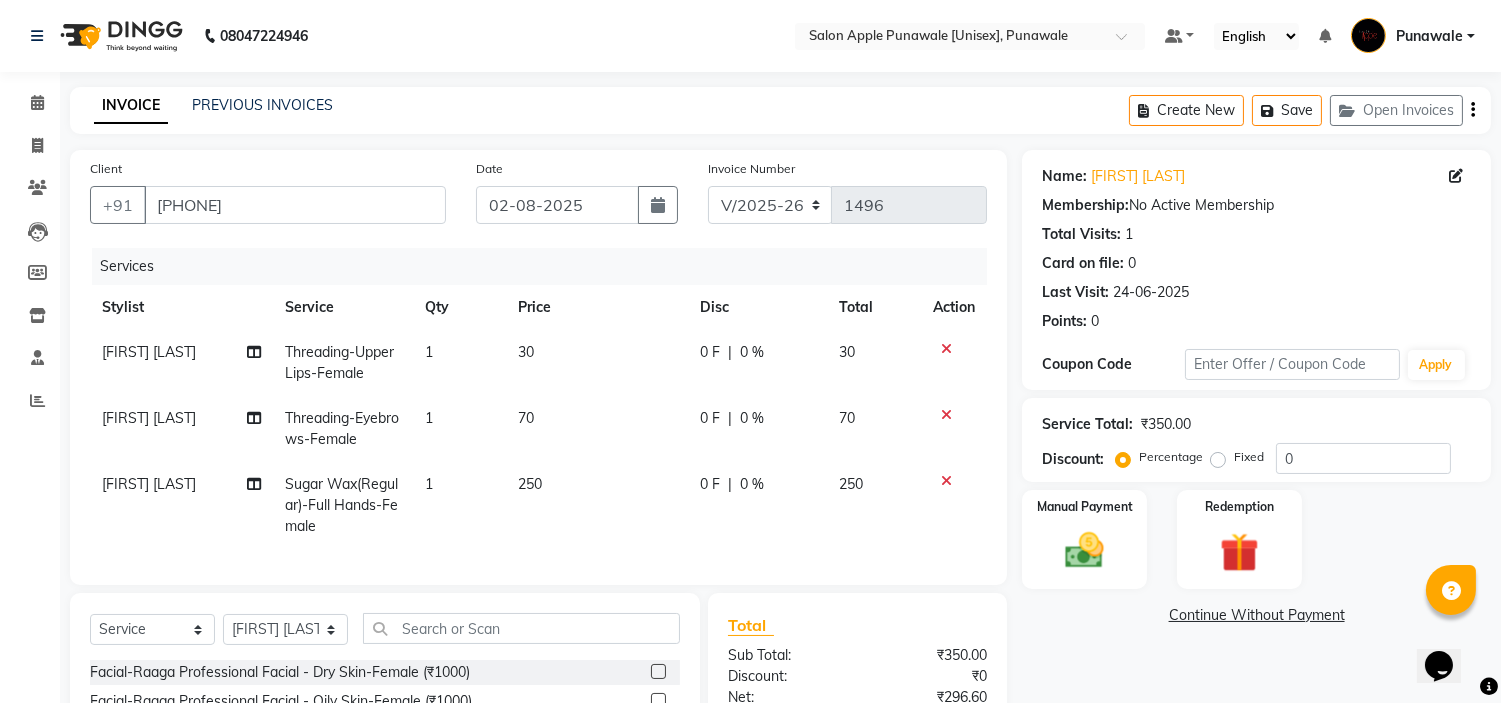 click 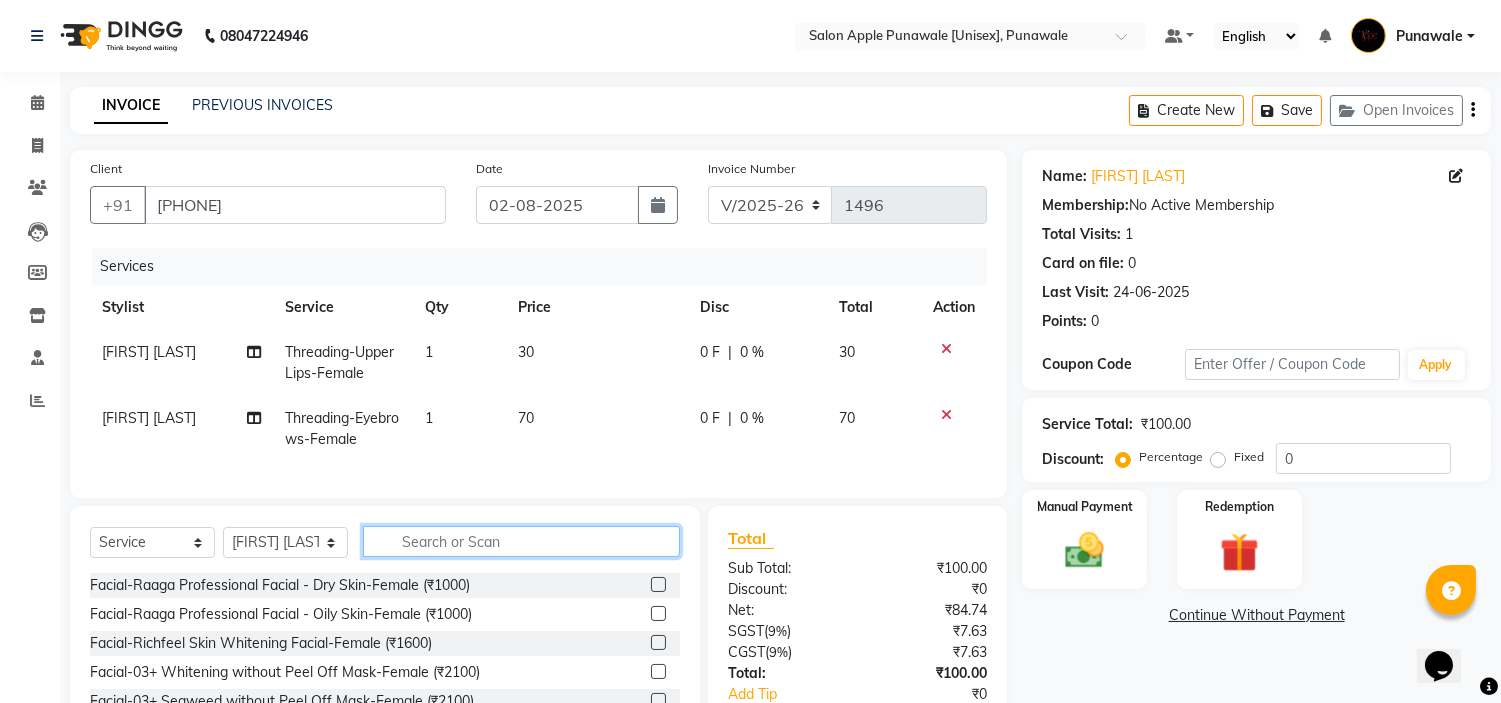 click 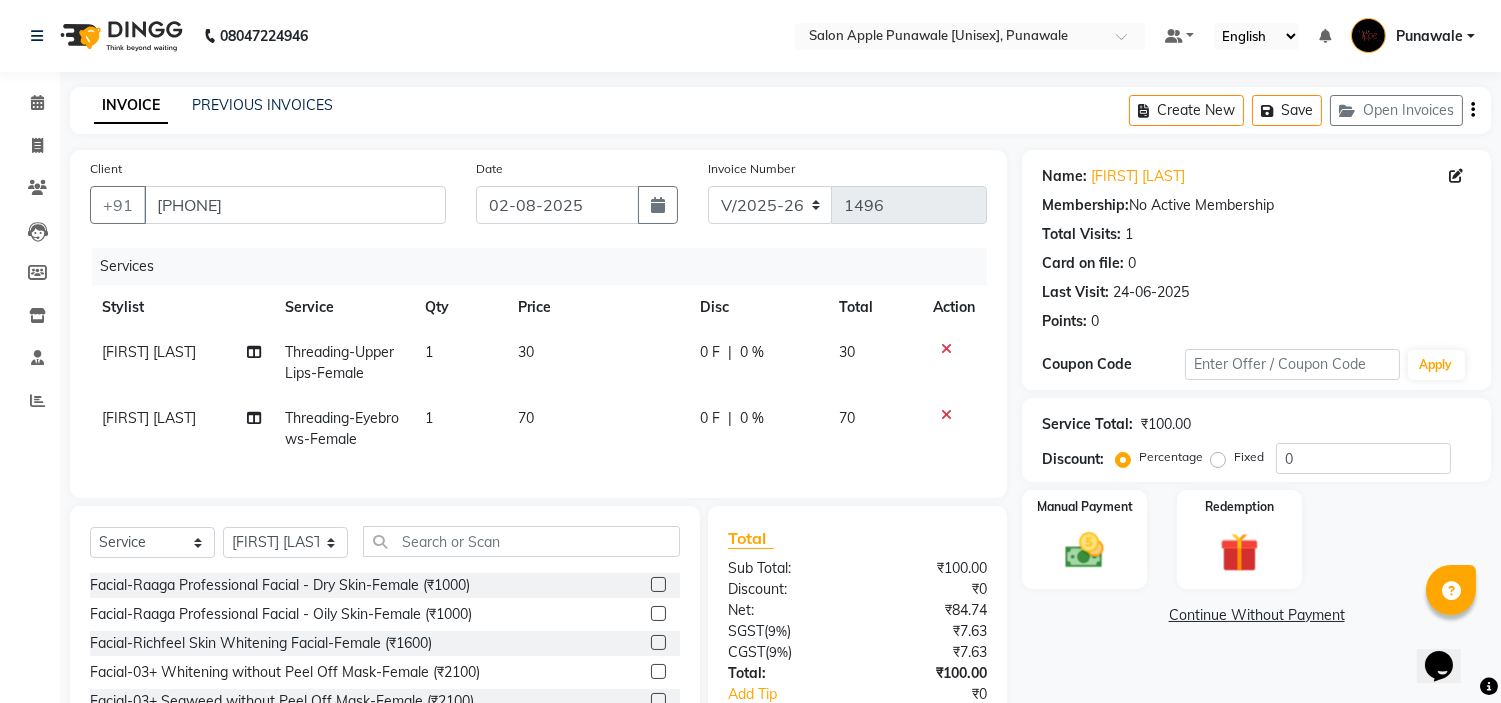 click 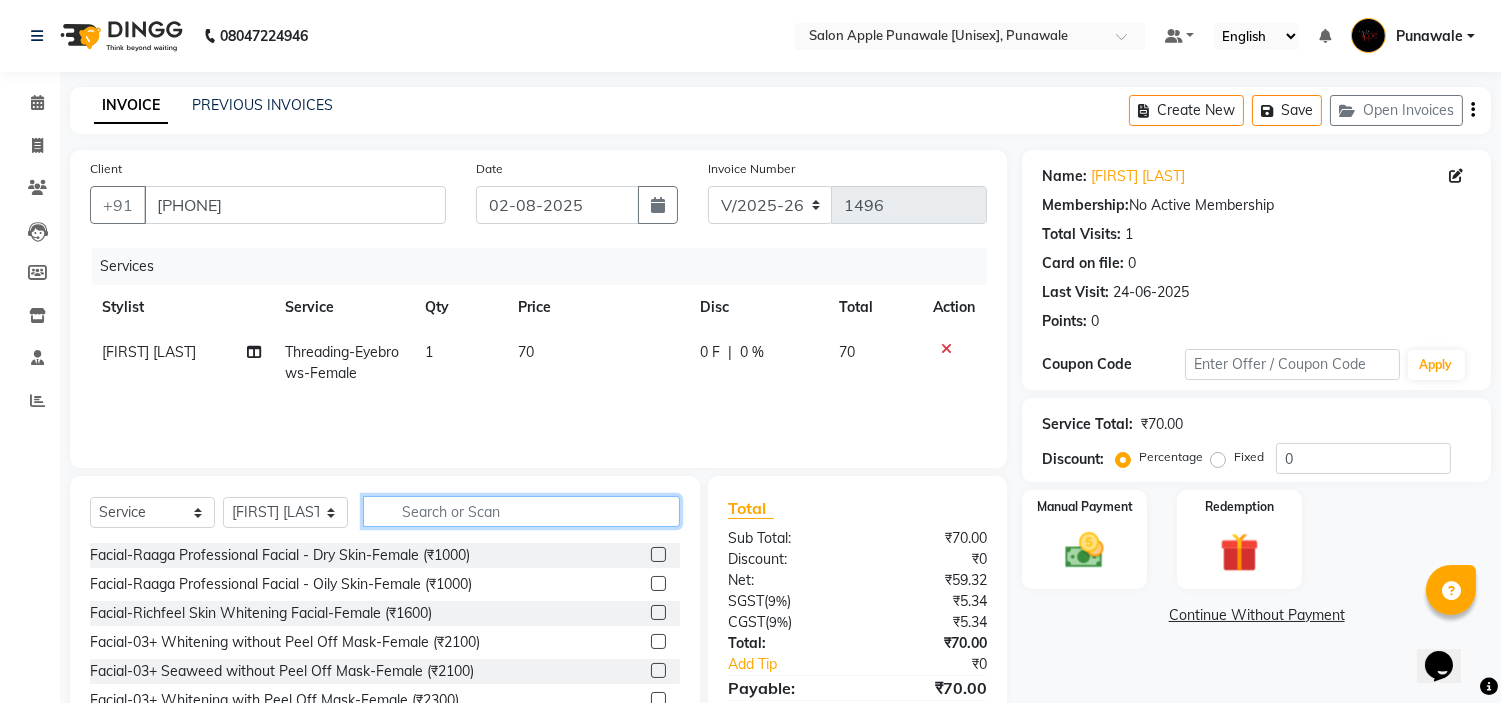 type on "a" 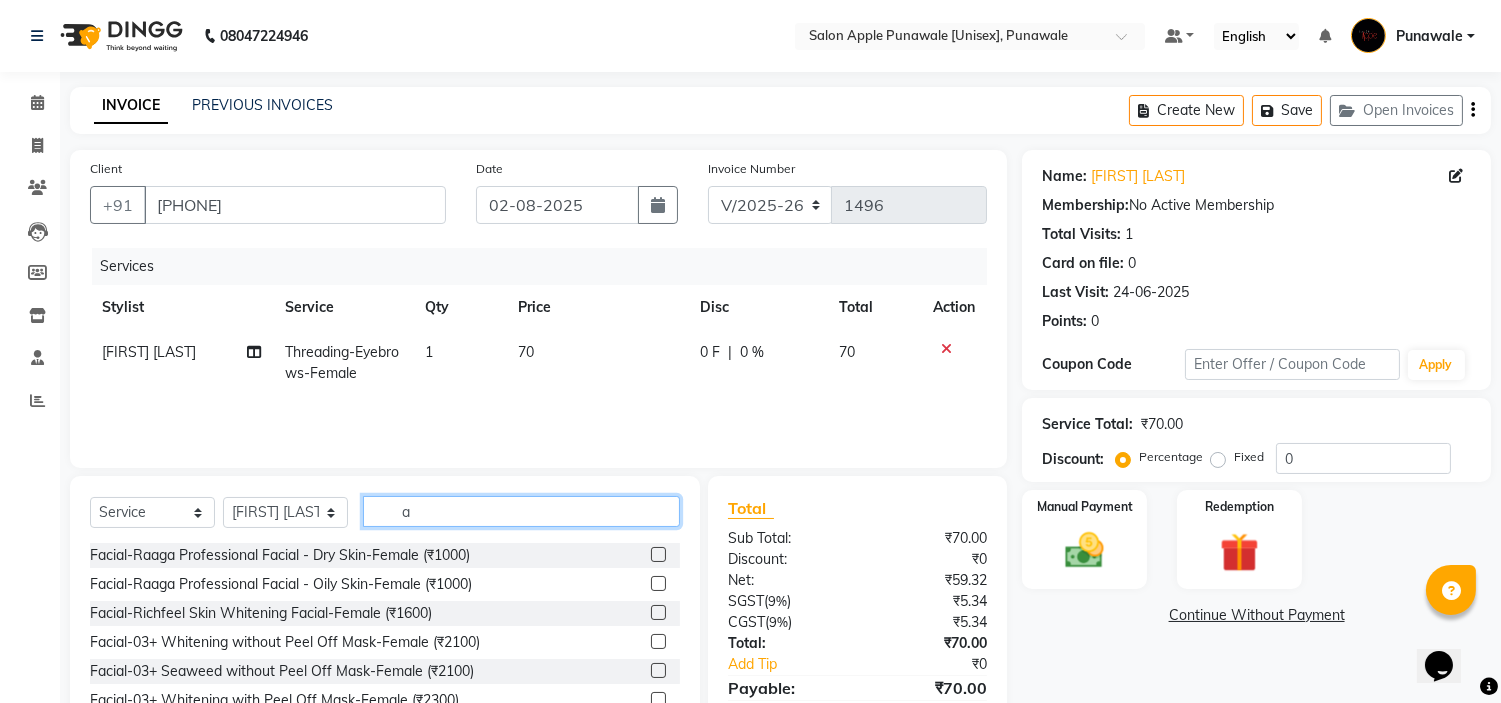 click on "a" 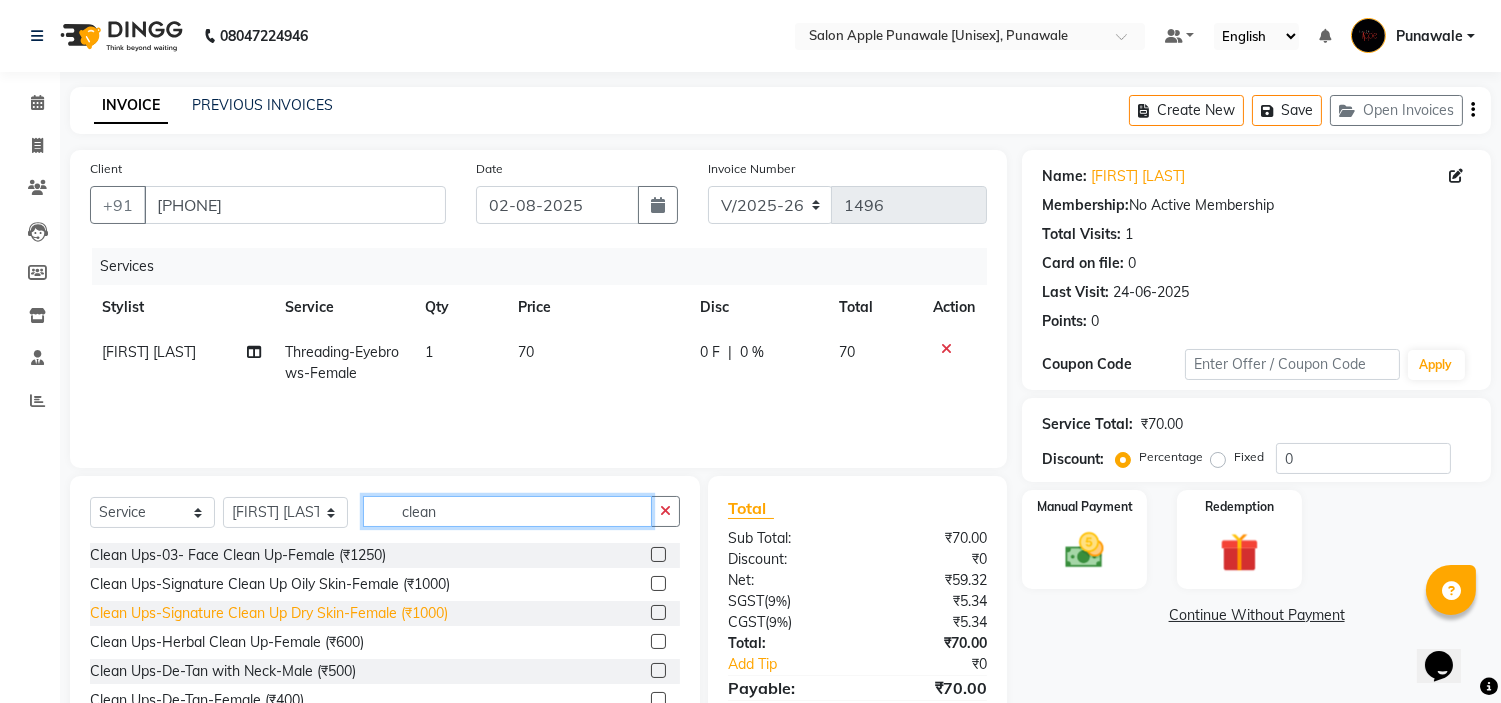 type on "clean" 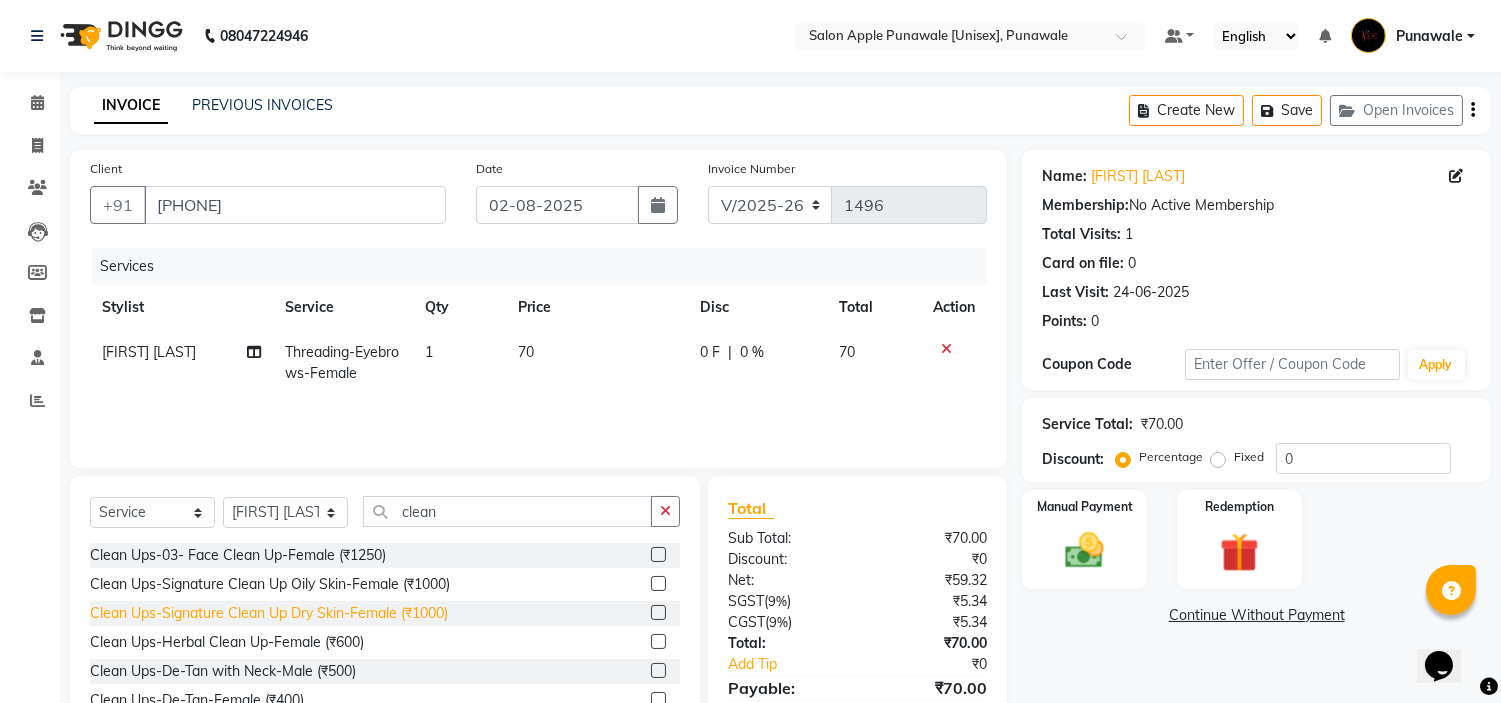 click on "Clean Ups-Signature Clean Up Dry Skin-Female (₹1000)" 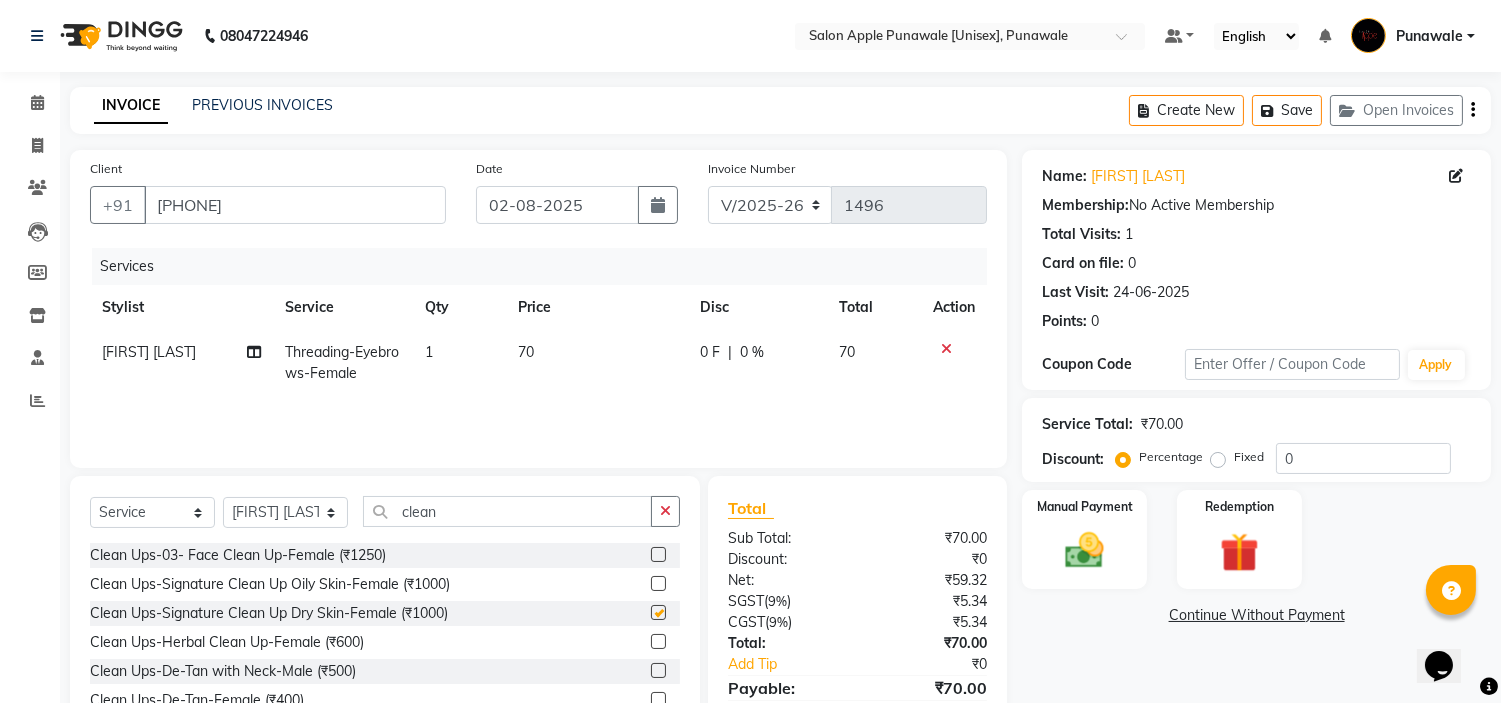 checkbox on "false" 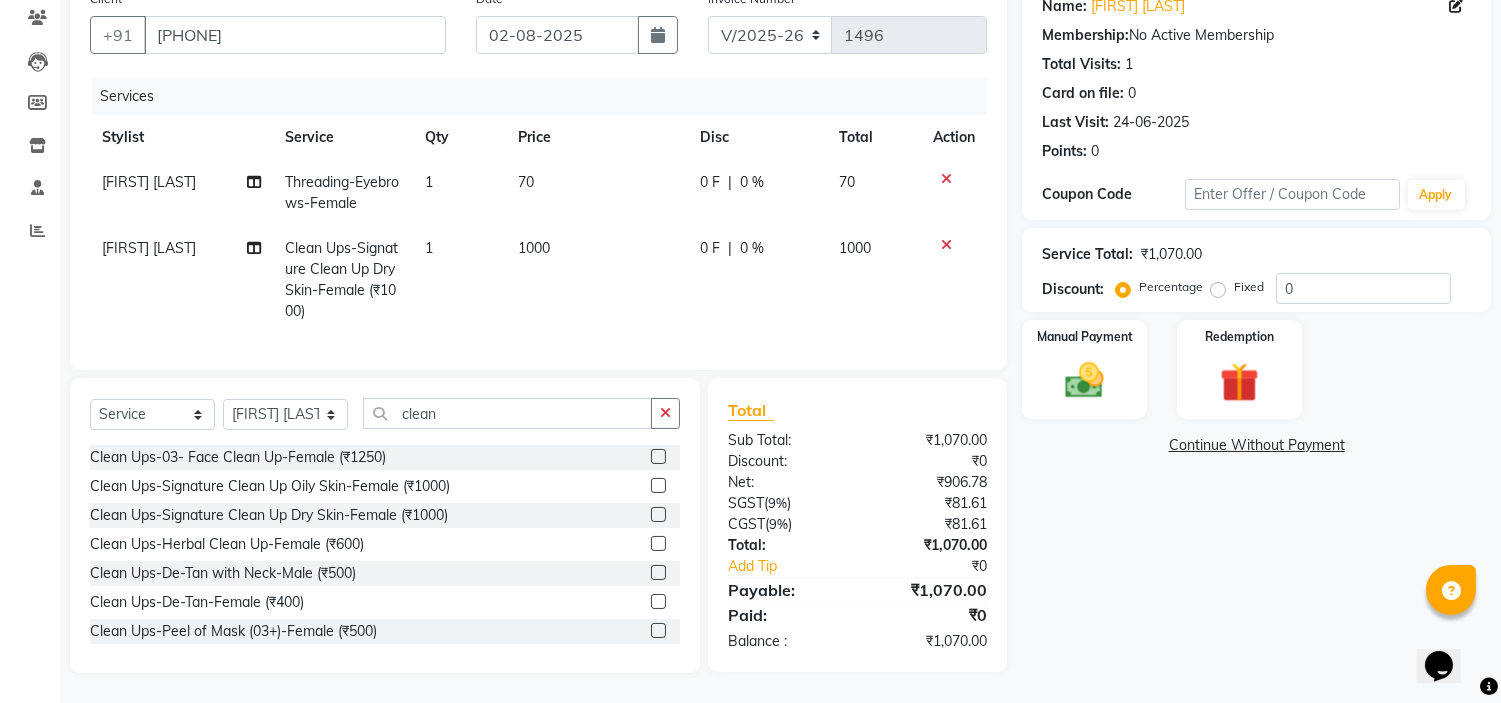 scroll, scrollTop: 0, scrollLeft: 0, axis: both 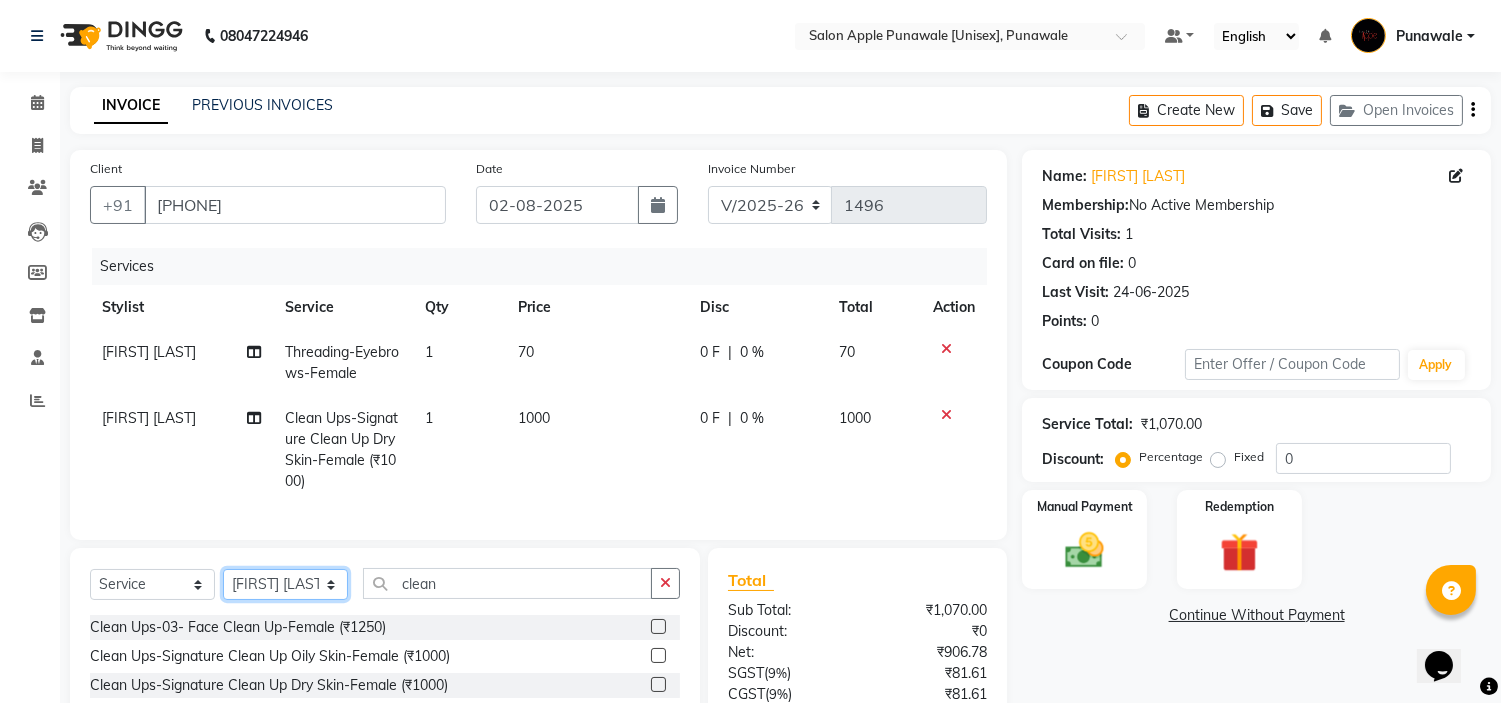 click on "Select Stylist Avi Sonawane Kamlesh Nikam Kaveri Nikam Pallavi Waghamare Shruti Khapake Sneha Jadhav Sohail Shaikh  Vivek Hire" 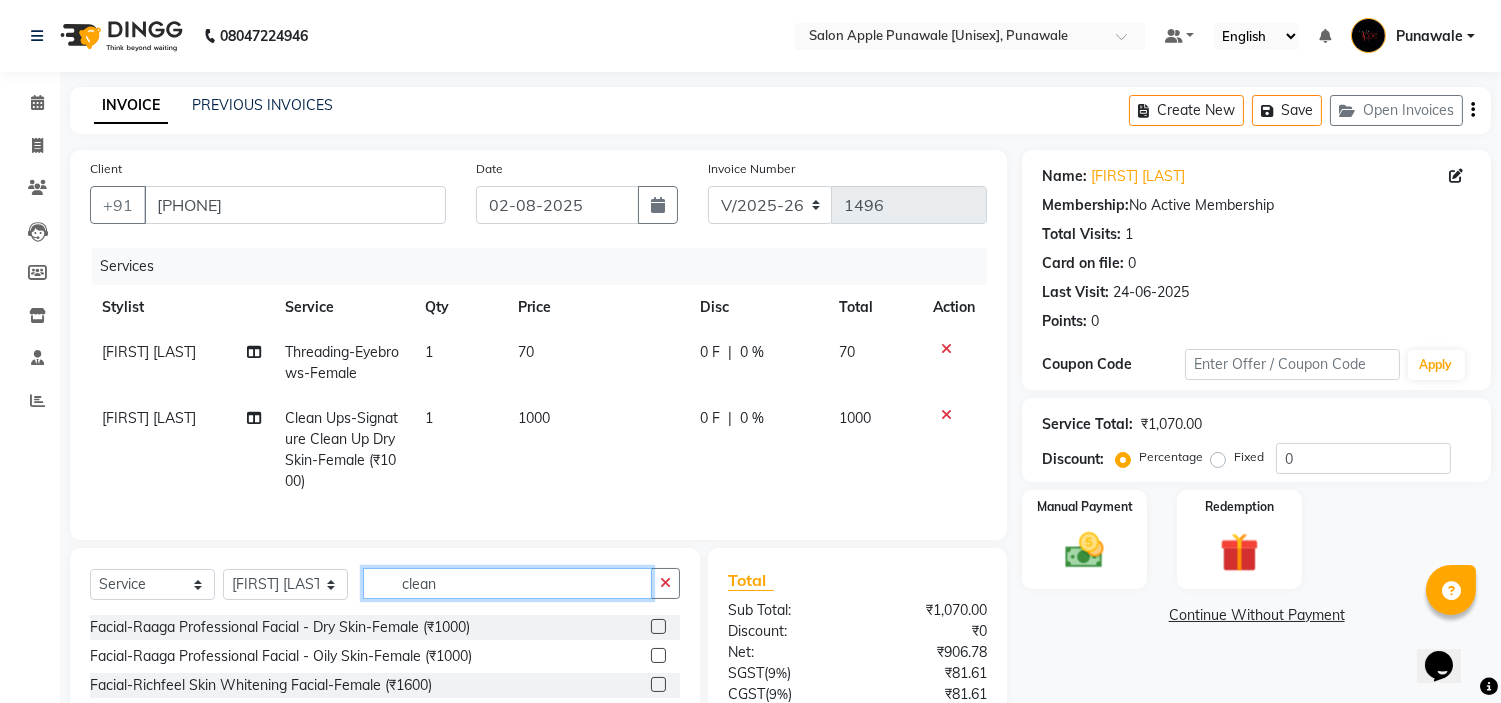 click on "clean" 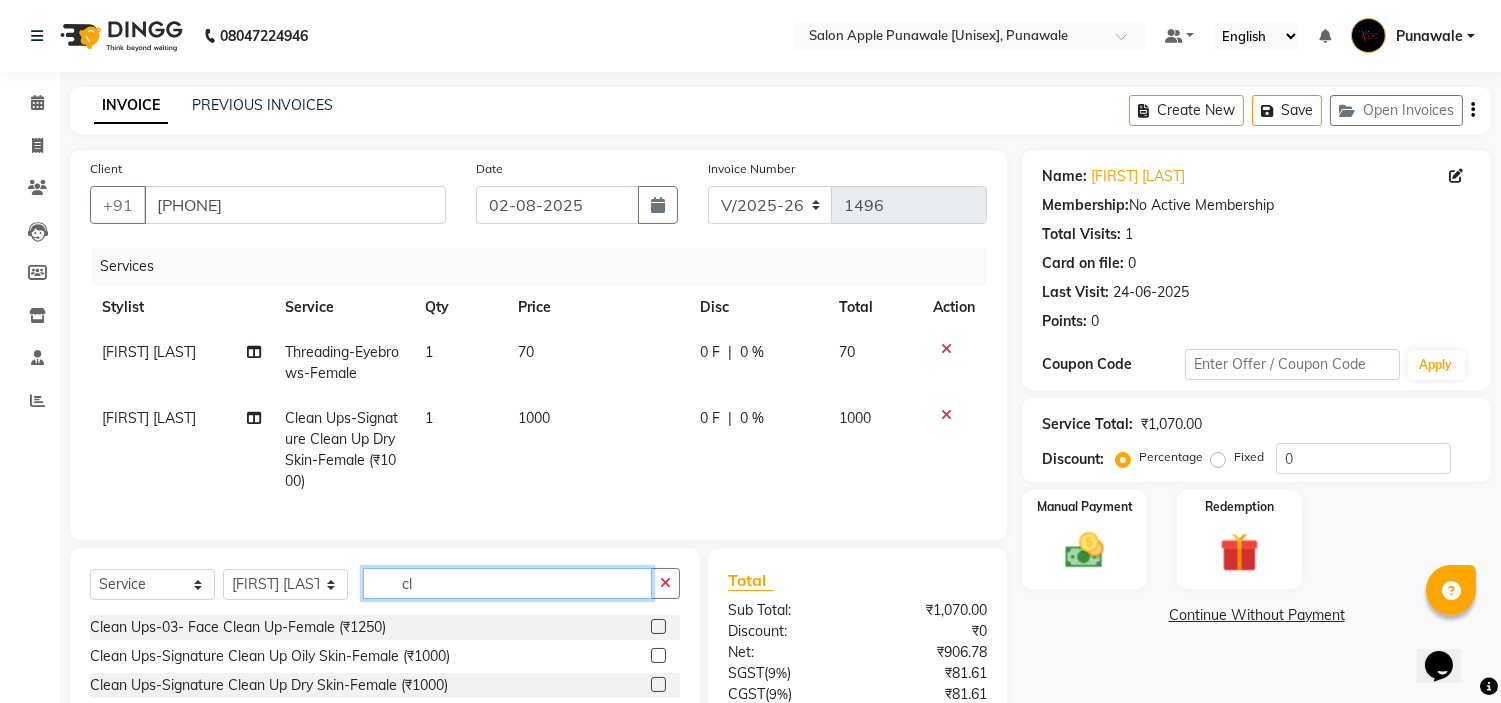 type on "c" 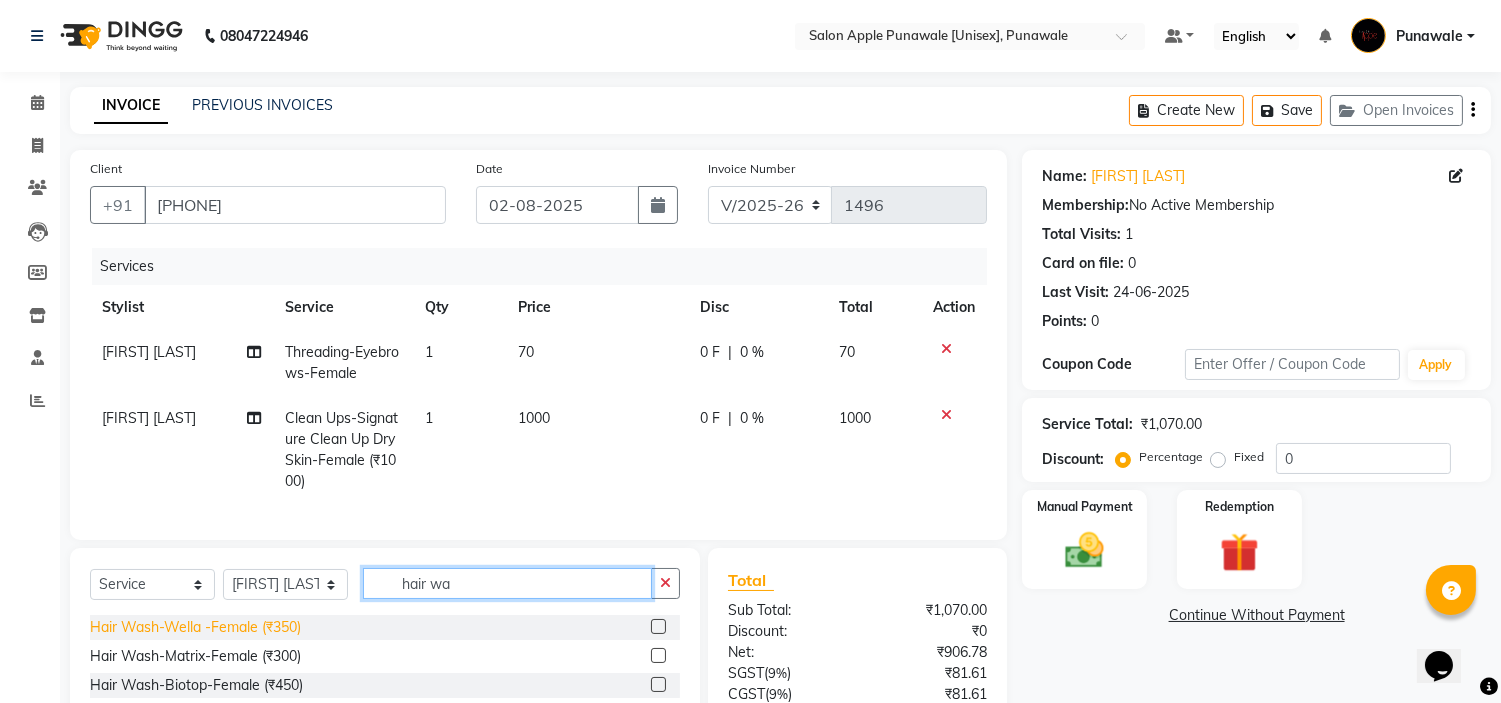 type on "hair wa" 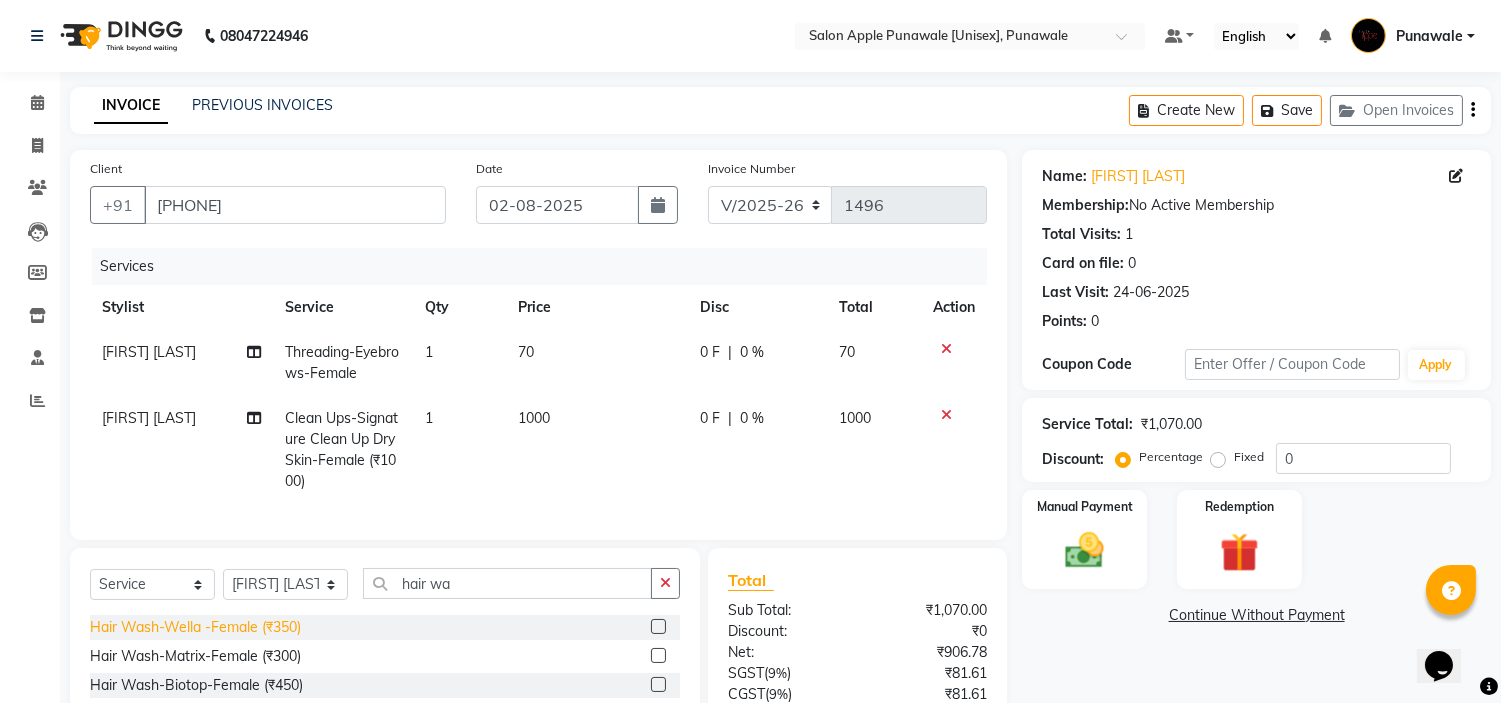 click on "Hair Wash-Wella -Female (₹350)" 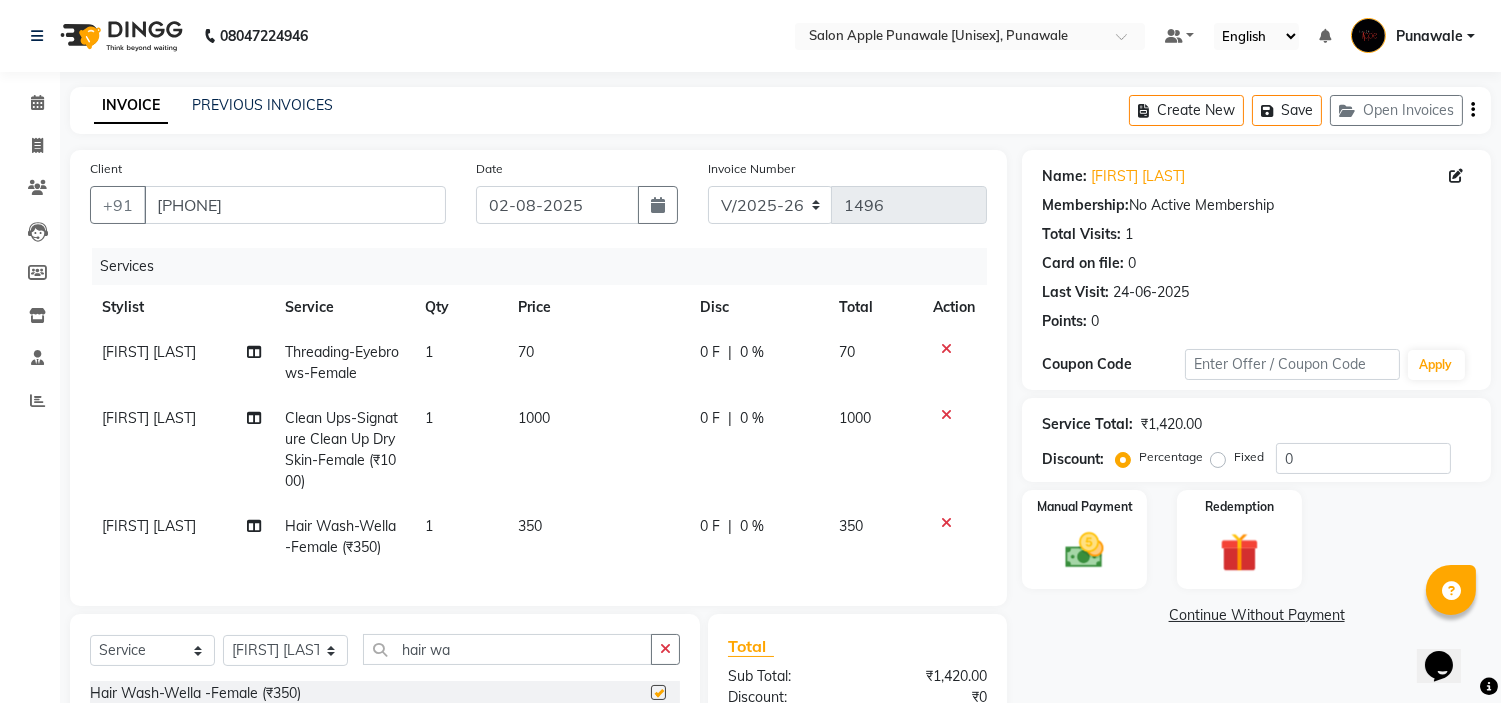 checkbox on "false" 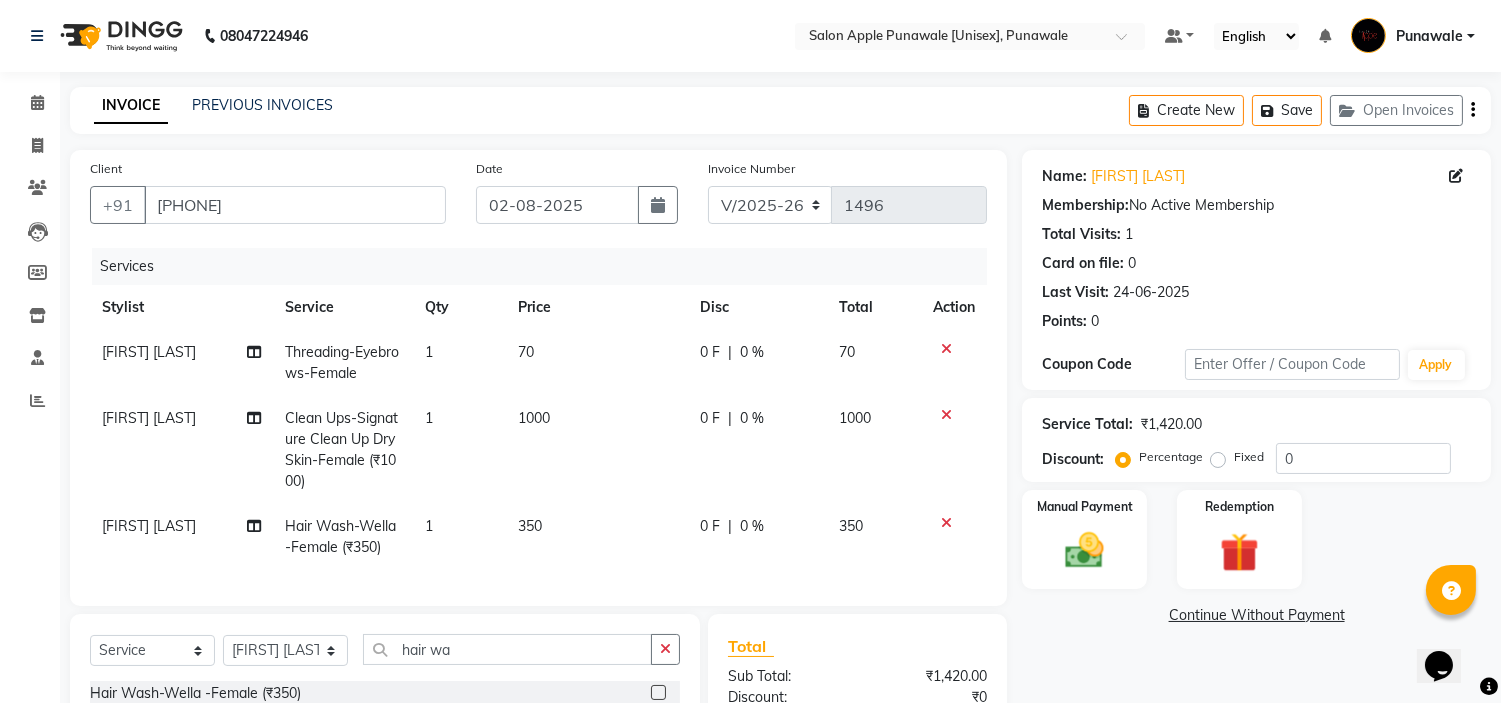 click on "Select  Service  Product  Membership  Package Voucher Prepaid Gift Card  Select Stylist Avi Sonawane Kamlesh Nikam Kaveri Nikam Pallavi Waghamare Shruti Khapake Sneha Jadhav Sohail Shaikh  Vivek Hire hair wa Hair Wash-Wella -Female (₹350)  Hair Wash-Matrix-Female (₹300)  Hair Wash-Biotop-Female (₹450)  Hair Wash-Botox-Female (₹450)  Hair Wash - Protein Treatment Wash - Female (₹450)  Hair Wash-Wella -Male (₹250)  Hair Wash-Matrix-Male (₹200)  Hair Wash-Biotop-Male (₹350)  Hair Wash-Botox-Male (₹350)  Hair Wash - Protein Treatment Wash - Male (₹350)  Hair Cut-Hair Cut With Wella Hair Wash-Female (₹650)  Hair Cut-Hair Cut with Matrix Hair Wash-Female (₹550)  Hair Cut-Hair Cut With Wella Hair Wash-Male (₹400)  Hair Cut-Hair Cut with Matrix Hair Wash-Male (₹350)  Hair Styling-Blow Dry with Matrix Hairwash-Female (₹450)  Hair Styling-Blow Dry with Wella Hairwash -Female (₹500)  Hair Styling-Blow Dry with Biotop Hairwash -Female (₹550)  Hair Cut + Wella Hair Wash - Female (₹500)" 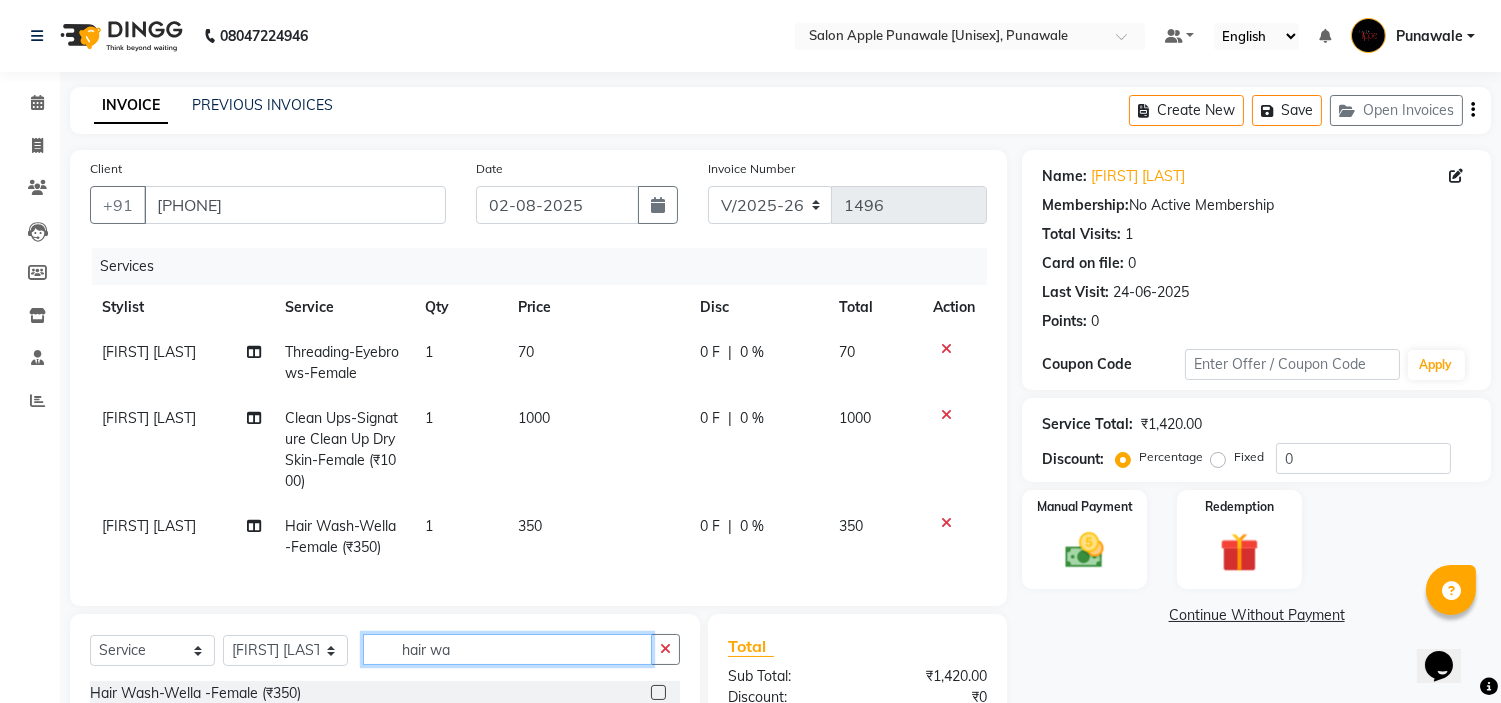 click on "hair wa" 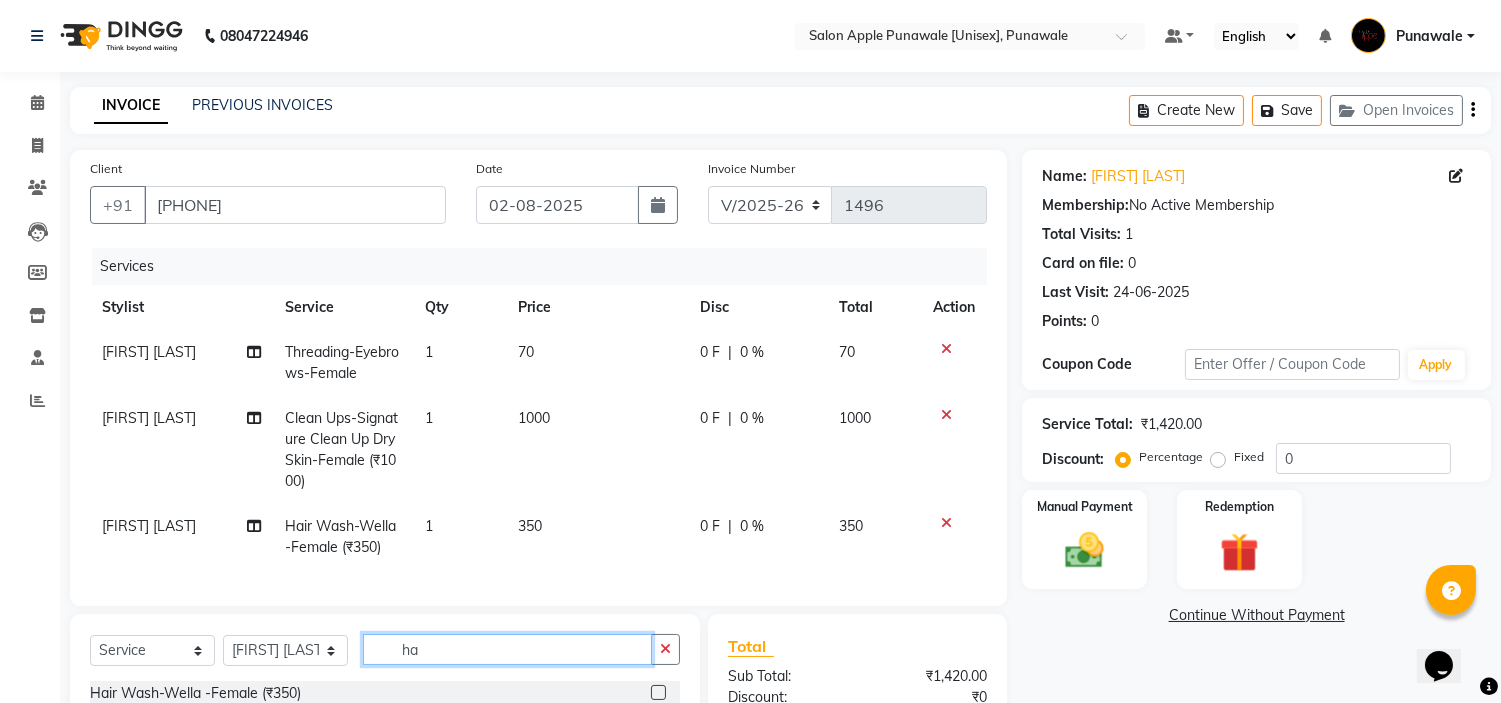 type on "h" 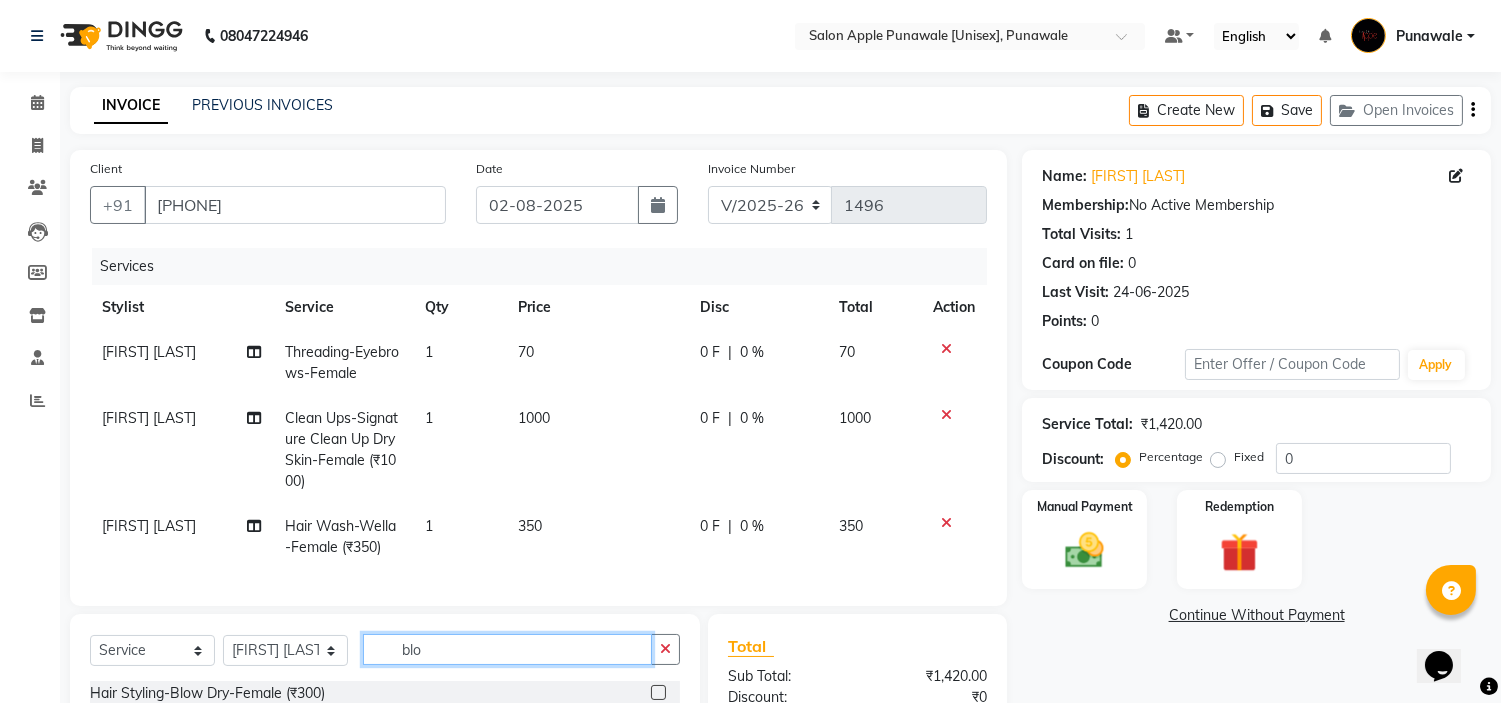 scroll, scrollTop: 252, scrollLeft: 0, axis: vertical 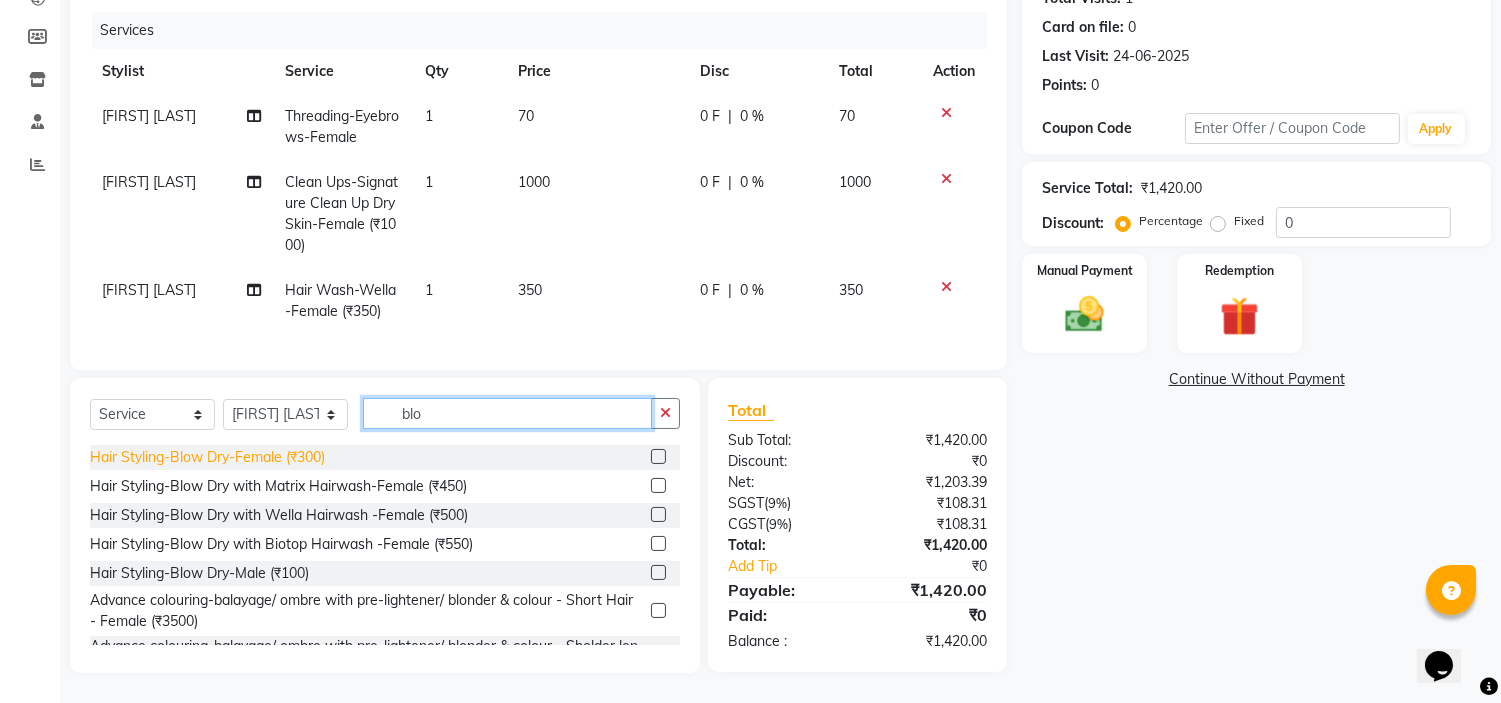 type on "blo" 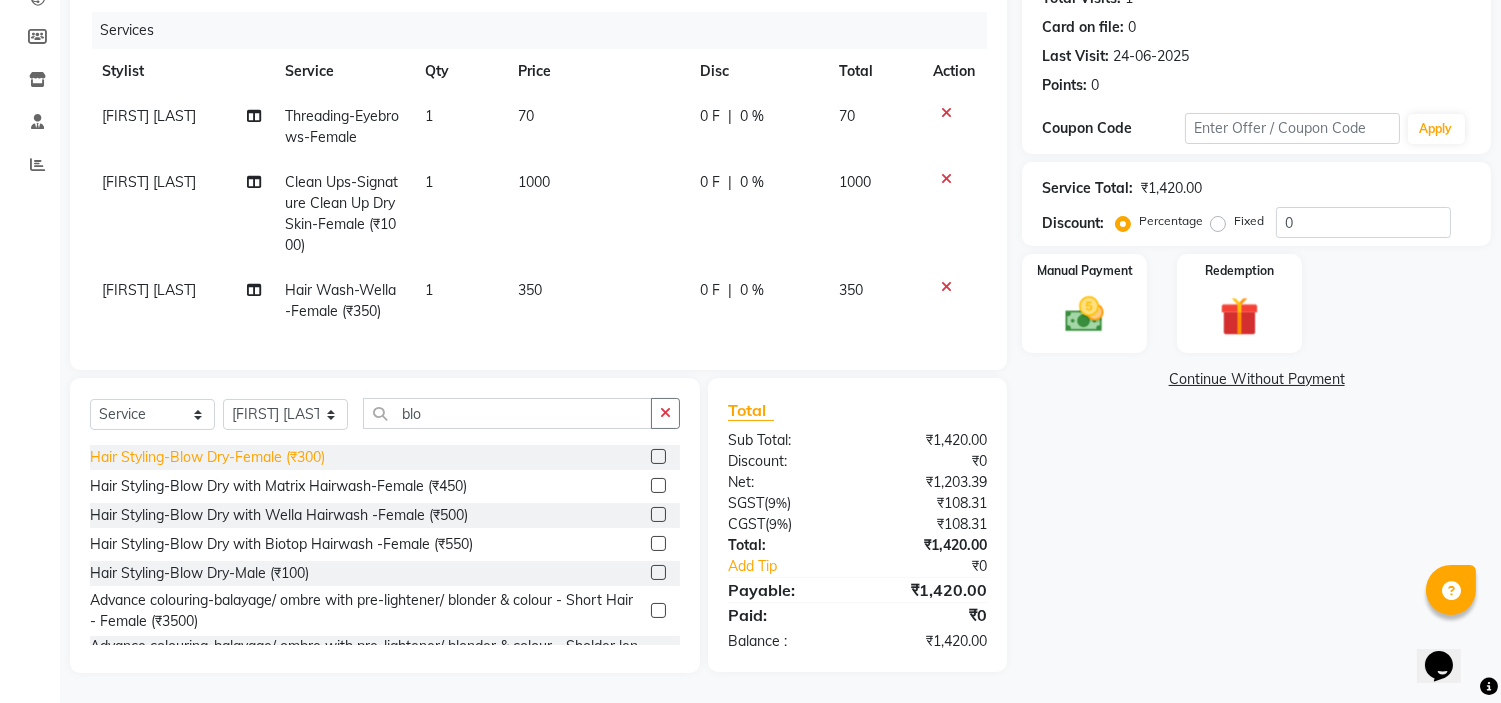 click on "Hair Styling-Blow Dry-Female (₹300)" 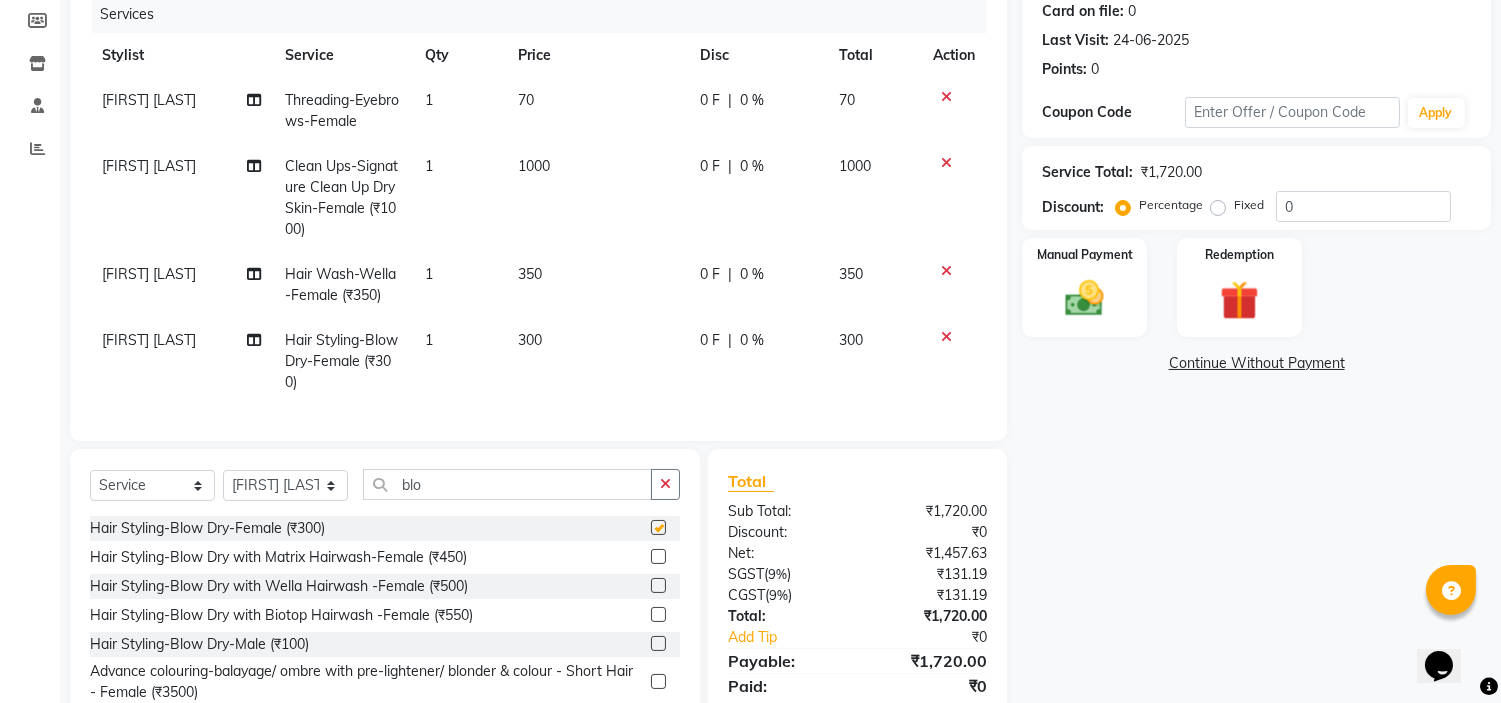 checkbox on "false" 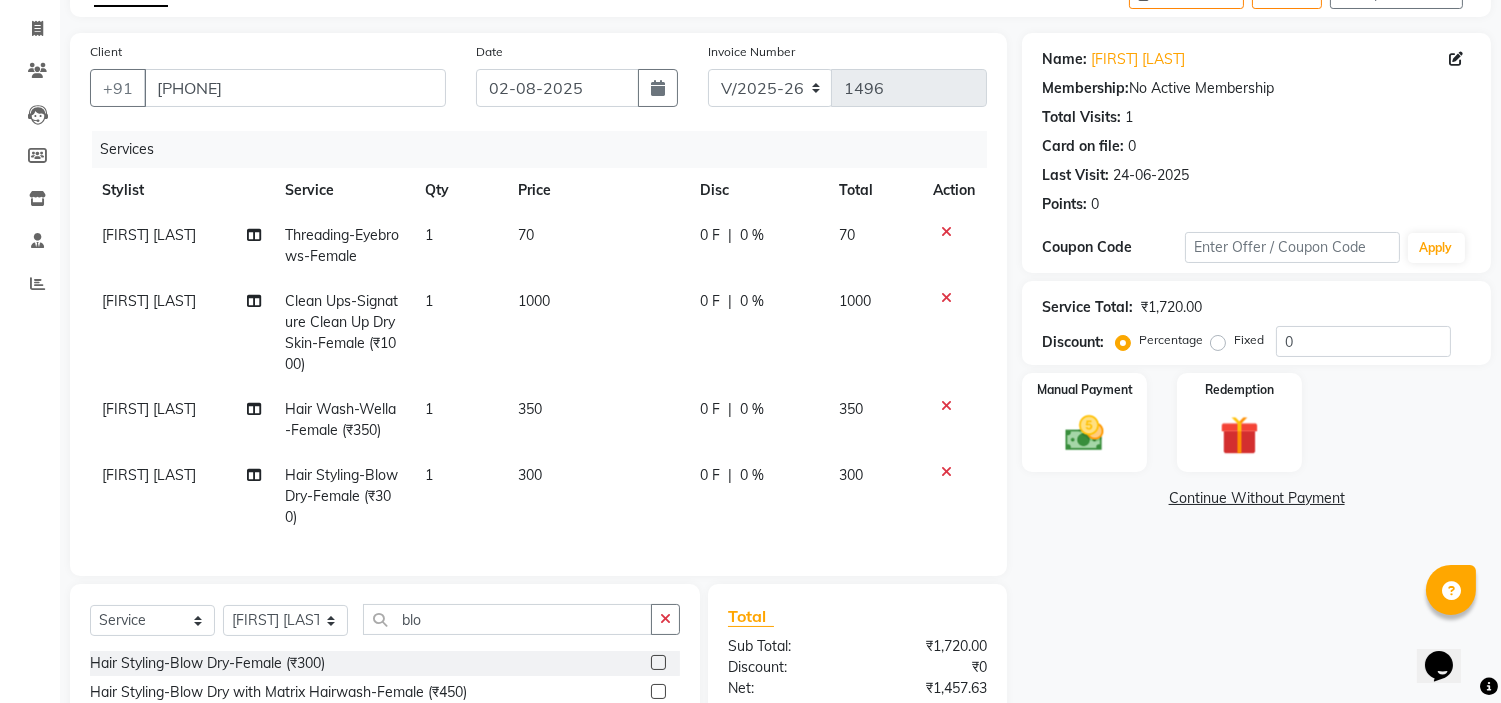 scroll, scrollTop: 340, scrollLeft: 0, axis: vertical 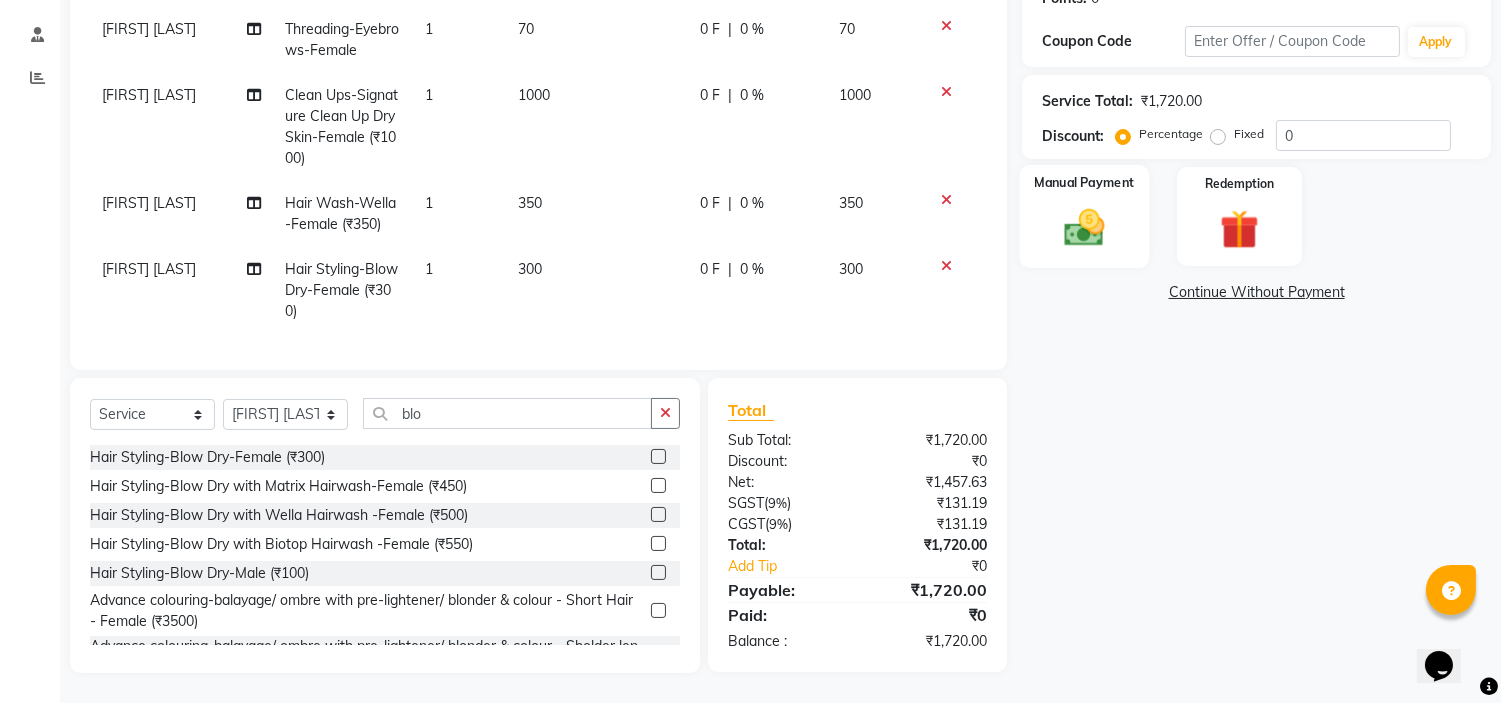 click on "Manual Payment" 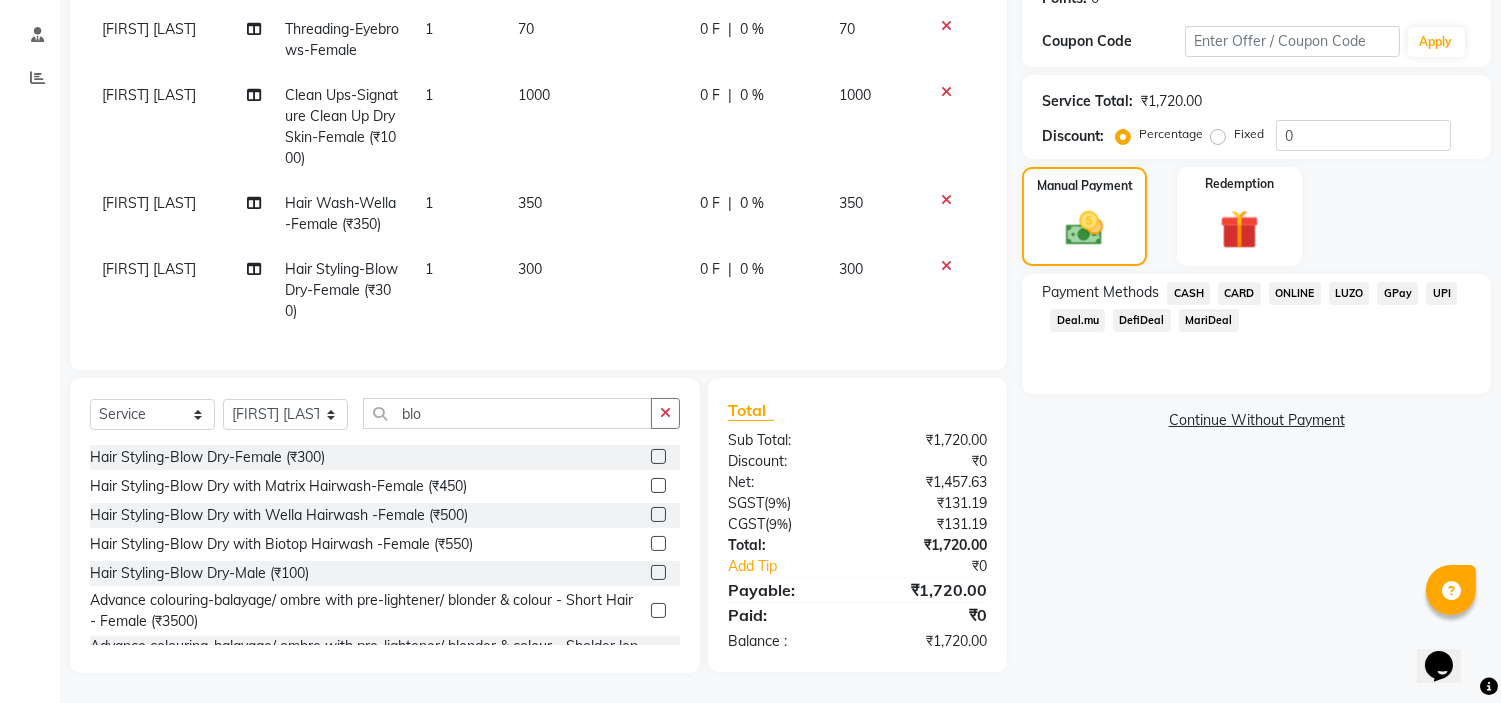 click on "ONLINE" 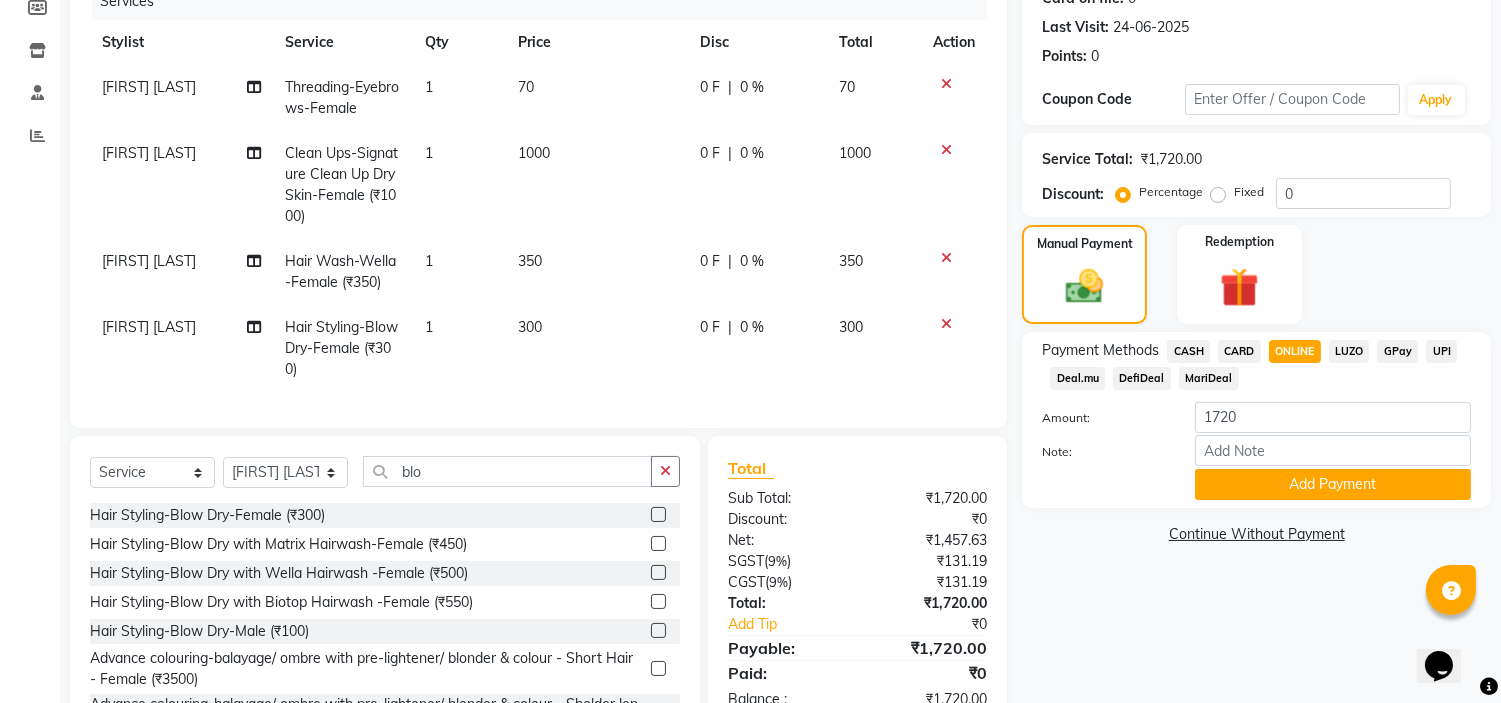 scroll, scrollTop: 111, scrollLeft: 0, axis: vertical 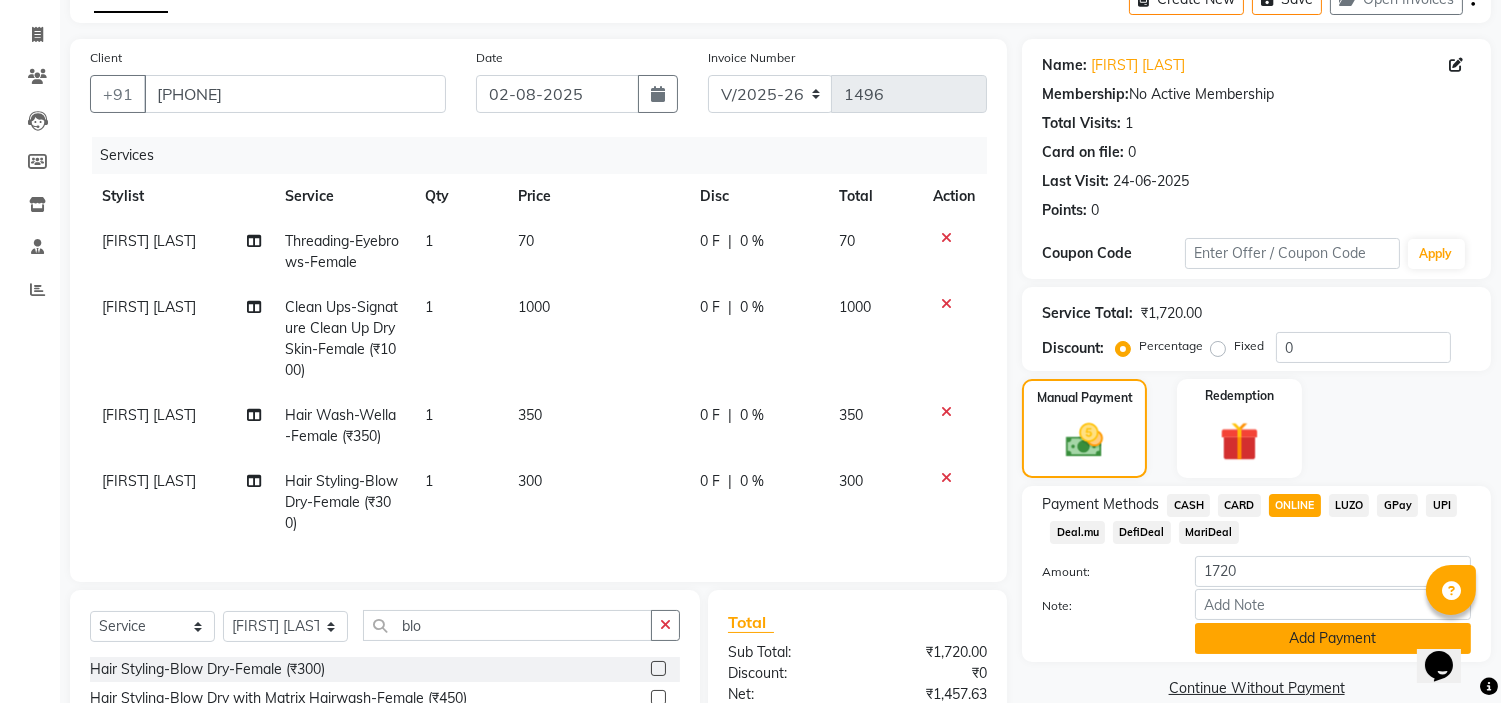 click on "Add Payment" 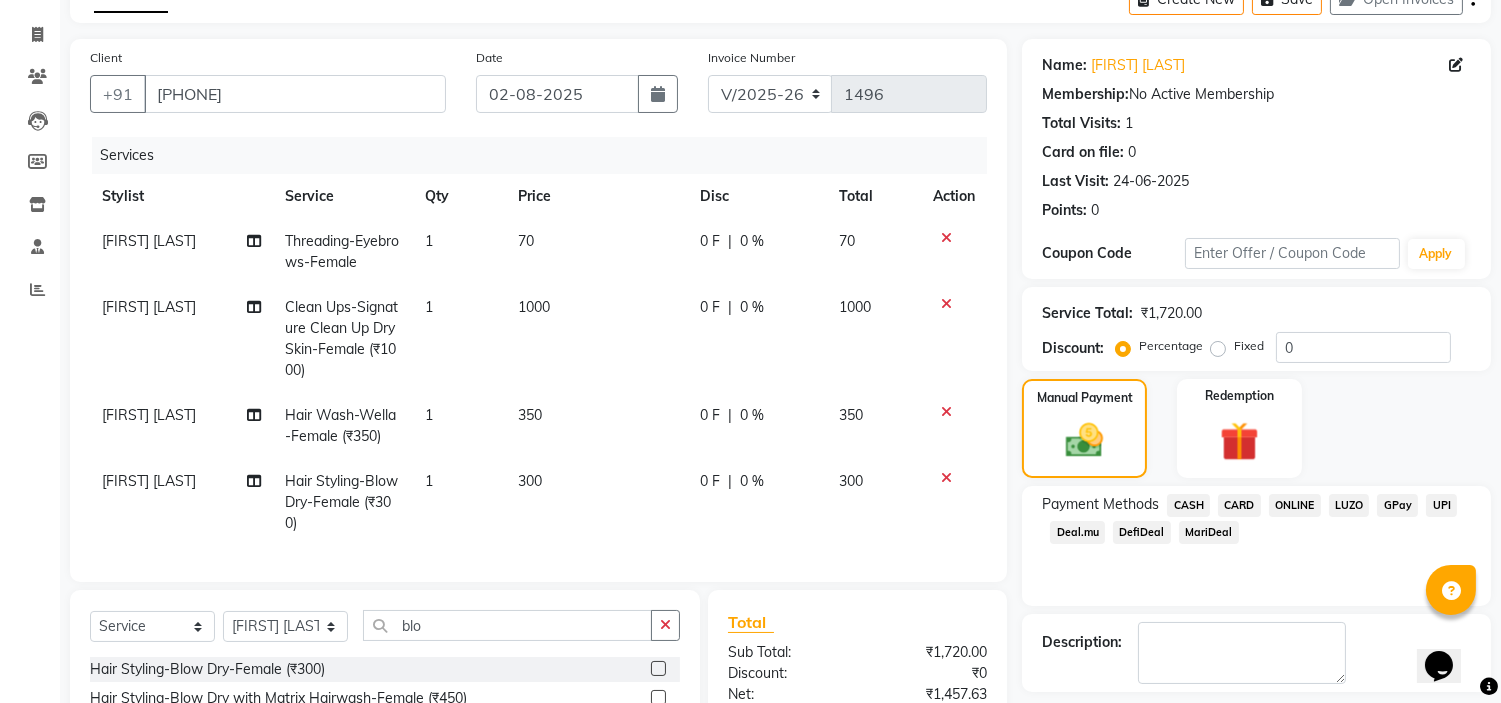 scroll, scrollTop: 380, scrollLeft: 0, axis: vertical 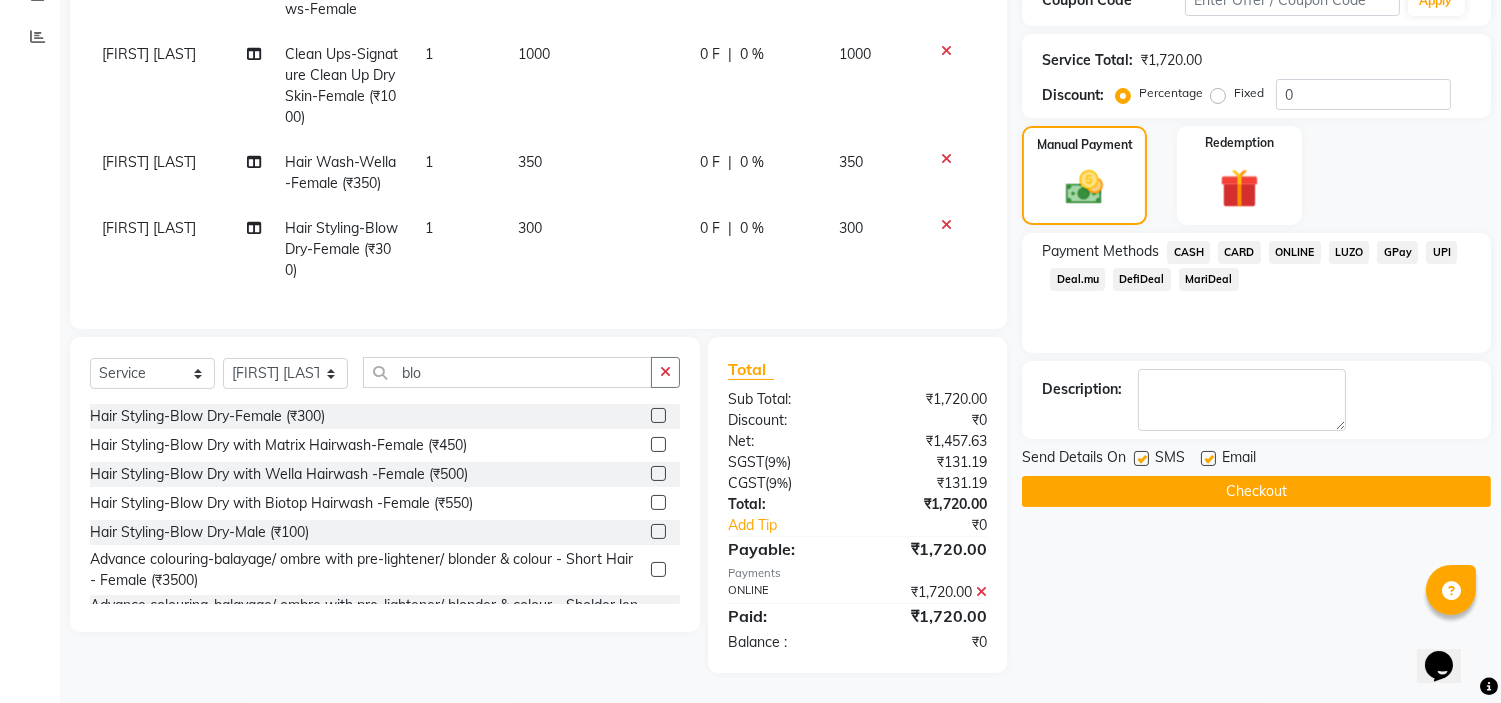 click on "Checkout" 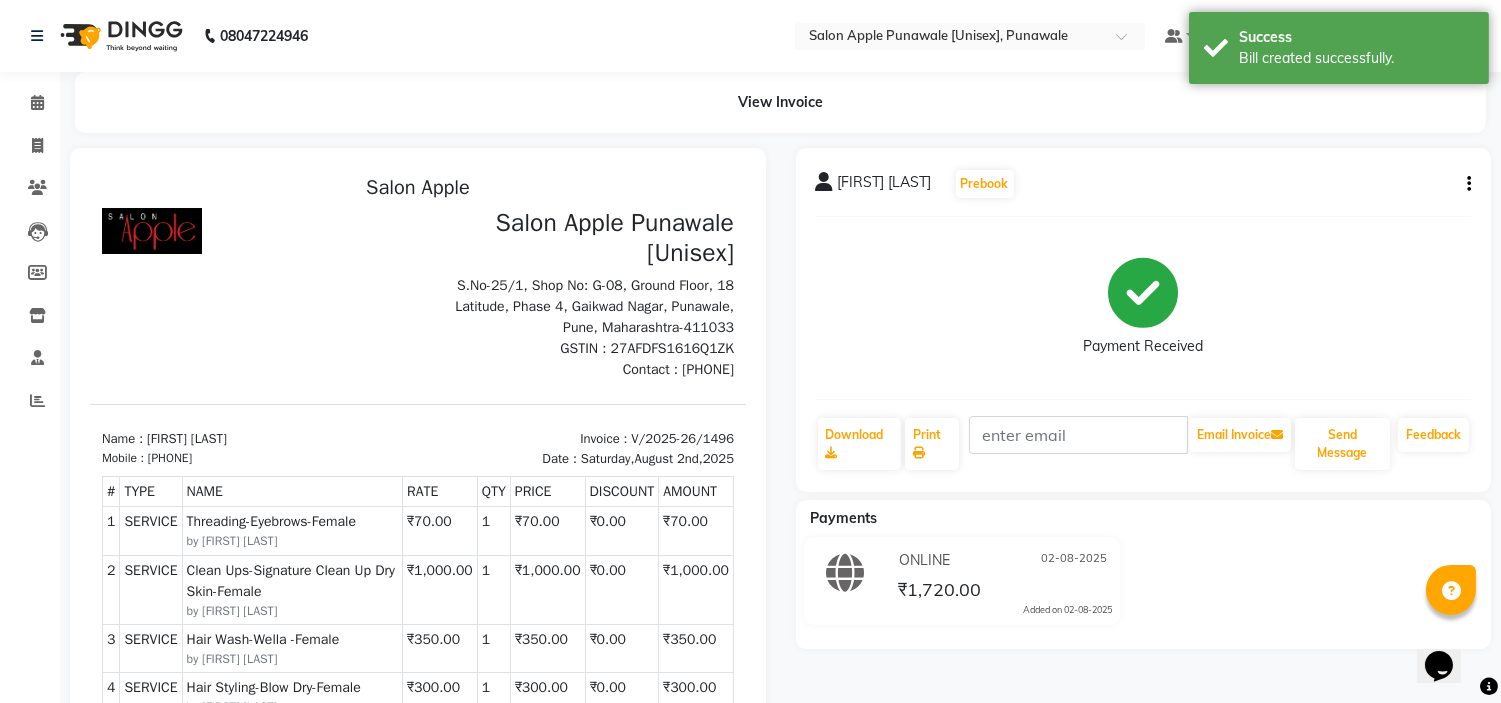 scroll, scrollTop: 0, scrollLeft: 0, axis: both 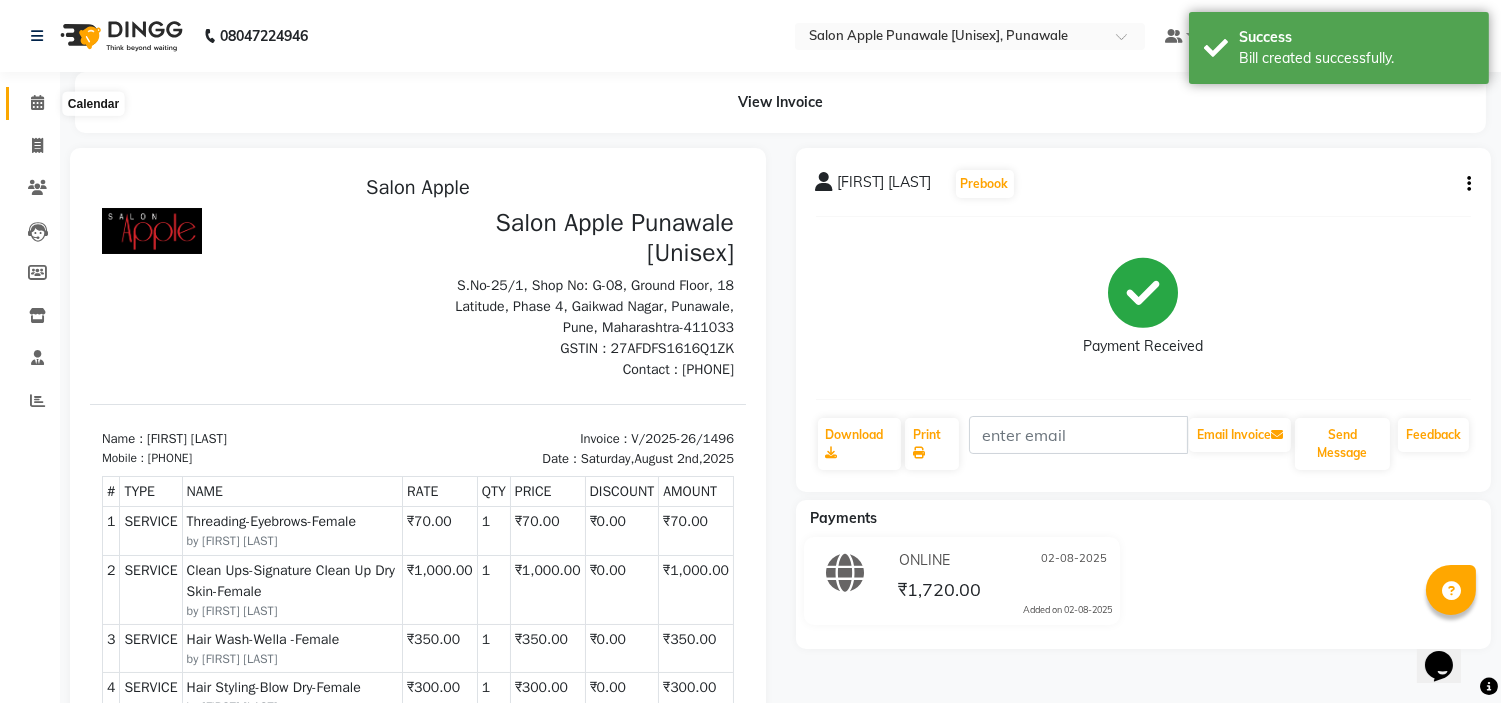 click 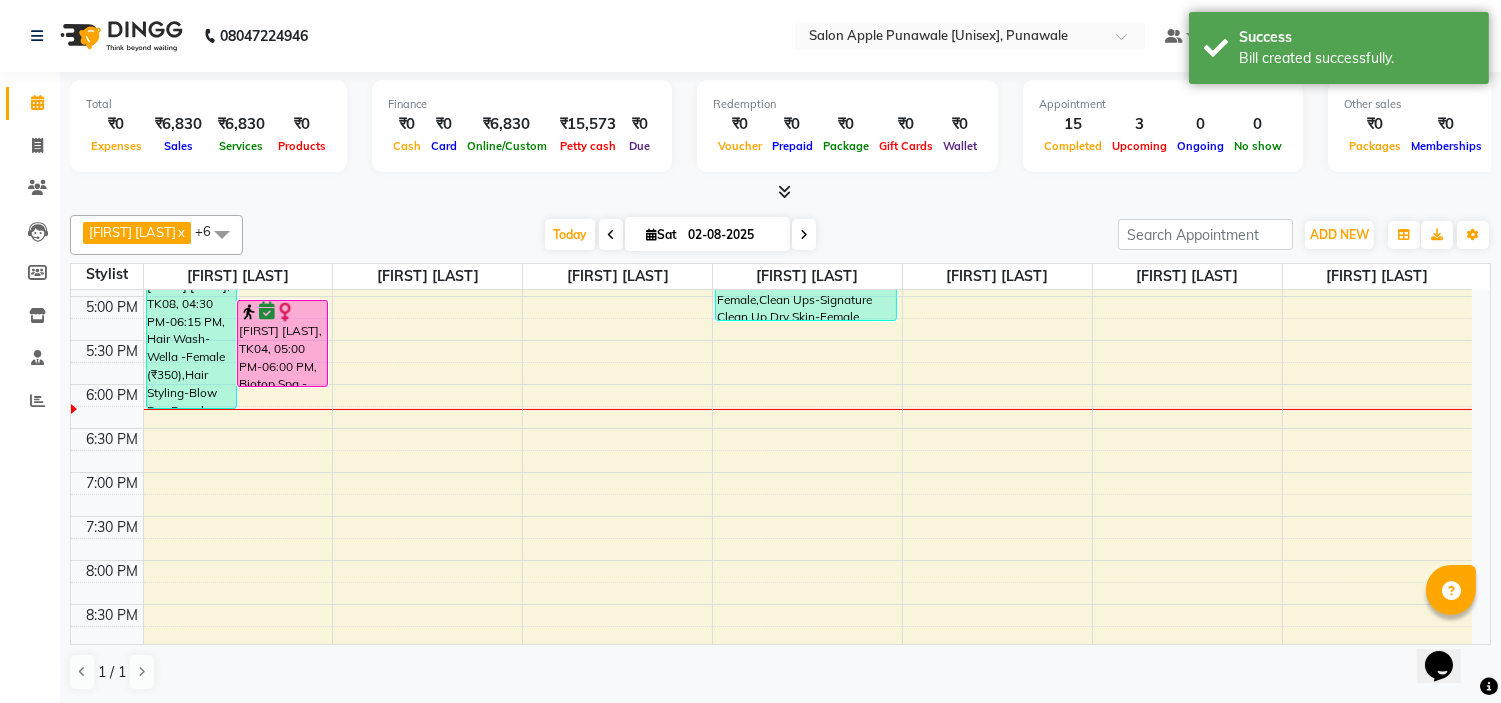scroll, scrollTop: 555, scrollLeft: 0, axis: vertical 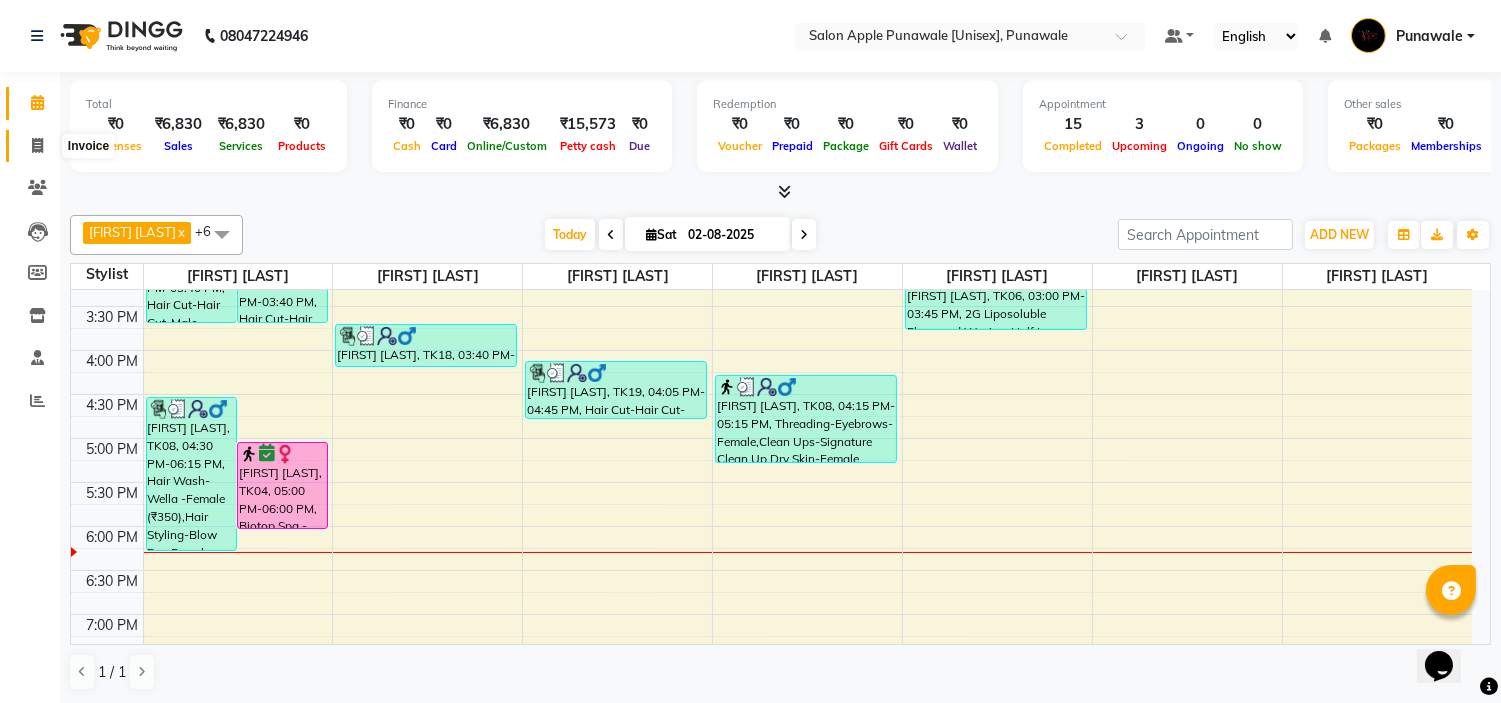 click 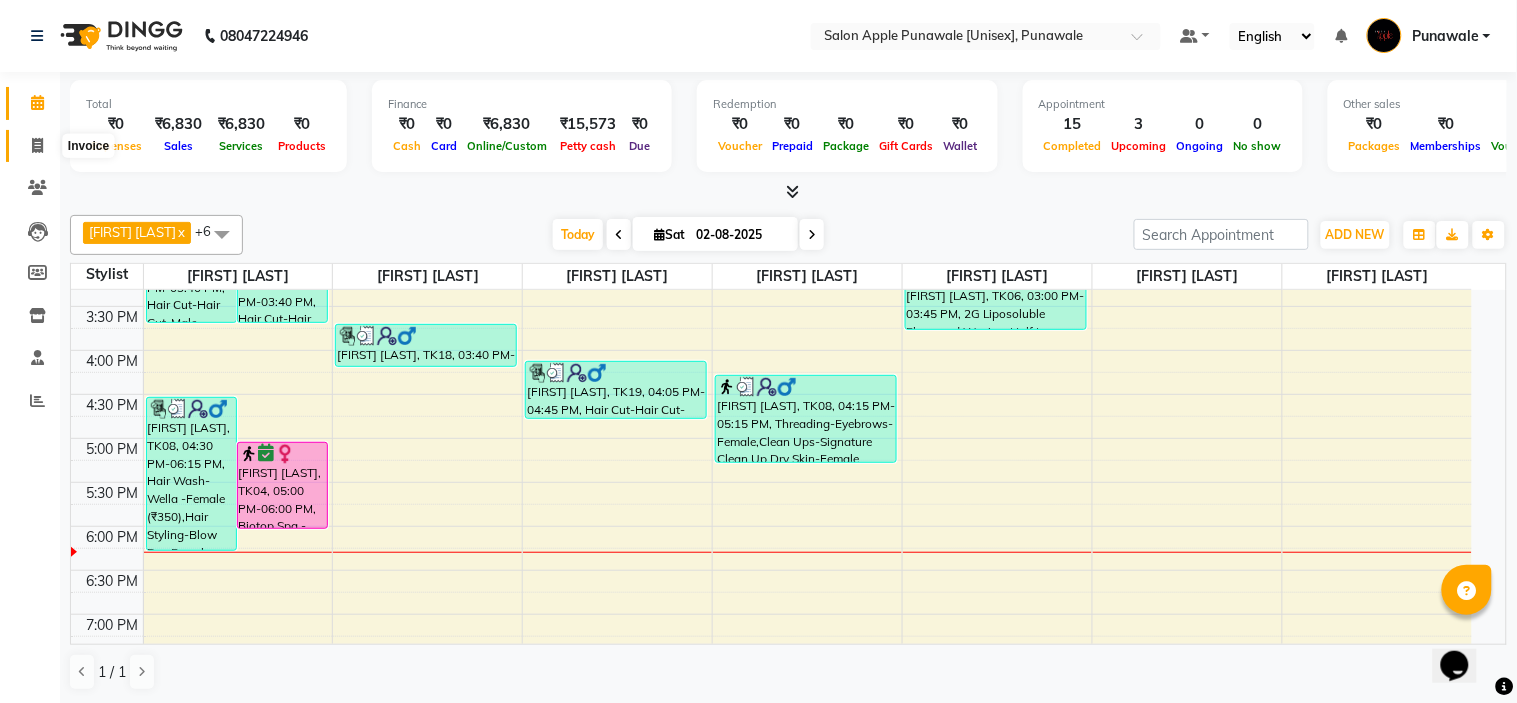 select on "5421" 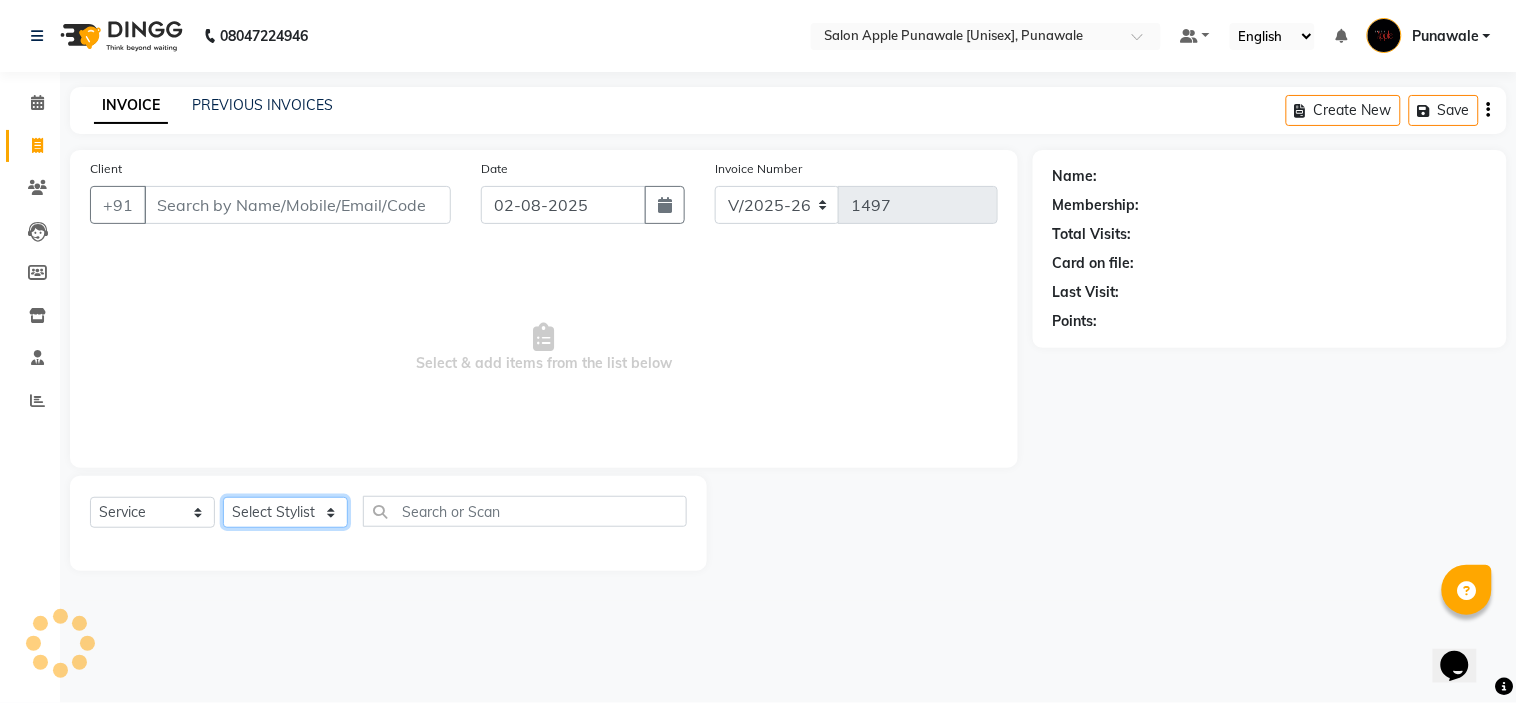 click on "Select Stylist" 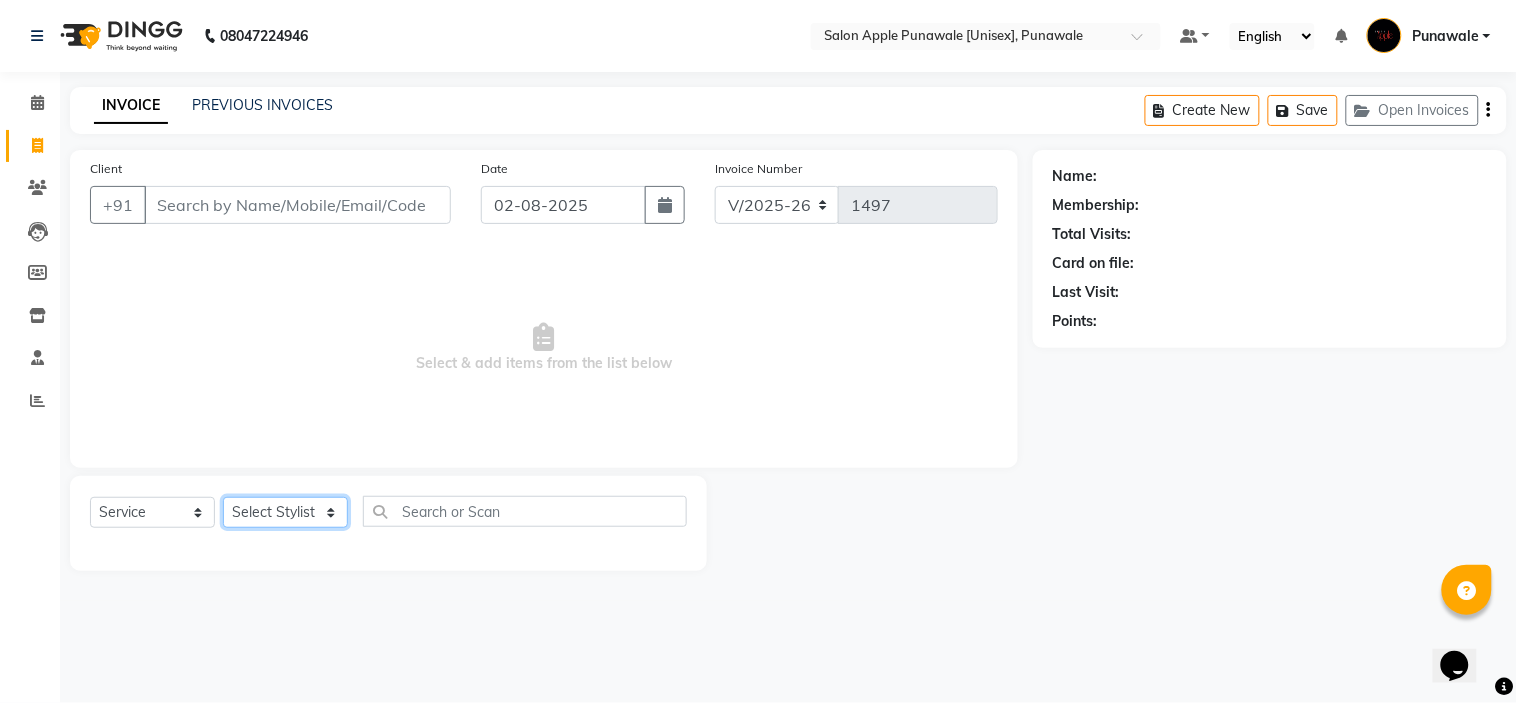 select on "80185" 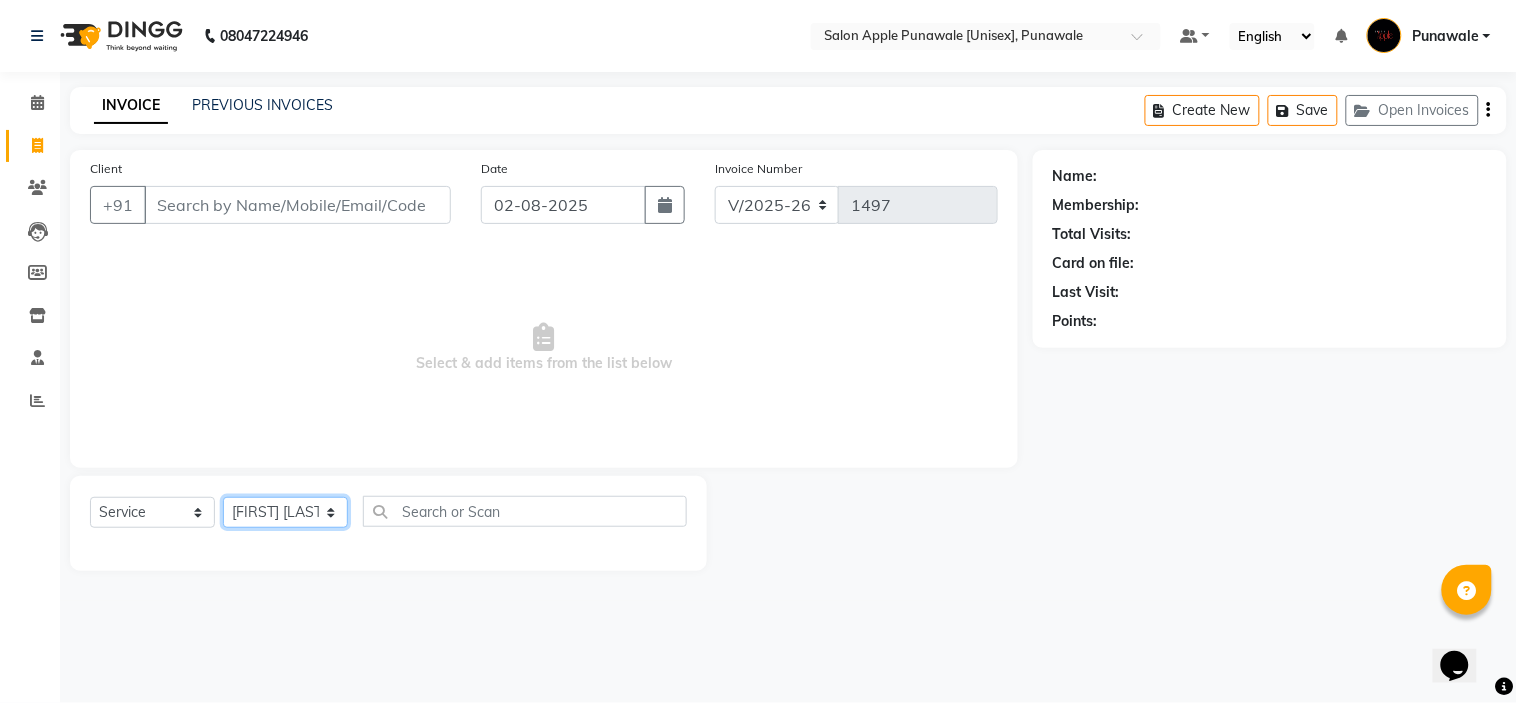 click on "Select Stylist Avi Sonawane Kamlesh Nikam Kaveri Nikam Pallavi Waghamare Shruti Khapake Sneha Jadhav Sohail Shaikh  Vivek Hire" 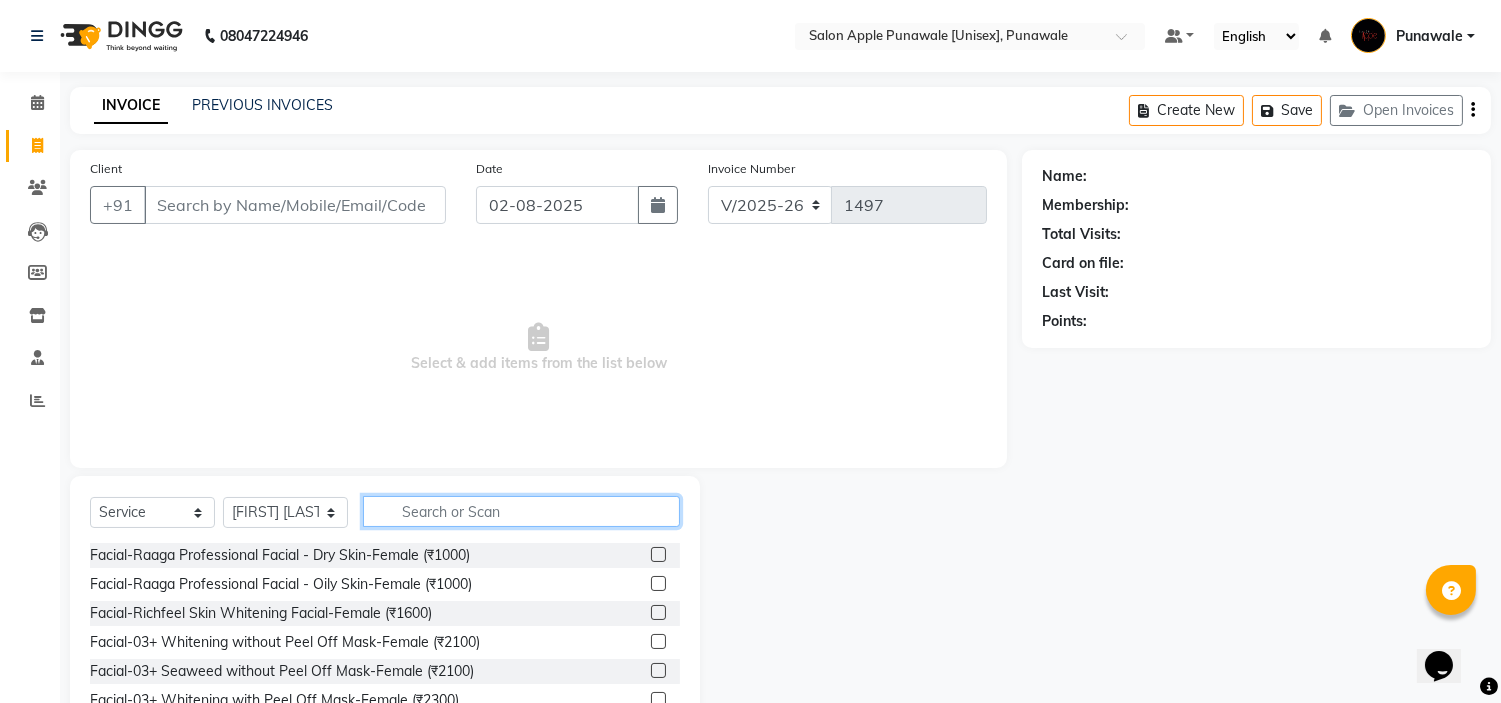 click 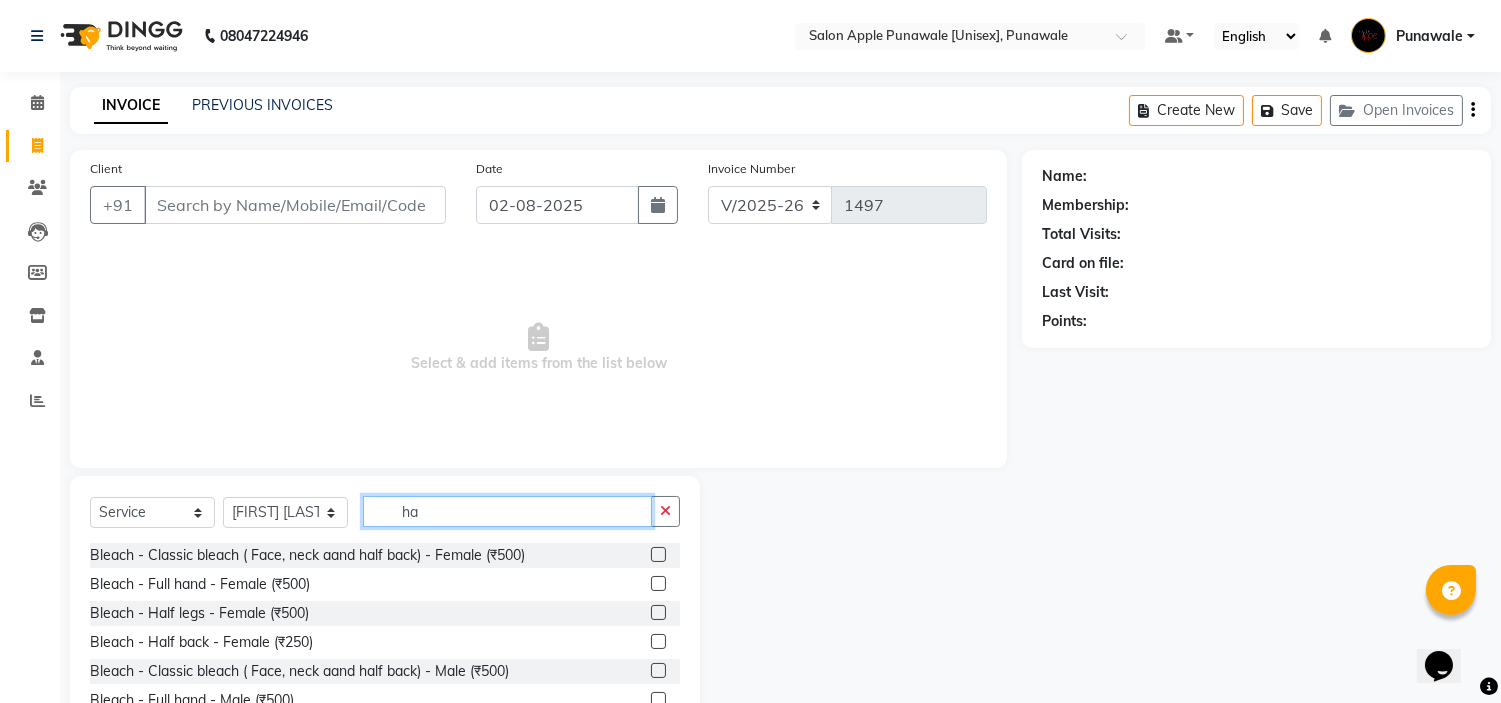 type on "h" 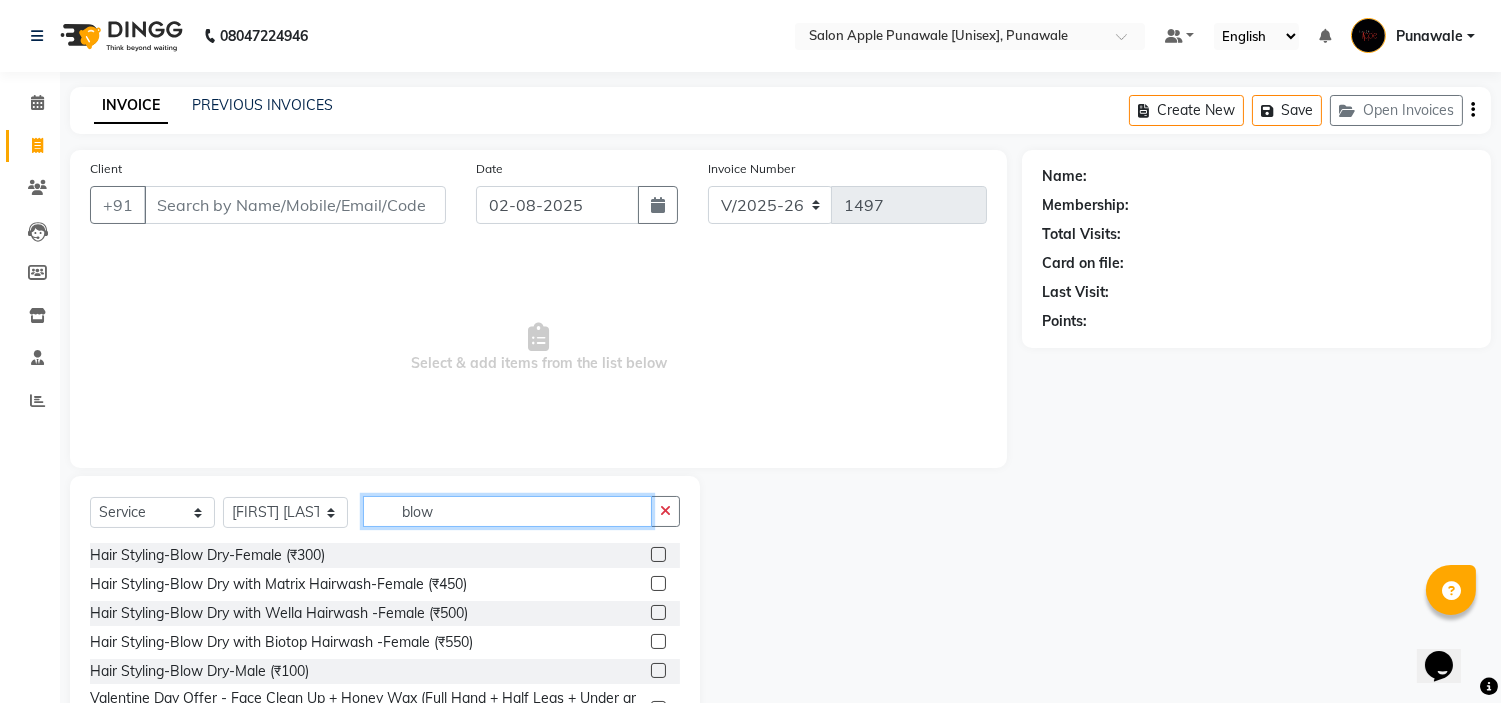scroll, scrollTop: 88, scrollLeft: 0, axis: vertical 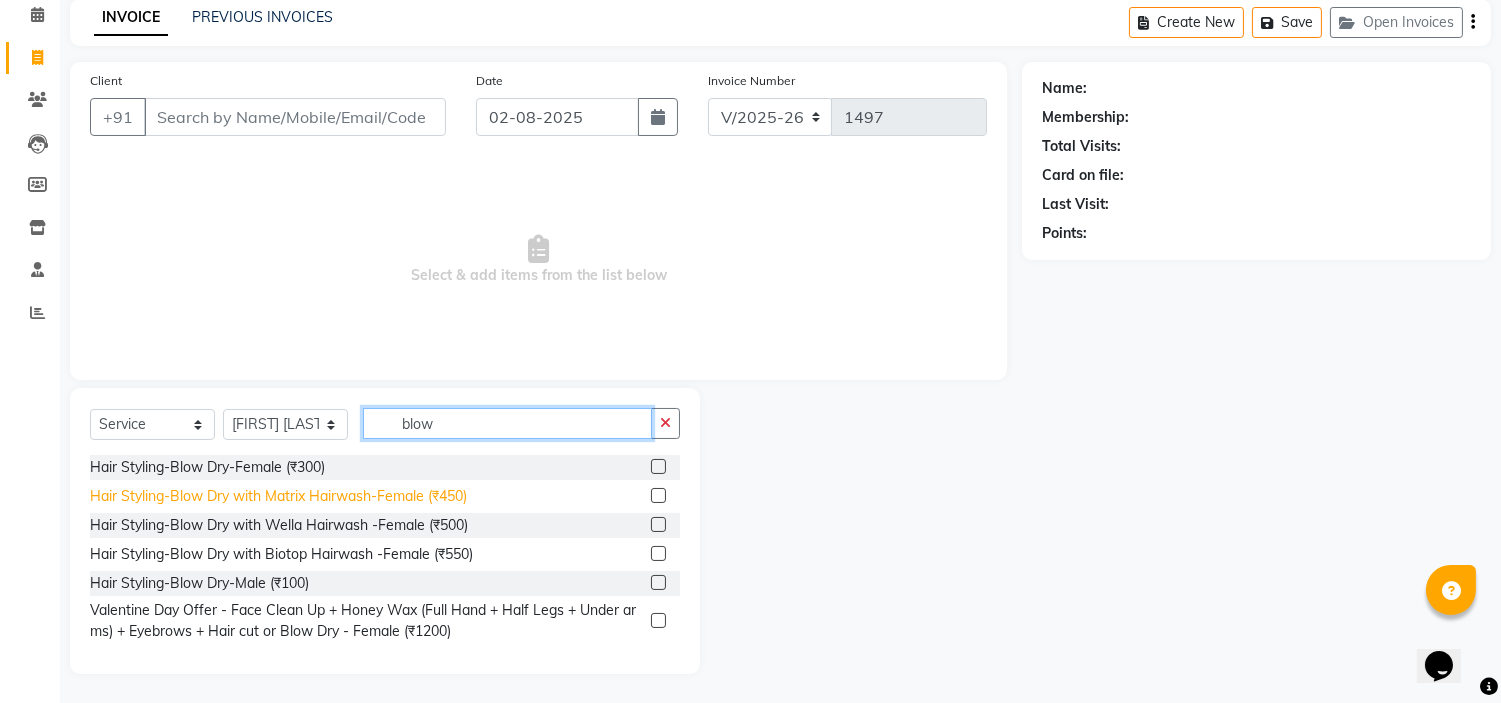 type on "blow" 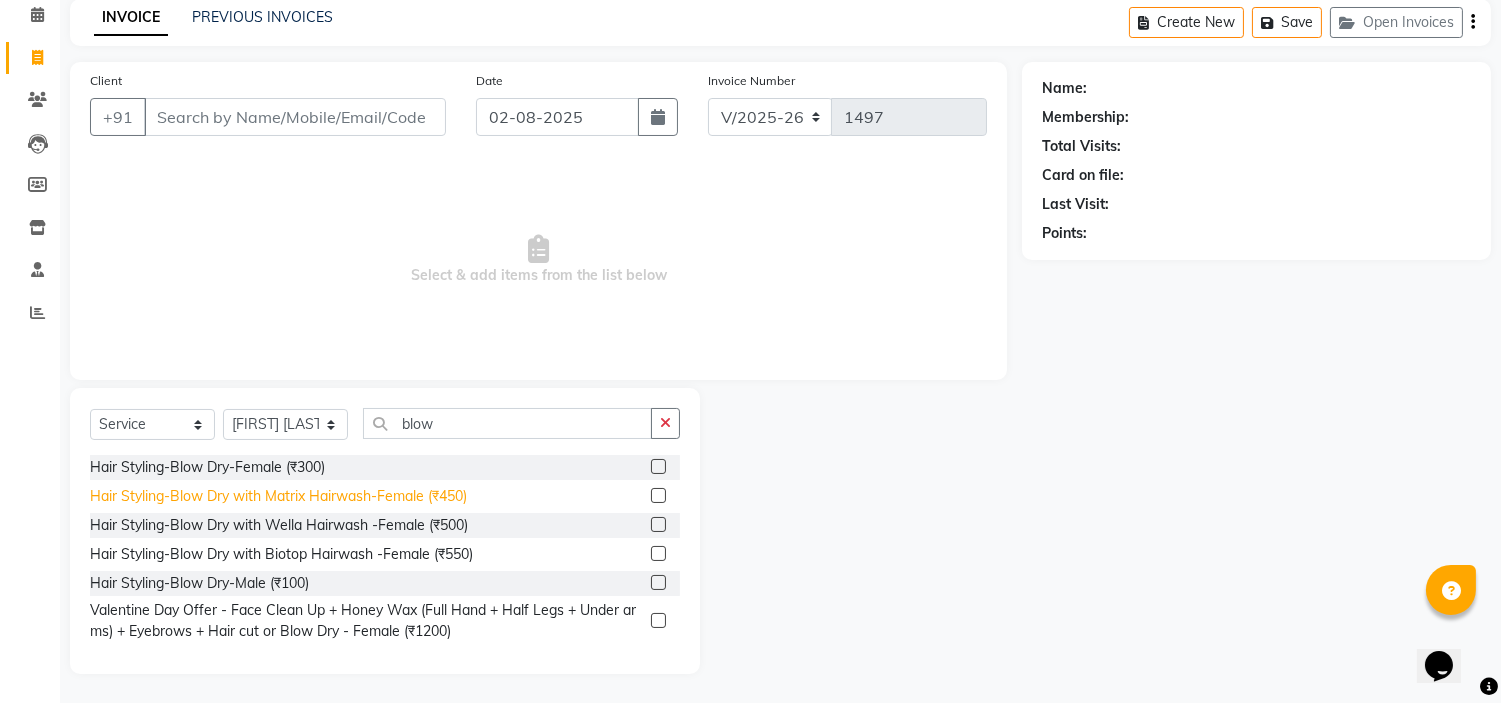 click on "Hair Styling-Blow Dry with Matrix Hairwash-Female (₹450)" 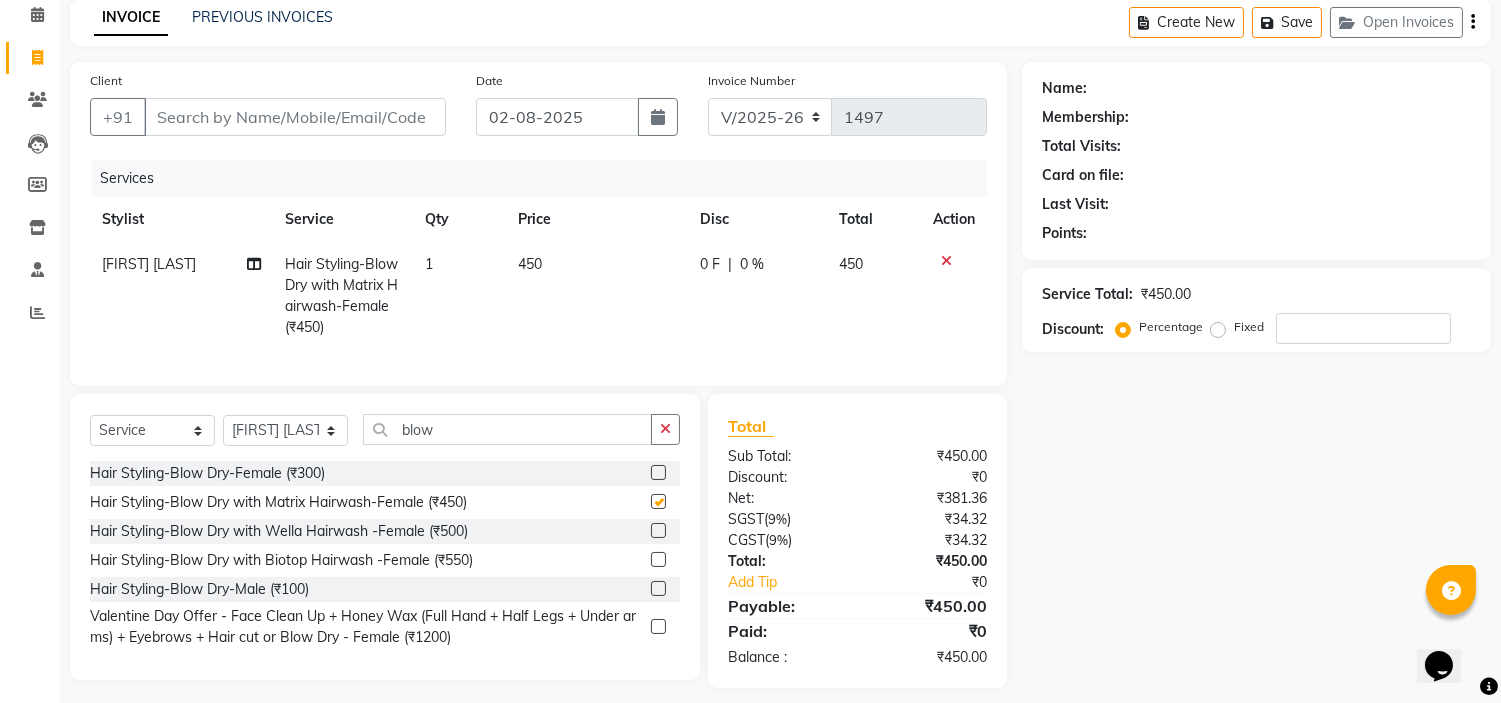 checkbox on "false" 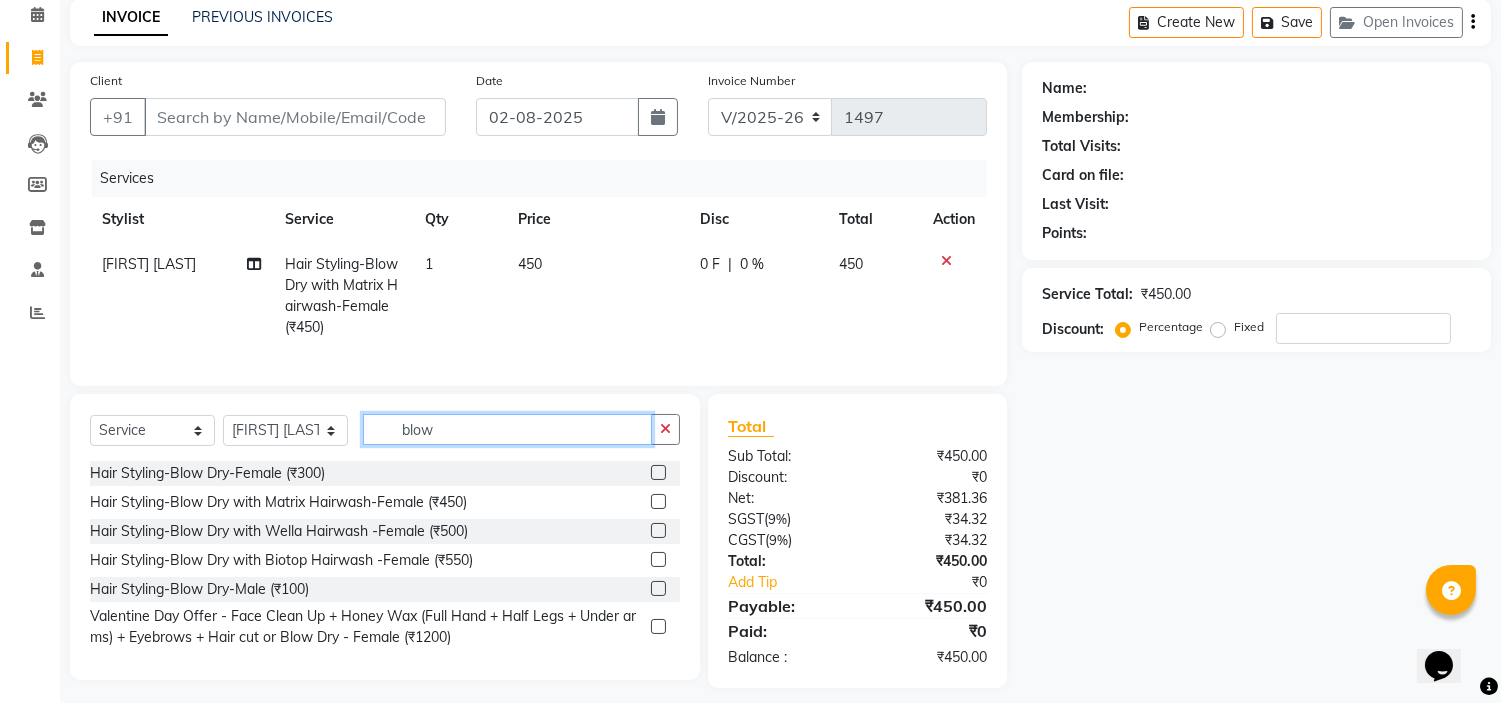 click on "blow" 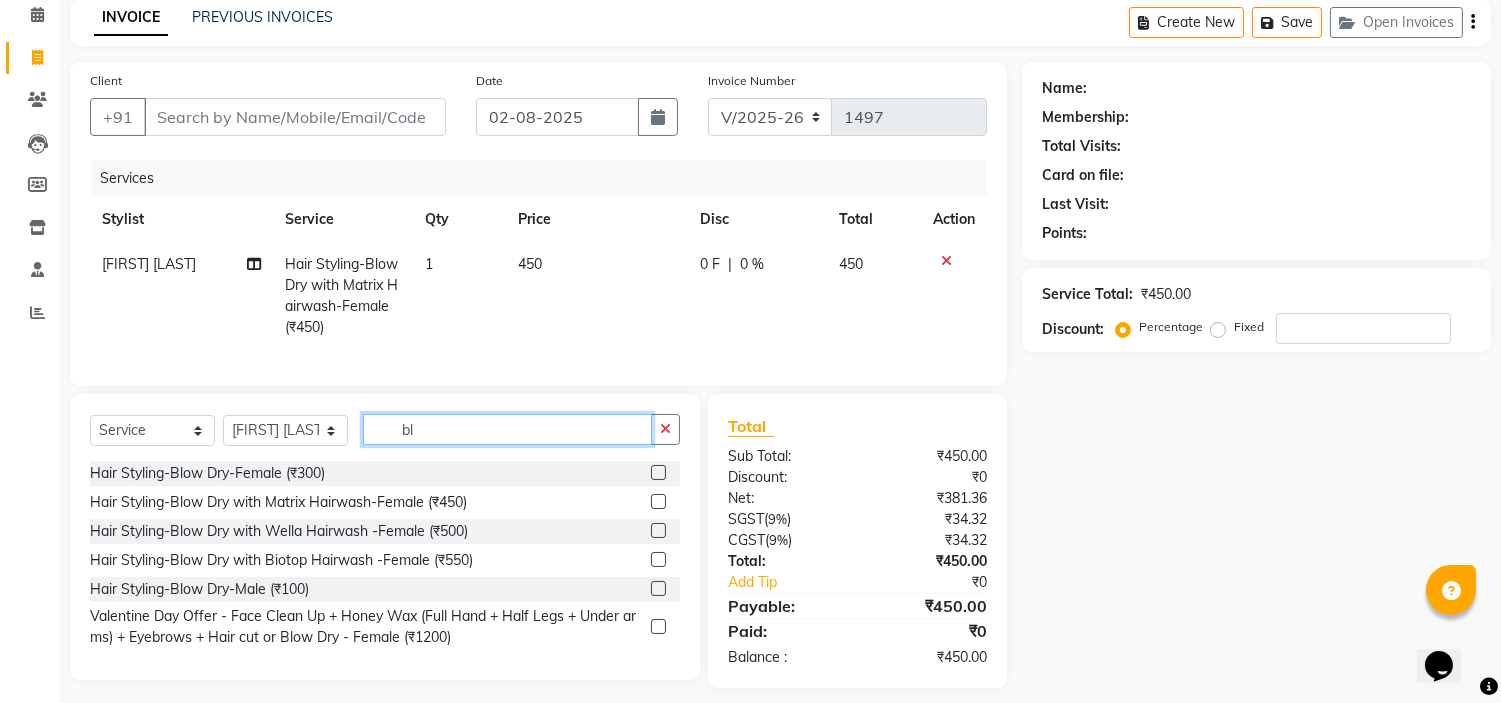 type on "b" 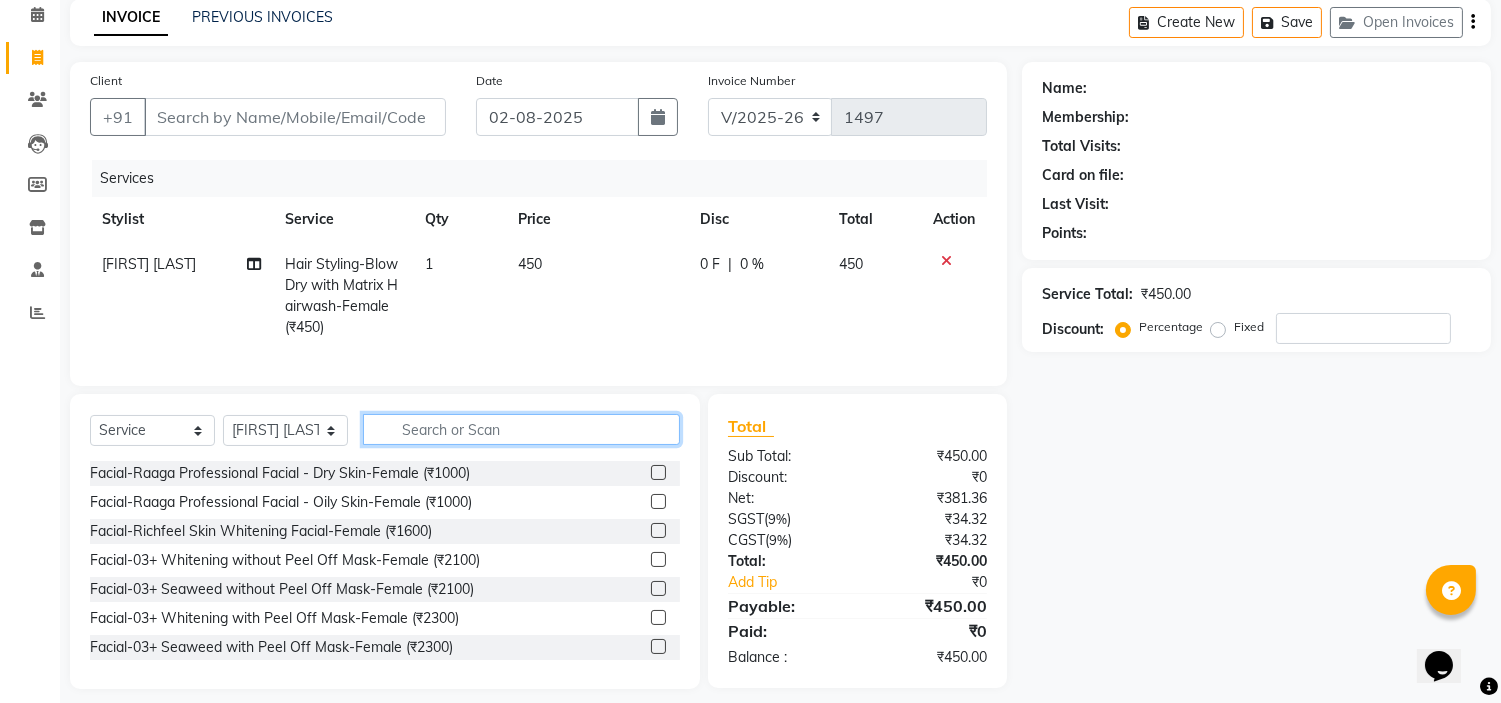type 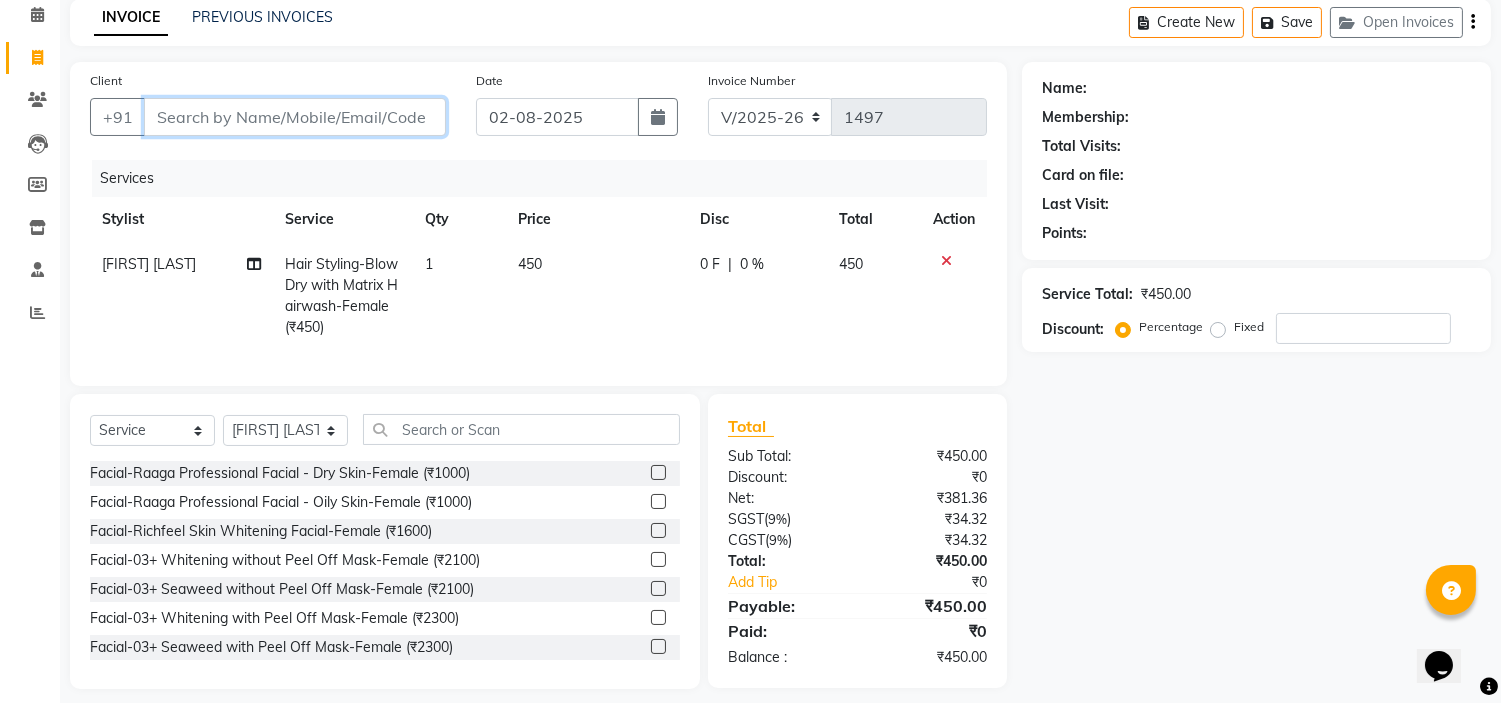 click on "Client" at bounding box center (295, 117) 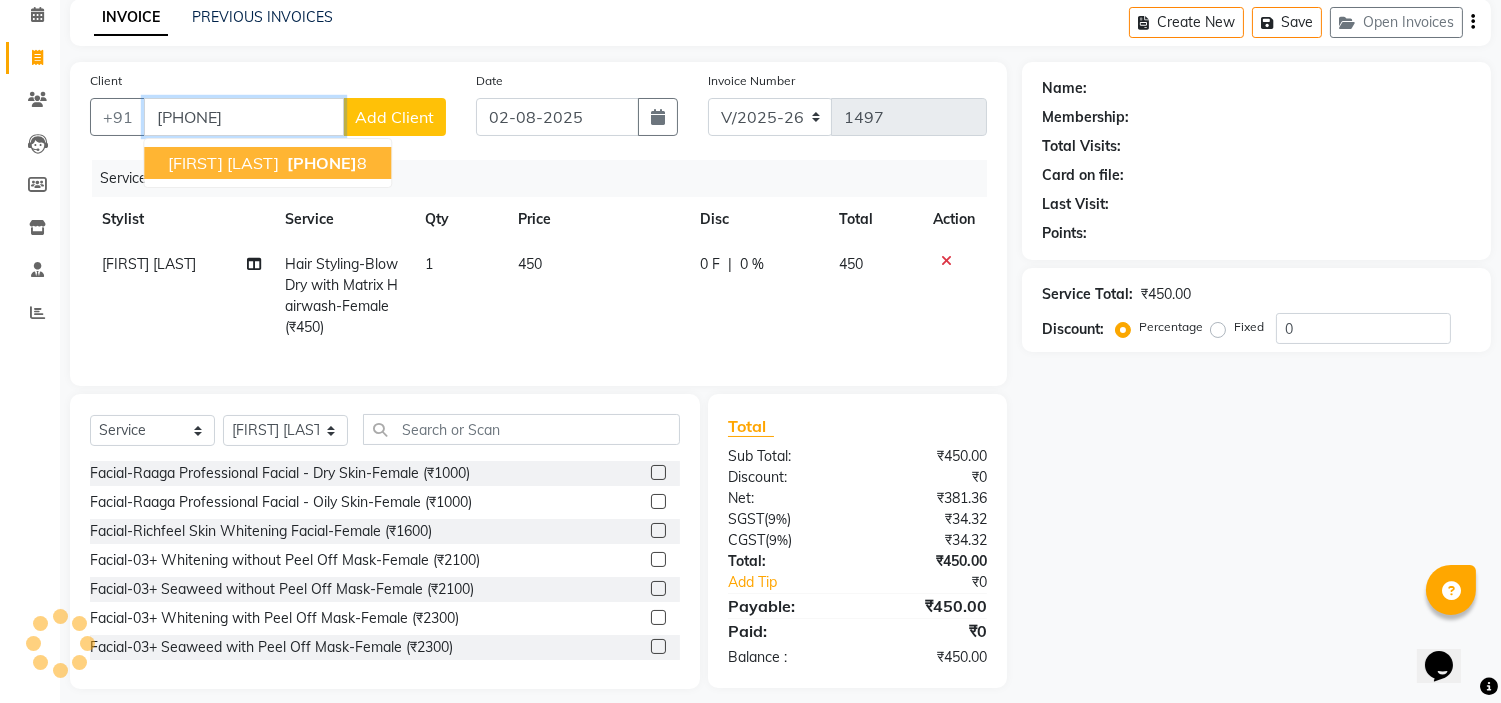 type on "9834453678" 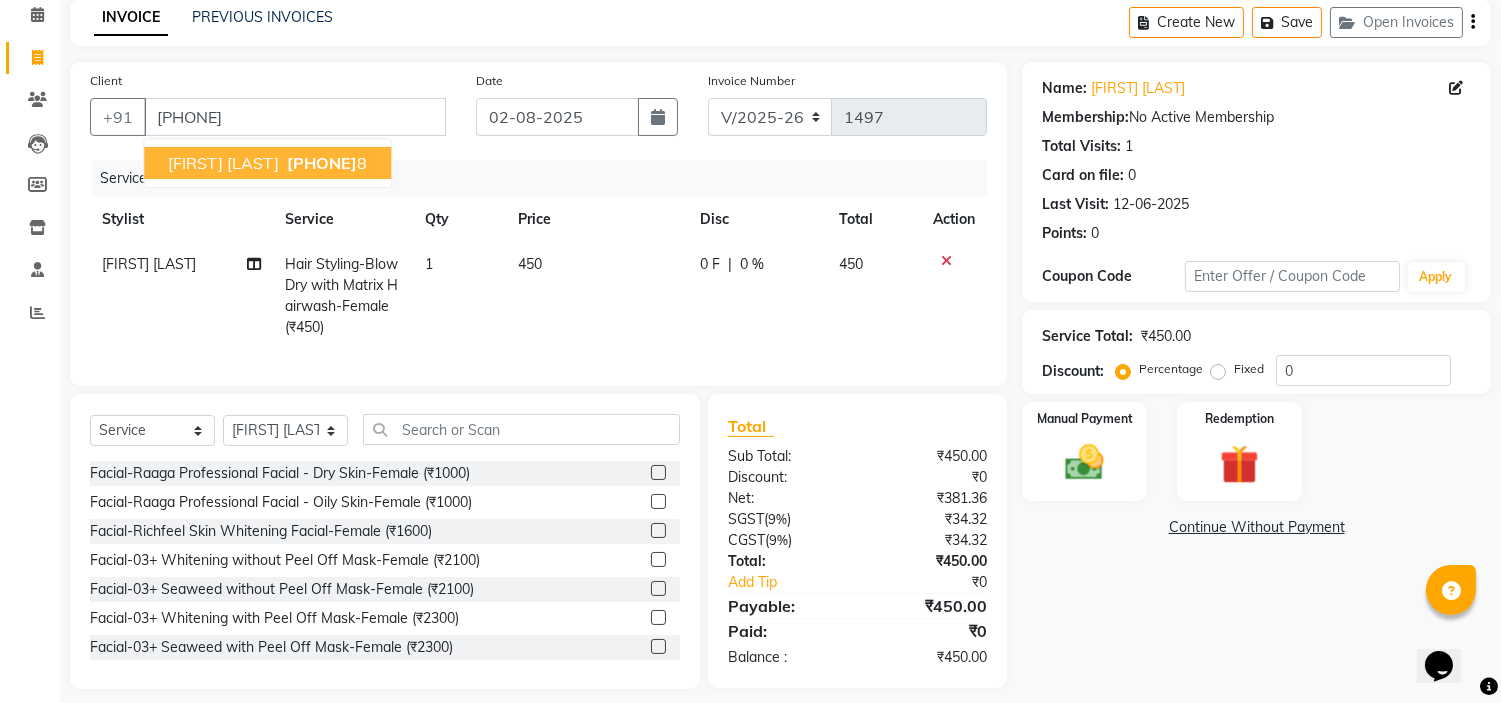 click on "ankita naydu" at bounding box center (223, 163) 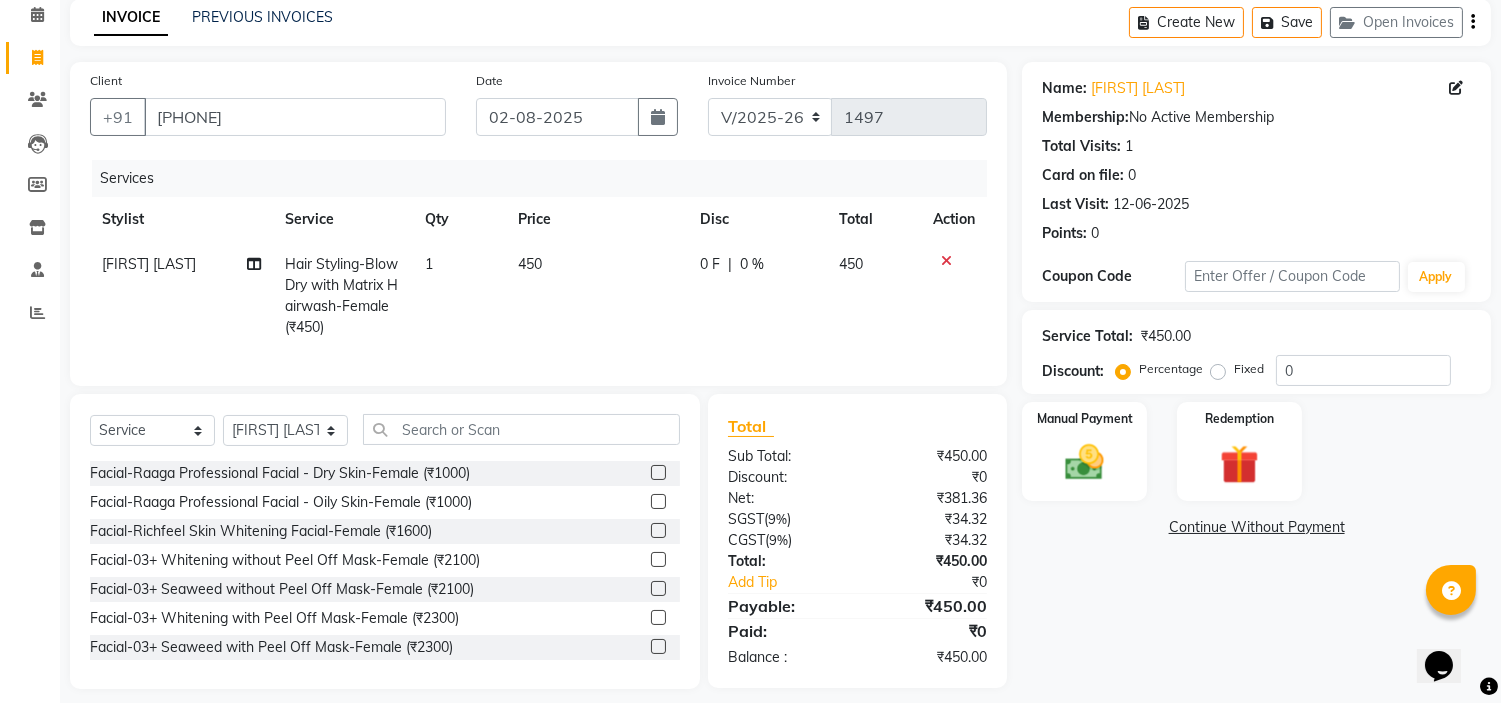 click on "Name: Ankita Naydu Membership:  No Active Membership  Total Visits:  1 Card on file:  0 Last Visit:   12-06-2025 Points:   0  Coupon Code Apply Service Total:  ₹450.00  Discount:  Percentage   Fixed  0 Manual Payment Redemption  Continue Without Payment" 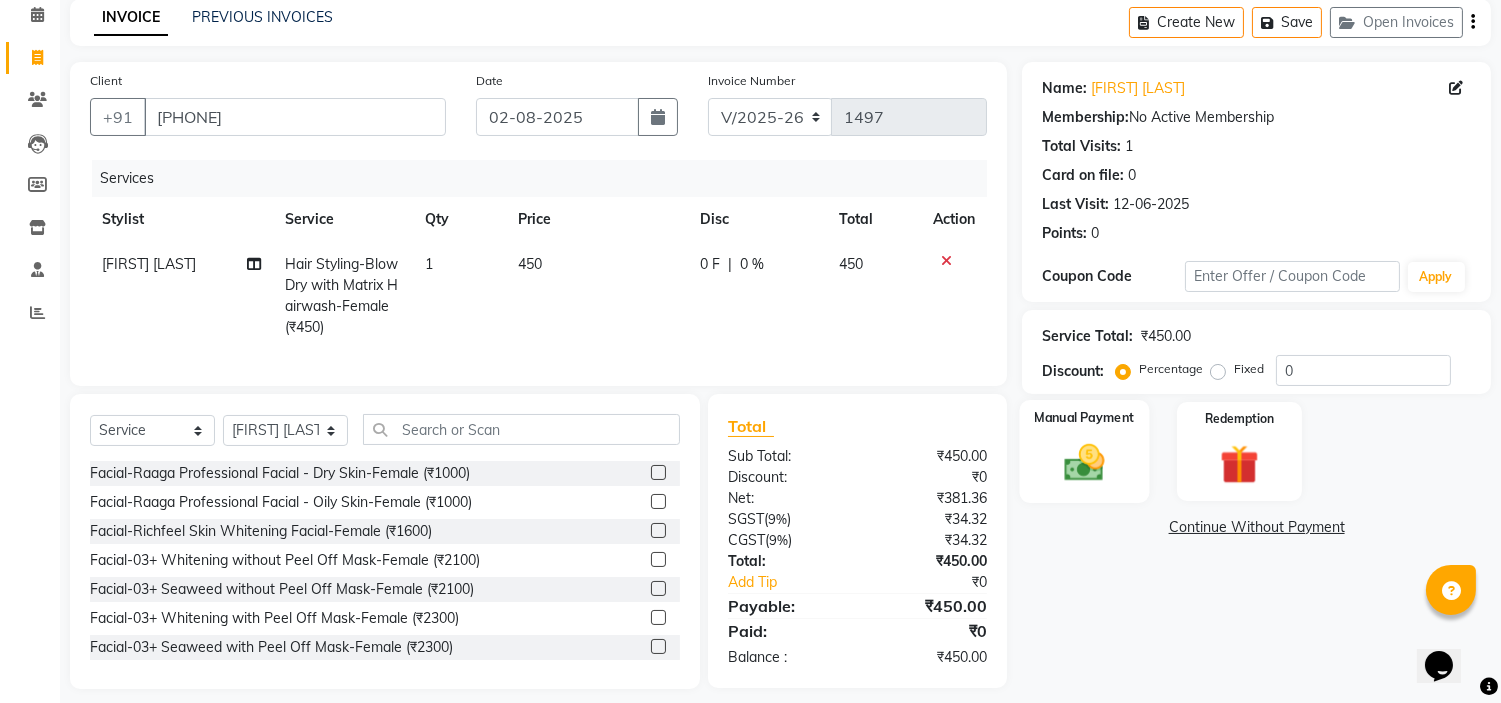 click 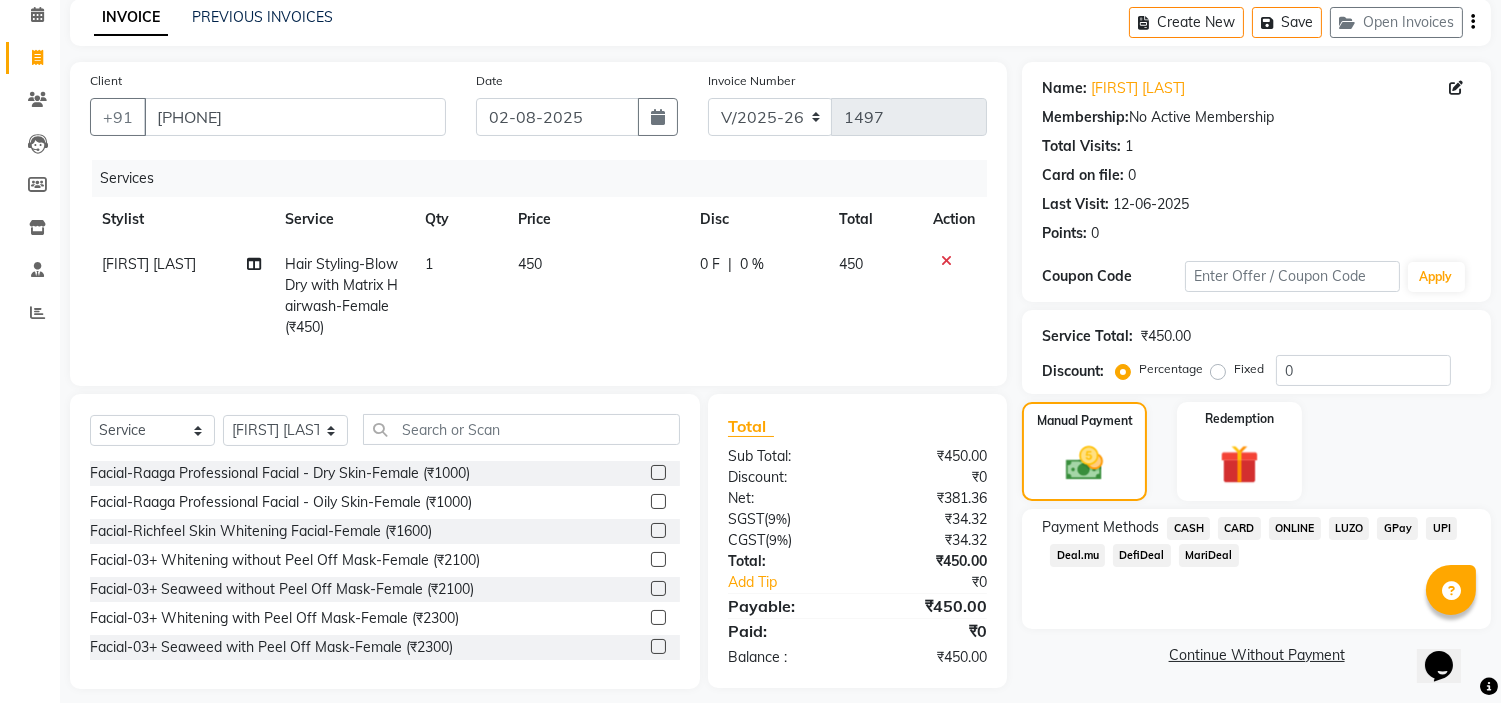 click on "ONLINE" 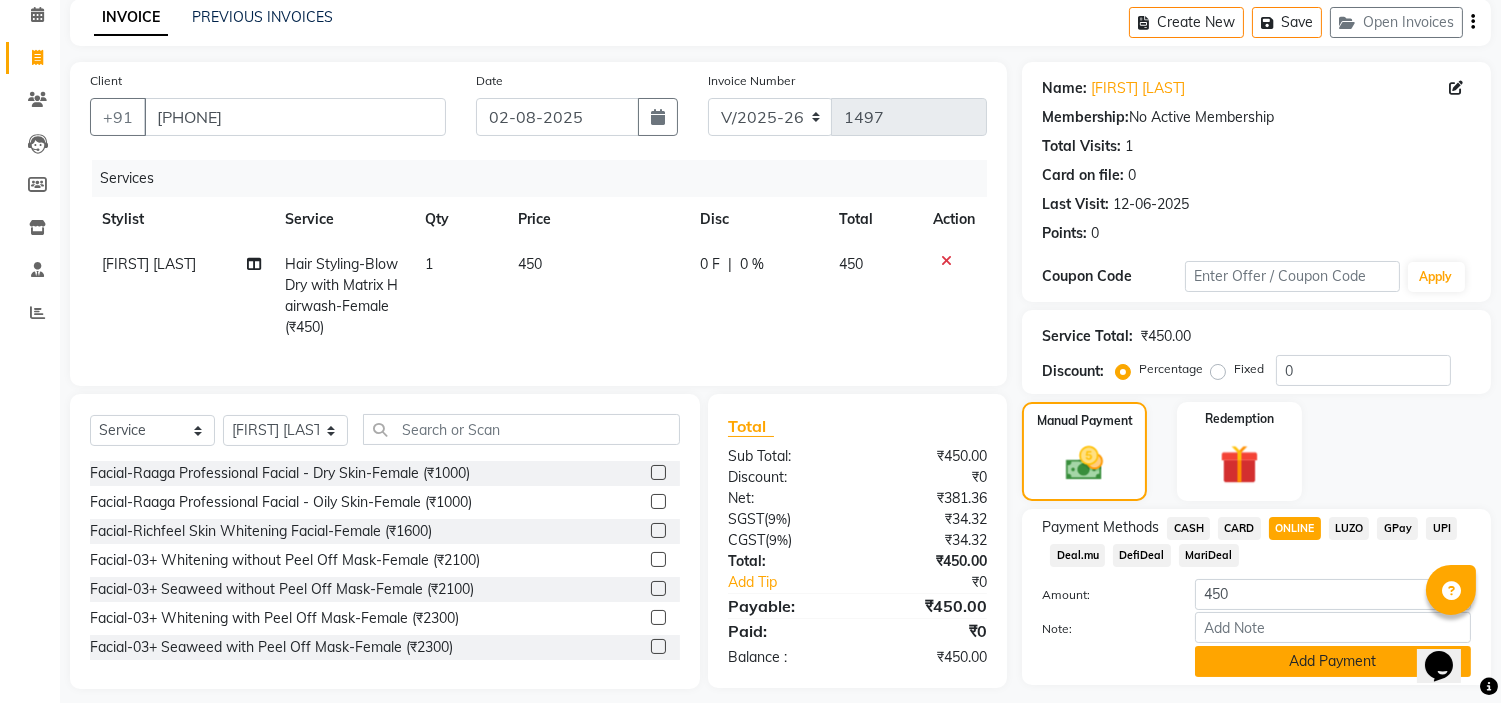 click on "Add Payment" 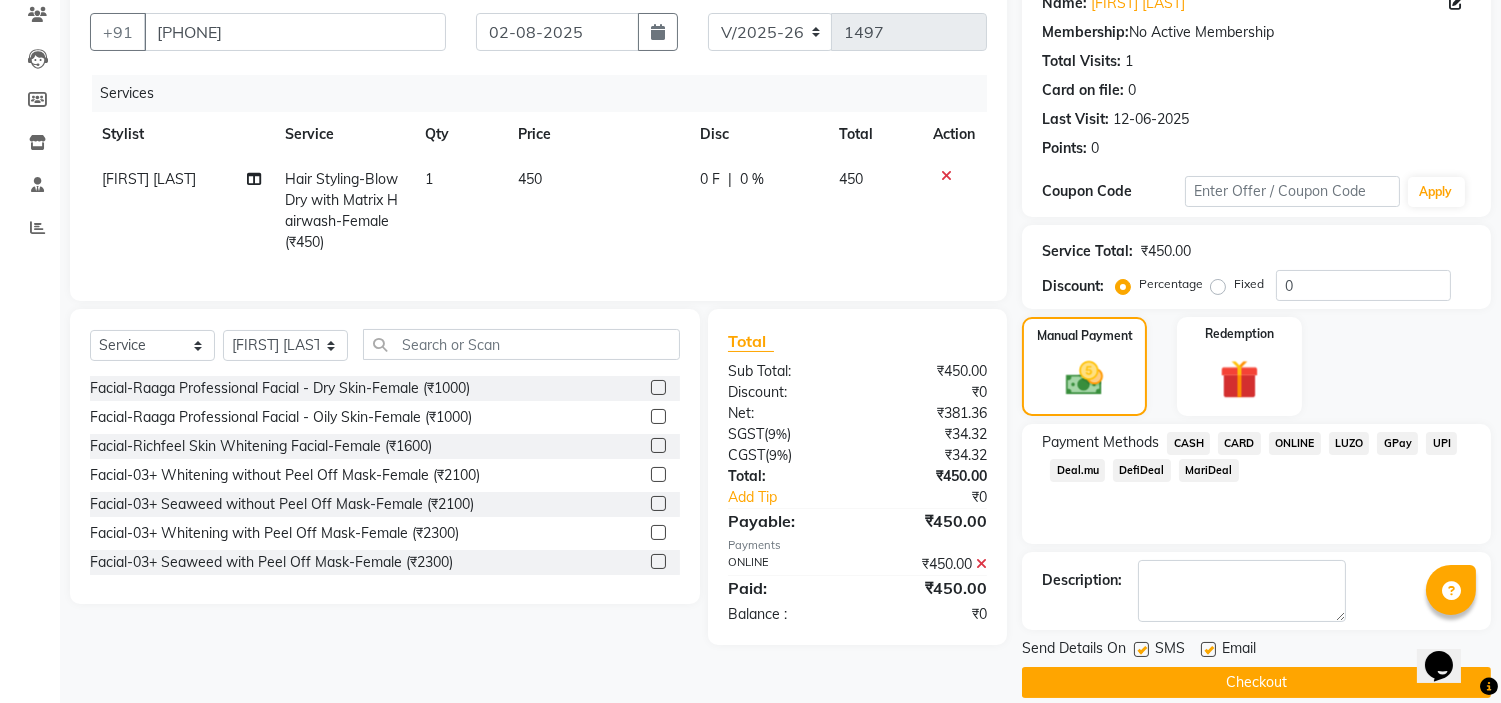 scroll, scrollTop: 196, scrollLeft: 0, axis: vertical 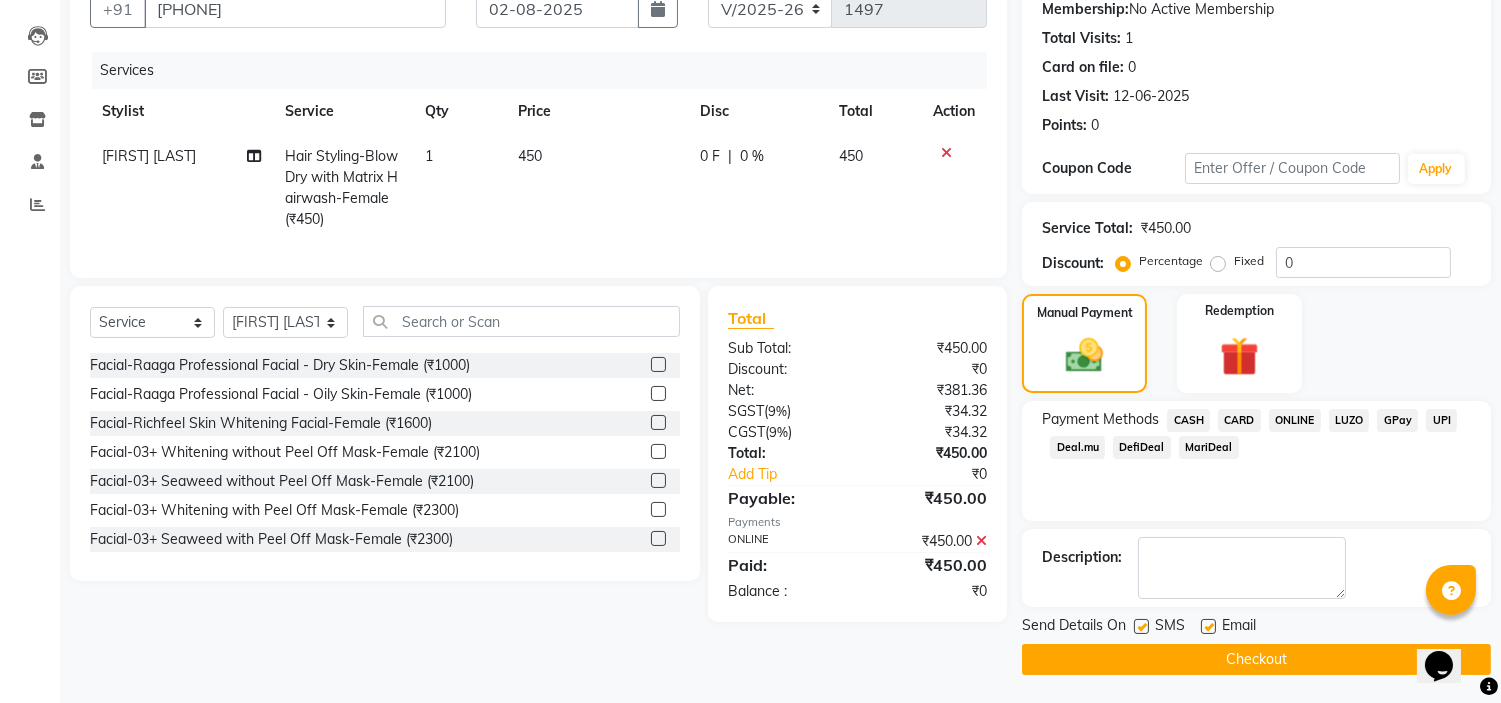 click on "Checkout" 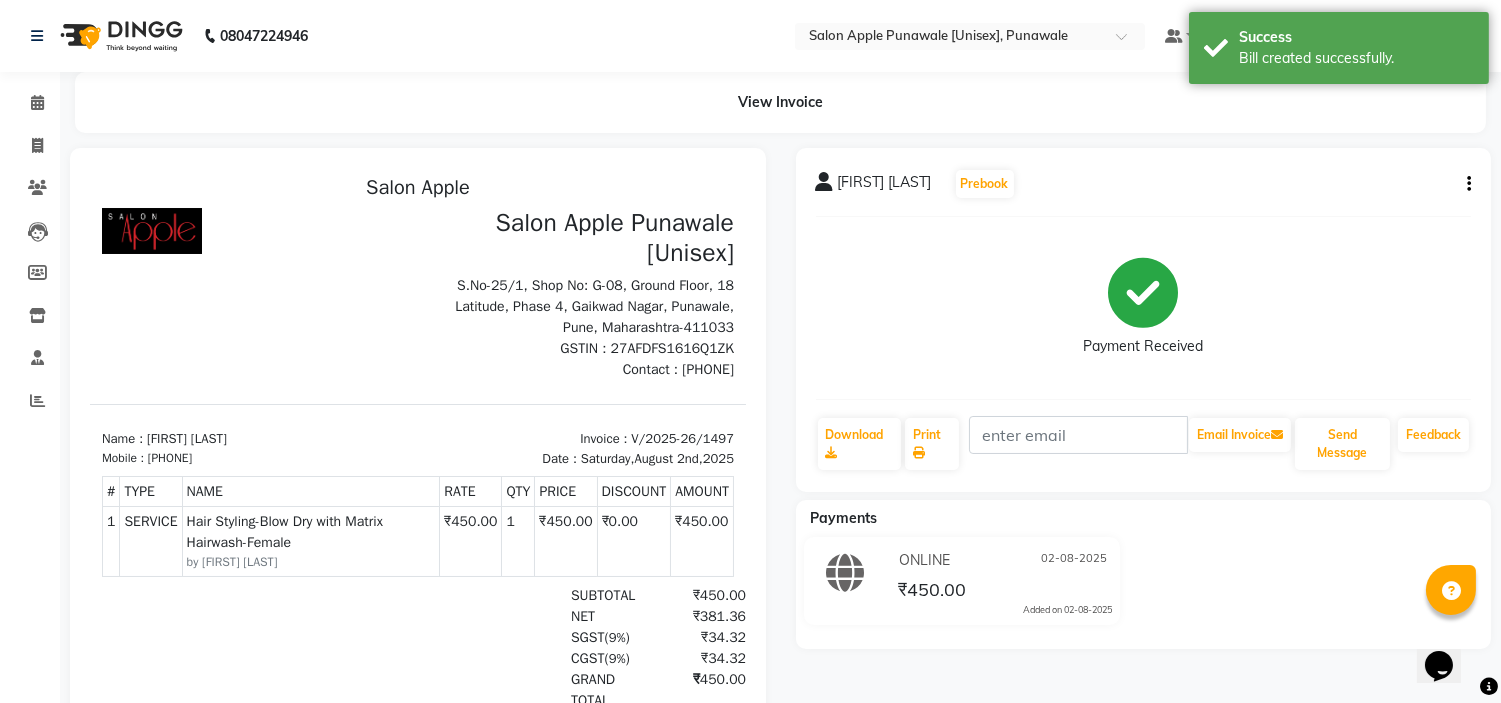 scroll, scrollTop: 0, scrollLeft: 0, axis: both 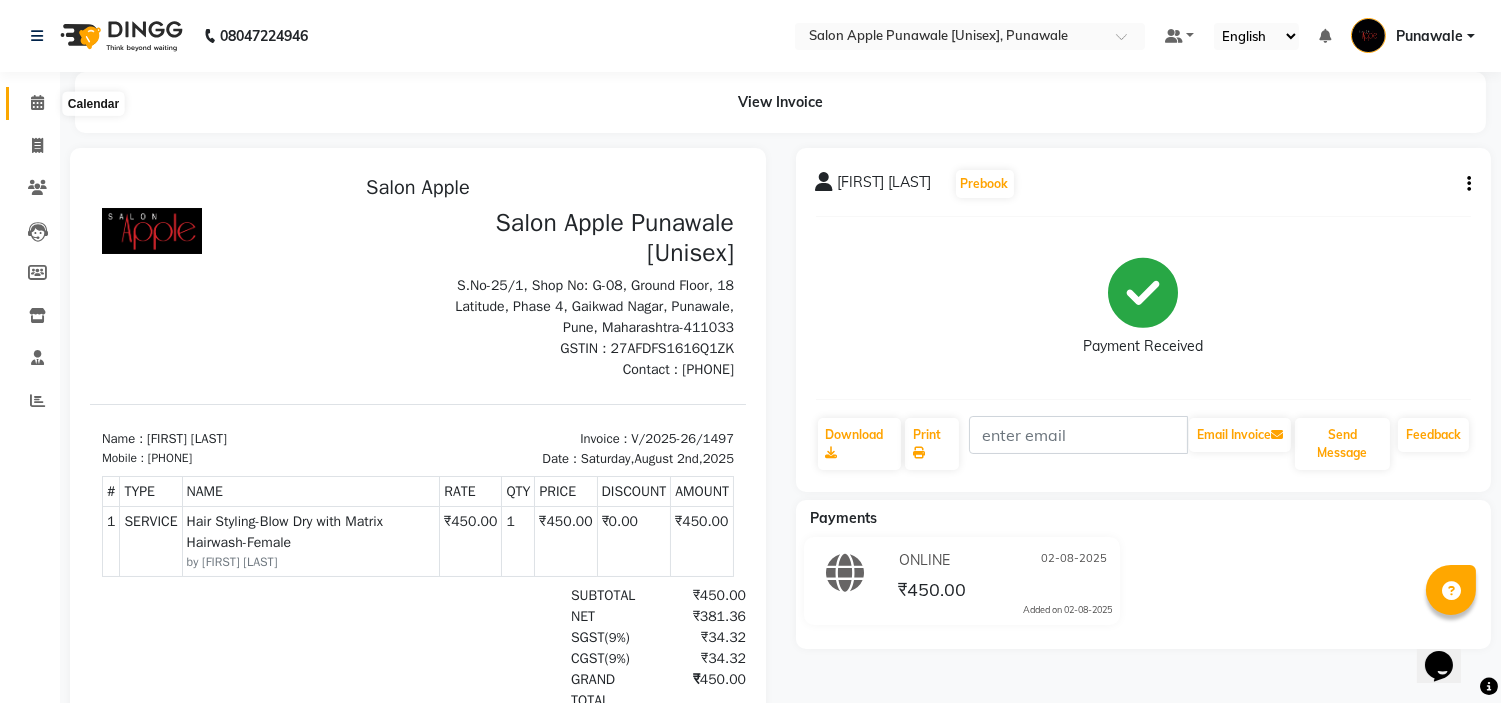 click 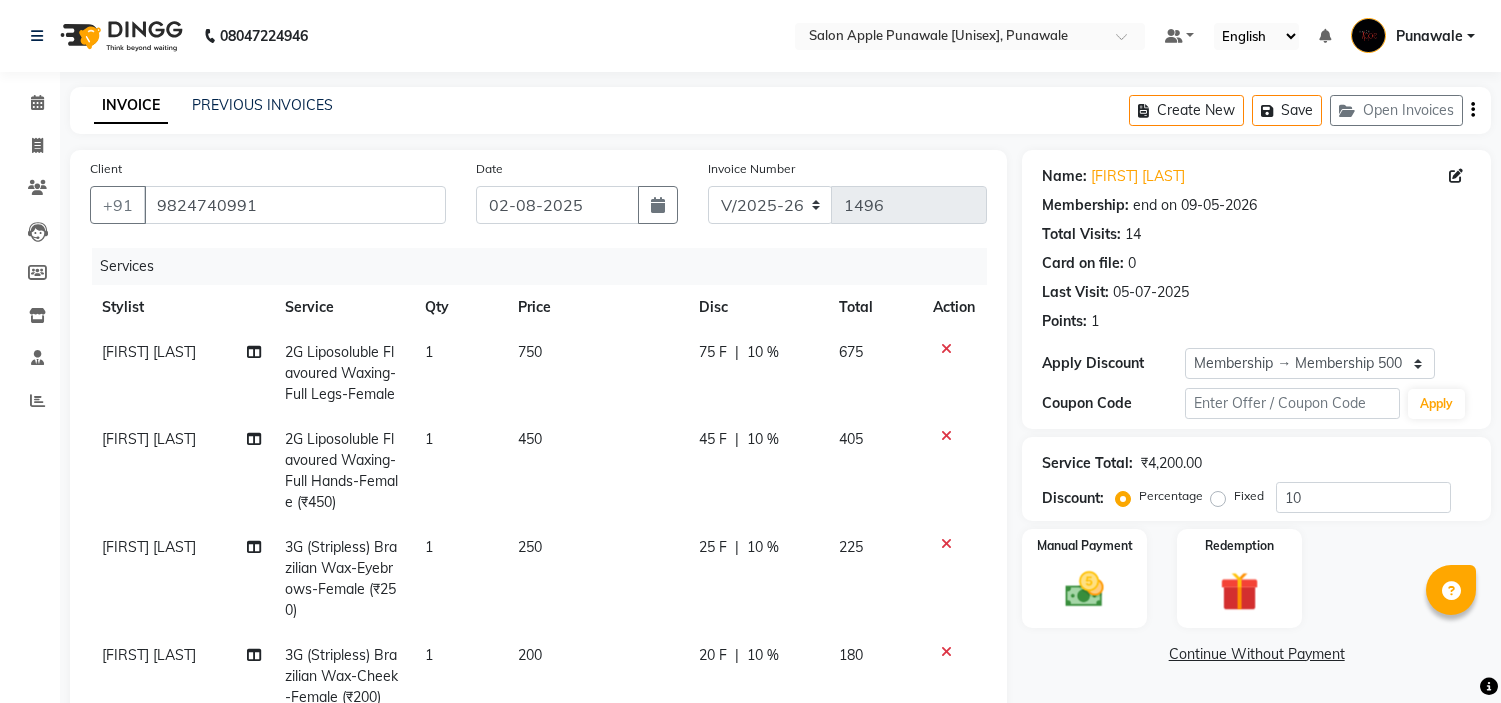 select on "5421" 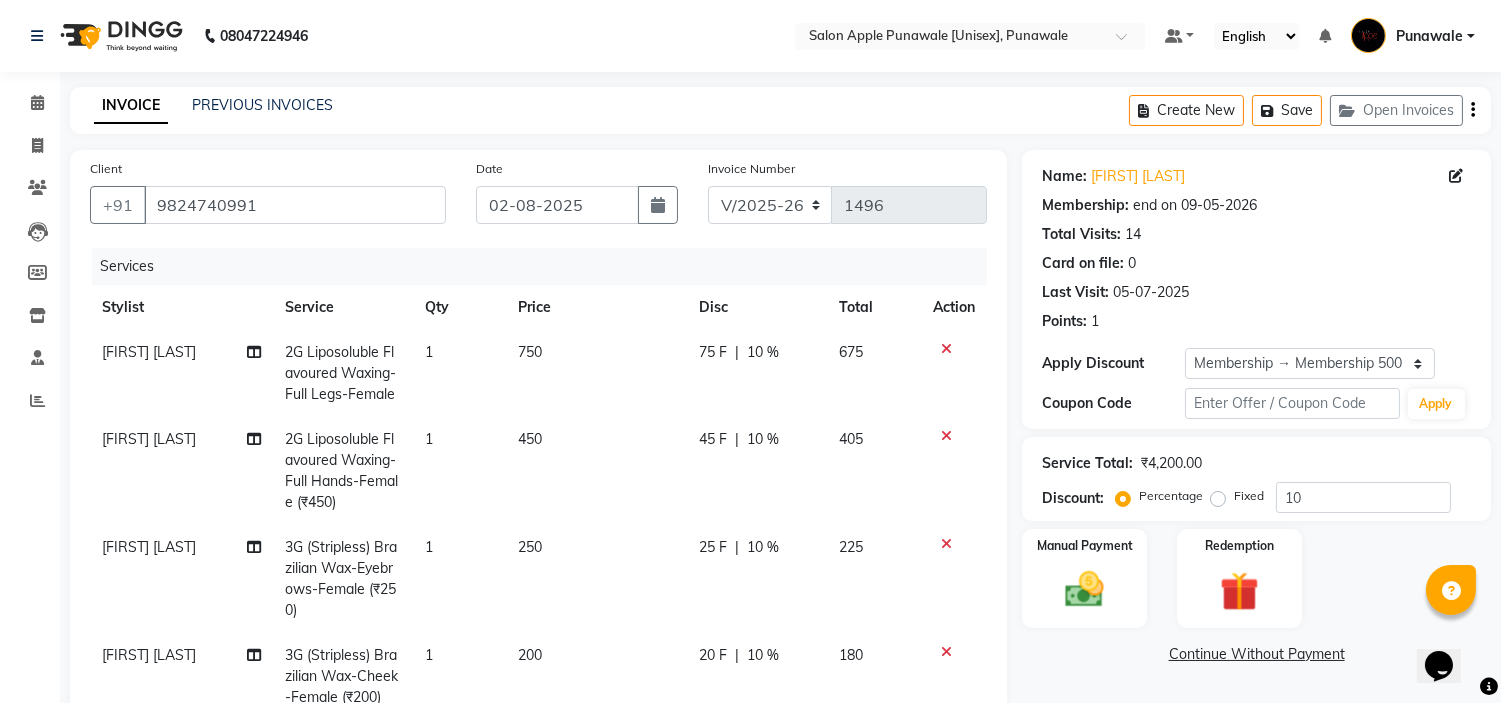 scroll, scrollTop: 0, scrollLeft: 0, axis: both 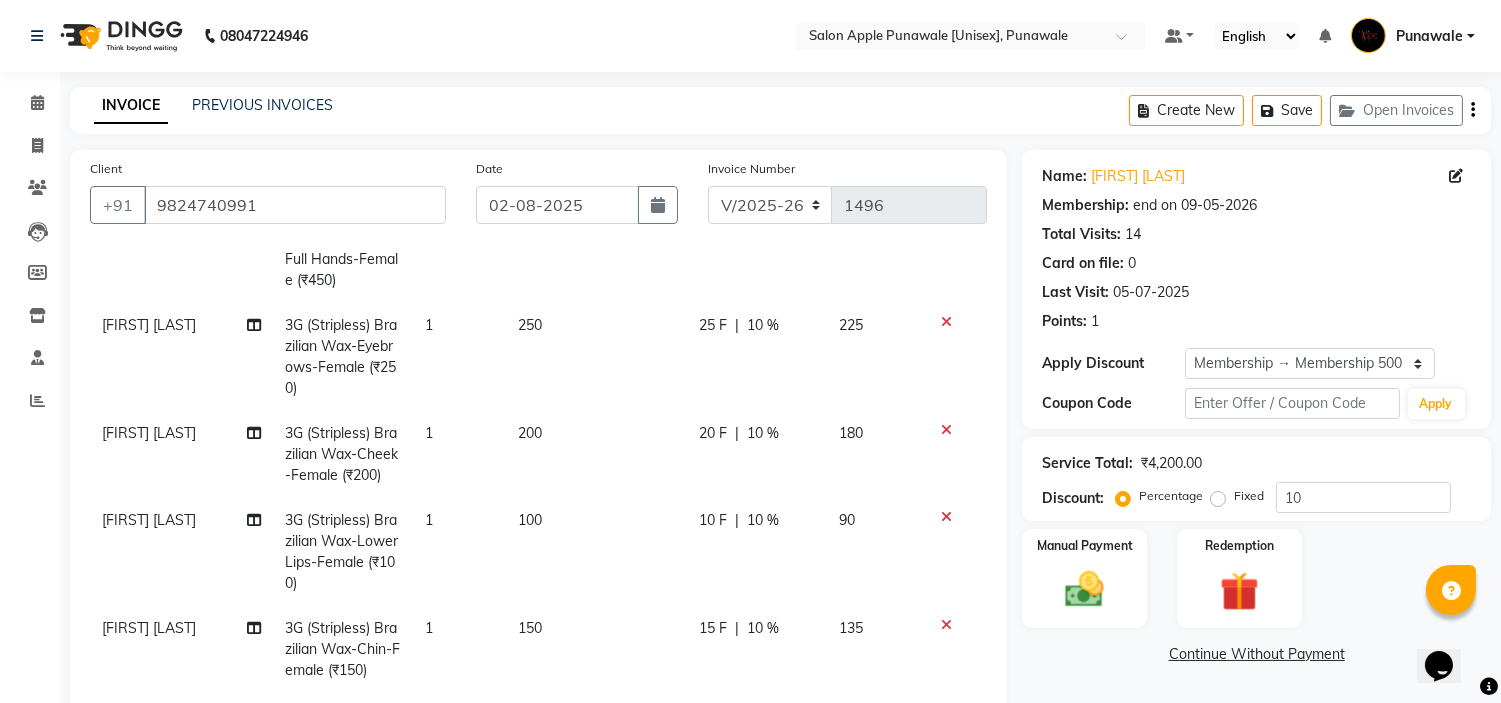 click 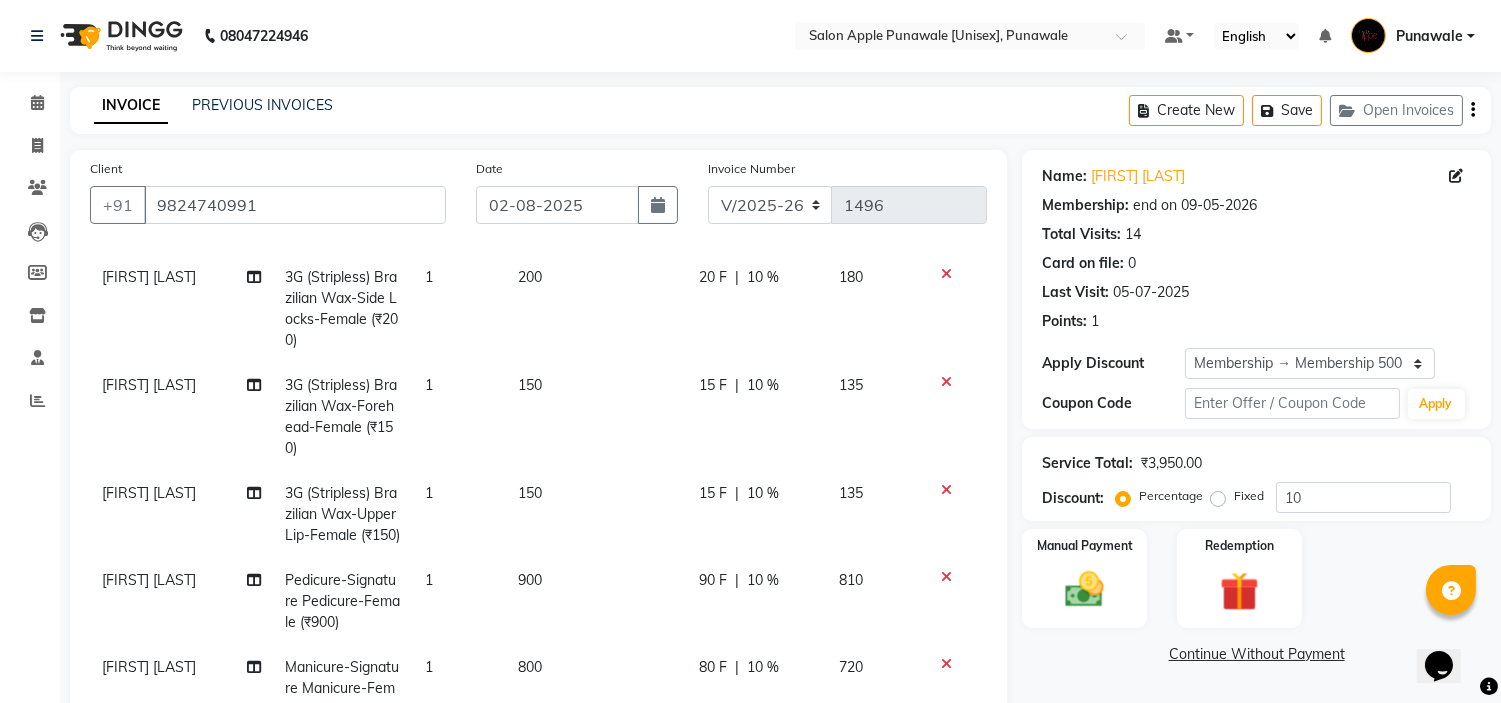 scroll, scrollTop: 717, scrollLeft: 0, axis: vertical 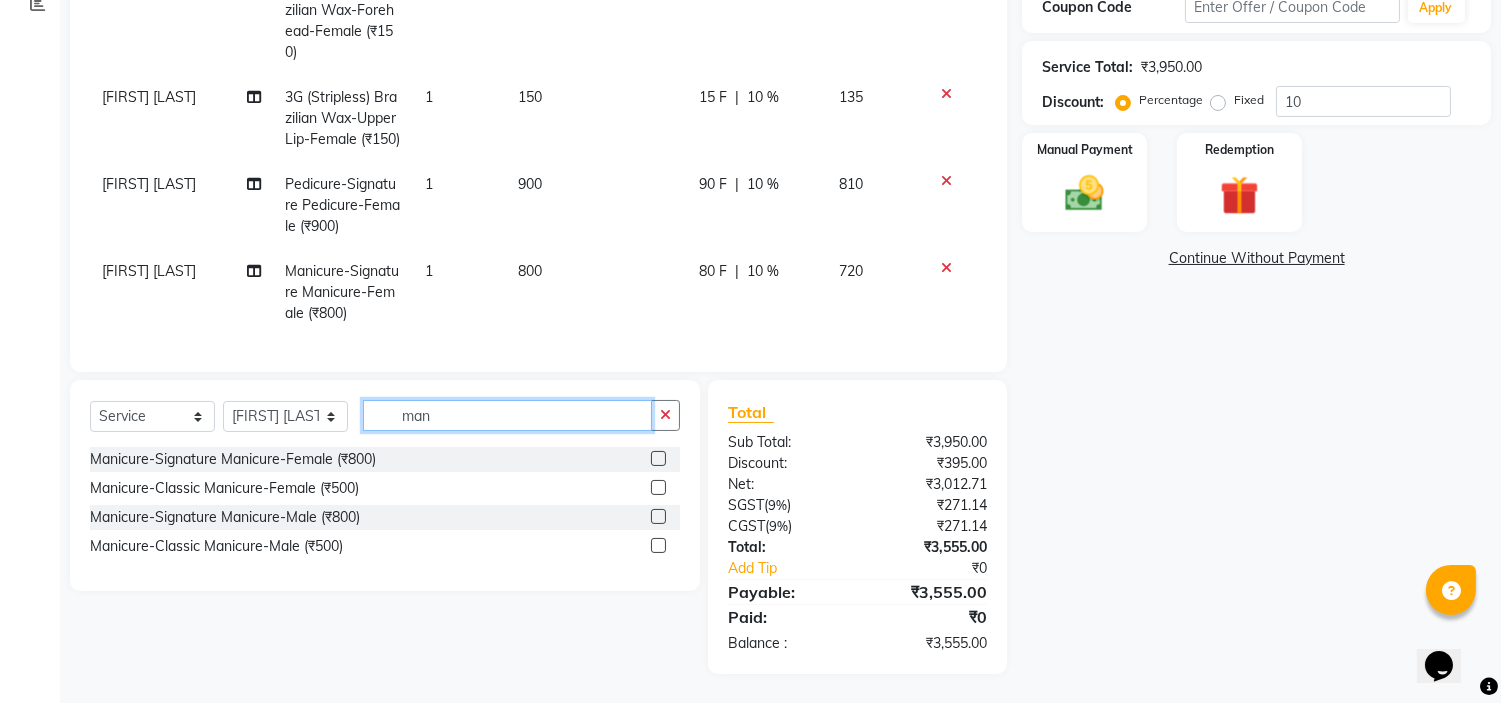 click on "man" 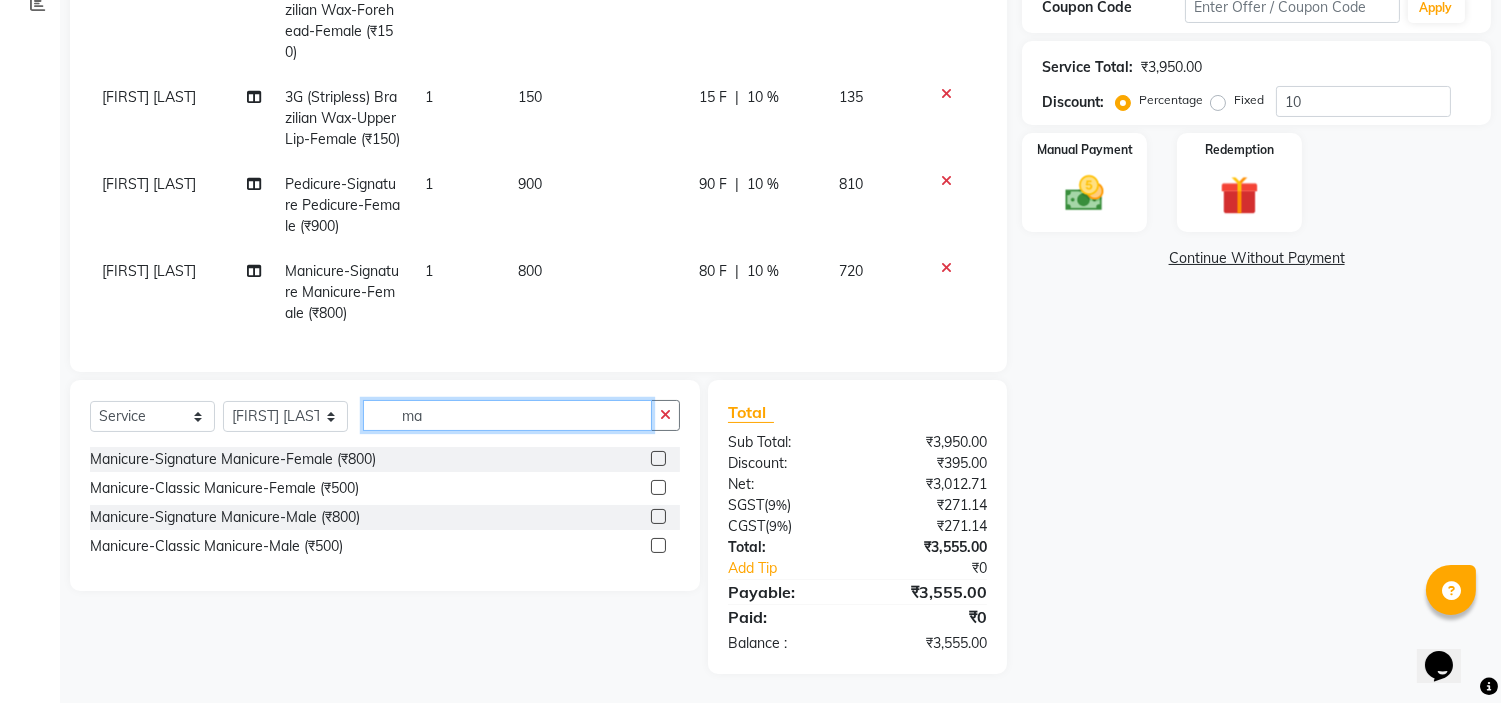 type on "m" 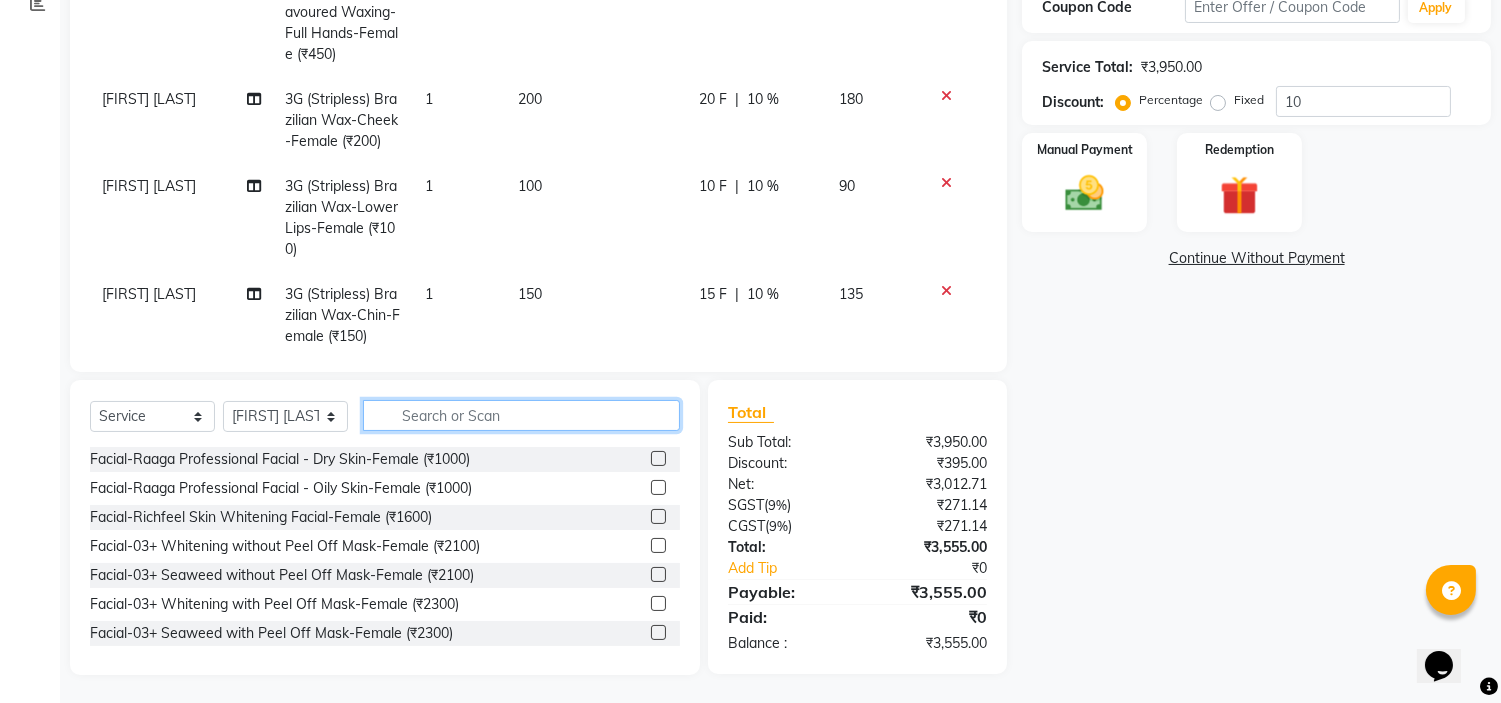 scroll, scrollTop: 0, scrollLeft: 0, axis: both 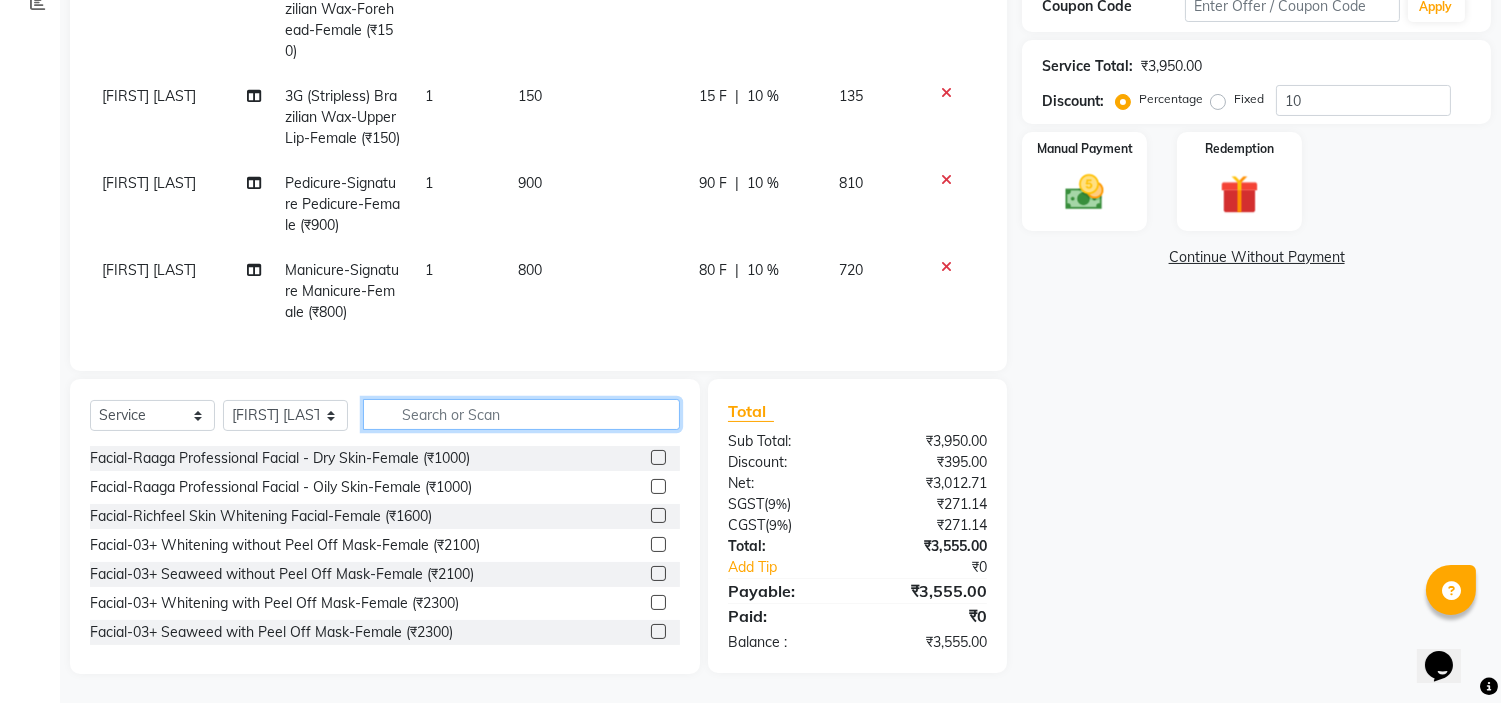 click 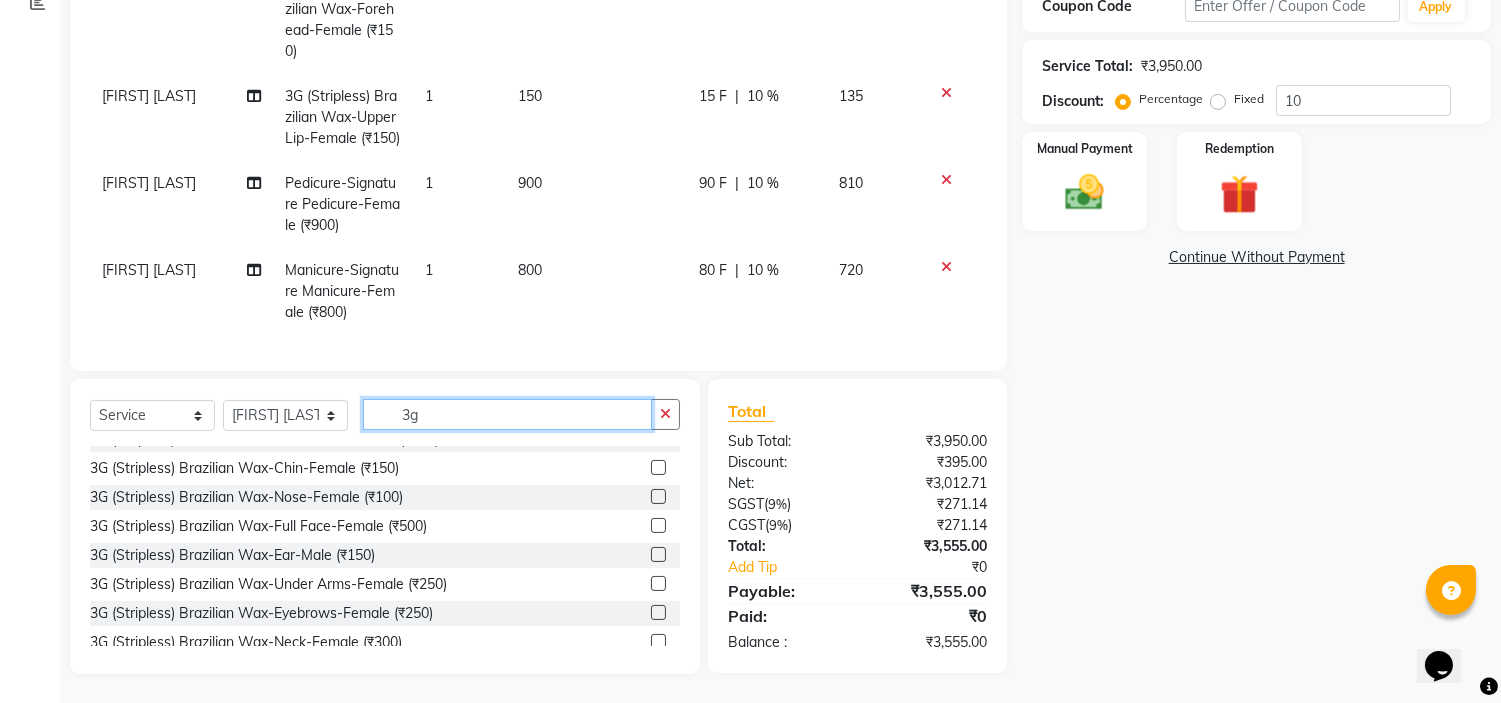 scroll, scrollTop: 222, scrollLeft: 0, axis: vertical 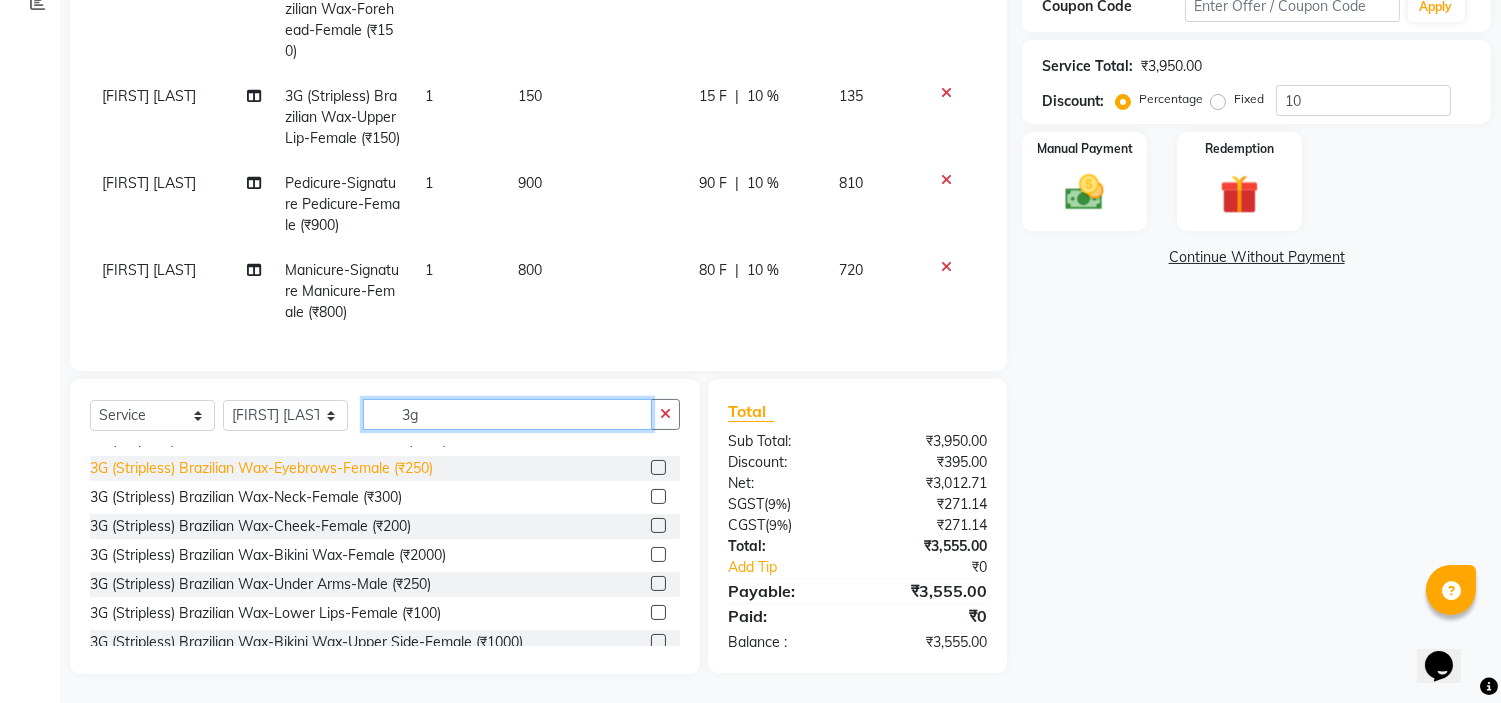 type on "3g" 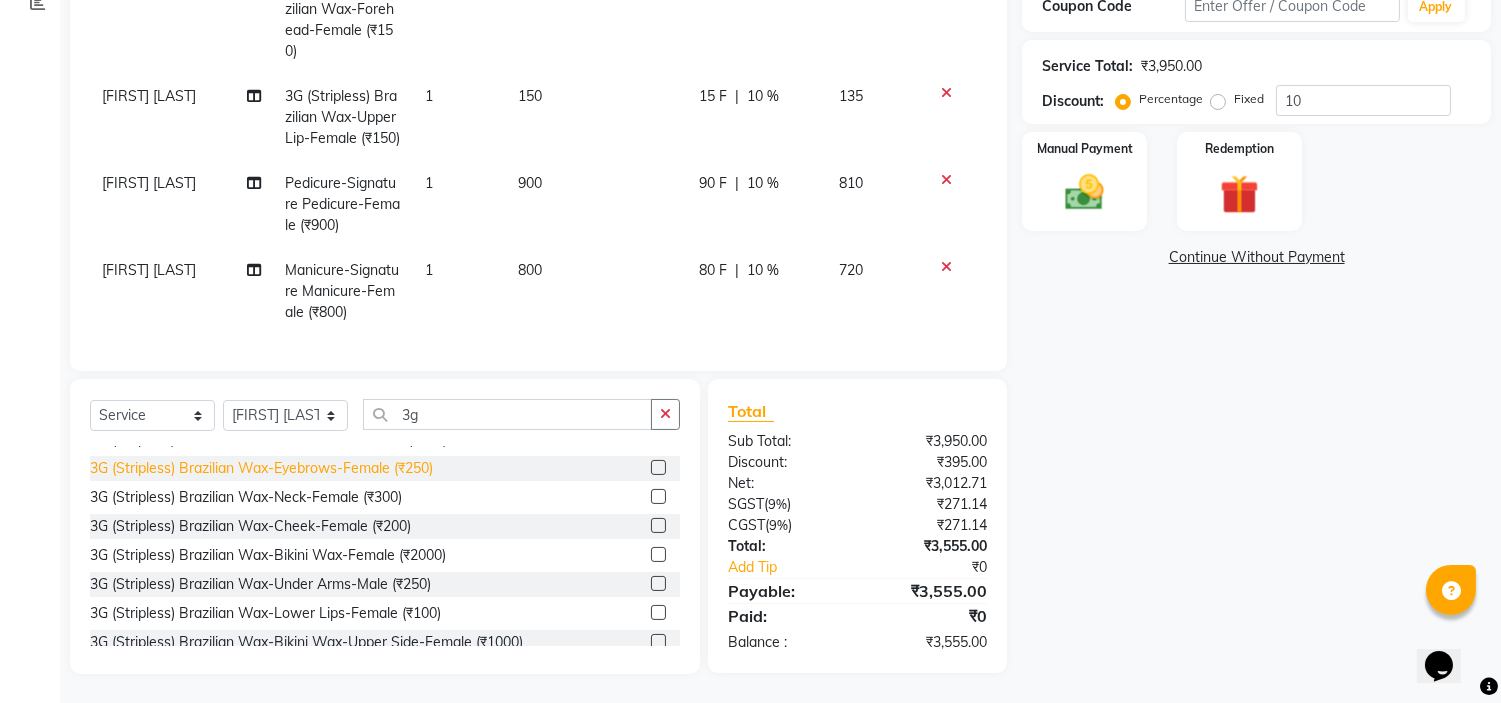 click on "3G (Stripless) Brazilian Wax-Eyebrows-Female (₹250)" 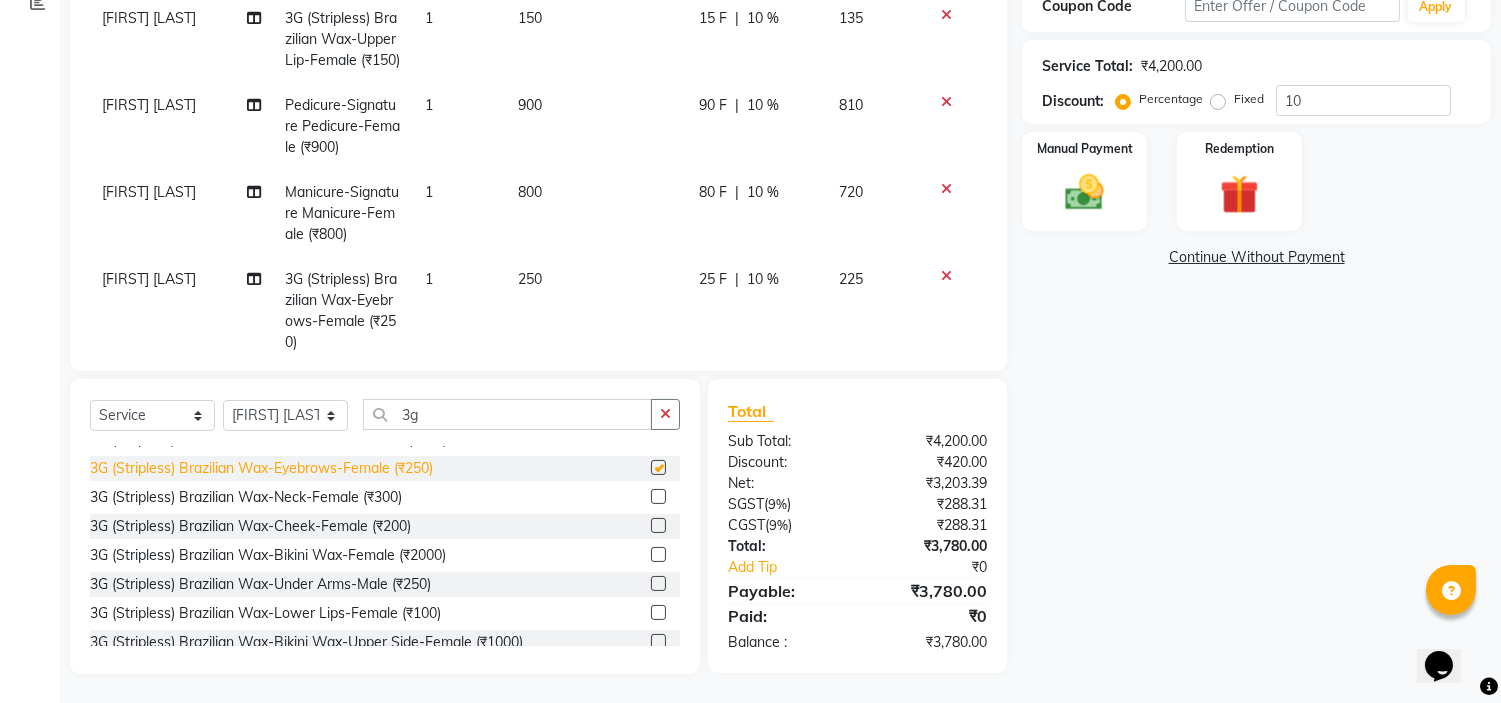 checkbox on "false" 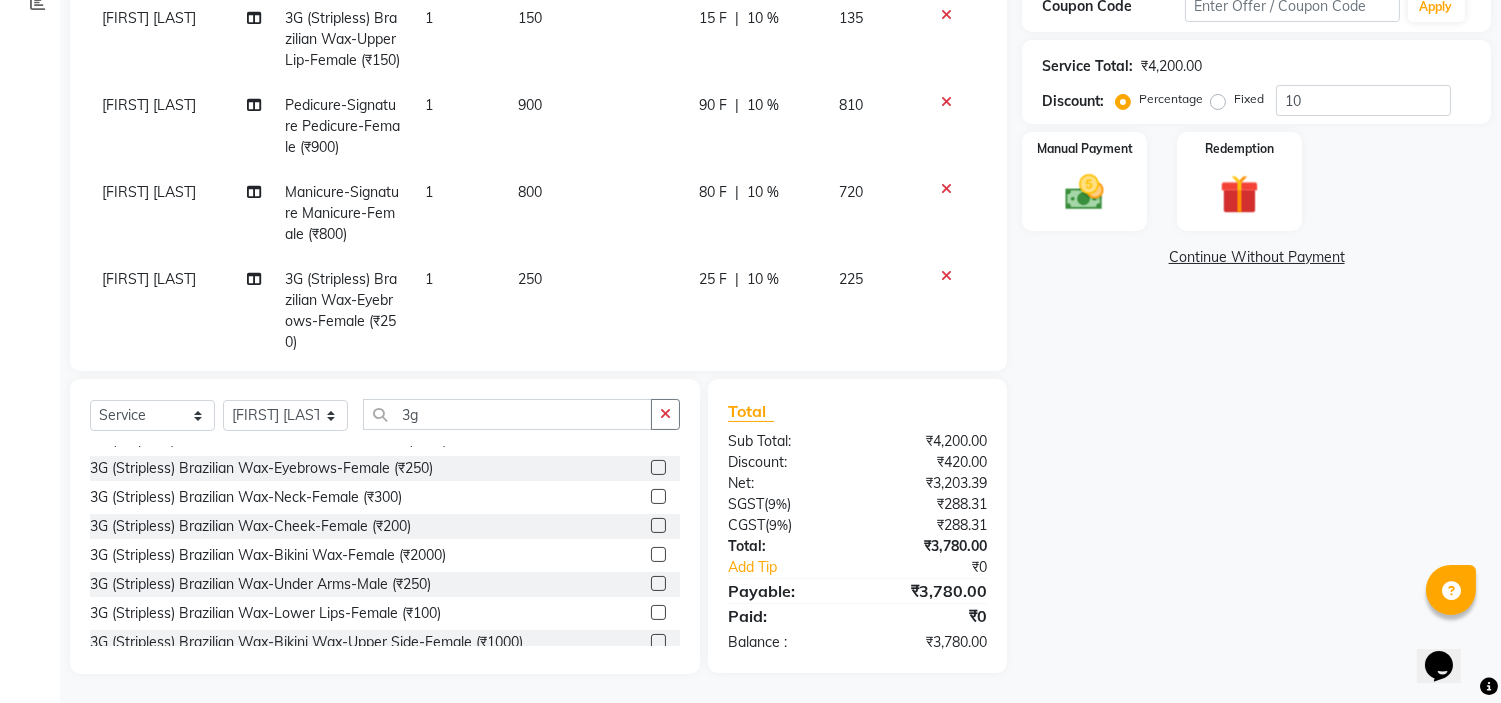 scroll, scrollTop: 825, scrollLeft: 0, axis: vertical 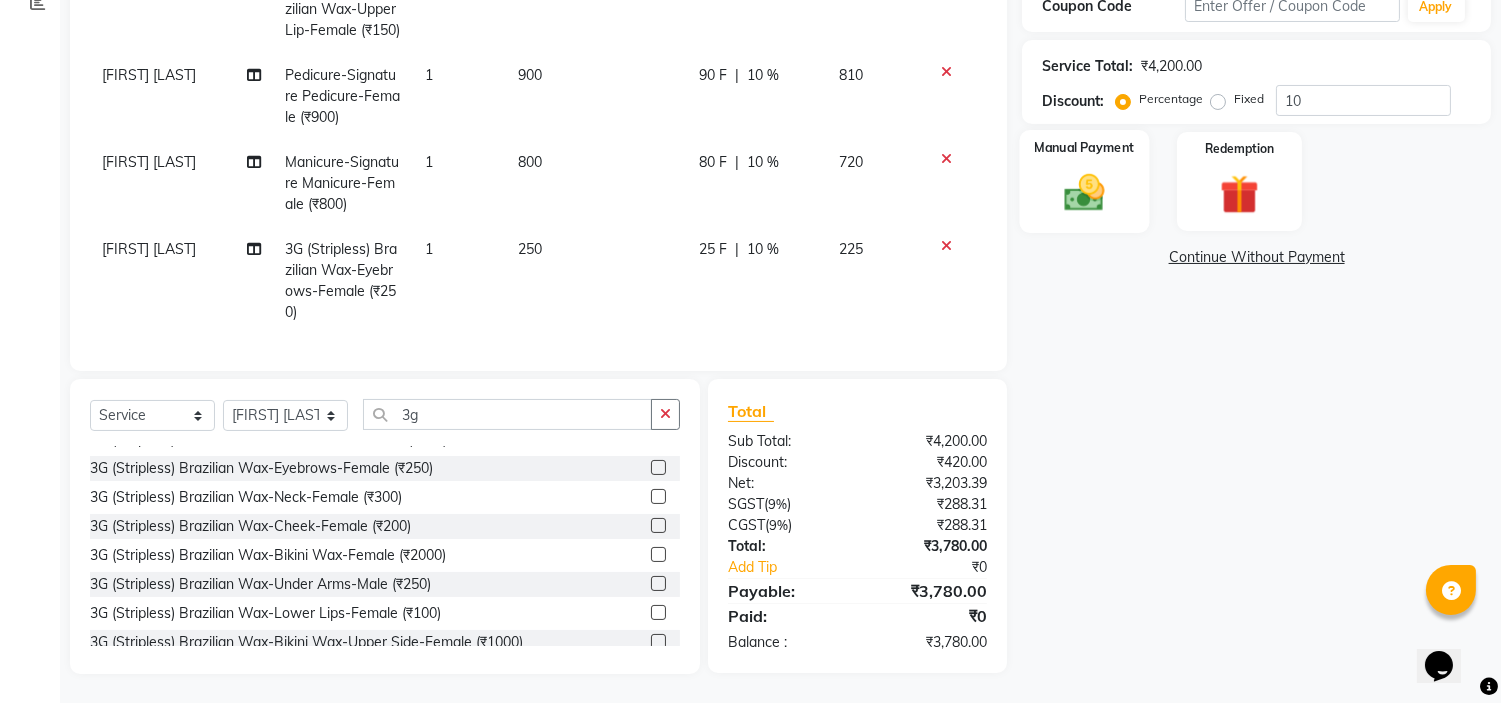 click 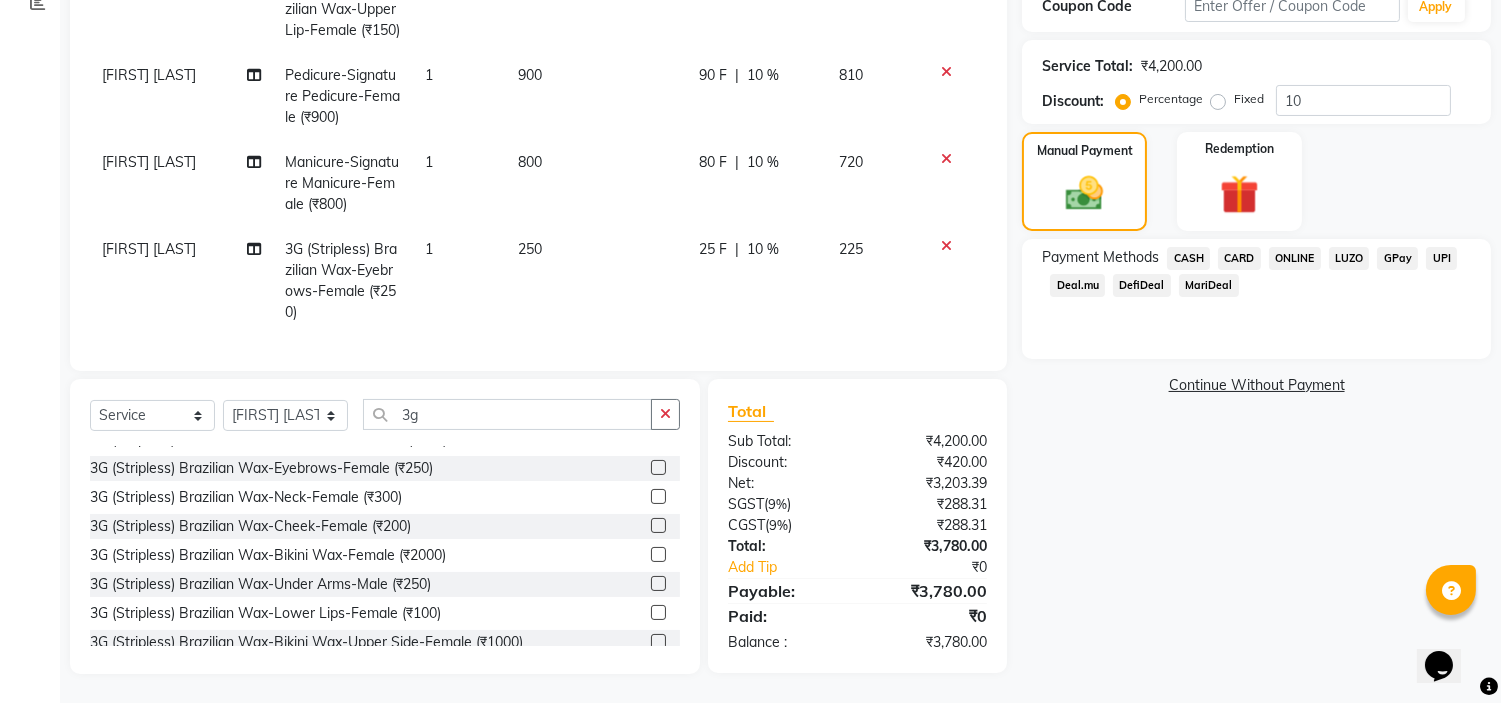 click on "ONLINE" 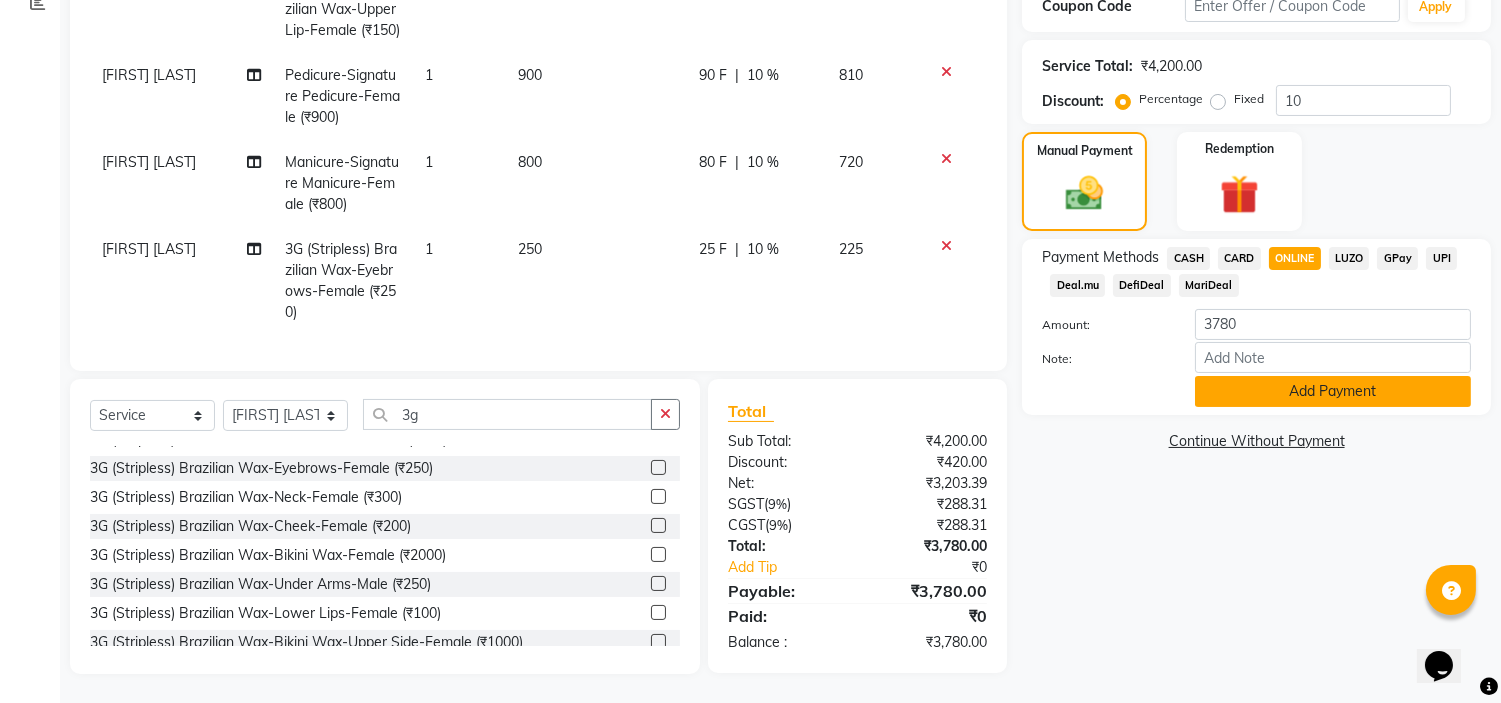 click on "Add Payment" 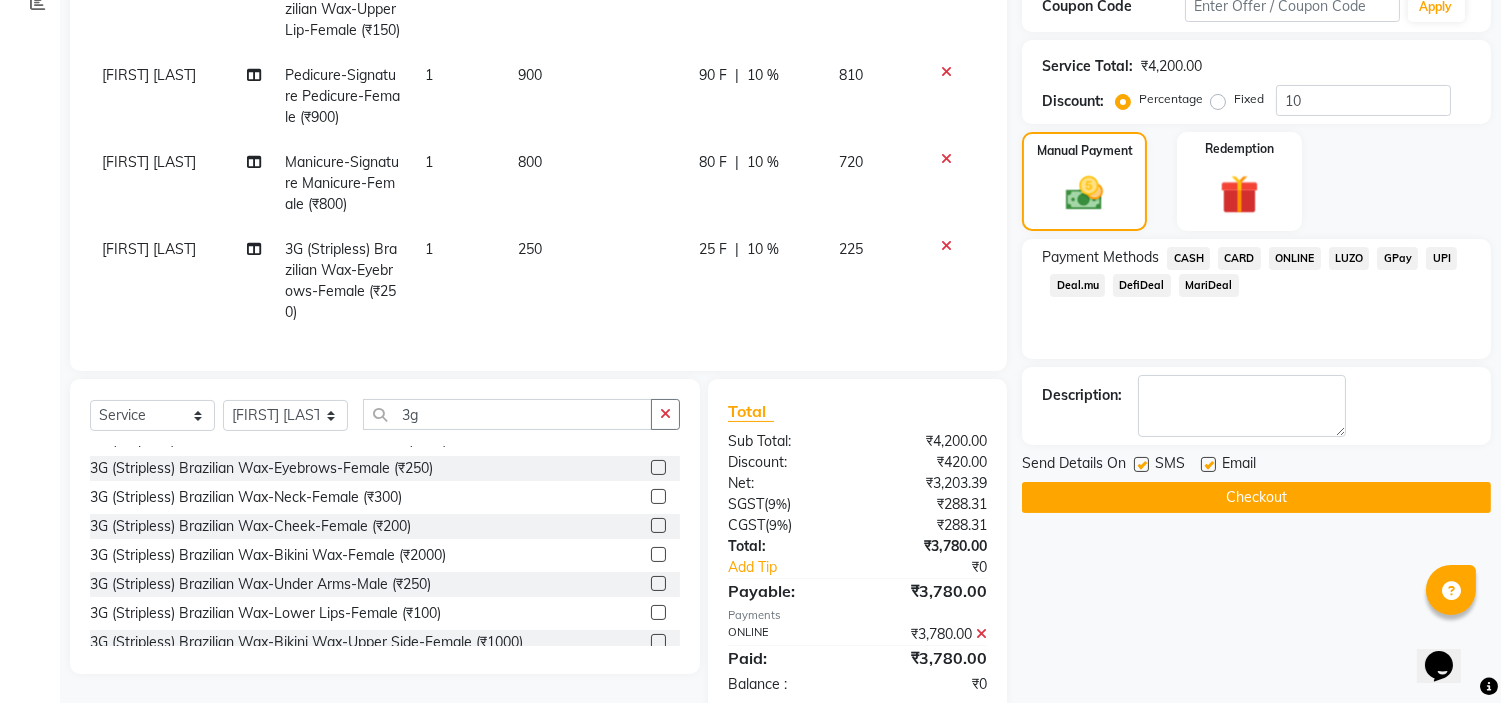 scroll, scrollTop: 537, scrollLeft: 0, axis: vertical 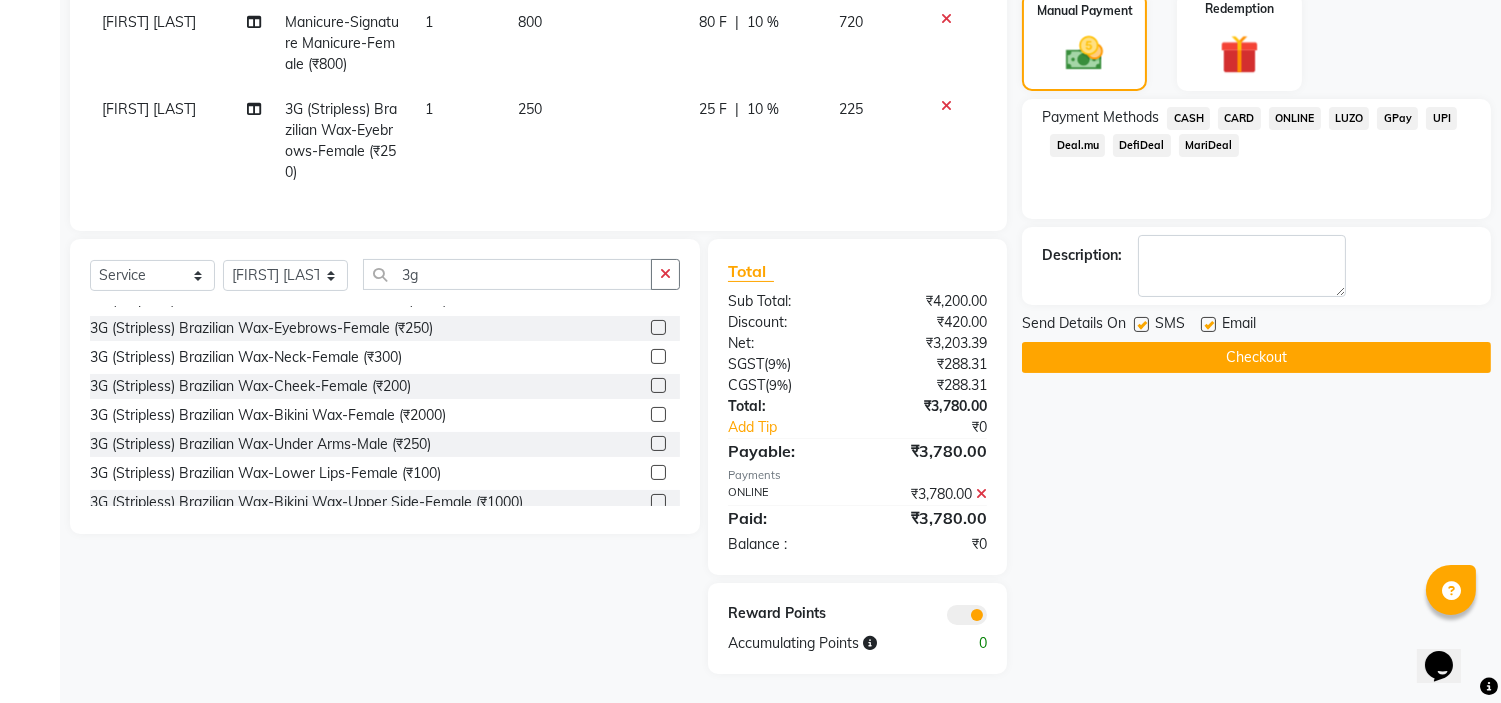 click on "Checkout" 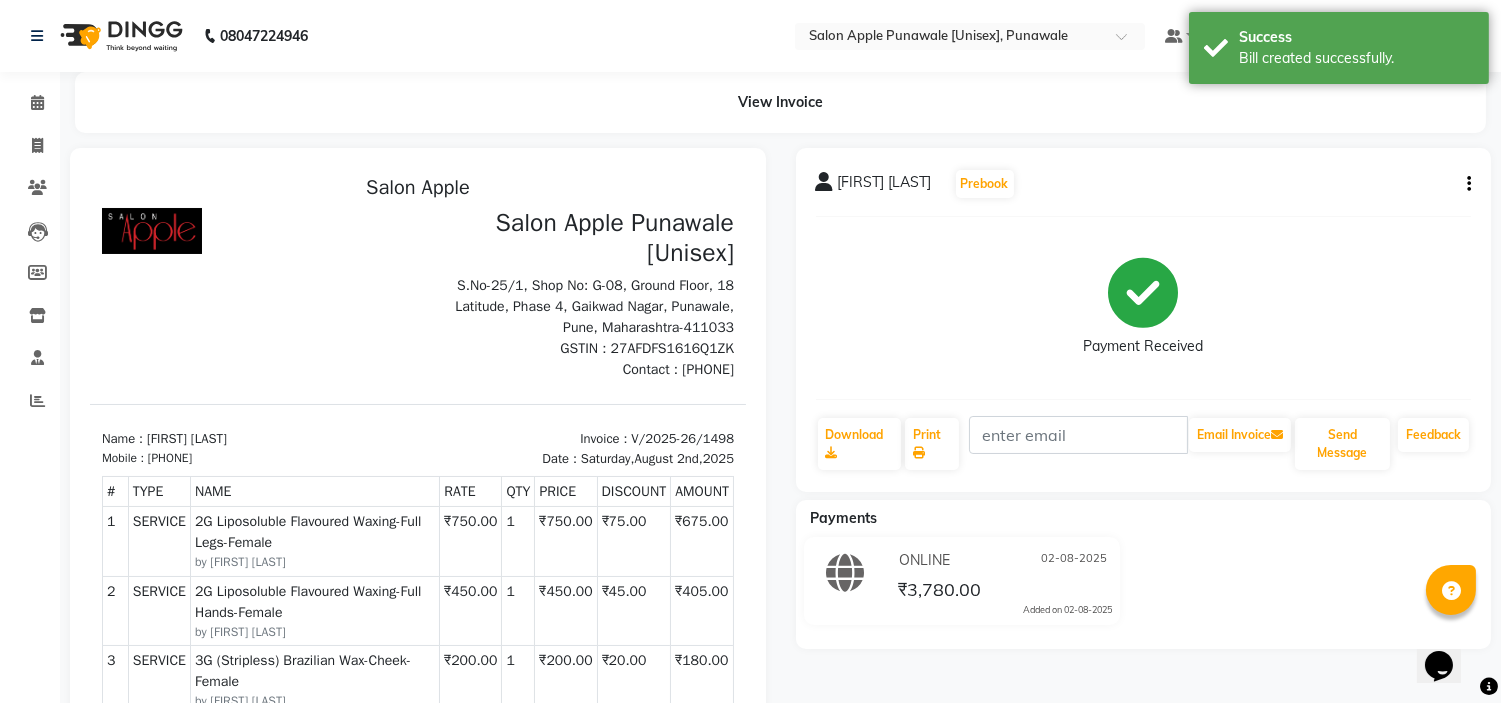 scroll, scrollTop: 0, scrollLeft: 0, axis: both 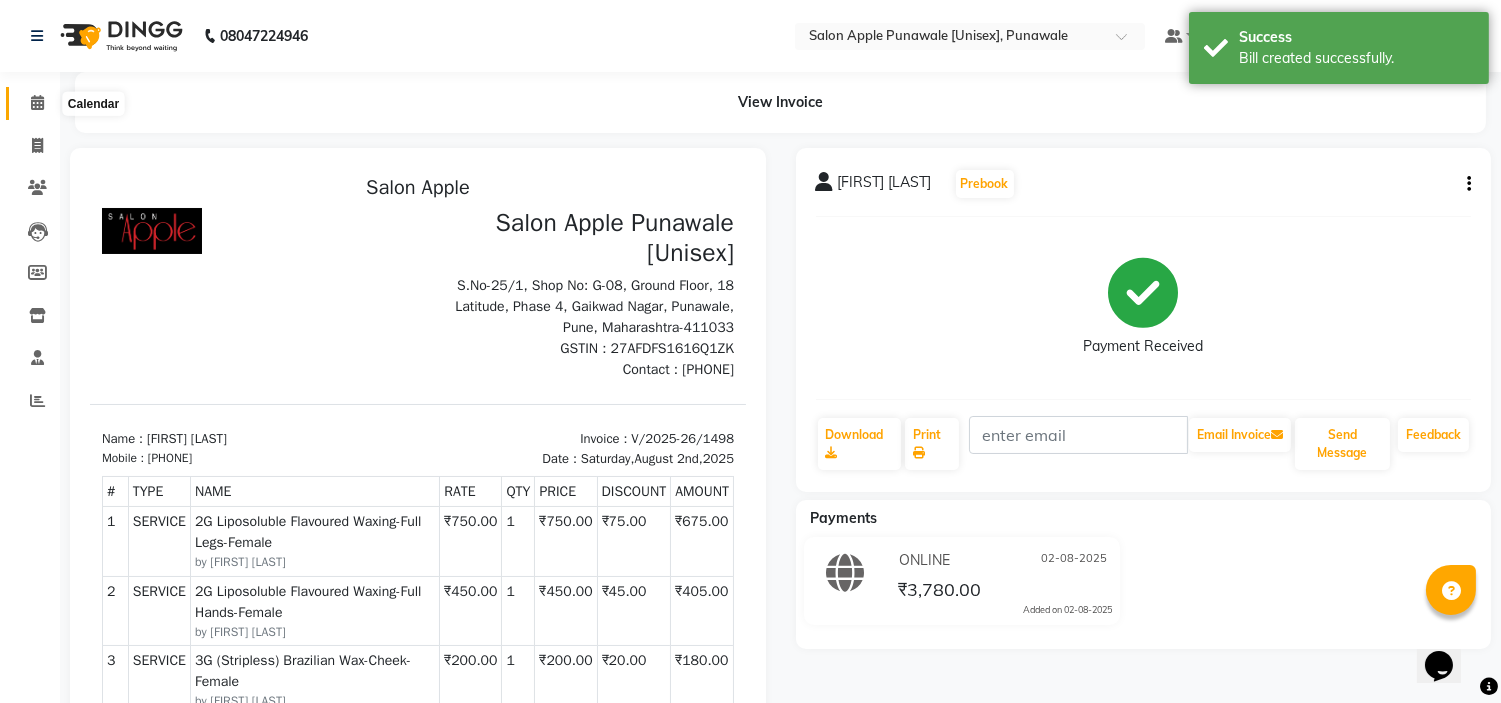 click 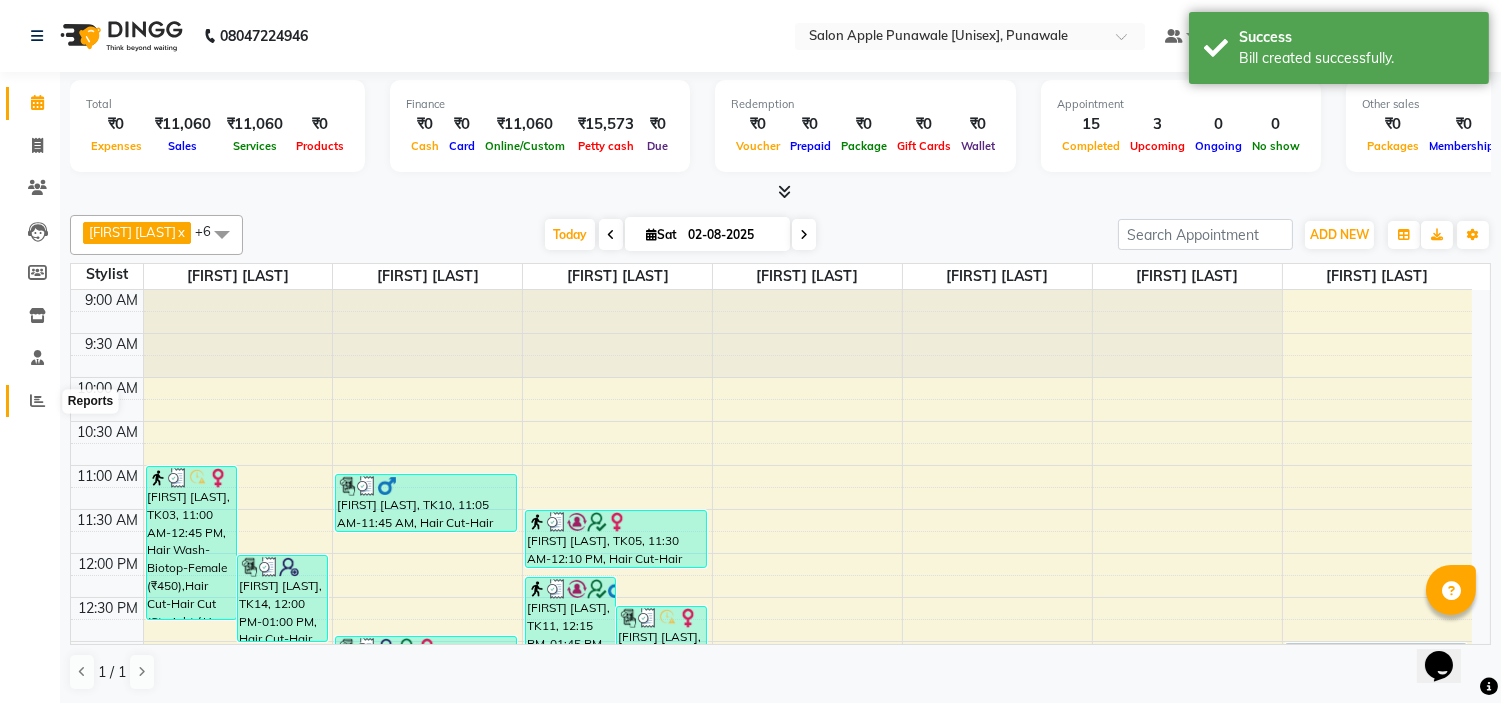click 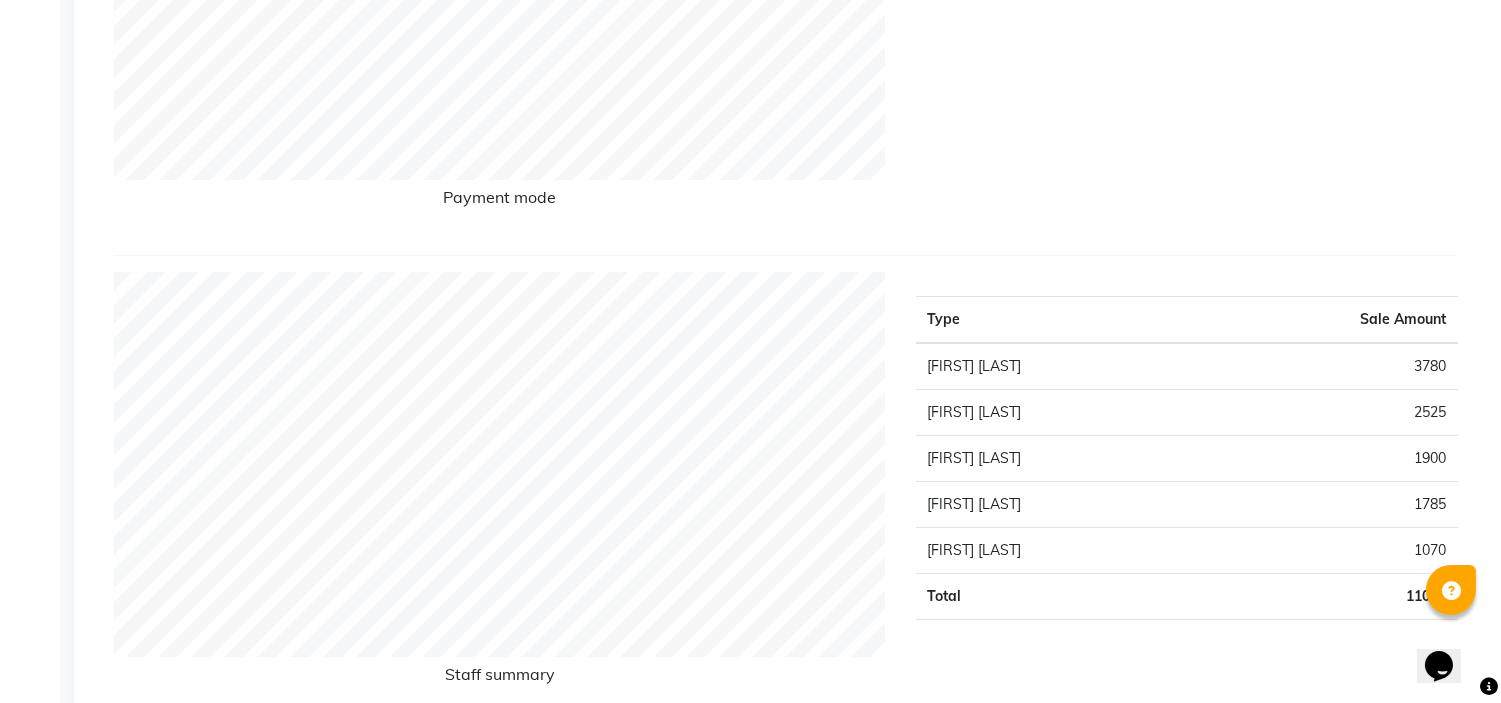scroll, scrollTop: 0, scrollLeft: 0, axis: both 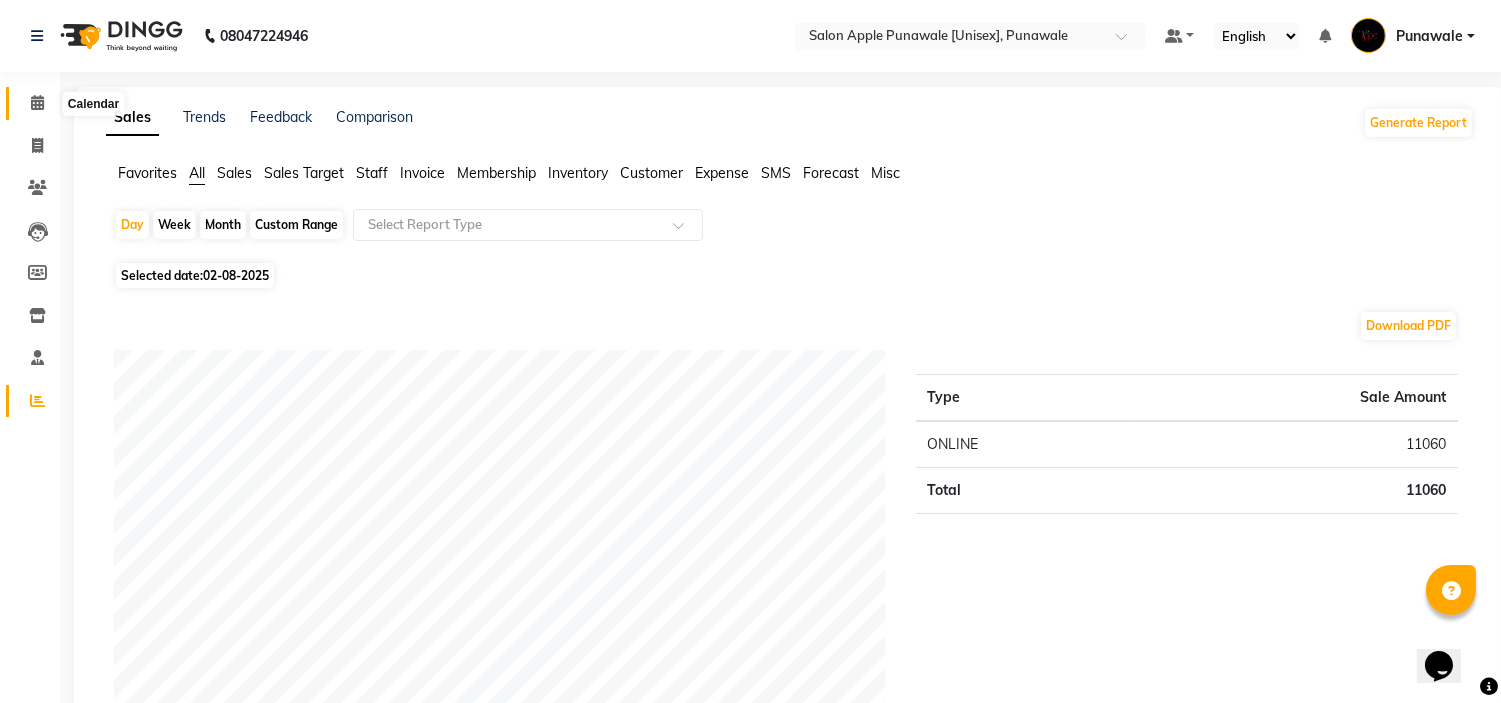 click 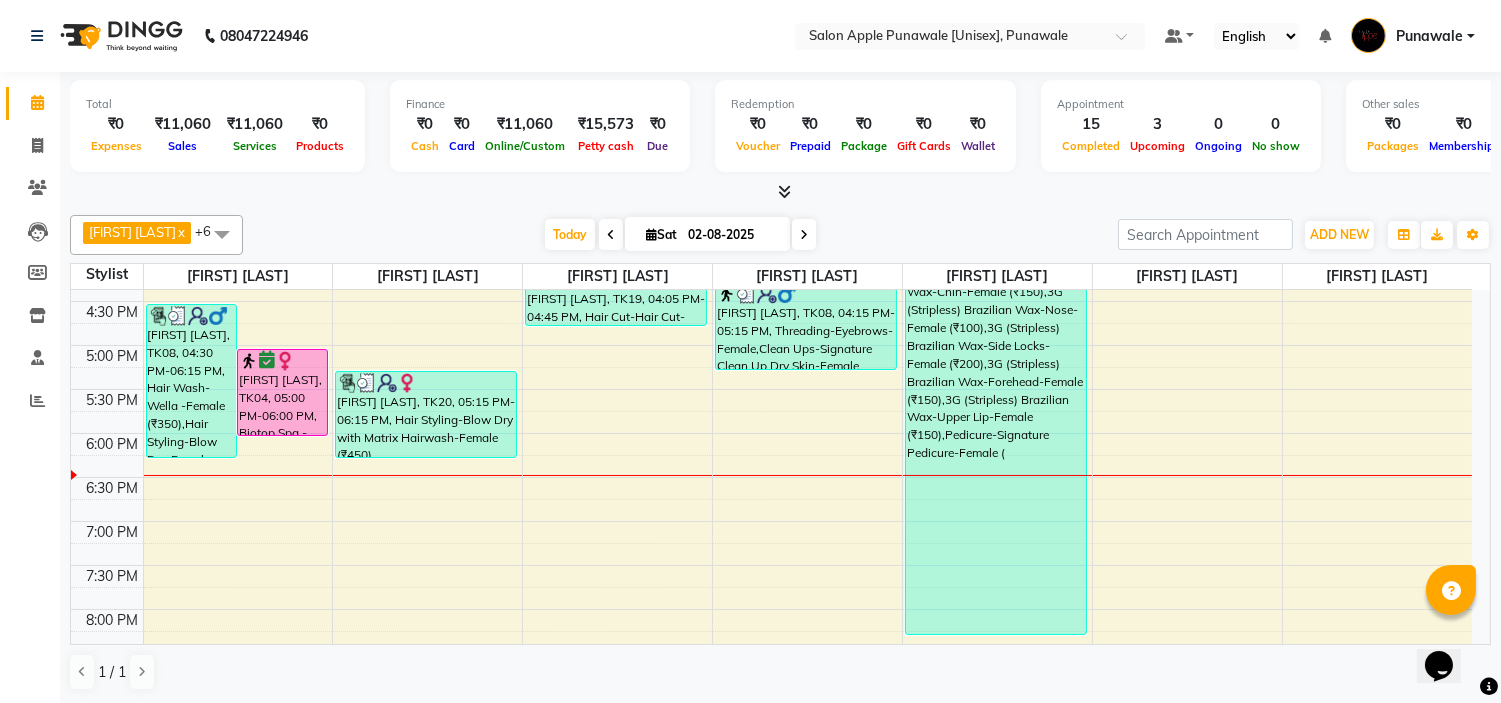 scroll, scrollTop: 666, scrollLeft: 0, axis: vertical 